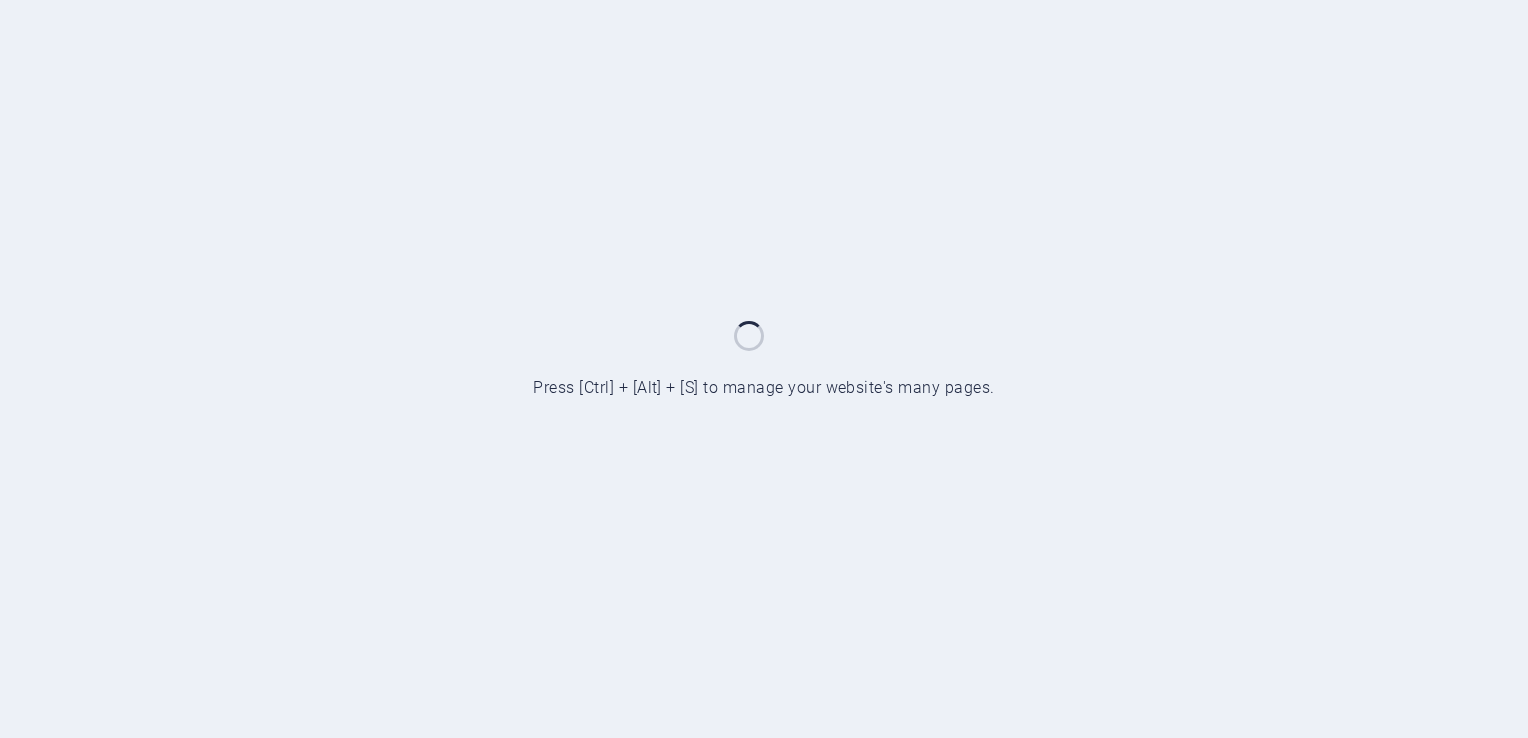 scroll, scrollTop: 0, scrollLeft: 0, axis: both 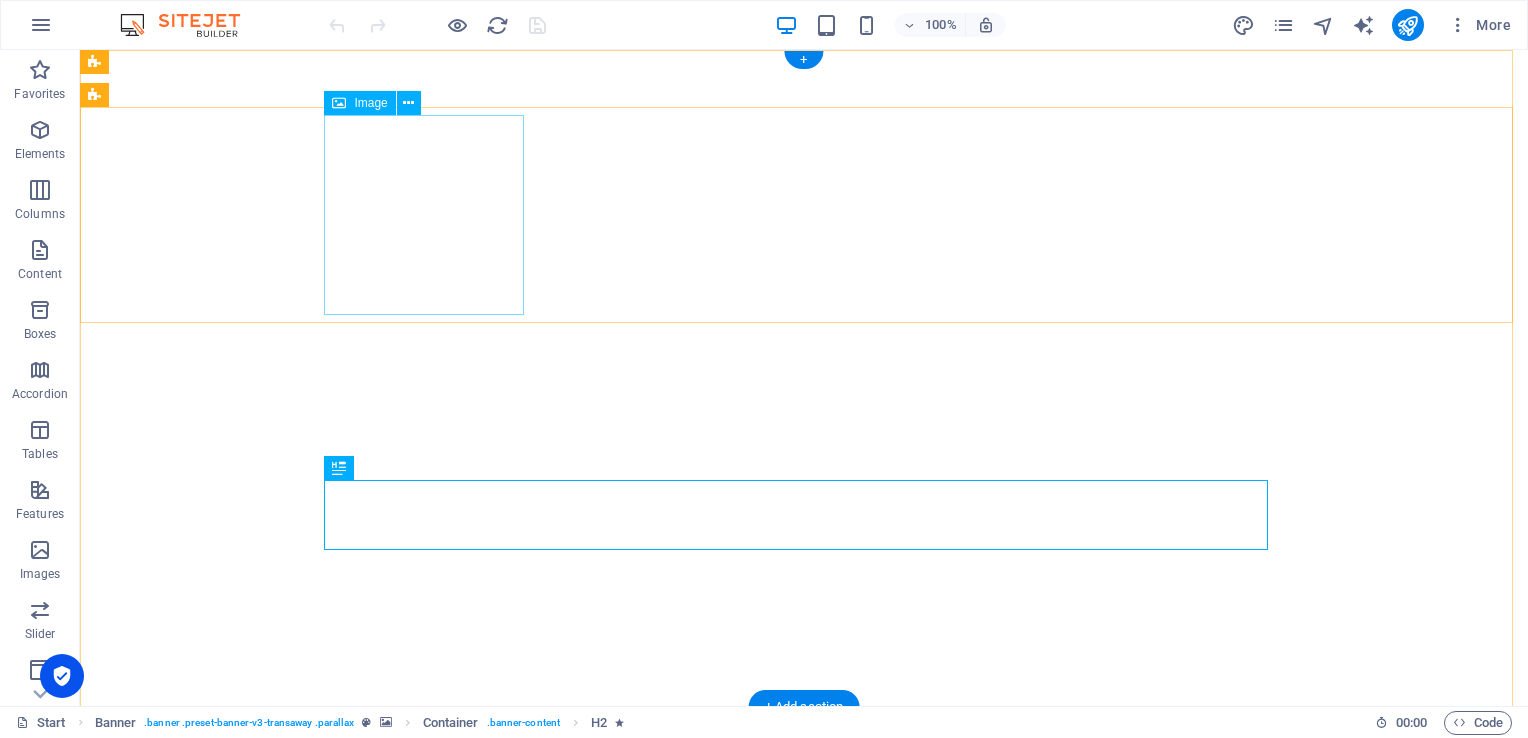 click at bounding box center [804, 1060] 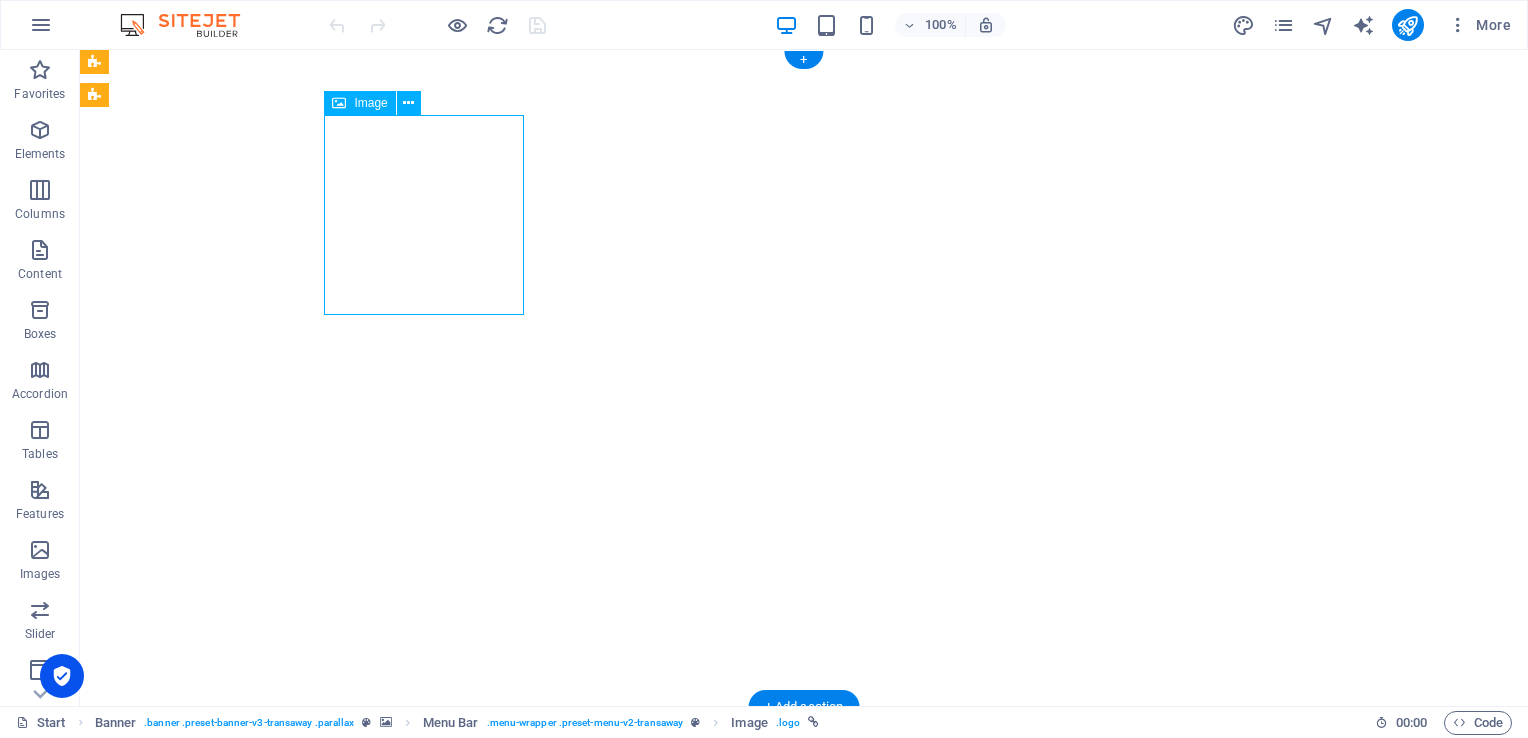click at bounding box center (804, 1060) 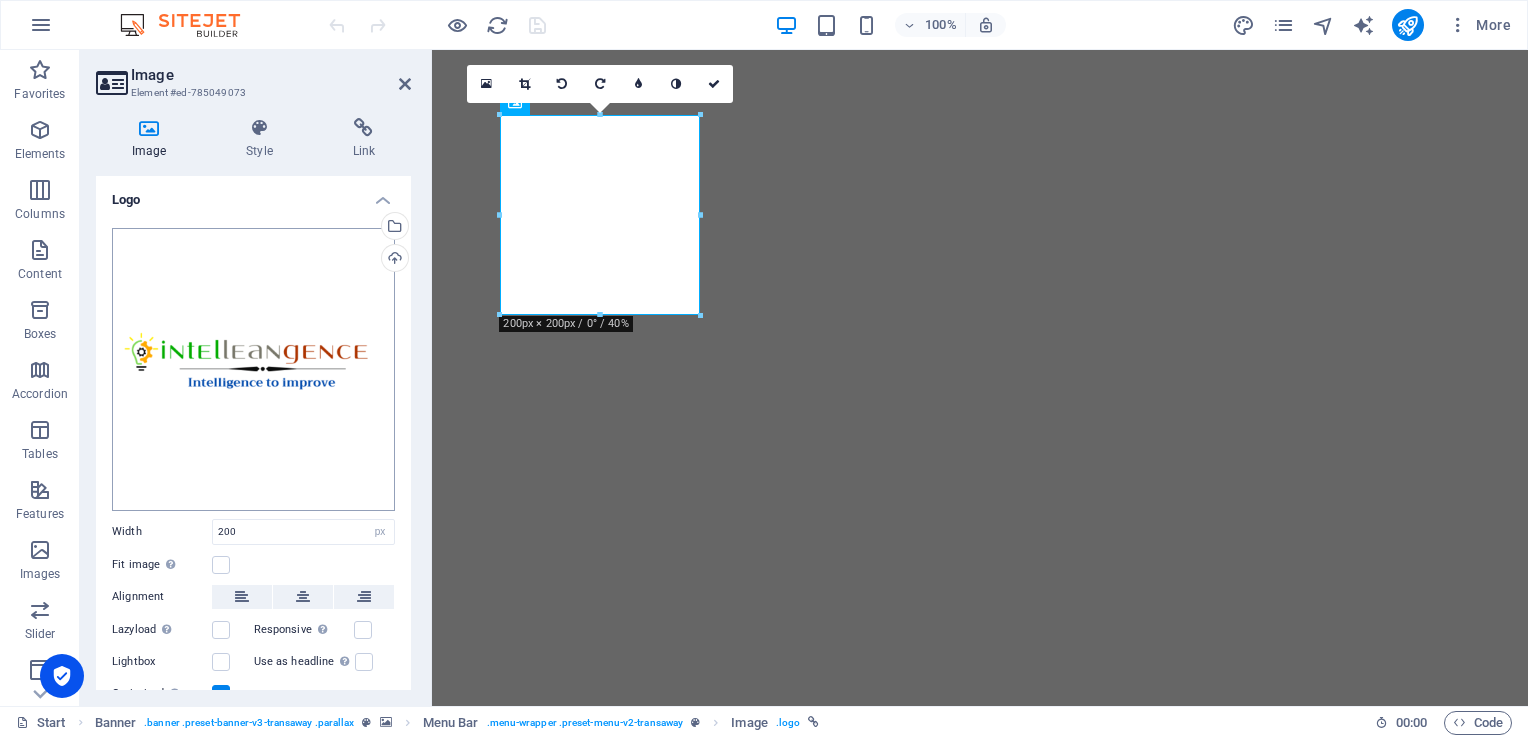 scroll, scrollTop: 78, scrollLeft: 0, axis: vertical 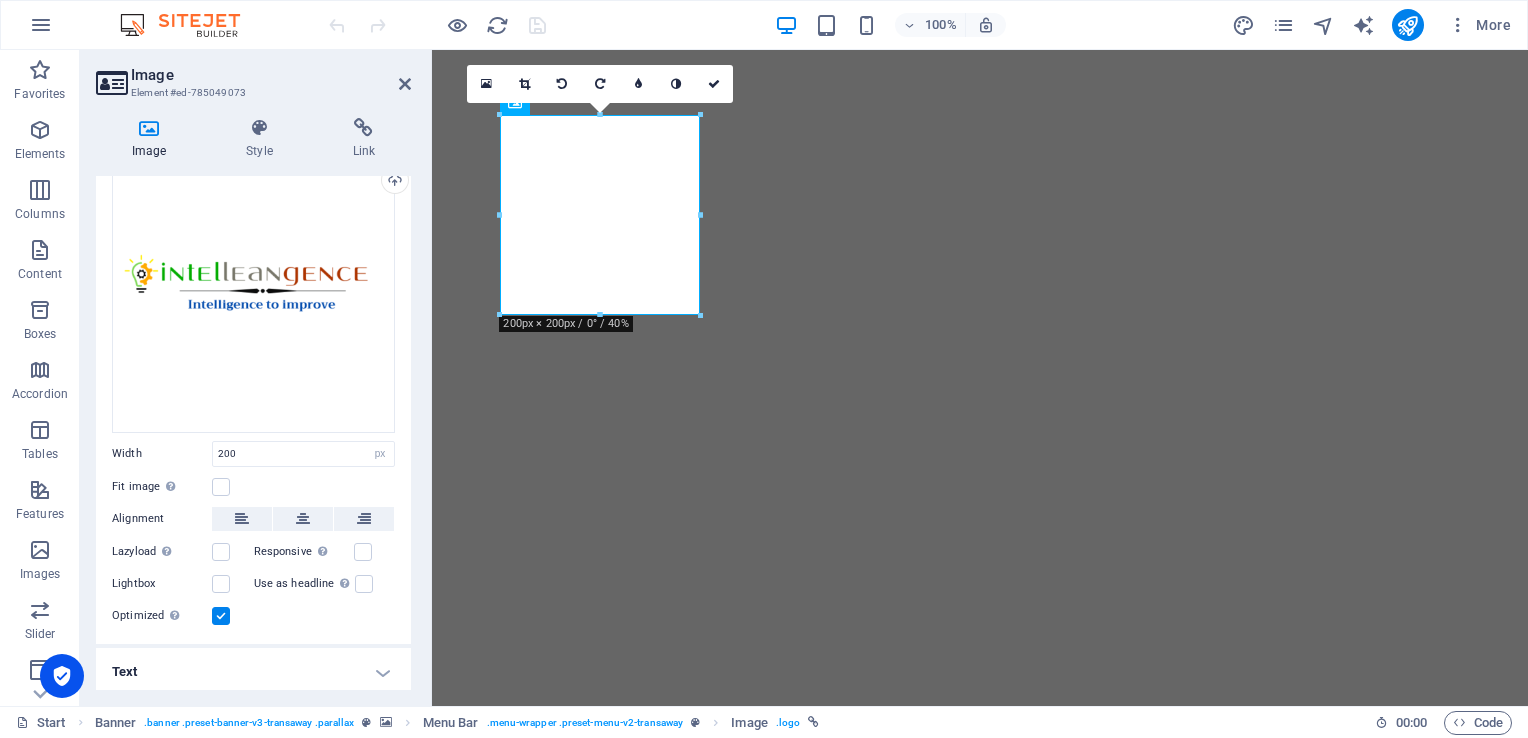 click at bounding box center (221, 616) 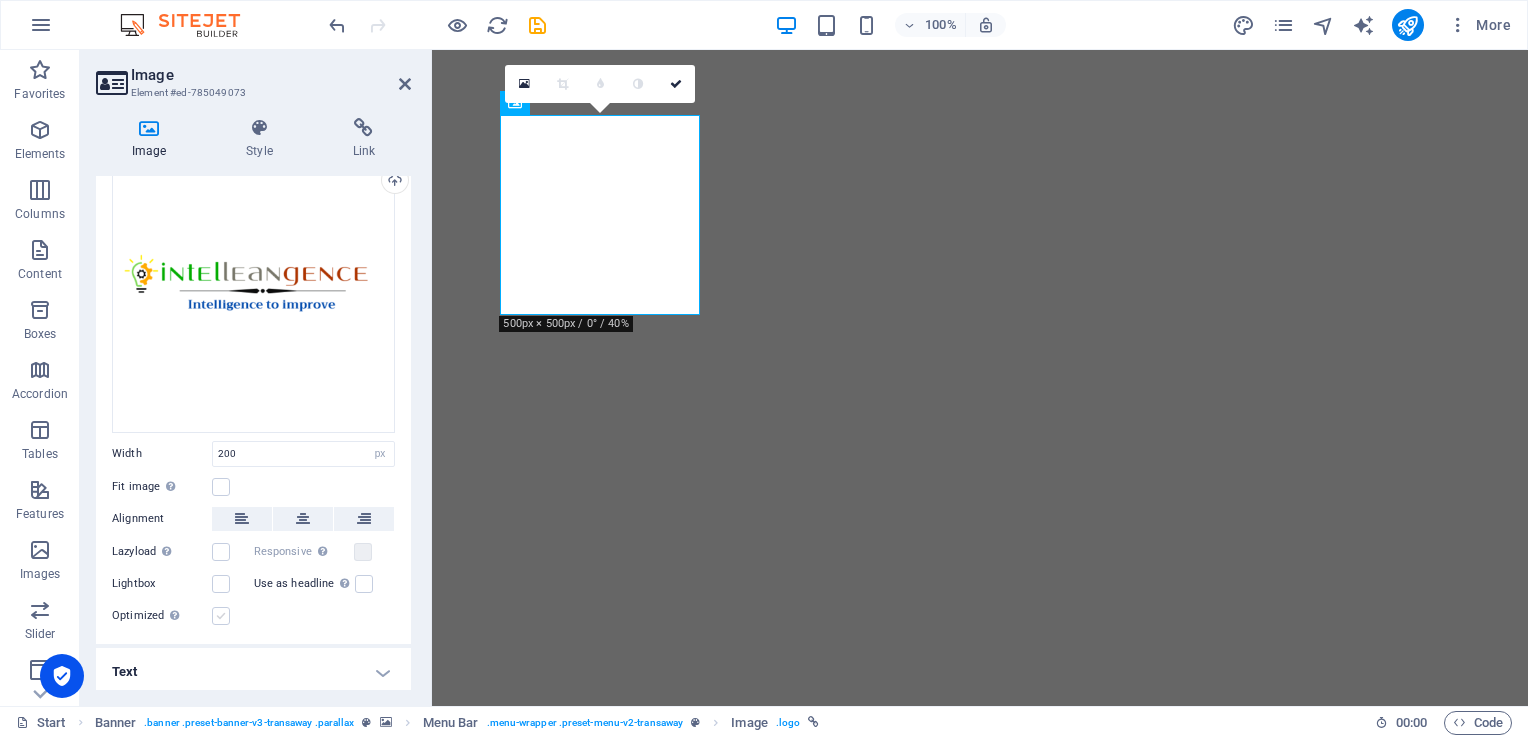 click at bounding box center [221, 616] 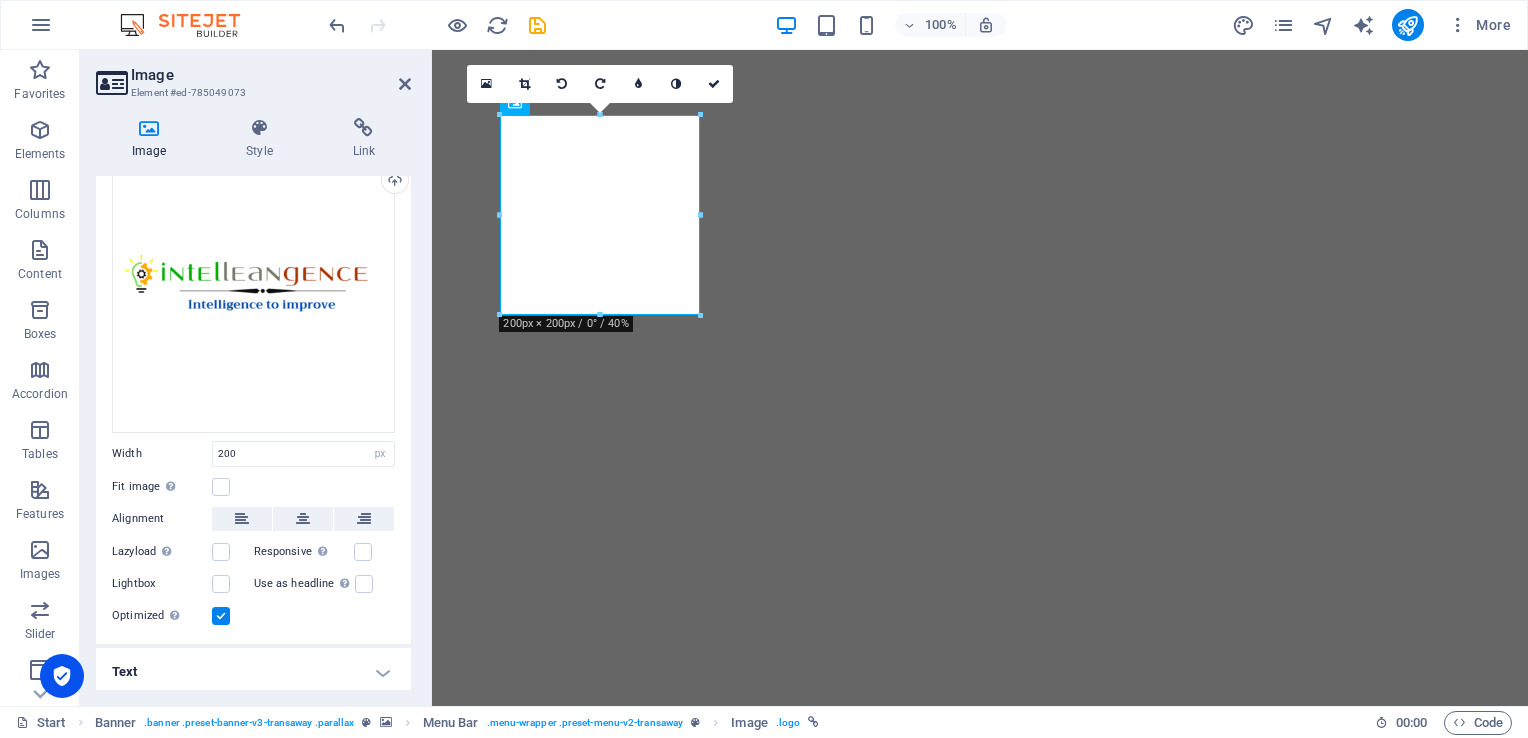 click on "Text" at bounding box center (253, 672) 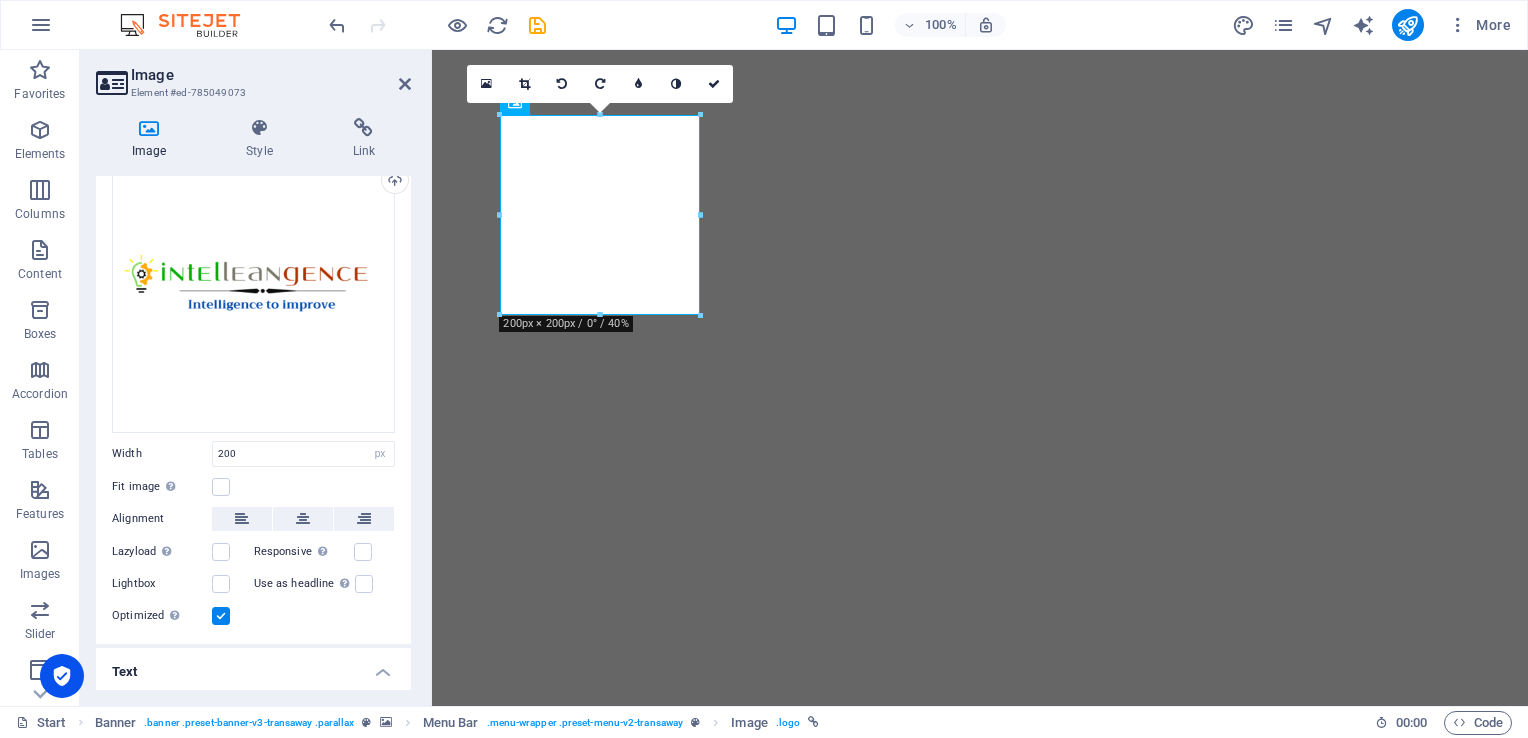 scroll, scrollTop: 266, scrollLeft: 0, axis: vertical 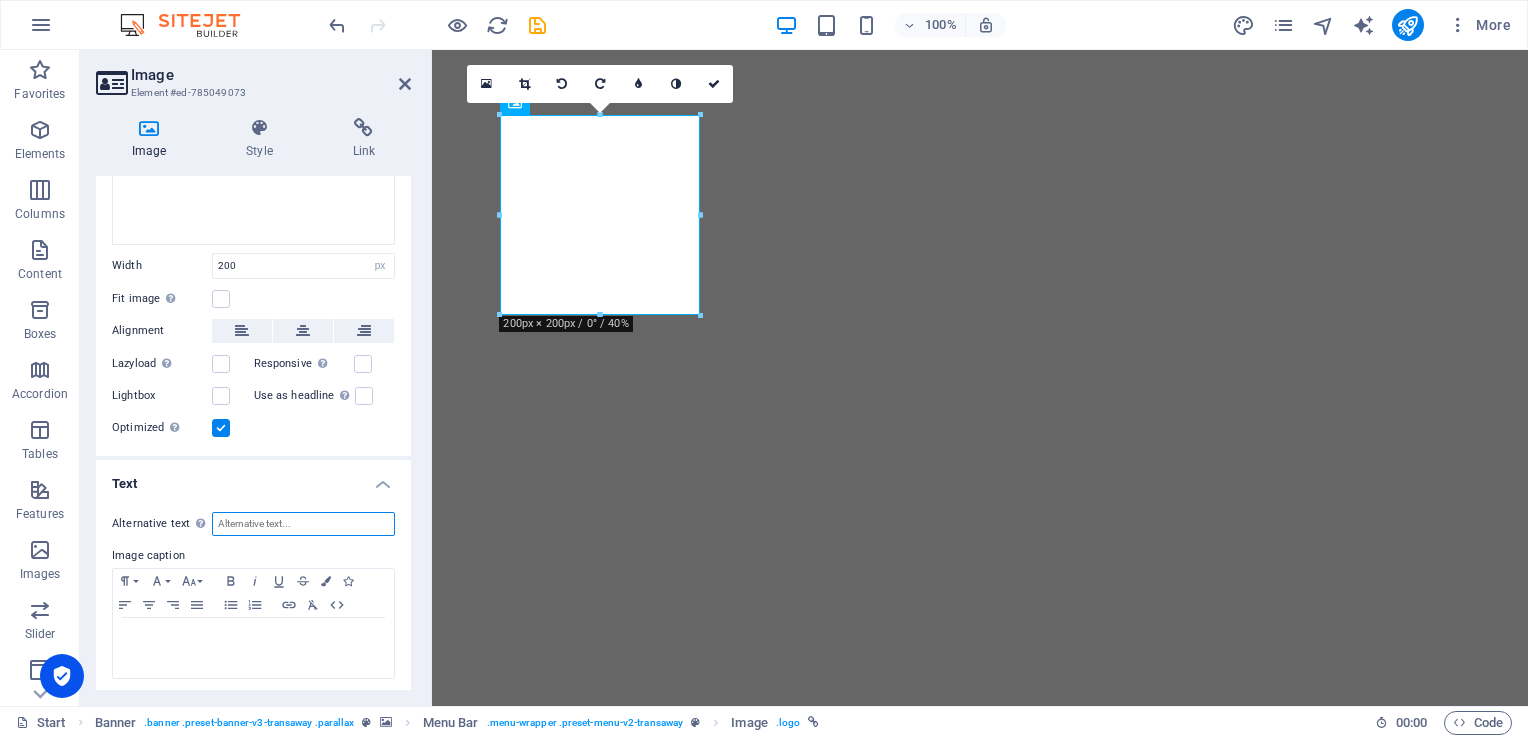 click on "Alternative text The alternative text is used by devices that cannot display images (e.g. image search engines) and should be added to every image to improve website accessibility." at bounding box center [303, 524] 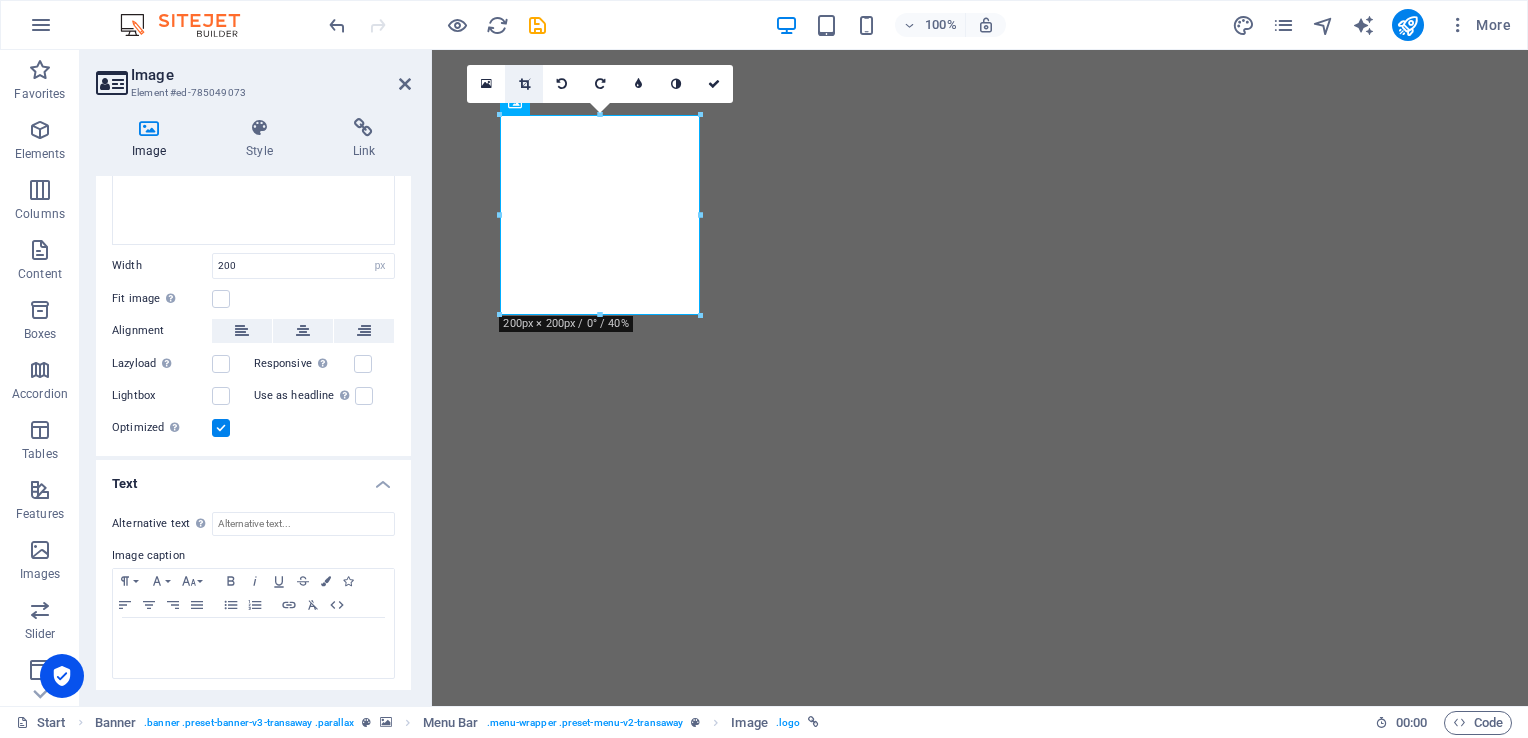 click at bounding box center [524, 84] 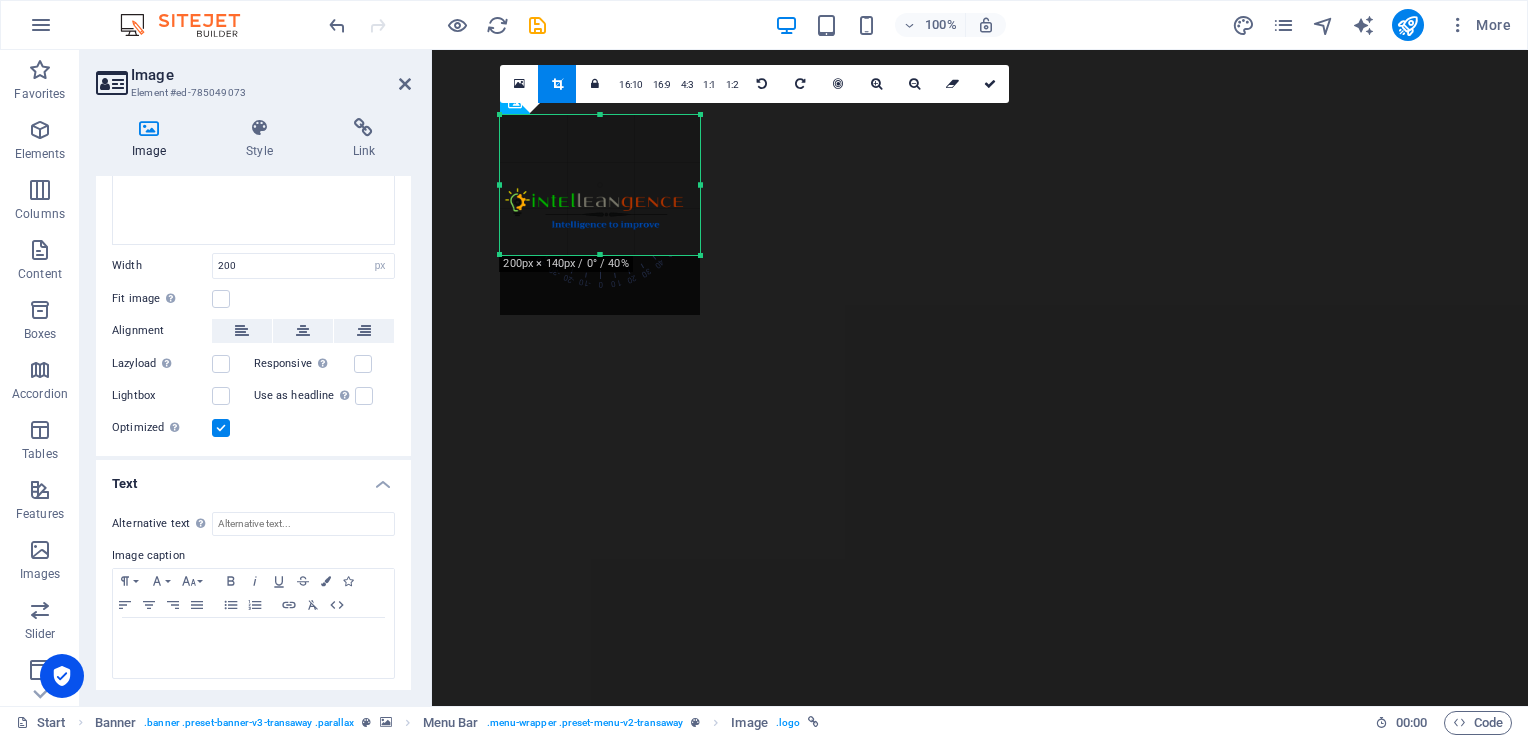 drag, startPoint x: 603, startPoint y: 313, endPoint x: 610, endPoint y: 253, distance: 60.40695 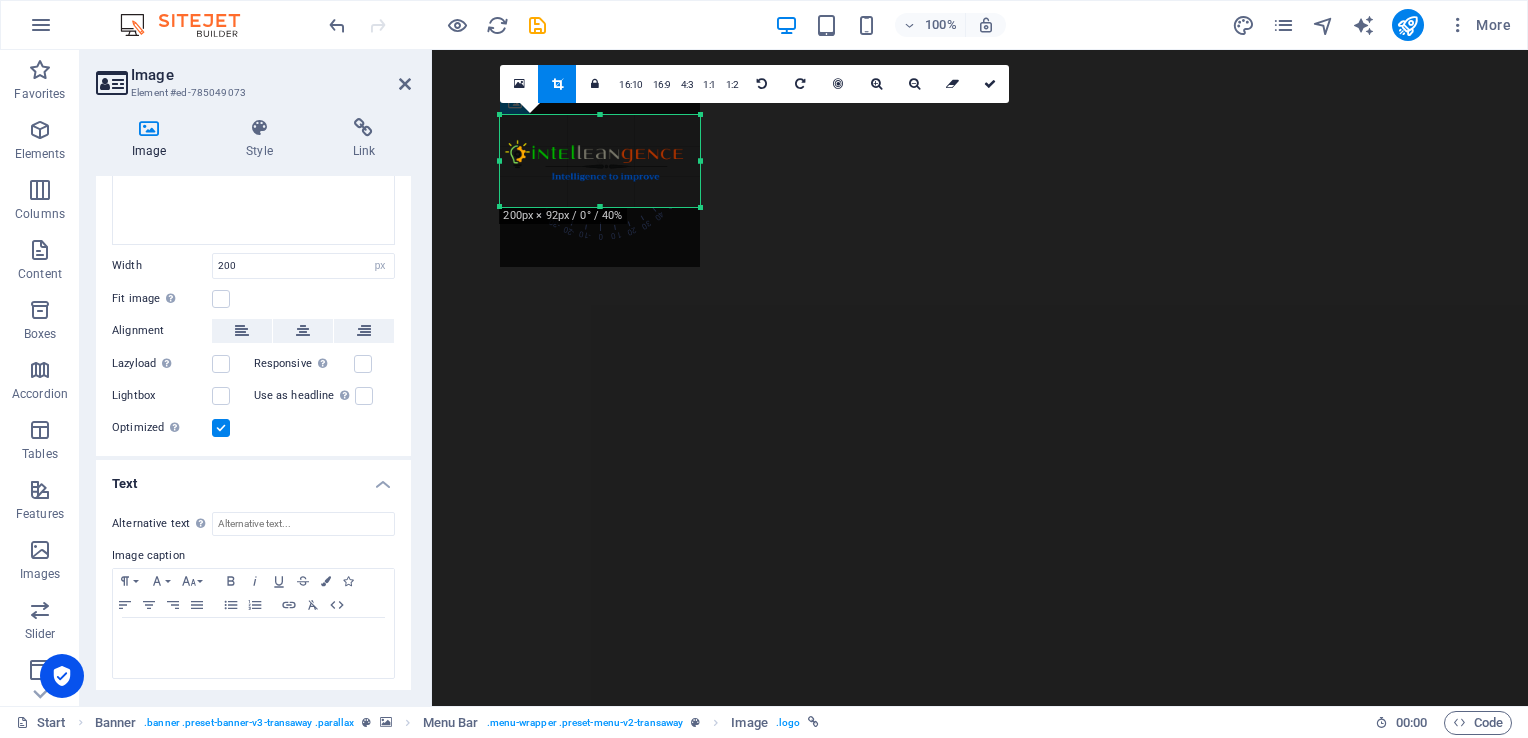 drag, startPoint x: 601, startPoint y: 114, endPoint x: 599, endPoint y: 162, distance: 48.04165 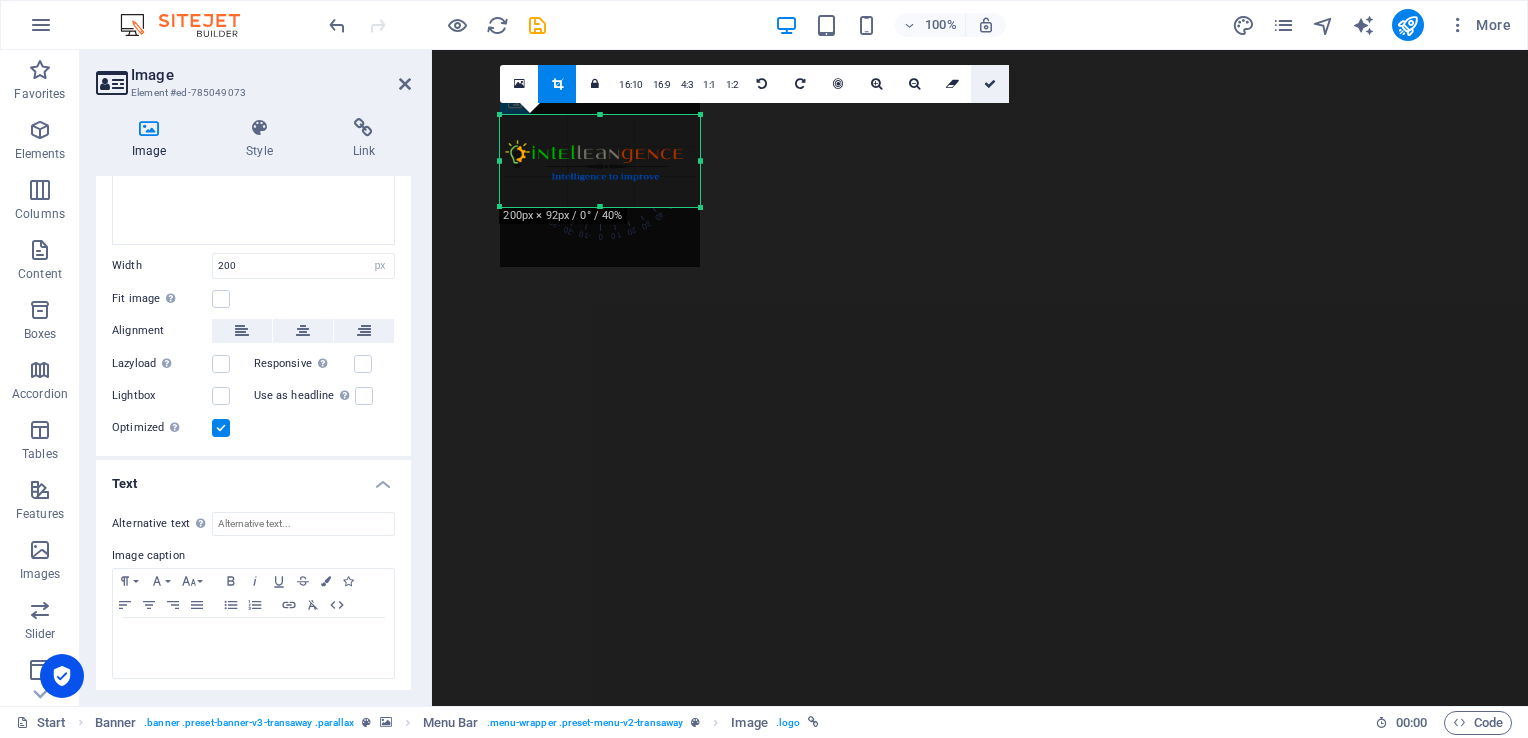 click at bounding box center (990, 84) 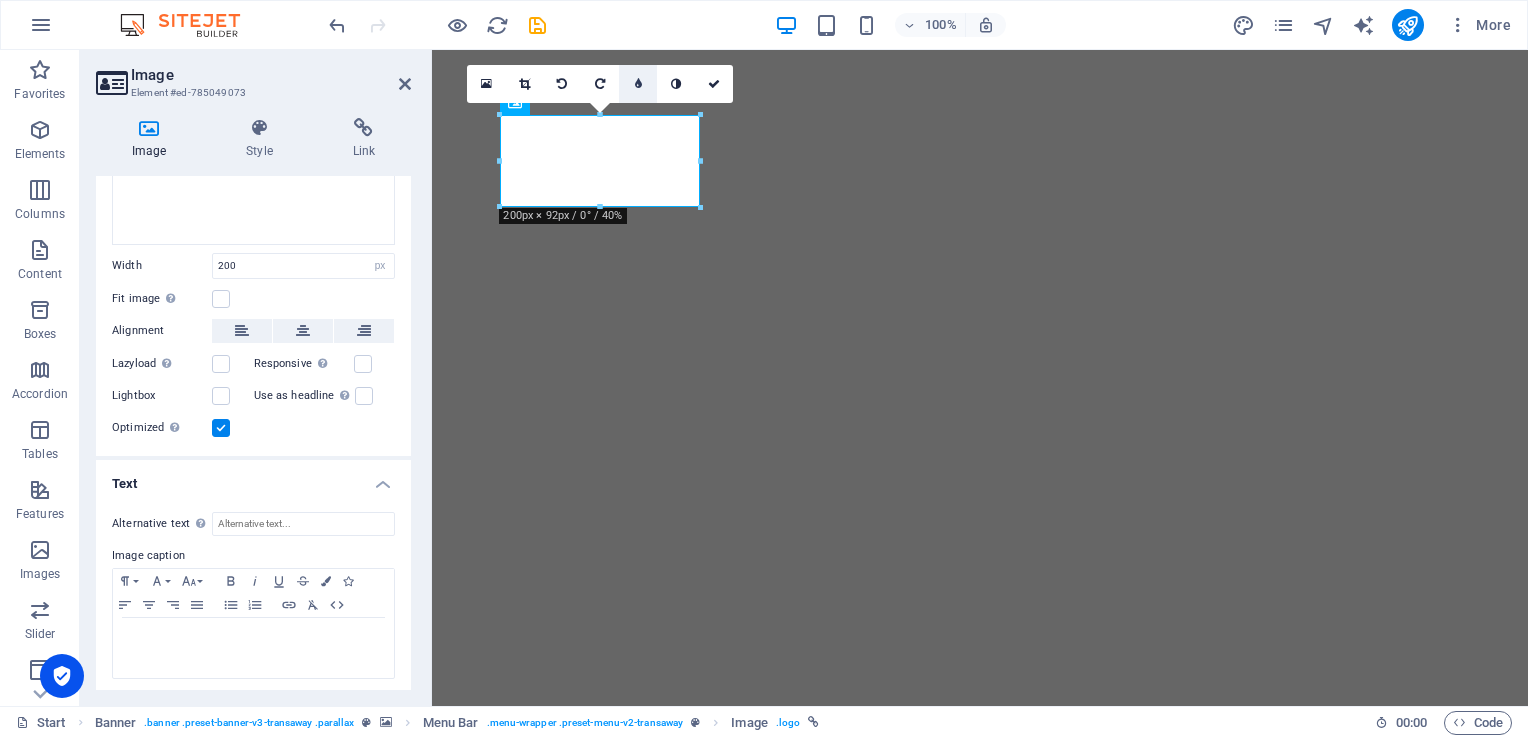 click at bounding box center [638, 84] 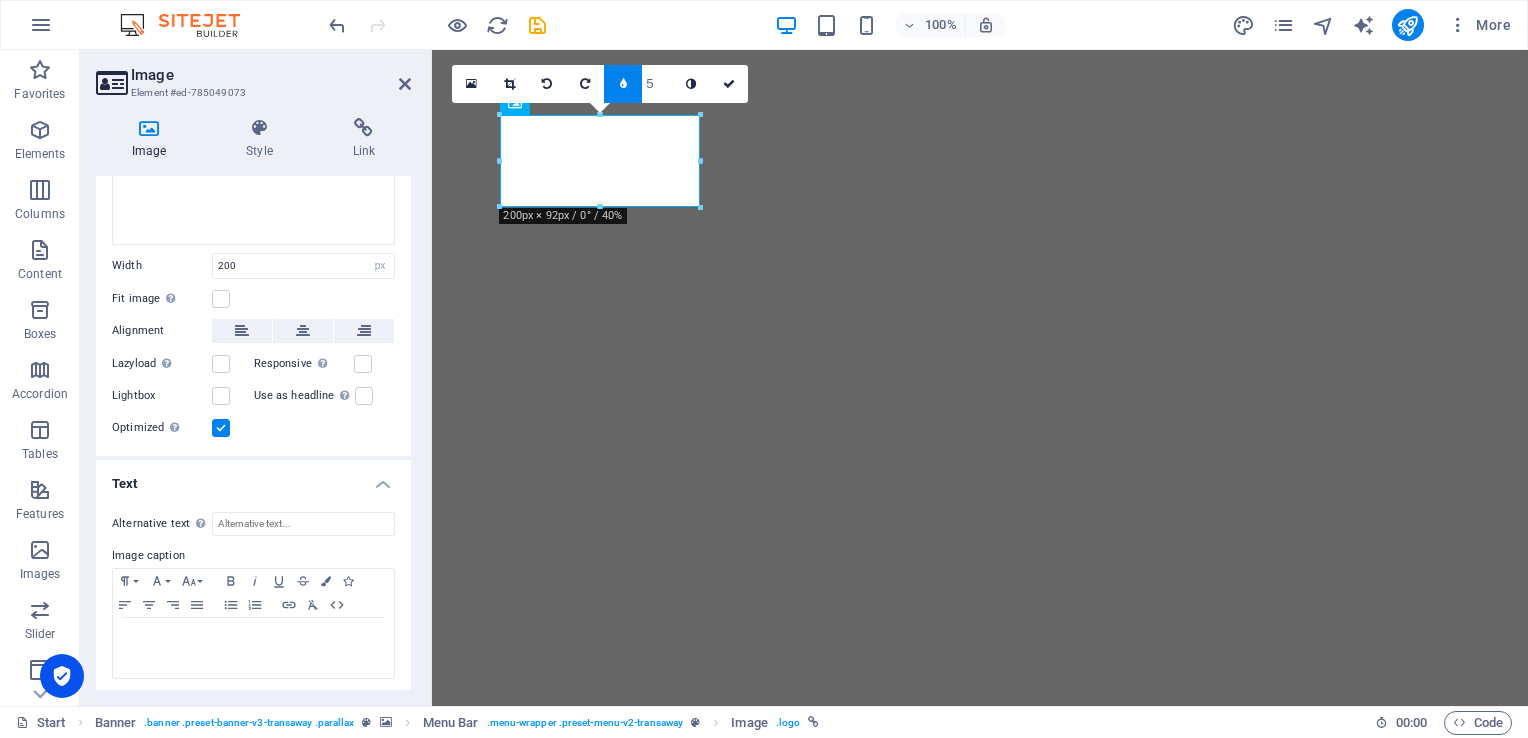click at bounding box center [623, 84] 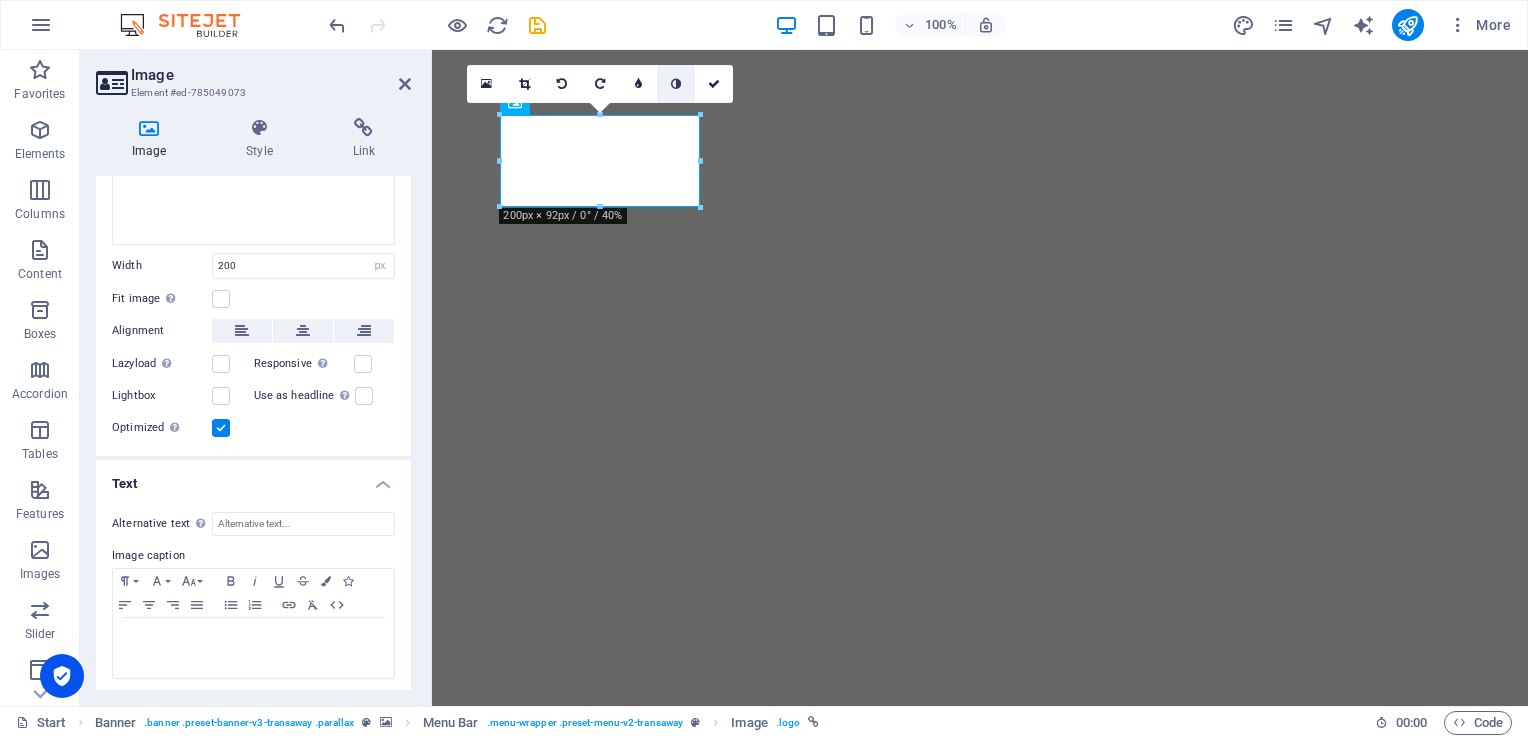click at bounding box center [676, 84] 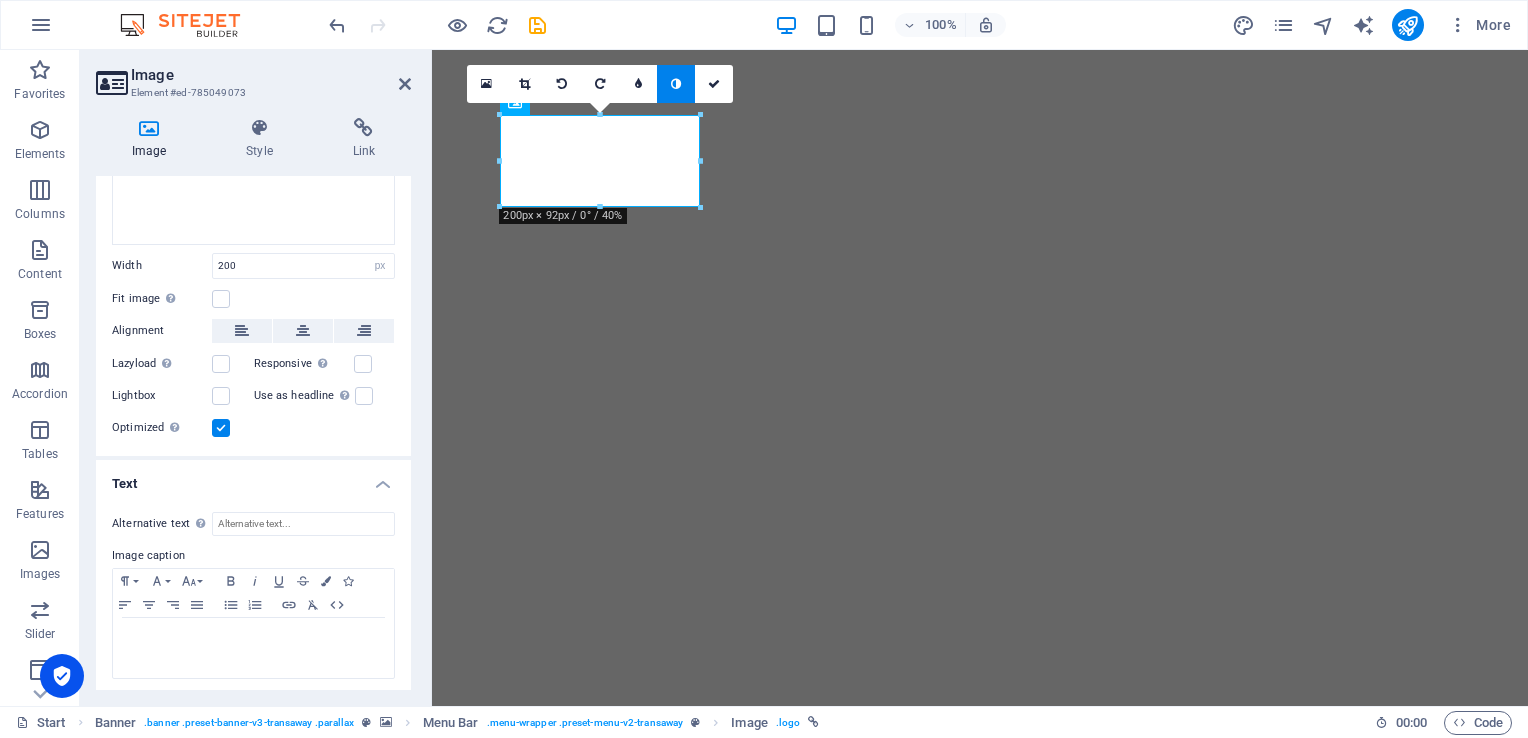 click at bounding box center [676, 84] 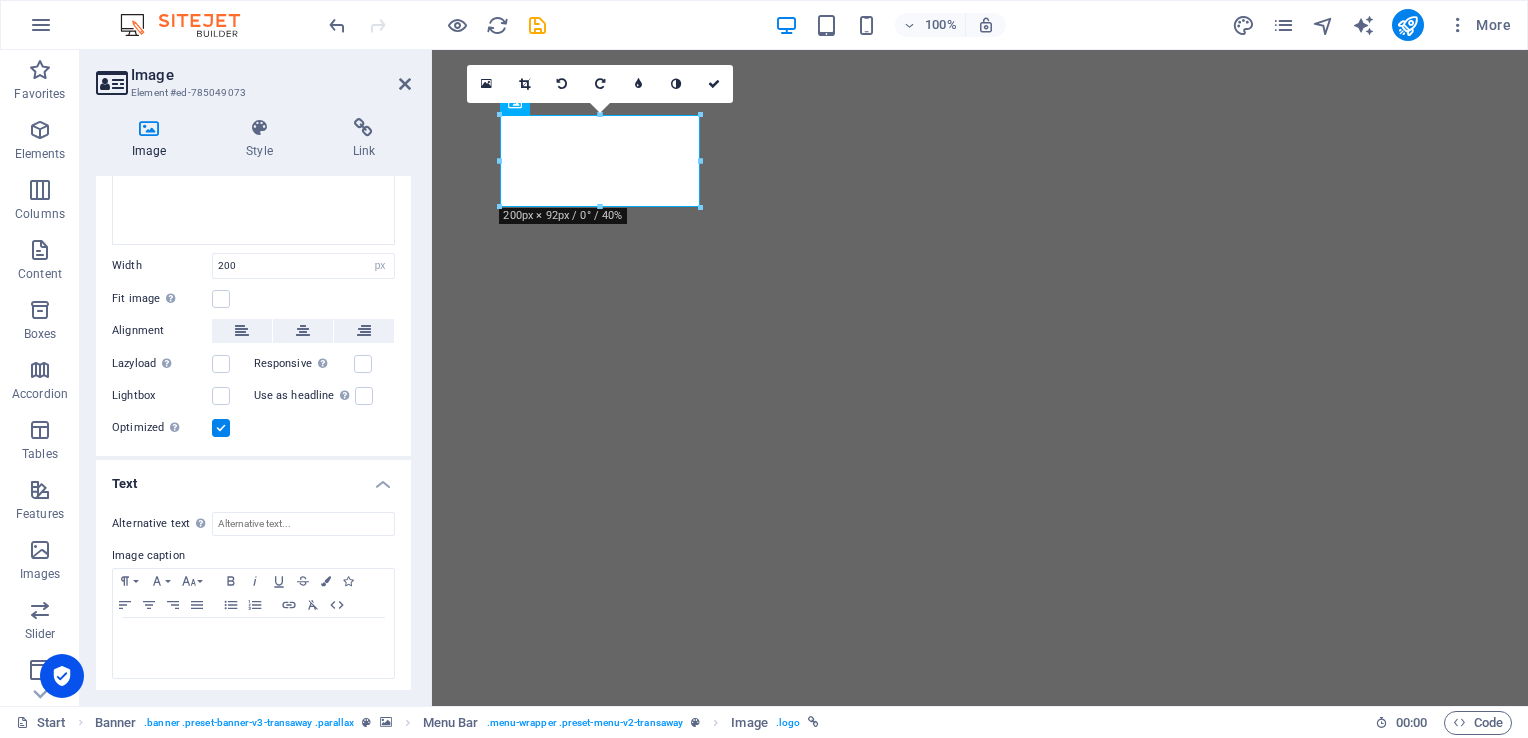 click at bounding box center (676, 84) 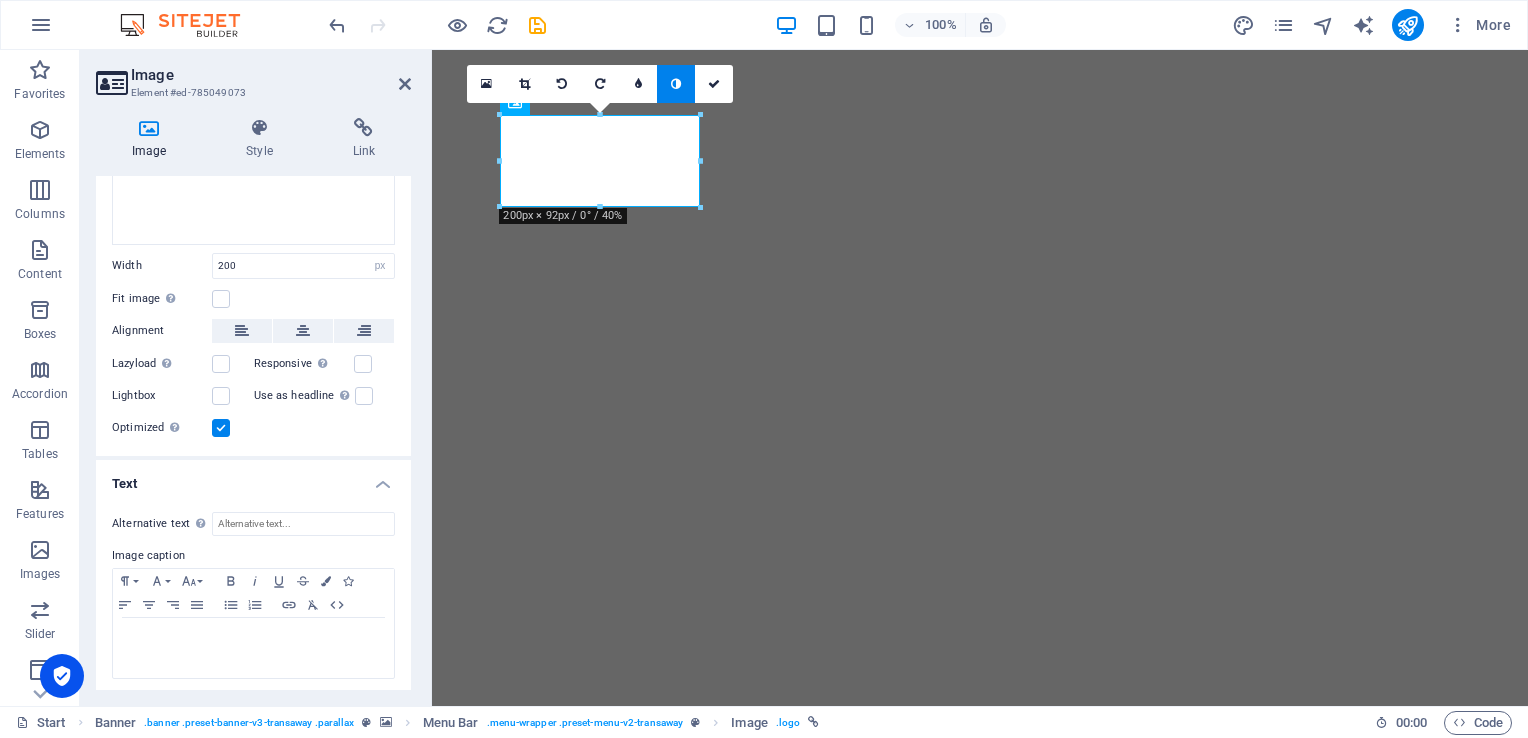 click at bounding box center [676, 84] 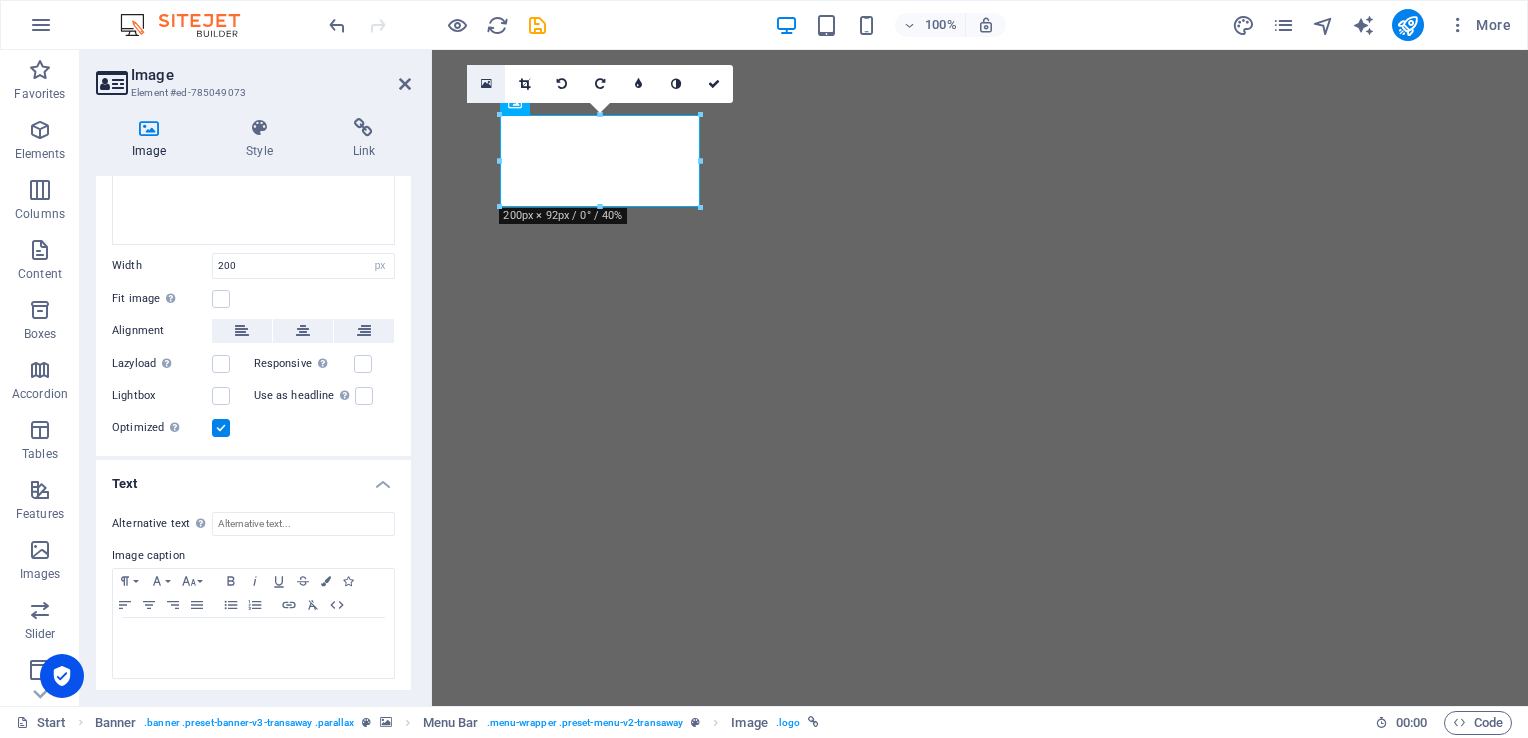 click at bounding box center (486, 84) 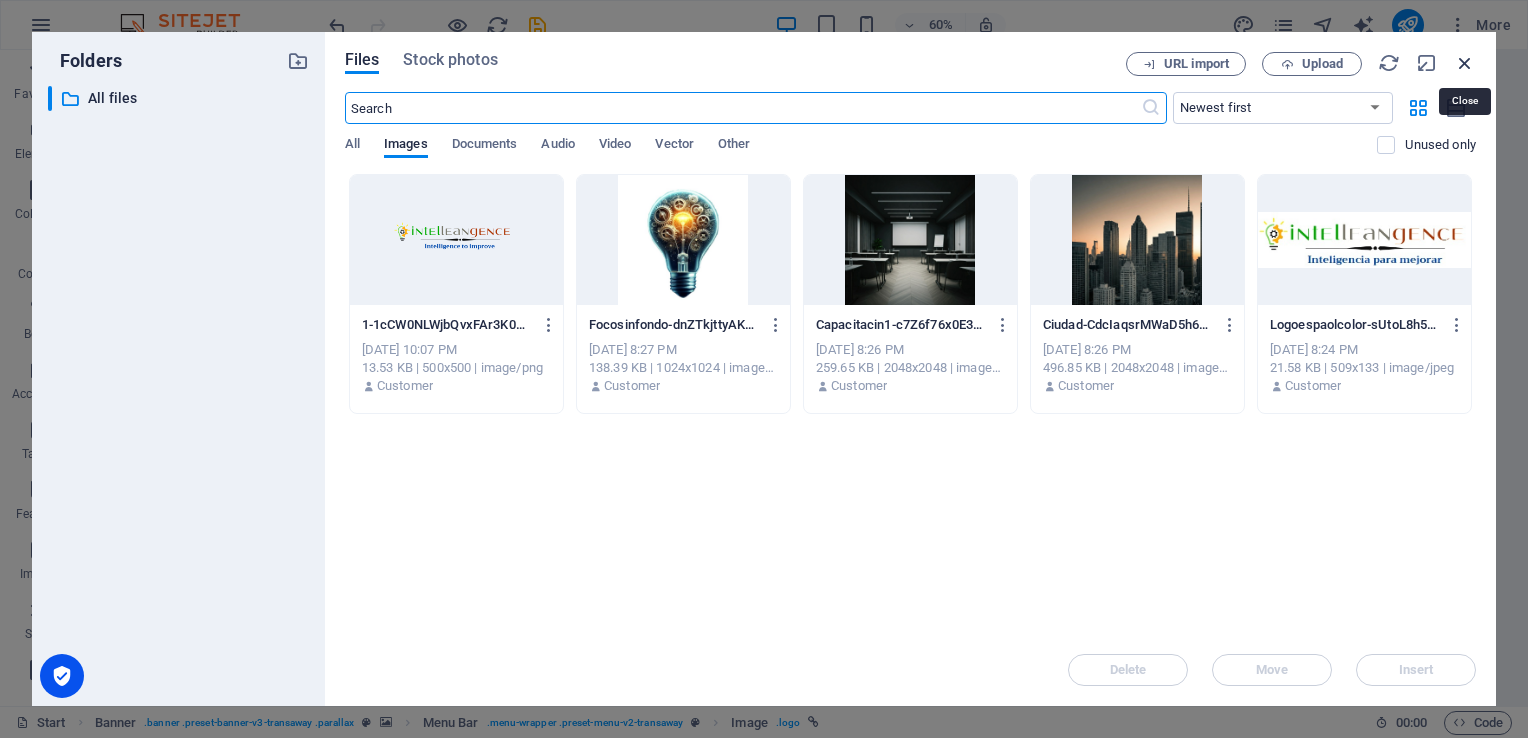 click at bounding box center (1465, 63) 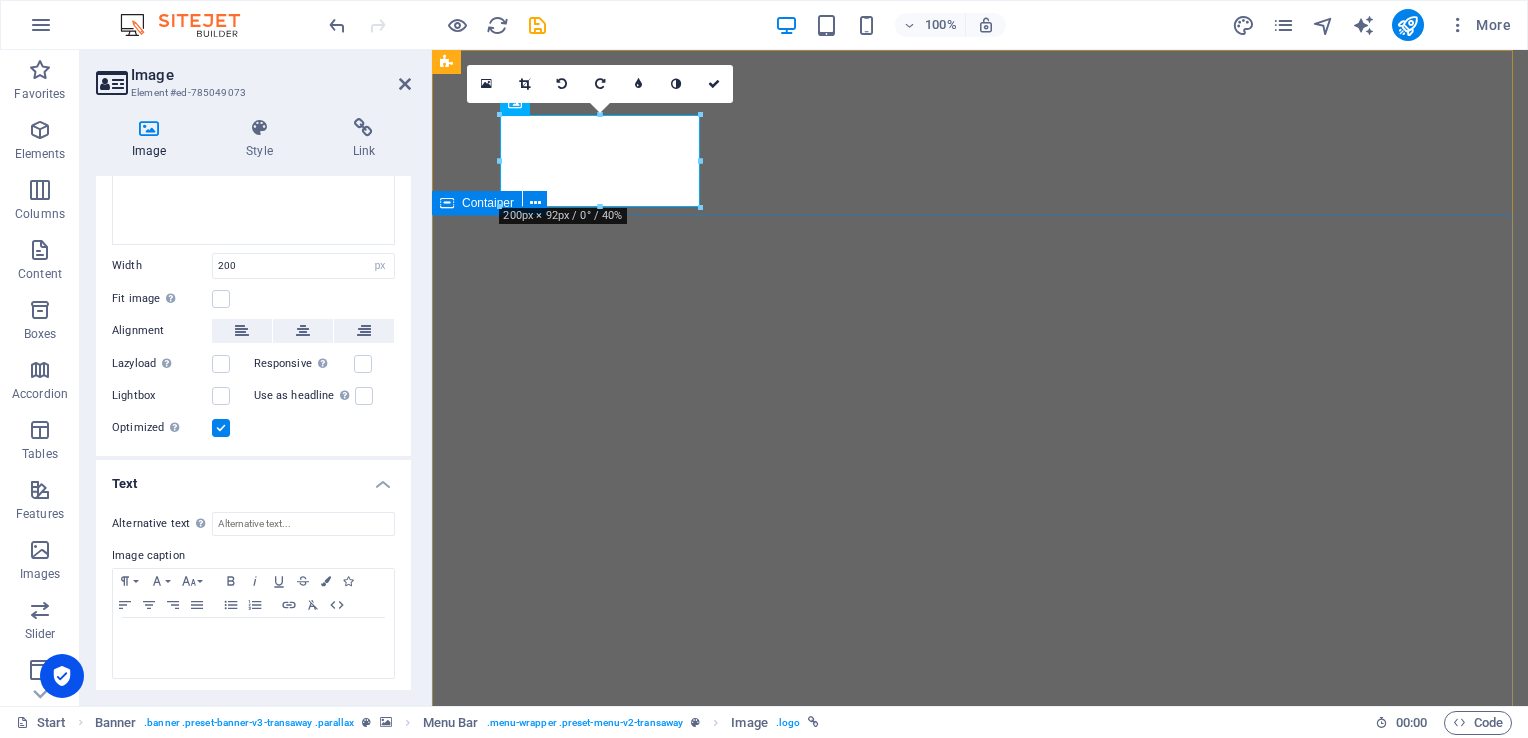 click on "INTELIGENCIA PARA MEJORAR" at bounding box center [980, 1203] 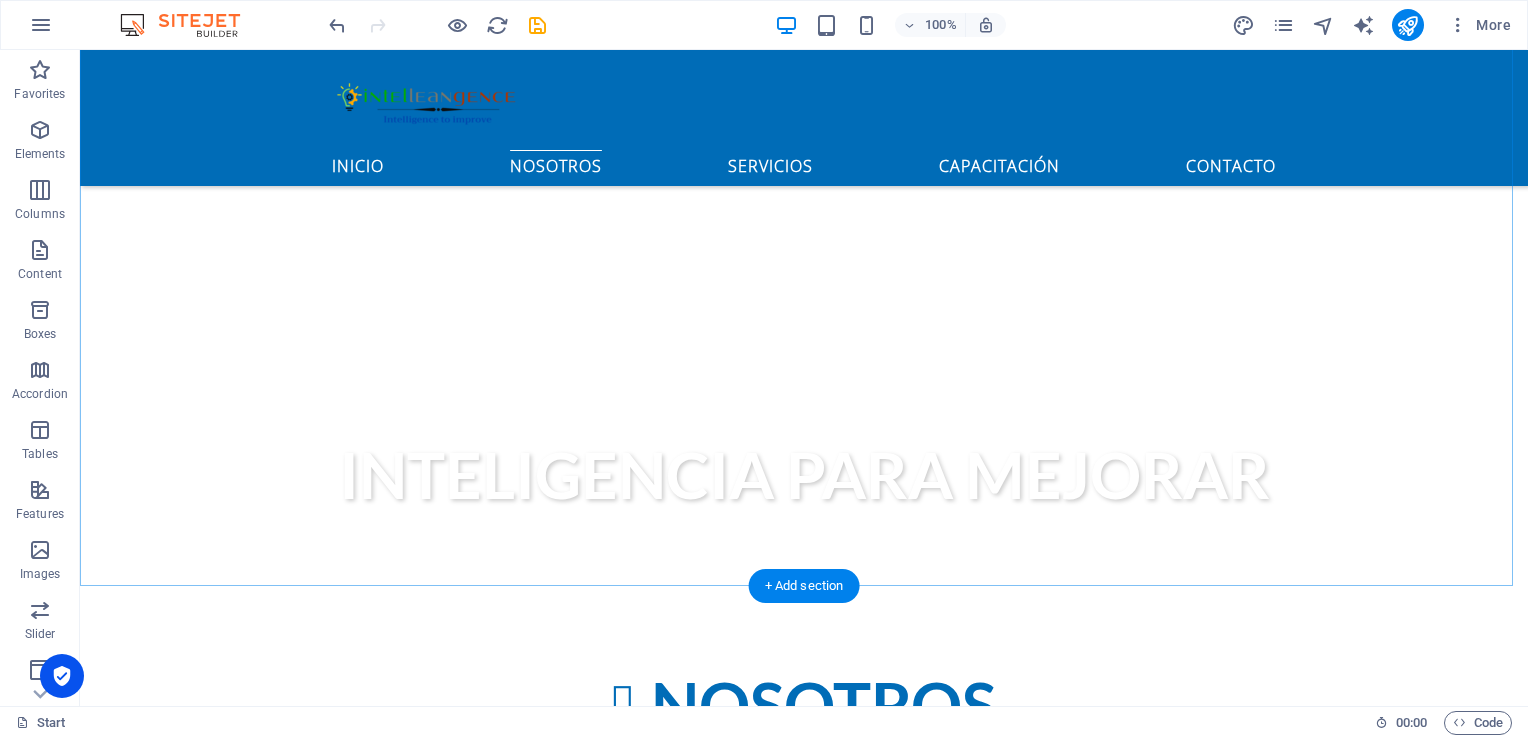 scroll, scrollTop: 1000, scrollLeft: 0, axis: vertical 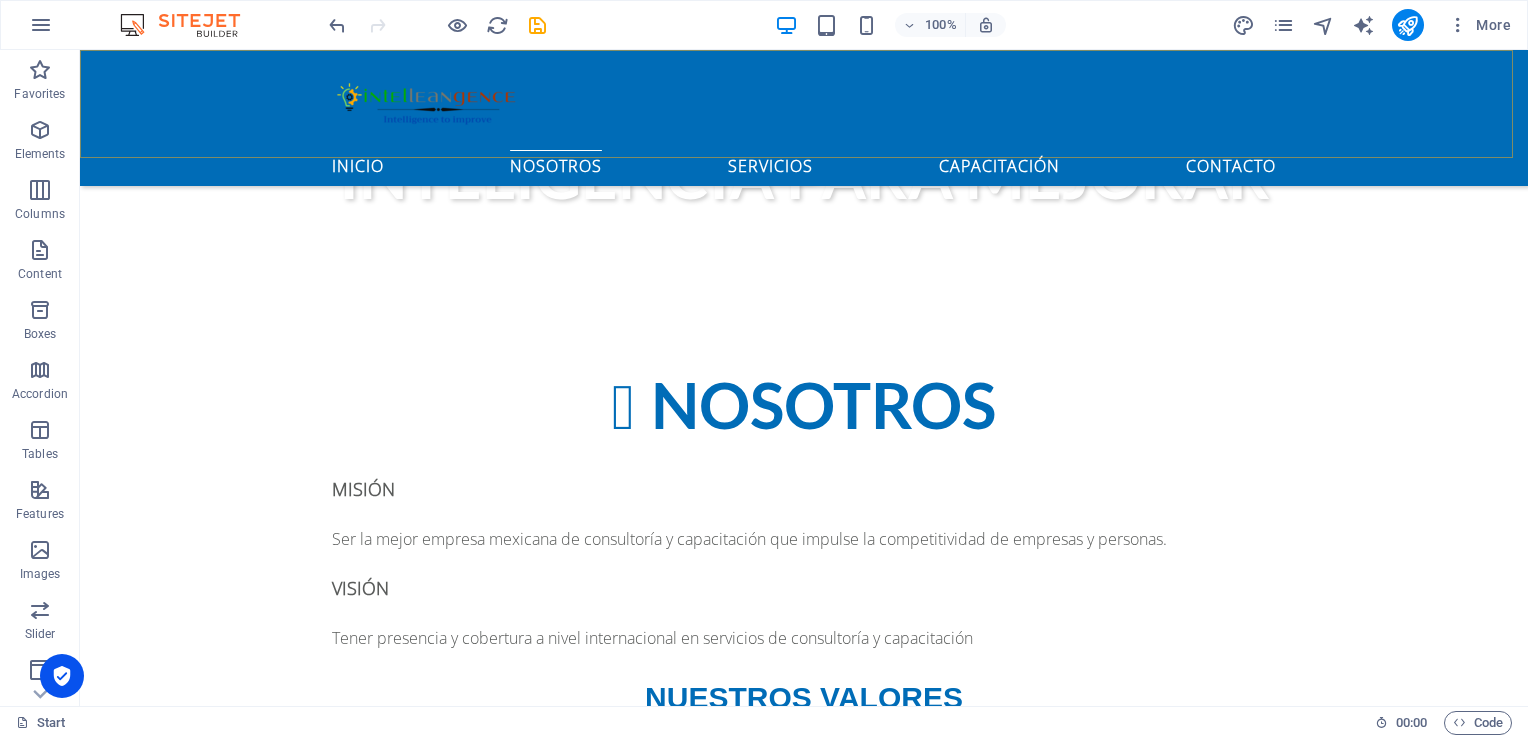 click on "Inicio Nosotros Servicios Capacitación Contacto" at bounding box center [804, 118] 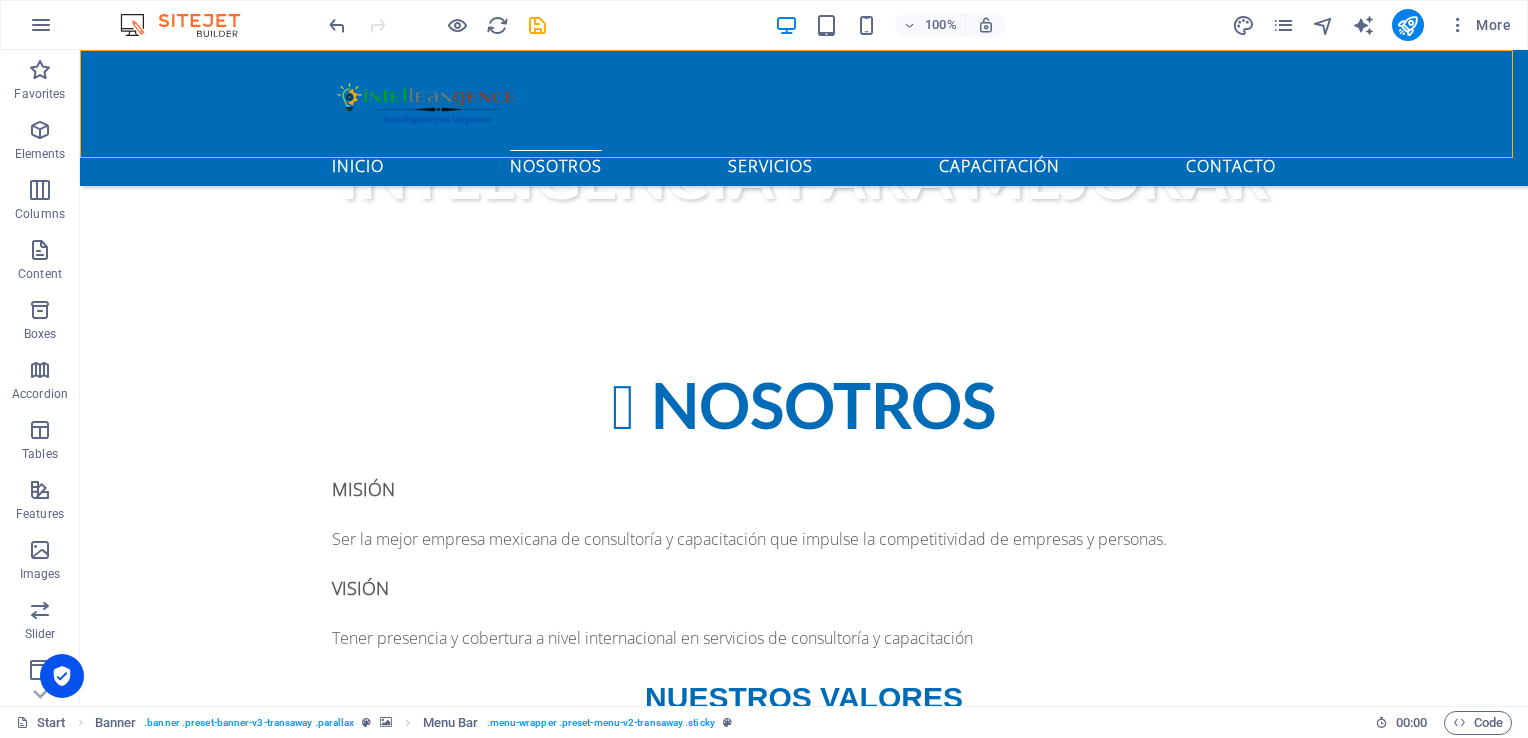 click on "Inicio Nosotros Servicios Capacitación Contacto" at bounding box center [804, 118] 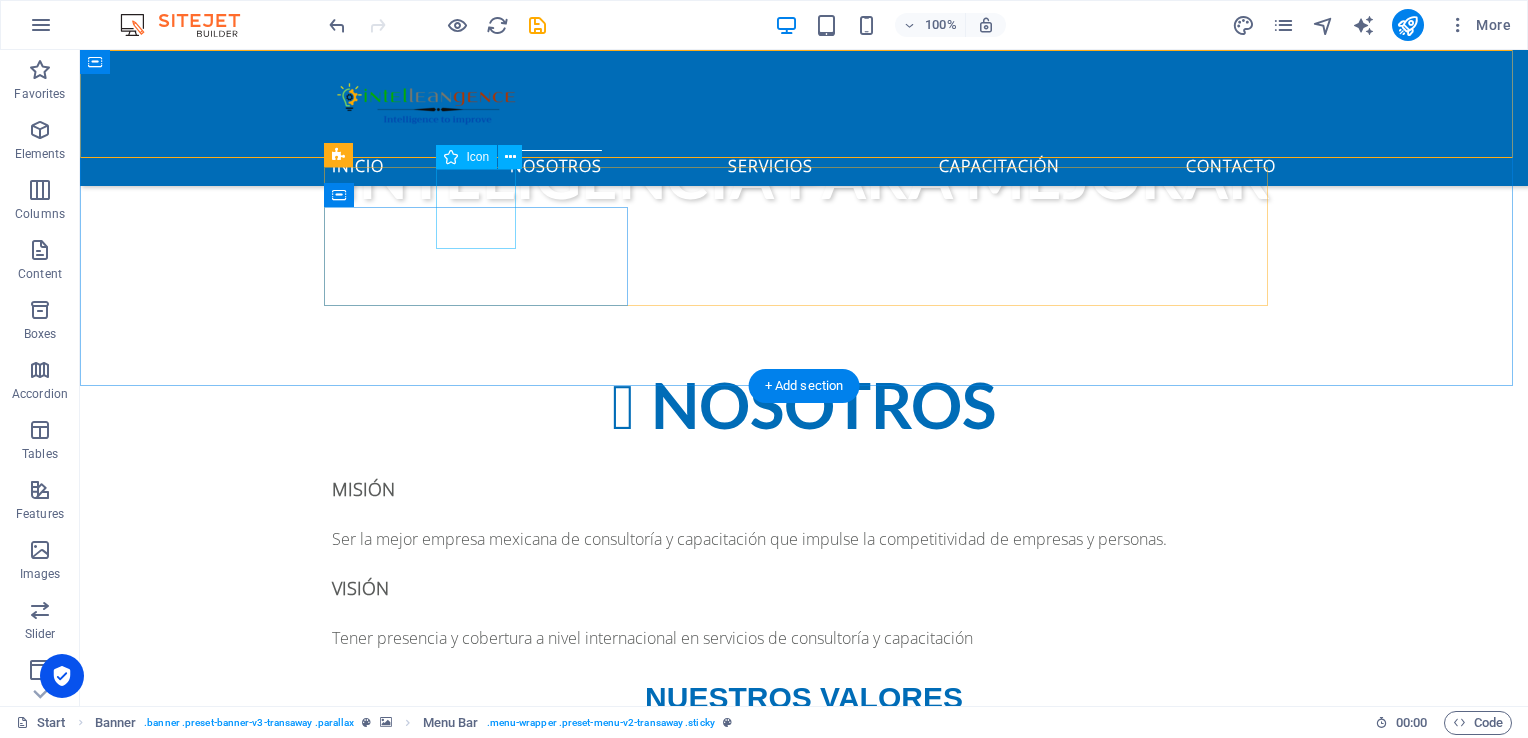 click at bounding box center [804, 795] 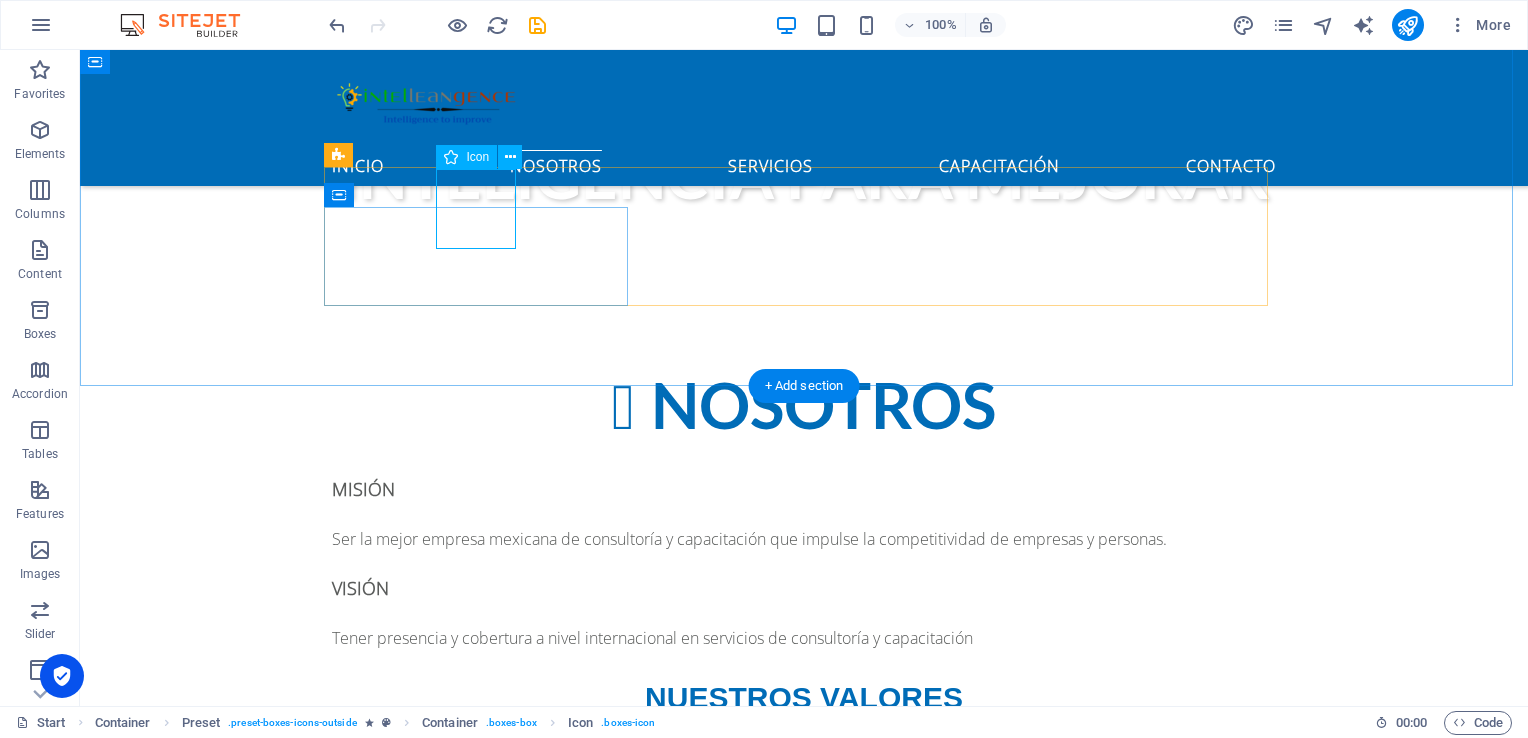 click at bounding box center (804, 795) 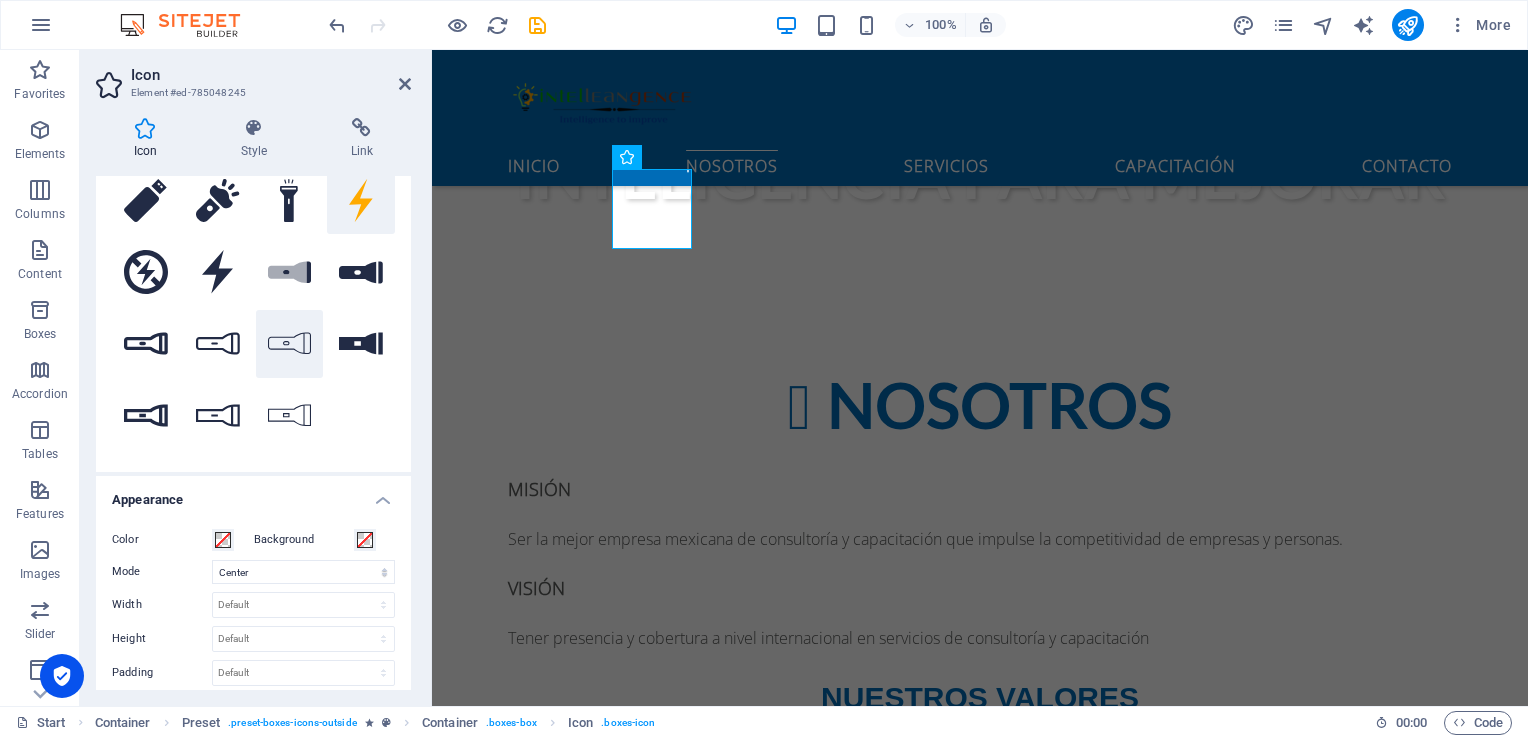 scroll, scrollTop: 133, scrollLeft: 0, axis: vertical 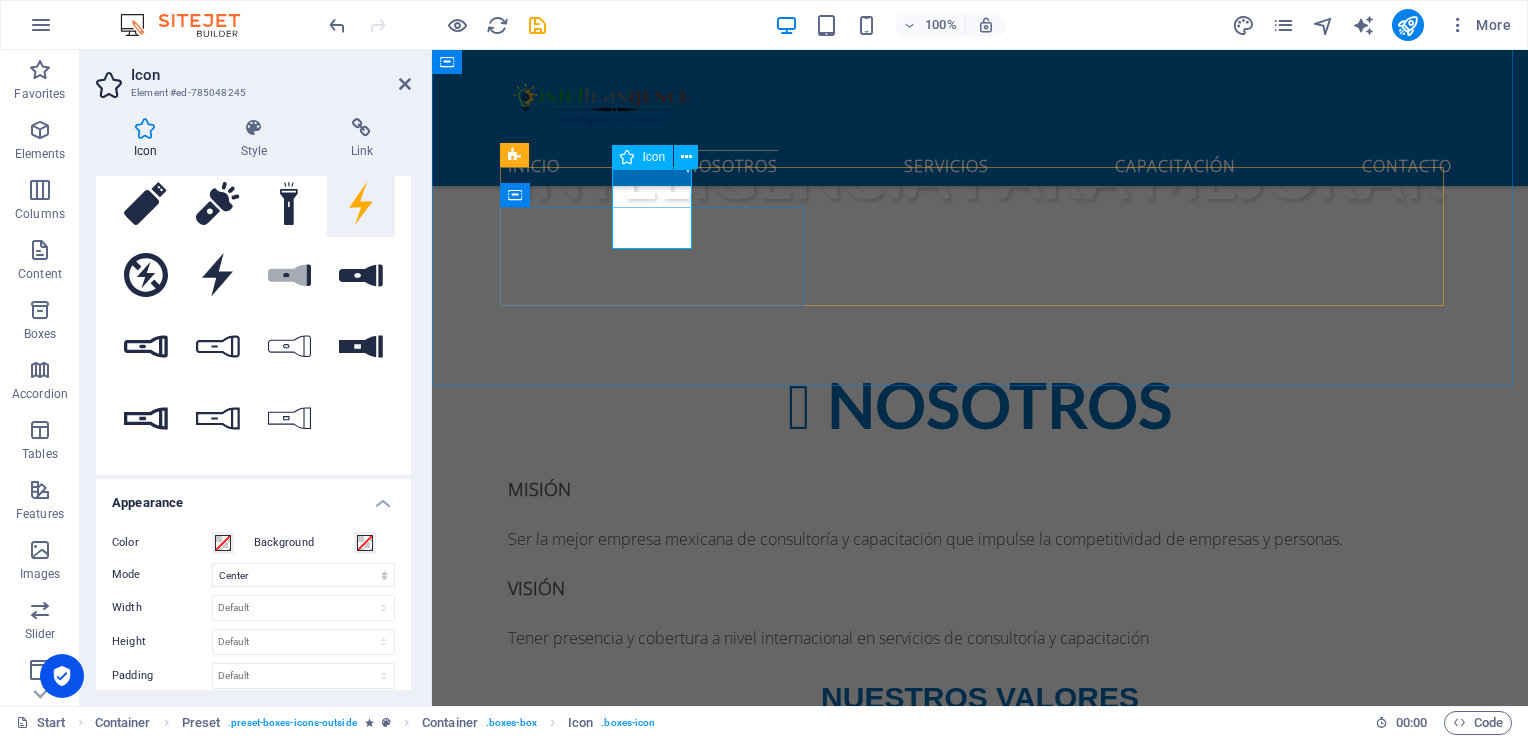 click at bounding box center [980, 795] 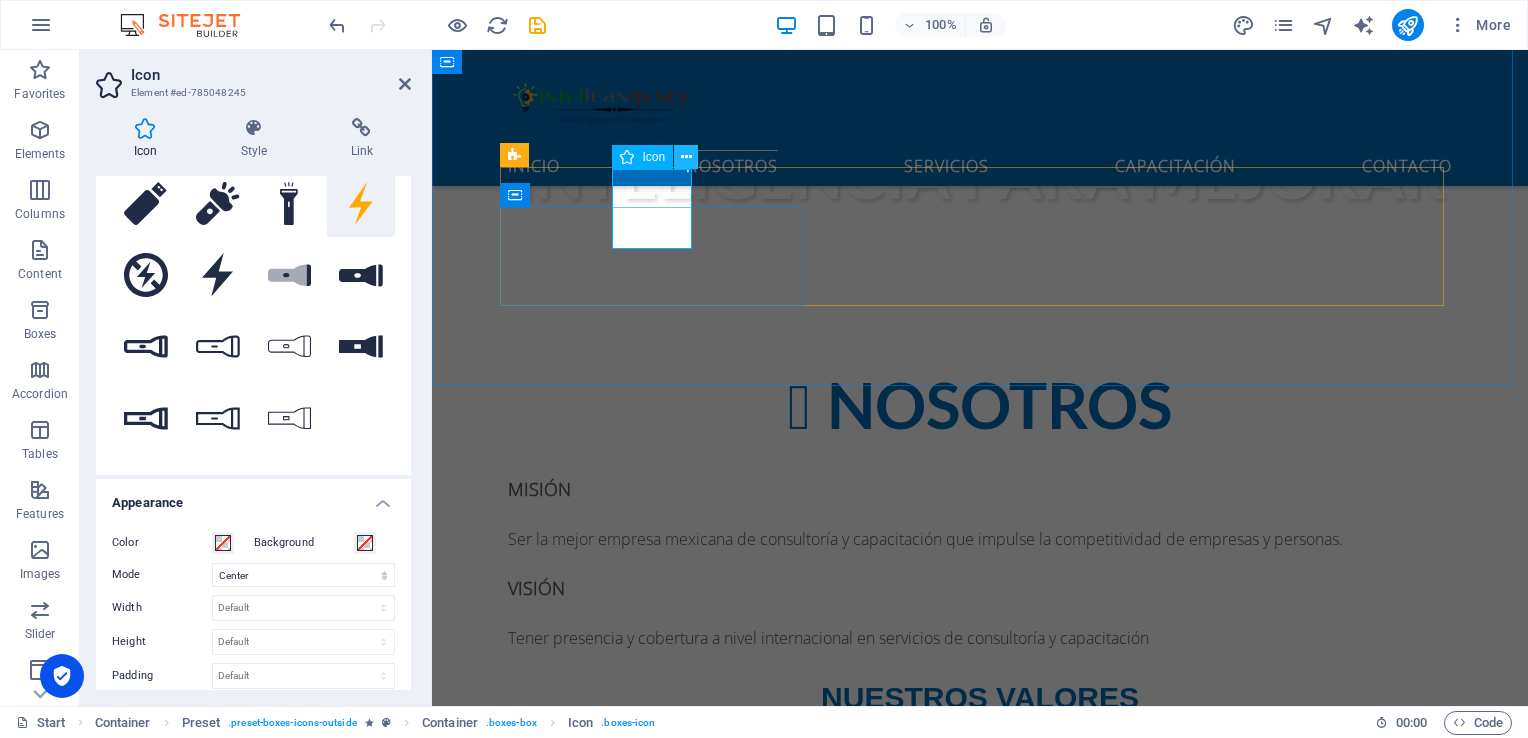 click at bounding box center [686, 157] 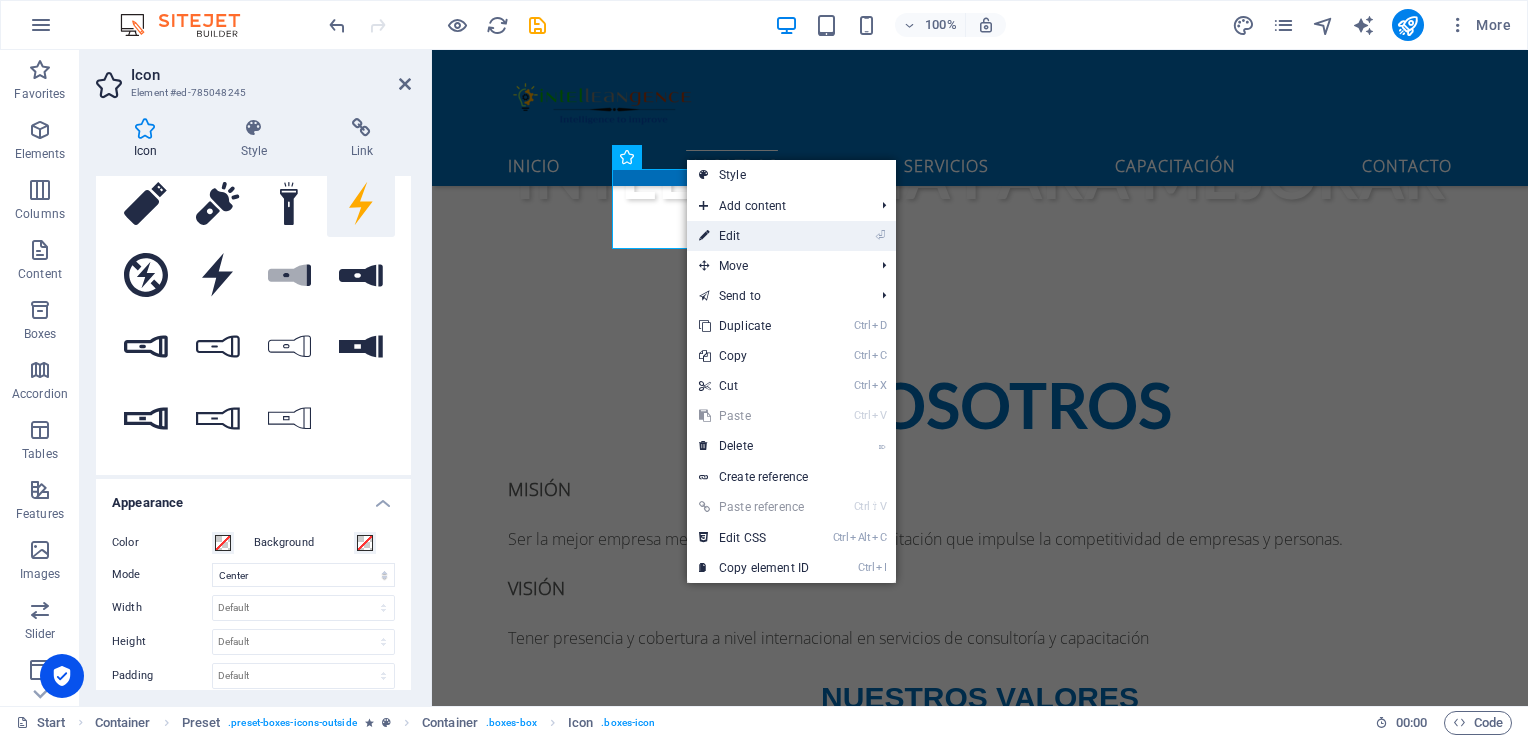 click on "⏎  Edit" at bounding box center [754, 236] 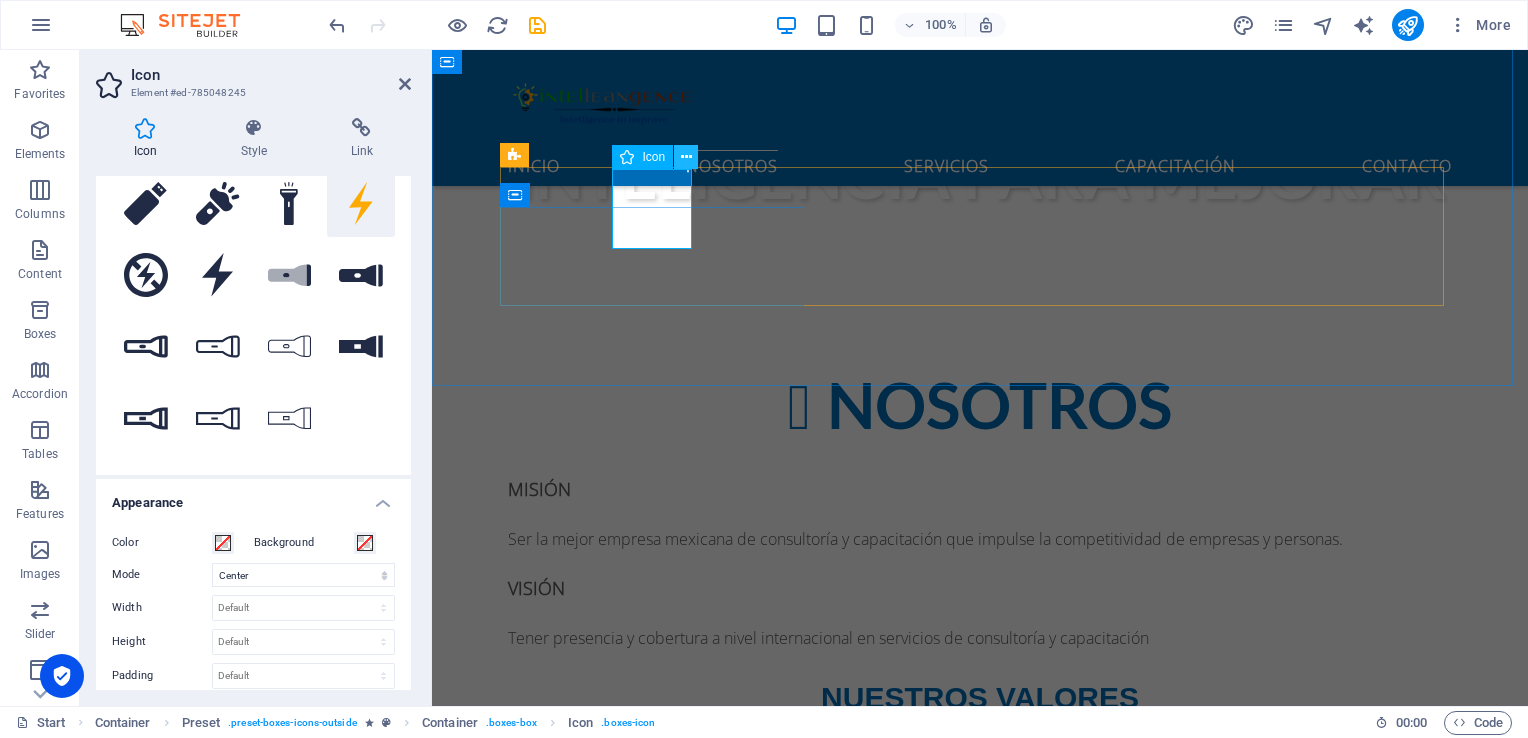 click at bounding box center (686, 157) 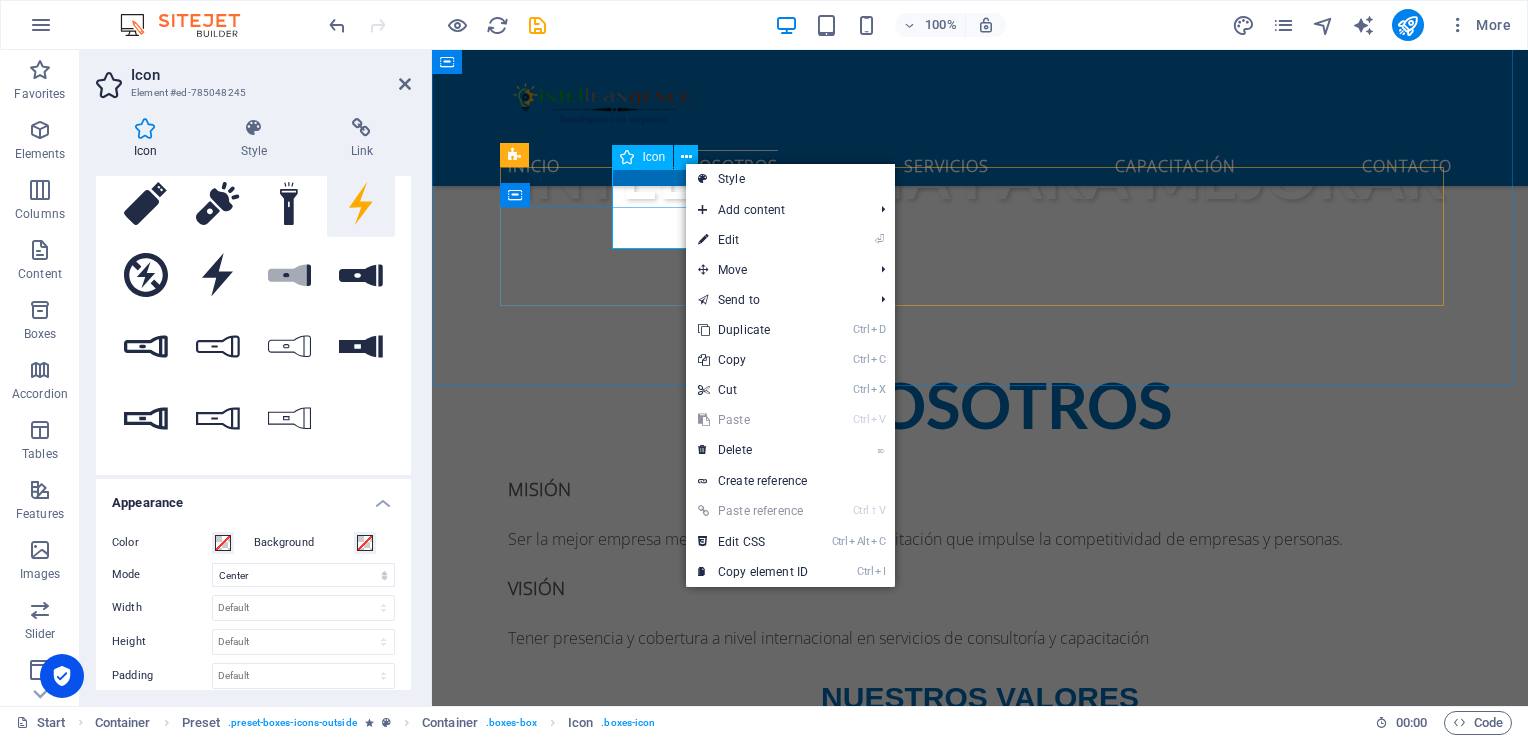 click at bounding box center (980, 795) 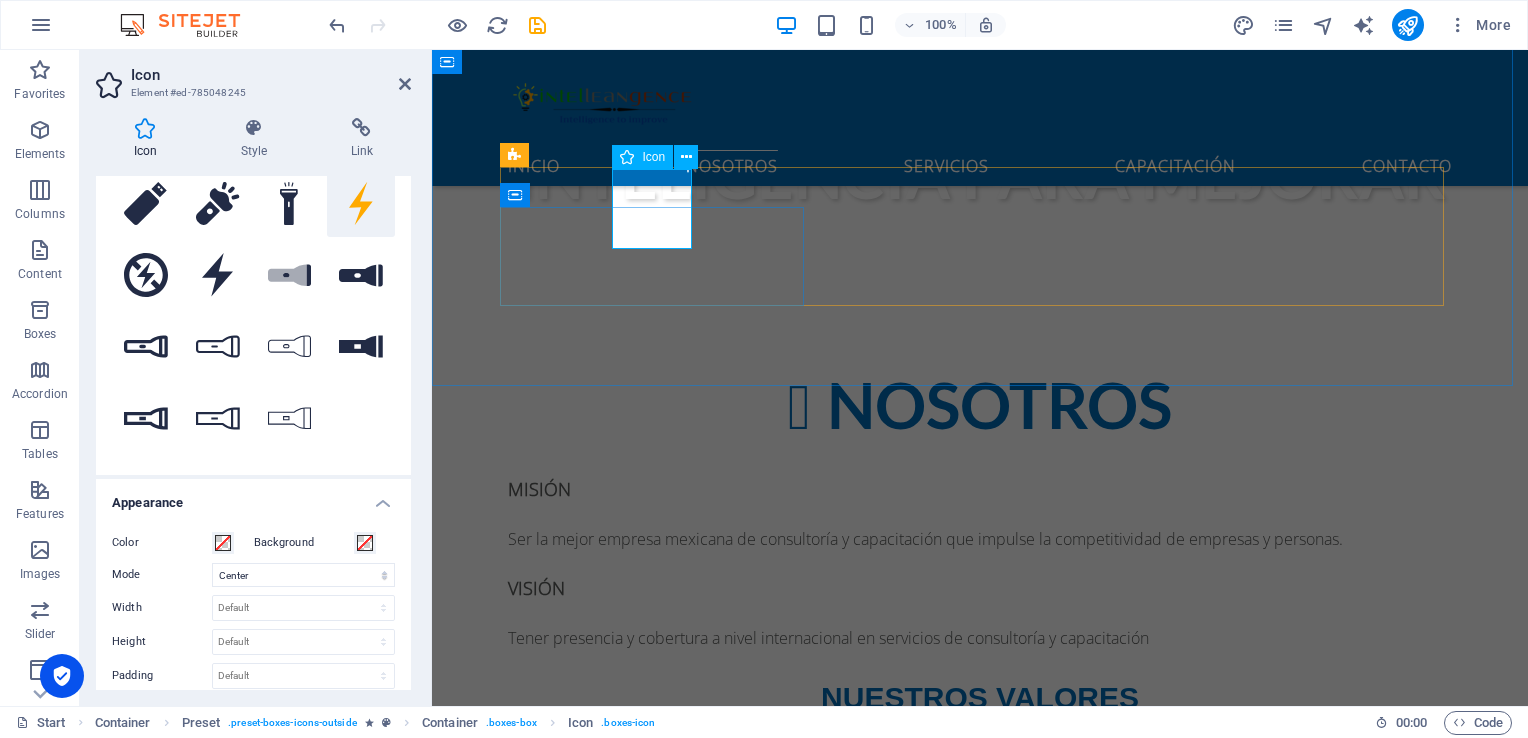 click at bounding box center (980, 795) 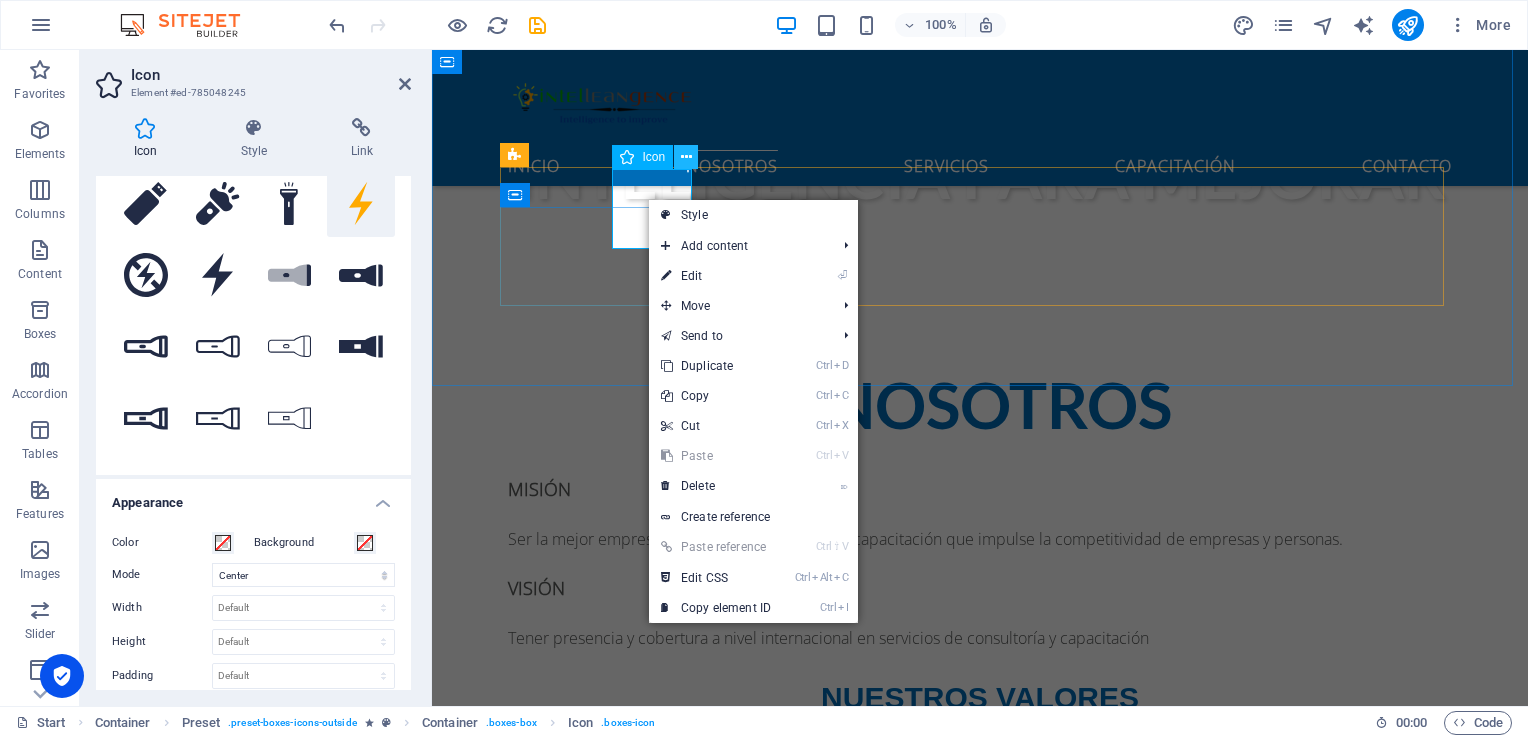 click at bounding box center (686, 157) 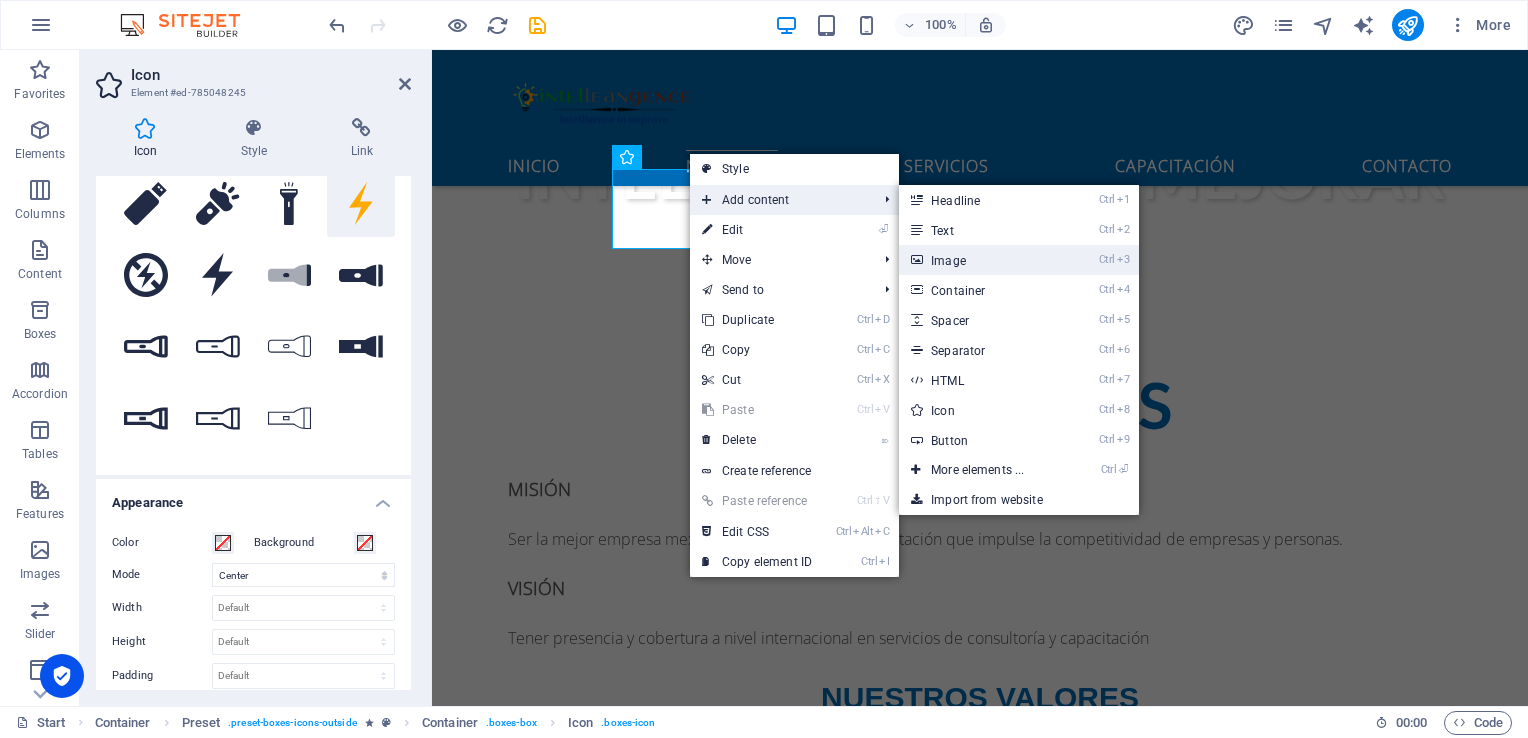 click on "Ctrl 3  Image" at bounding box center [981, 260] 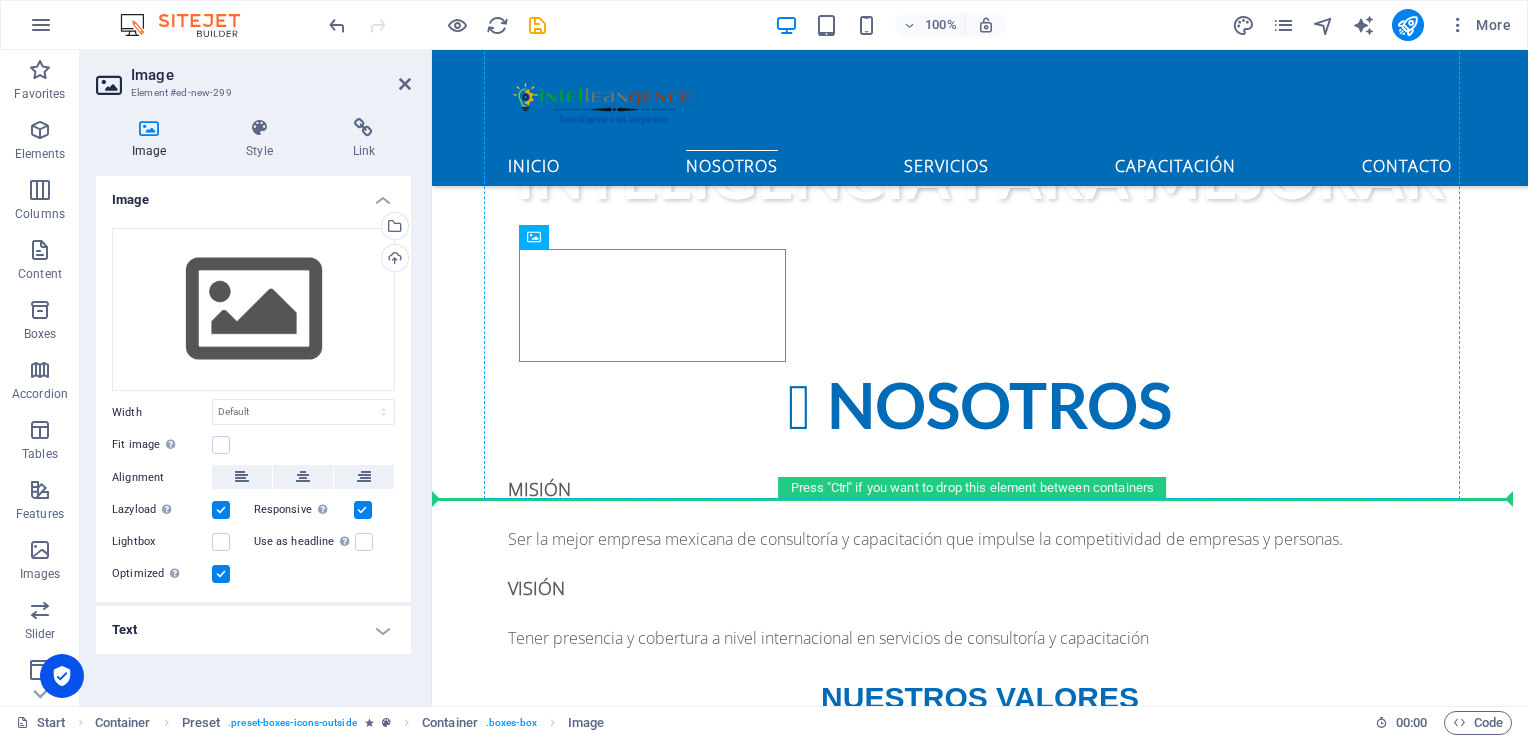 drag, startPoint x: 608, startPoint y: 275, endPoint x: 606, endPoint y: 202, distance: 73.02739 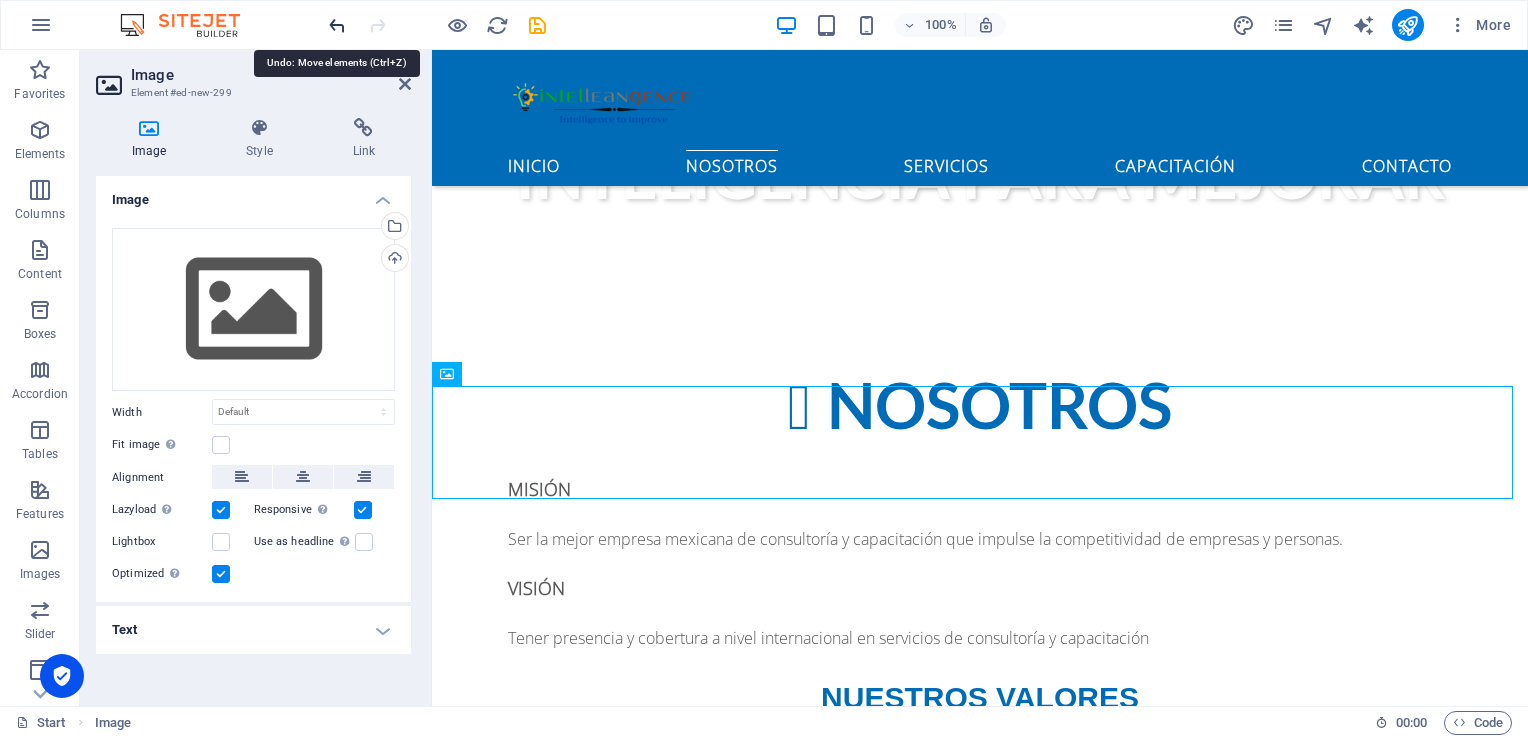 click at bounding box center (337, 25) 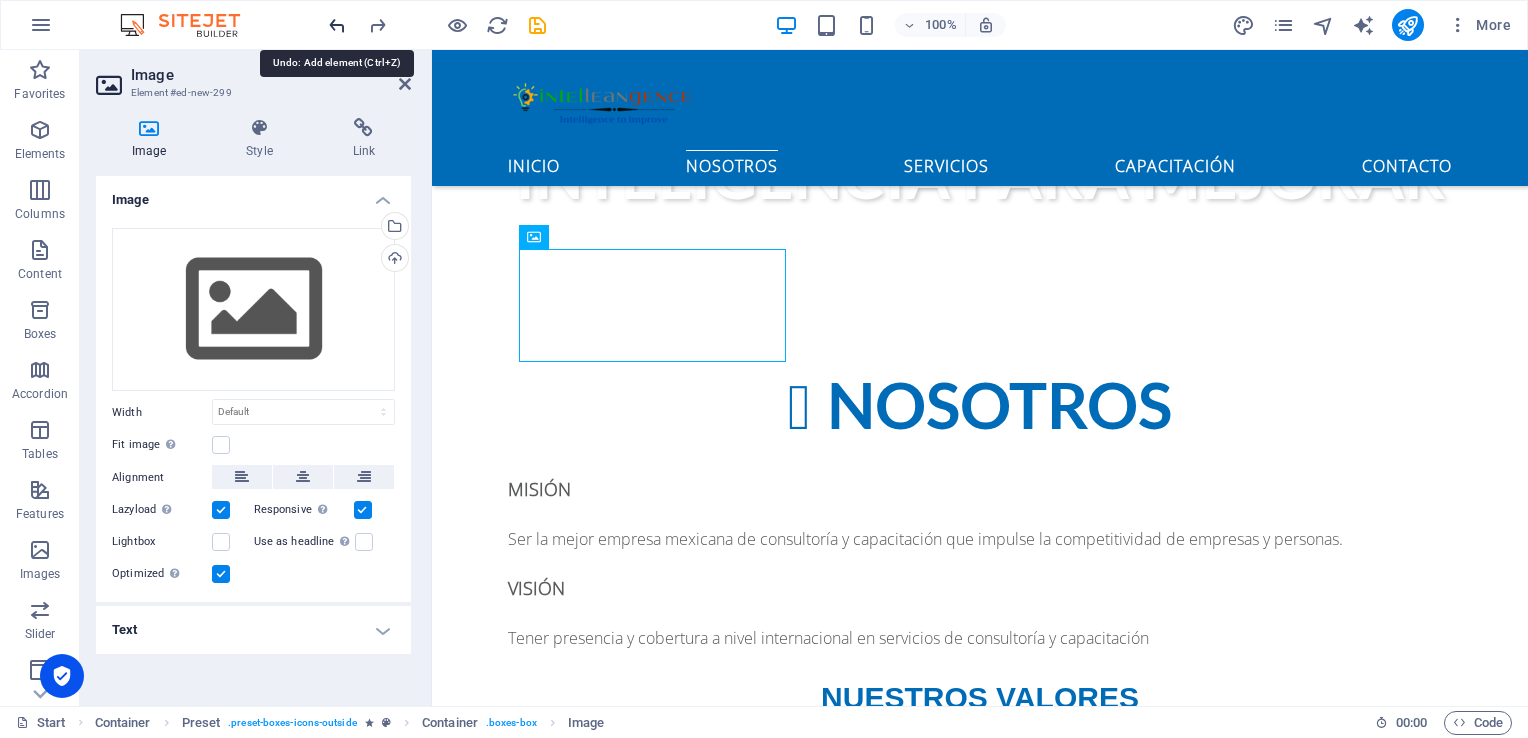 click at bounding box center [337, 25] 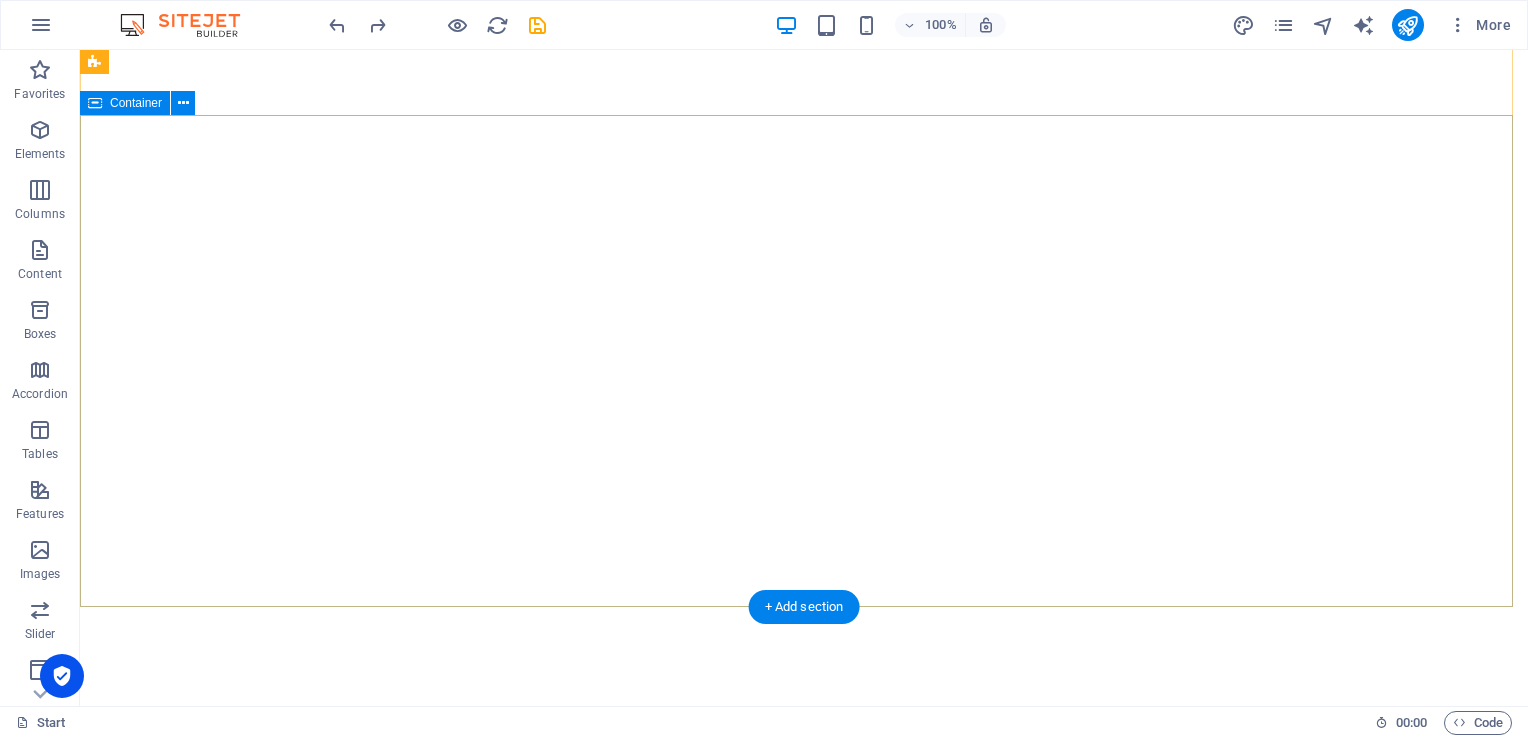 scroll, scrollTop: 0, scrollLeft: 0, axis: both 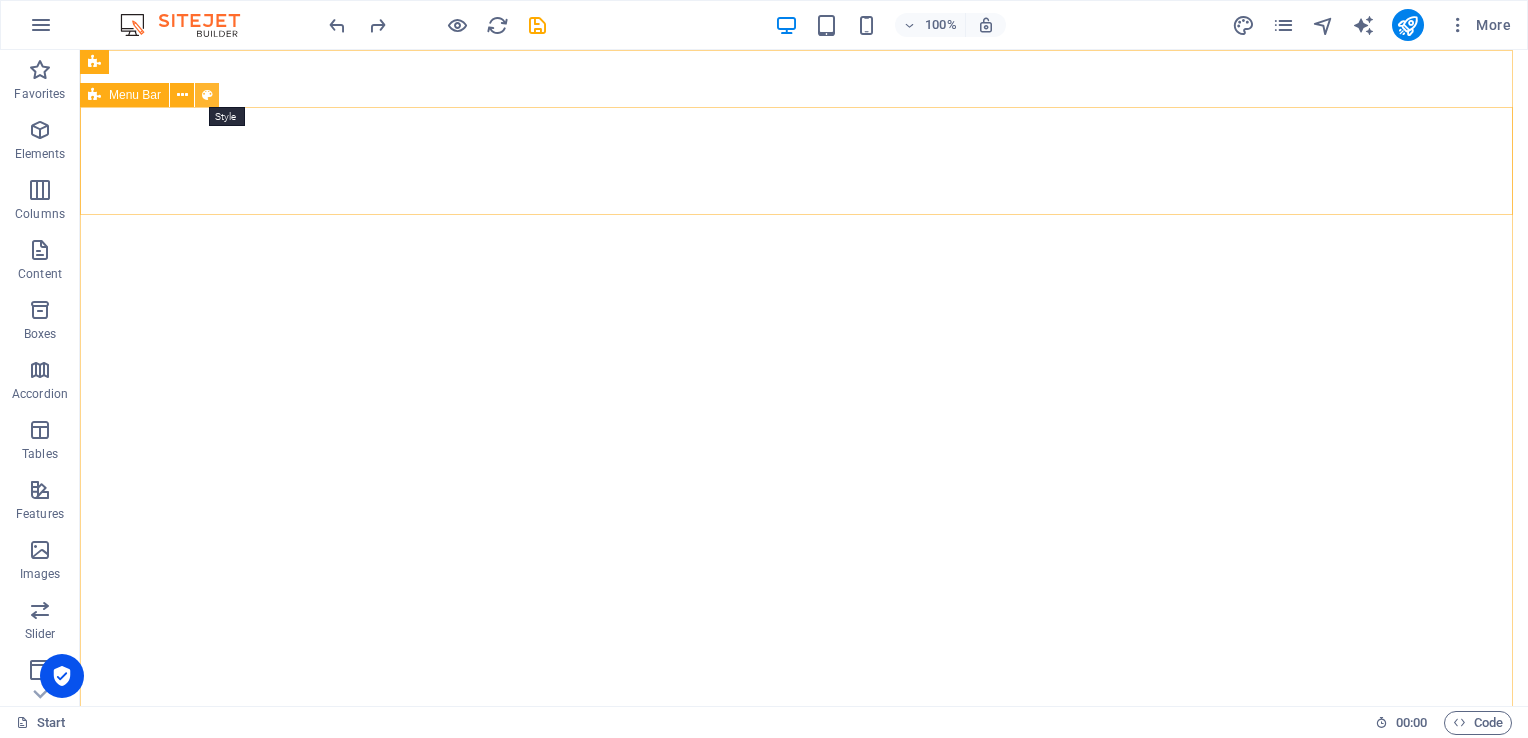 click at bounding box center (207, 95) 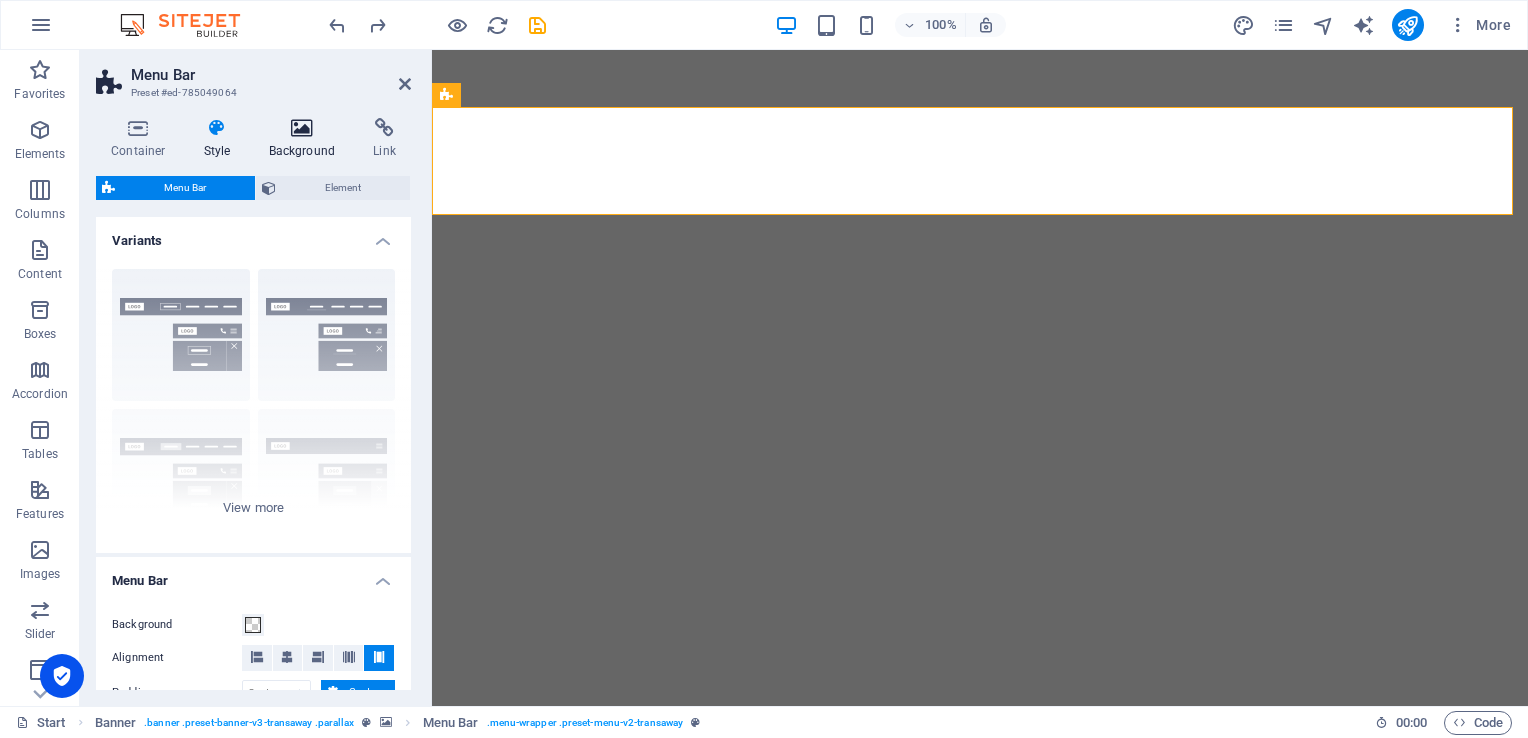click at bounding box center (302, 128) 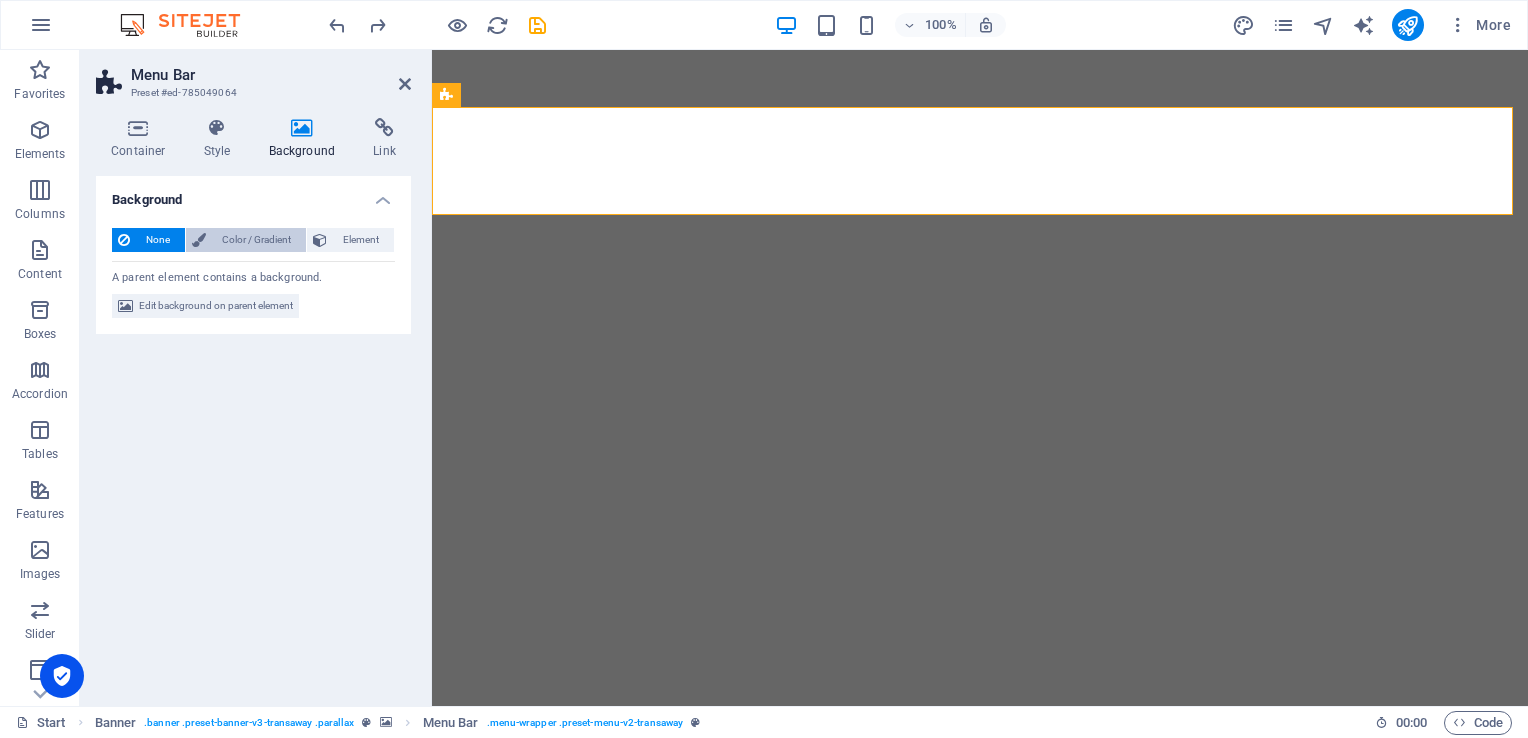 click on "Color / Gradient" at bounding box center [256, 240] 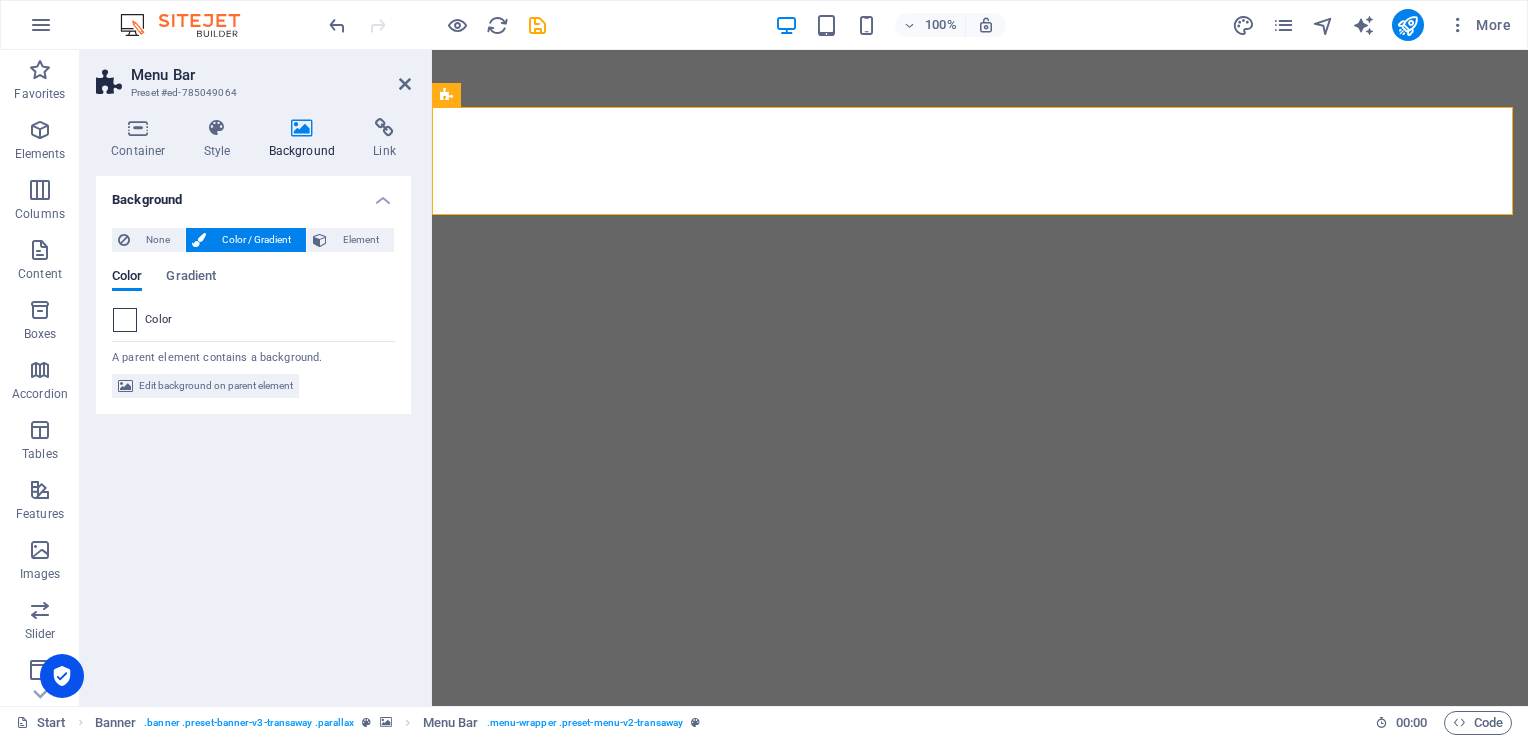 click at bounding box center (125, 320) 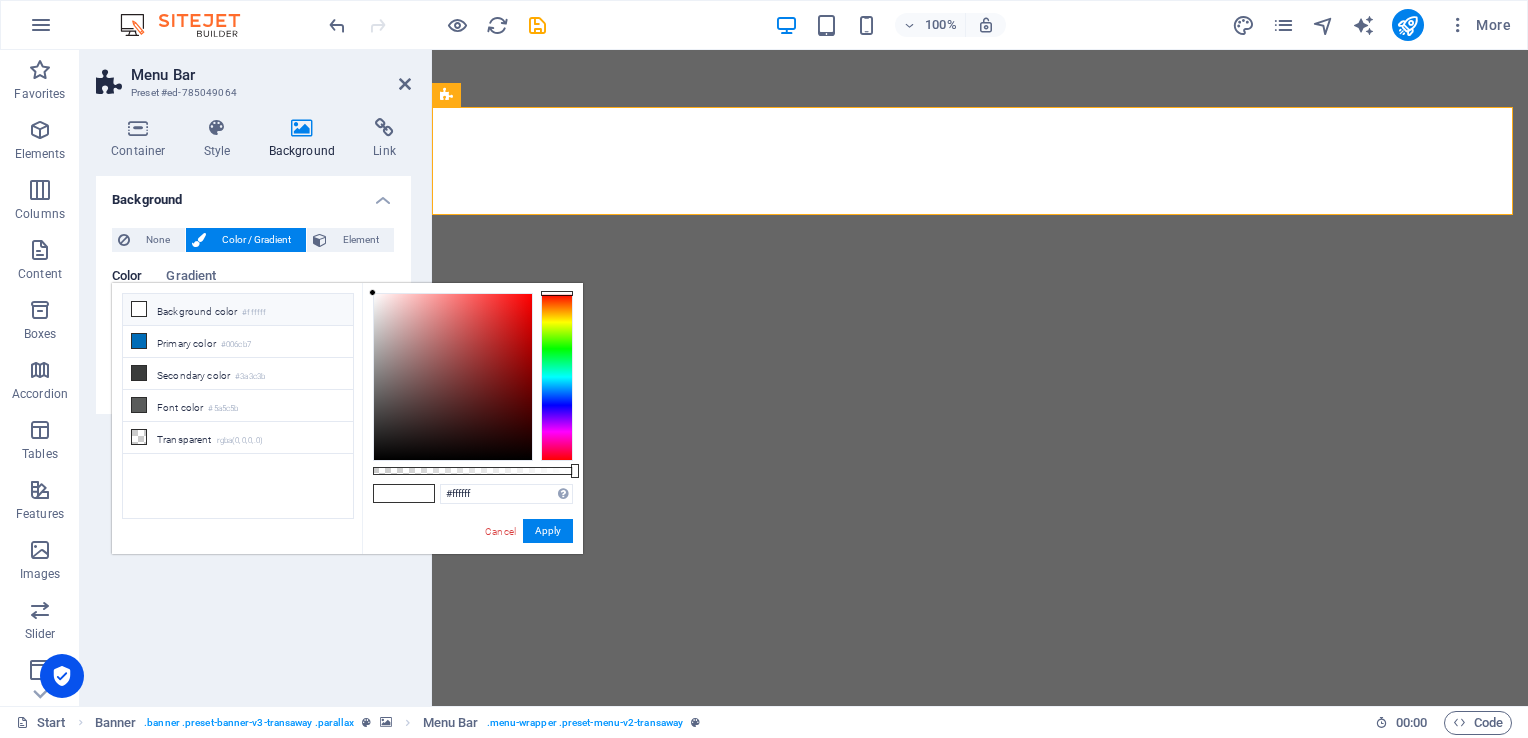 click at bounding box center (139, 309) 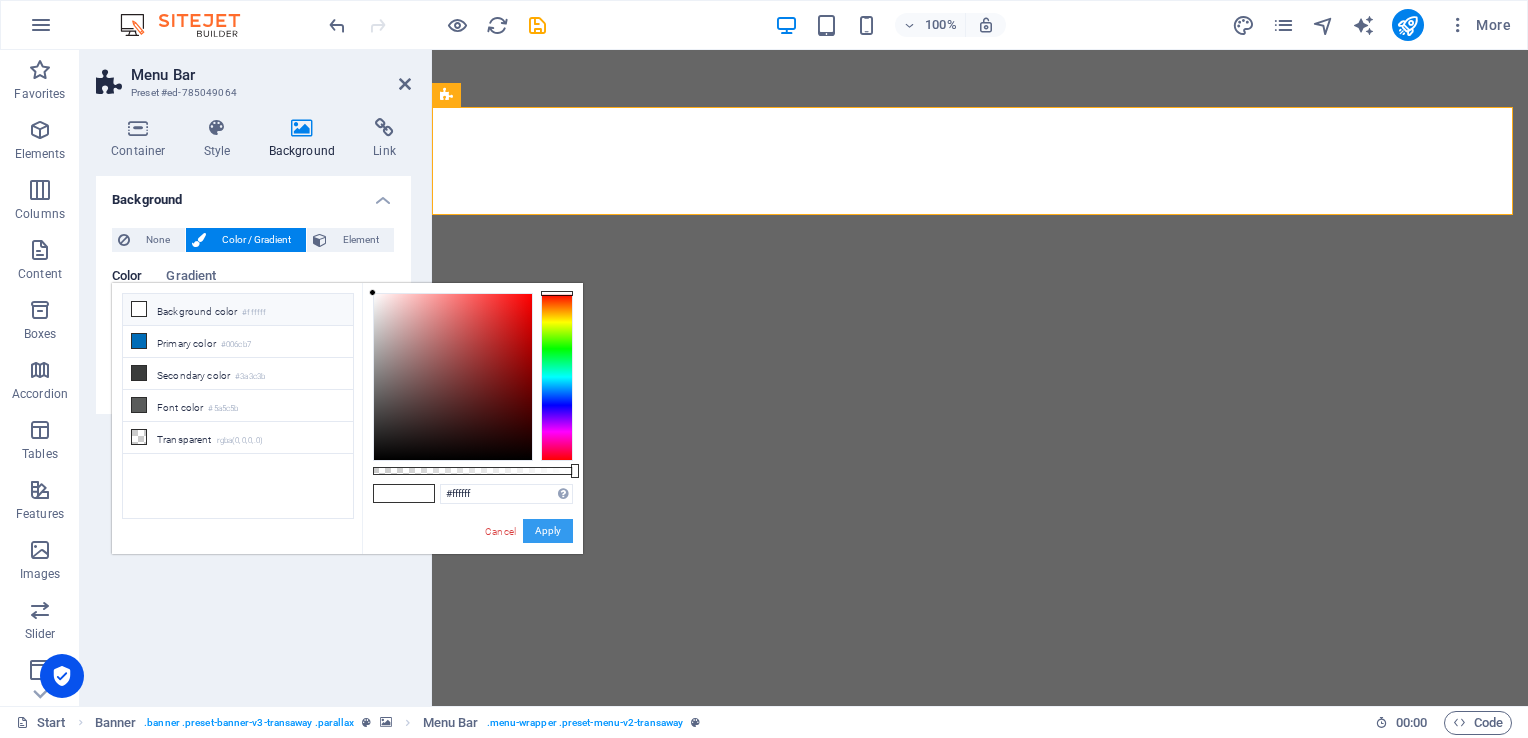click on "Apply" at bounding box center [548, 531] 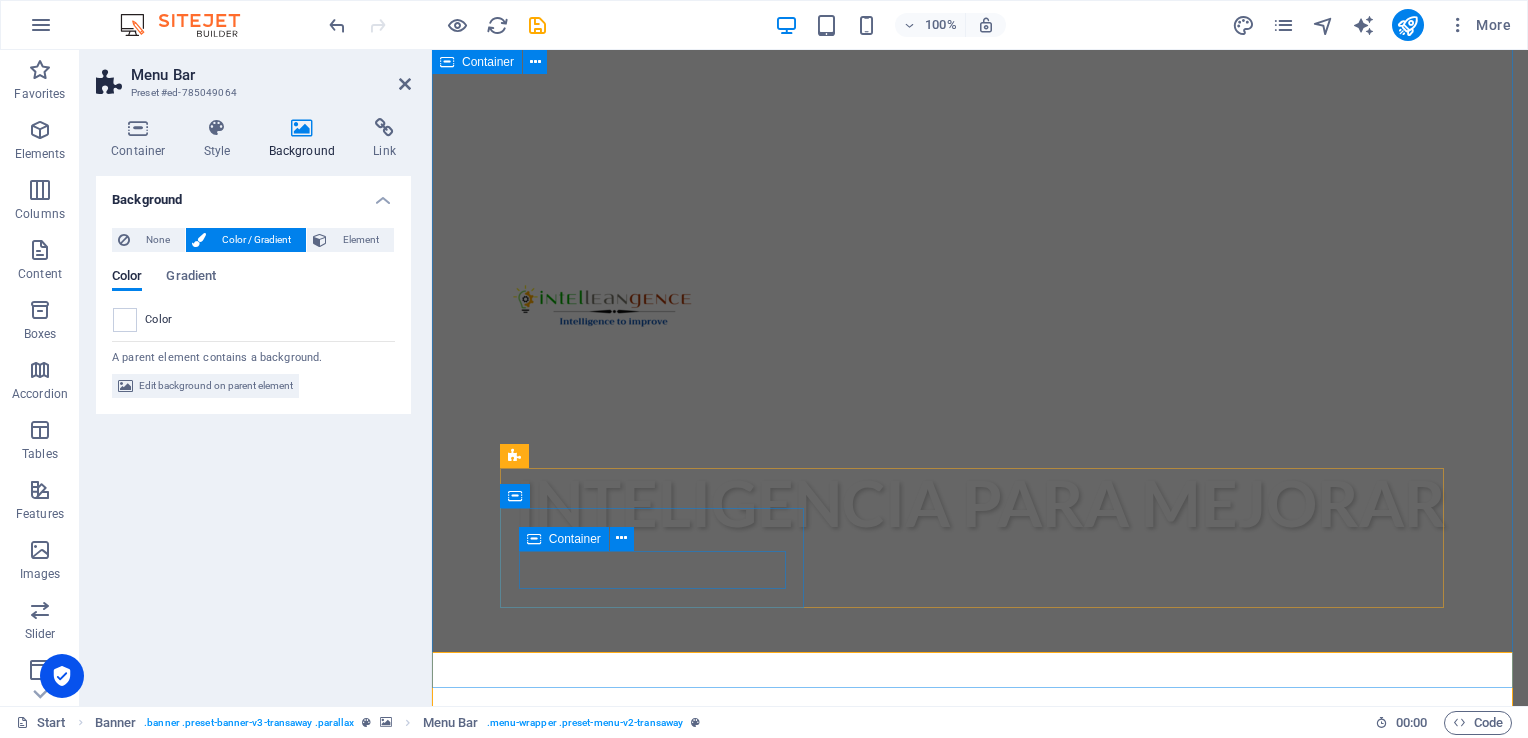 scroll, scrollTop: 0, scrollLeft: 0, axis: both 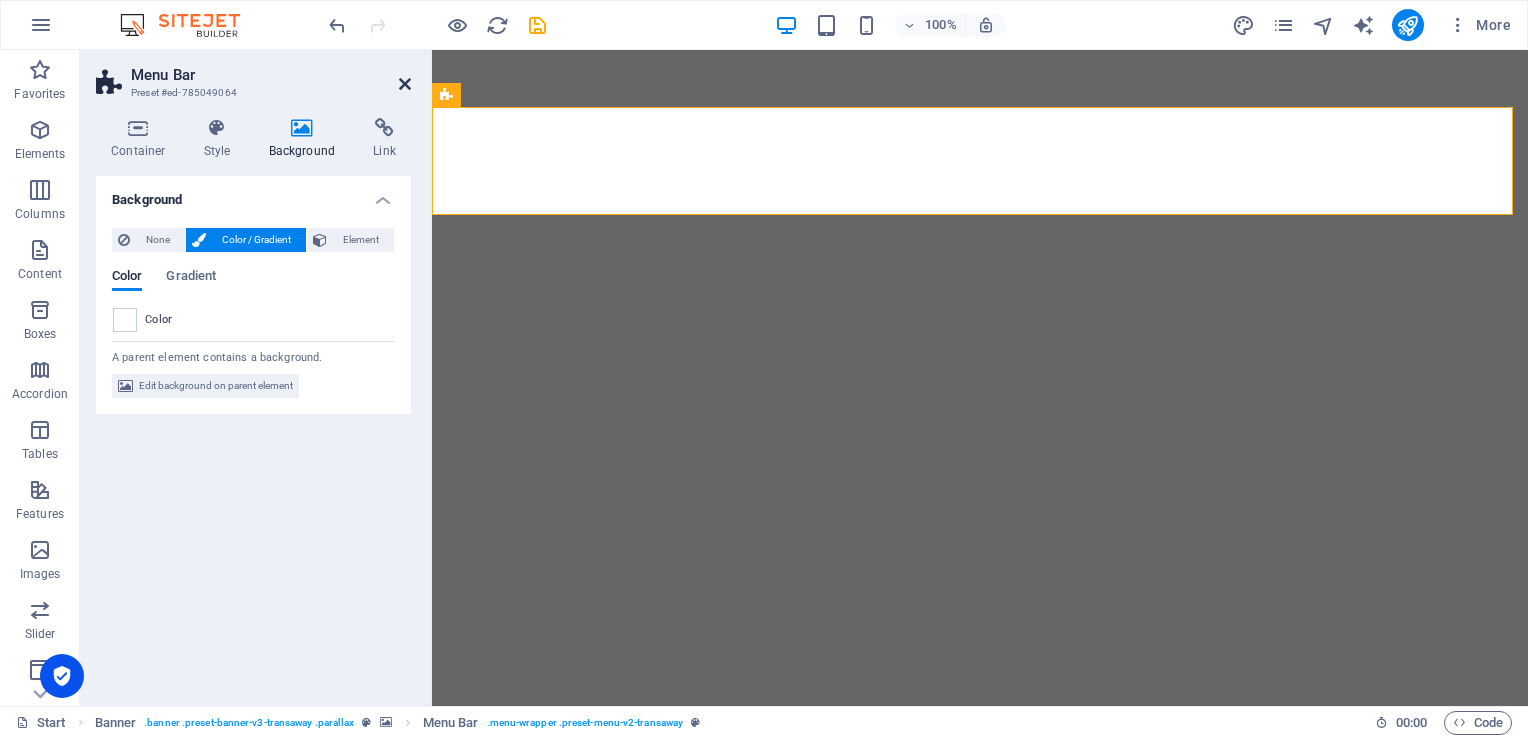 click at bounding box center (405, 84) 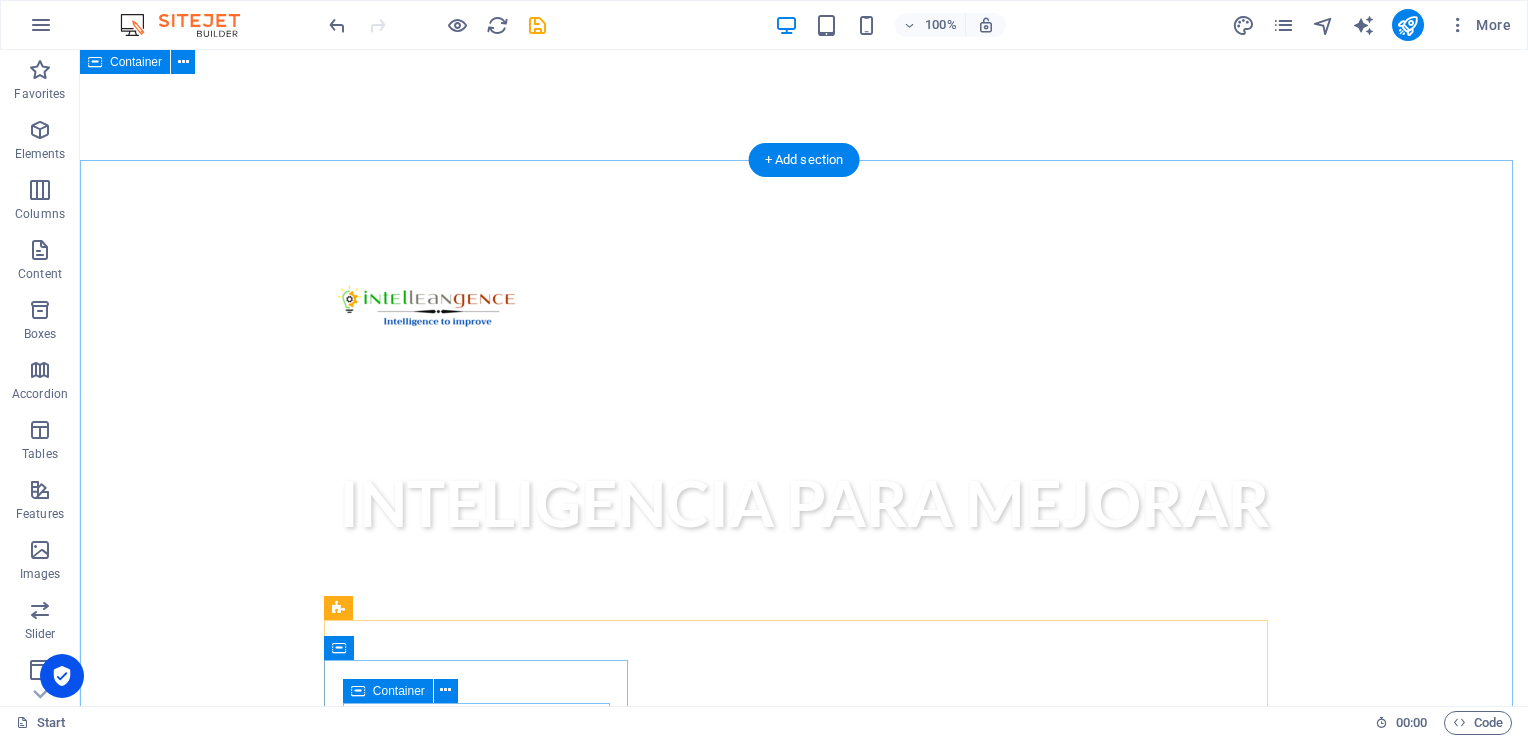 scroll, scrollTop: 0, scrollLeft: 0, axis: both 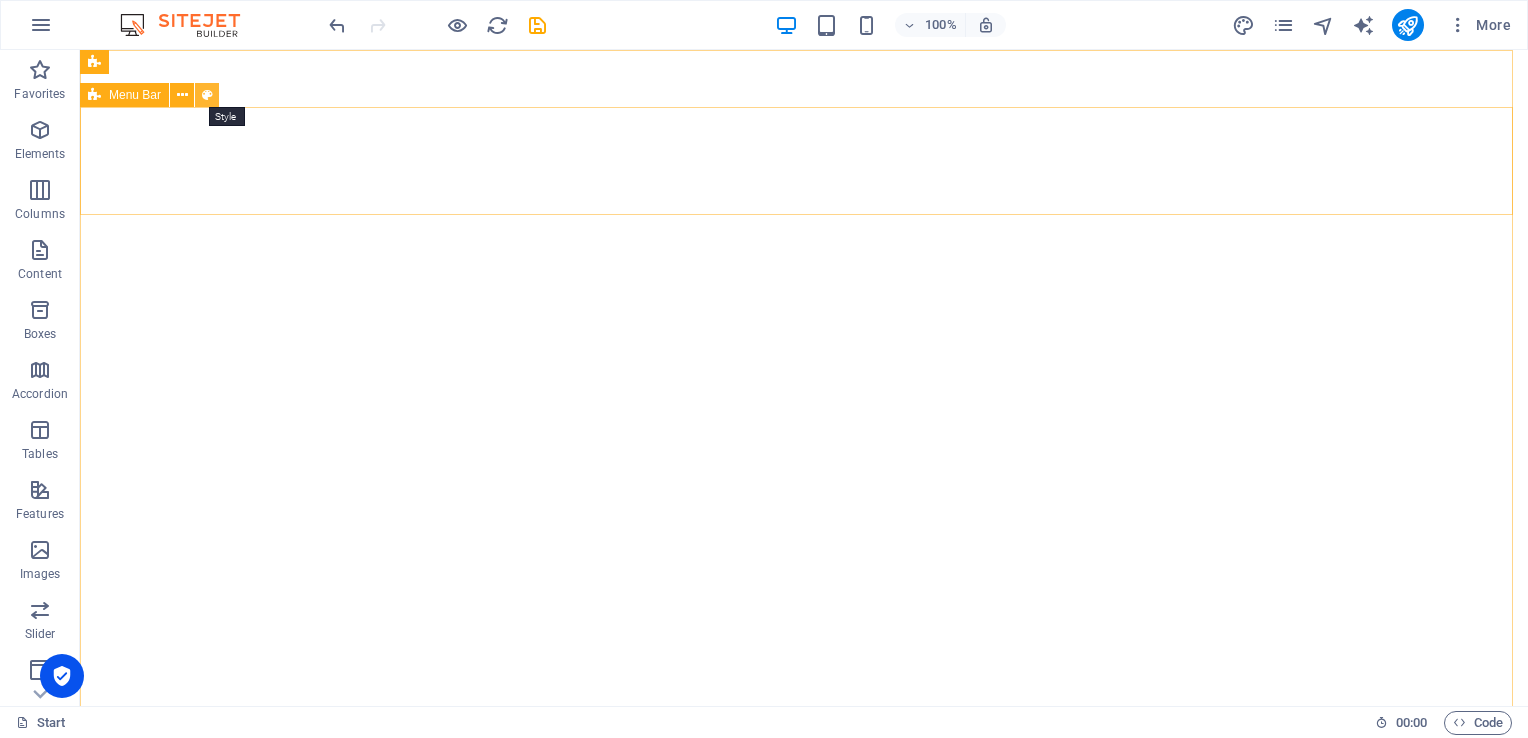 click at bounding box center [207, 95] 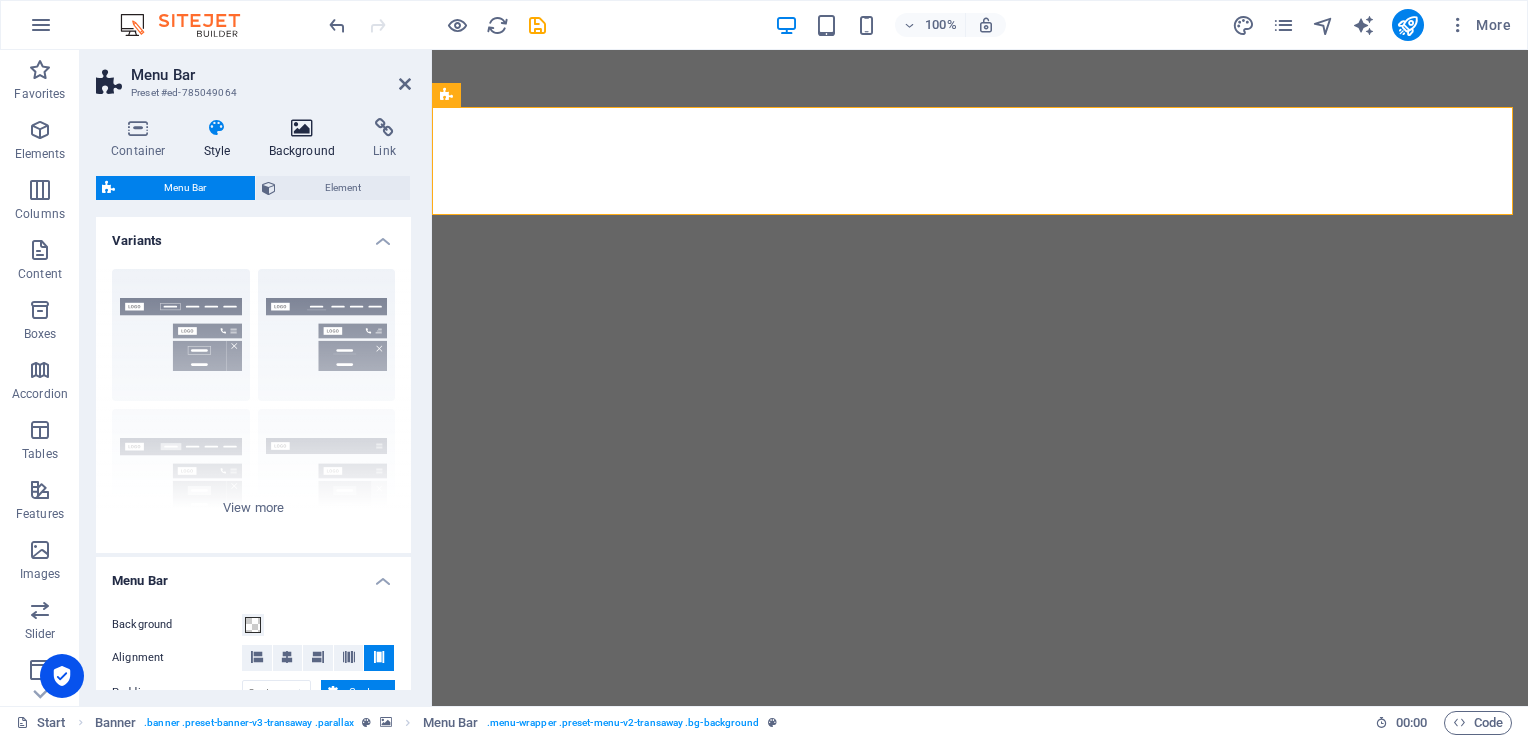 click at bounding box center [302, 128] 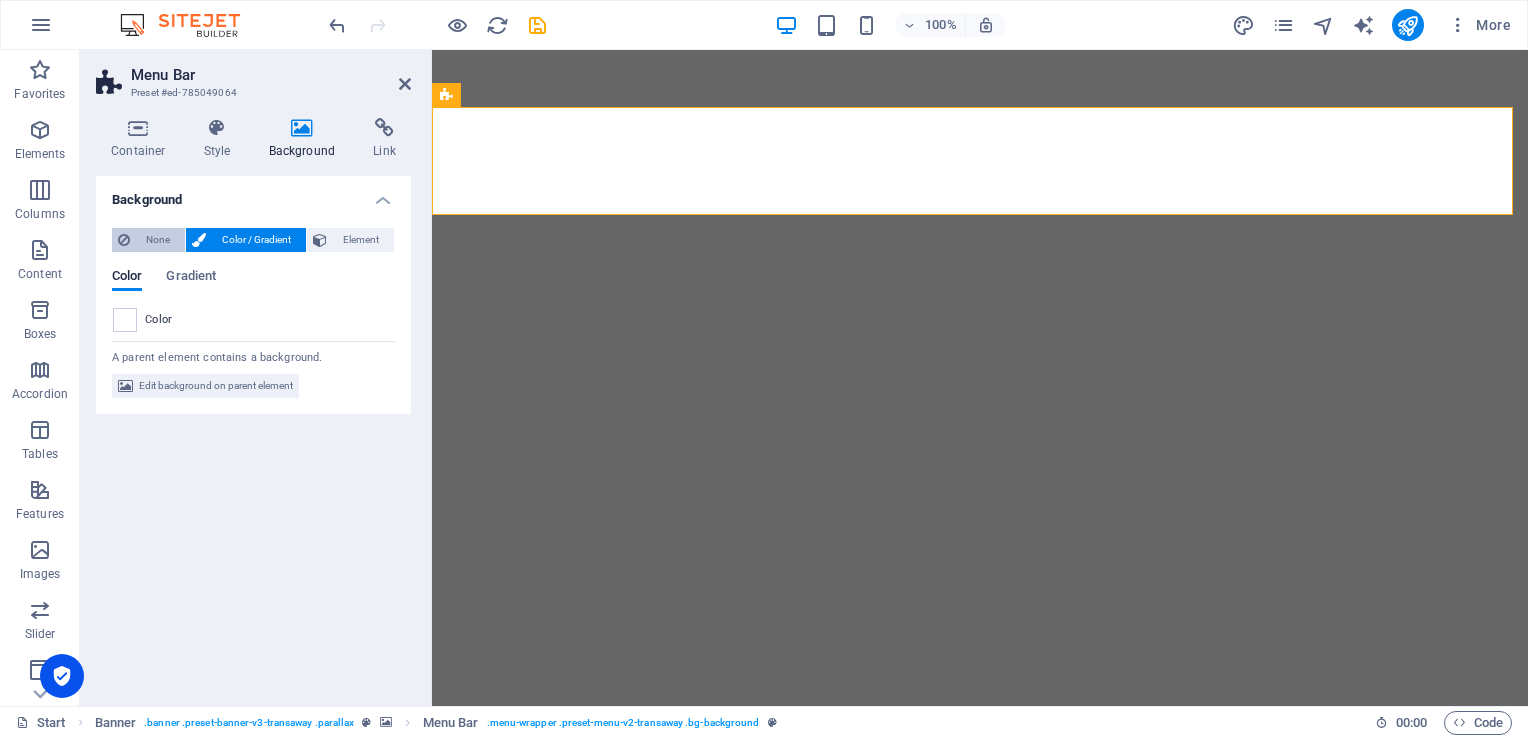 click on "None" at bounding box center (157, 240) 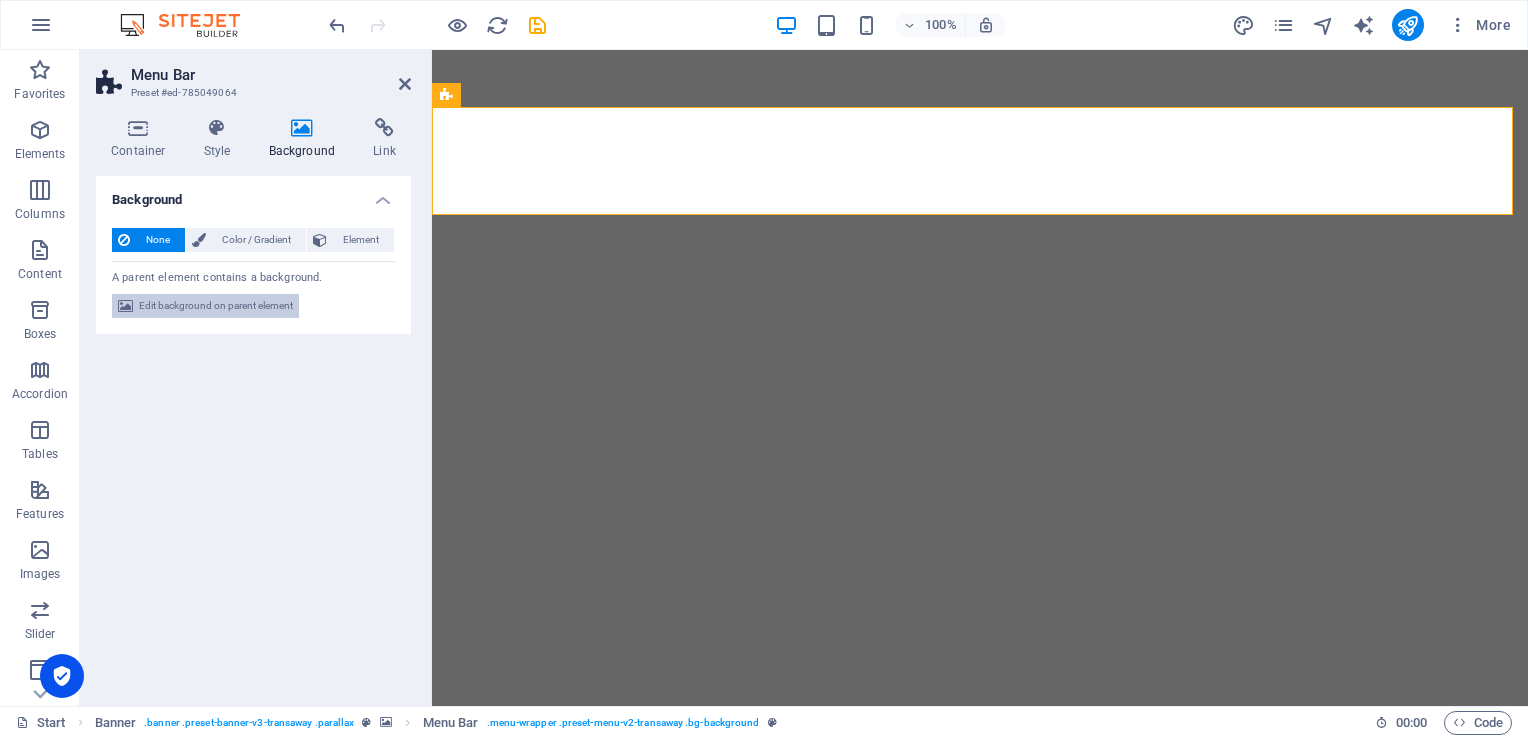 click on "Edit background on parent element" at bounding box center [216, 306] 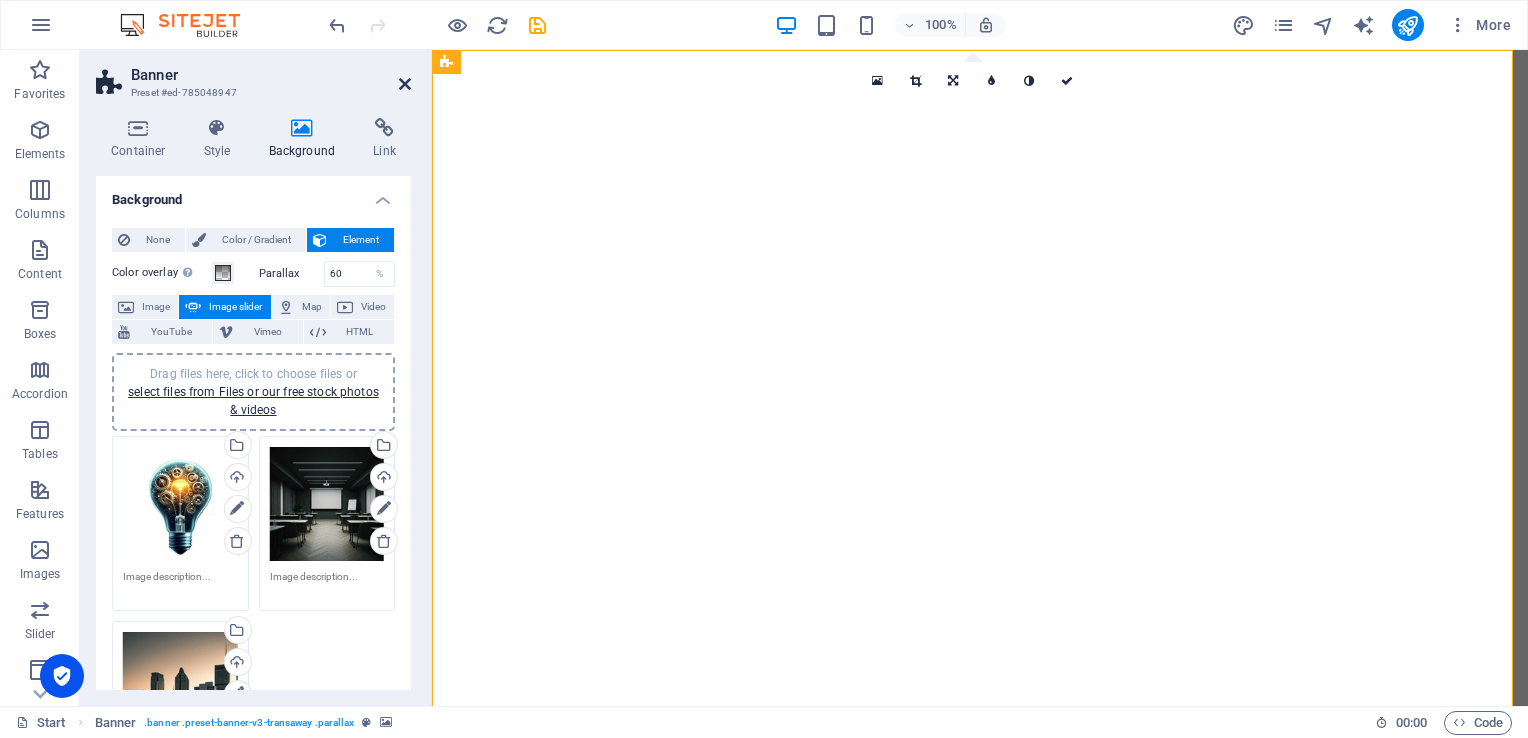 click at bounding box center [405, 84] 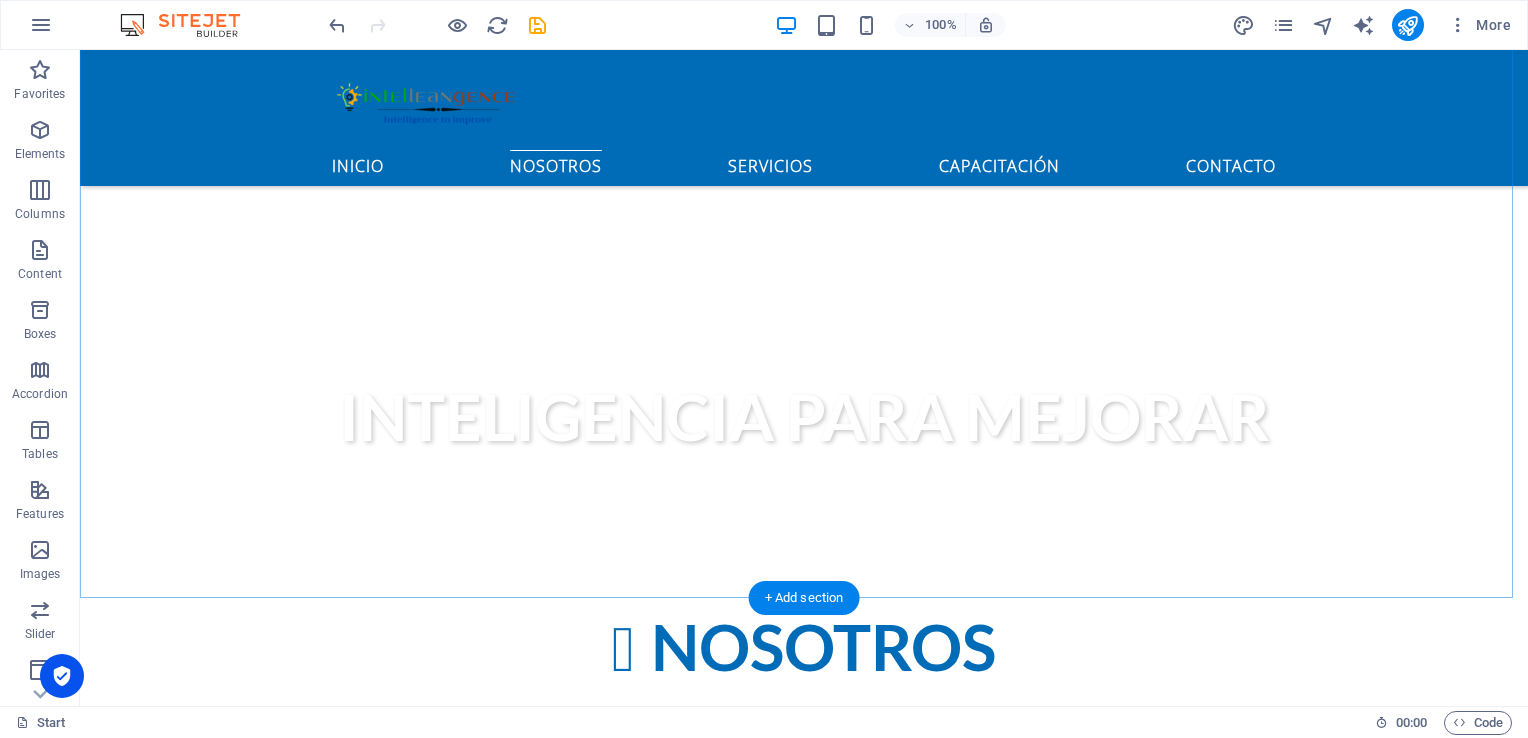 scroll, scrollTop: 800, scrollLeft: 0, axis: vertical 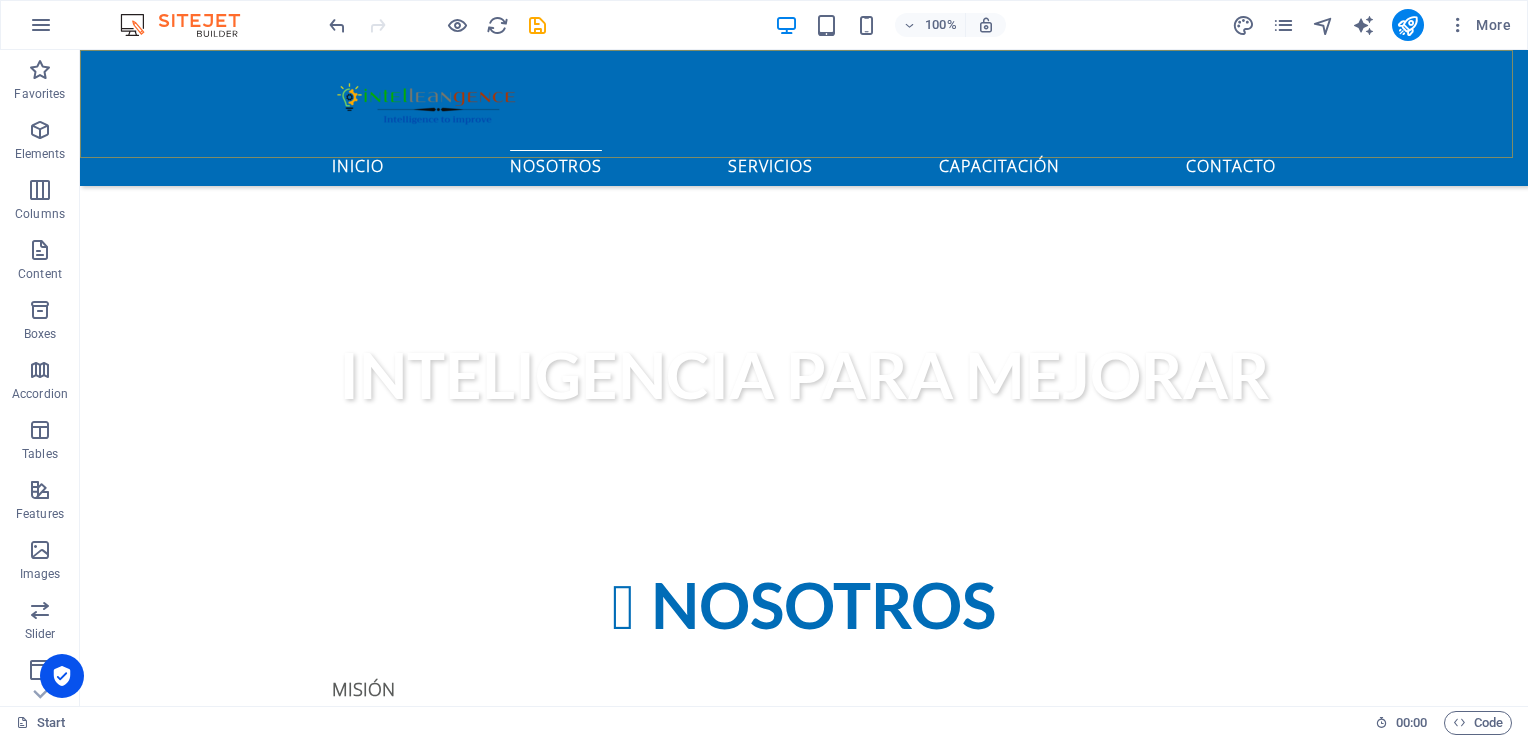 click on "Inicio Nosotros Servicios Capacitación Contacto" at bounding box center [804, 118] 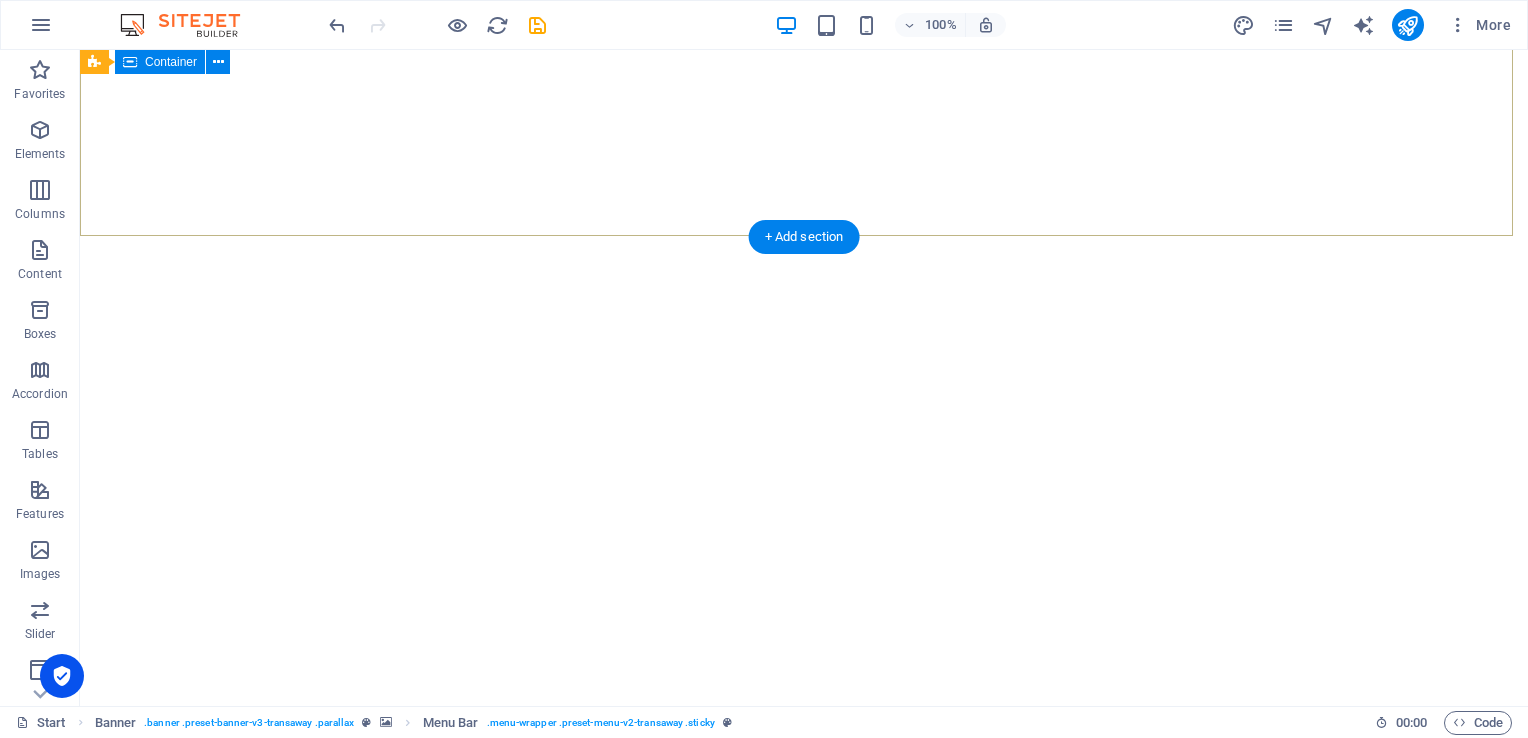 scroll, scrollTop: 0, scrollLeft: 0, axis: both 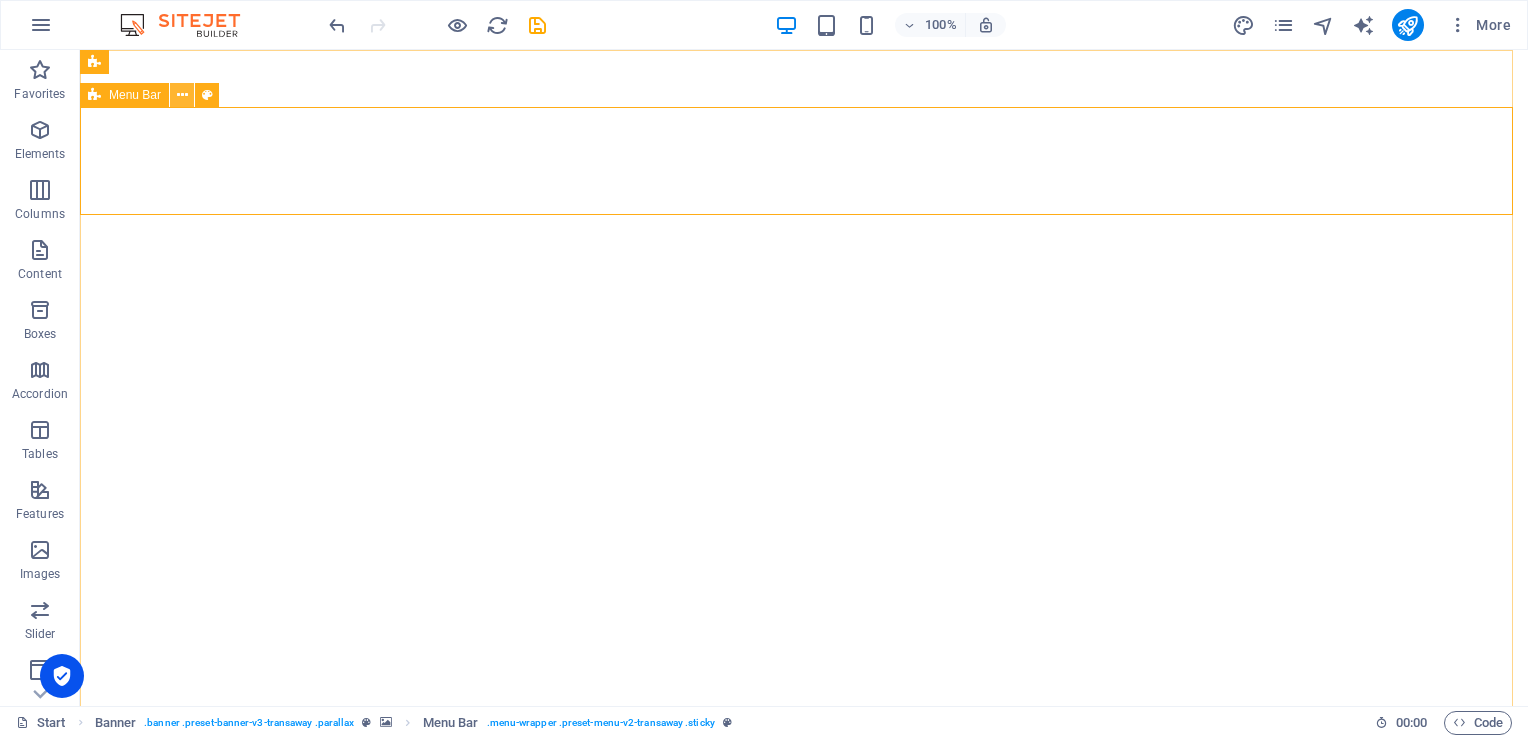 click at bounding box center (182, 95) 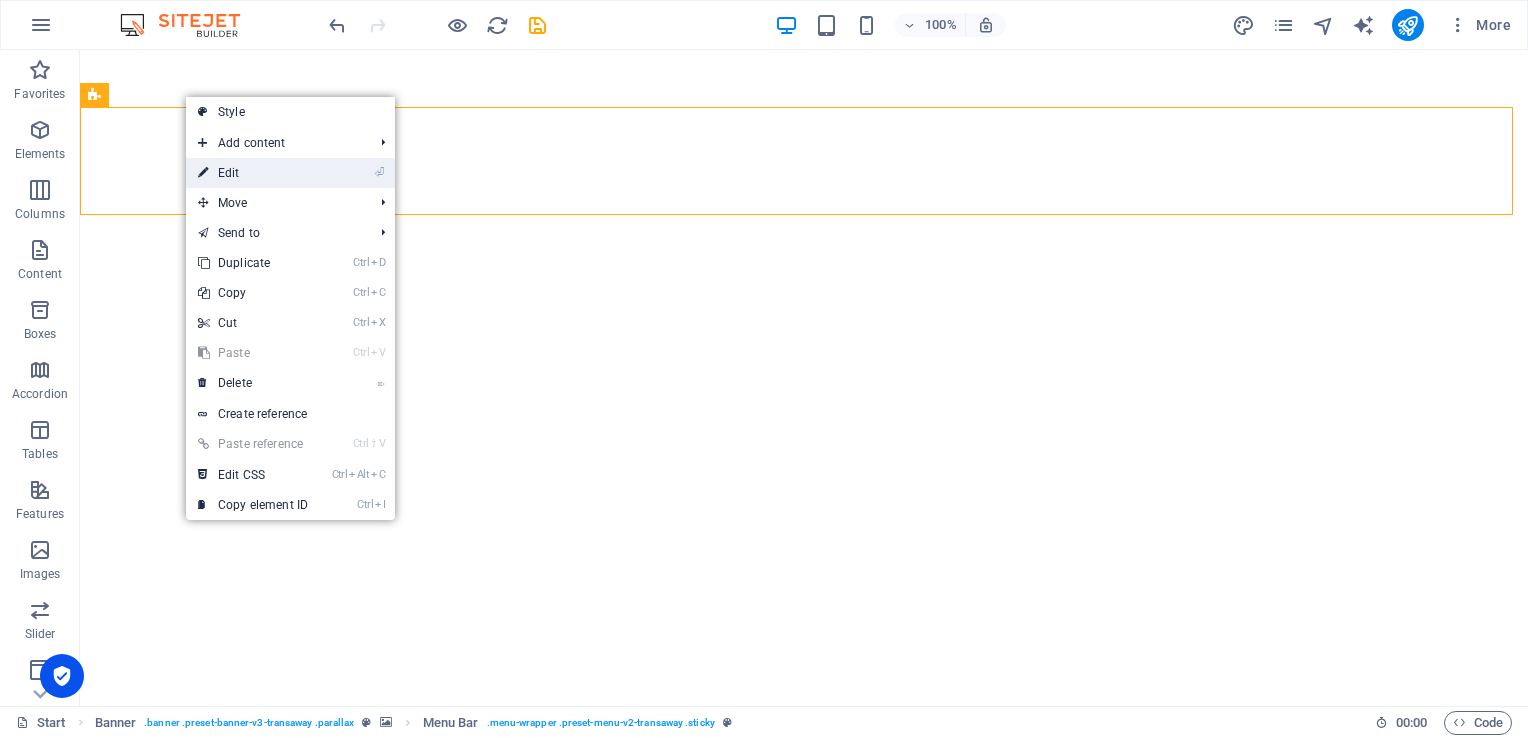 click on "⏎  Edit" at bounding box center (253, 173) 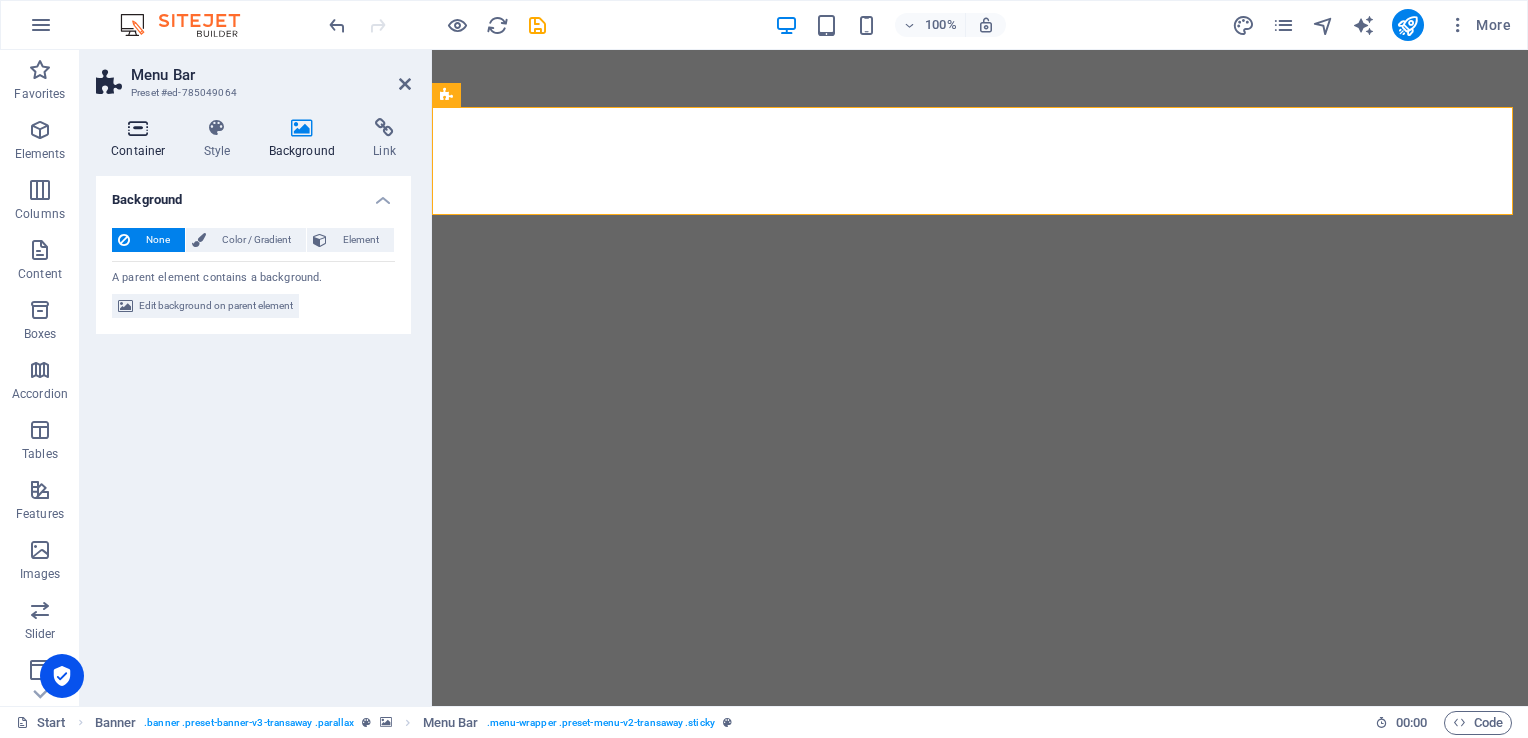 click on "Container" at bounding box center [142, 139] 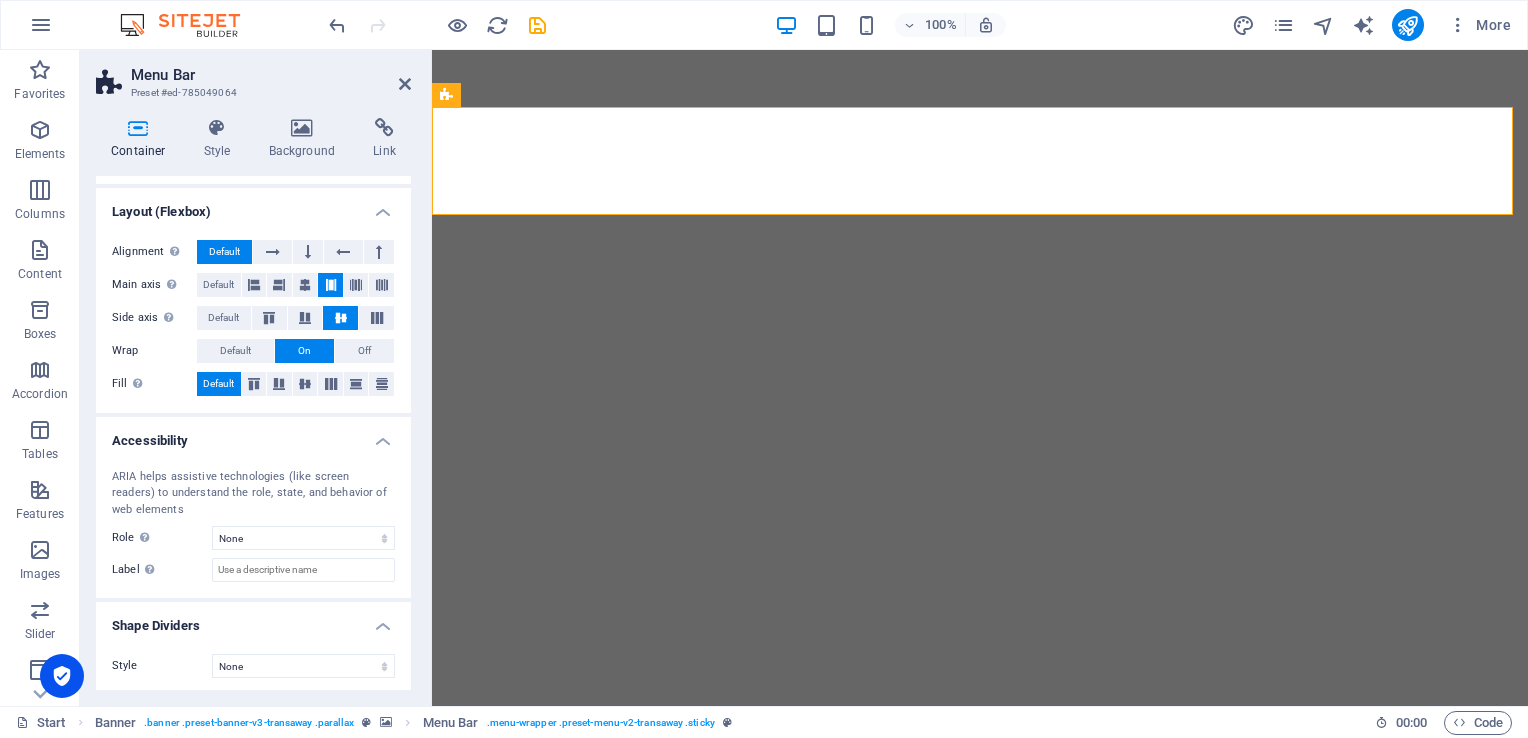scroll, scrollTop: 259, scrollLeft: 0, axis: vertical 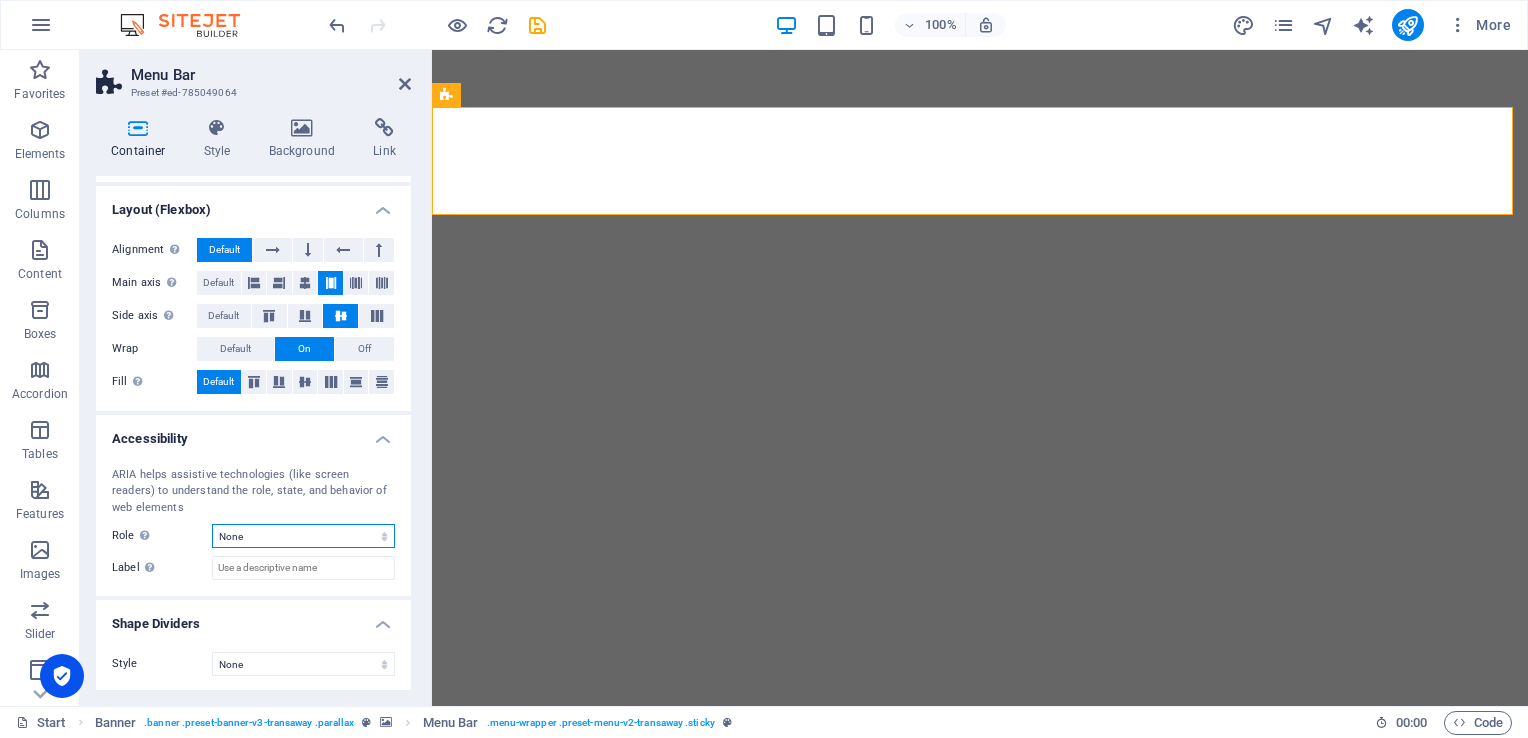 click on "None Alert Article Banner Comment Complementary Dialog Footer Header Marquee Presentation Region Section Separator Status Timer" at bounding box center (303, 536) 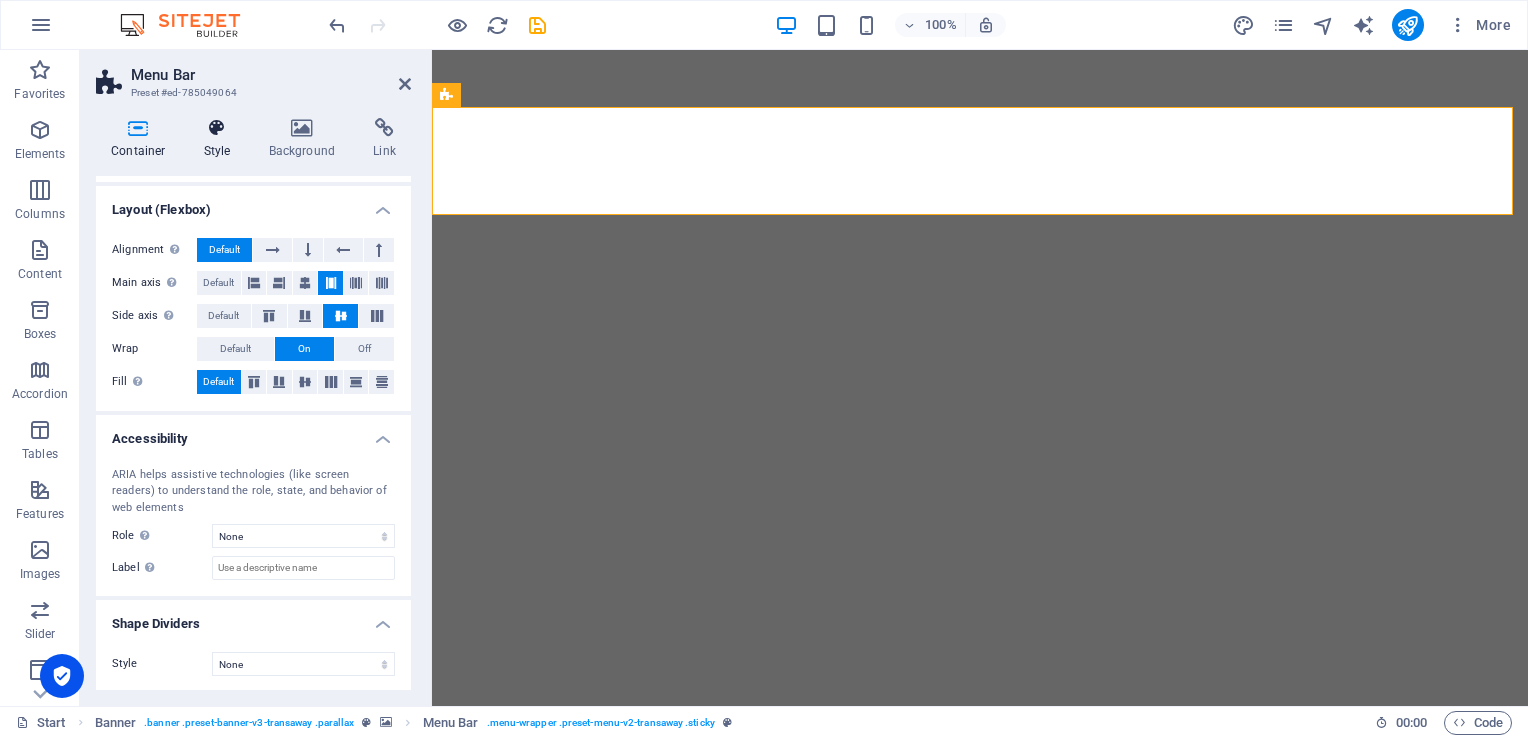 click on "Style" at bounding box center [221, 139] 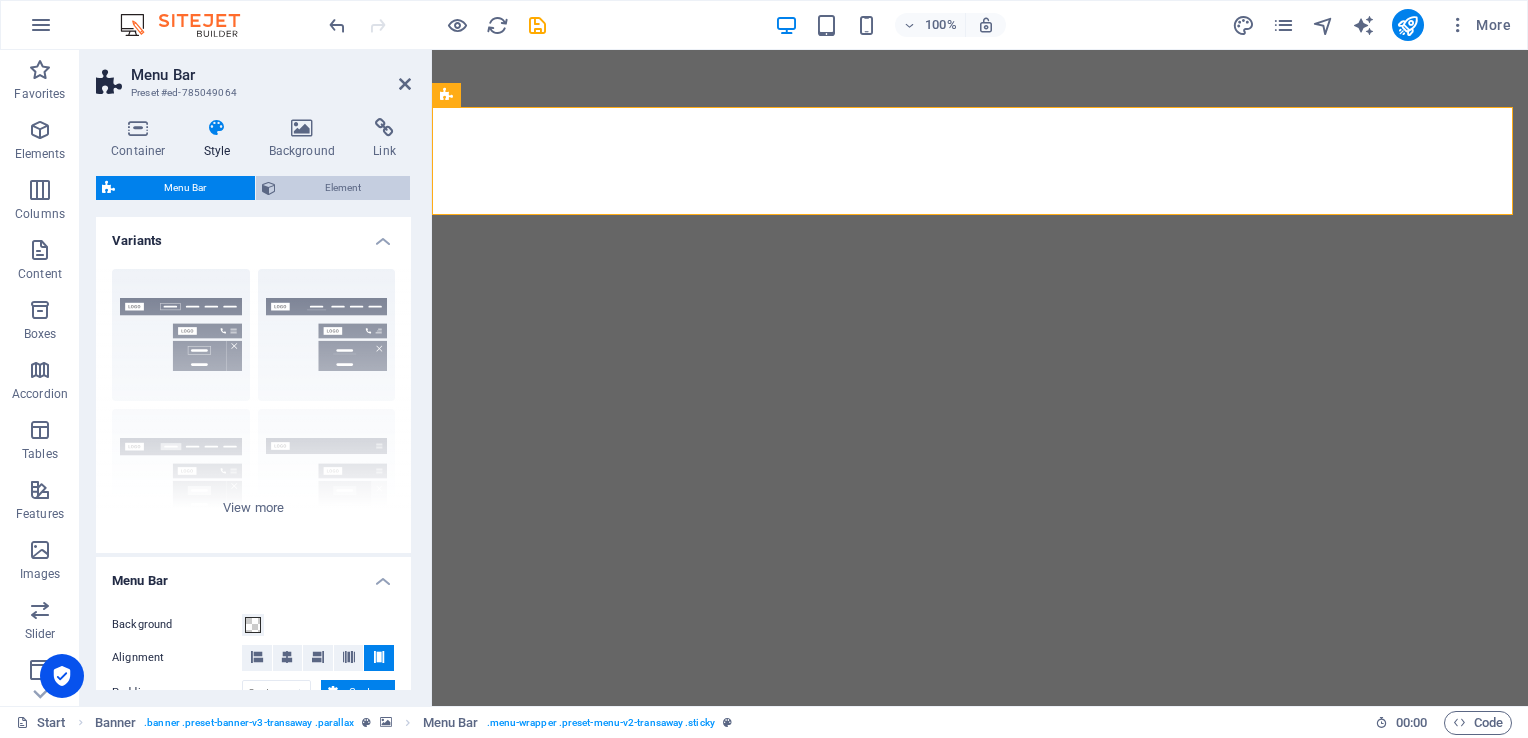 click at bounding box center (269, 188) 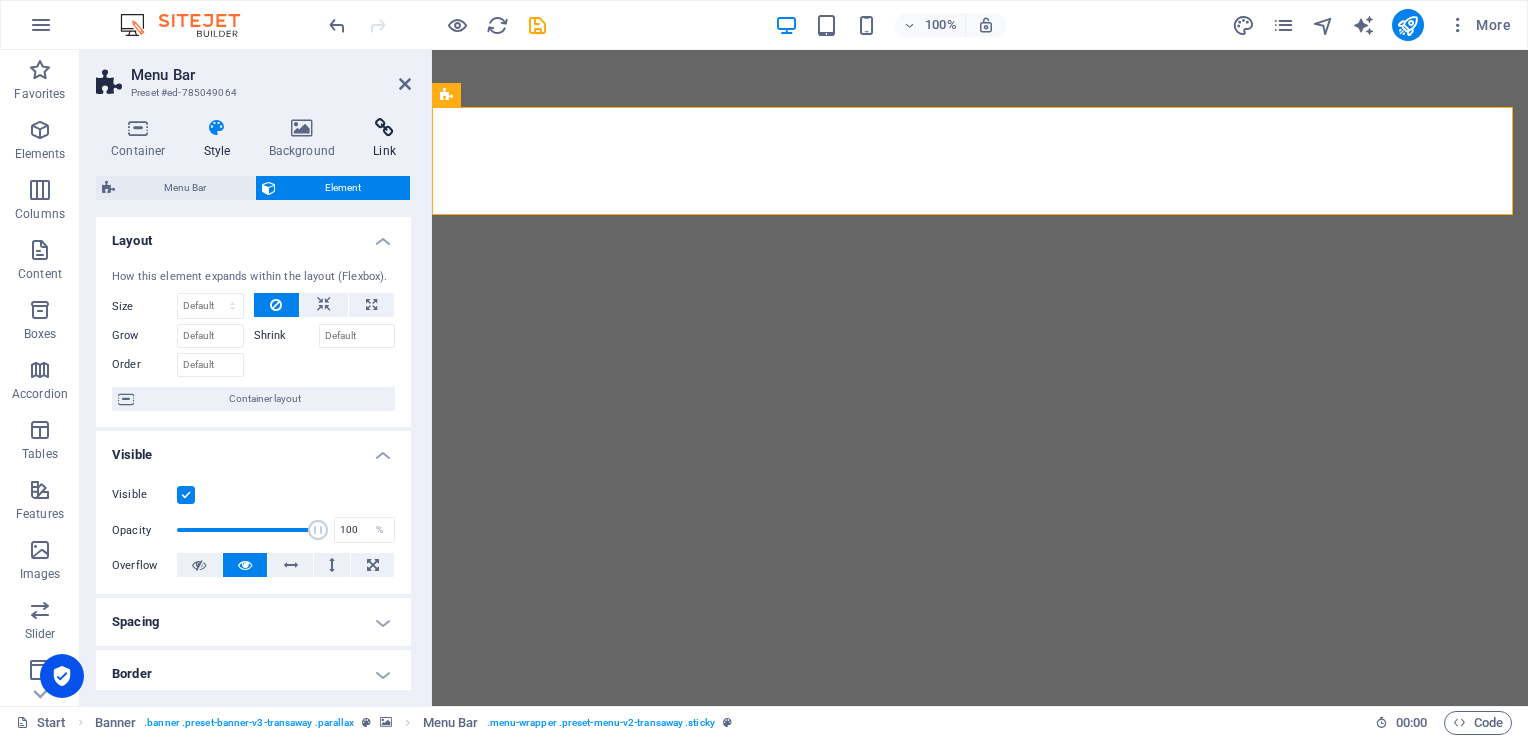 click on "Link" at bounding box center [384, 139] 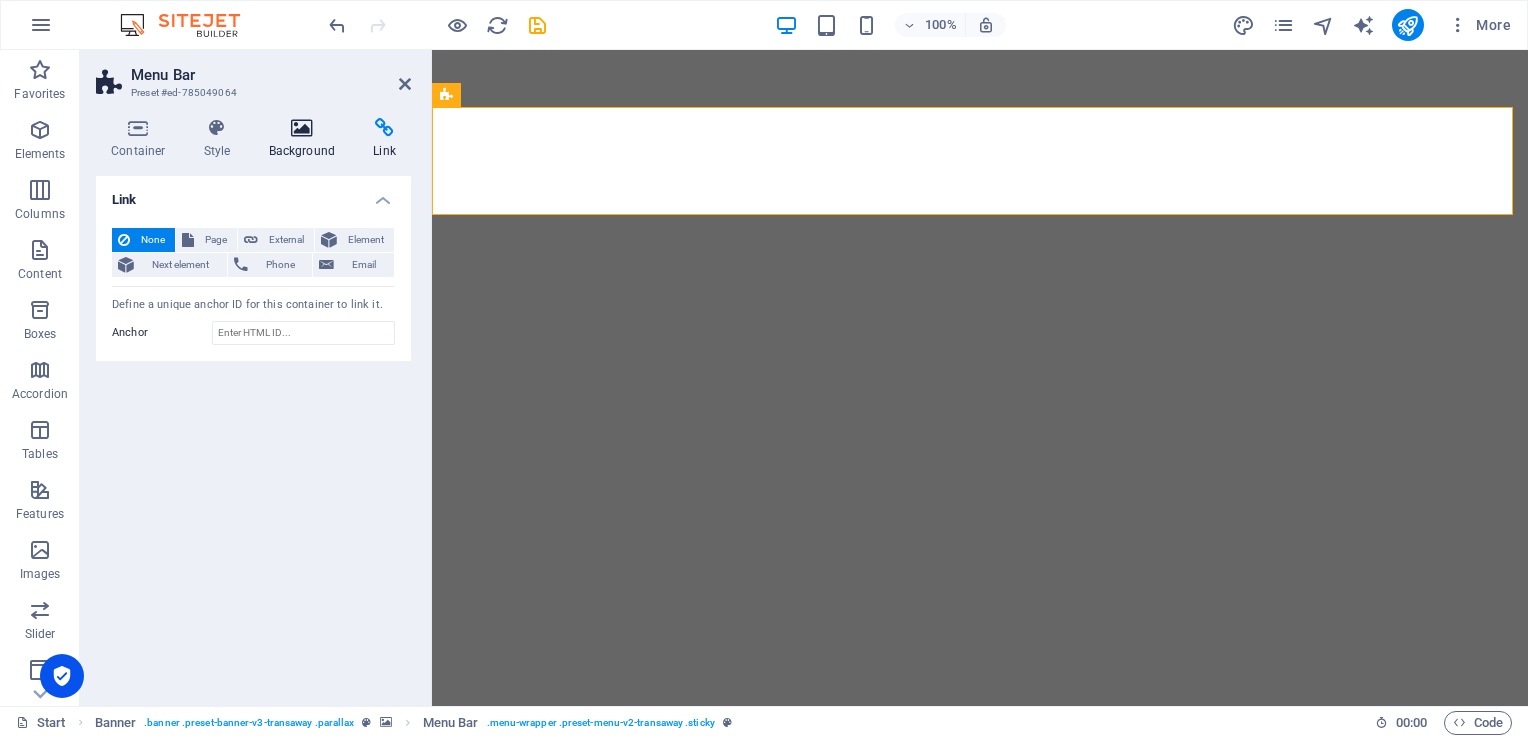 click at bounding box center [302, 128] 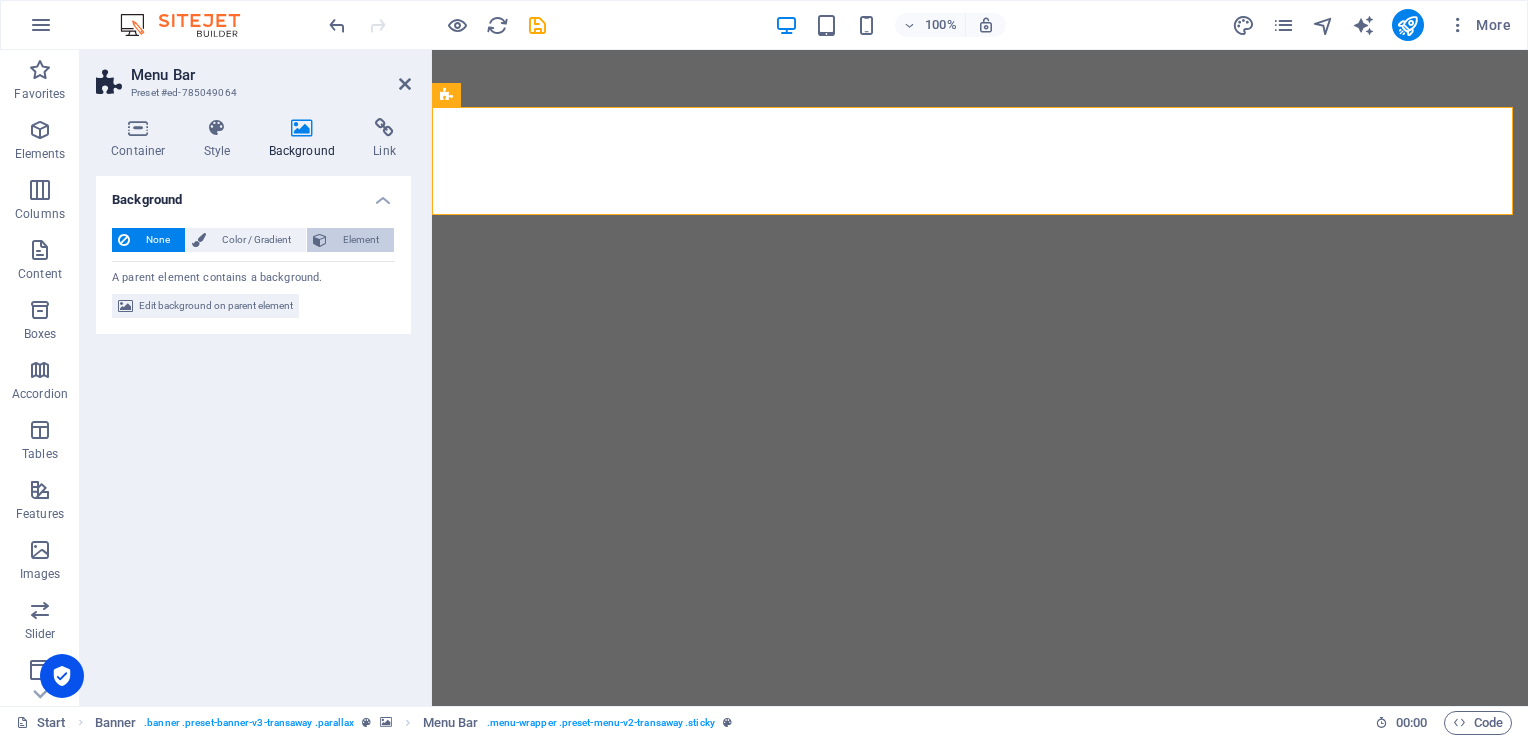click on "Element" at bounding box center (360, 240) 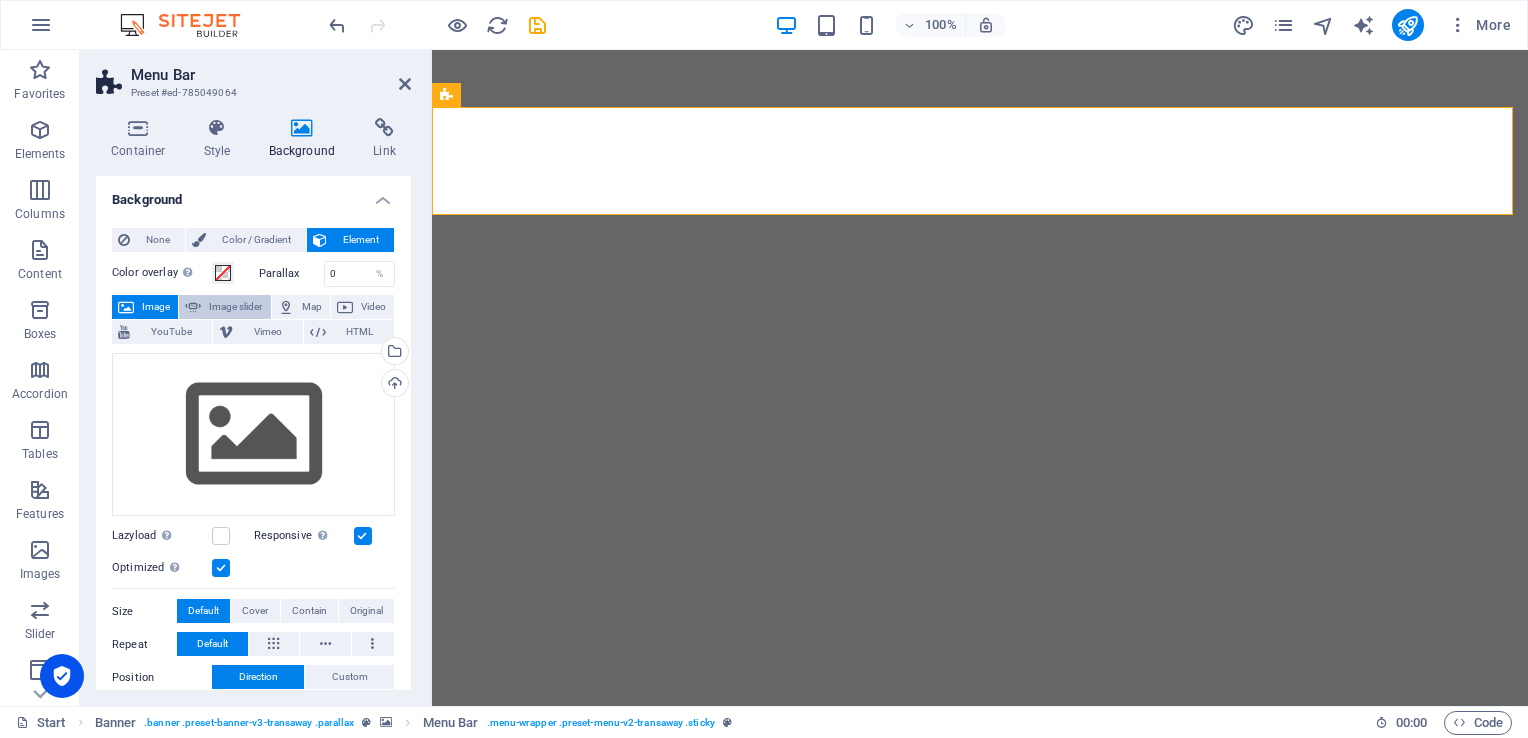 click on "Image slider" at bounding box center (235, 307) 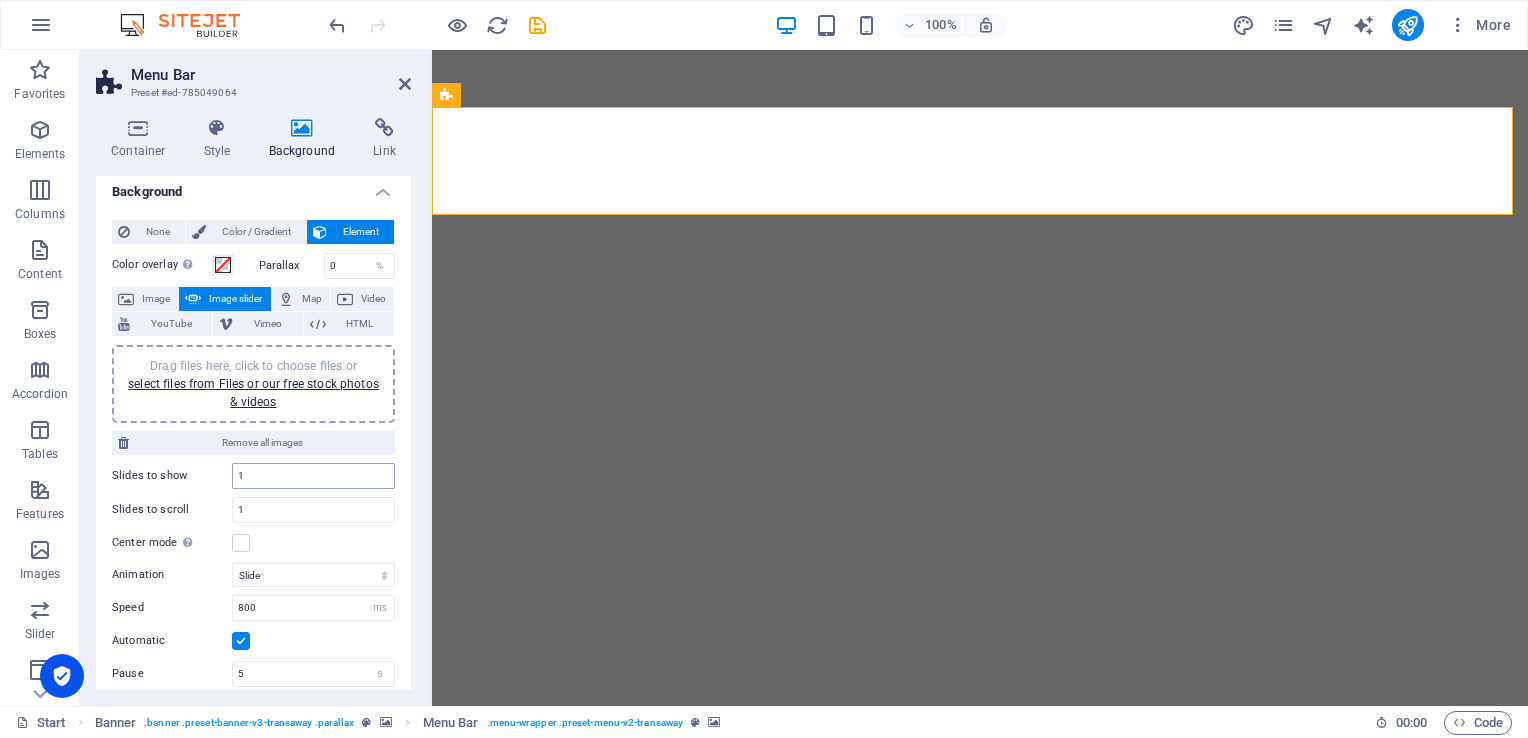scroll, scrollTop: 0, scrollLeft: 0, axis: both 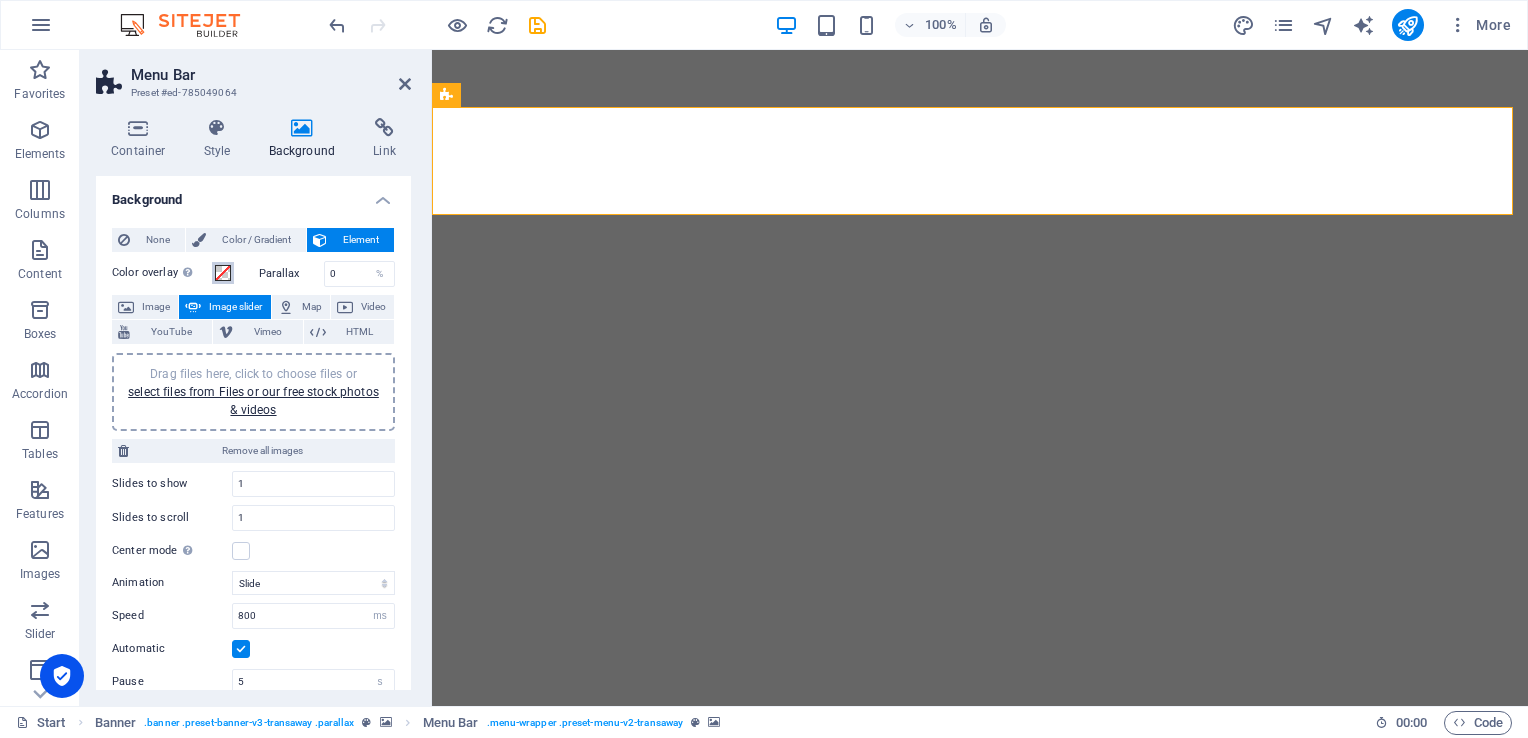 click at bounding box center [223, 273] 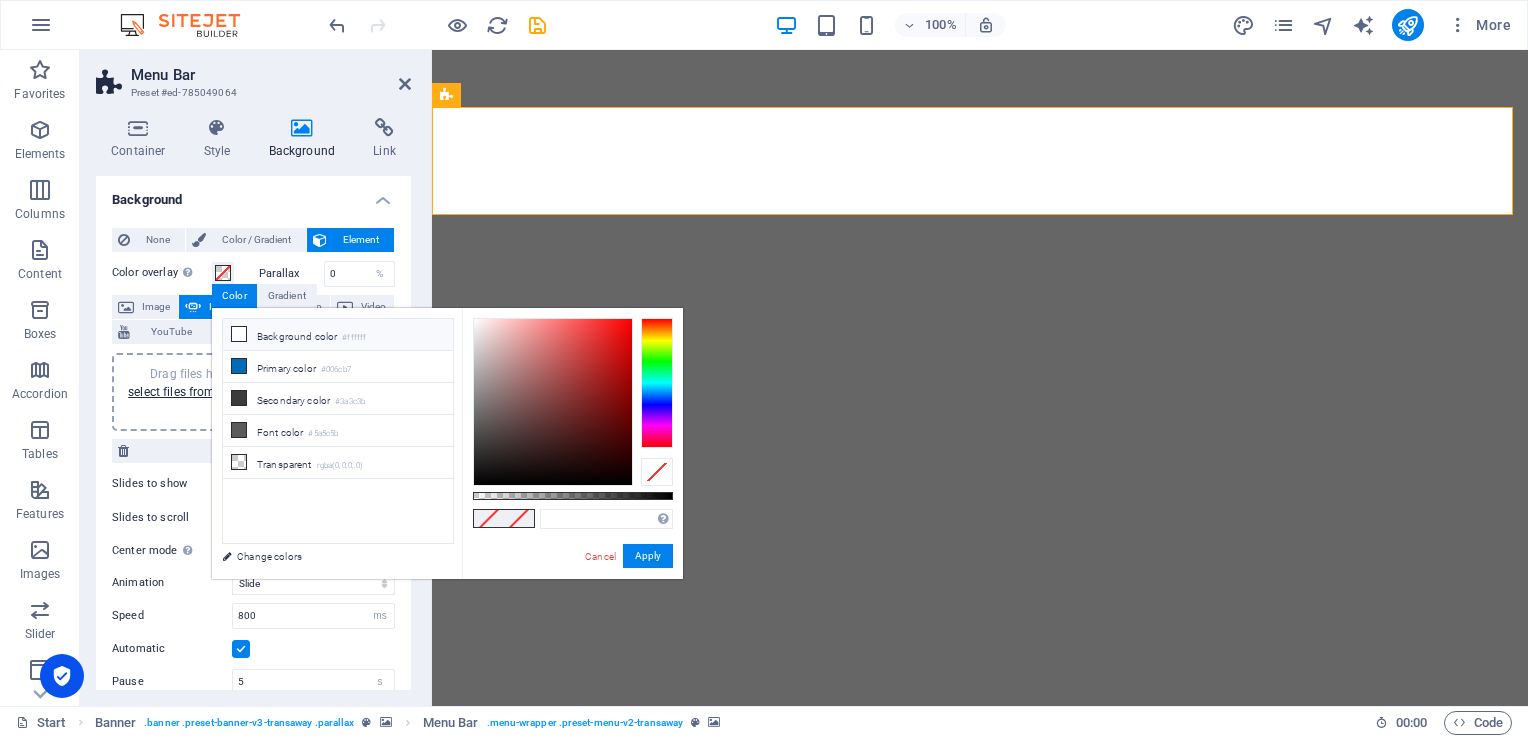 click at bounding box center [239, 334] 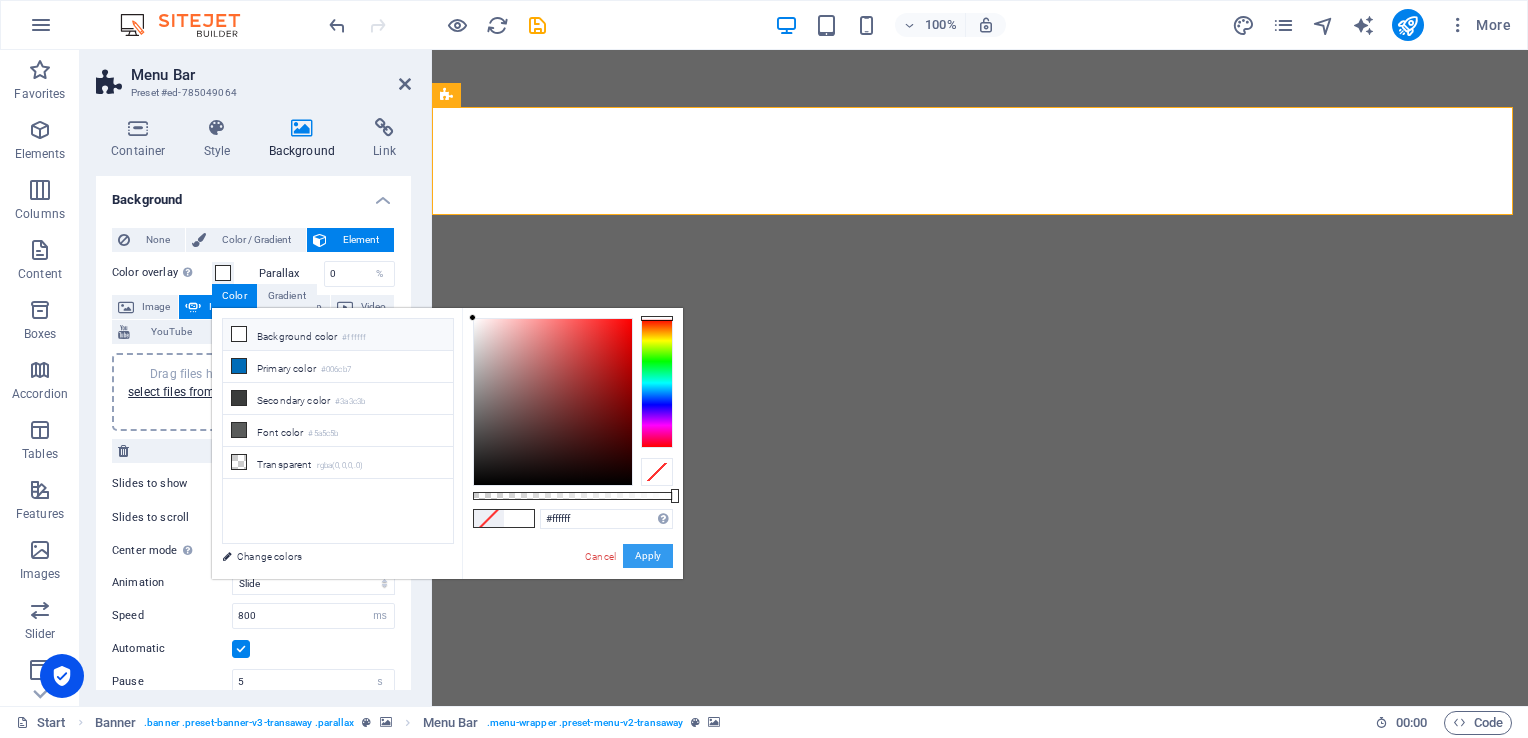 click on "Apply" at bounding box center (648, 556) 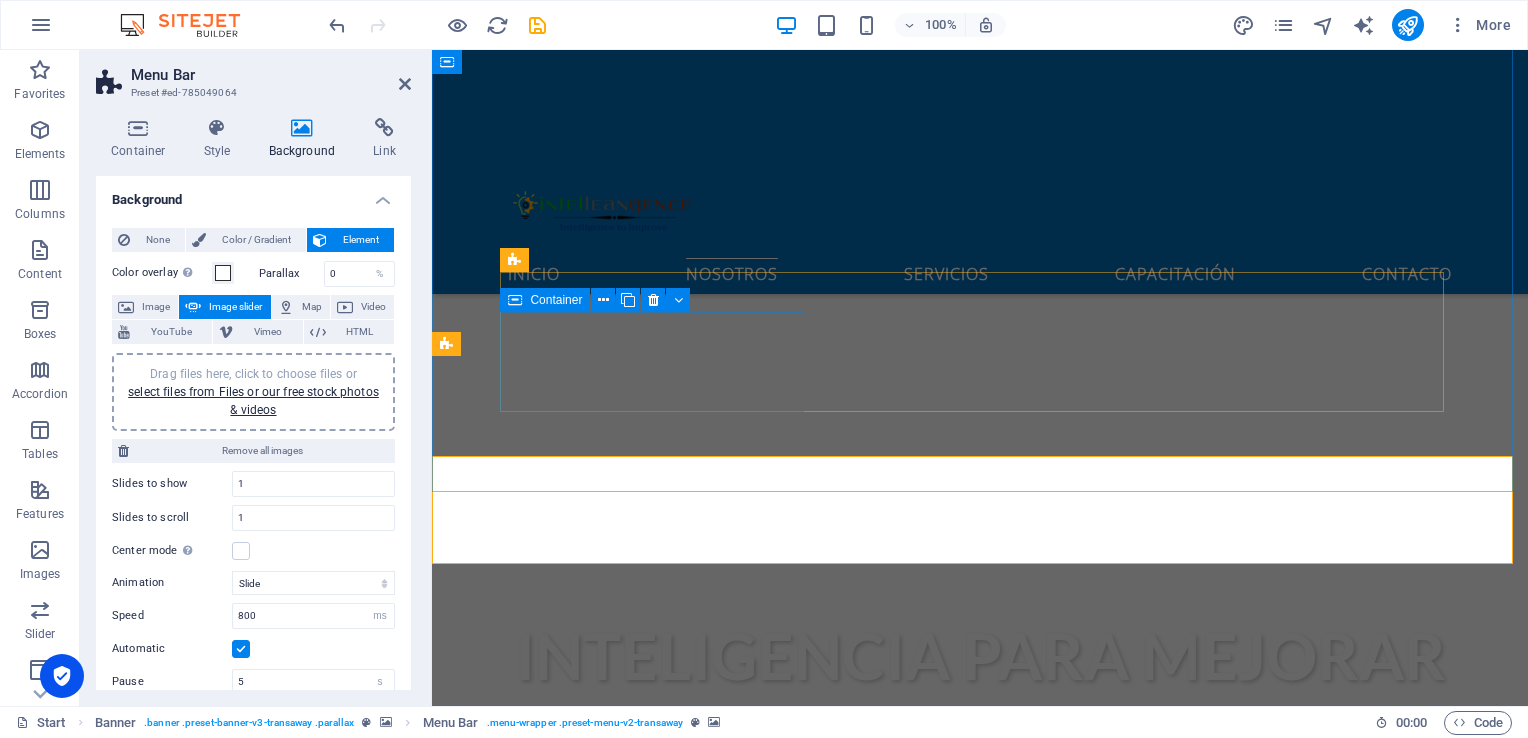scroll, scrollTop: 500, scrollLeft: 0, axis: vertical 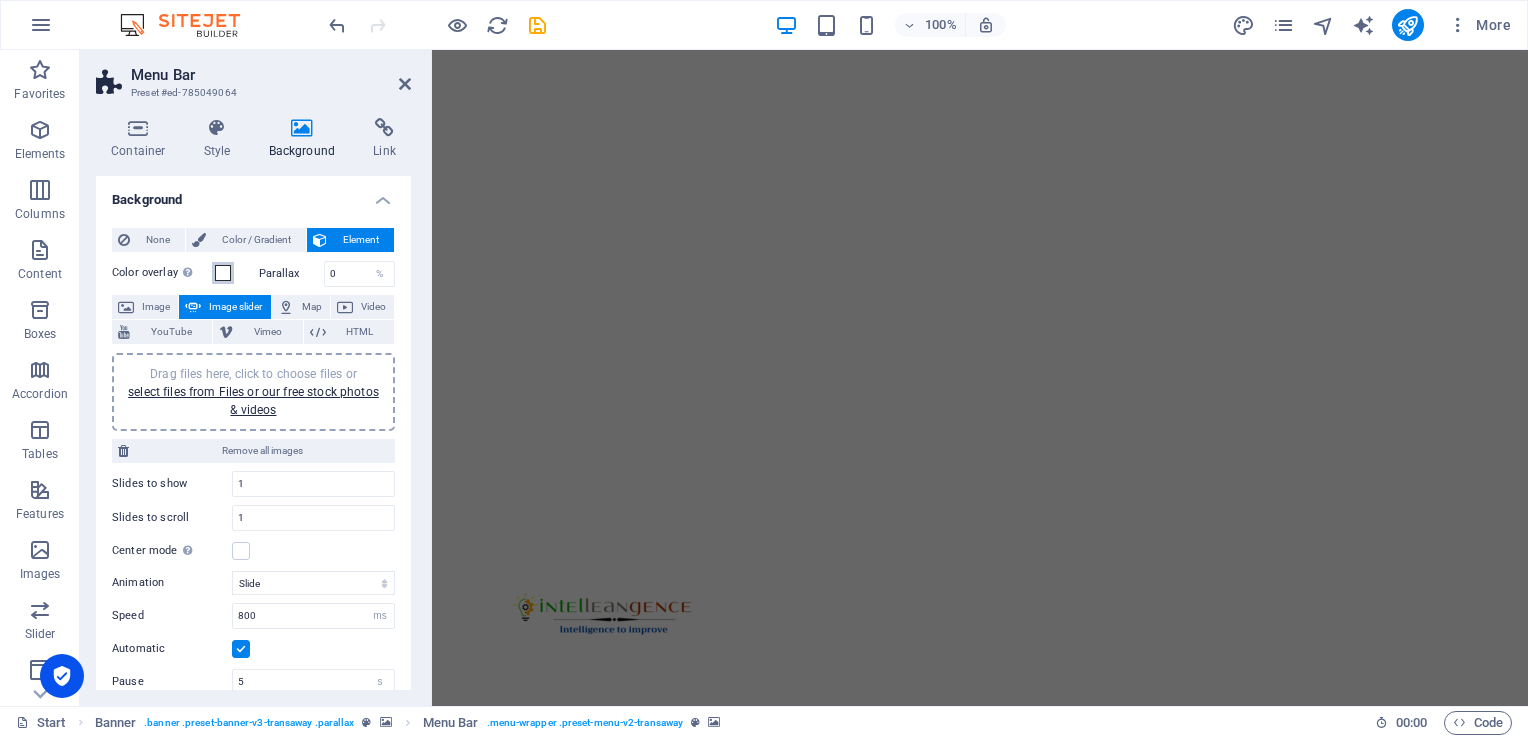 click at bounding box center [223, 273] 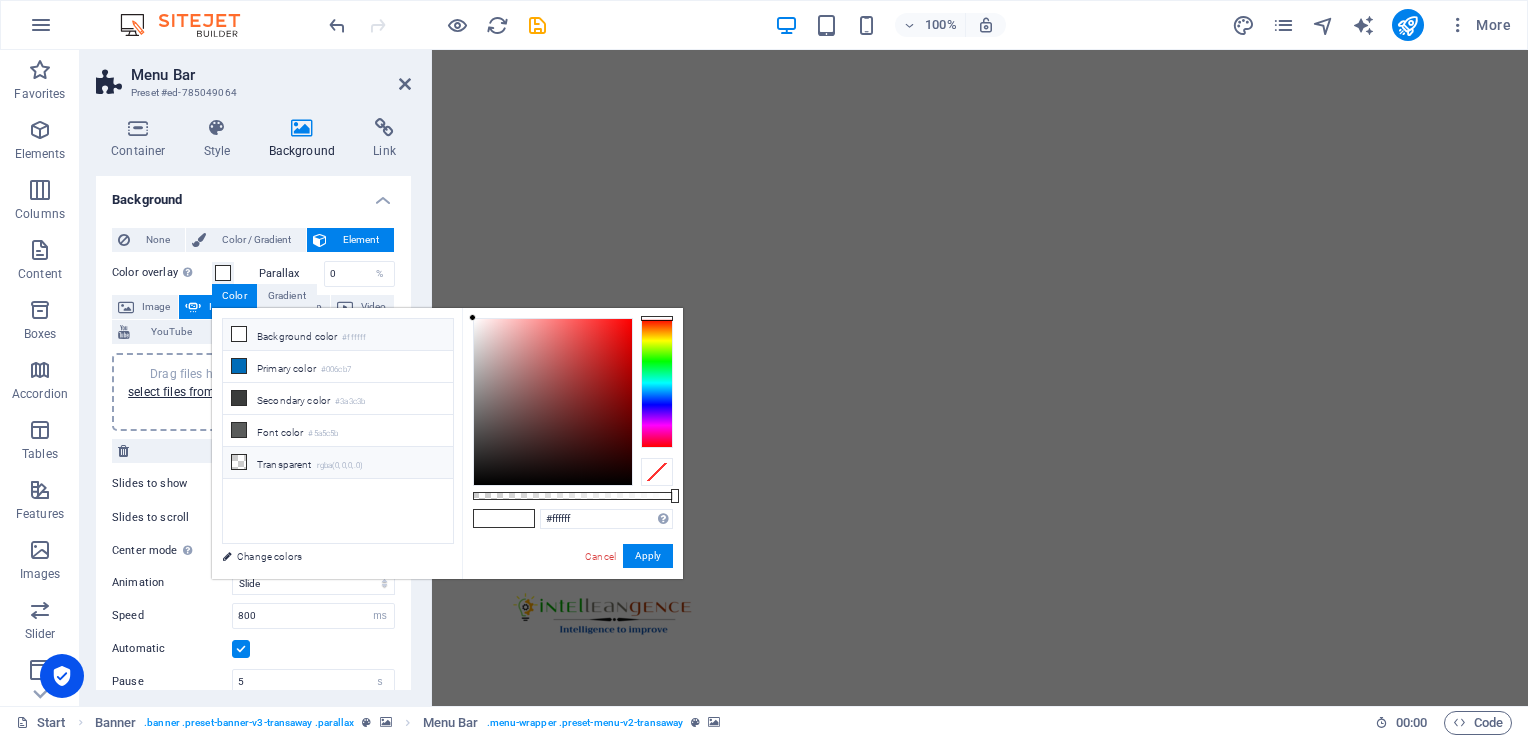 click on "Transparent
rgba(0,0,0,.0)" at bounding box center (338, 463) 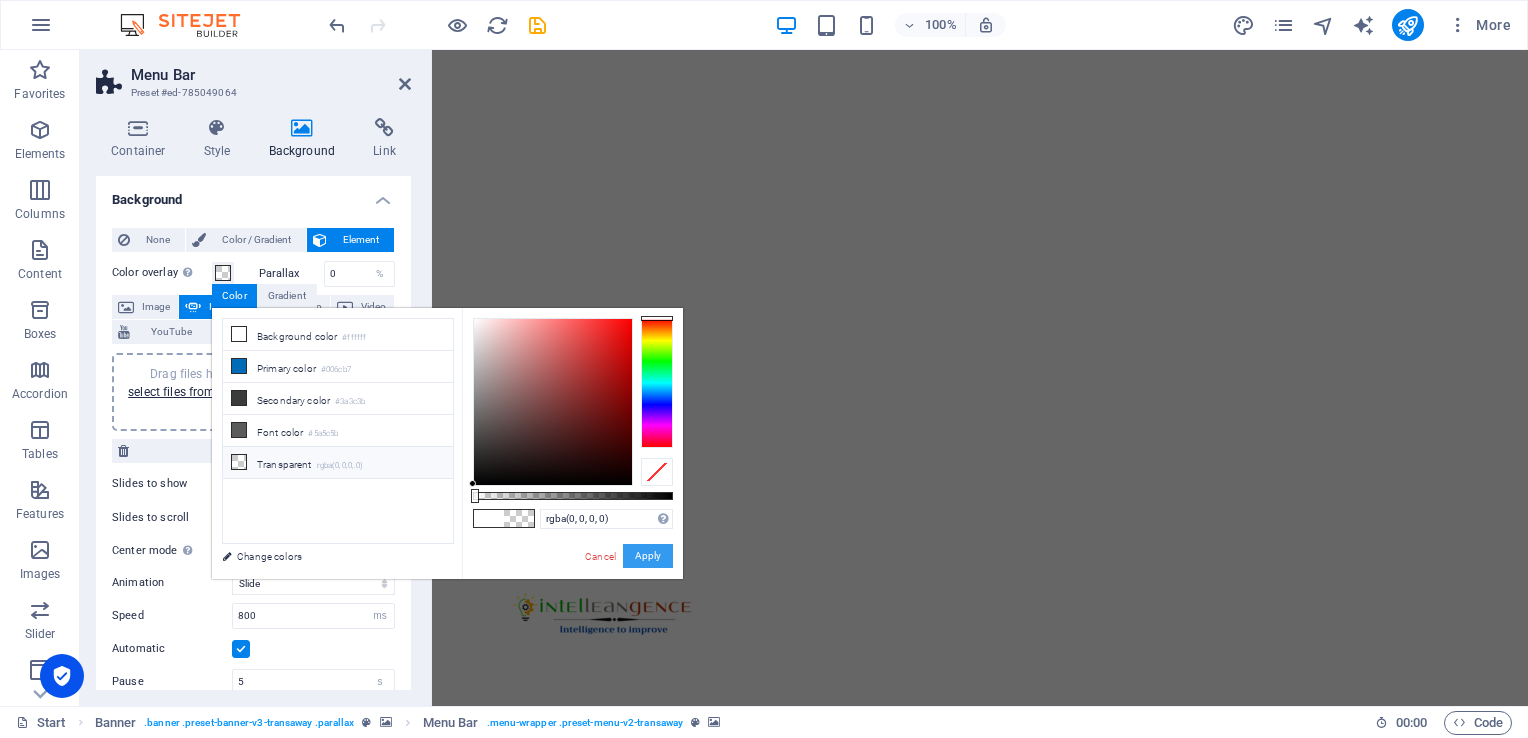 click on "Apply" at bounding box center (648, 556) 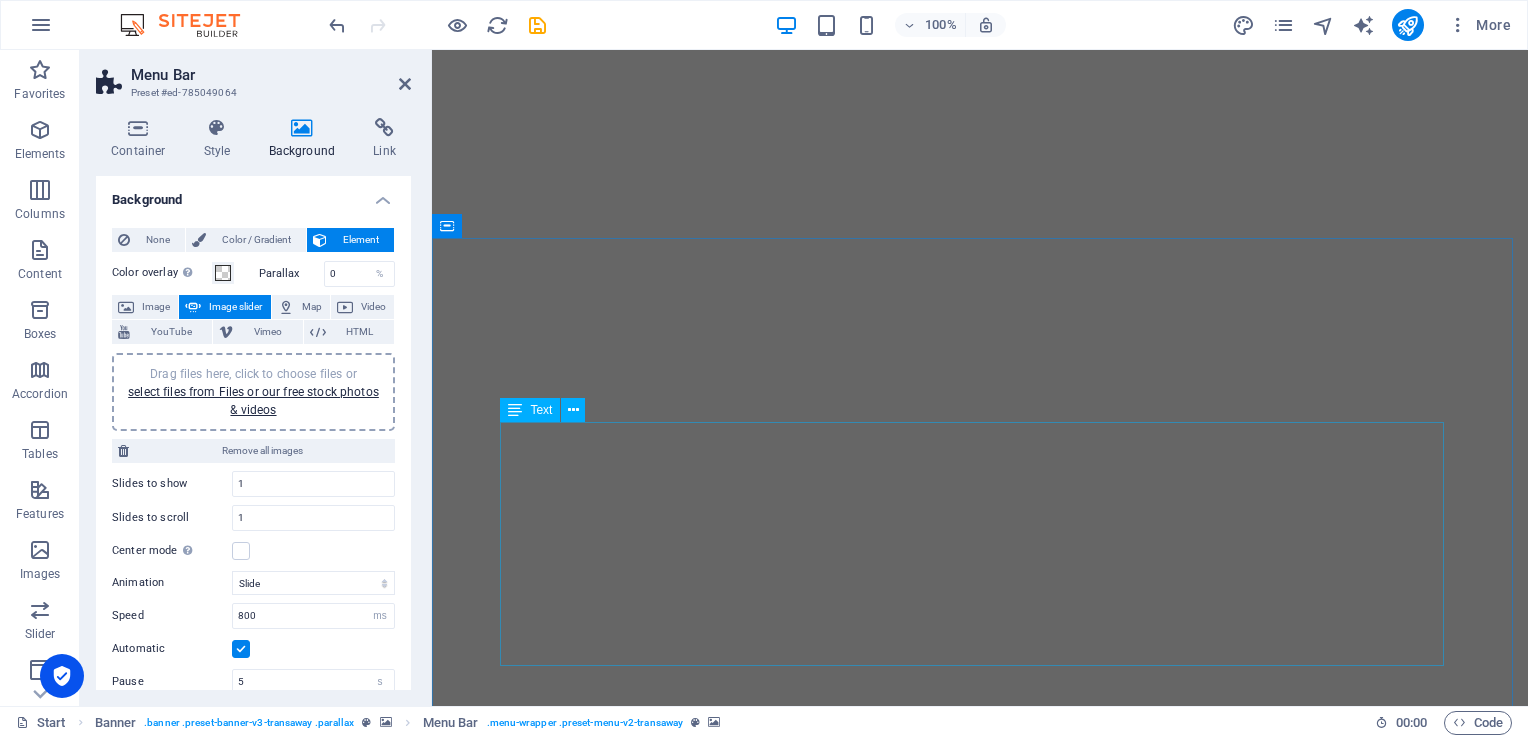 scroll, scrollTop: 0, scrollLeft: 0, axis: both 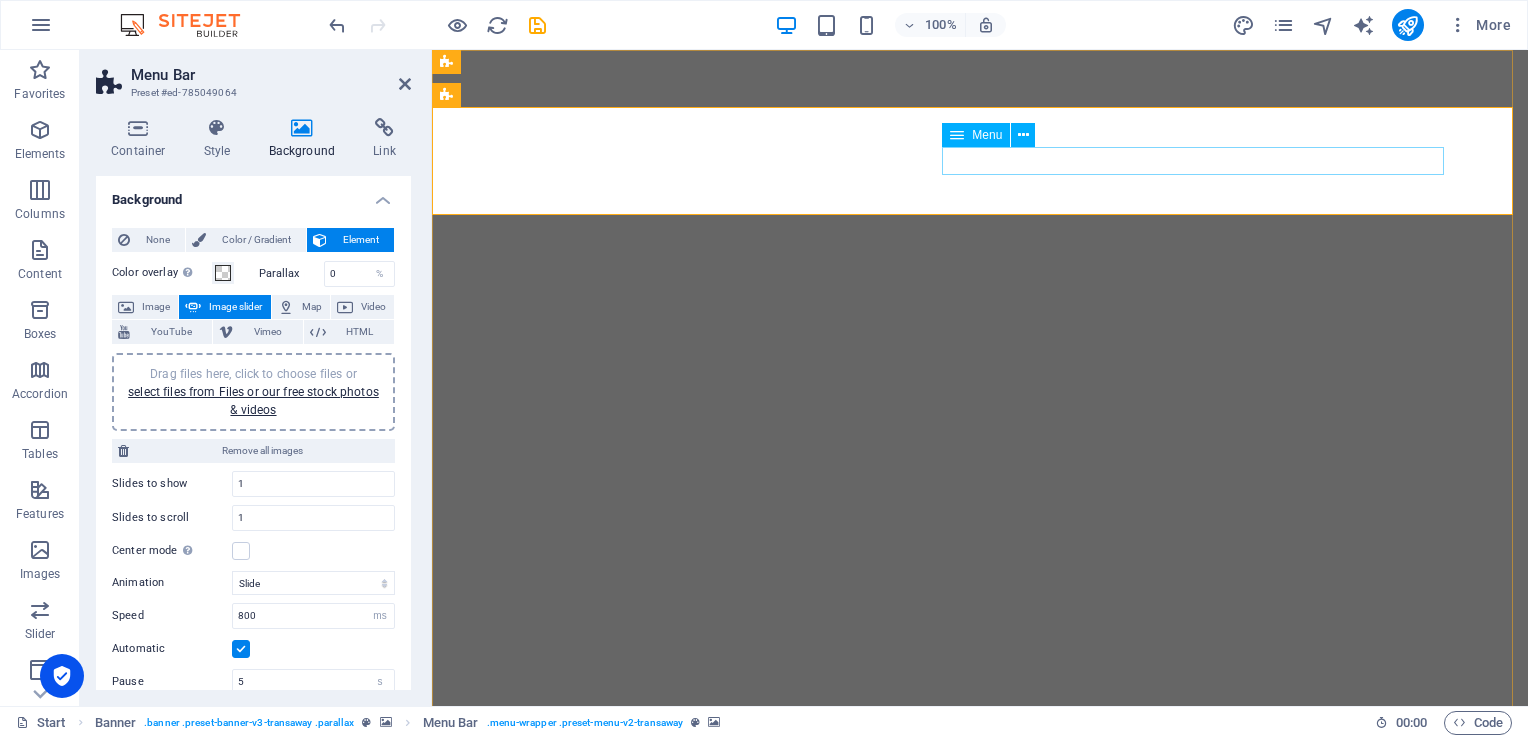 click on "Inicio Nosotros Servicios Capacitación Contacto" at bounding box center (980, 1174) 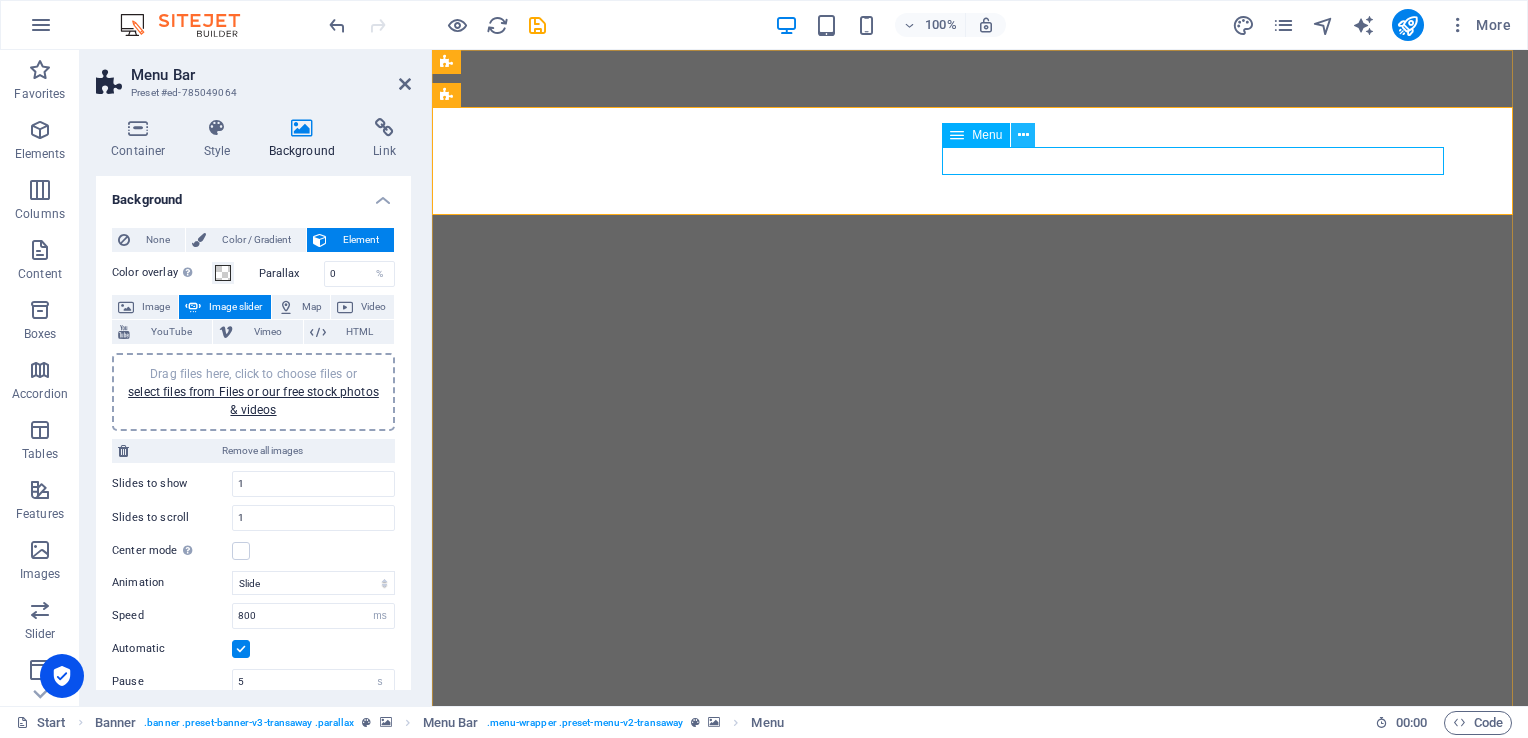 click at bounding box center [1023, 135] 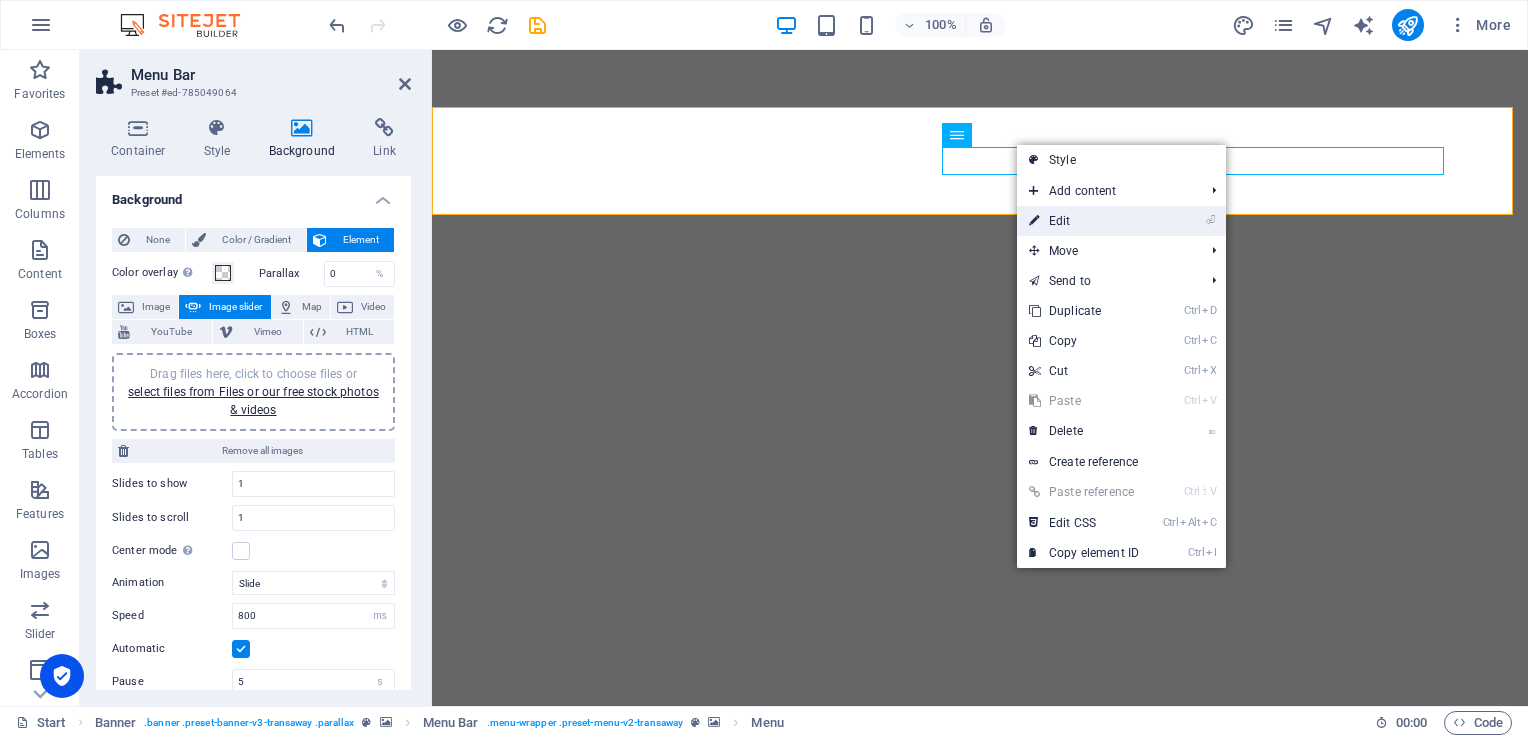 click on "⏎  Edit" at bounding box center [1084, 221] 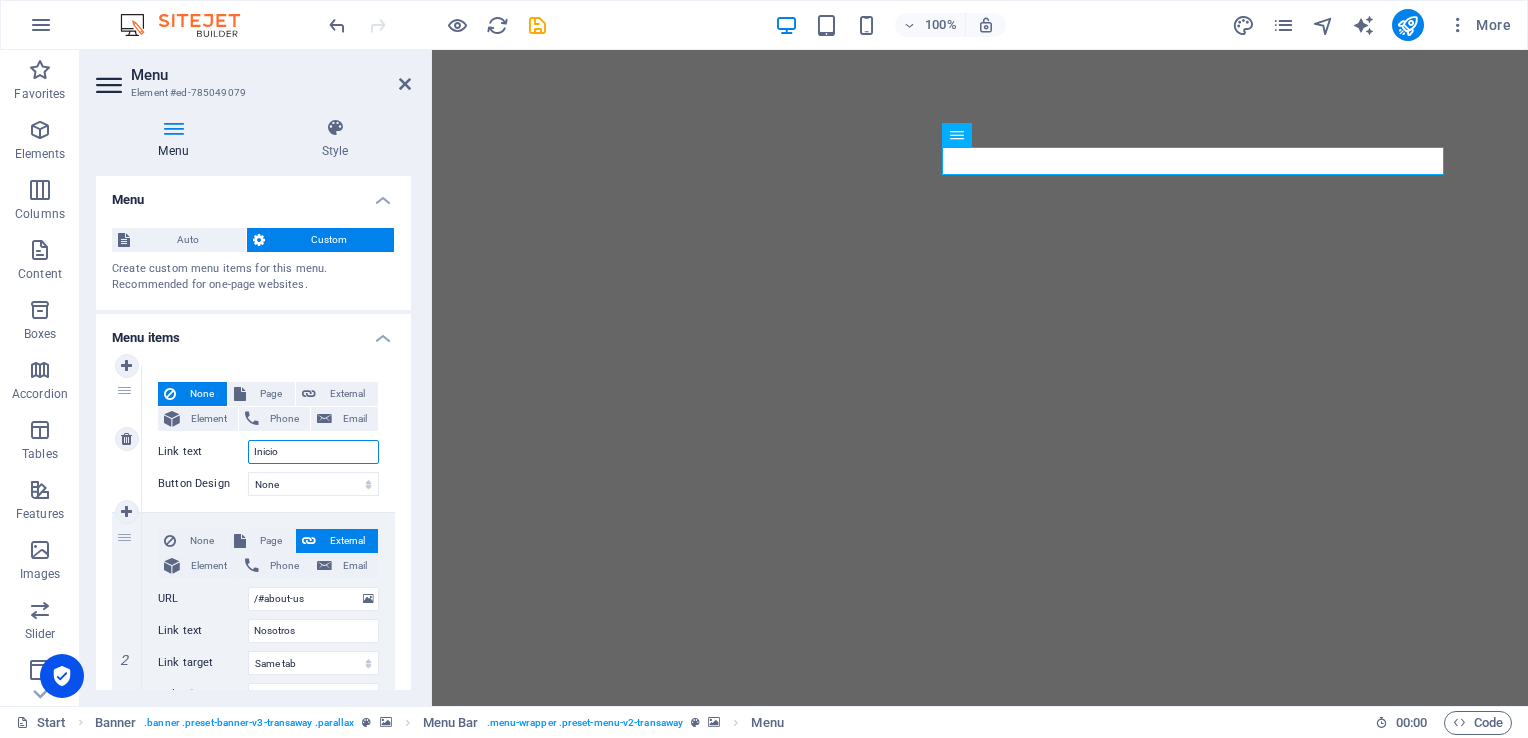 click on "Inicio" at bounding box center (313, 452) 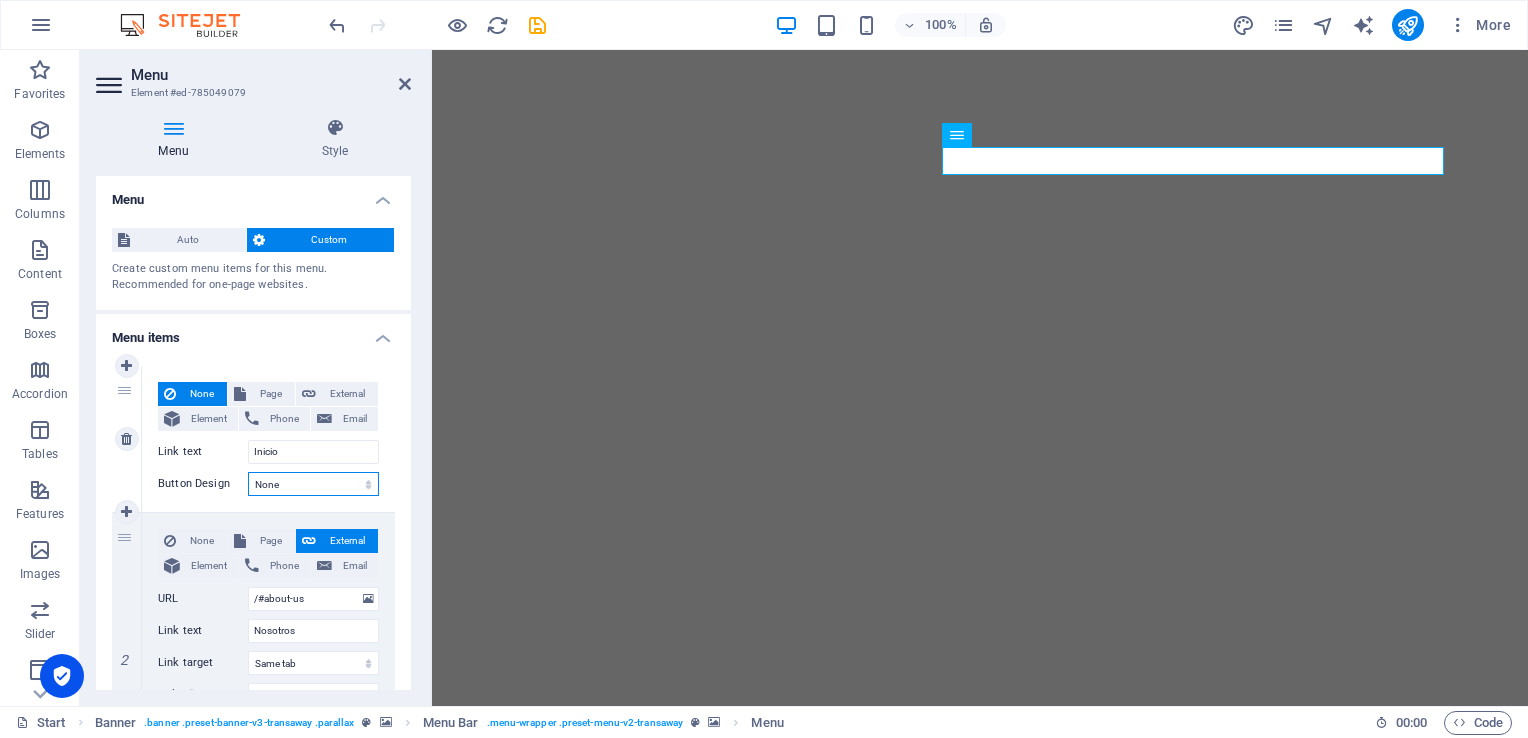 click on "None Default Primary Secondary" at bounding box center (313, 484) 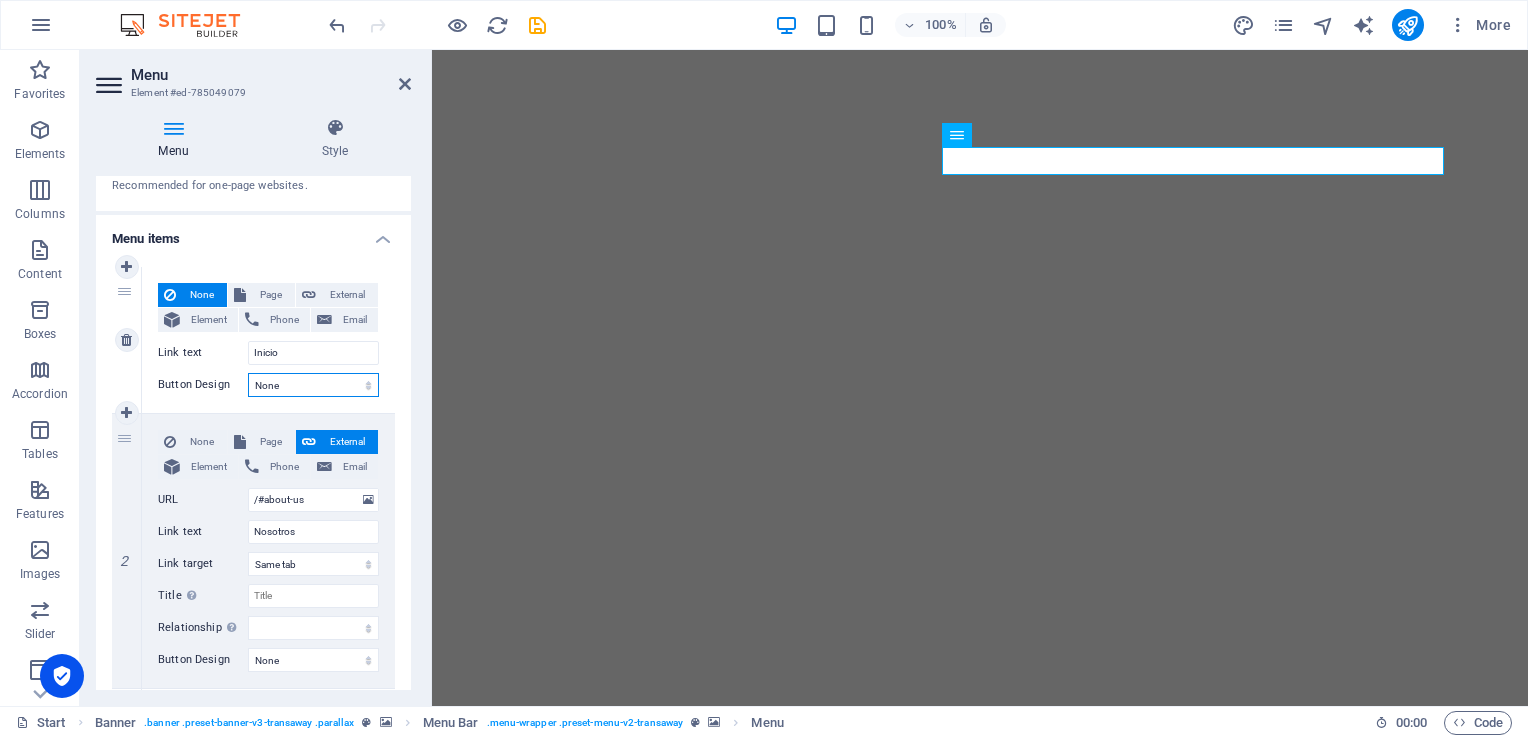 scroll, scrollTop: 100, scrollLeft: 0, axis: vertical 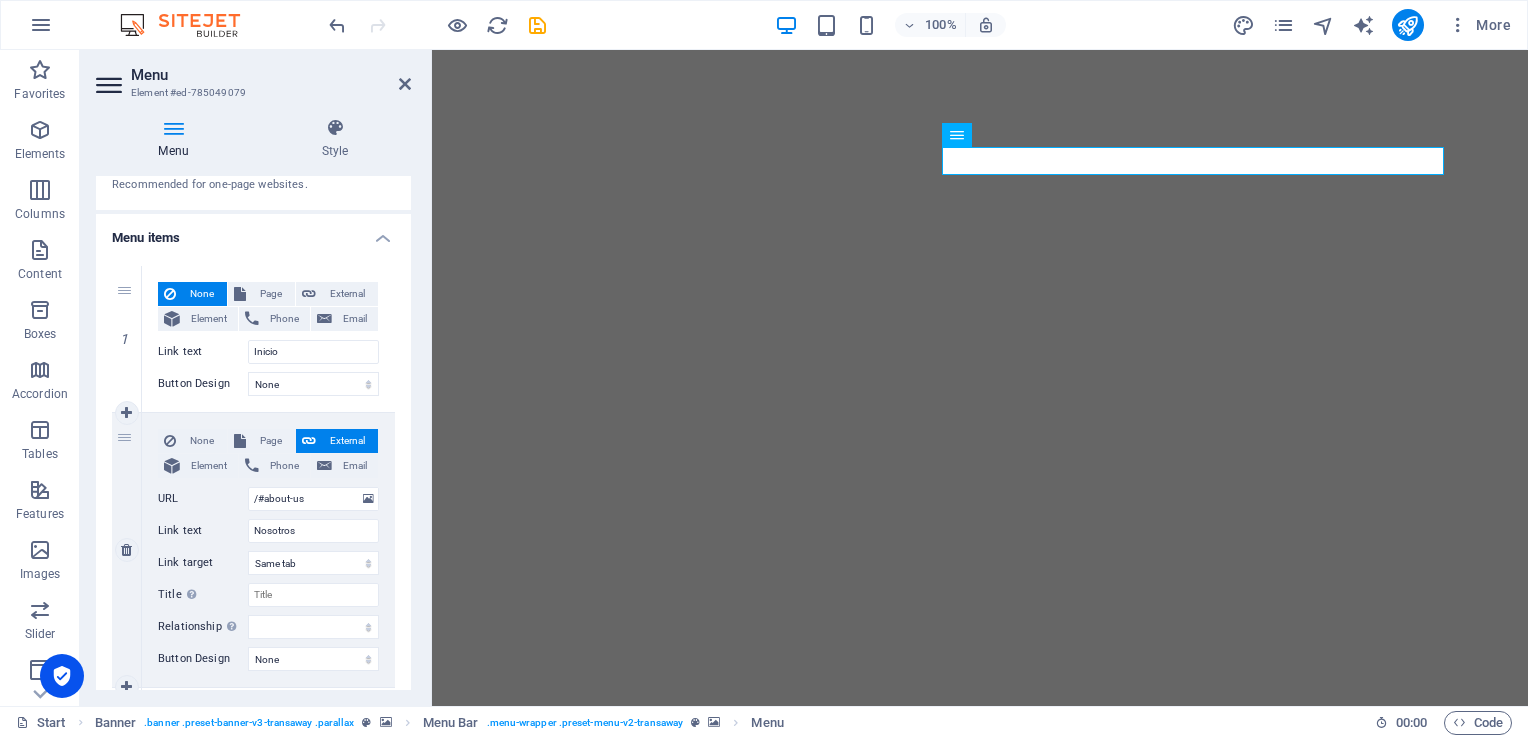 click on "2" at bounding box center [127, 550] 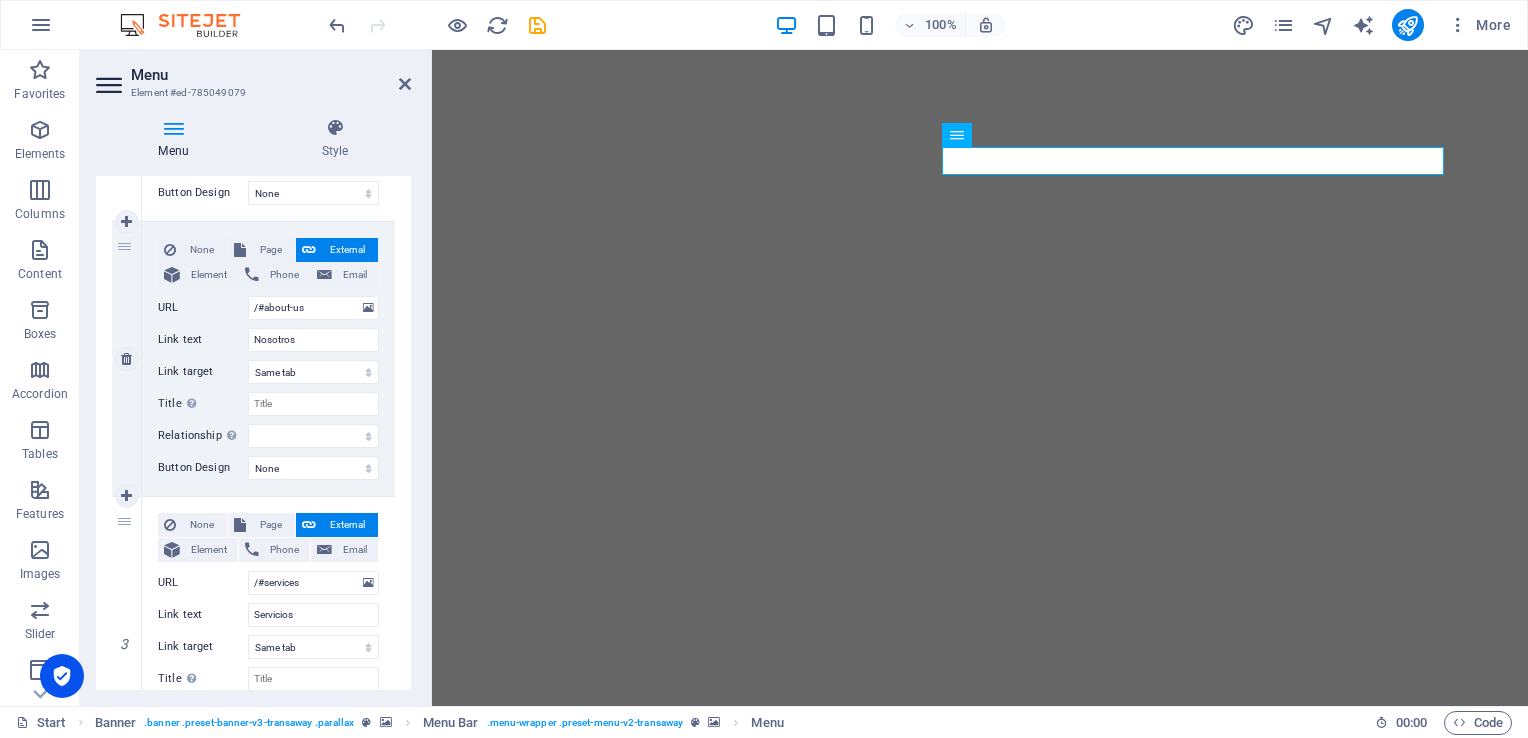 scroll, scrollTop: 300, scrollLeft: 0, axis: vertical 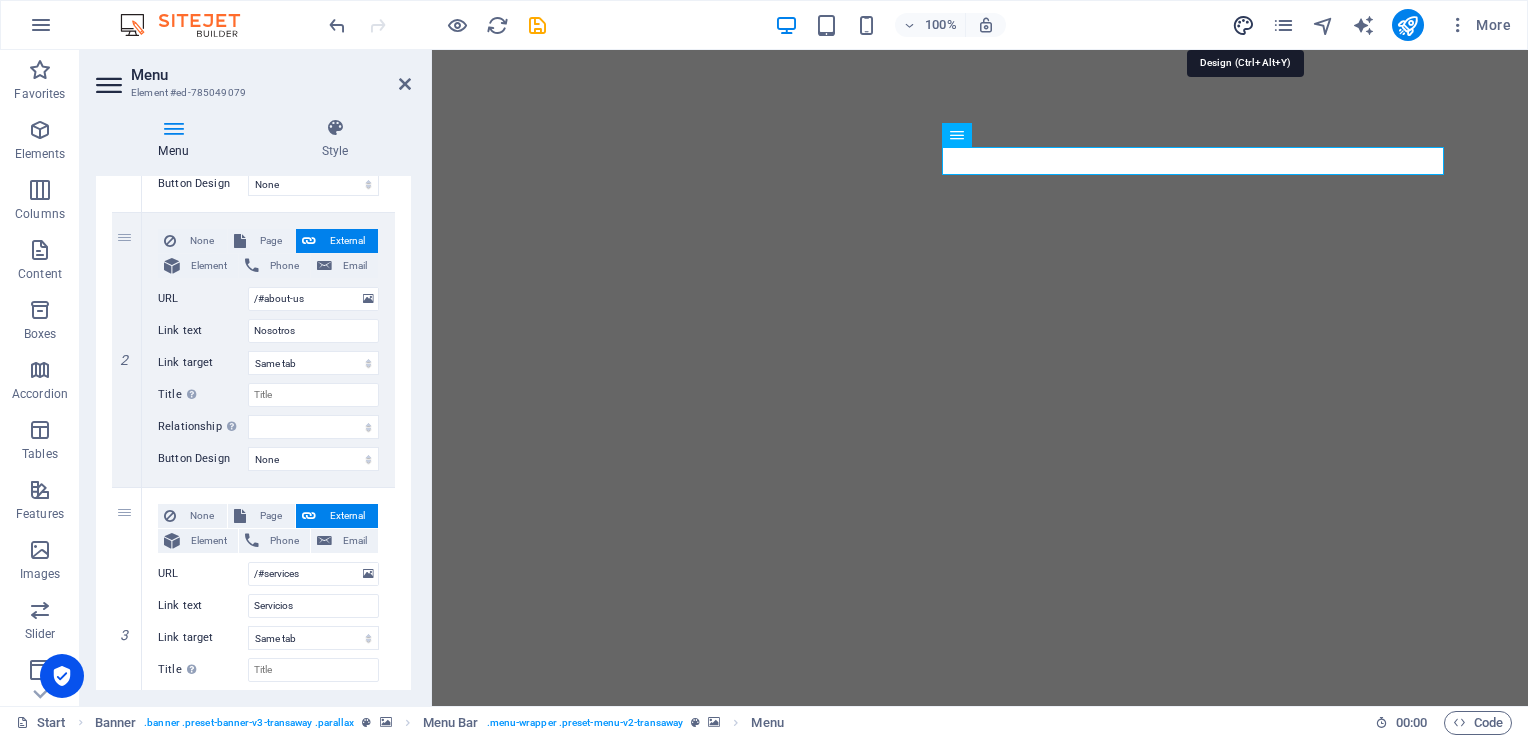 click at bounding box center [1243, 25] 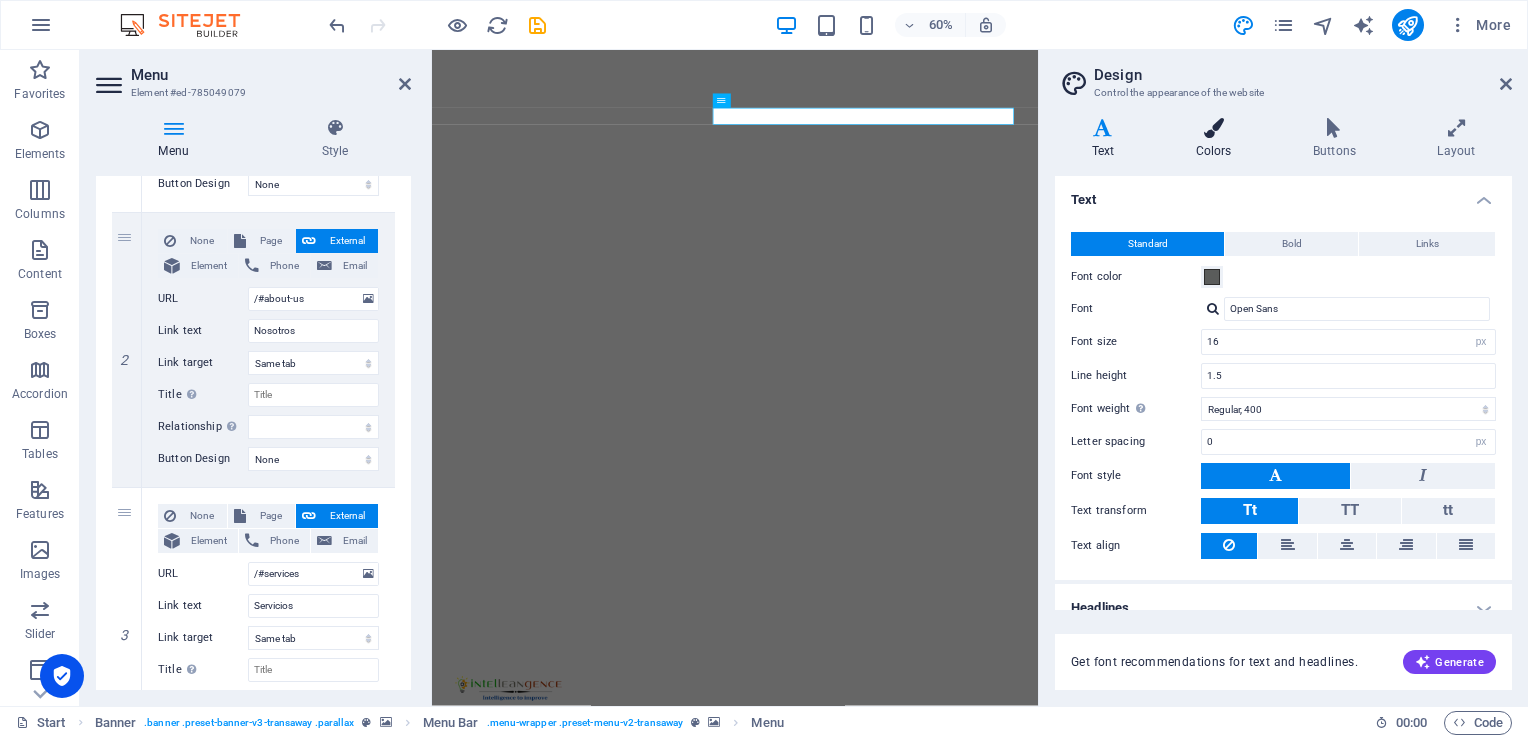 click at bounding box center [1213, 128] 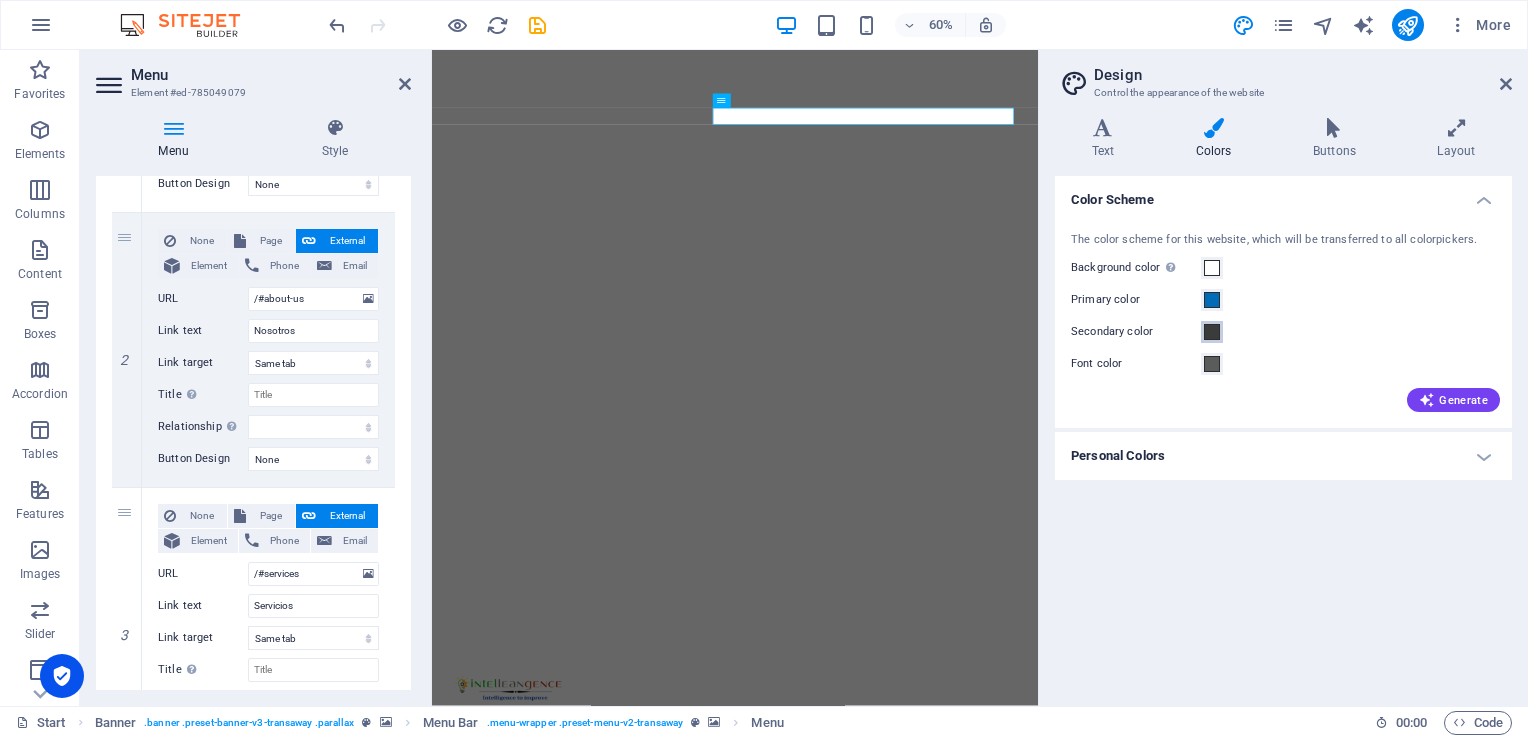 click at bounding box center [1212, 332] 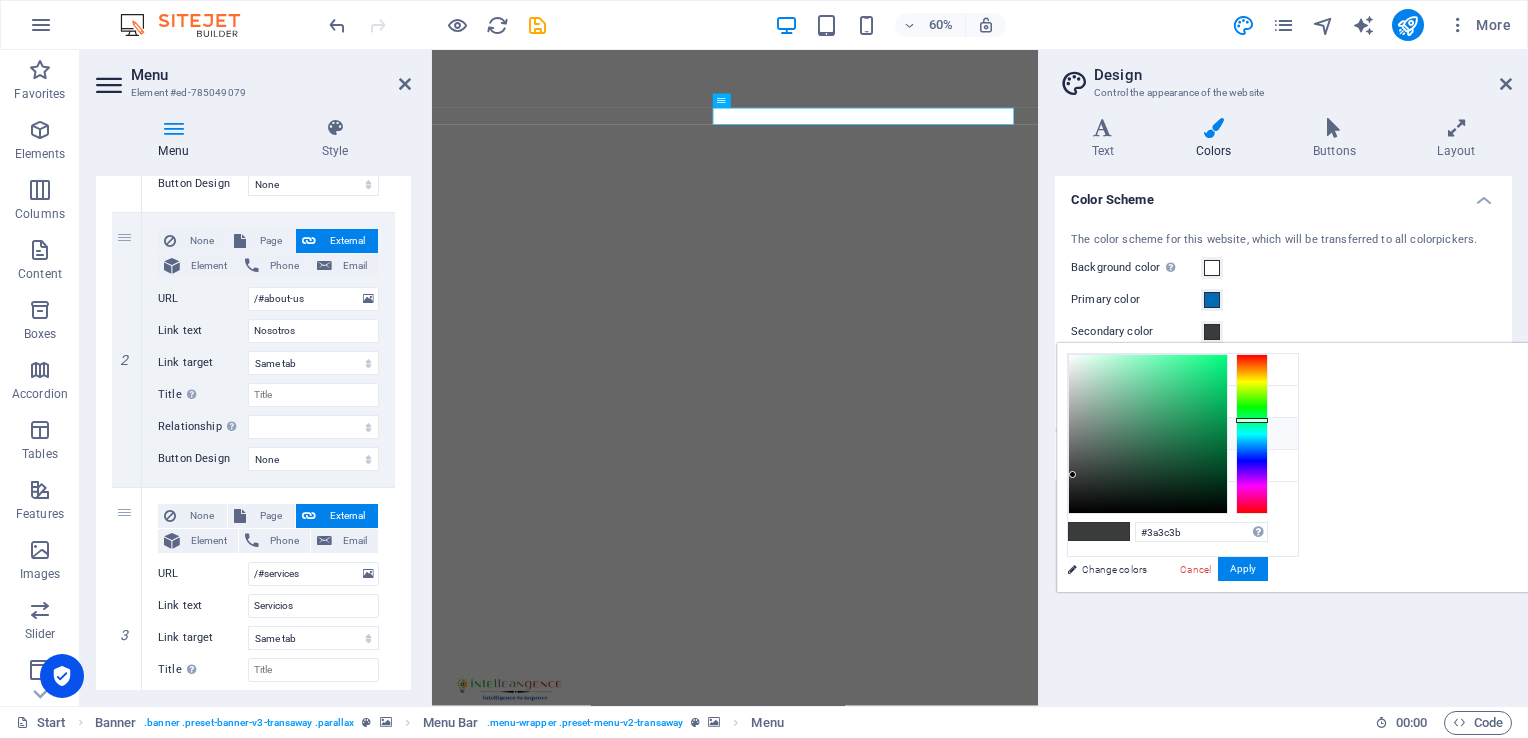 click at bounding box center (1084, 433) 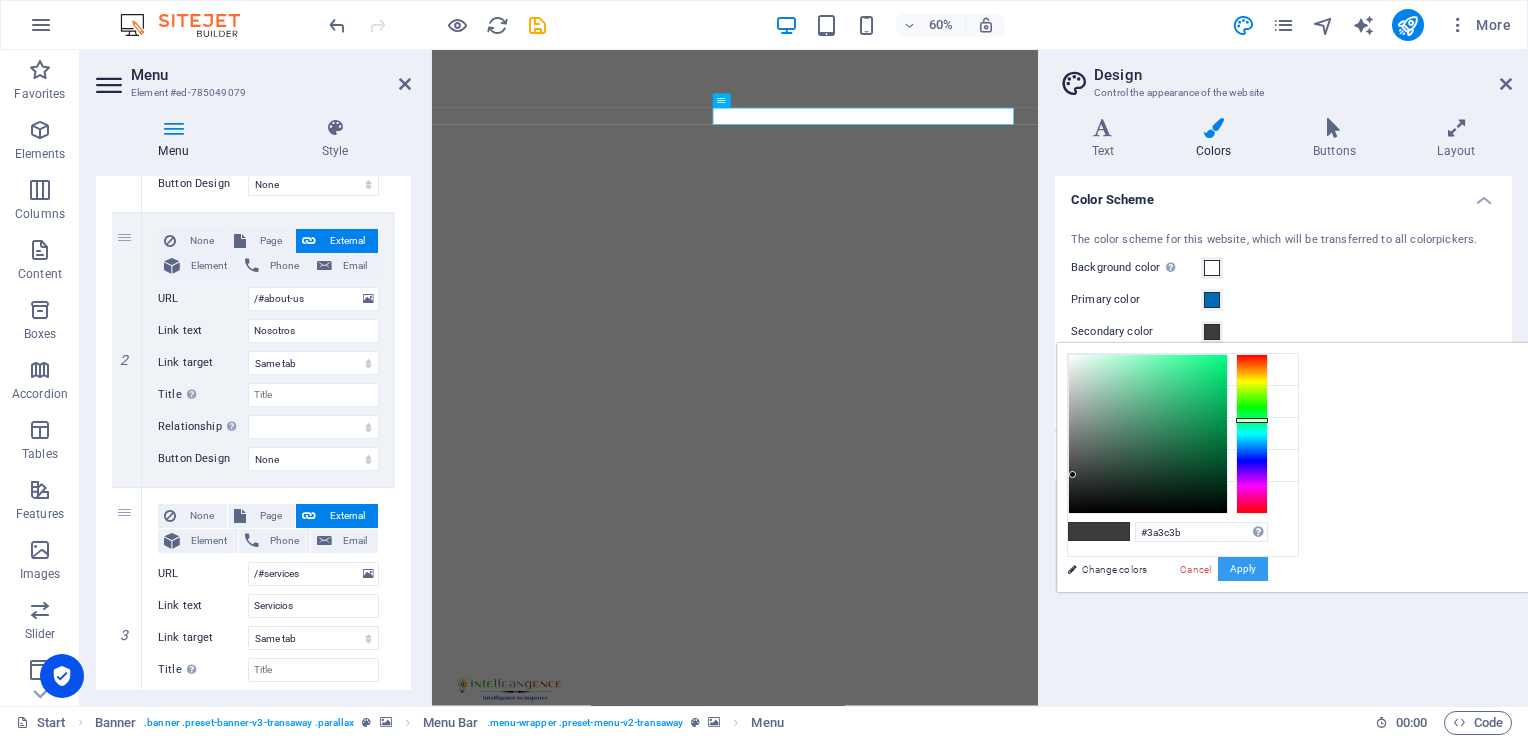 click on "Apply" at bounding box center (1243, 569) 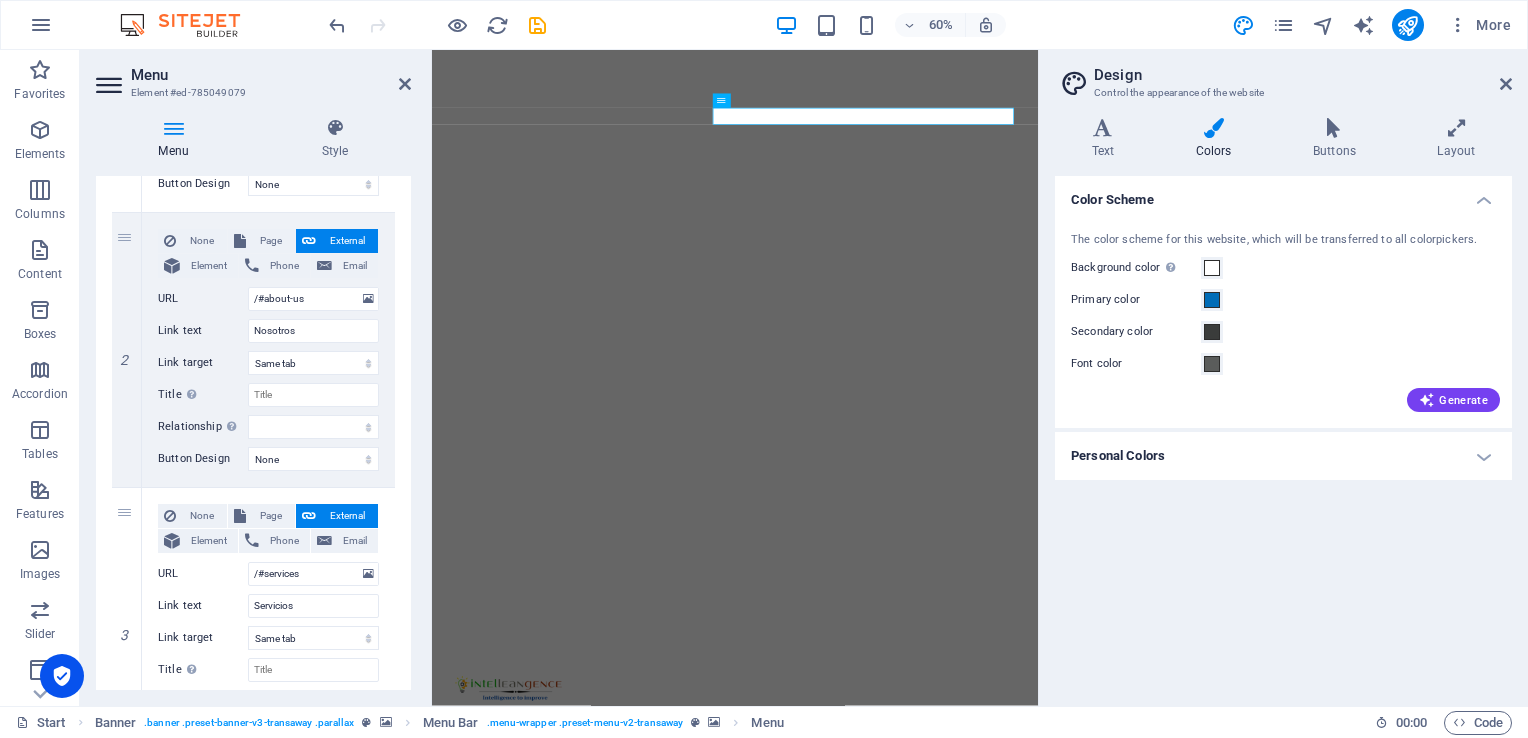 click on "Personal Colors" at bounding box center [1283, 456] 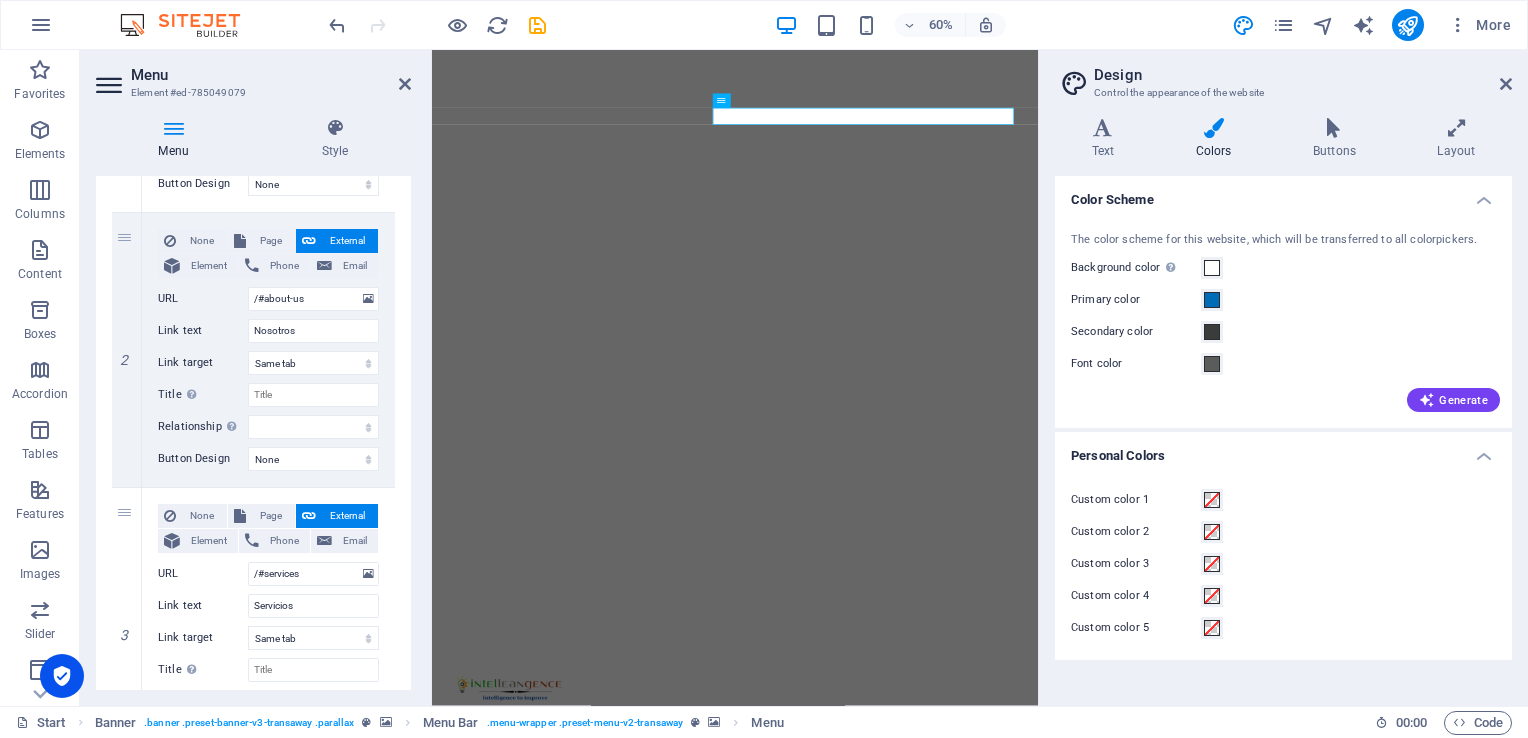 click on "Personal Colors" at bounding box center [1283, 450] 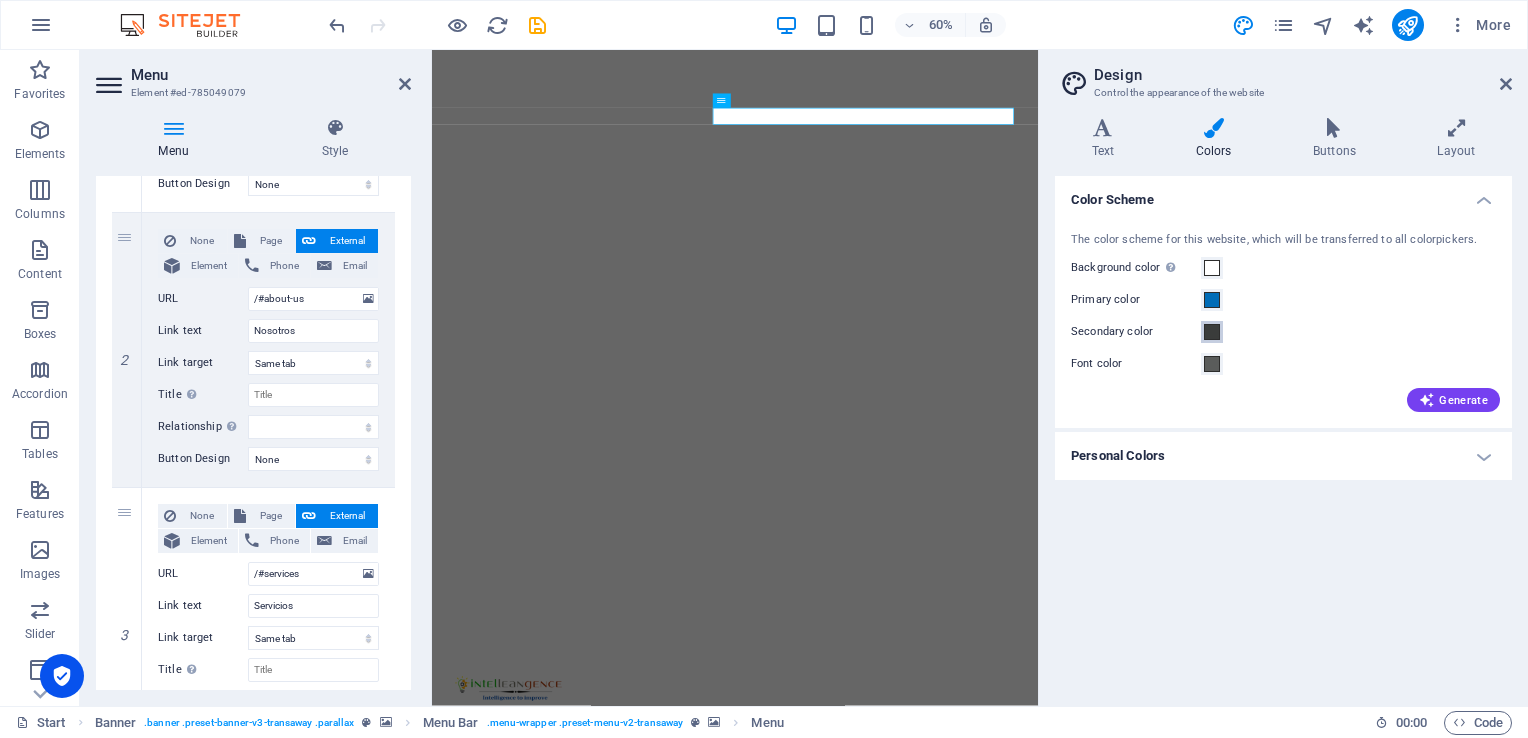 click at bounding box center (1212, 332) 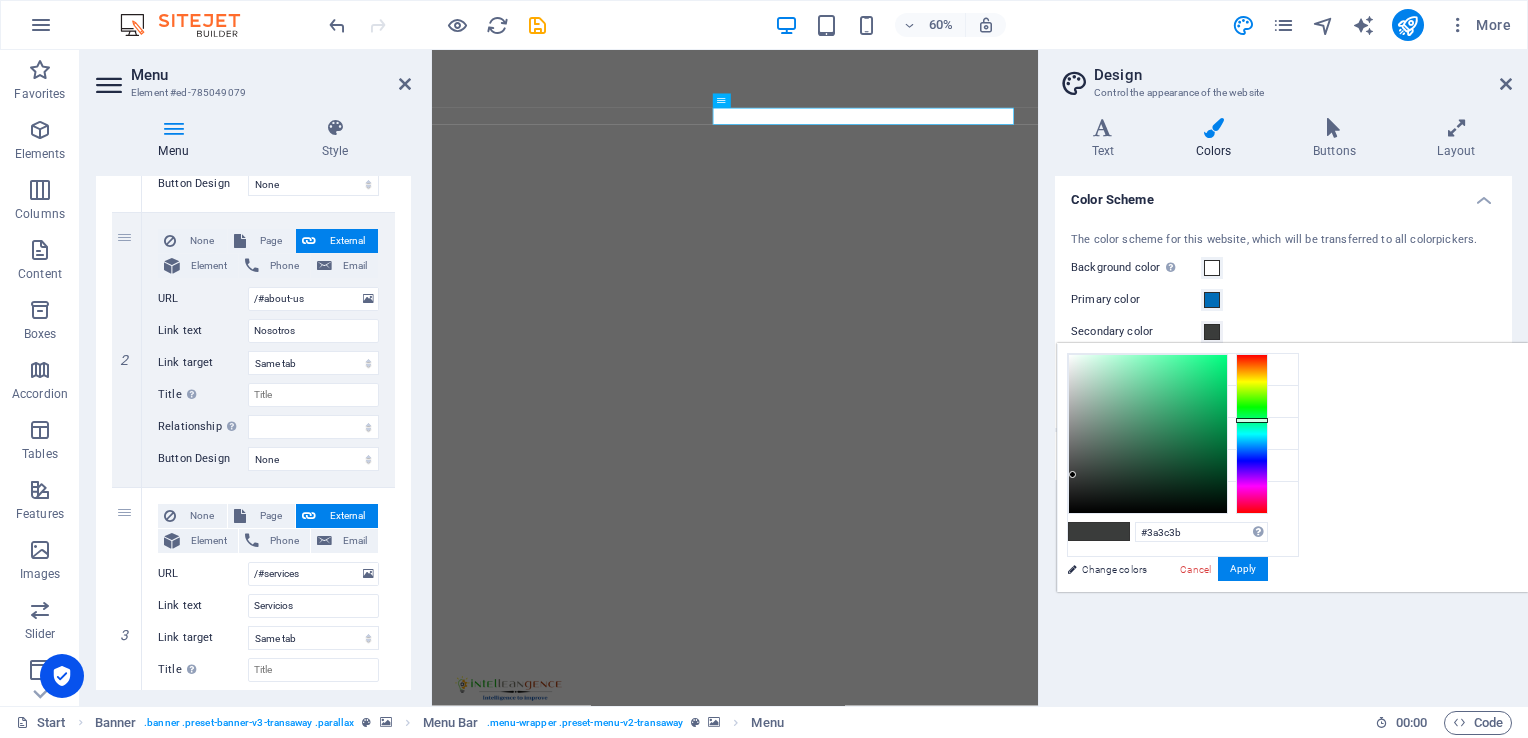 click at bounding box center (1212, 332) 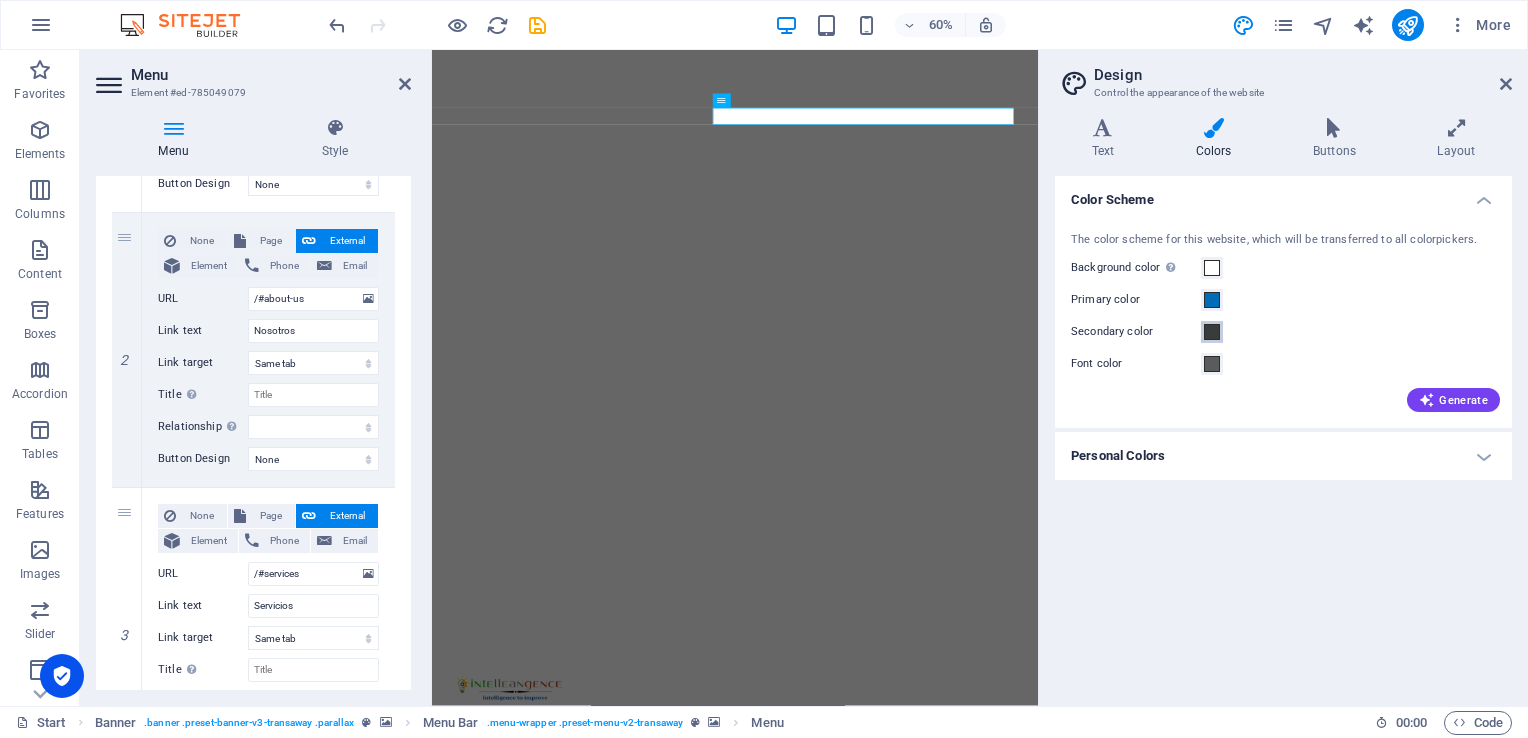 click at bounding box center [1212, 332] 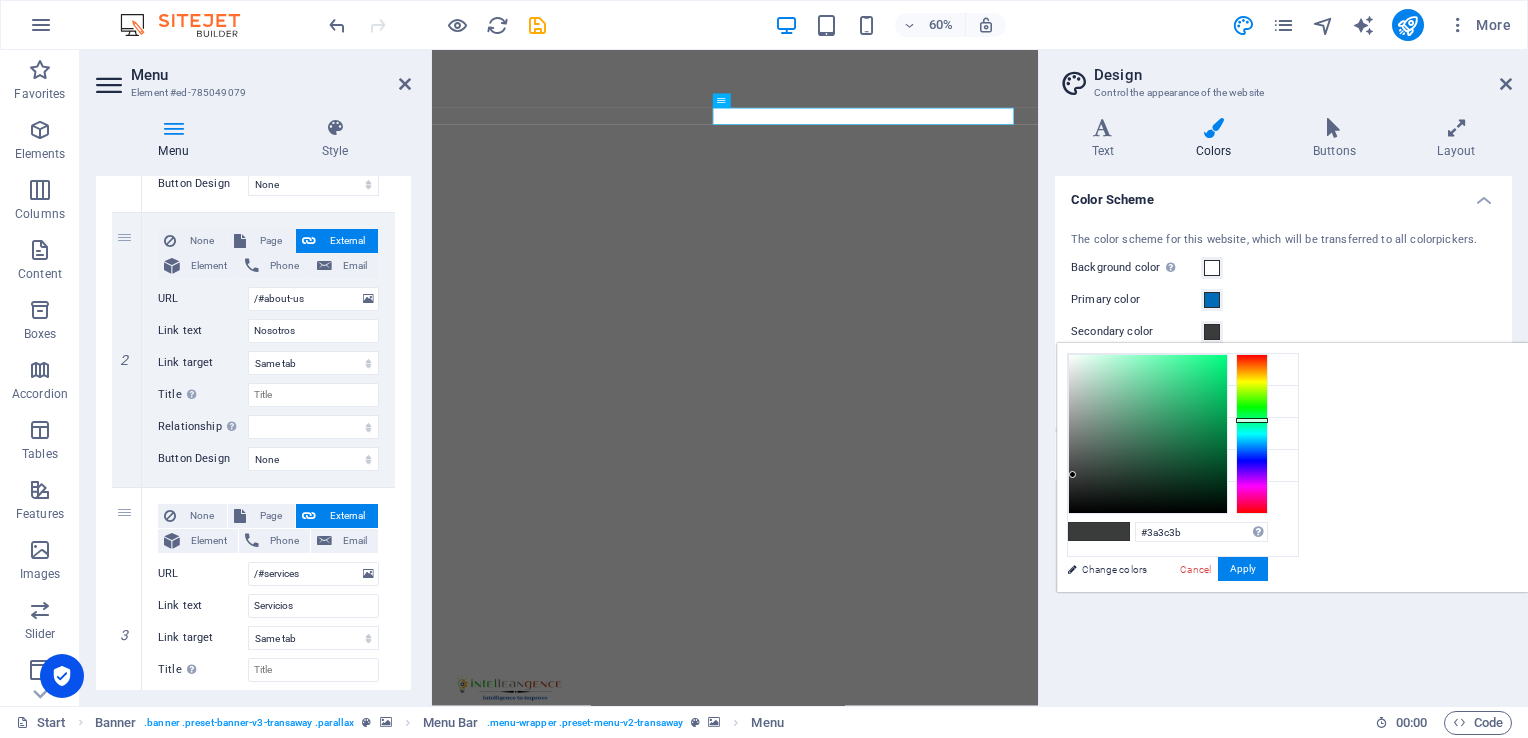 click at bounding box center (1212, 332) 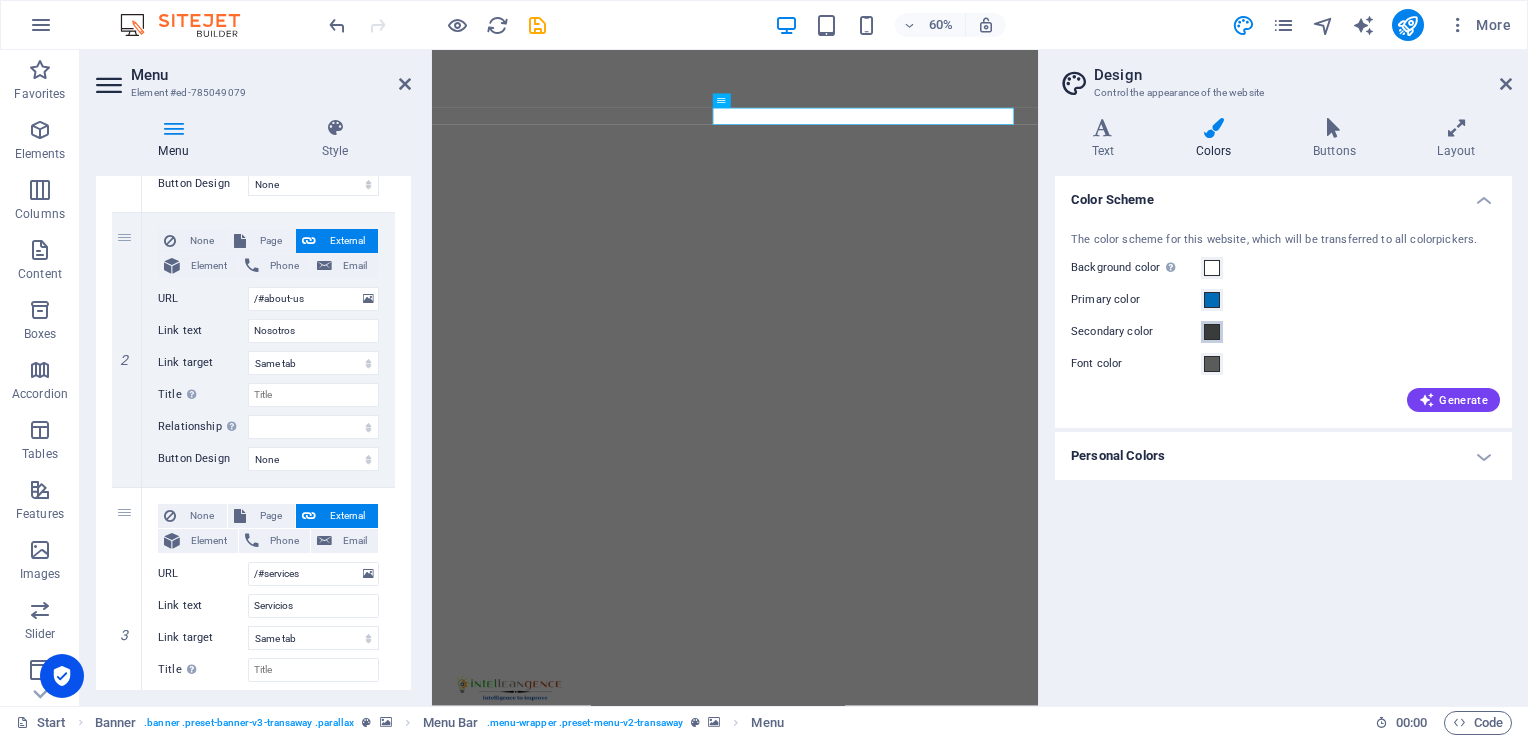 click at bounding box center (1212, 332) 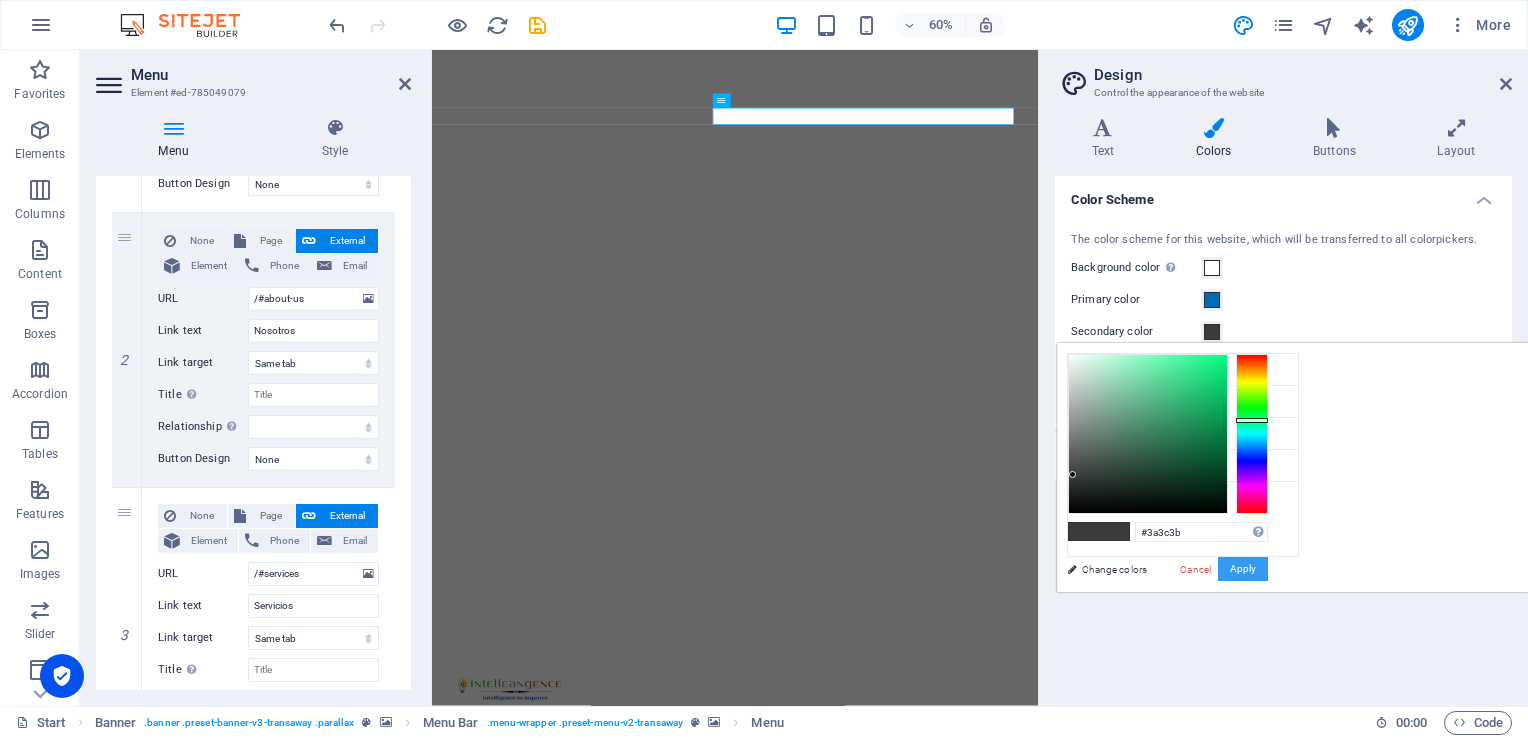 click on "Apply" at bounding box center (1243, 569) 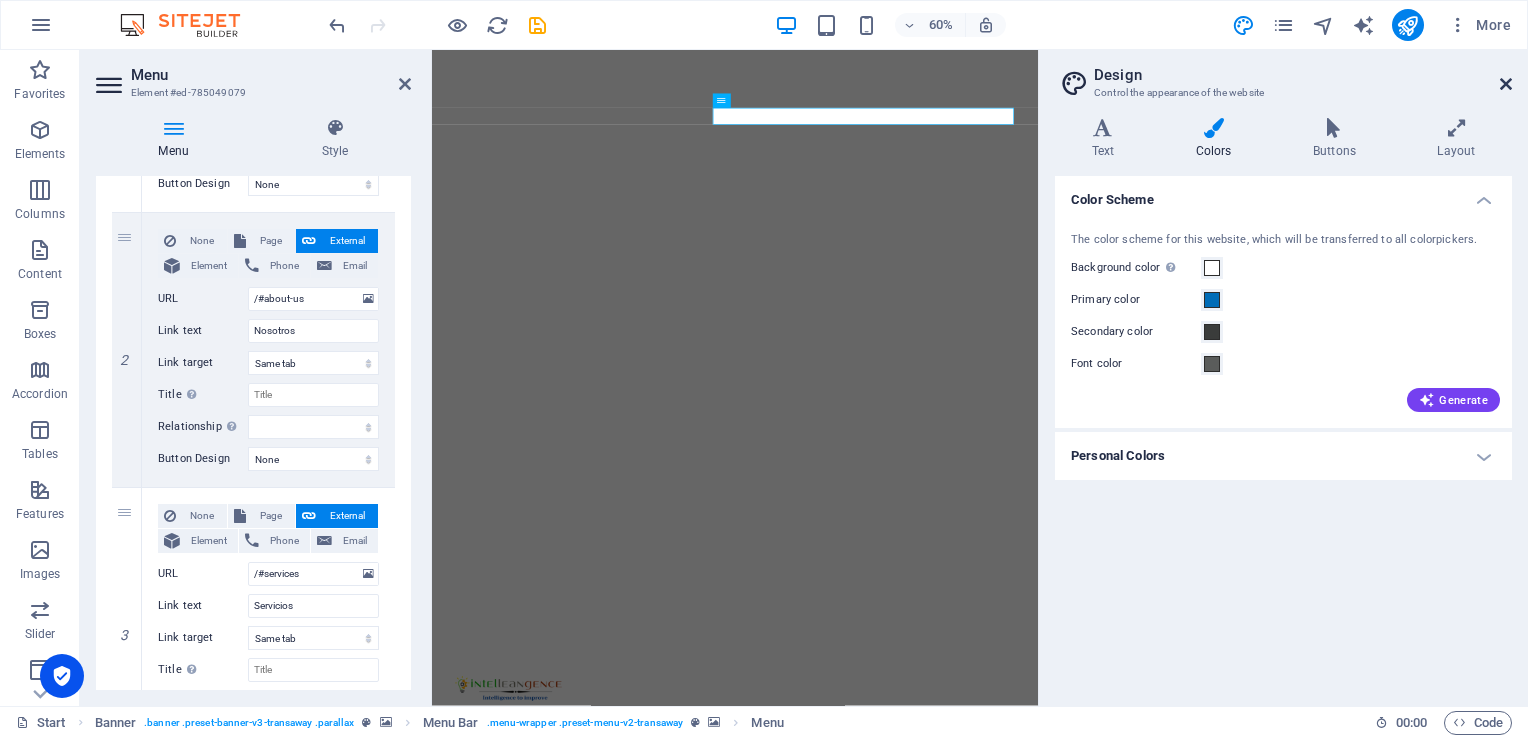 click at bounding box center (1506, 84) 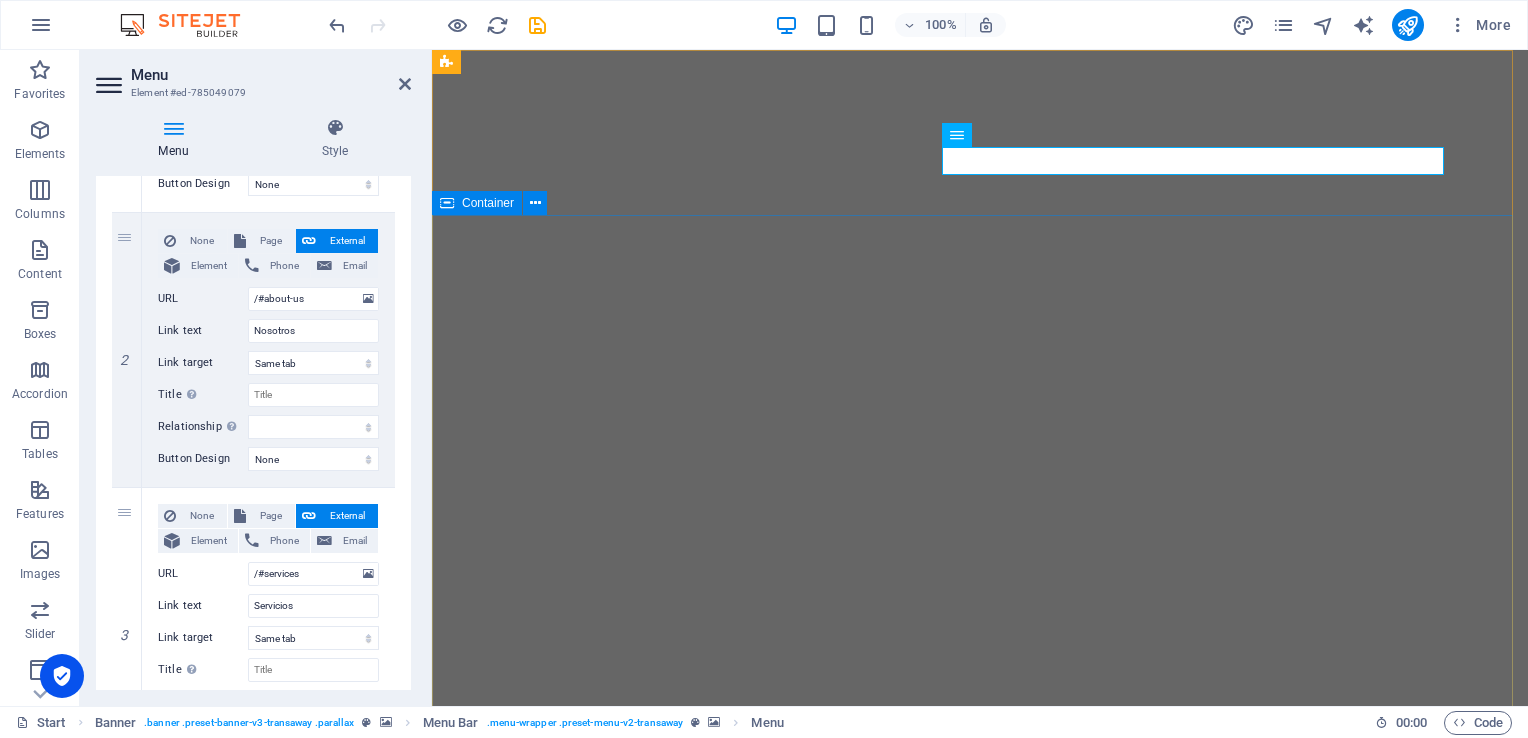 click on "INTELIGENCIA PARA MEJORAR" at bounding box center (980, 1311) 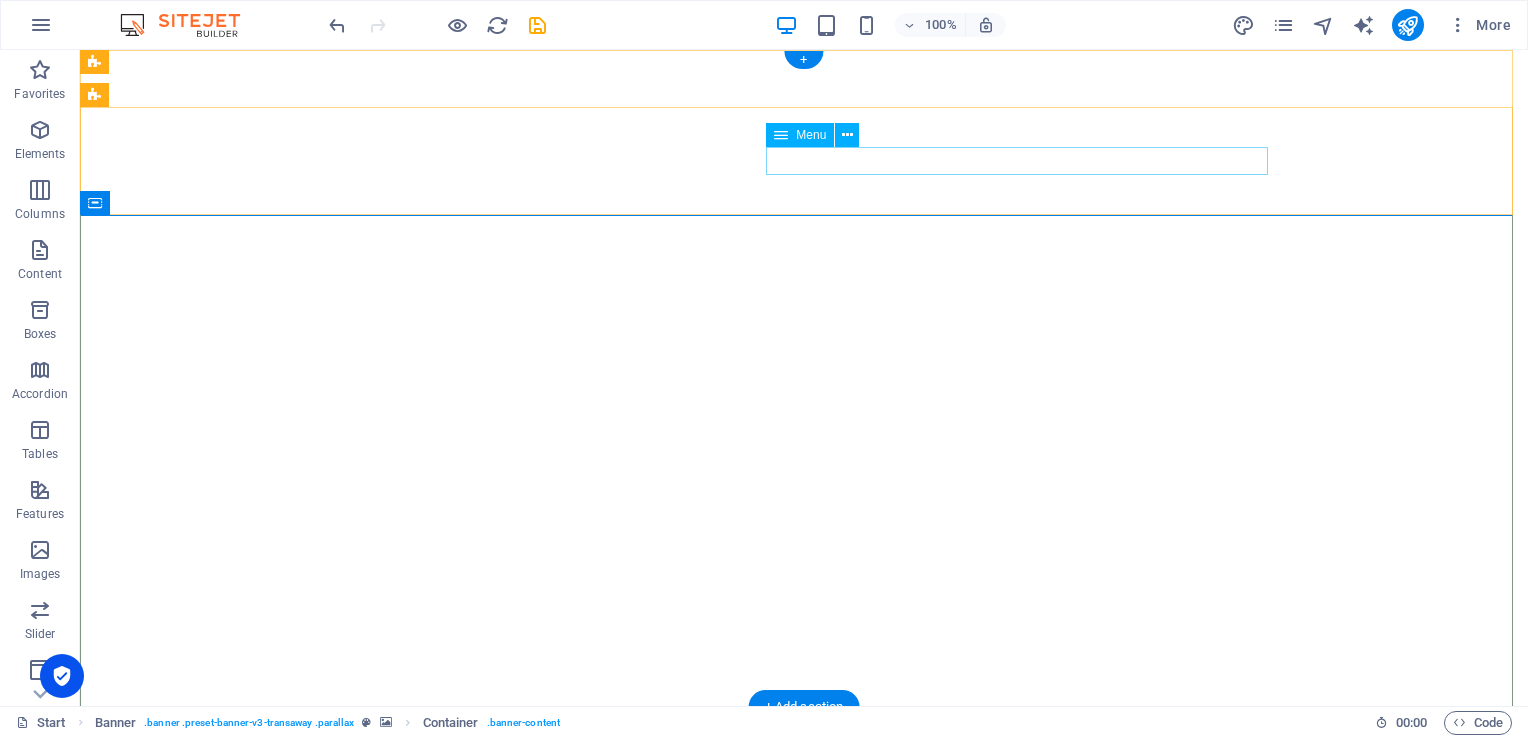 click on "Inicio Nosotros Servicios Capacitación Contacto" at bounding box center [804, 1174] 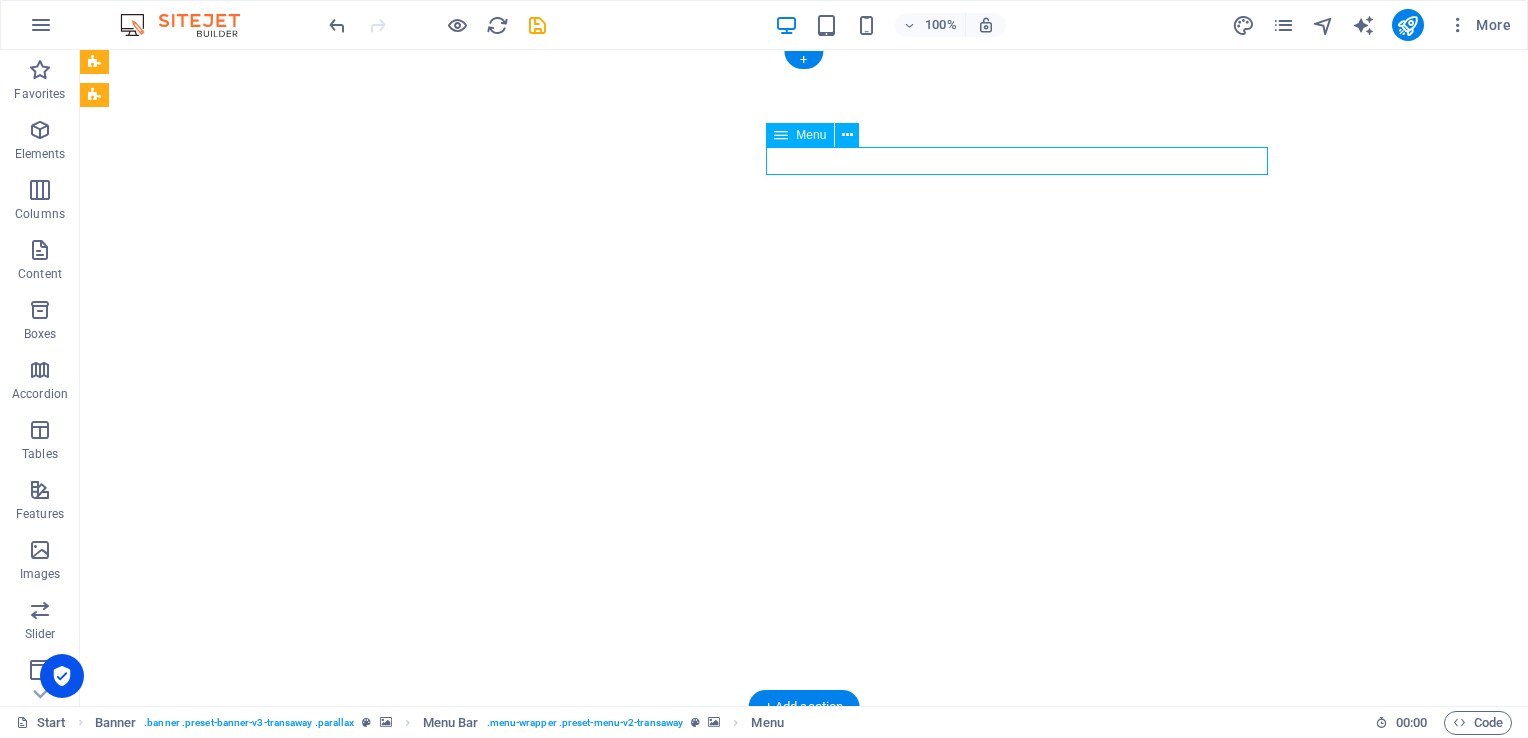 click on "Inicio Nosotros Servicios Capacitación Contacto" at bounding box center [804, 1174] 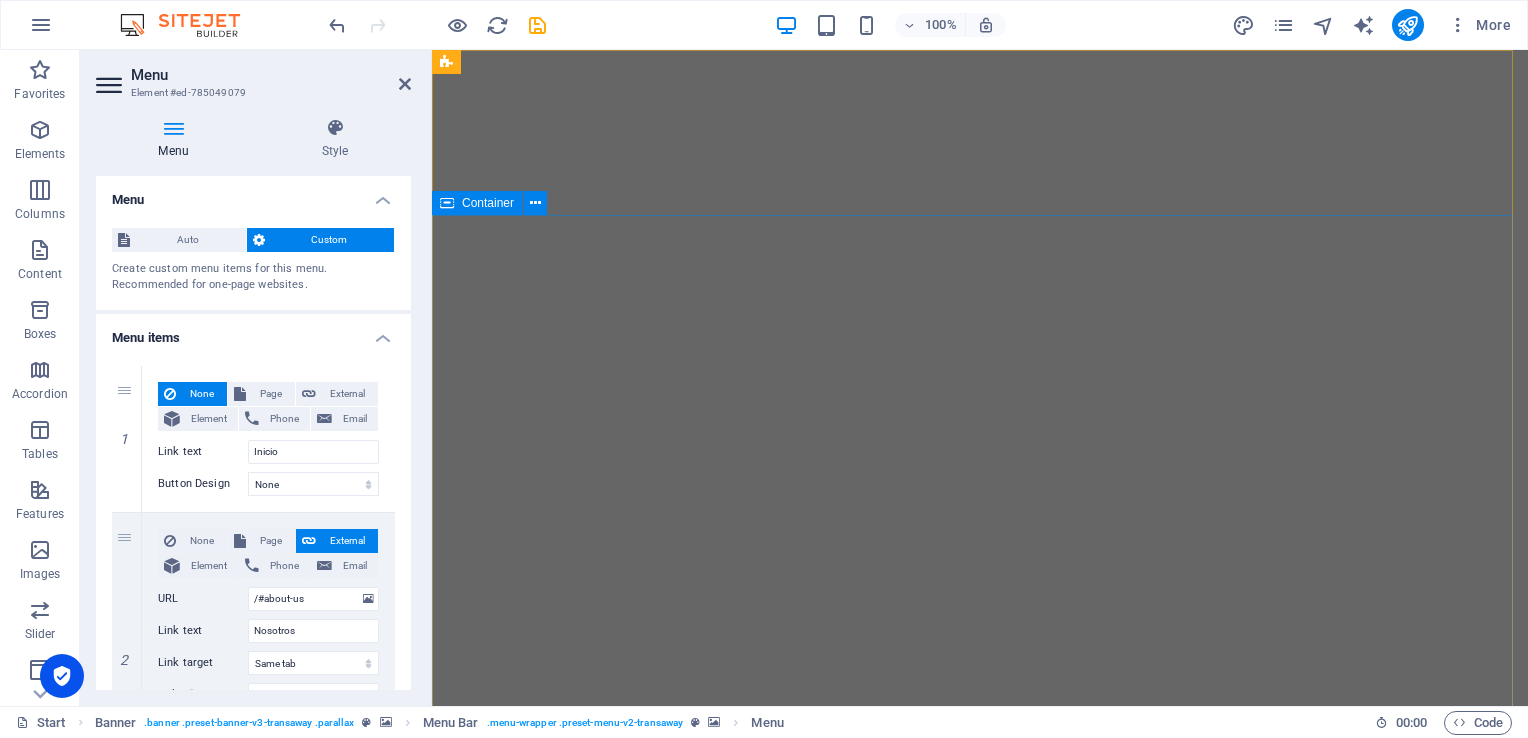 scroll, scrollTop: 0, scrollLeft: 0, axis: both 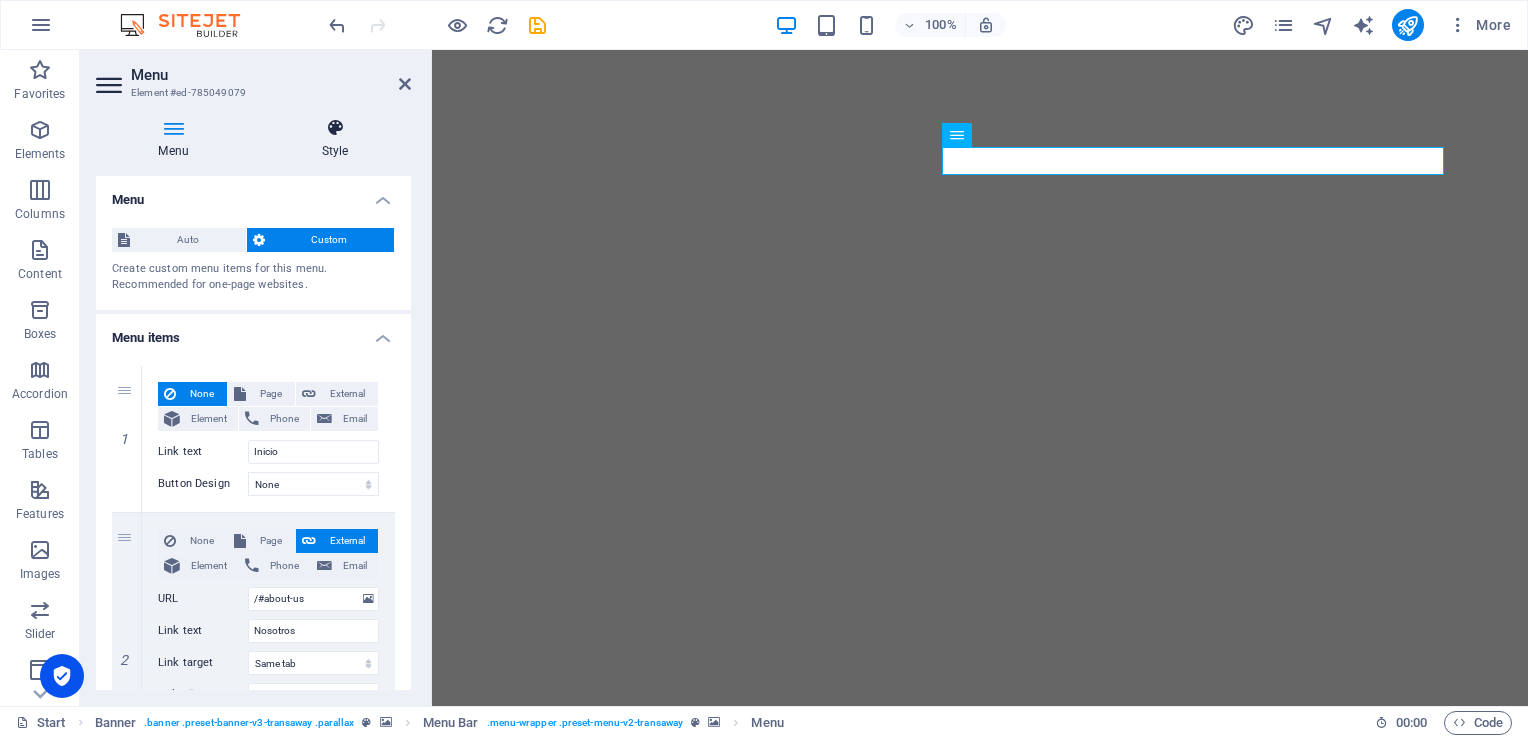 click at bounding box center (335, 128) 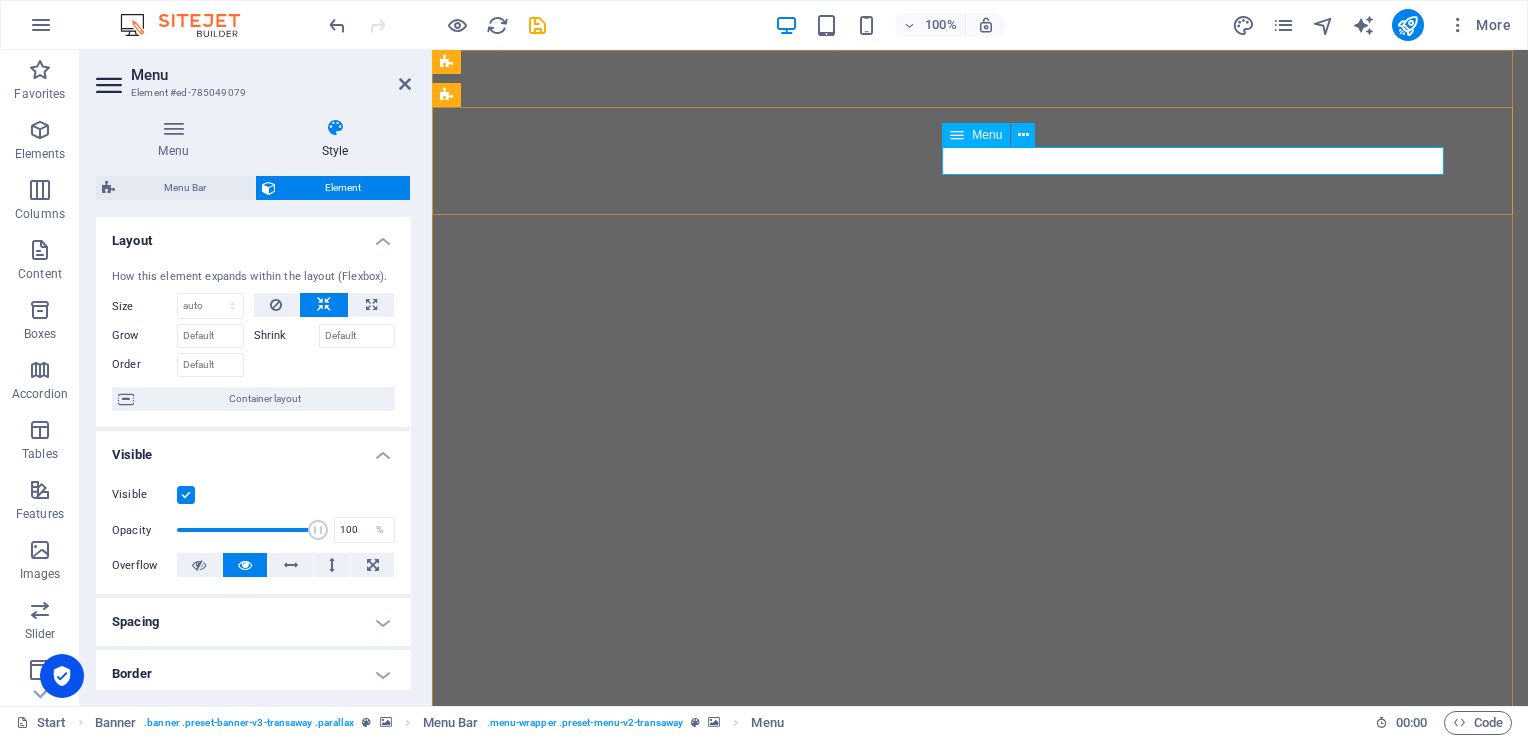 click on "Inicio Nosotros Servicios Capacitación Contacto" at bounding box center (980, 1174) 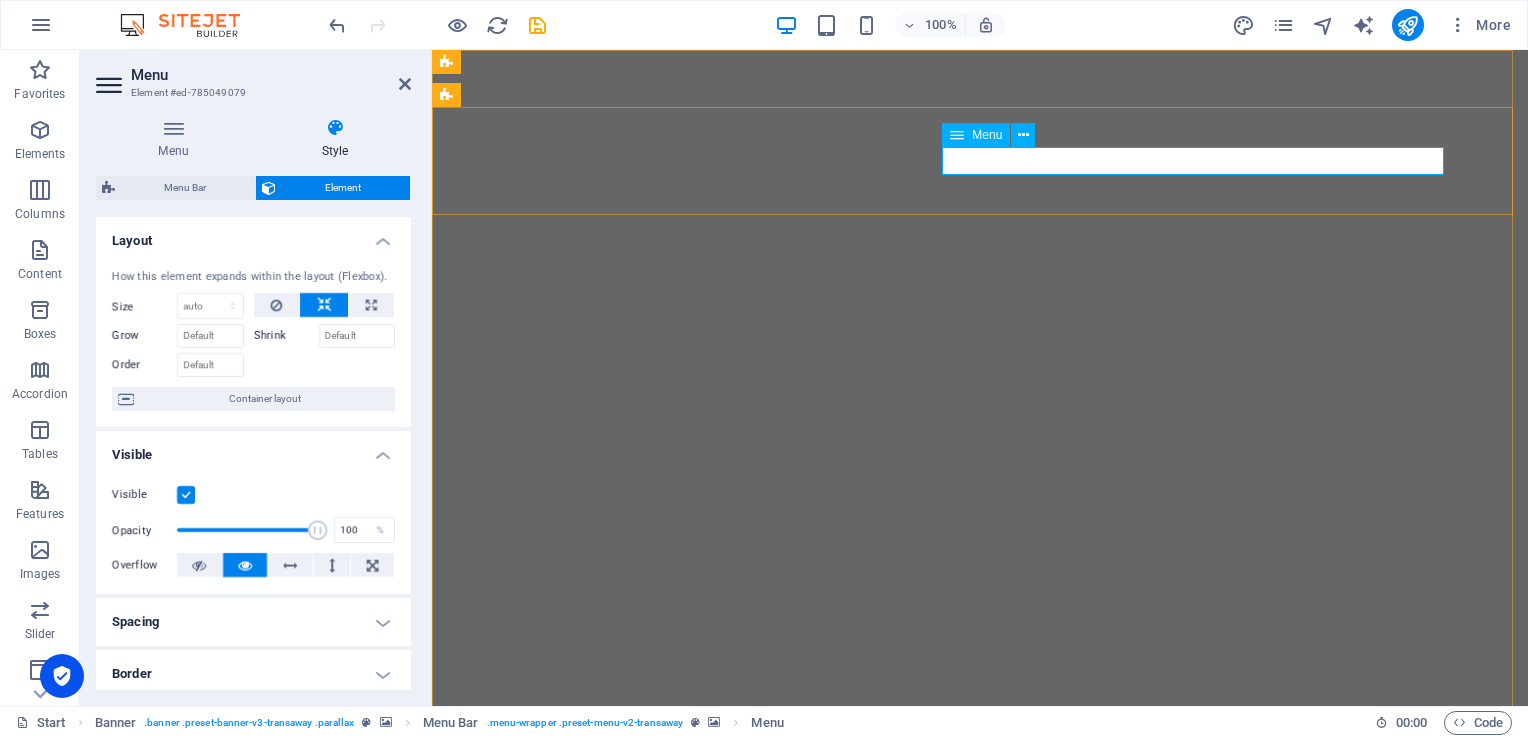click on "Inicio Nosotros Servicios Capacitación Contacto" at bounding box center (980, 1174) 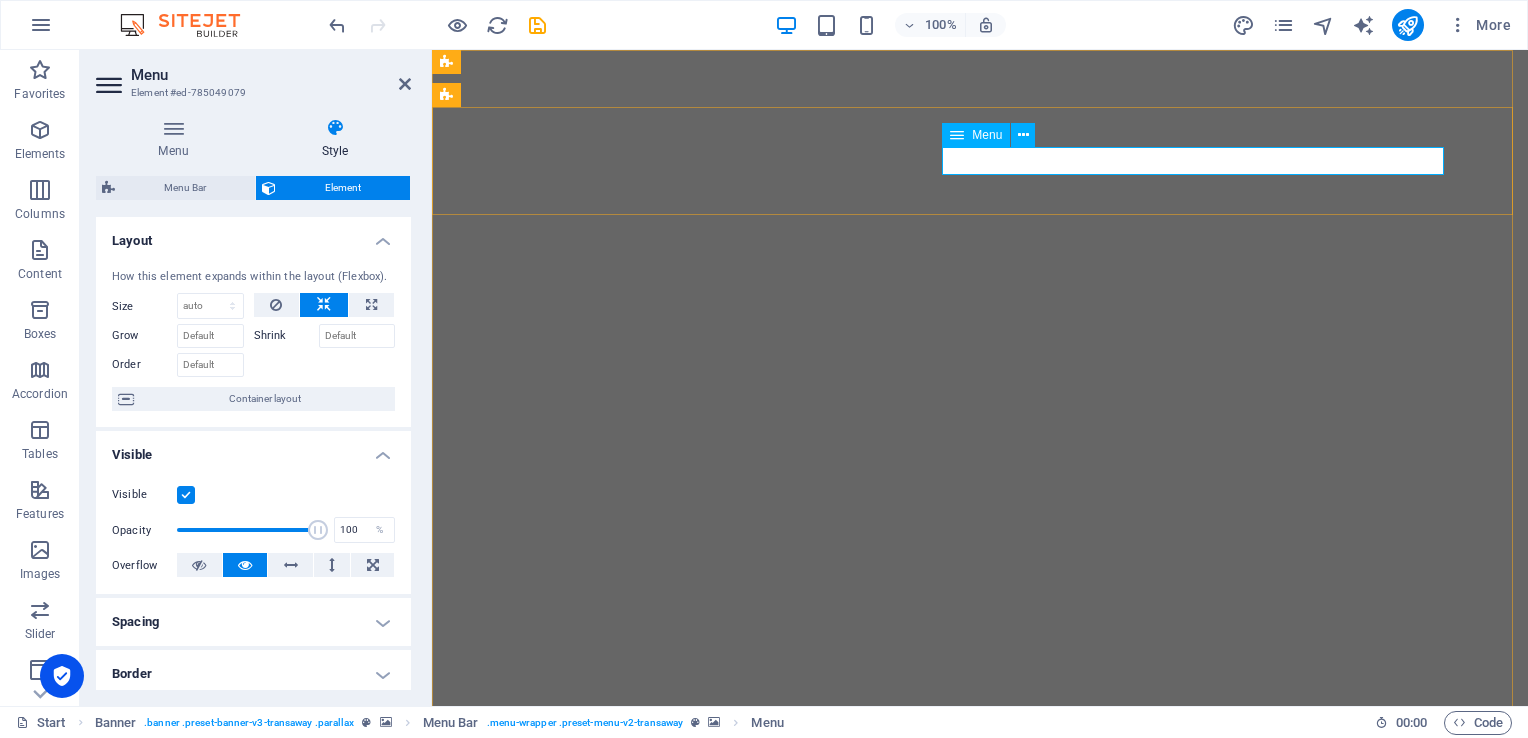 click on "Inicio Nosotros Servicios Capacitación Contacto" at bounding box center (980, 1174) 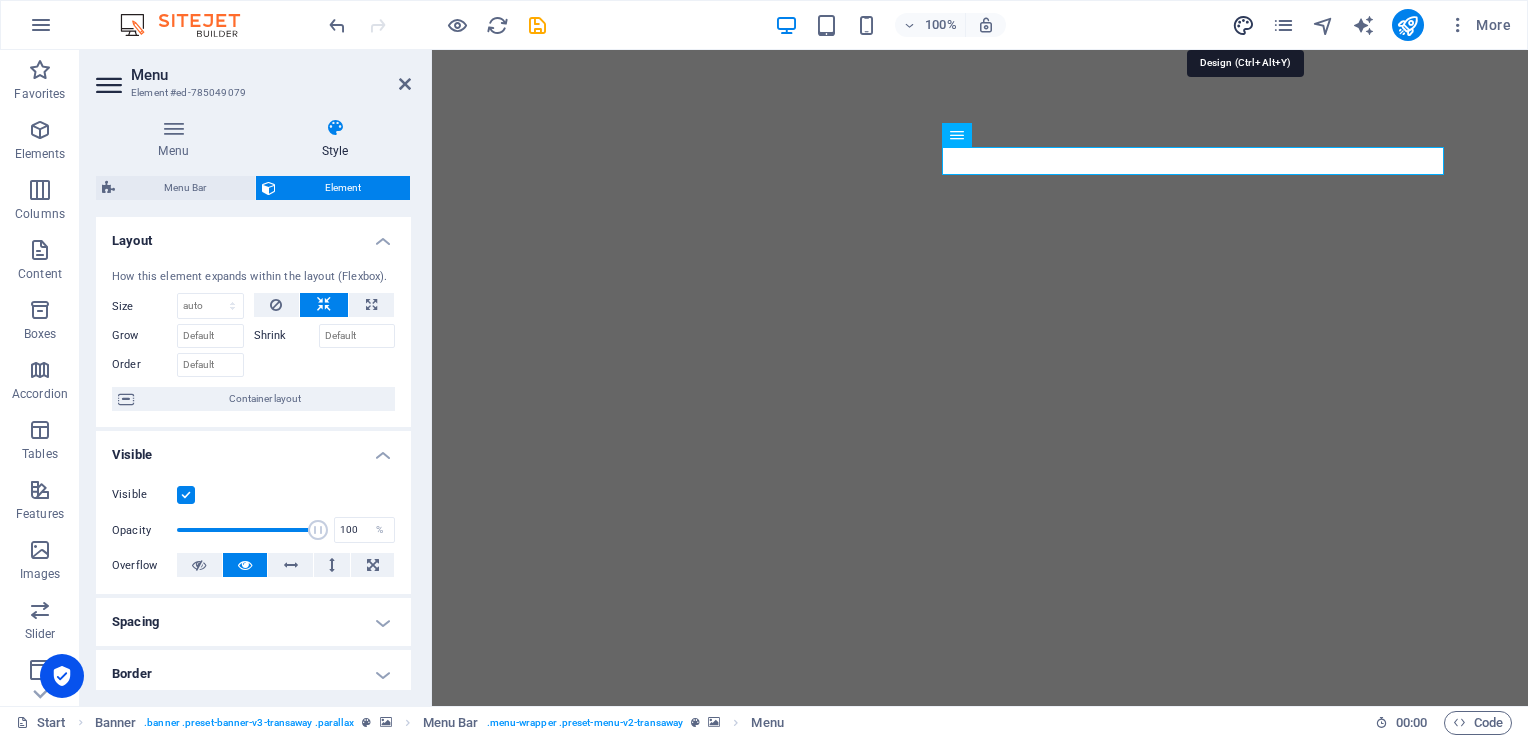 click at bounding box center [1243, 25] 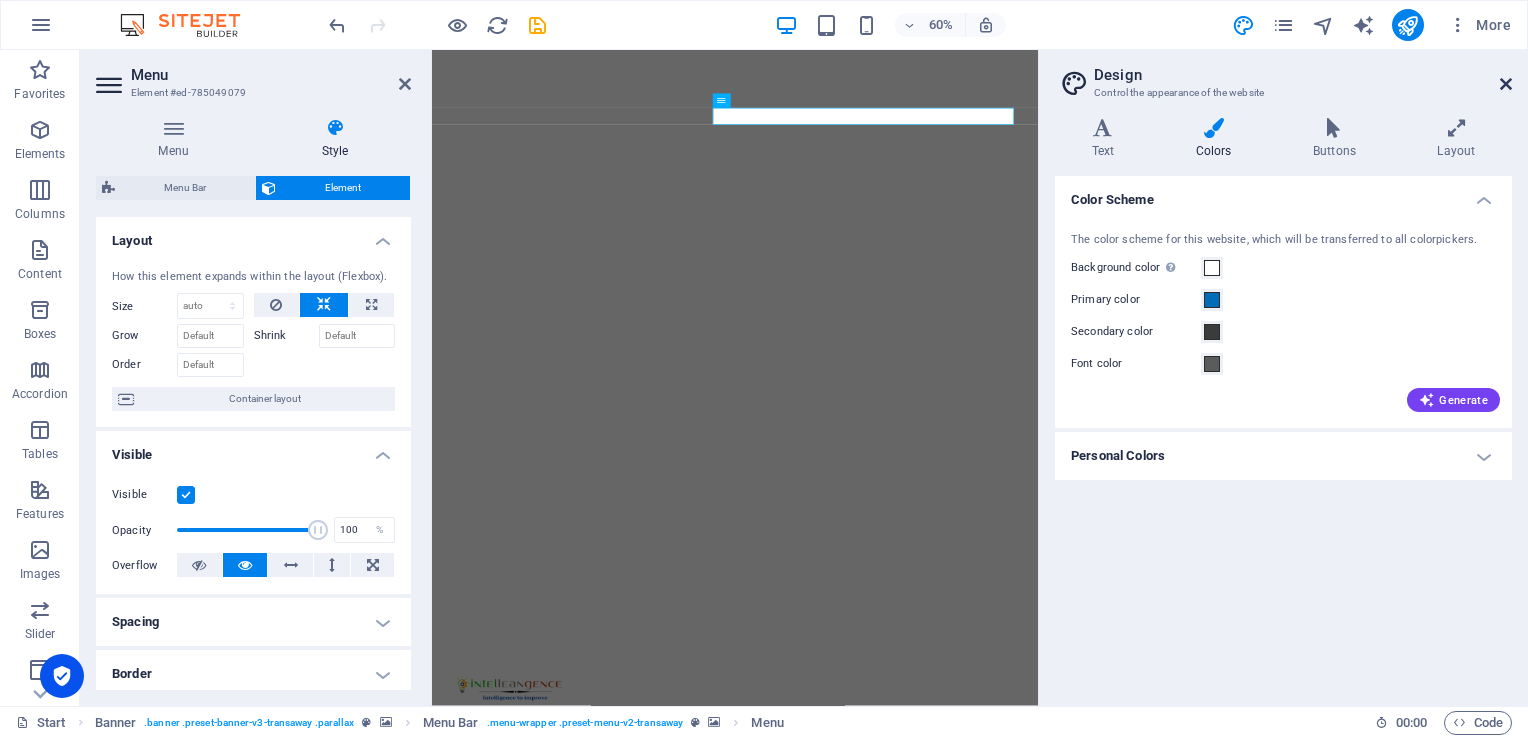 click at bounding box center [1506, 84] 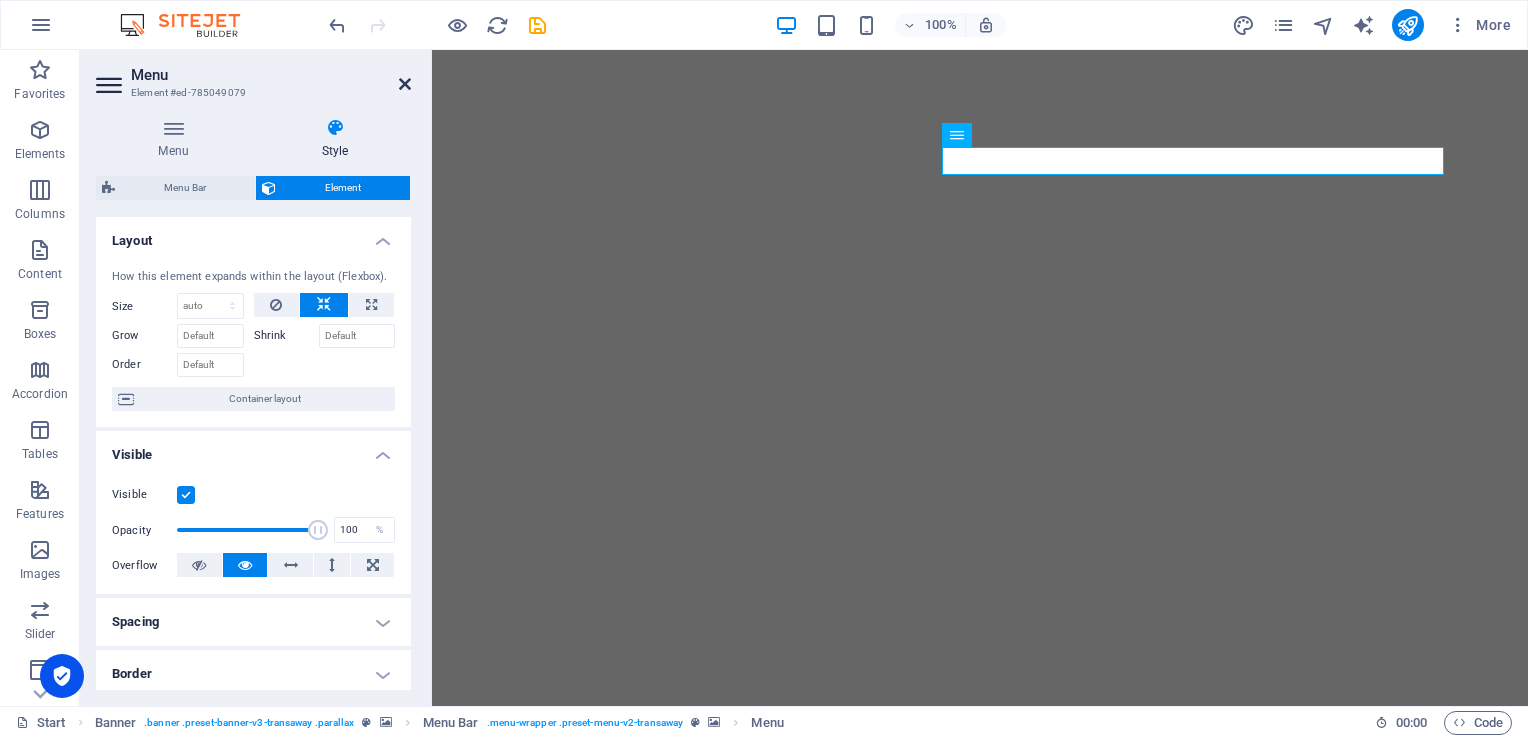 click at bounding box center (405, 84) 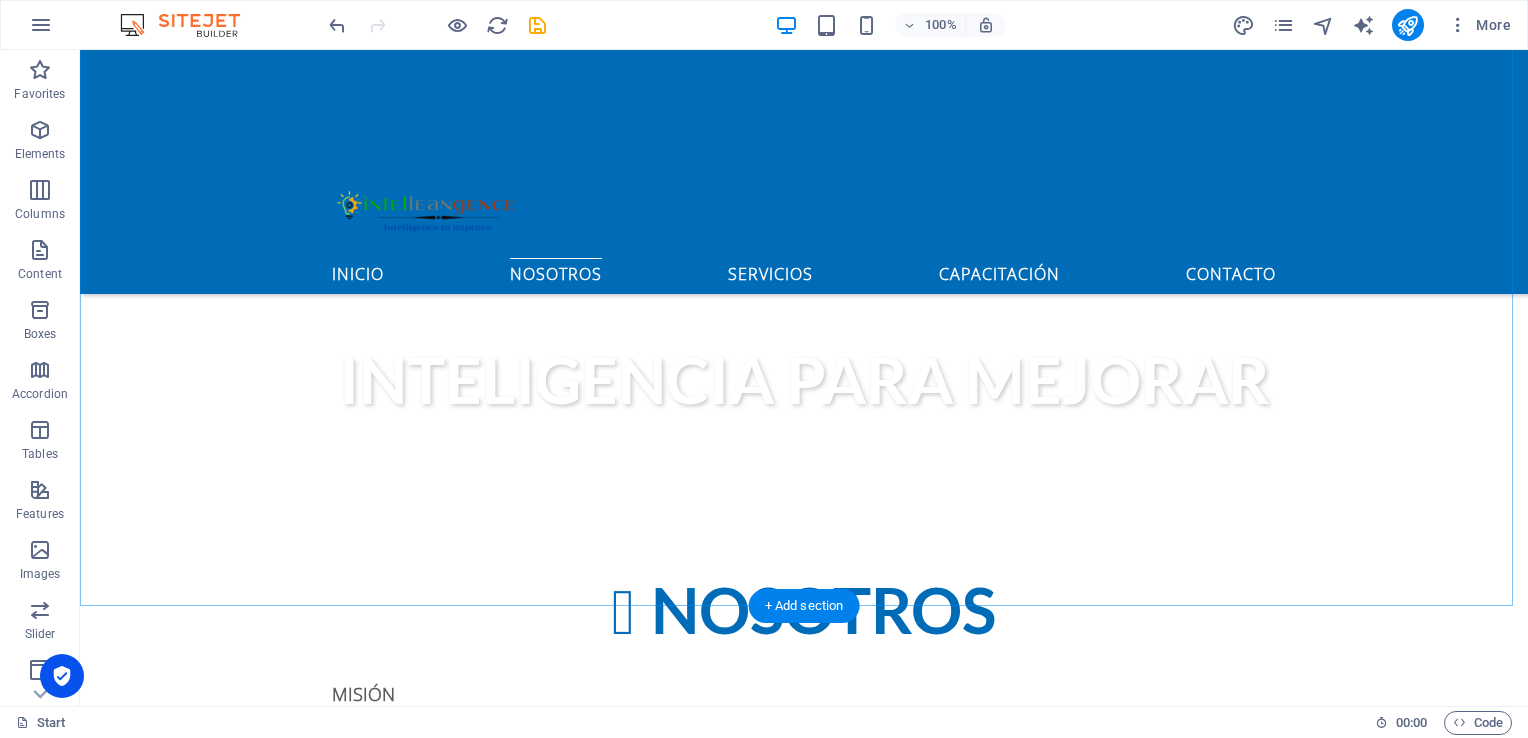 scroll, scrollTop: 800, scrollLeft: 0, axis: vertical 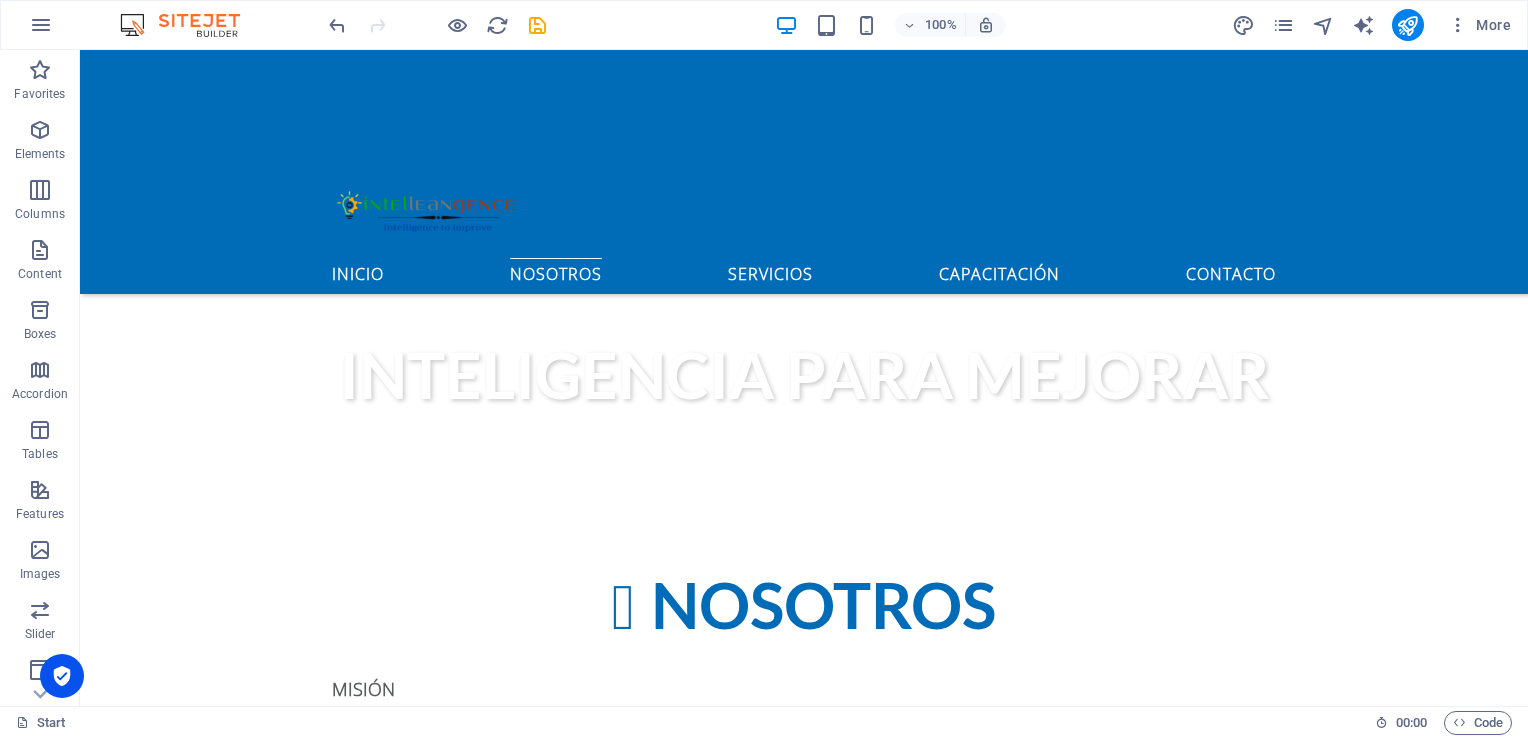 click at bounding box center [804, 104] 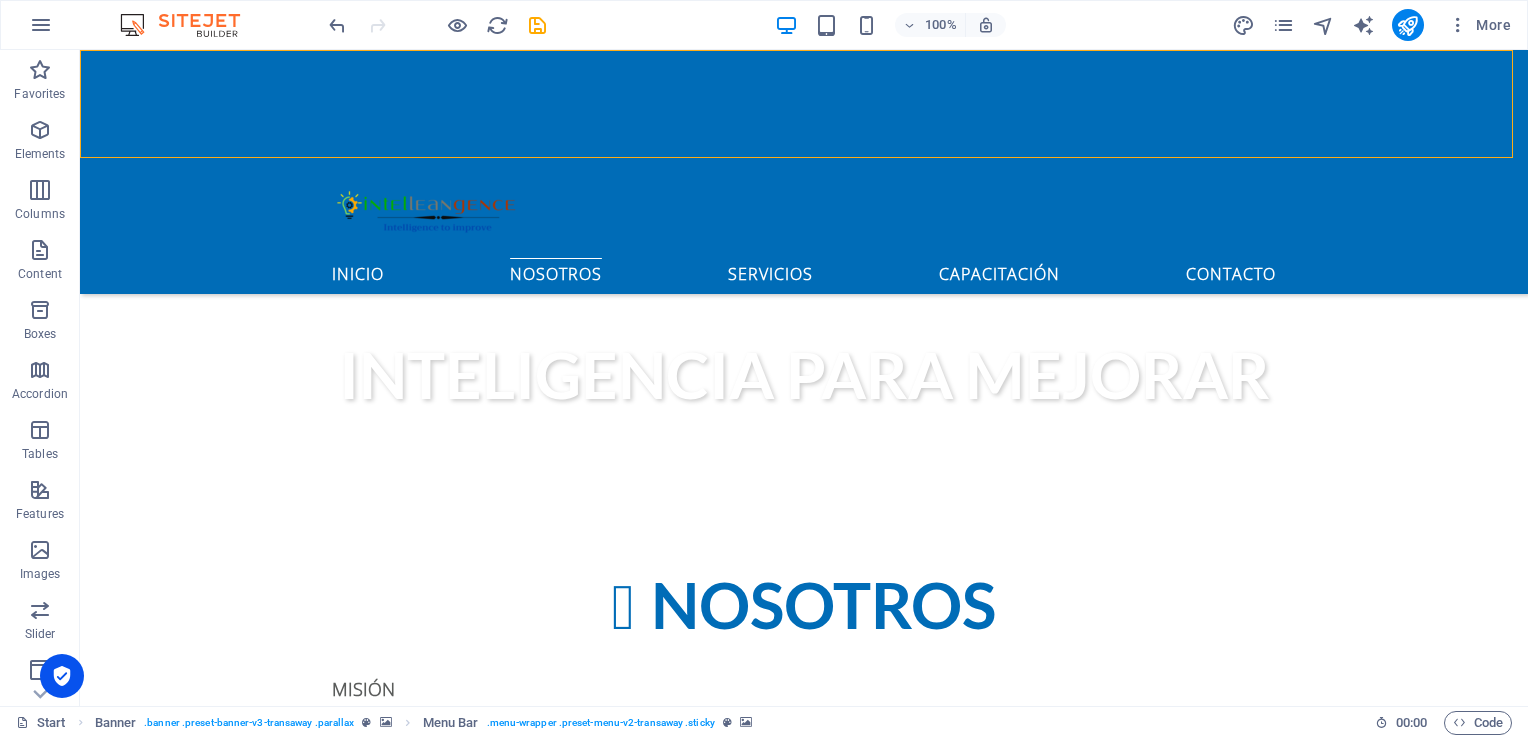 click at bounding box center (804, 104) 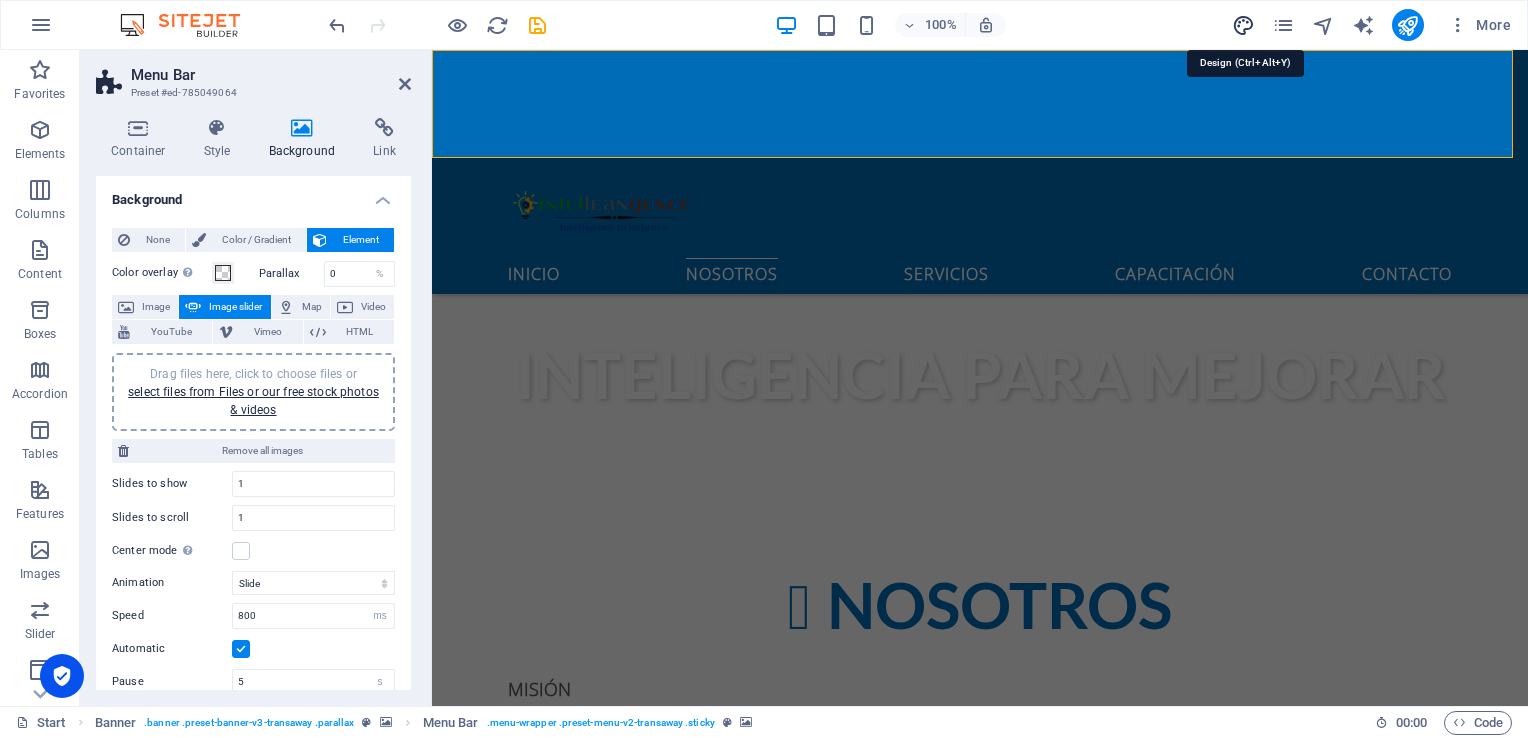 click at bounding box center (1243, 25) 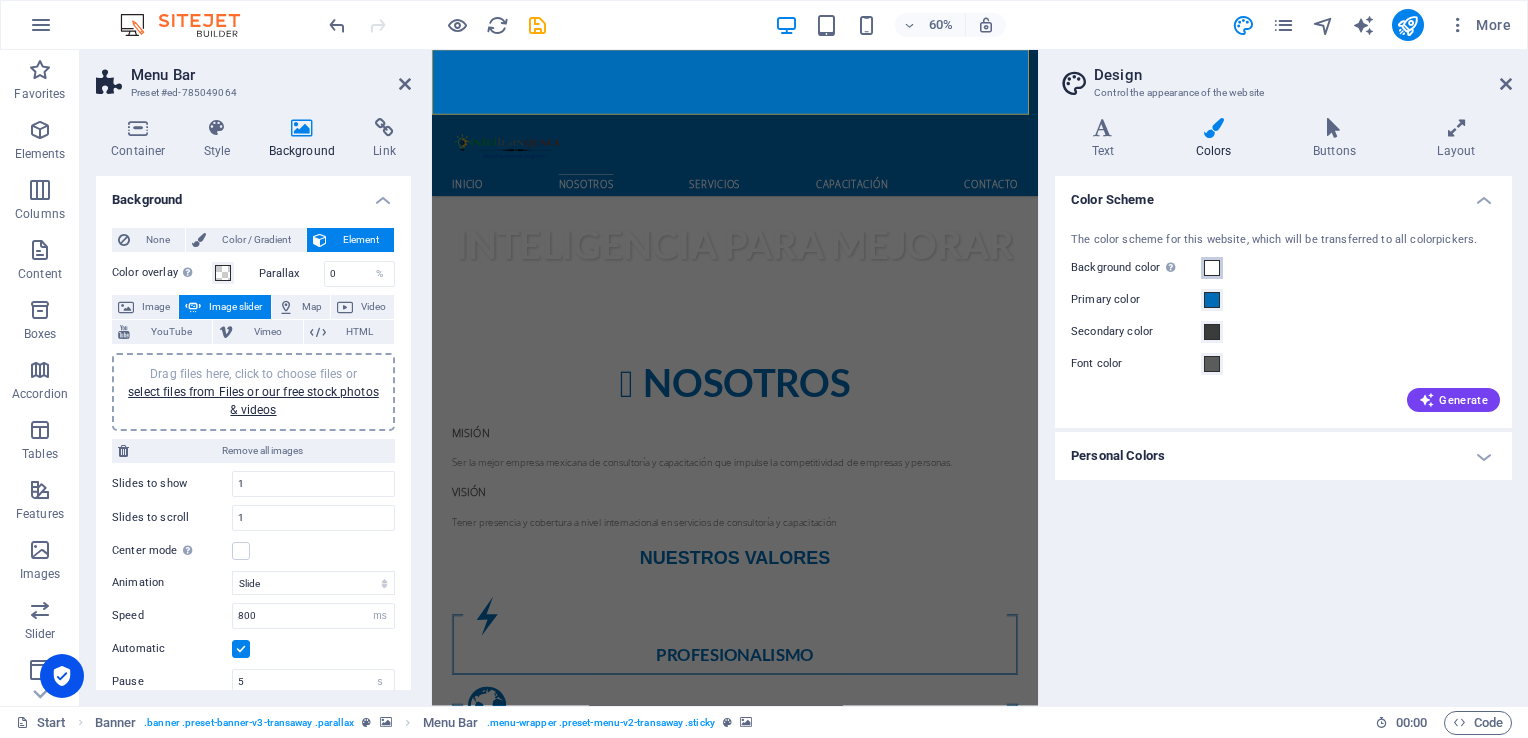 click at bounding box center [1212, 268] 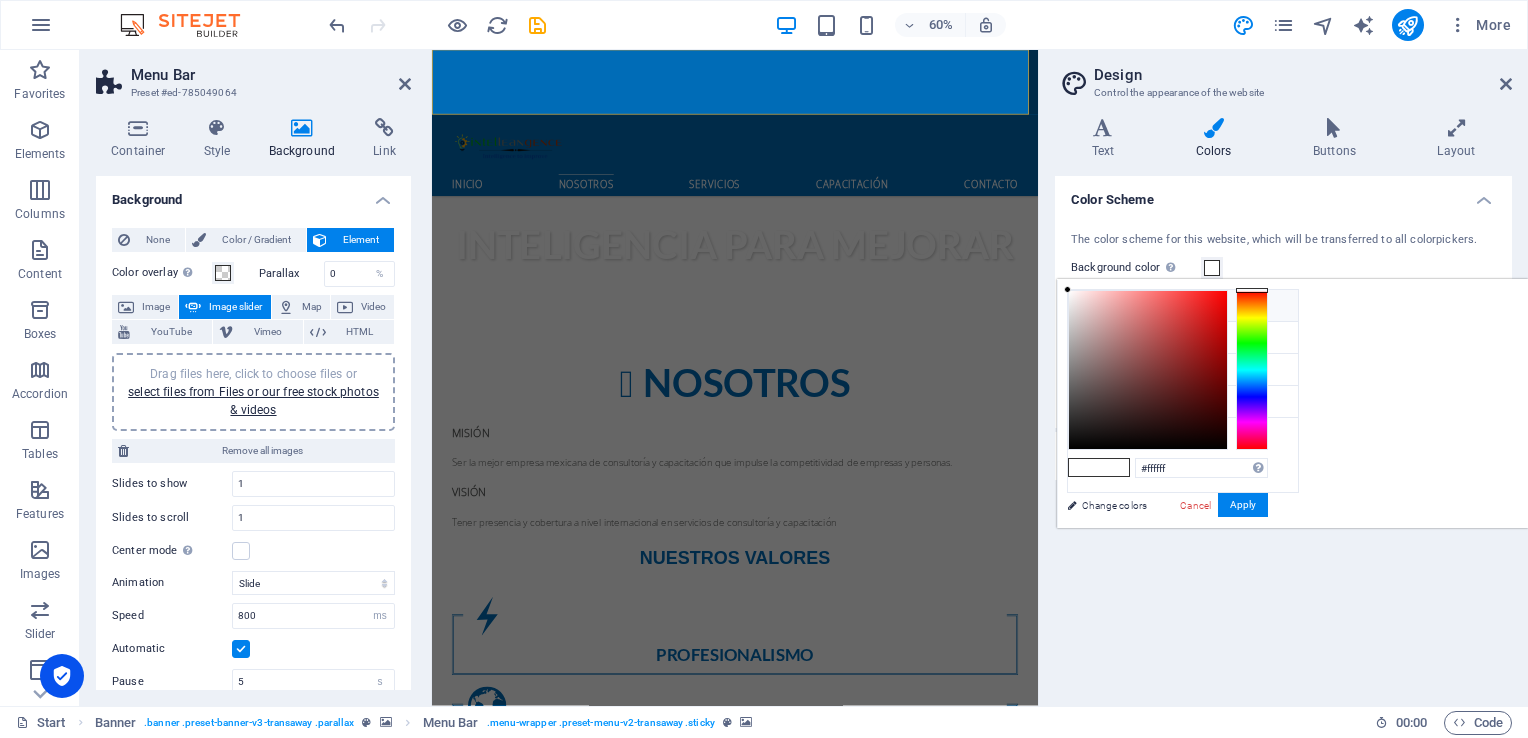 click on "Background color
#ffffff" at bounding box center (1183, 306) 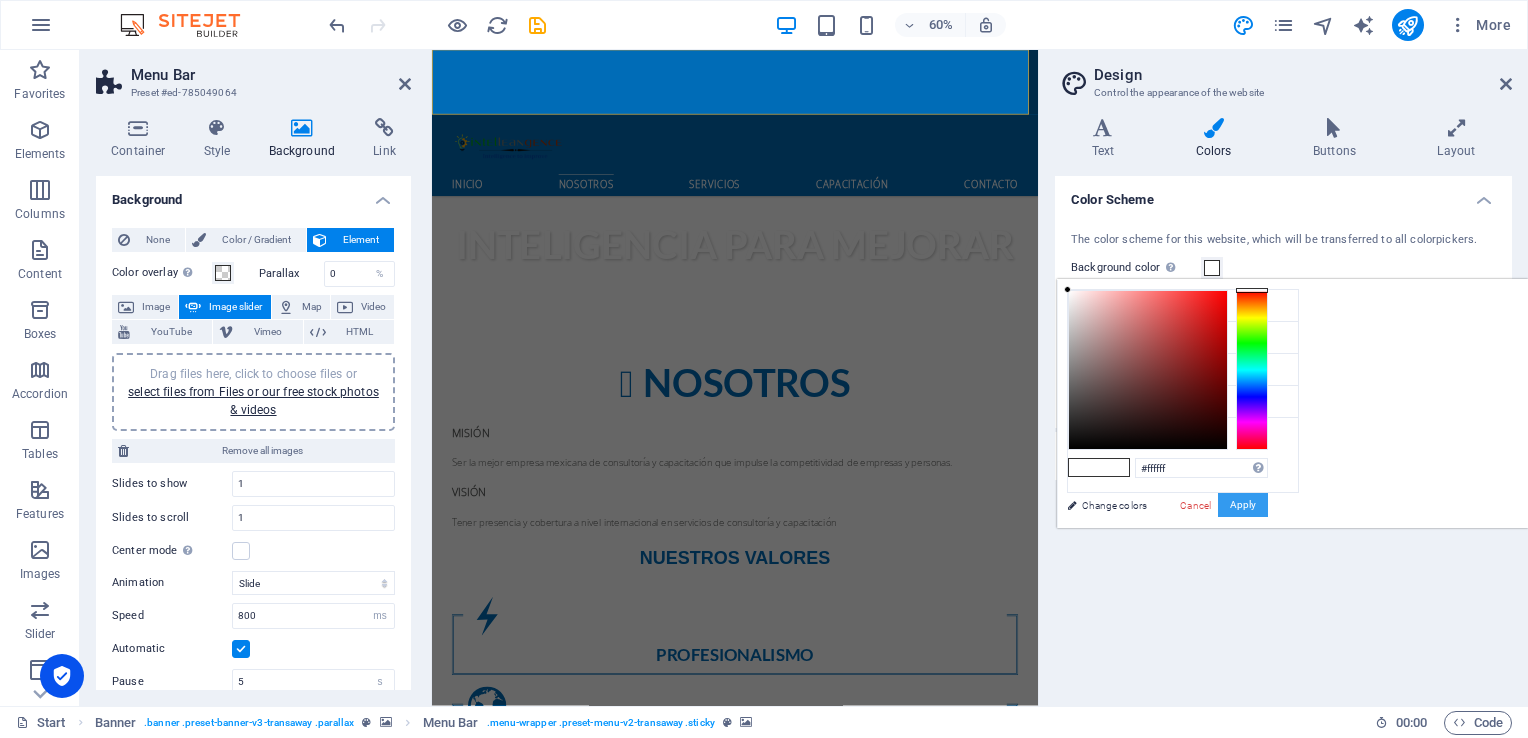 click on "Apply" at bounding box center (1243, 505) 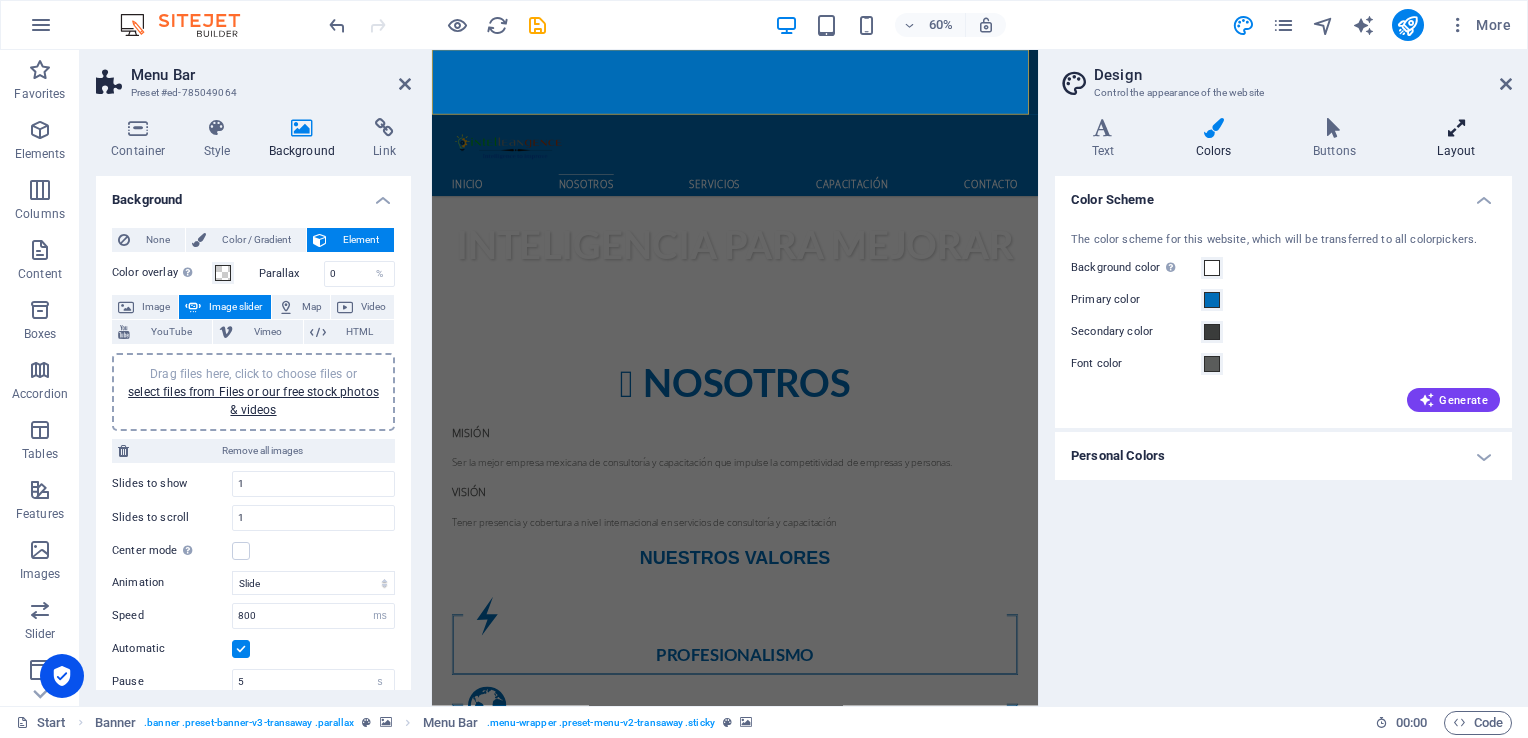 click at bounding box center [1456, 128] 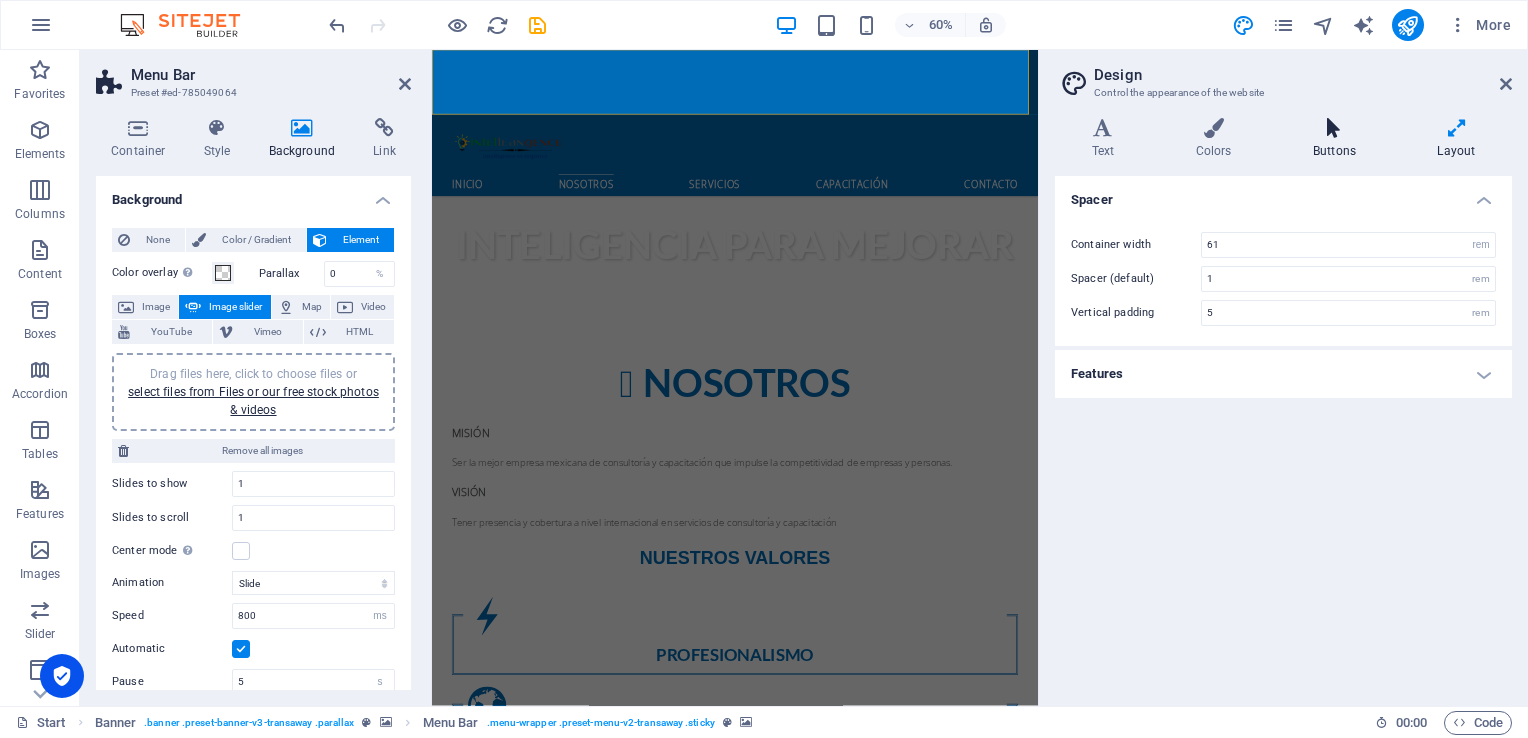 click on "Buttons" at bounding box center [1338, 139] 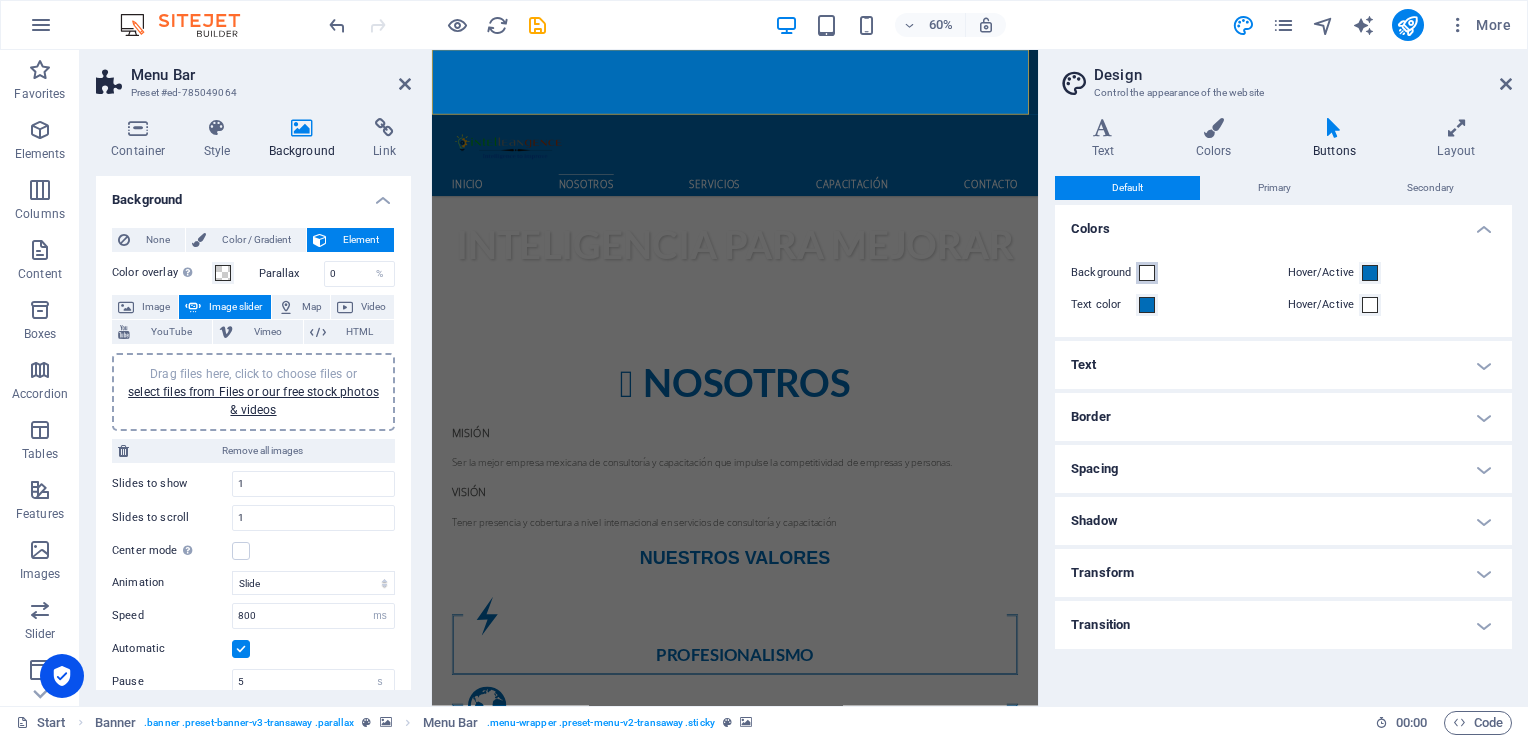 click at bounding box center (1147, 273) 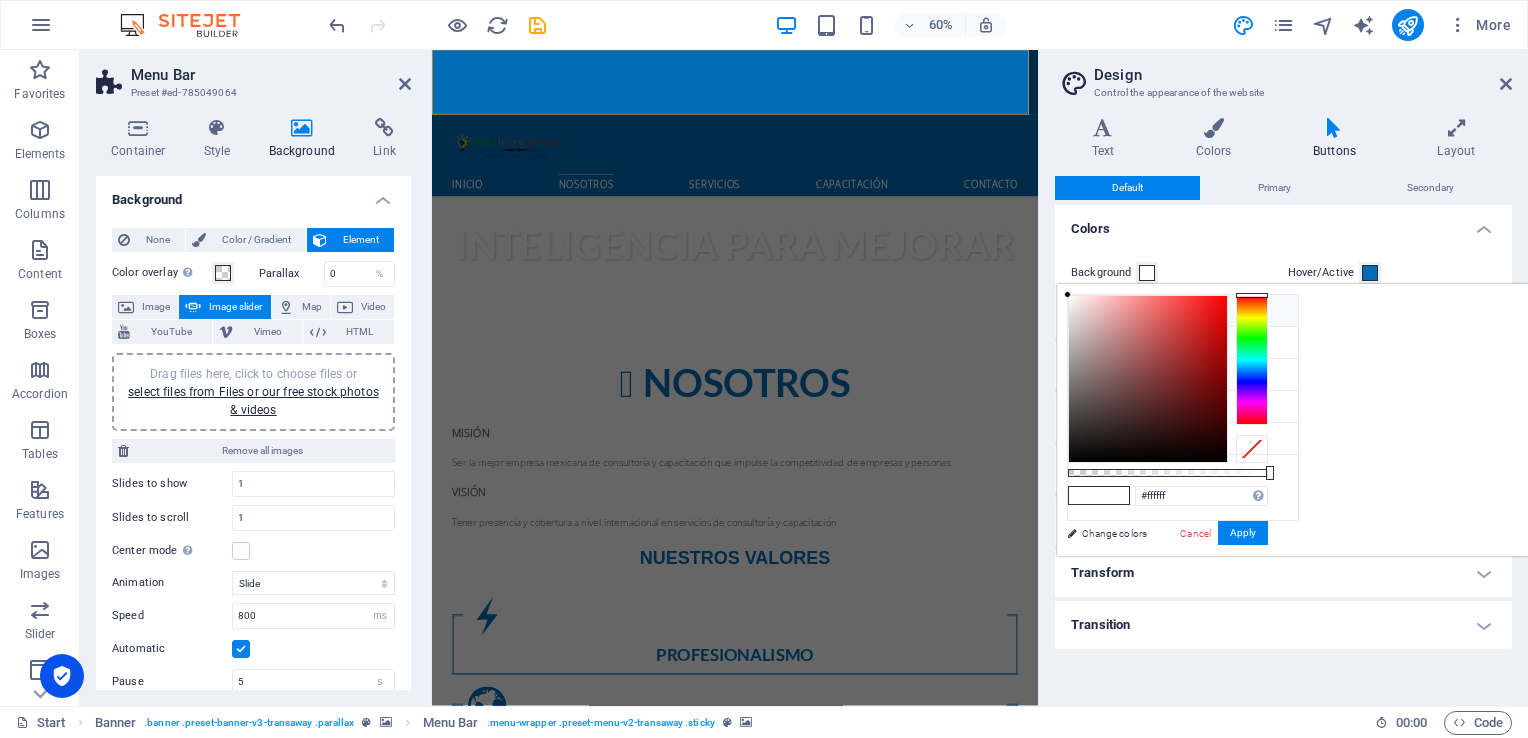 click at bounding box center (1084, 310) 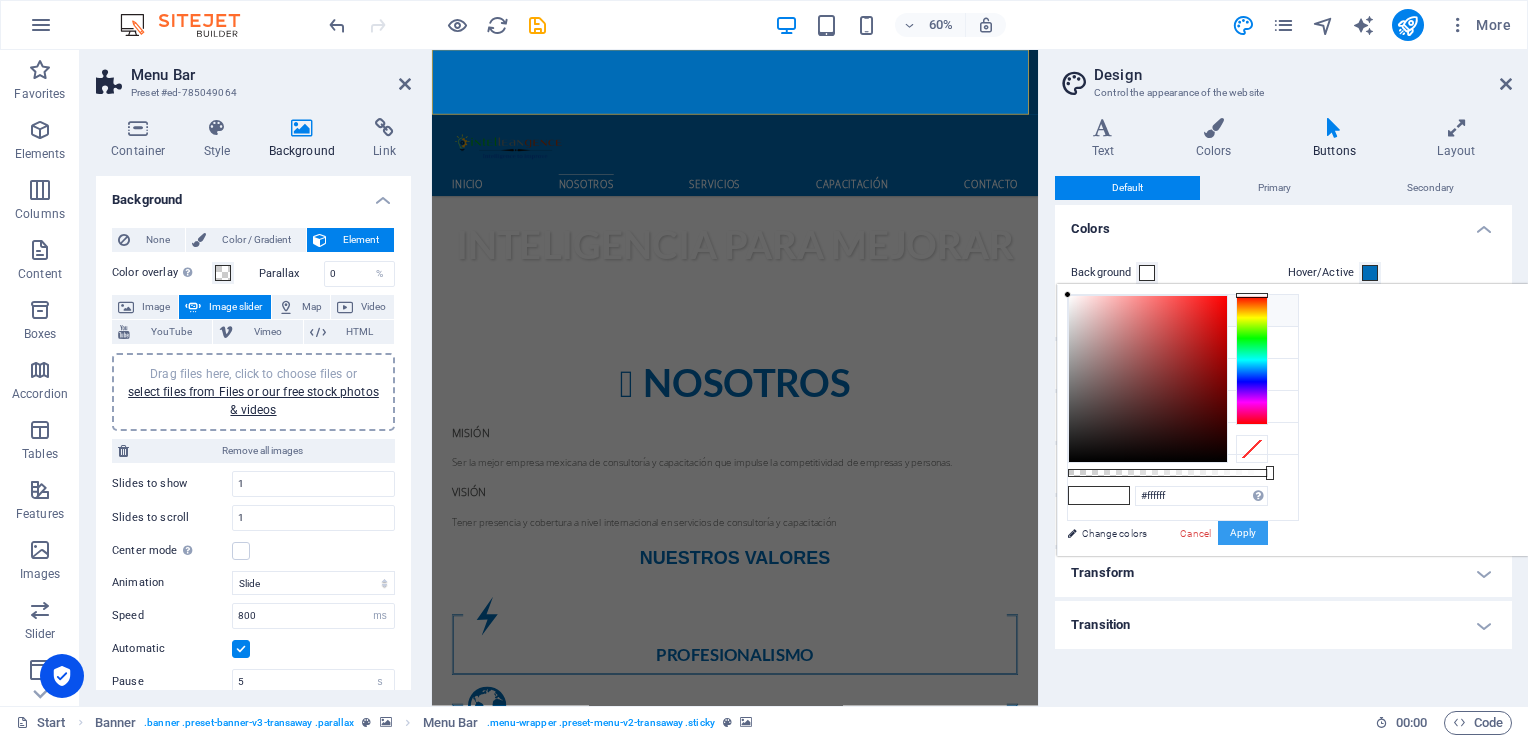 click on "Apply" at bounding box center [1243, 533] 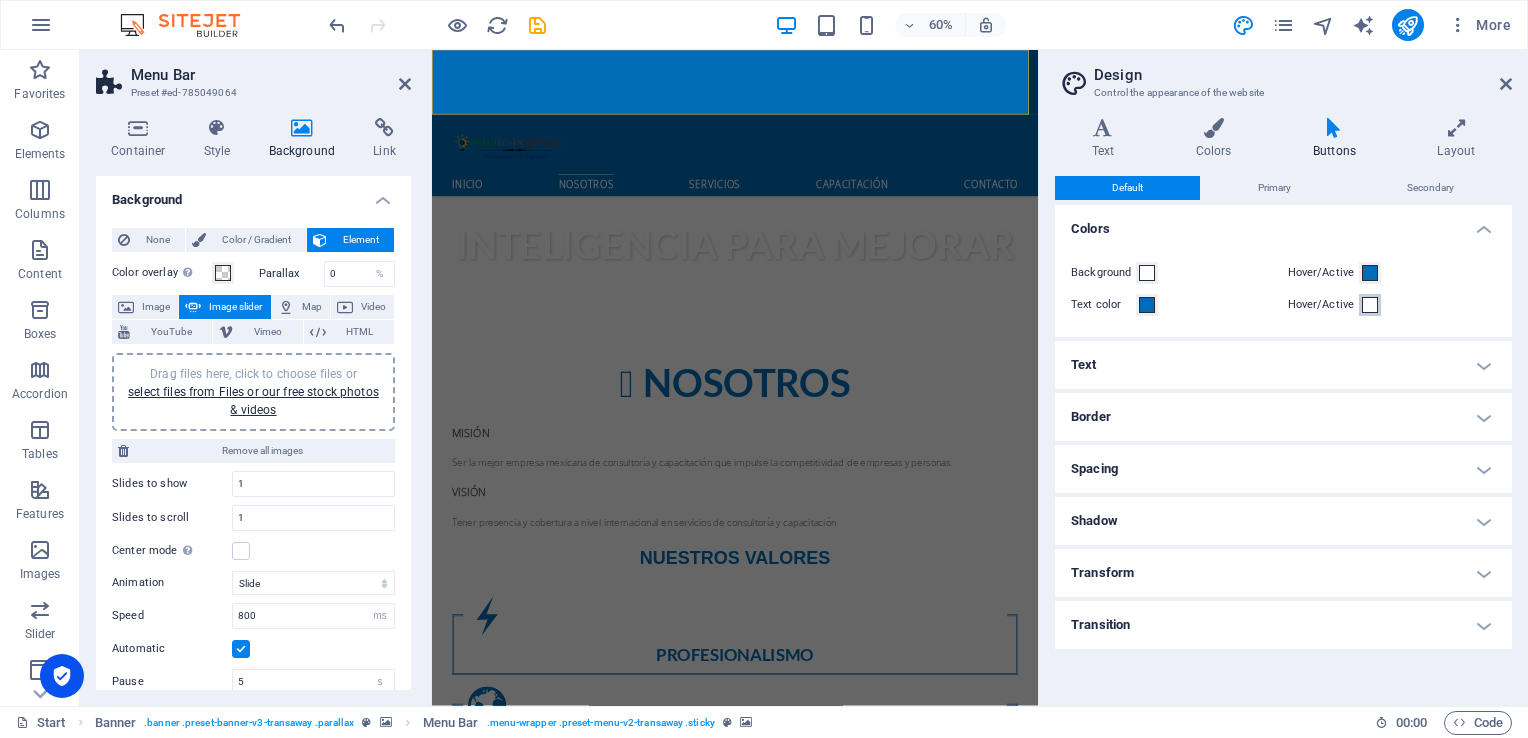 click at bounding box center [1370, 305] 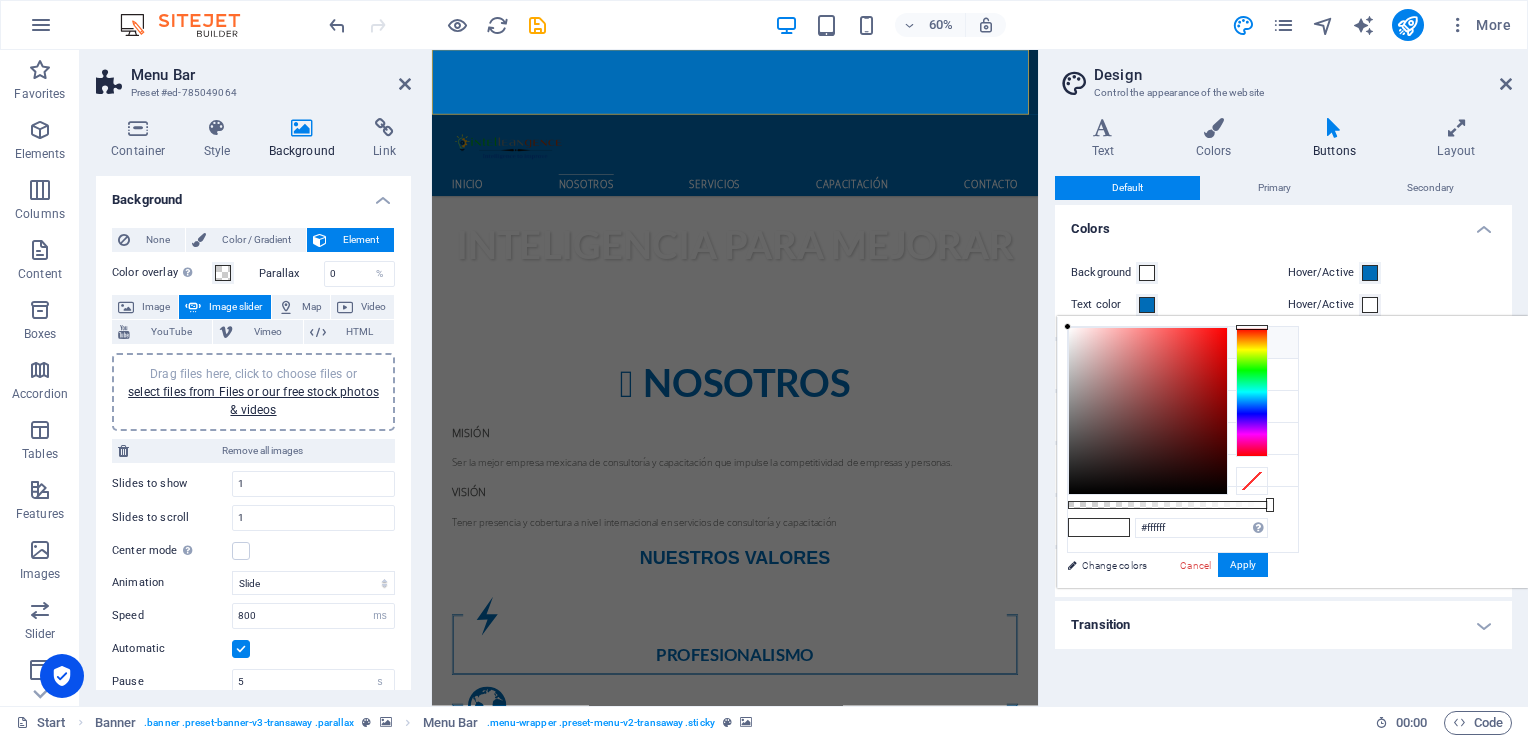 click at bounding box center (1084, 342) 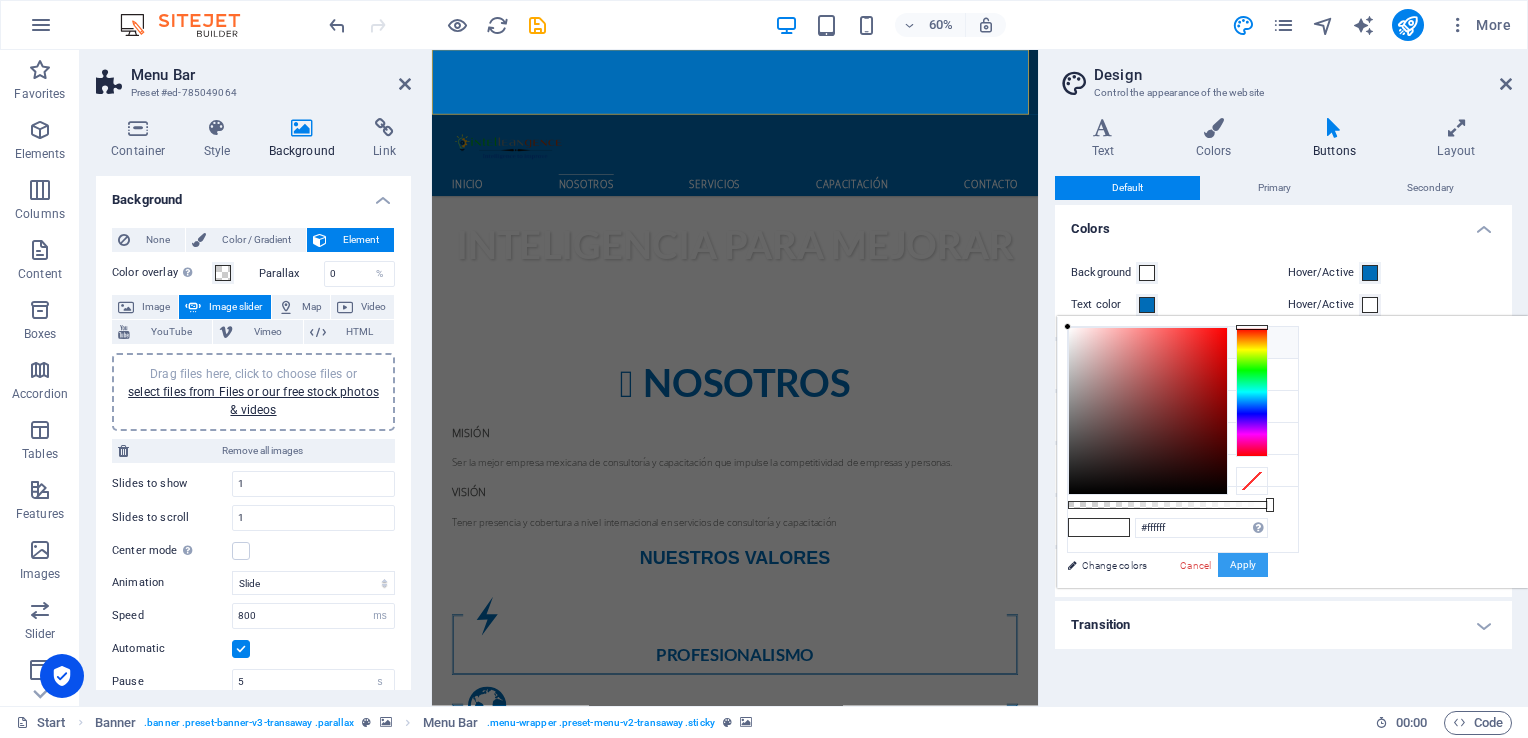 click on "Apply" at bounding box center (1243, 565) 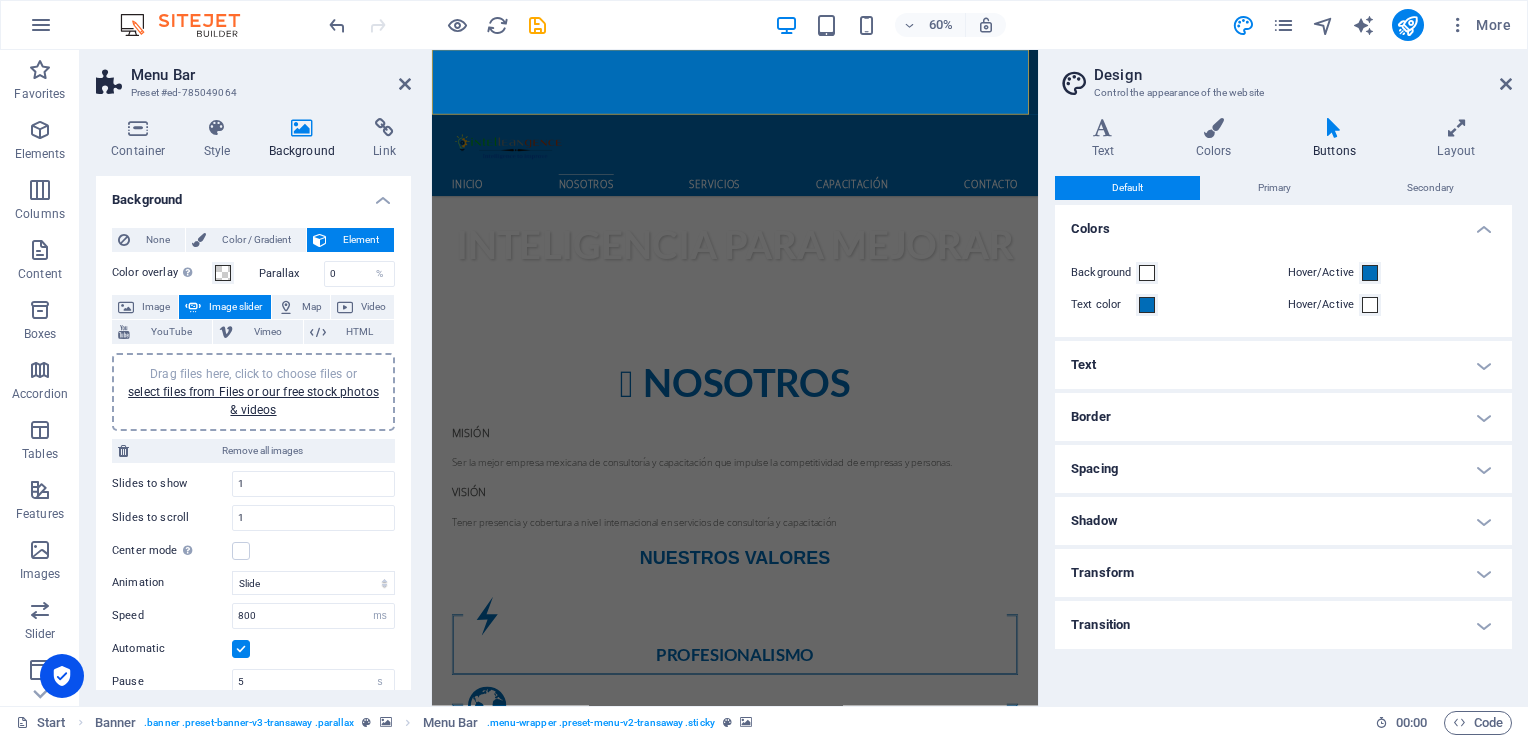 click on "Text" at bounding box center [1283, 365] 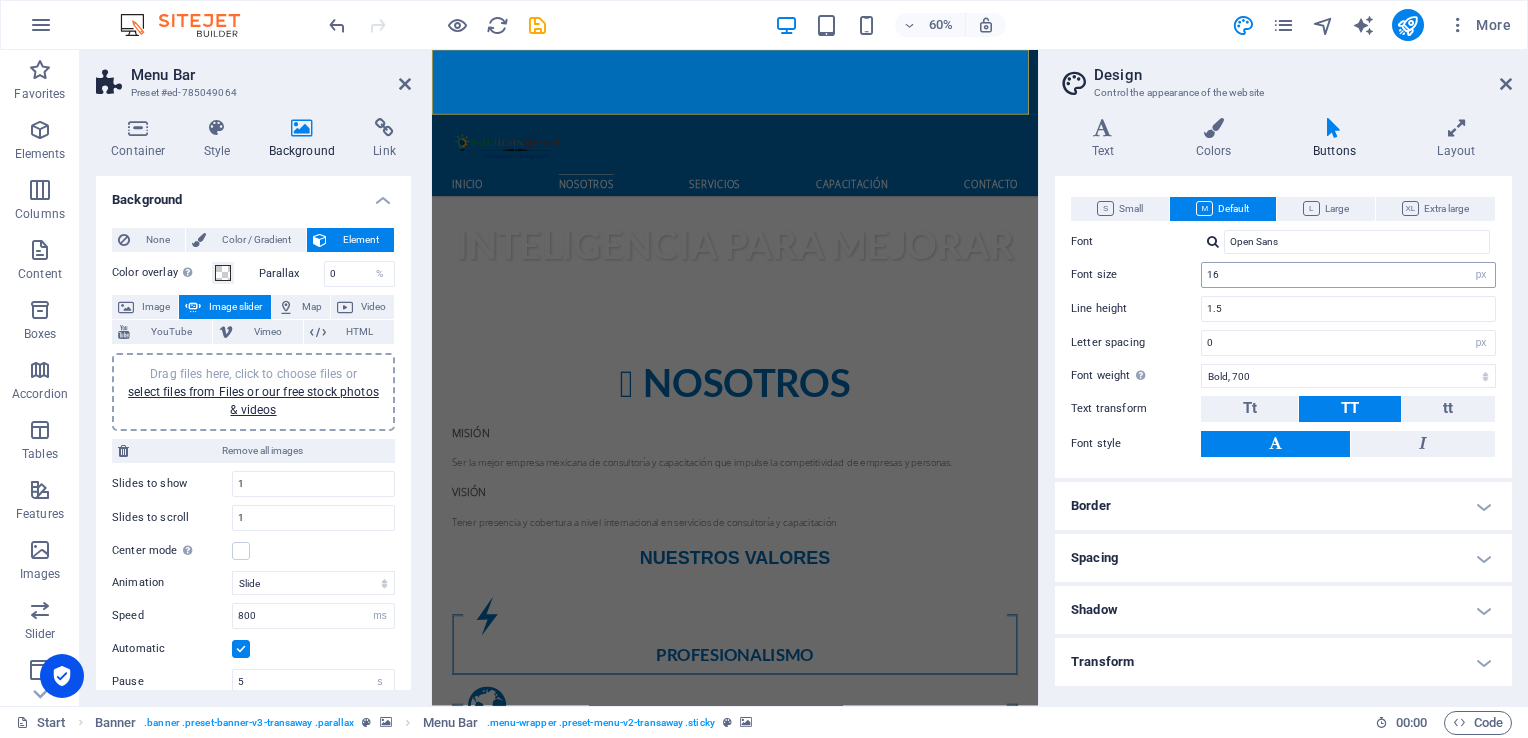 scroll, scrollTop: 0, scrollLeft: 0, axis: both 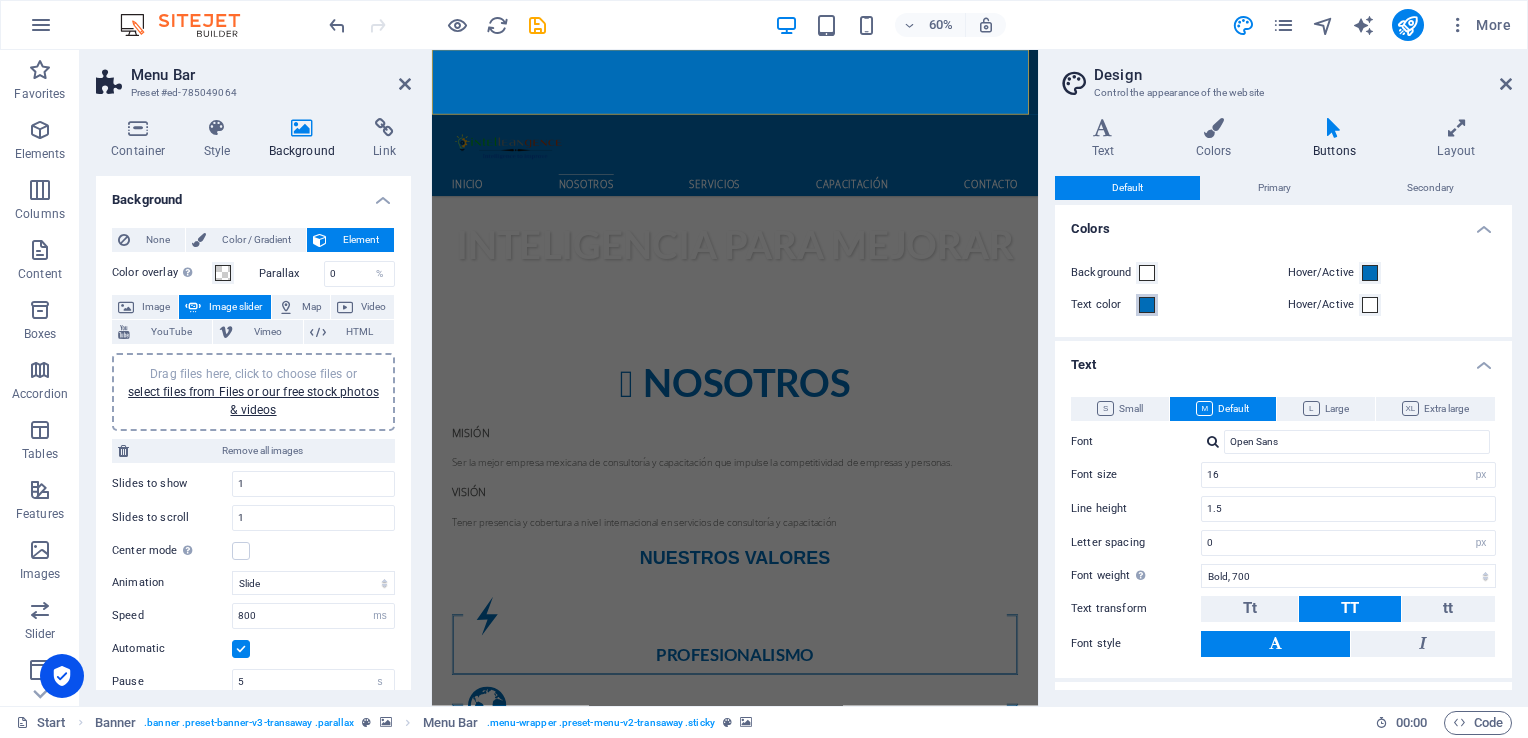 click at bounding box center [1147, 305] 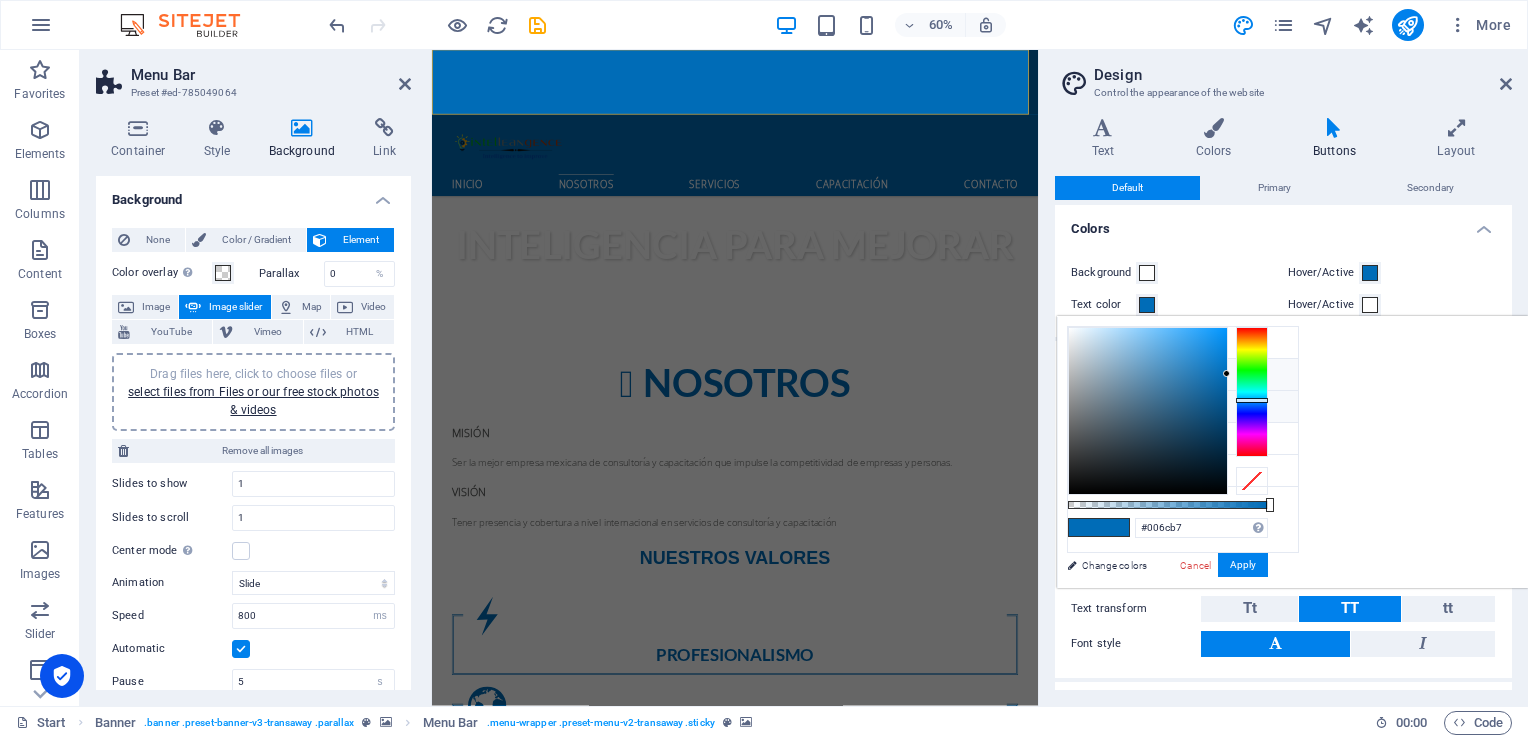 click at bounding box center (1084, 406) 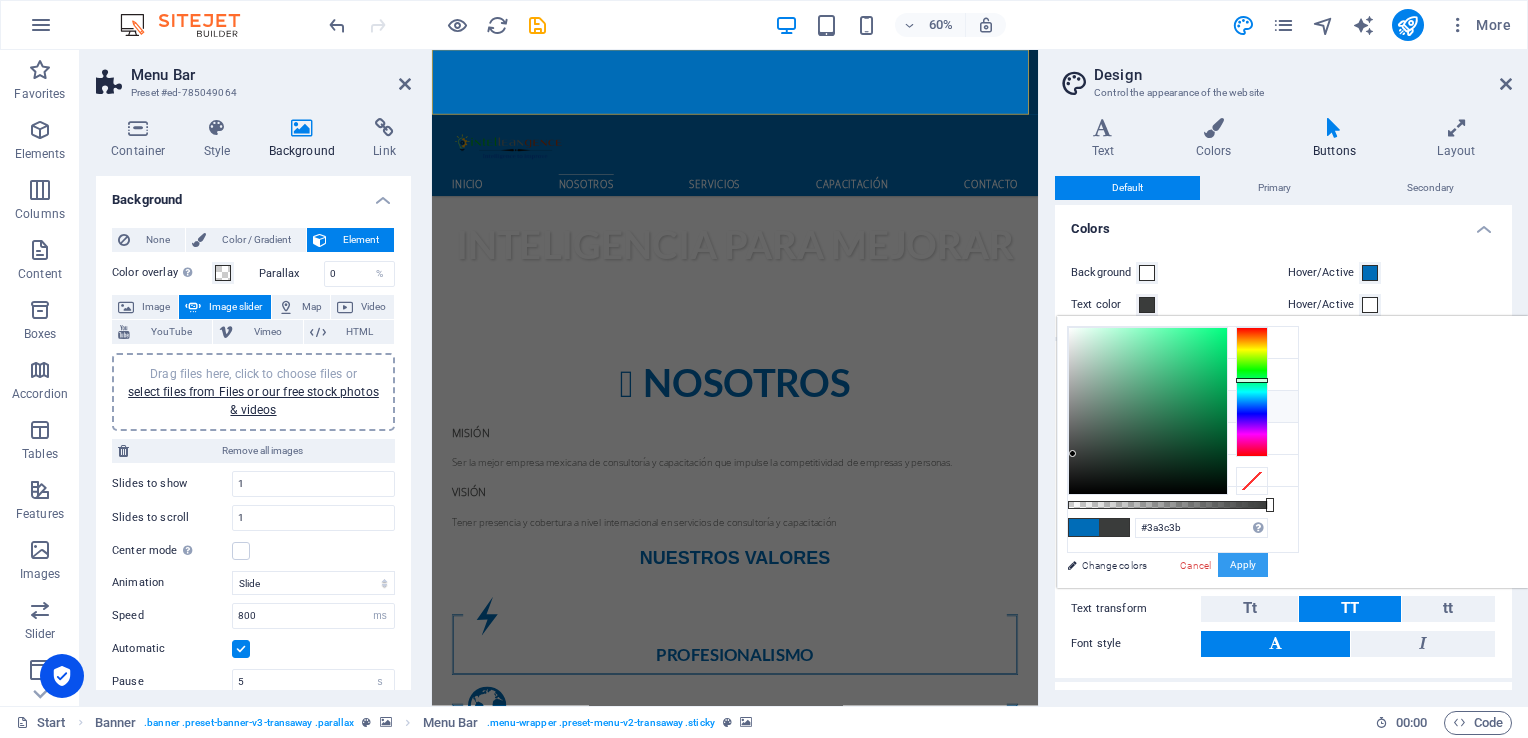 click on "Apply" at bounding box center (1243, 565) 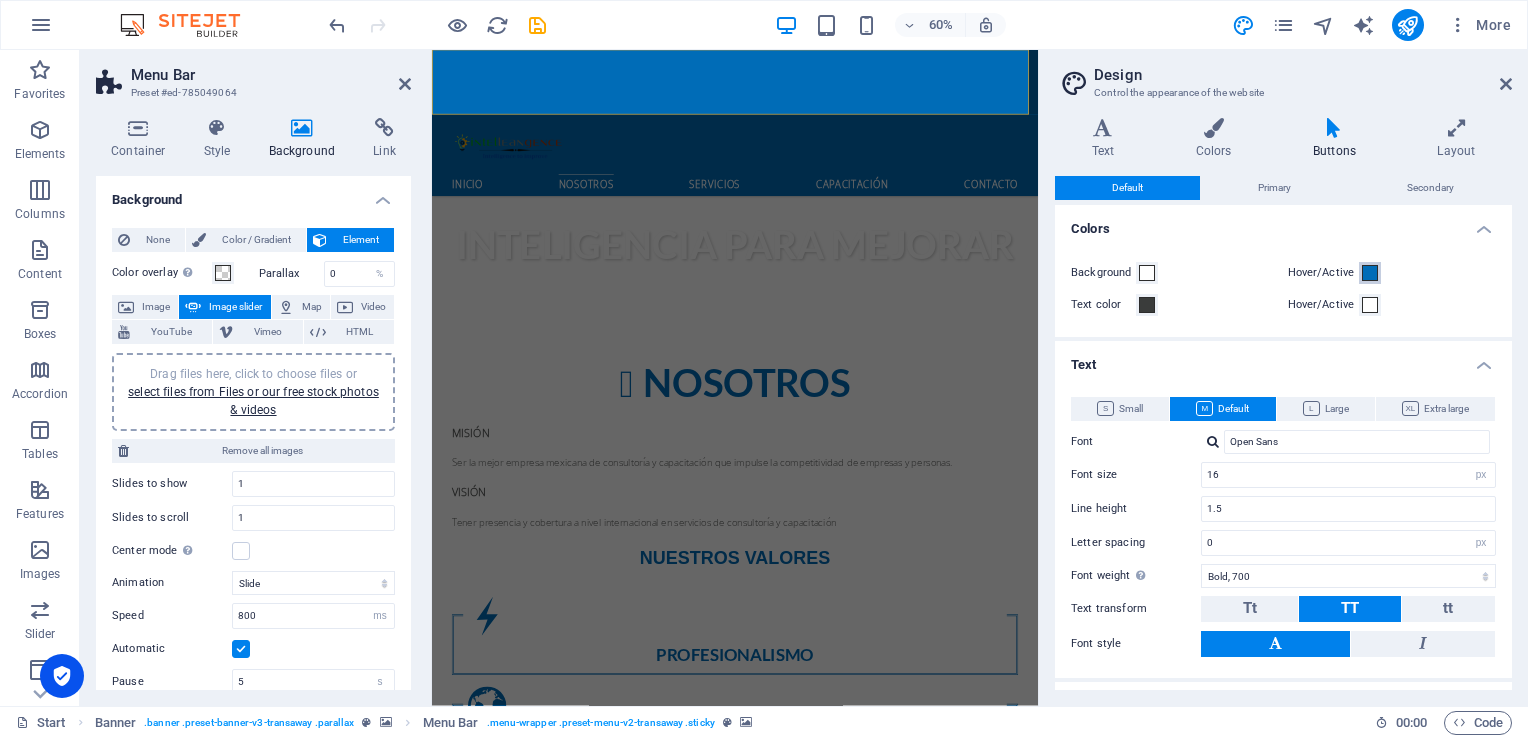 click at bounding box center [1370, 273] 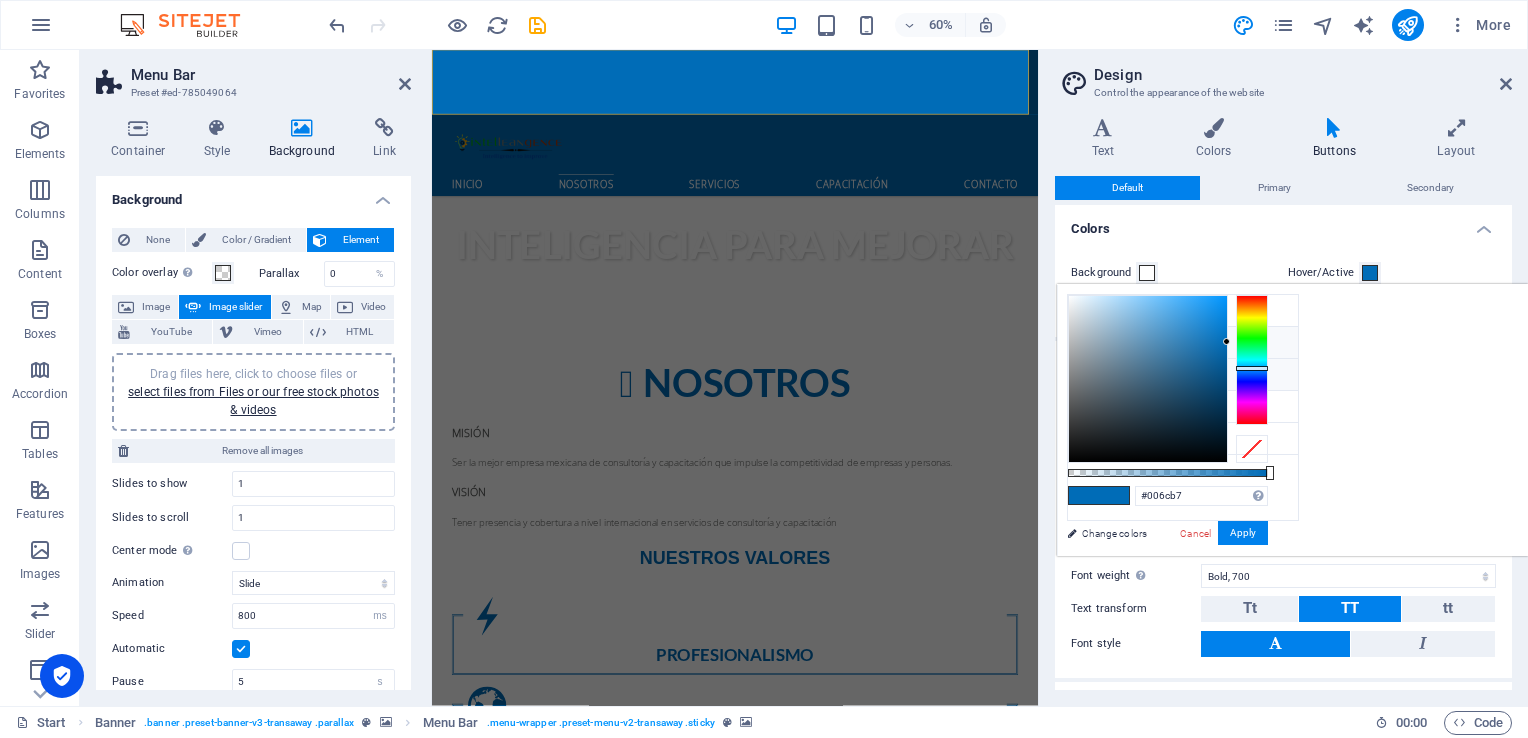 click at bounding box center [1084, 374] 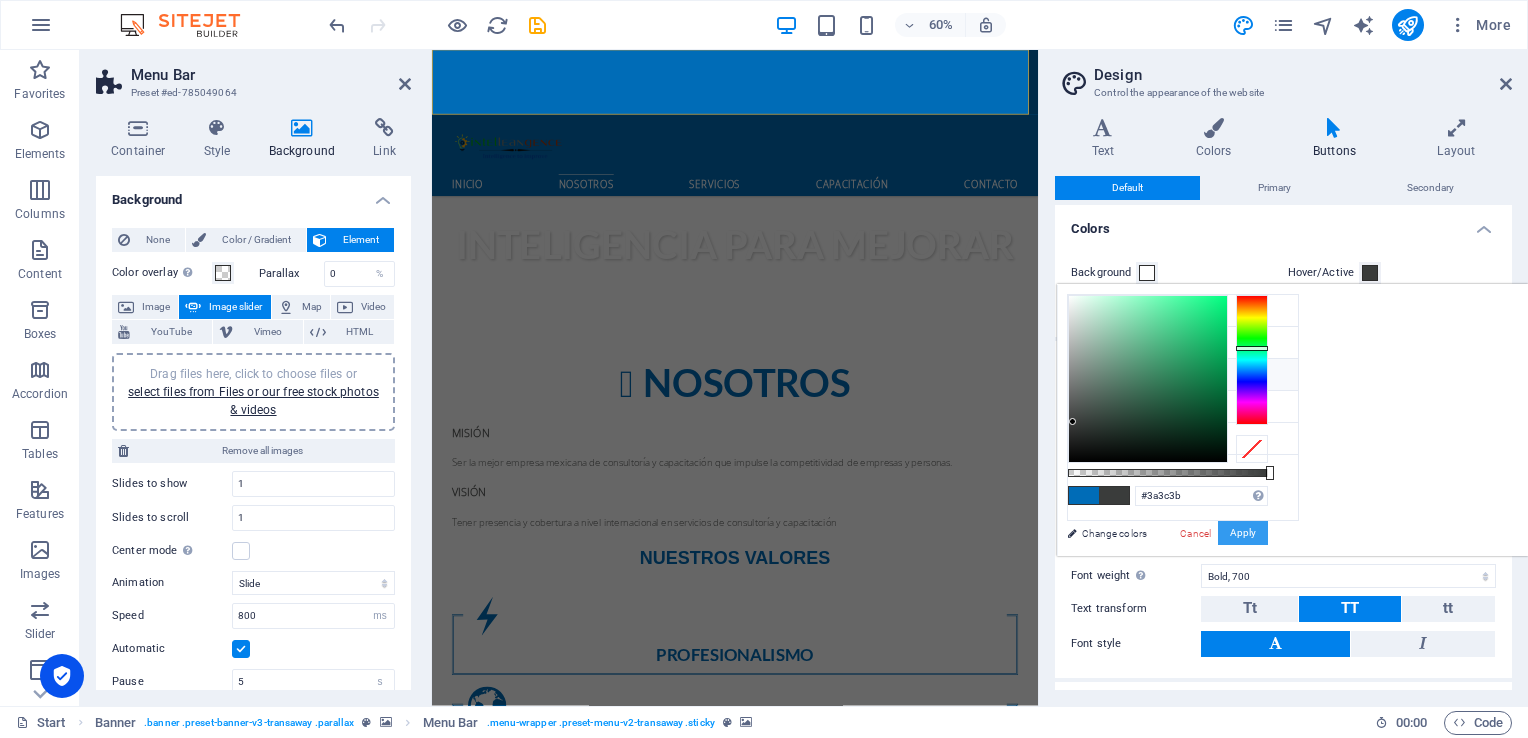 click on "Apply" at bounding box center (1243, 533) 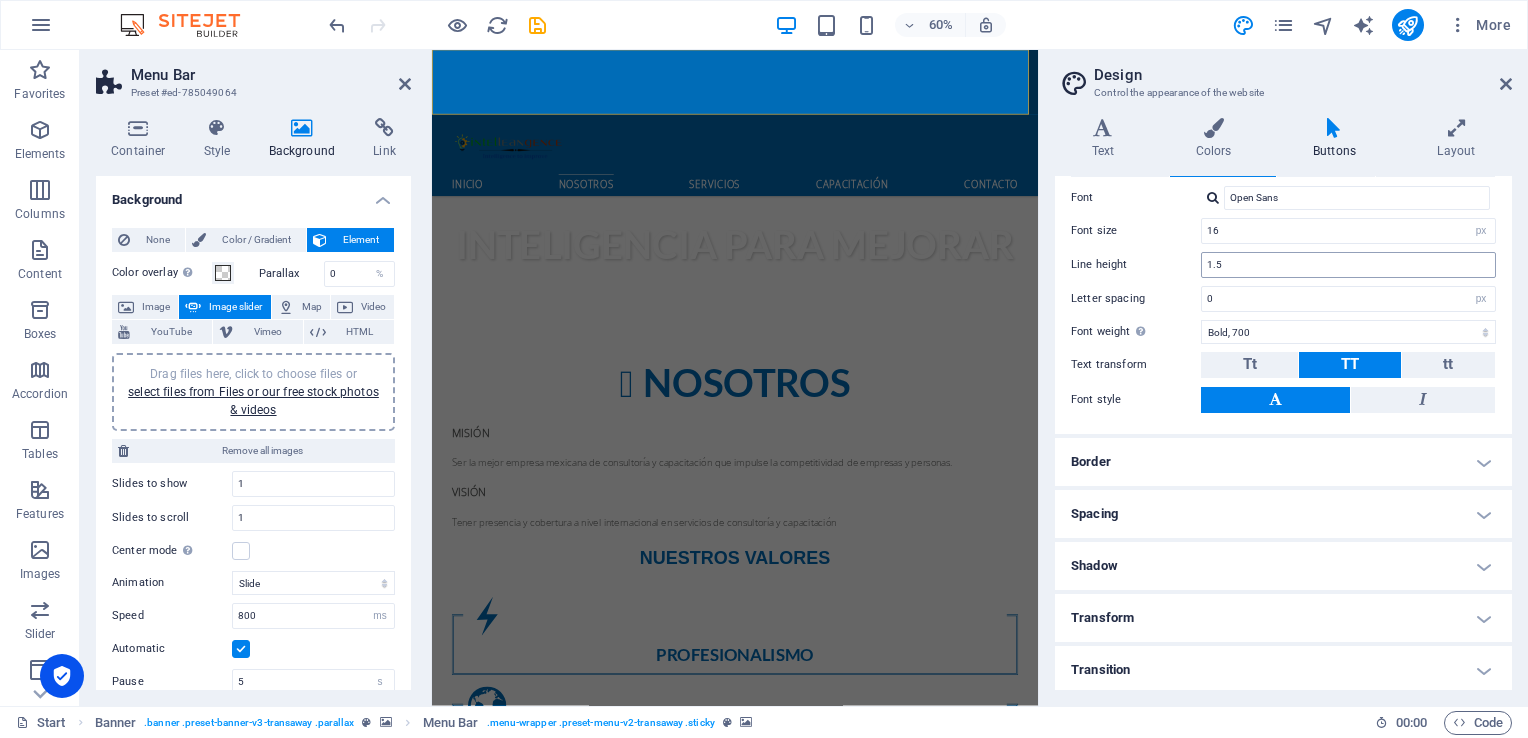 scroll, scrollTop: 0, scrollLeft: 0, axis: both 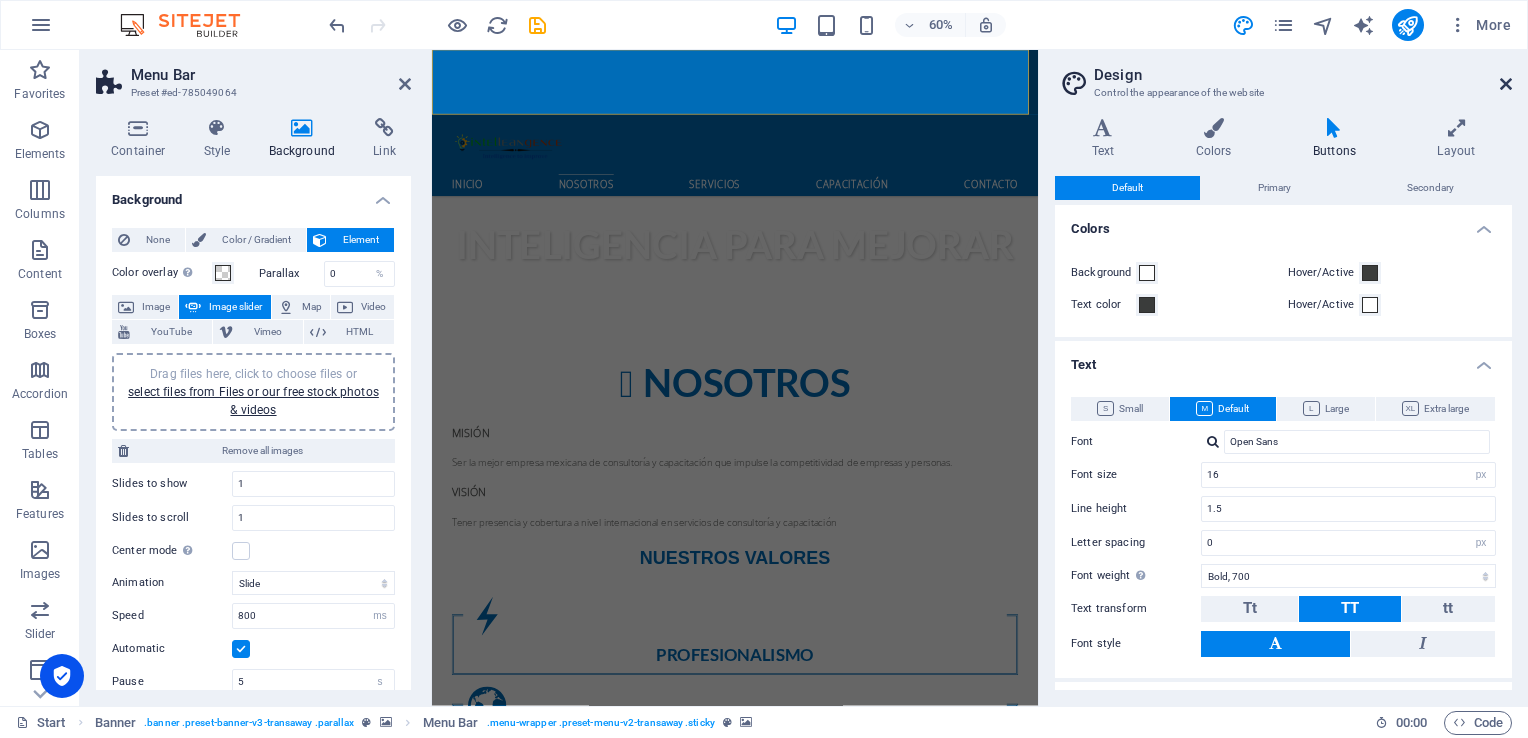 click at bounding box center (1506, 84) 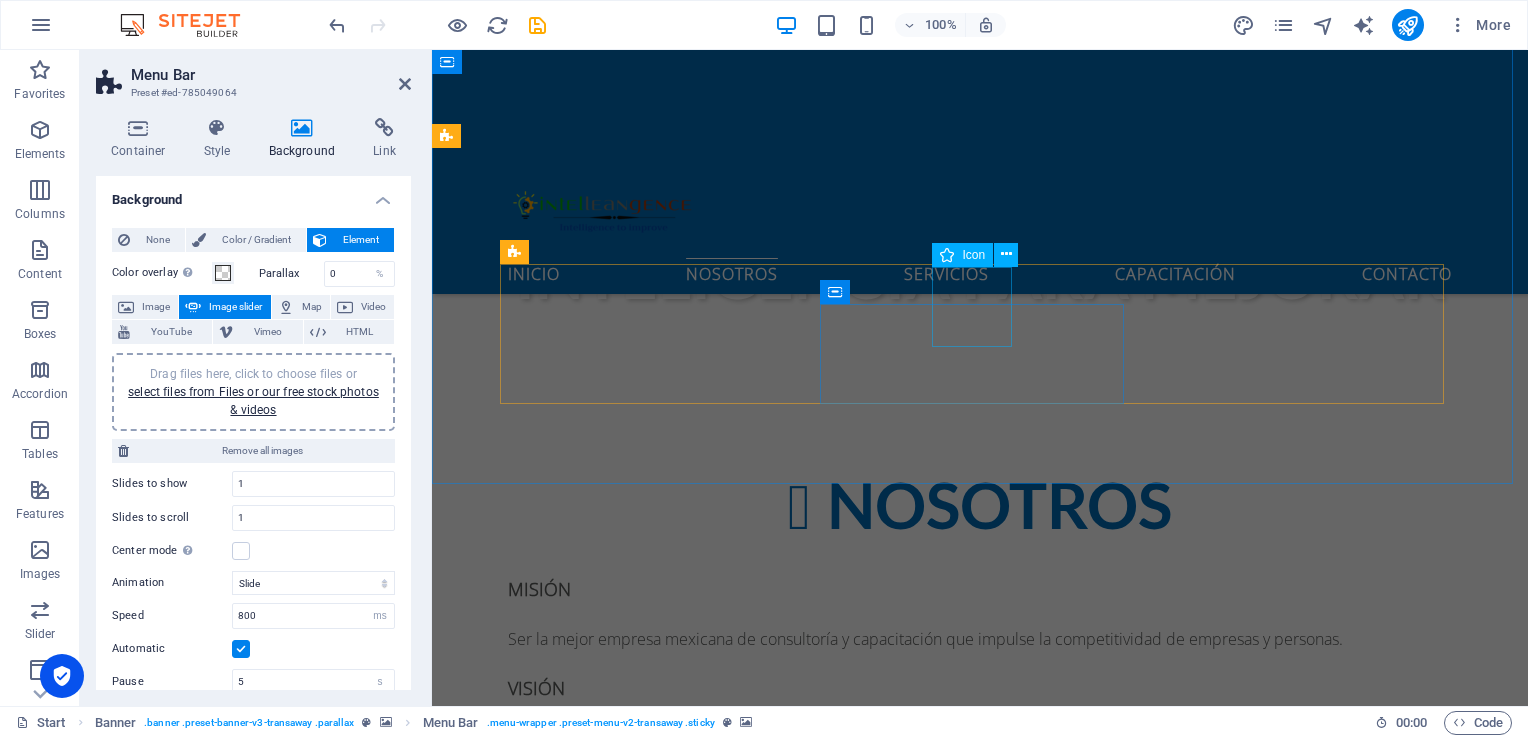 scroll, scrollTop: 900, scrollLeft: 0, axis: vertical 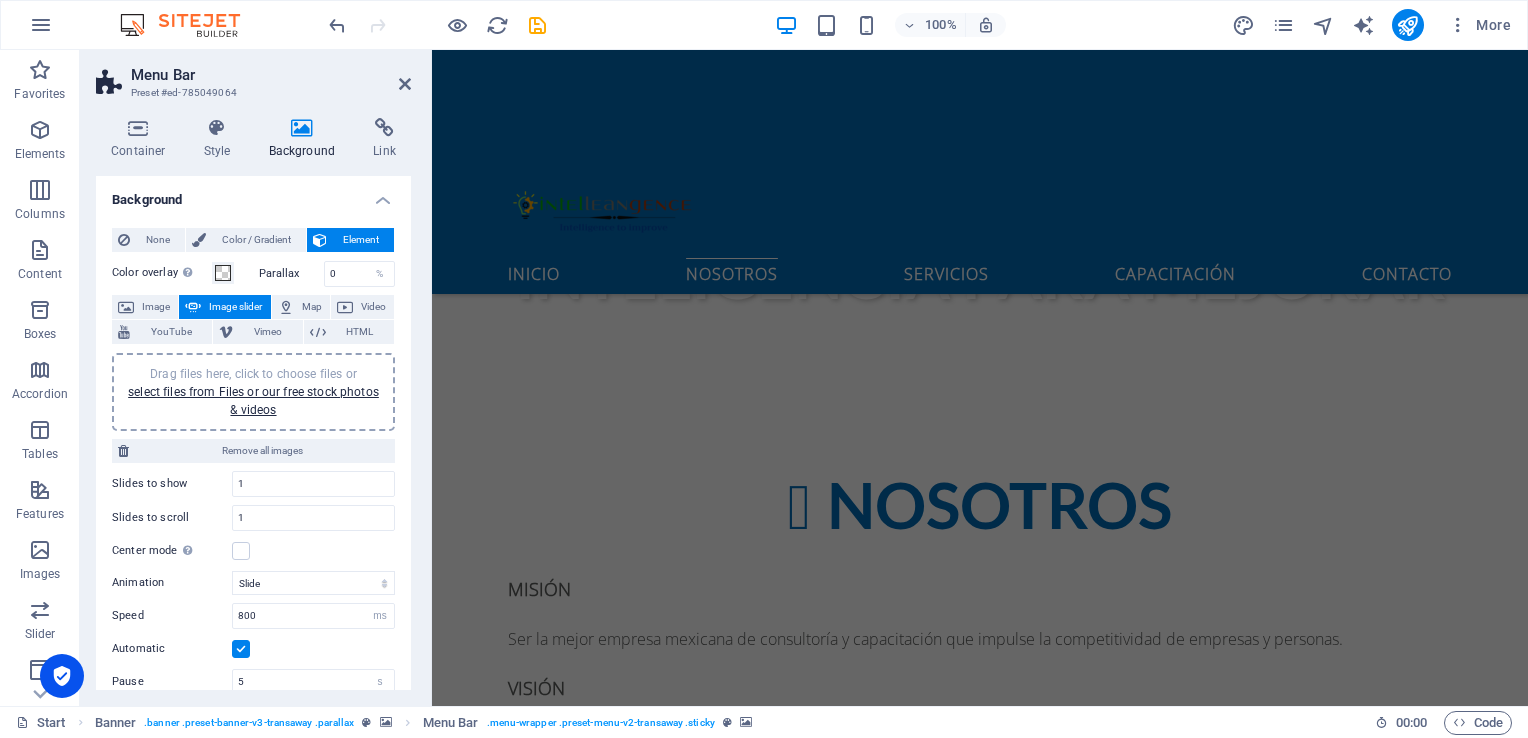 click at bounding box center [980, 104] 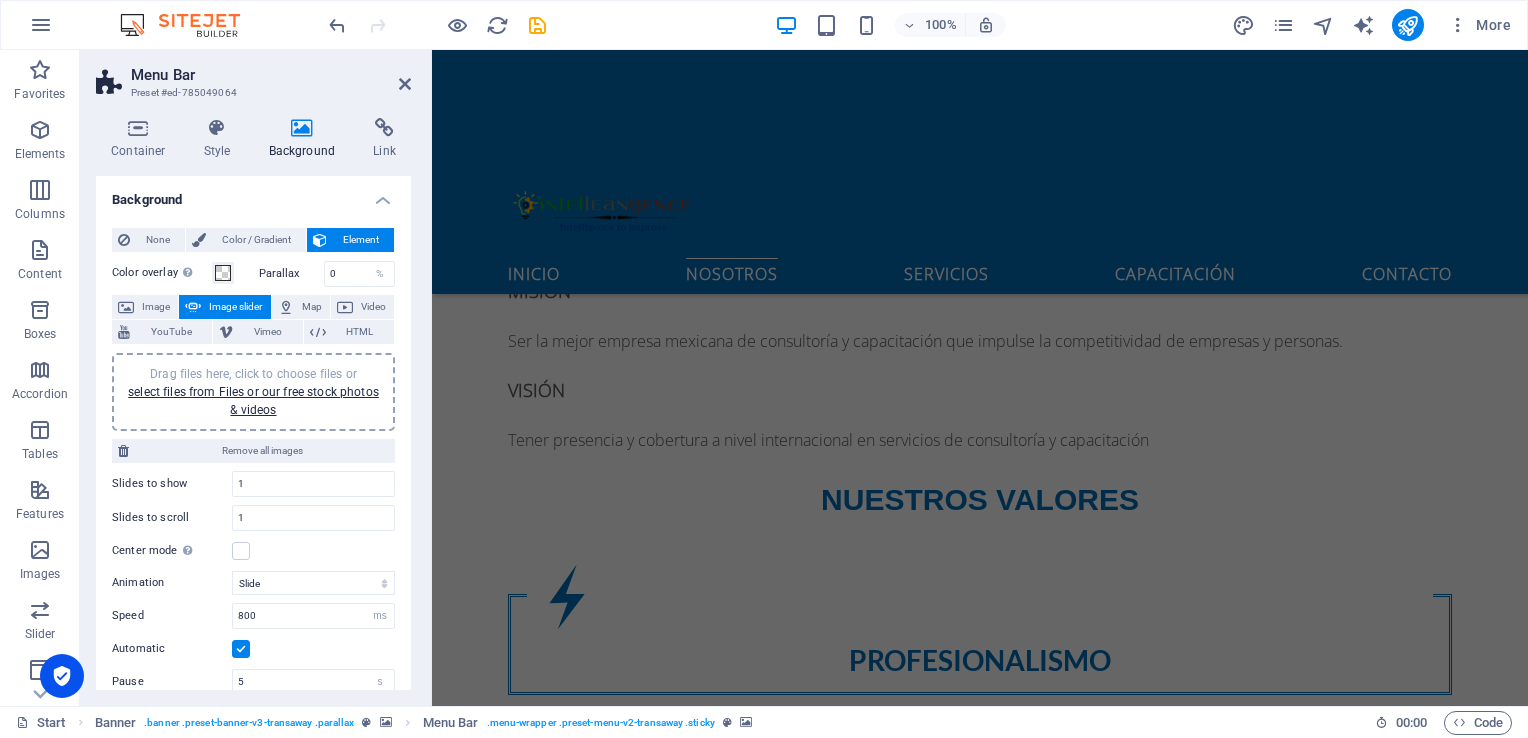 scroll, scrollTop: 1500, scrollLeft: 0, axis: vertical 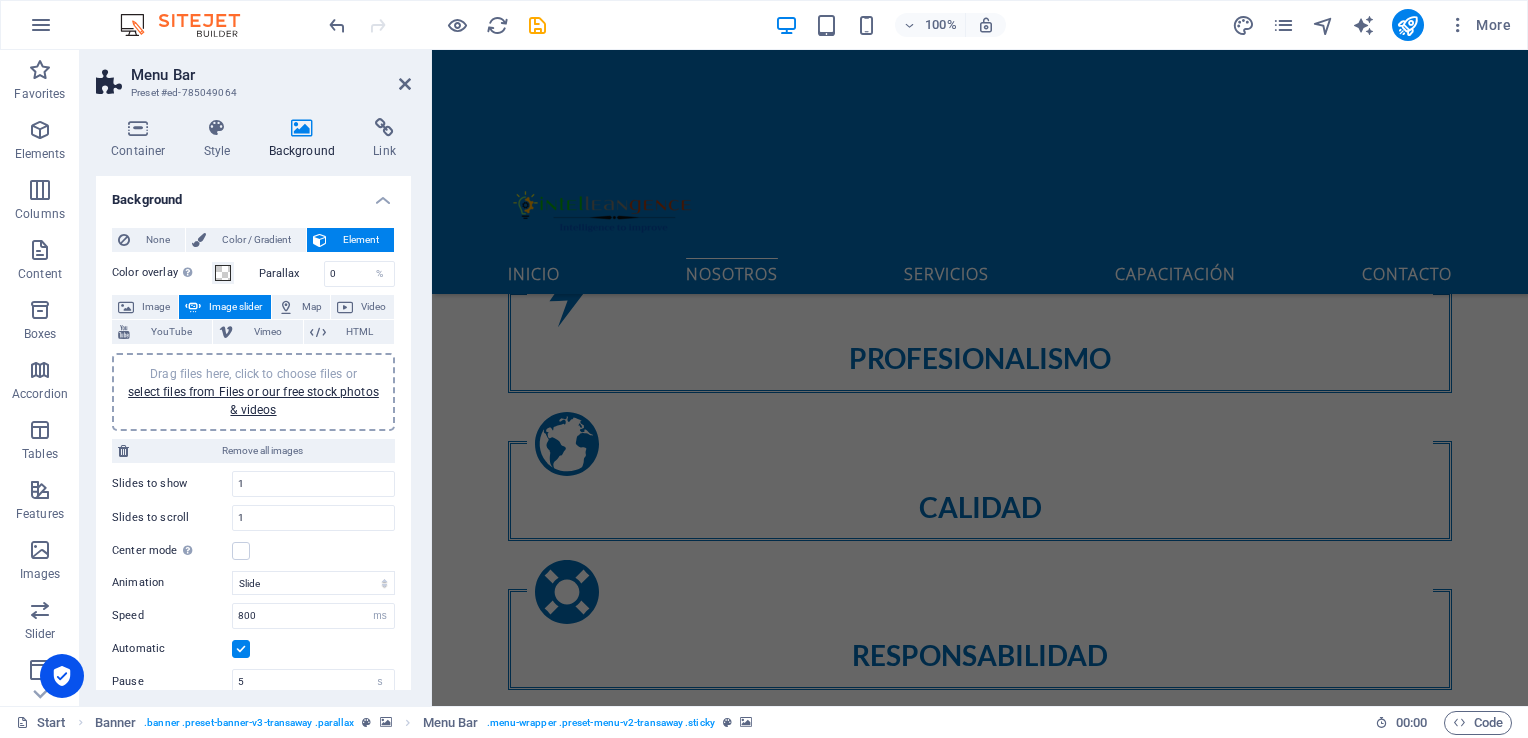 click at bounding box center (980, 104) 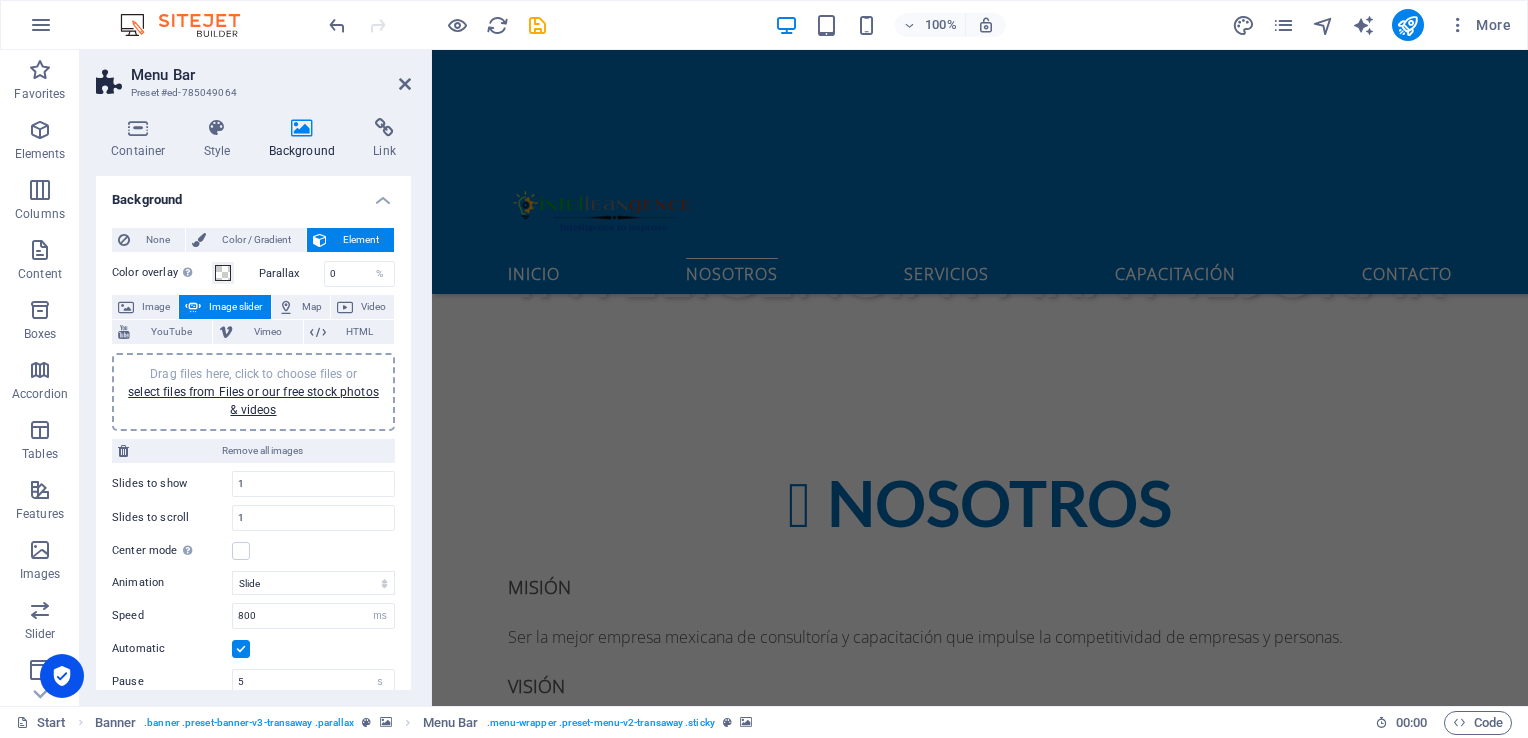 scroll, scrollTop: 900, scrollLeft: 0, axis: vertical 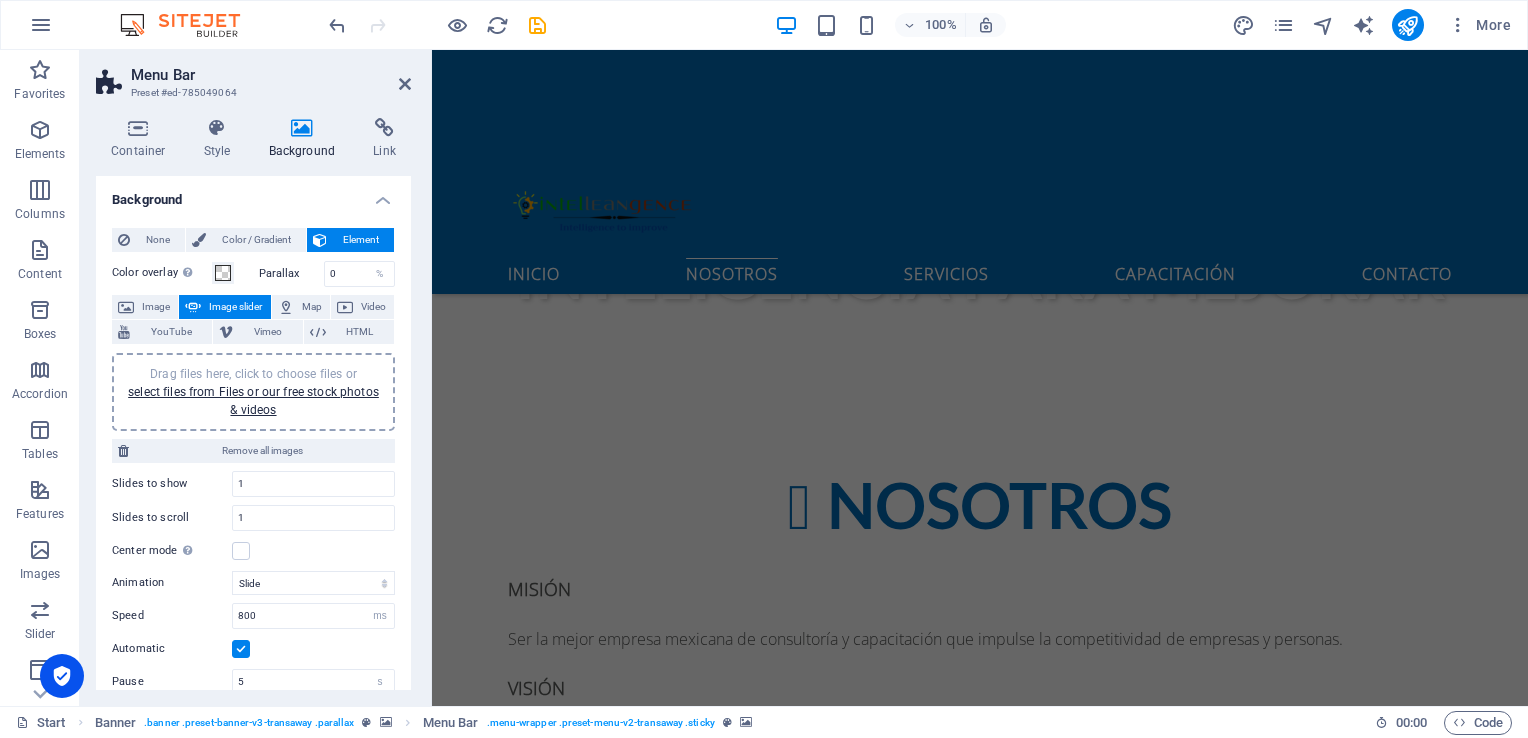 click at bounding box center (980, 104) 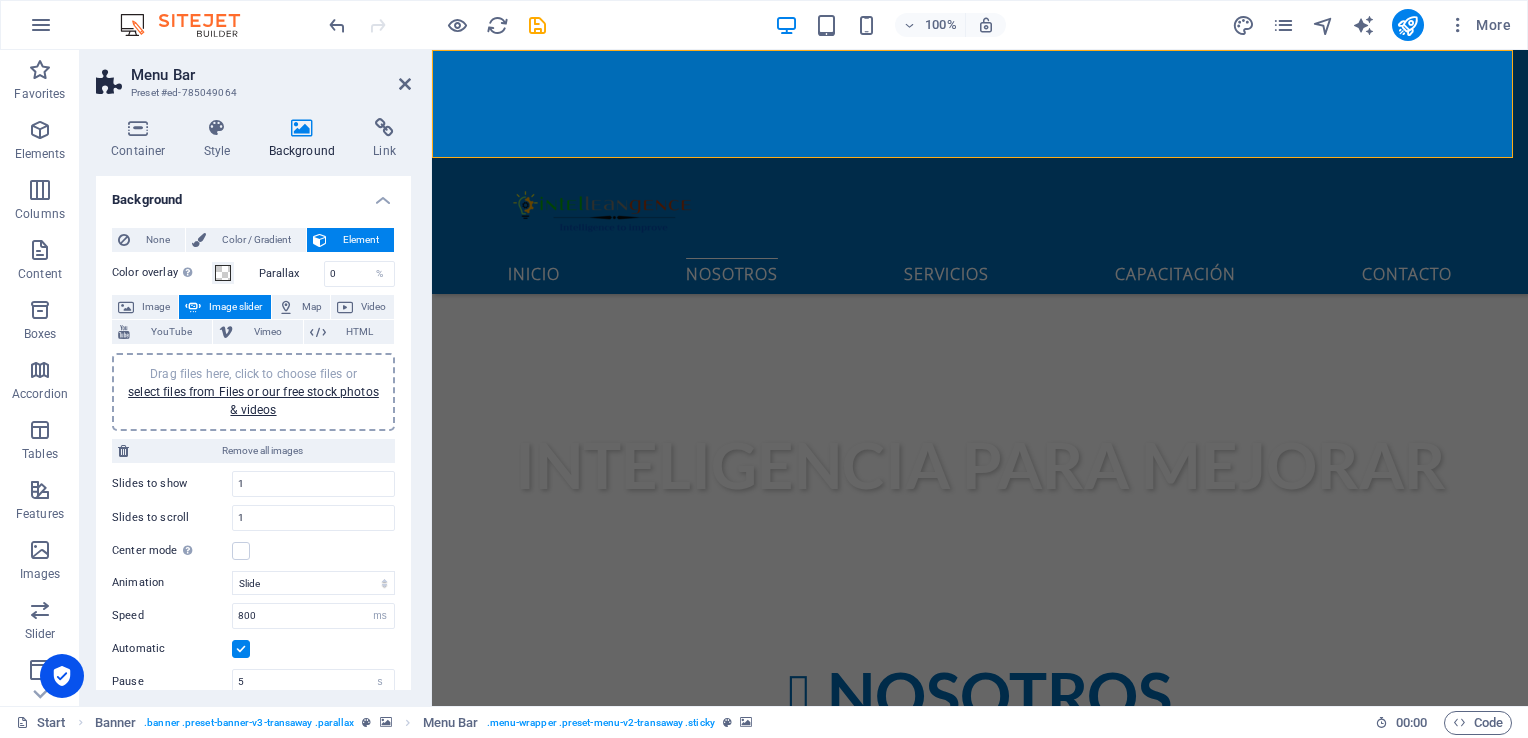 scroll, scrollTop: 700, scrollLeft: 0, axis: vertical 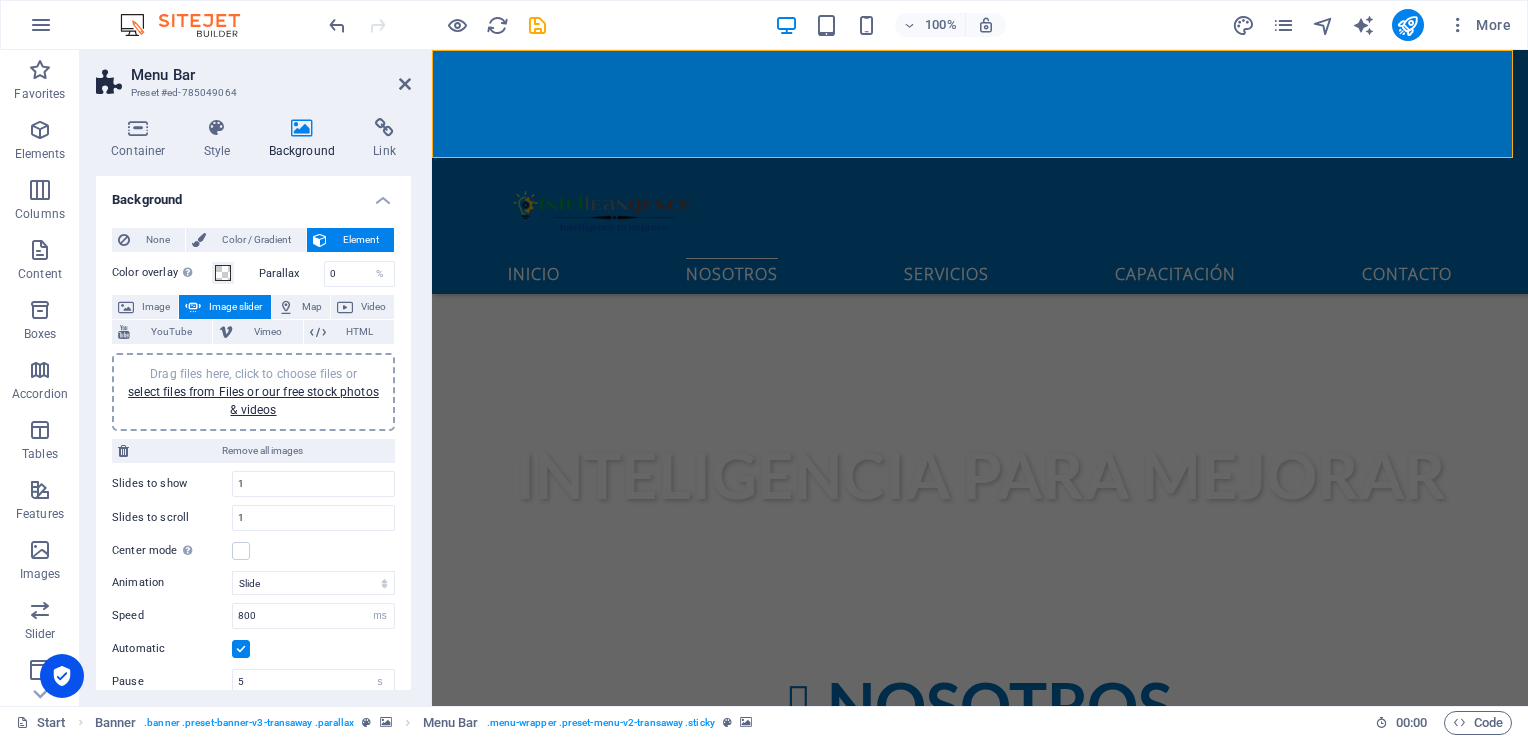 click at bounding box center (980, 104) 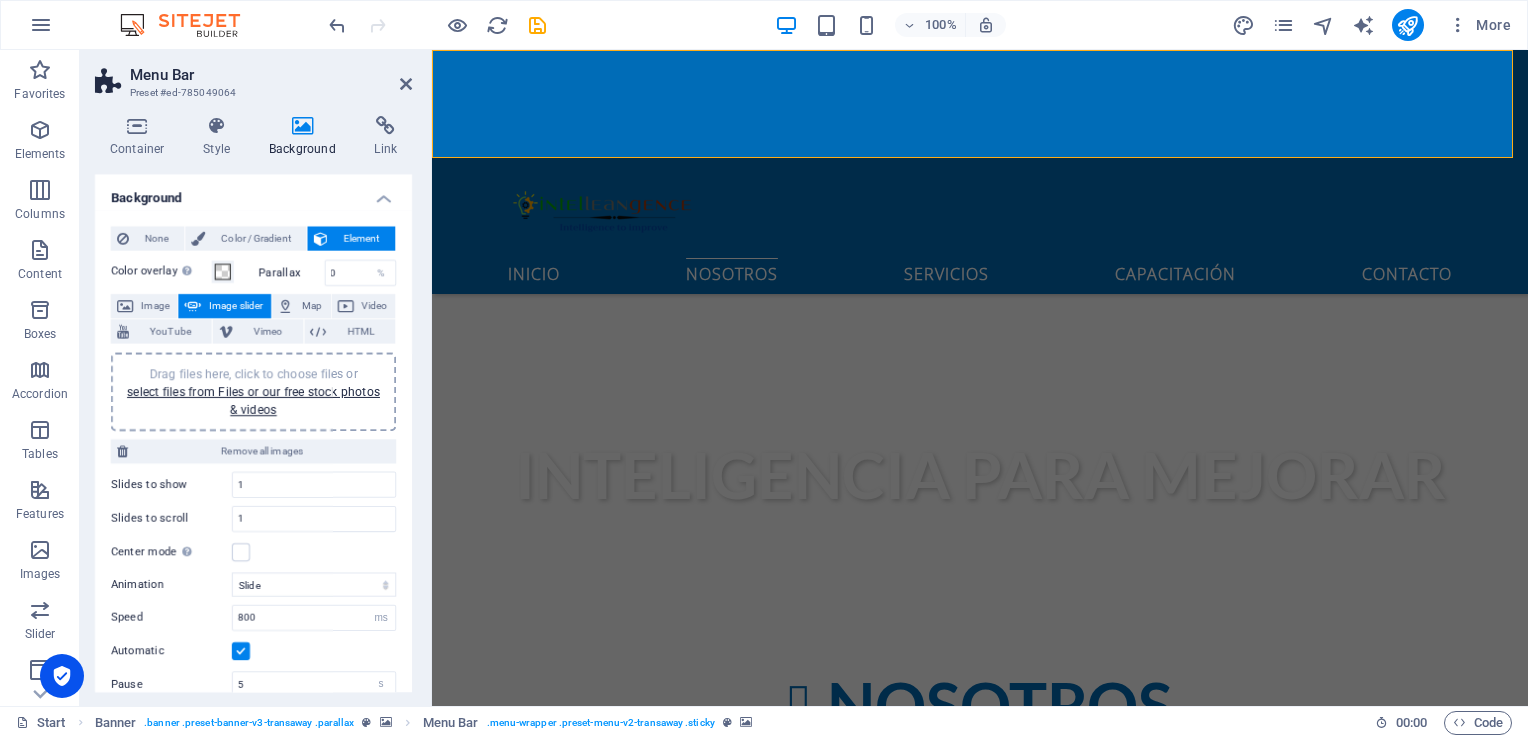 click at bounding box center (980, 104) 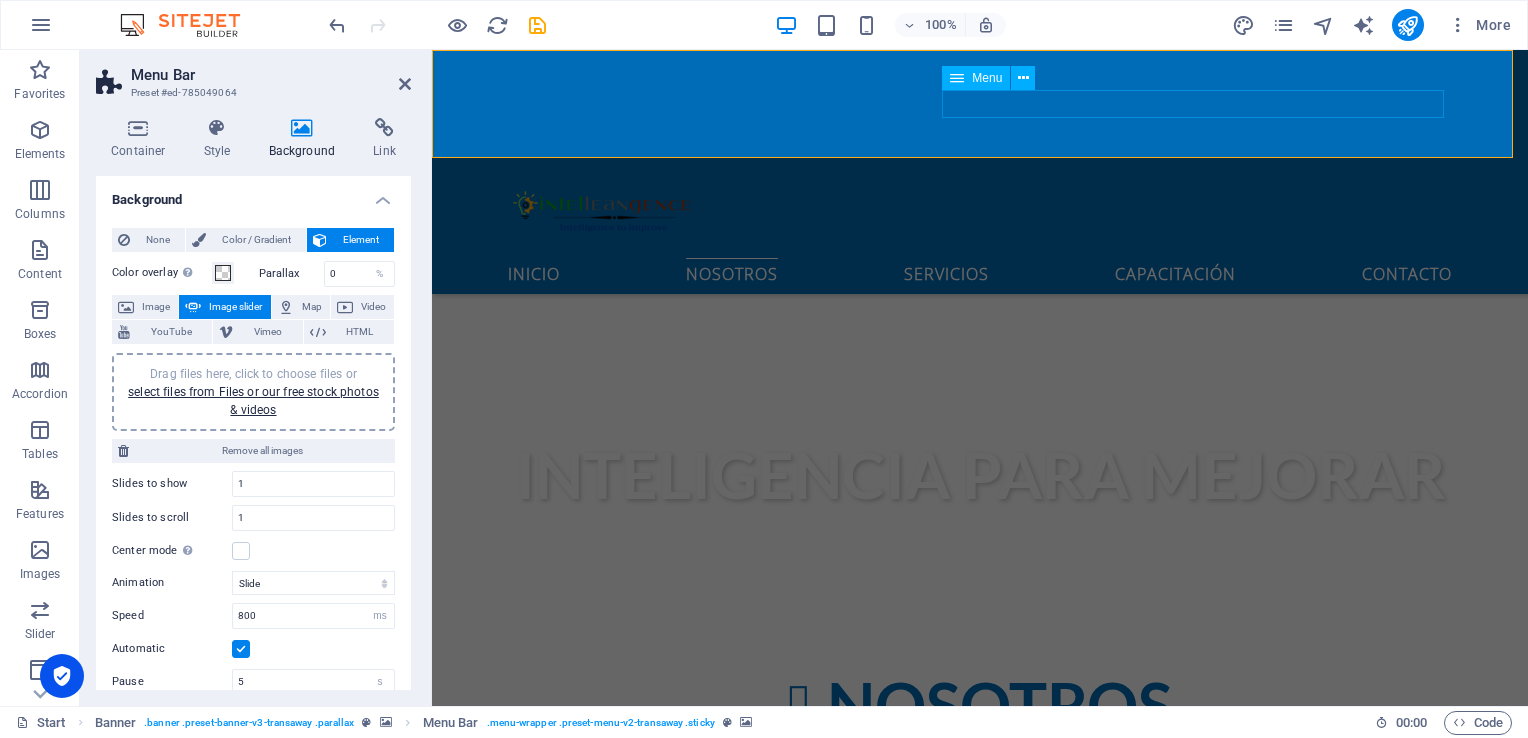 click on "Inicio Nosotros Servicios Capacitación Contacto" at bounding box center (980, 272) 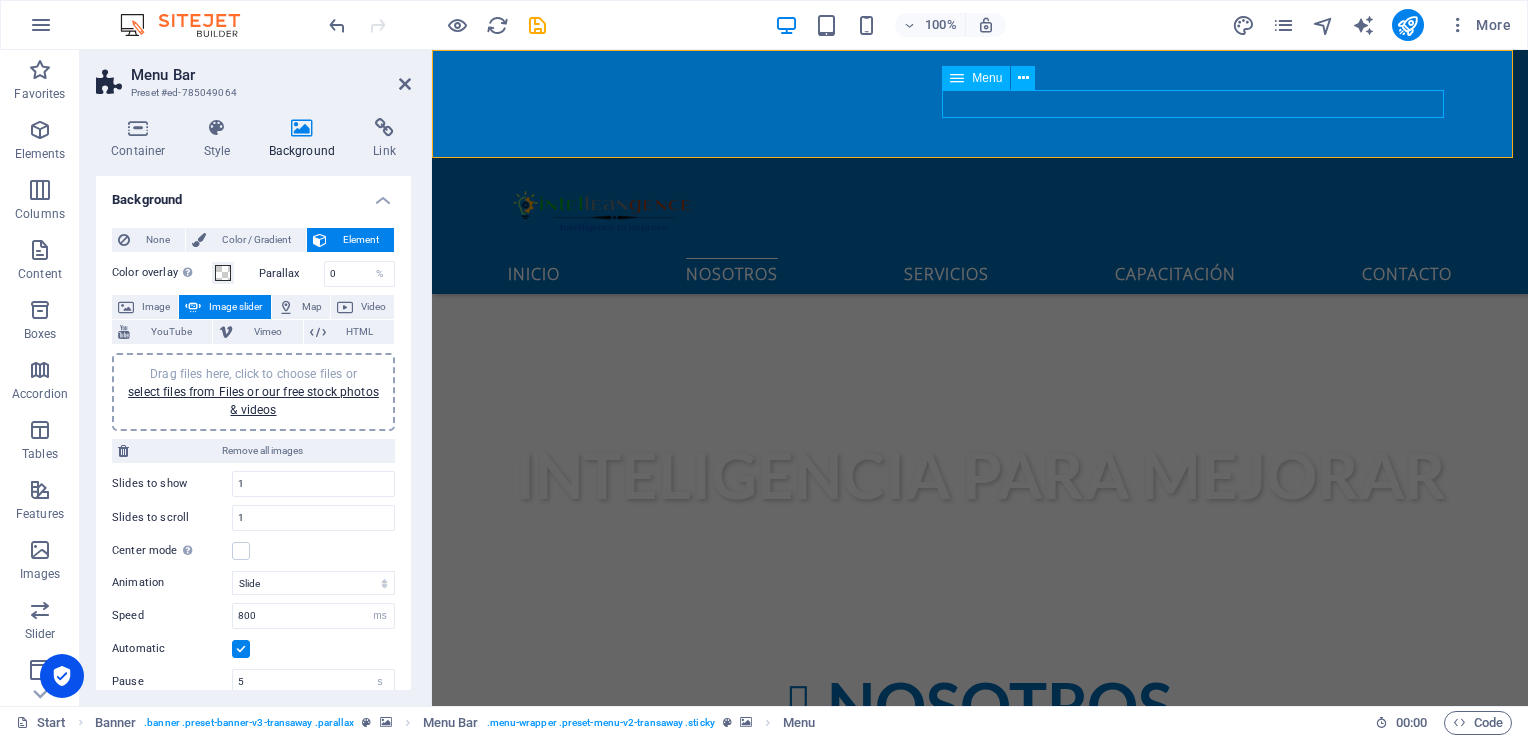 click on "Inicio Nosotros Servicios Capacitación Contacto" at bounding box center (980, 272) 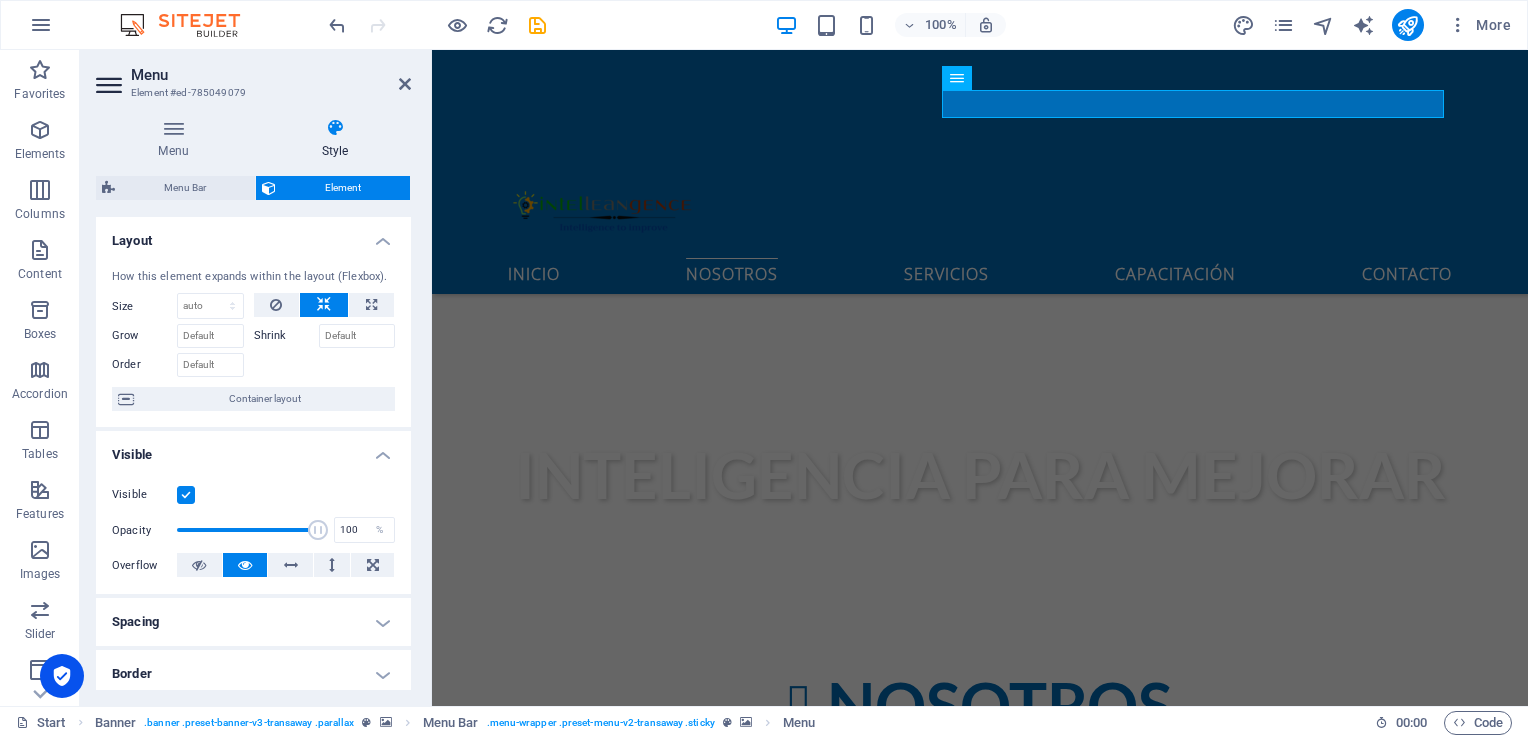 click on "Shrink" at bounding box center [286, 336] 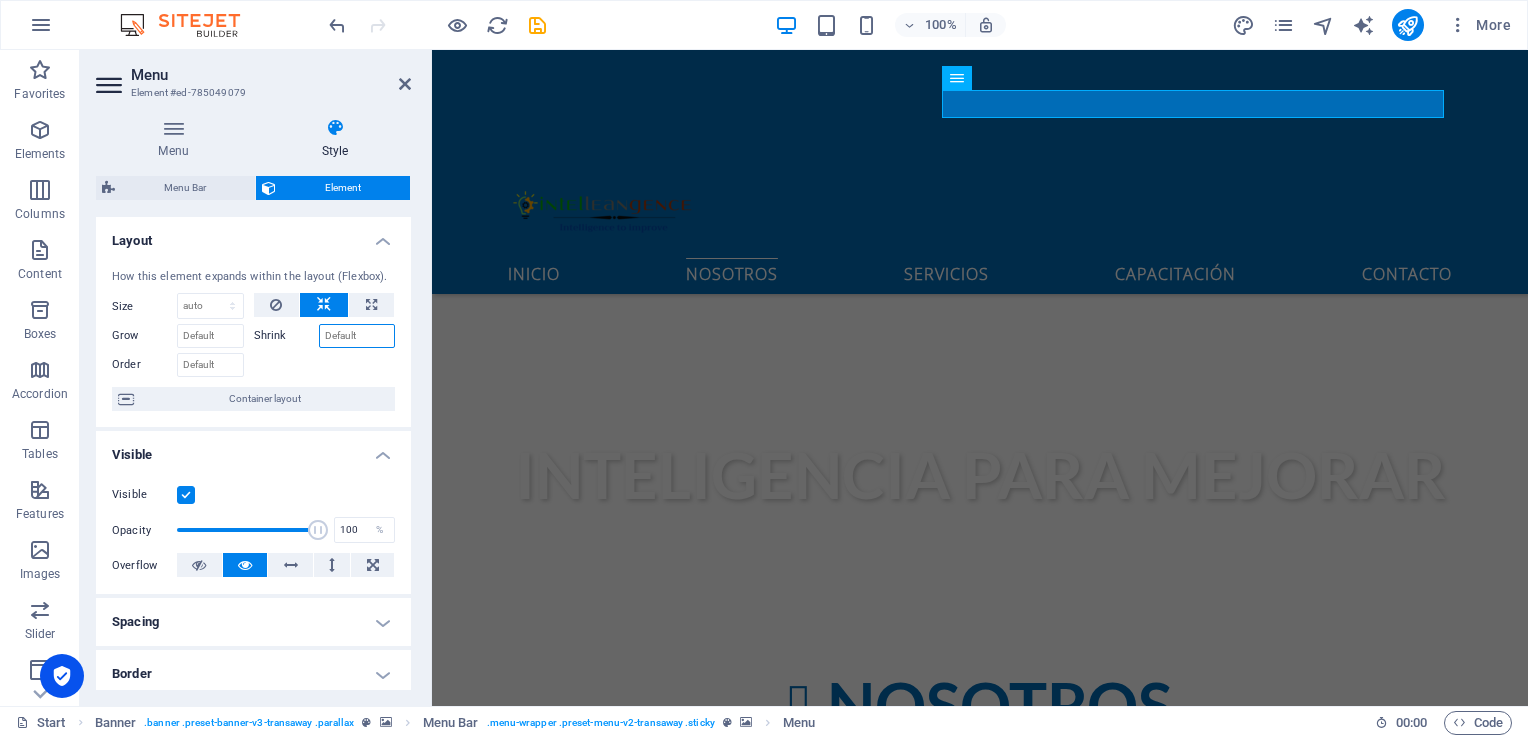 click on "Shrink" at bounding box center [357, 336] 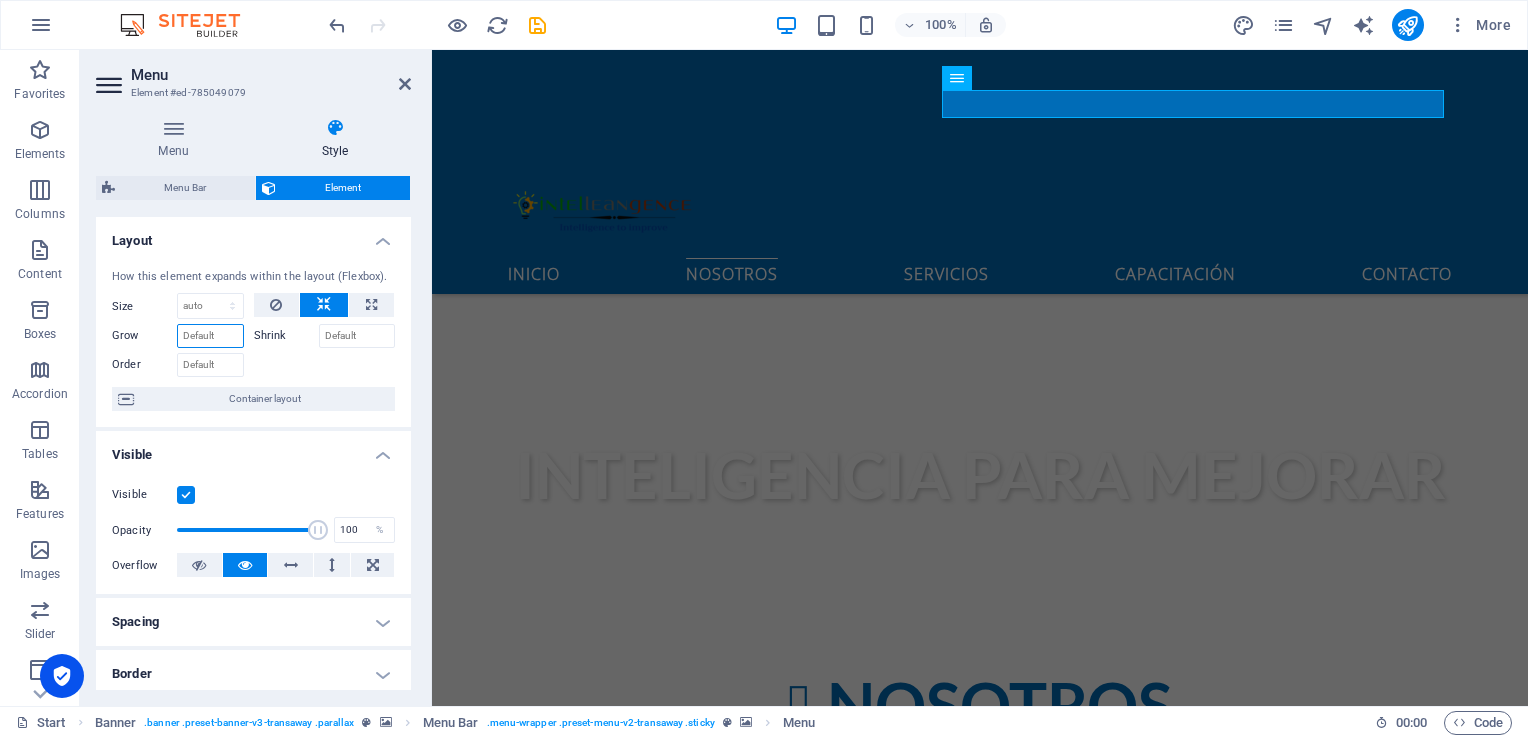 click on "Grow" at bounding box center [210, 336] 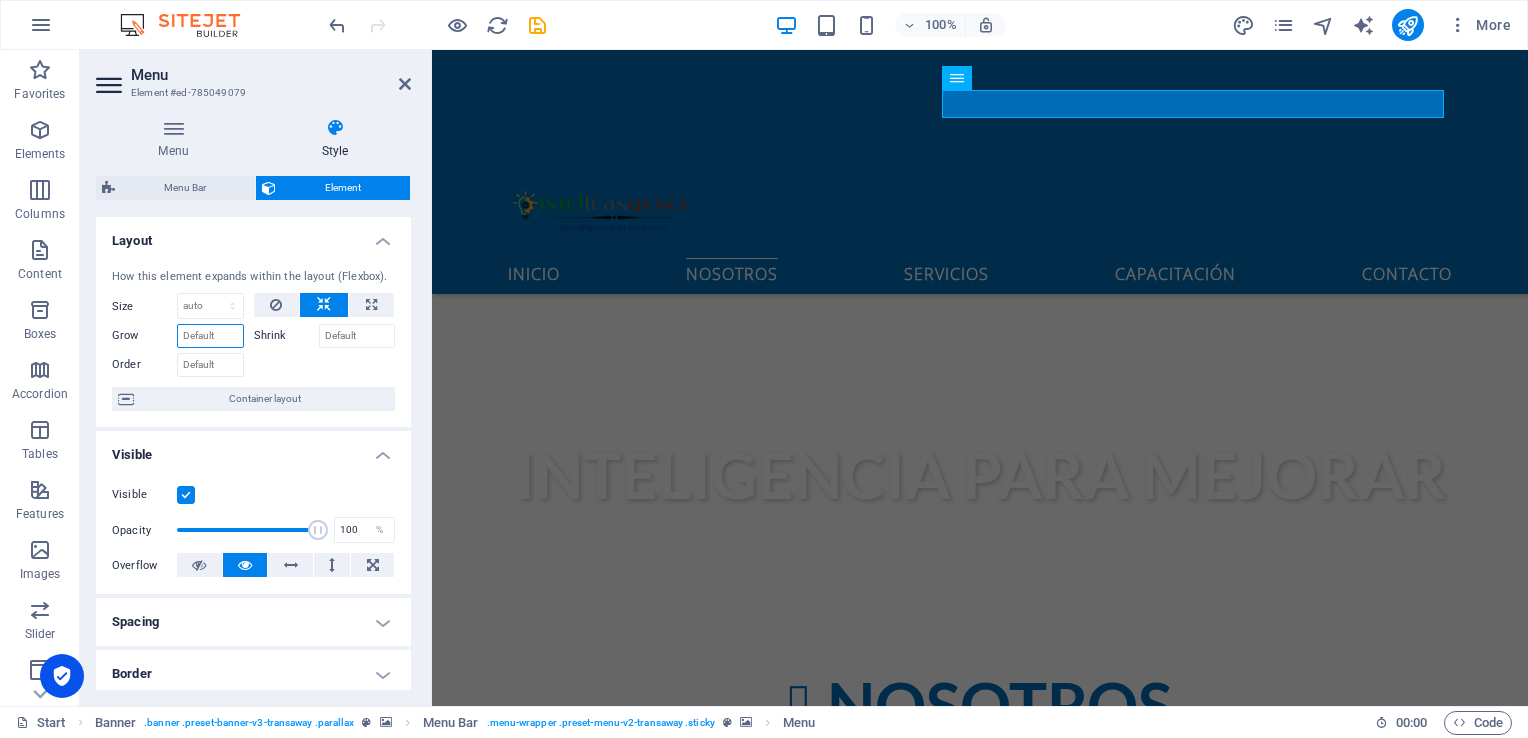 click on "Grow" at bounding box center (210, 336) 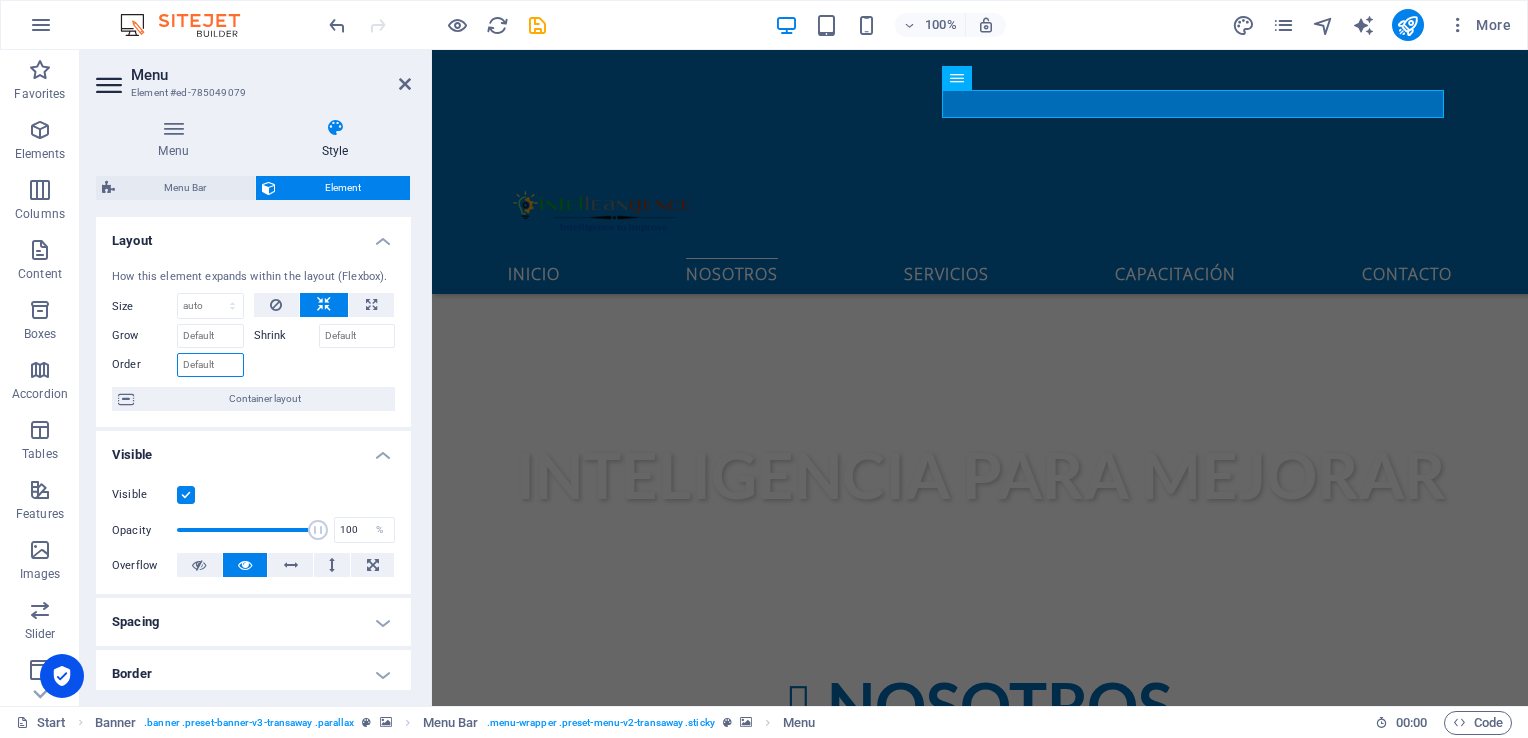 click on "Order" at bounding box center [210, 365] 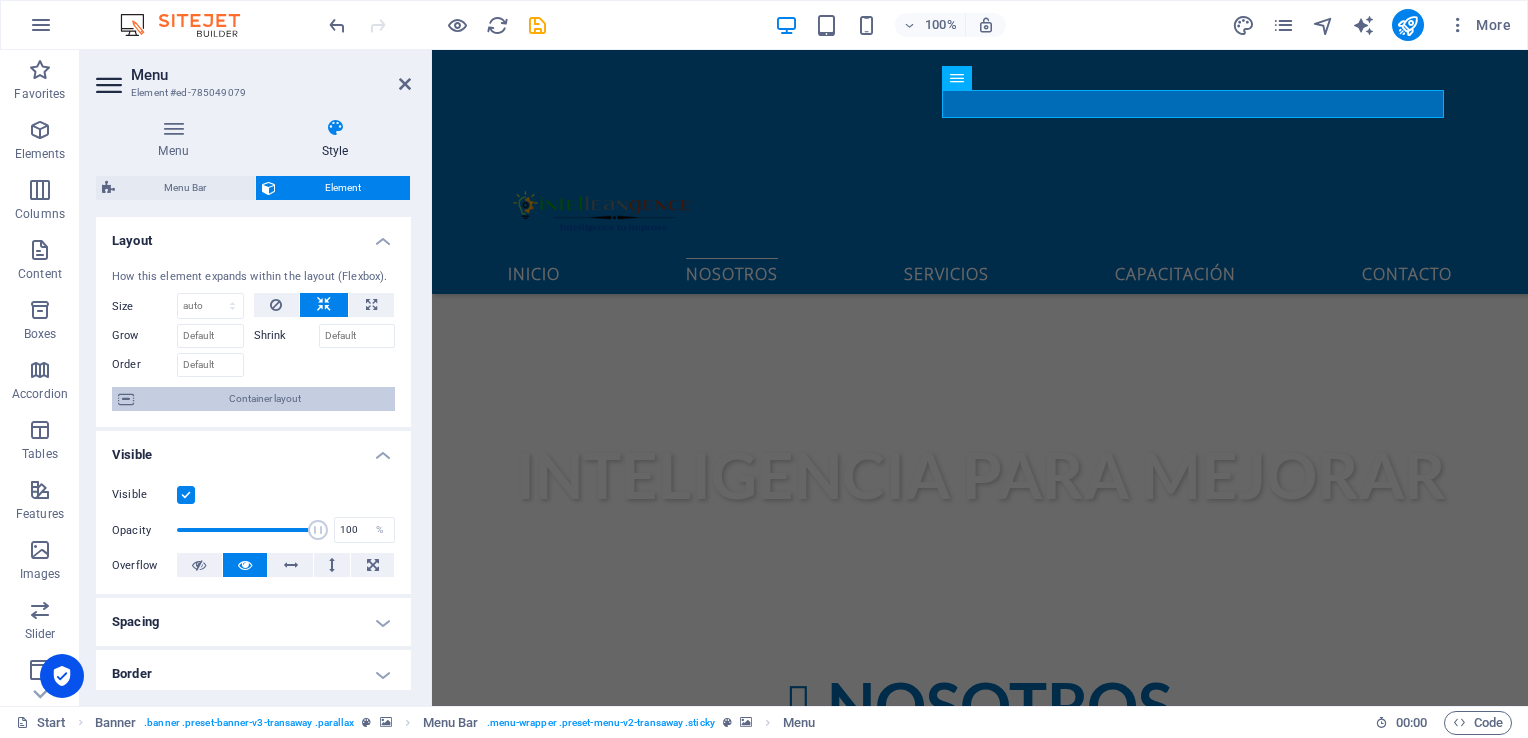 click on "Container layout" at bounding box center [264, 399] 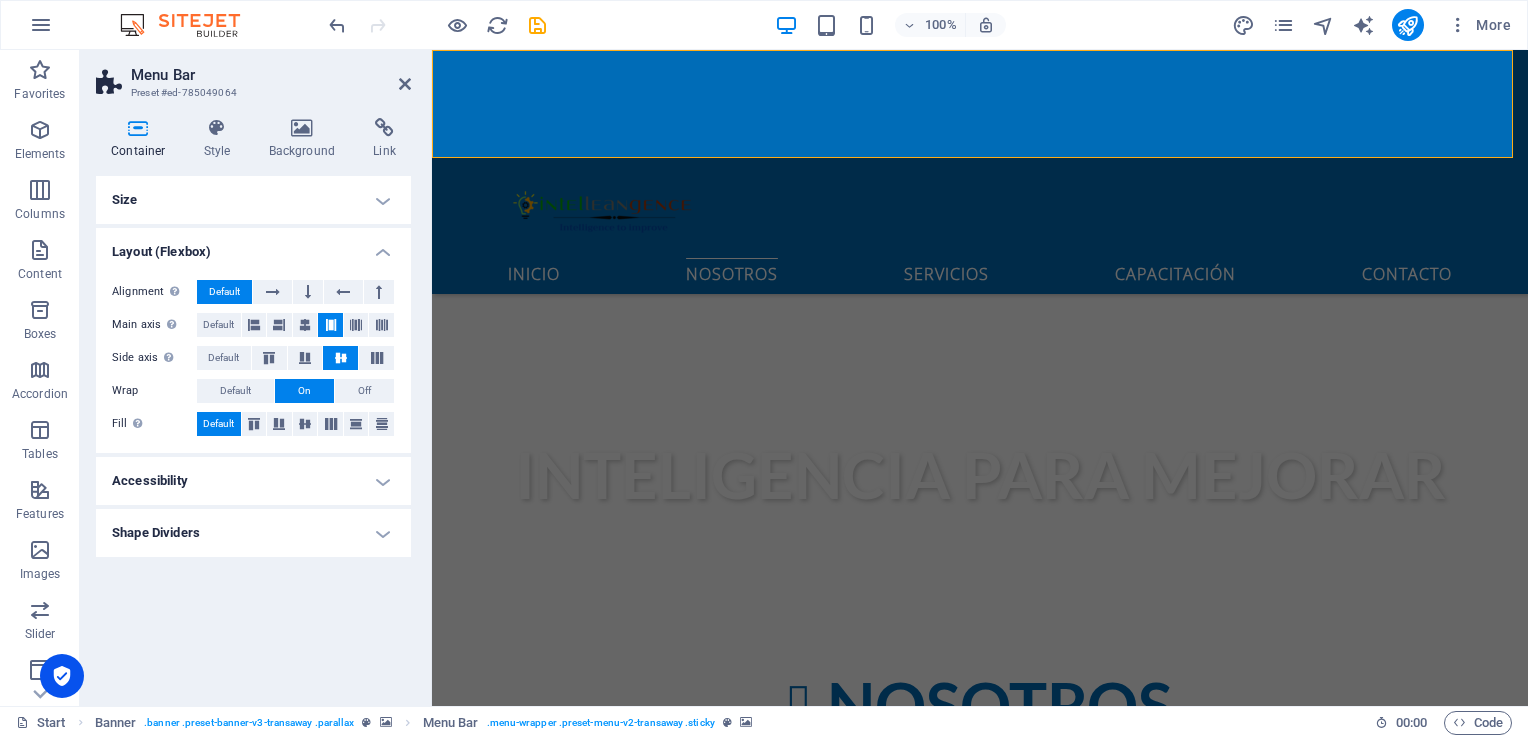 click on "Accessibility" at bounding box center (253, 481) 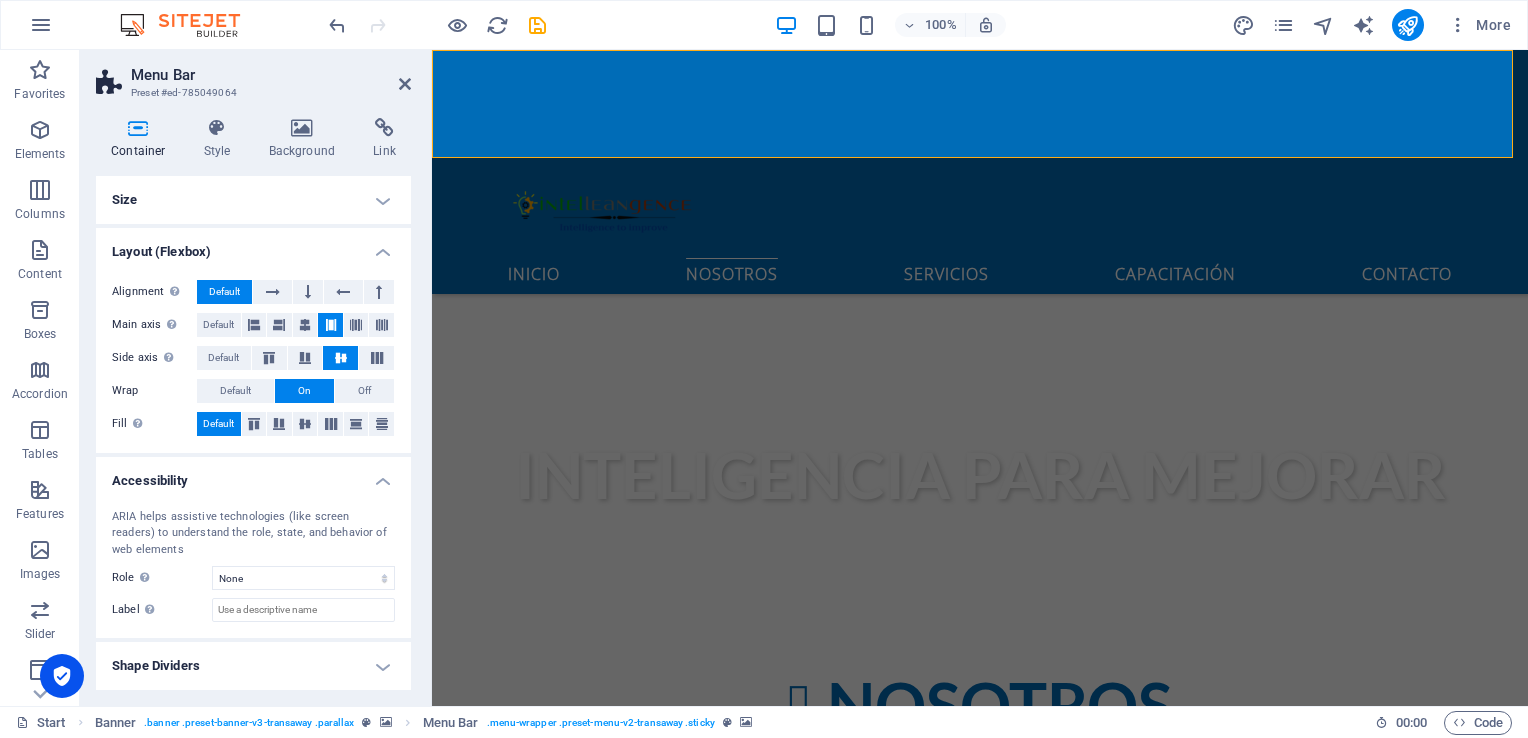 click on "Shape Dividers" at bounding box center (253, 666) 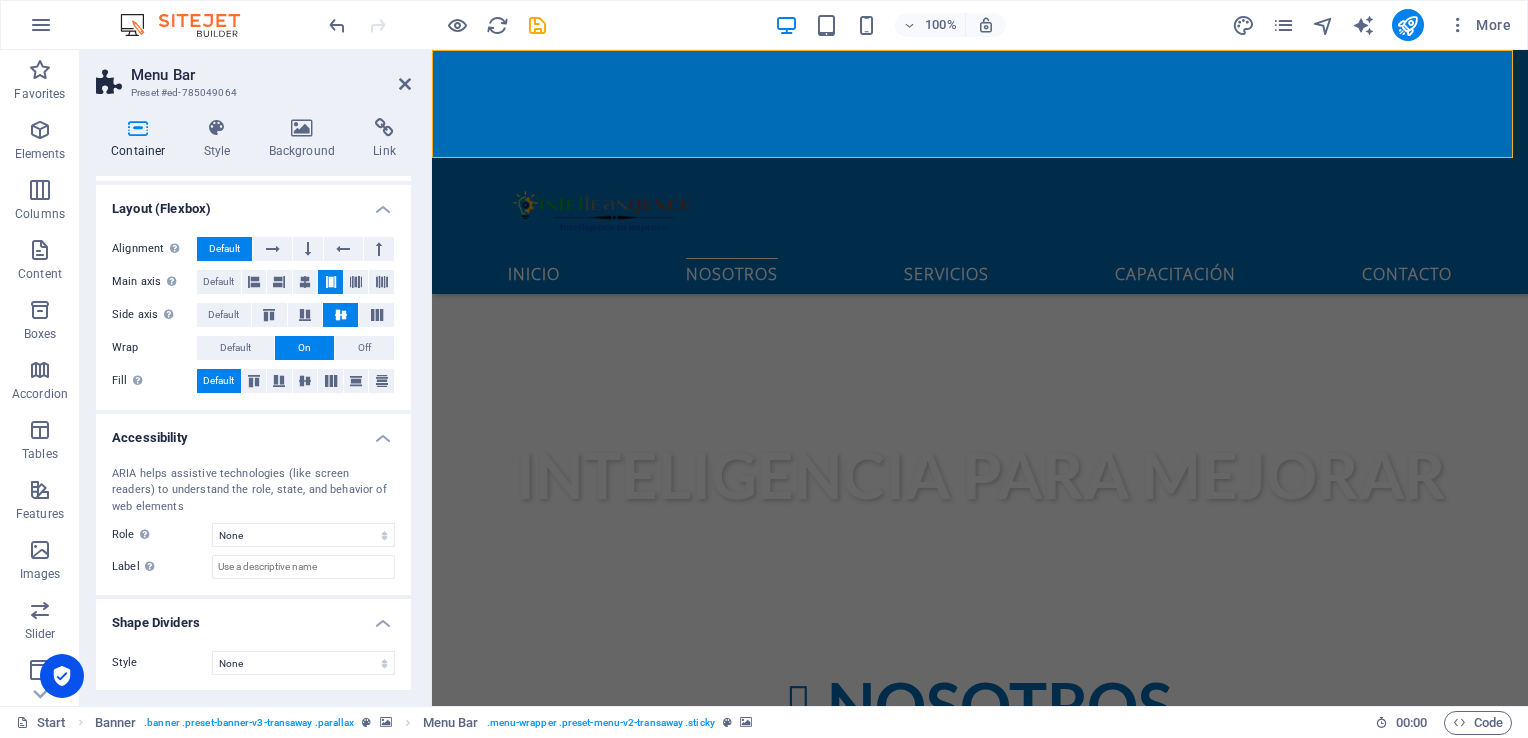 scroll, scrollTop: 0, scrollLeft: 0, axis: both 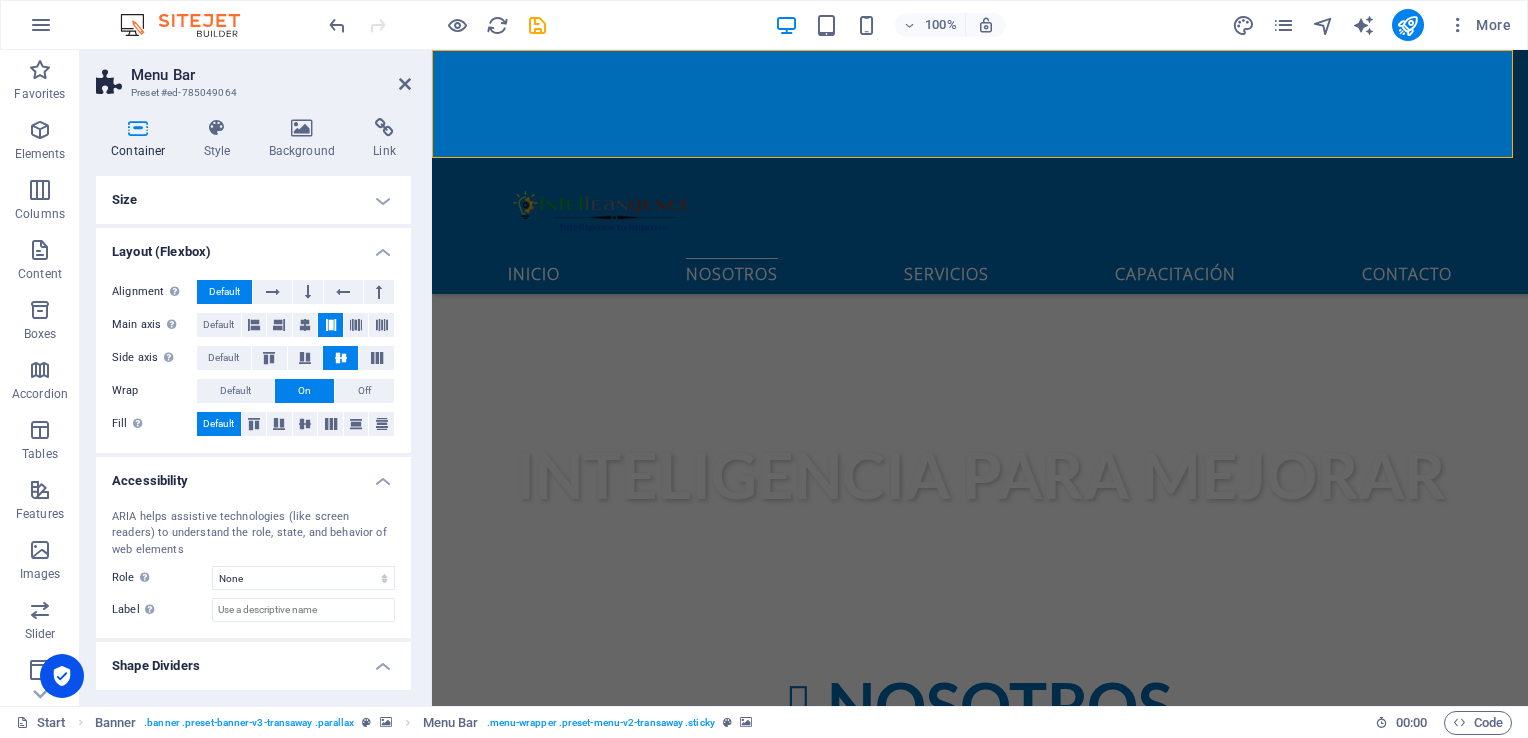 click on "Size" at bounding box center (253, 200) 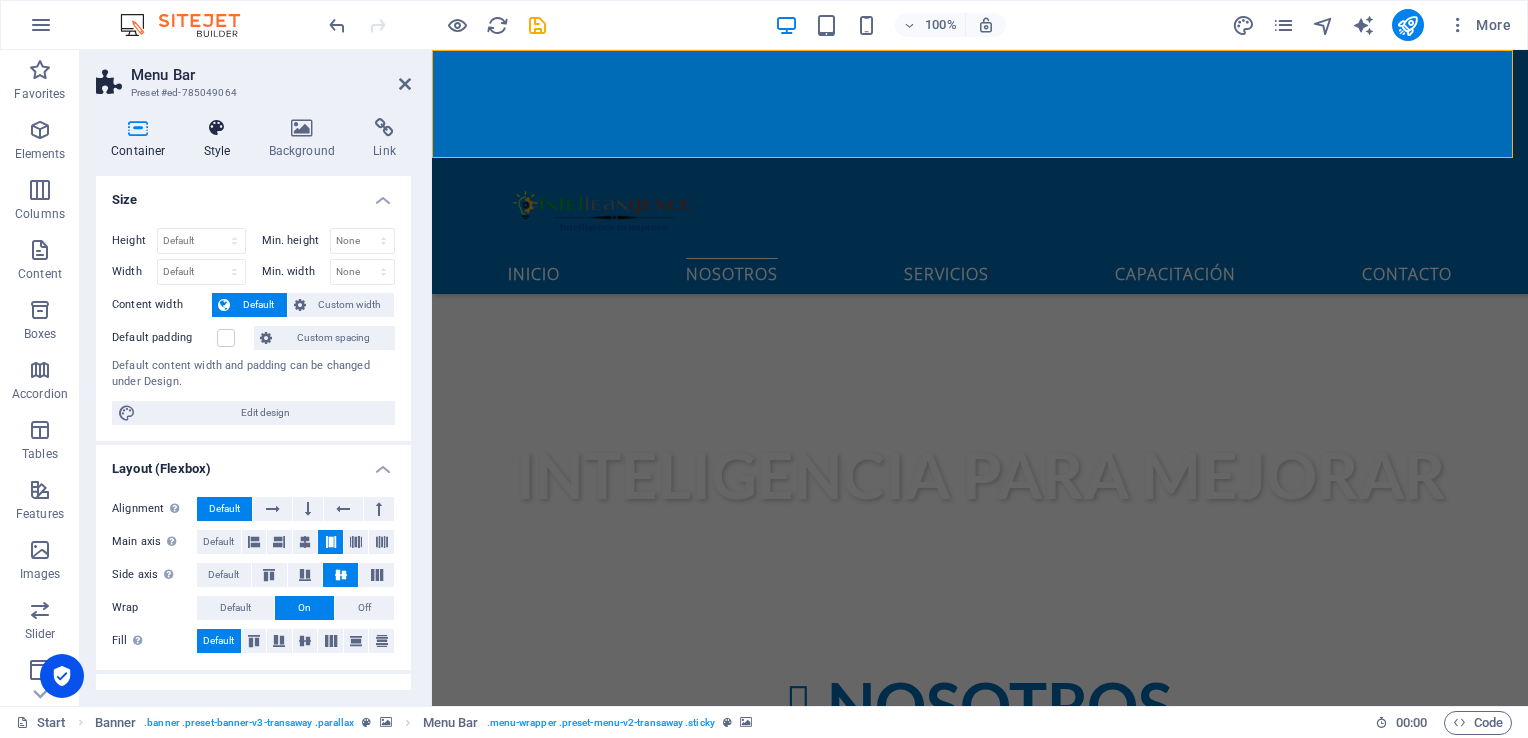 click at bounding box center (217, 128) 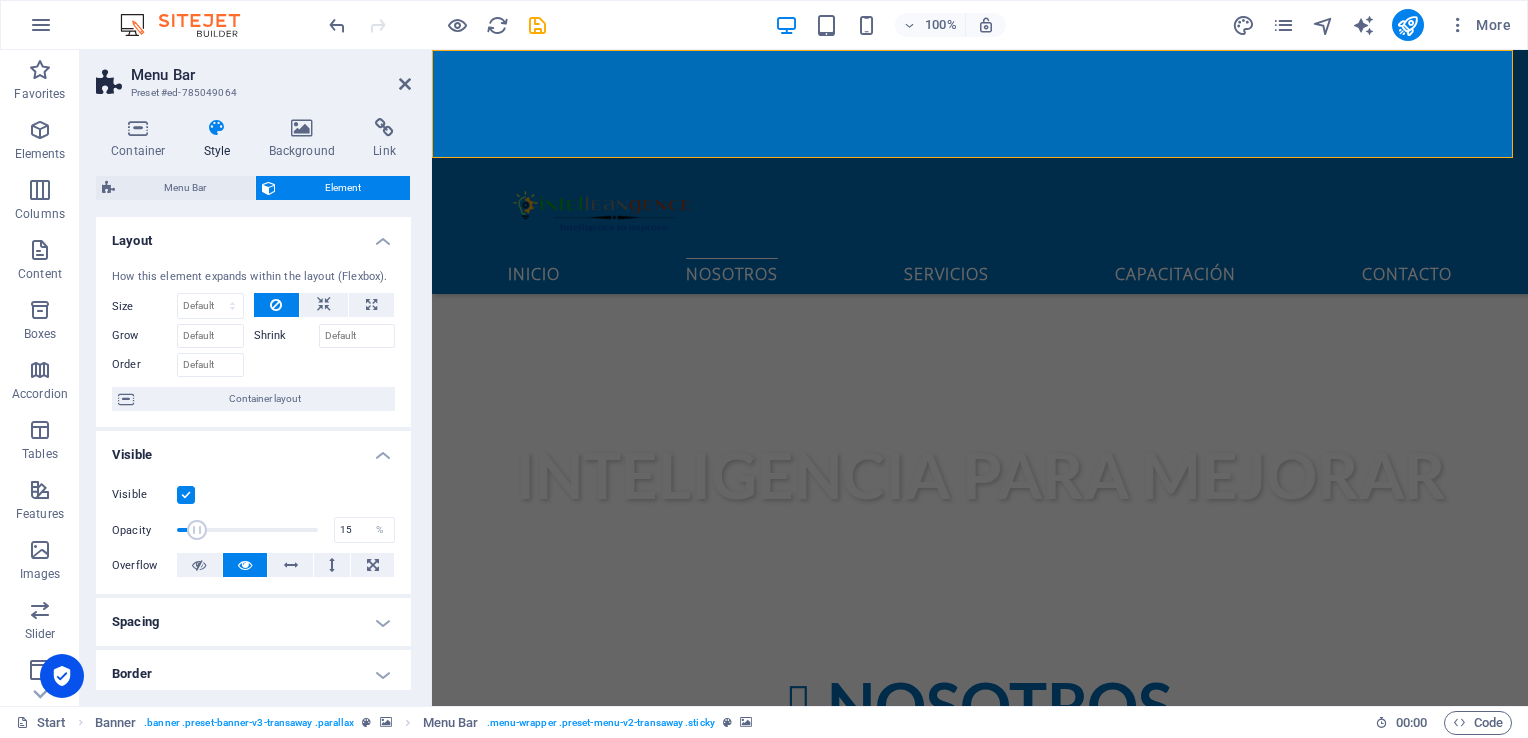 drag, startPoint x: 319, startPoint y: 530, endPoint x: 196, endPoint y: 525, distance: 123.101585 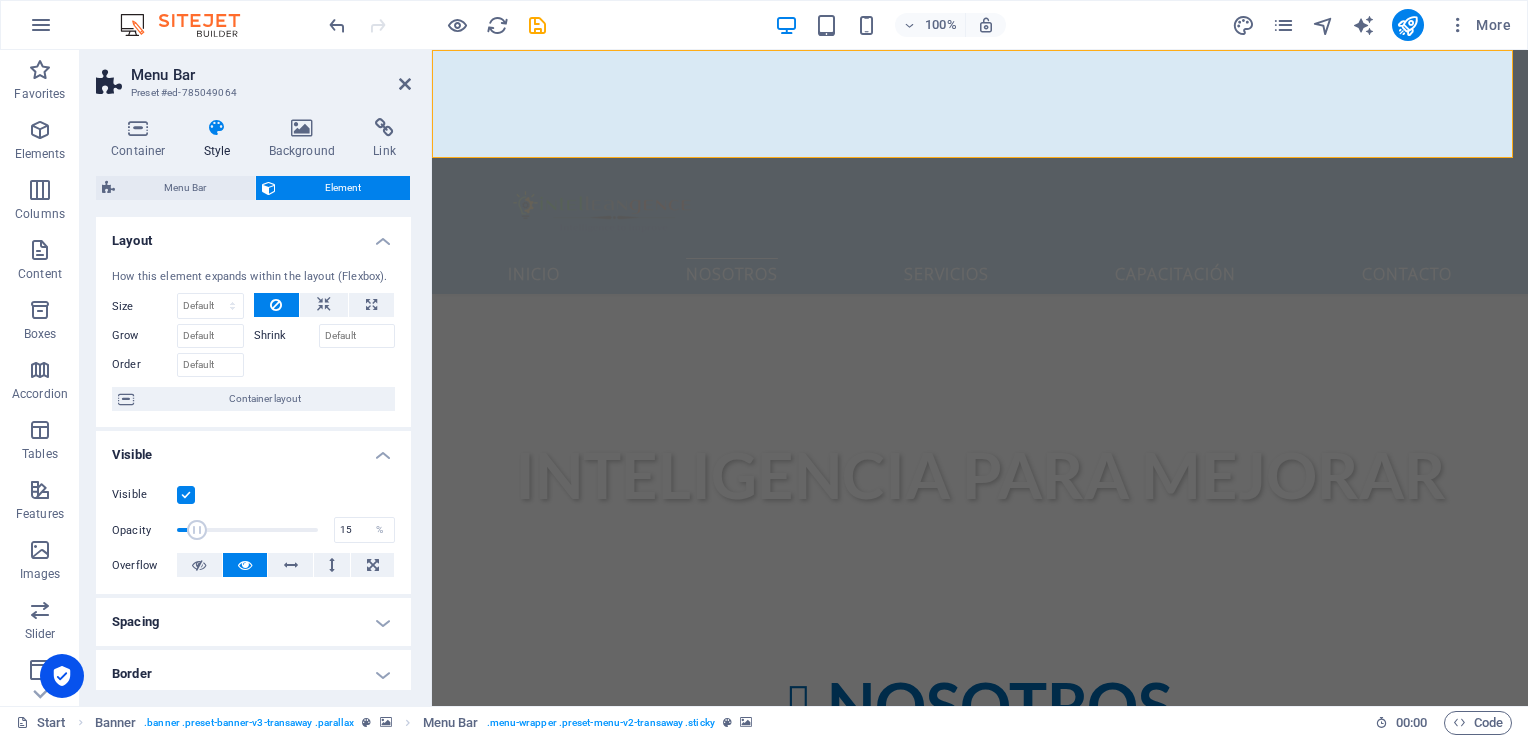 click at bounding box center [197, 530] 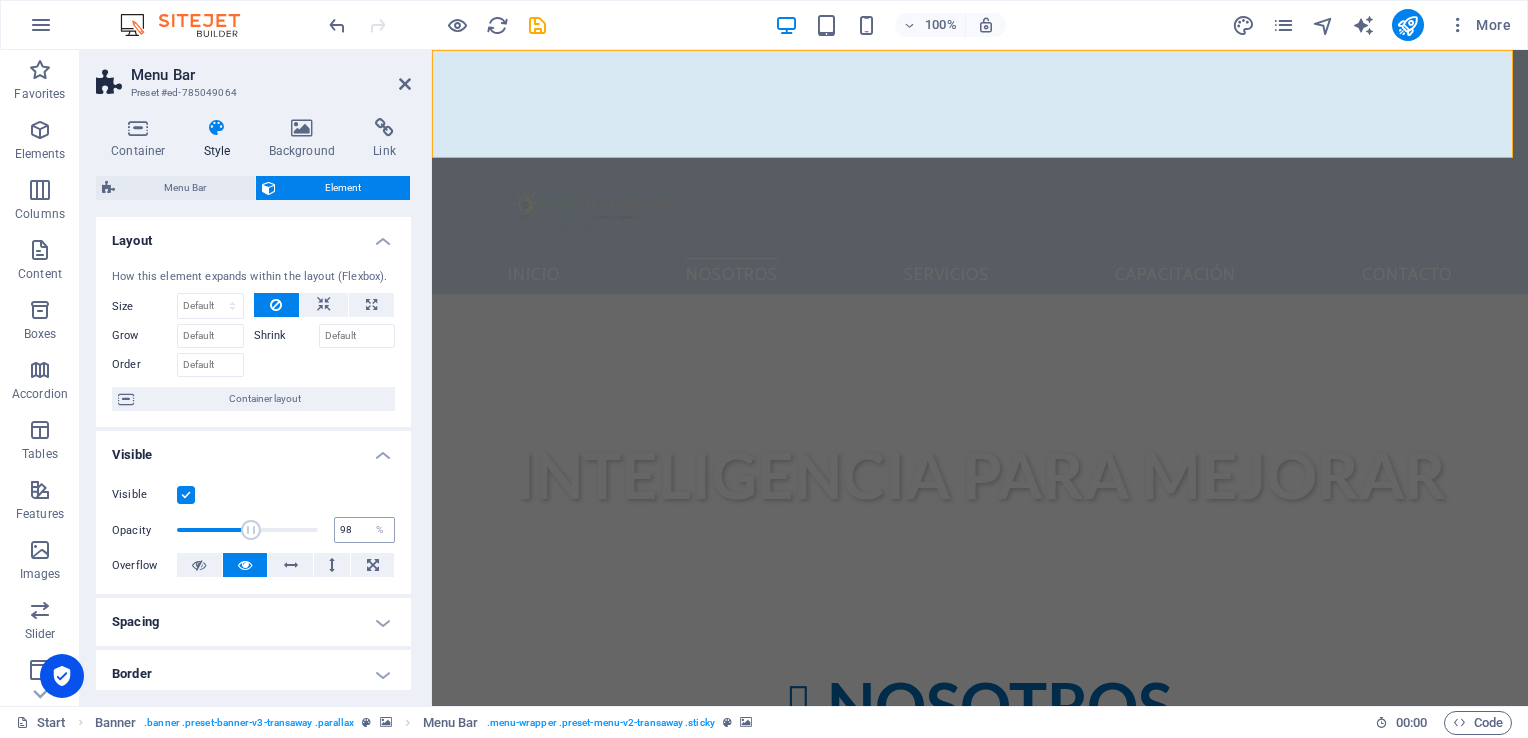 type on "100" 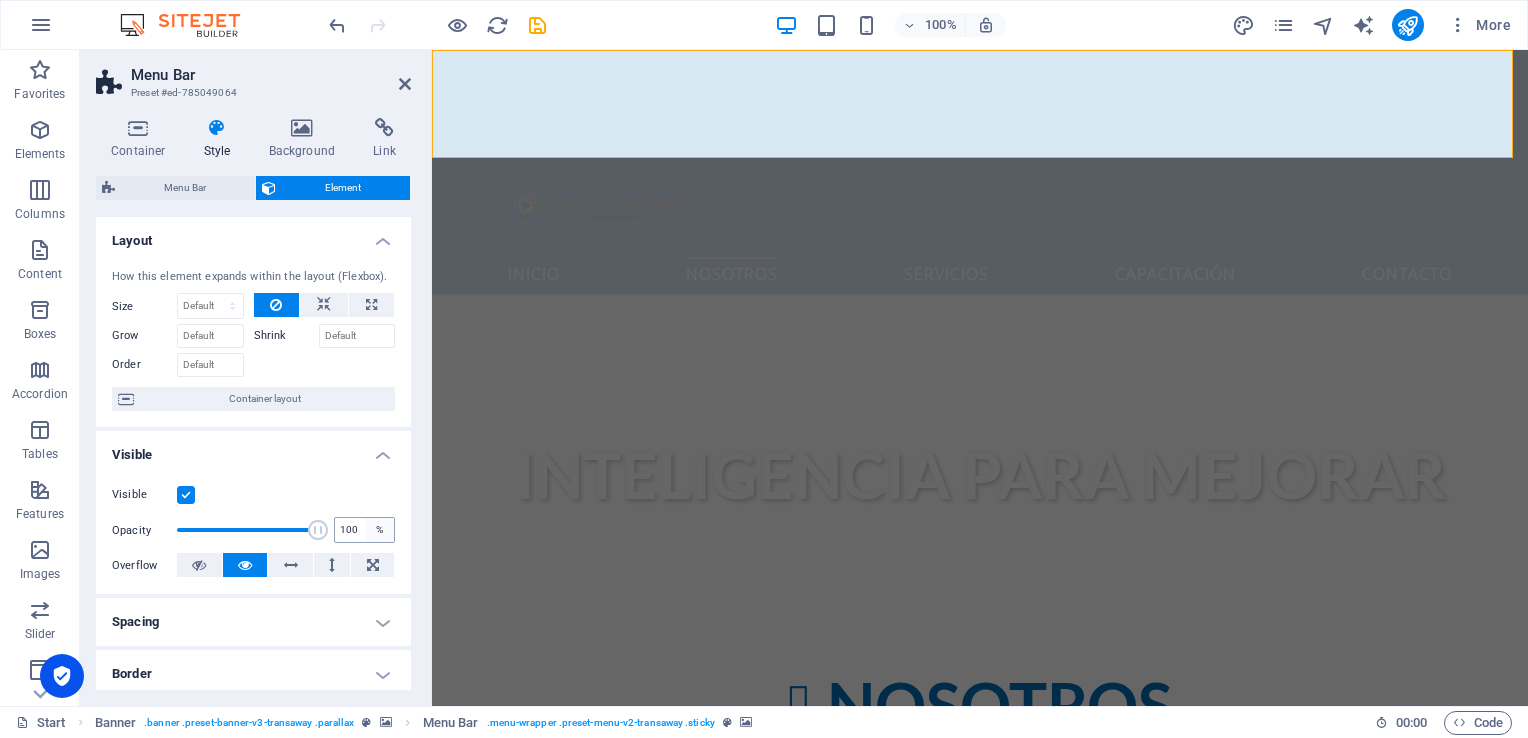 drag, startPoint x: 199, startPoint y: 526, endPoint x: 366, endPoint y: 529, distance: 167.02695 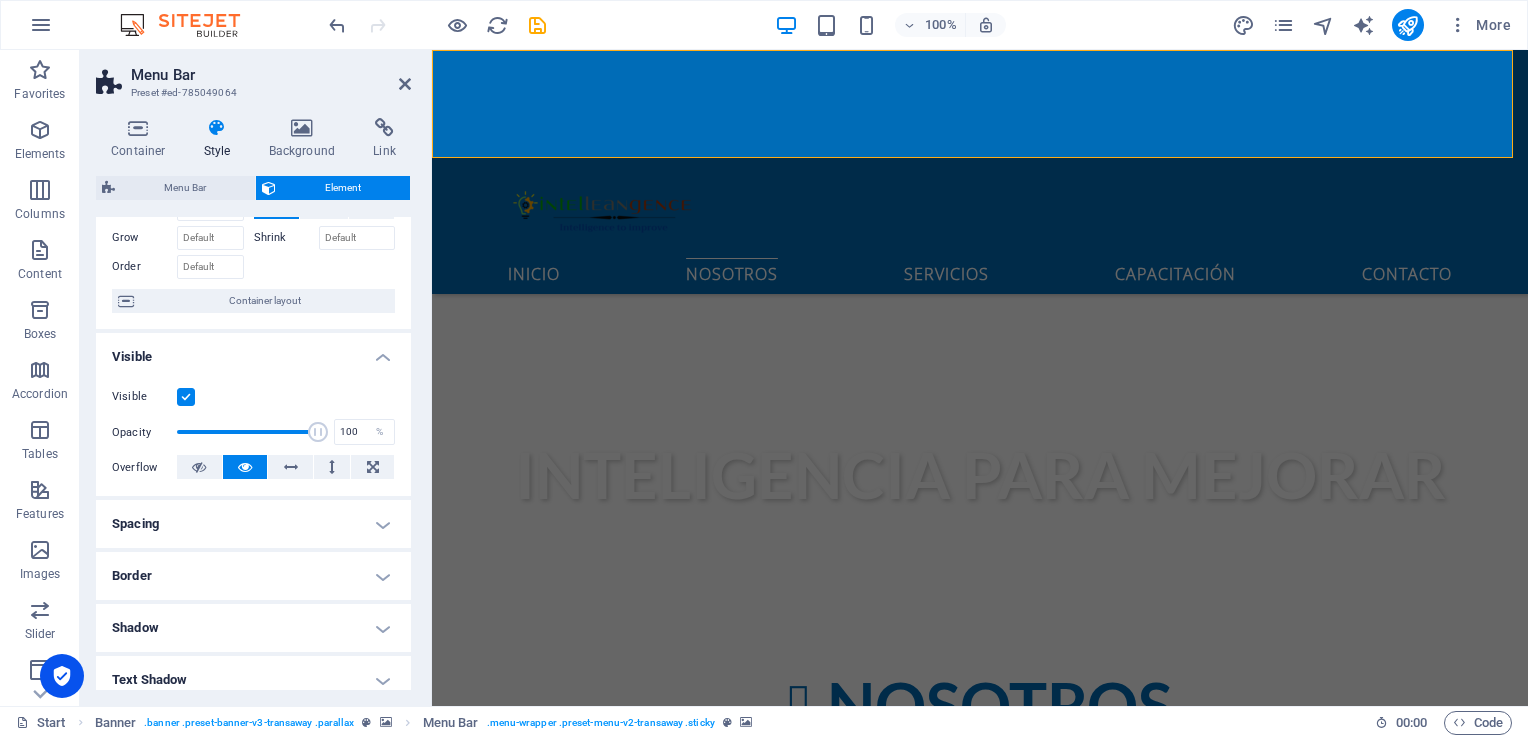 scroll, scrollTop: 100, scrollLeft: 0, axis: vertical 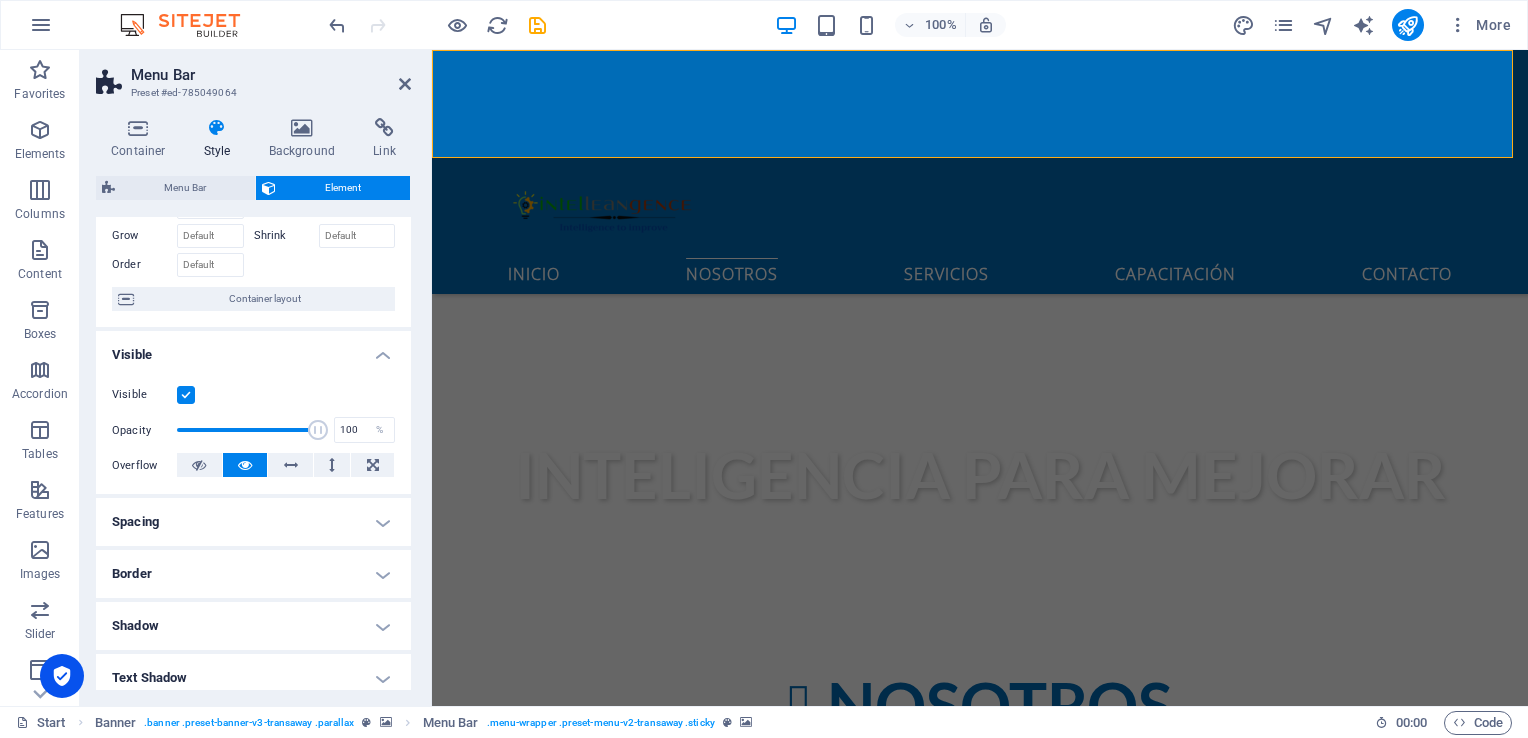 click on "Spacing" at bounding box center (253, 522) 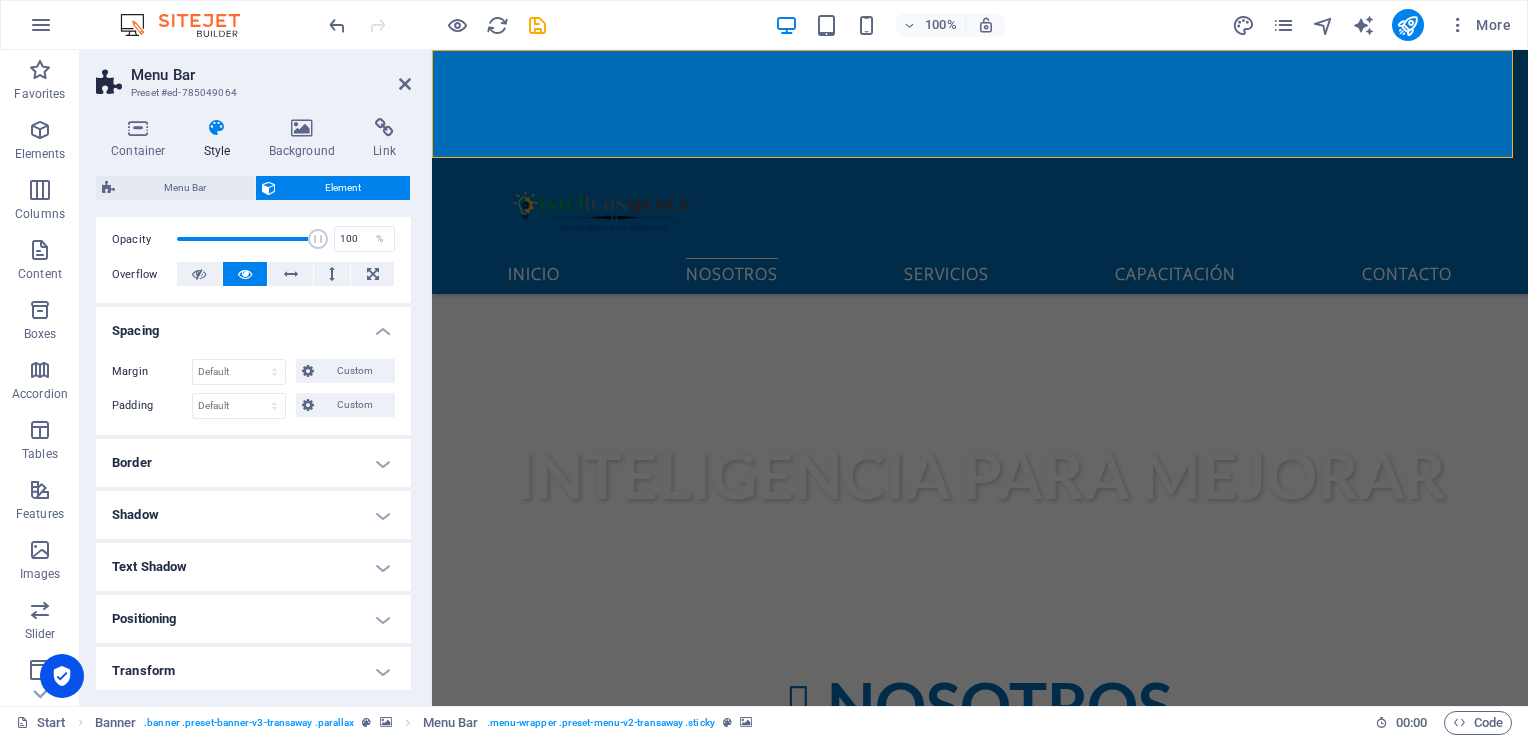scroll, scrollTop: 400, scrollLeft: 0, axis: vertical 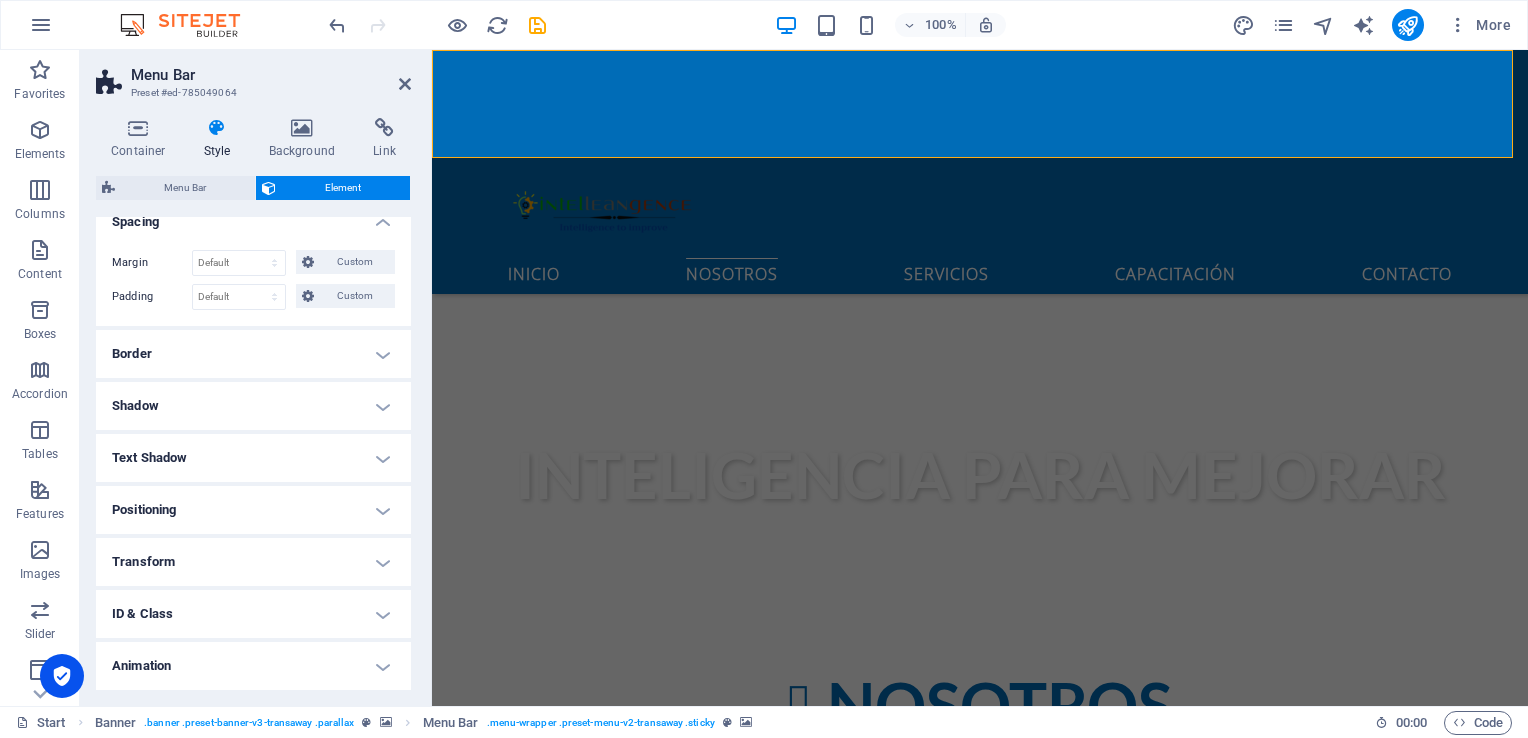 click on "Shadow" at bounding box center [253, 406] 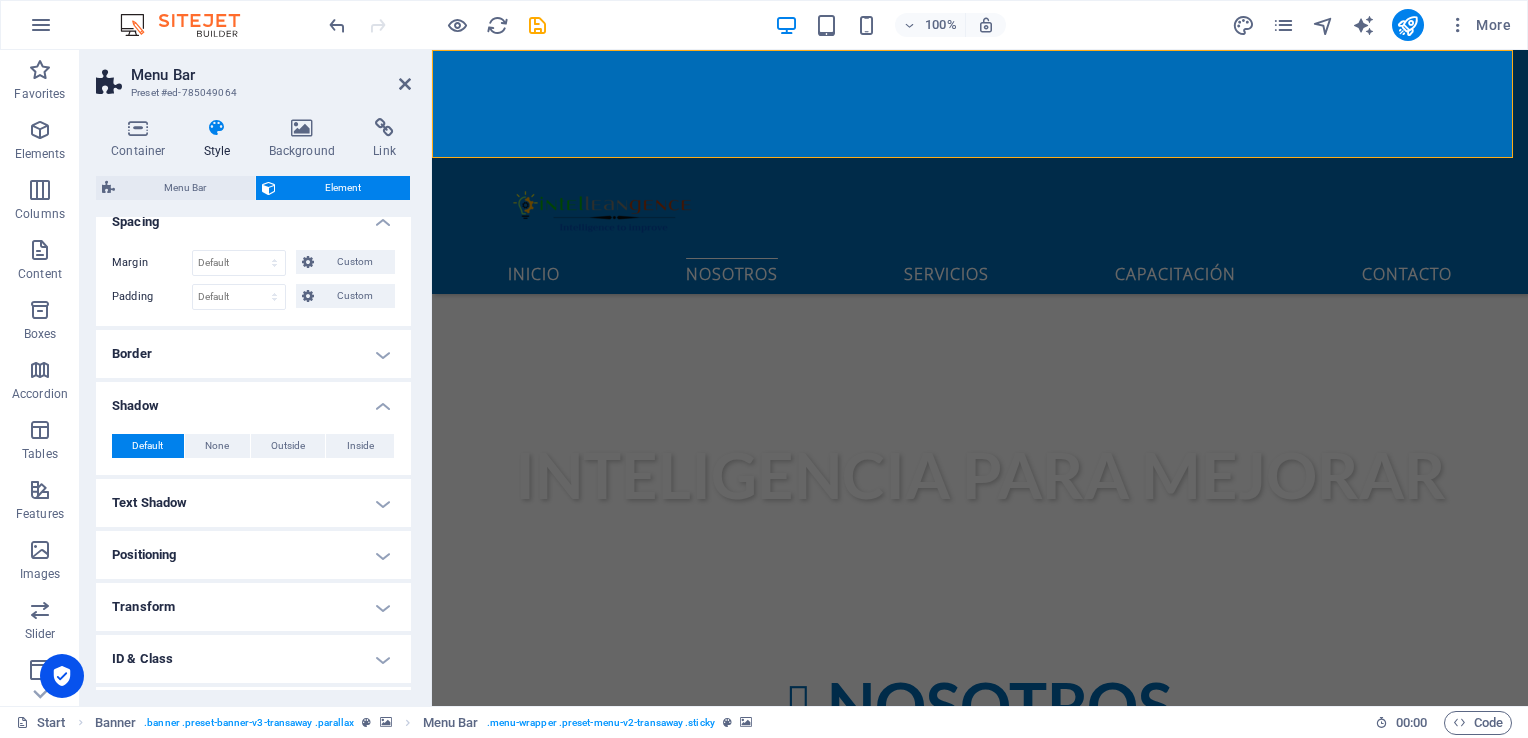 click on "Text Shadow" at bounding box center (253, 503) 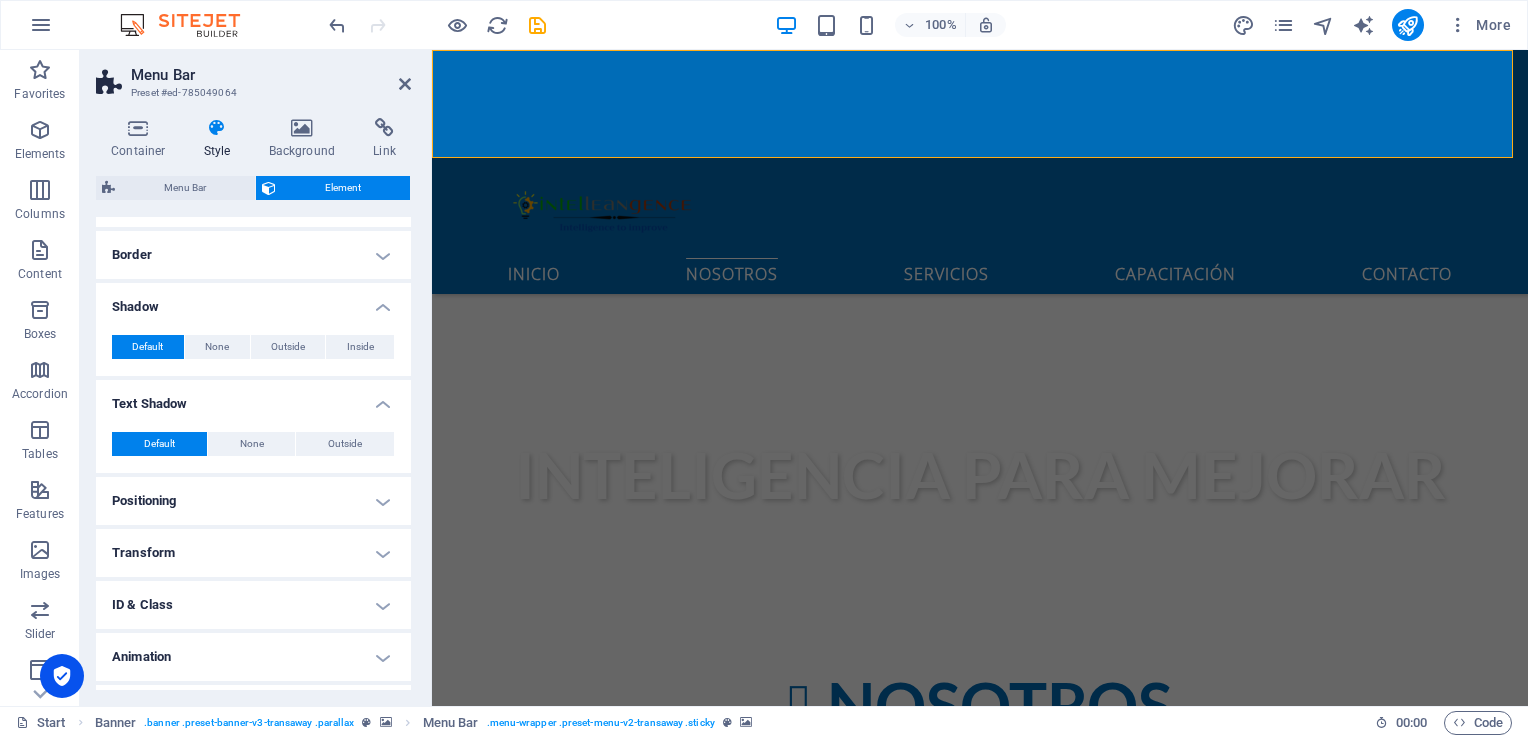 scroll, scrollTop: 500, scrollLeft: 0, axis: vertical 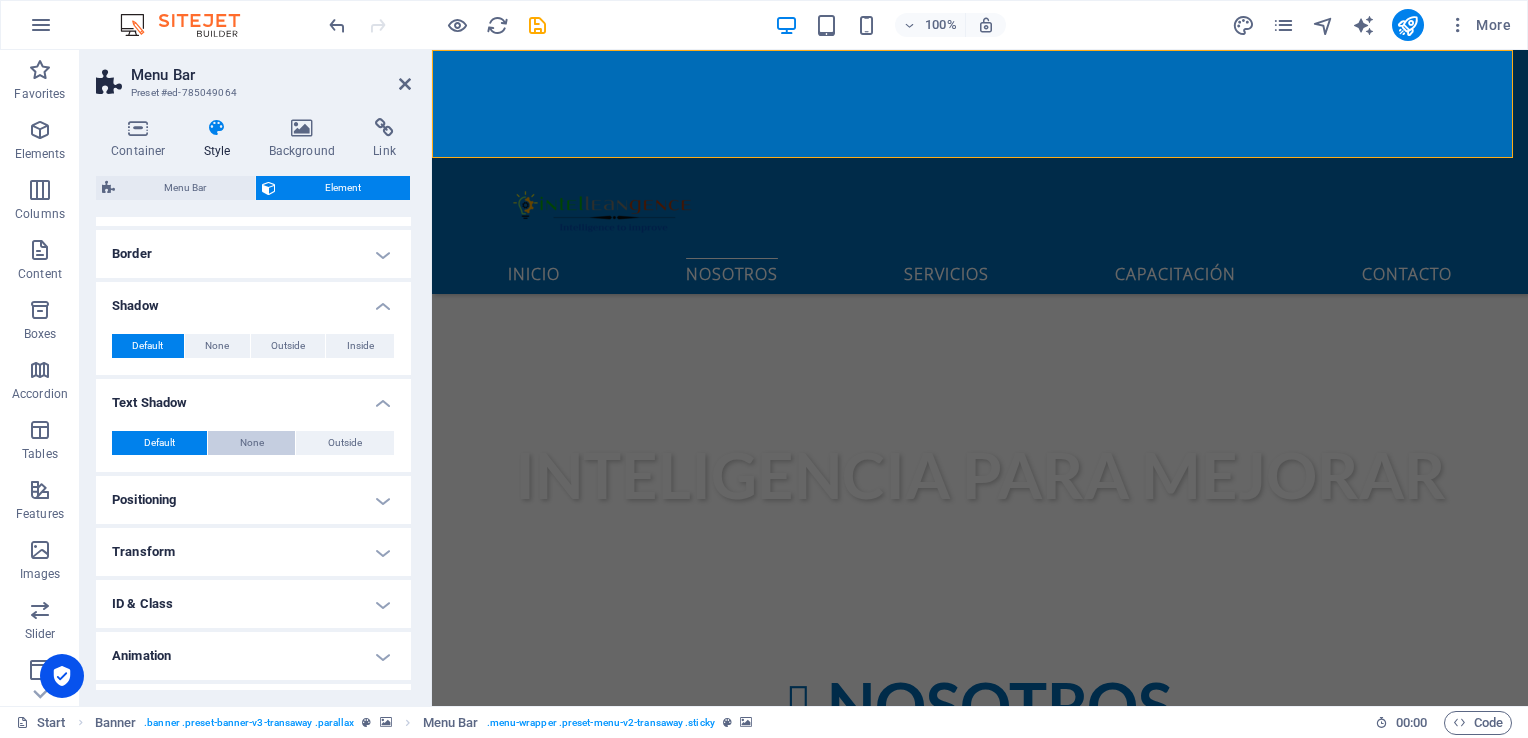 click on "None" at bounding box center [252, 443] 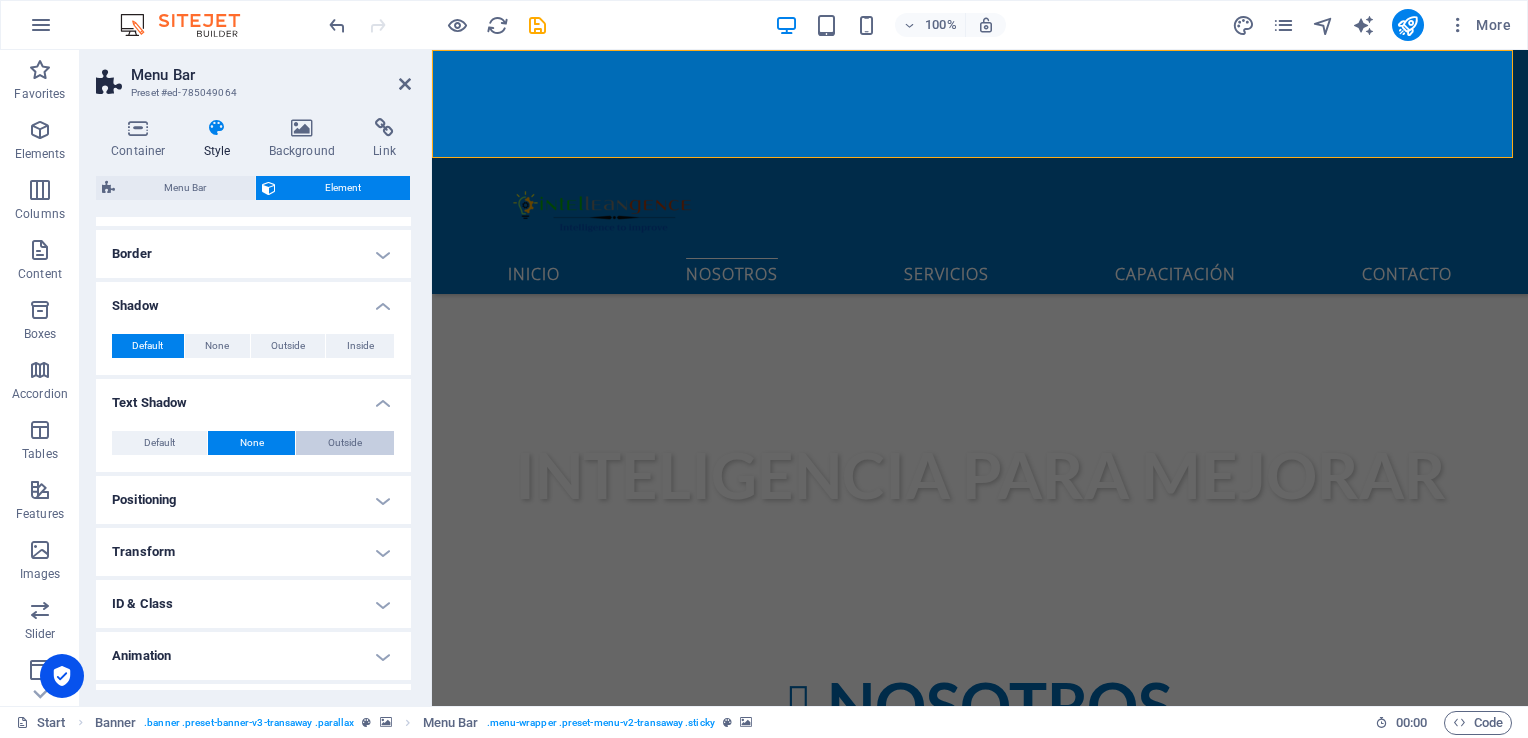 click on "Outside" at bounding box center [345, 443] 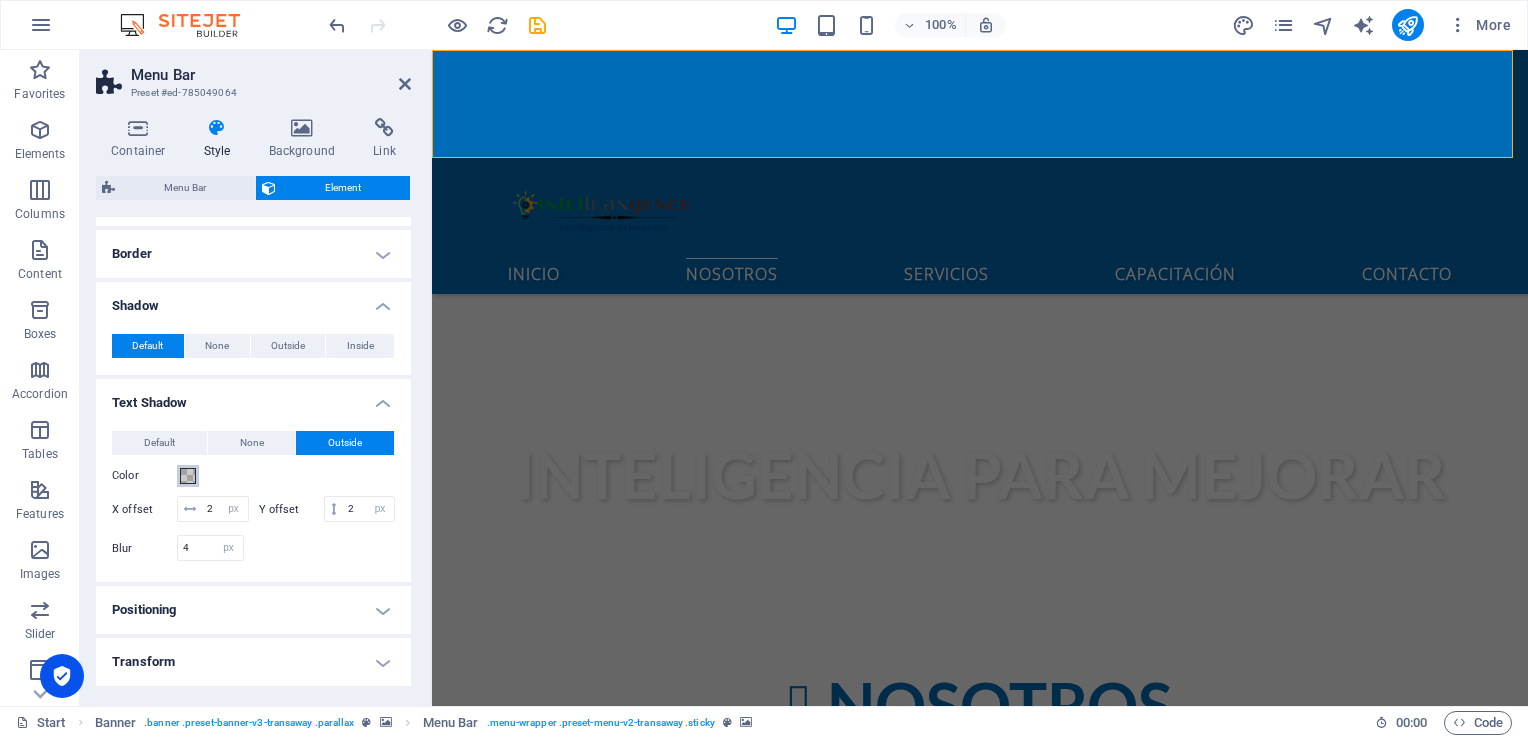 click at bounding box center (188, 476) 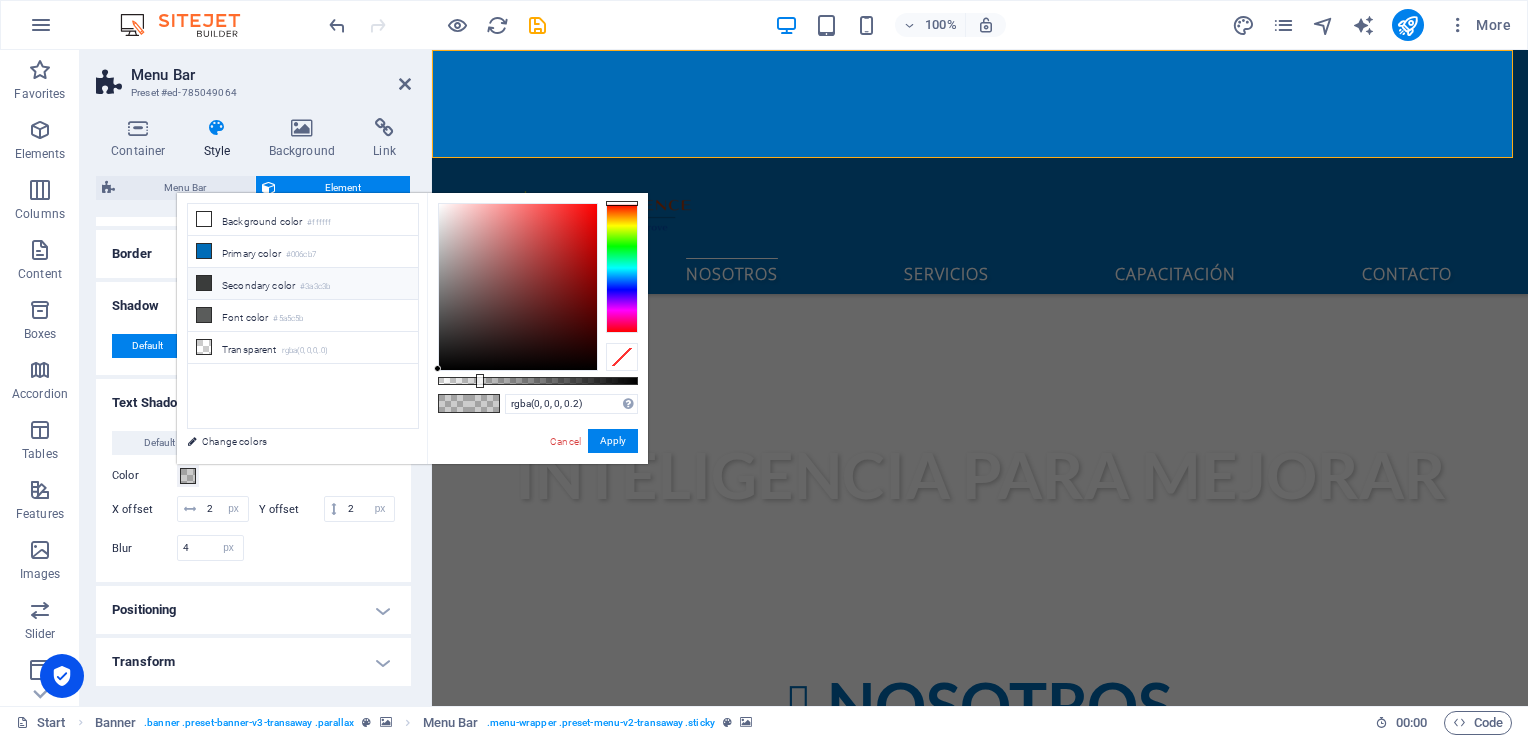 click at bounding box center (204, 283) 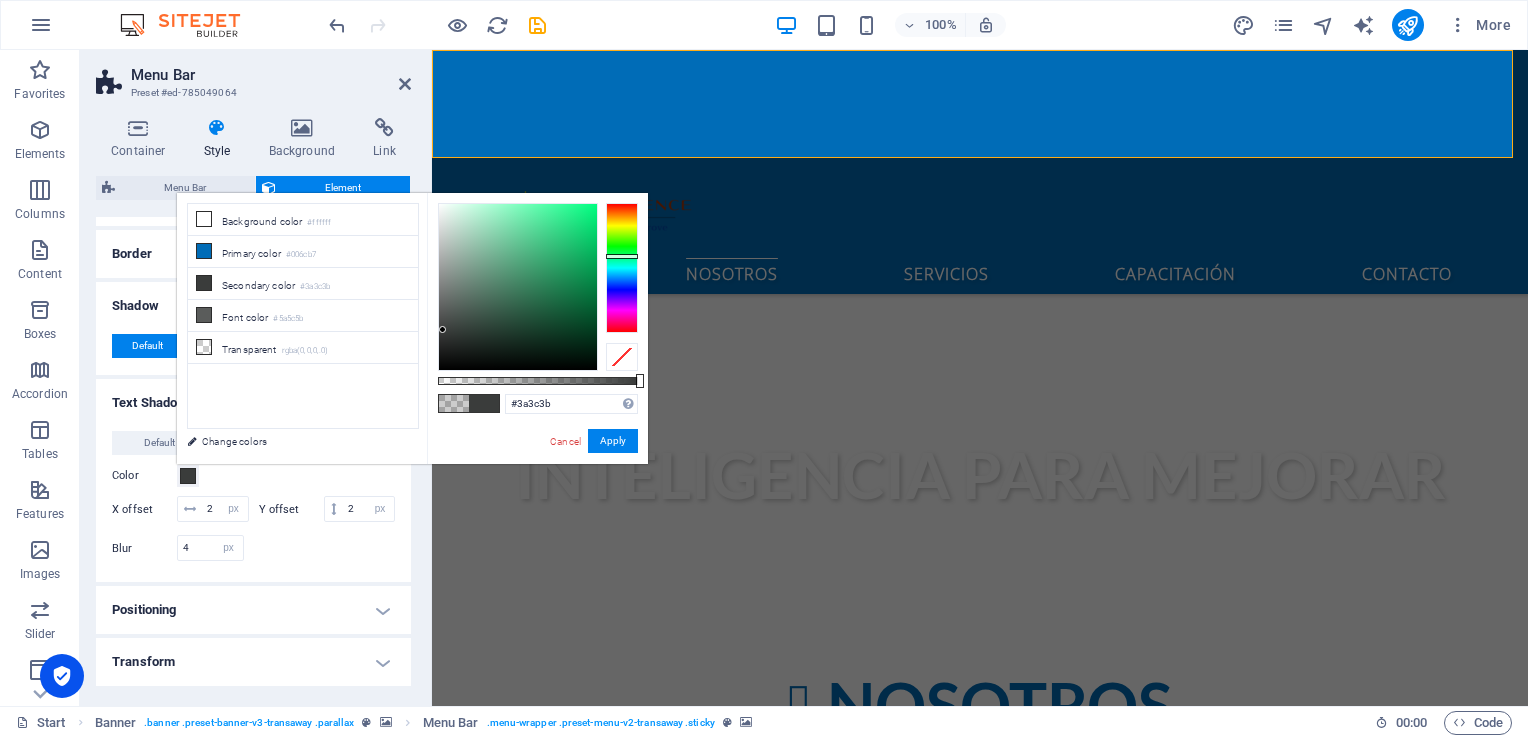 click at bounding box center [484, 403] 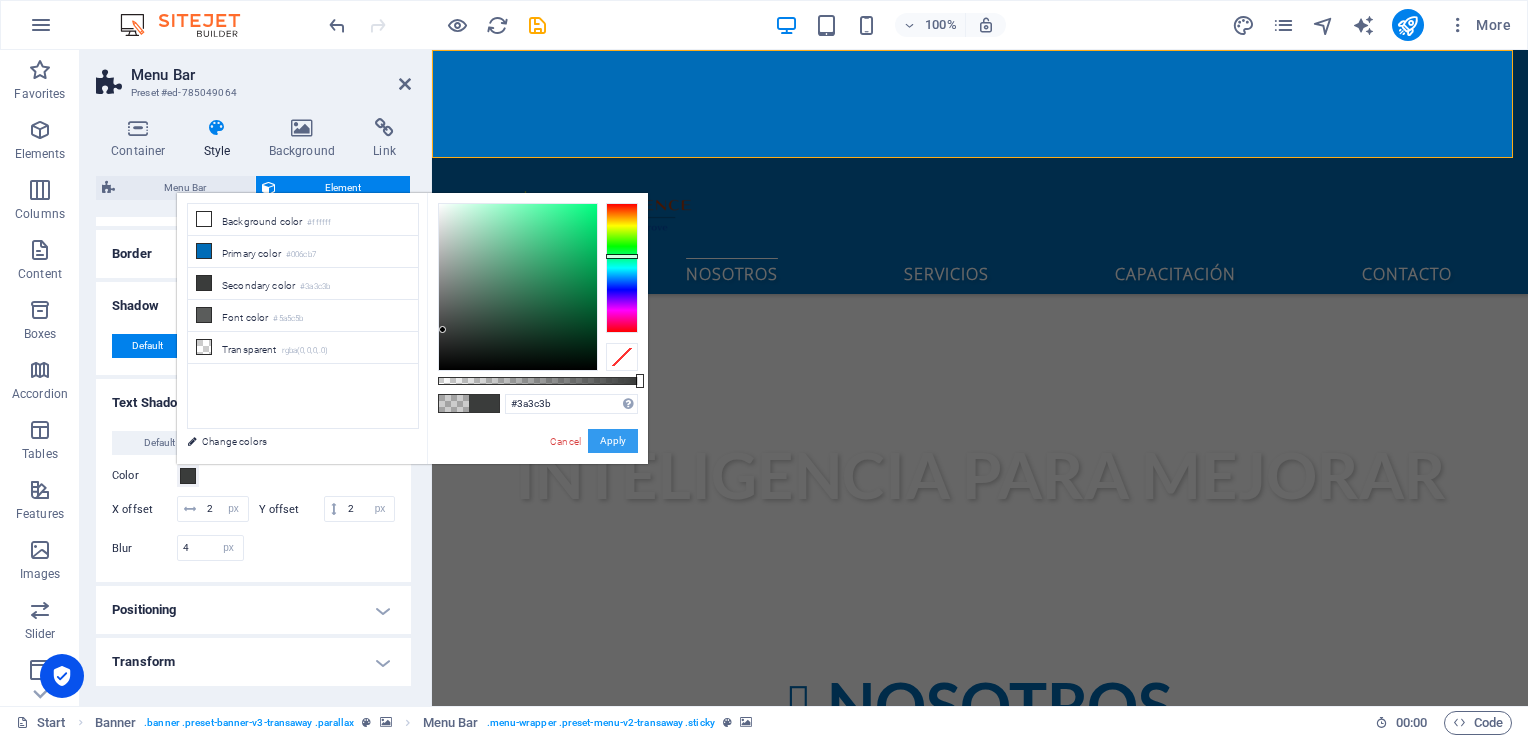 click on "Apply" at bounding box center (613, 441) 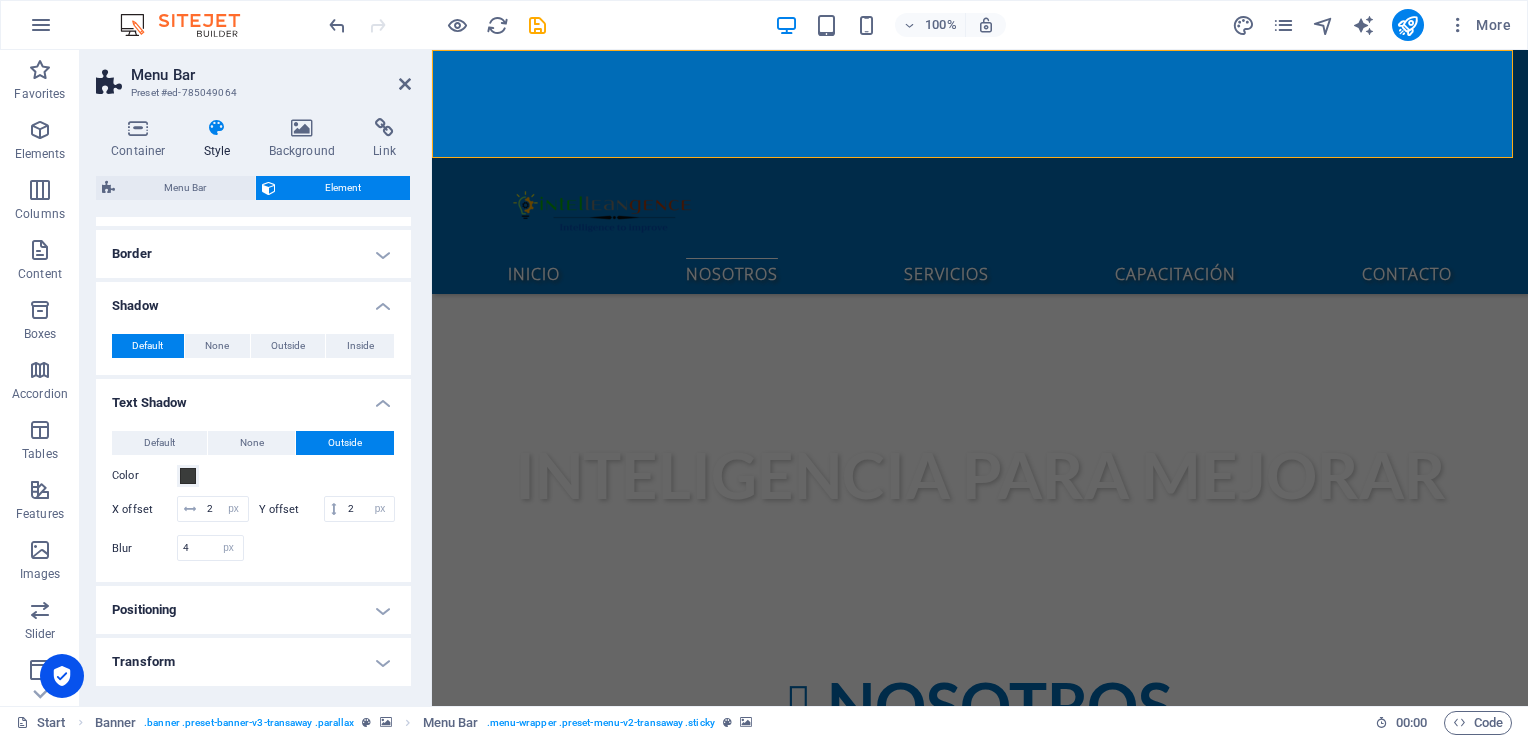 click on "Text Shadow" at bounding box center (253, 397) 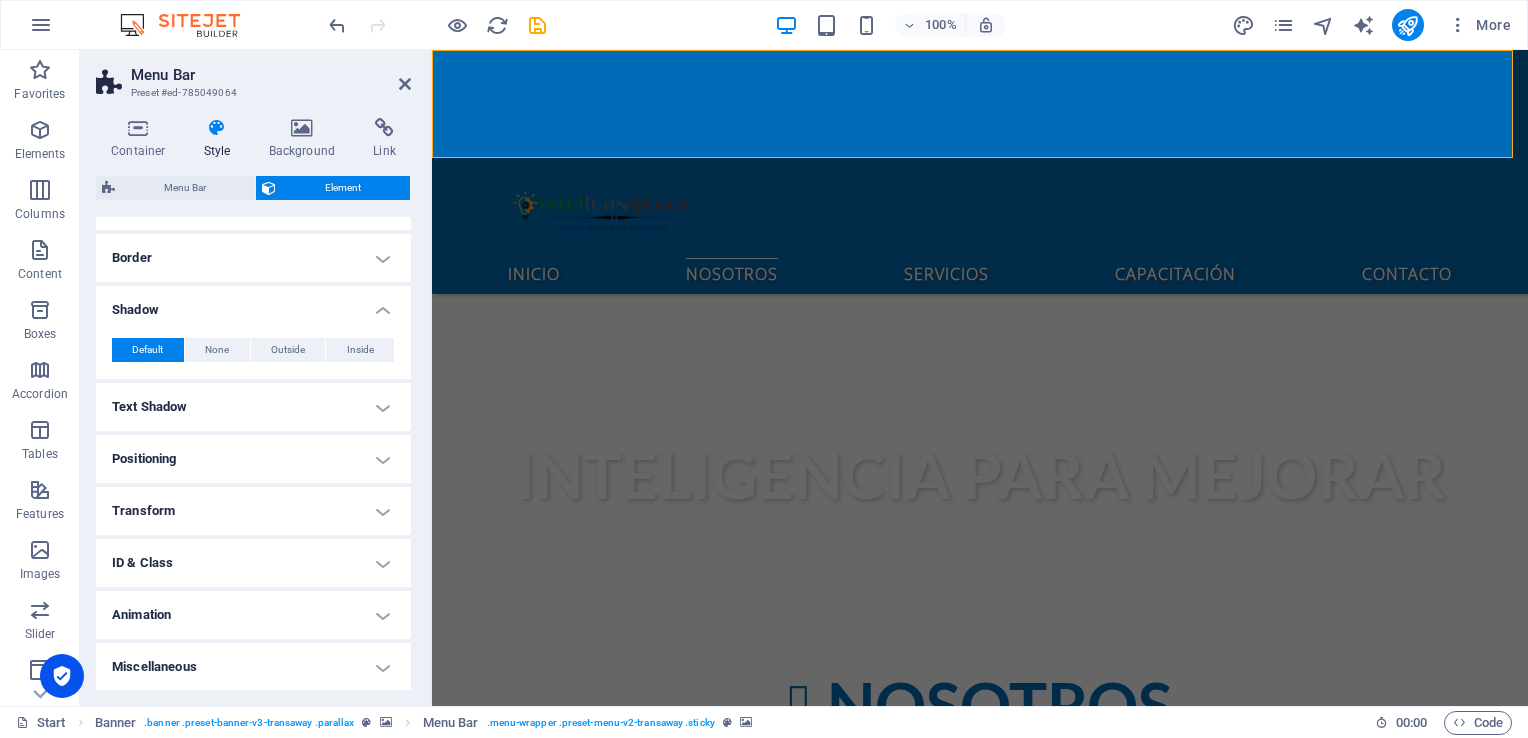 scroll, scrollTop: 495, scrollLeft: 0, axis: vertical 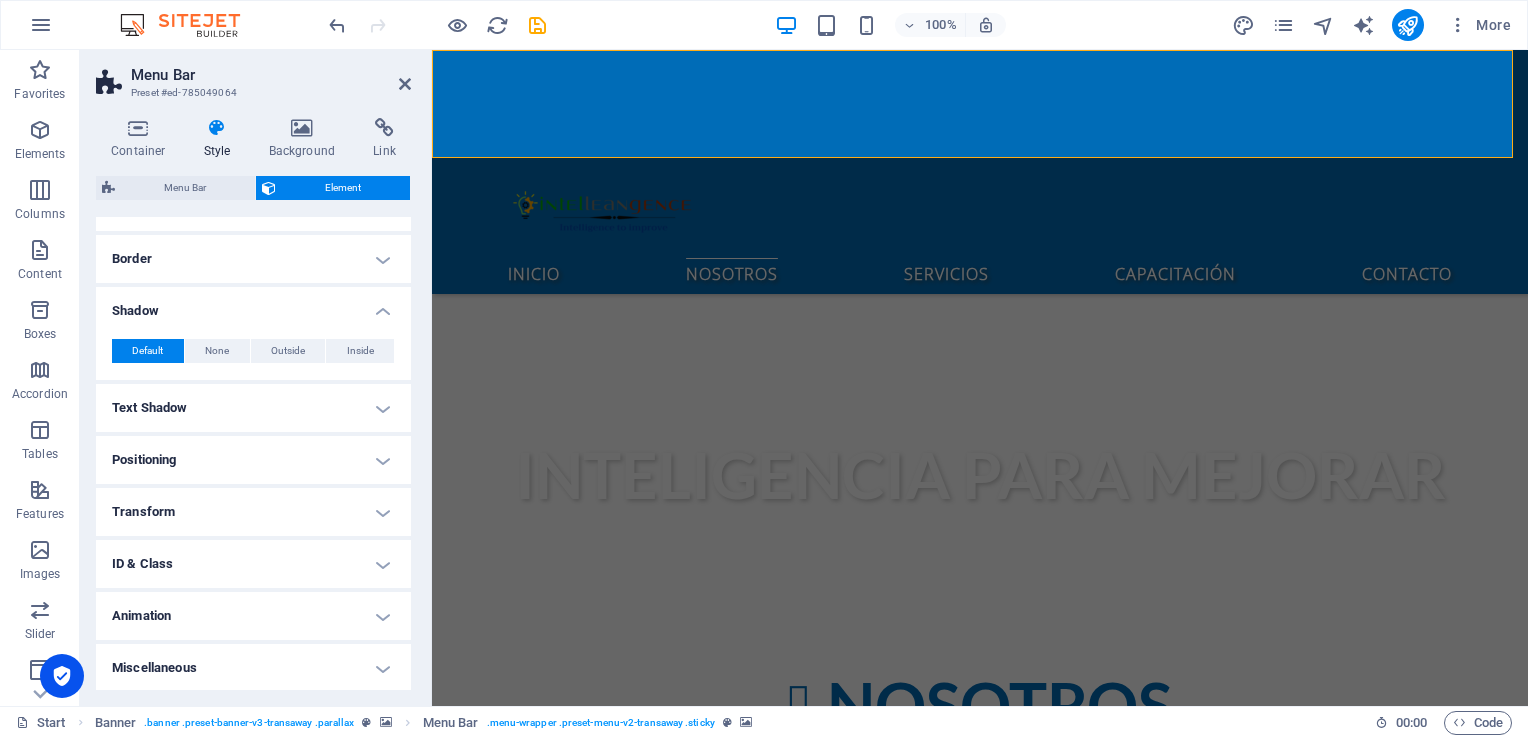 click on "Miscellaneous" at bounding box center [253, 668] 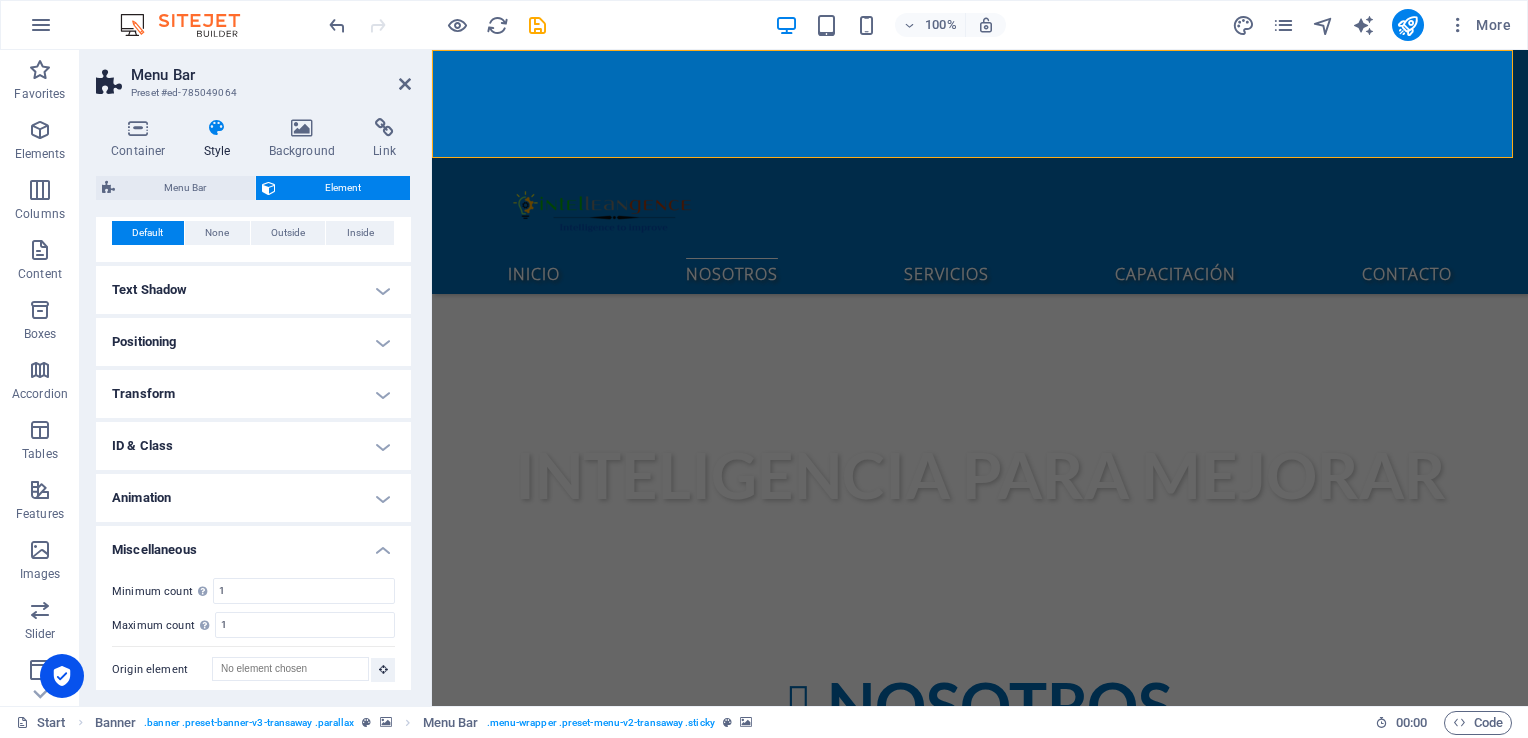 scroll, scrollTop: 618, scrollLeft: 0, axis: vertical 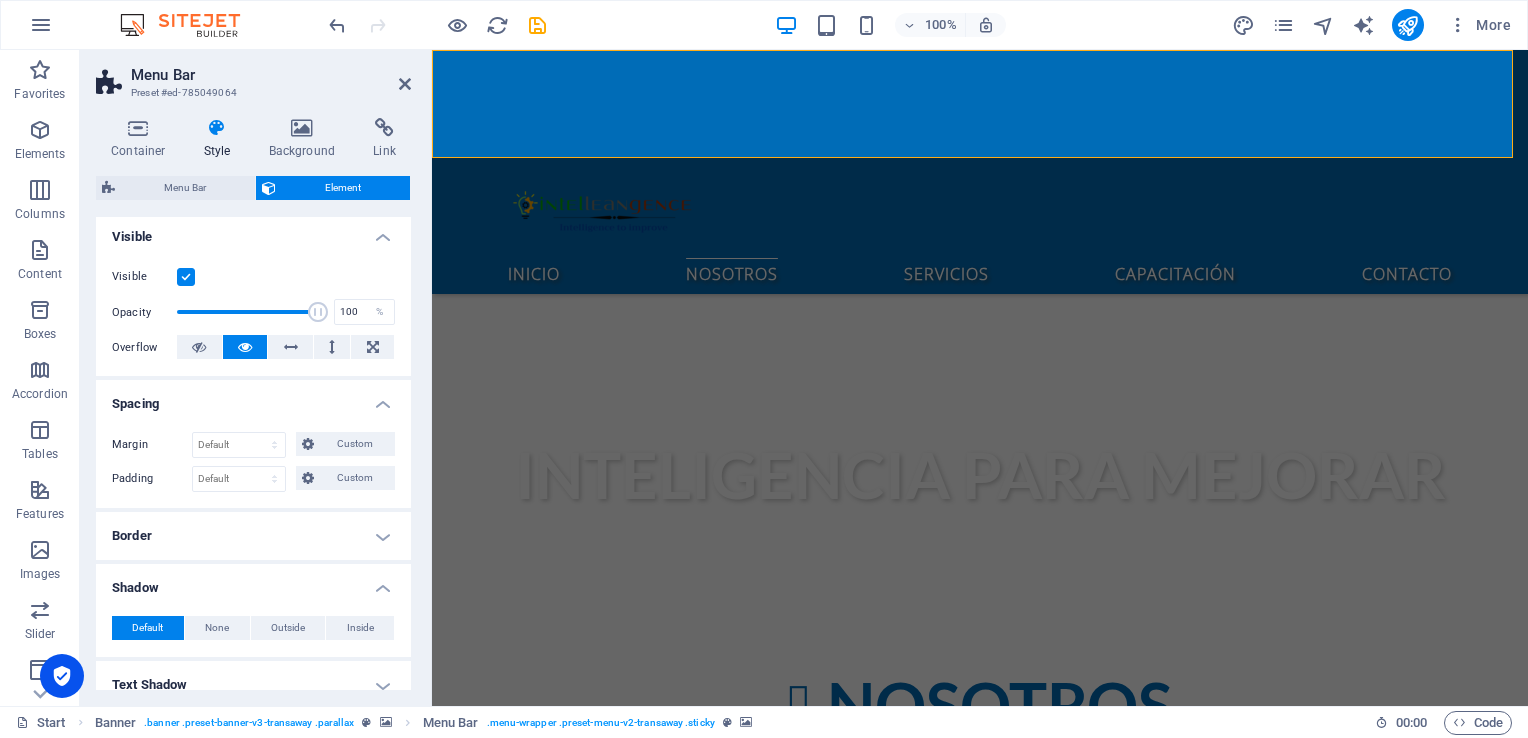 click on "Border" at bounding box center (253, 536) 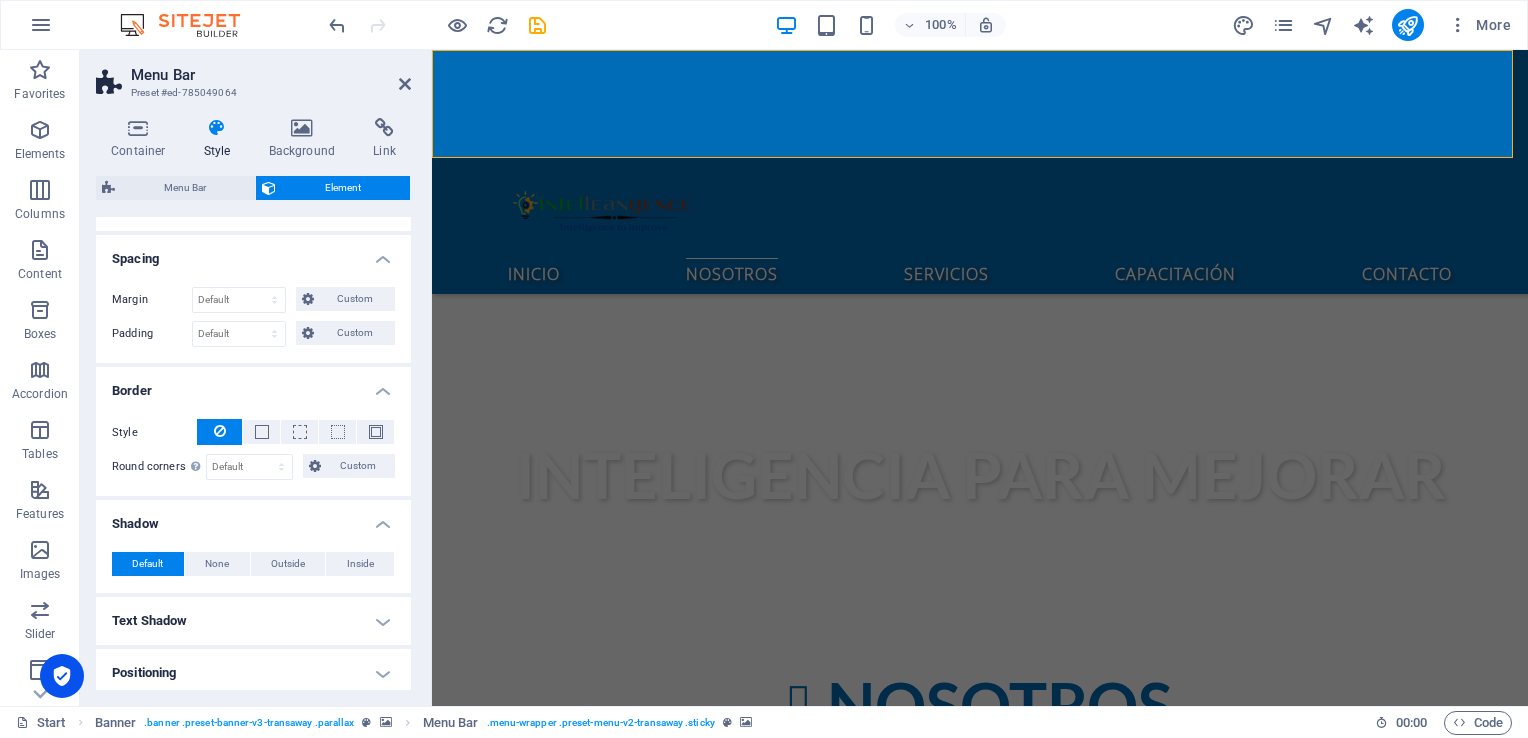 scroll, scrollTop: 418, scrollLeft: 0, axis: vertical 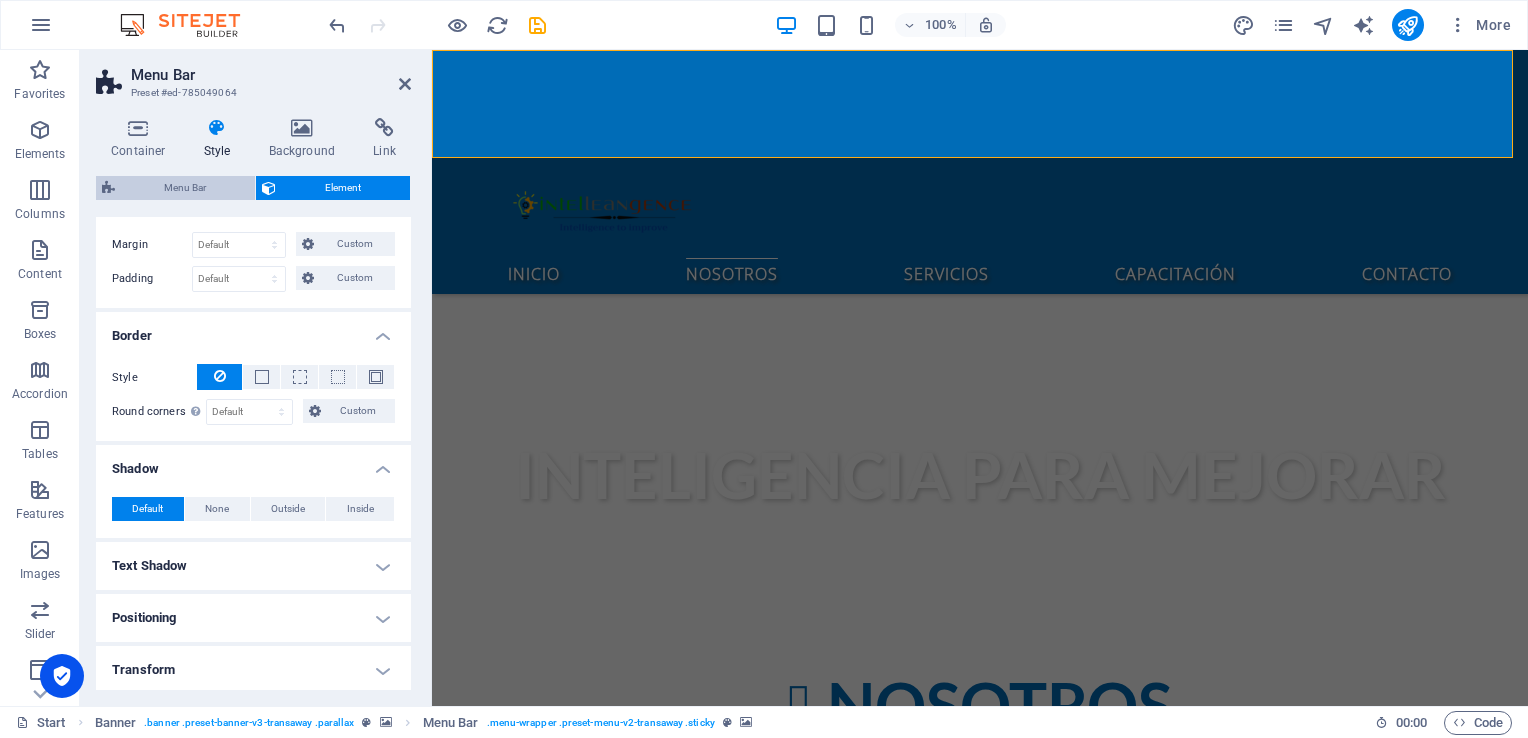click on "Menu Bar" at bounding box center [185, 188] 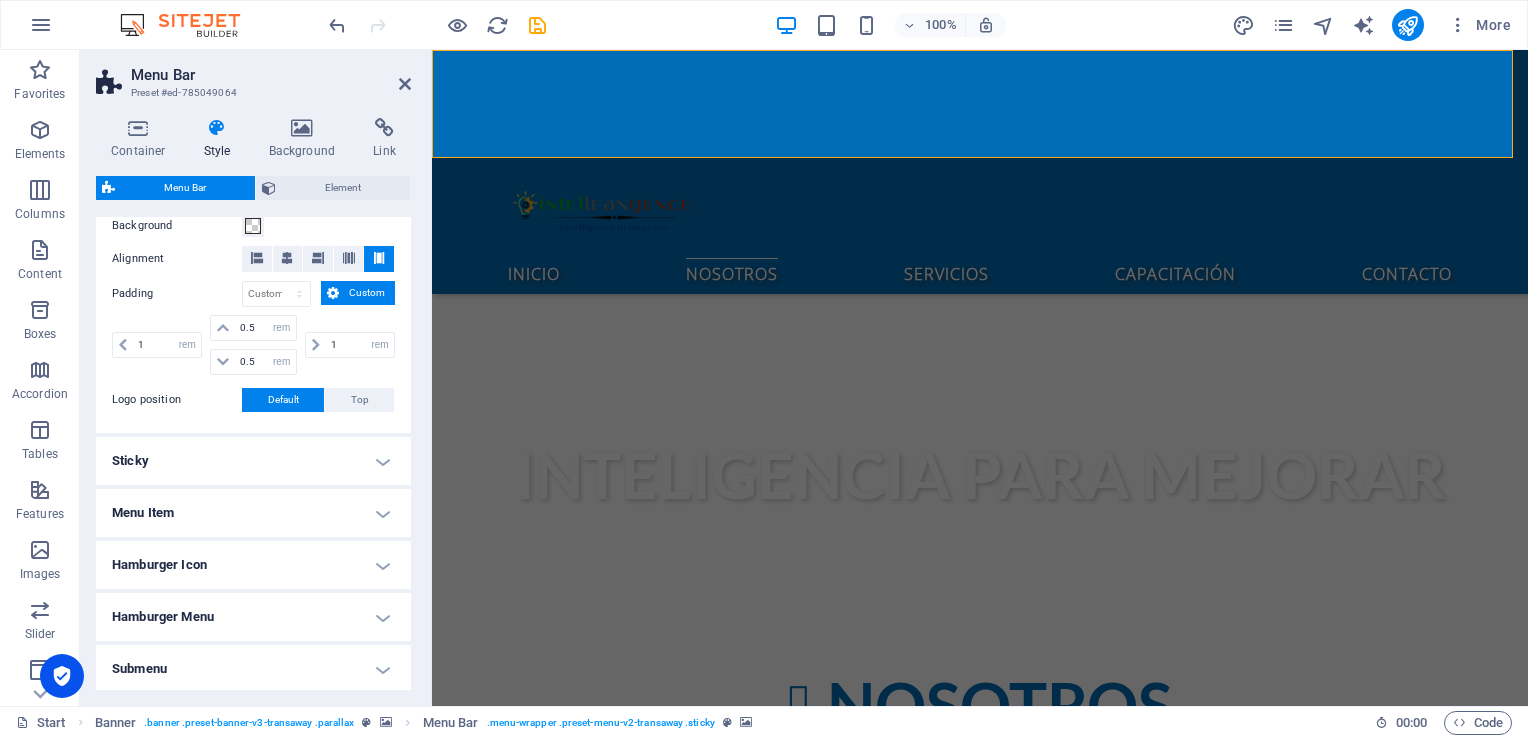 scroll, scrollTop: 400, scrollLeft: 0, axis: vertical 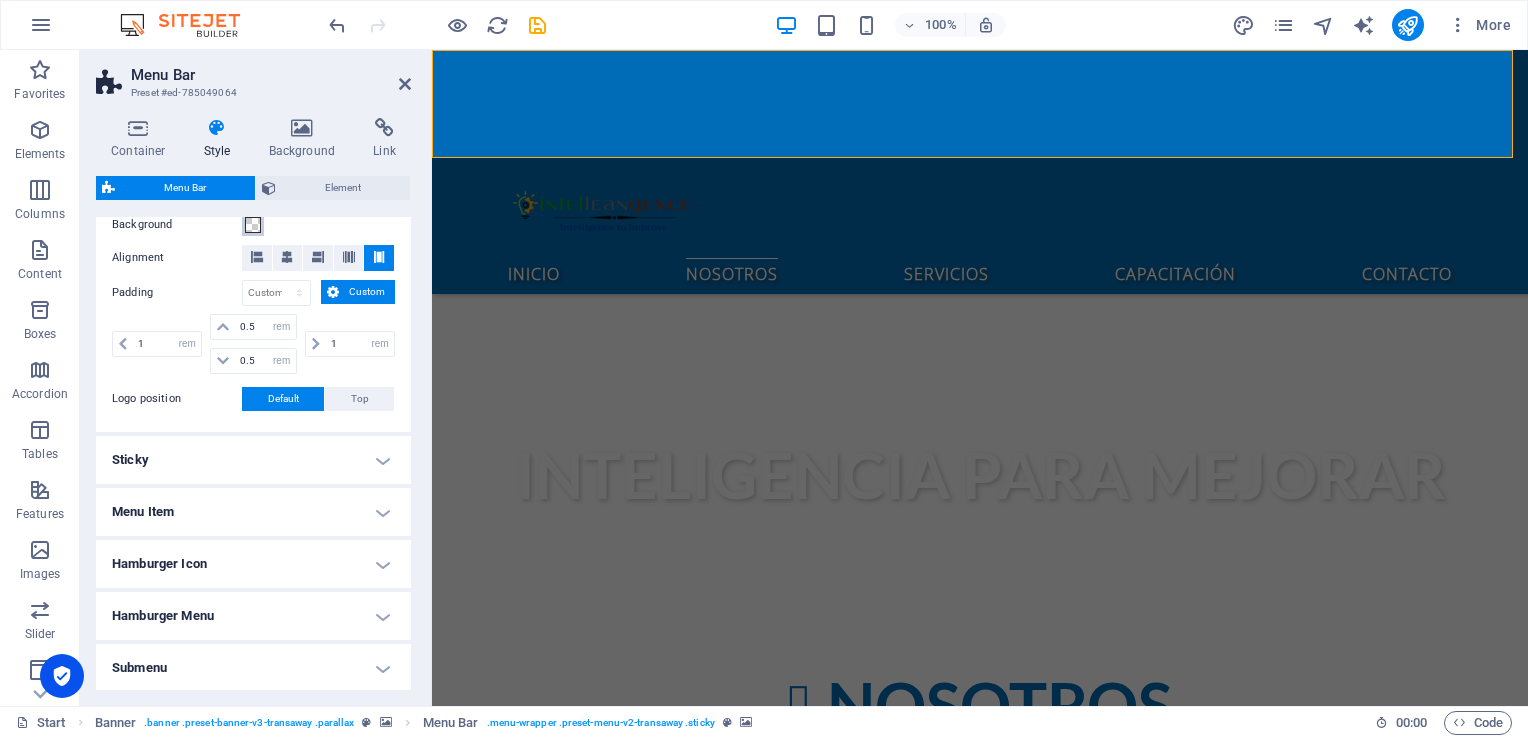 click at bounding box center [253, 225] 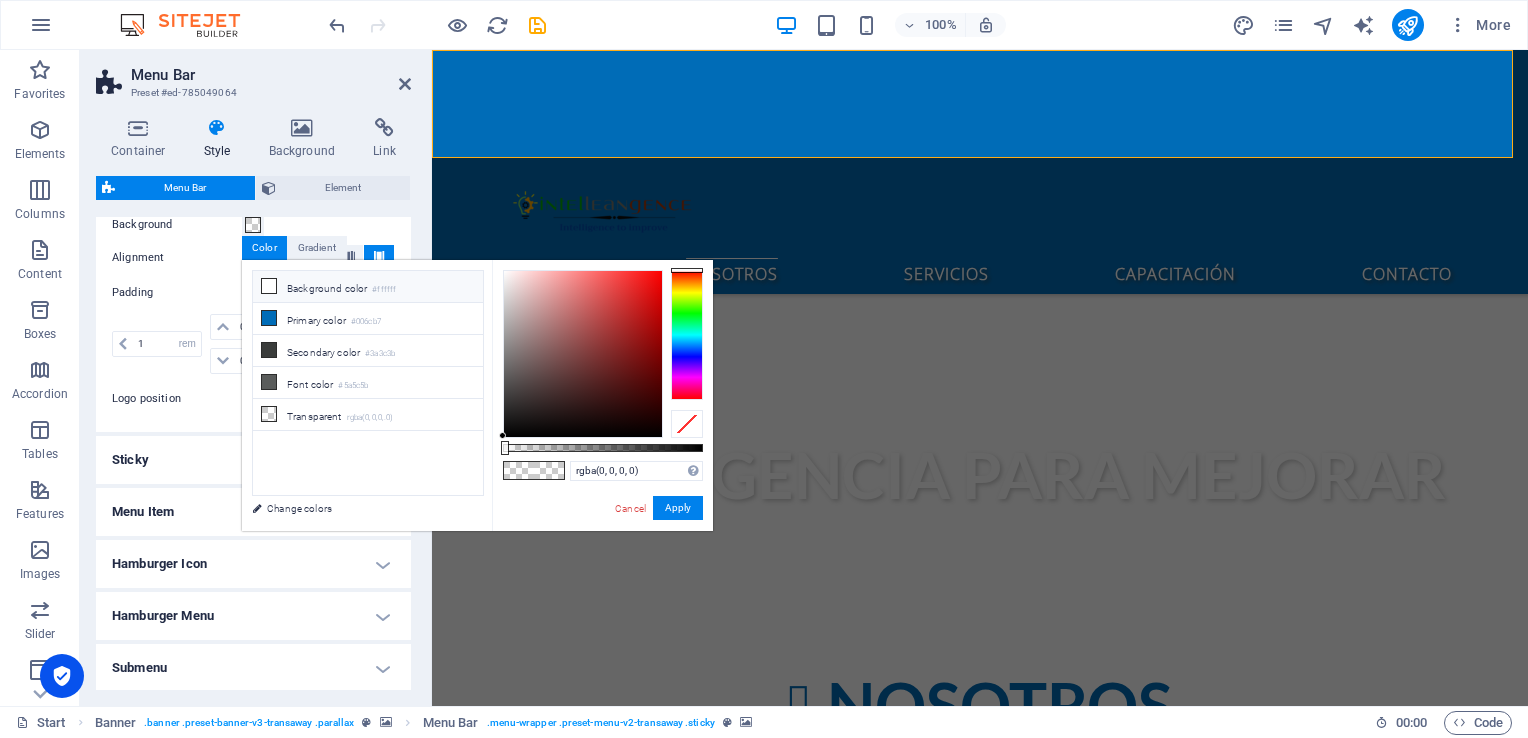 click at bounding box center (269, 286) 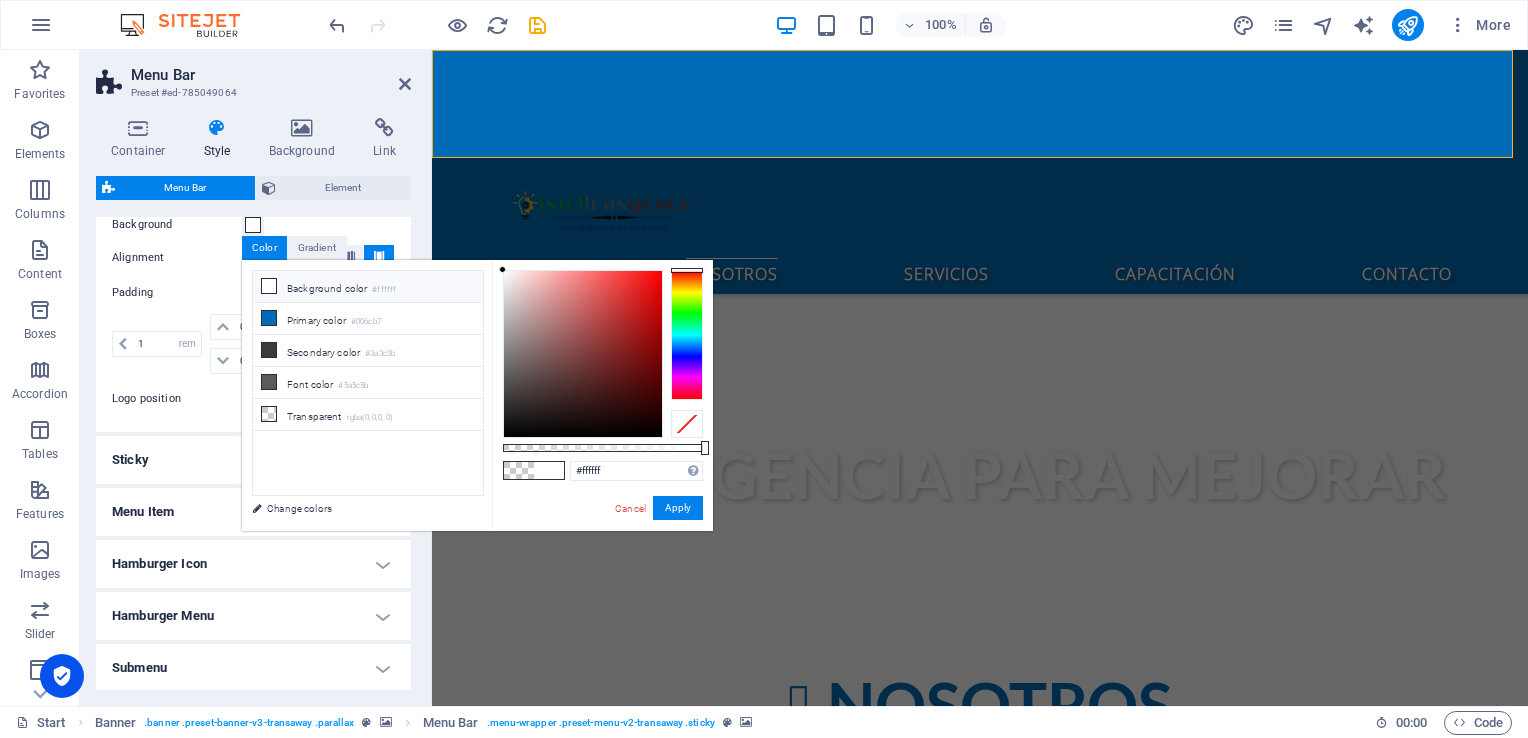 click at bounding box center (549, 470) 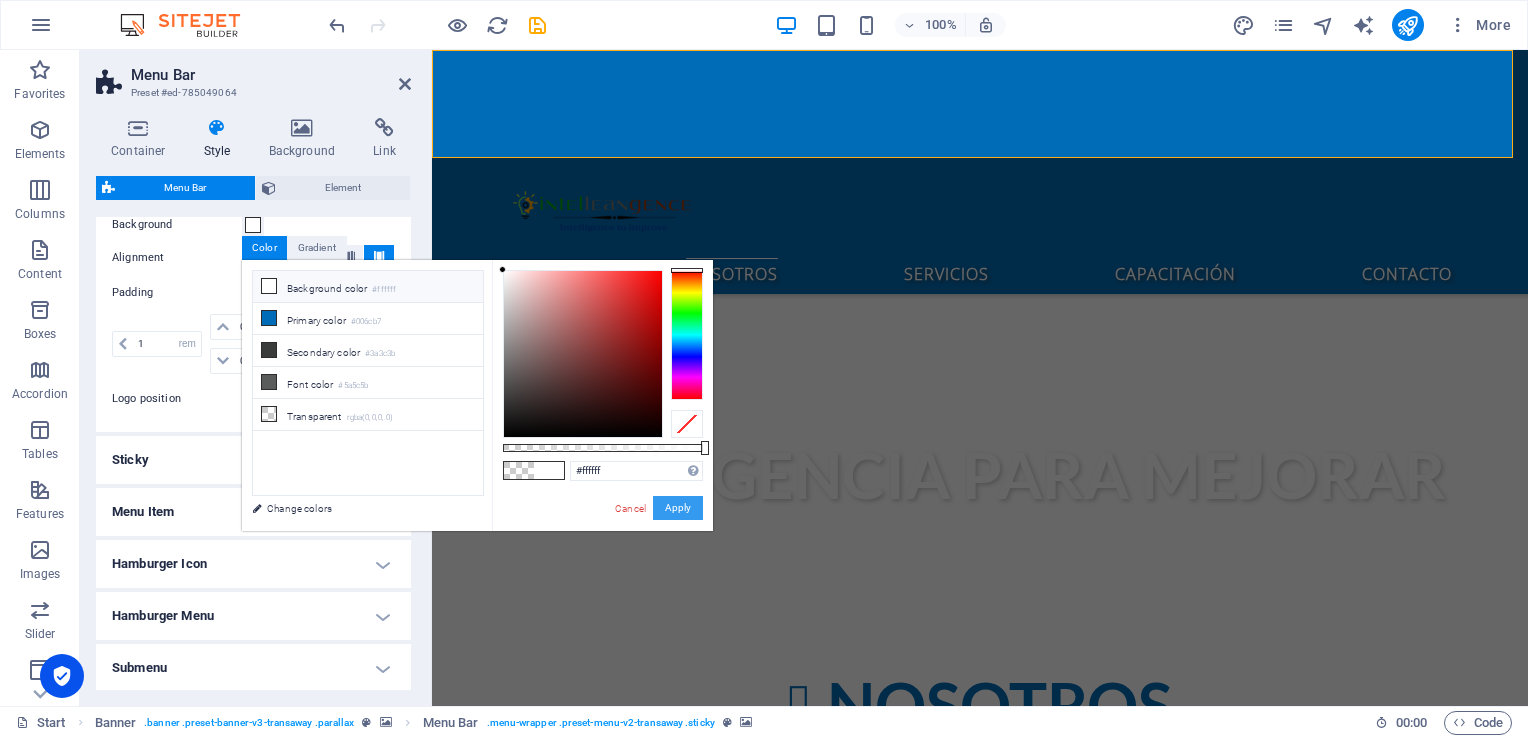 click on "Apply" at bounding box center (678, 508) 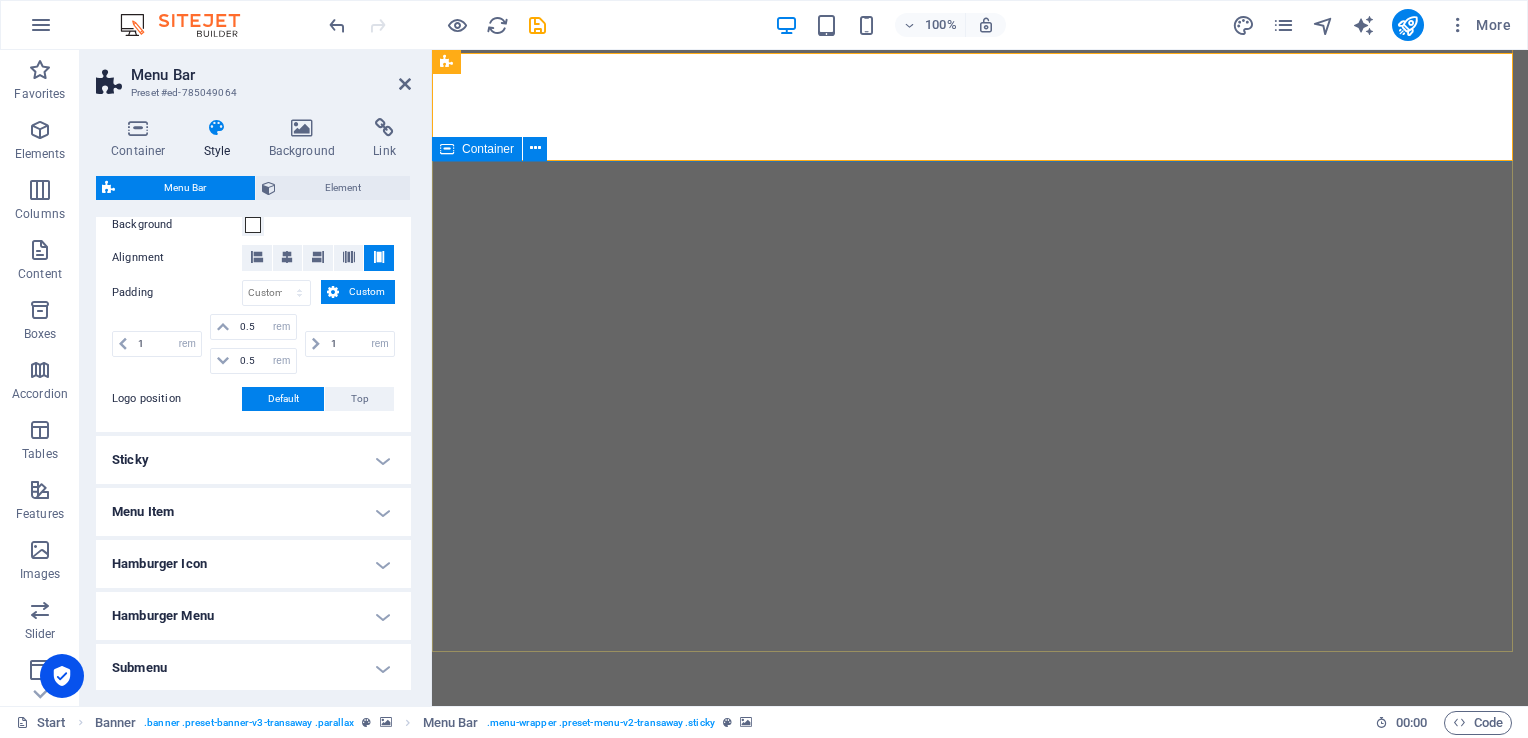 scroll, scrollTop: 0, scrollLeft: 0, axis: both 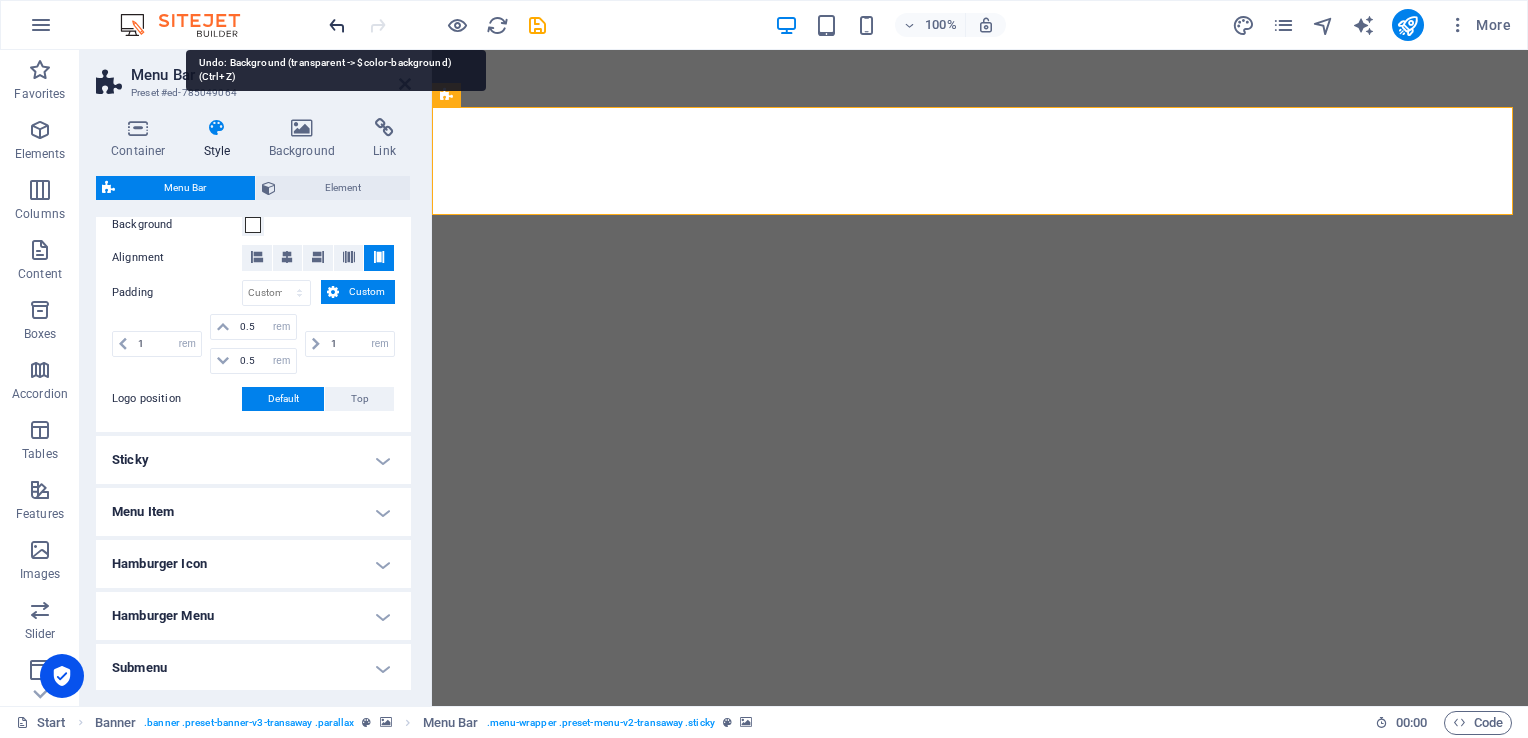 click at bounding box center [337, 25] 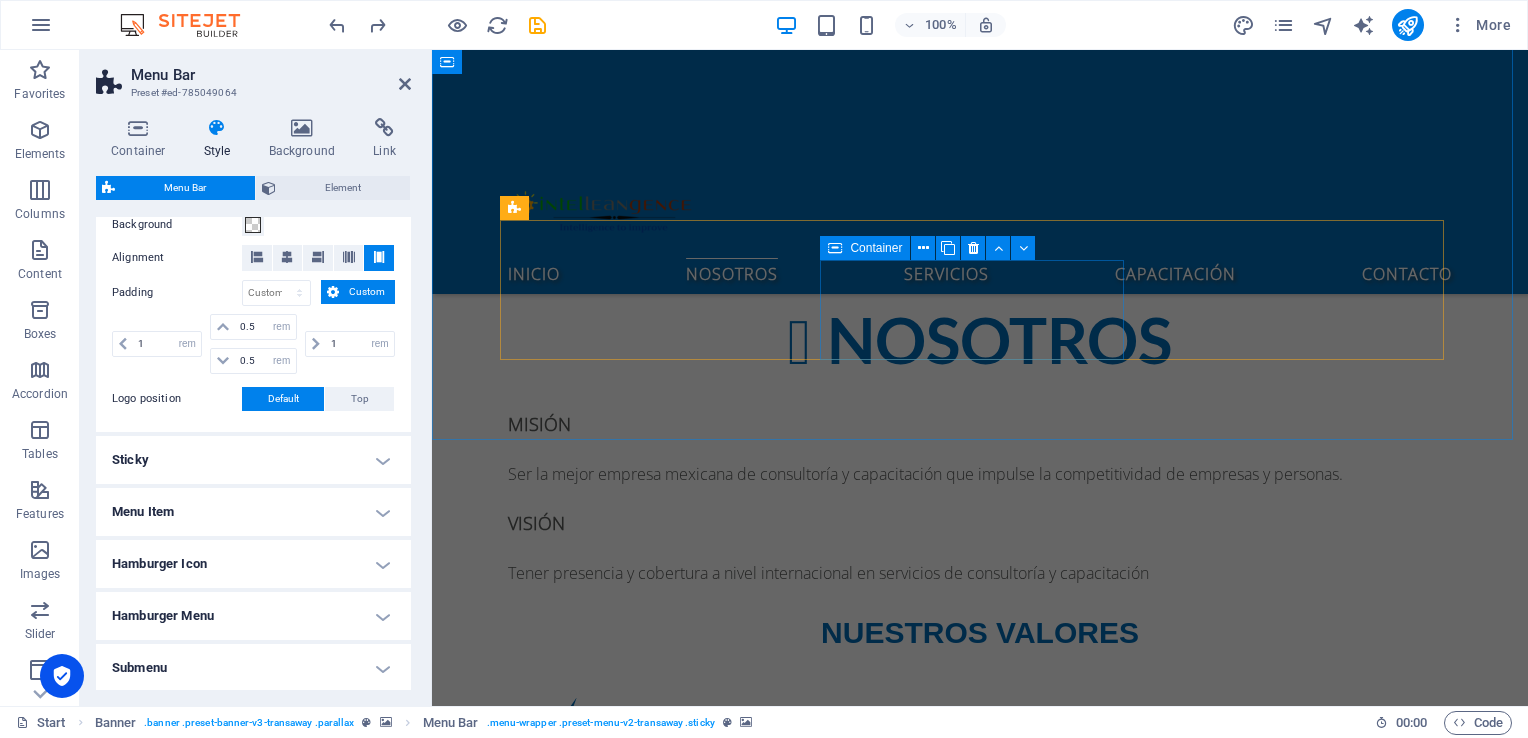 scroll, scrollTop: 1200, scrollLeft: 0, axis: vertical 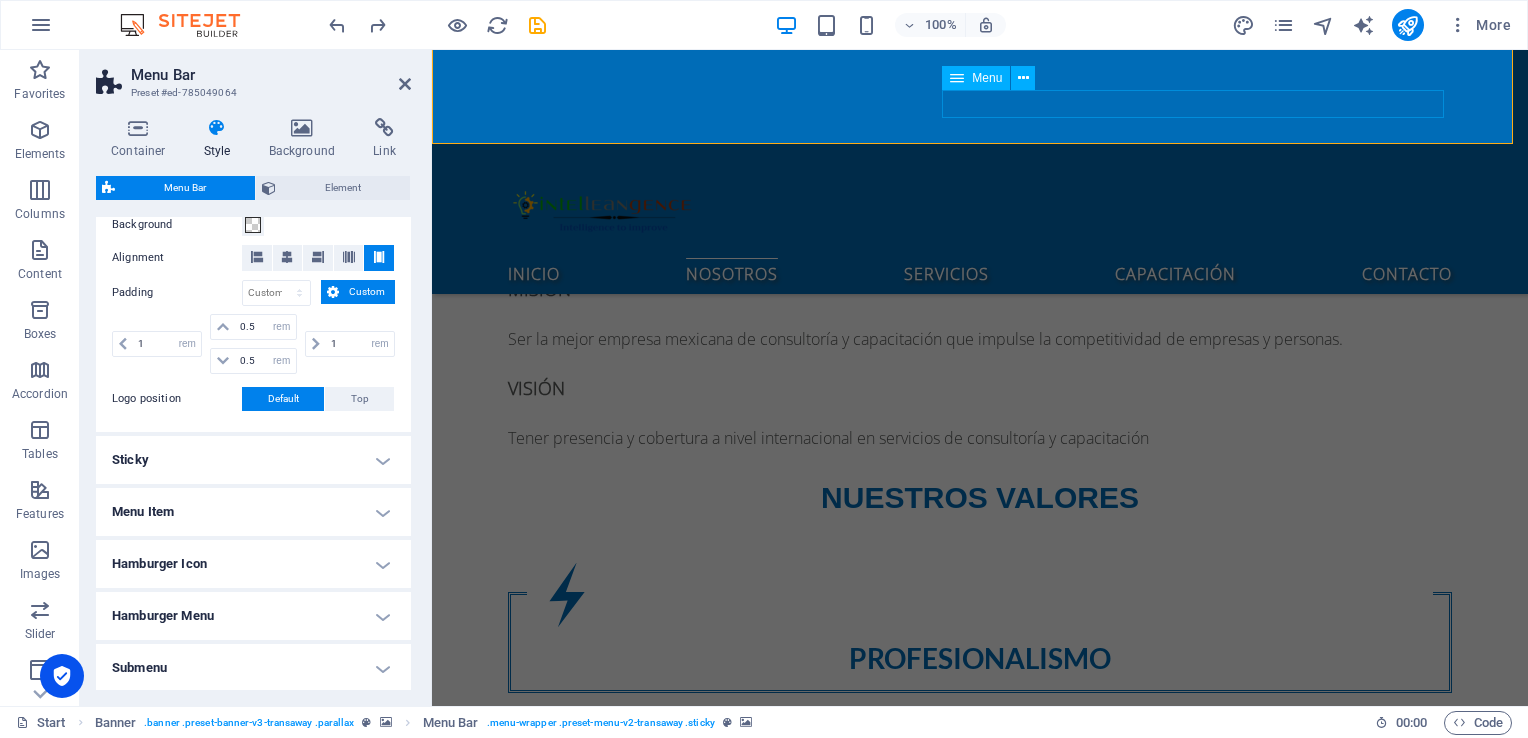 click on "Inicio Nosotros Servicios Capacitación Contacto" at bounding box center (980, 272) 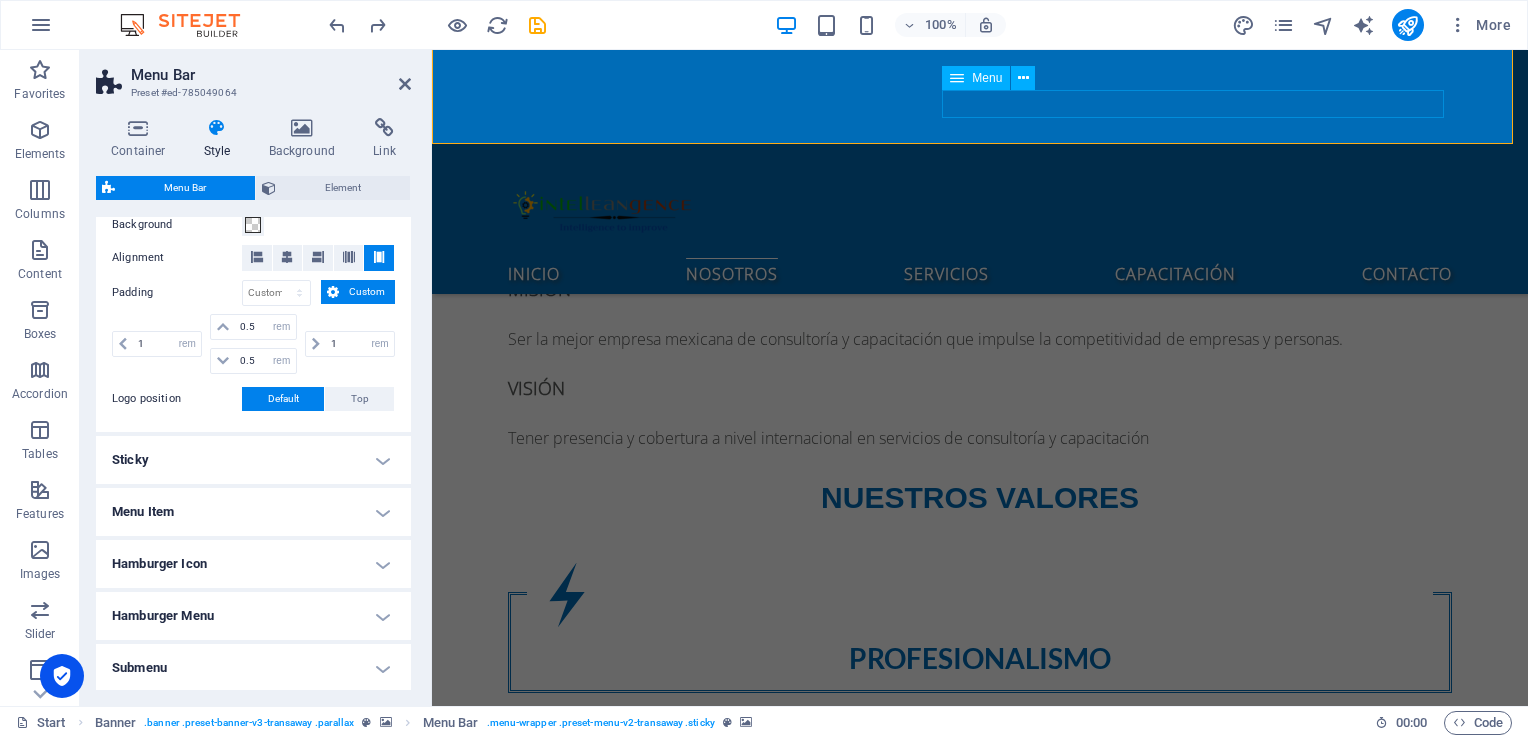 click on "Inicio Nosotros Servicios Capacitación Contacto" at bounding box center (980, 272) 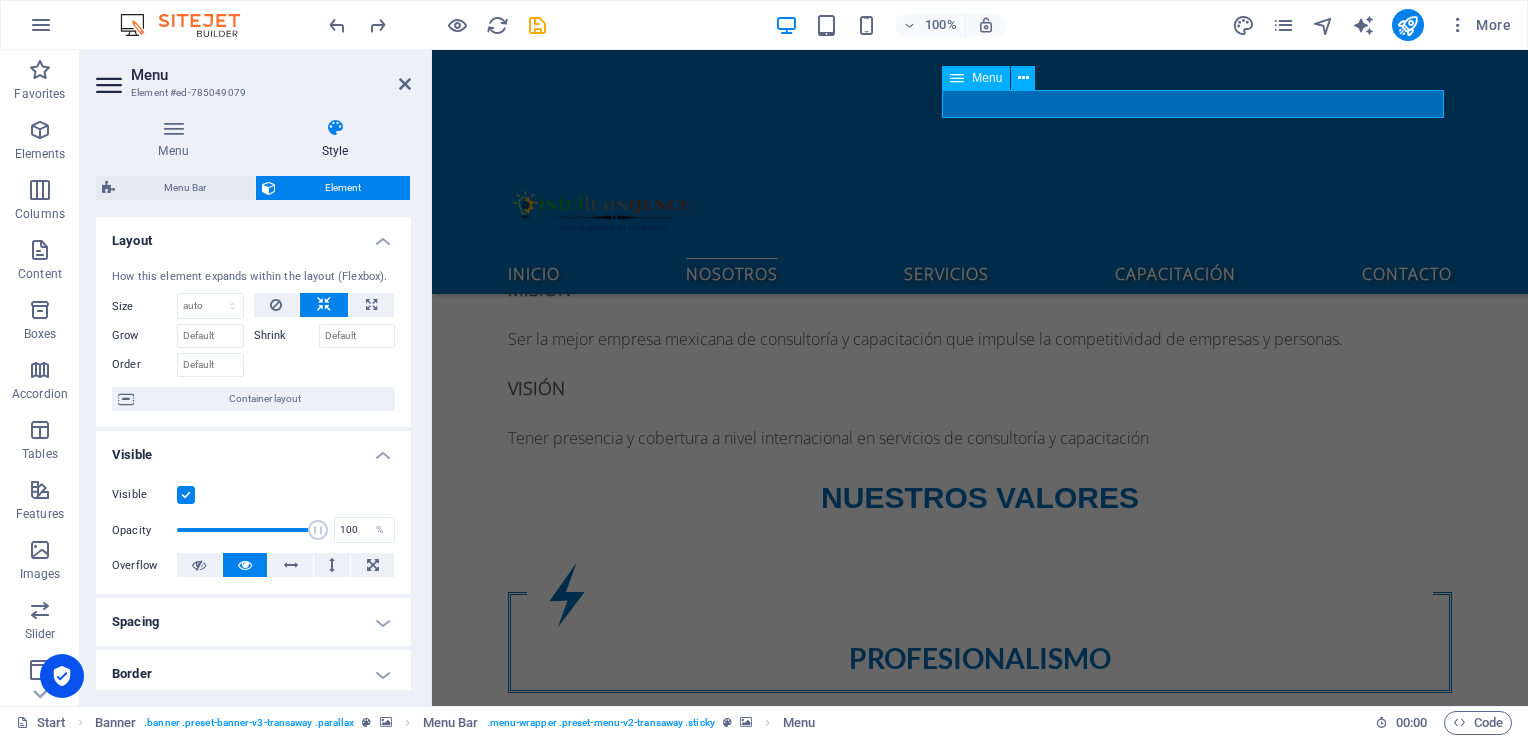 click on "Inicio Nosotros Servicios Capacitación Contacto" at bounding box center [980, 272] 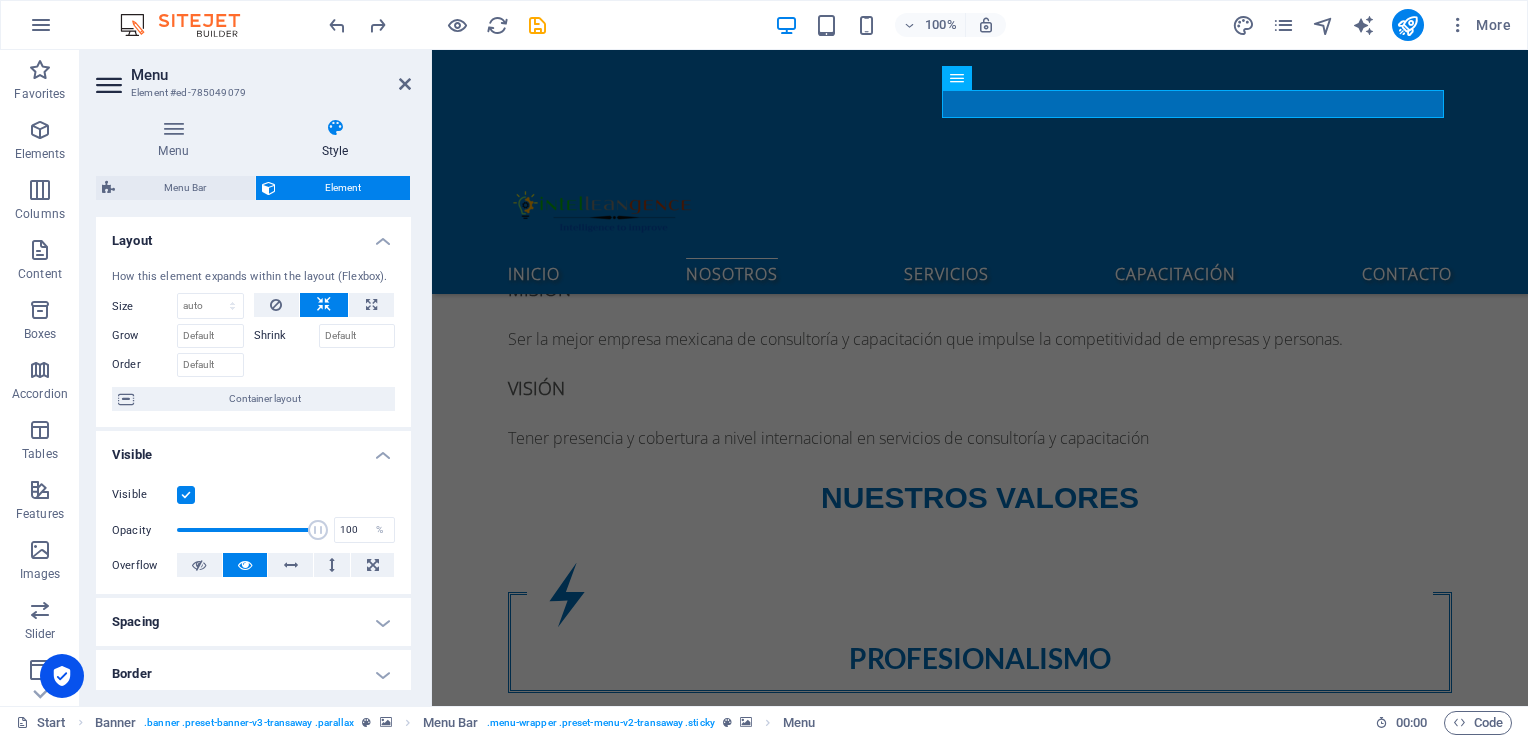 click at bounding box center [980, 104] 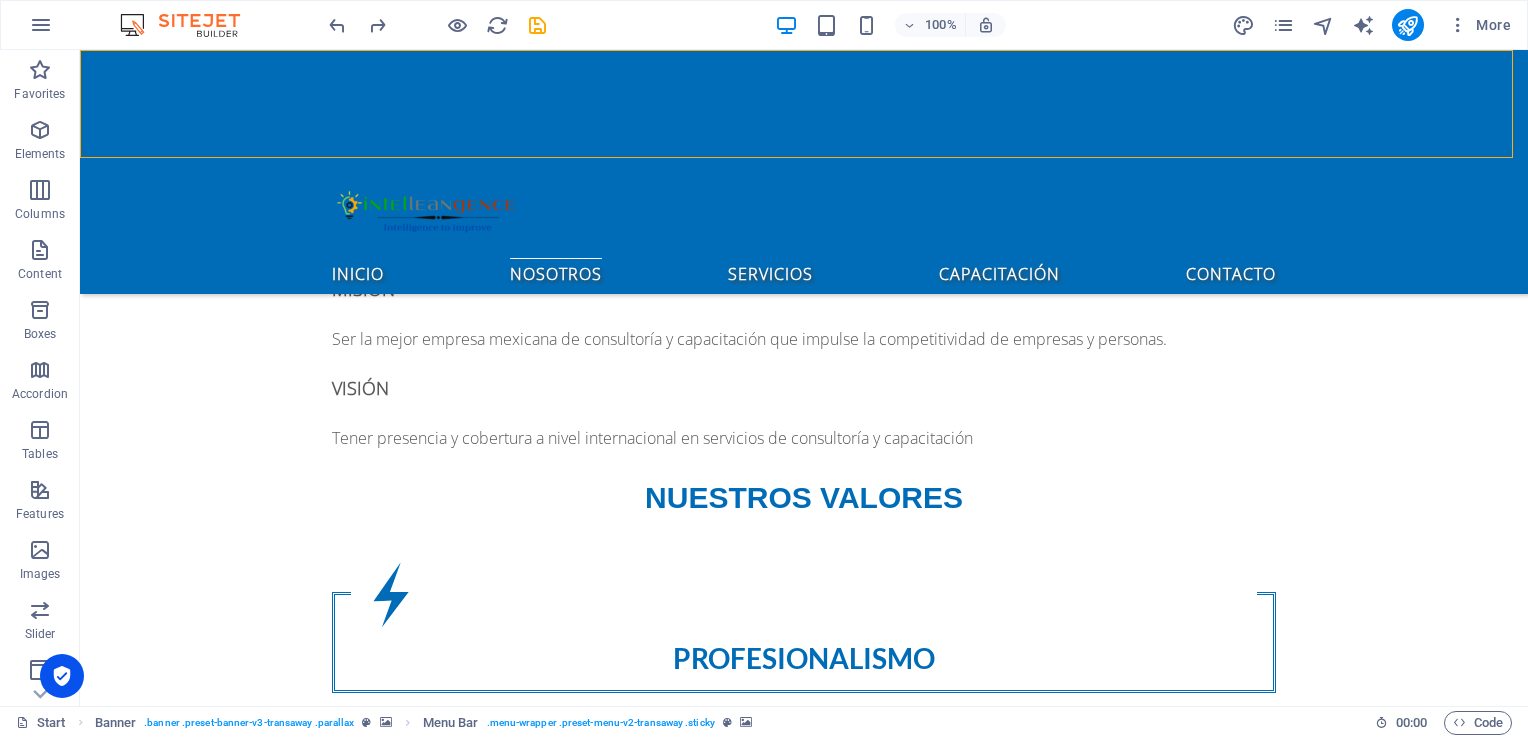 click at bounding box center (804, 104) 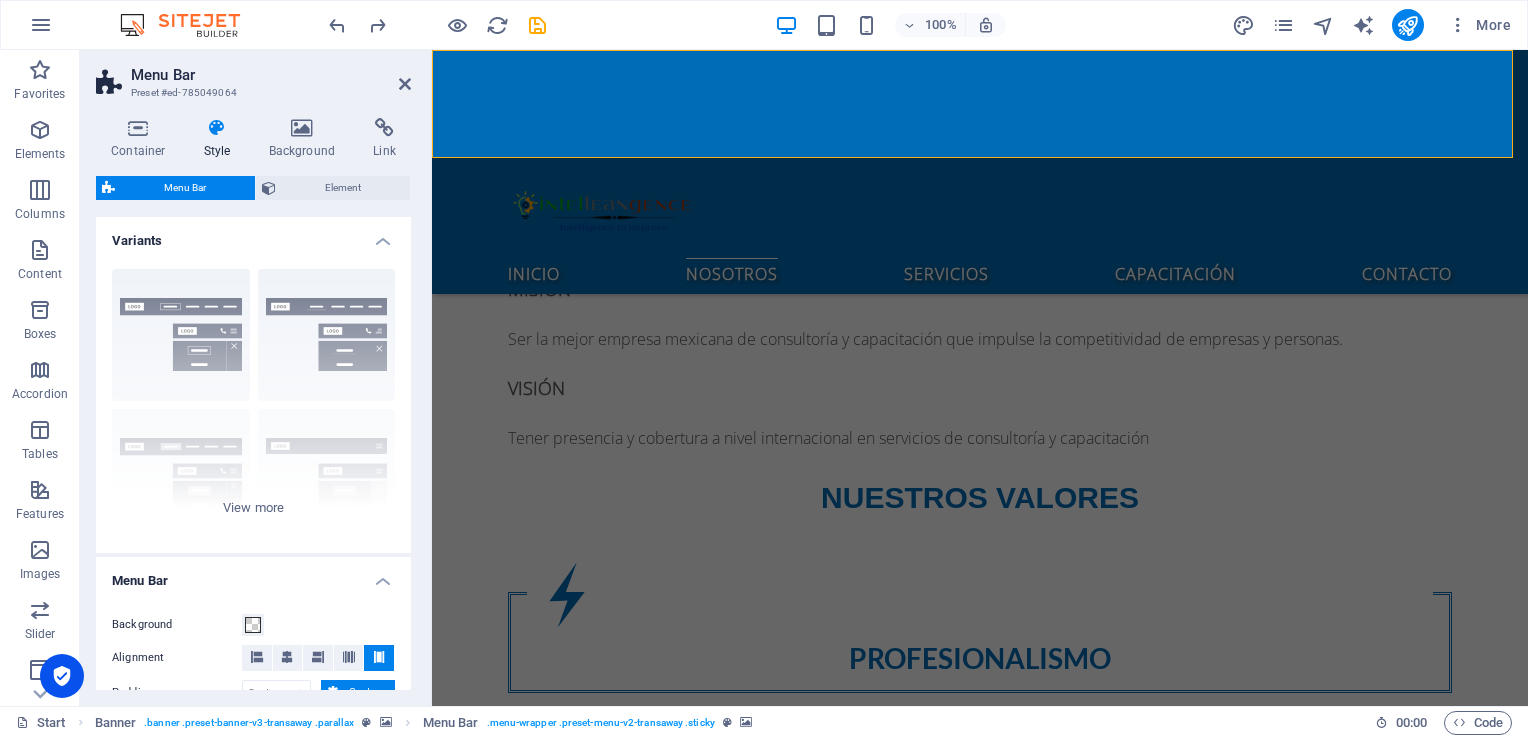 click at bounding box center (980, 104) 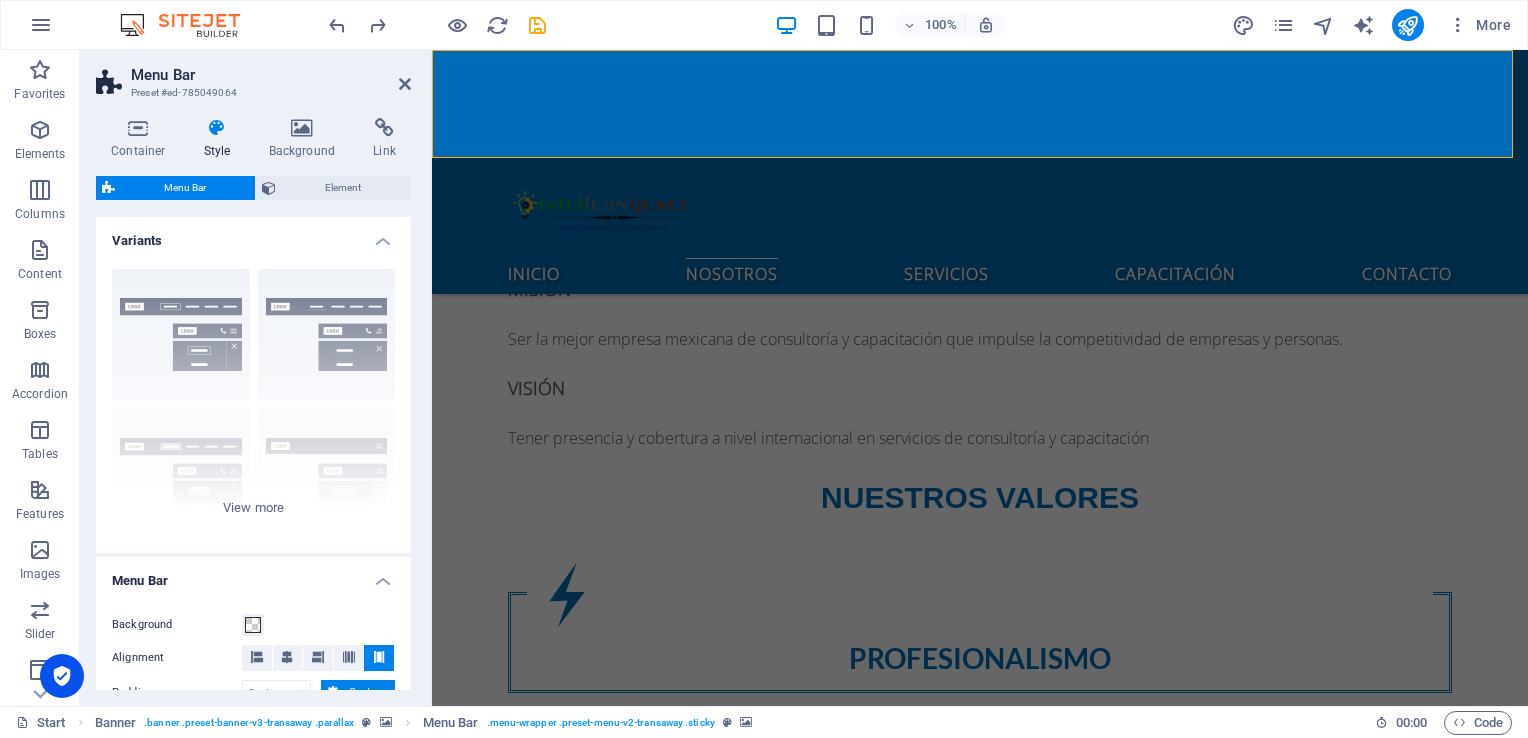 click at bounding box center (217, 128) 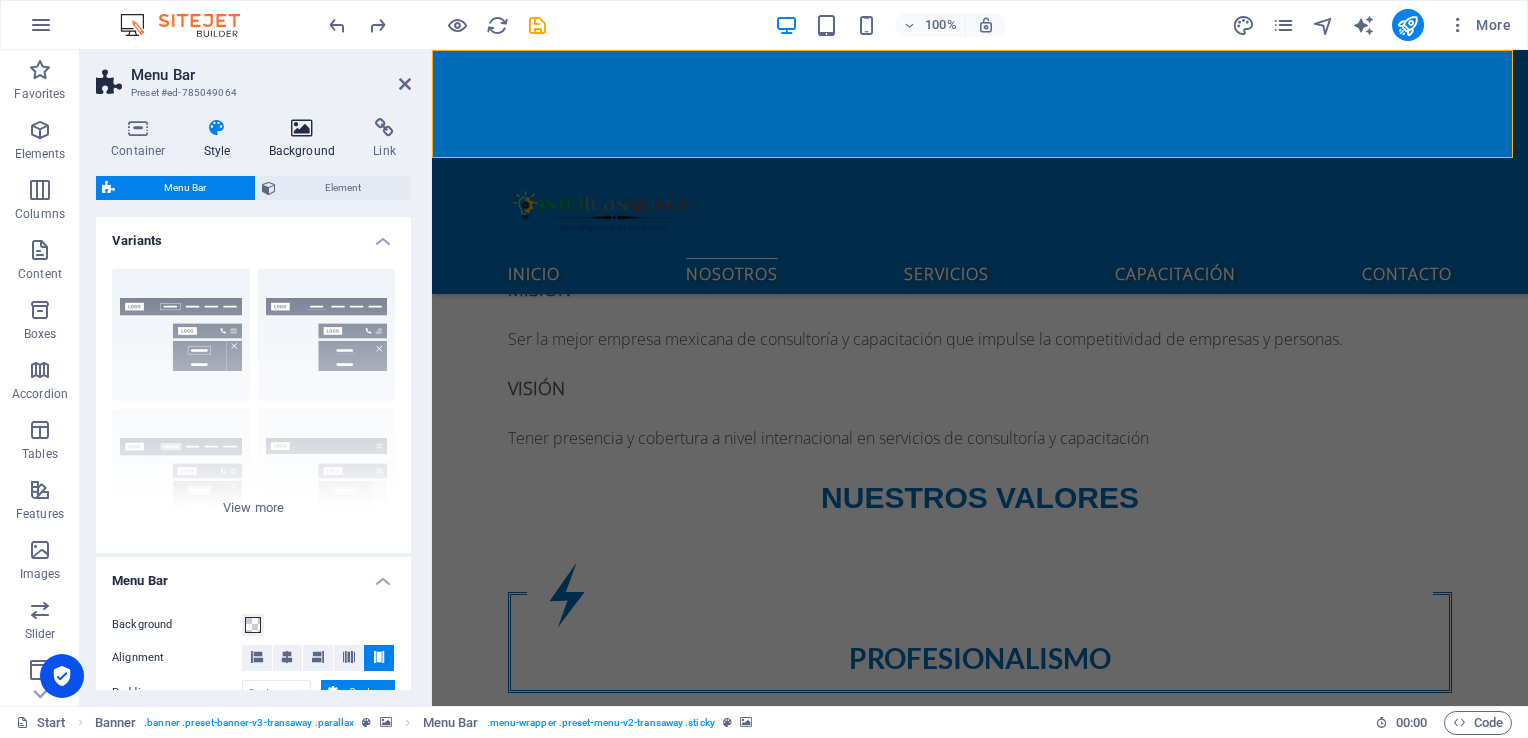 click on "Background" at bounding box center (306, 139) 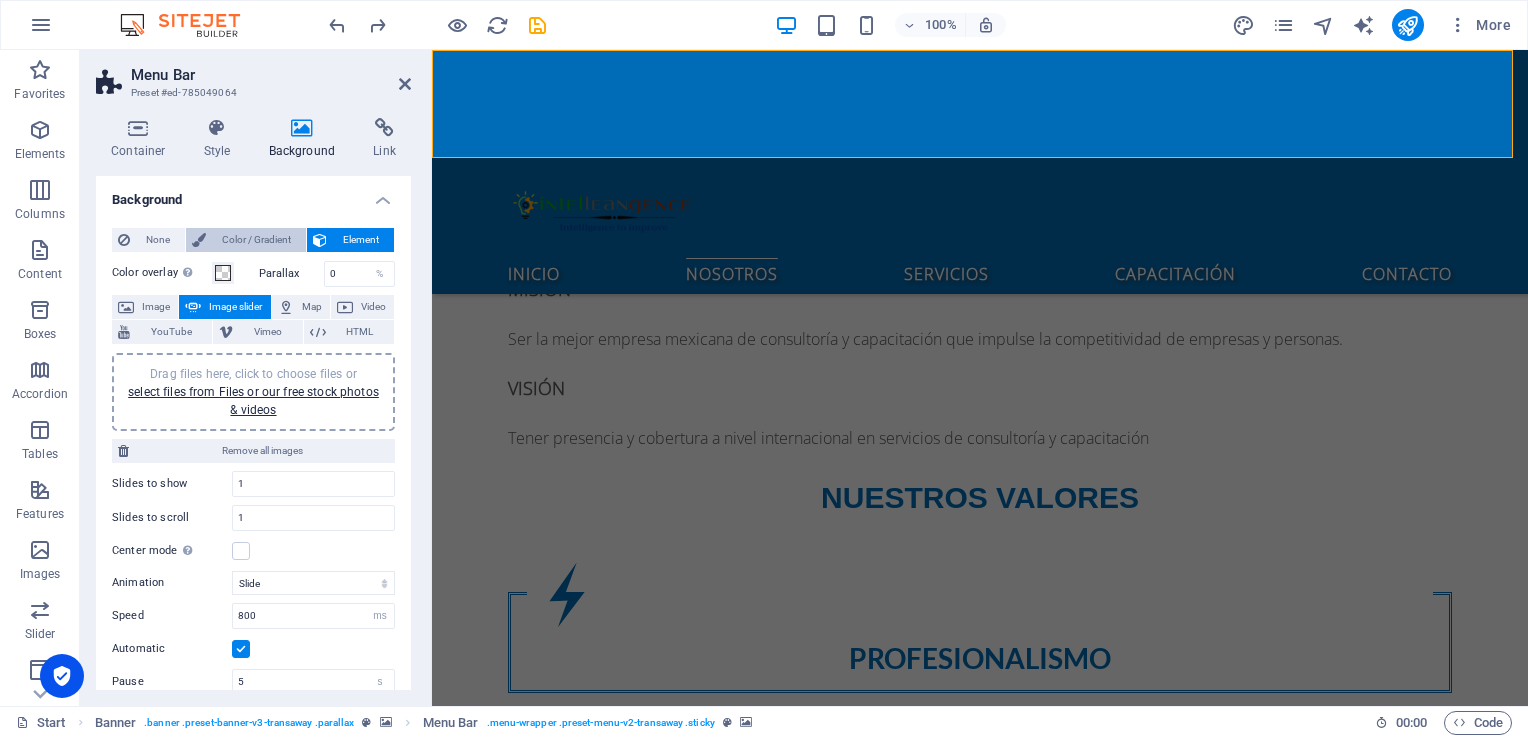 click on "Color / Gradient" at bounding box center [256, 240] 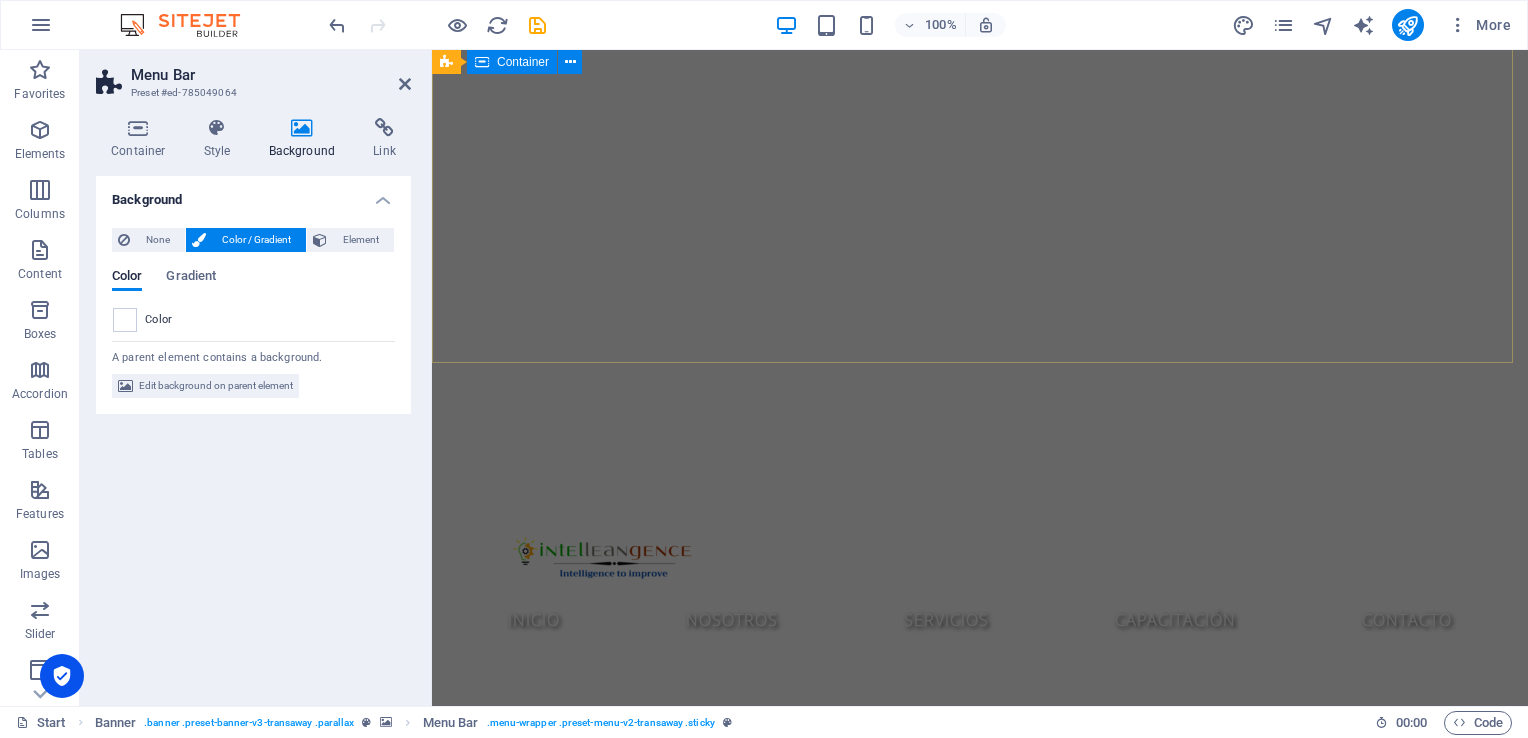 scroll, scrollTop: 700, scrollLeft: 0, axis: vertical 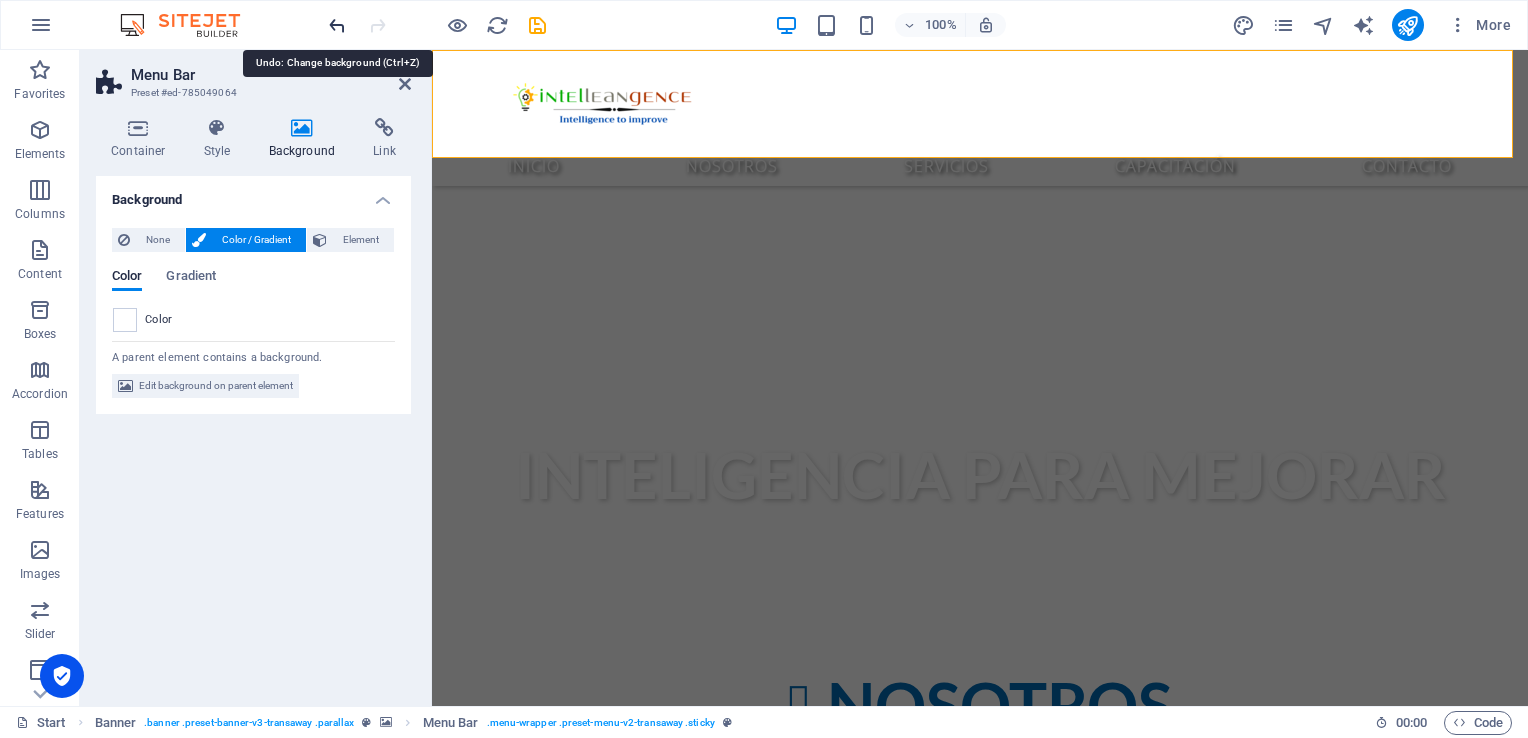 click at bounding box center [337, 25] 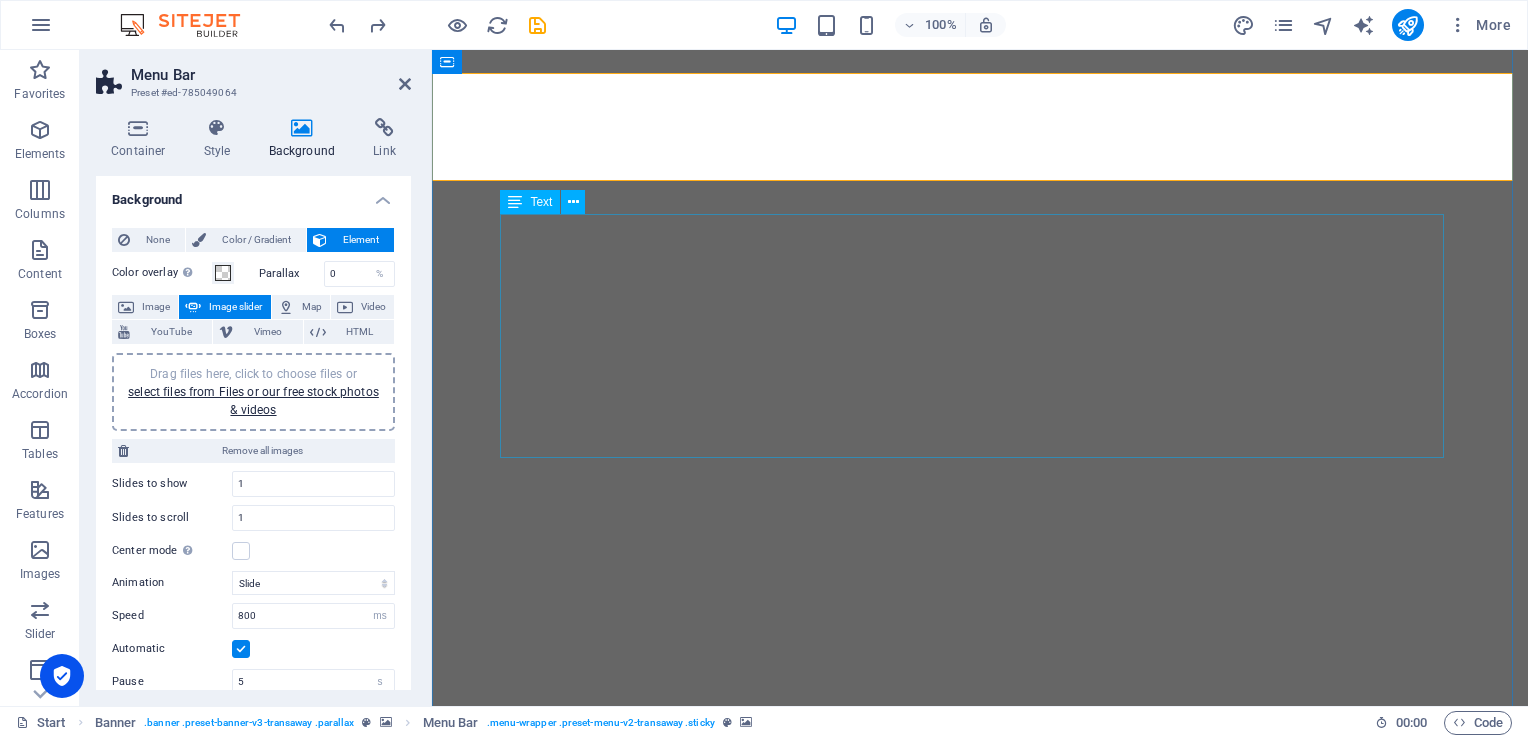 scroll, scrollTop: 0, scrollLeft: 0, axis: both 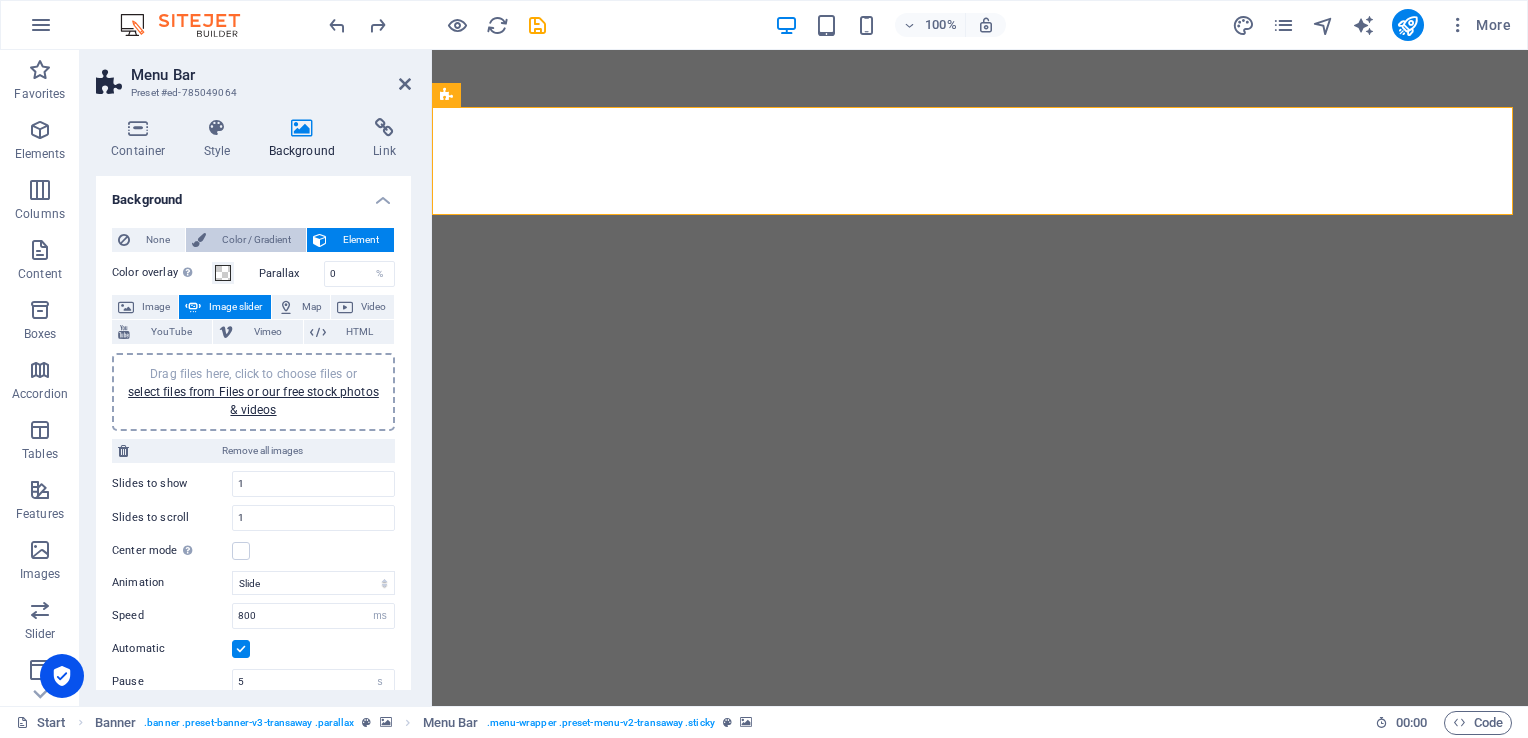 click on "Color / Gradient" at bounding box center [256, 240] 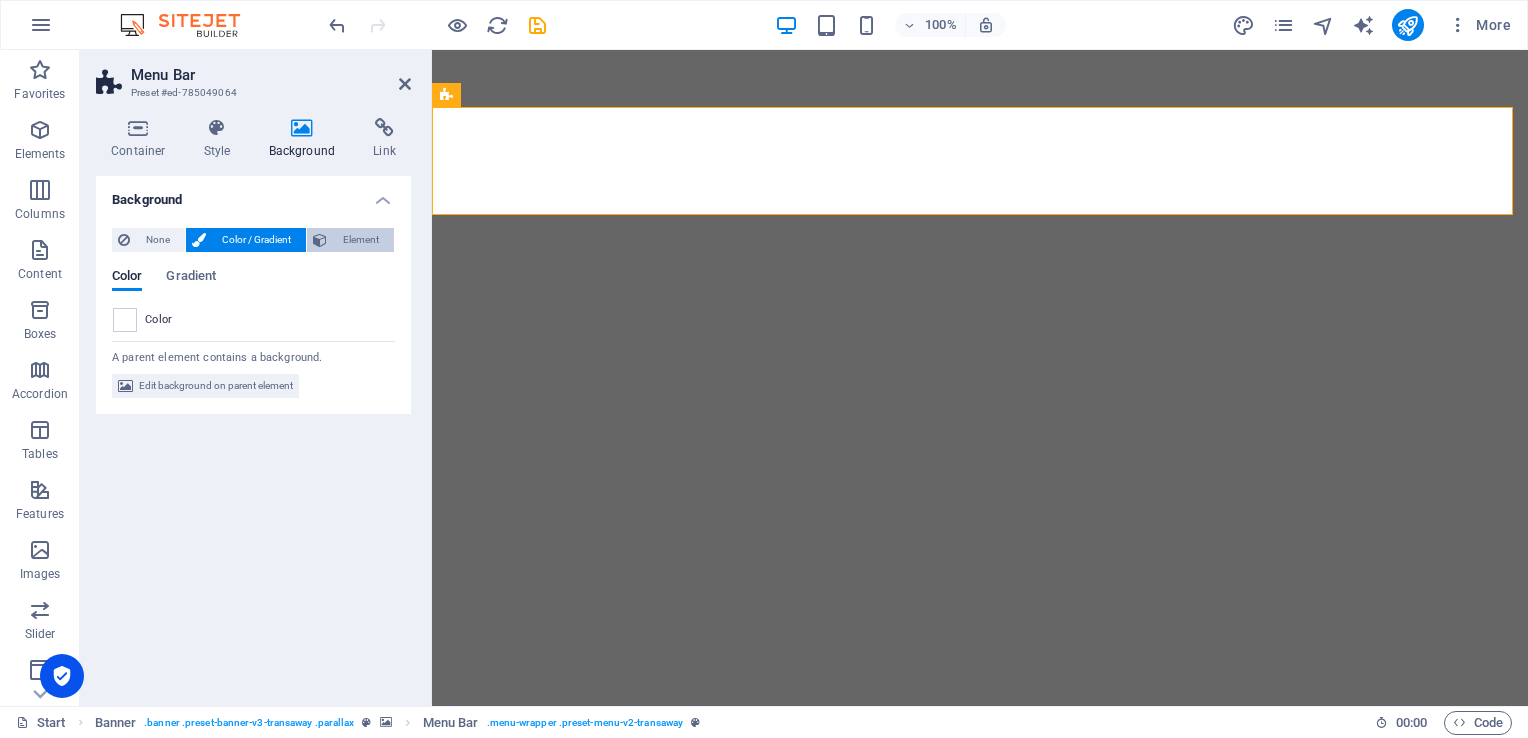 click at bounding box center (320, 240) 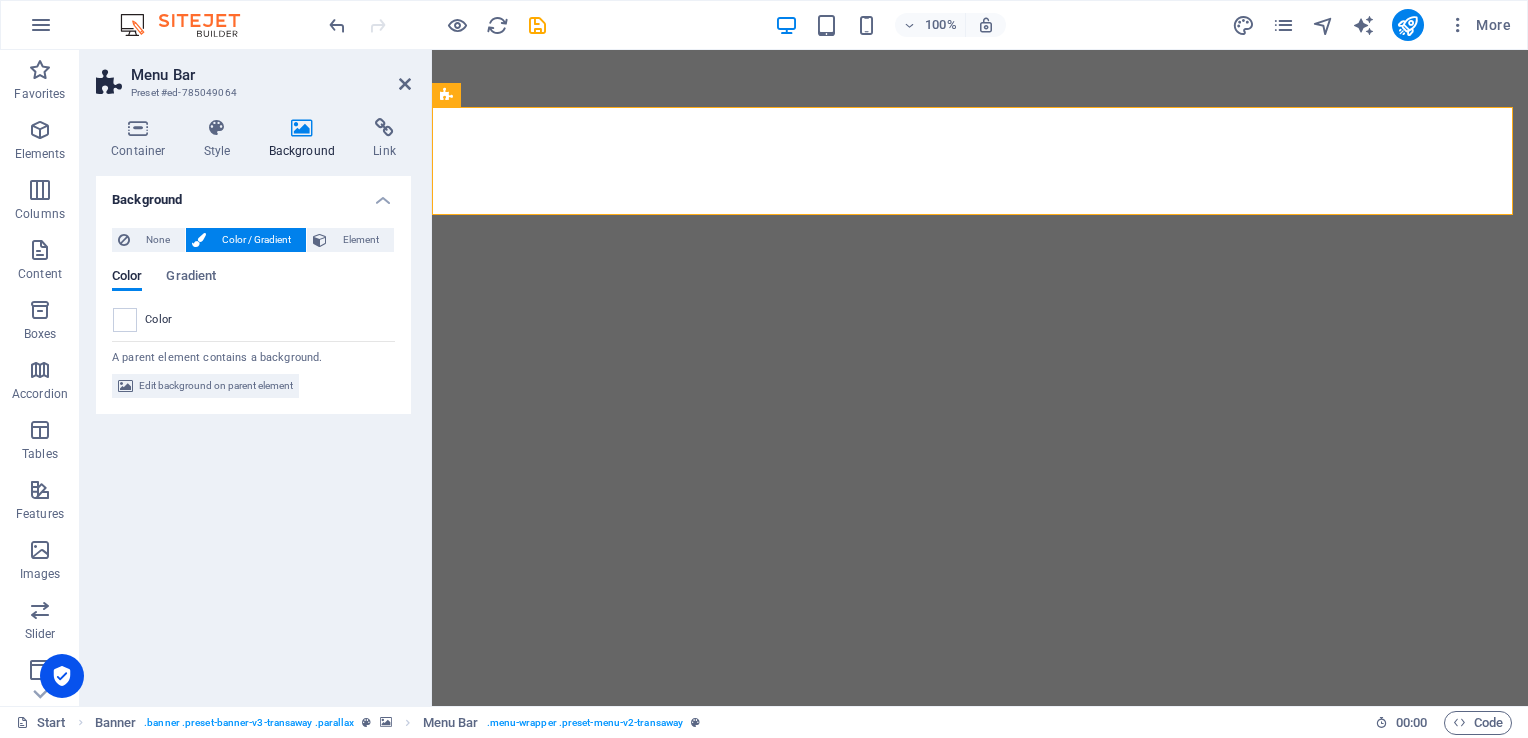 select on "ms" 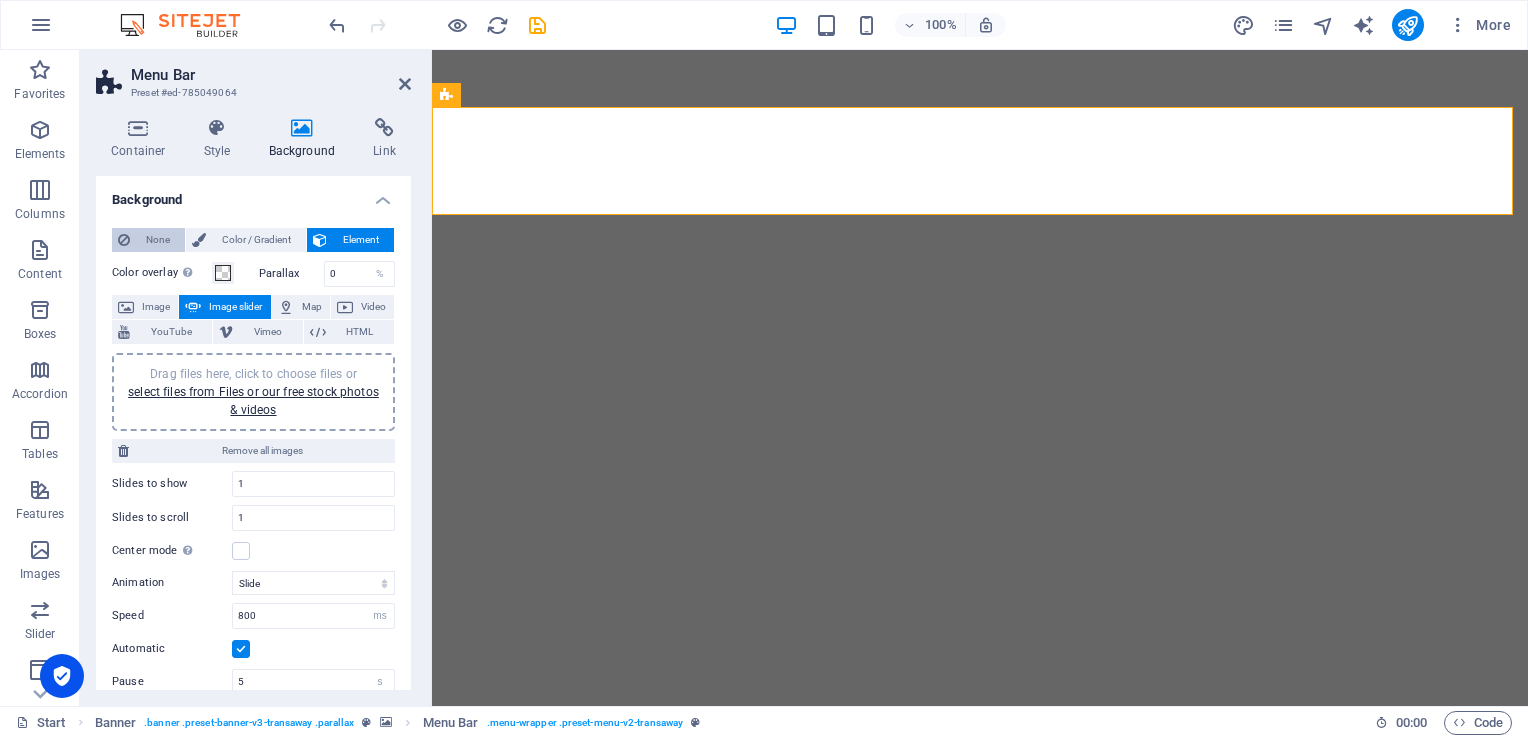 click on "None" at bounding box center (157, 240) 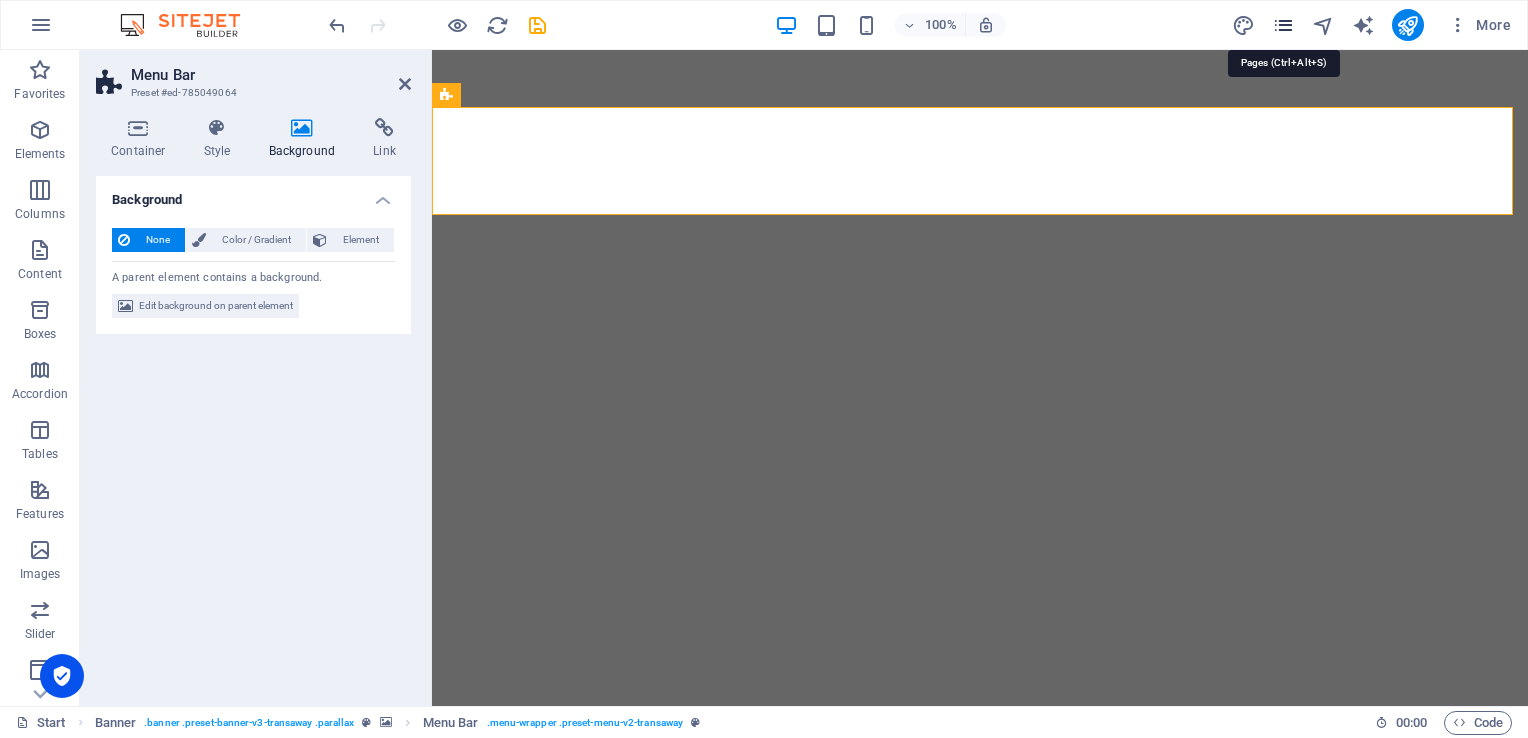 click at bounding box center (1283, 25) 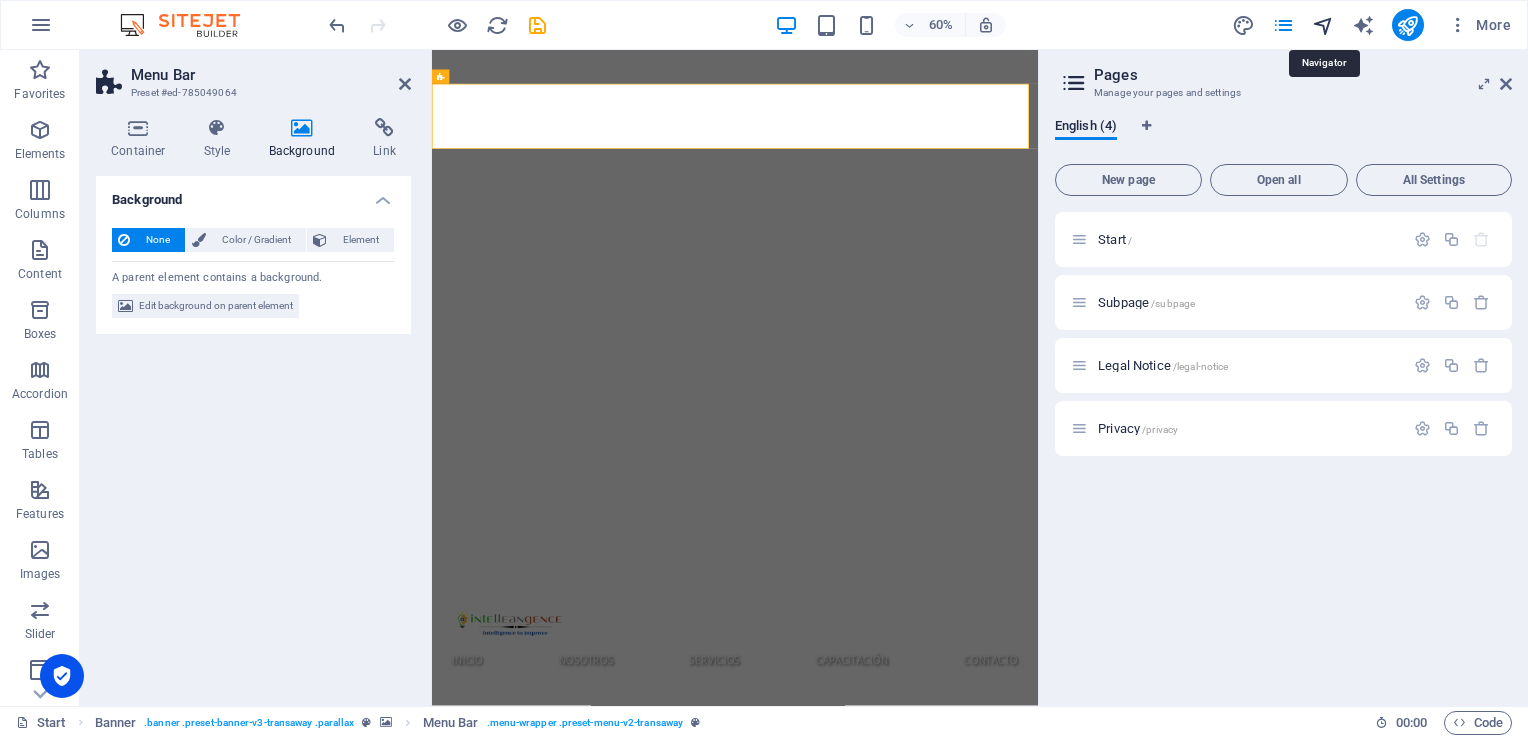 click at bounding box center (1323, 25) 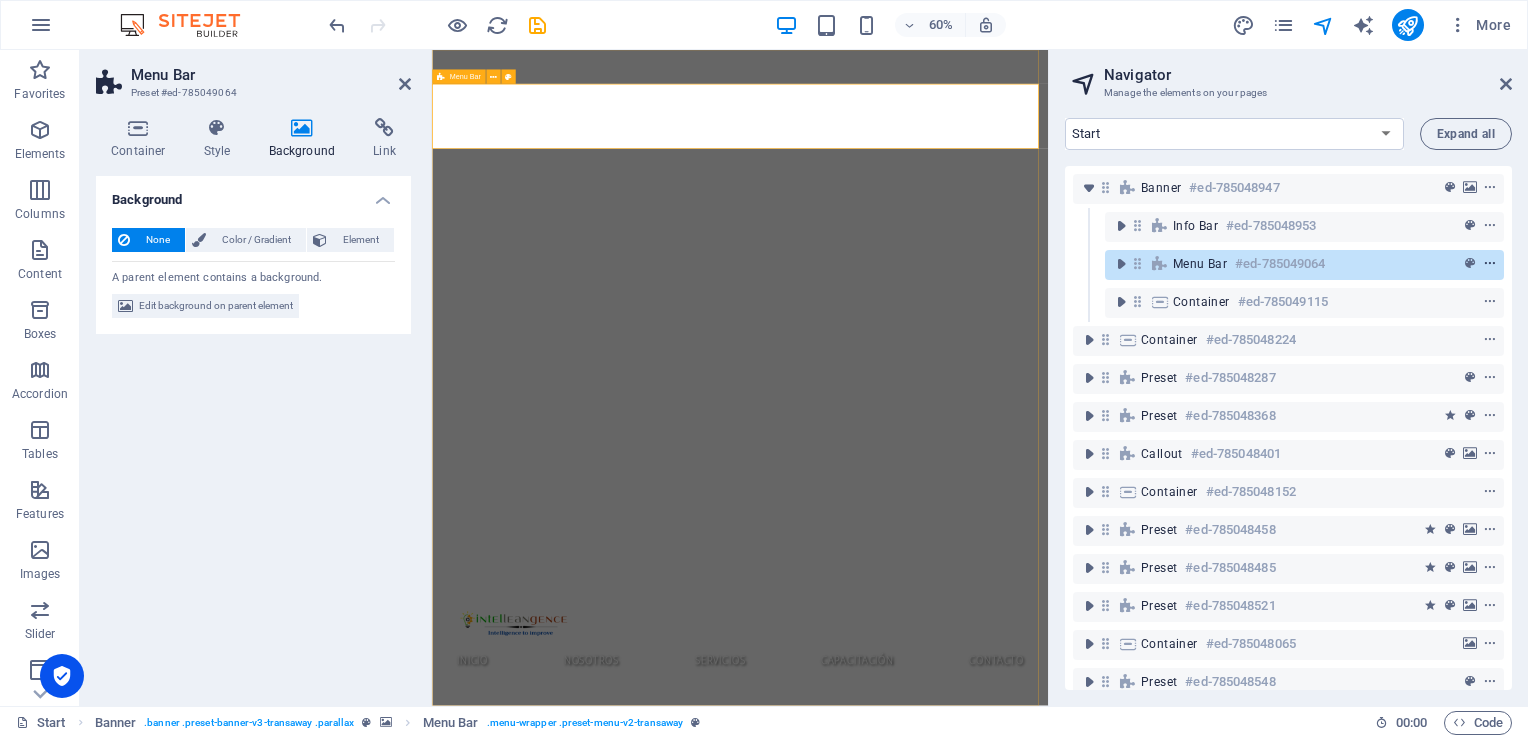 click at bounding box center (1490, 264) 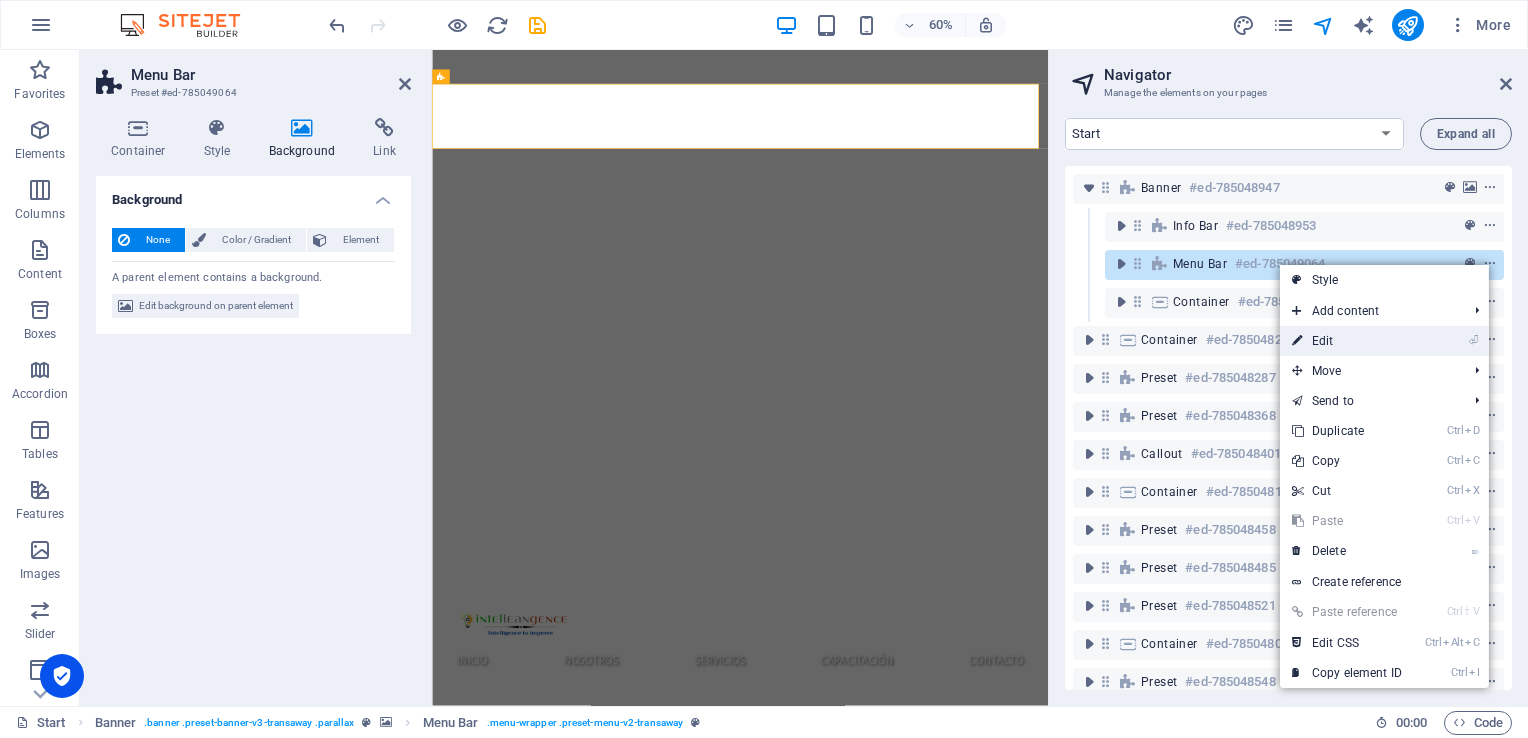 click on "⏎  Edit" at bounding box center [1347, 341] 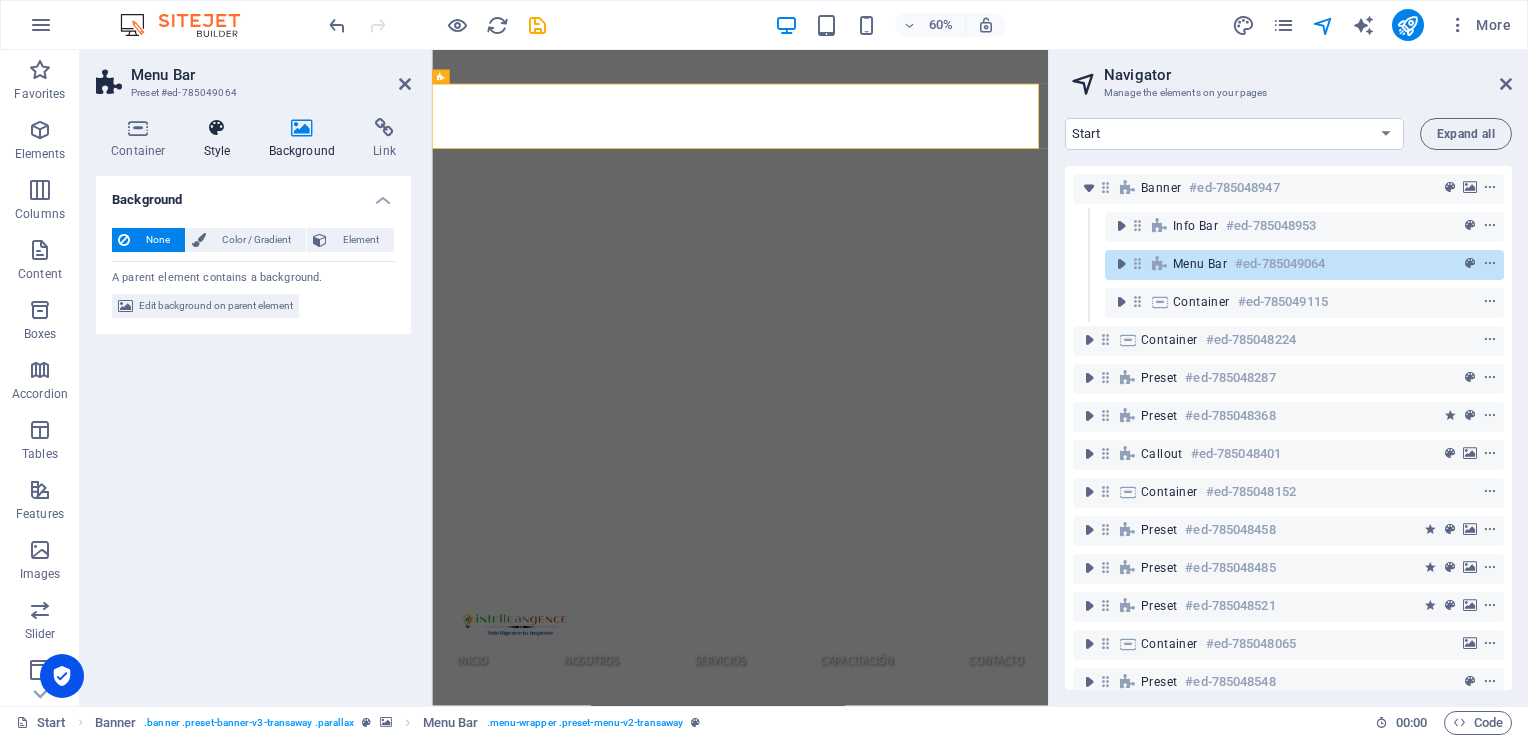 click on "Style" at bounding box center (221, 139) 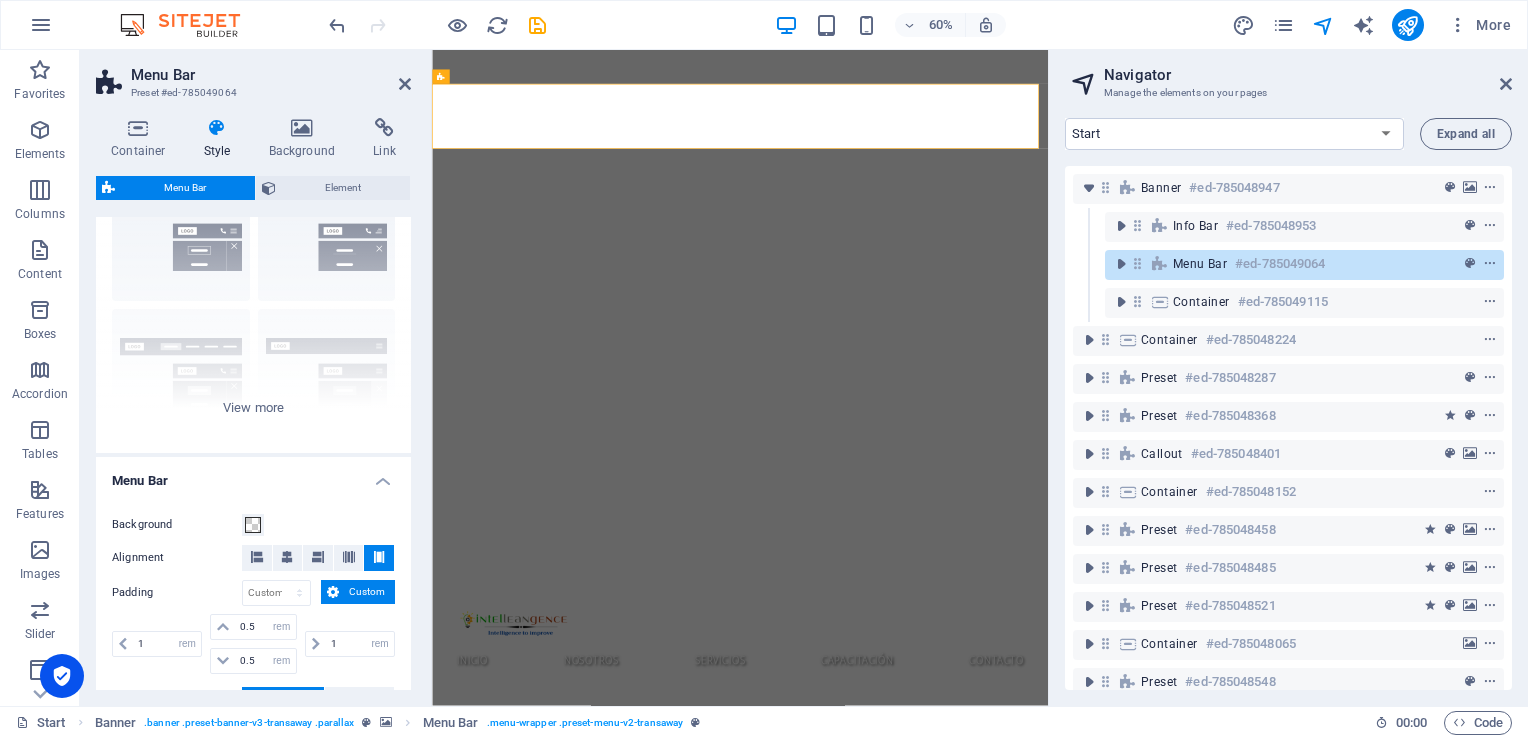 scroll, scrollTop: 0, scrollLeft: 0, axis: both 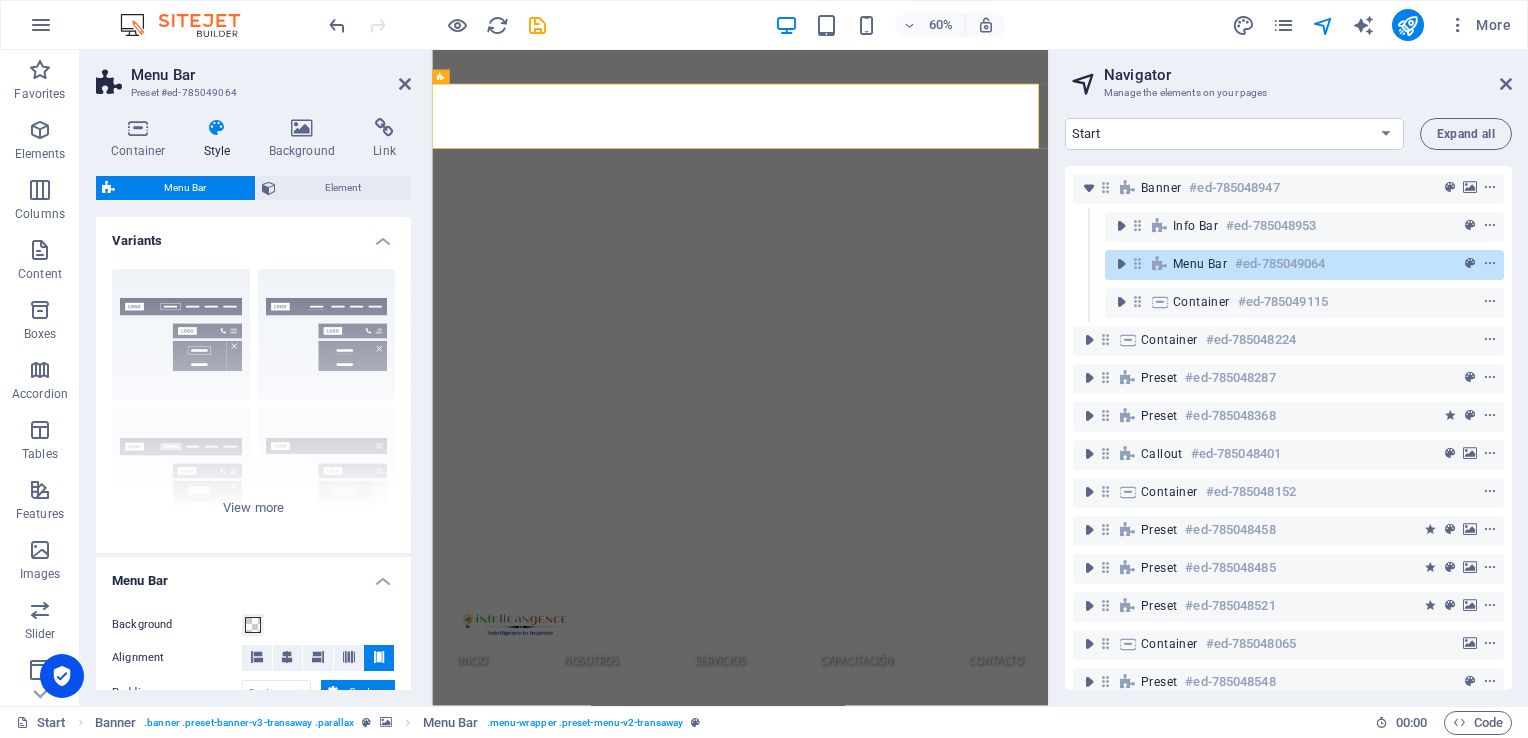 click on "Border Centered Default Fixed Loki Trigger Wide XXL" at bounding box center (253, 403) 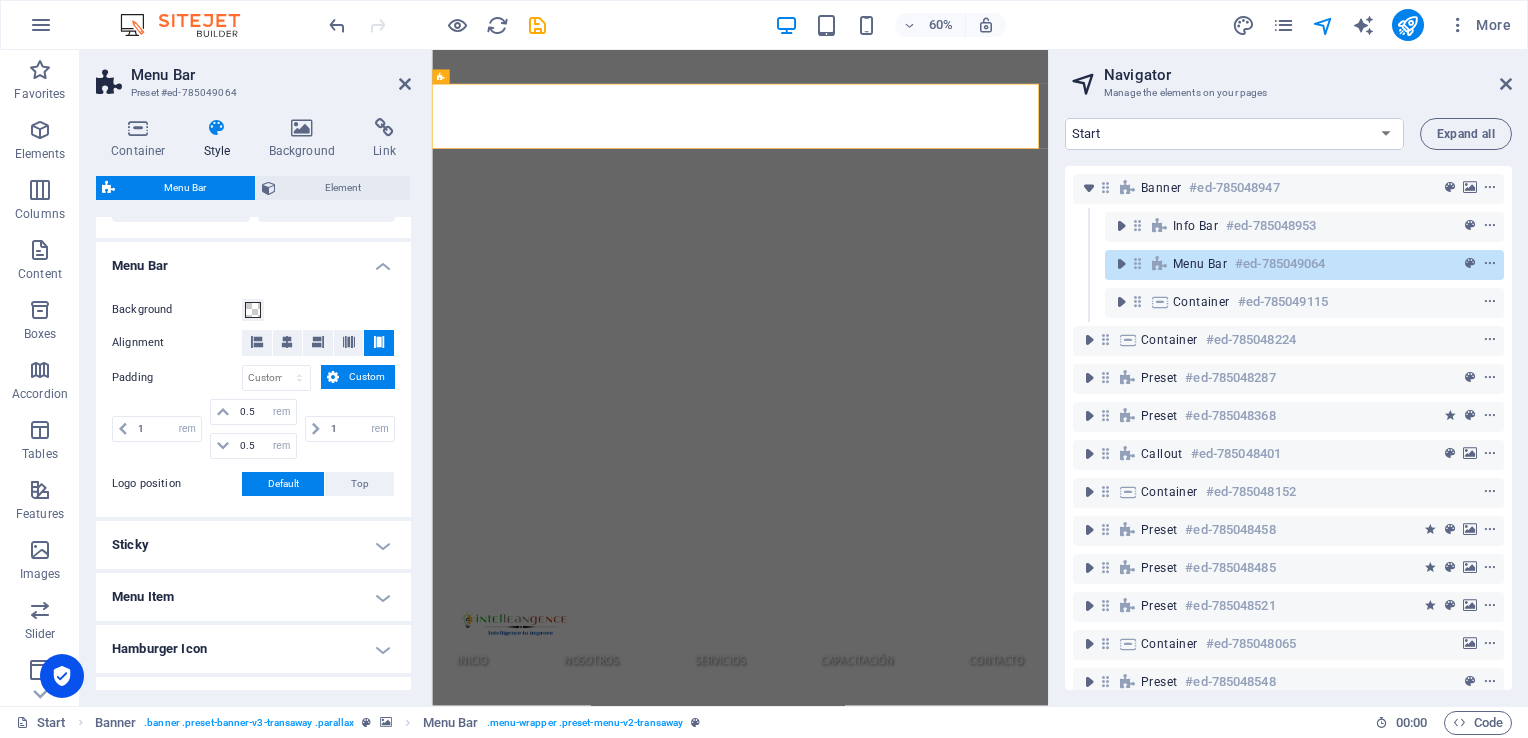 scroll, scrollTop: 600, scrollLeft: 0, axis: vertical 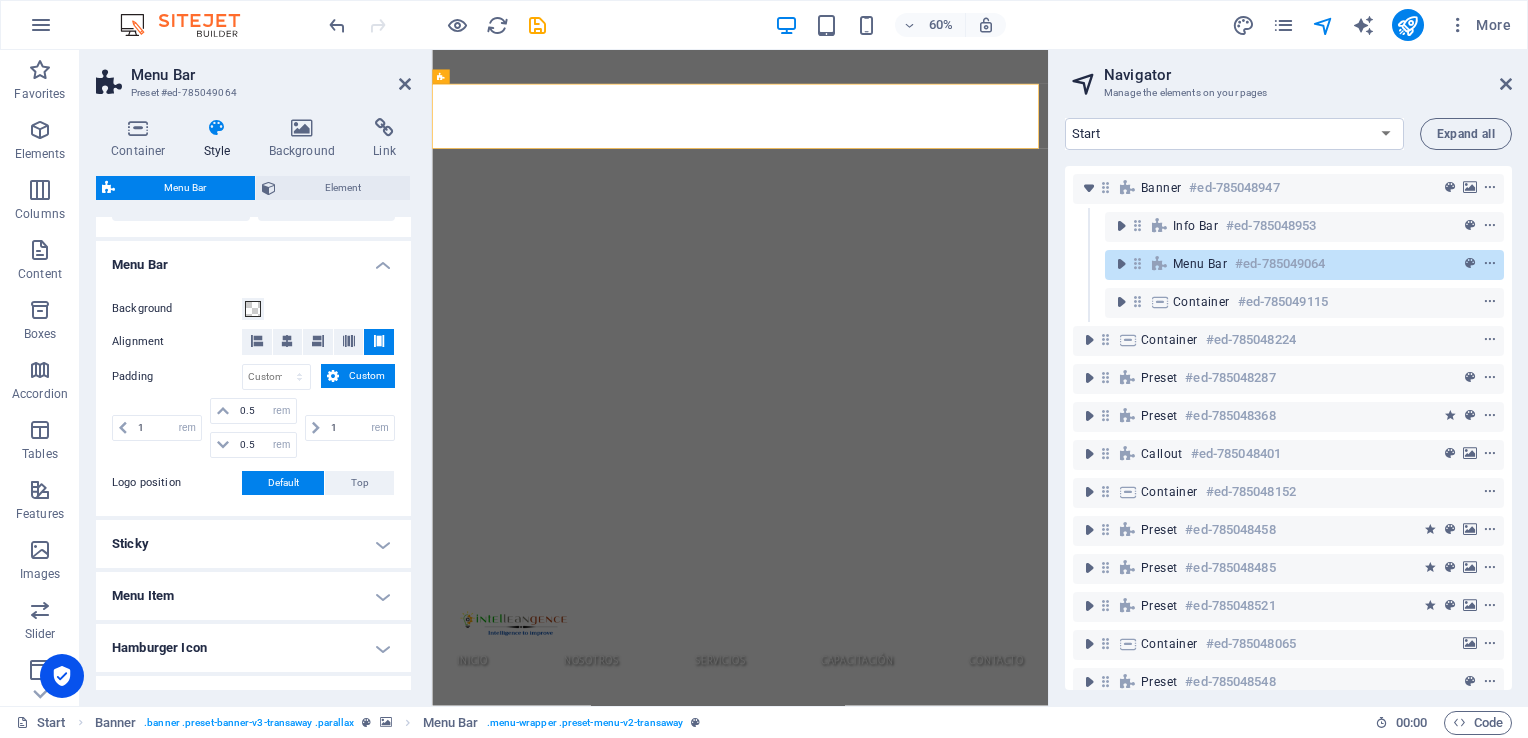 click on "Custom" at bounding box center [367, 376] 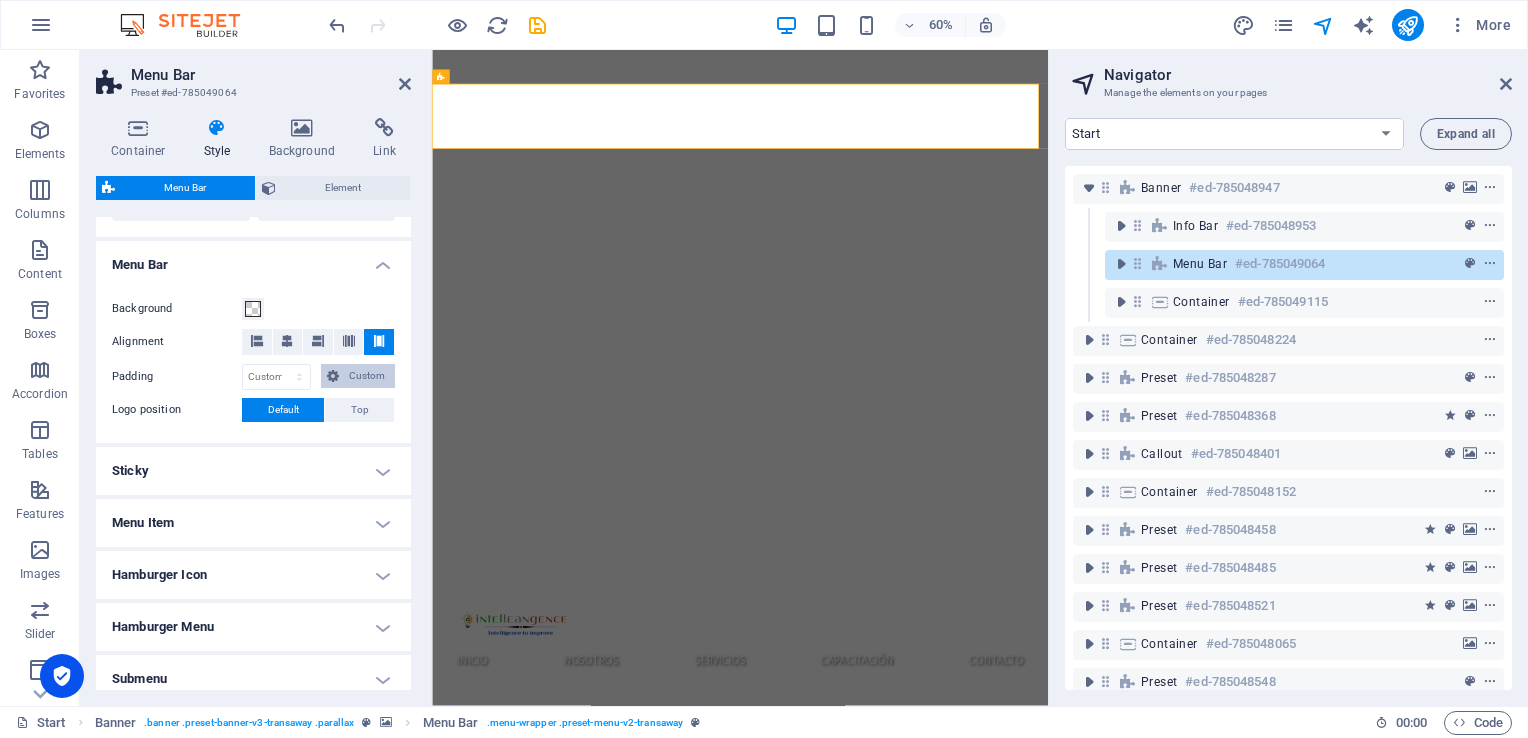 click on "Custom" at bounding box center [367, 376] 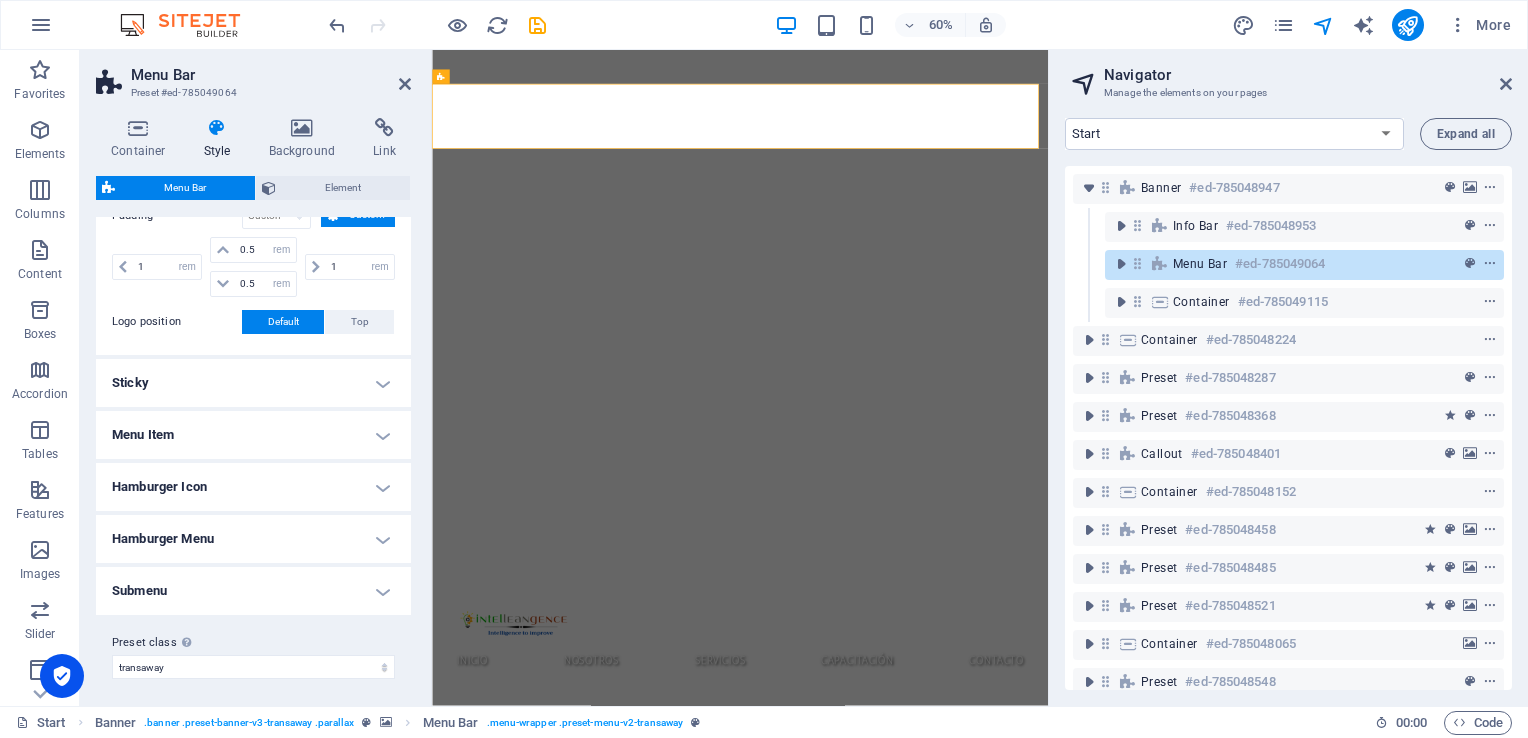 scroll, scrollTop: 764, scrollLeft: 0, axis: vertical 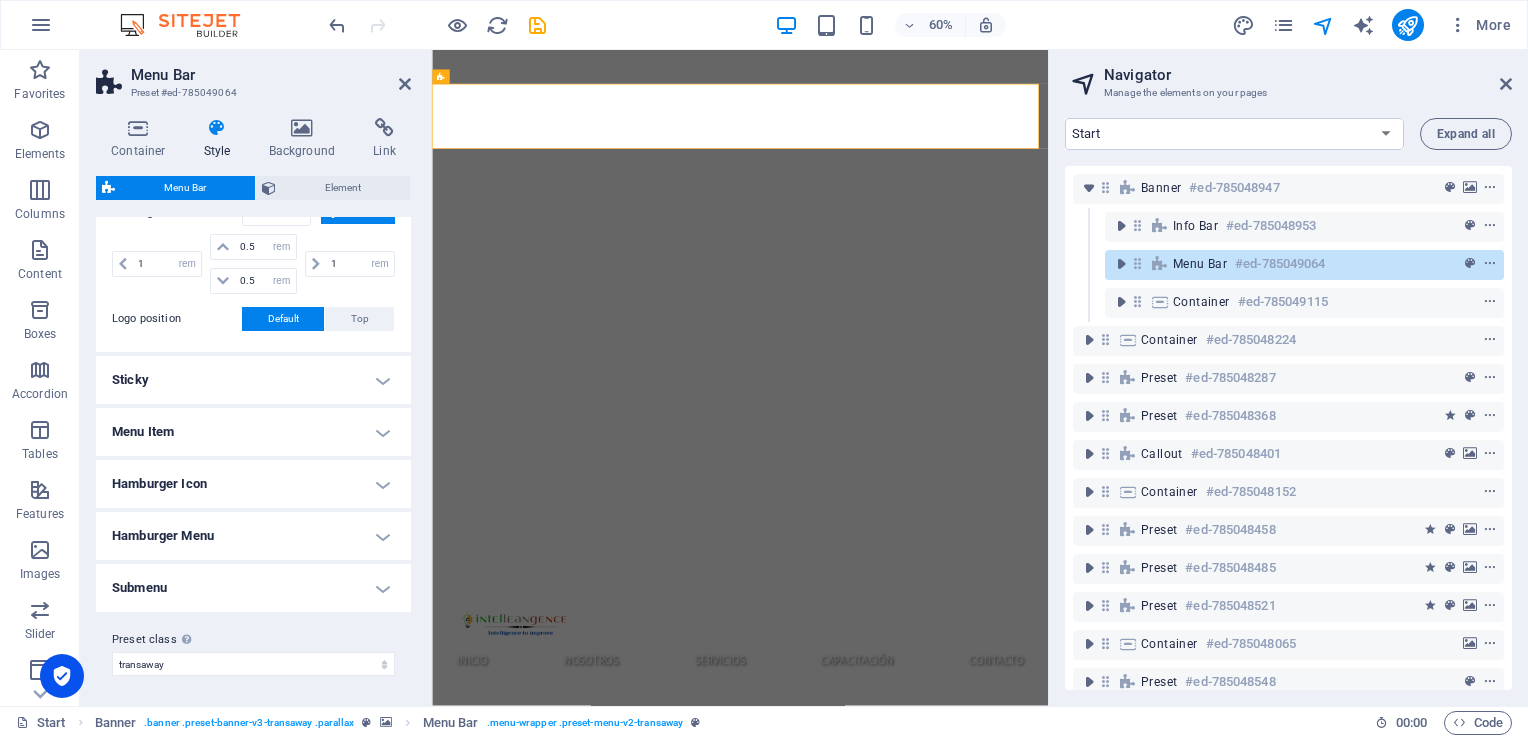 click on "Sticky" at bounding box center [253, 380] 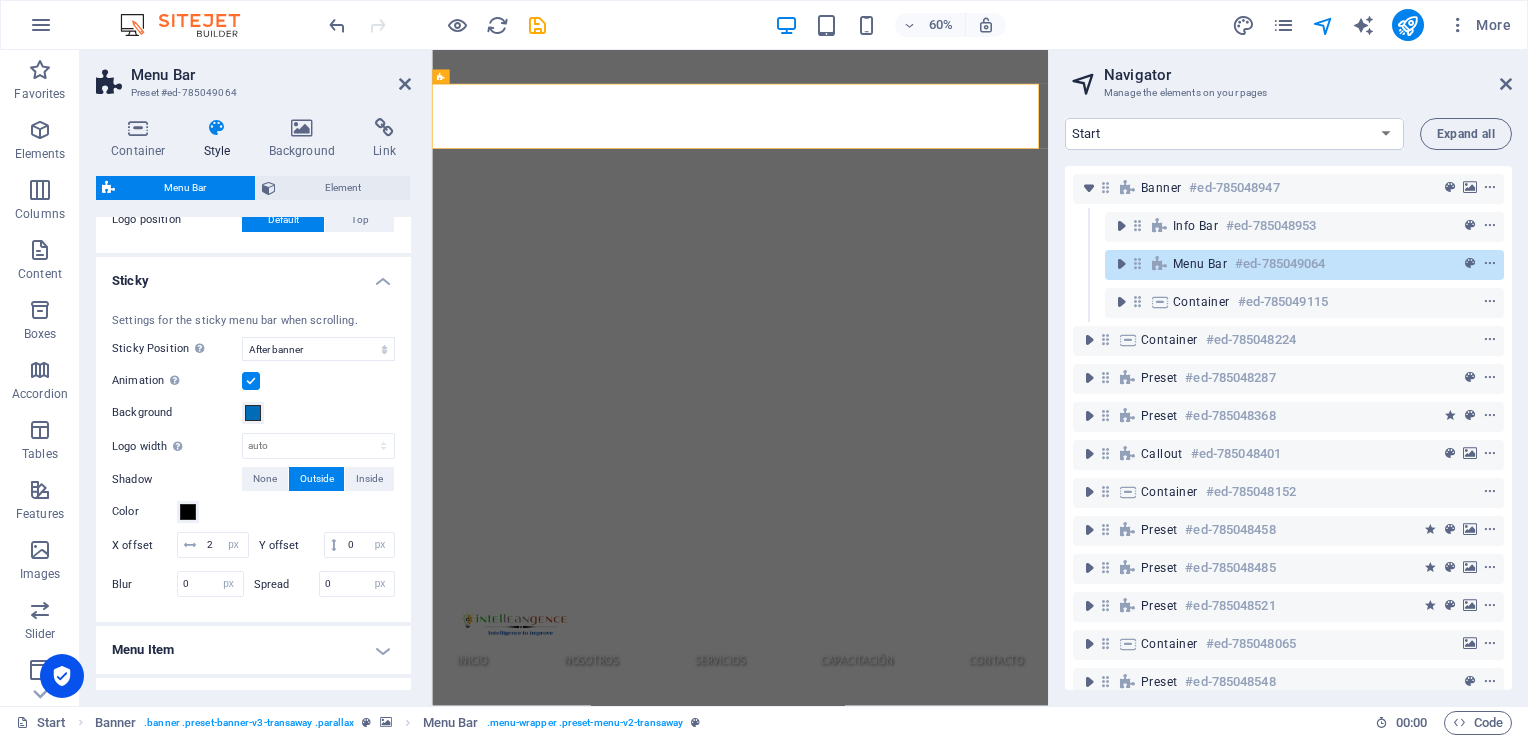 scroll, scrollTop: 864, scrollLeft: 0, axis: vertical 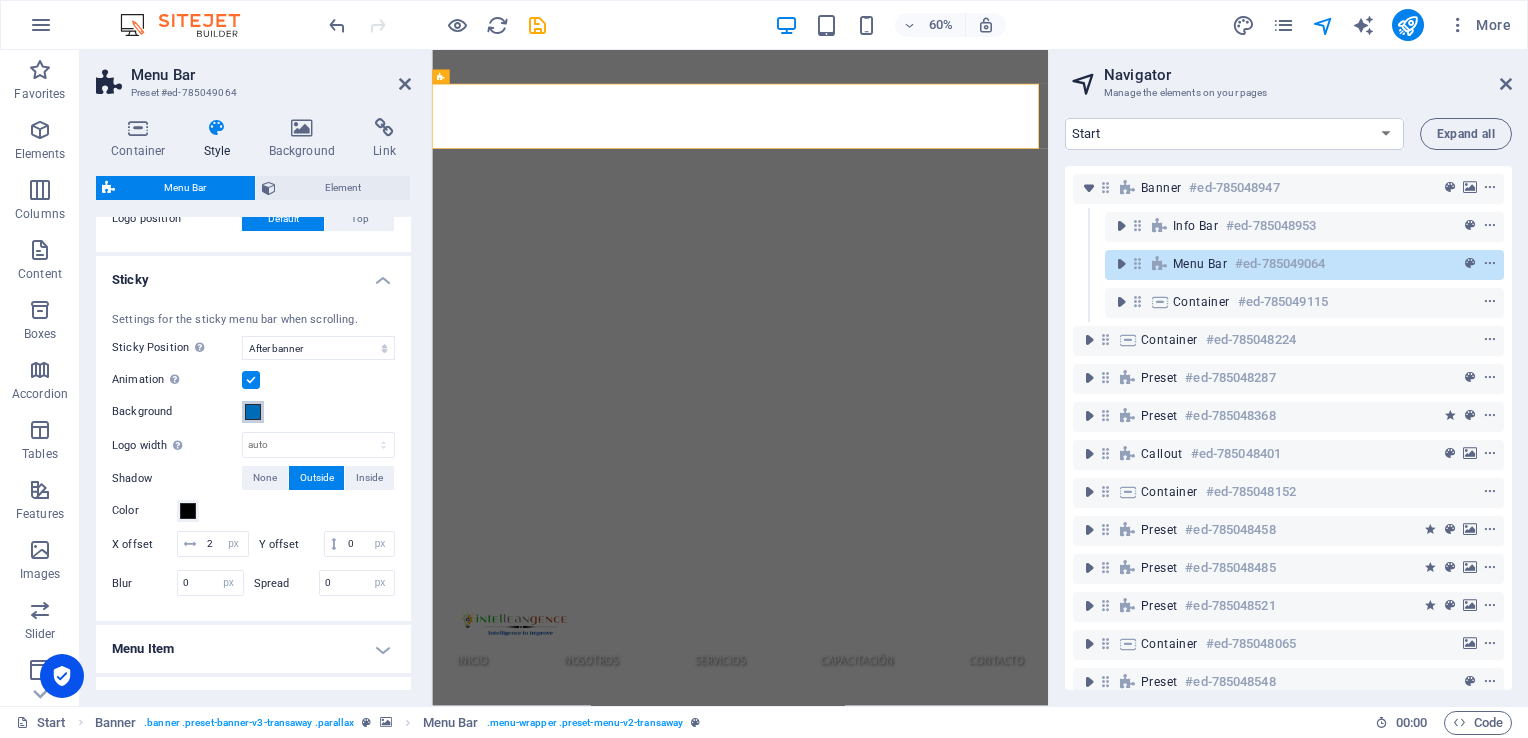 click at bounding box center (253, 412) 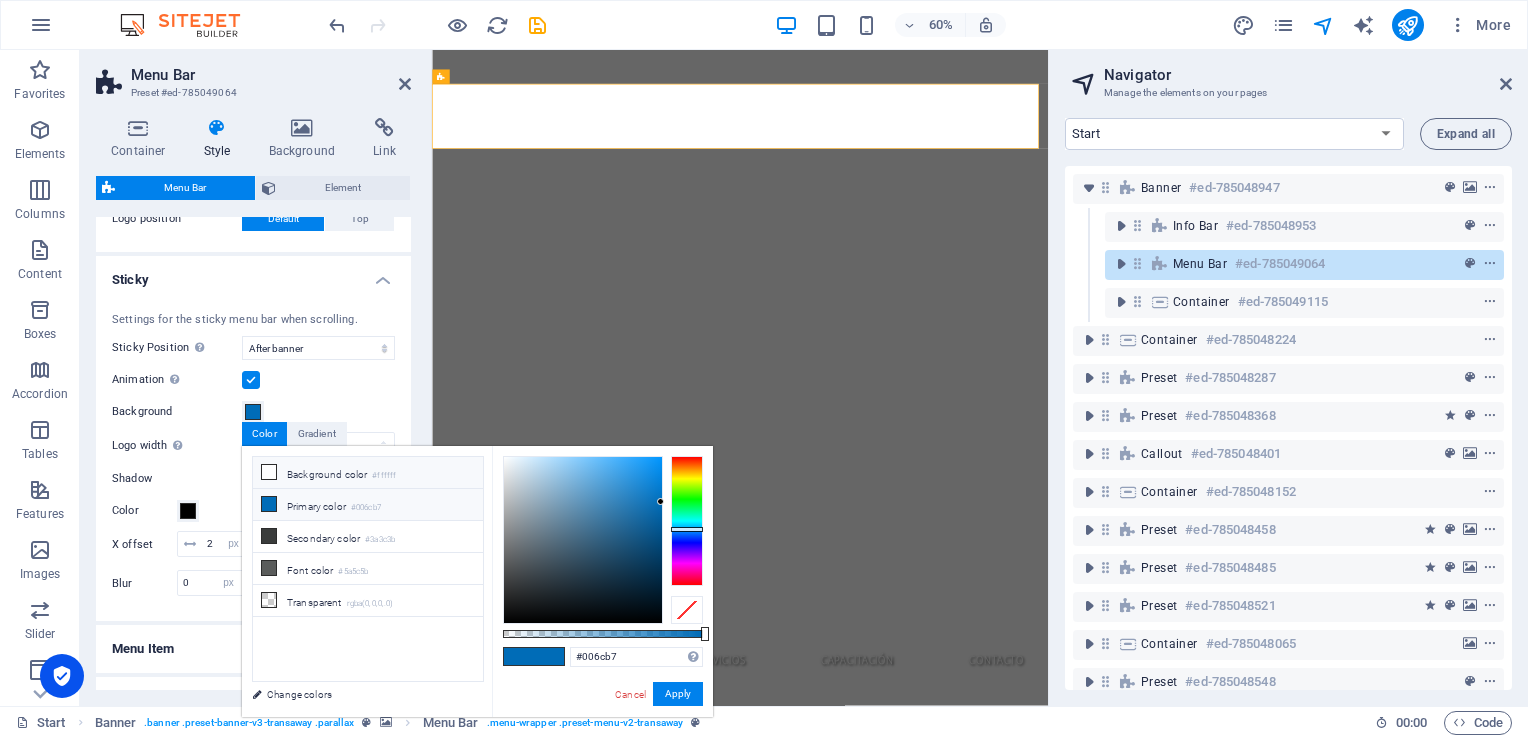 click at bounding box center (269, 472) 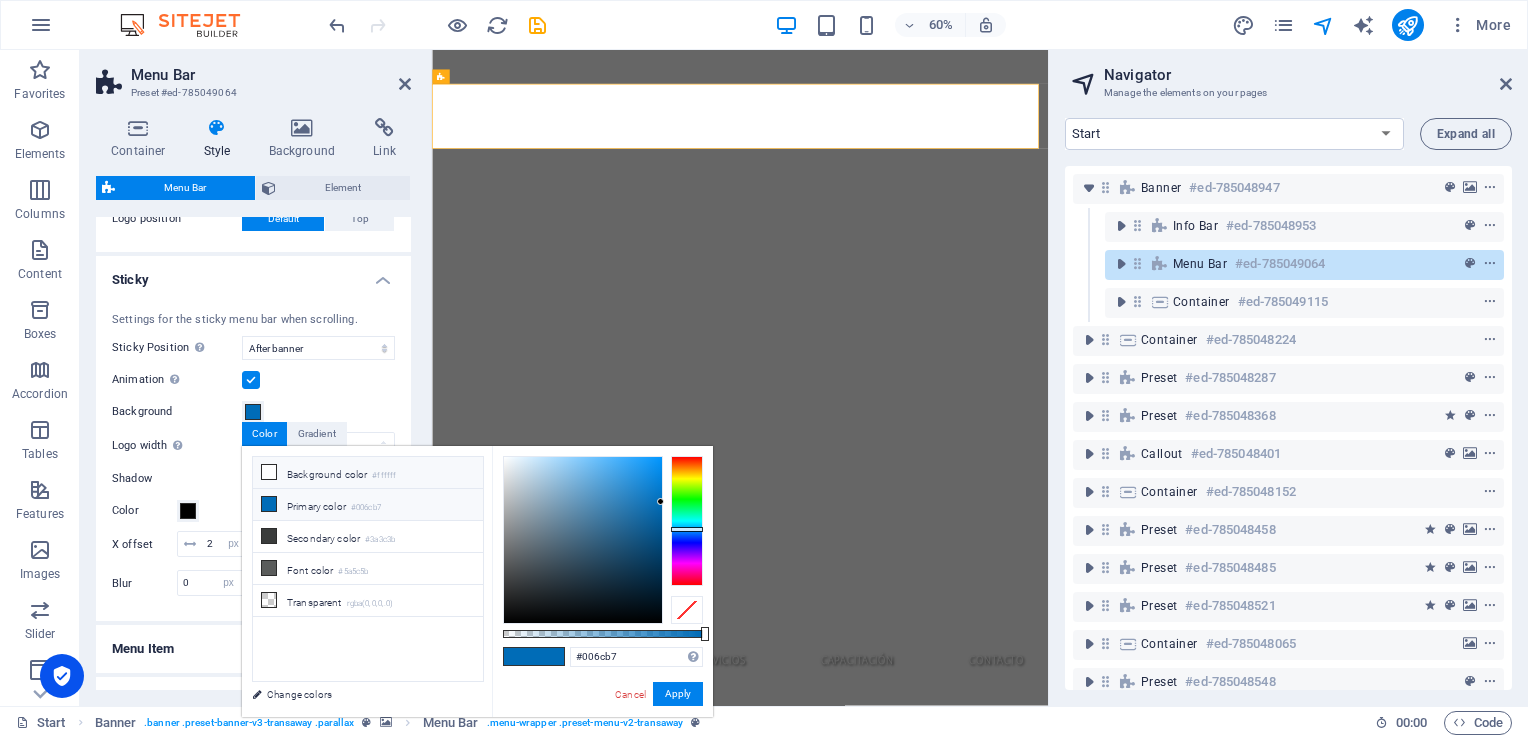 type on "#ffffff" 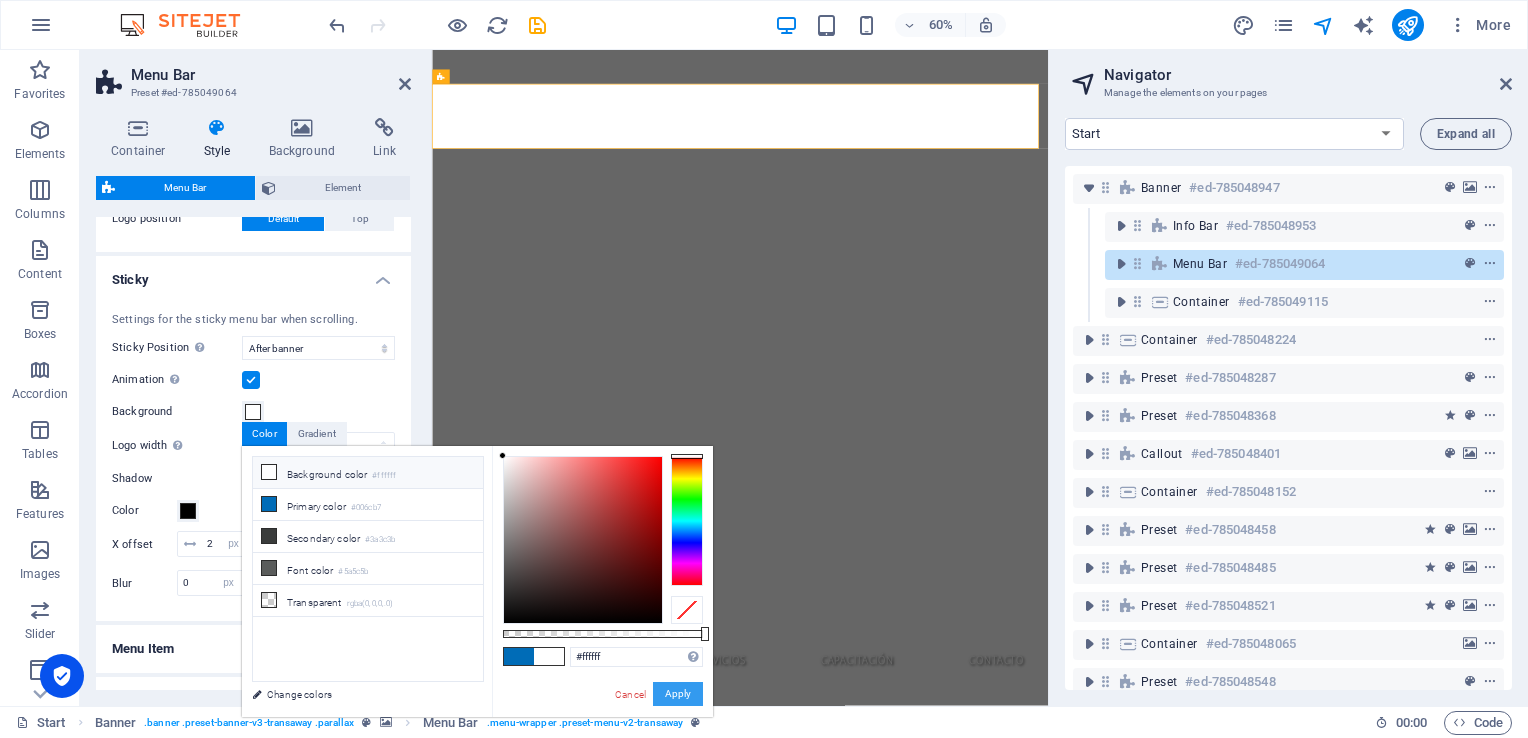 click on "Apply" at bounding box center (678, 694) 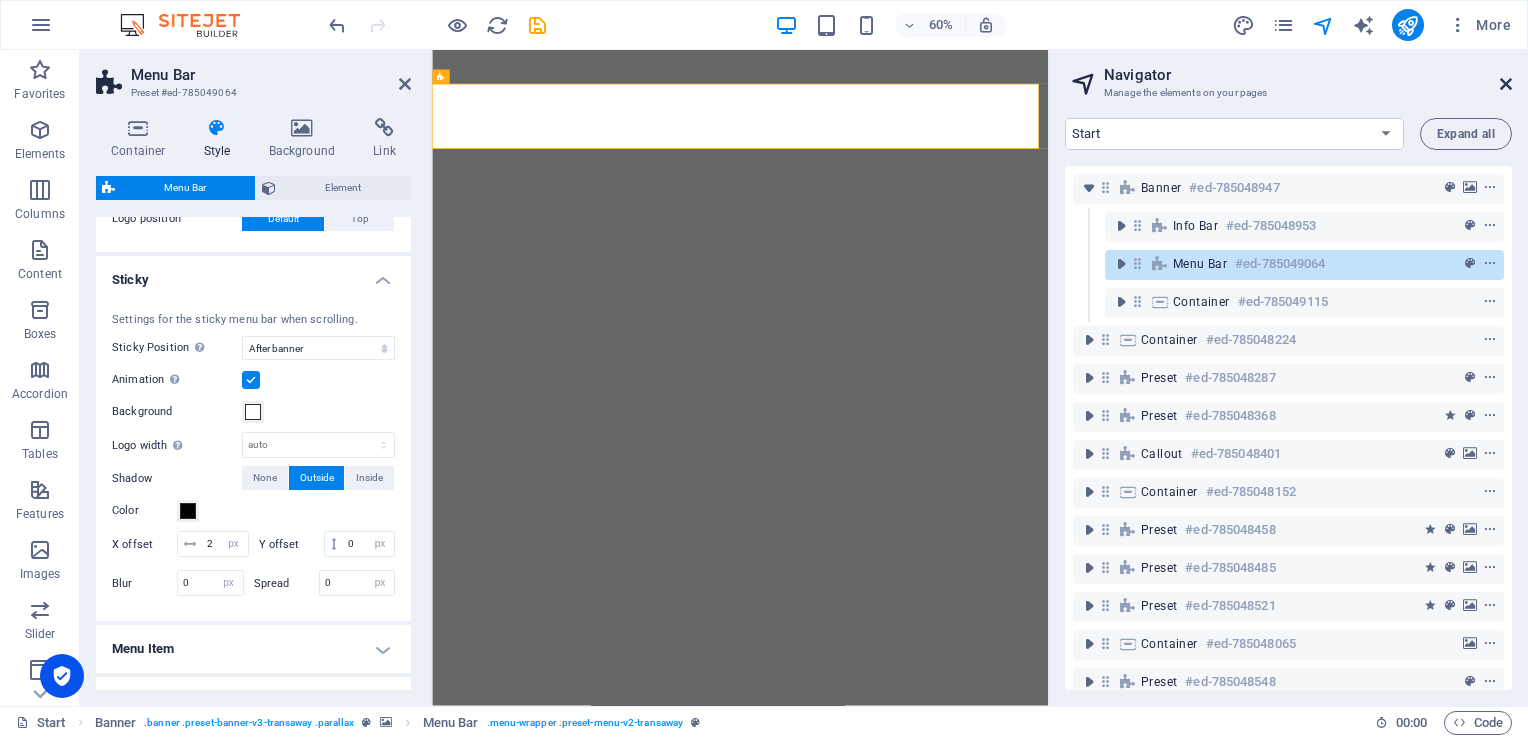 click at bounding box center [1506, 84] 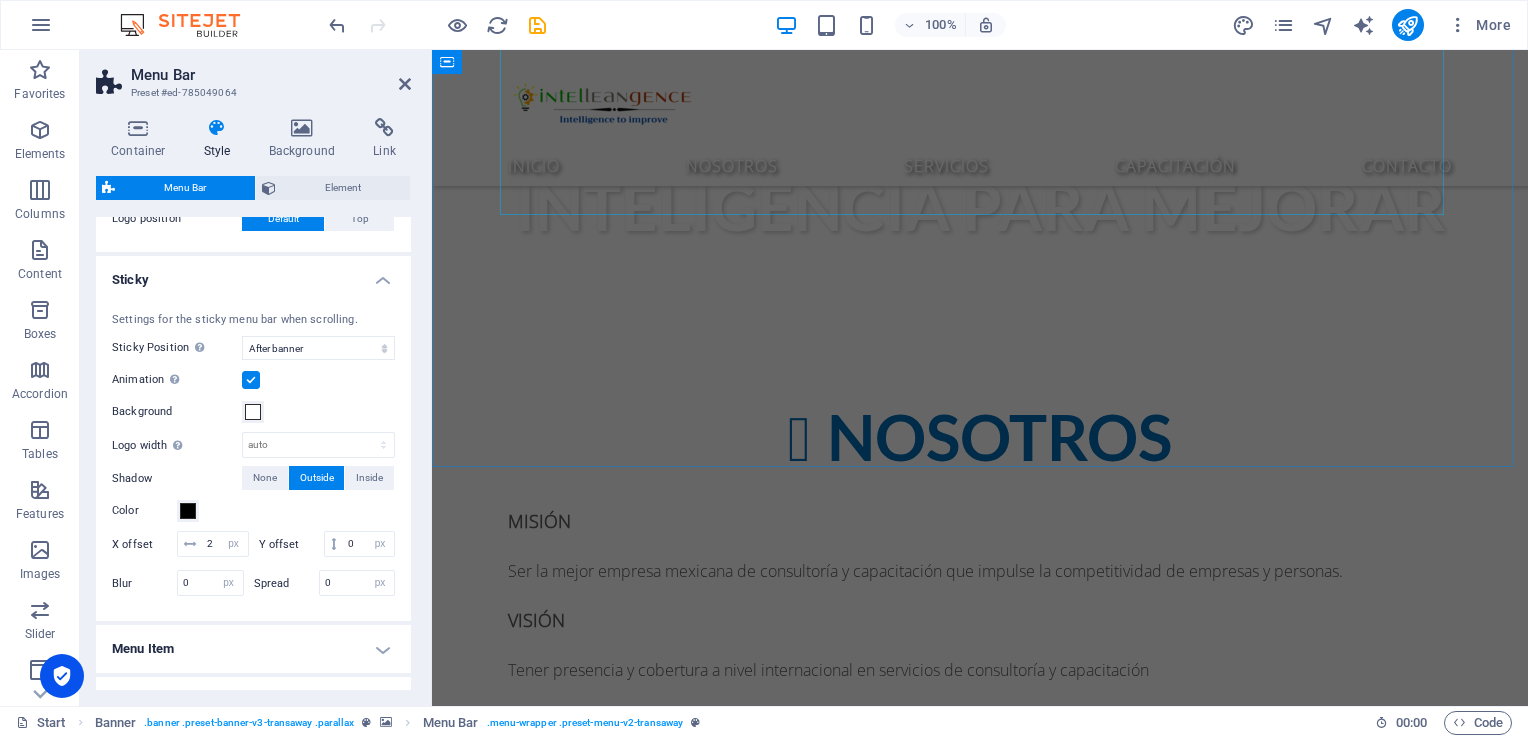 scroll, scrollTop: 1000, scrollLeft: 0, axis: vertical 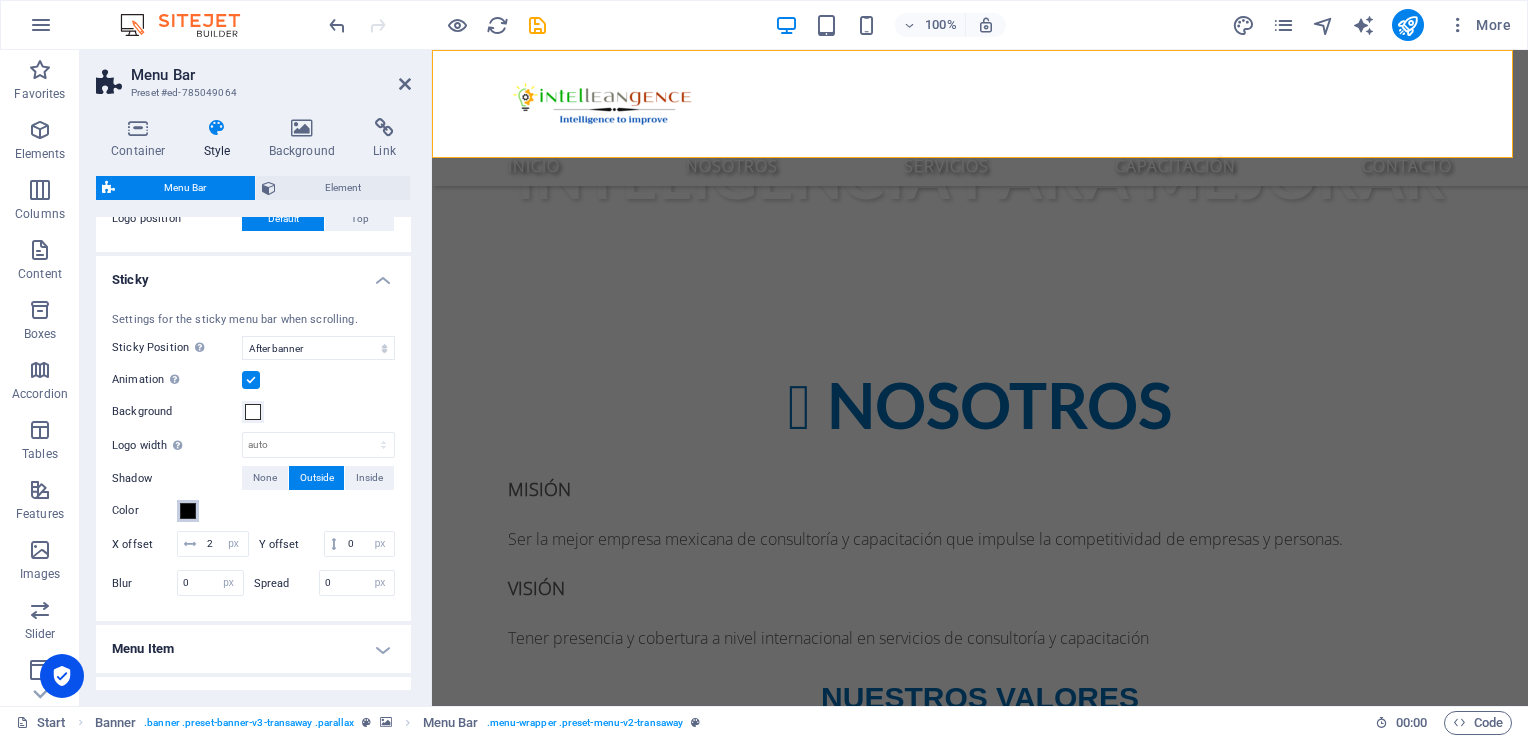 click at bounding box center (188, 511) 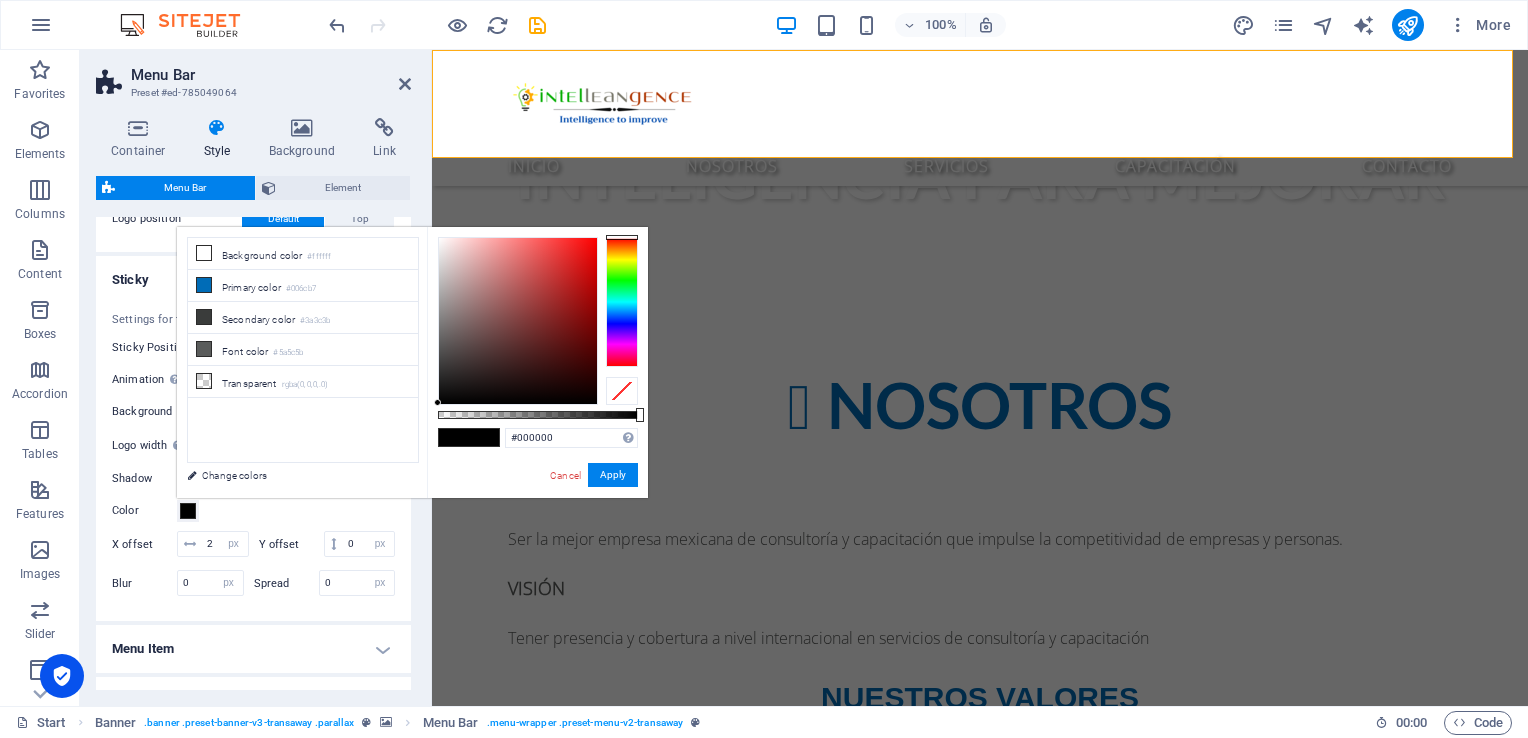 click at bounding box center (188, 511) 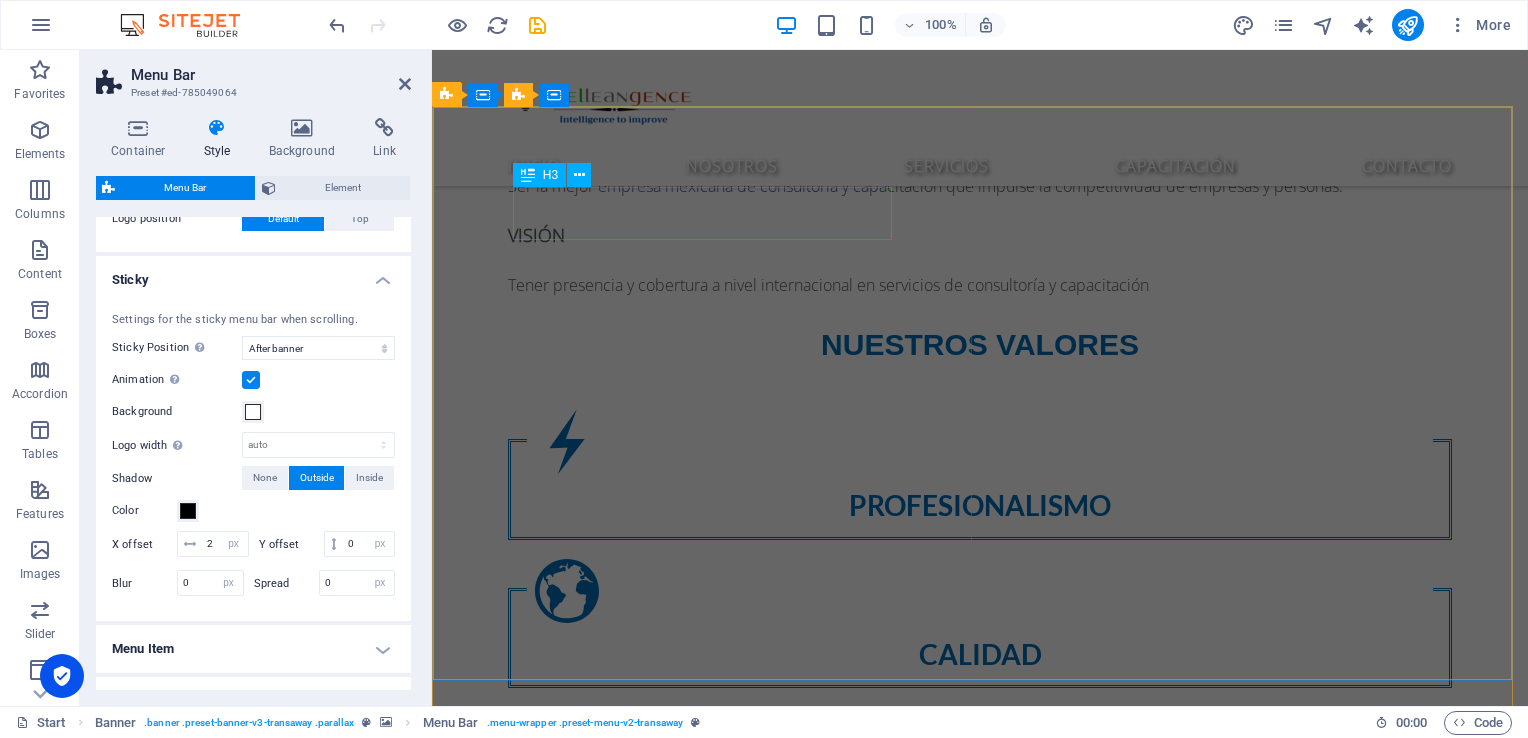 scroll, scrollTop: 1400, scrollLeft: 0, axis: vertical 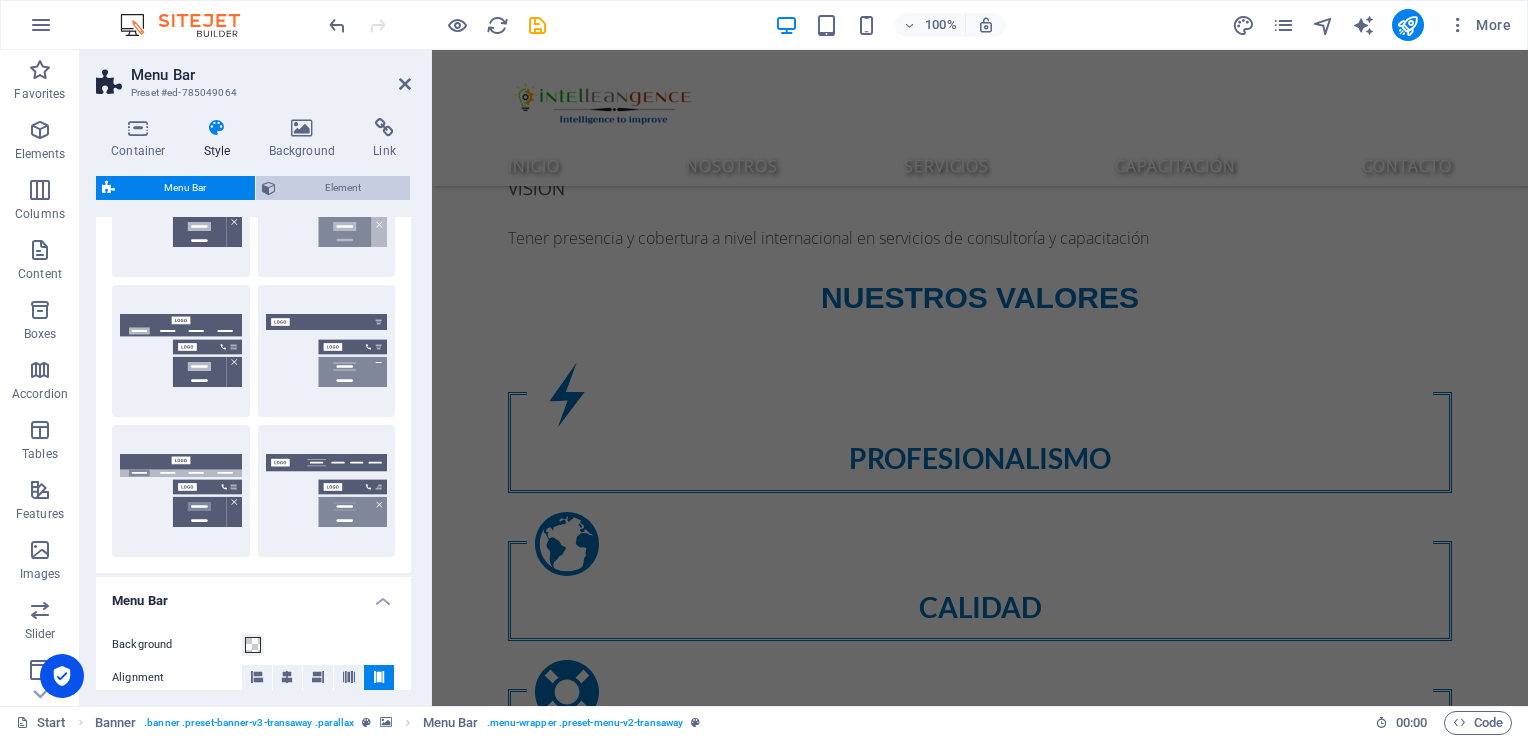 click on "Element" at bounding box center (343, 188) 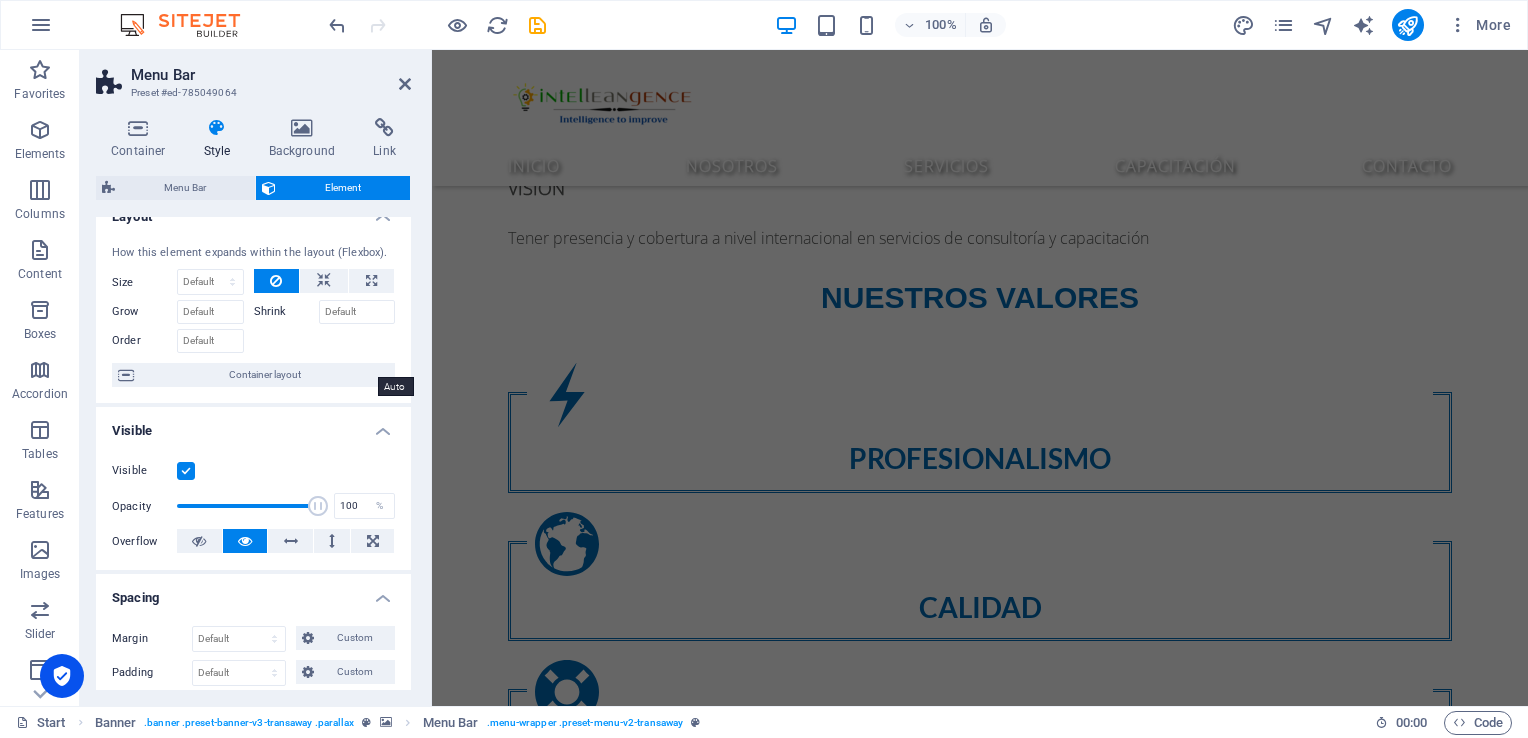 scroll, scrollTop: 0, scrollLeft: 0, axis: both 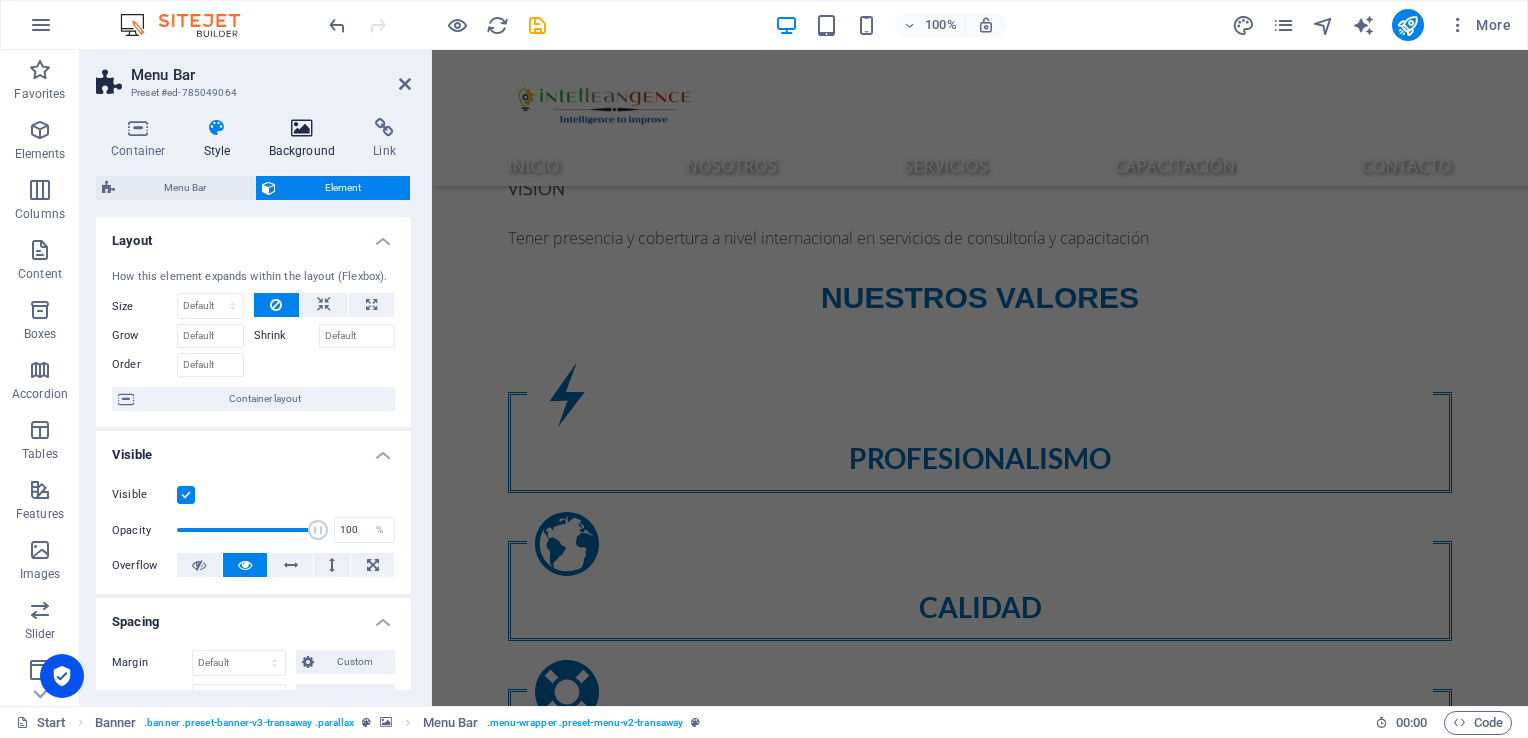 click on "Background" at bounding box center [306, 139] 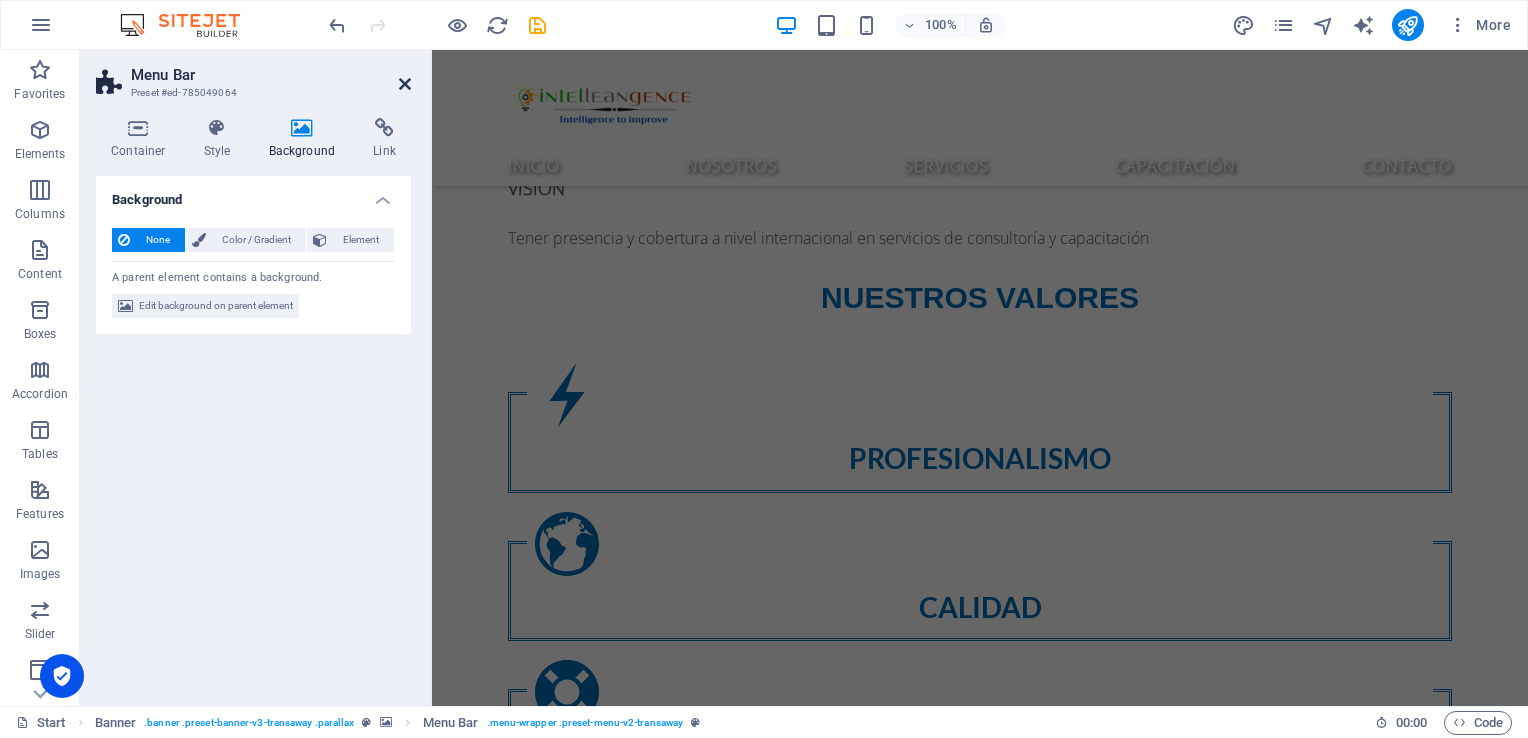 click at bounding box center [405, 84] 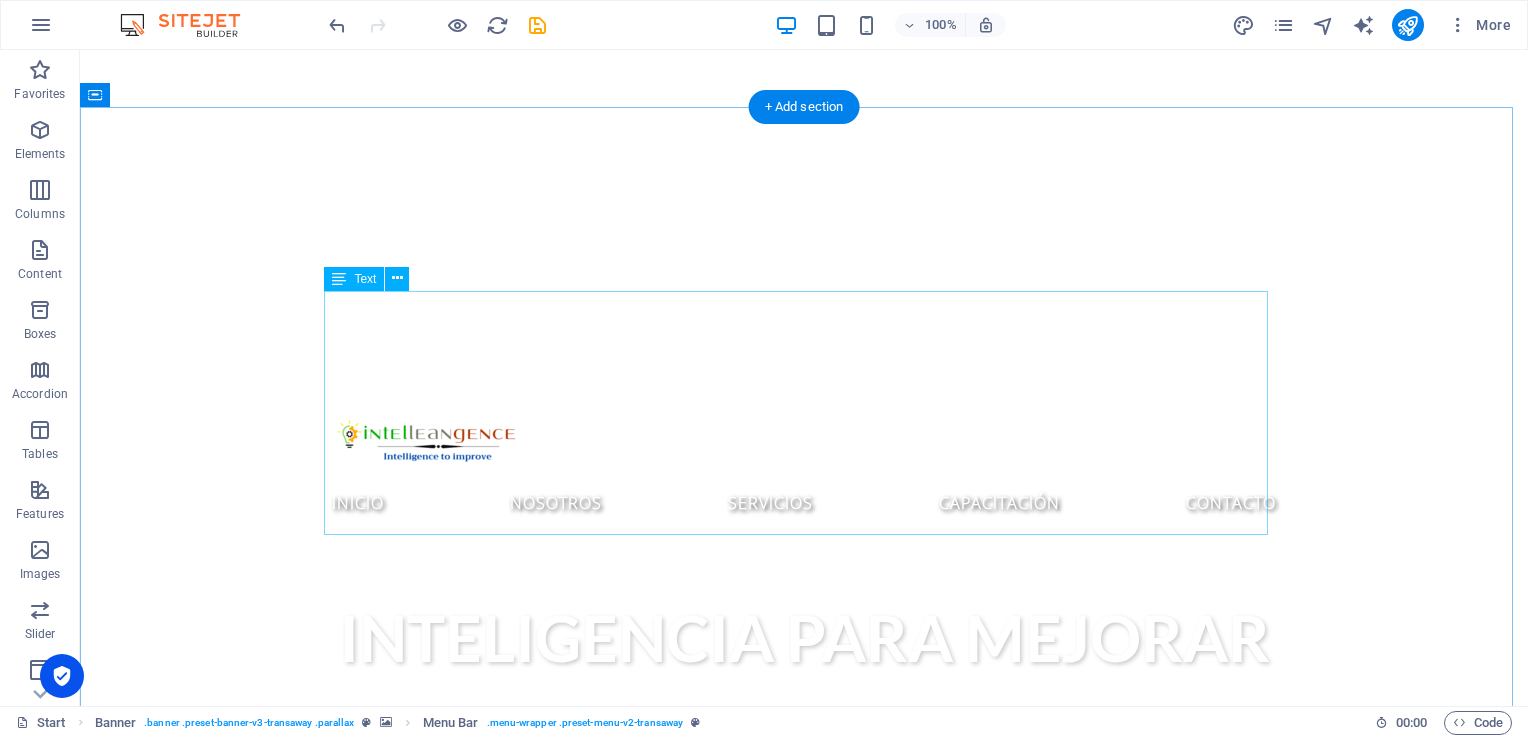 scroll, scrollTop: 0, scrollLeft: 0, axis: both 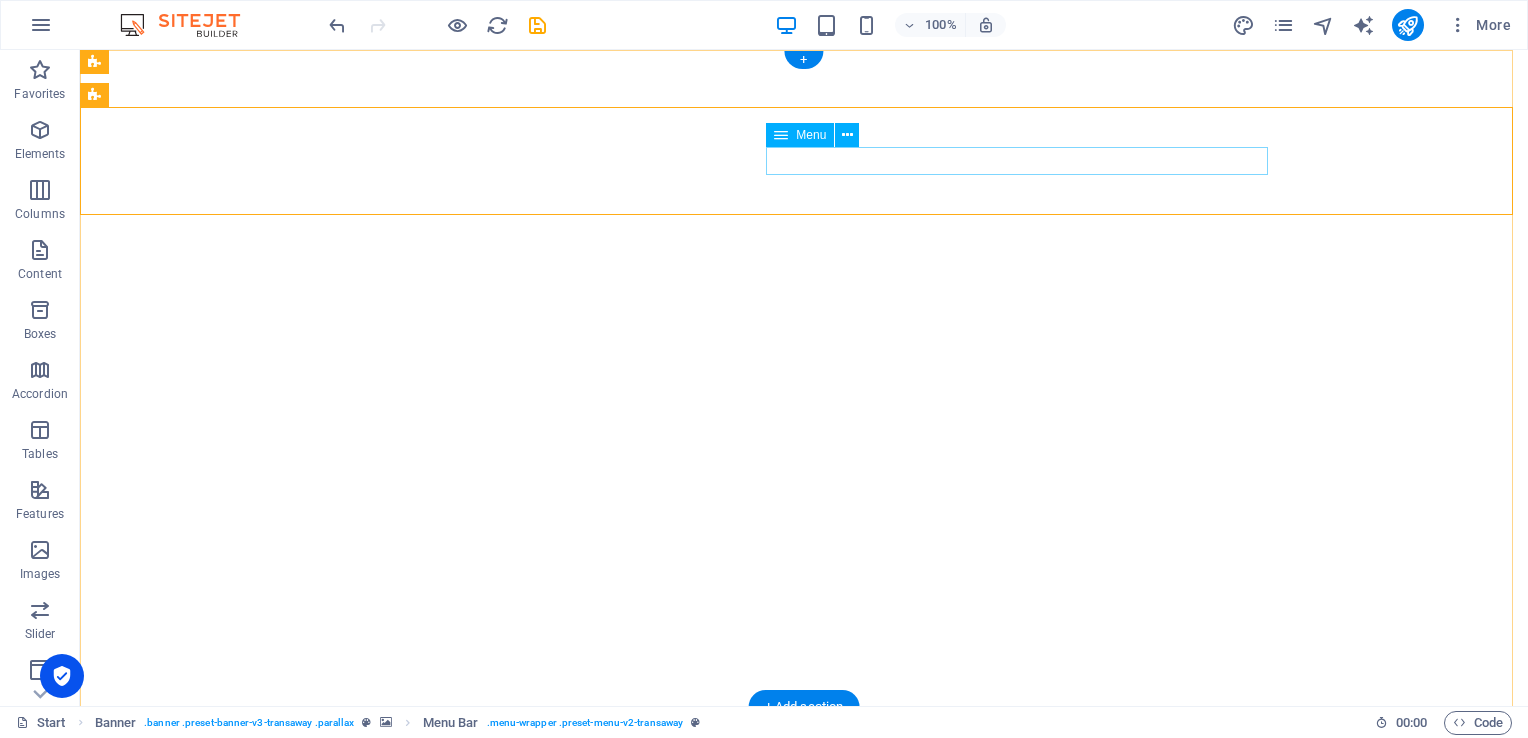 click on "Inicio Nosotros Servicios Capacitación Contacto" at bounding box center (804, 1066) 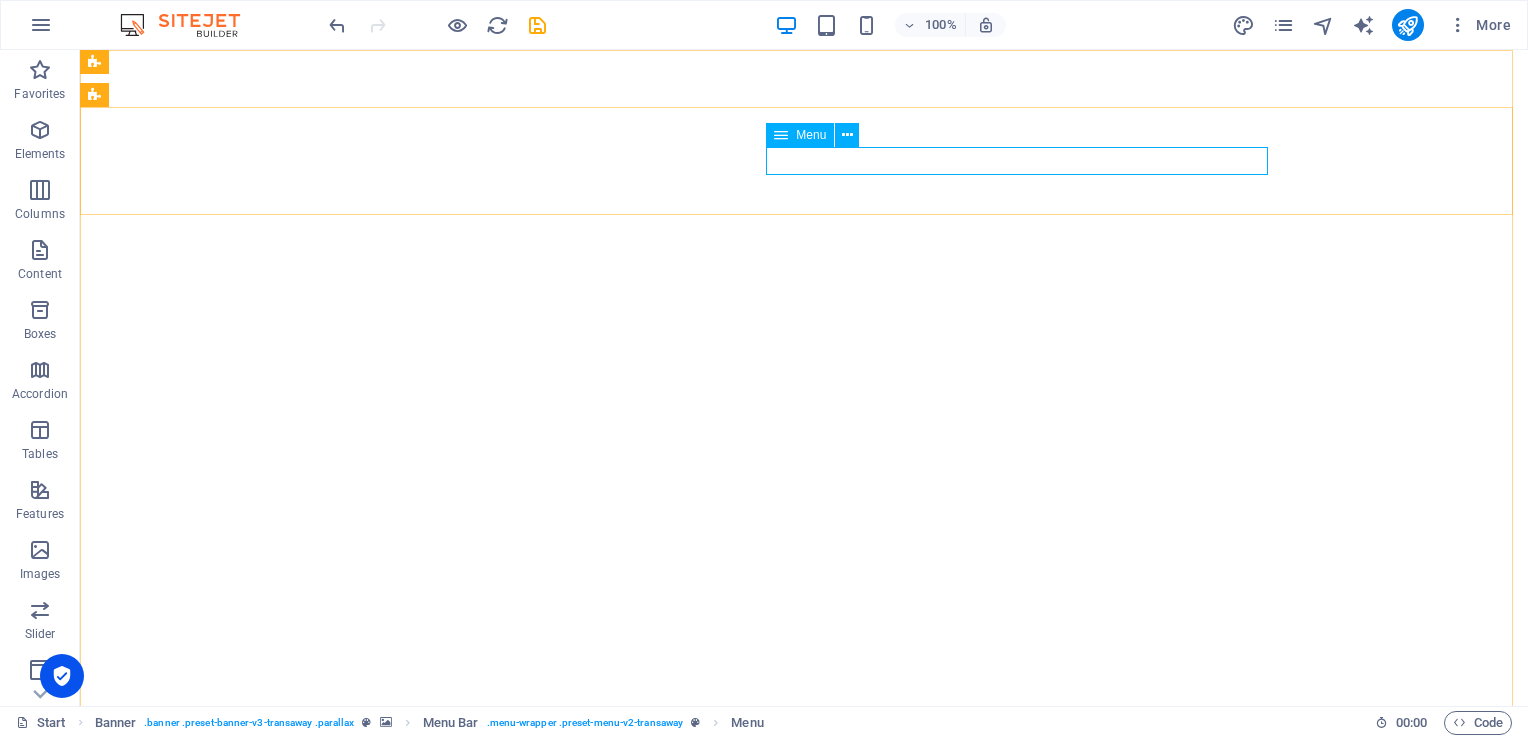 click on "Menu" at bounding box center [811, 135] 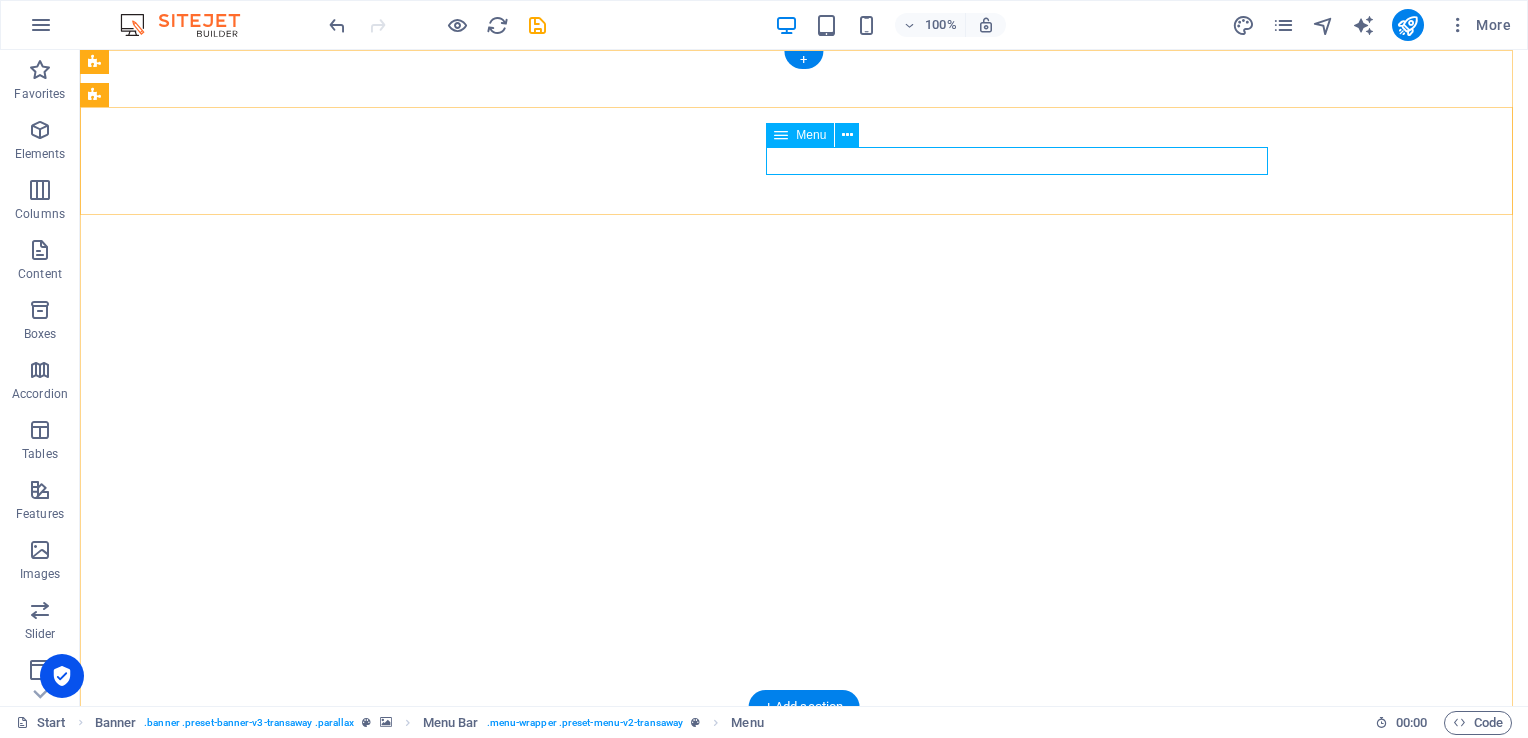 click on "Inicio Nosotros Servicios Capacitación Contacto" at bounding box center (804, 1066) 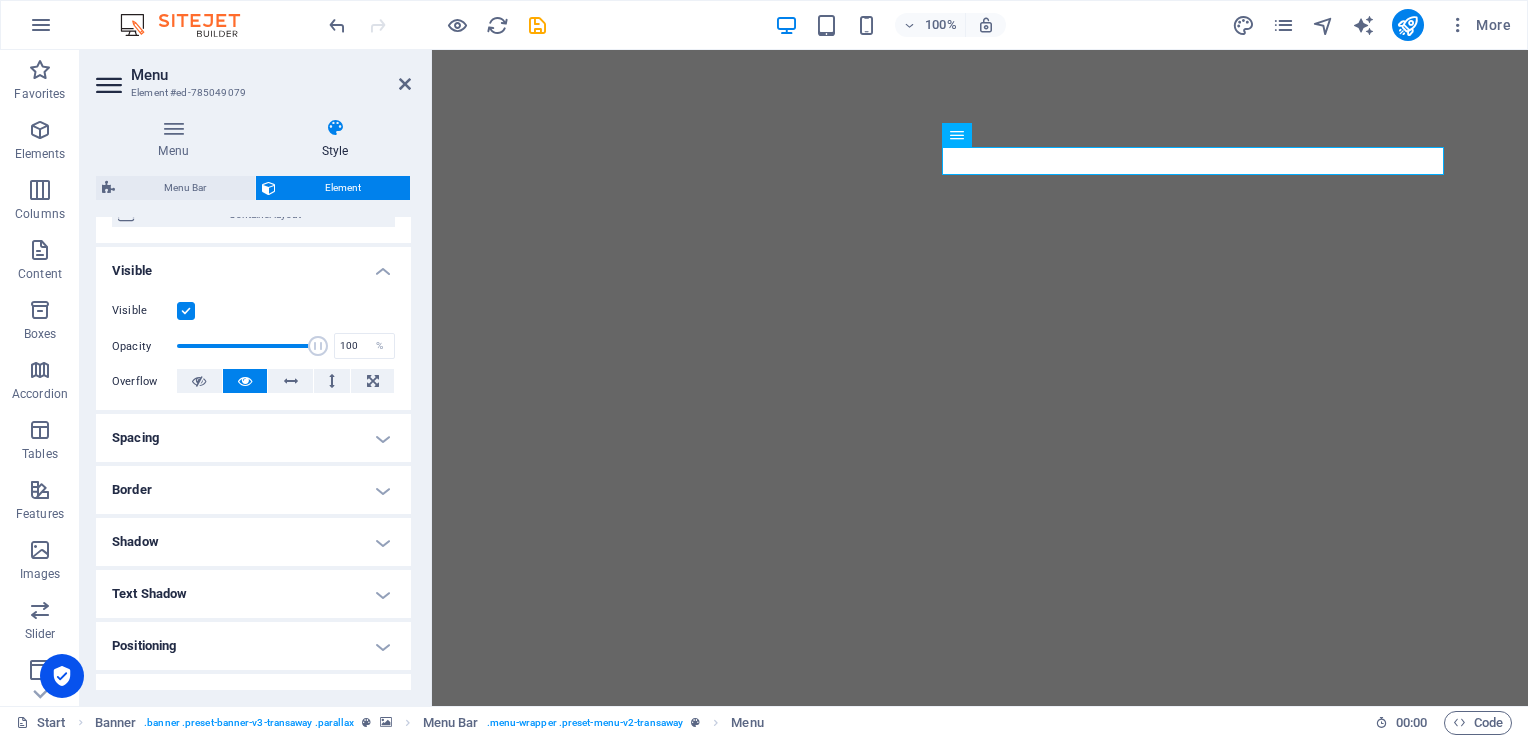 scroll, scrollTop: 200, scrollLeft: 0, axis: vertical 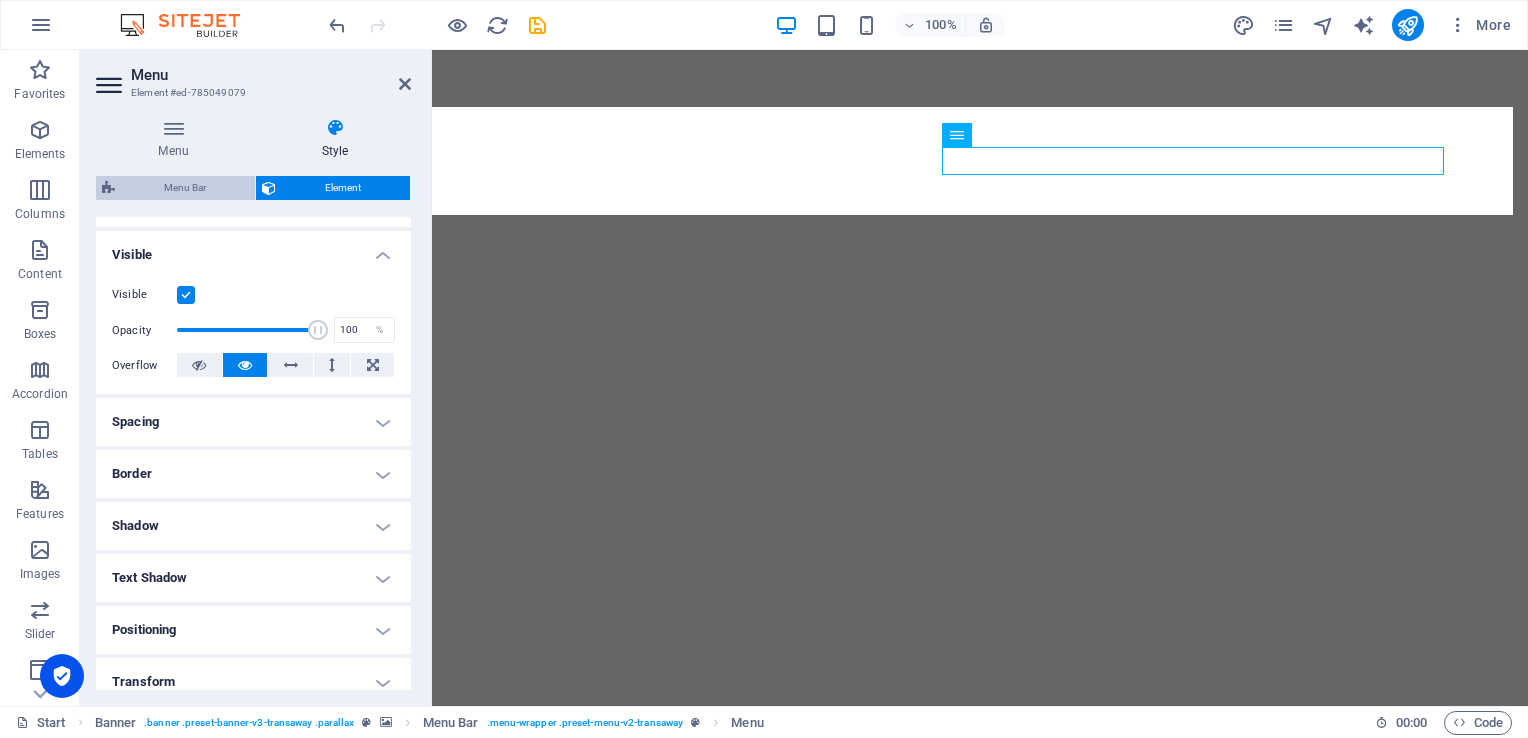 click on "Menu Bar" at bounding box center [185, 188] 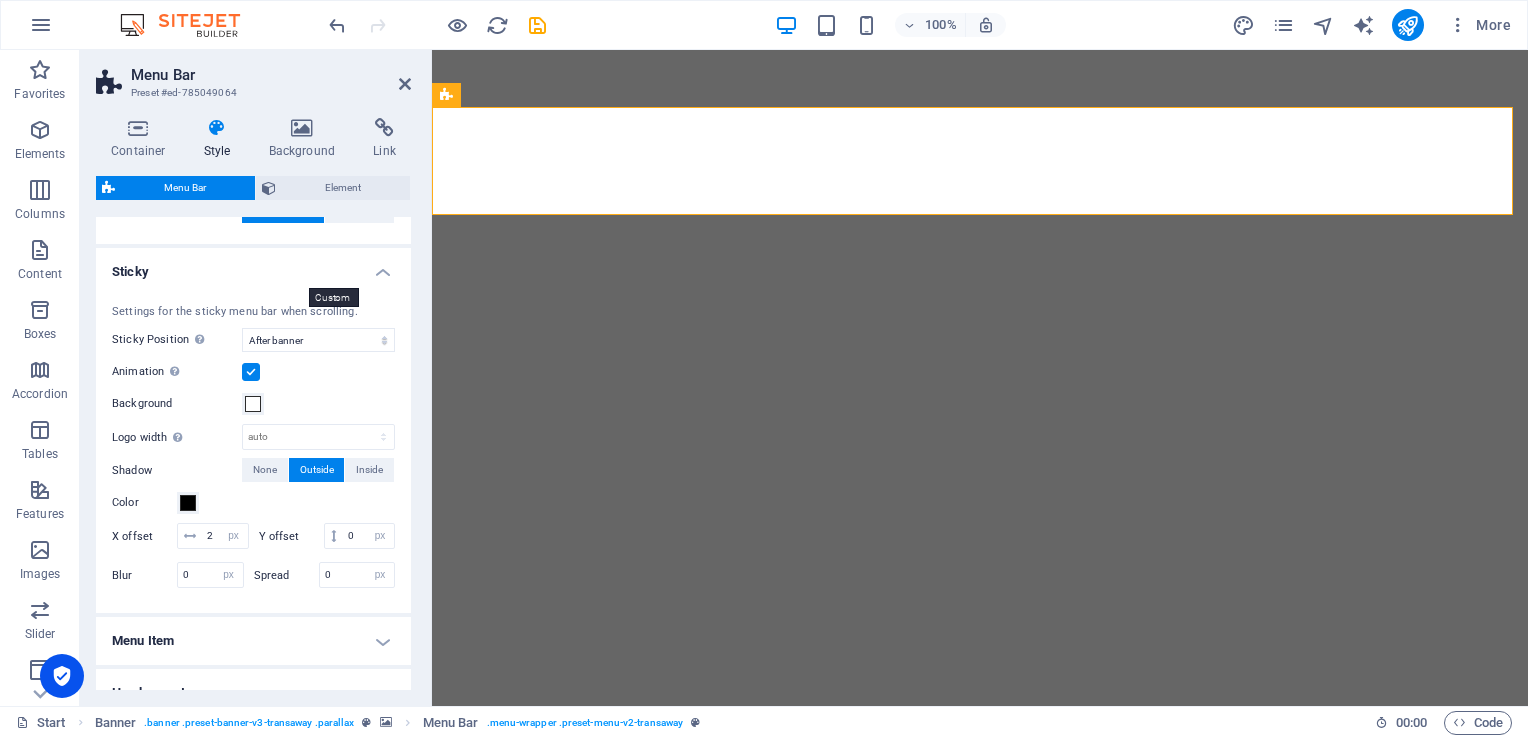 scroll, scrollTop: 900, scrollLeft: 0, axis: vertical 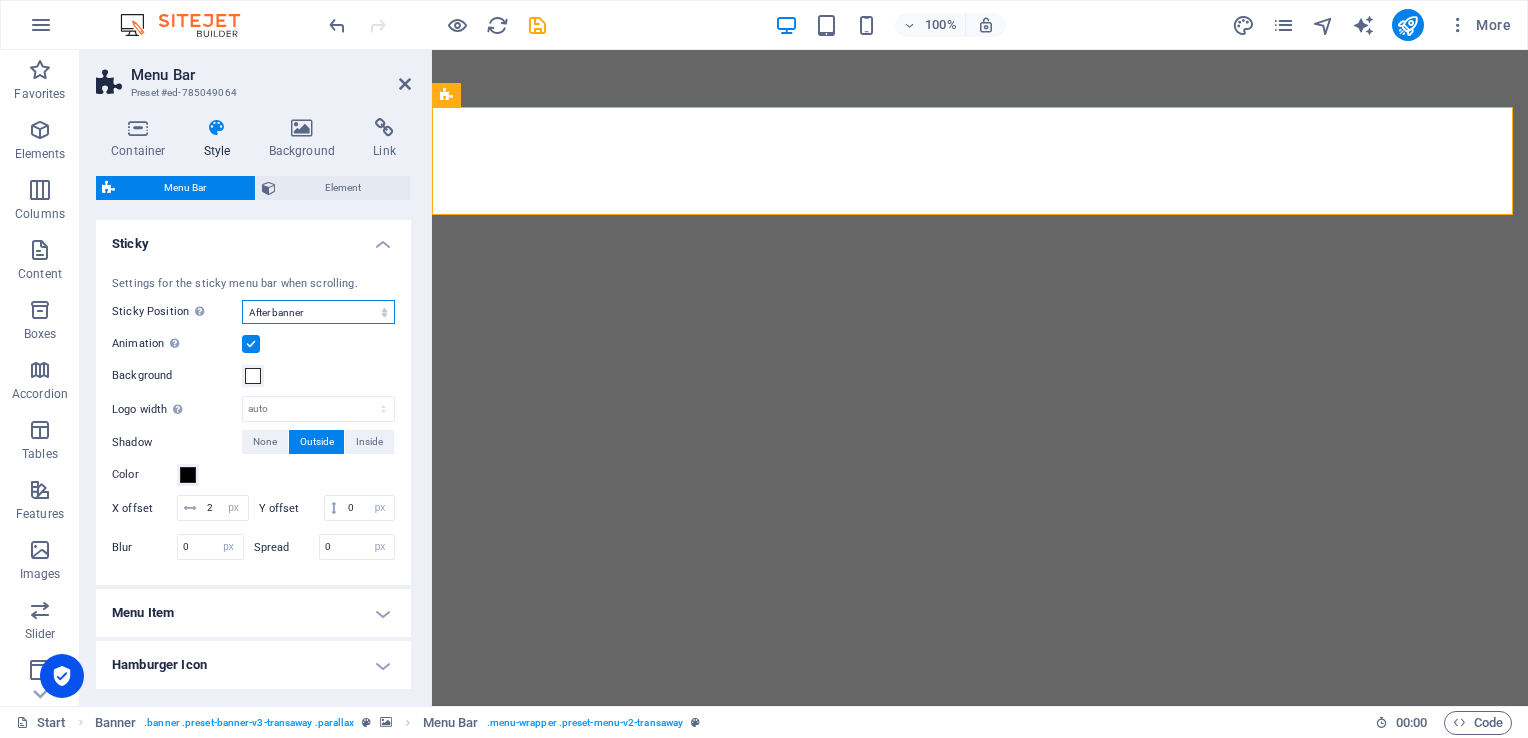 click on "Off Instant After menu After banner When scrolling up" at bounding box center (318, 312) 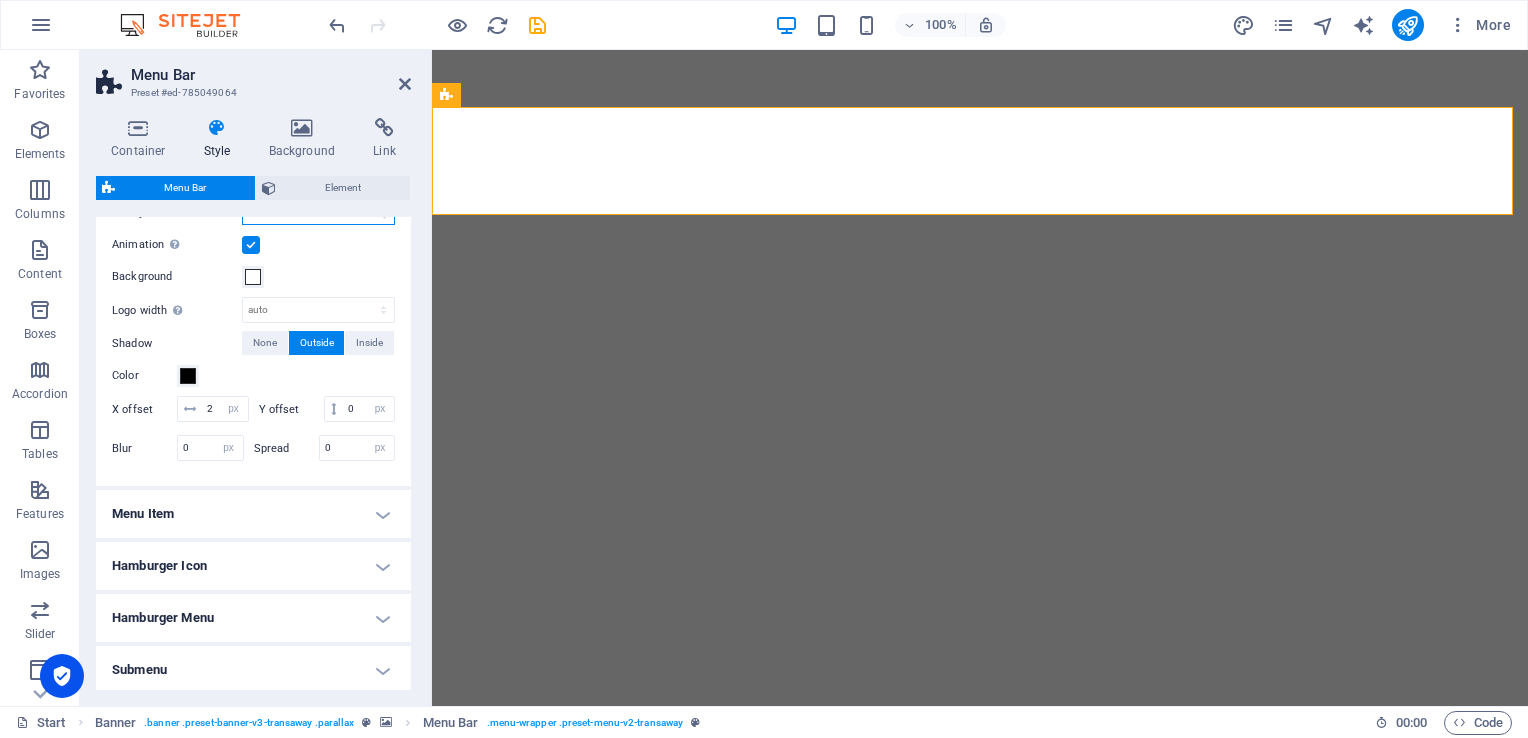 scroll, scrollTop: 1000, scrollLeft: 0, axis: vertical 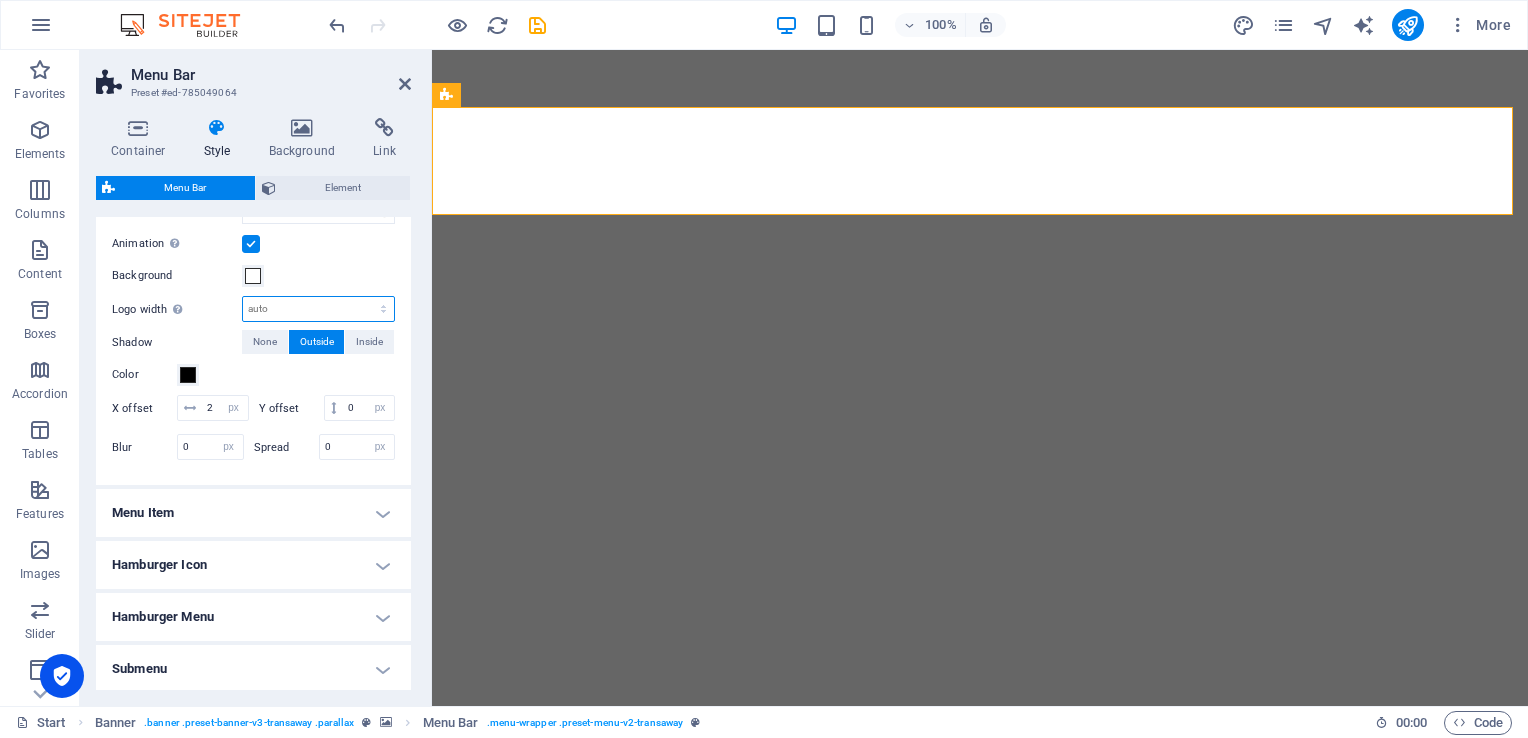 click on "auto px rem % vh vw" at bounding box center (318, 309) 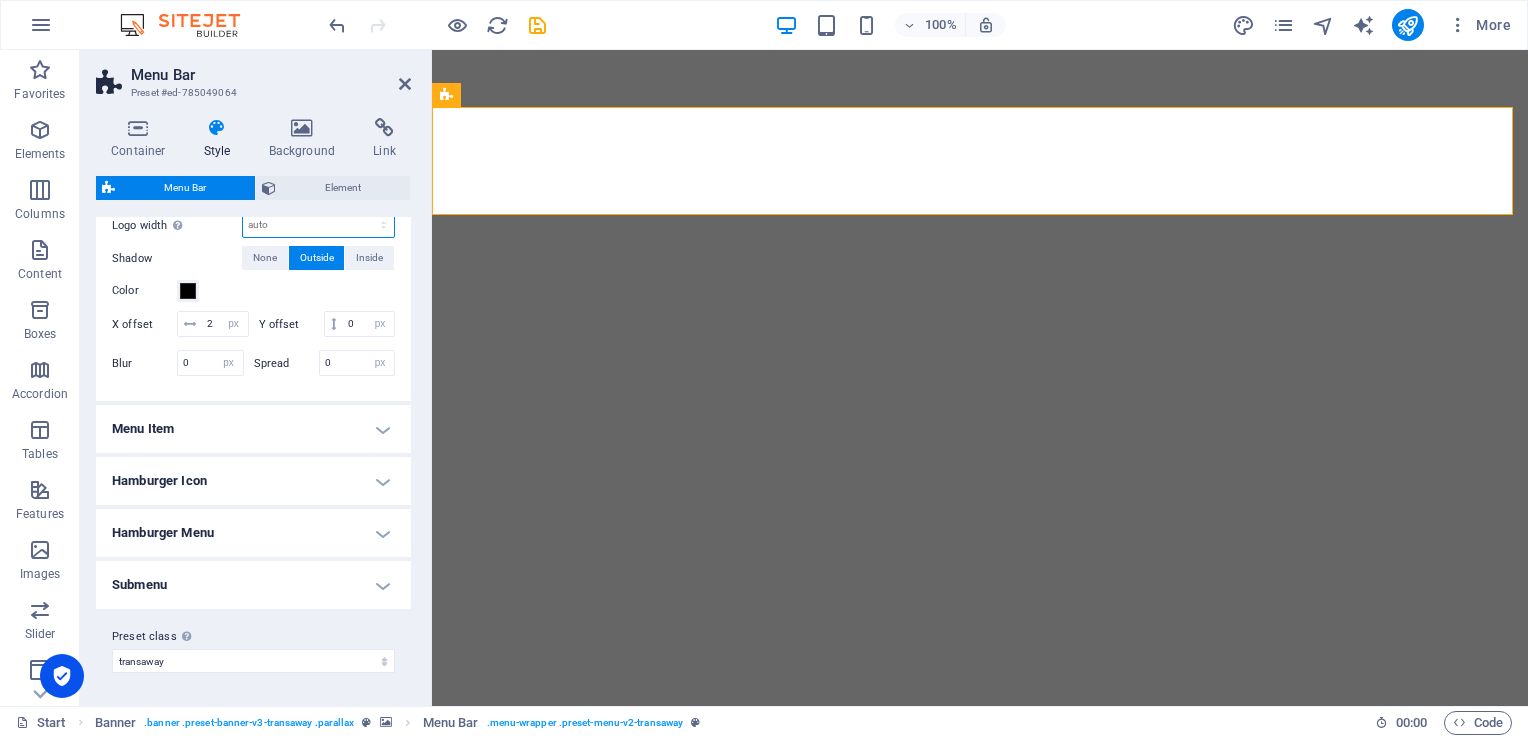 scroll, scrollTop: 1100, scrollLeft: 0, axis: vertical 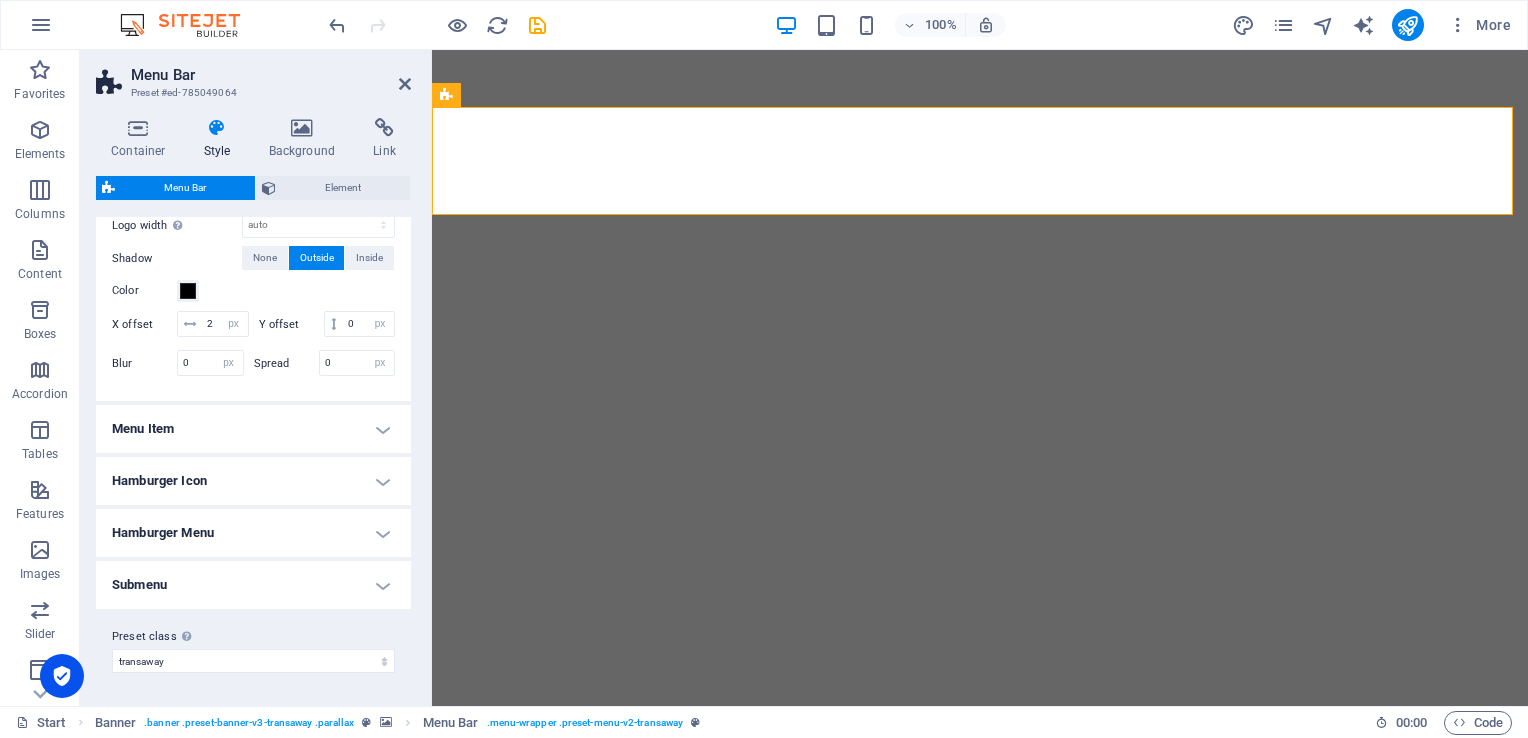 click on "Menu Item" at bounding box center [253, 429] 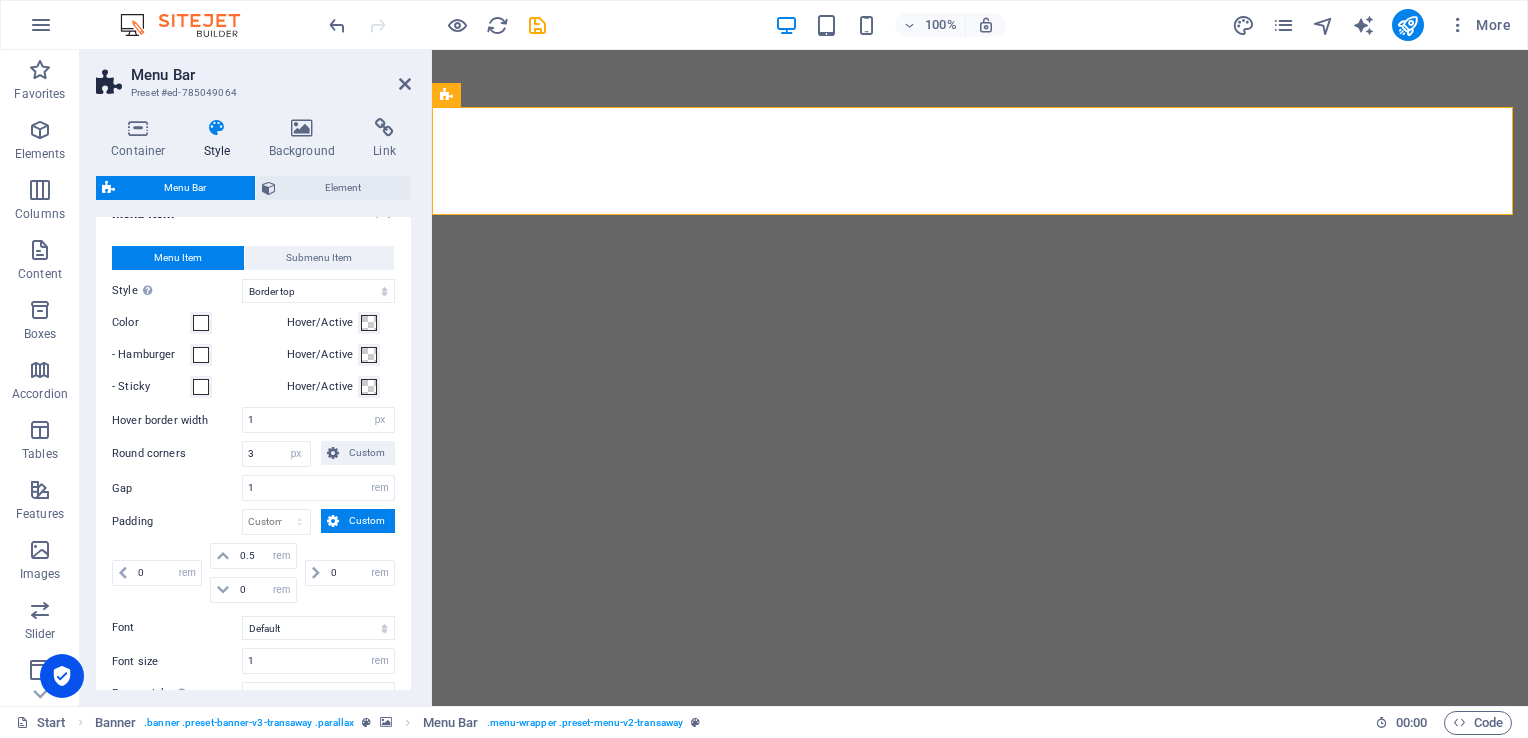 scroll, scrollTop: 1300, scrollLeft: 0, axis: vertical 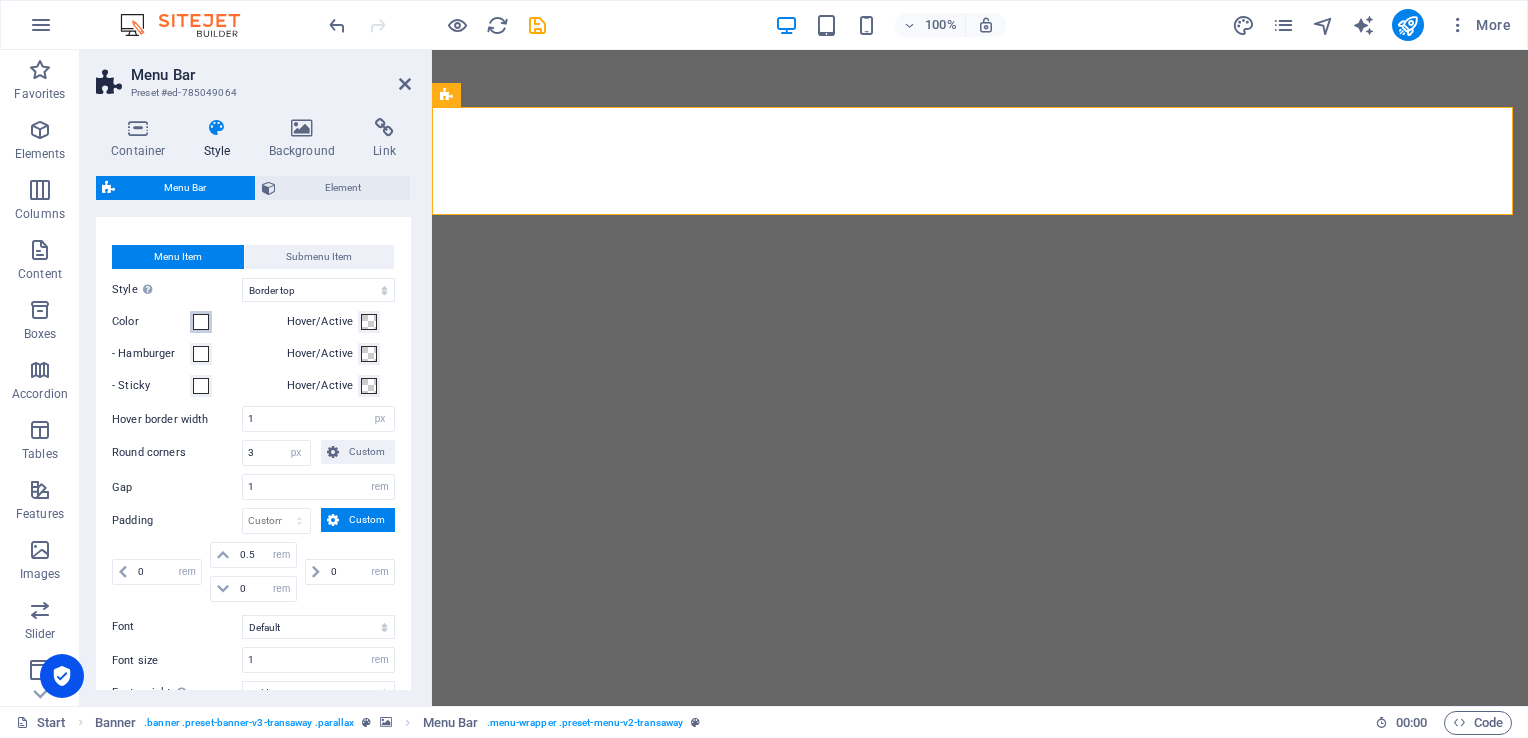 click at bounding box center (201, 322) 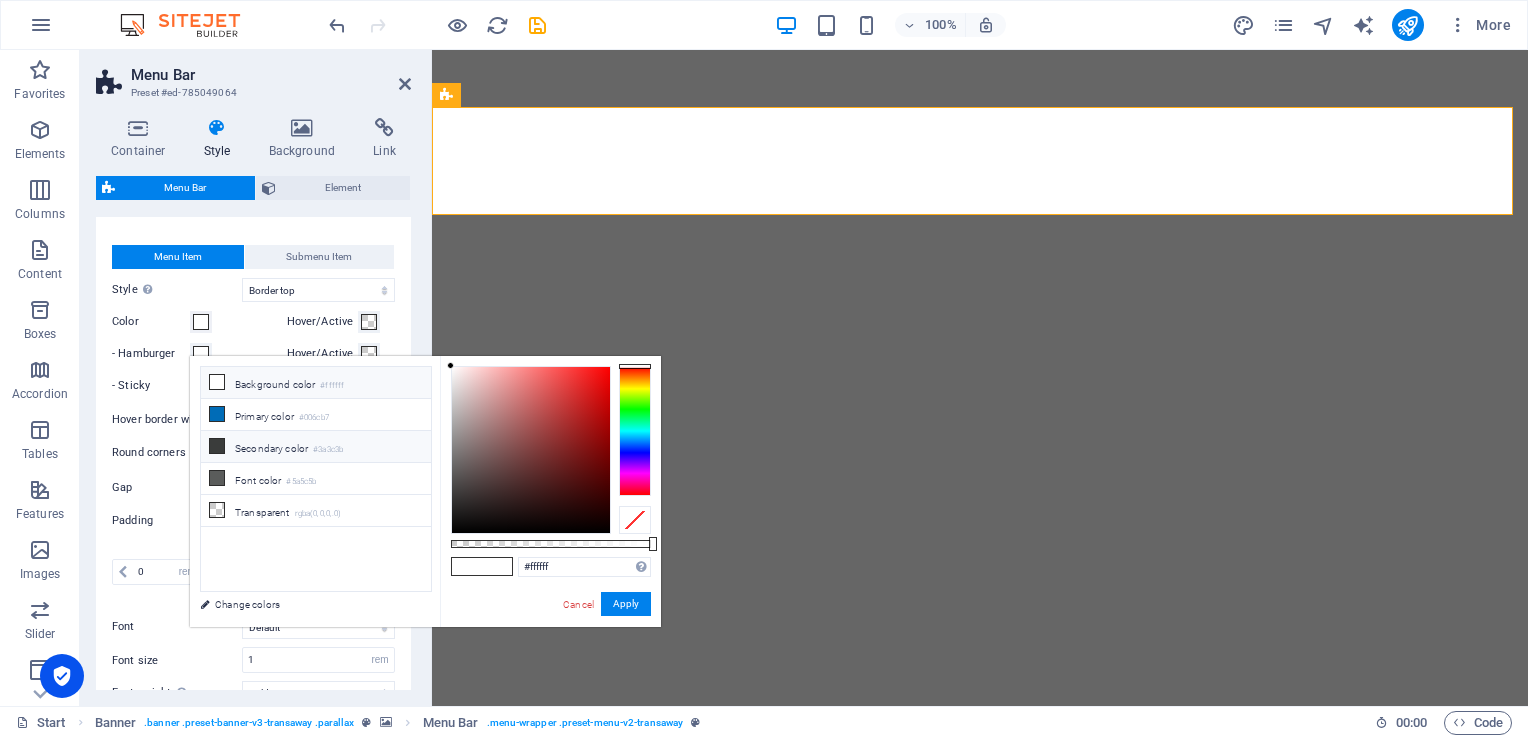 click at bounding box center (217, 446) 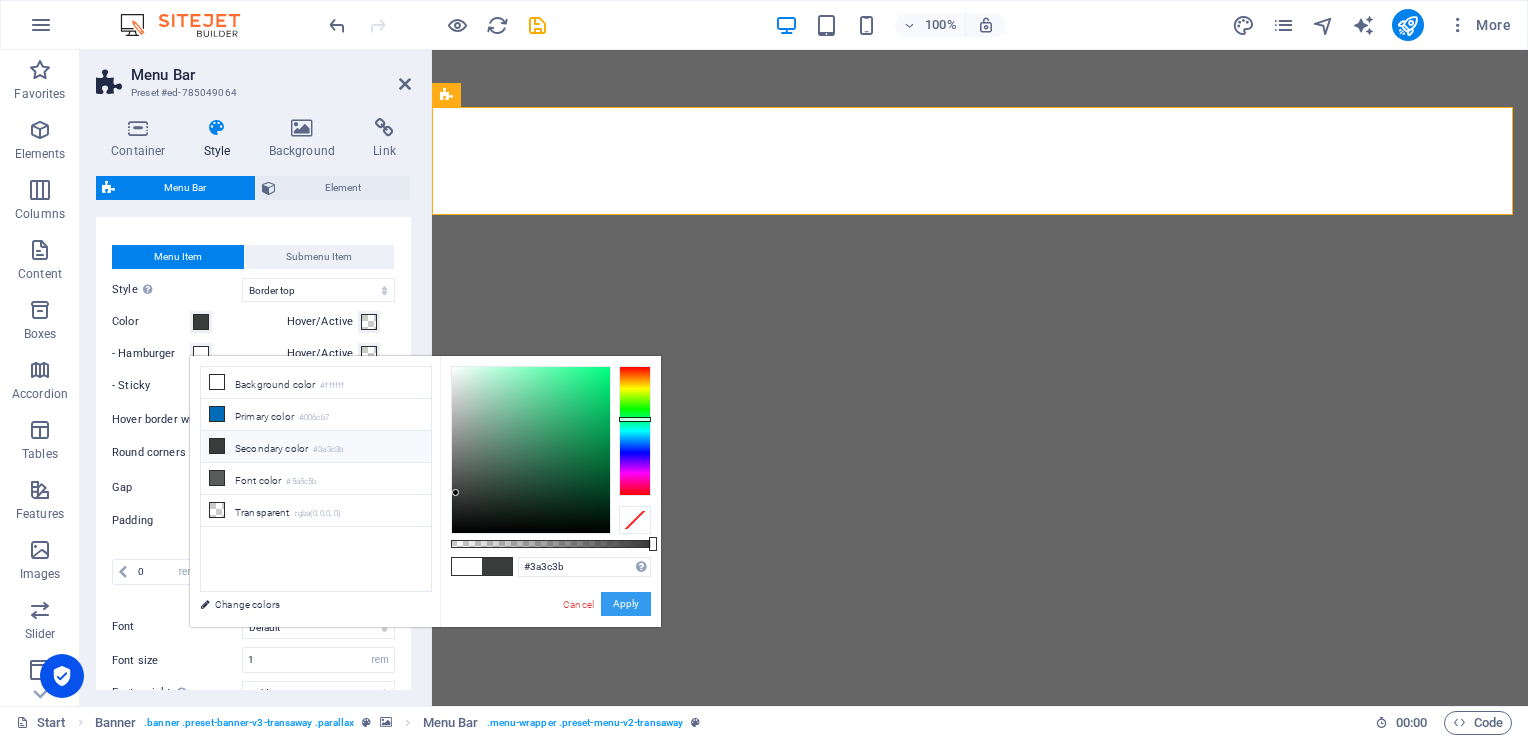 click on "Apply" at bounding box center (626, 604) 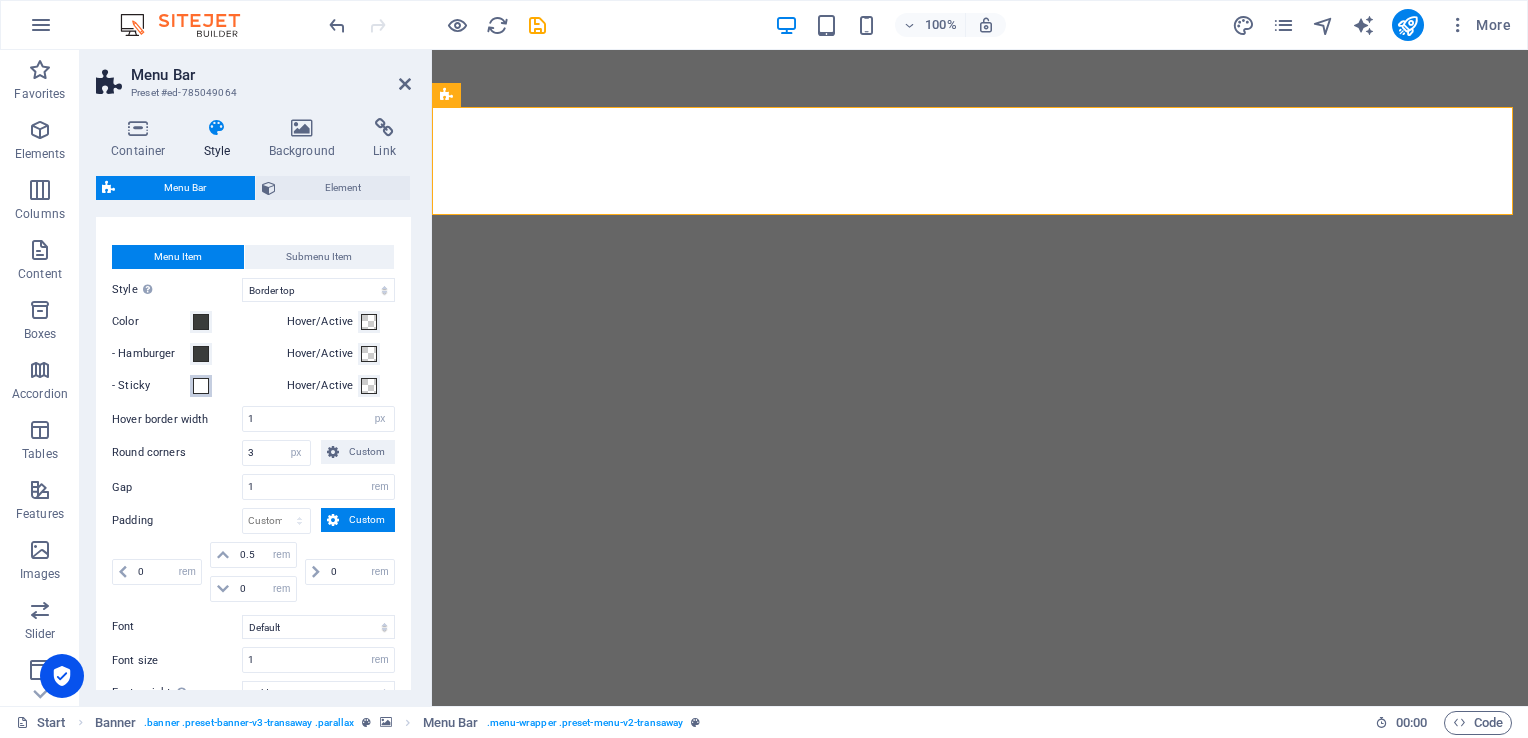 click at bounding box center (201, 386) 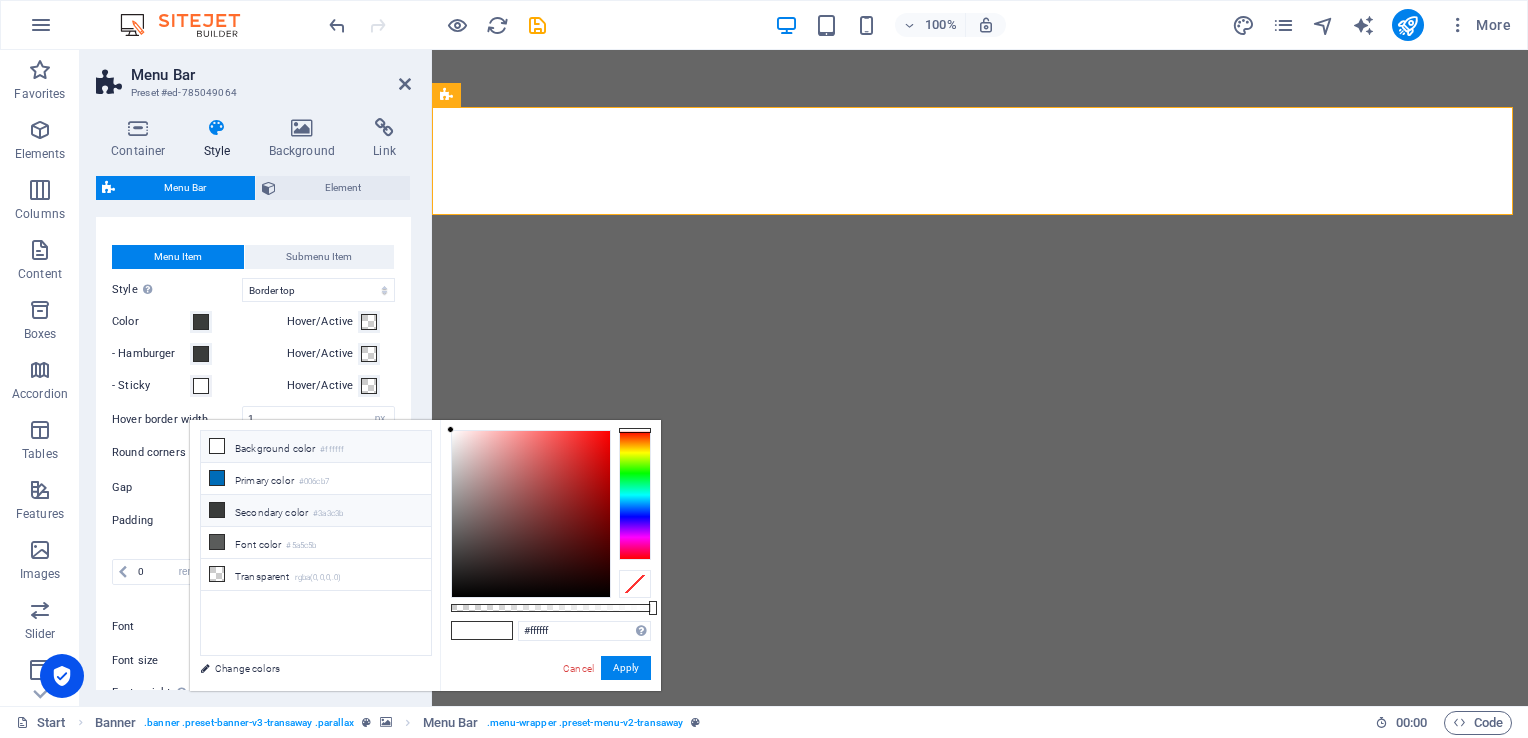 click at bounding box center (217, 510) 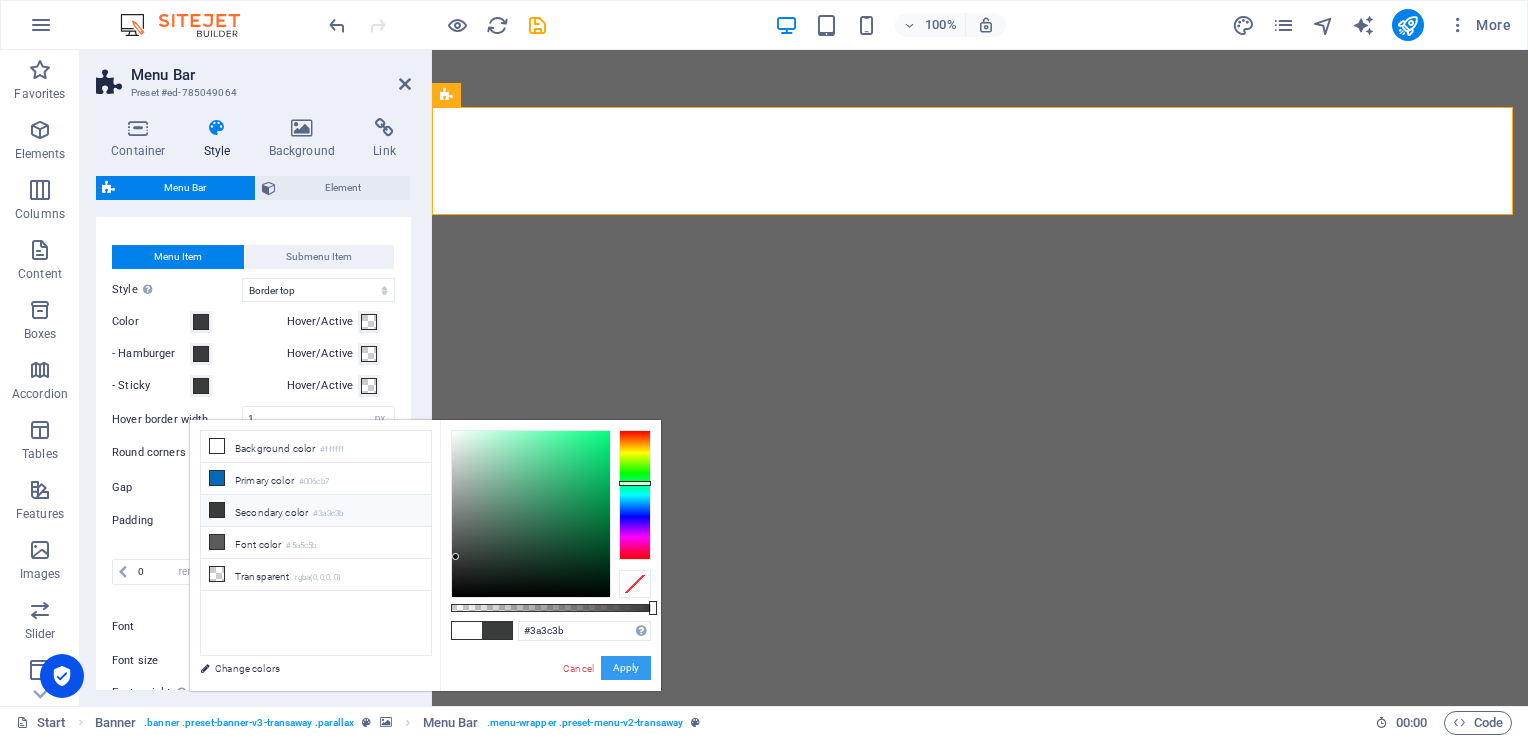 click on "Apply" at bounding box center [626, 668] 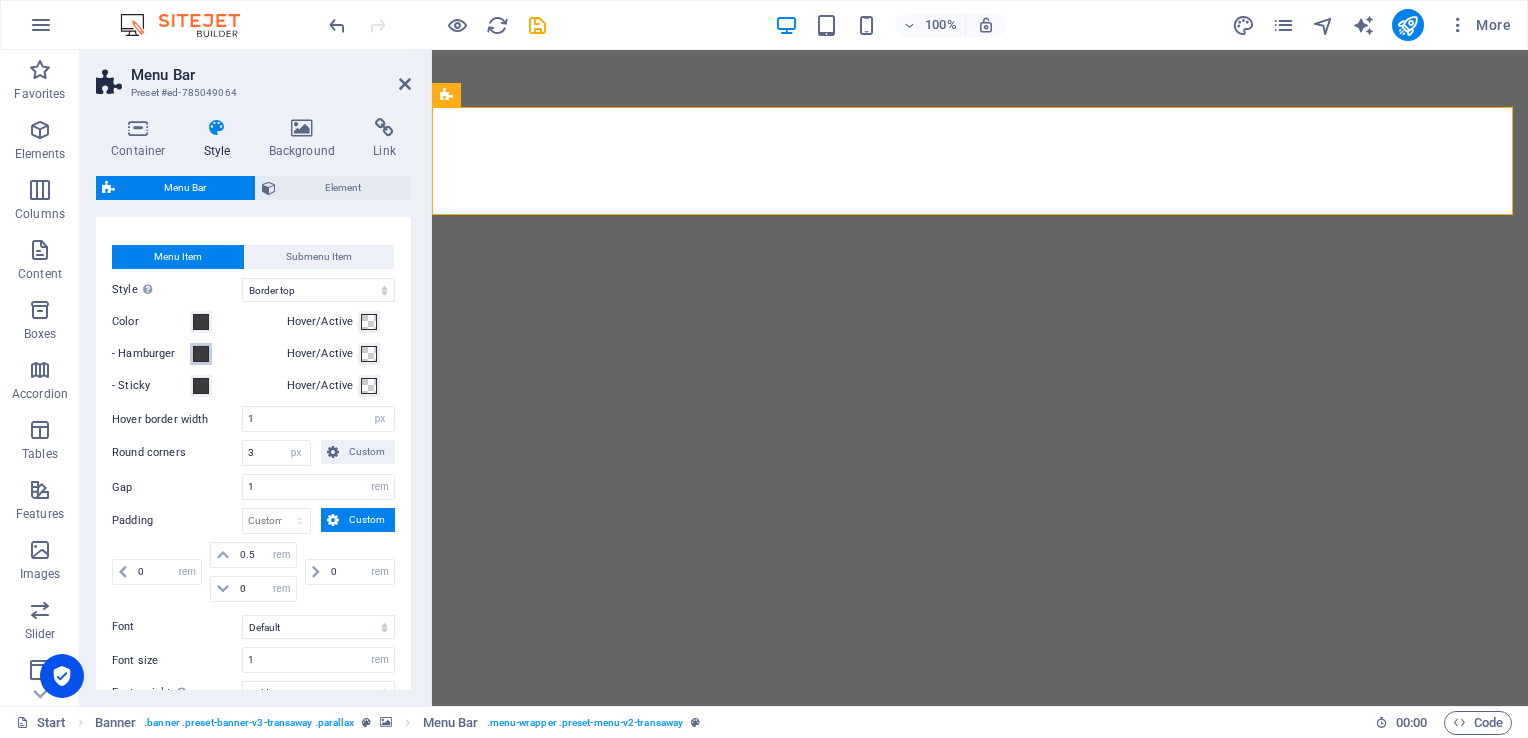 click at bounding box center (201, 354) 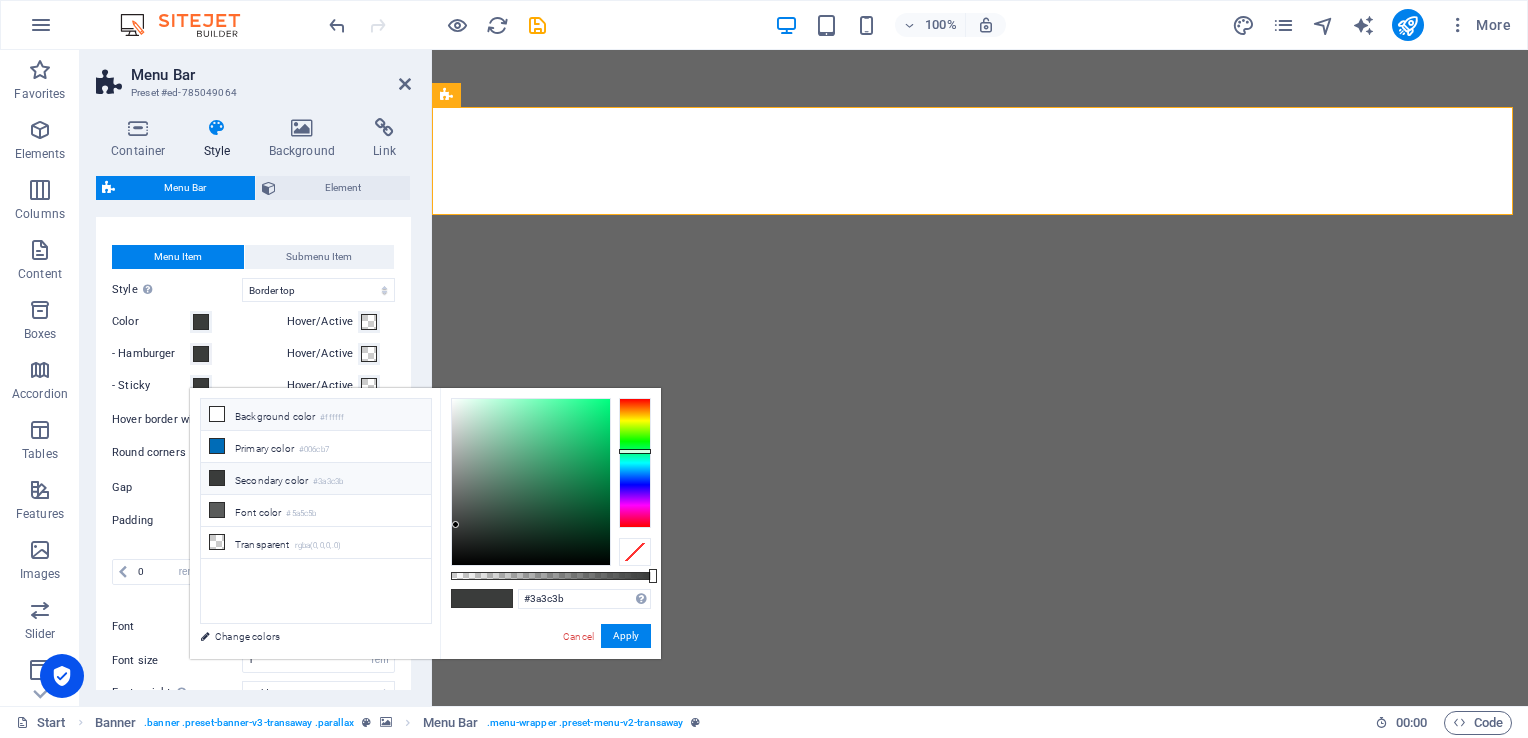click on "Background color
#ffffff" at bounding box center [316, 415] 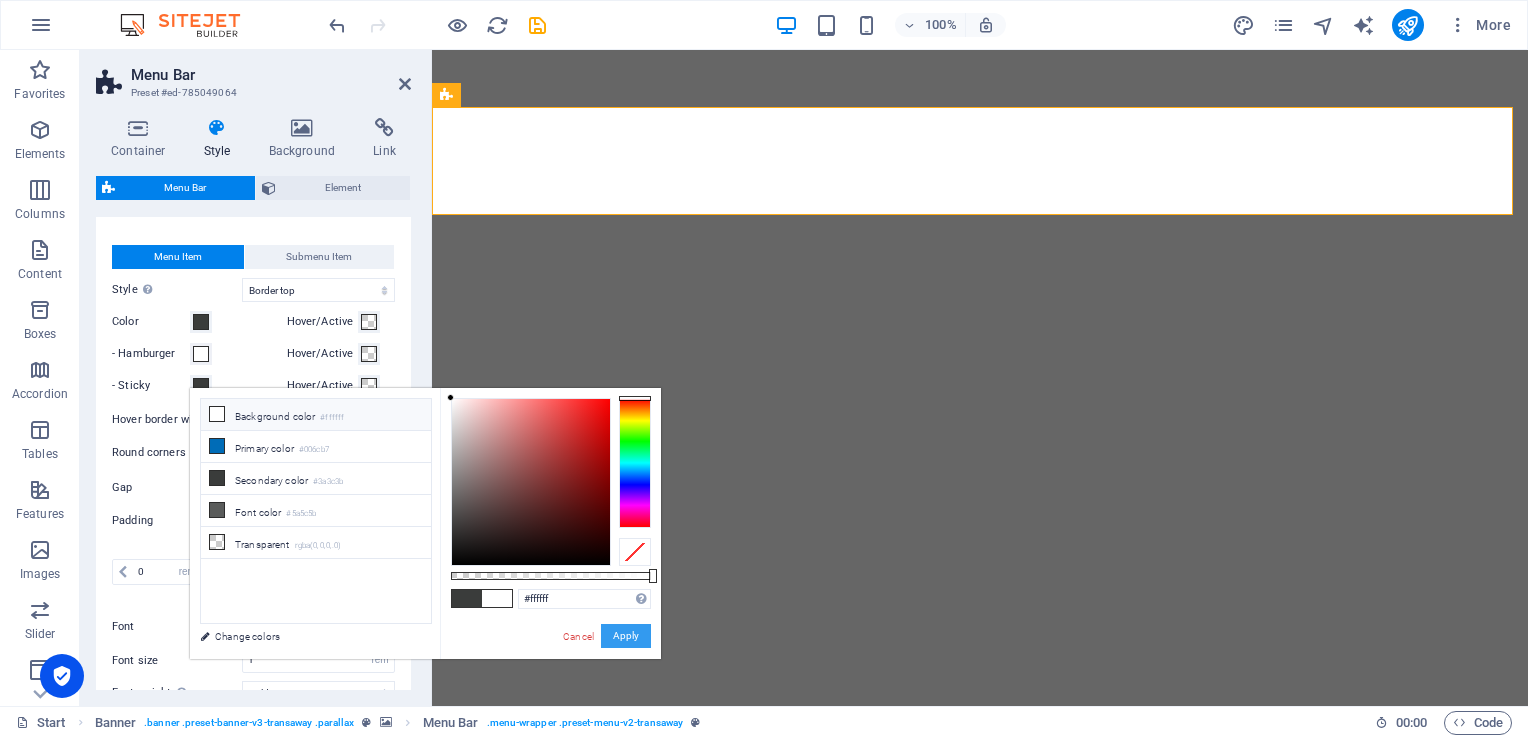 click on "Apply" at bounding box center [626, 636] 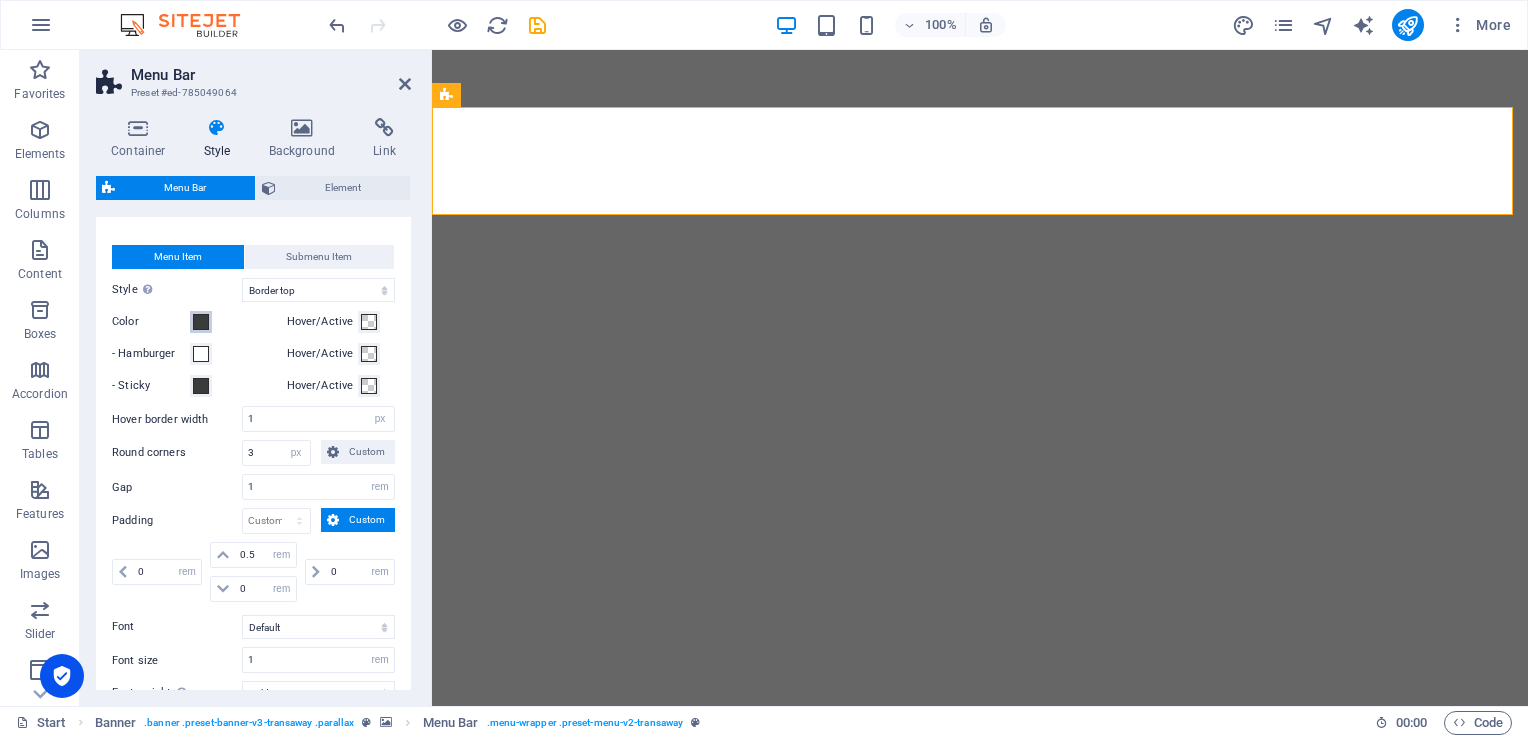click at bounding box center [201, 322] 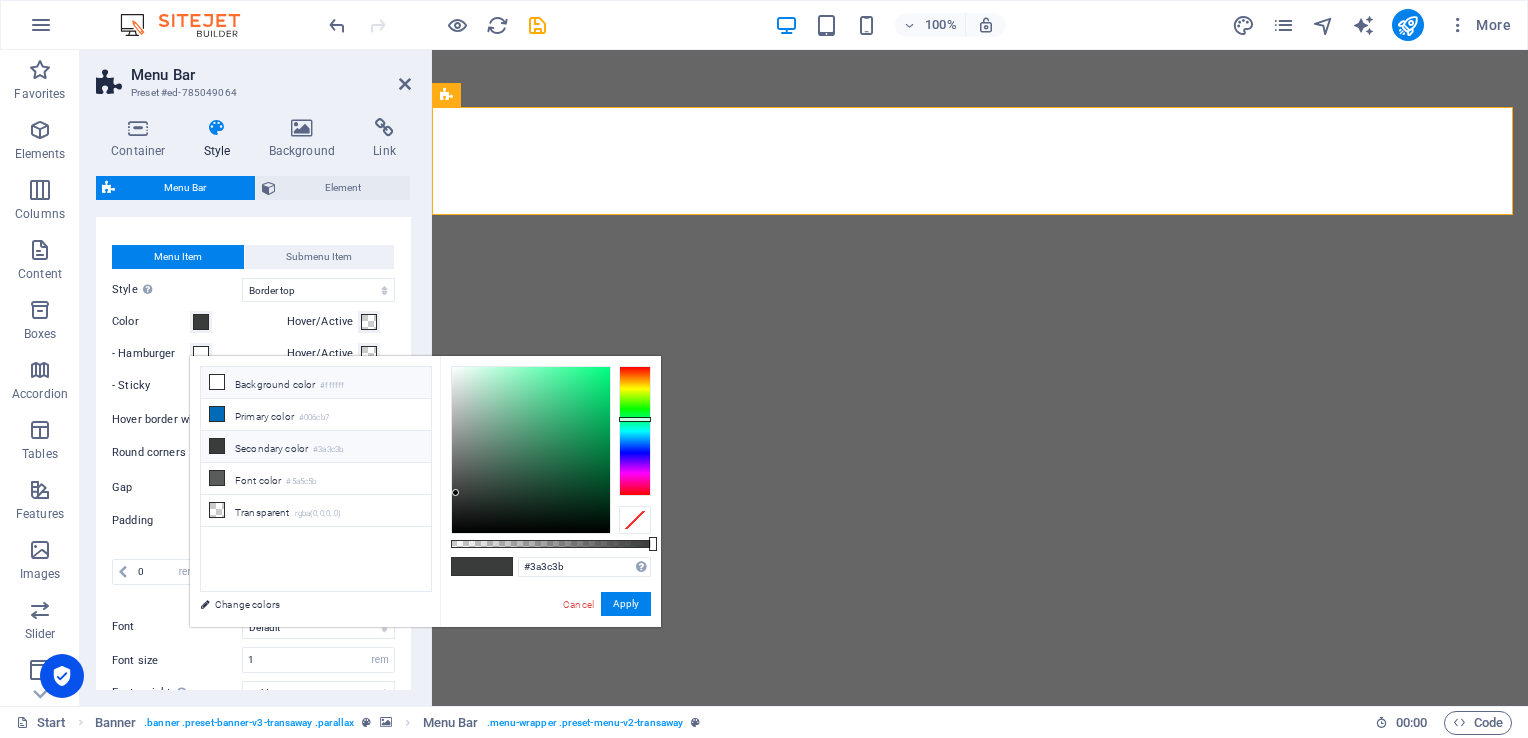 click at bounding box center [217, 382] 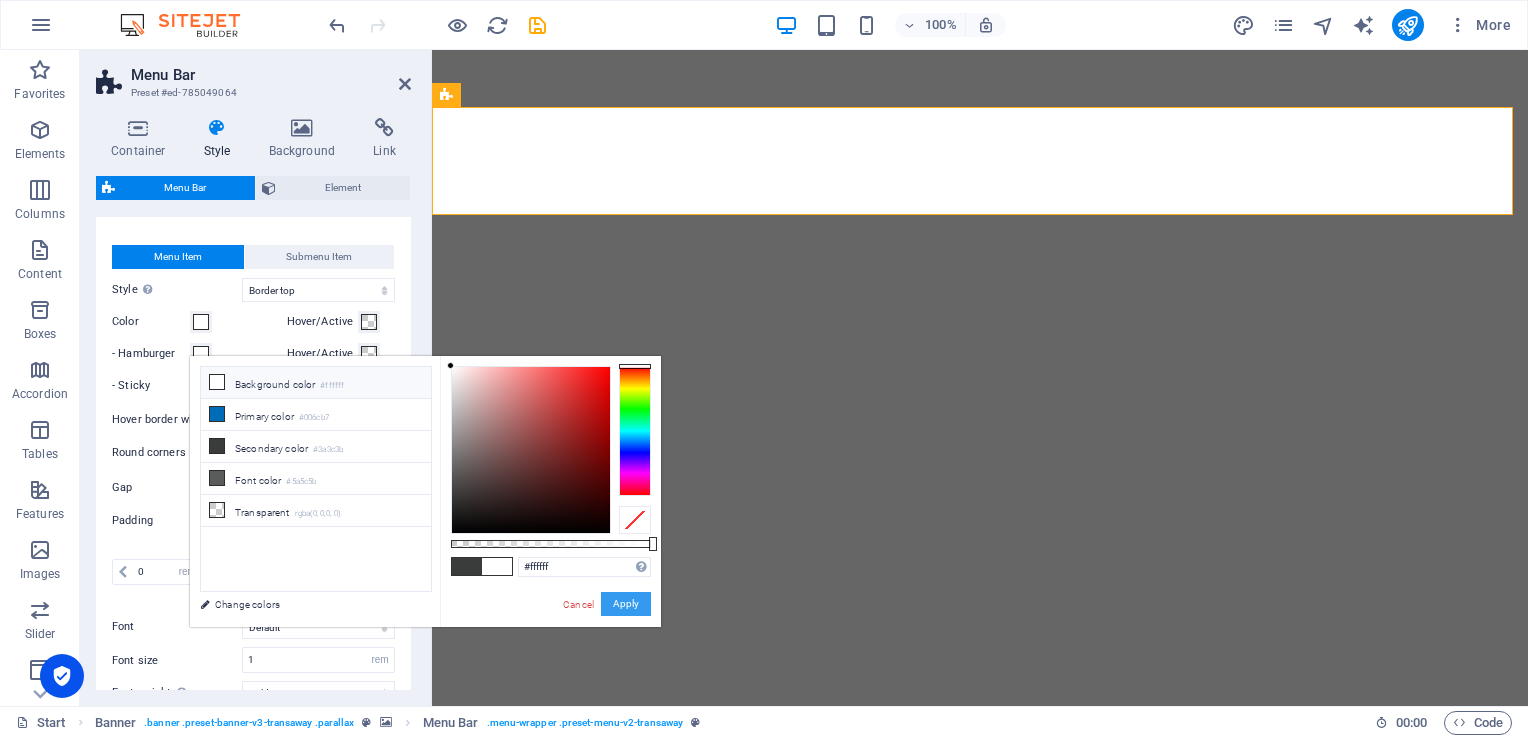 click on "Apply" at bounding box center (626, 604) 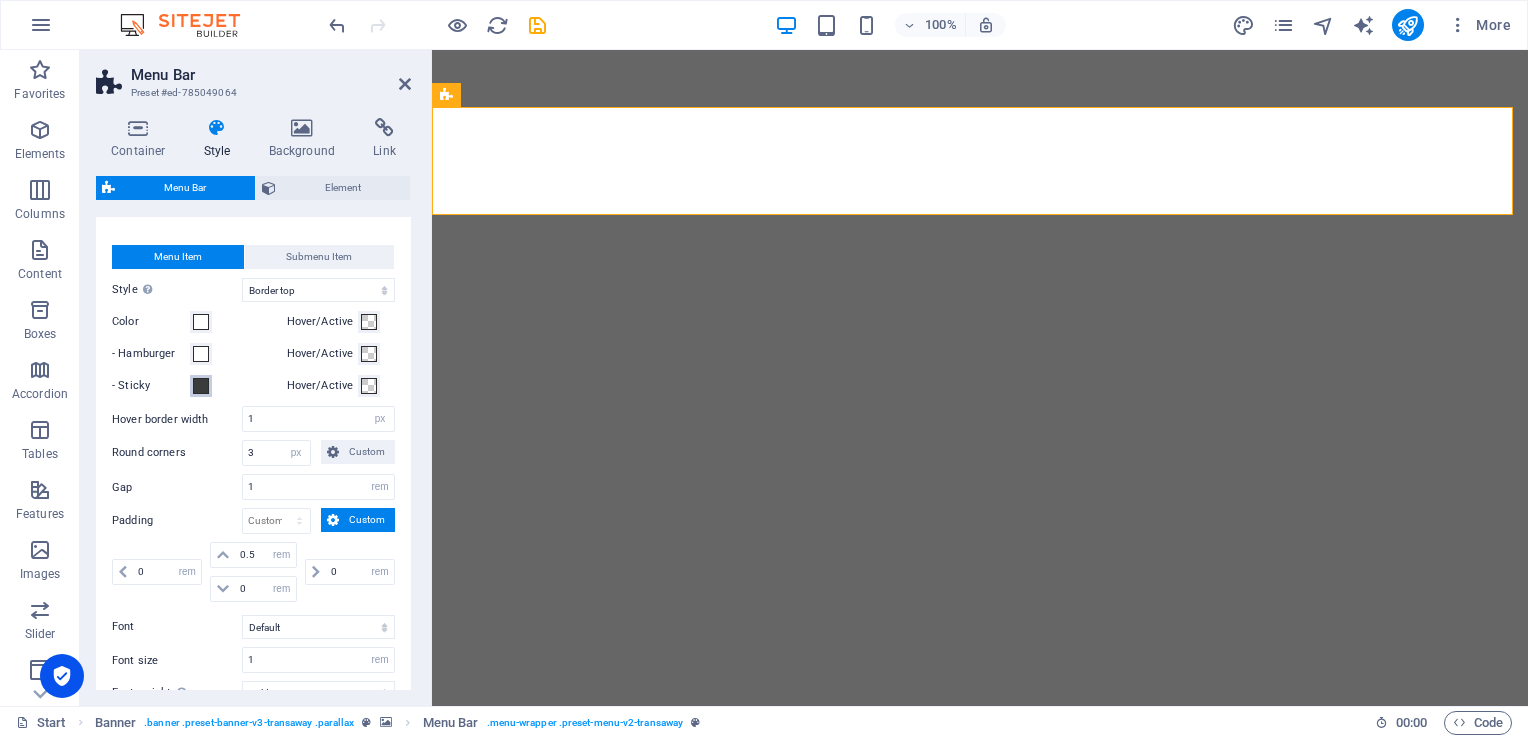 click at bounding box center [201, 386] 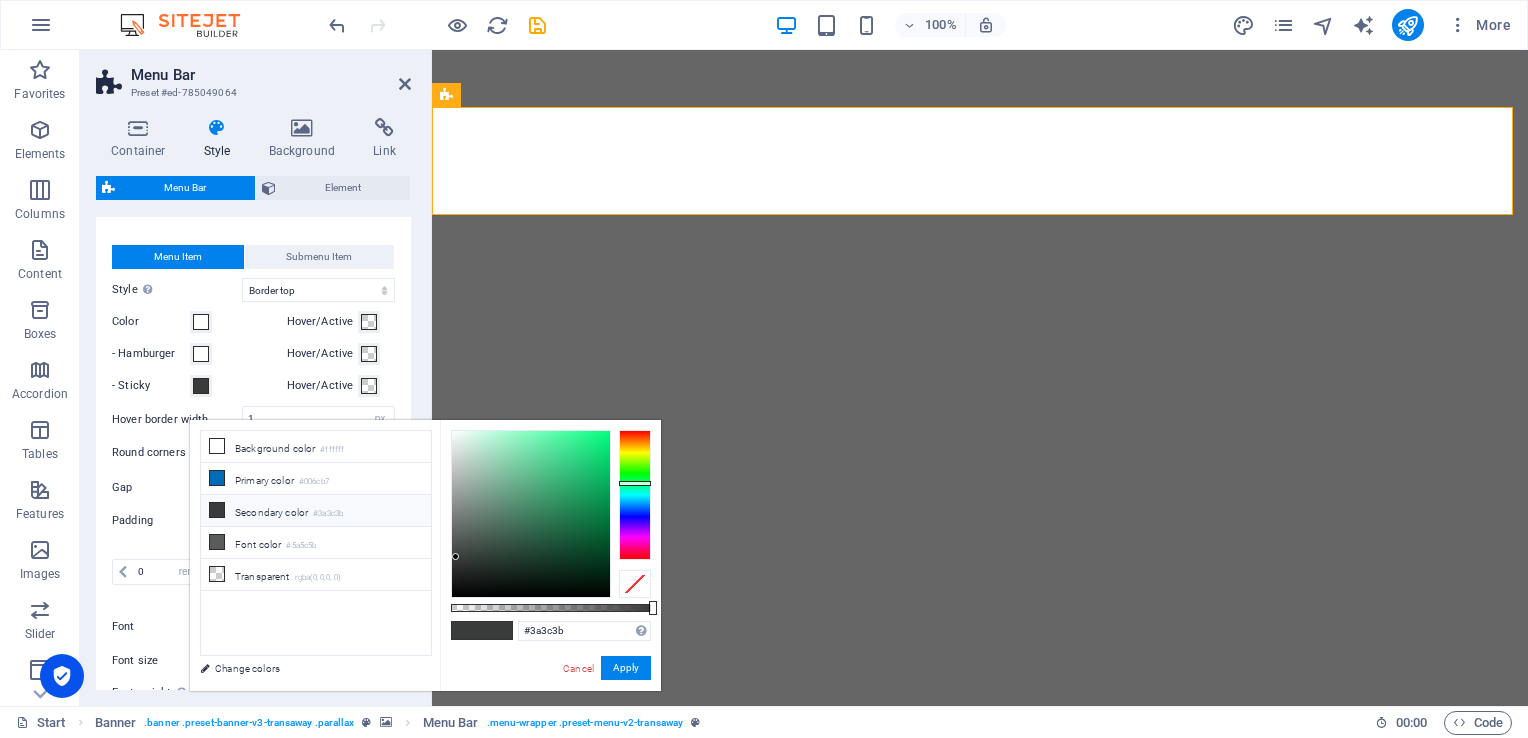 click on "Color" at bounding box center [195, 322] 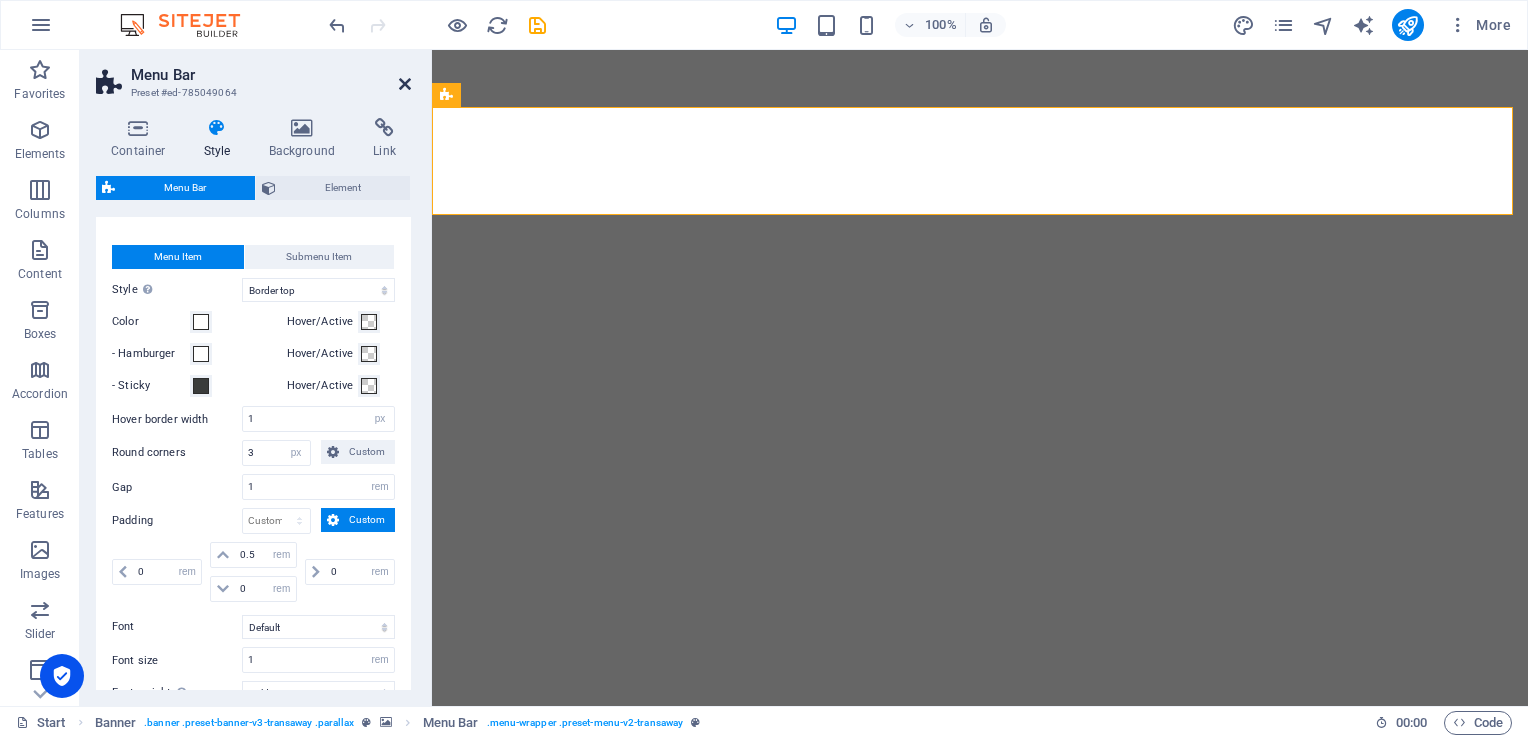 click at bounding box center [405, 84] 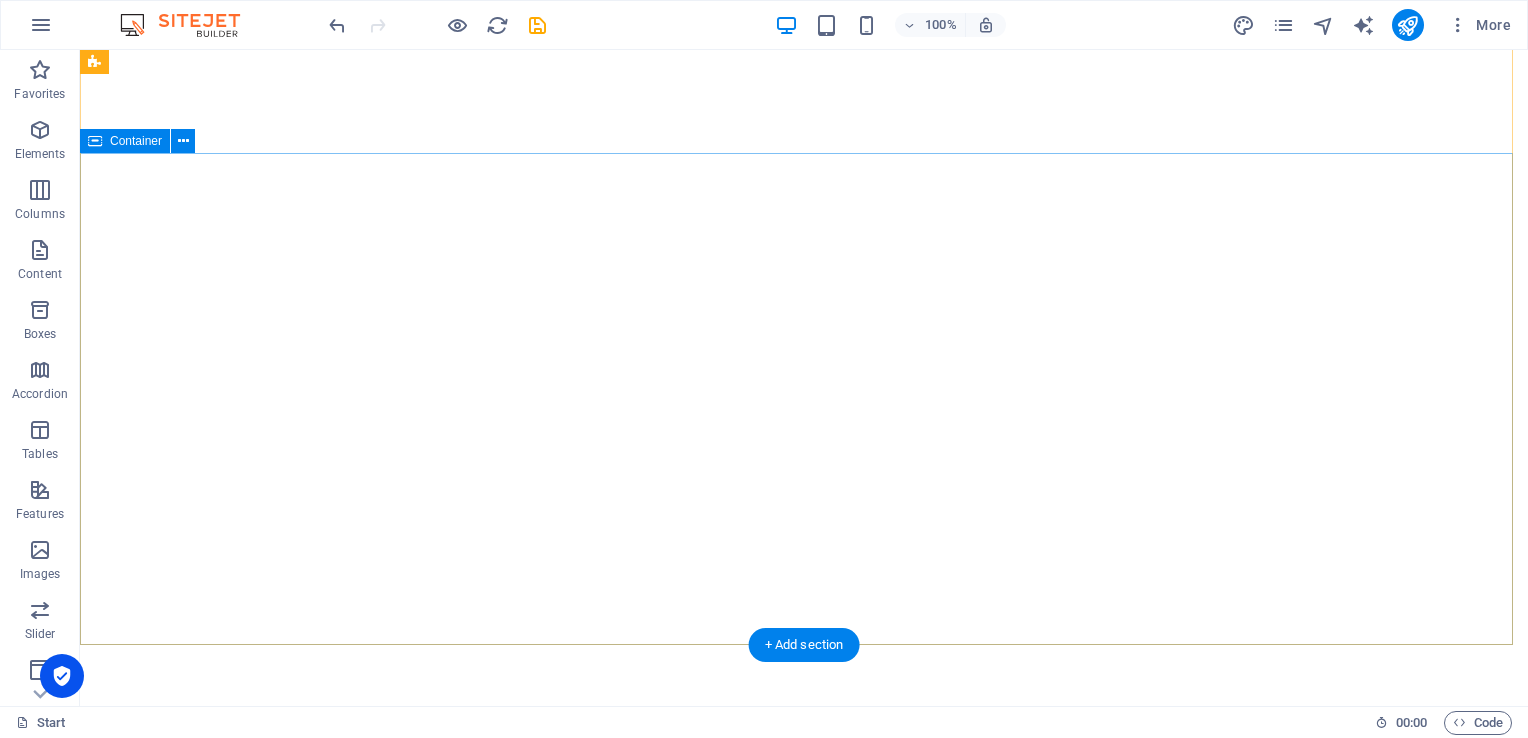 scroll, scrollTop: 0, scrollLeft: 0, axis: both 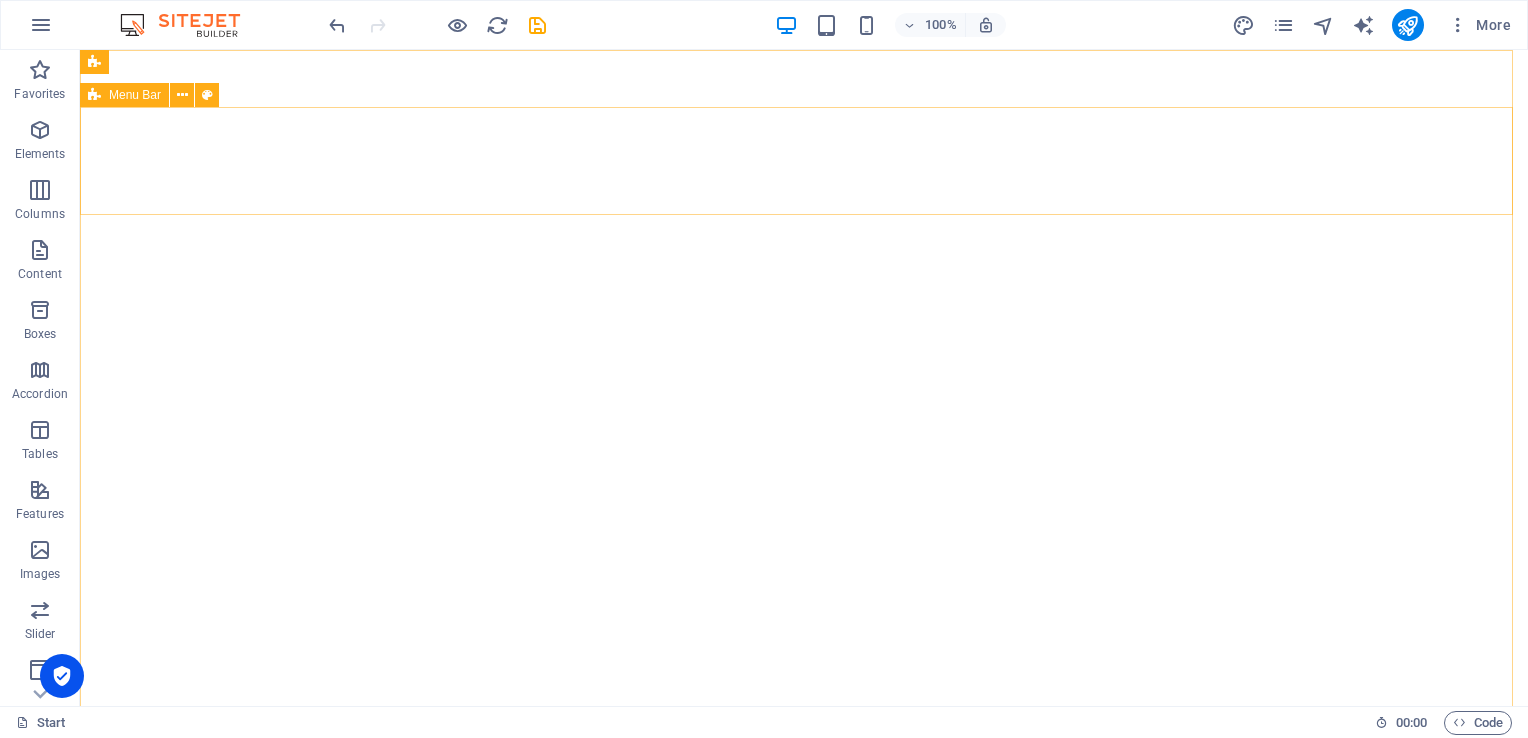 click on "Menu Bar" at bounding box center (135, 95) 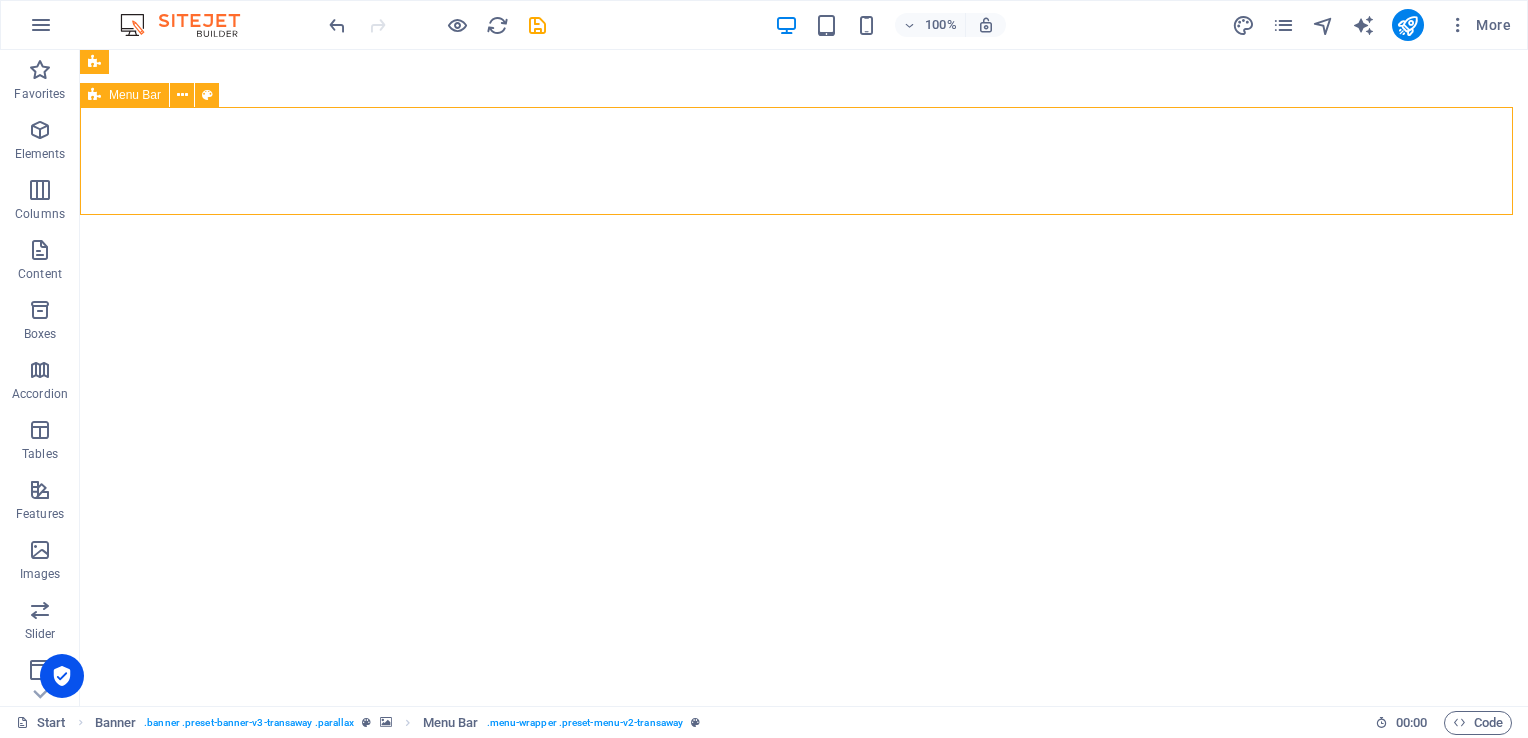 click on "Menu Bar" at bounding box center [135, 95] 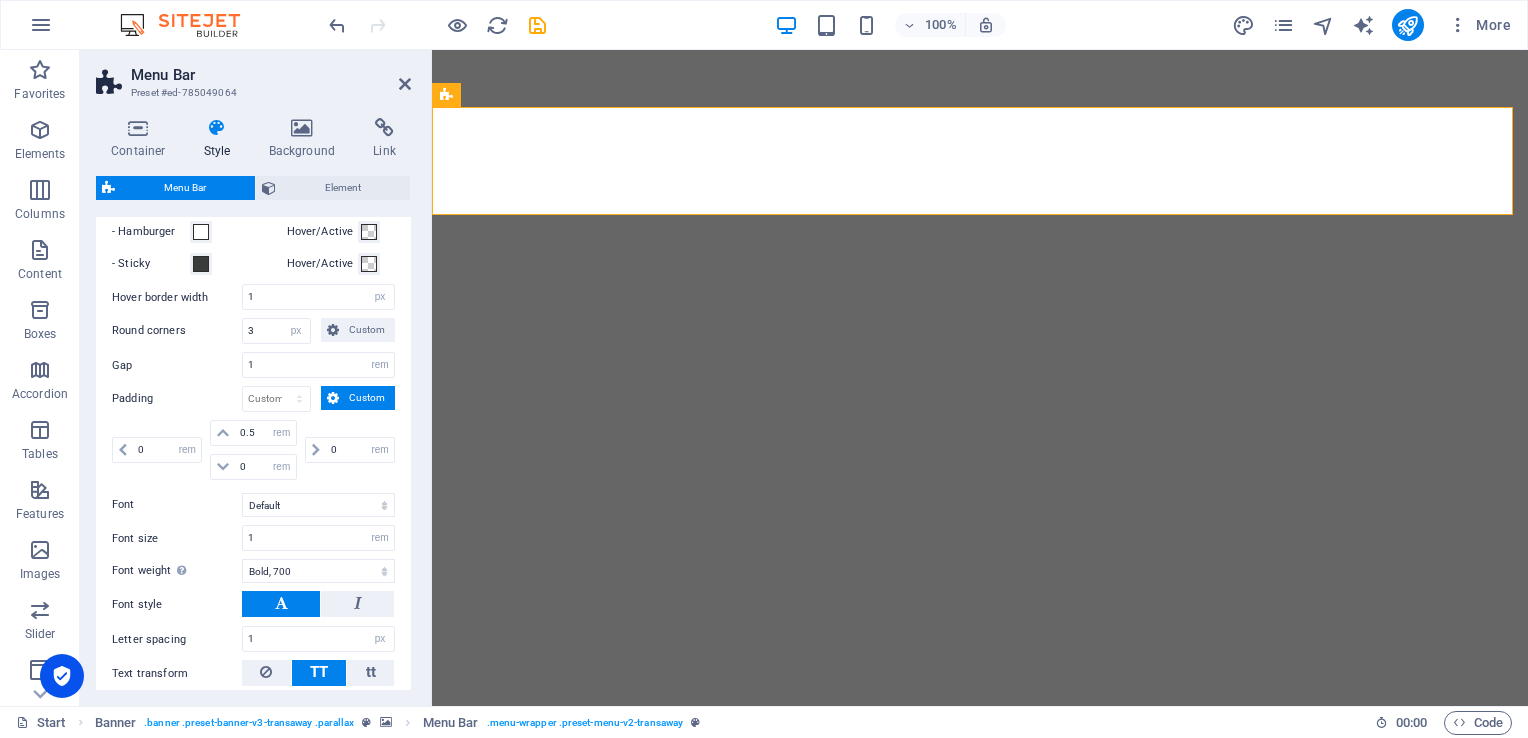 scroll, scrollTop: 1500, scrollLeft: 0, axis: vertical 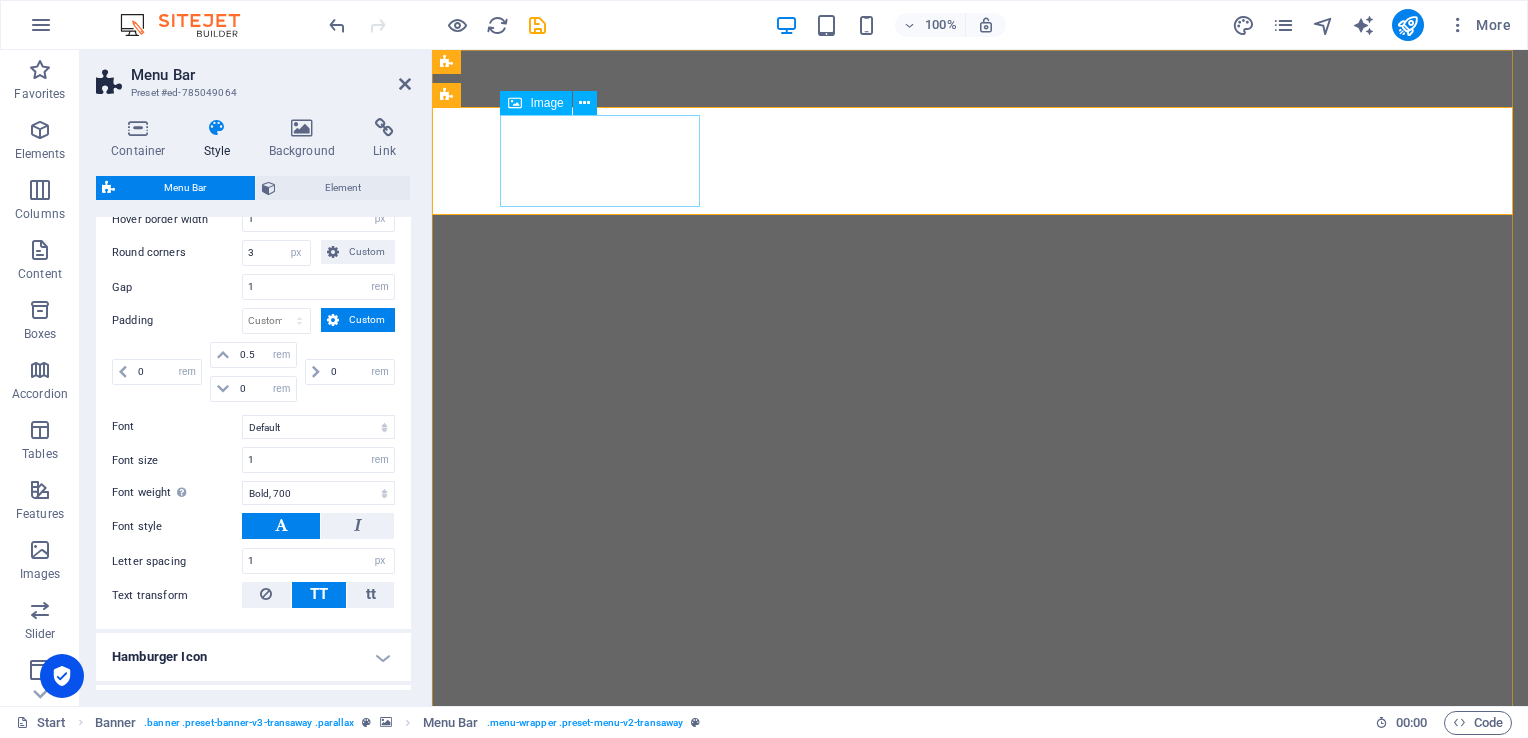 click at bounding box center (980, 1006) 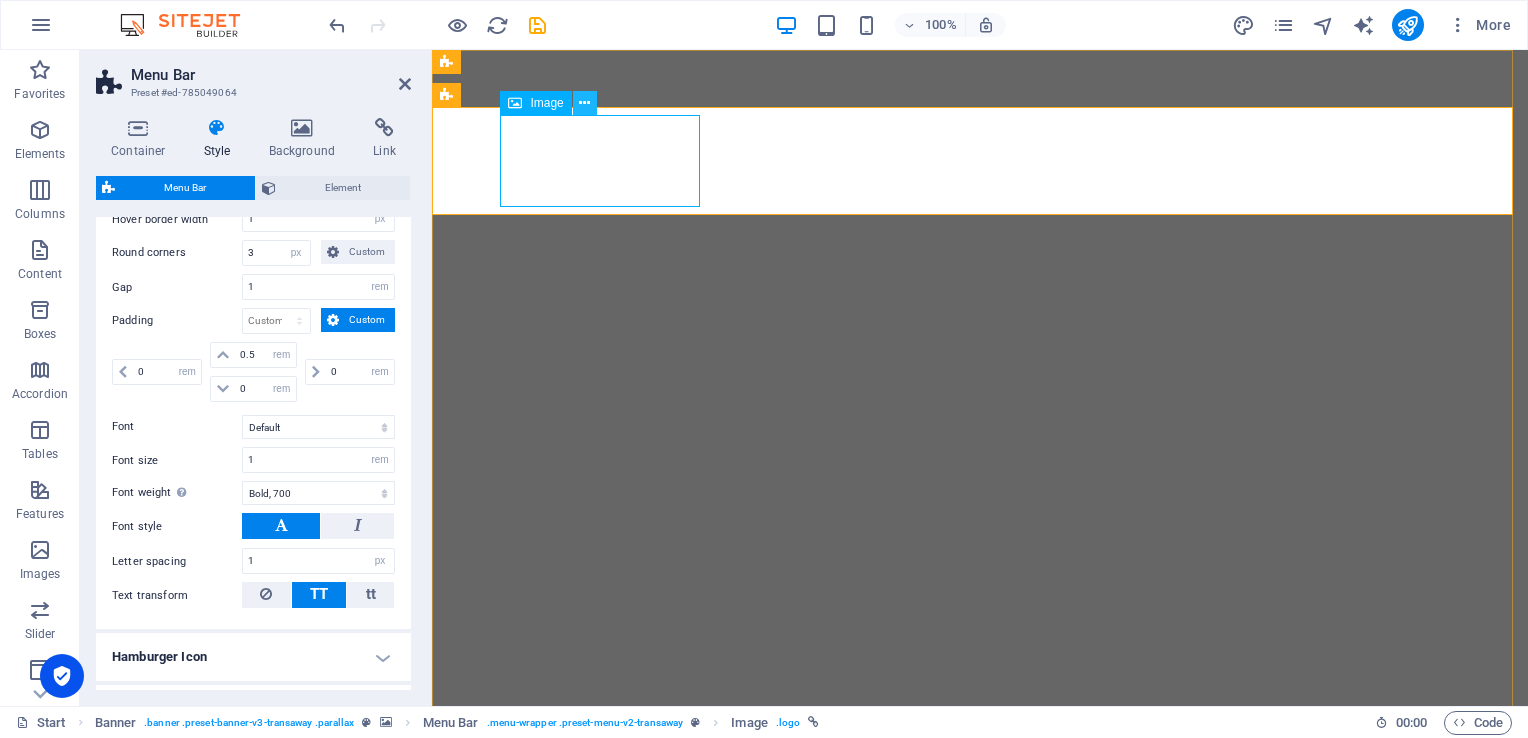 click at bounding box center [585, 103] 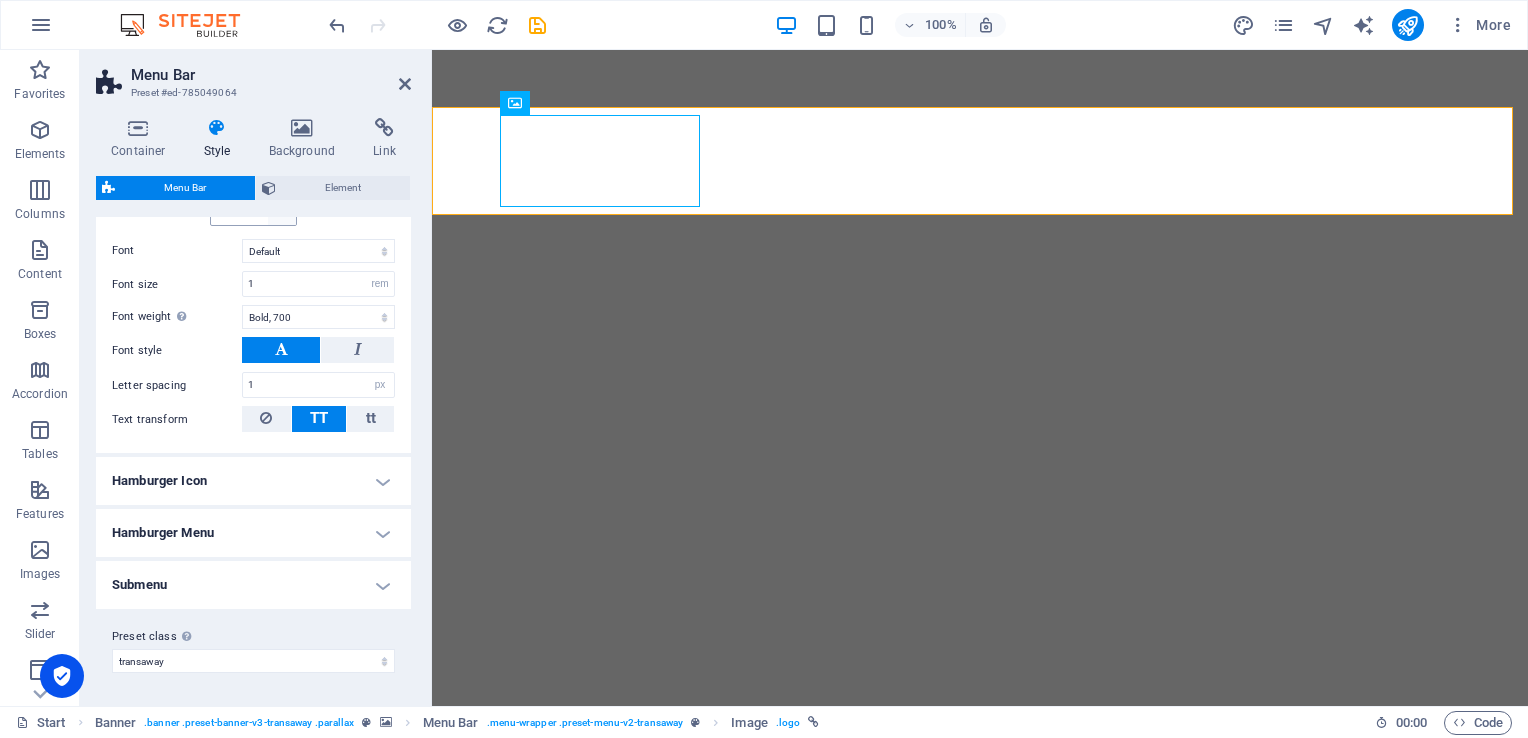 scroll, scrollTop: 1693, scrollLeft: 0, axis: vertical 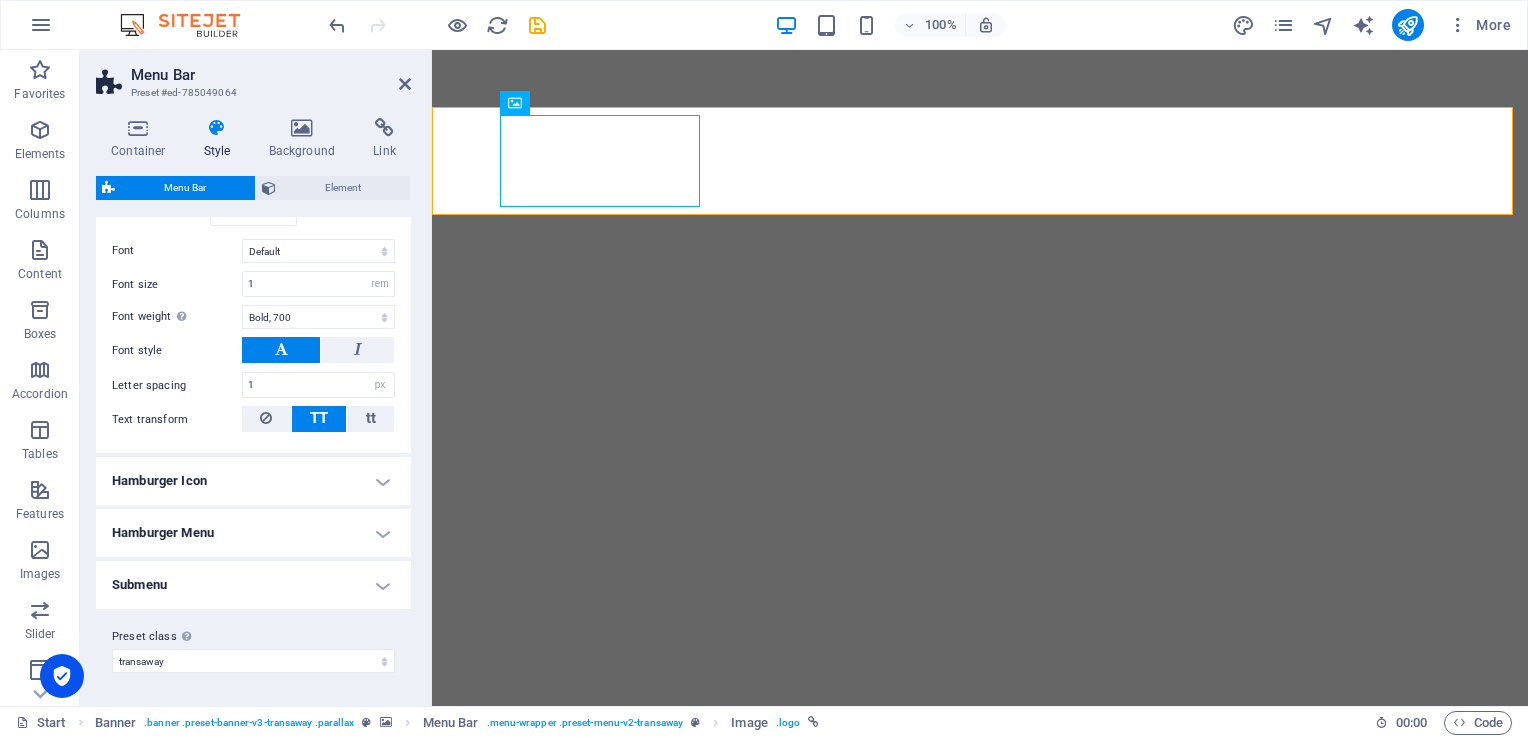 click on "Hamburger Icon" at bounding box center [253, 481] 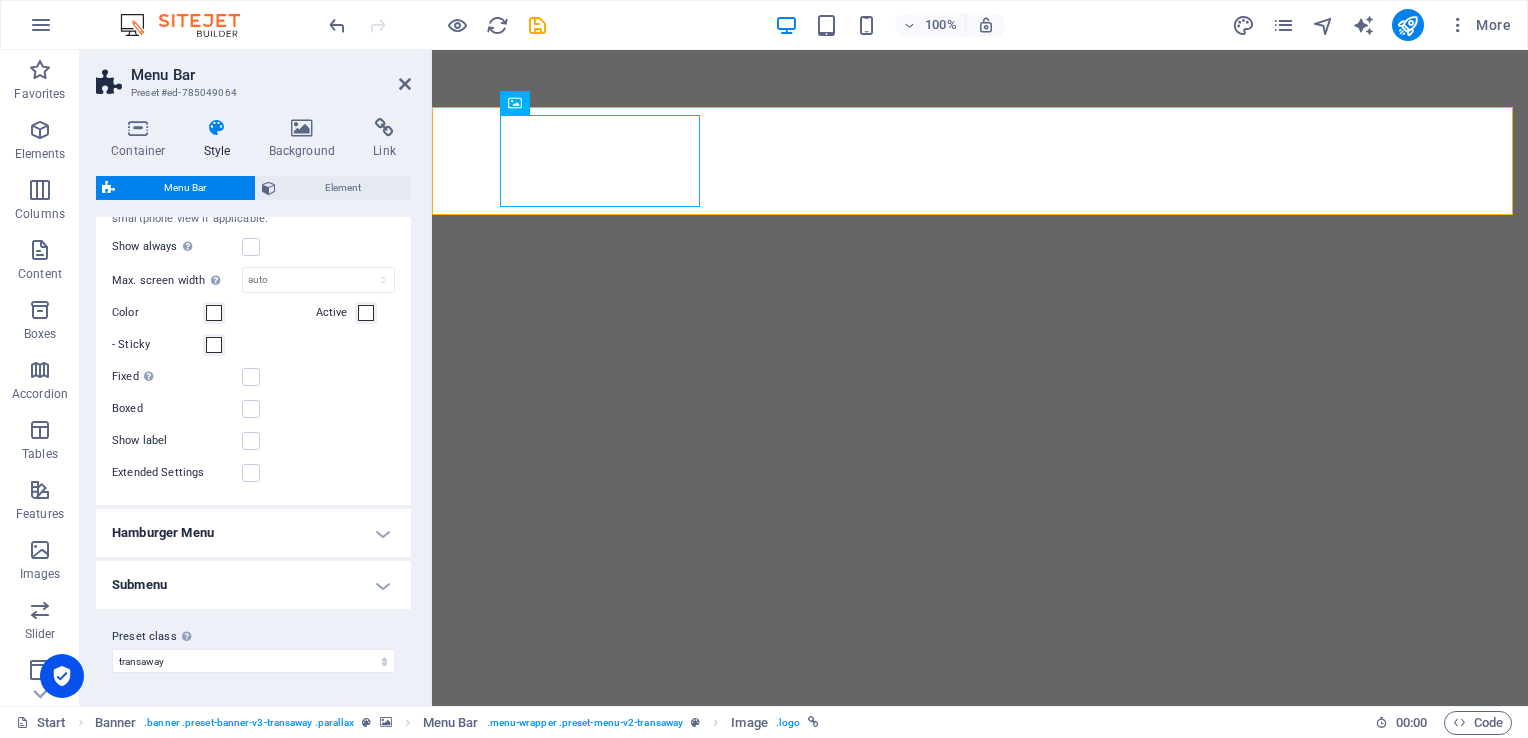 scroll, scrollTop: 2012, scrollLeft: 0, axis: vertical 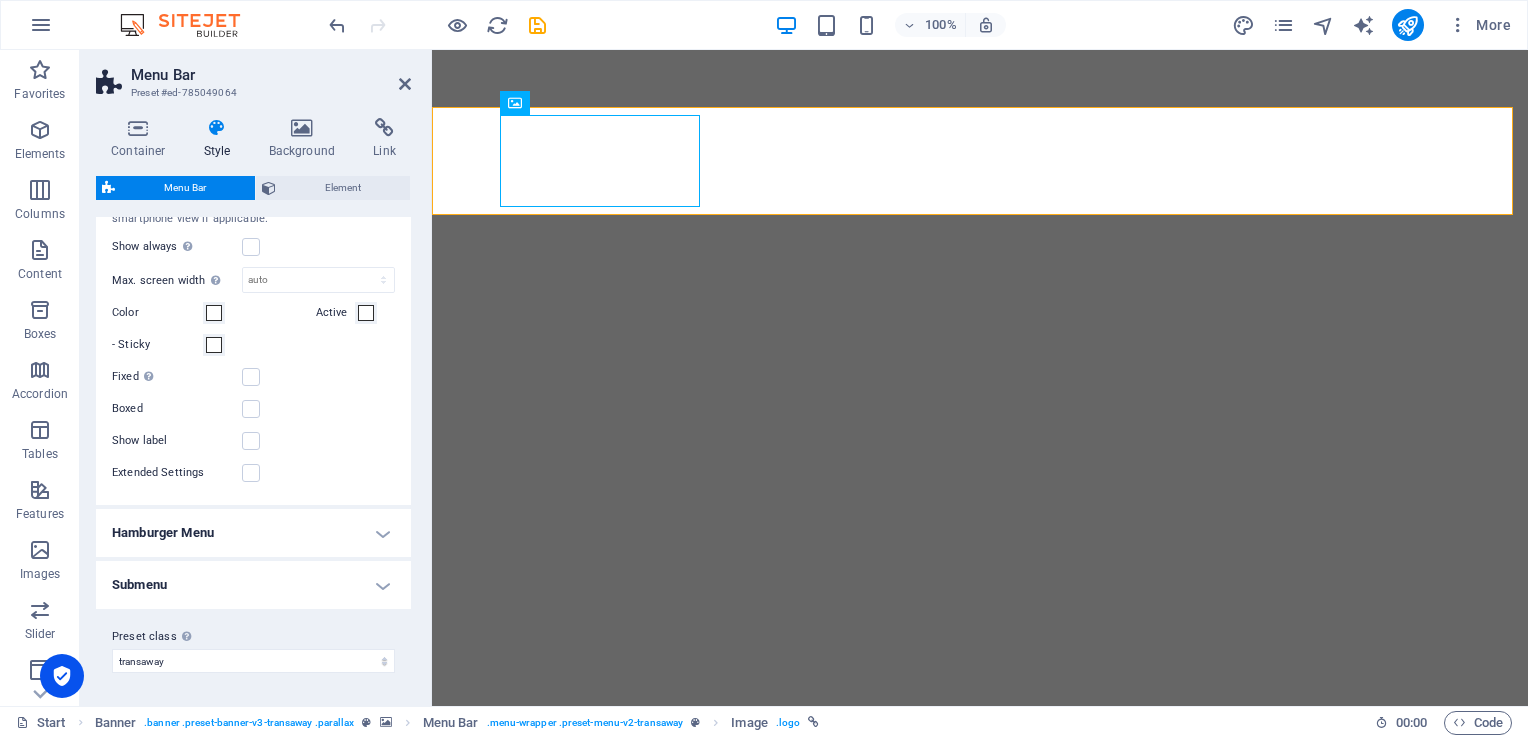 click on "Hamburger Menu" at bounding box center [253, 533] 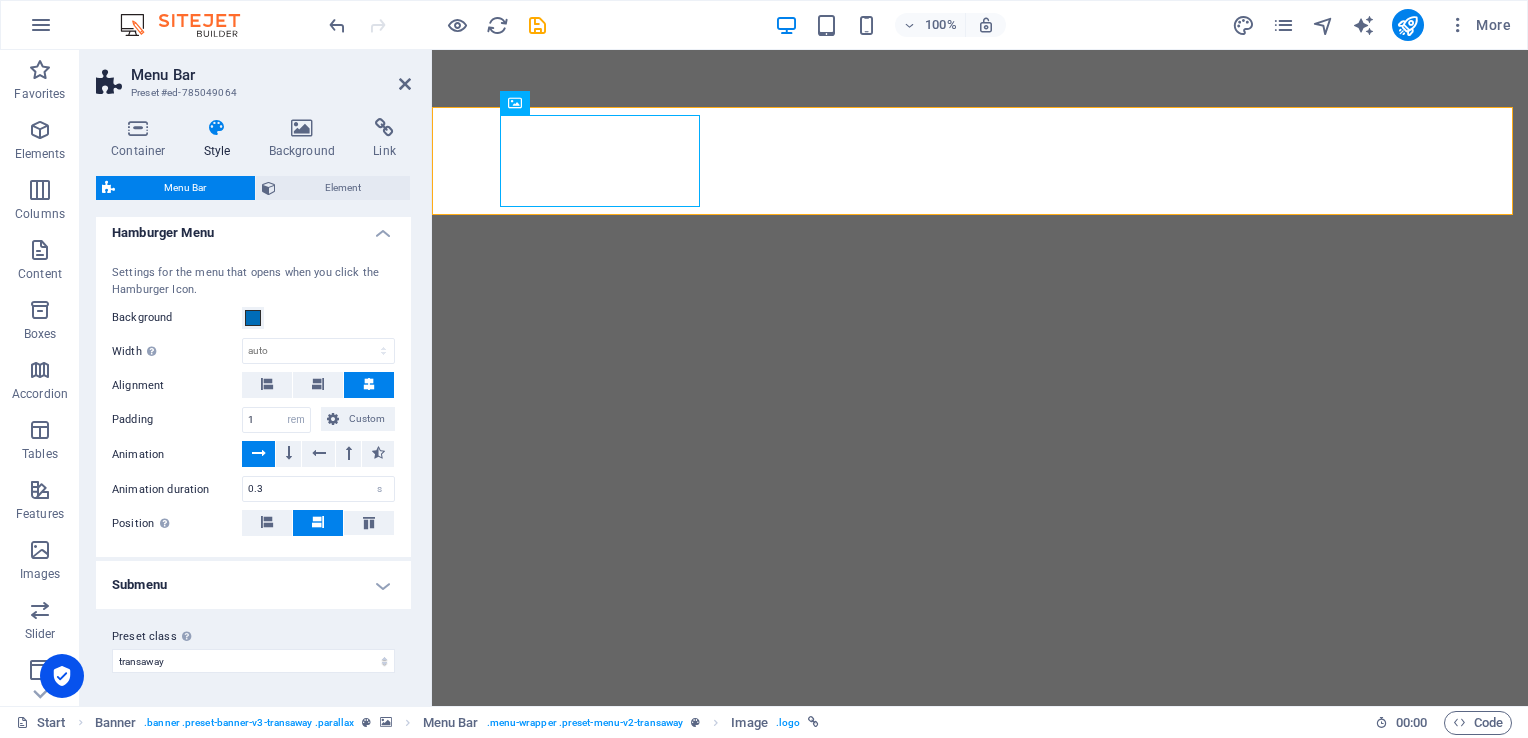scroll, scrollTop: 2309, scrollLeft: 0, axis: vertical 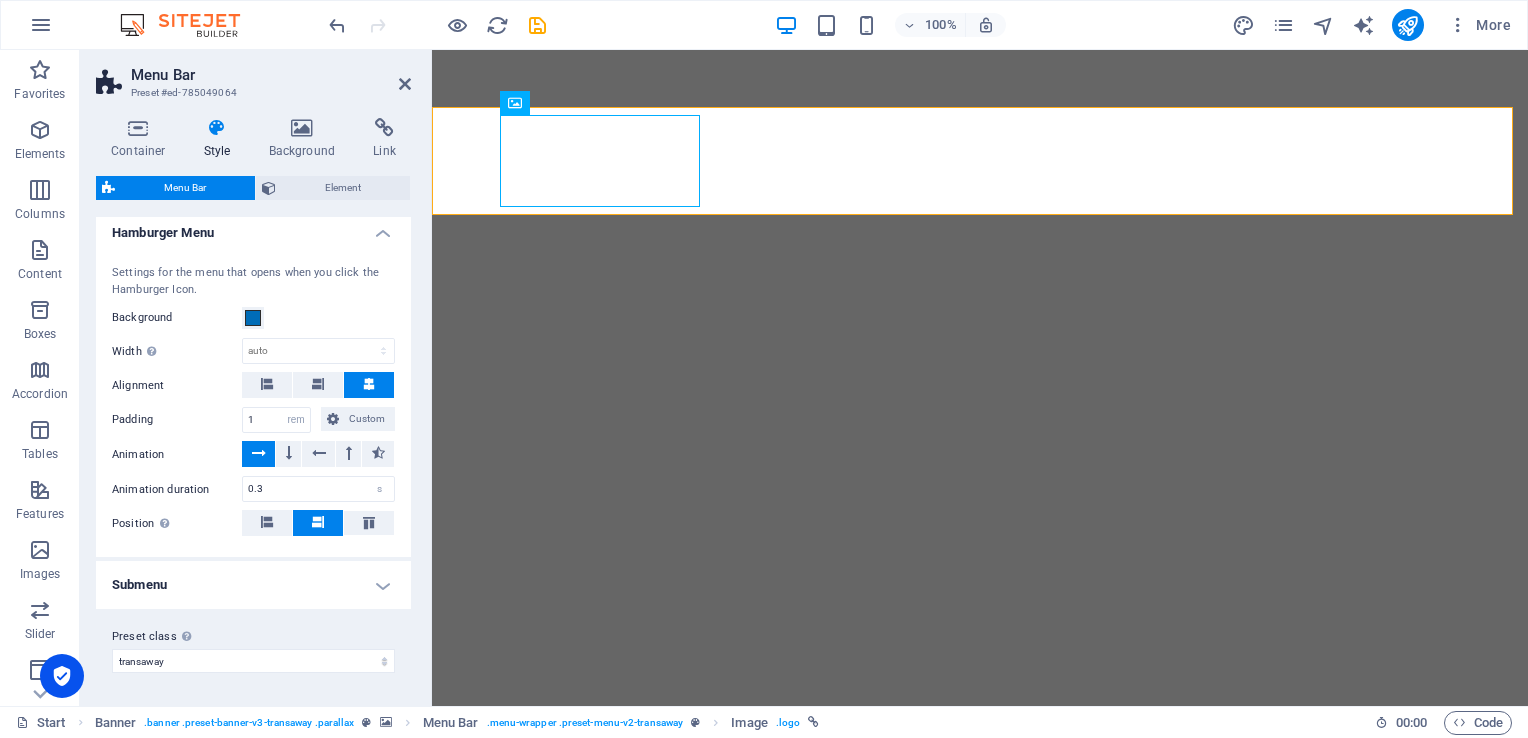 click on "Submenu" at bounding box center (253, 585) 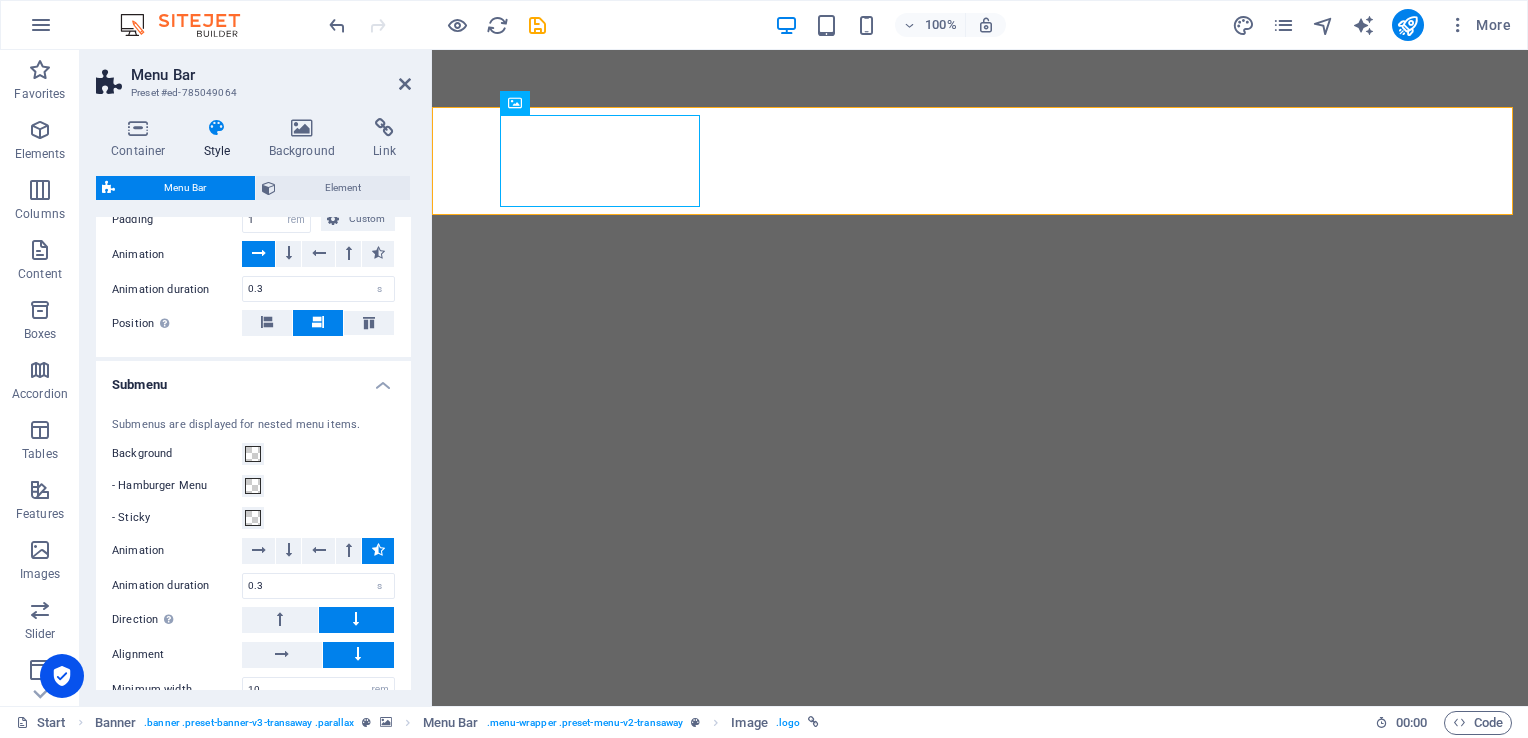scroll, scrollTop: 2509, scrollLeft: 0, axis: vertical 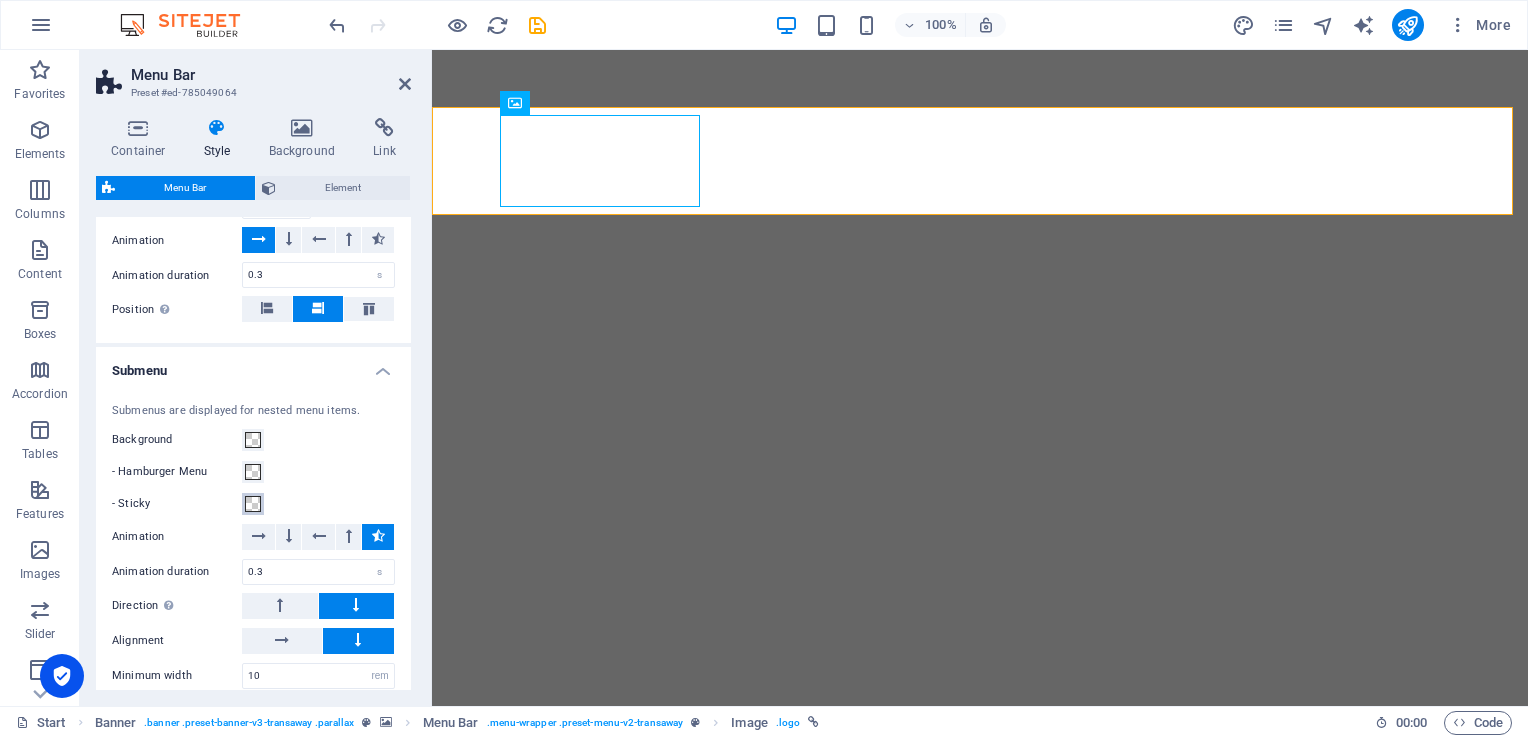 click at bounding box center (253, 504) 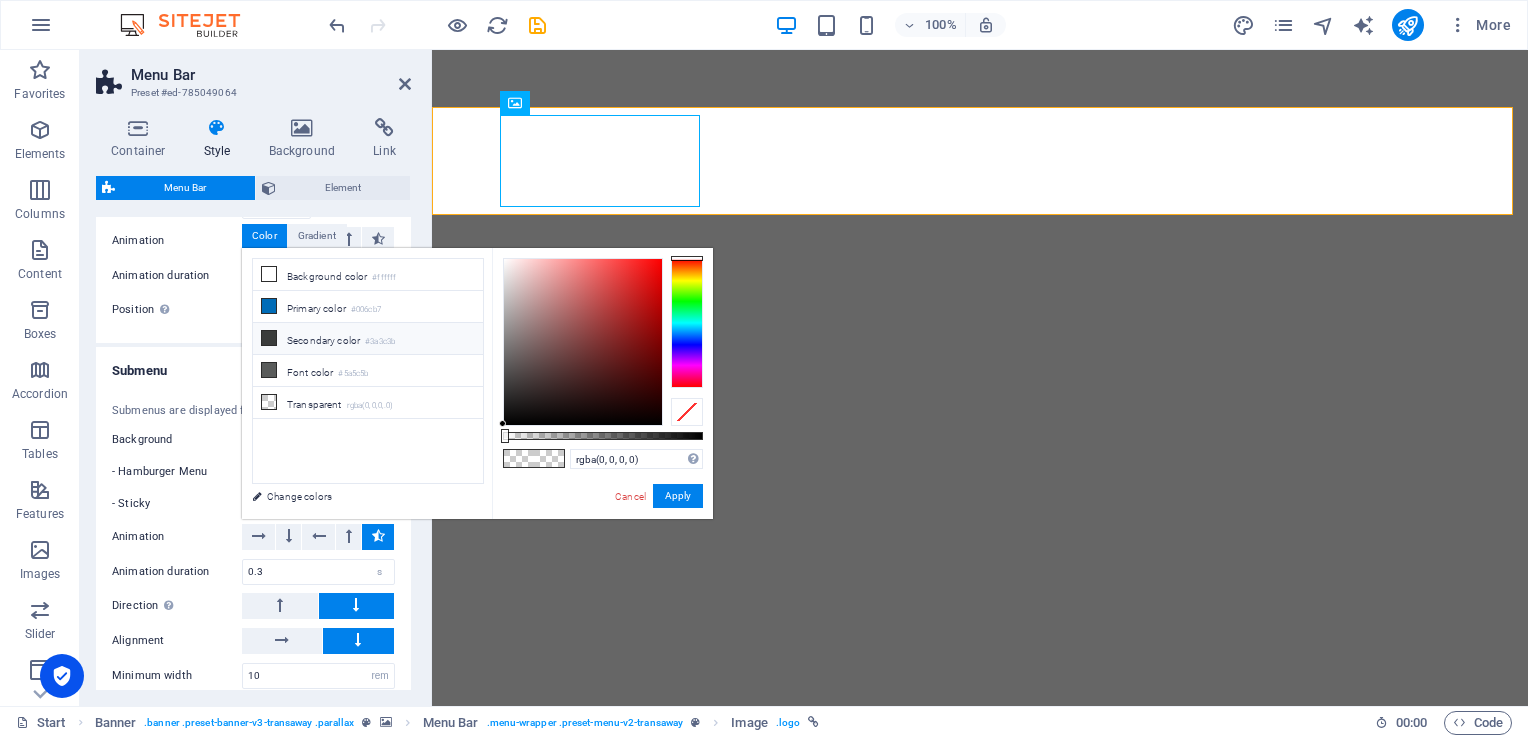 click at bounding box center (269, 338) 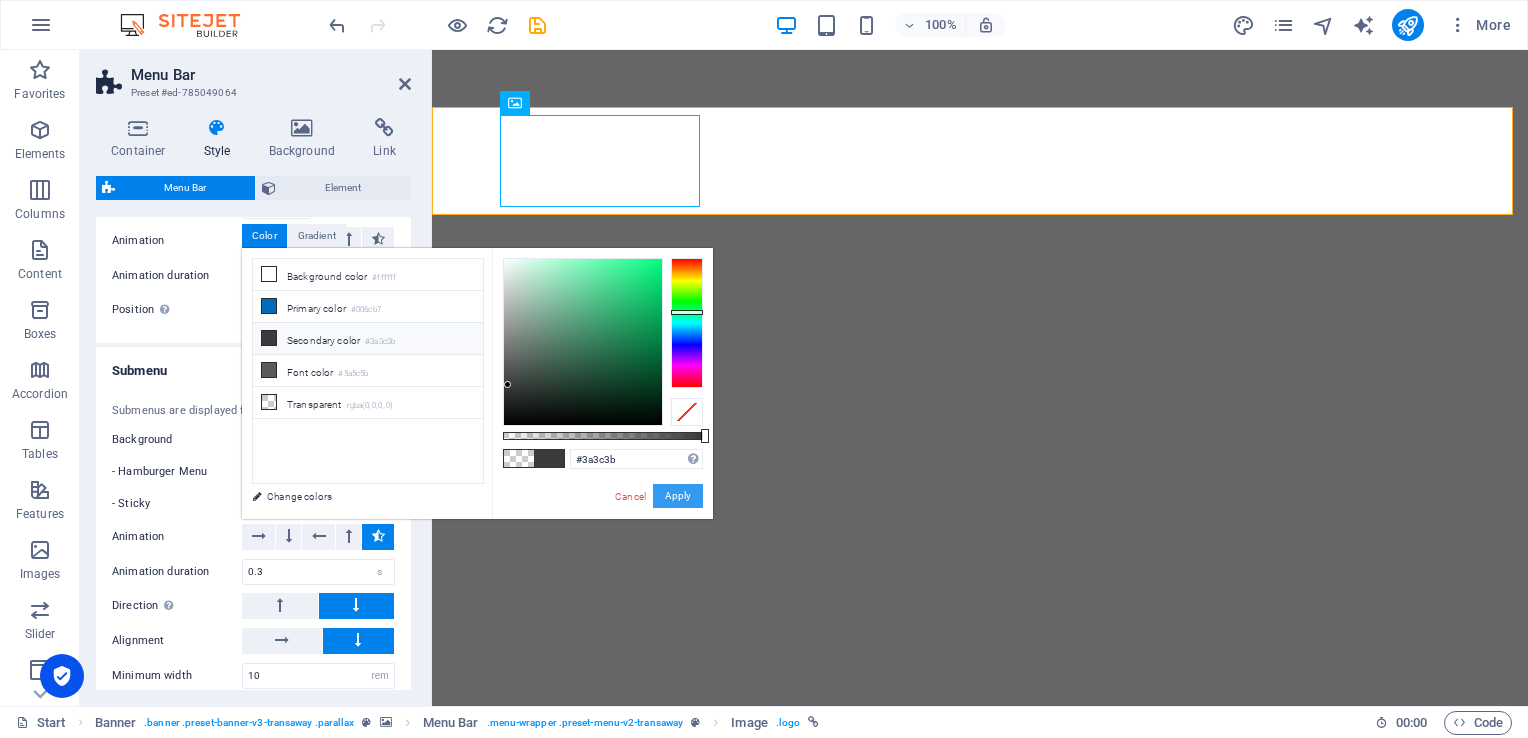 click on "Apply" at bounding box center (678, 496) 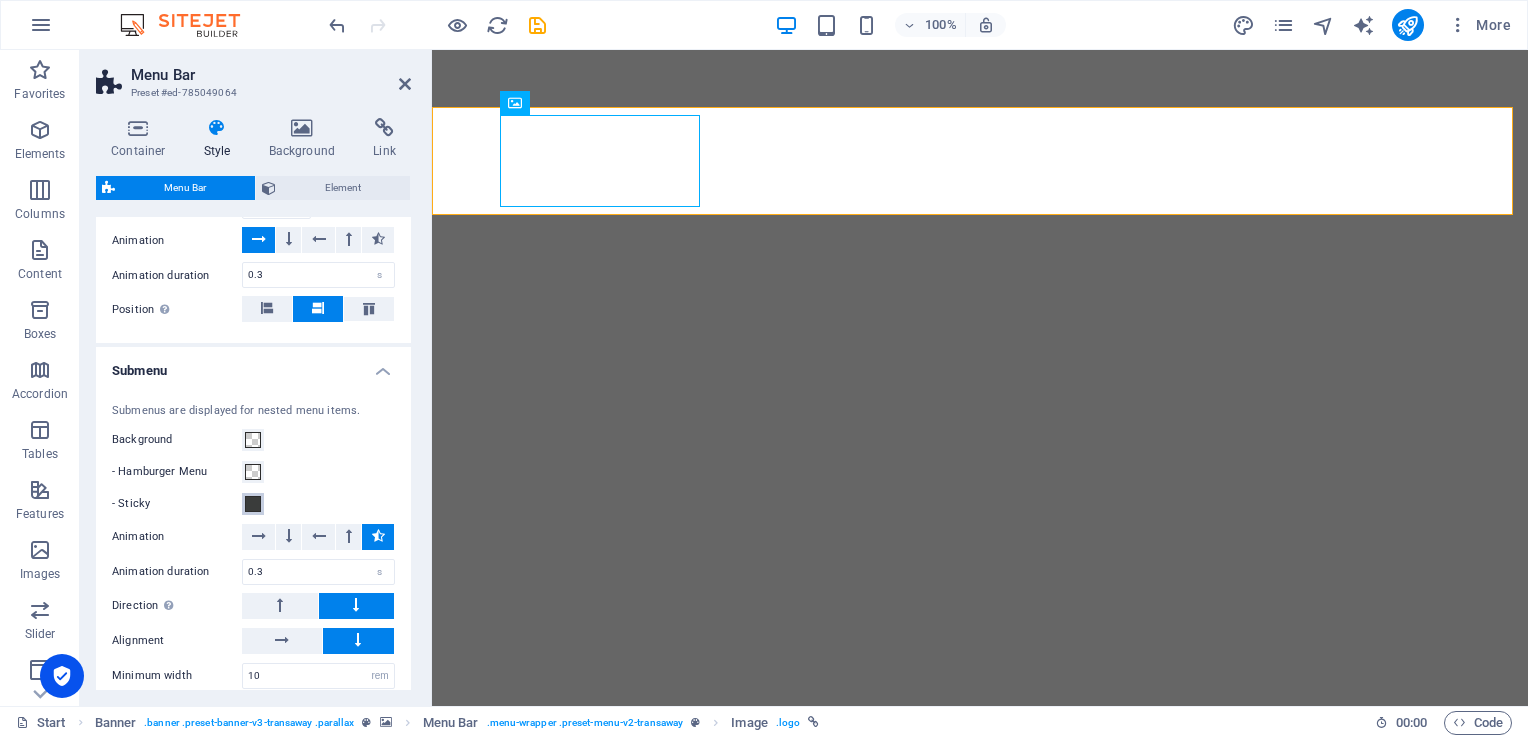 click at bounding box center (253, 504) 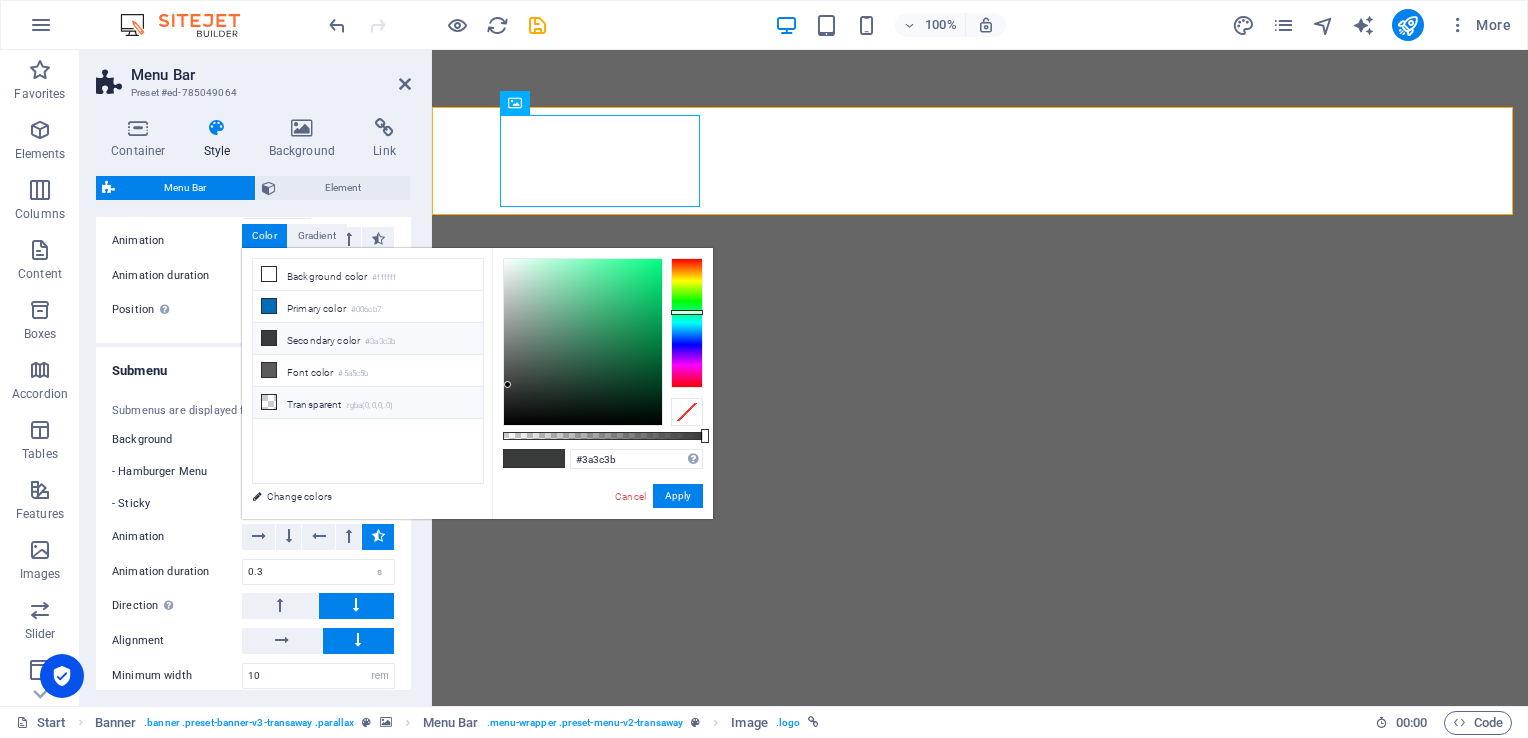 click on "Transparent
rgba(0,0,0,.0)" at bounding box center (368, 403) 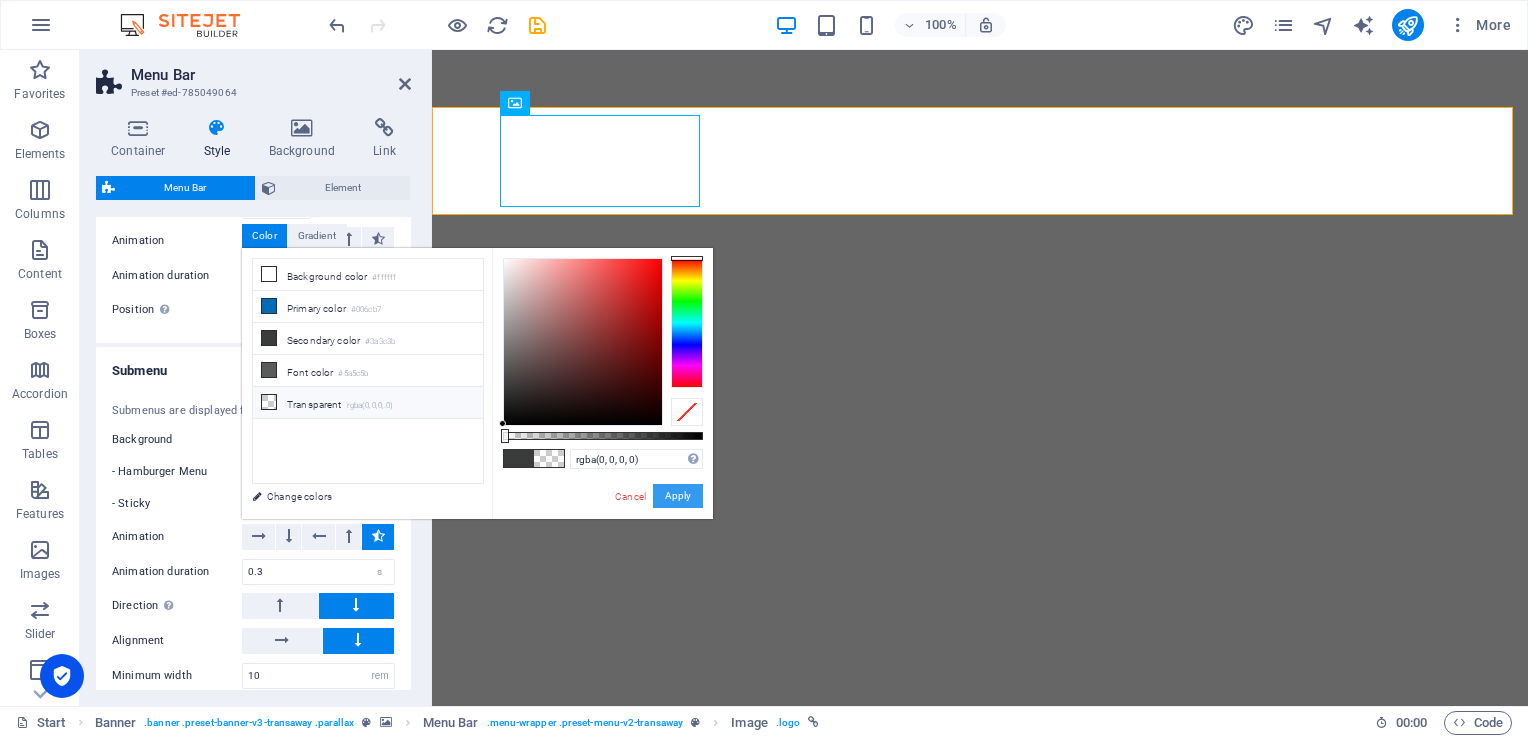 click on "Apply" at bounding box center [678, 496] 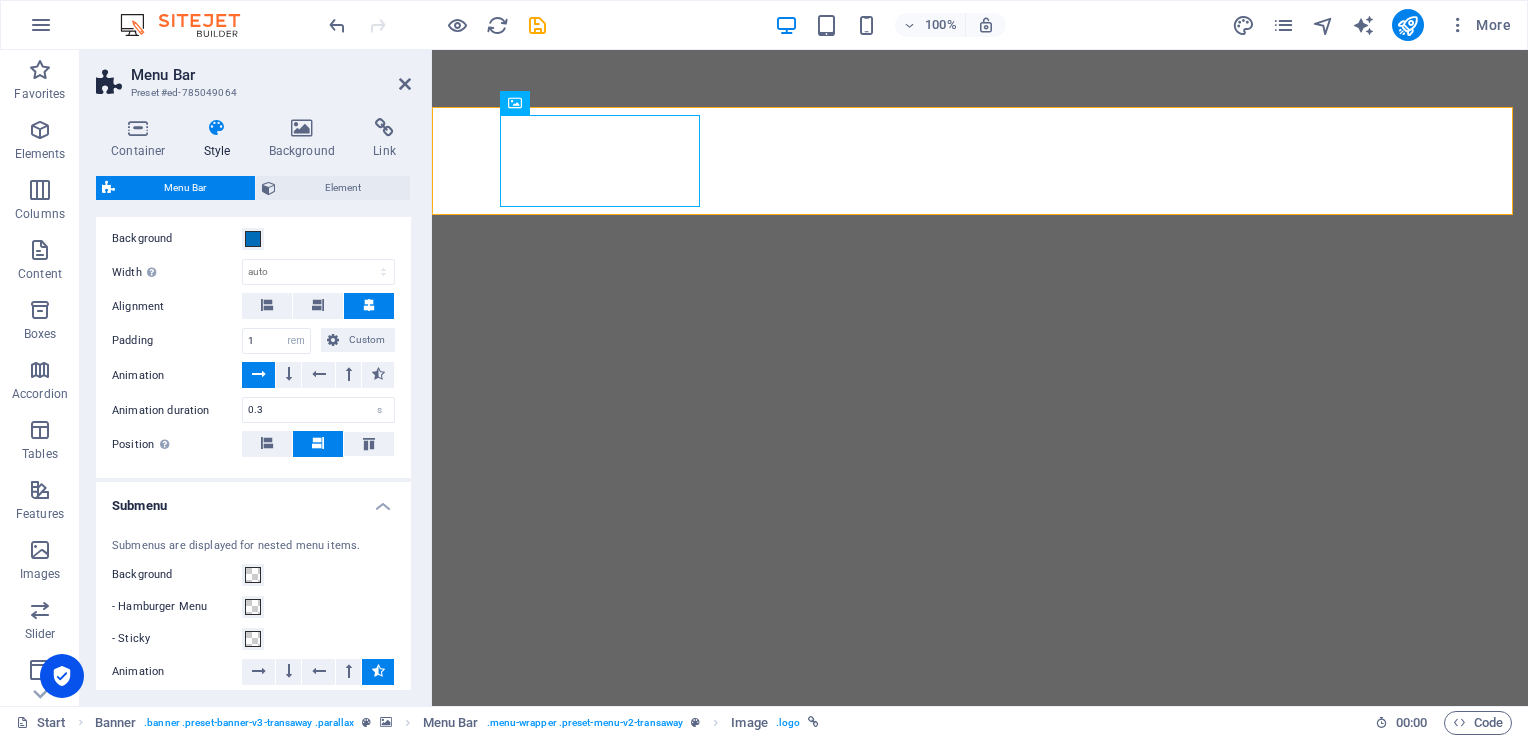 scroll, scrollTop: 2255, scrollLeft: 0, axis: vertical 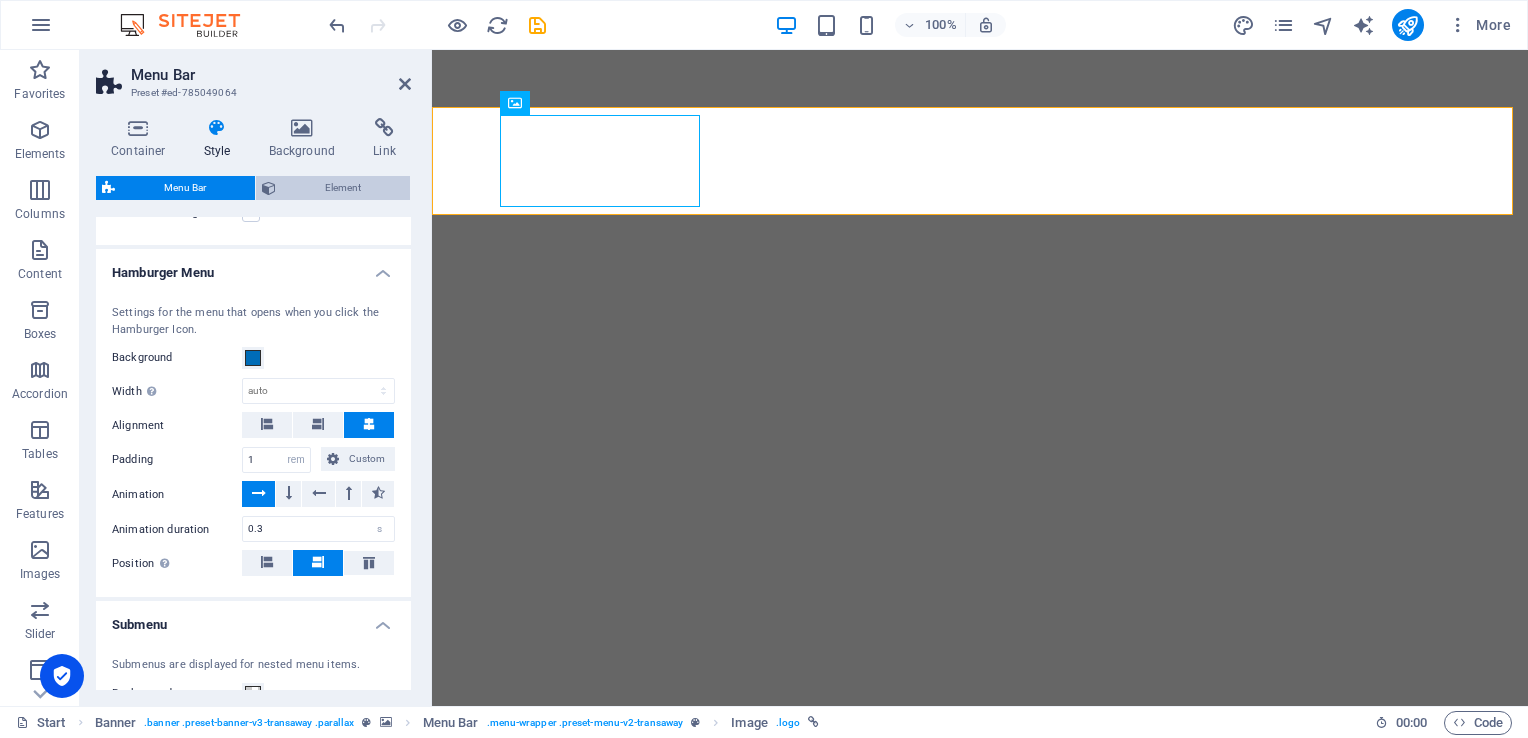 click on "Element" at bounding box center (343, 188) 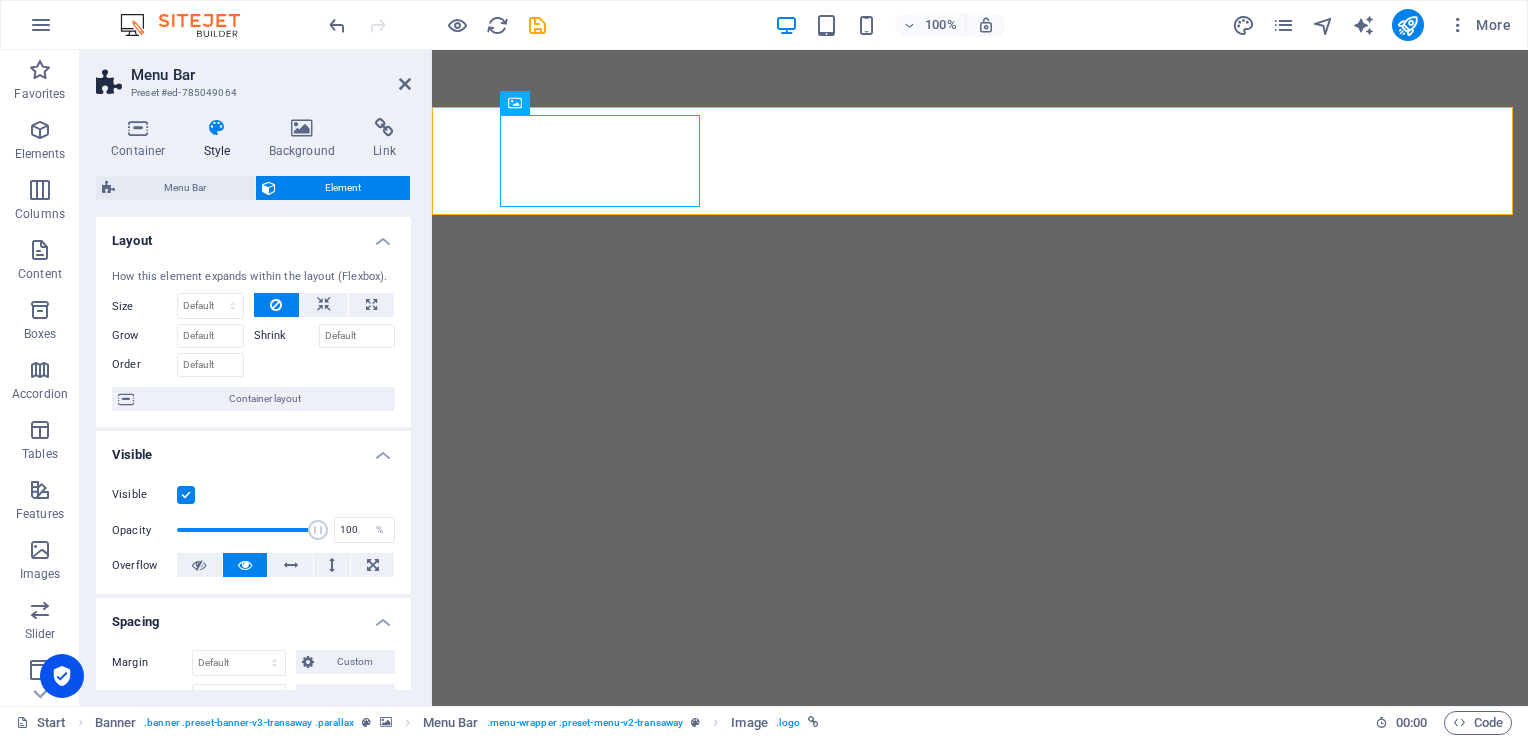click at bounding box center (186, 495) 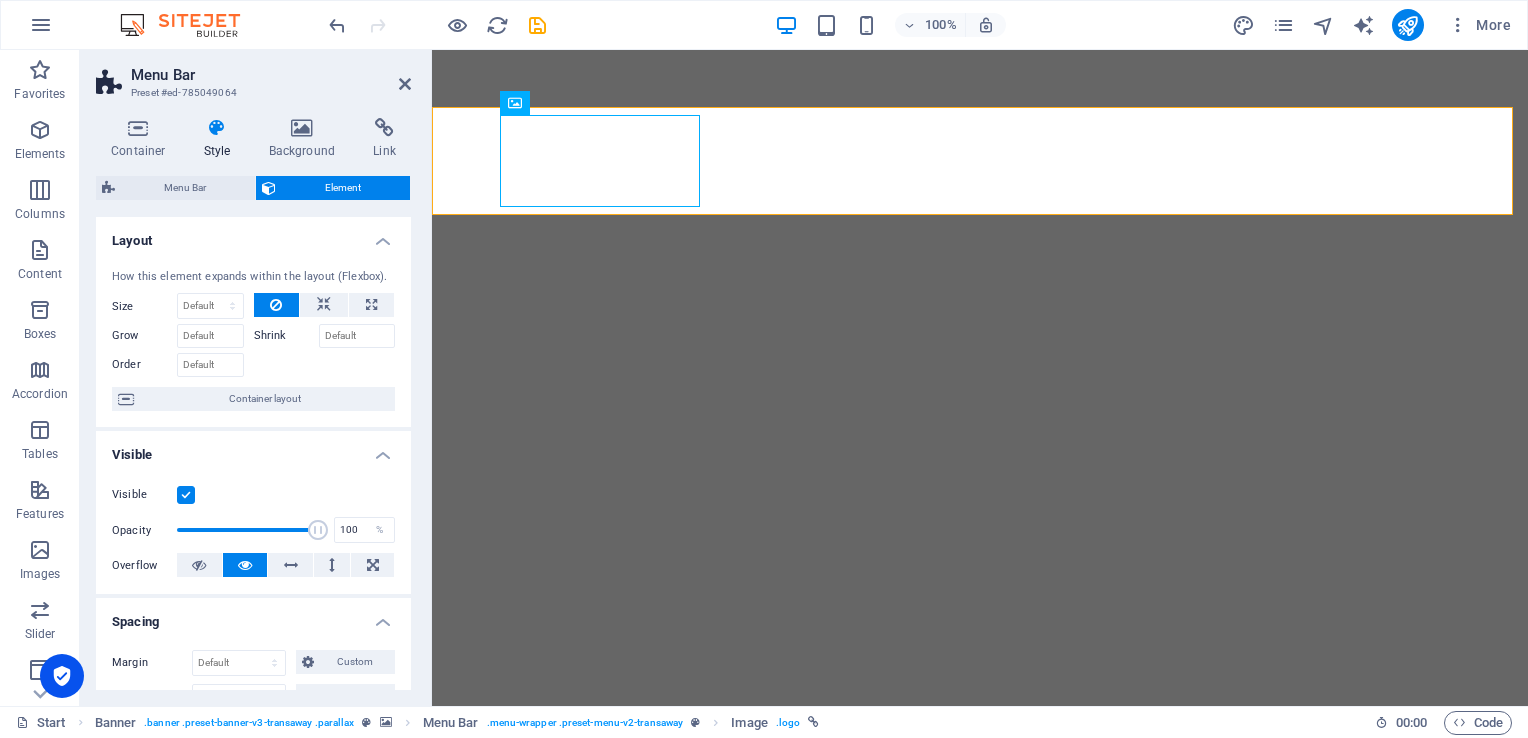 click on "Visible" at bounding box center [0, 0] 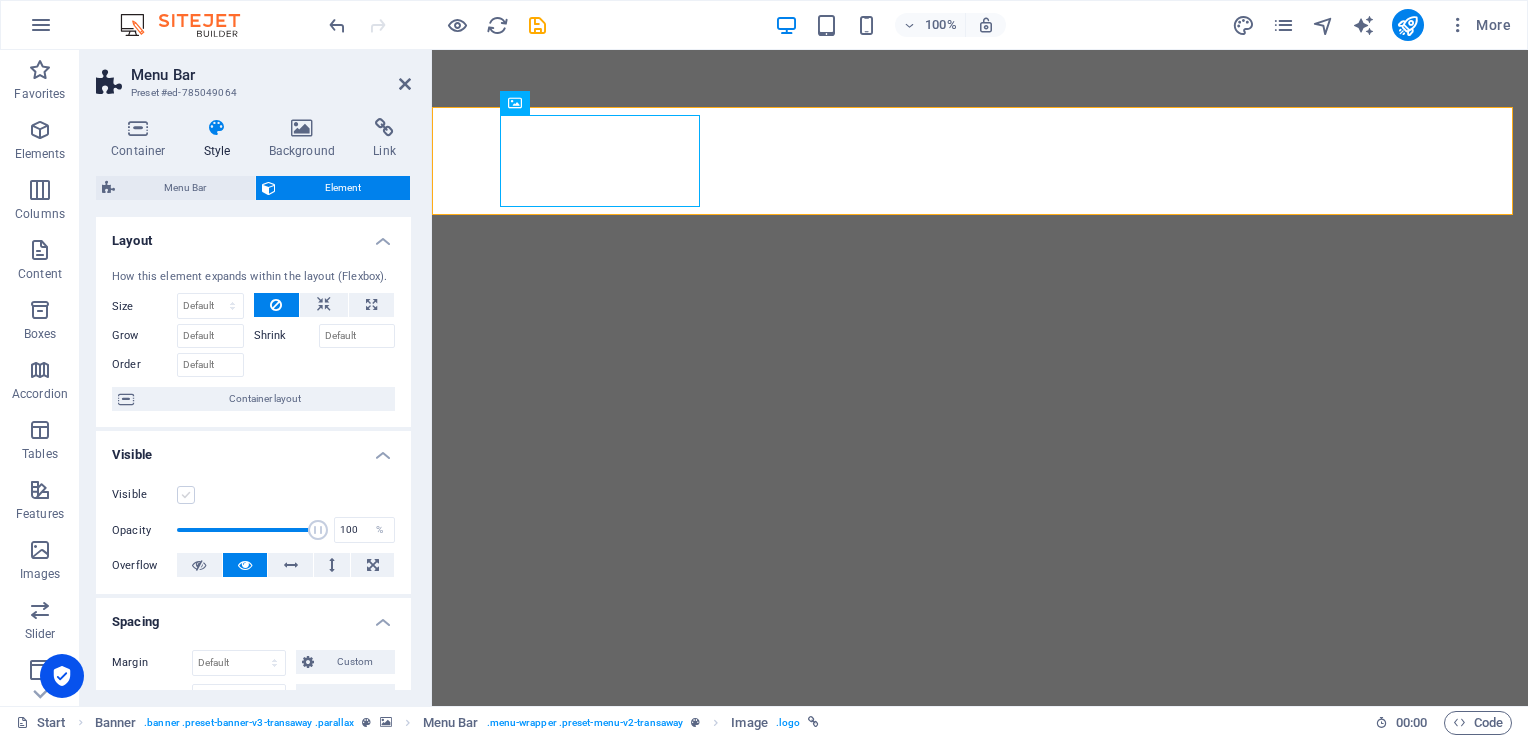 click at bounding box center [186, 495] 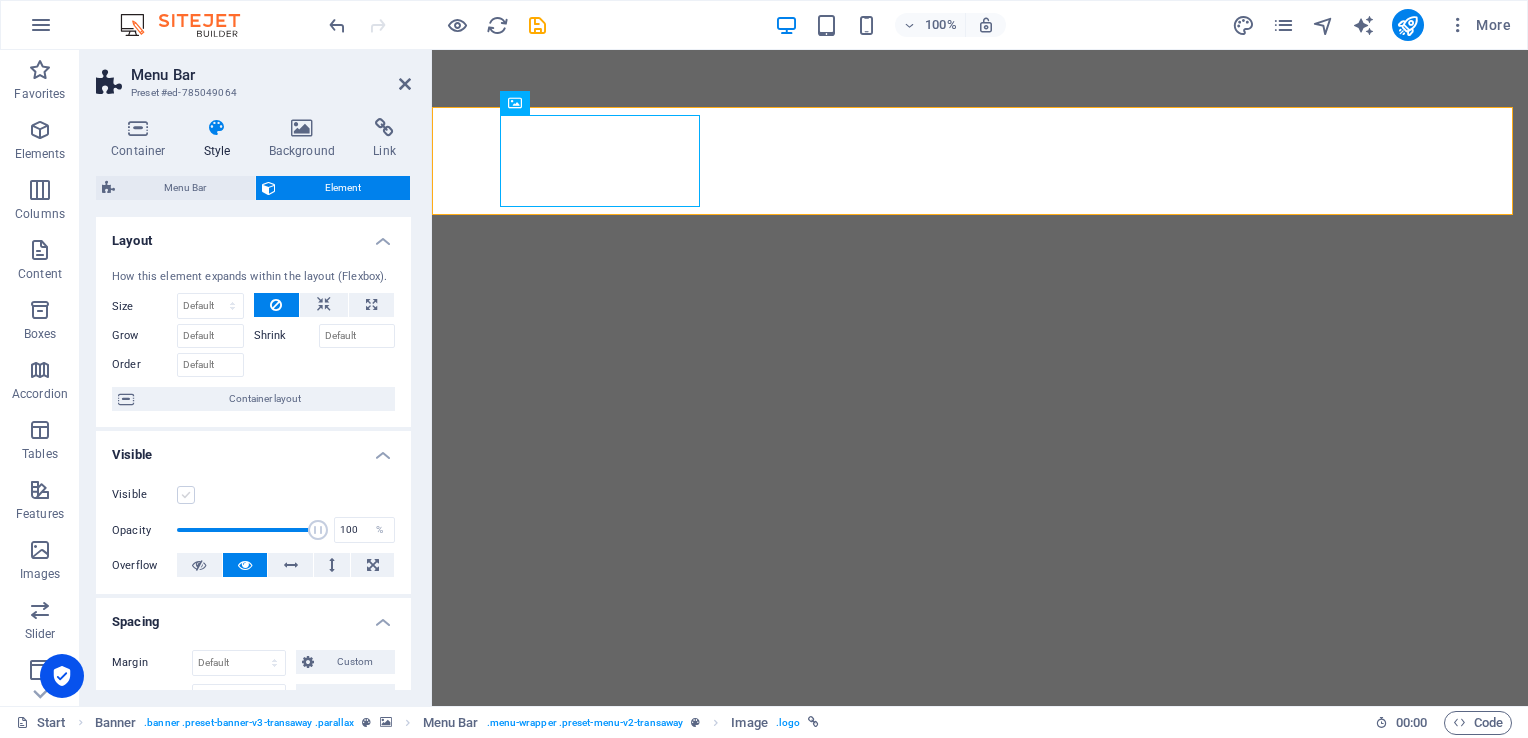 click on "Visible" at bounding box center [0, 0] 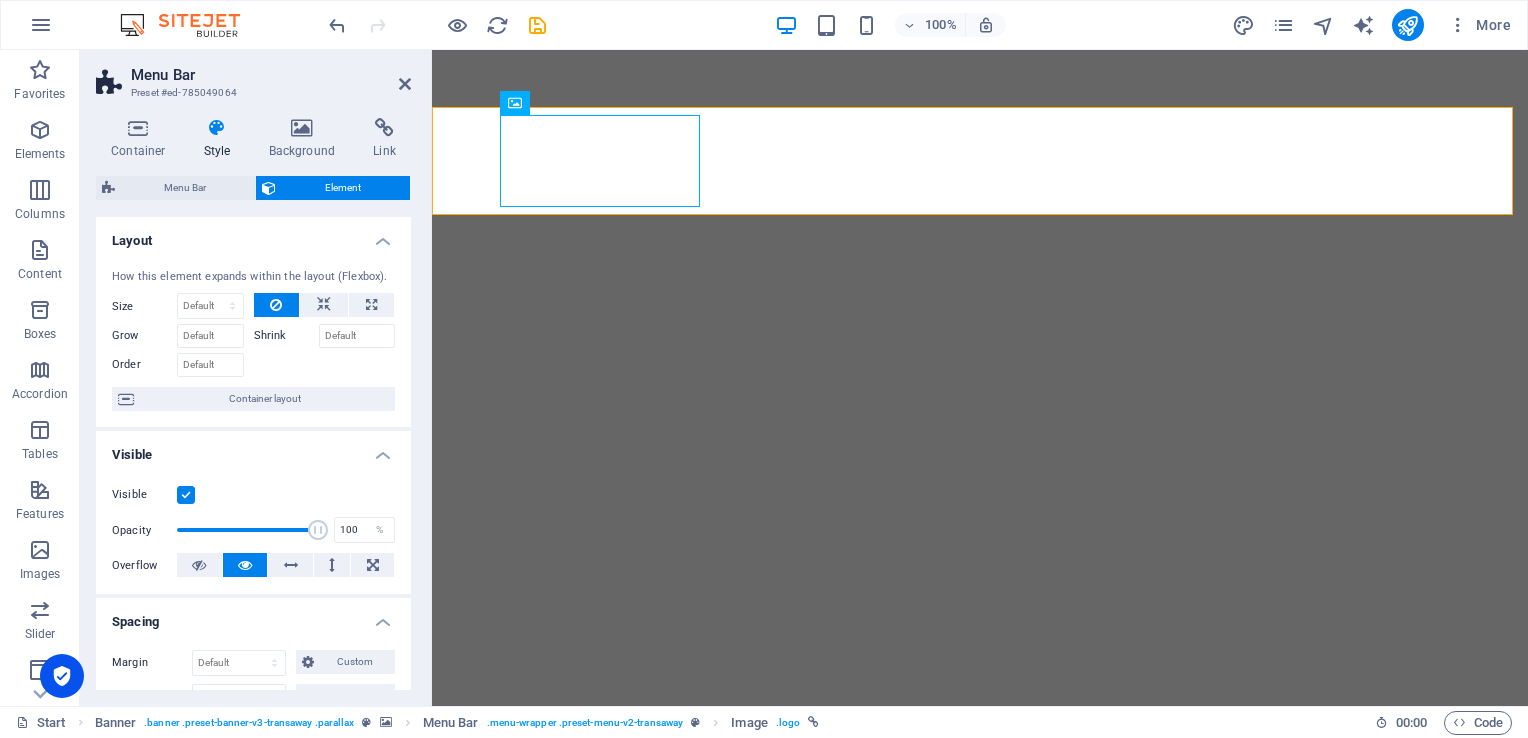 click at bounding box center (186, 495) 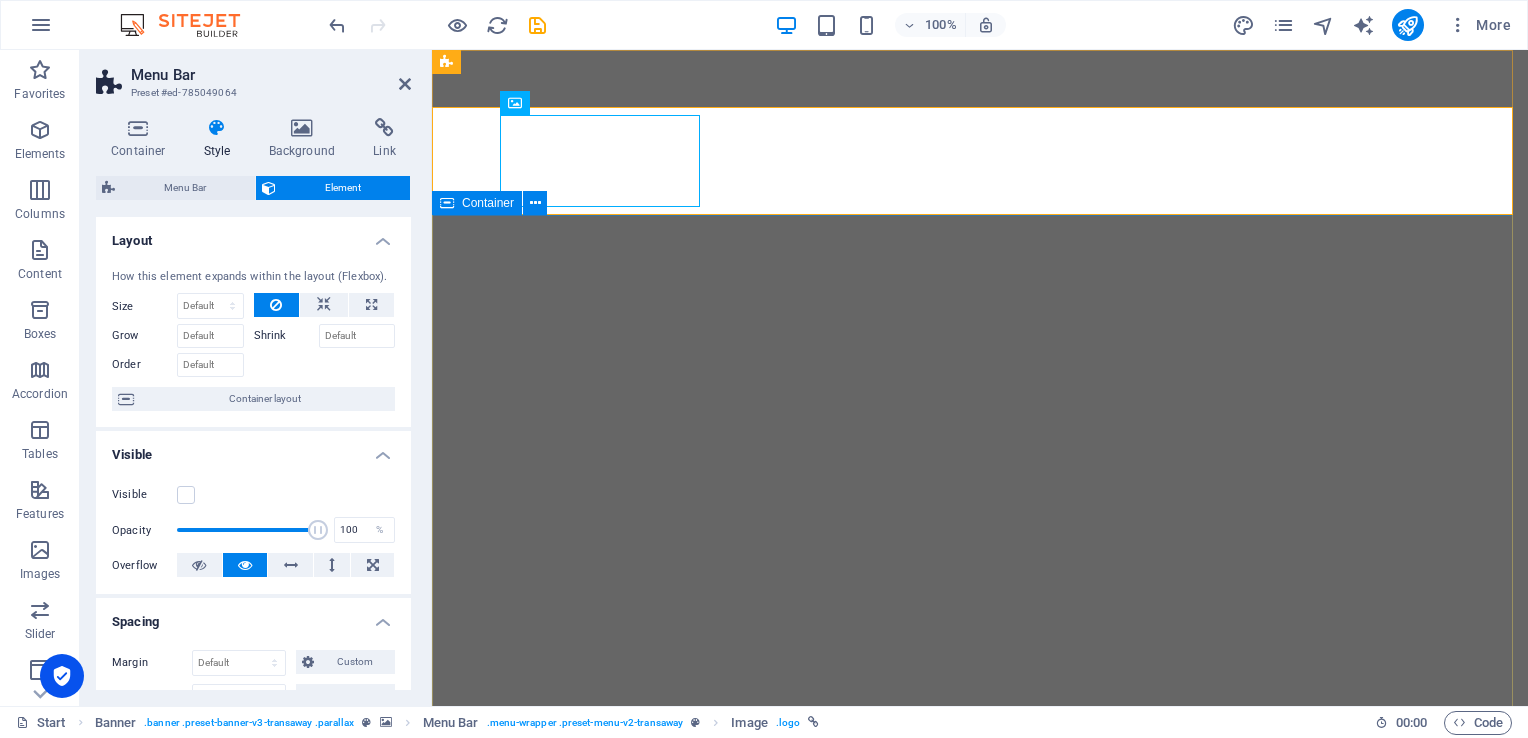 scroll, scrollTop: 0, scrollLeft: 0, axis: both 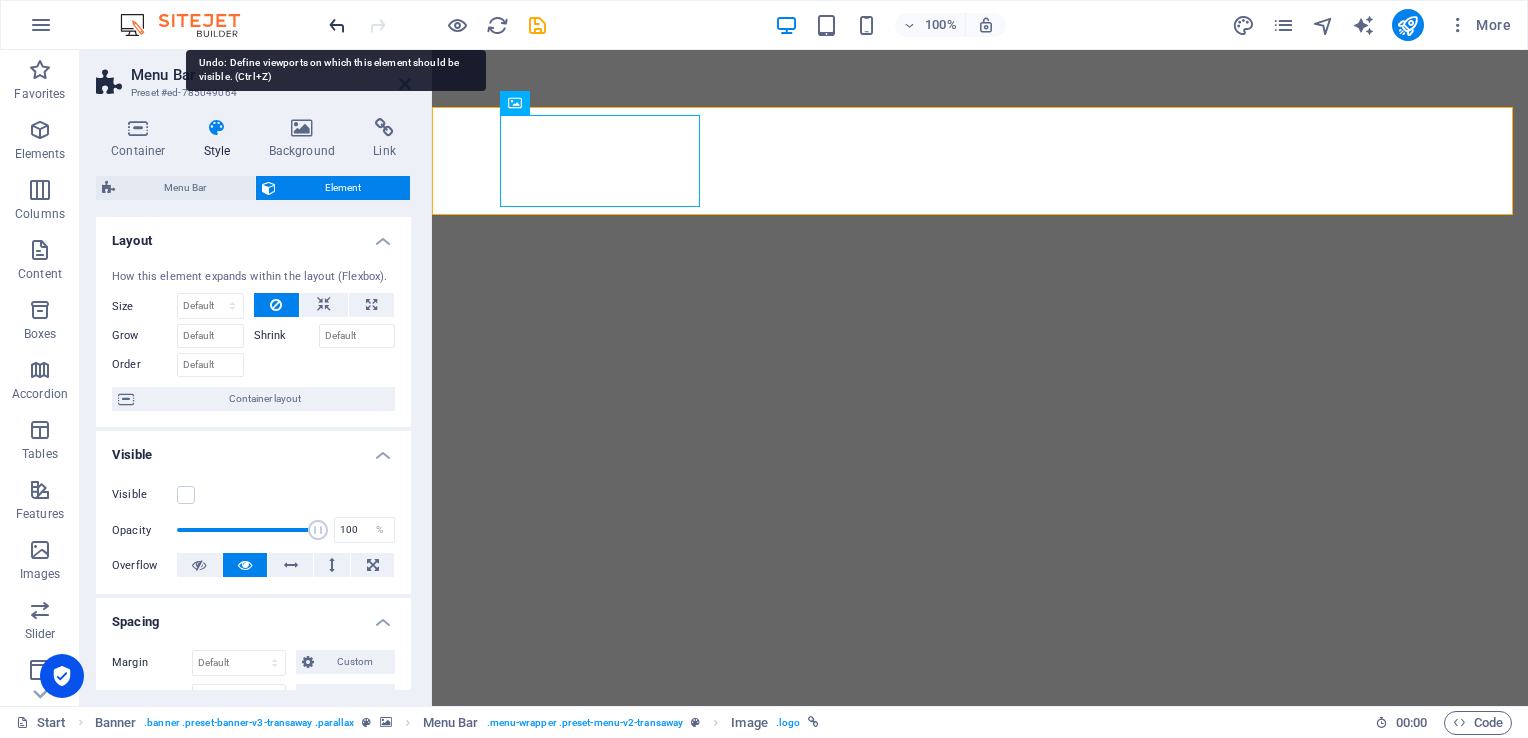 click at bounding box center [337, 25] 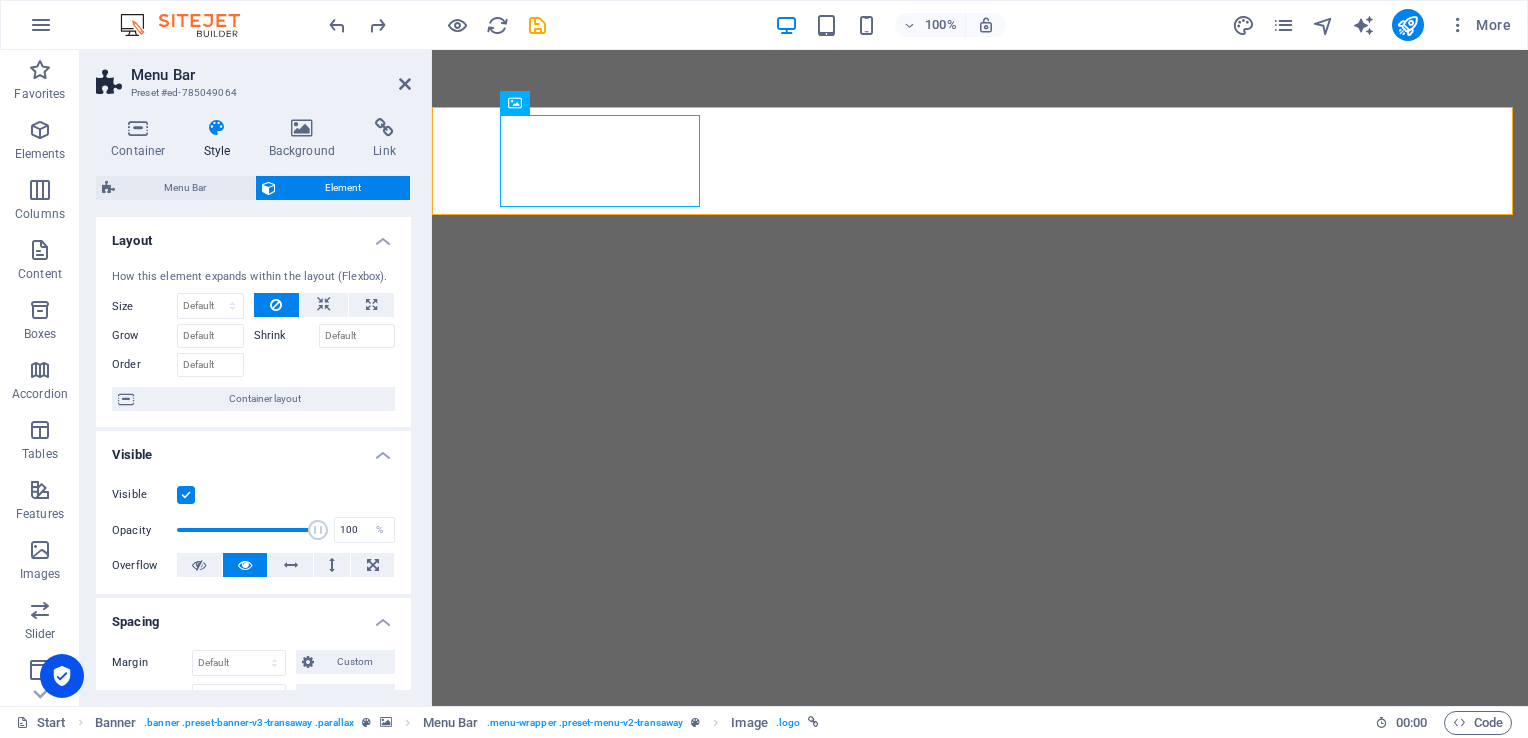 click at bounding box center [186, 495] 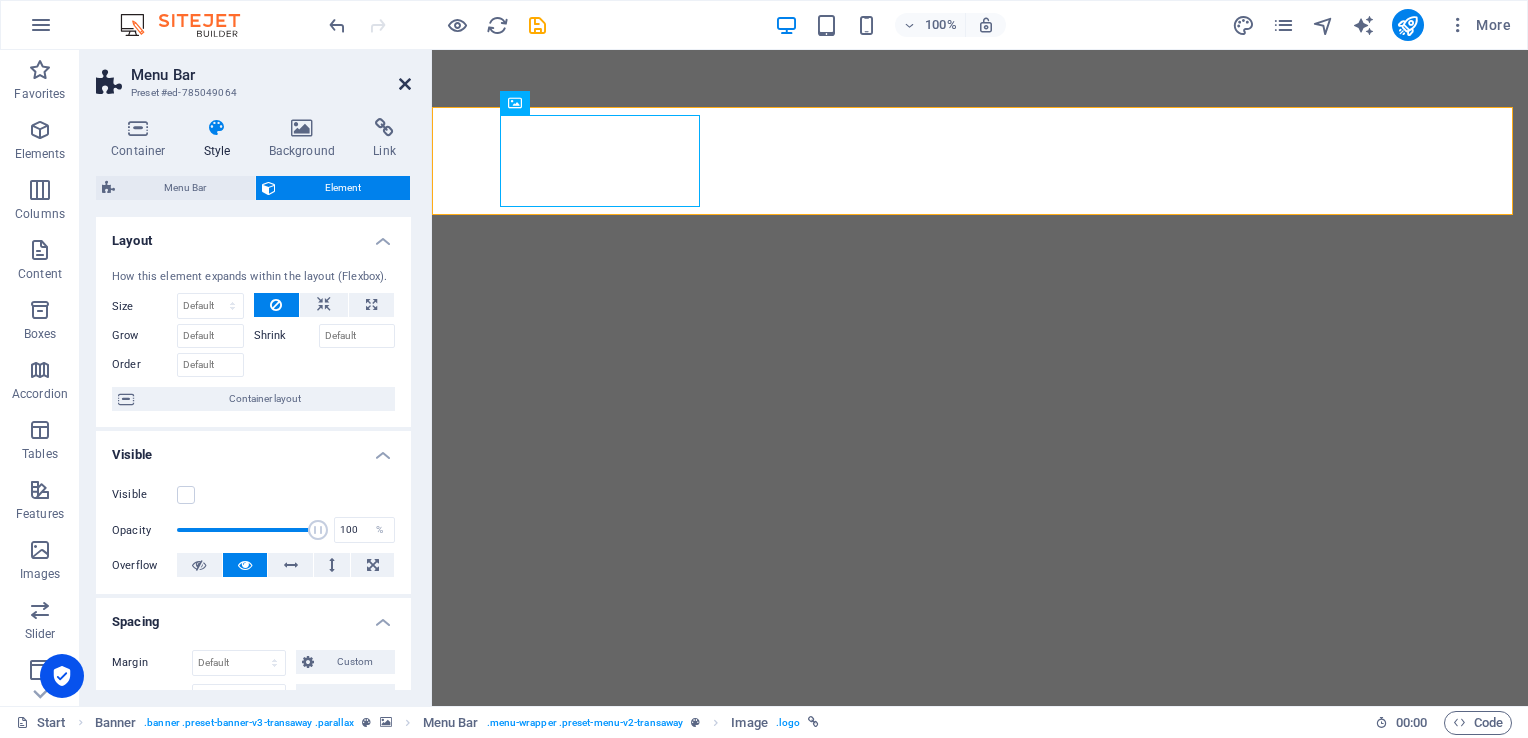 click at bounding box center (405, 84) 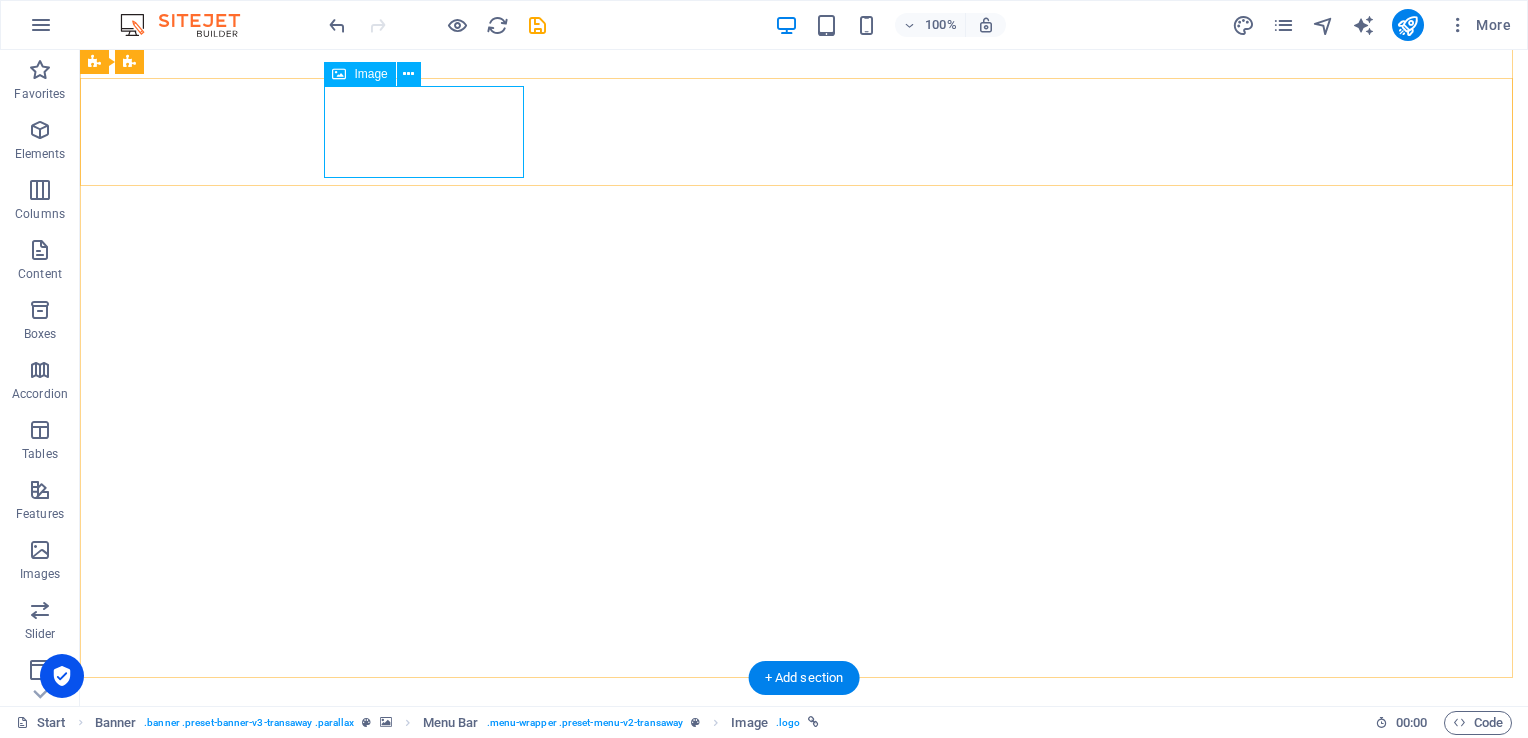 scroll, scrollTop: 0, scrollLeft: 0, axis: both 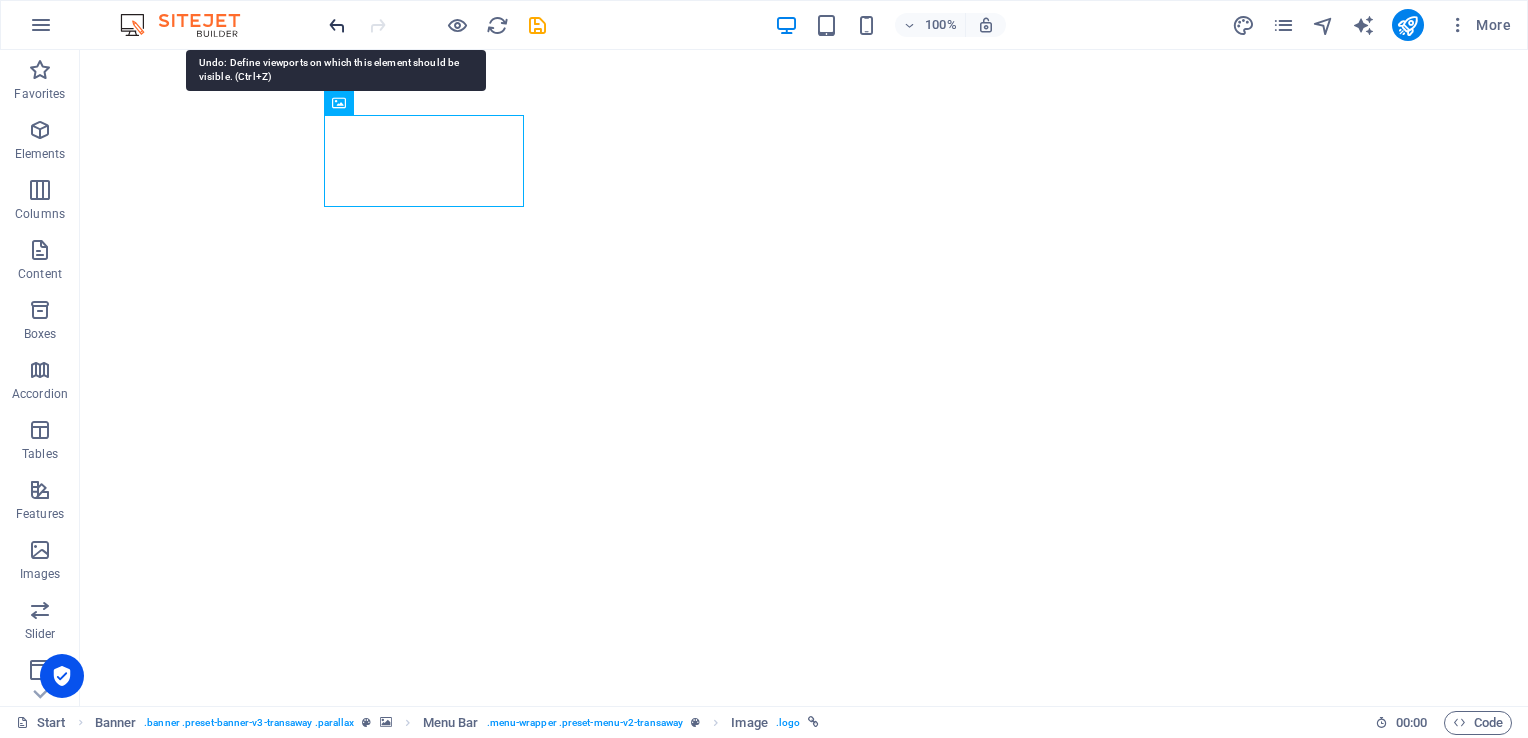 click at bounding box center [337, 25] 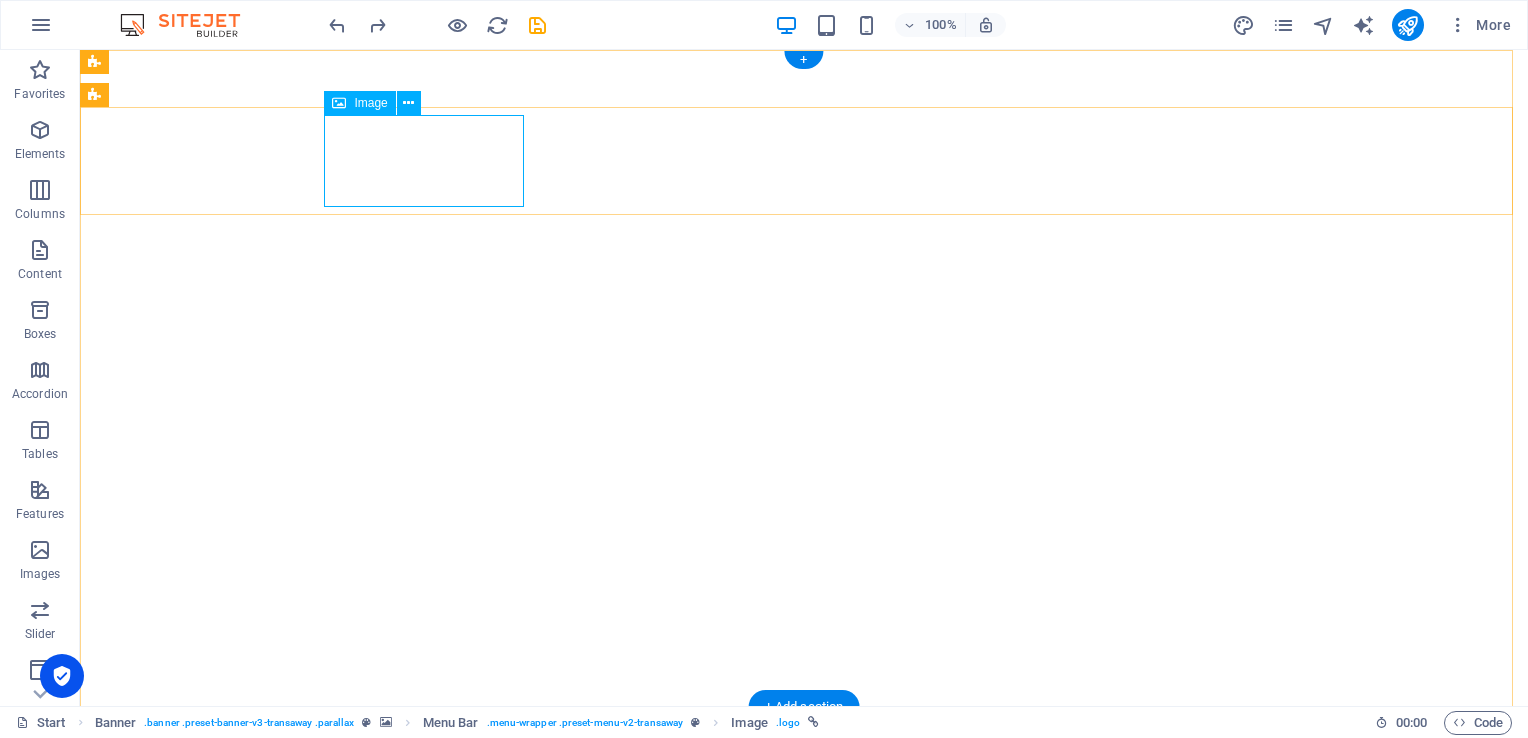 click at bounding box center (804, 1006) 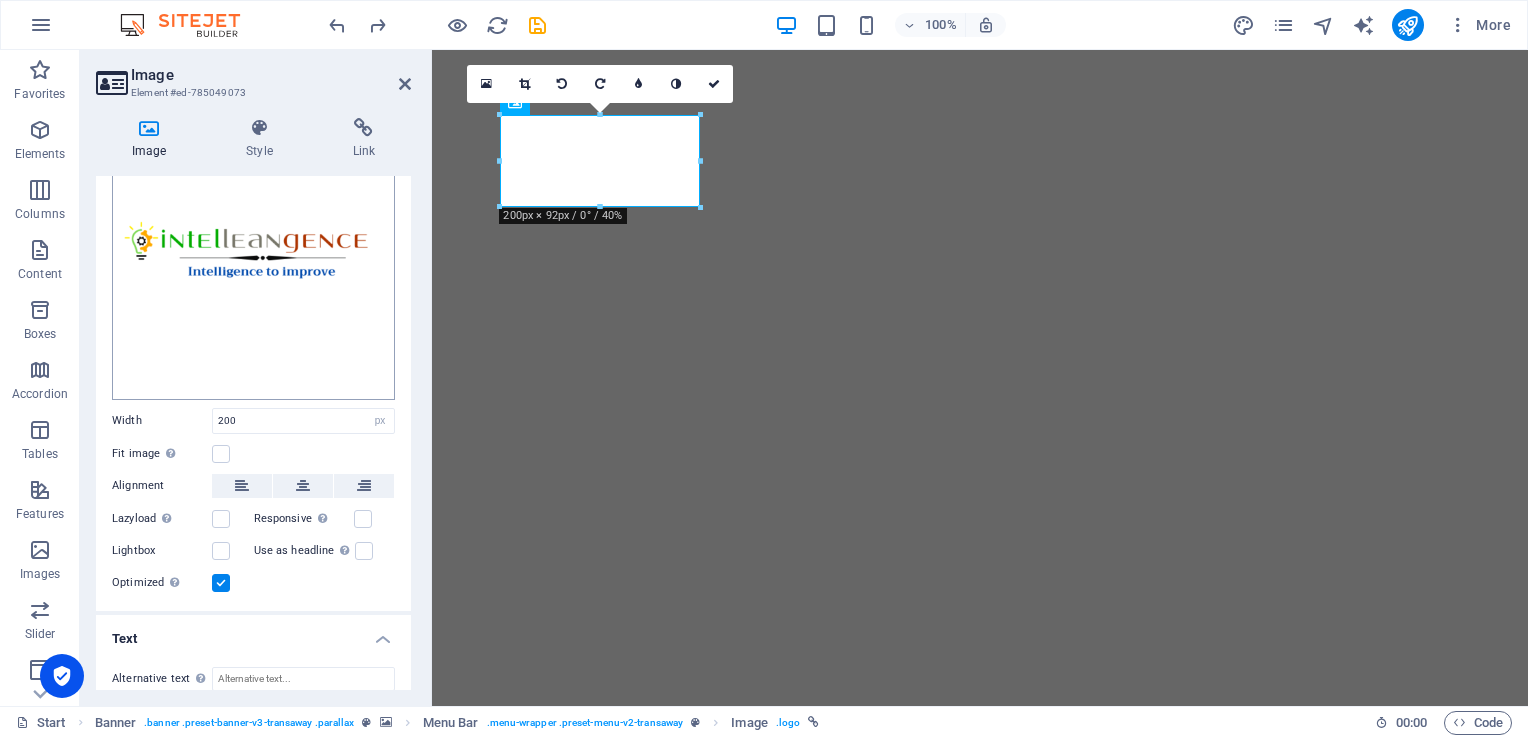 scroll, scrollTop: 0, scrollLeft: 0, axis: both 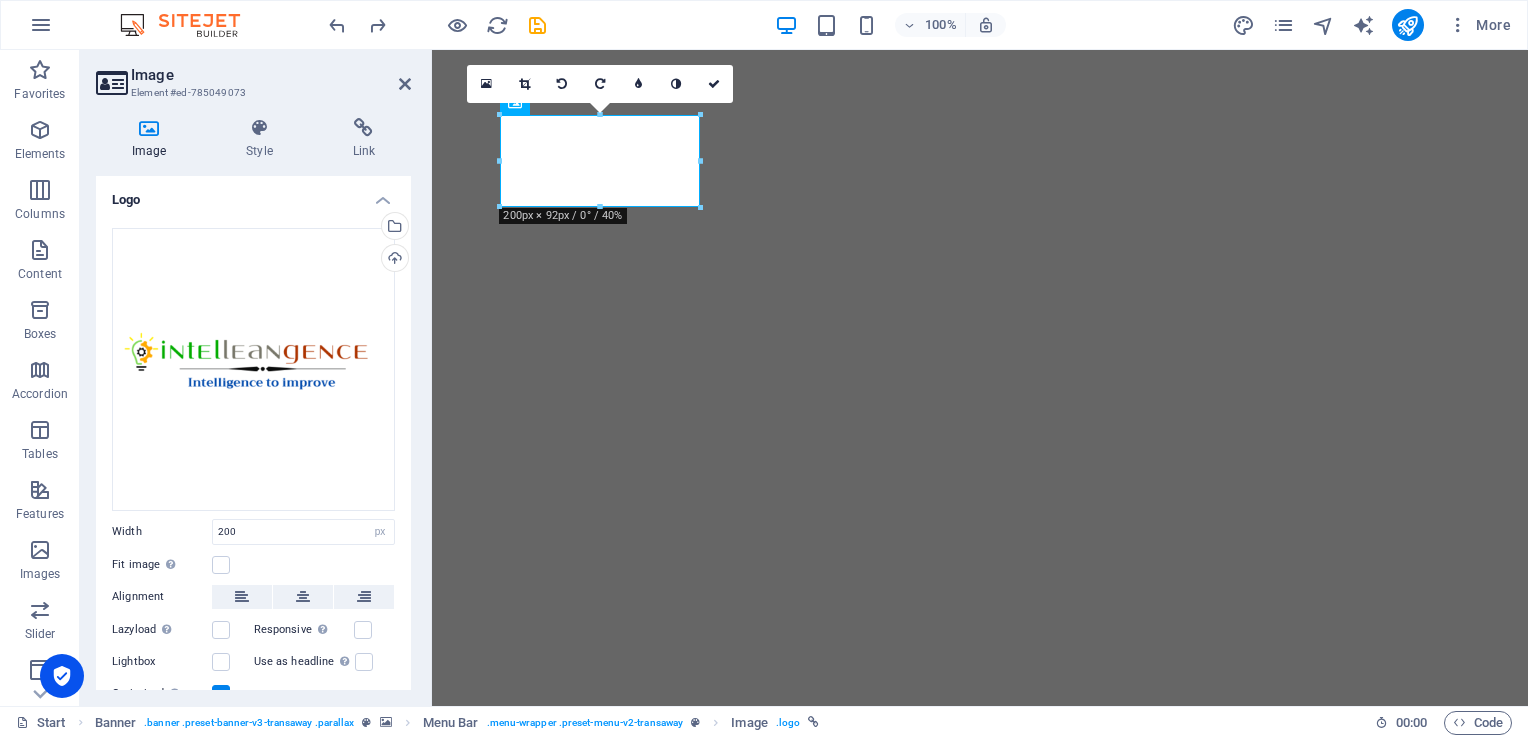 click on "100% More" at bounding box center [922, 25] 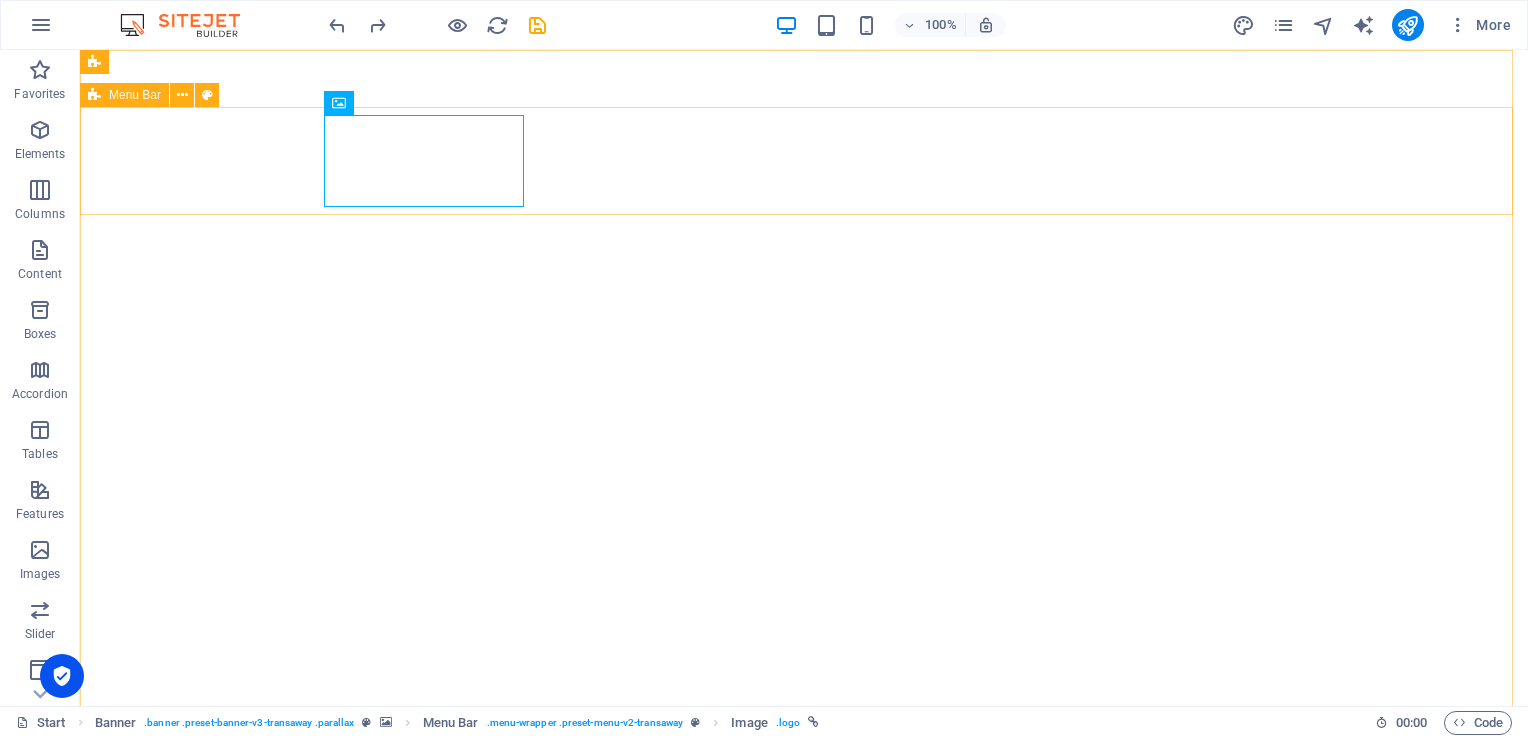 click on "Menu Bar" at bounding box center (135, 95) 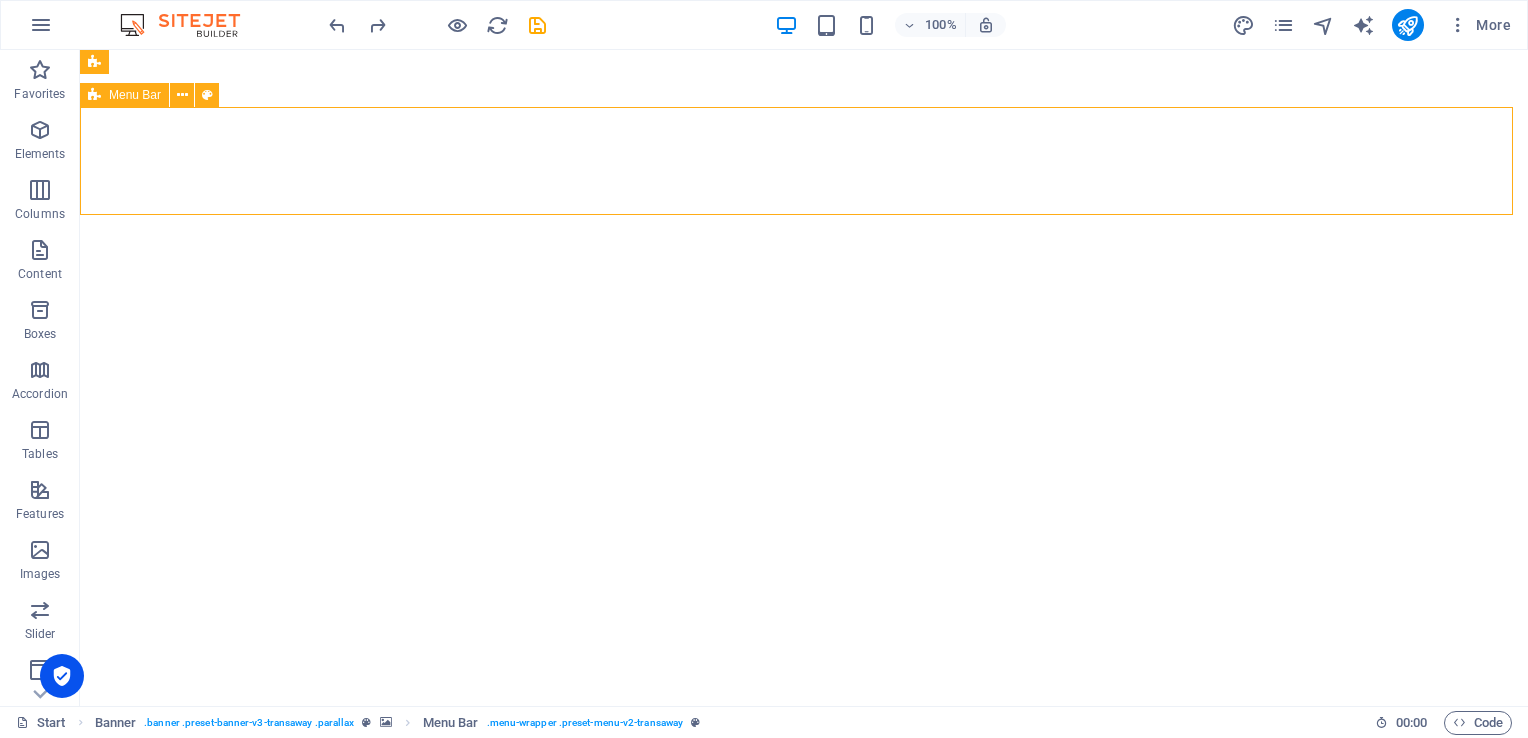 click on "Menu Bar" at bounding box center [135, 95] 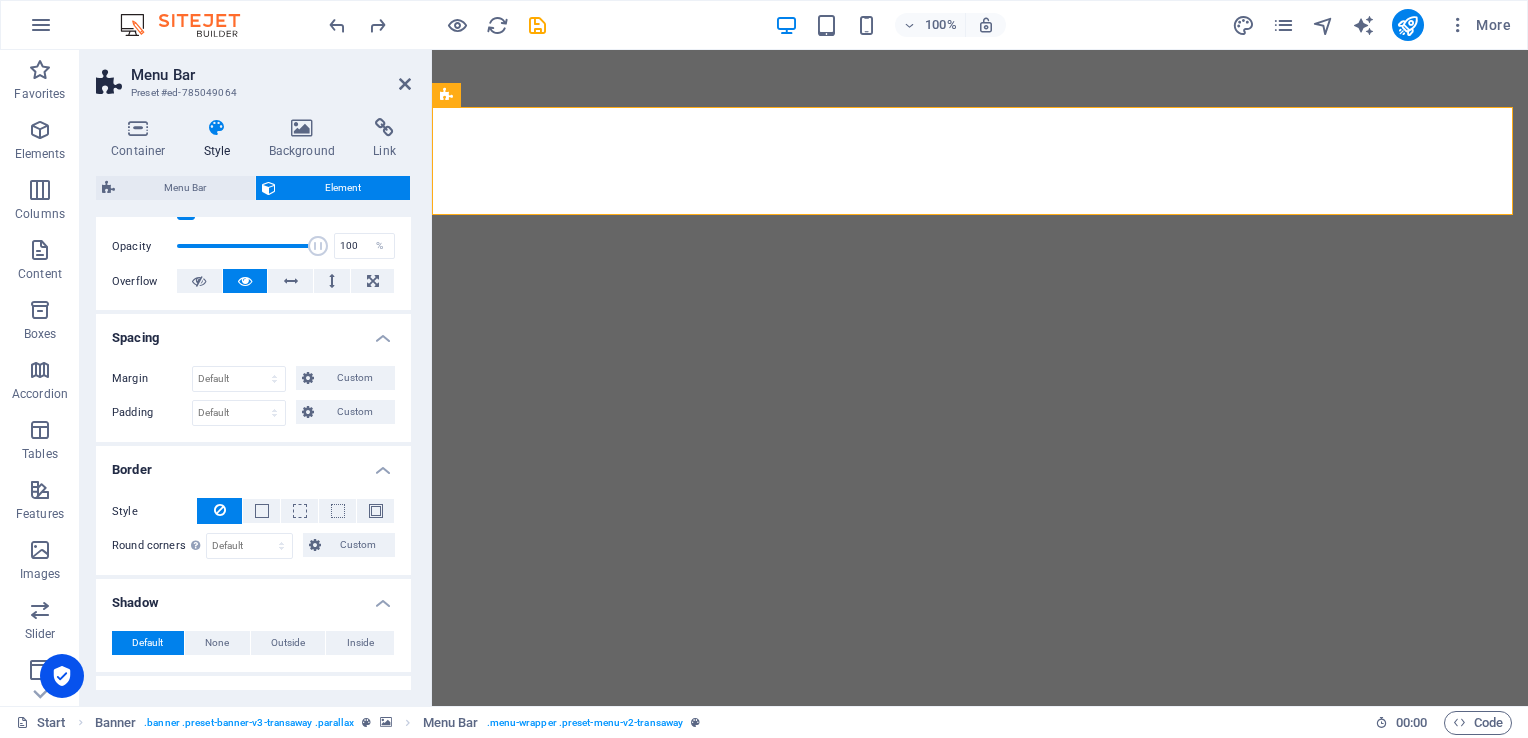 scroll, scrollTop: 300, scrollLeft: 0, axis: vertical 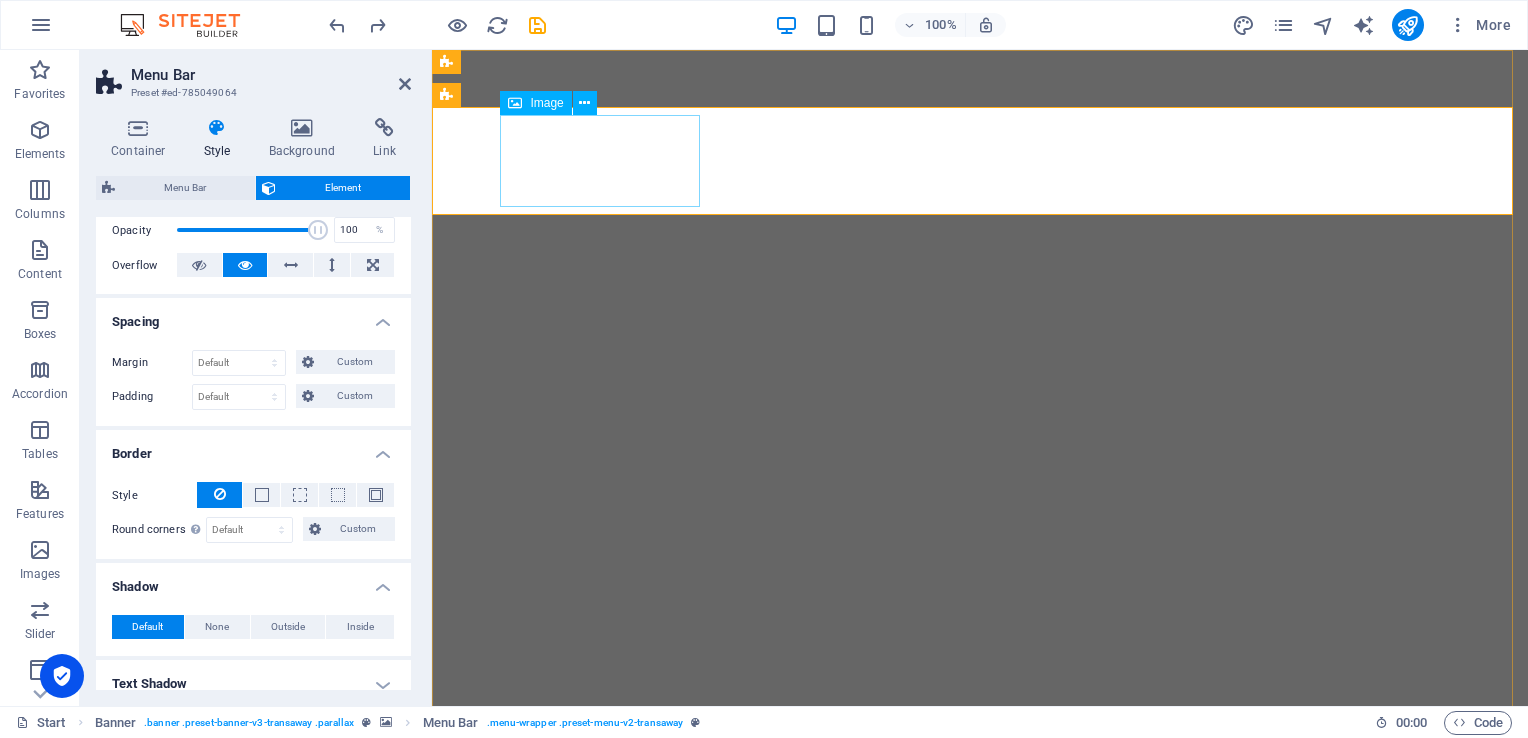 click at bounding box center (980, 1006) 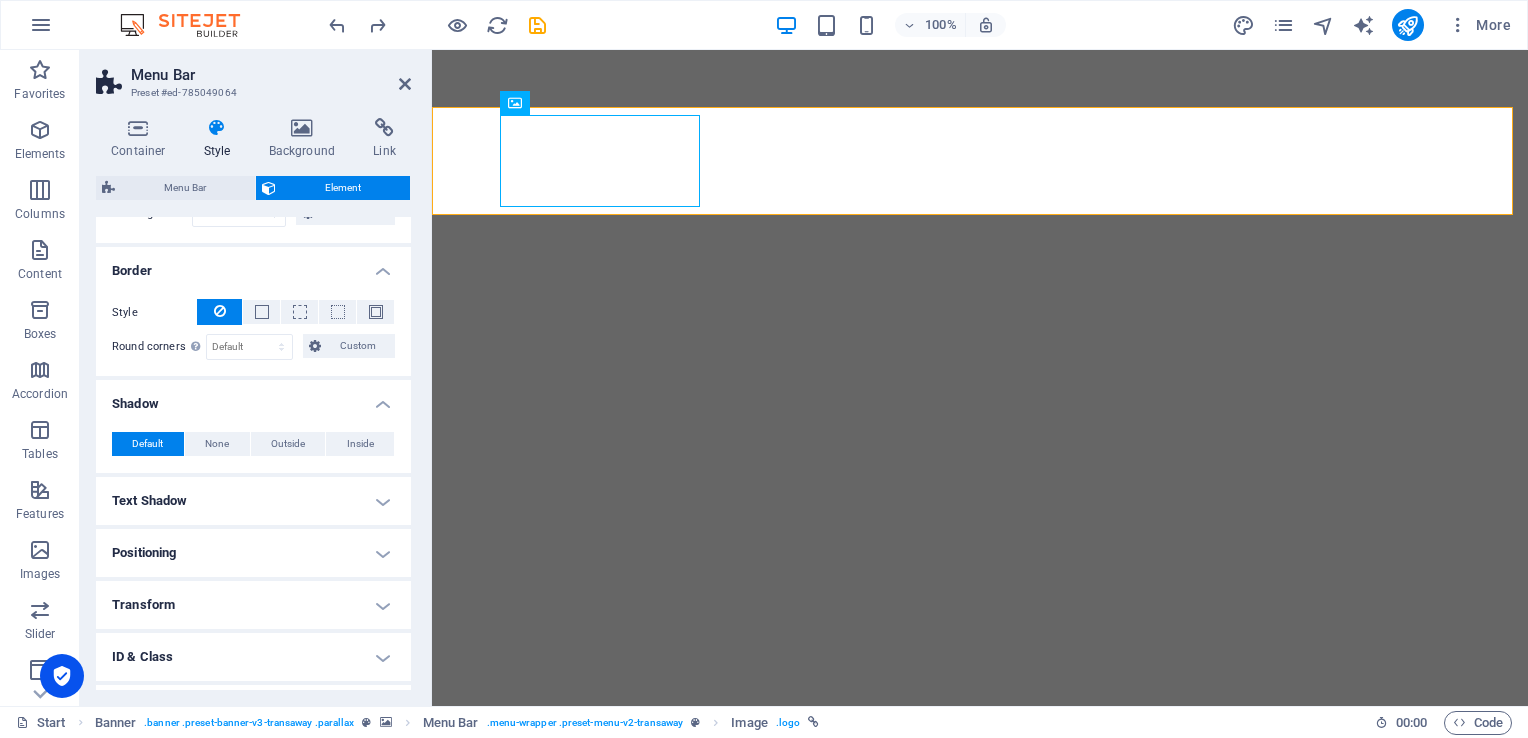scroll, scrollTop: 399, scrollLeft: 0, axis: vertical 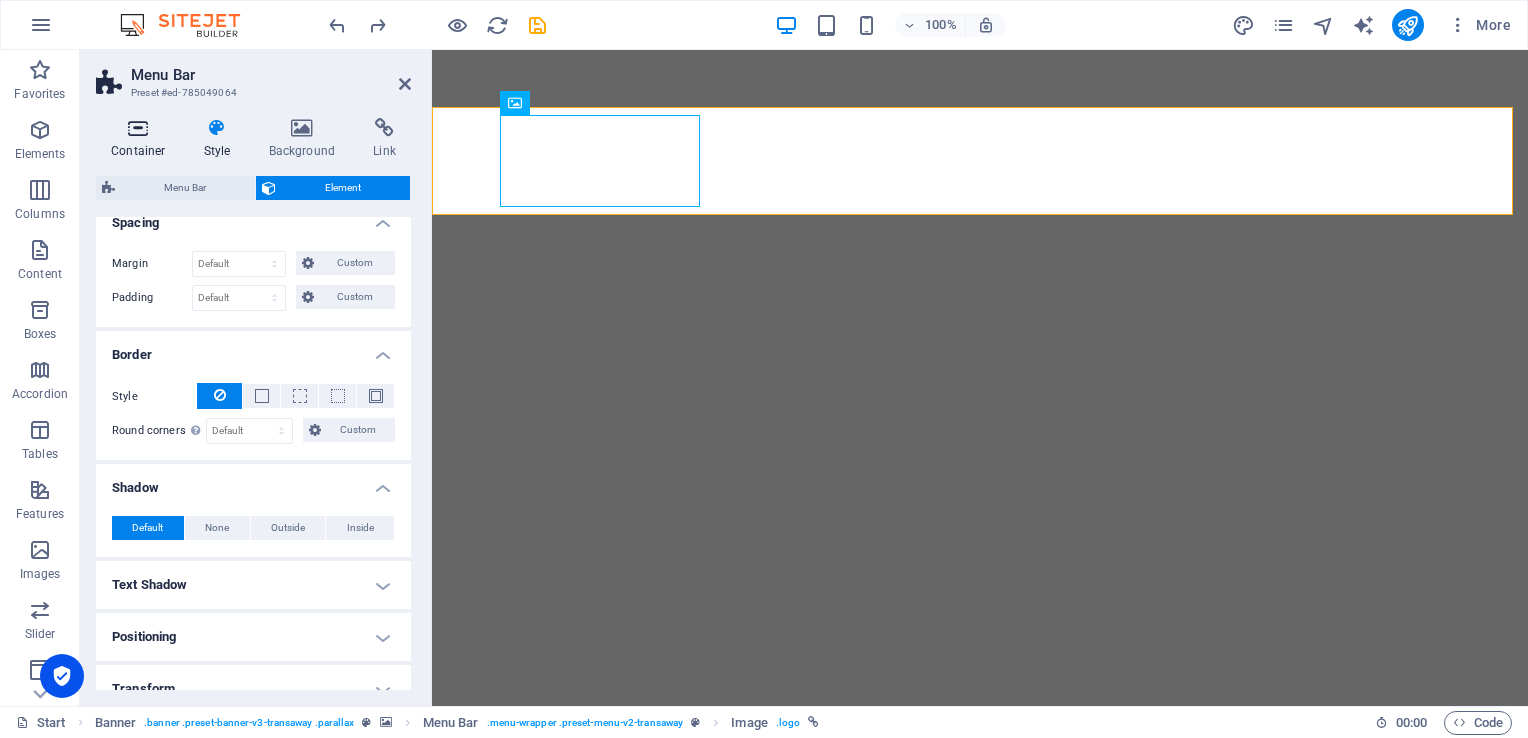 click on "Container" at bounding box center (142, 139) 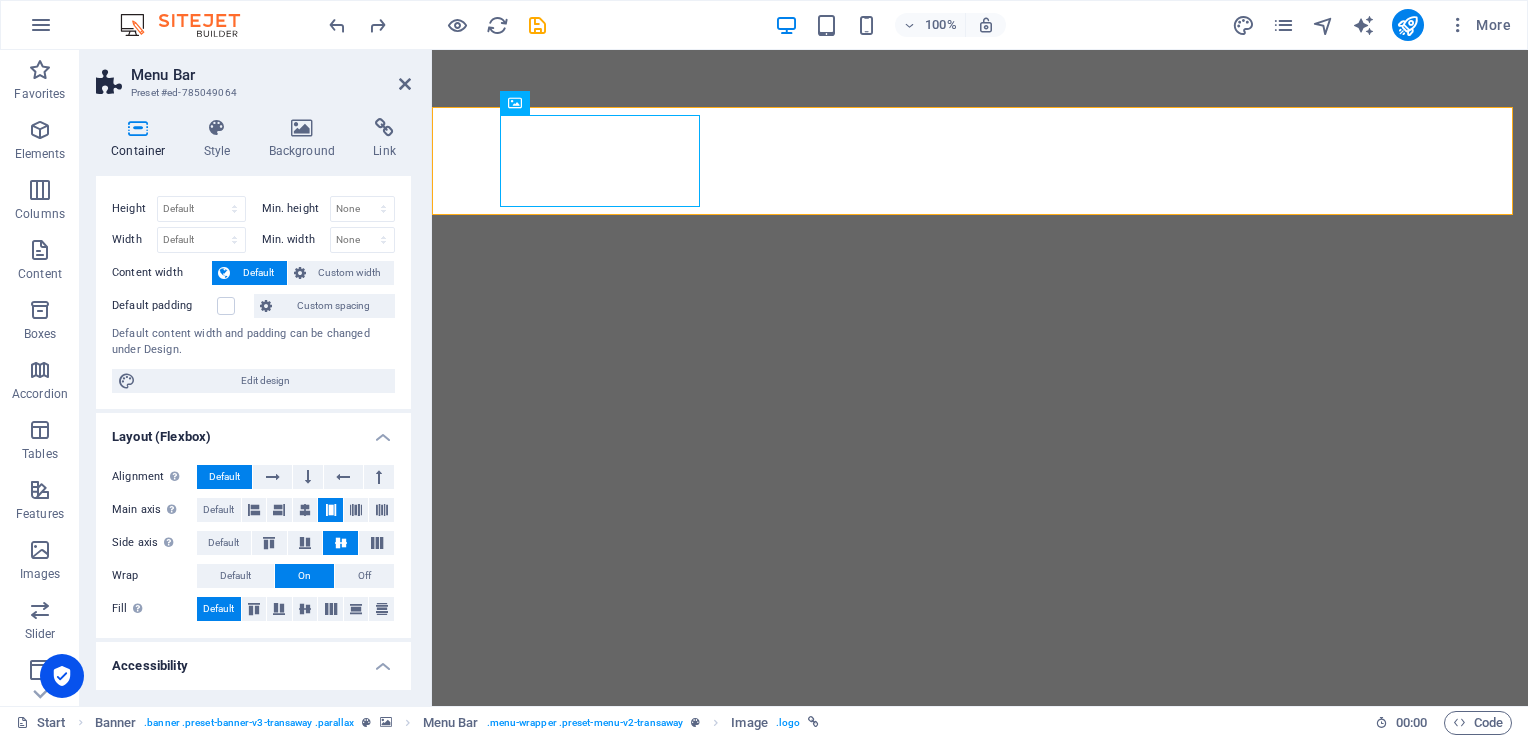 scroll, scrollTop: 0, scrollLeft: 0, axis: both 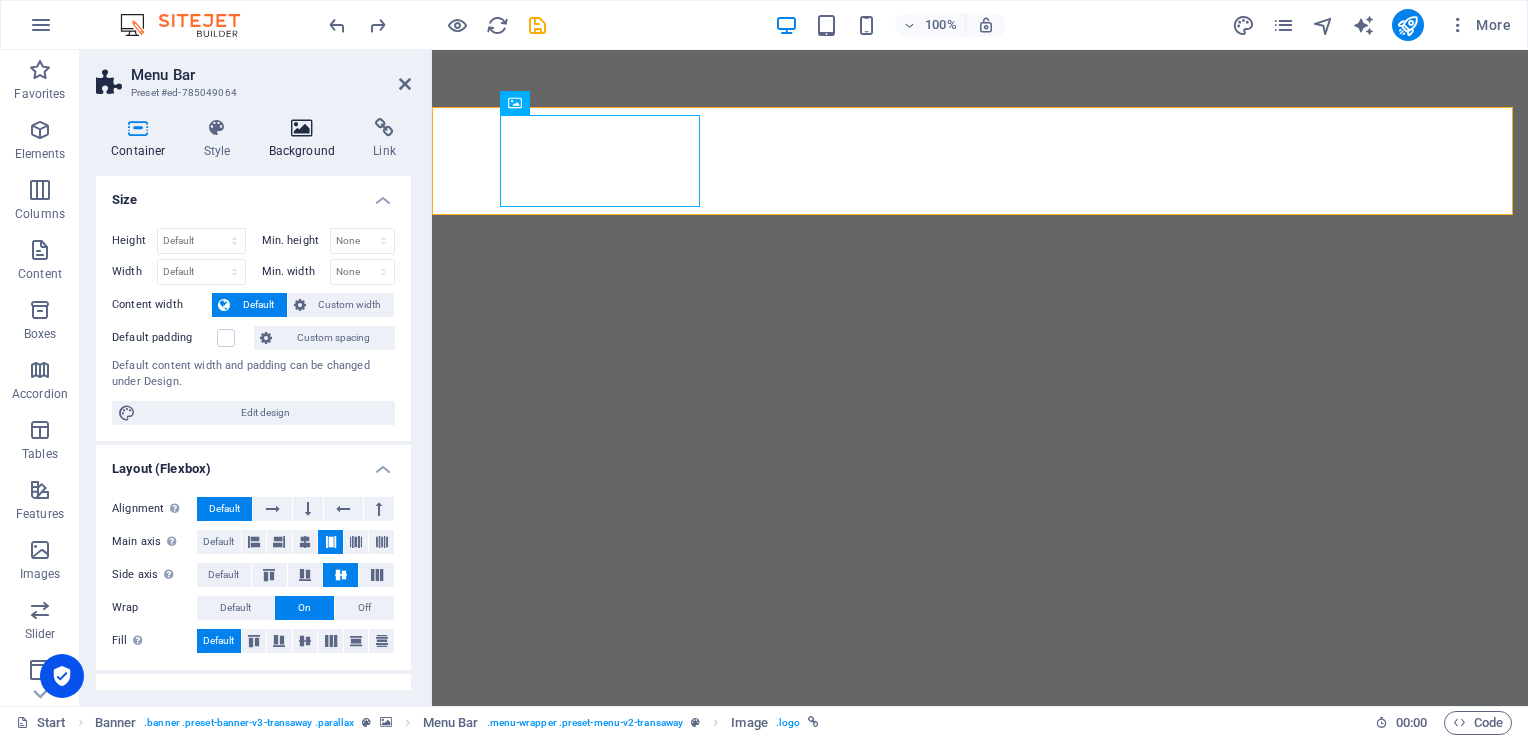 click on "Background" at bounding box center [306, 139] 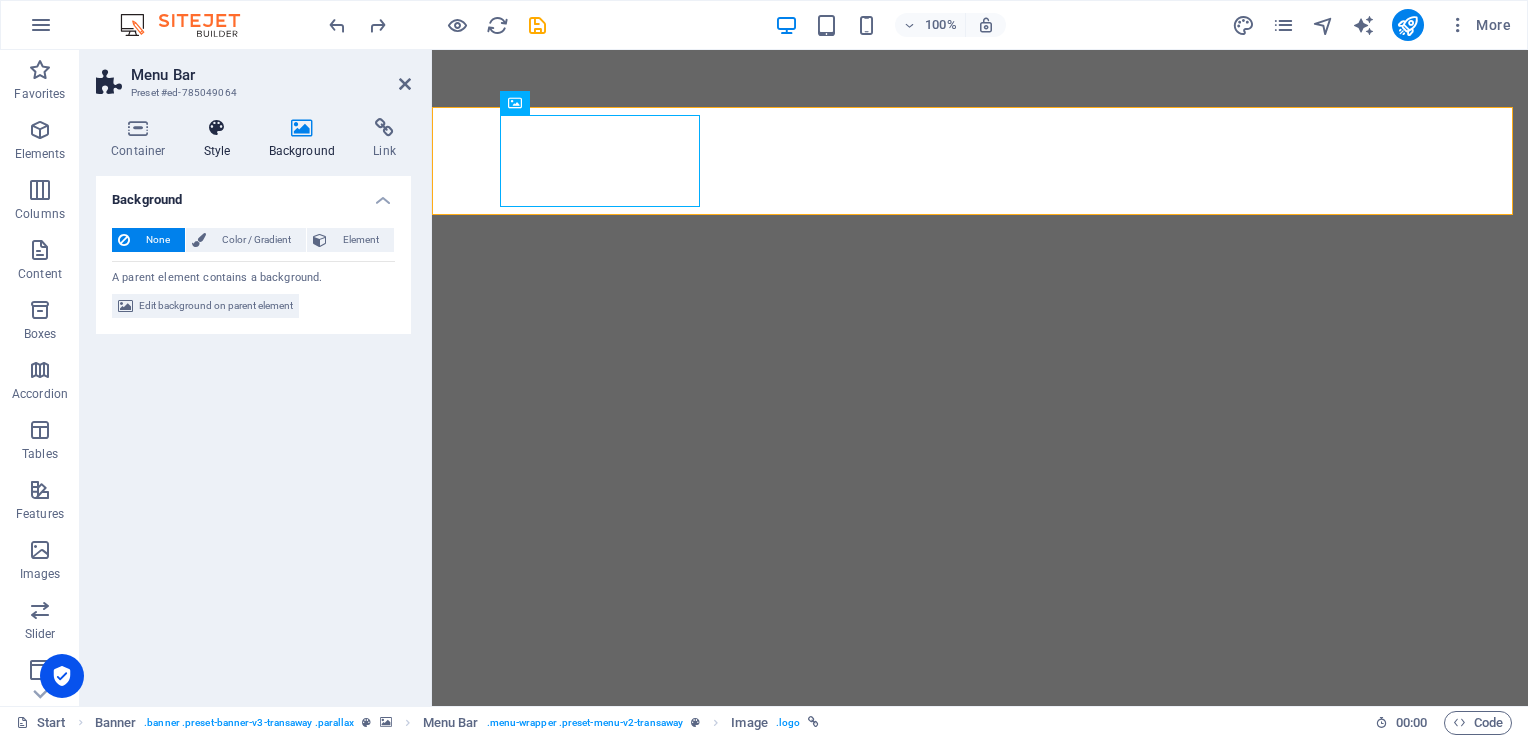 click on "Style" at bounding box center [221, 139] 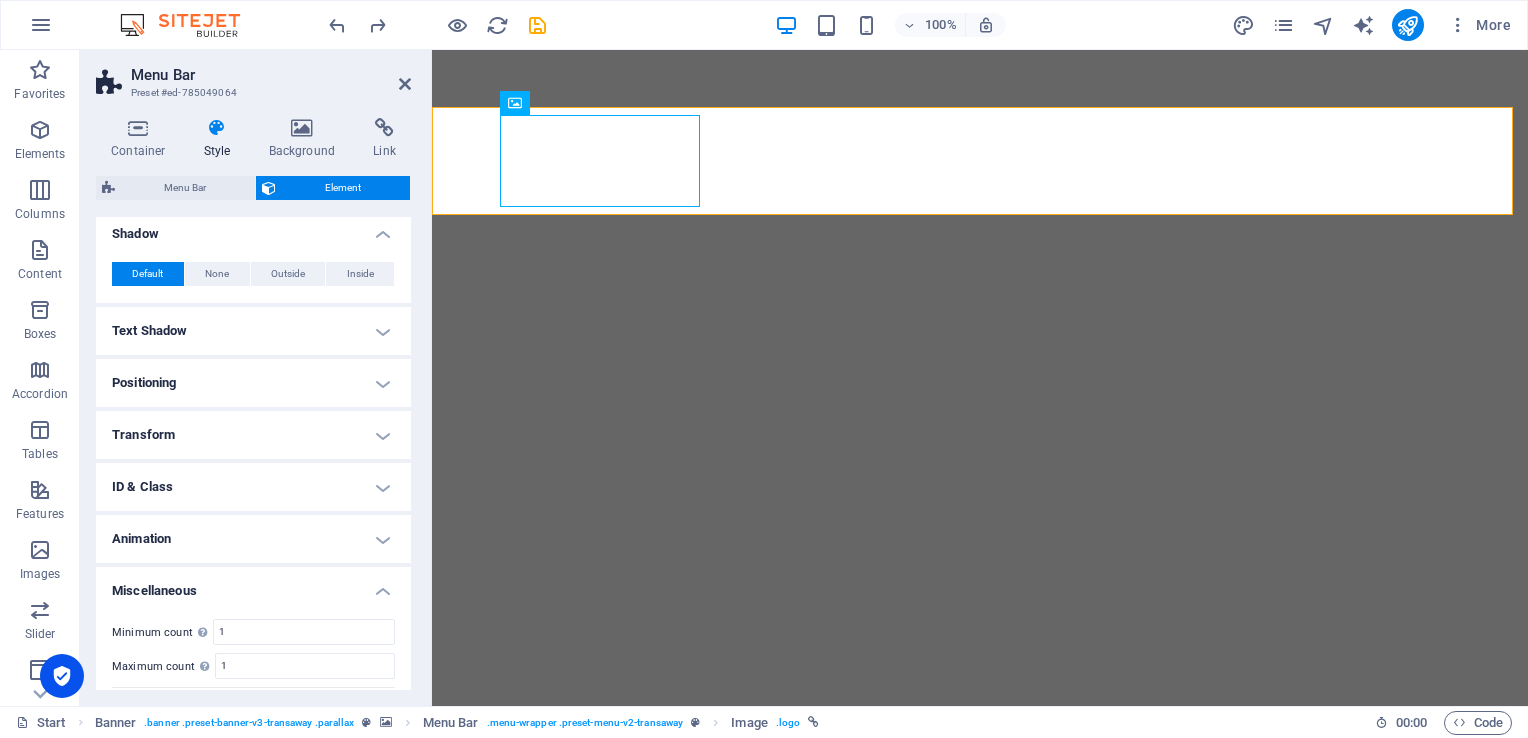 scroll, scrollTop: 699, scrollLeft: 0, axis: vertical 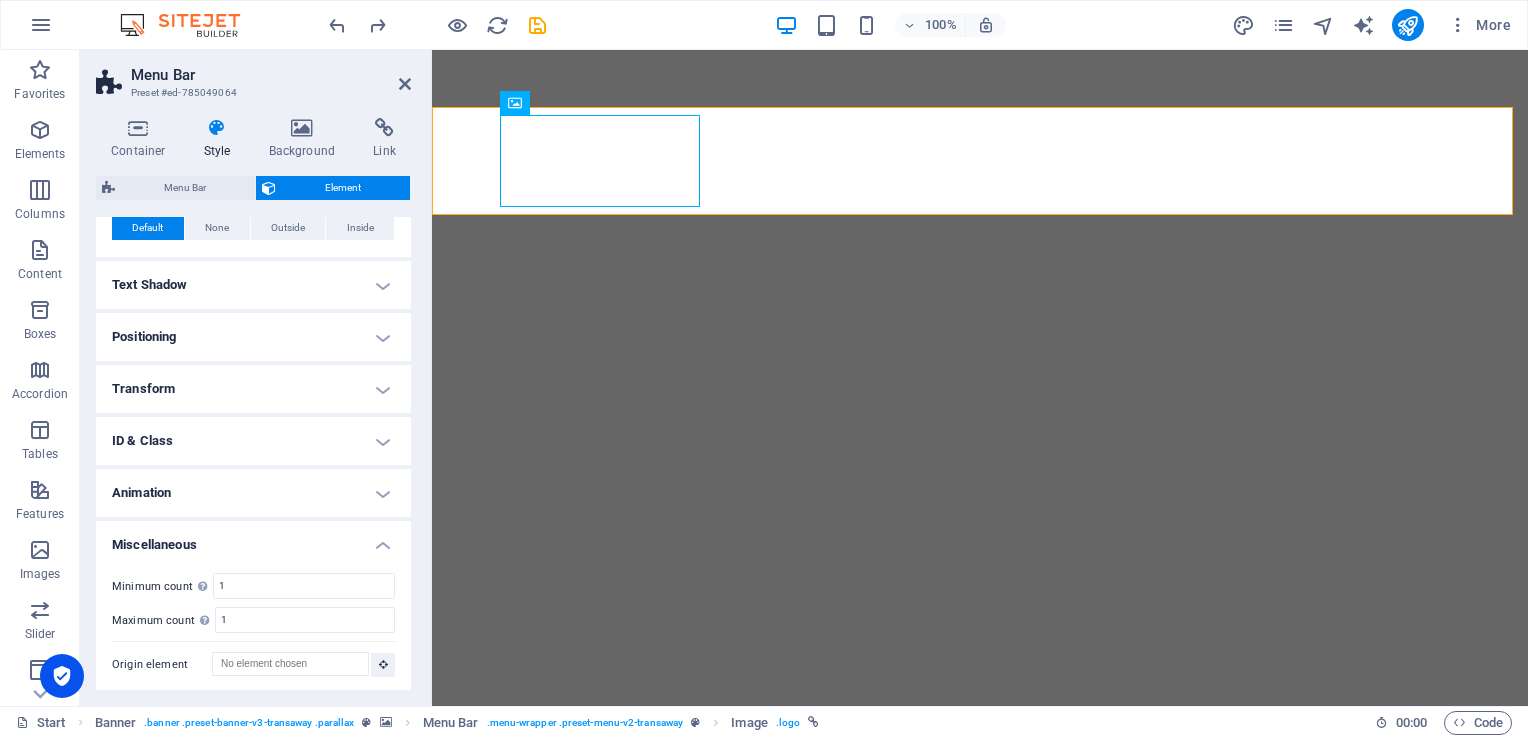click on "Transform" at bounding box center (253, 389) 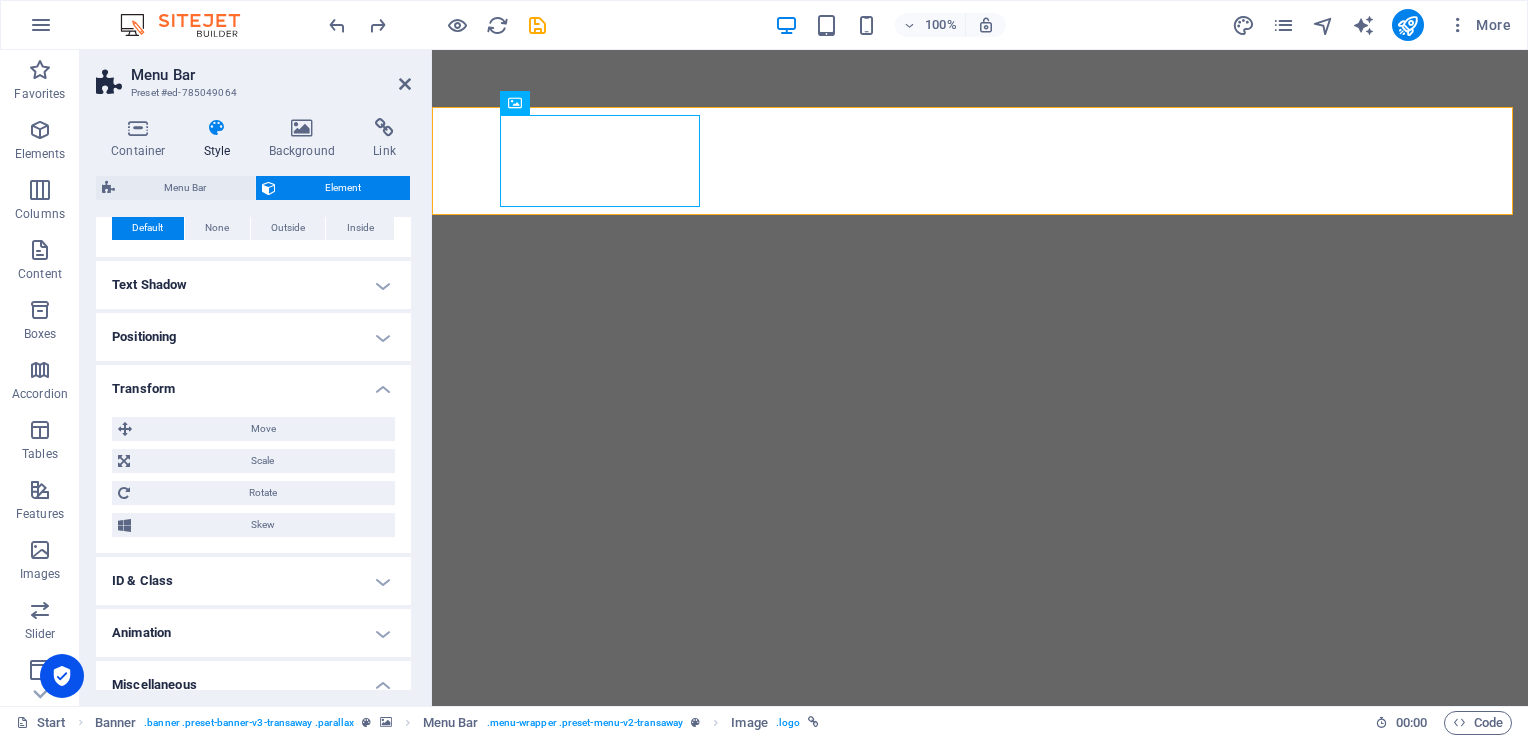 click on "Transform" at bounding box center [253, 383] 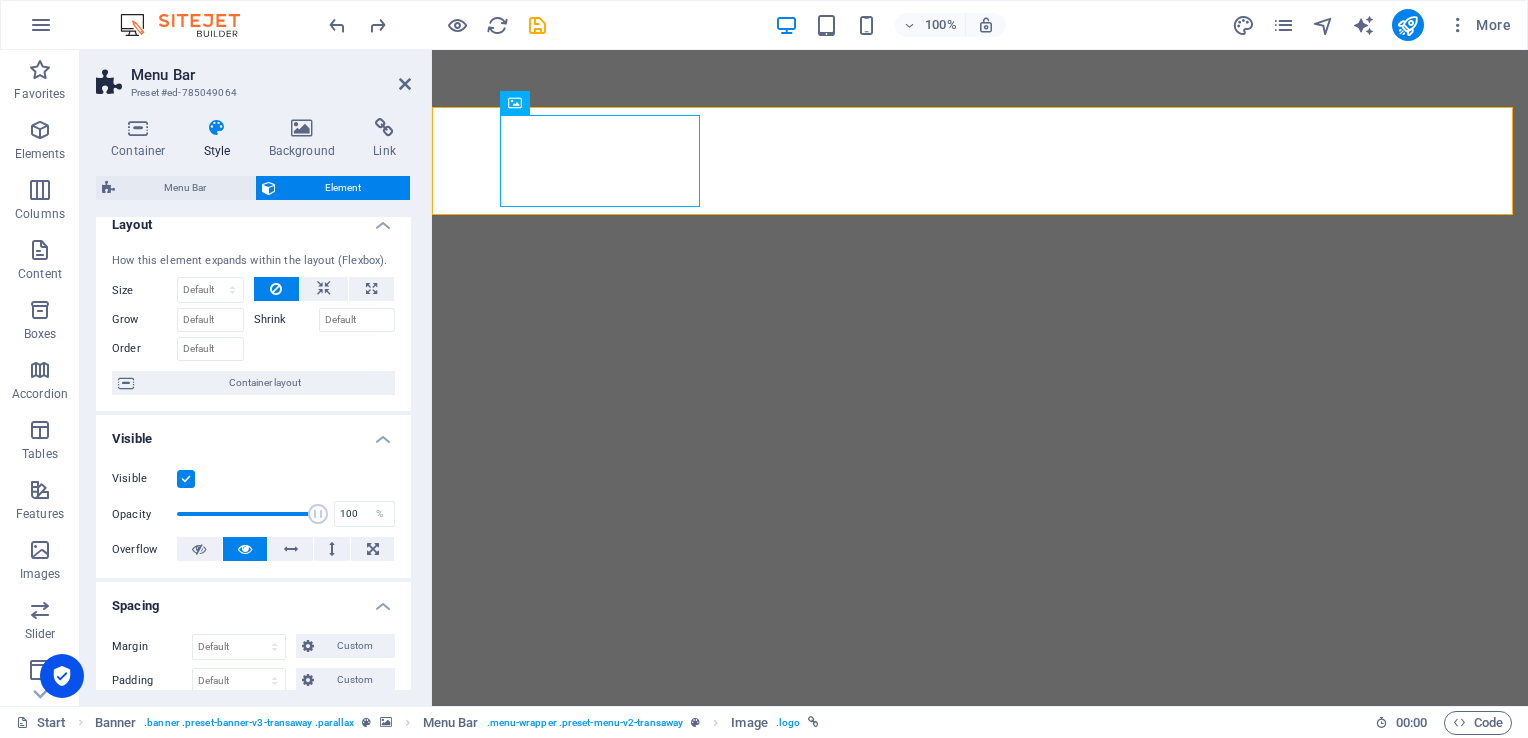 scroll, scrollTop: 0, scrollLeft: 0, axis: both 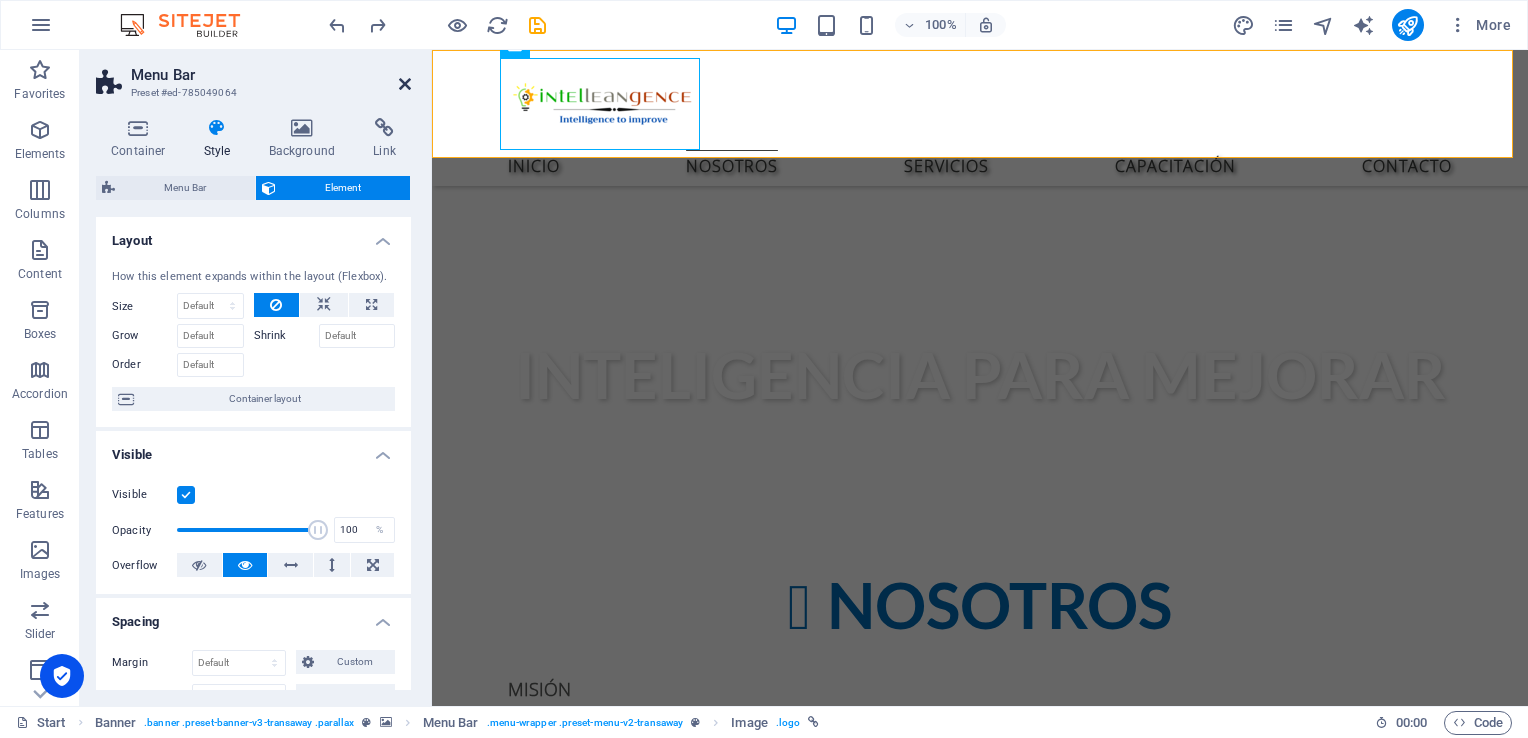 click at bounding box center (405, 84) 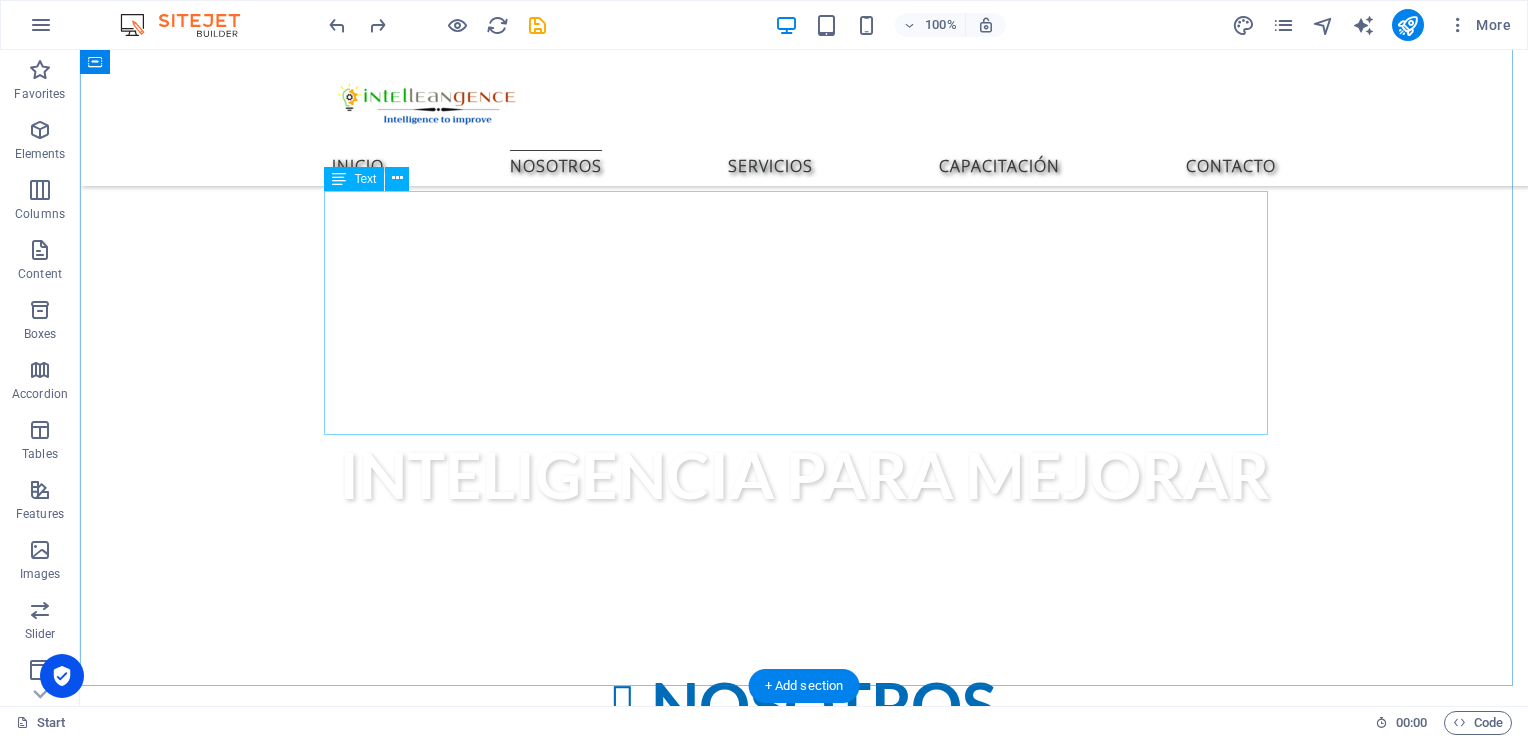 scroll, scrollTop: 0, scrollLeft: 0, axis: both 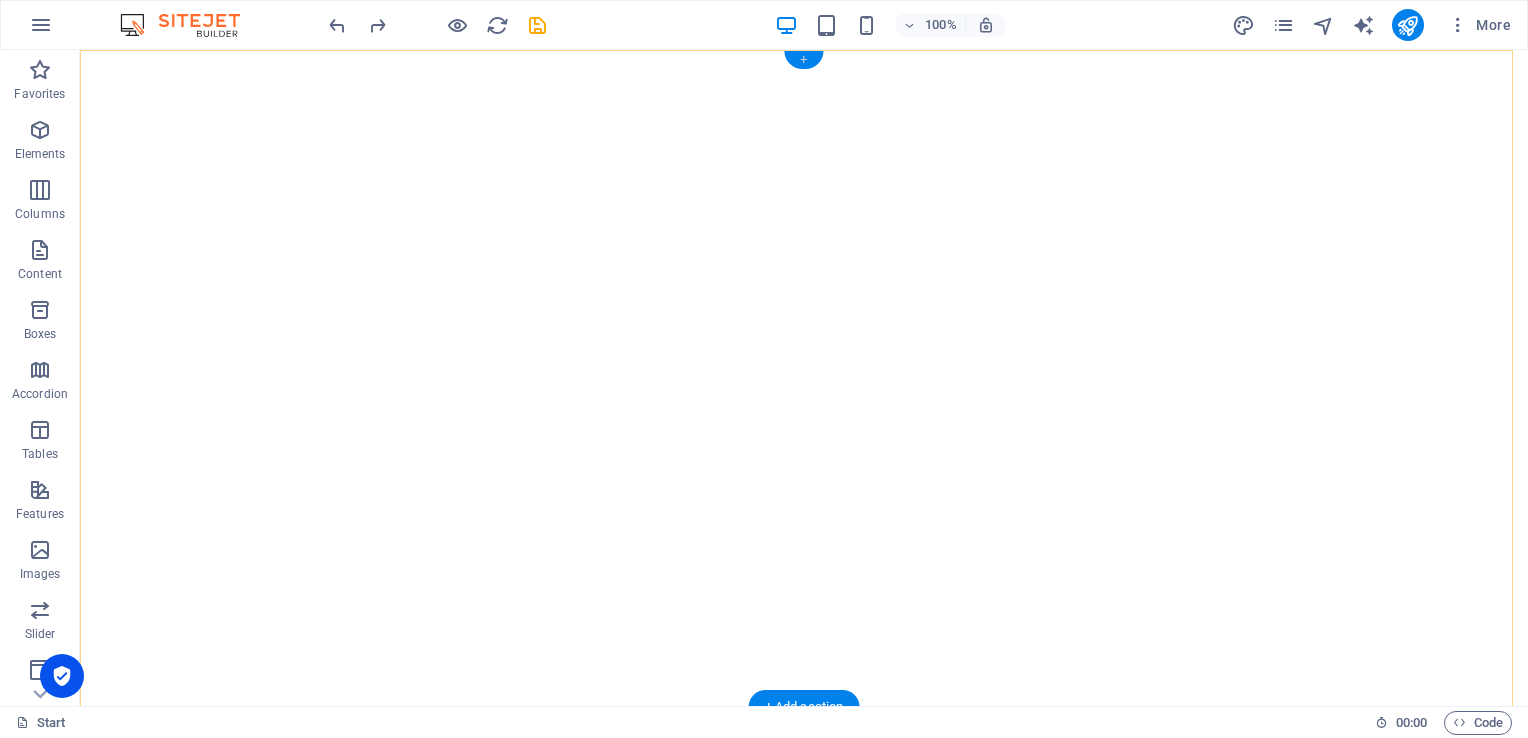 click on "+" at bounding box center (803, 60) 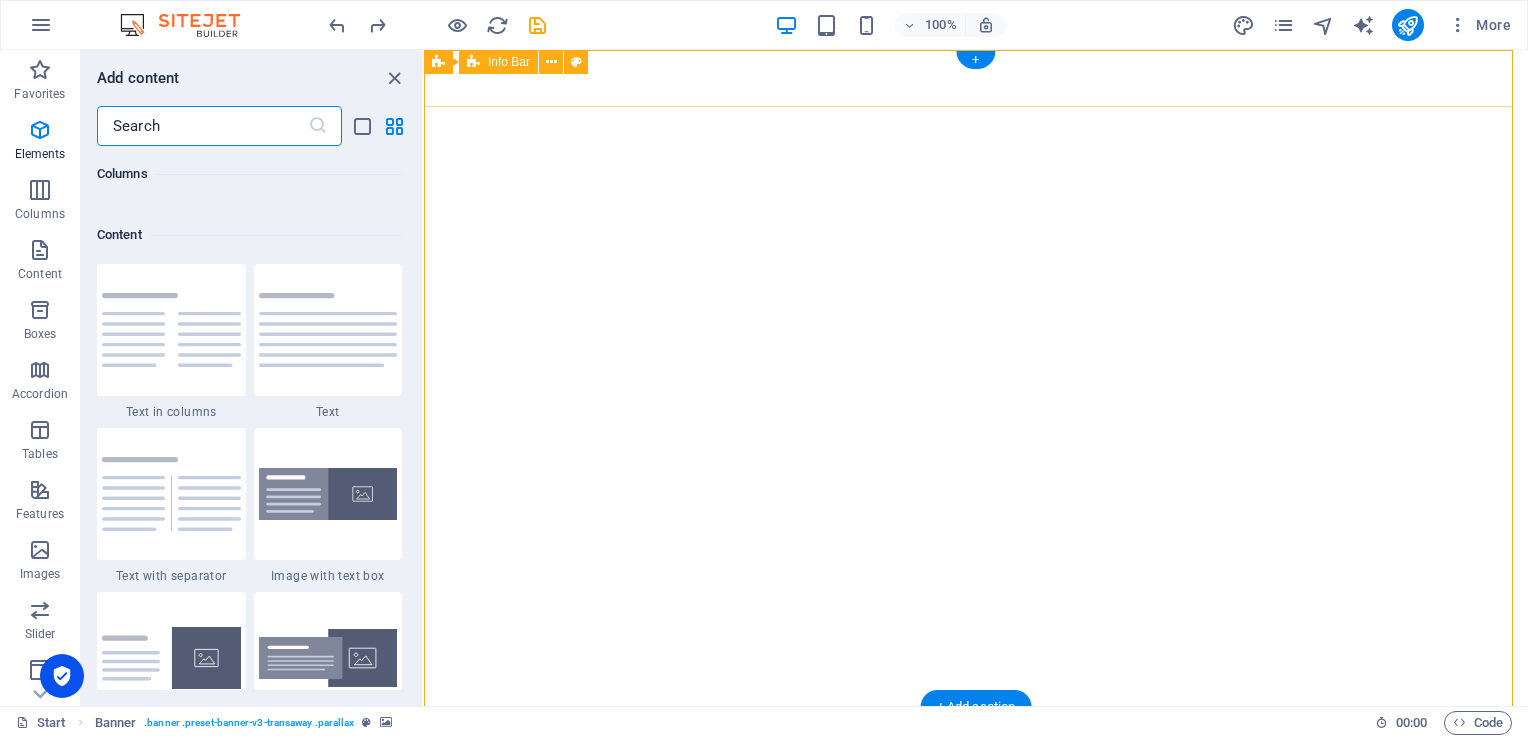 scroll, scrollTop: 3499, scrollLeft: 0, axis: vertical 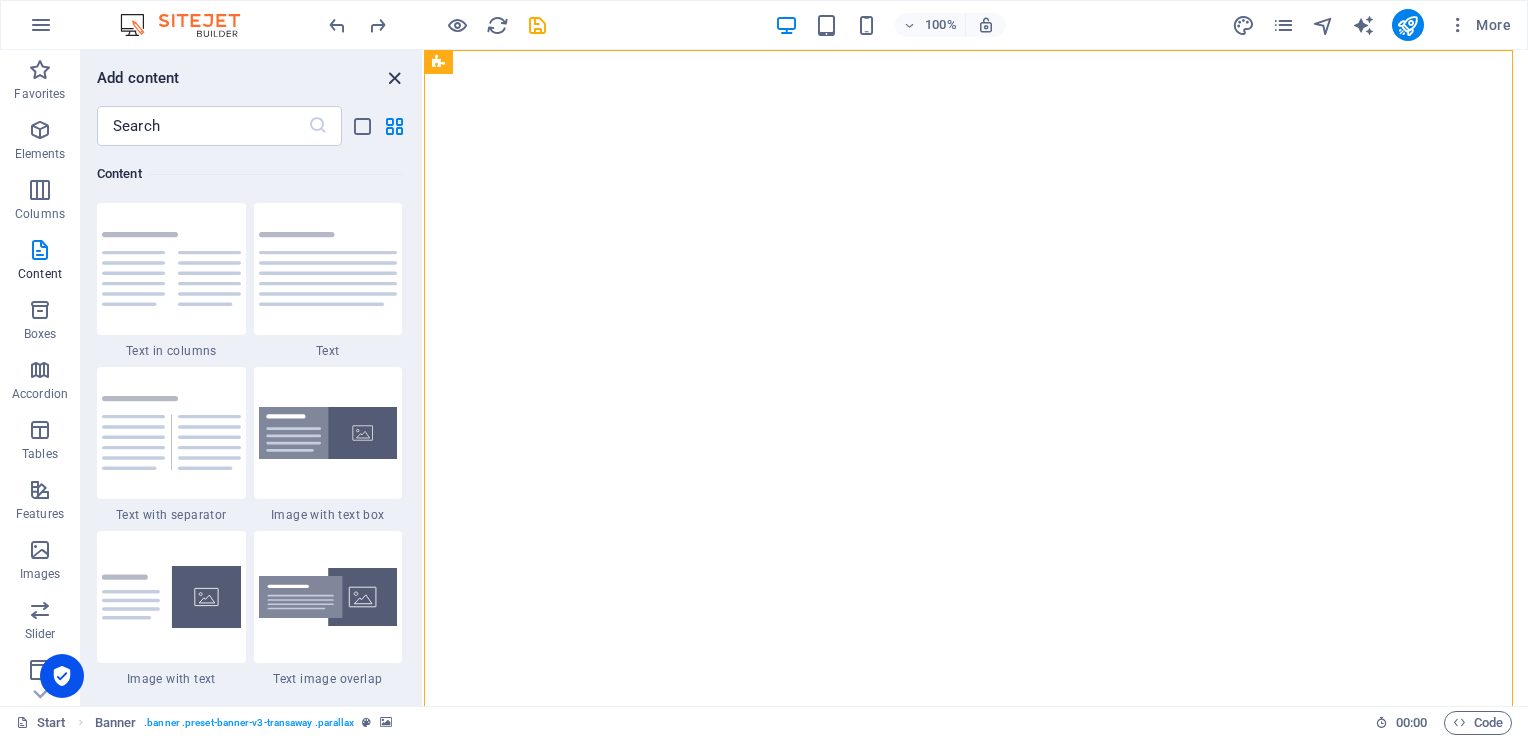 click at bounding box center [394, 78] 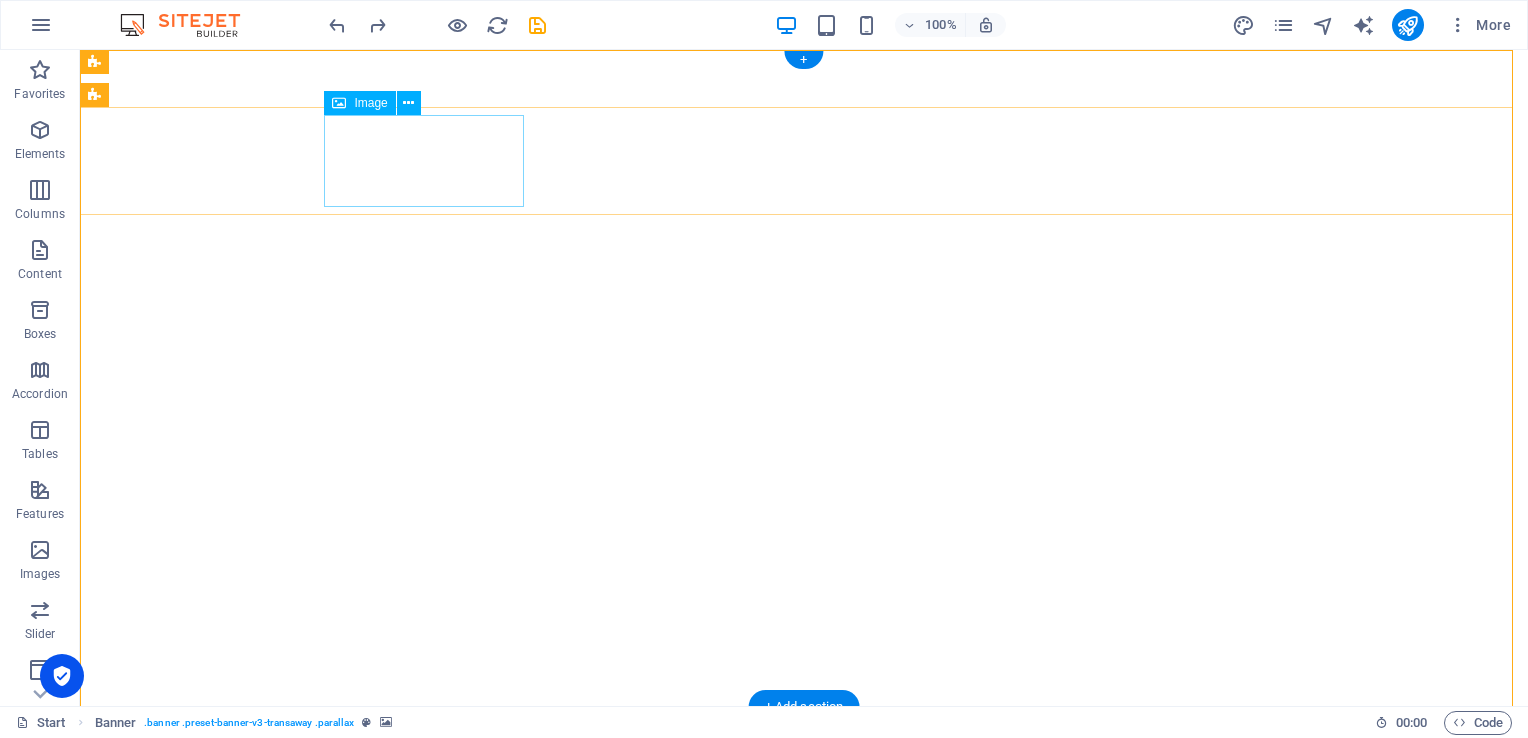 click at bounding box center (804, 1006) 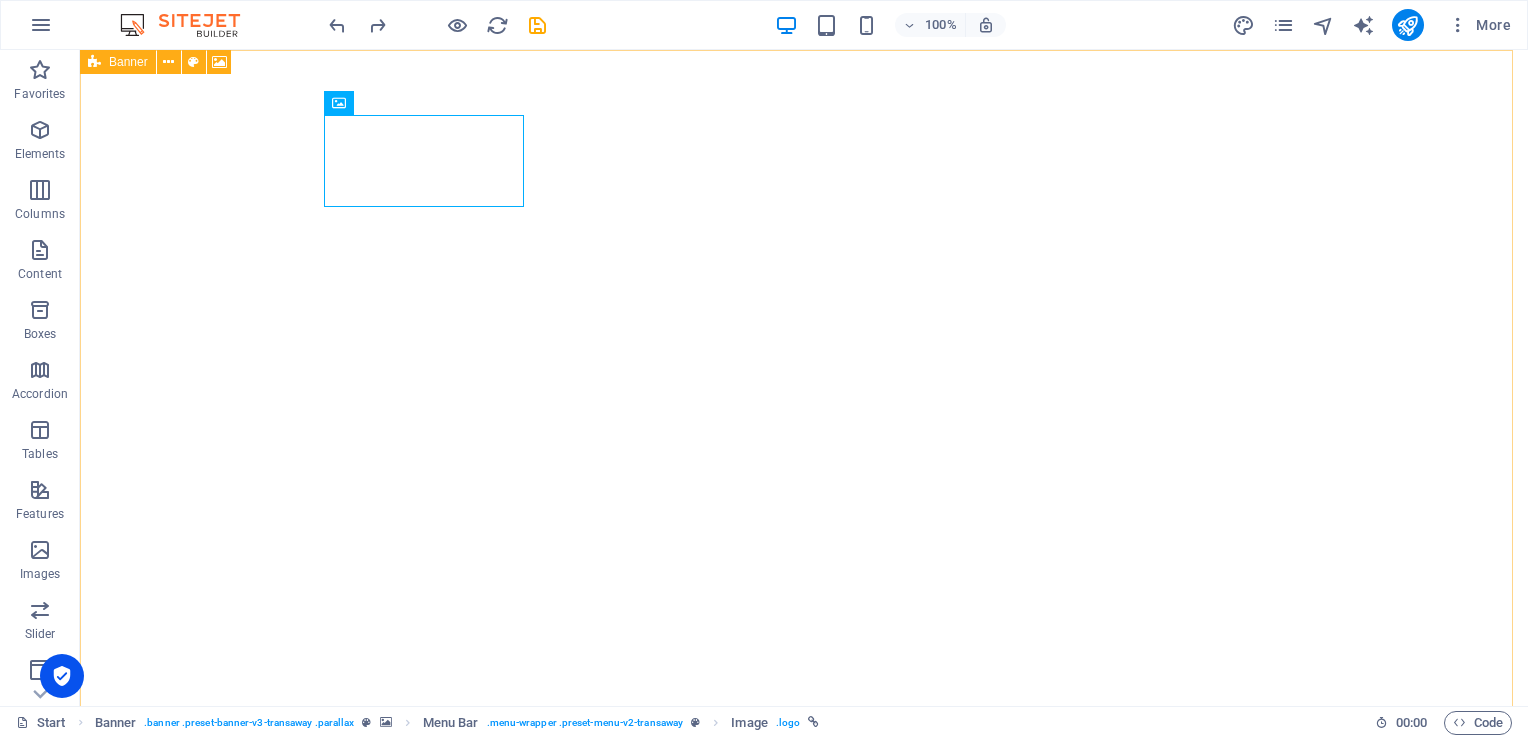 click on "Banner" at bounding box center [118, 62] 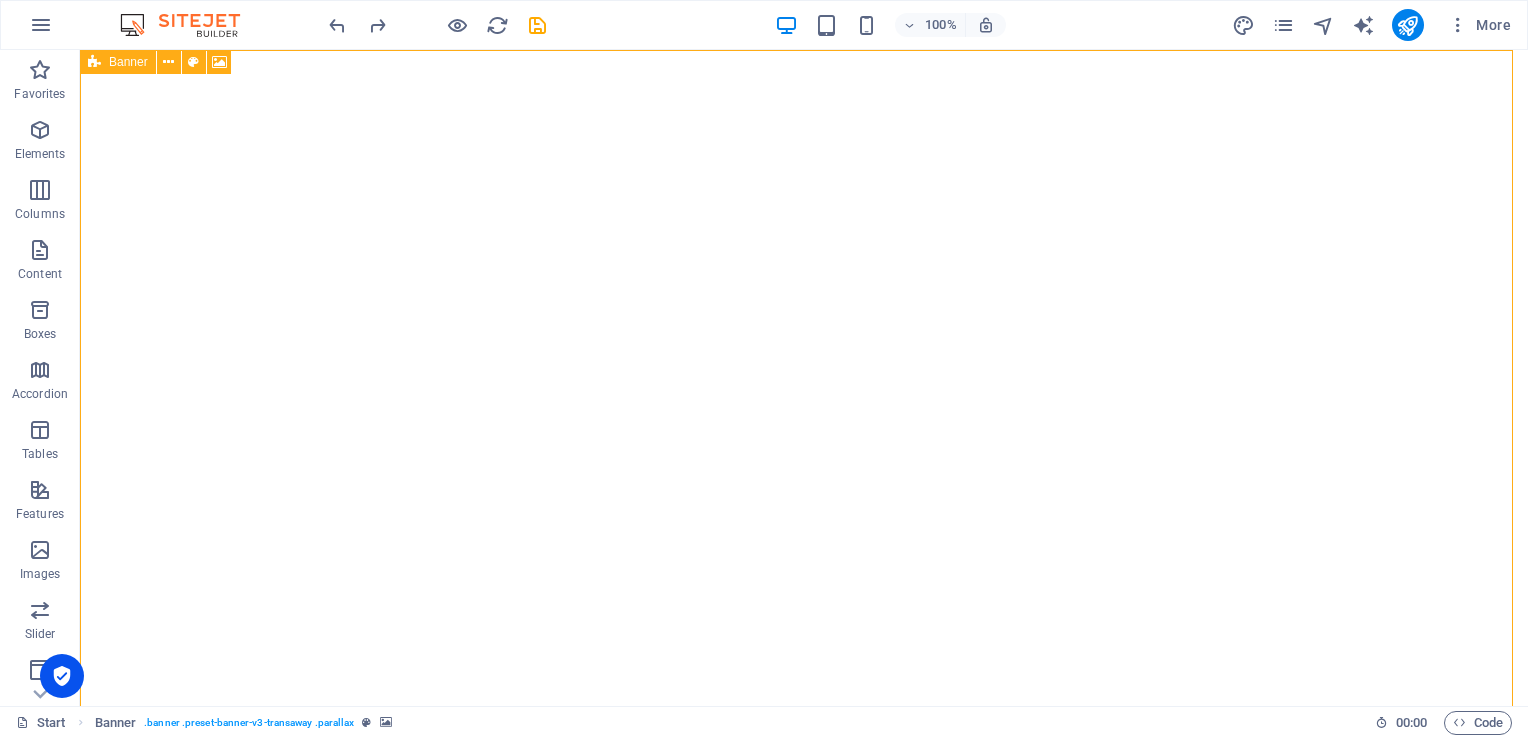 click on "Banner" at bounding box center (128, 62) 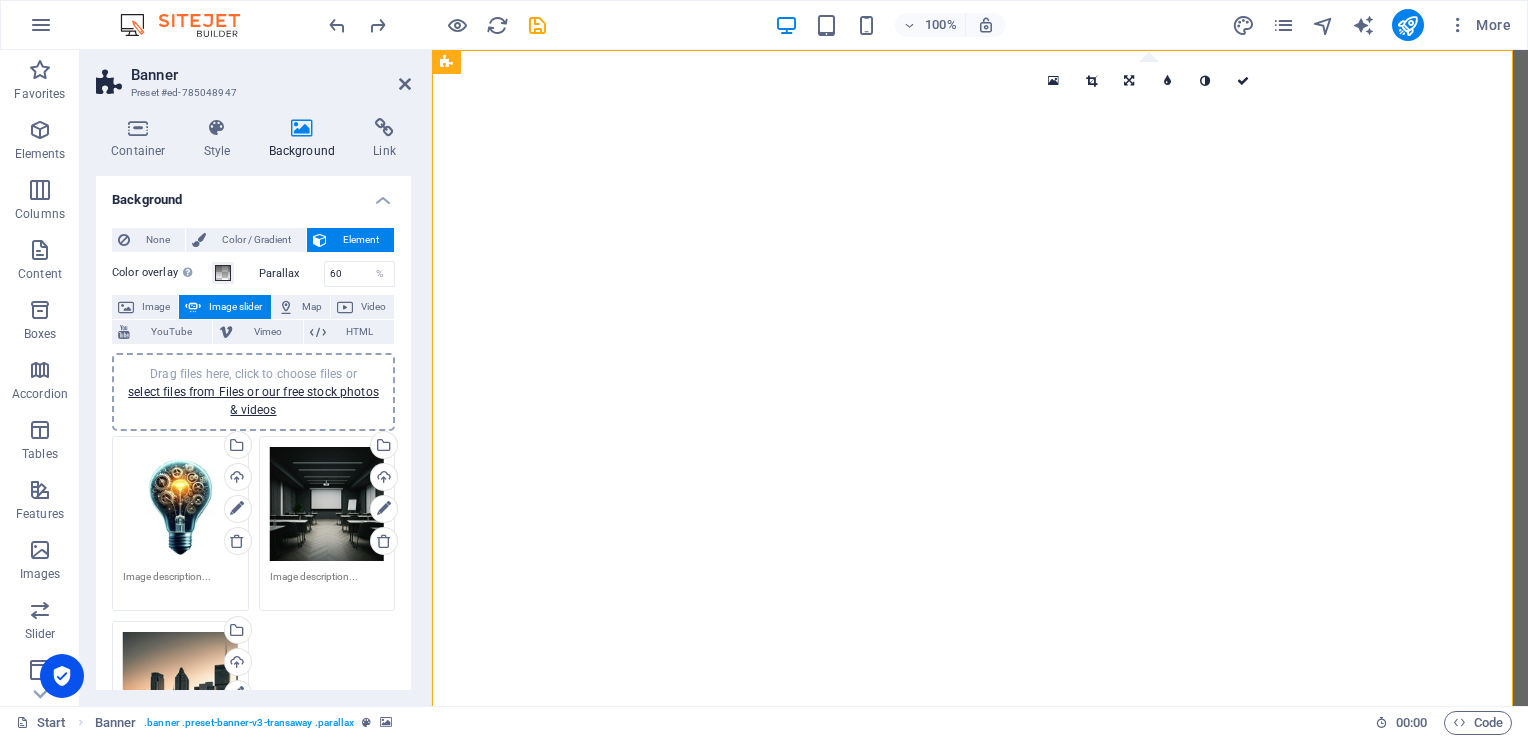 click on "Banner Preset #ed-785048947" at bounding box center [253, 76] 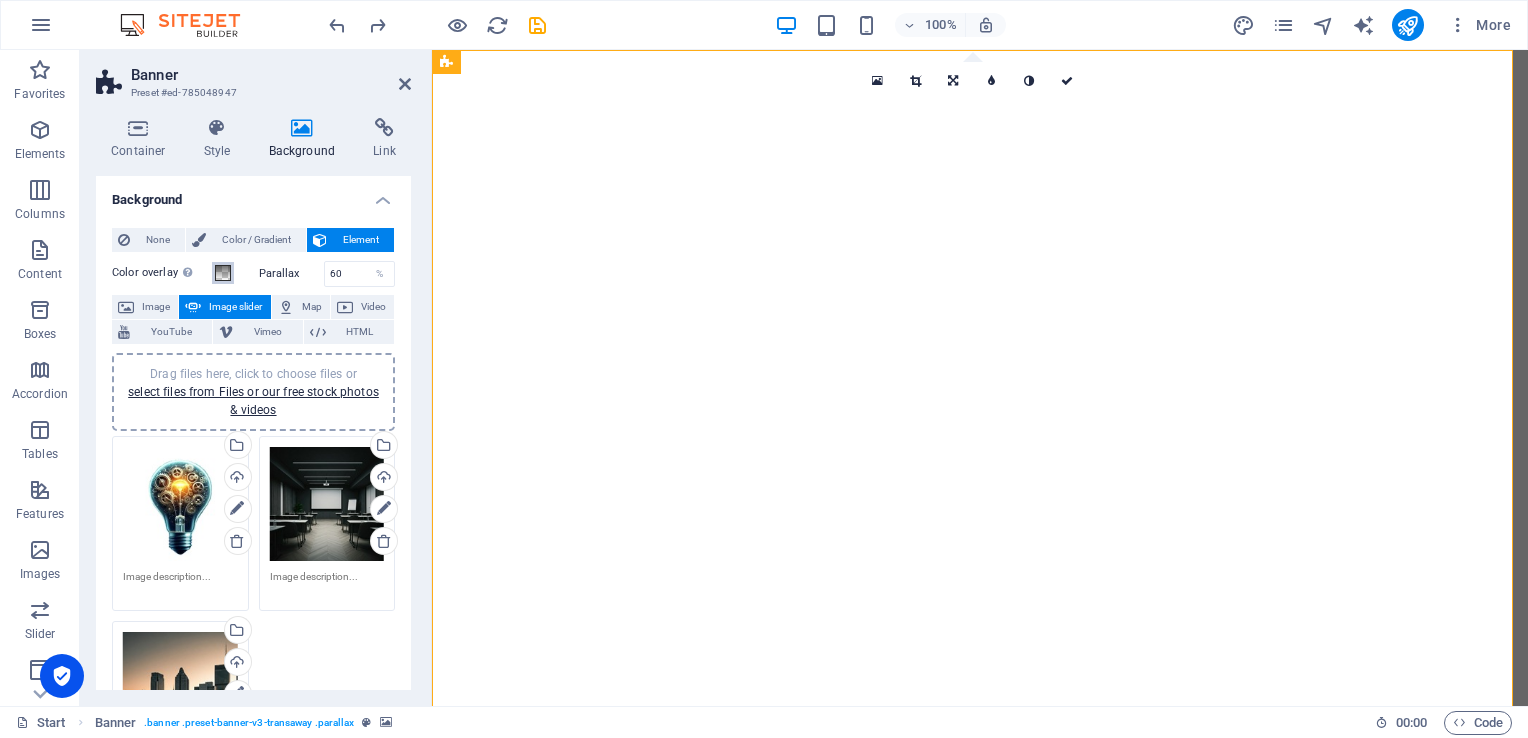 click at bounding box center [223, 273] 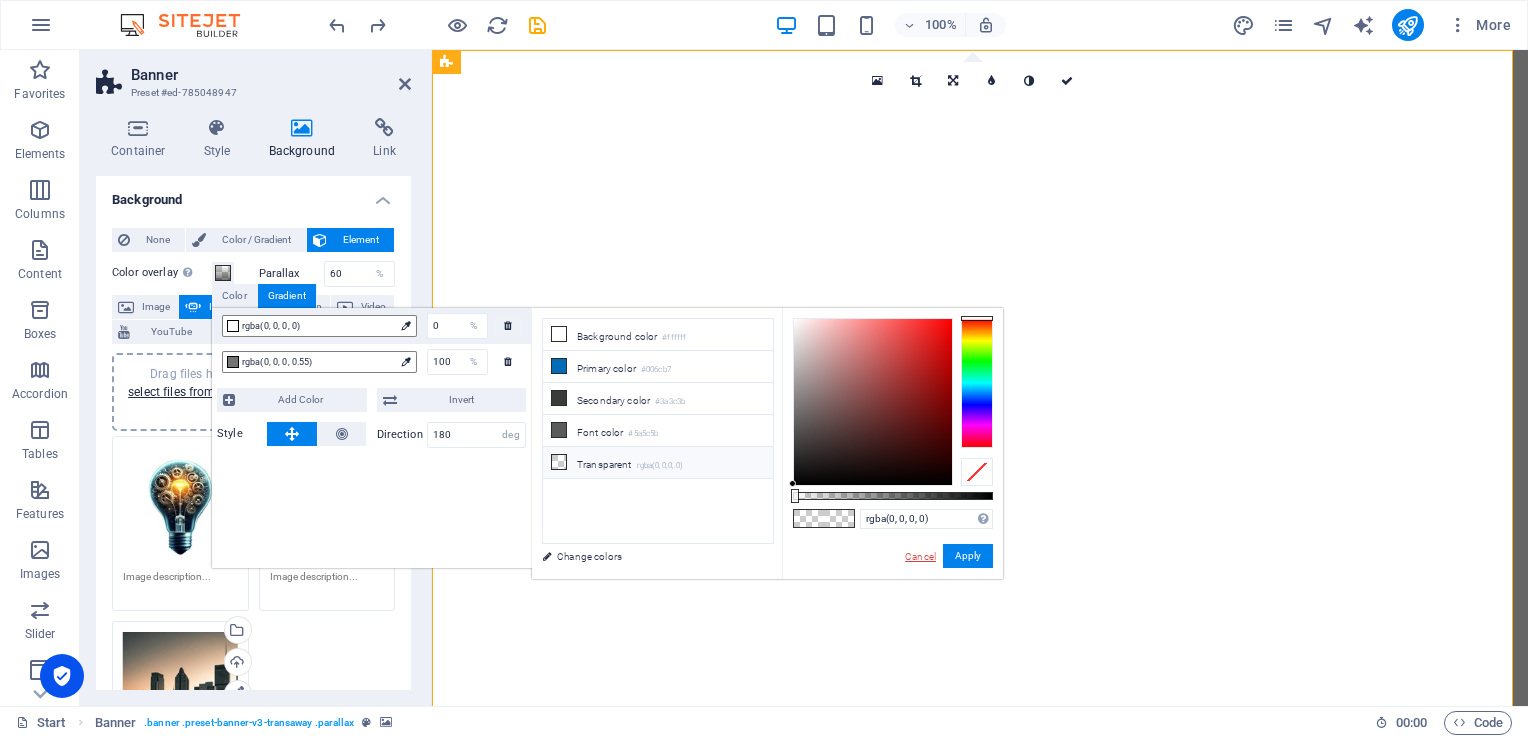 click on "Cancel" at bounding box center (920, 556) 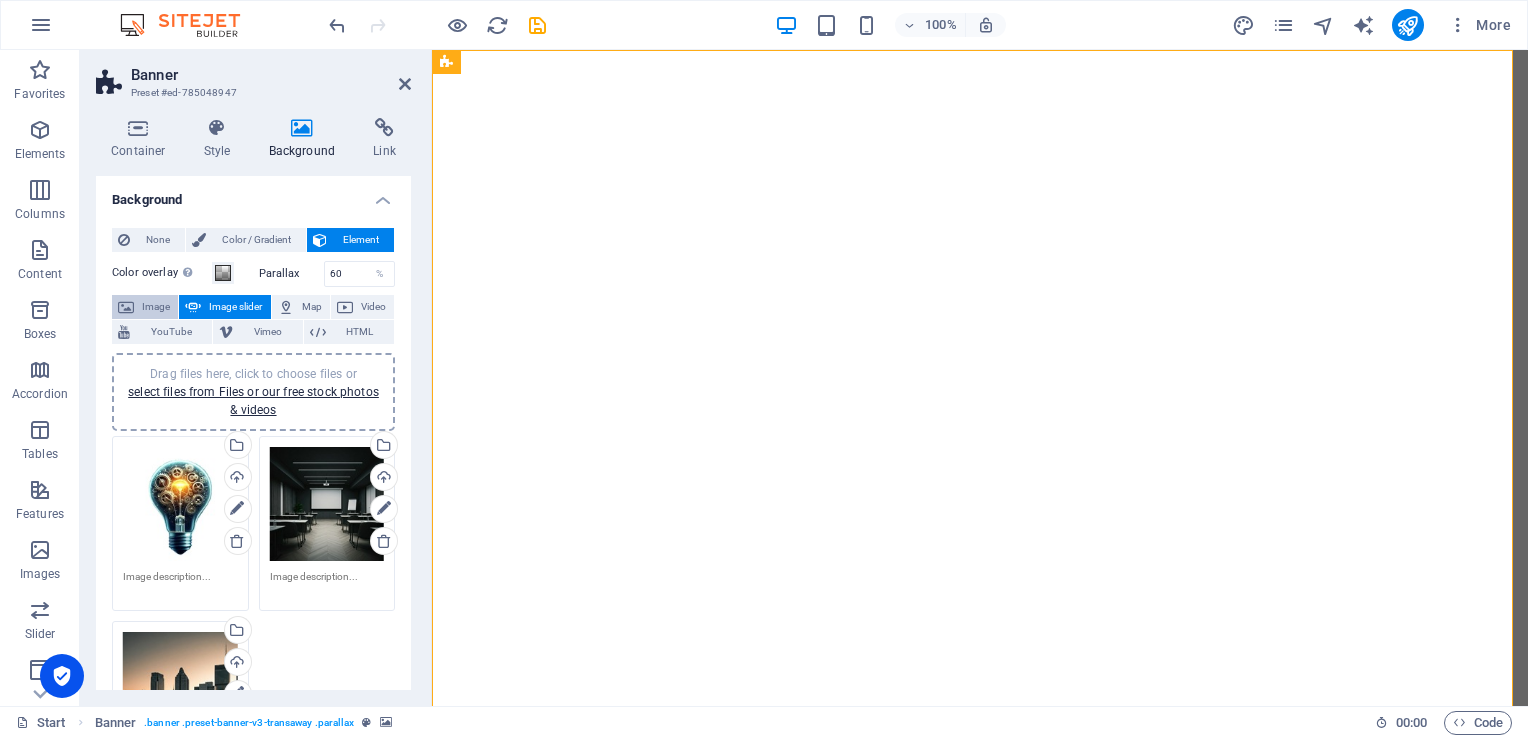 click on "Image" at bounding box center (156, 307) 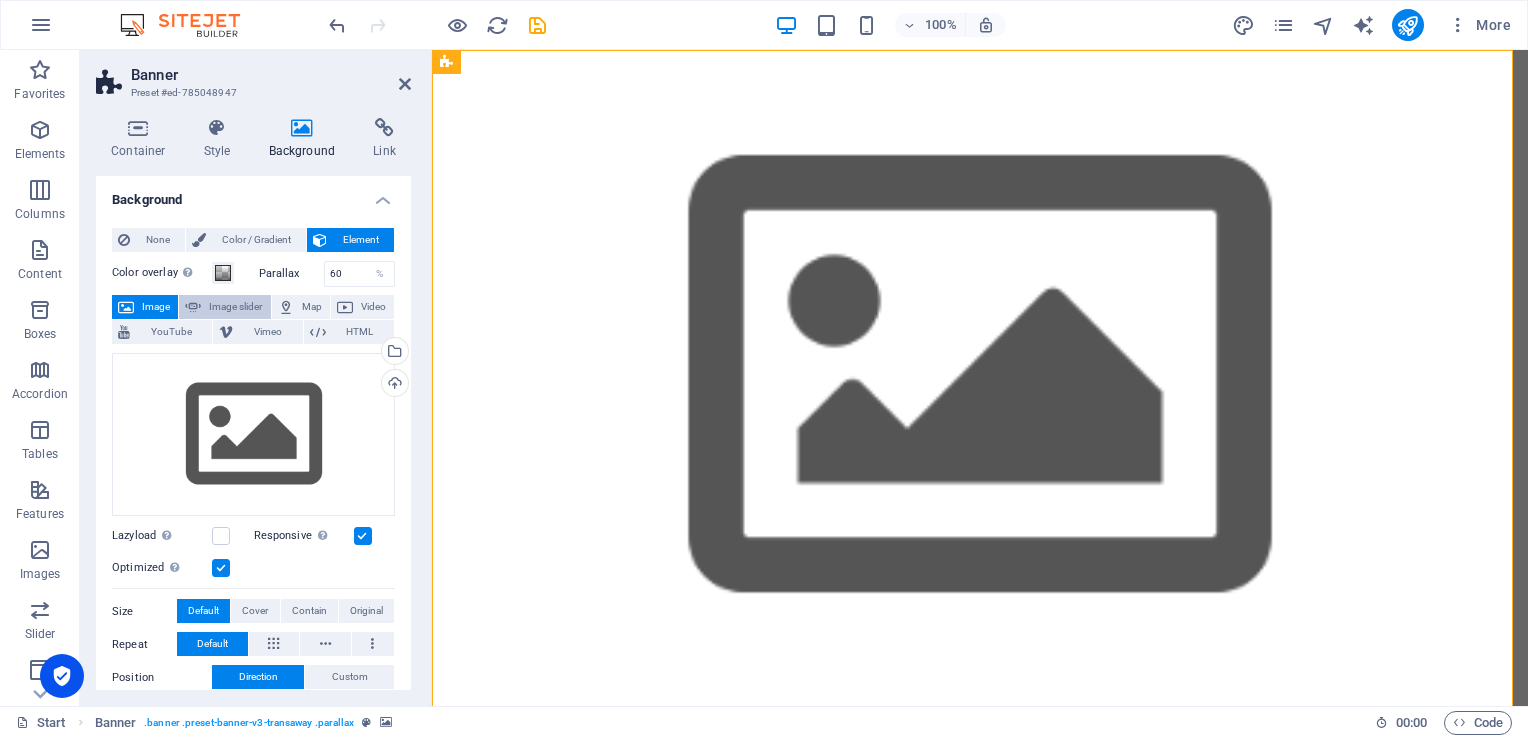 click on "Image slider" at bounding box center [235, 307] 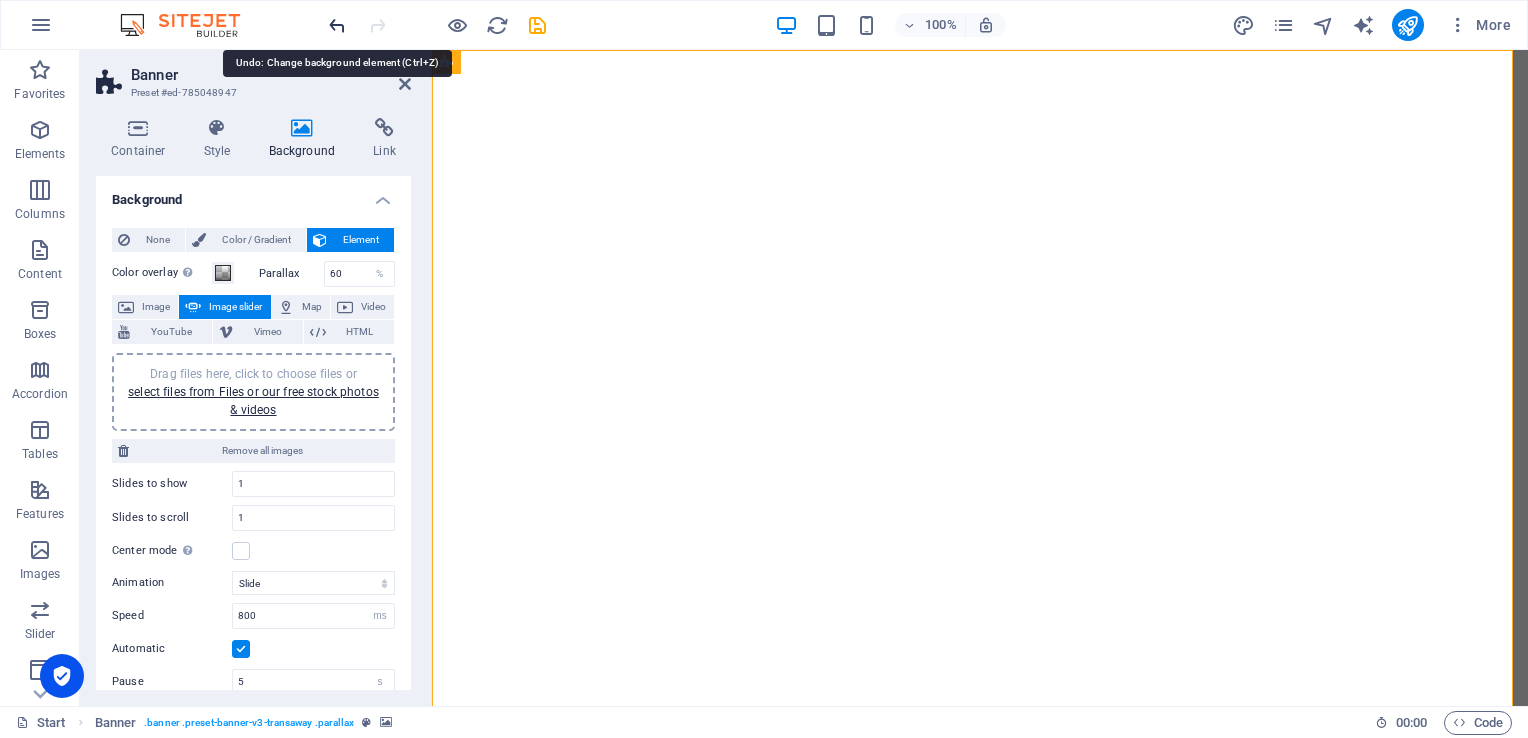 click at bounding box center [337, 25] 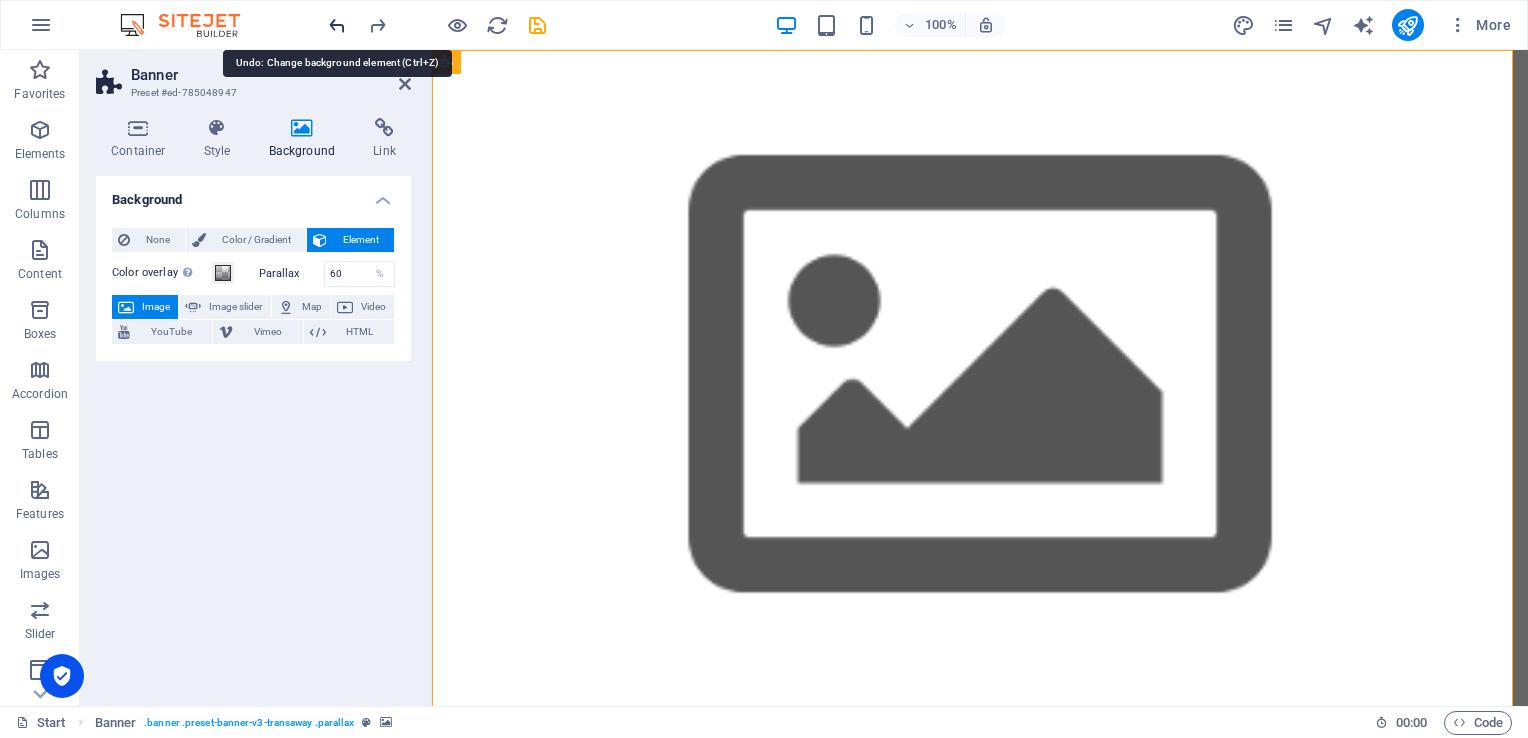 click at bounding box center [337, 25] 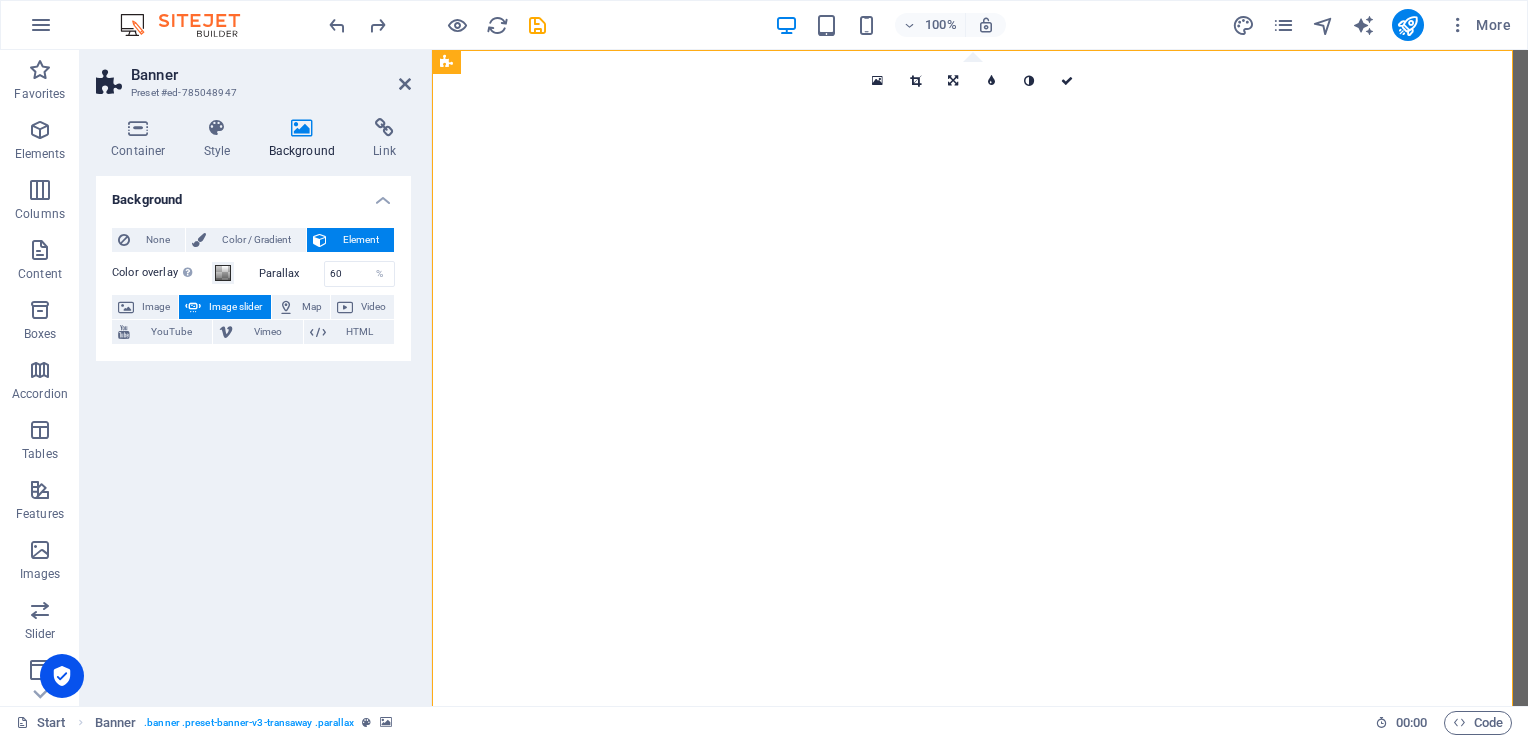 click on "Image slider" at bounding box center (235, 307) 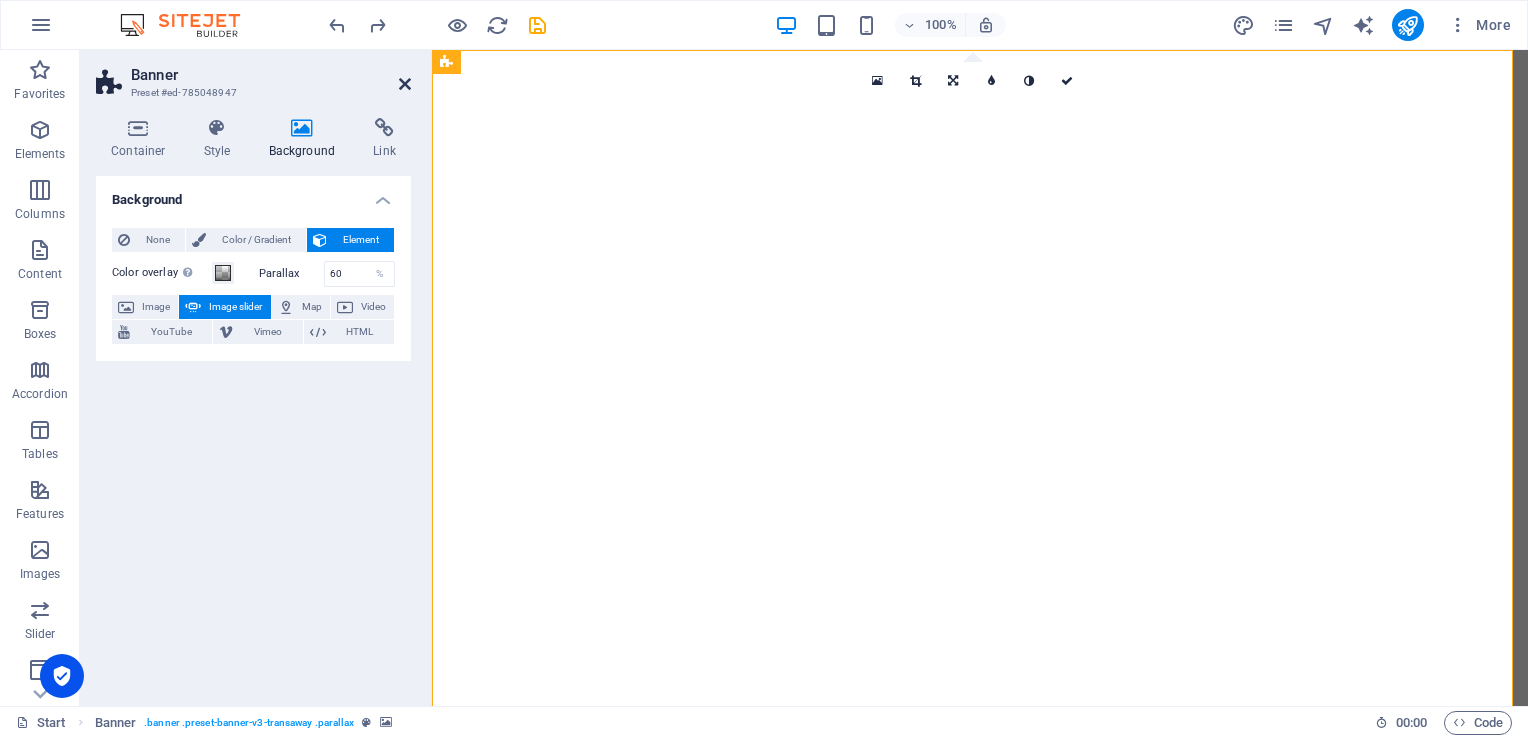 click at bounding box center (405, 84) 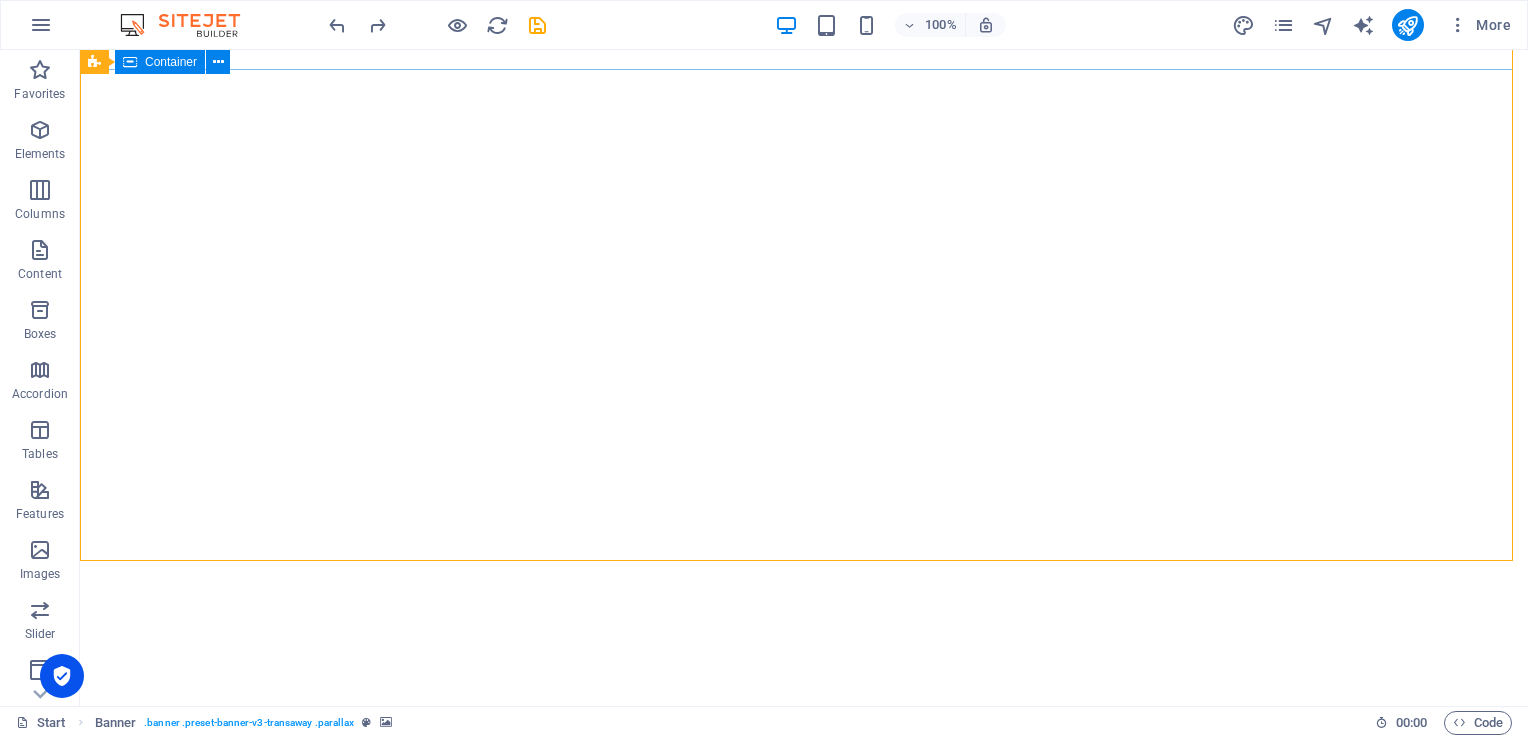scroll, scrollTop: 0, scrollLeft: 0, axis: both 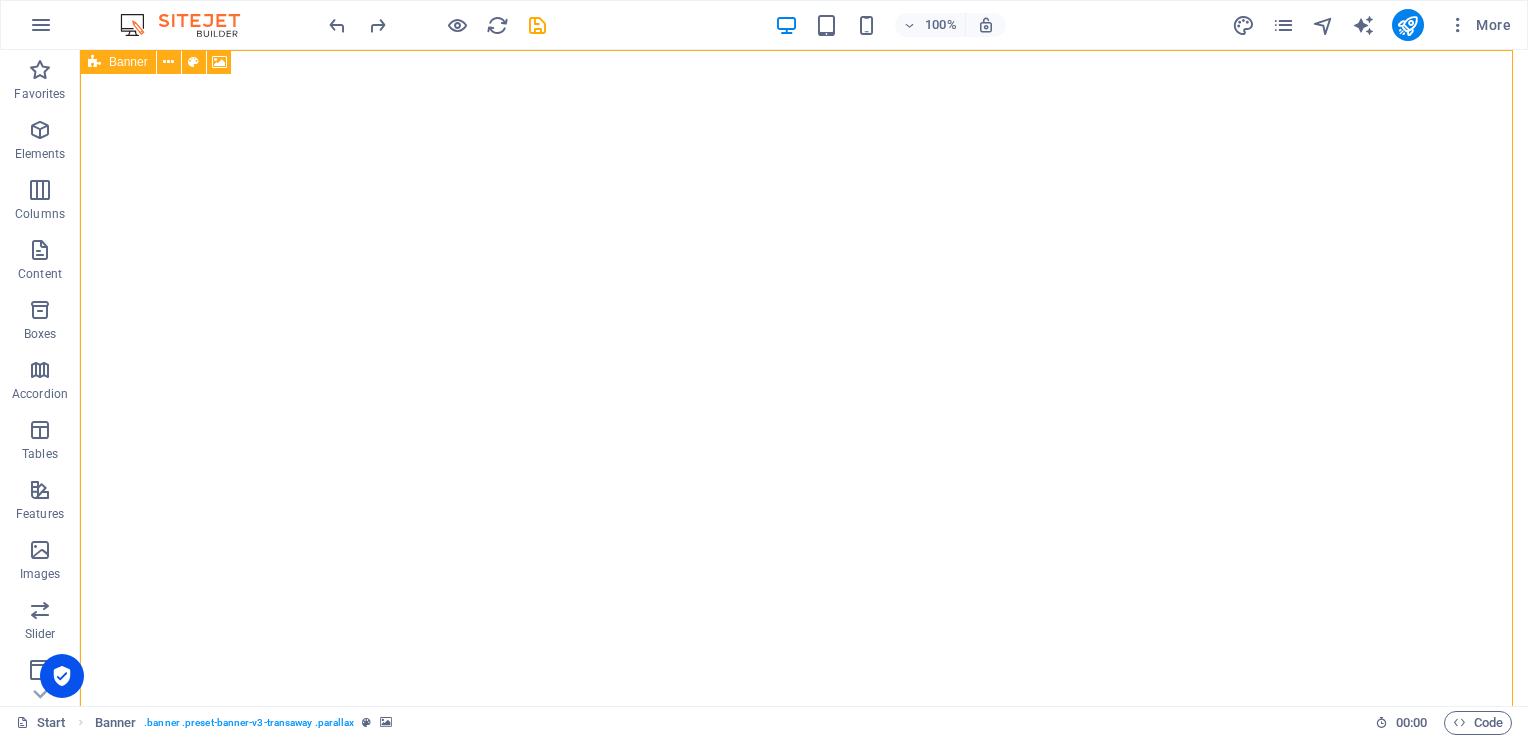 click on "Banner" at bounding box center [128, 62] 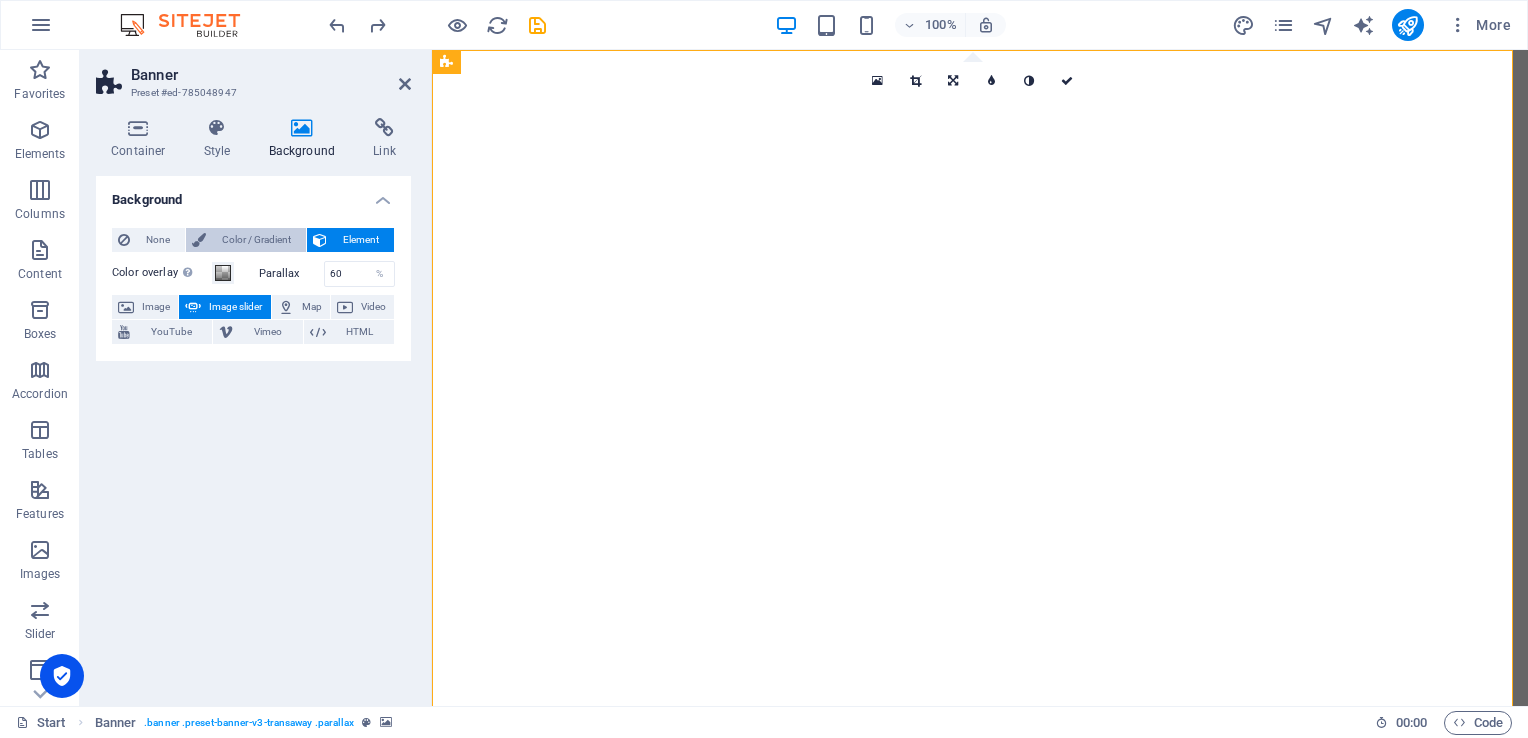 click on "Color / Gradient" at bounding box center (256, 240) 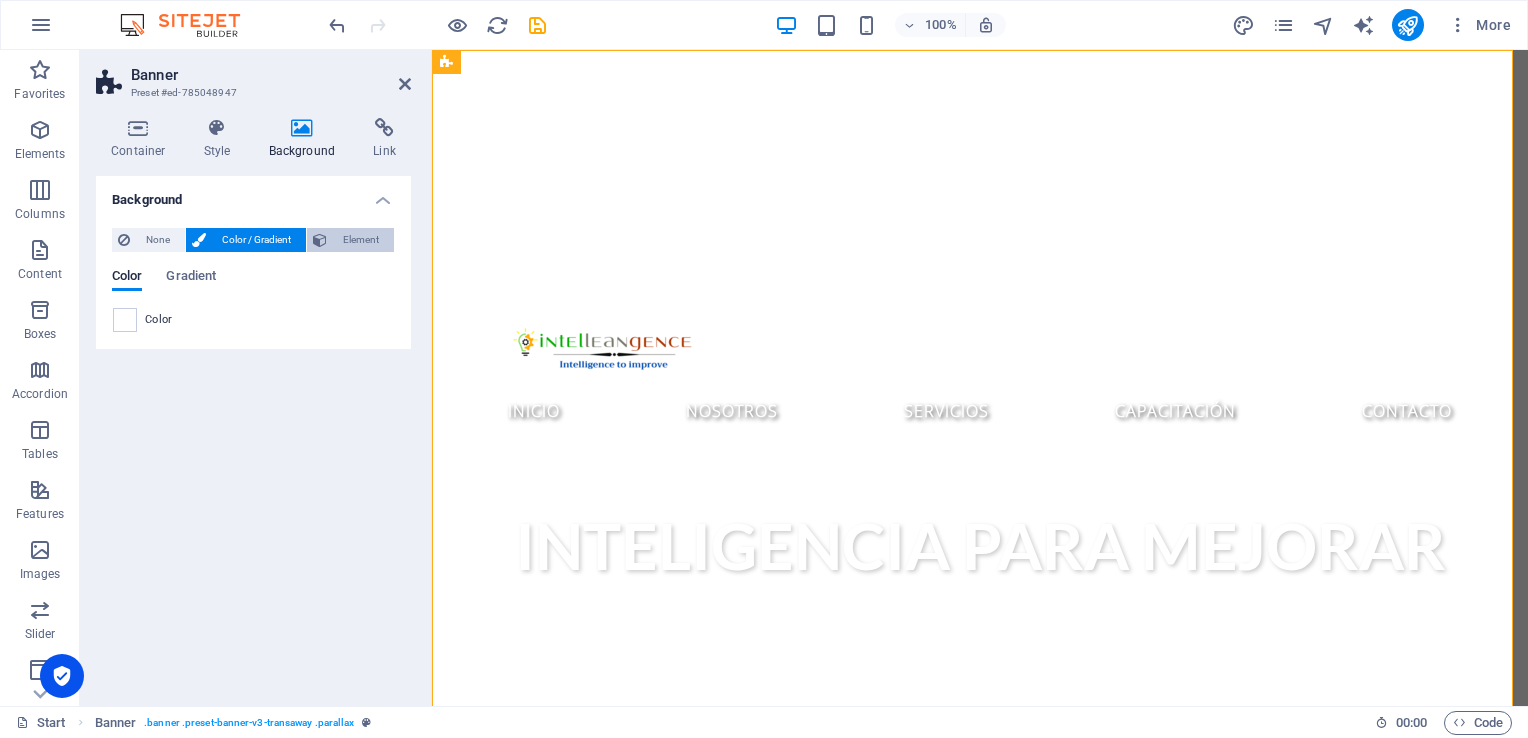 click on "Element" at bounding box center (360, 240) 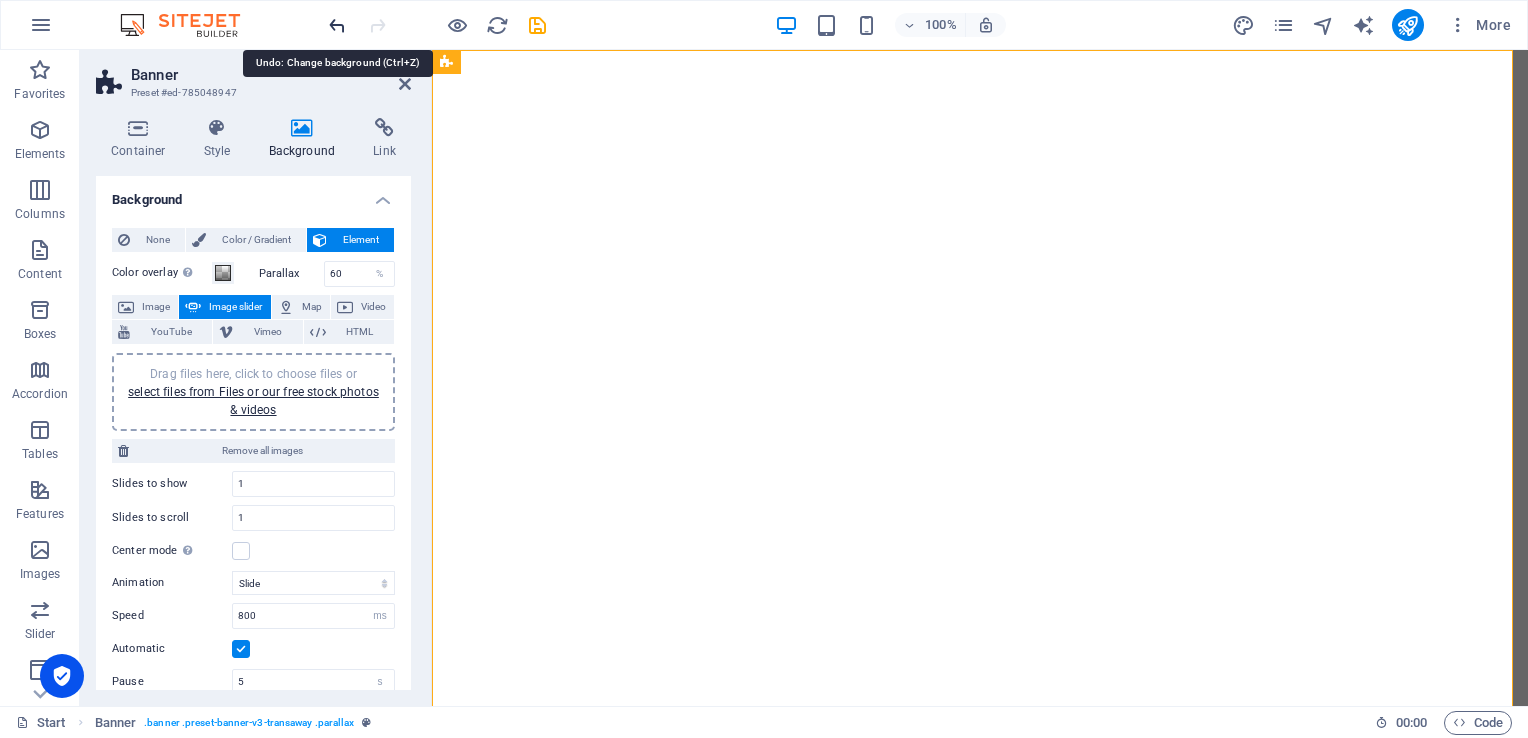 click at bounding box center [337, 25] 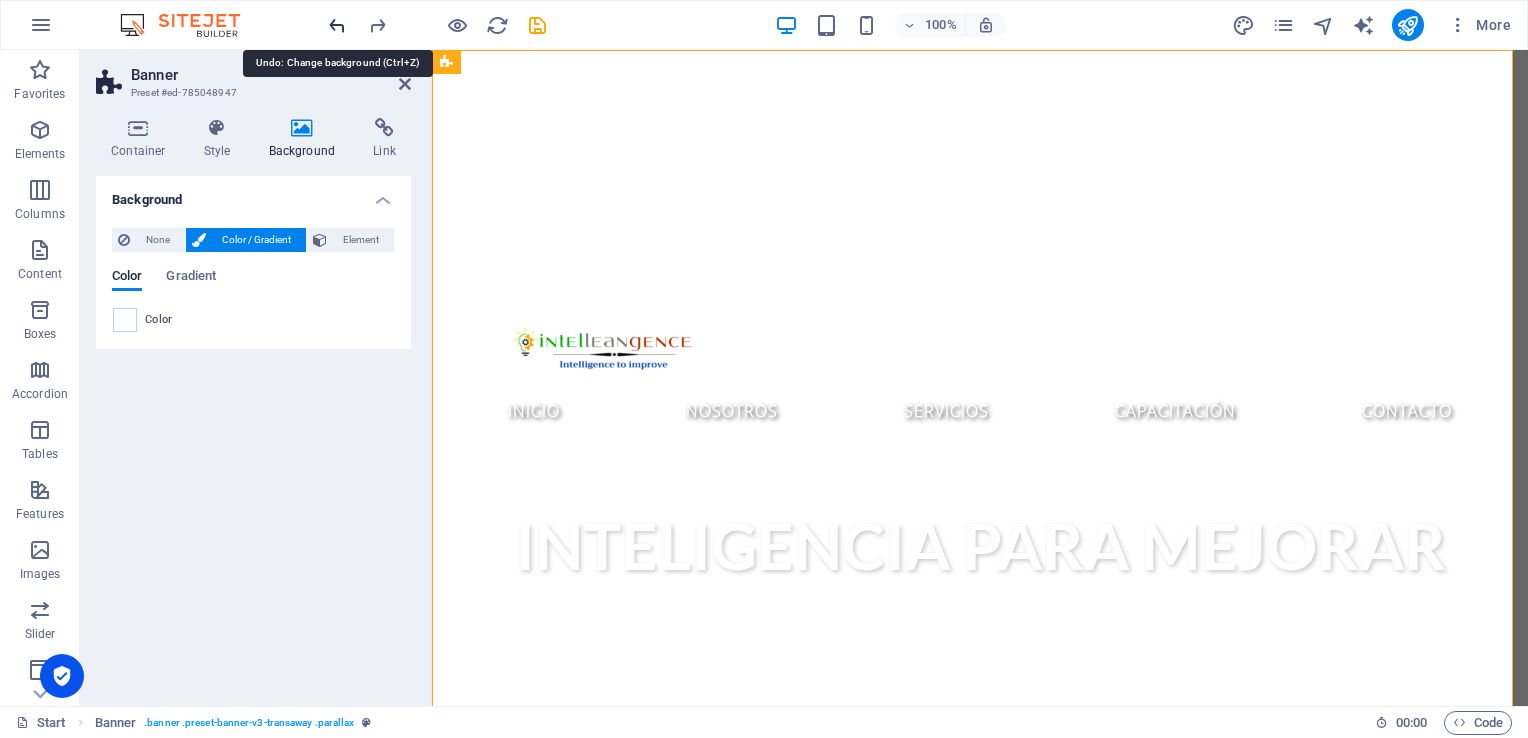 click at bounding box center (337, 25) 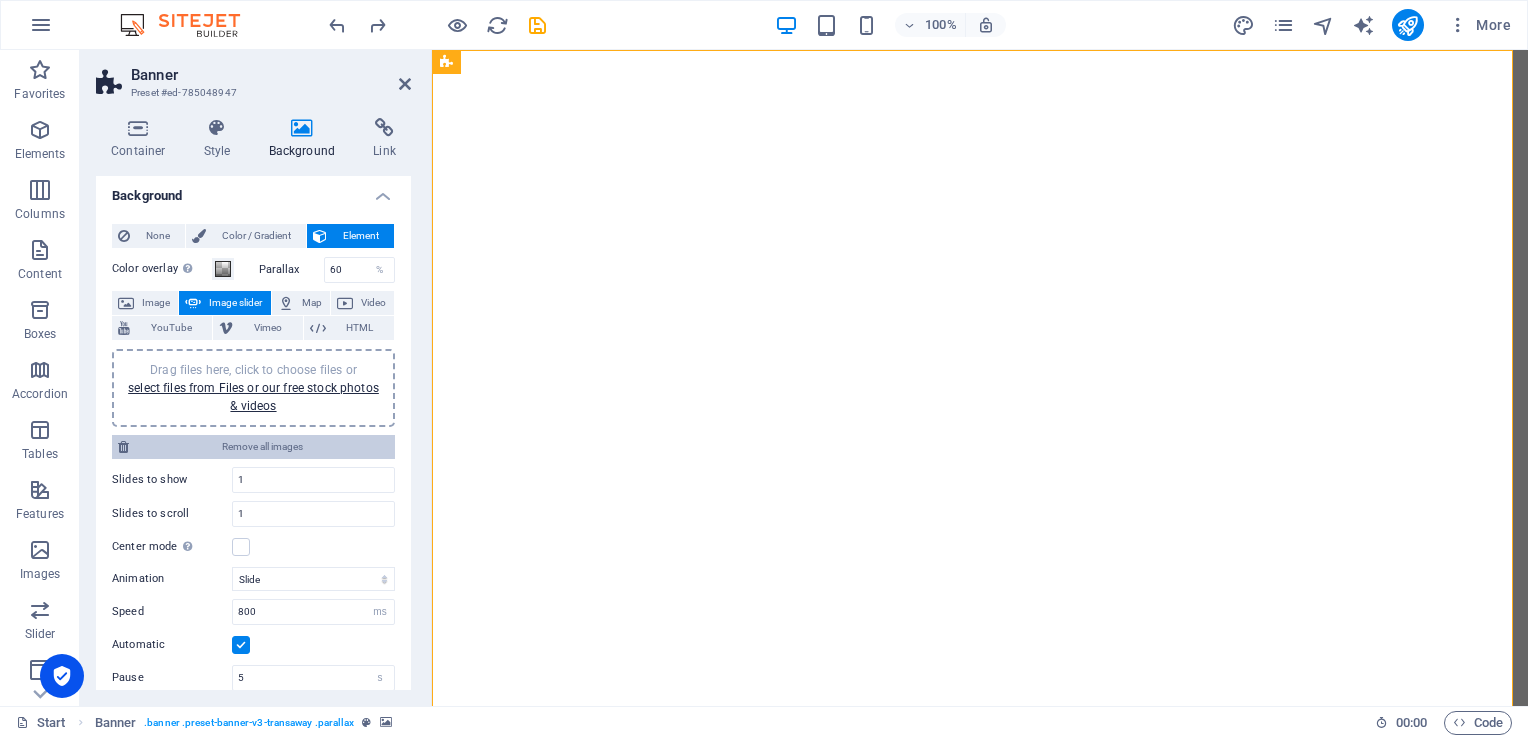 scroll, scrollTop: 0, scrollLeft: 0, axis: both 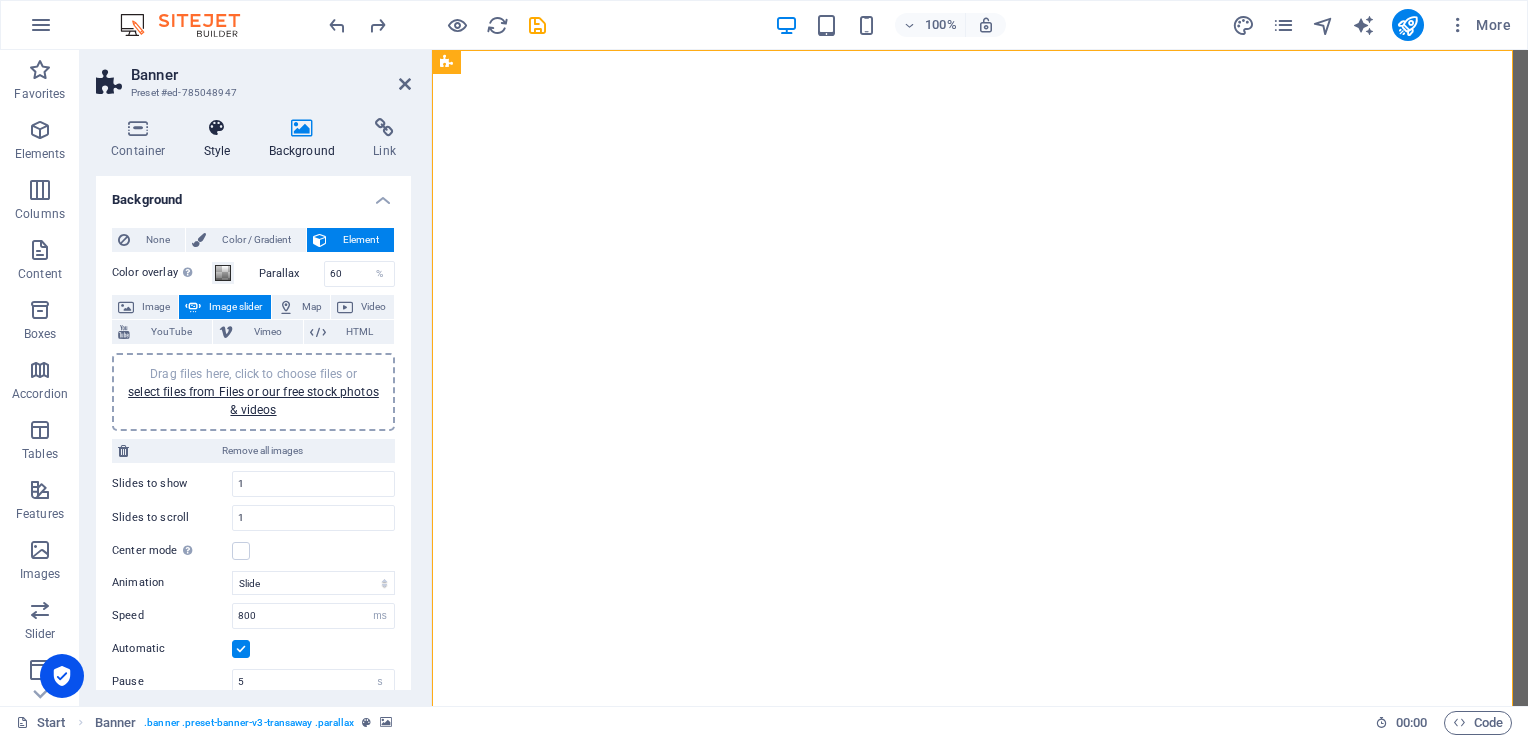 click on "Style" at bounding box center [221, 139] 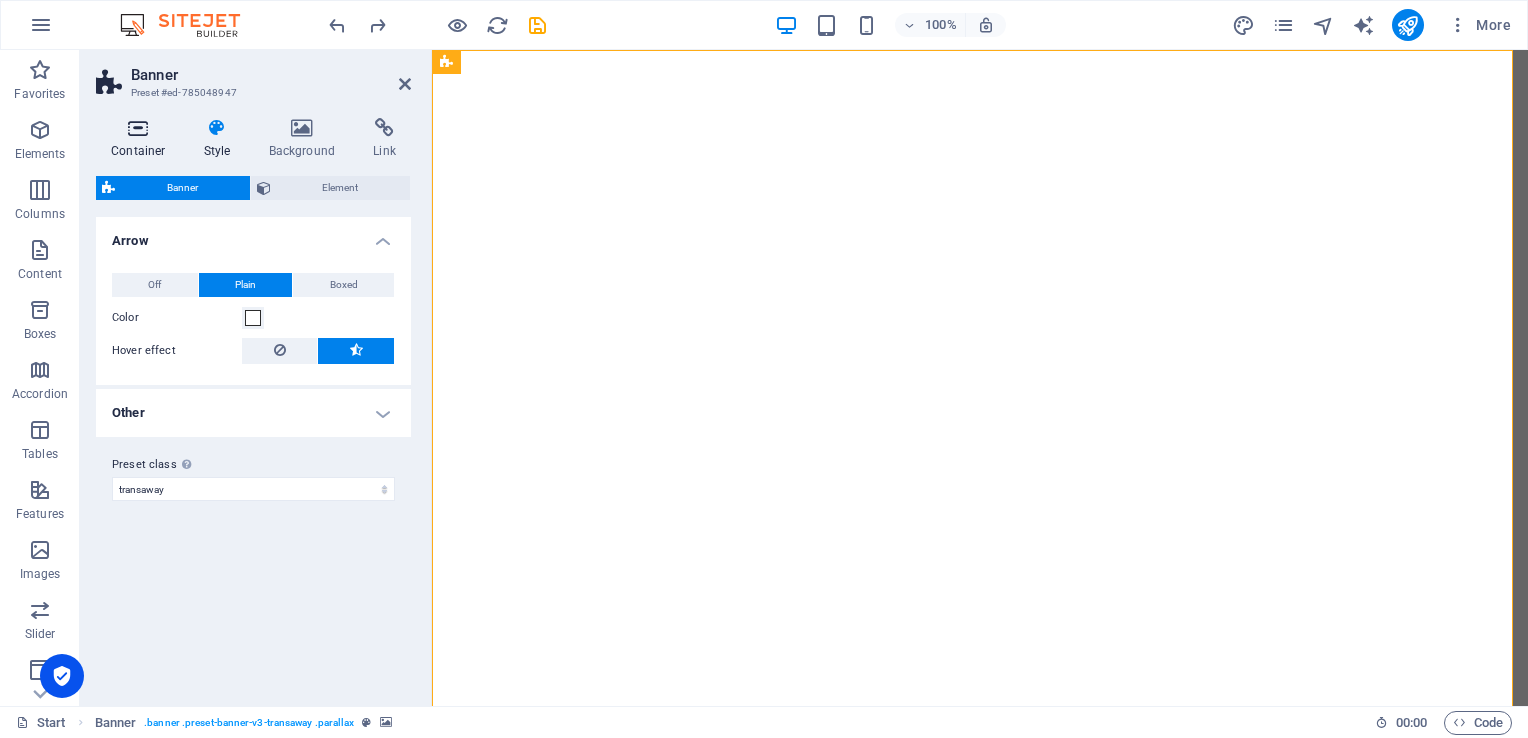 click at bounding box center (138, 128) 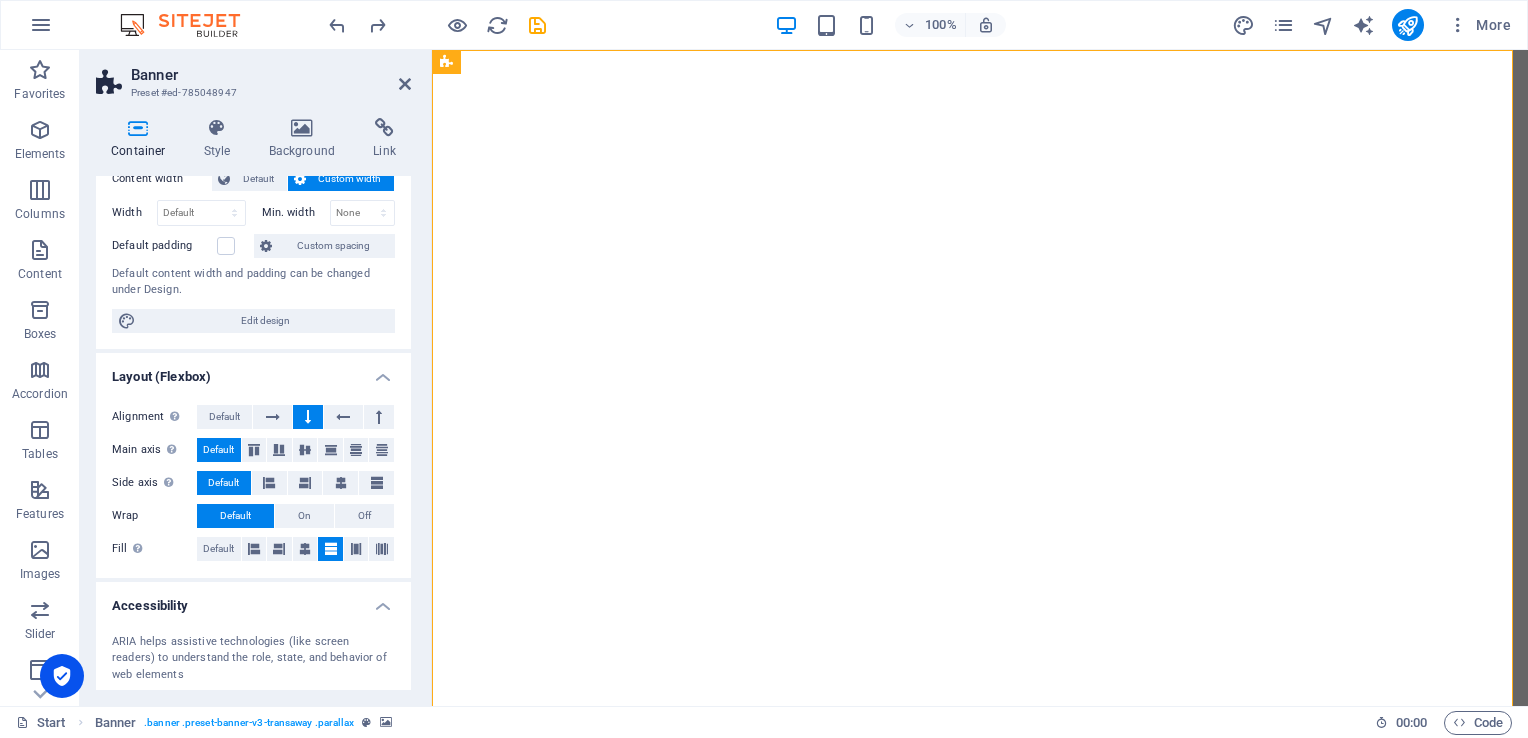 scroll, scrollTop: 0, scrollLeft: 0, axis: both 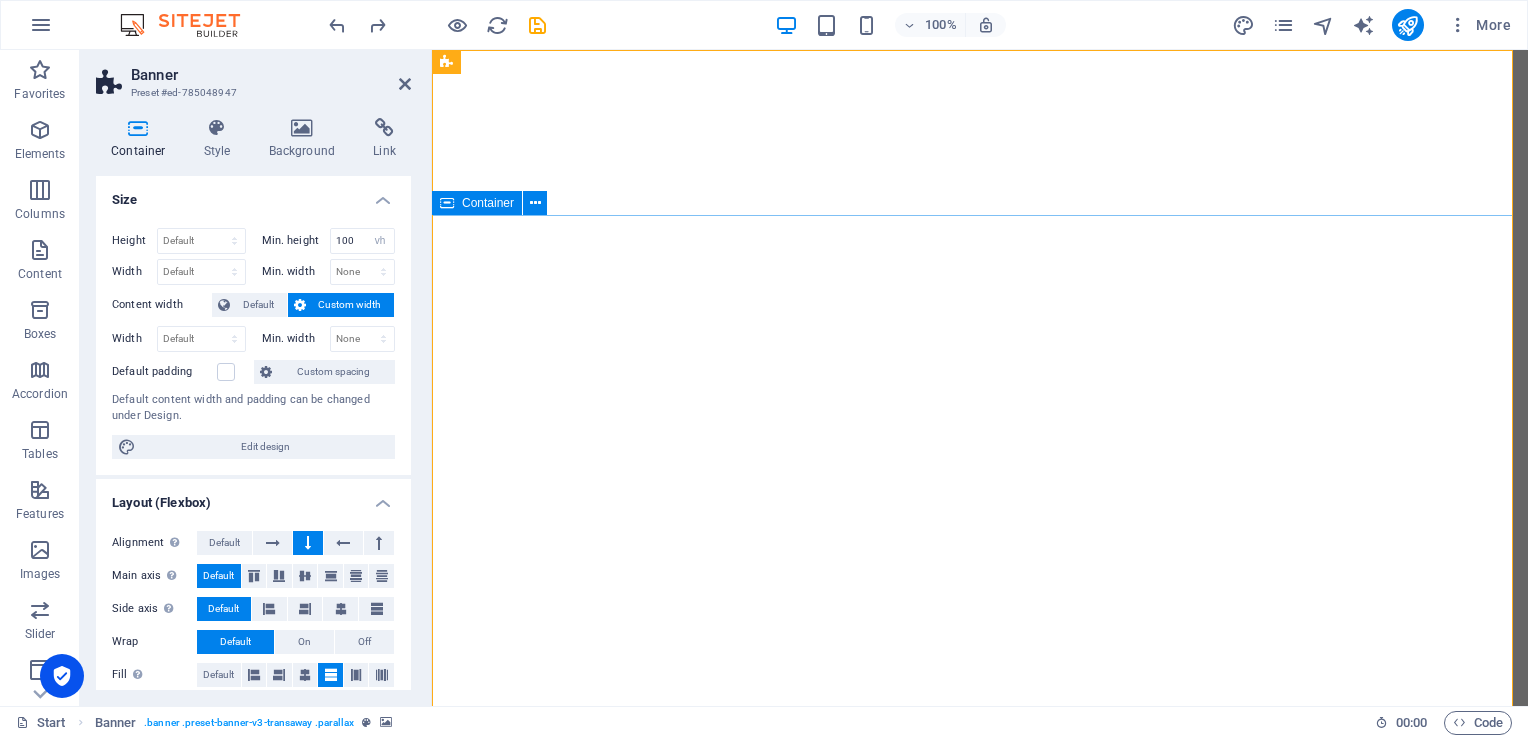 click on "INTELIGENCIA PARA MEJORAR" at bounding box center (980, 1203) 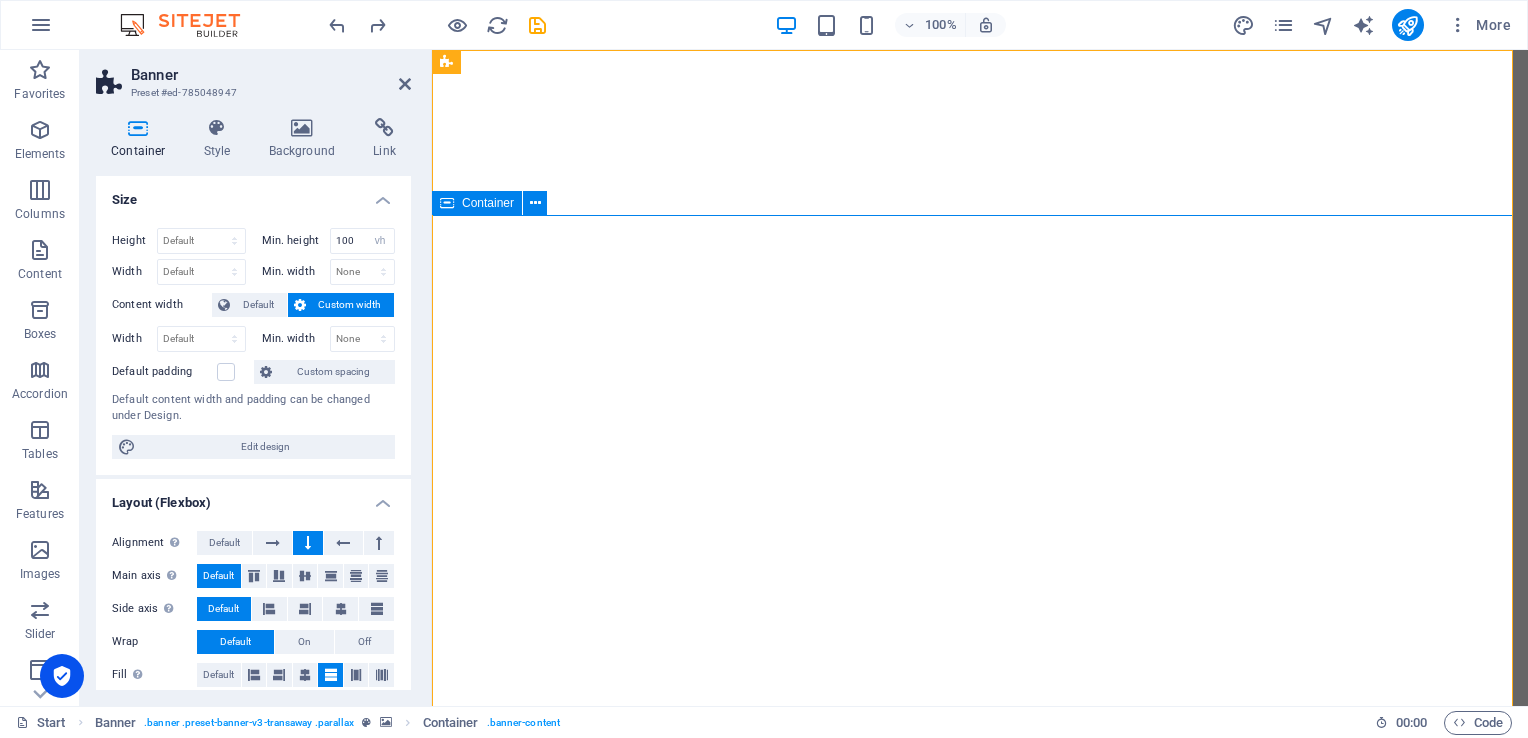 click on "INTELIGENCIA PARA MEJORAR" at bounding box center (980, 1203) 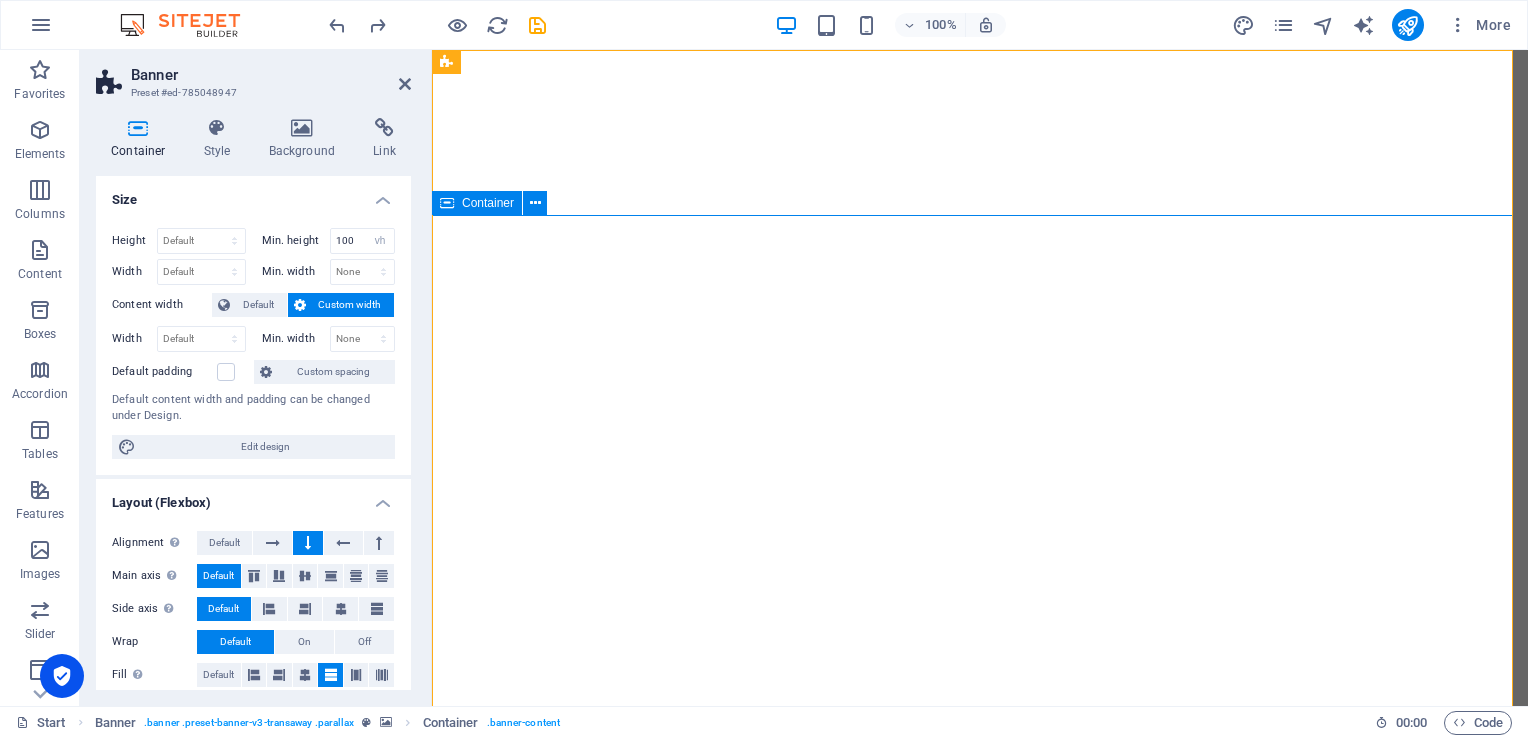click on "INTELIGENCIA PARA MEJORAR" at bounding box center [980, 1203] 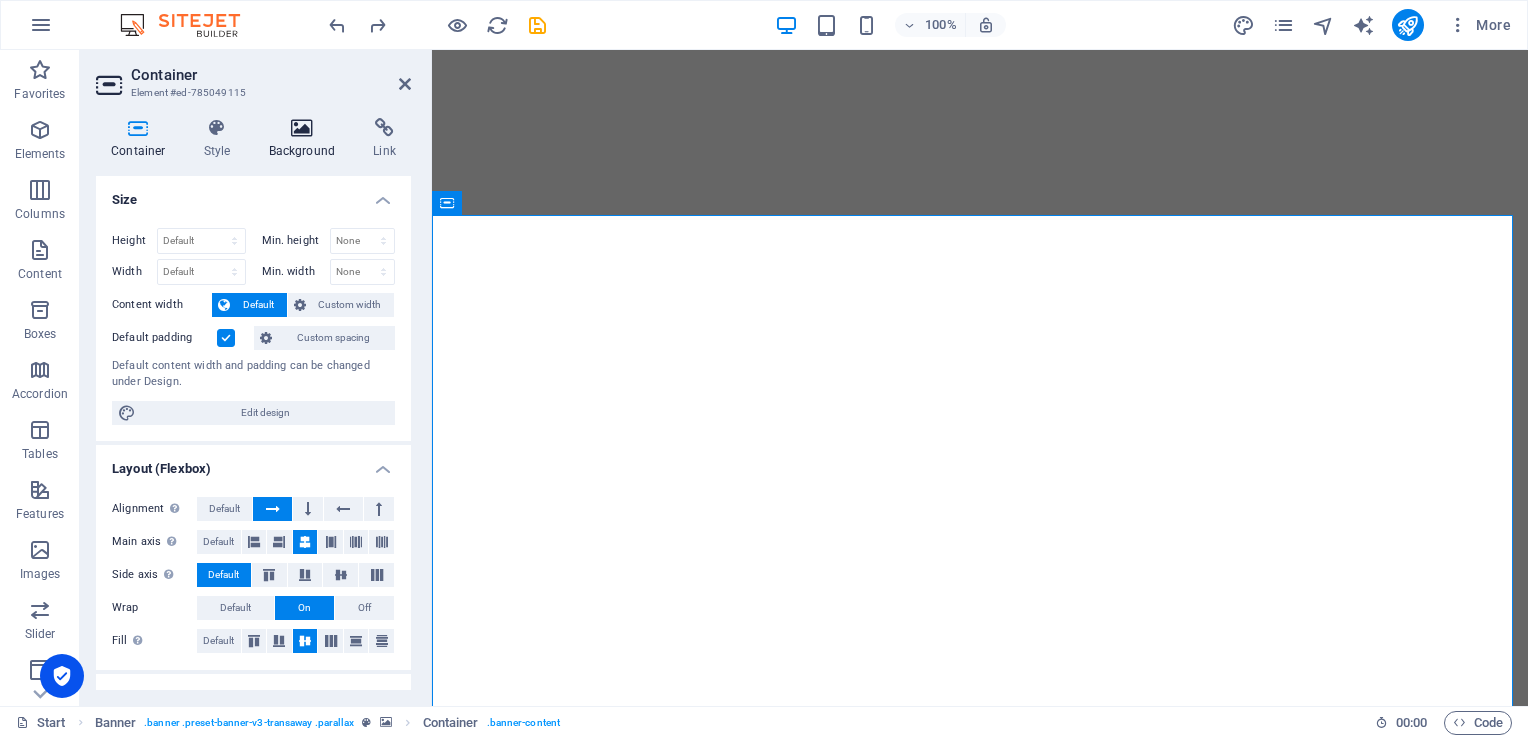 click at bounding box center [302, 128] 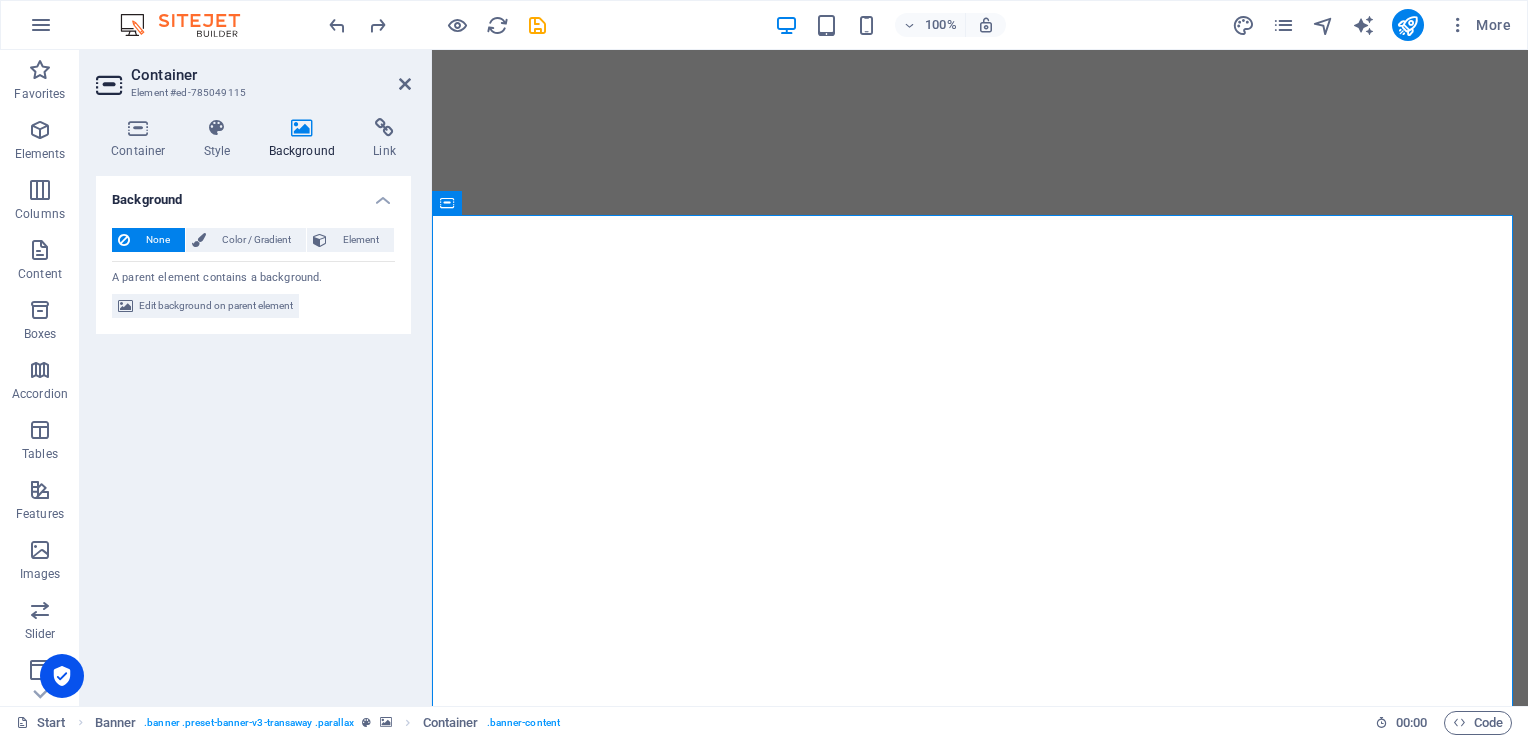 click at bounding box center [302, 128] 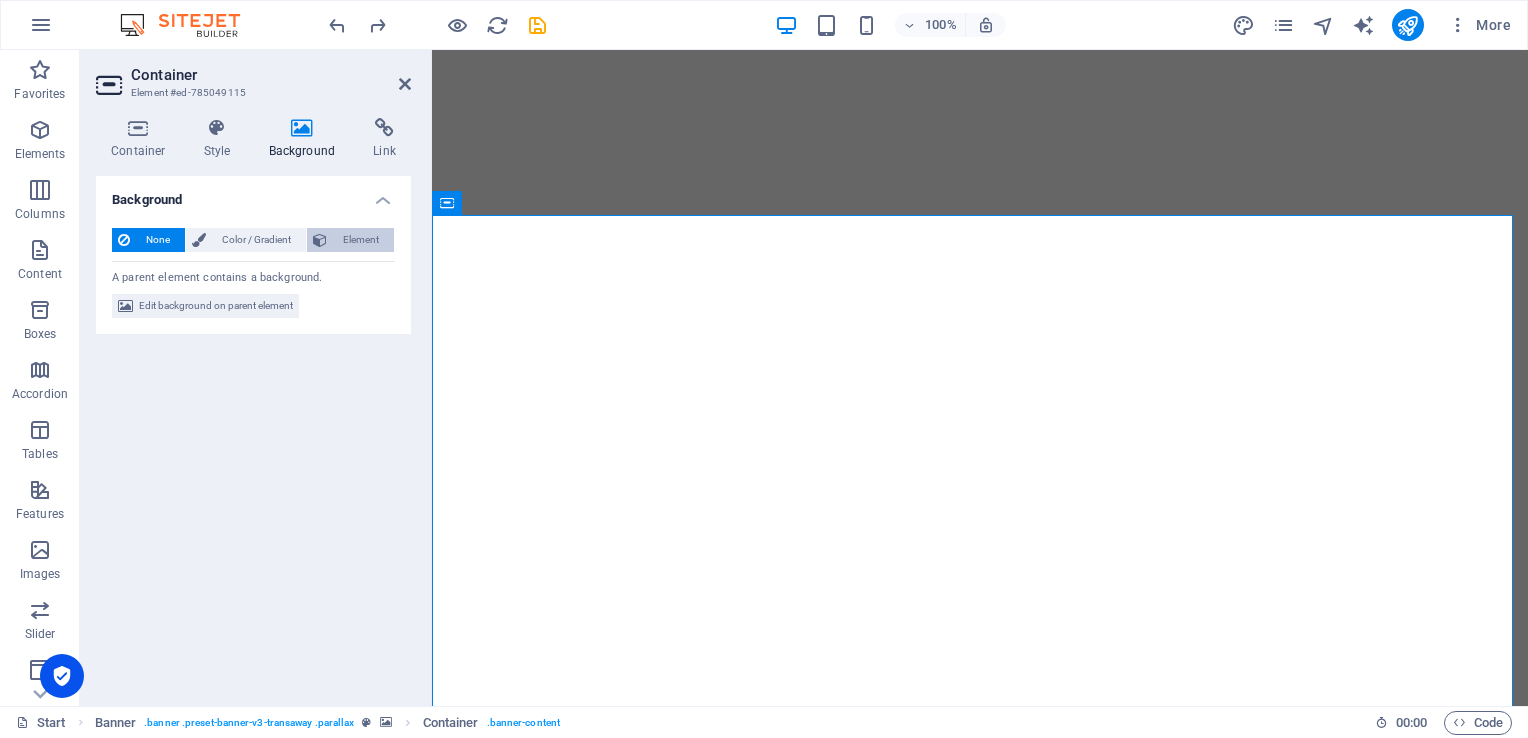 click on "Element" at bounding box center (360, 240) 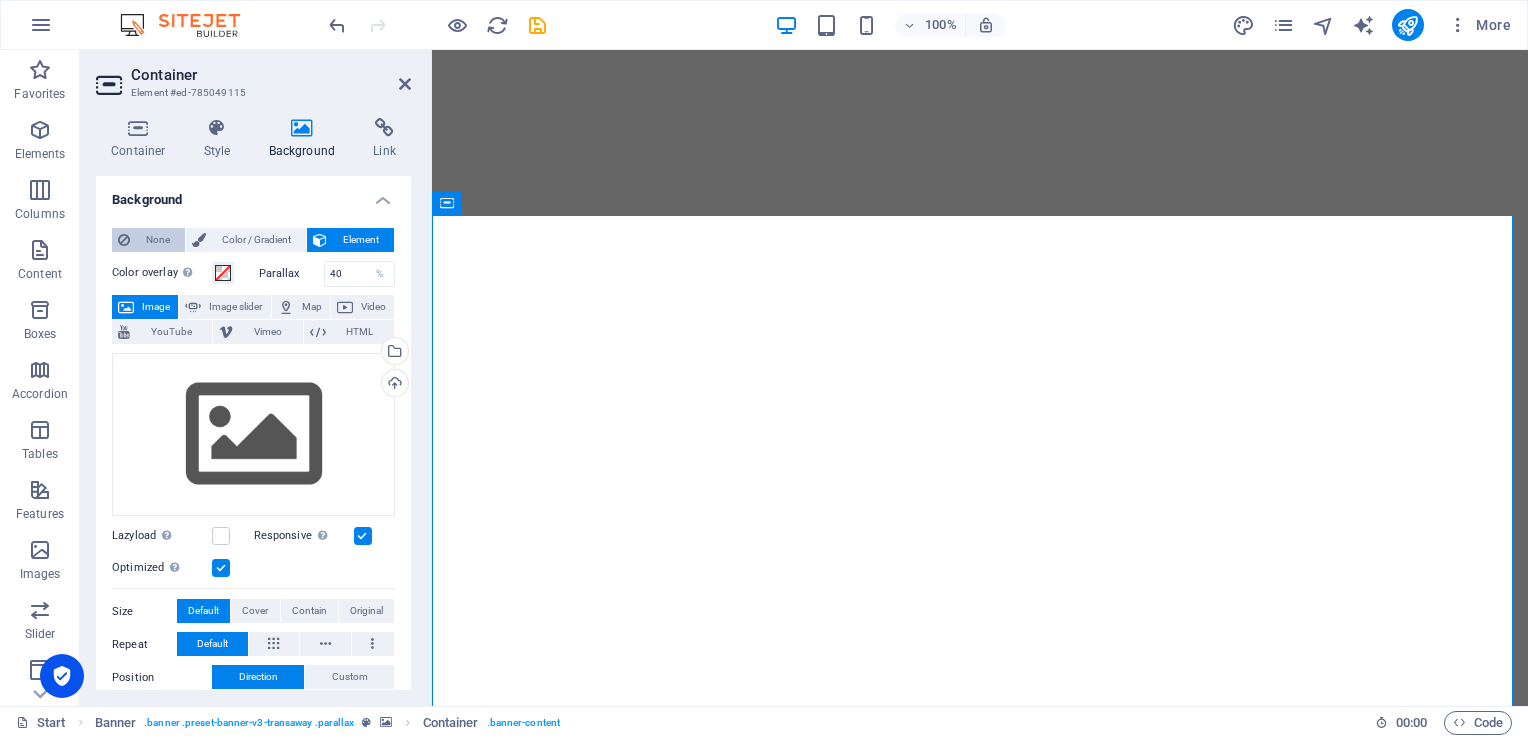 click on "None" at bounding box center (157, 240) 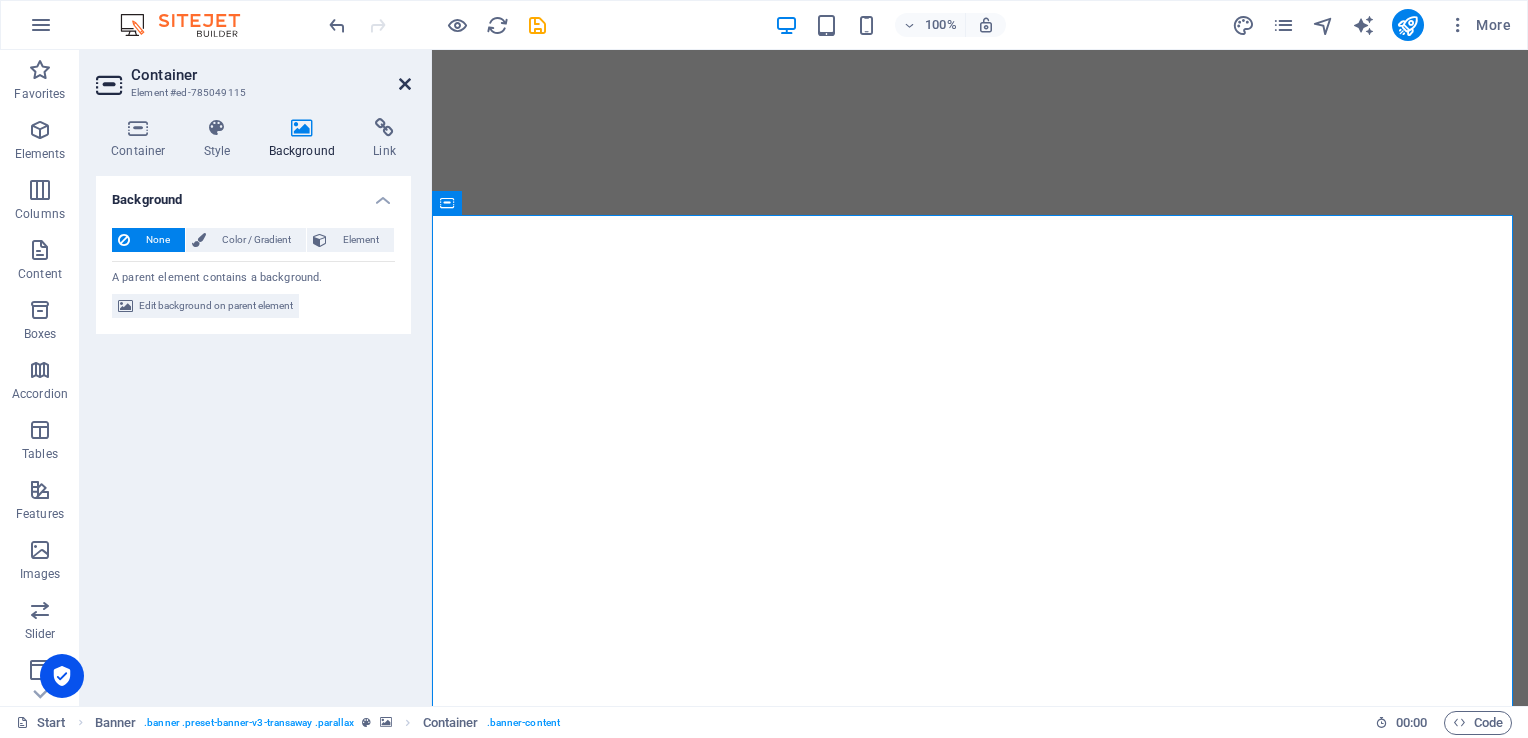 click at bounding box center [405, 84] 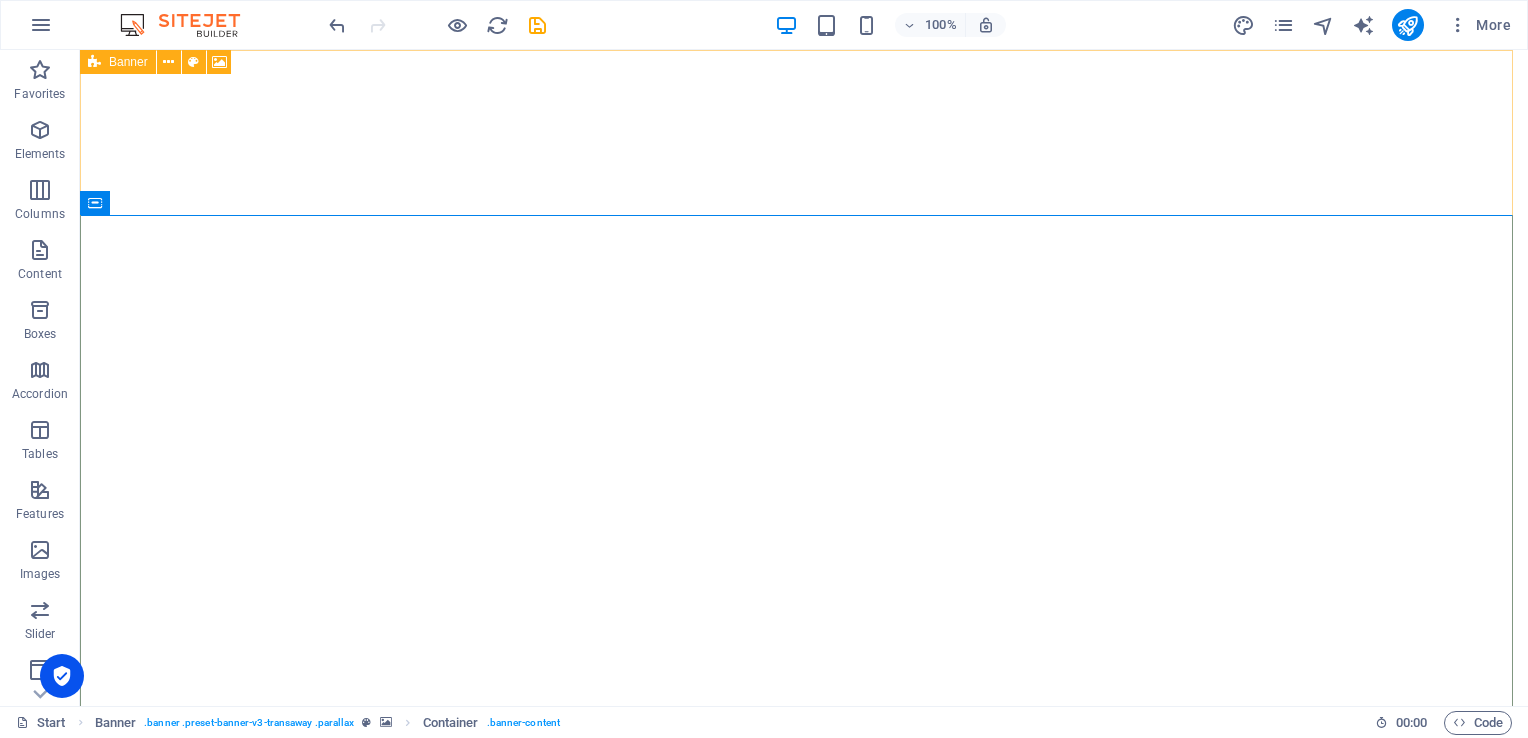 click on "Banner" at bounding box center (128, 62) 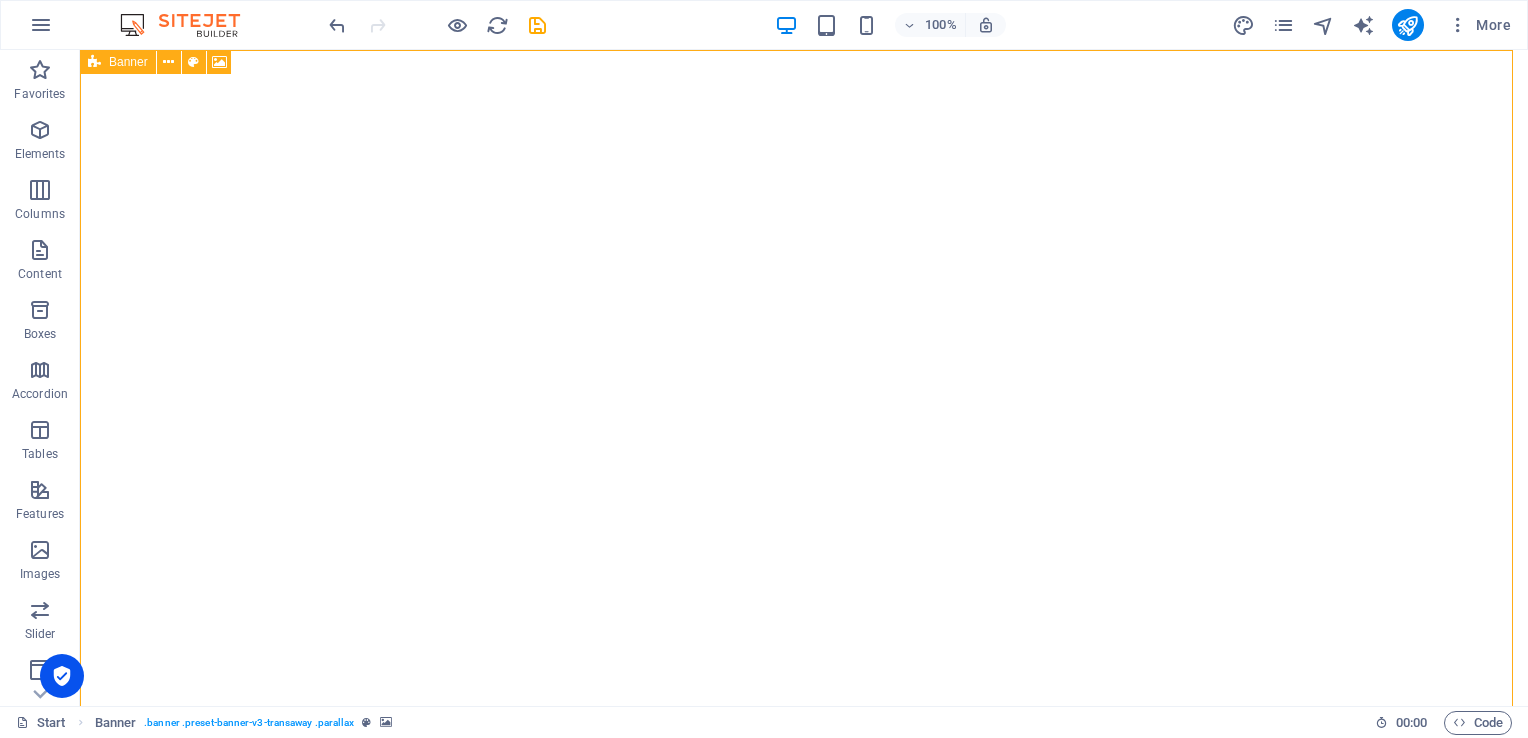 click on "Banner" at bounding box center [128, 62] 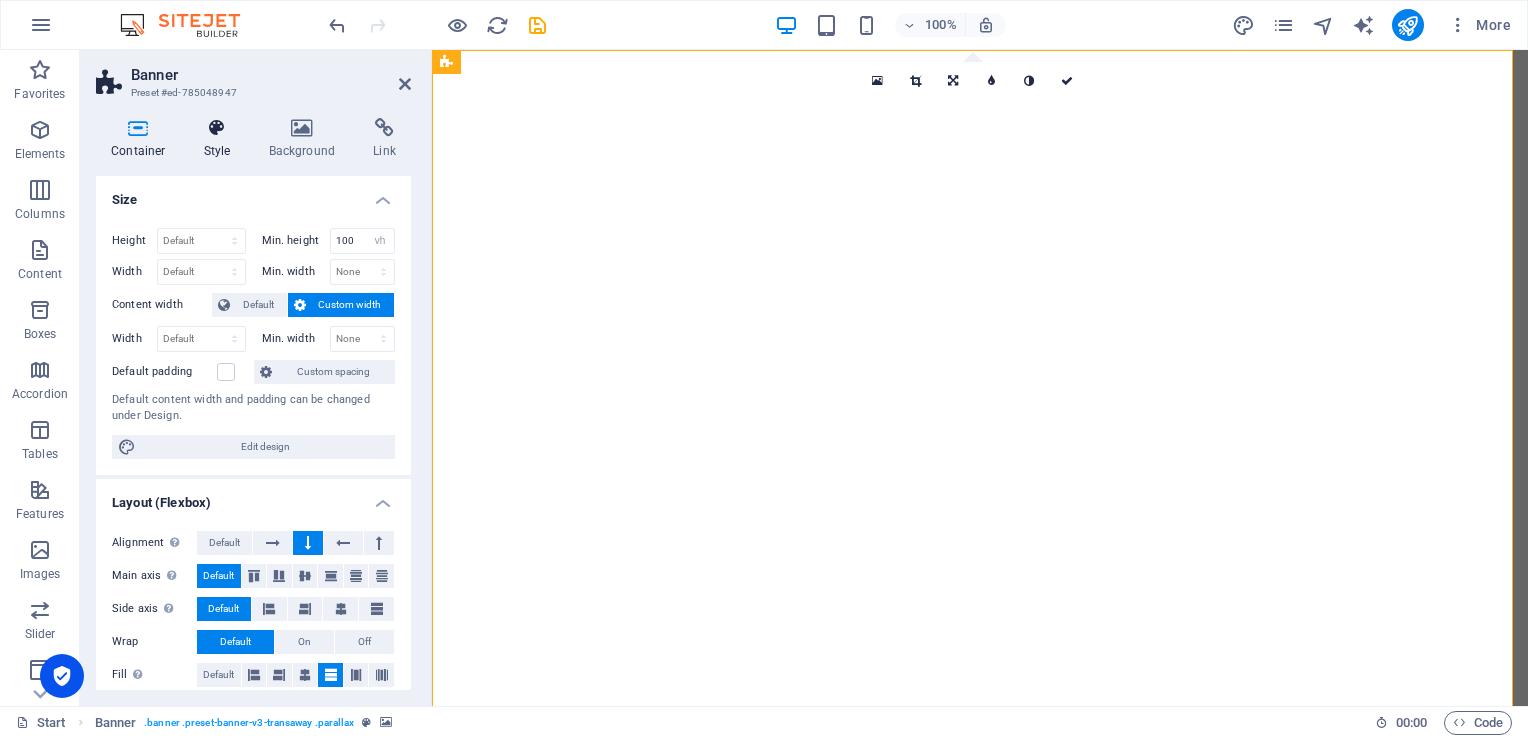 click on "Style" at bounding box center (221, 139) 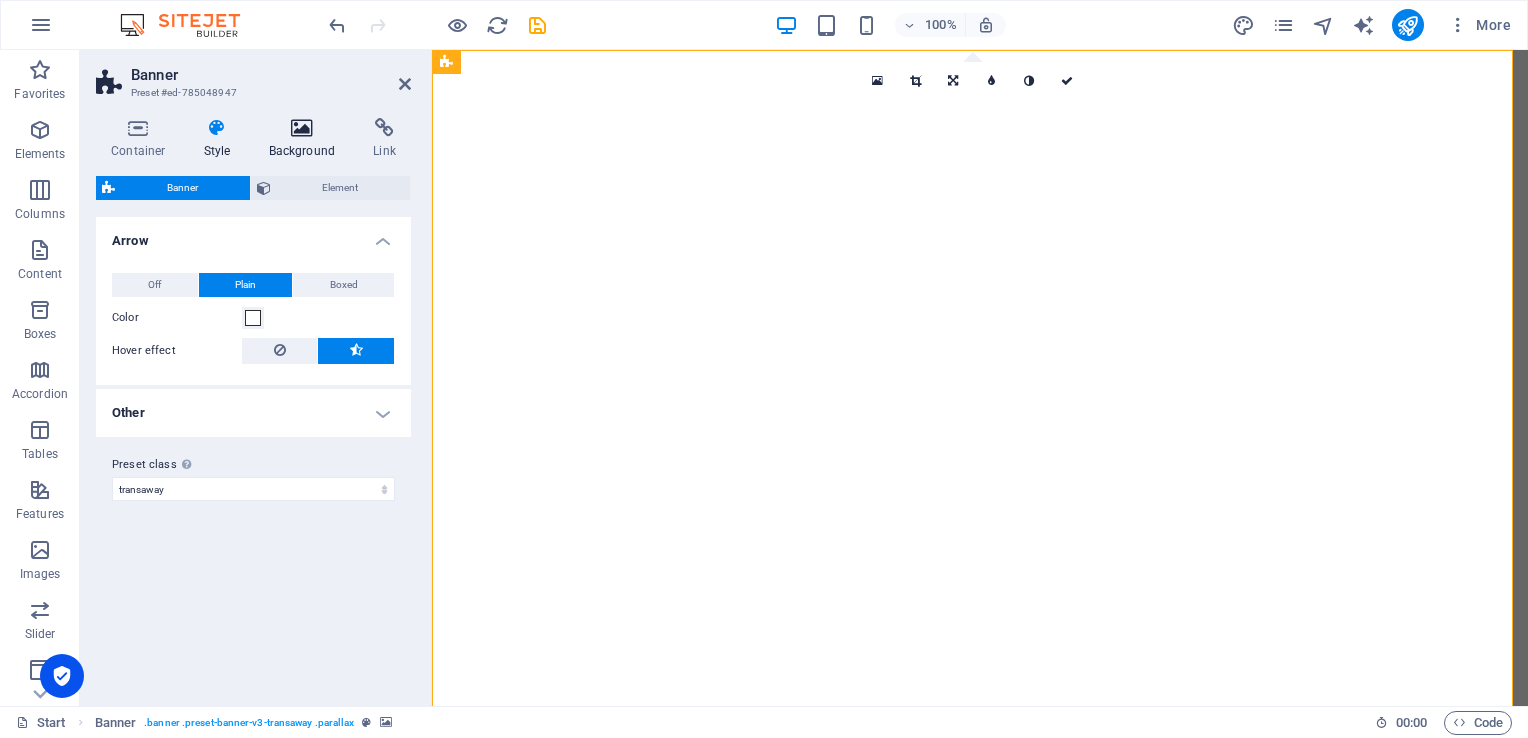 click at bounding box center [302, 128] 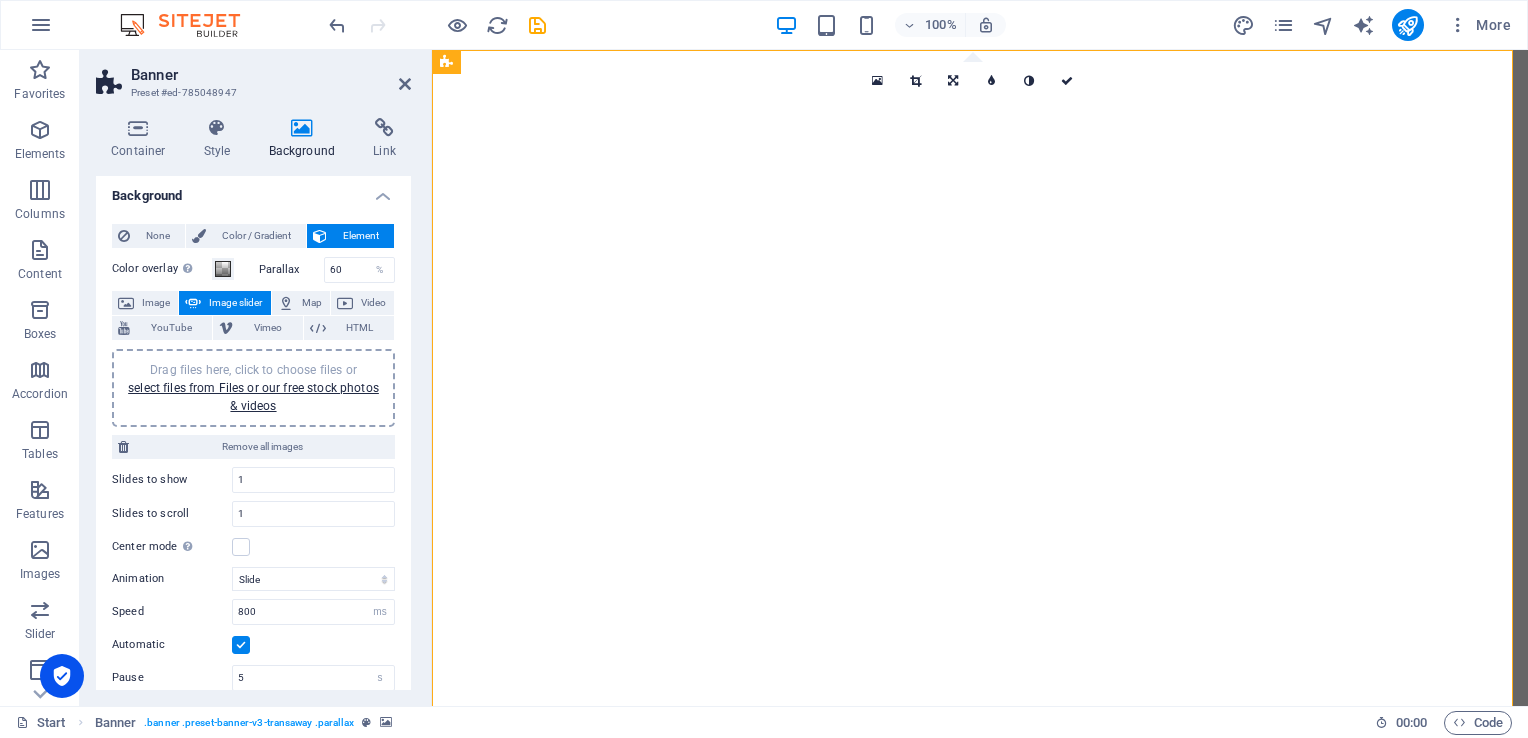 scroll, scrollTop: 0, scrollLeft: 0, axis: both 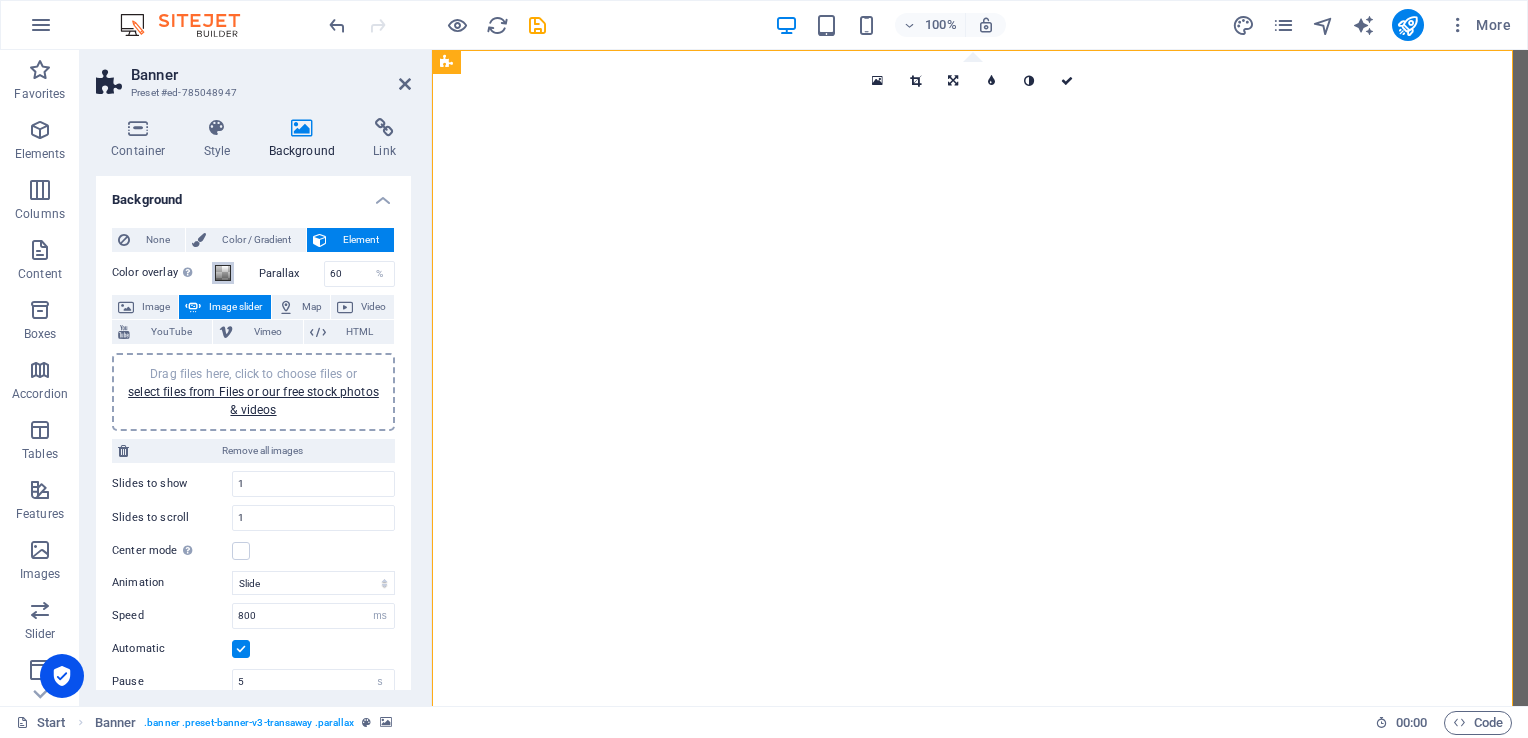 click at bounding box center [223, 273] 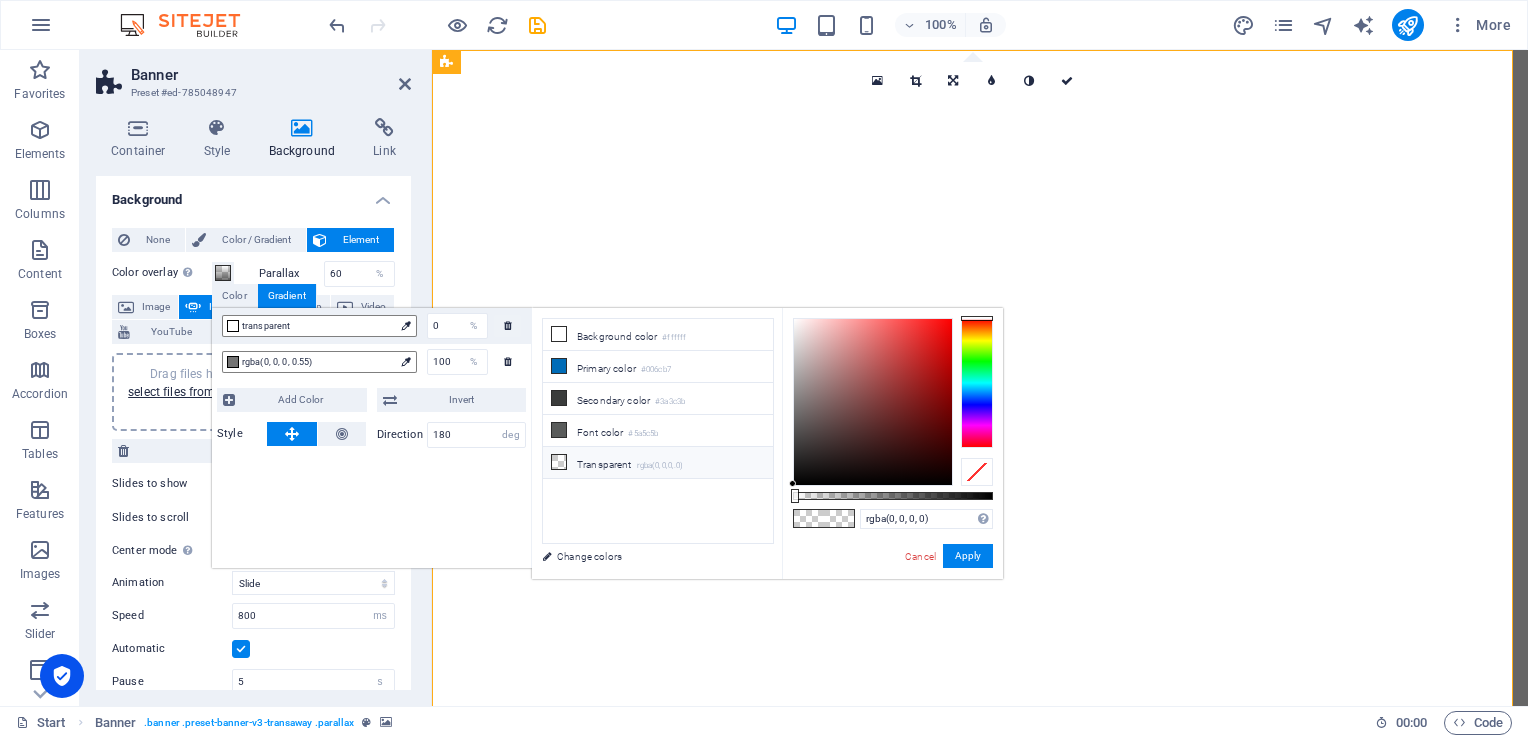 click on "Transparent
rgba(0,0,0,.0)" at bounding box center [658, 463] 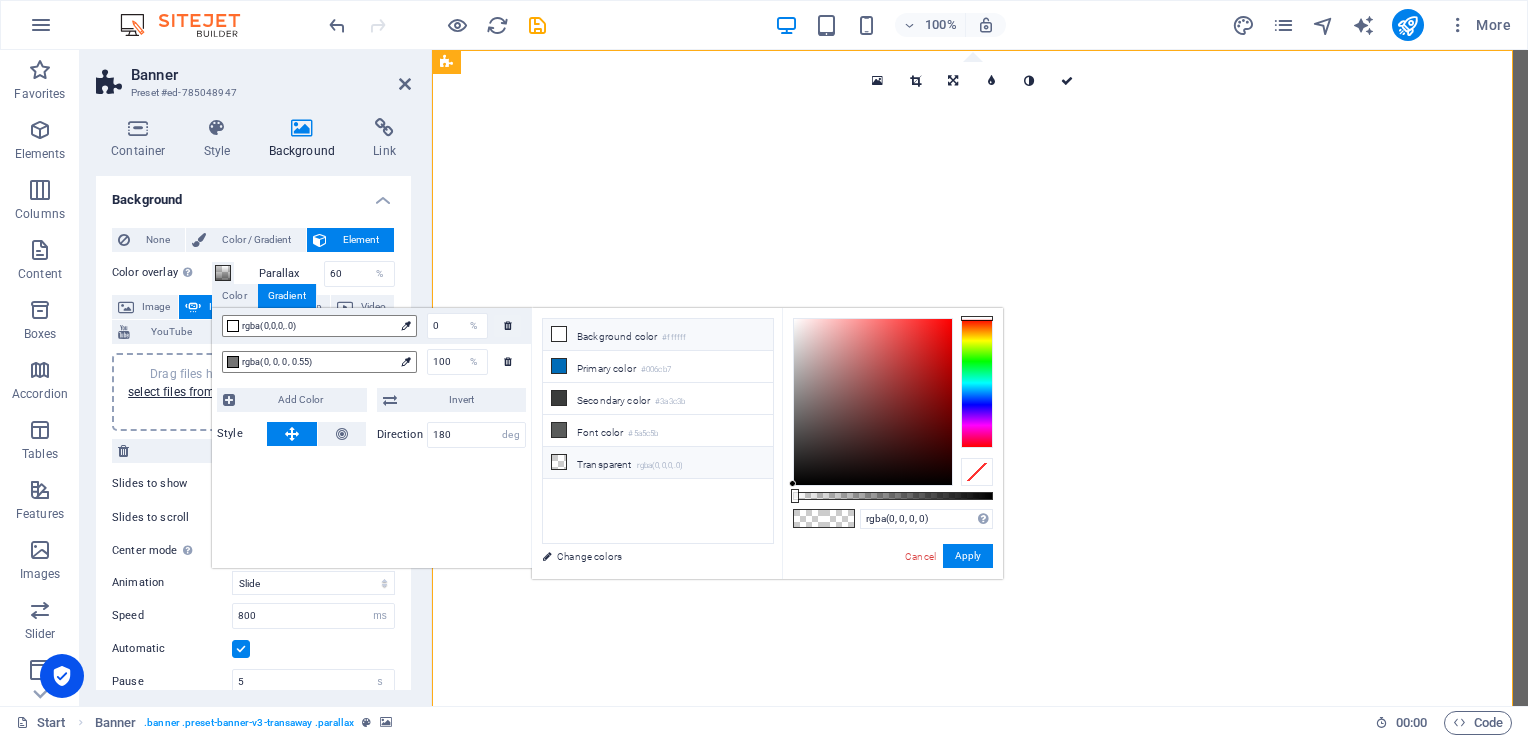 click on "Background color
#ffffff" at bounding box center [658, 335] 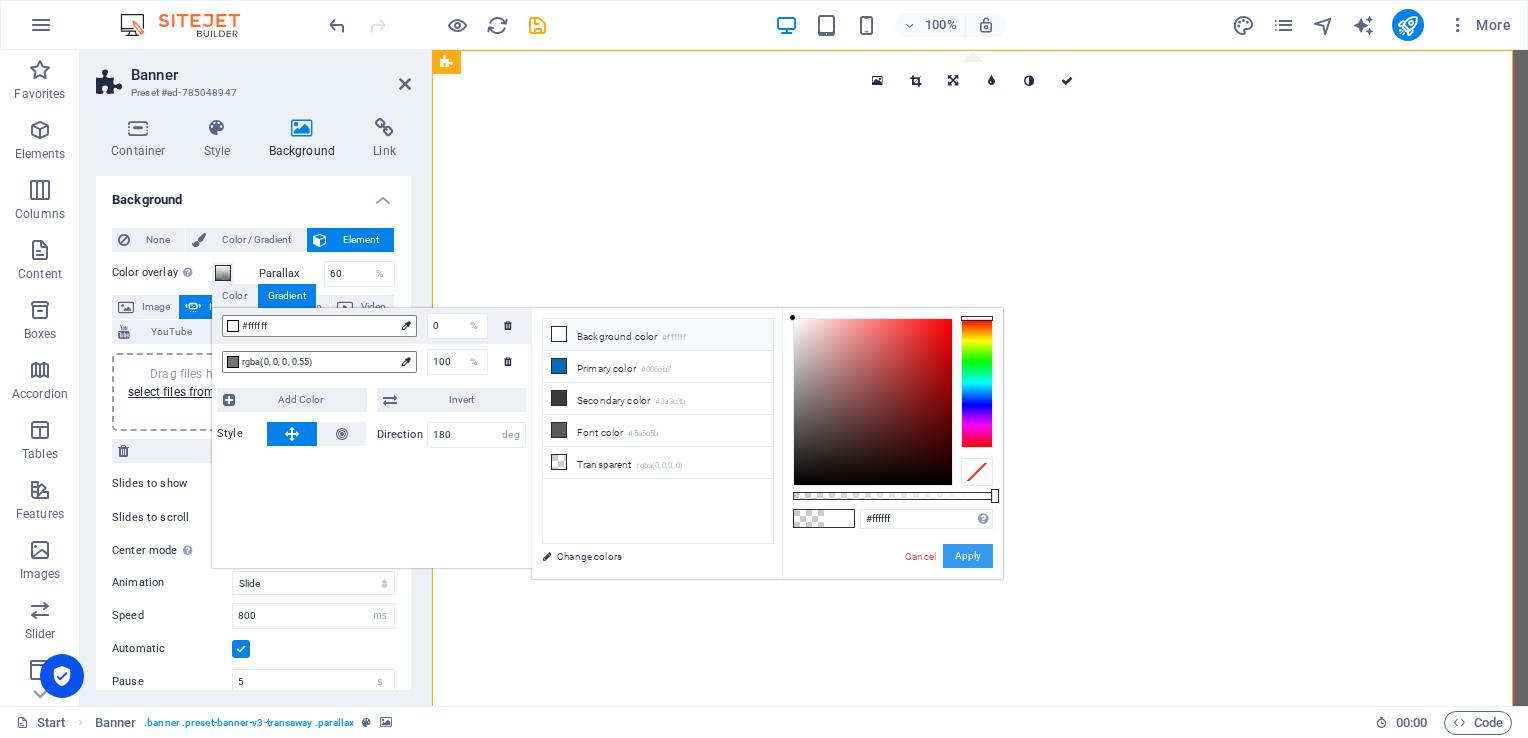 click on "Apply" at bounding box center [968, 556] 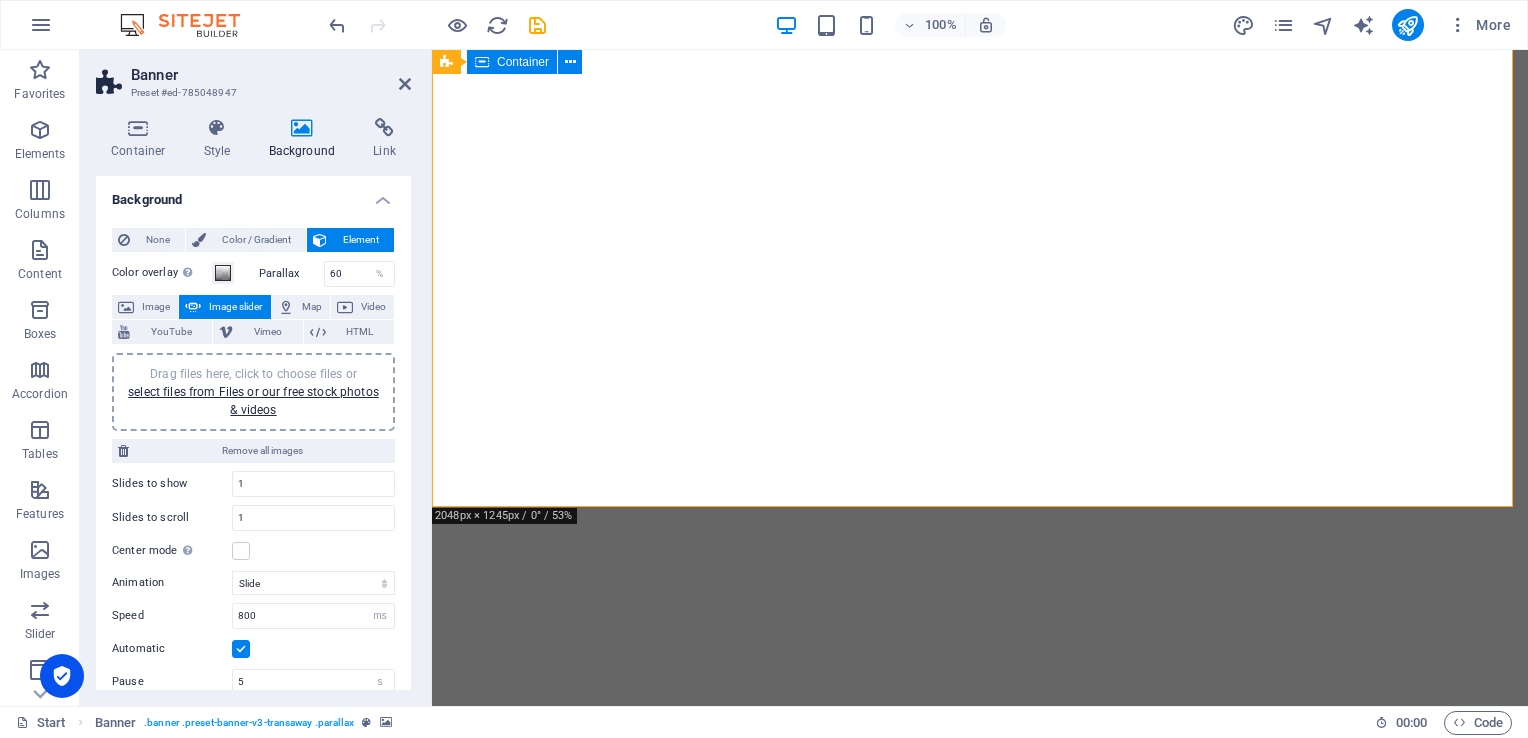 scroll, scrollTop: 0, scrollLeft: 0, axis: both 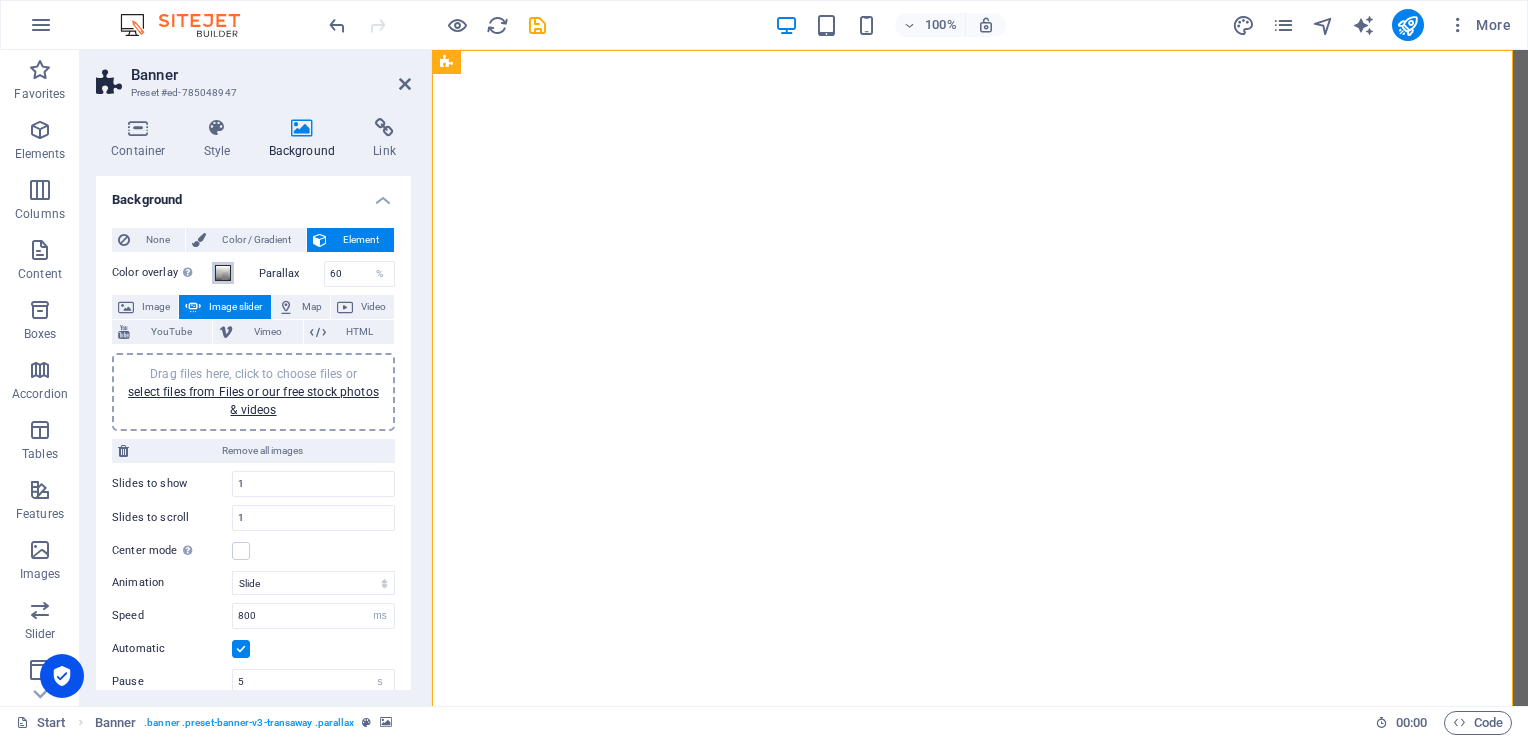 click at bounding box center (223, 273) 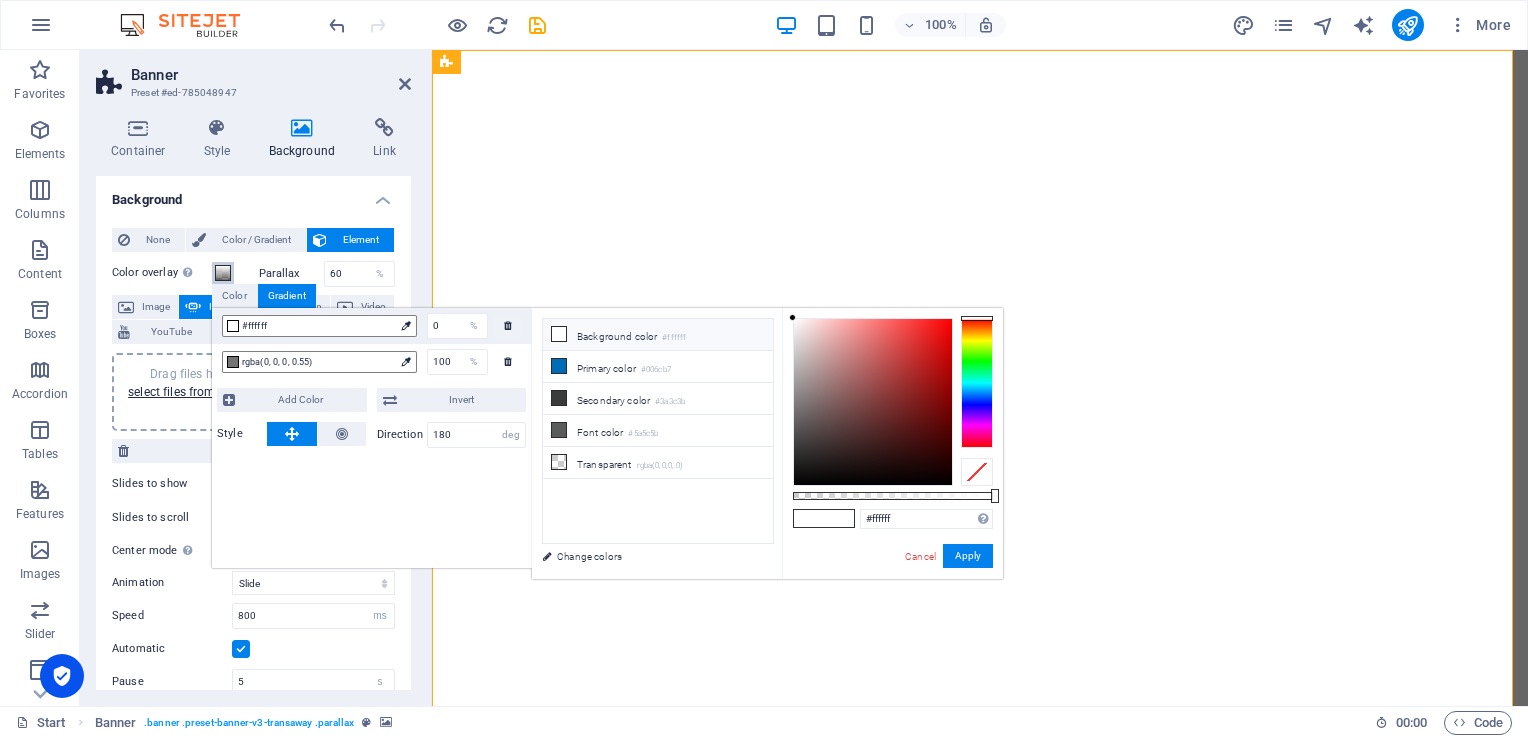click at bounding box center (223, 273) 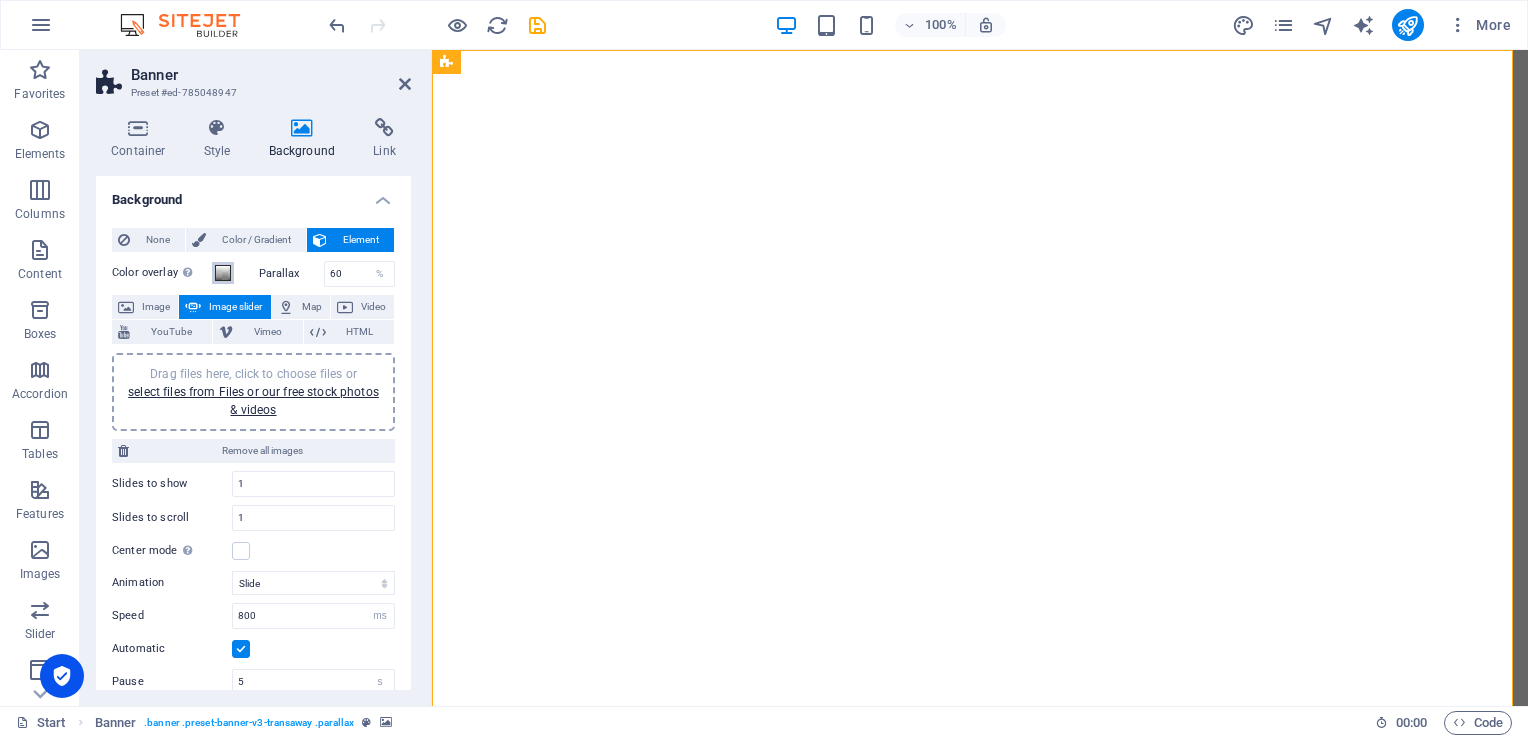 click at bounding box center (223, 273) 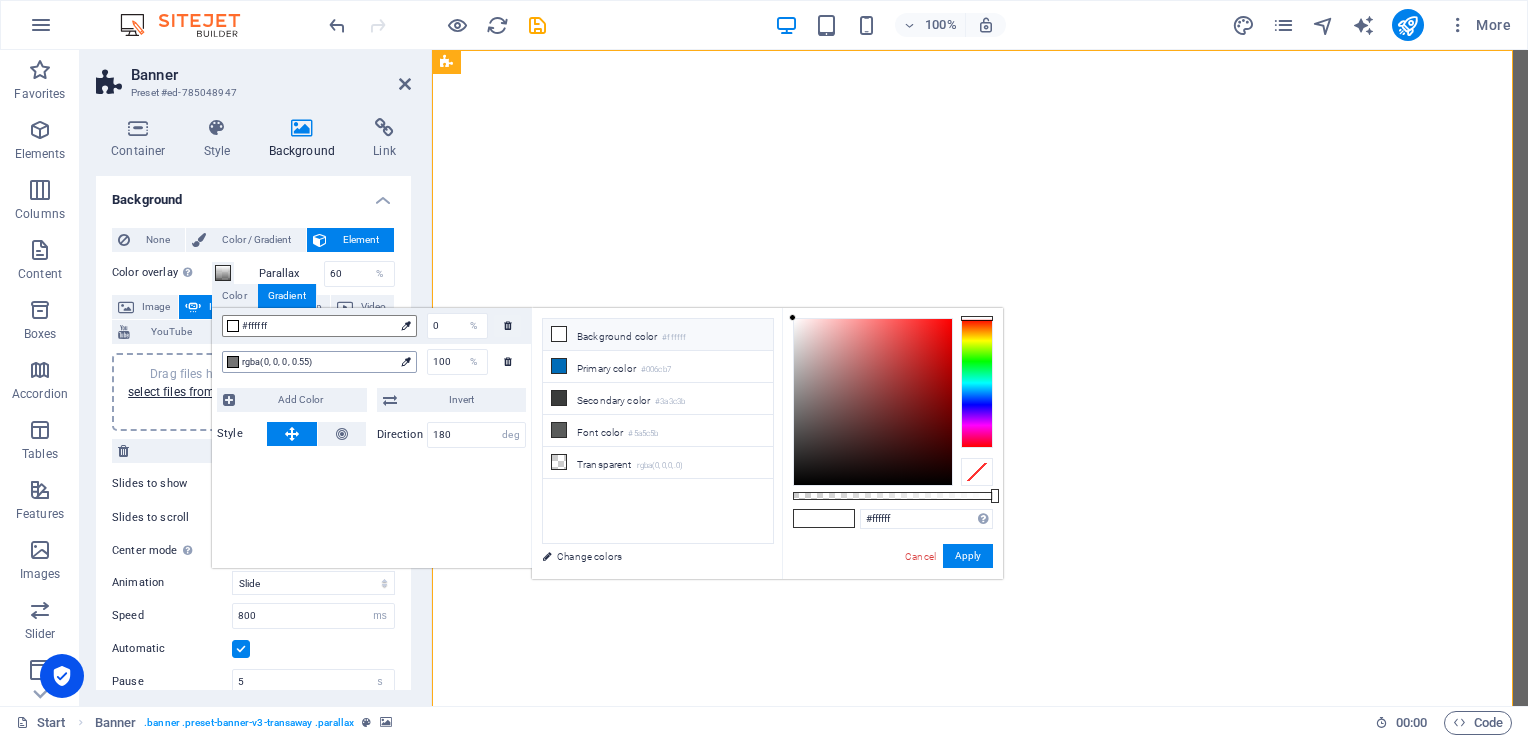 click on "rgba(0, 0, 0, 0.55)" at bounding box center (318, 362) 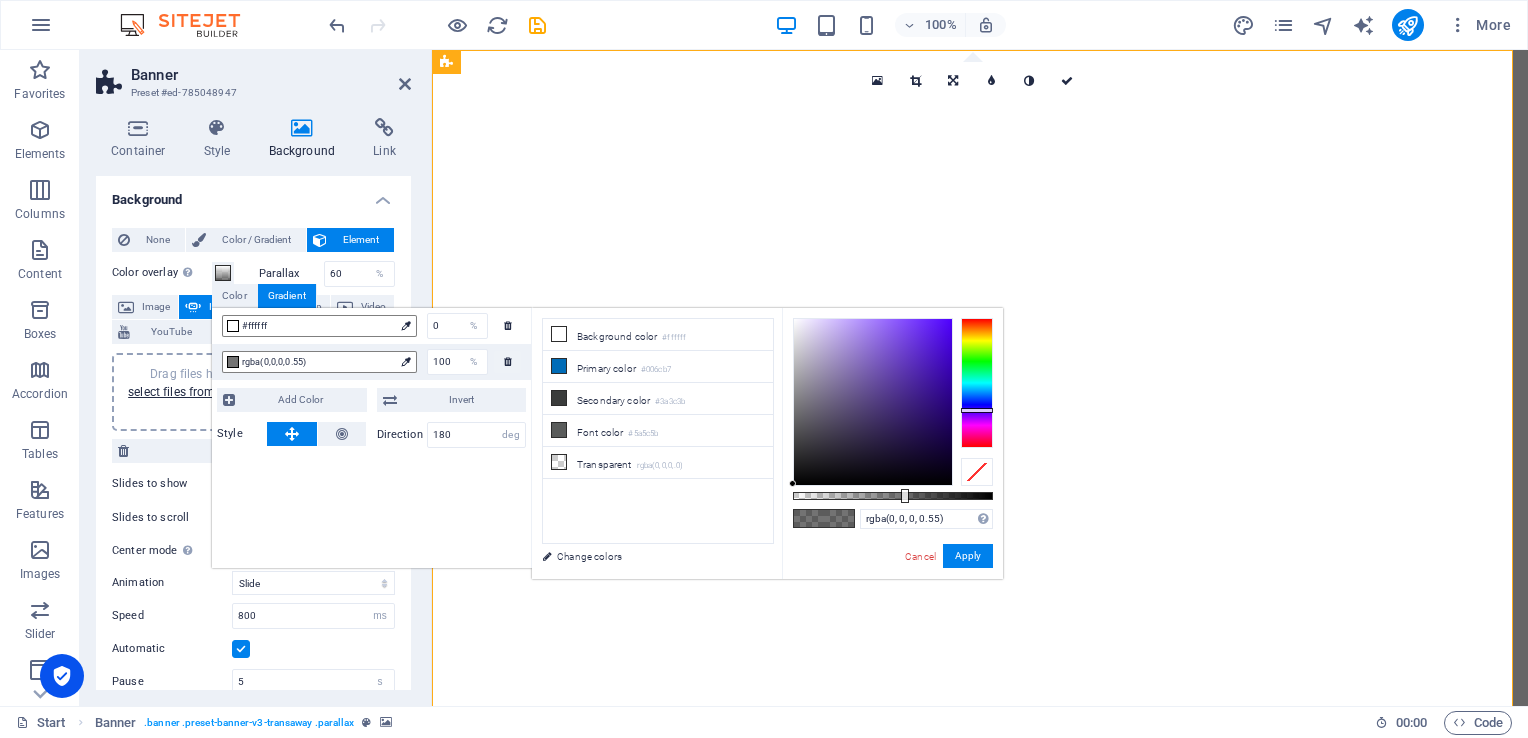 click at bounding box center [977, 383] 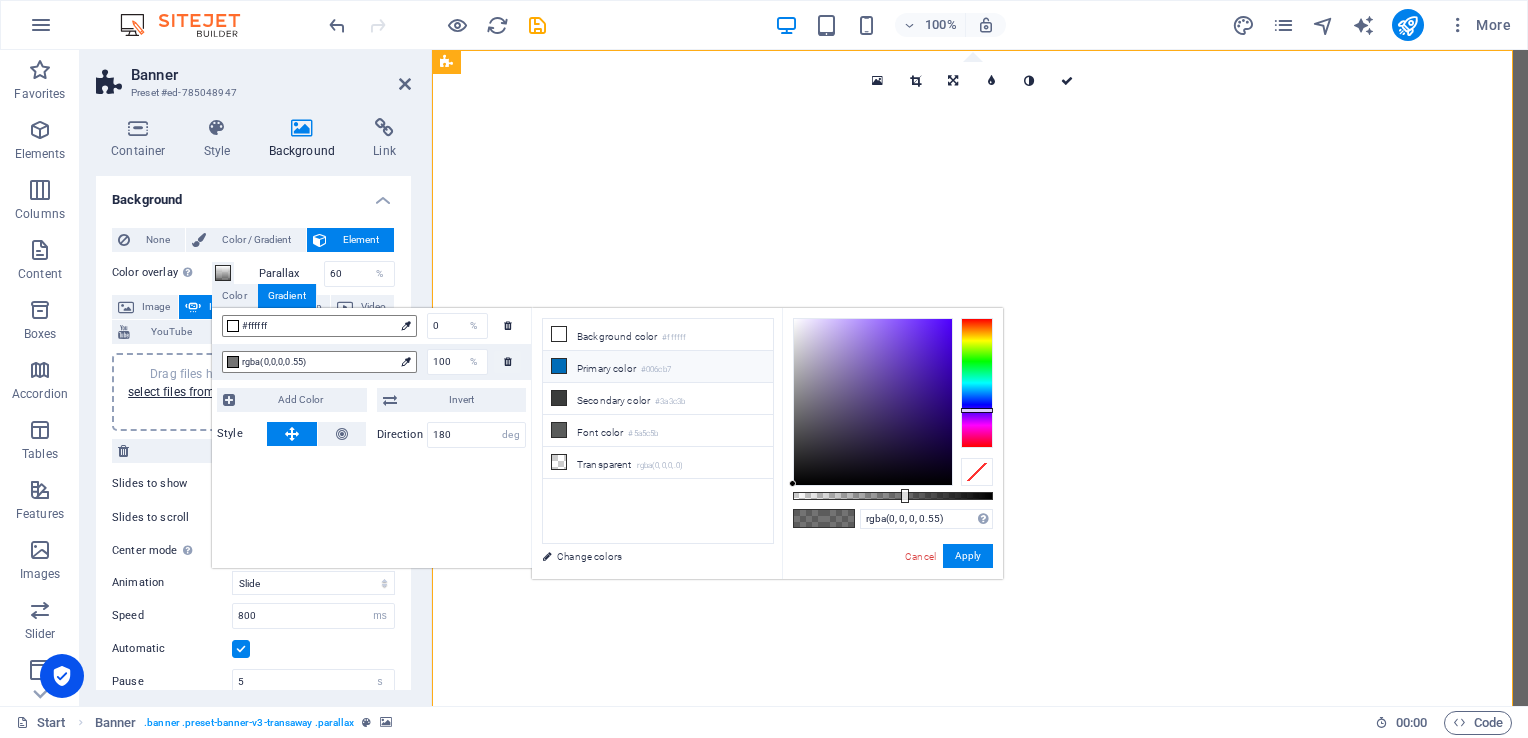 click on "Primary color
#006cb7" at bounding box center [658, 367] 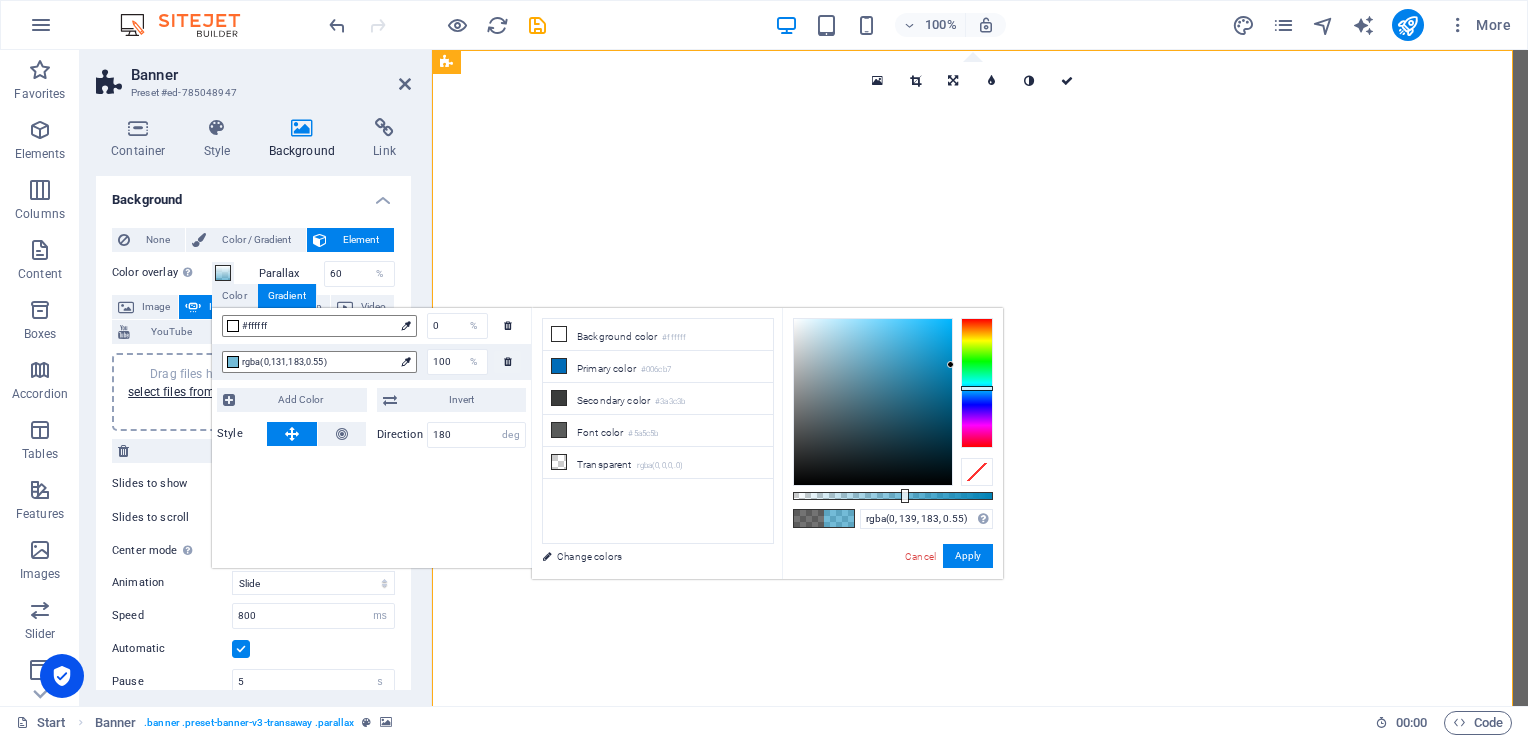 type on "rgba(0, 148, 183, 0.55)" 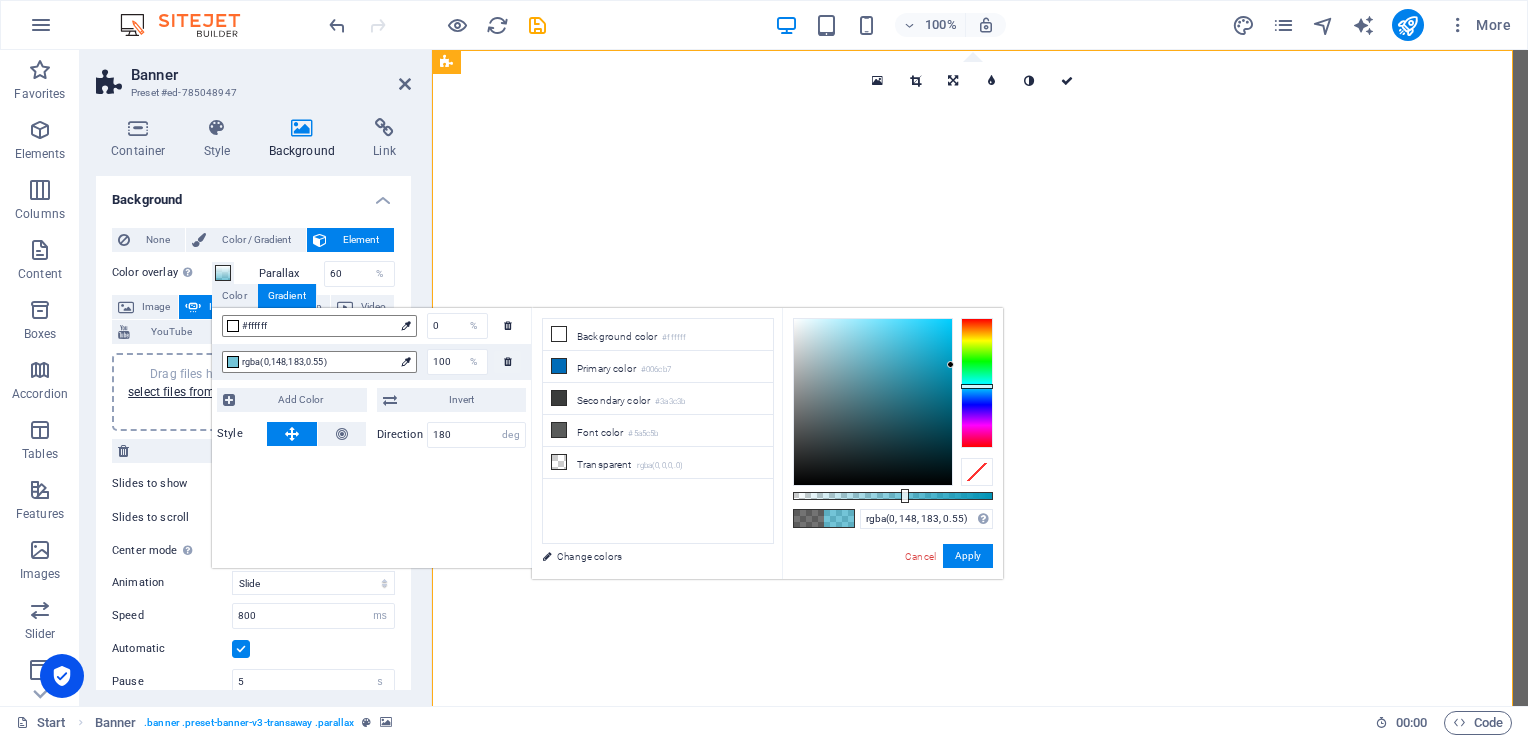 click at bounding box center (977, 386) 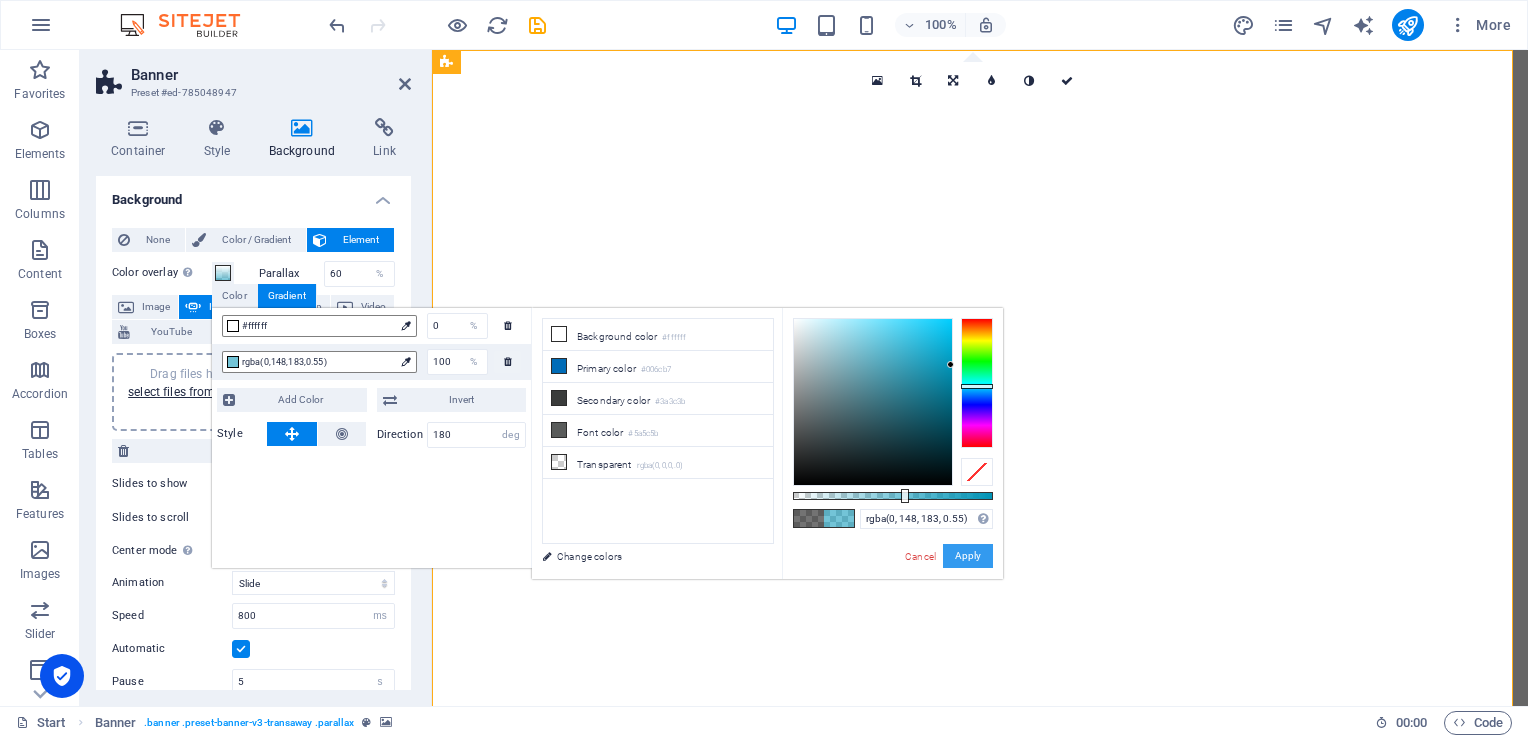 click on "Apply" at bounding box center [968, 556] 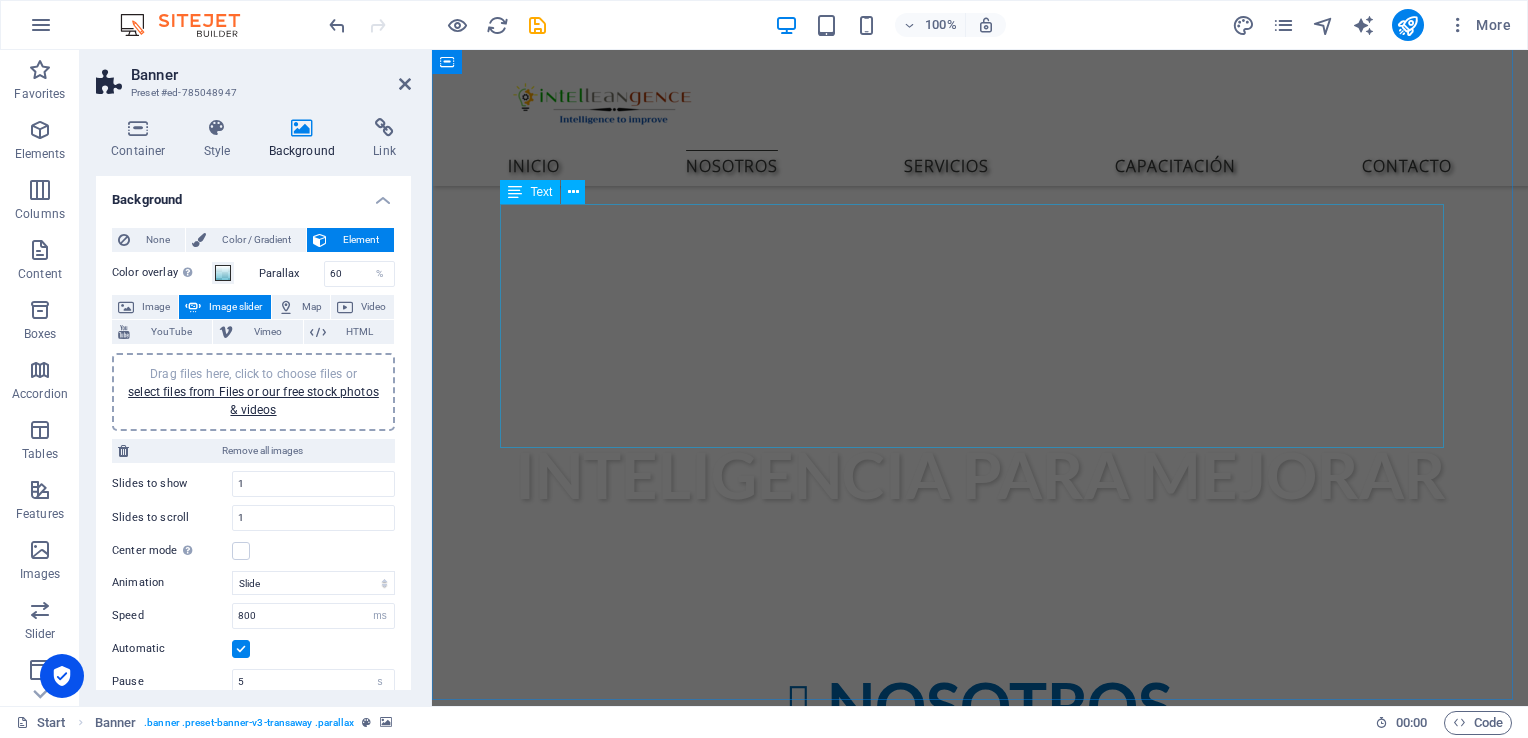 scroll, scrollTop: 0, scrollLeft: 0, axis: both 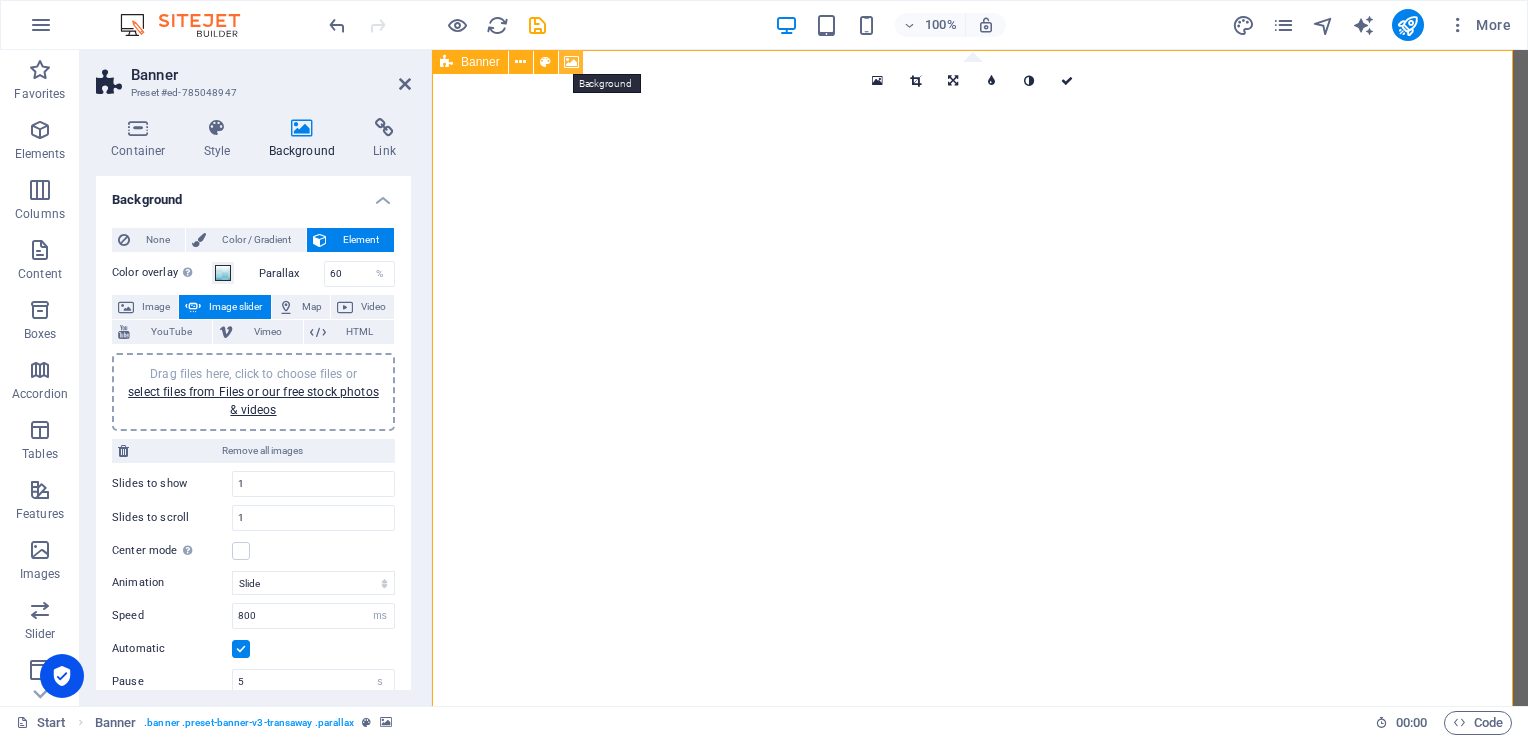 click at bounding box center [571, 62] 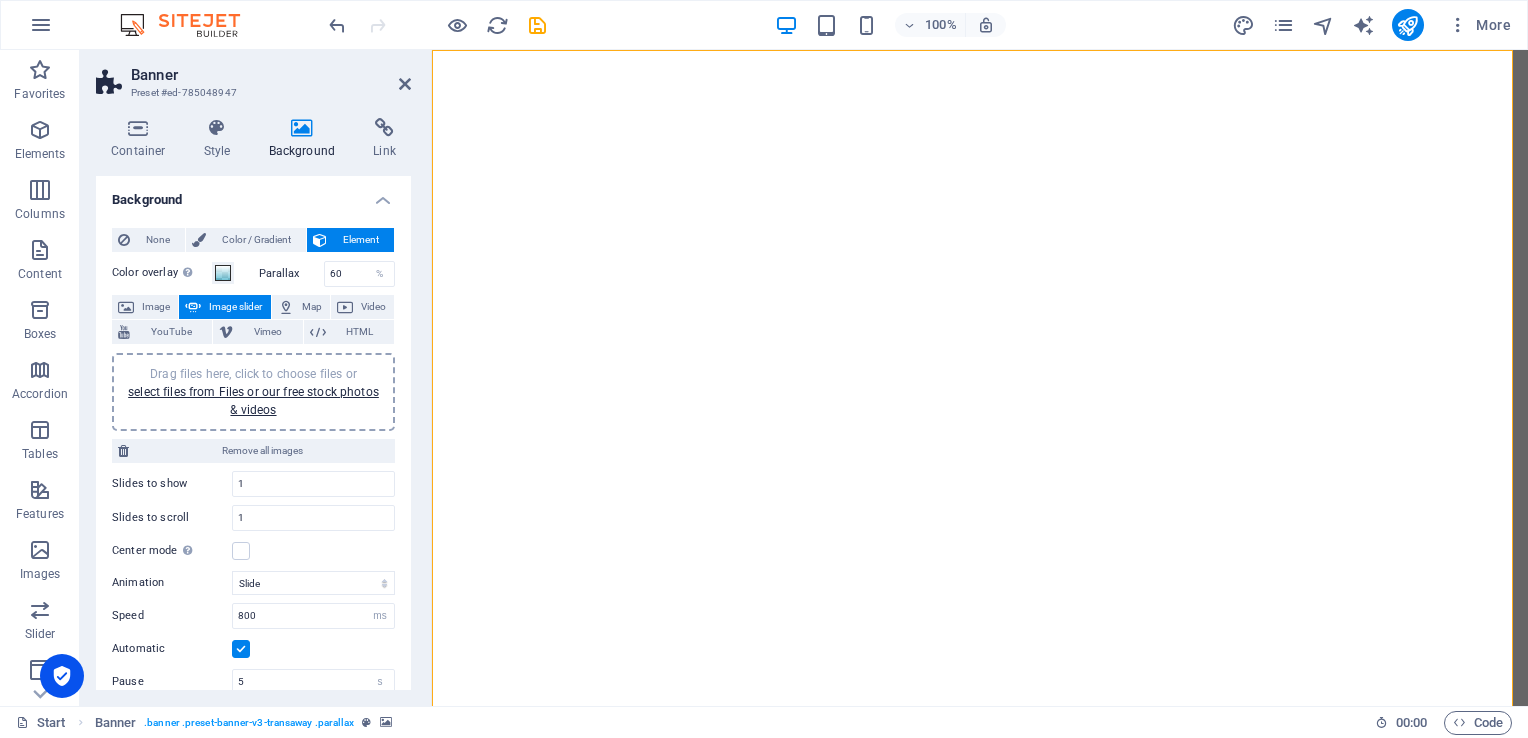 click at bounding box center (302, 128) 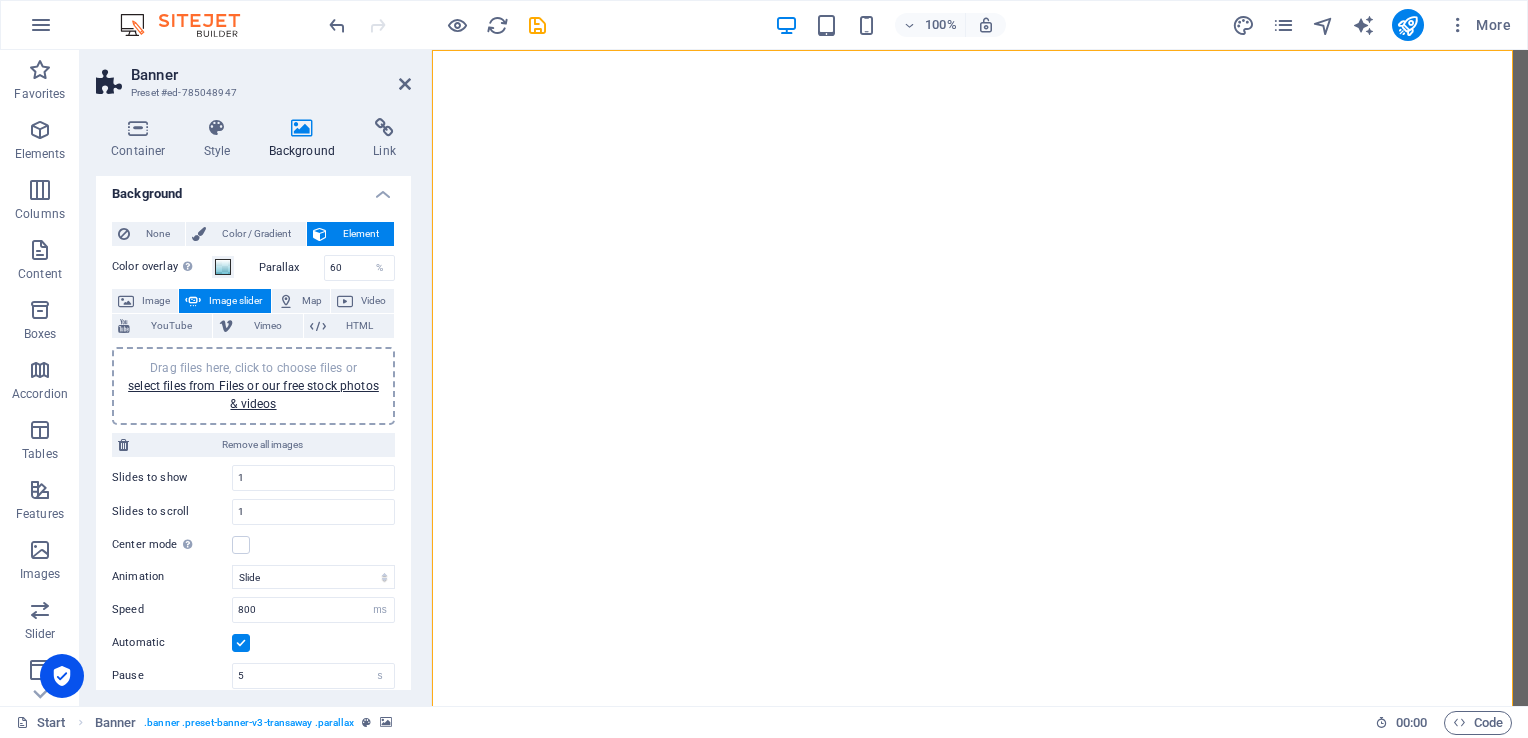 scroll, scrollTop: 0, scrollLeft: 0, axis: both 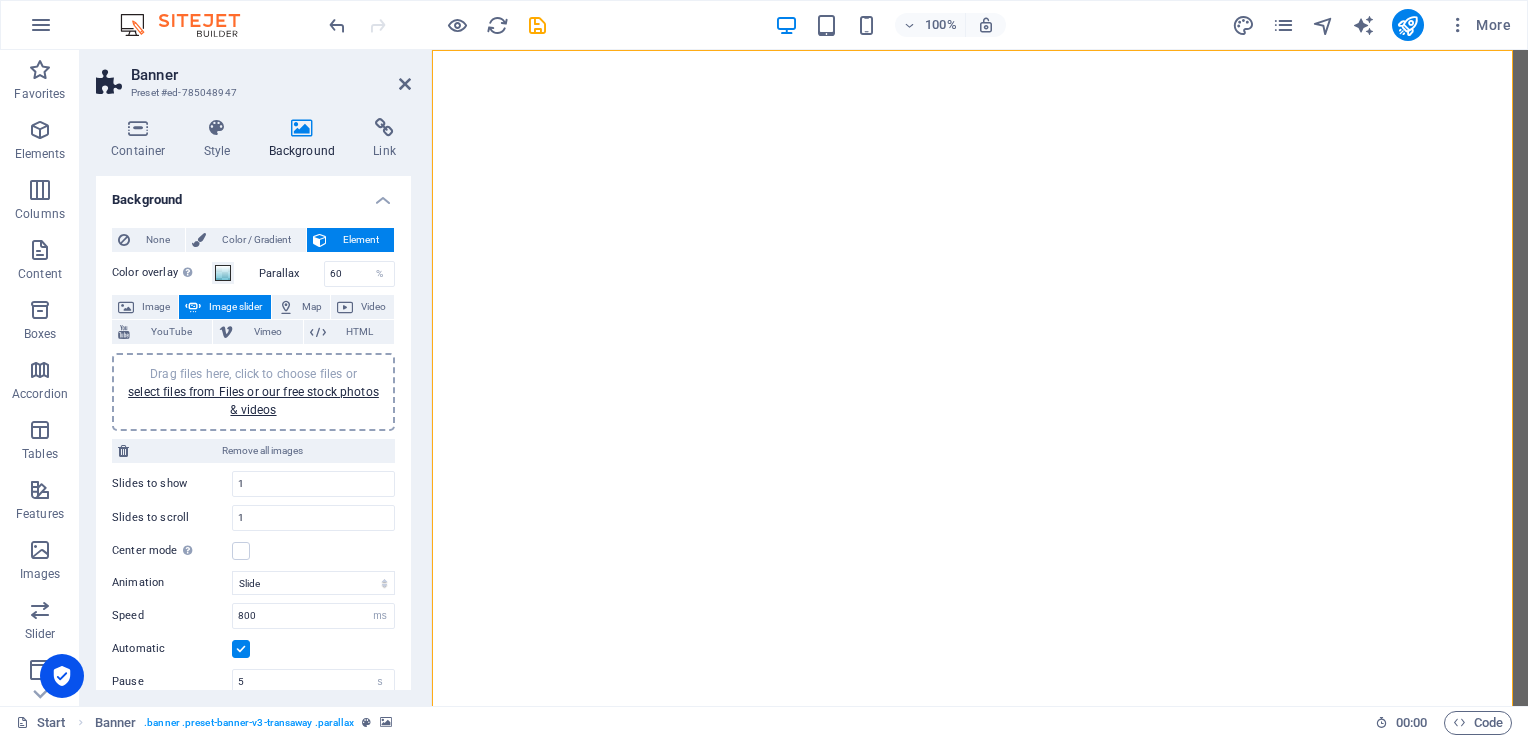 click on "Drag files here, click to choose files or select files from Files or our free stock photos & videos" at bounding box center (253, 392) 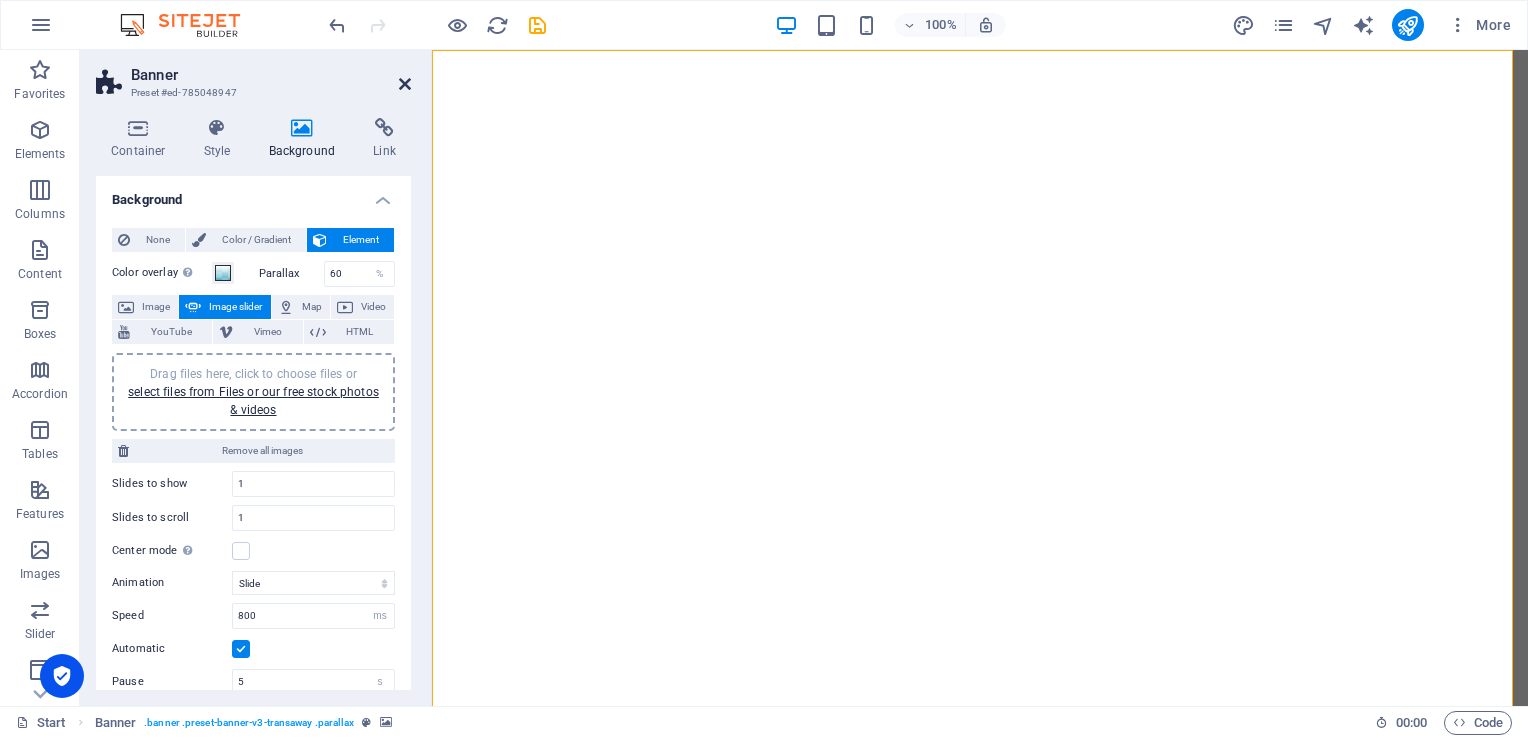 click at bounding box center [405, 84] 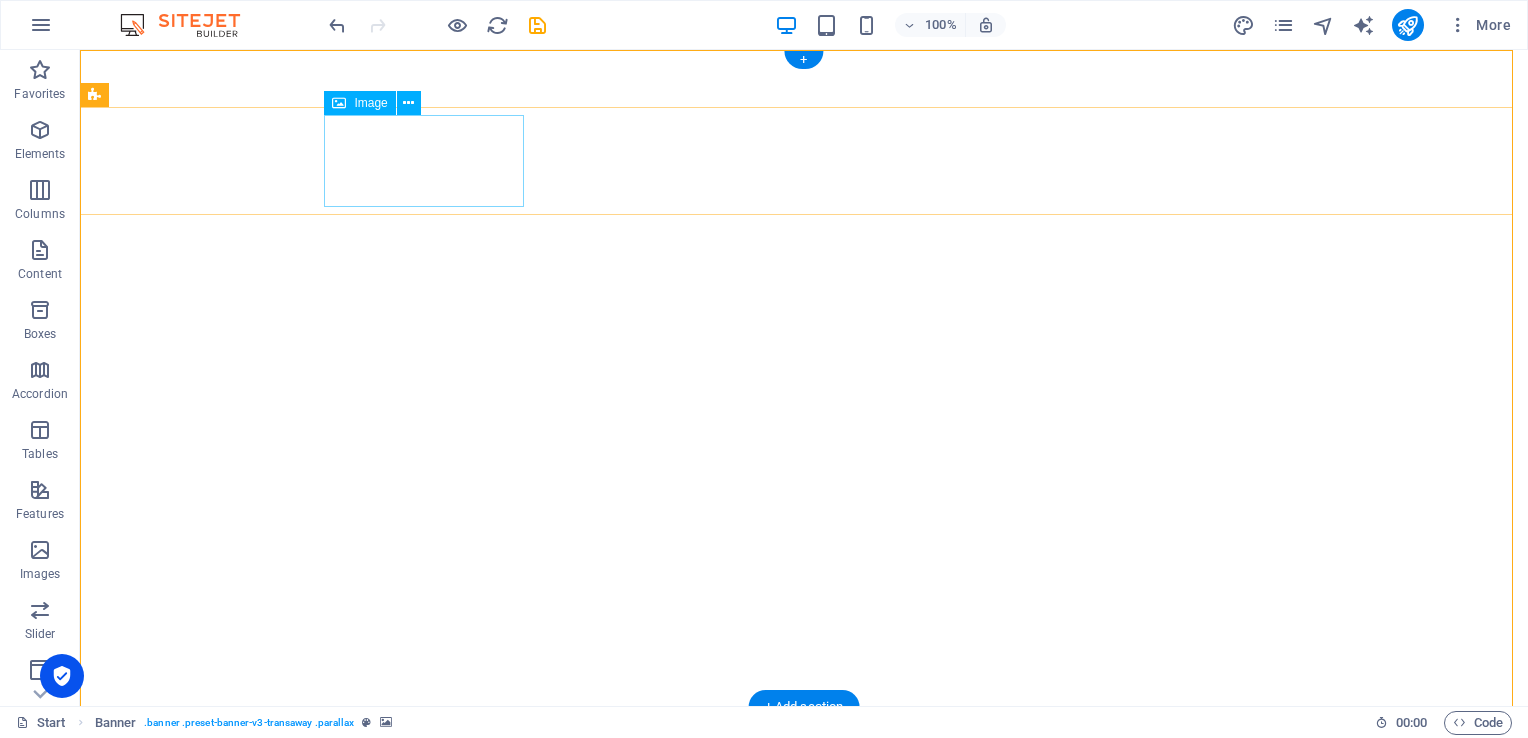 click at bounding box center (804, 1006) 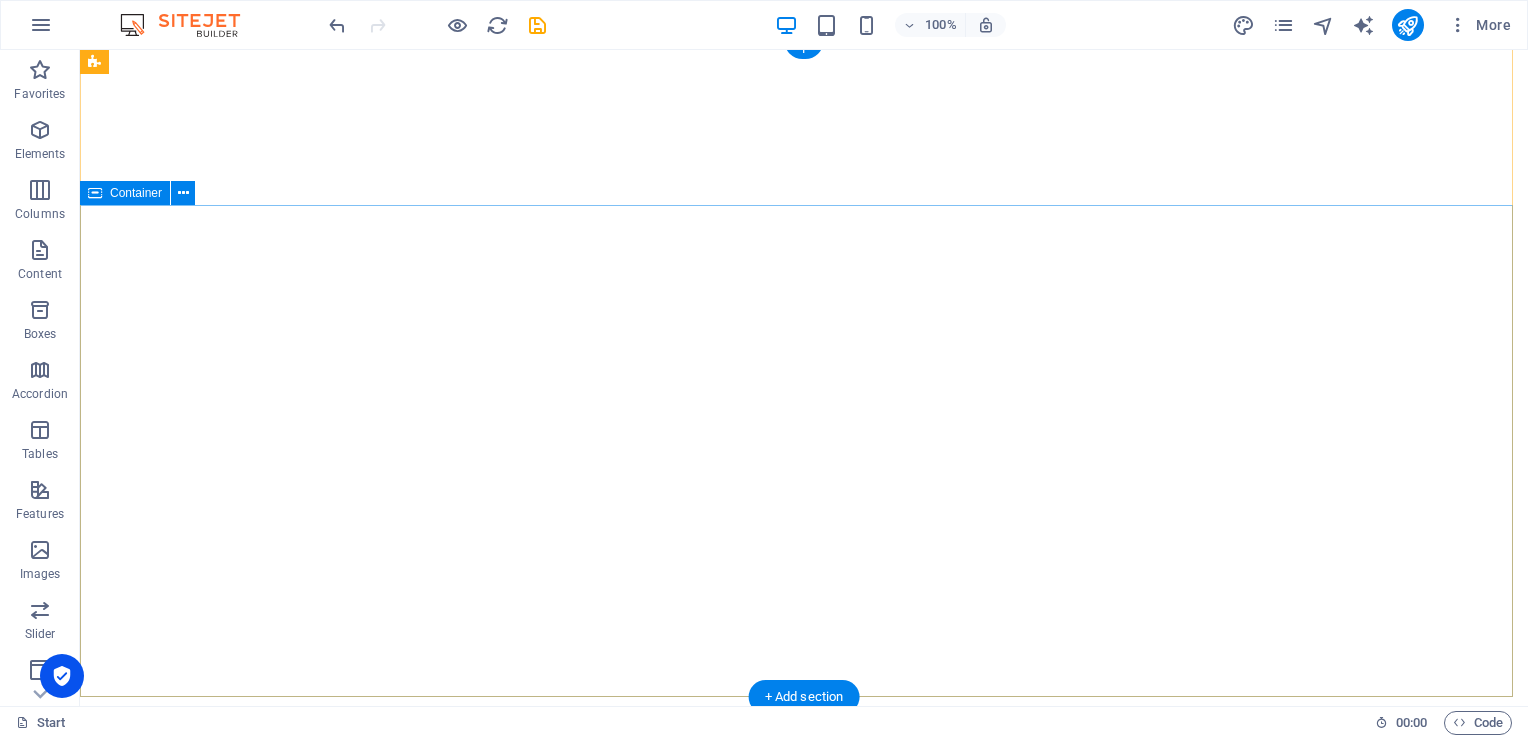 scroll, scrollTop: 0, scrollLeft: 0, axis: both 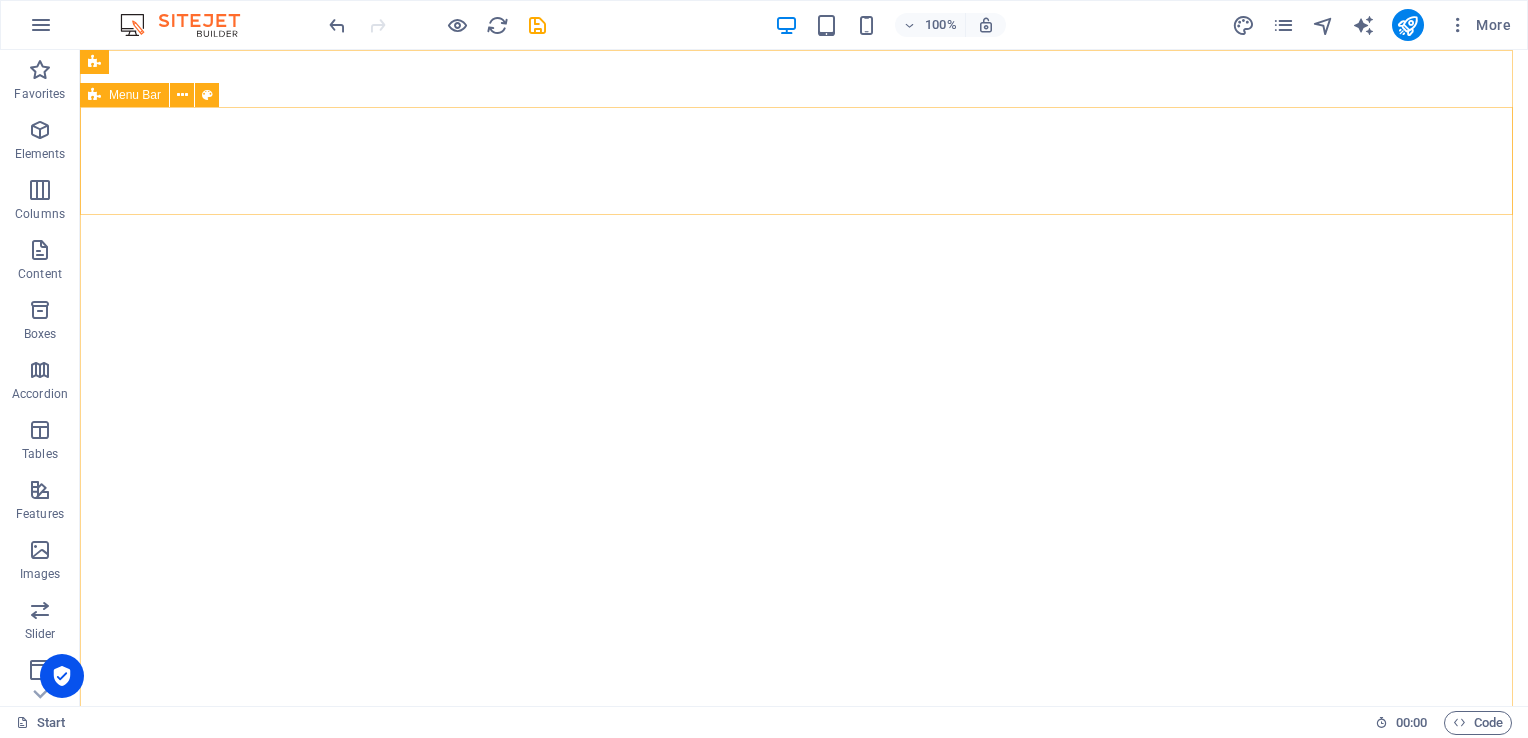 click on "Menu Bar" at bounding box center (135, 95) 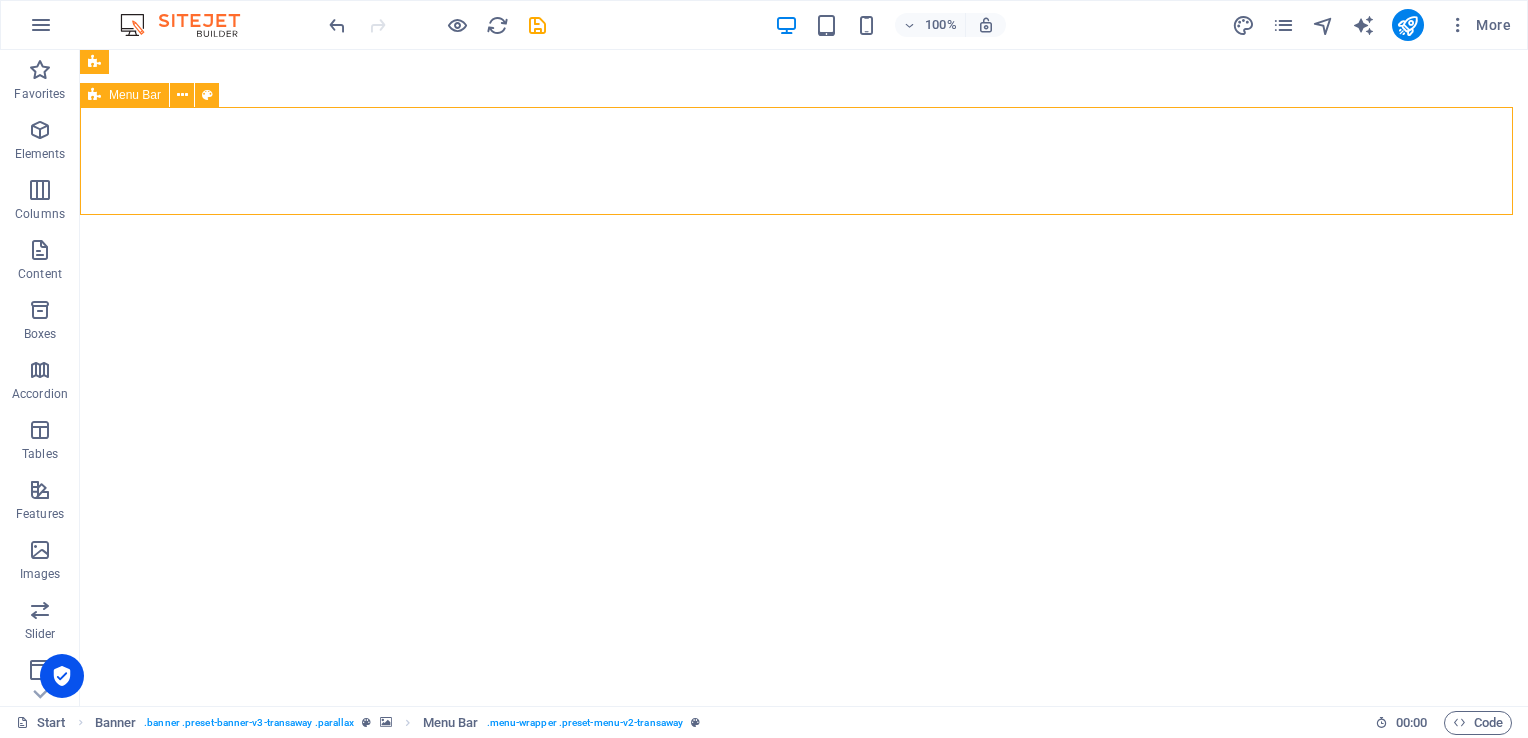 click on "Menu Bar" at bounding box center (135, 95) 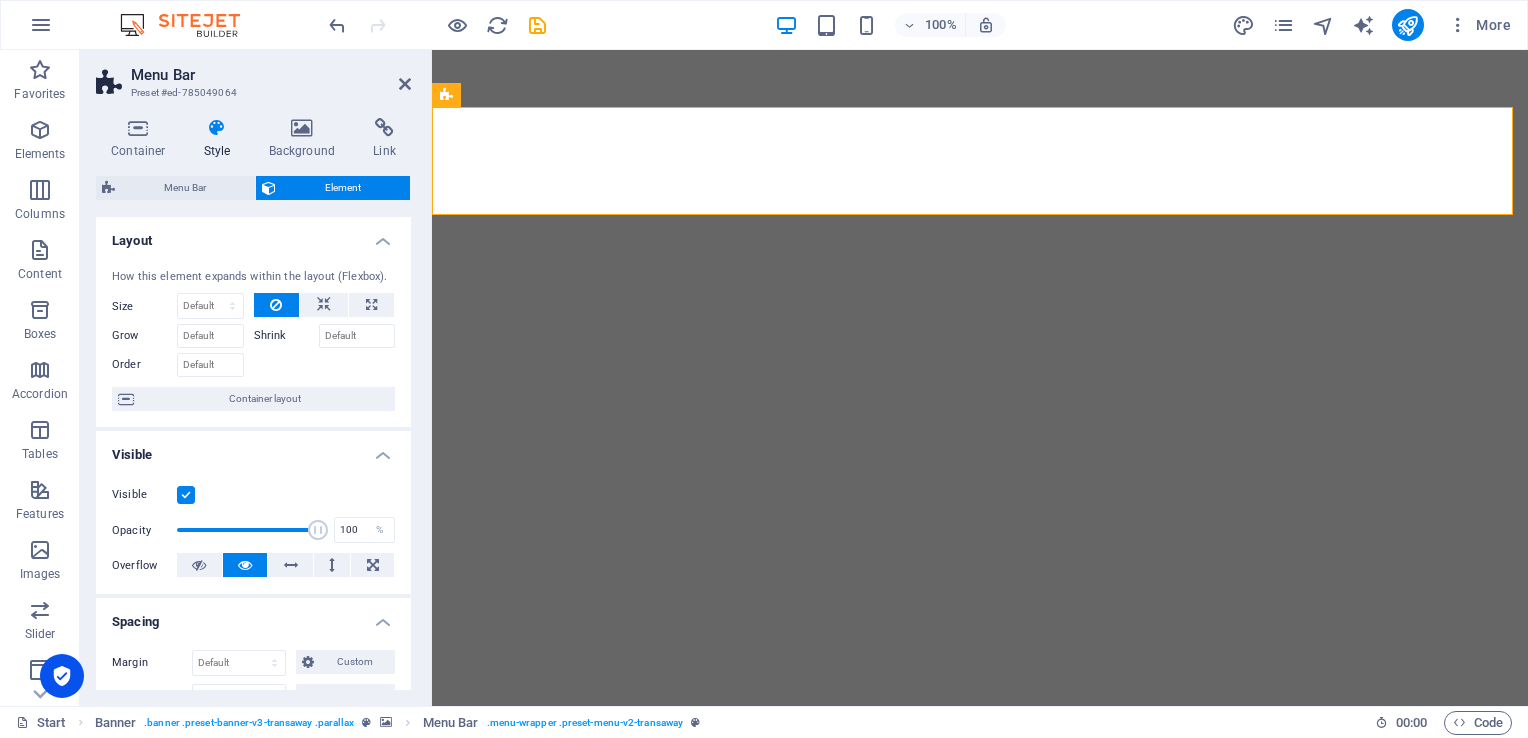 scroll, scrollTop: 0, scrollLeft: 0, axis: both 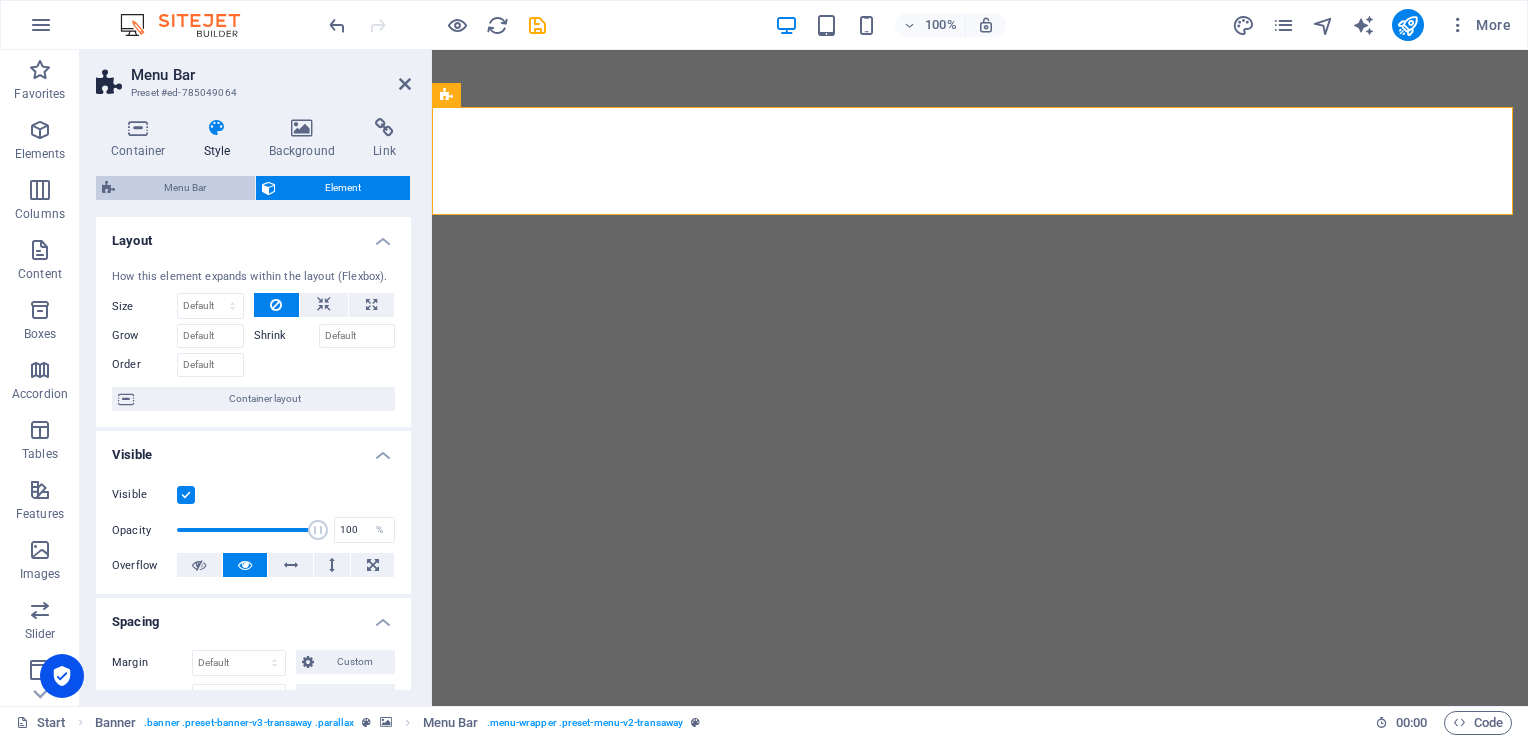click on "Menu Bar" at bounding box center [185, 188] 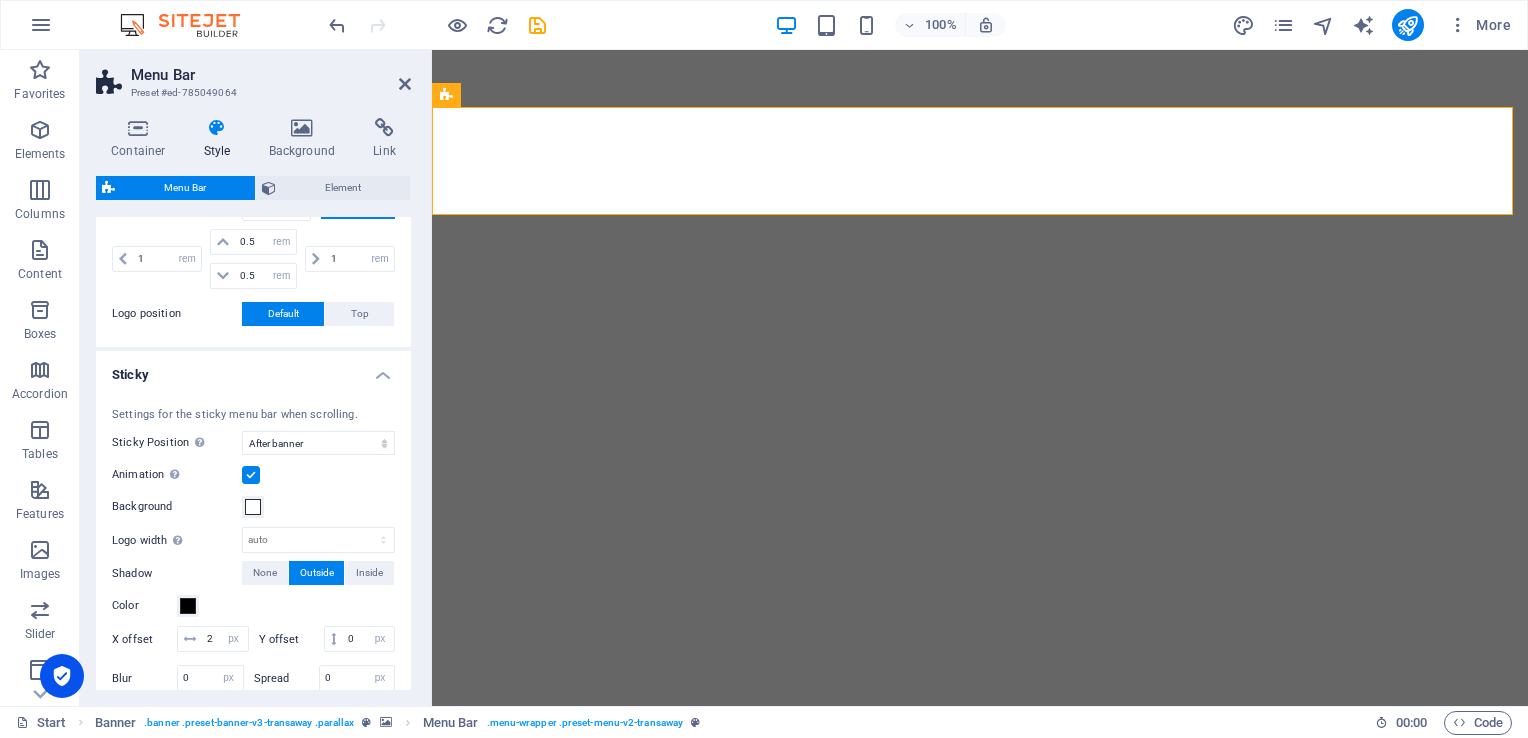 scroll, scrollTop: 800, scrollLeft: 0, axis: vertical 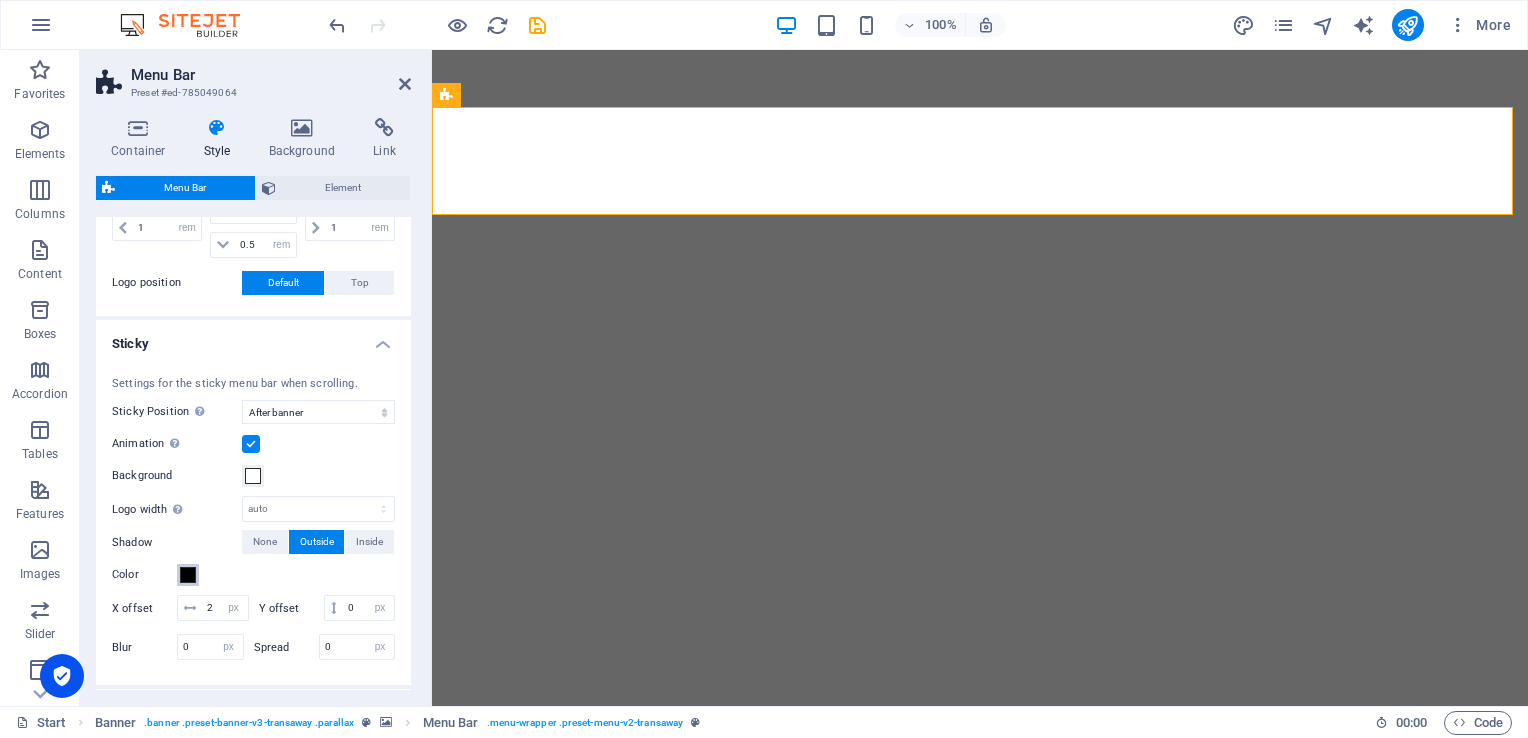 click at bounding box center [188, 575] 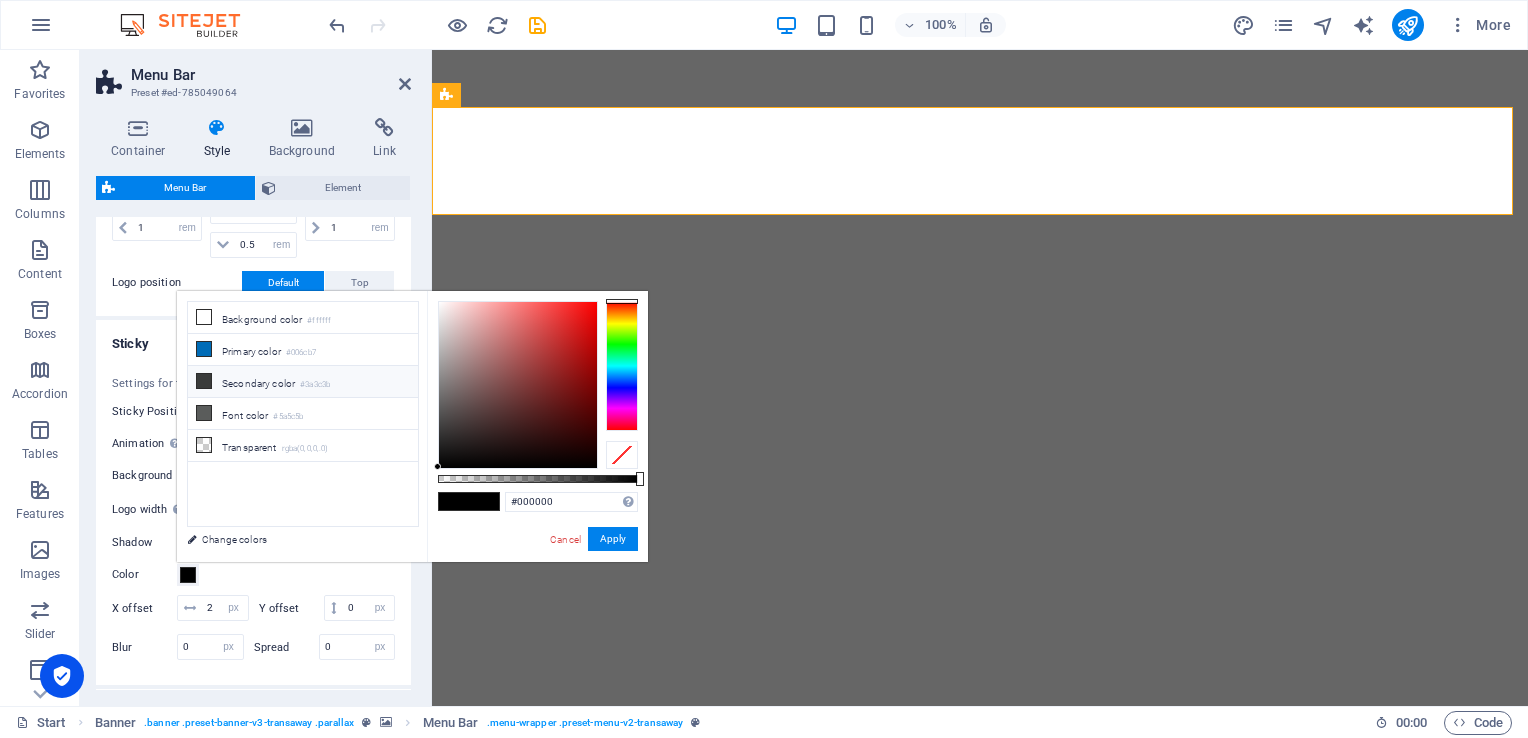 click at bounding box center (204, 381) 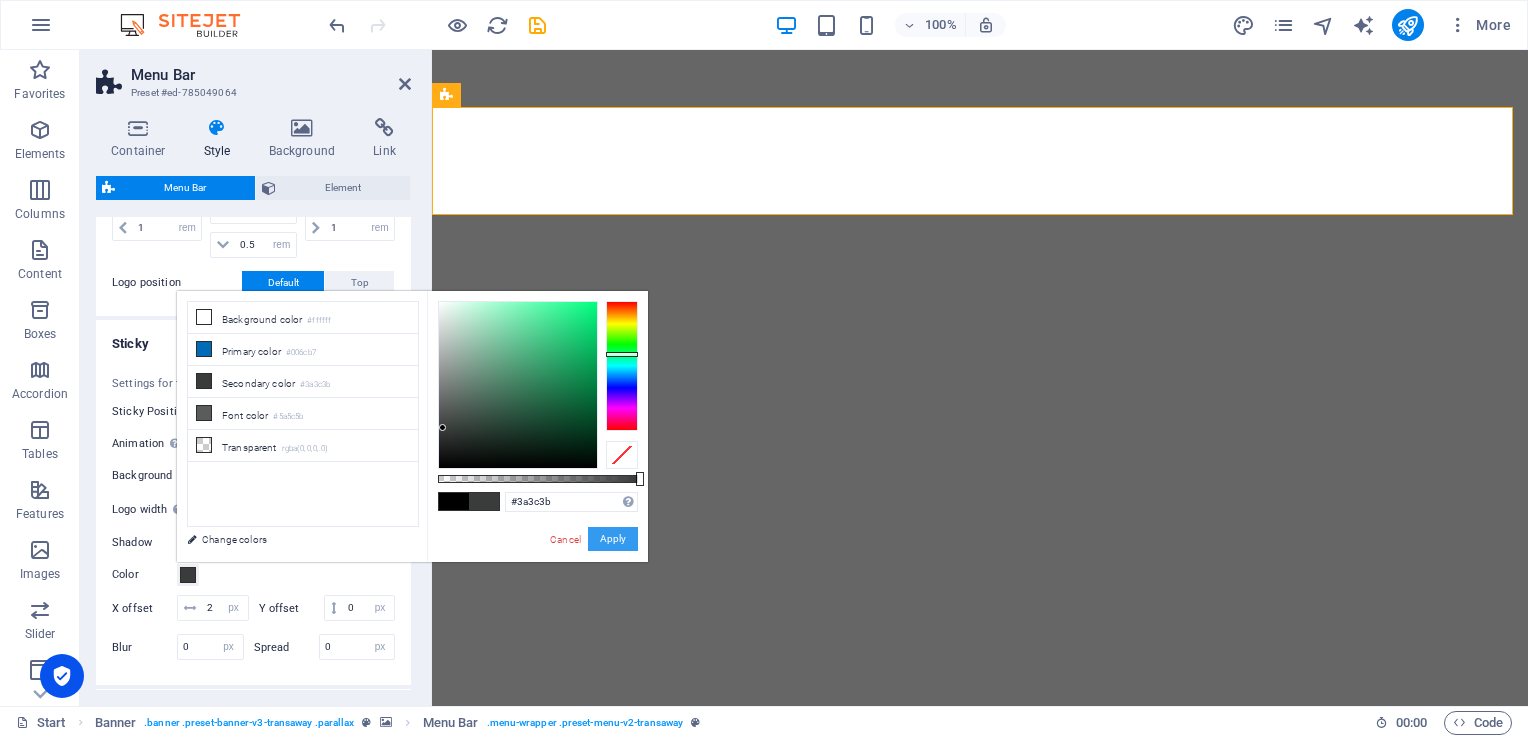 click on "Apply" at bounding box center (613, 539) 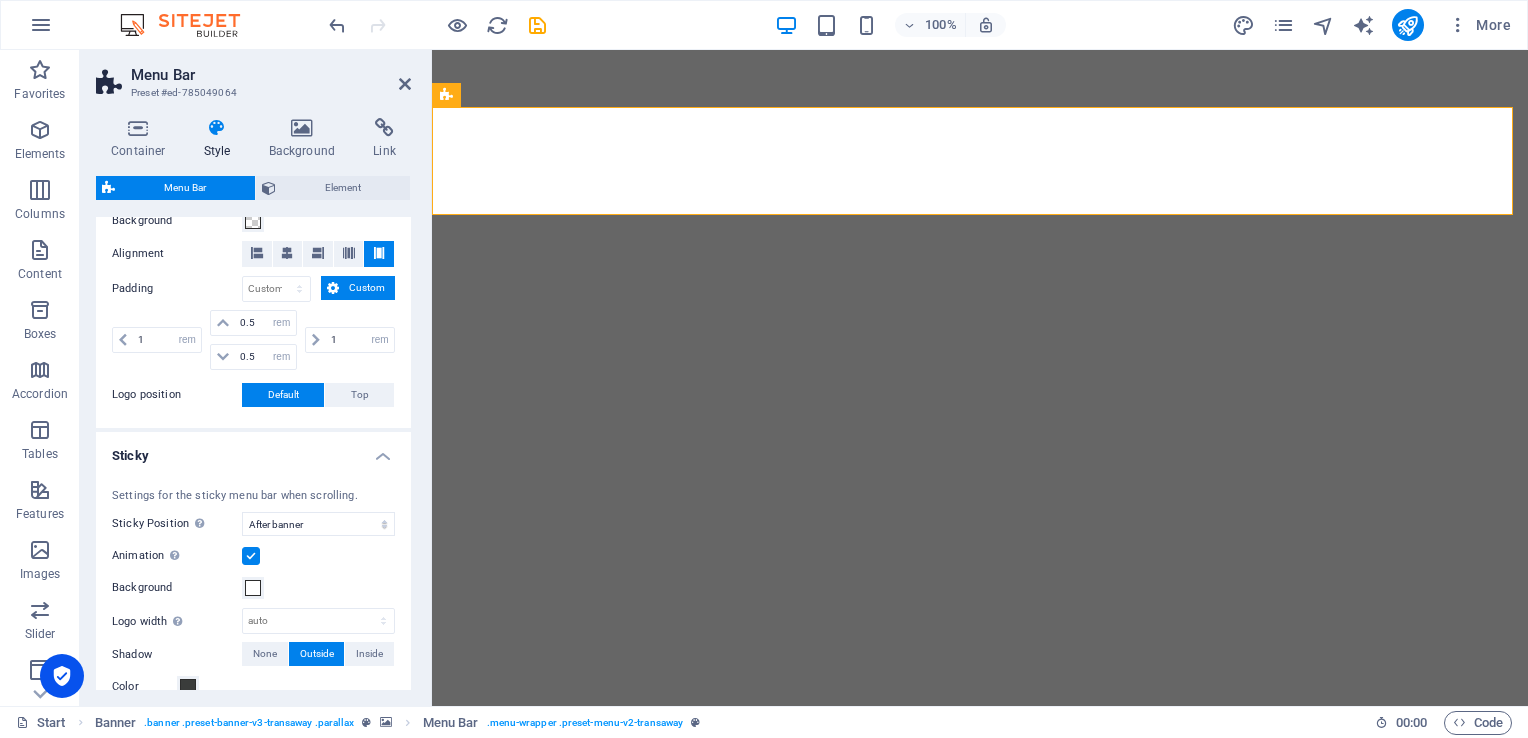 scroll, scrollTop: 600, scrollLeft: 0, axis: vertical 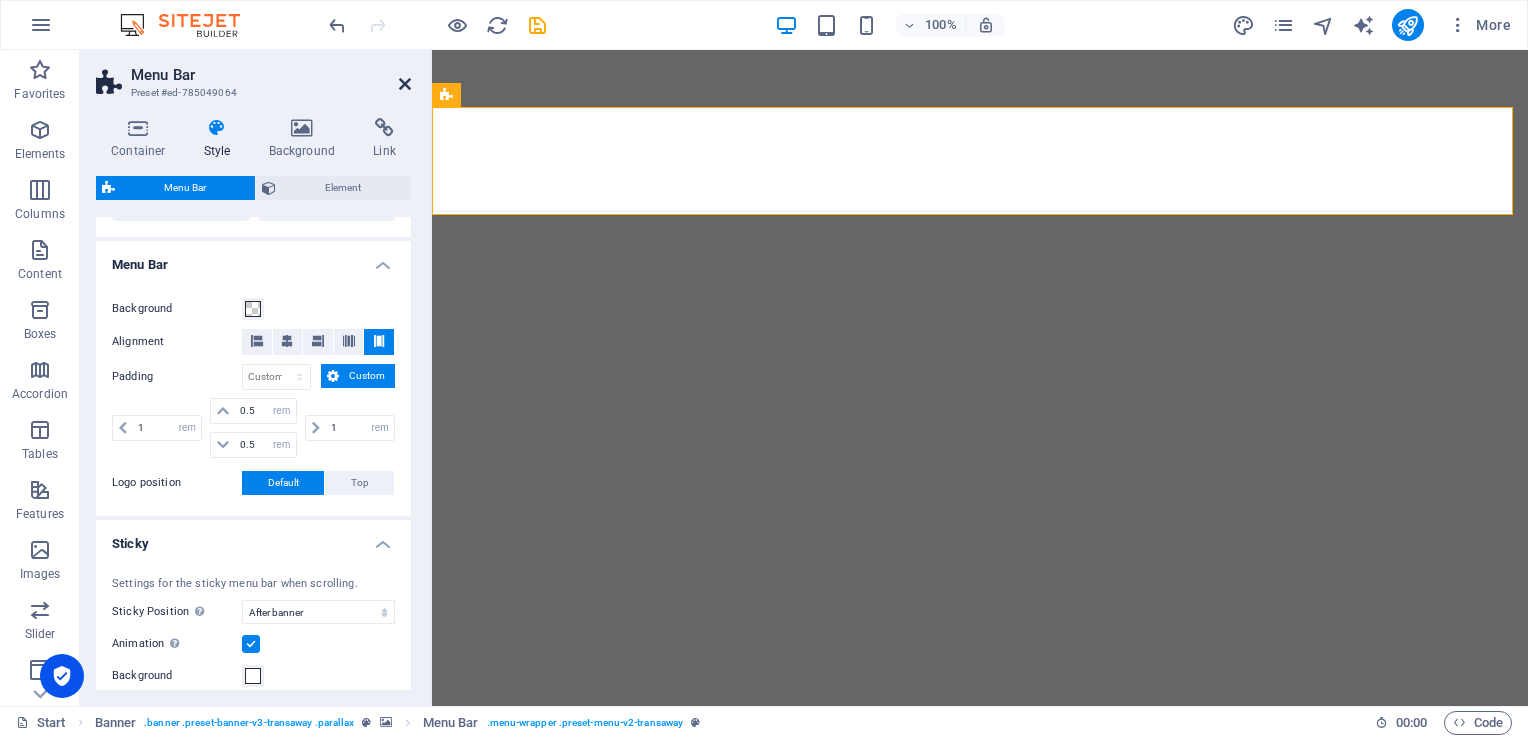 click at bounding box center (405, 84) 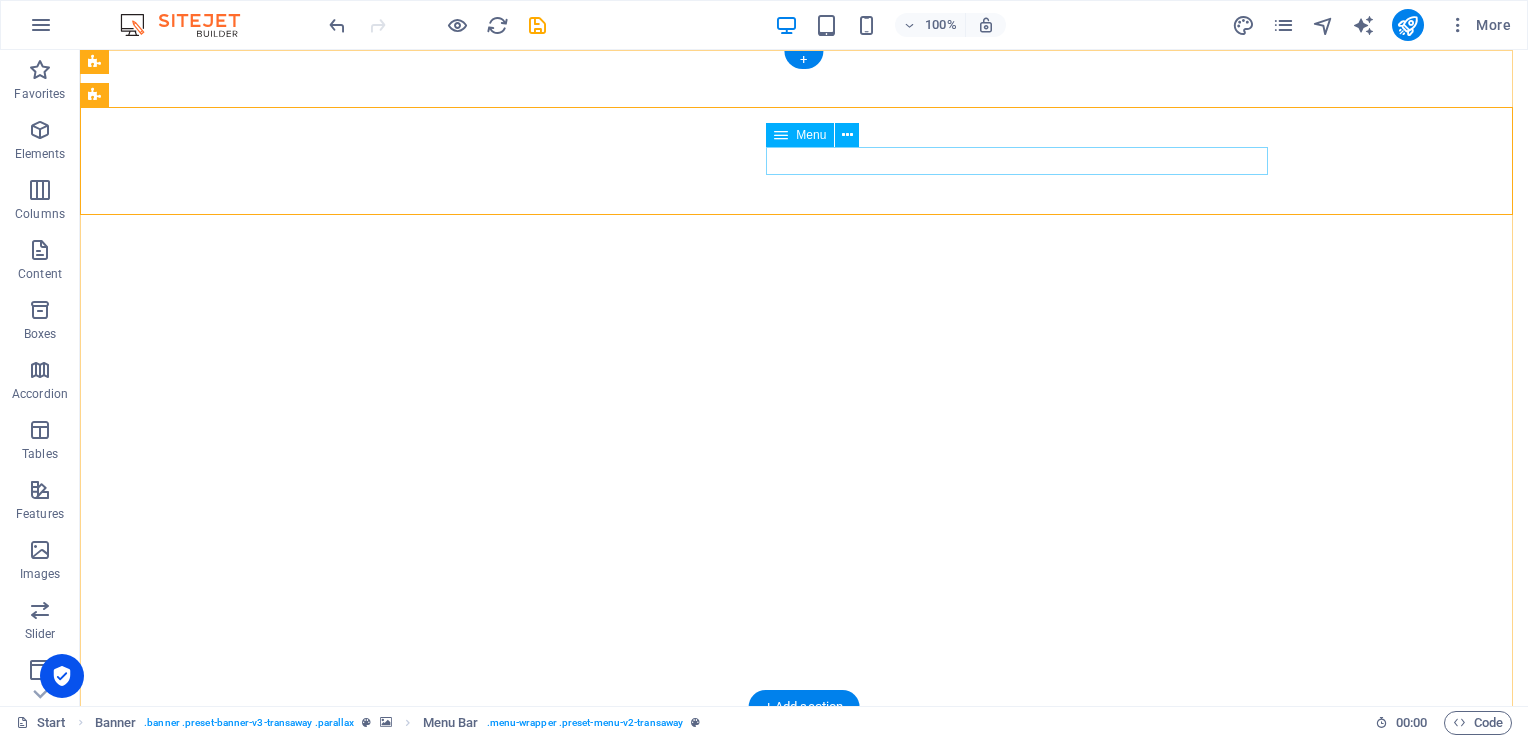 click on "Inicio Nosotros Servicios Capacitación Contacto" at bounding box center [804, 1066] 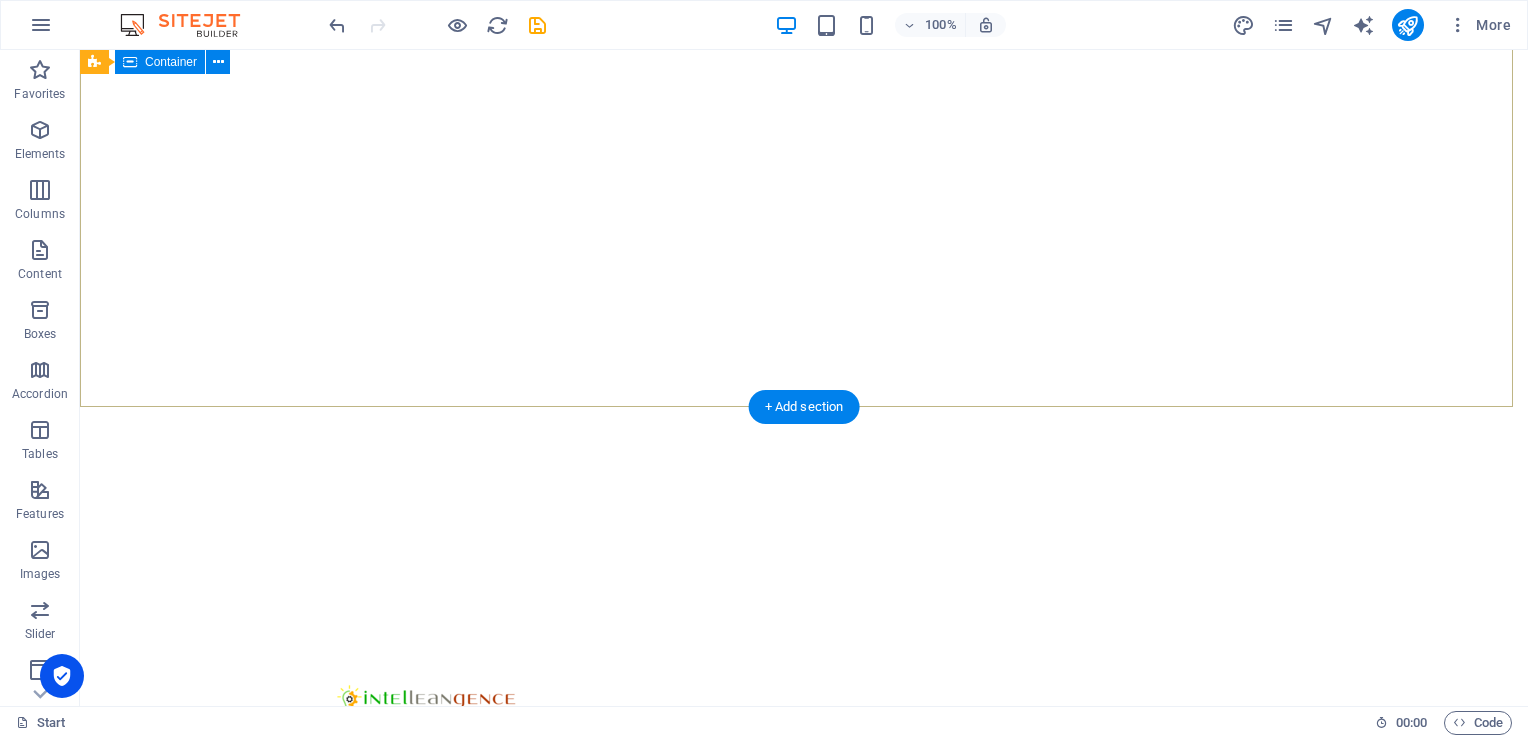 scroll, scrollTop: 0, scrollLeft: 0, axis: both 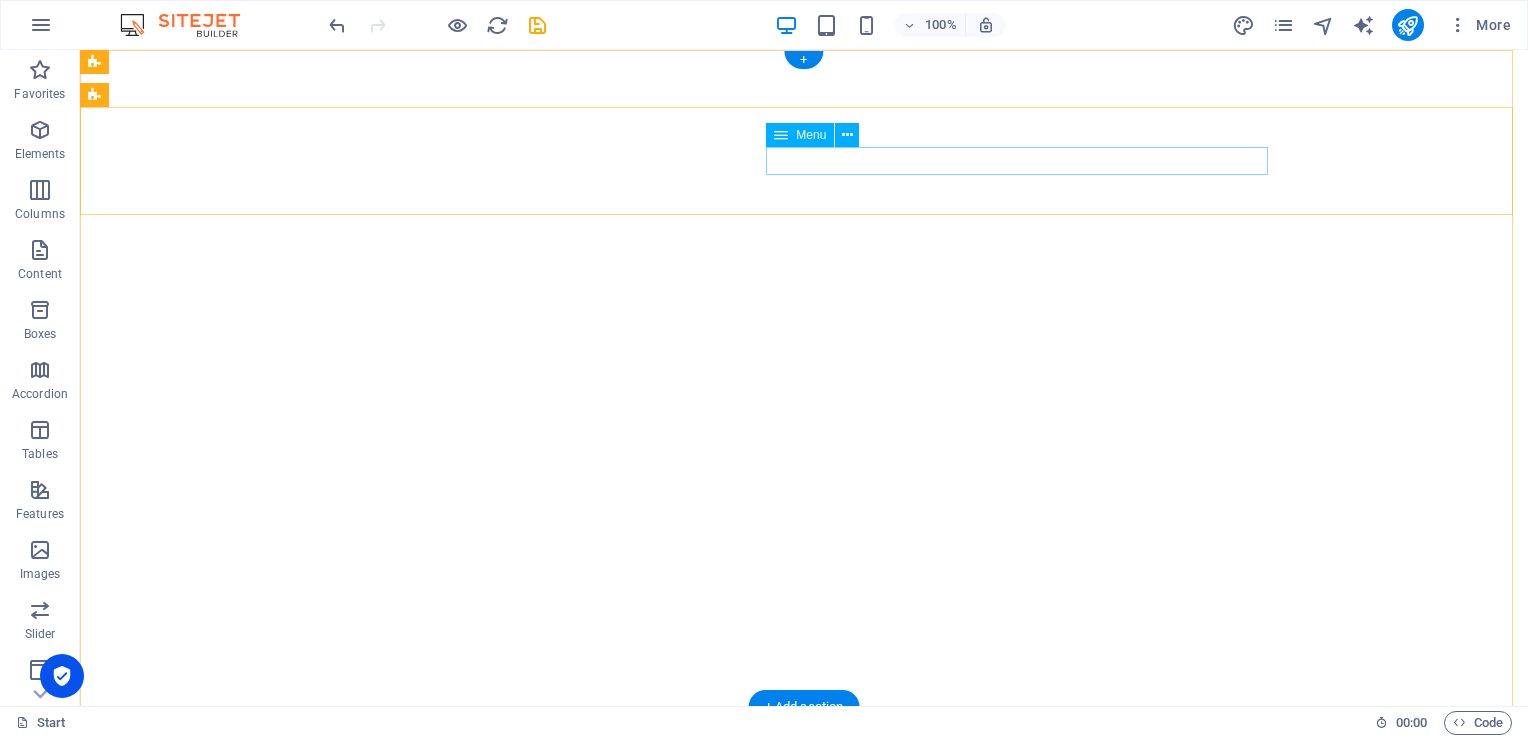 click on "Inicio Nosotros Servicios Capacitación Contacto" at bounding box center (804, 1066) 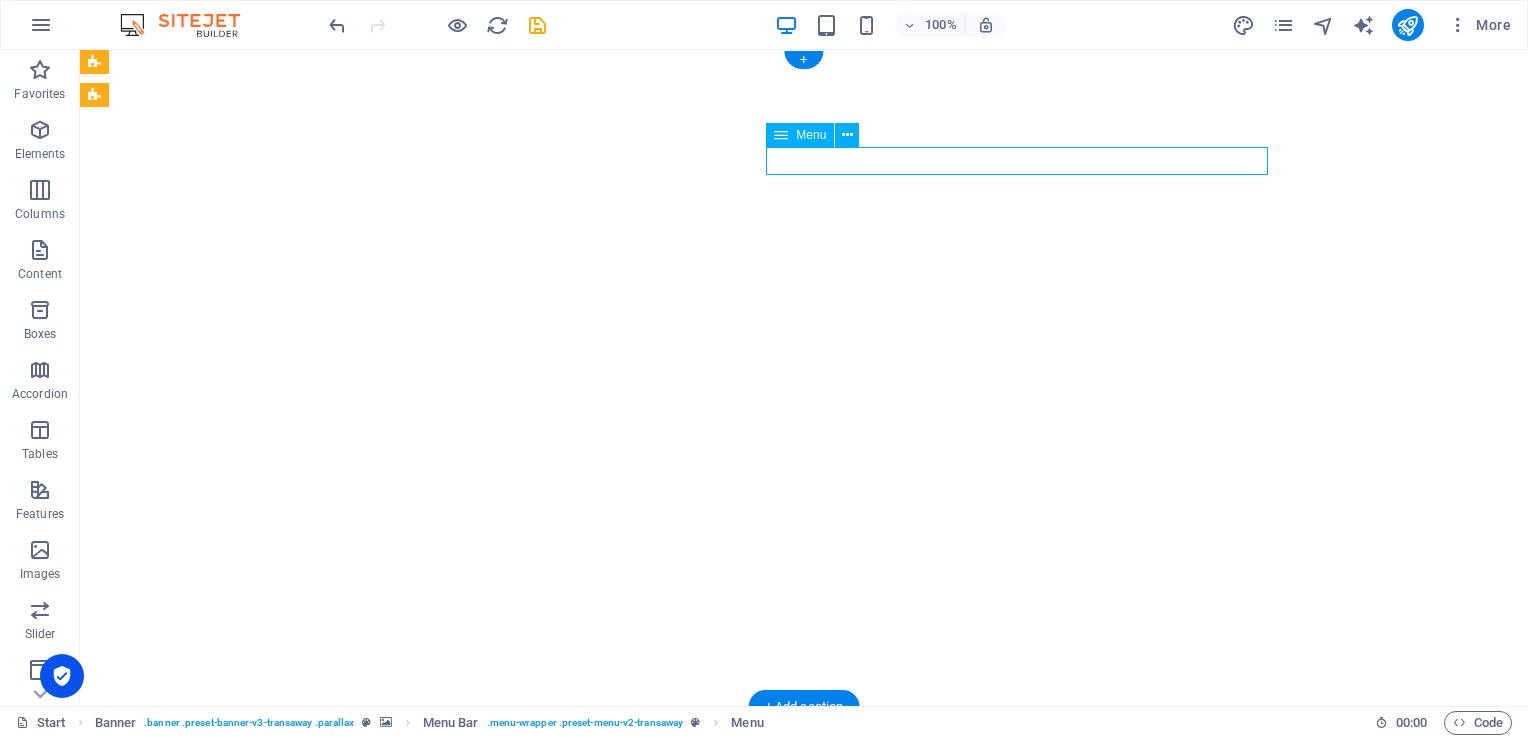click on "Inicio Nosotros Servicios Capacitación Contacto" at bounding box center [804, 1066] 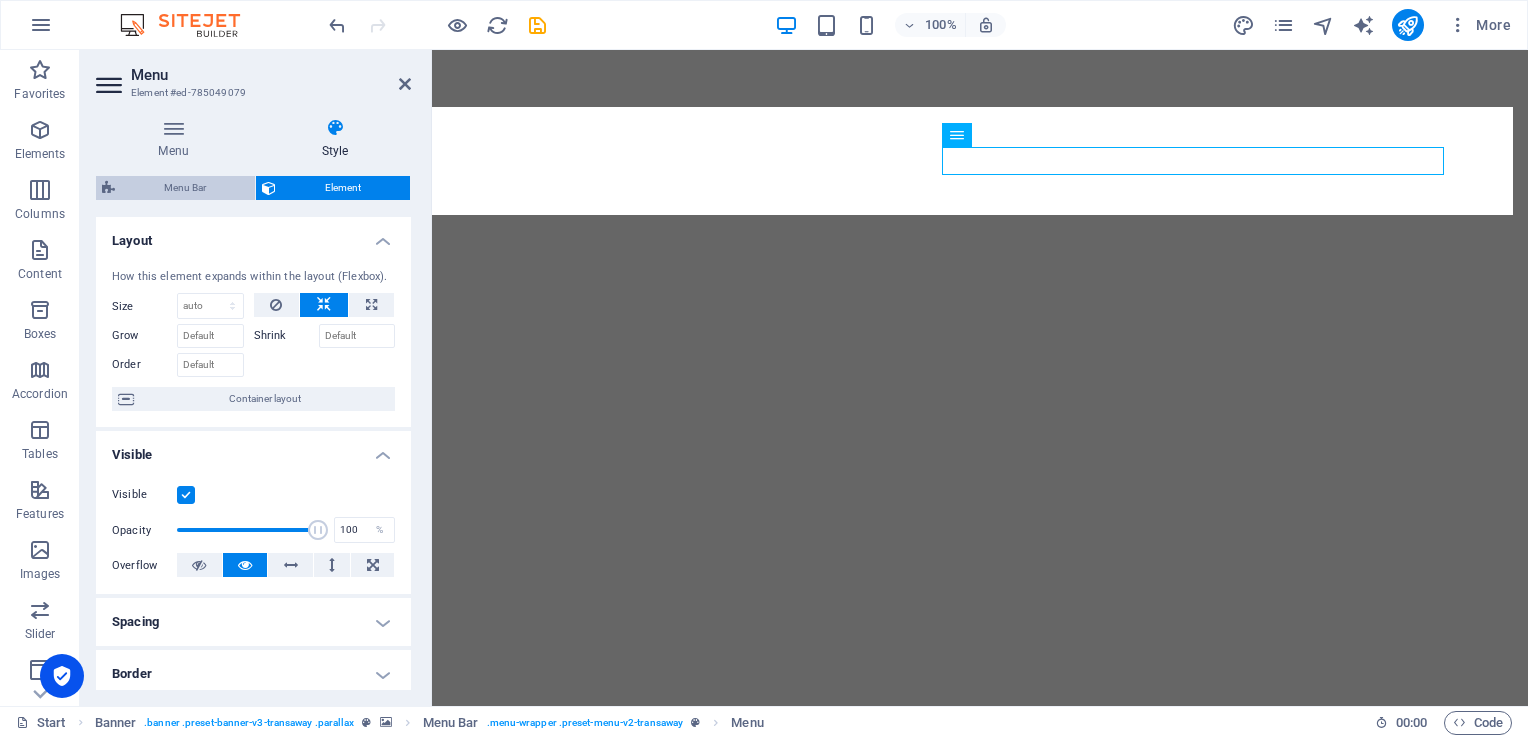 click on "Menu Bar" at bounding box center [185, 188] 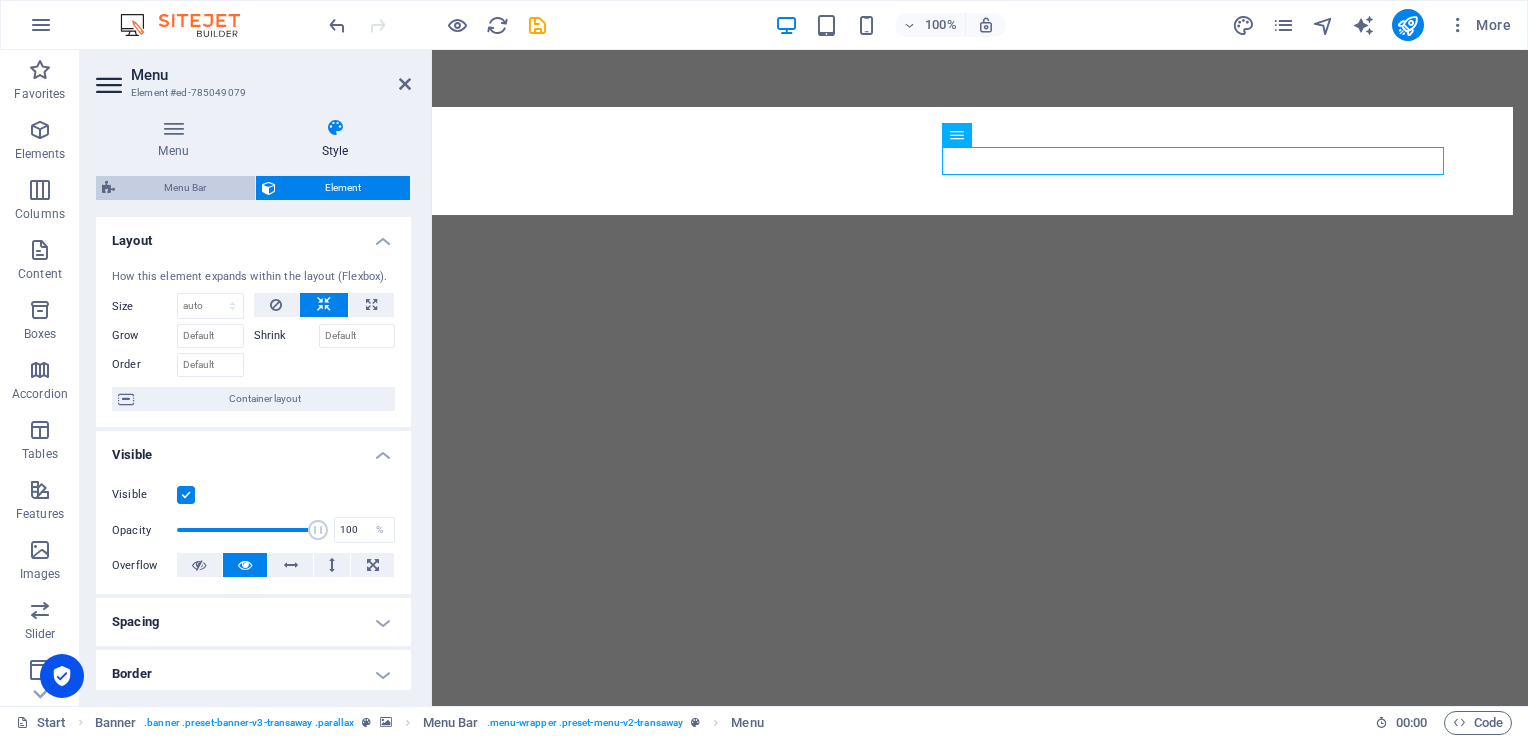select on "rem" 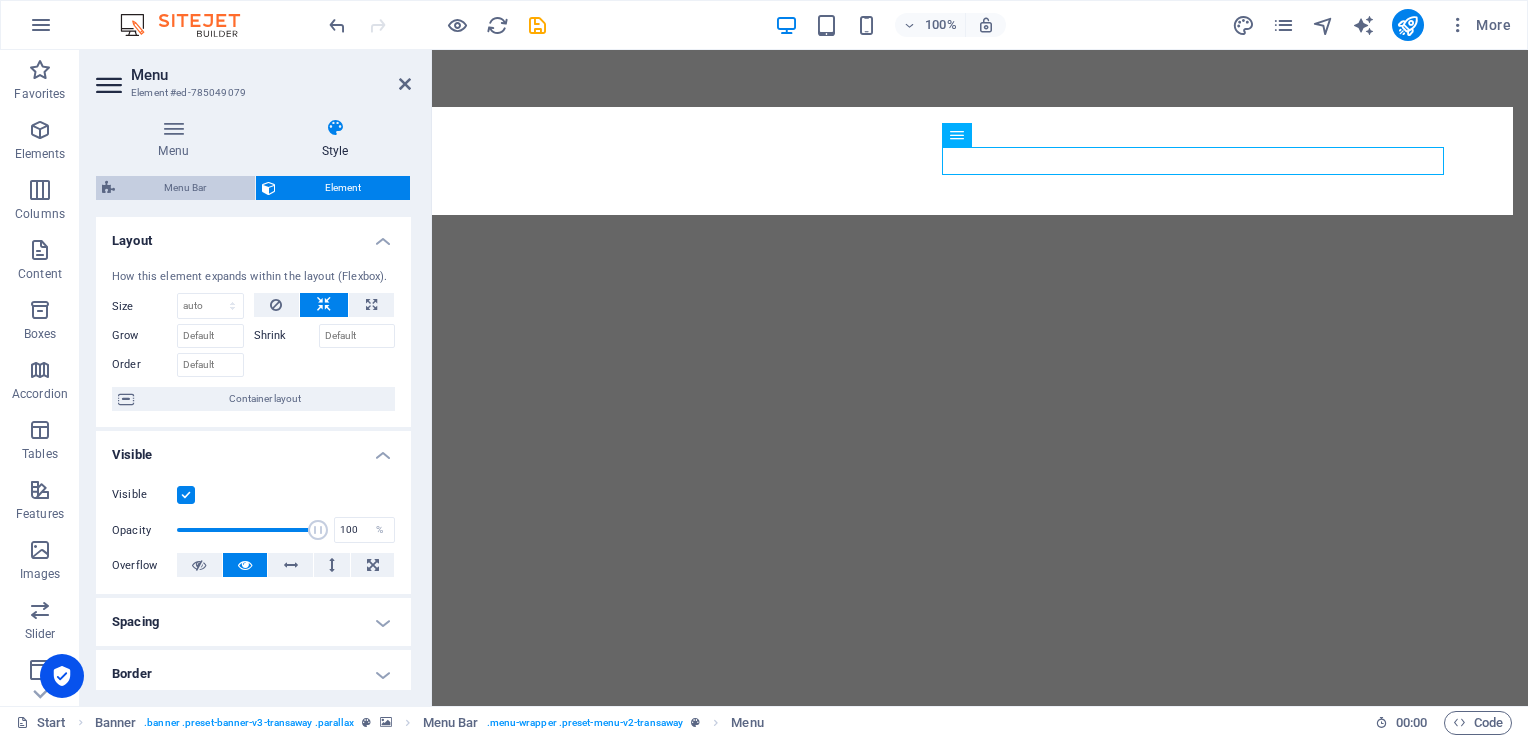 select on "sticky_banner" 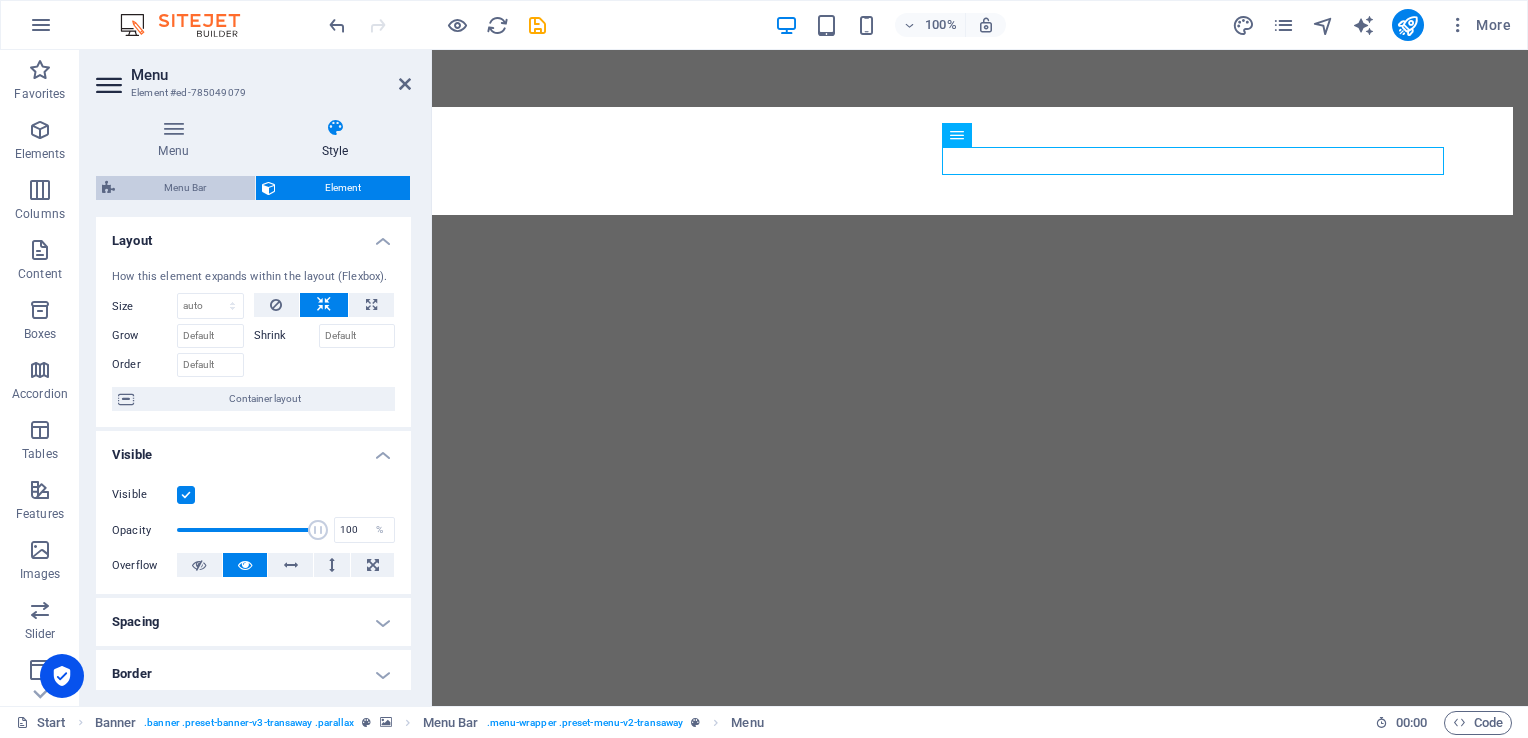 select on "rem" 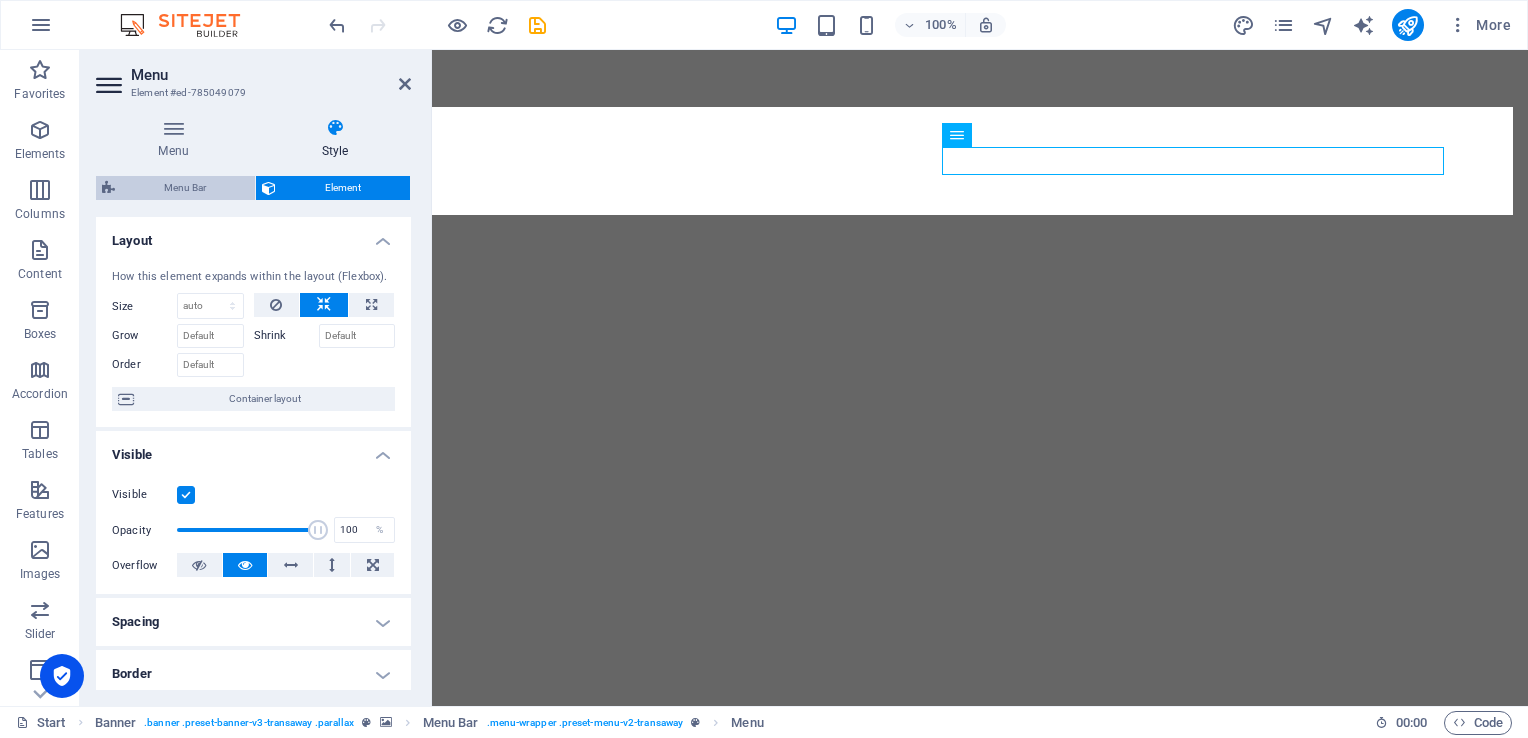 select on "px" 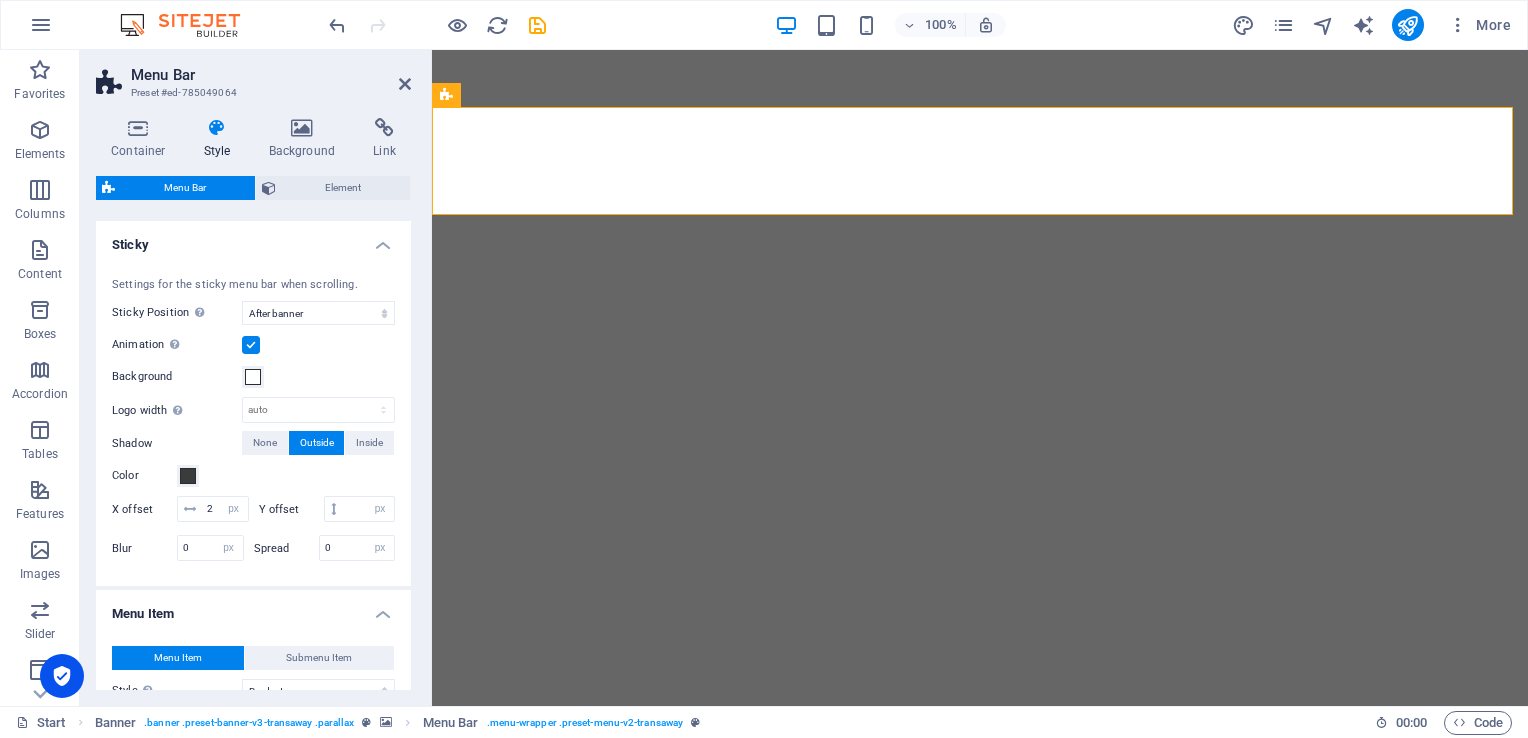 scroll, scrollTop: 900, scrollLeft: 0, axis: vertical 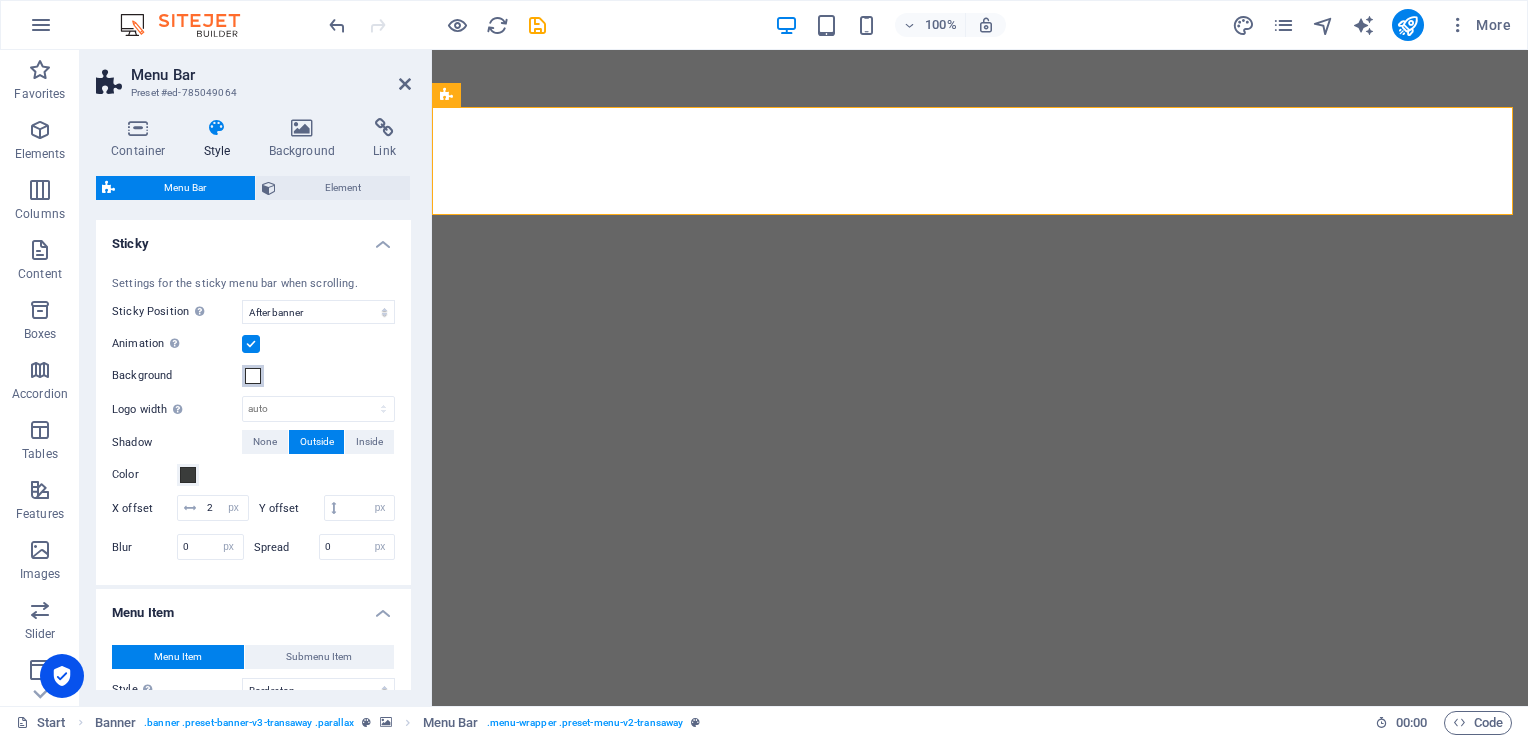click at bounding box center [253, 376] 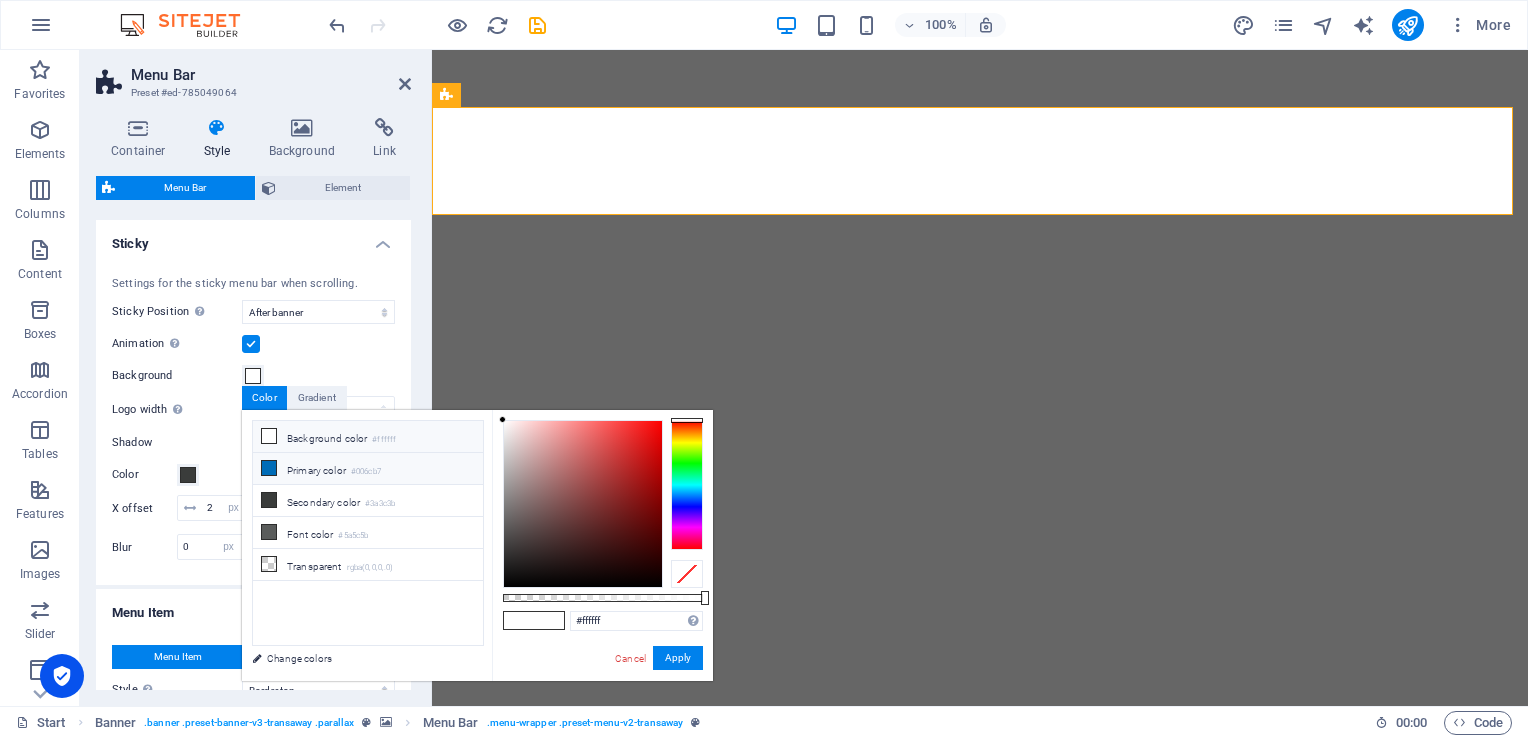 click at bounding box center (269, 468) 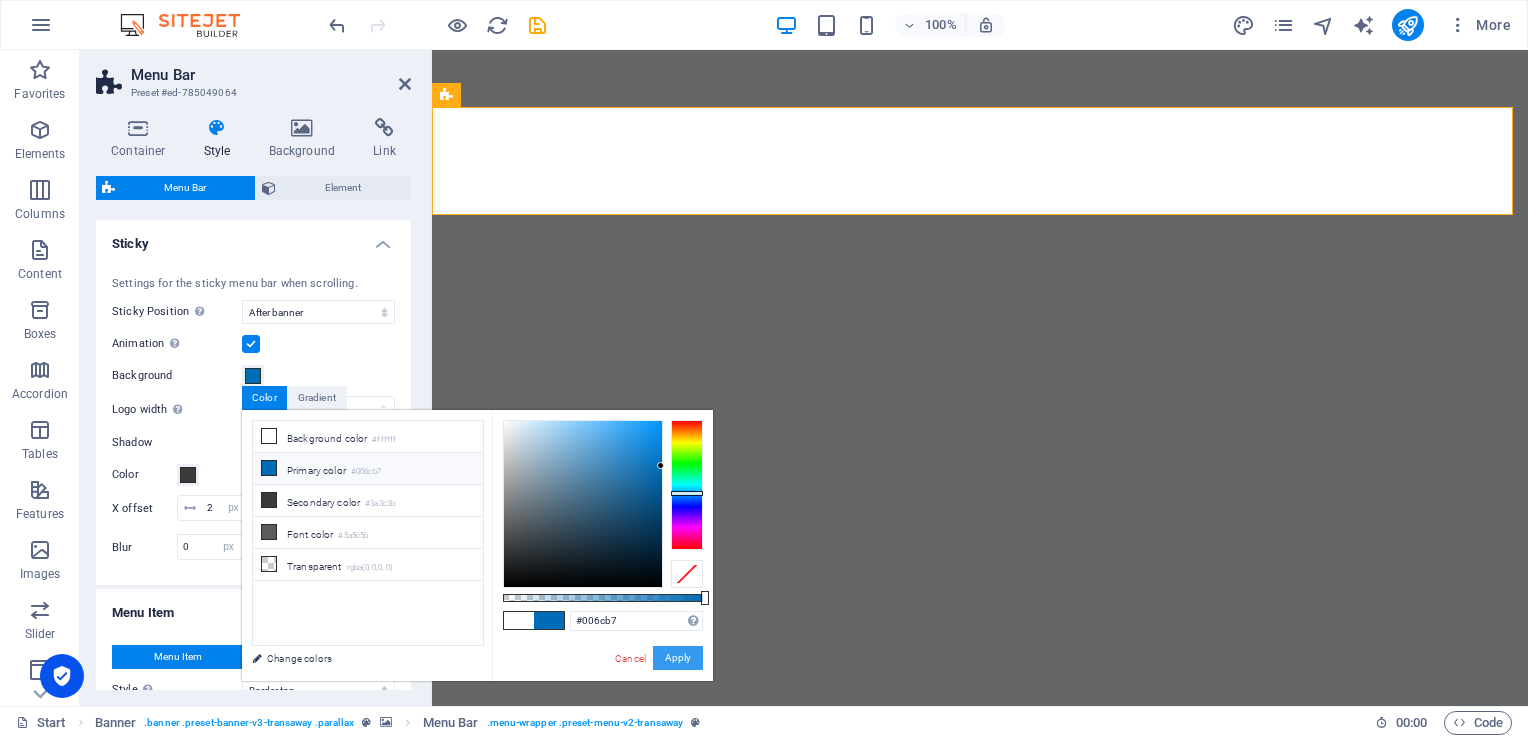 click on "Apply" at bounding box center [678, 658] 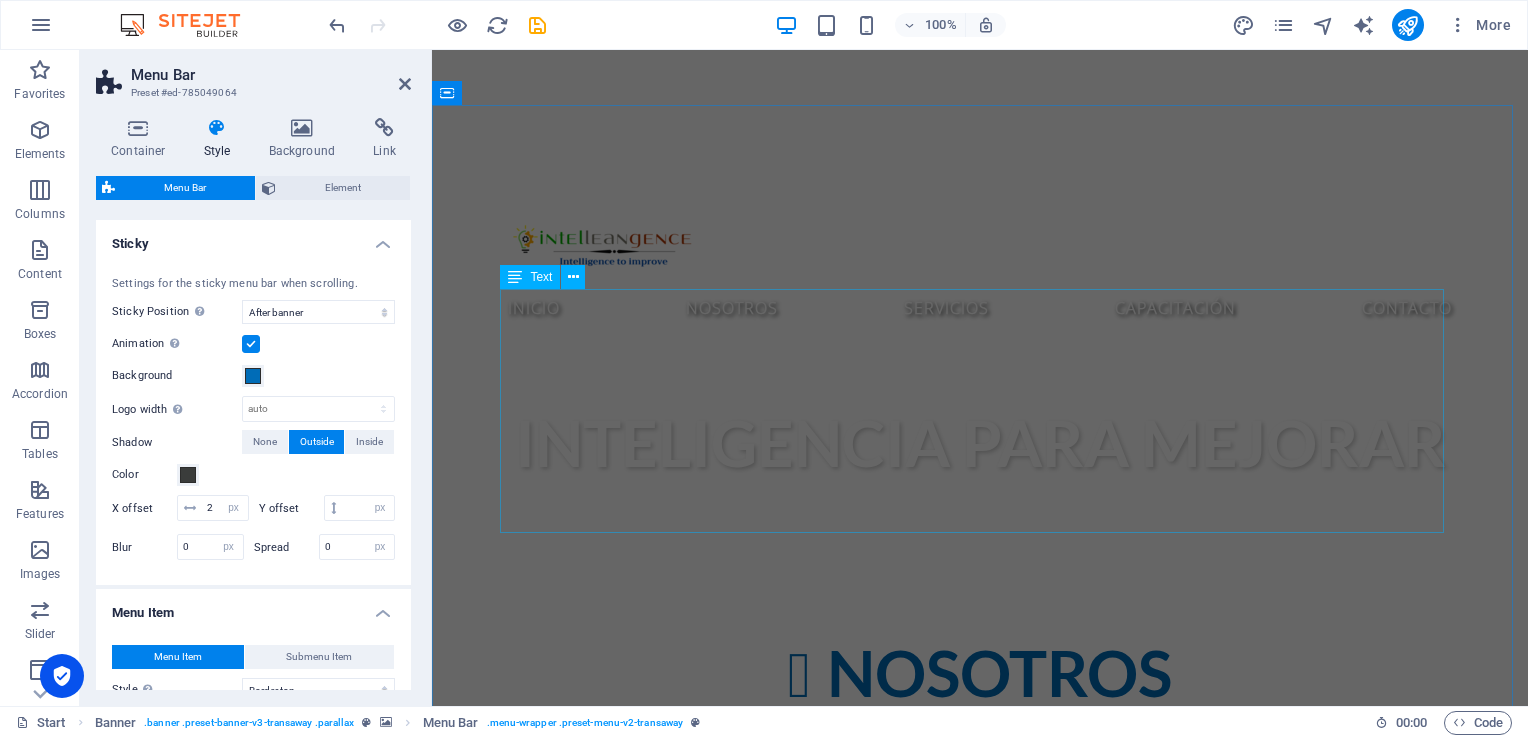 scroll, scrollTop: 800, scrollLeft: 0, axis: vertical 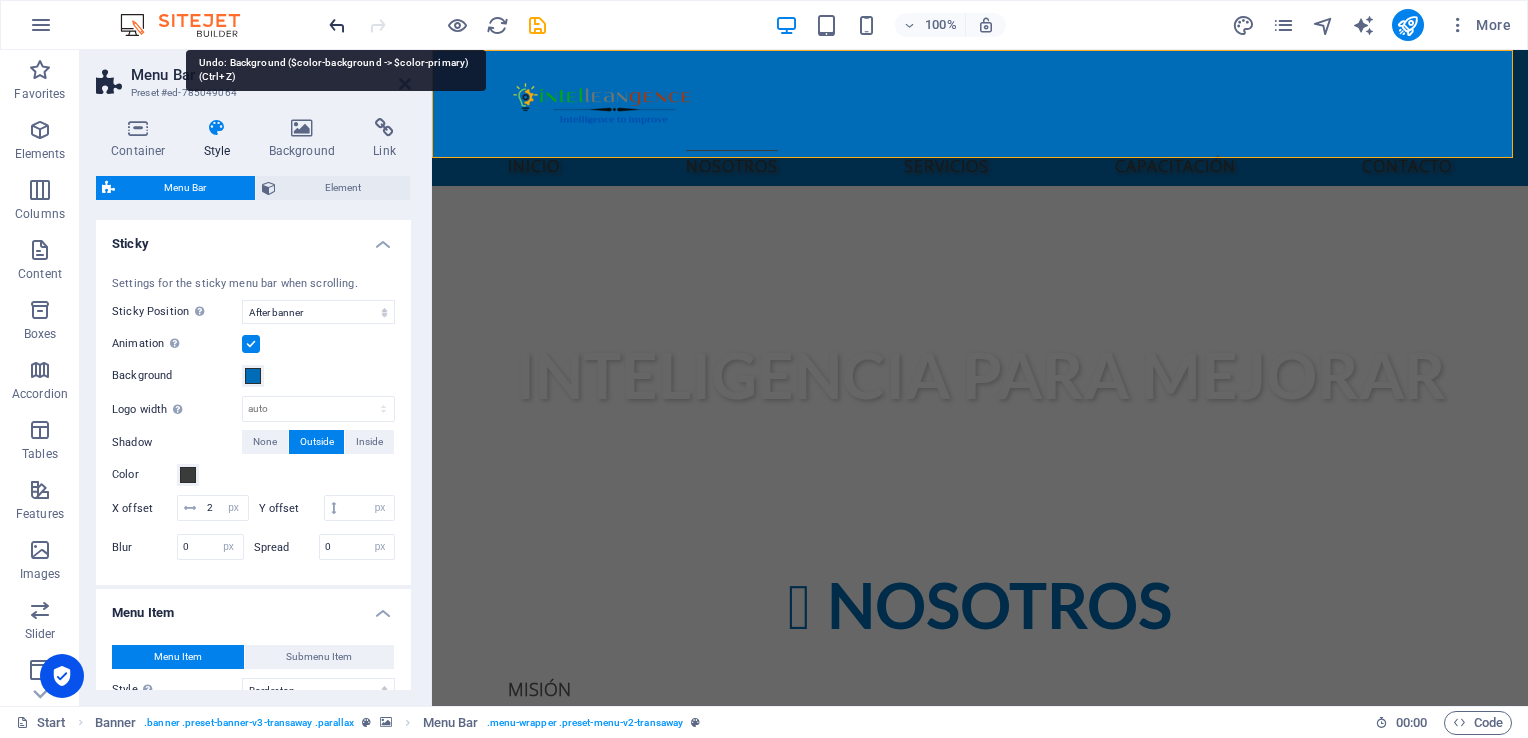 click at bounding box center [337, 25] 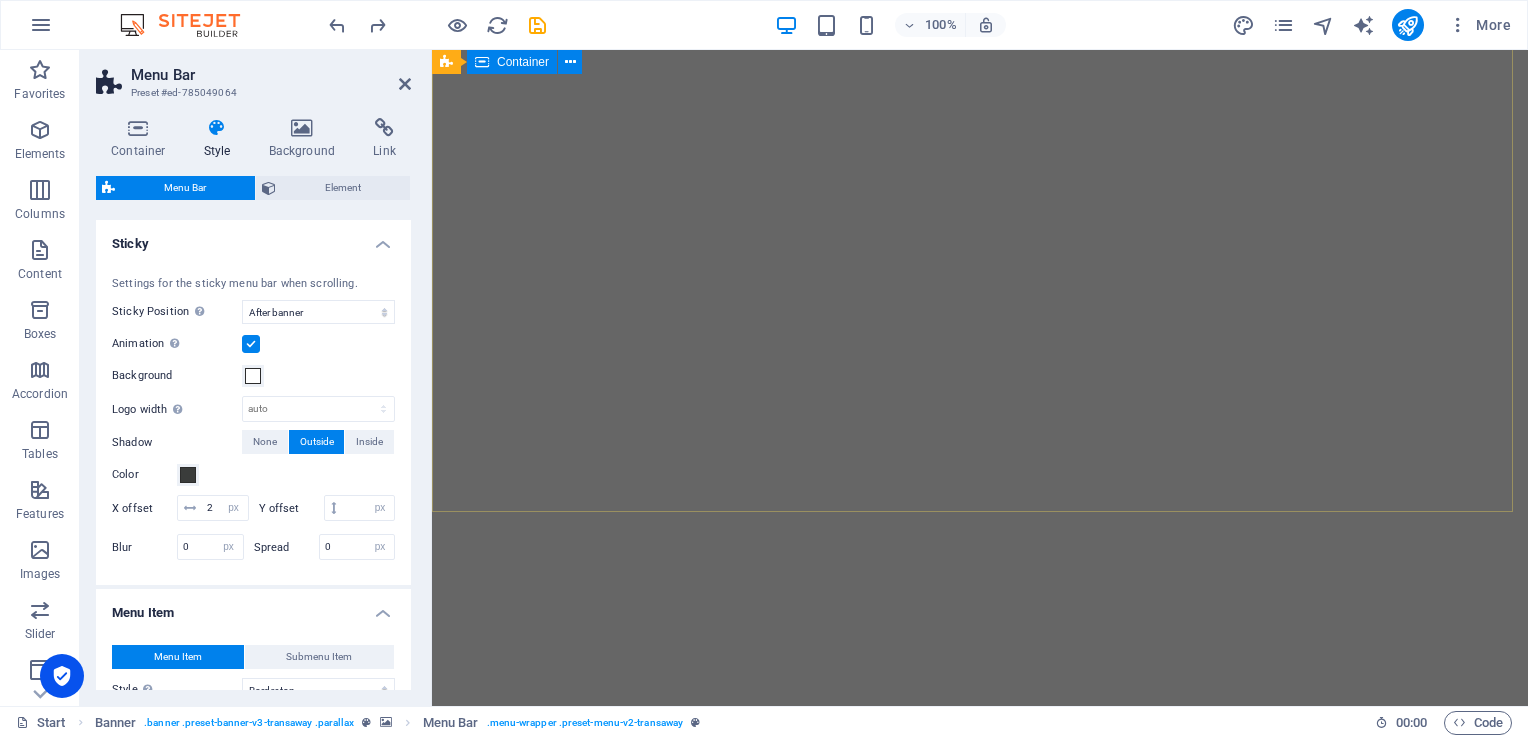 scroll, scrollTop: 0, scrollLeft: 0, axis: both 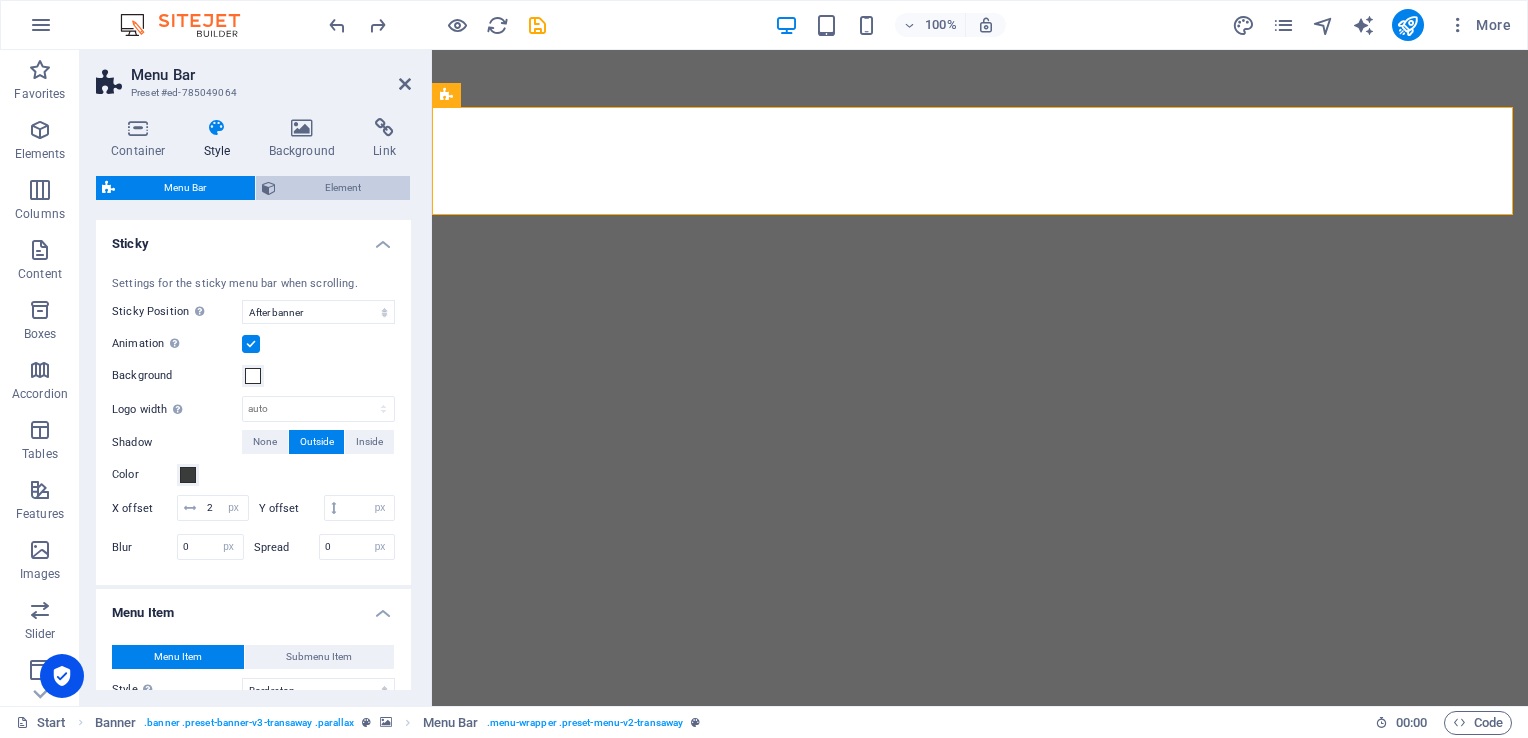 click on "Element" at bounding box center (343, 188) 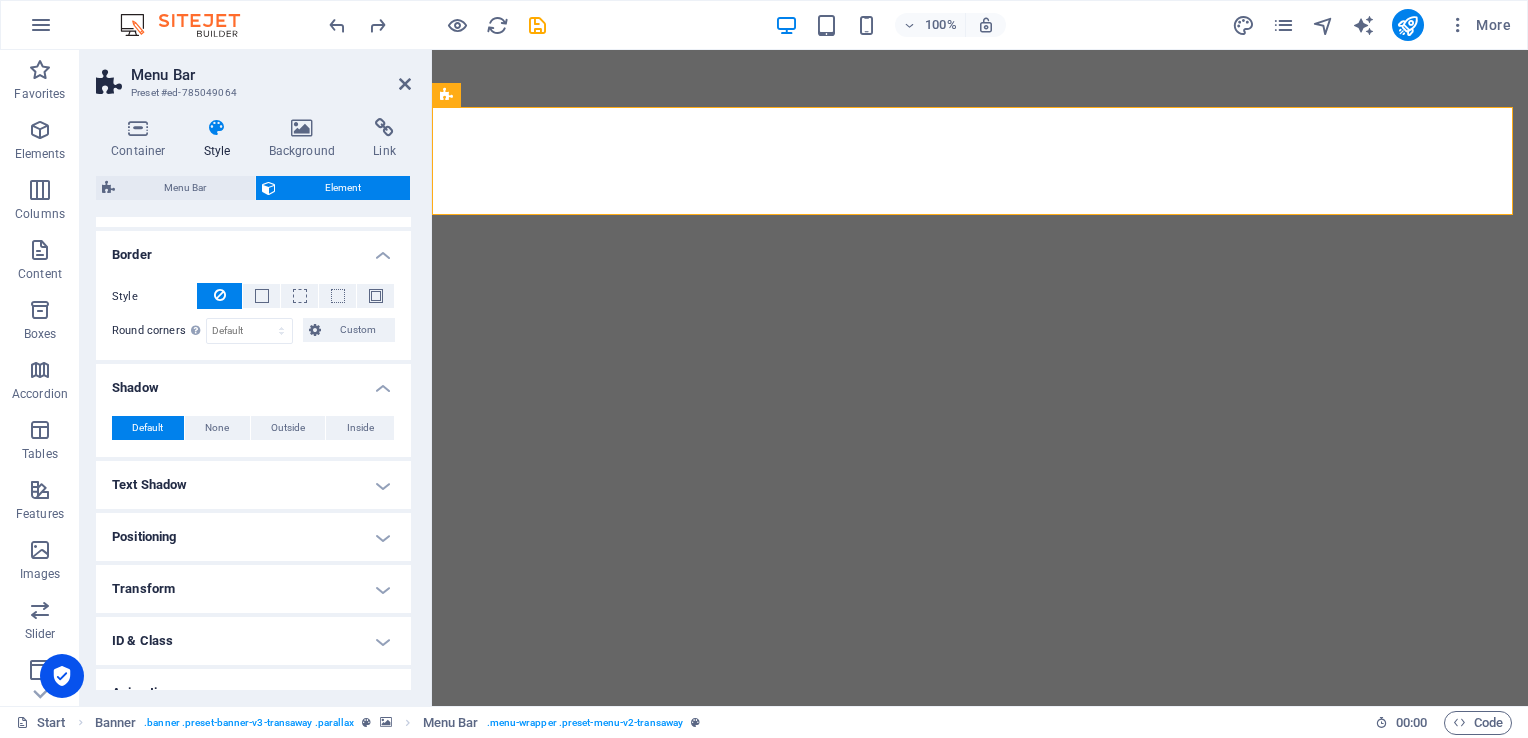 scroll, scrollTop: 500, scrollLeft: 0, axis: vertical 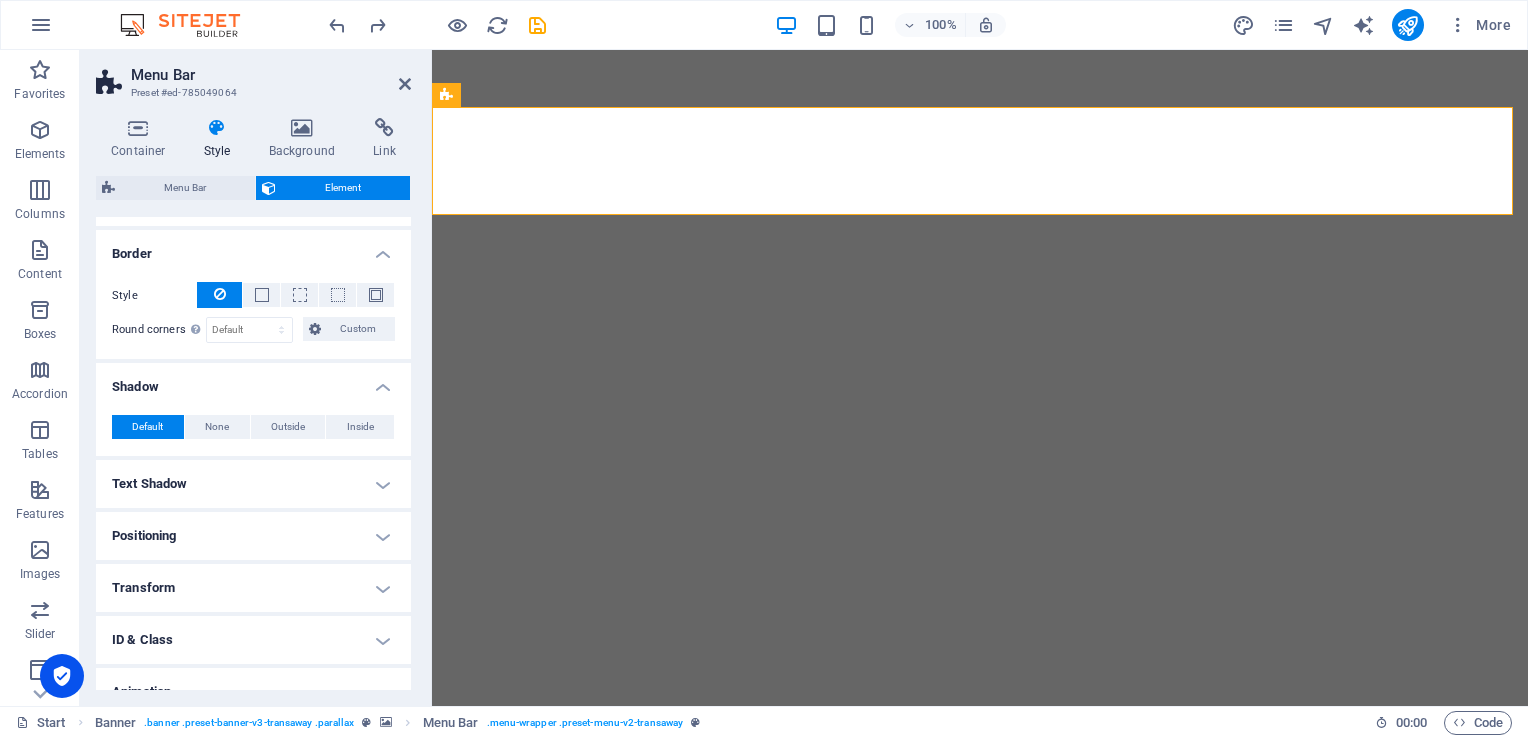 click on "Text Shadow" at bounding box center [253, 484] 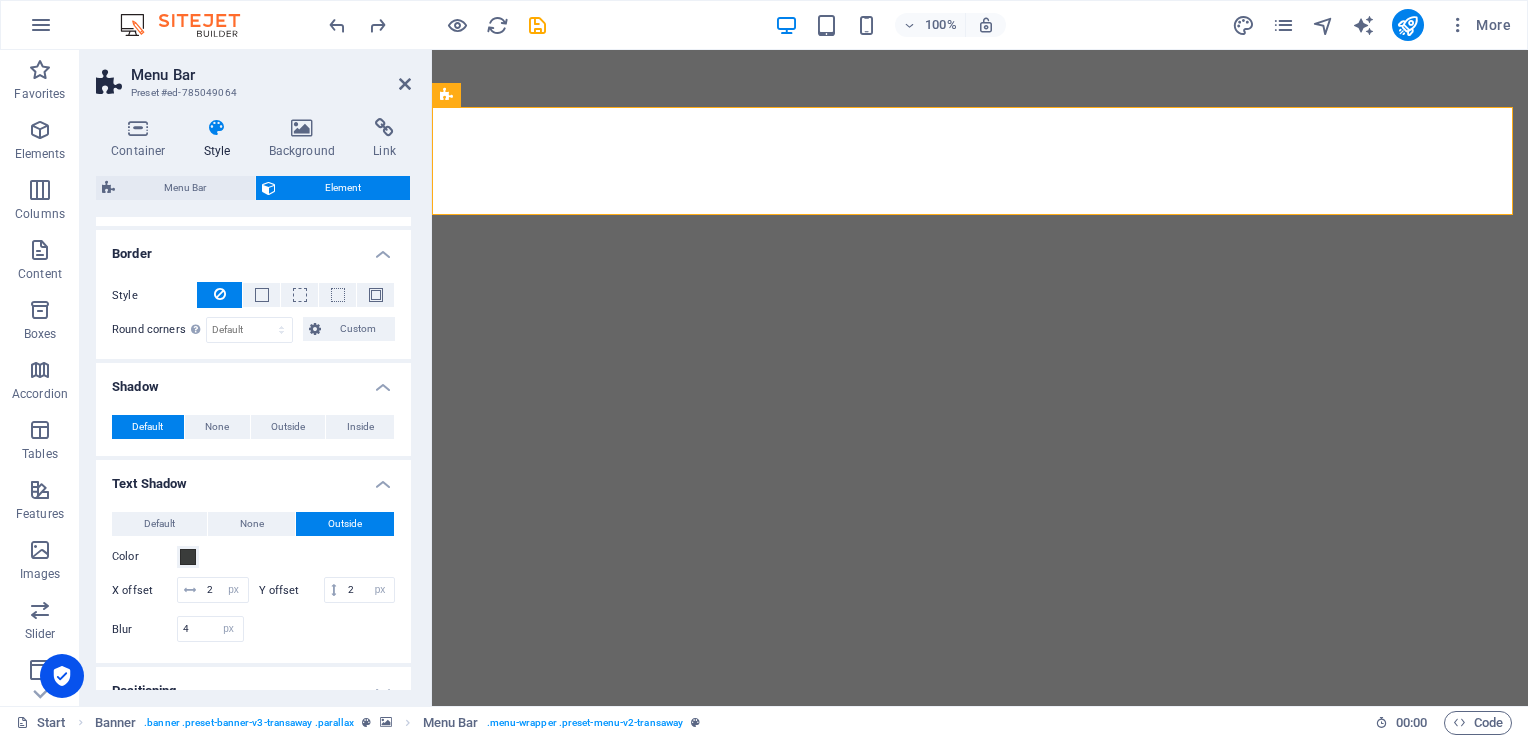 click on "Text Shadow" at bounding box center (253, 478) 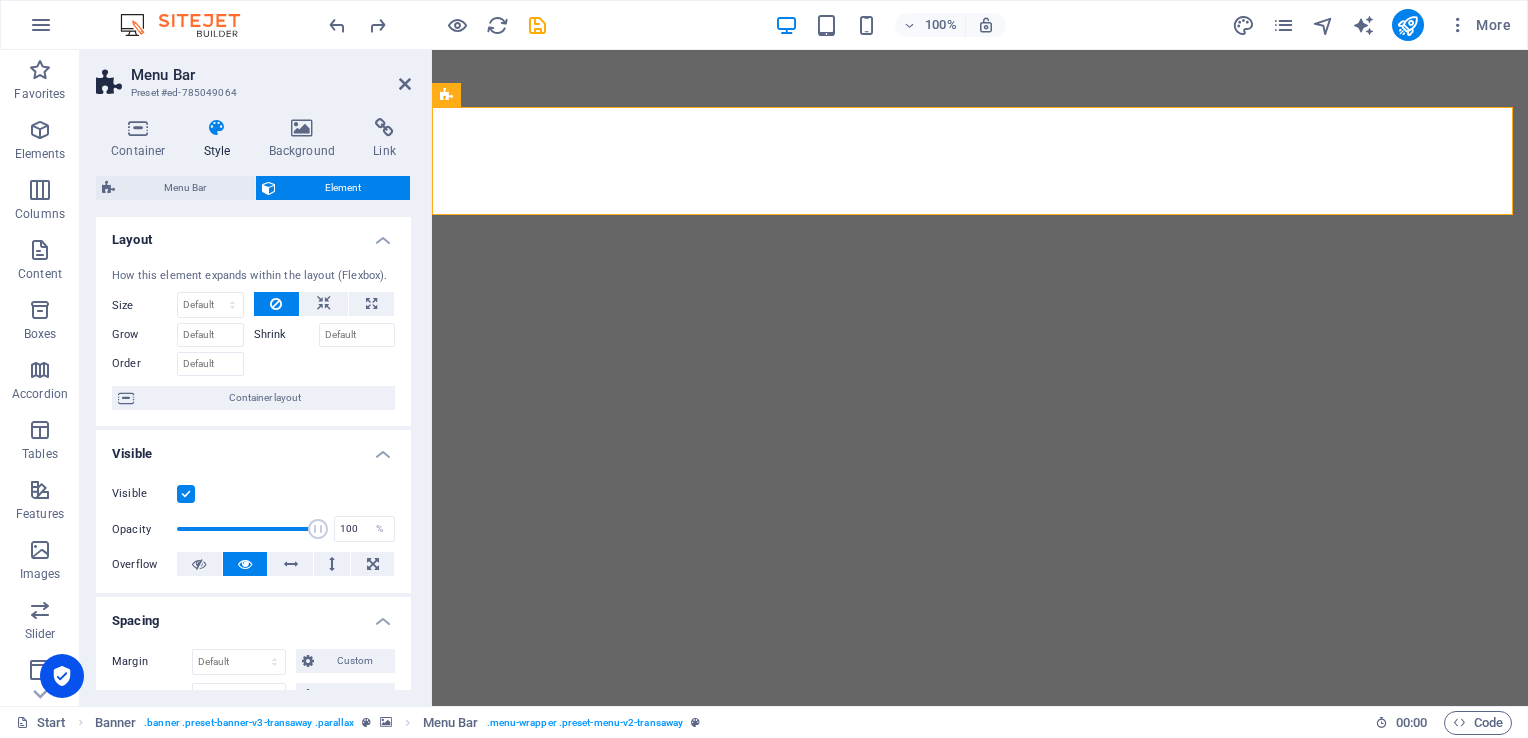 scroll, scrollTop: 0, scrollLeft: 0, axis: both 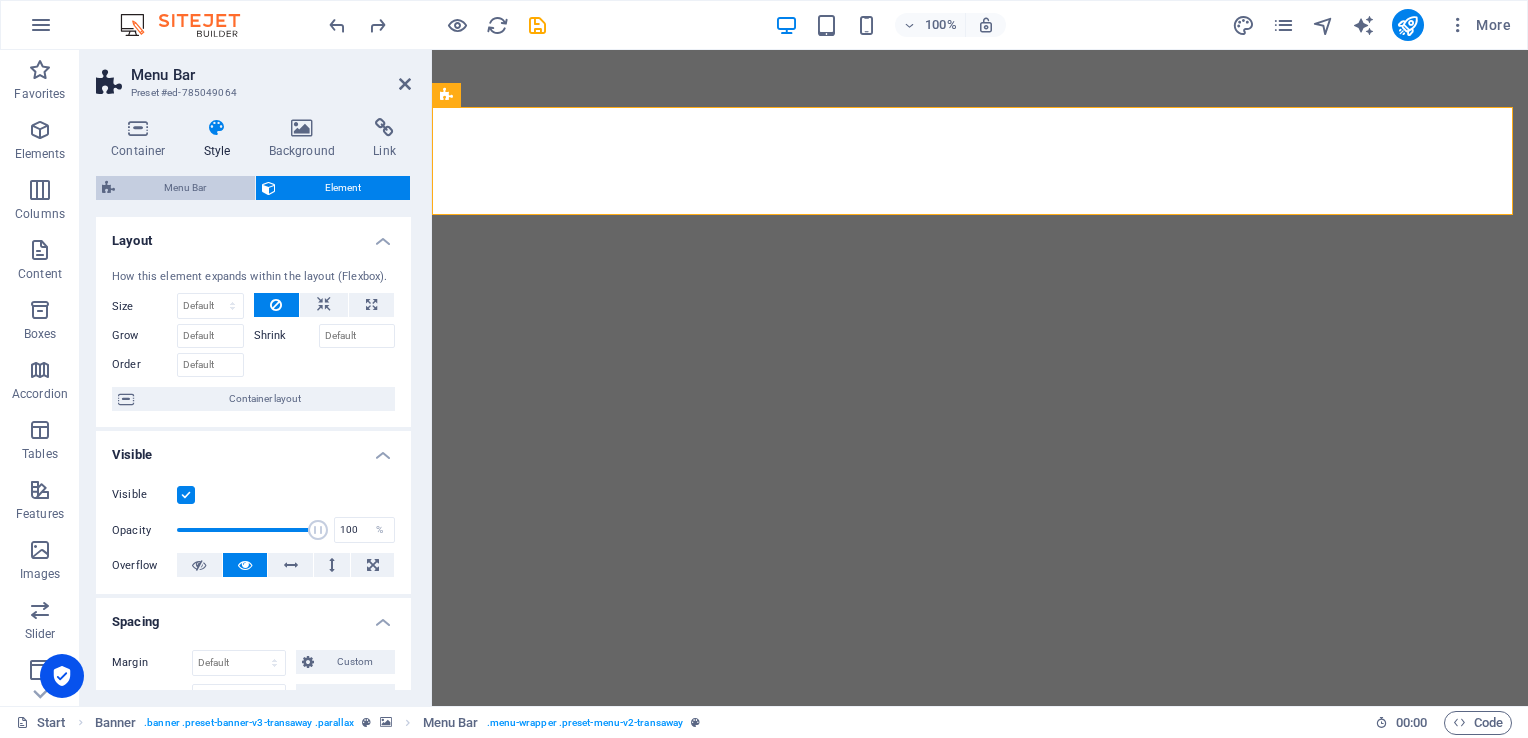 click on "Menu Bar" at bounding box center (185, 188) 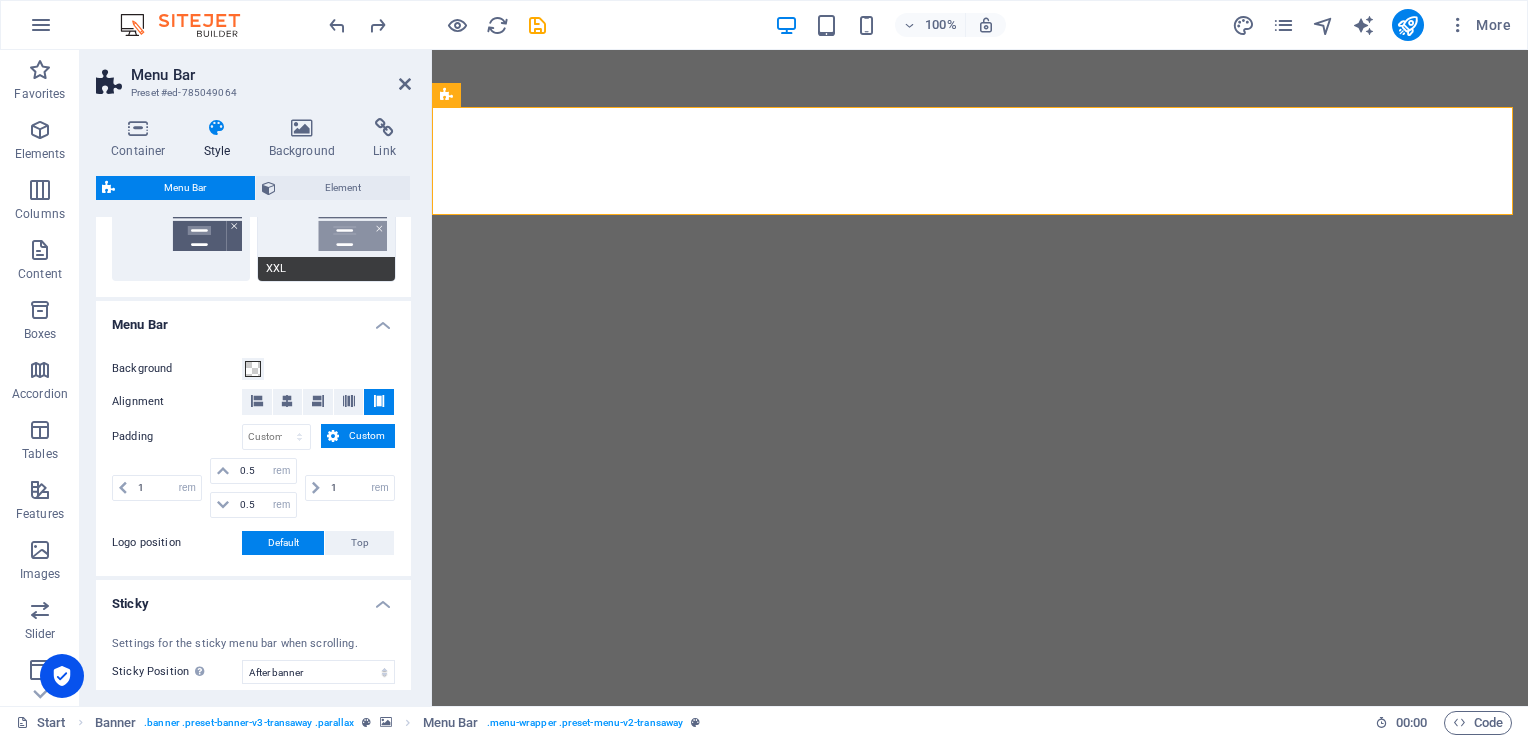 scroll, scrollTop: 600, scrollLeft: 0, axis: vertical 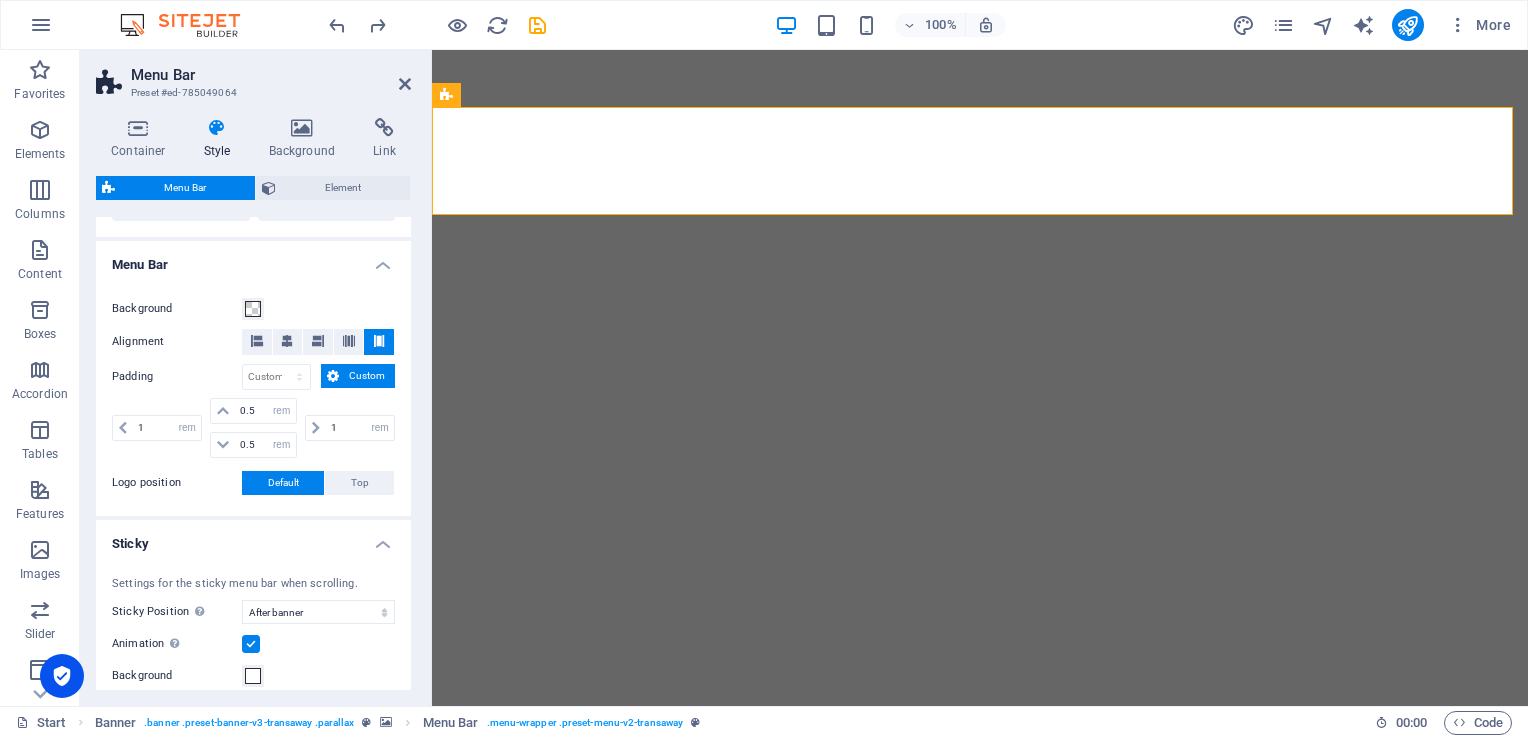 click on "Custom" at bounding box center [367, 376] 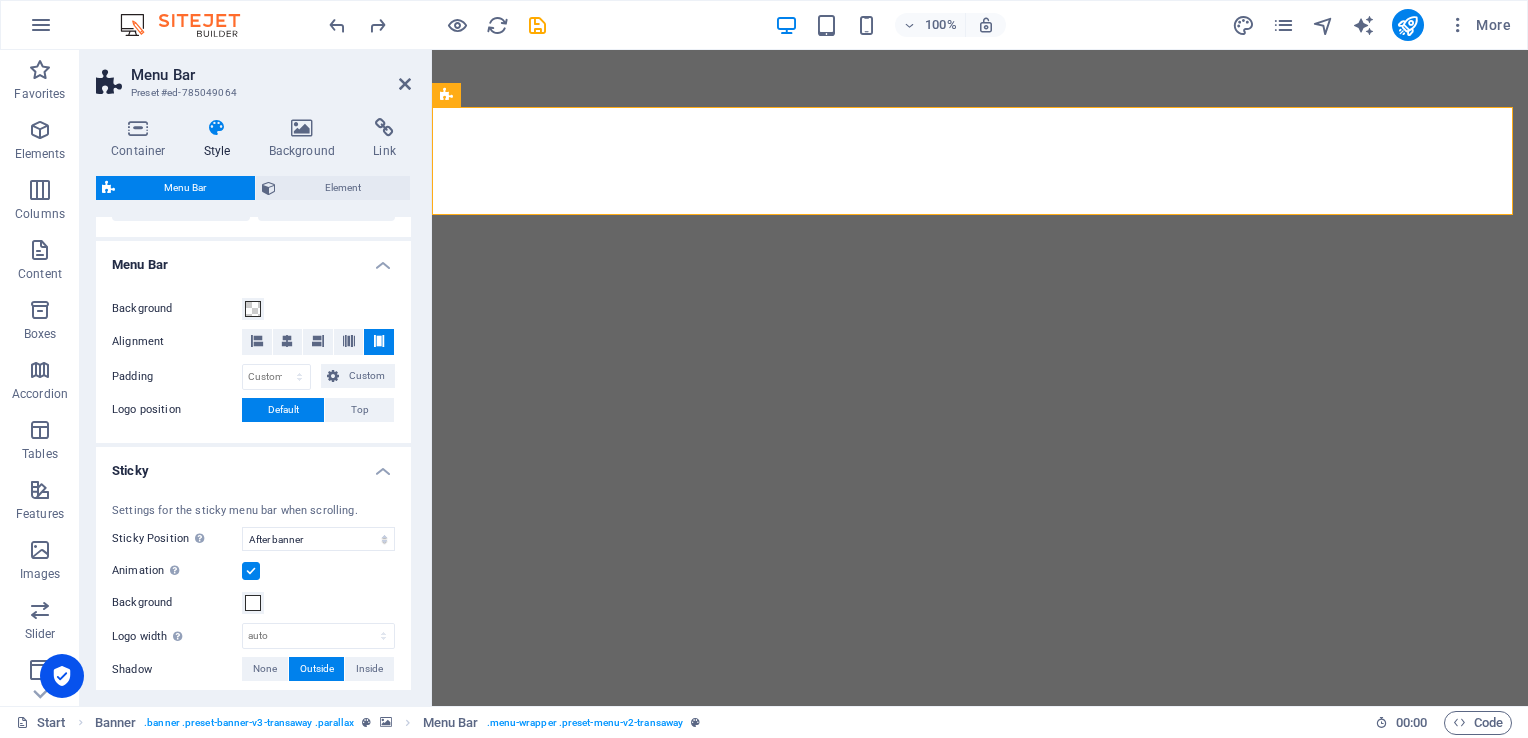 click on "Sticky" at bounding box center [253, 465] 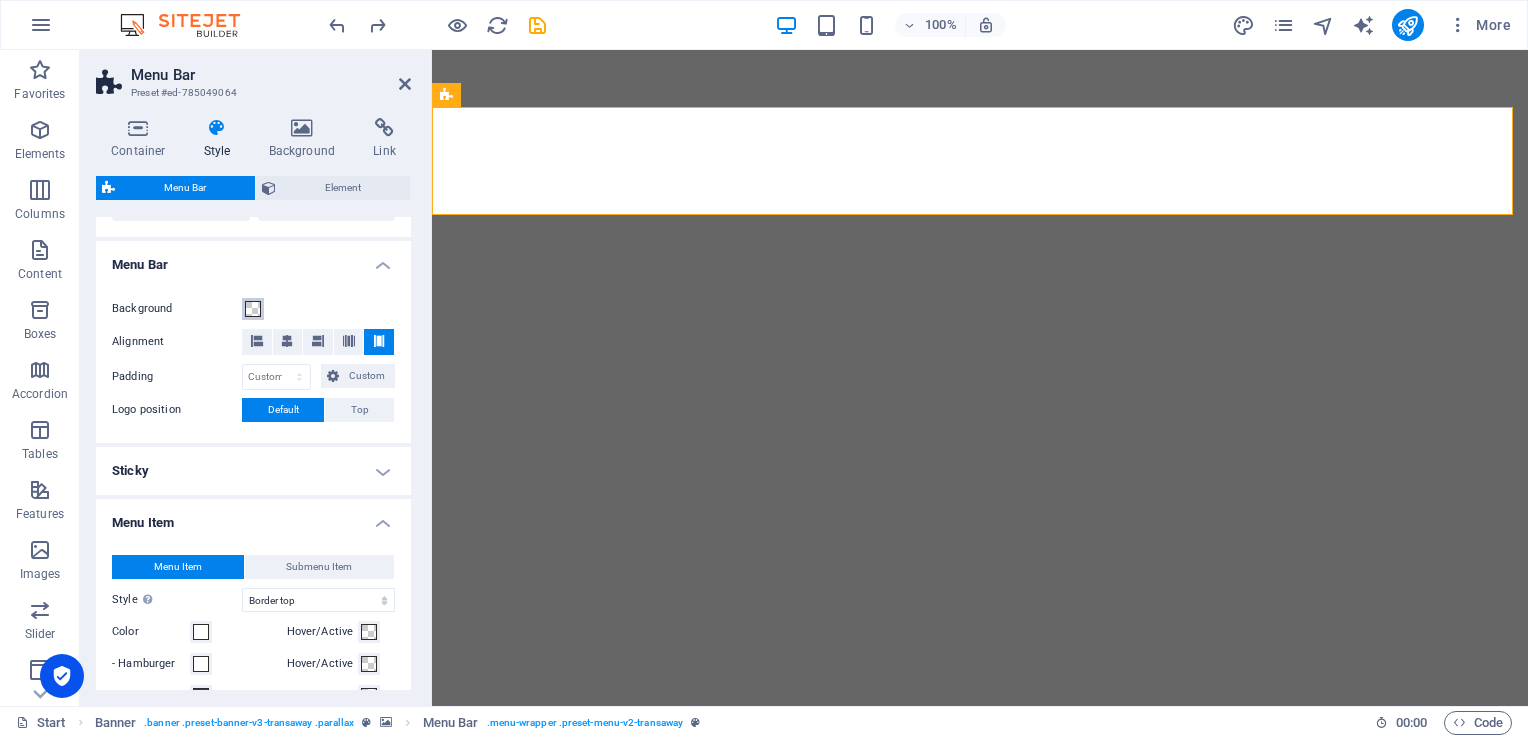click at bounding box center (253, 309) 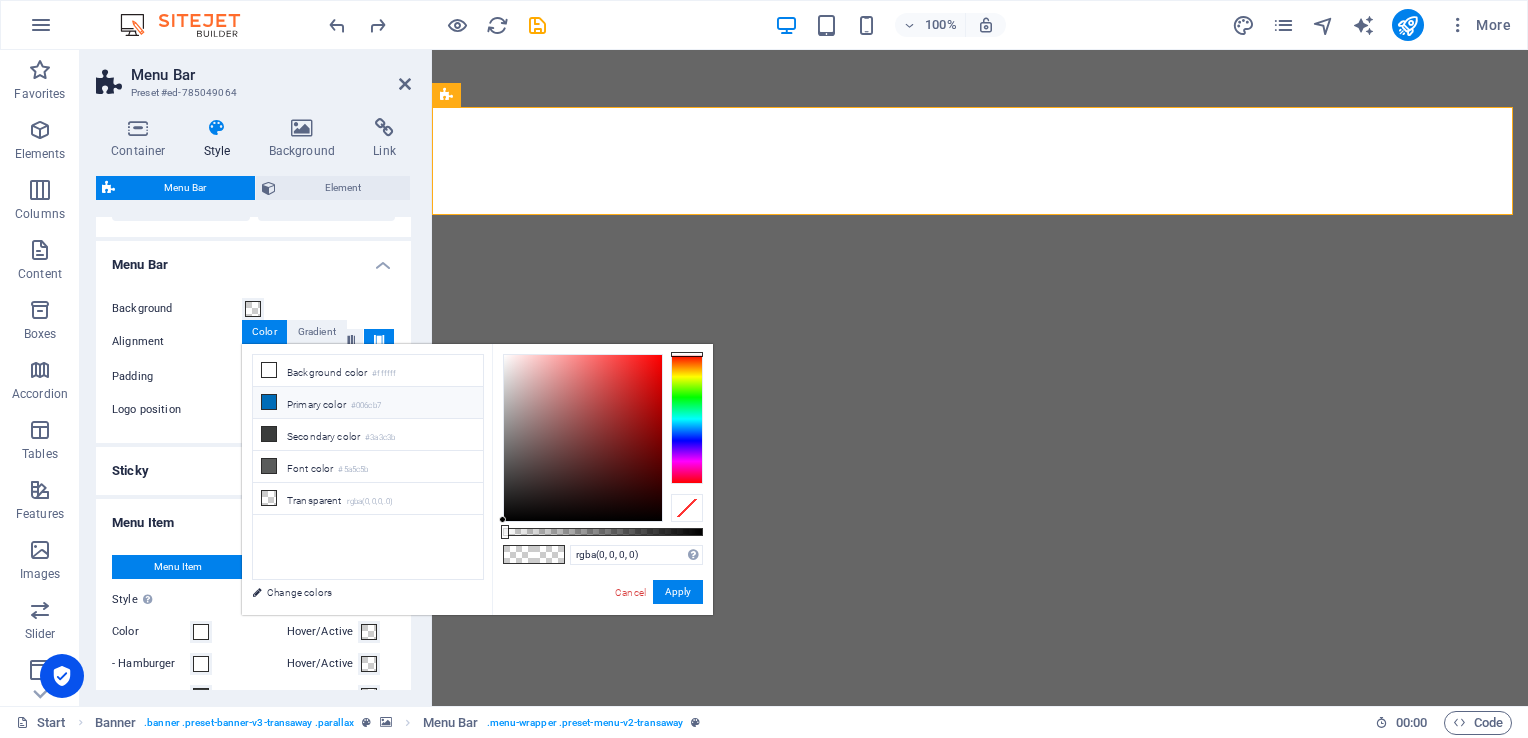 click at bounding box center [269, 402] 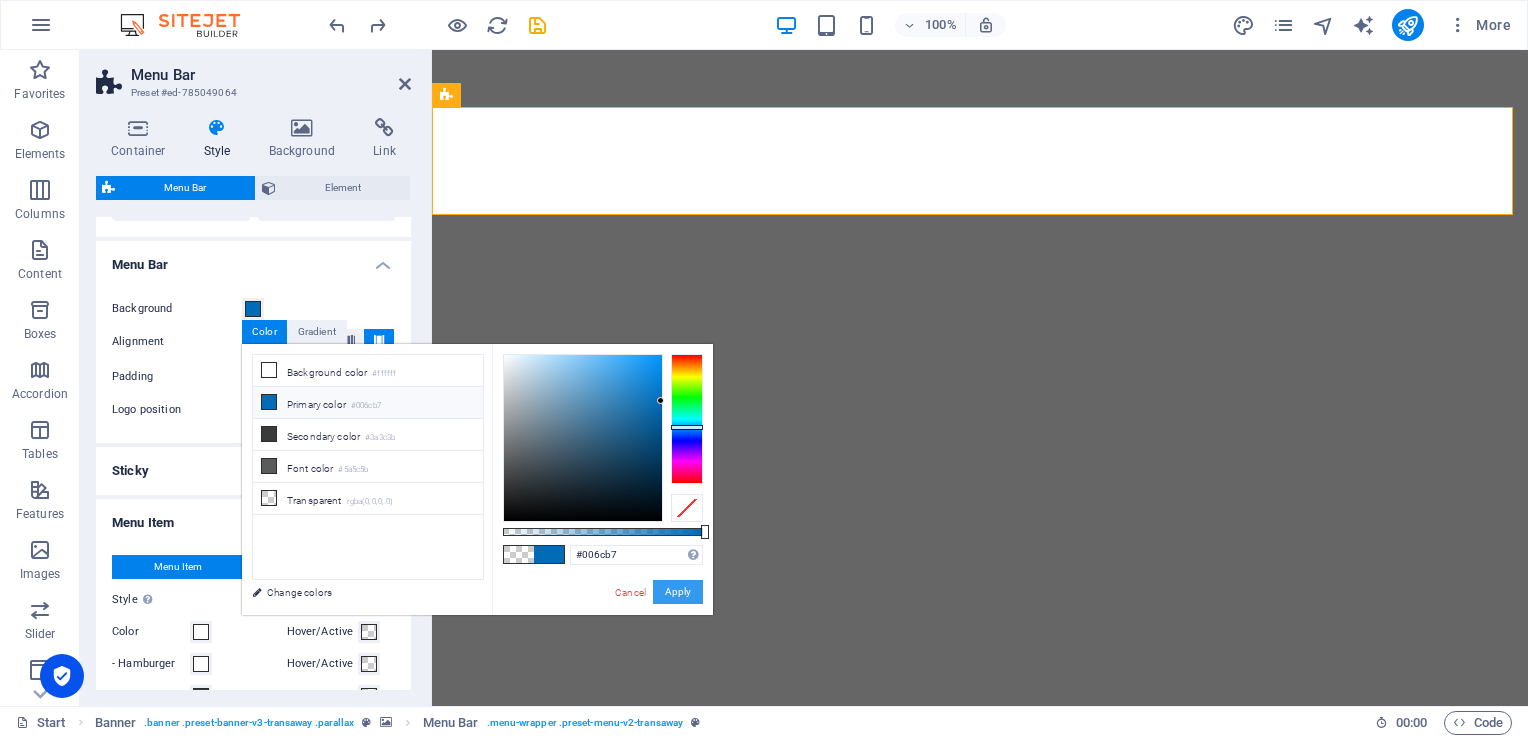 click on "Apply" at bounding box center (678, 592) 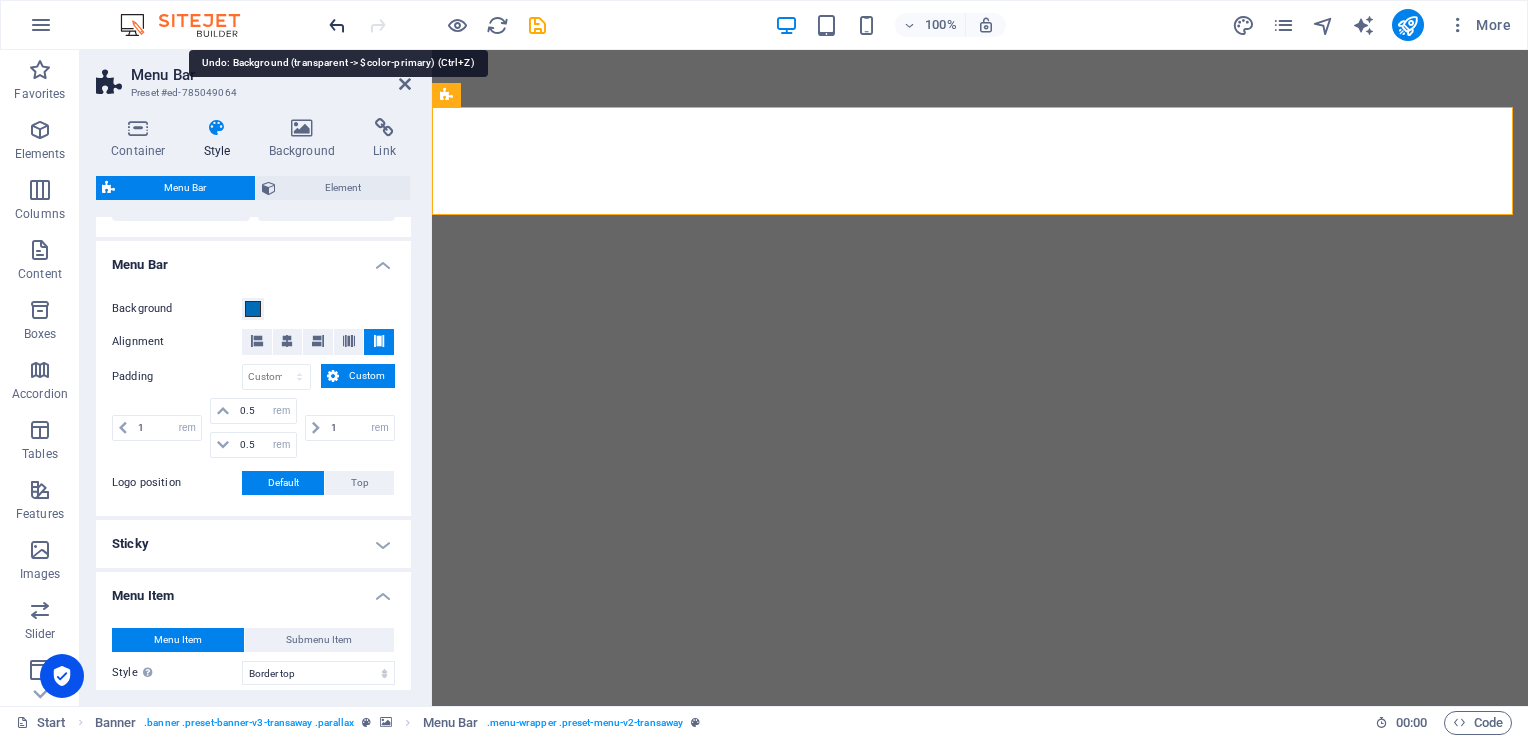 click at bounding box center (337, 25) 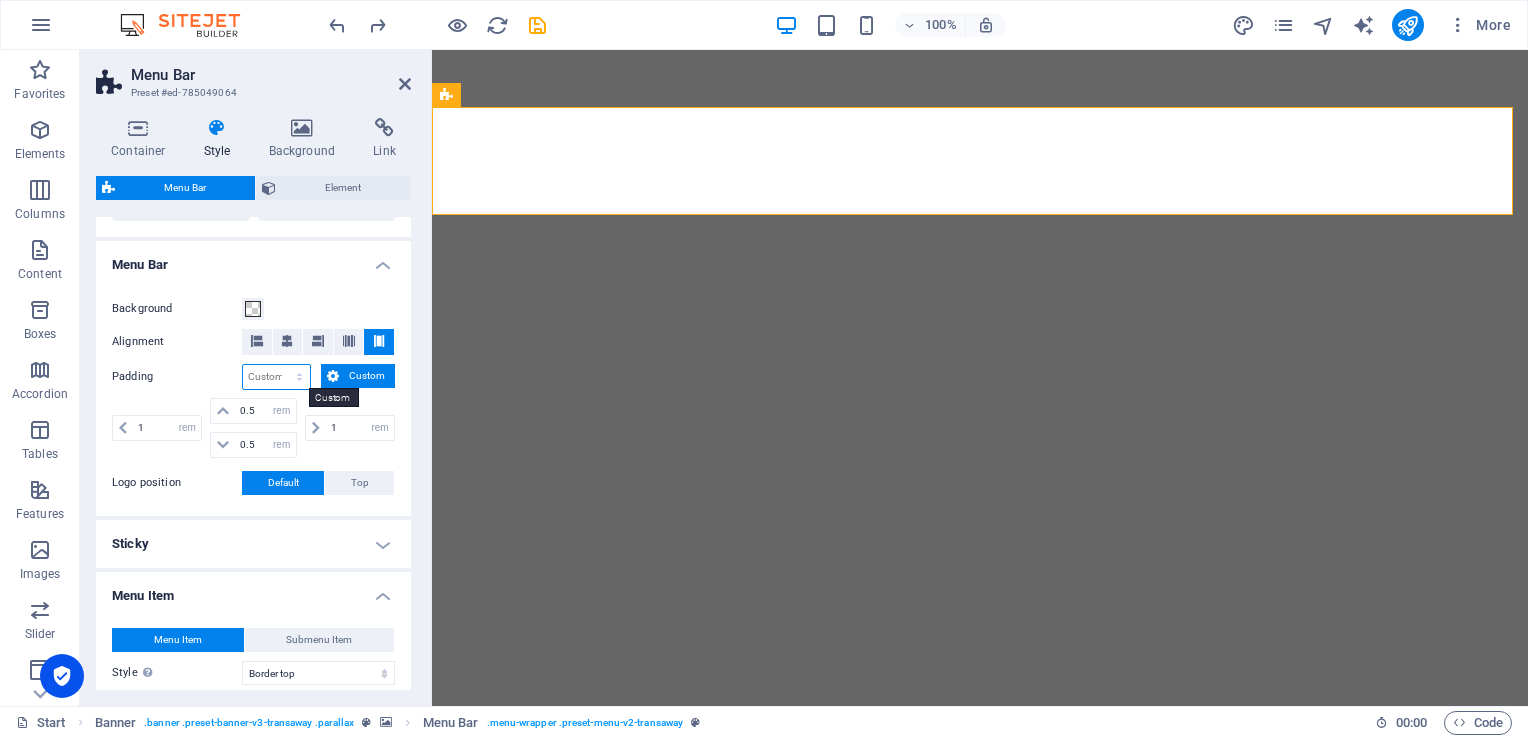 click on "px rem % vh vw Custom" at bounding box center (276, 377) 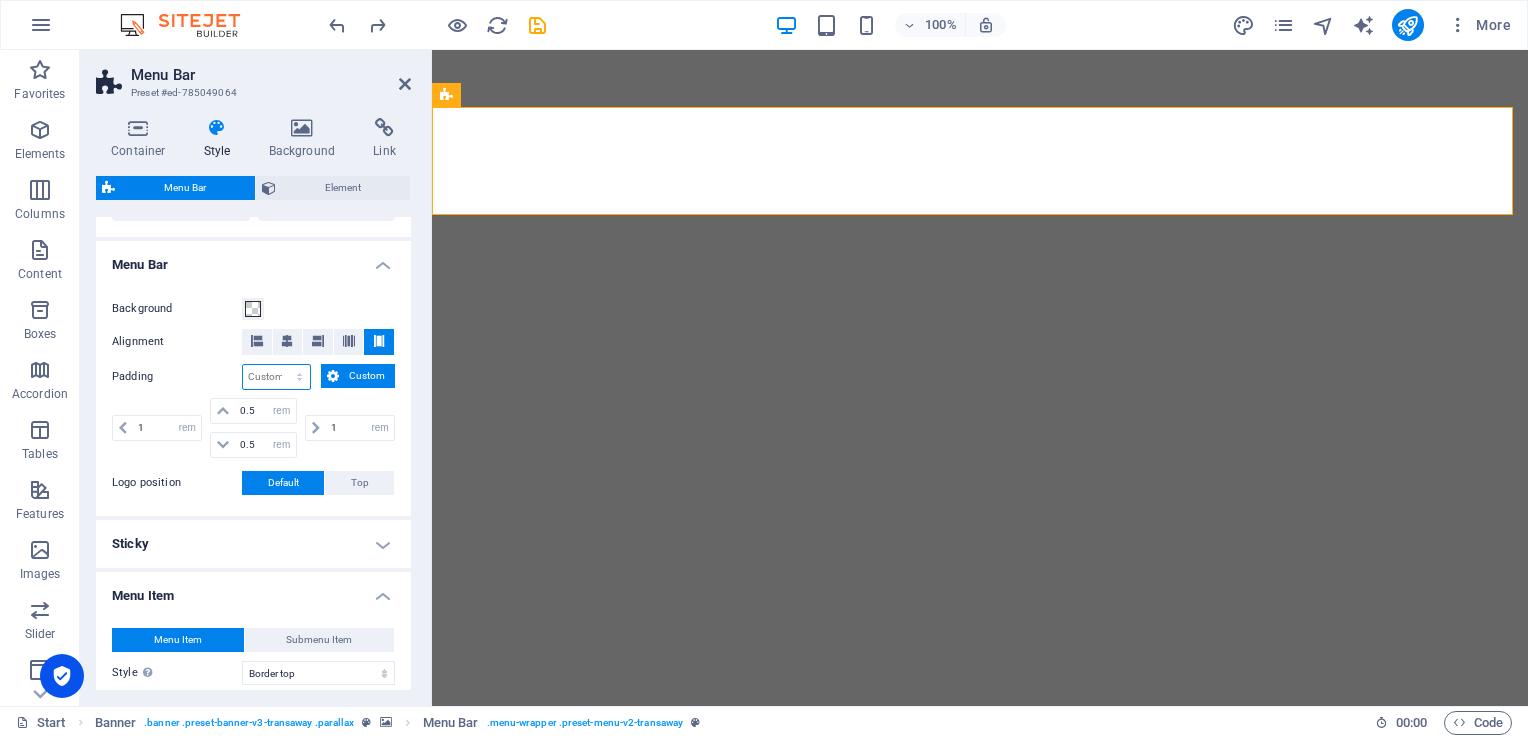 click on "px rem % vh vw Custom" at bounding box center [276, 377] 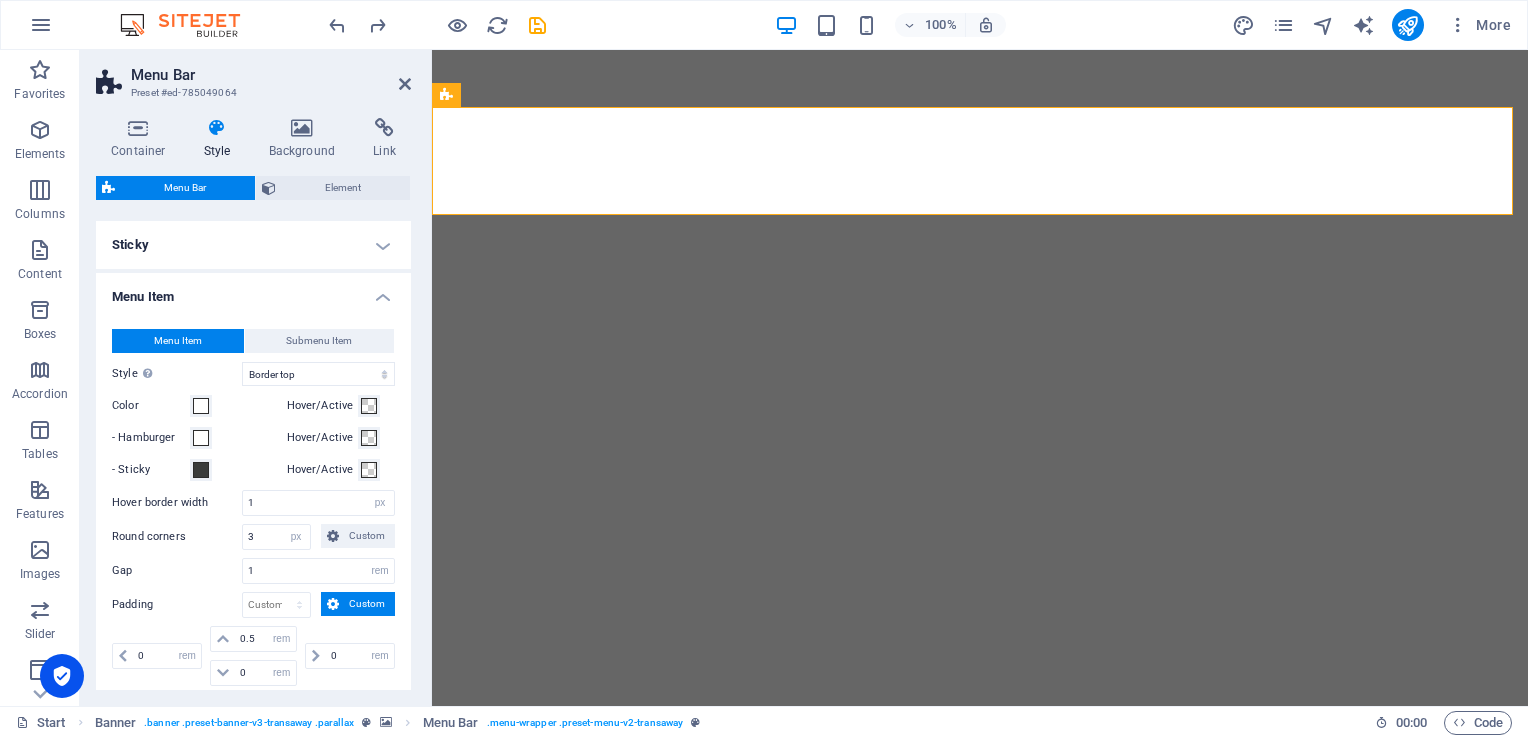 scroll, scrollTop: 900, scrollLeft: 0, axis: vertical 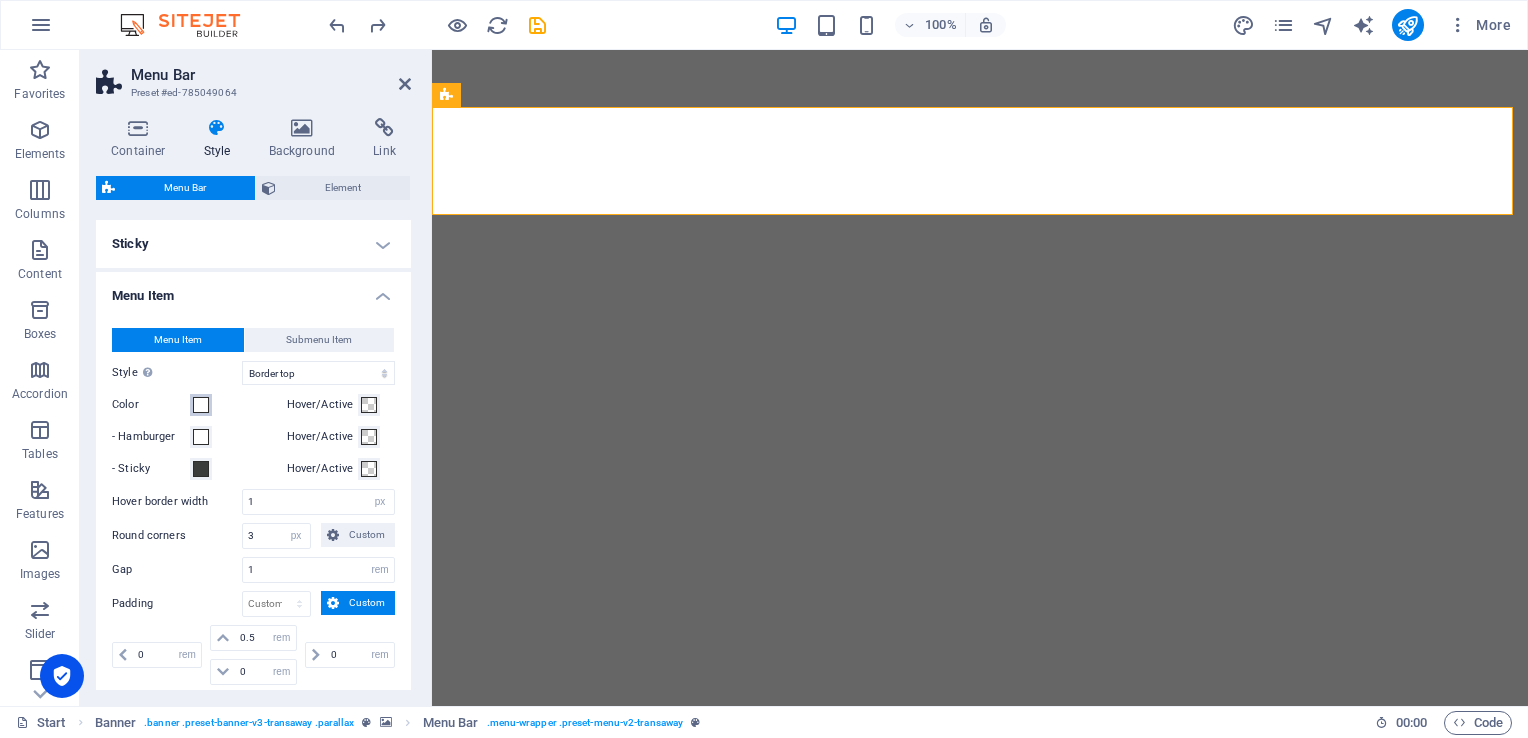click at bounding box center (201, 405) 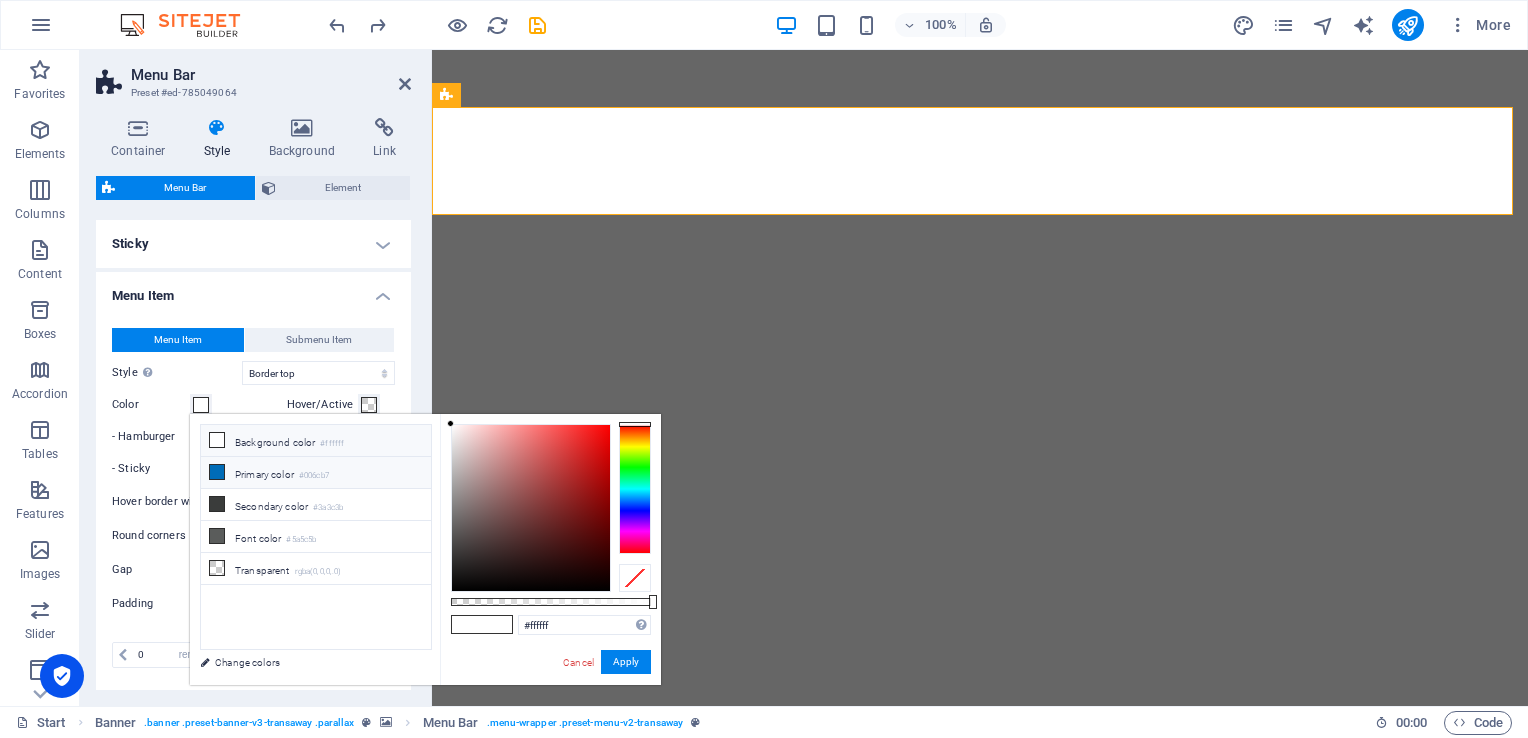 click at bounding box center [217, 472] 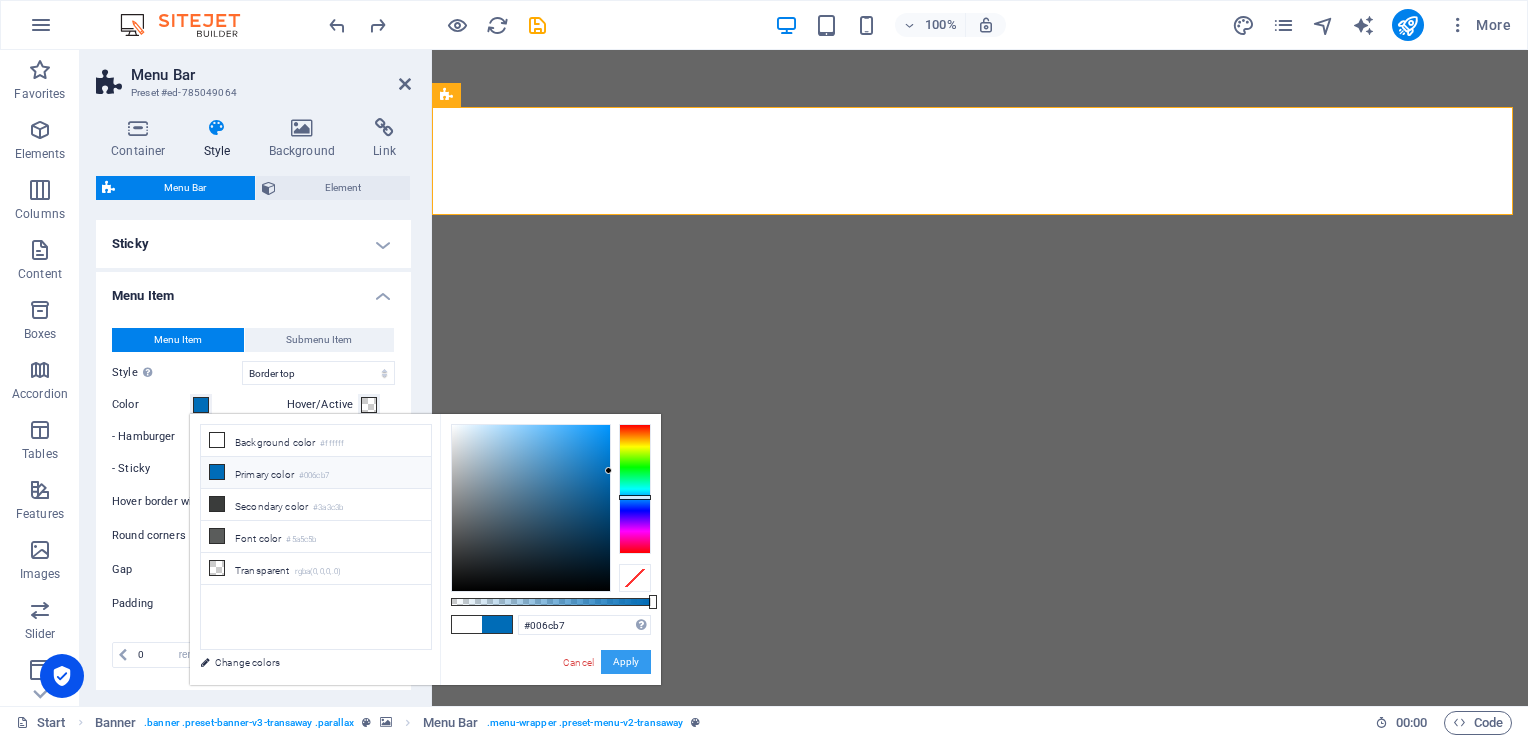 click on "Apply" at bounding box center [626, 662] 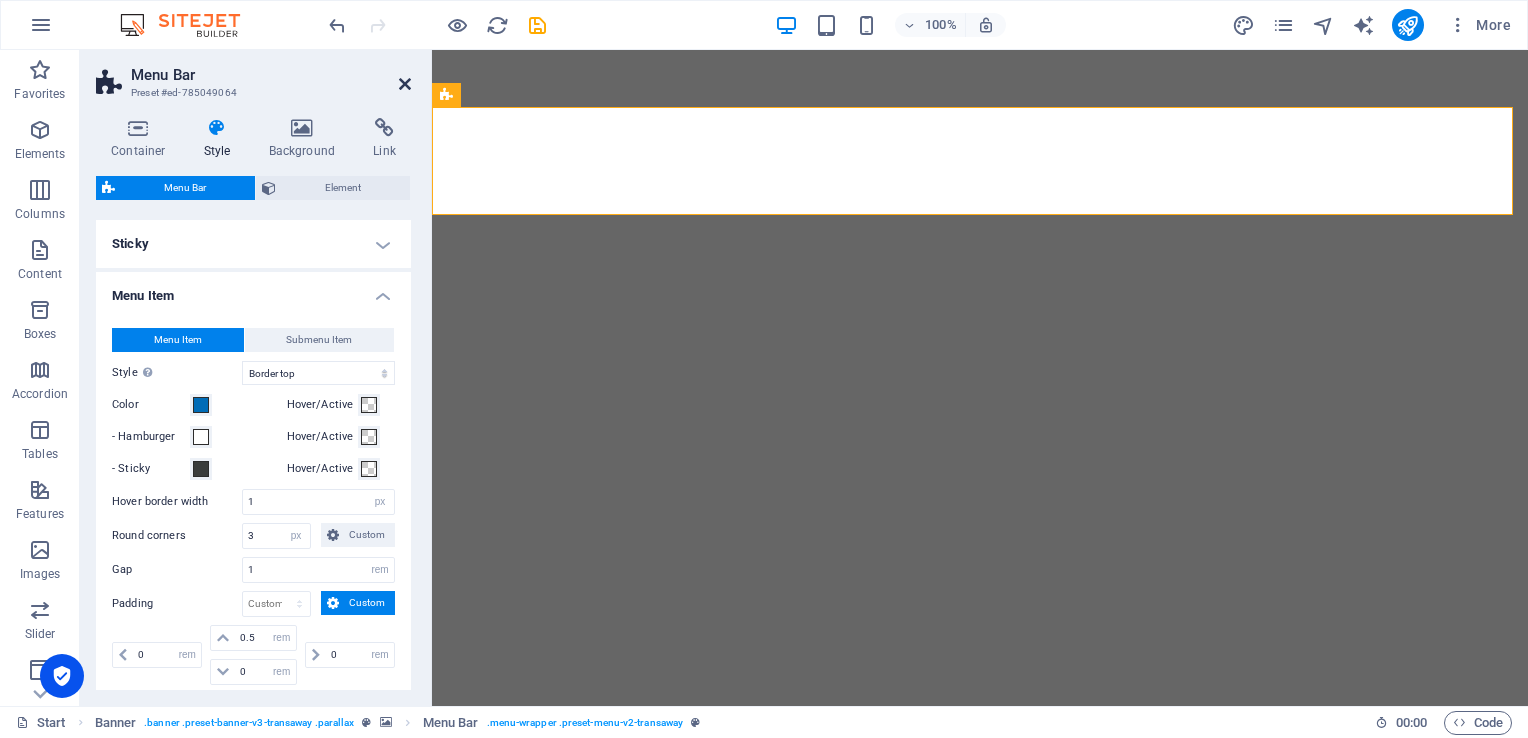 click at bounding box center (405, 84) 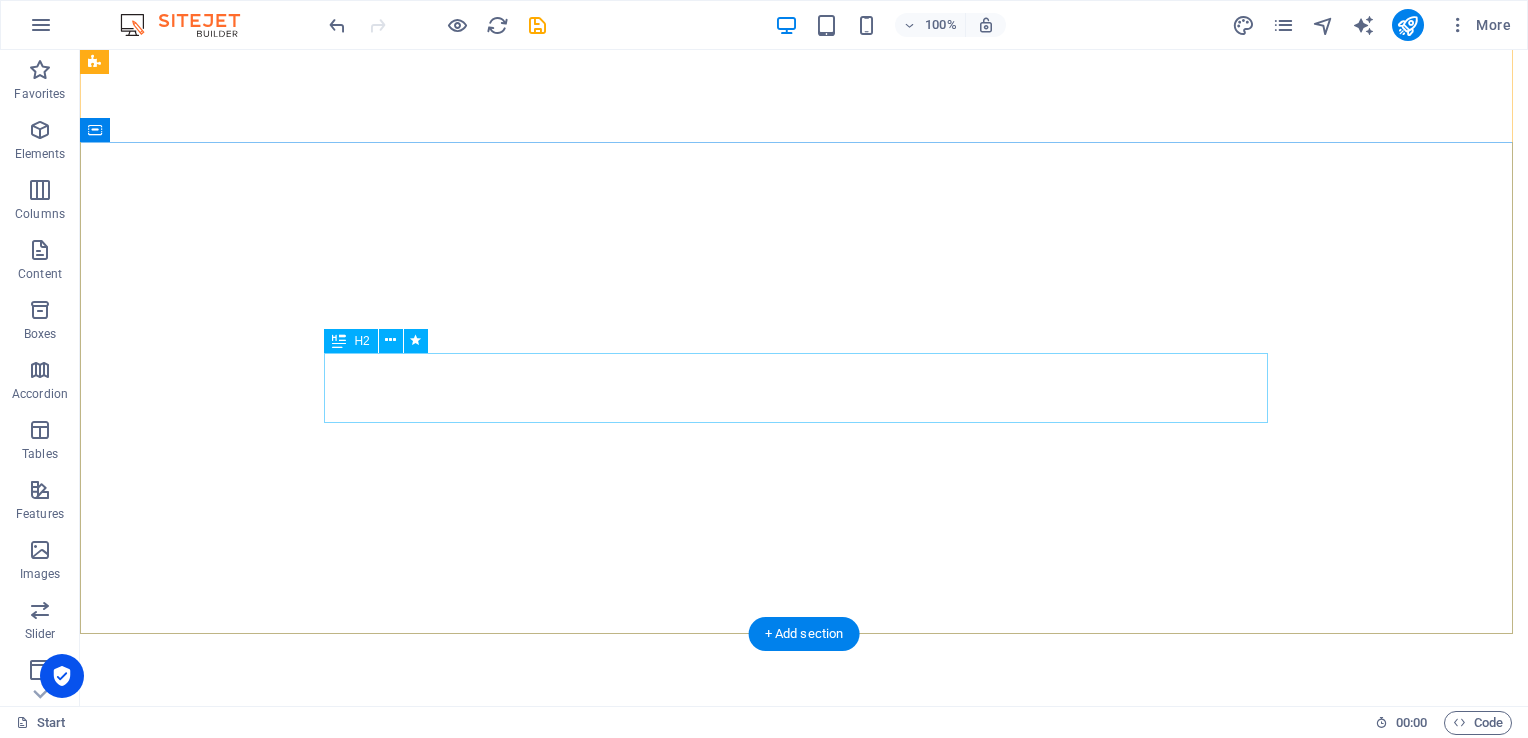 scroll, scrollTop: 0, scrollLeft: 0, axis: both 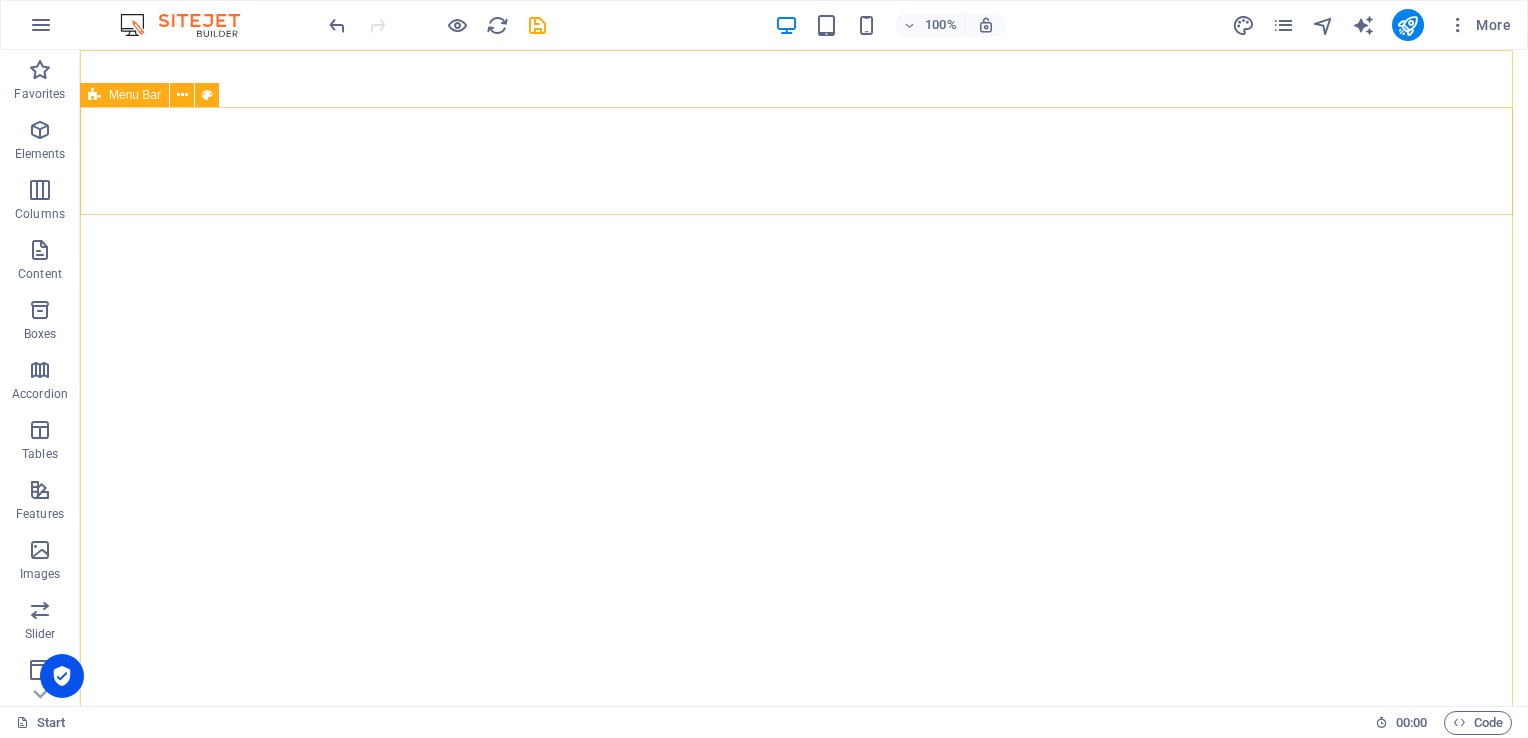 click on "Menu Bar" at bounding box center (135, 95) 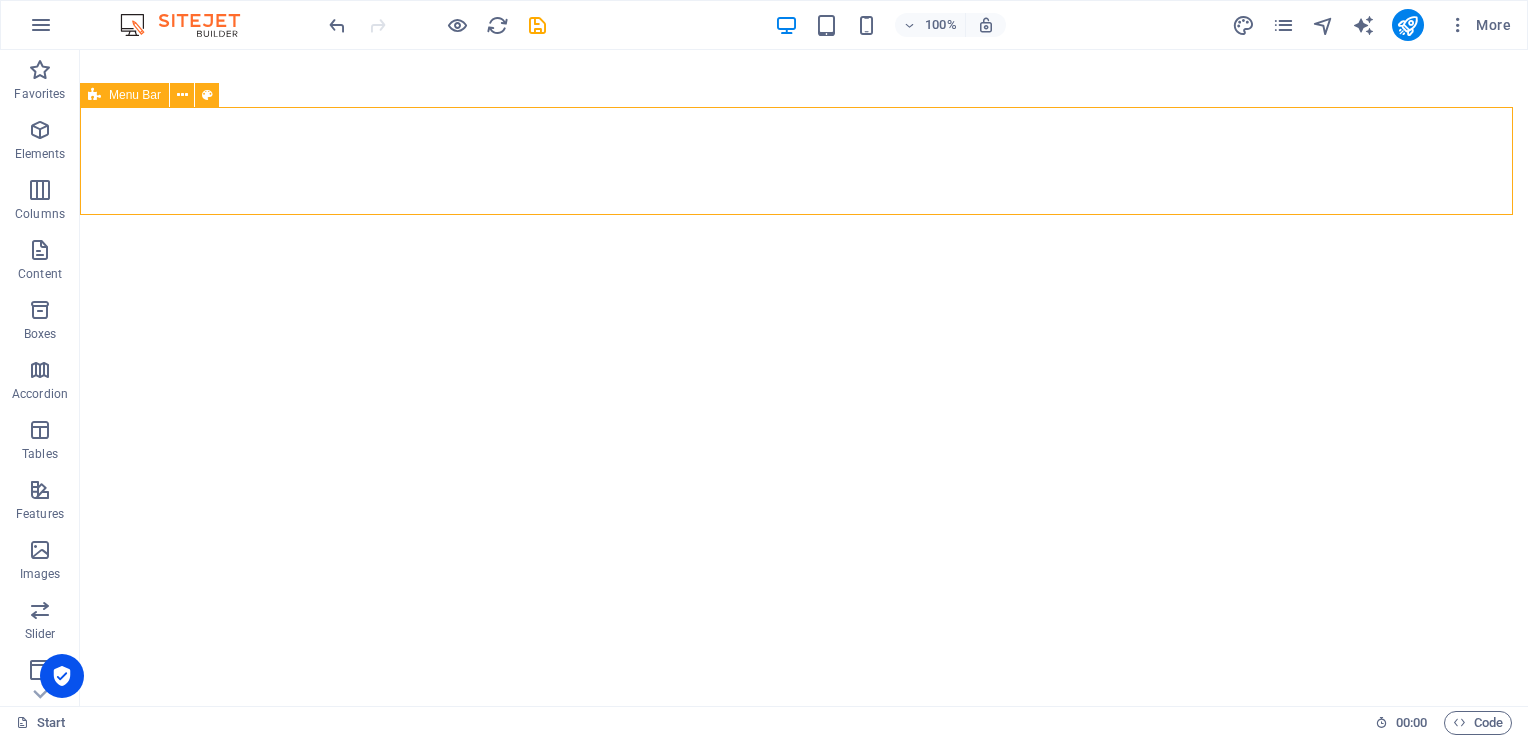 click on "Menu Bar" at bounding box center [135, 95] 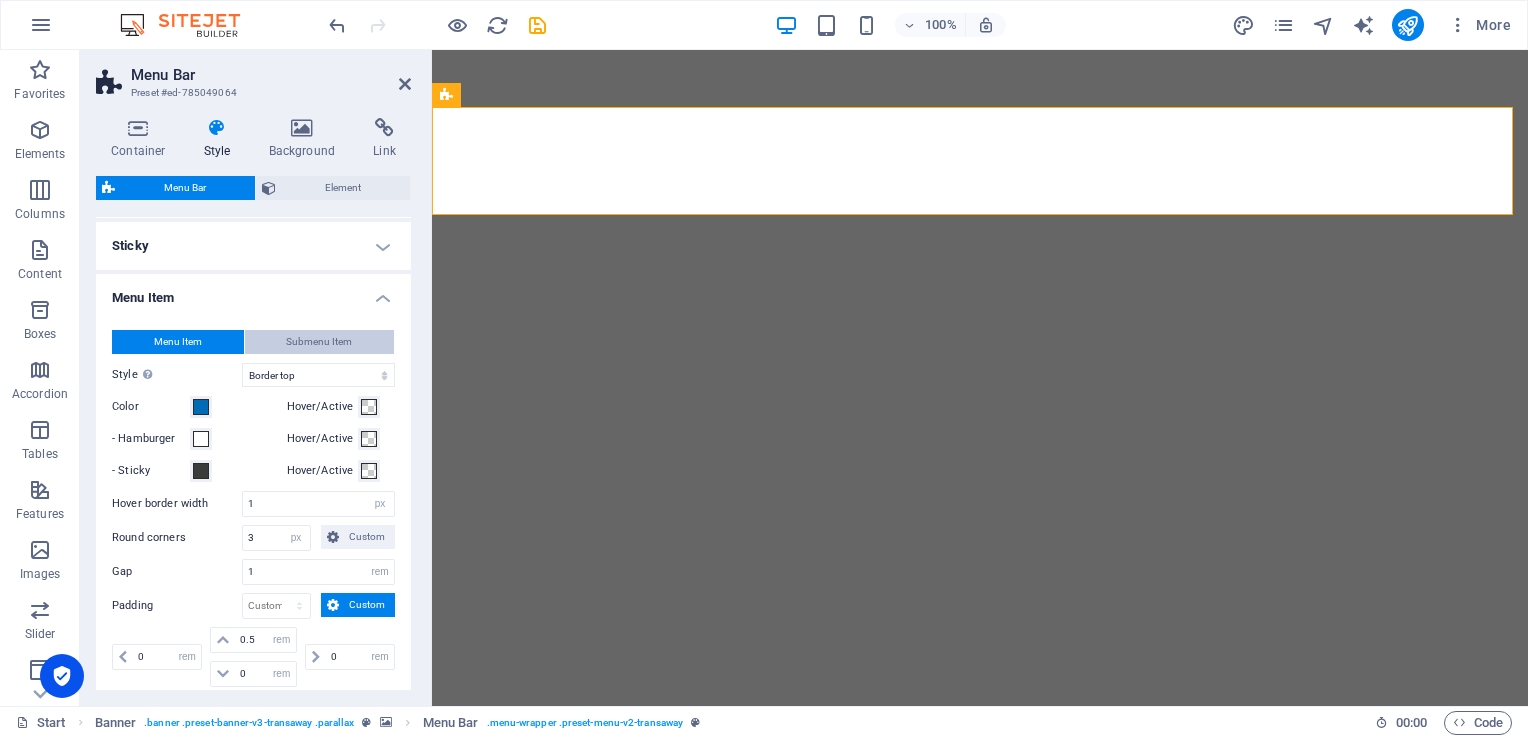 scroll, scrollTop: 900, scrollLeft: 0, axis: vertical 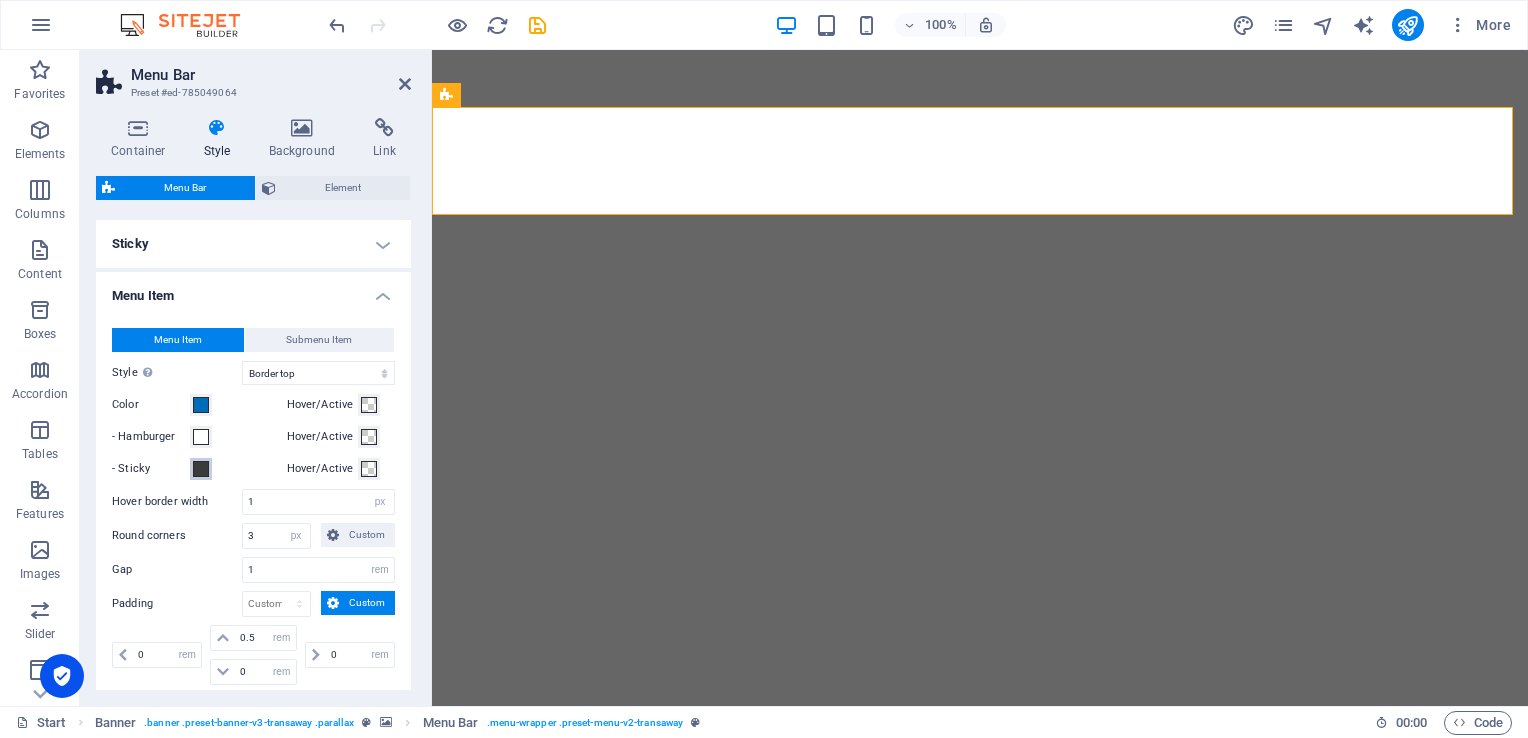 click at bounding box center [201, 469] 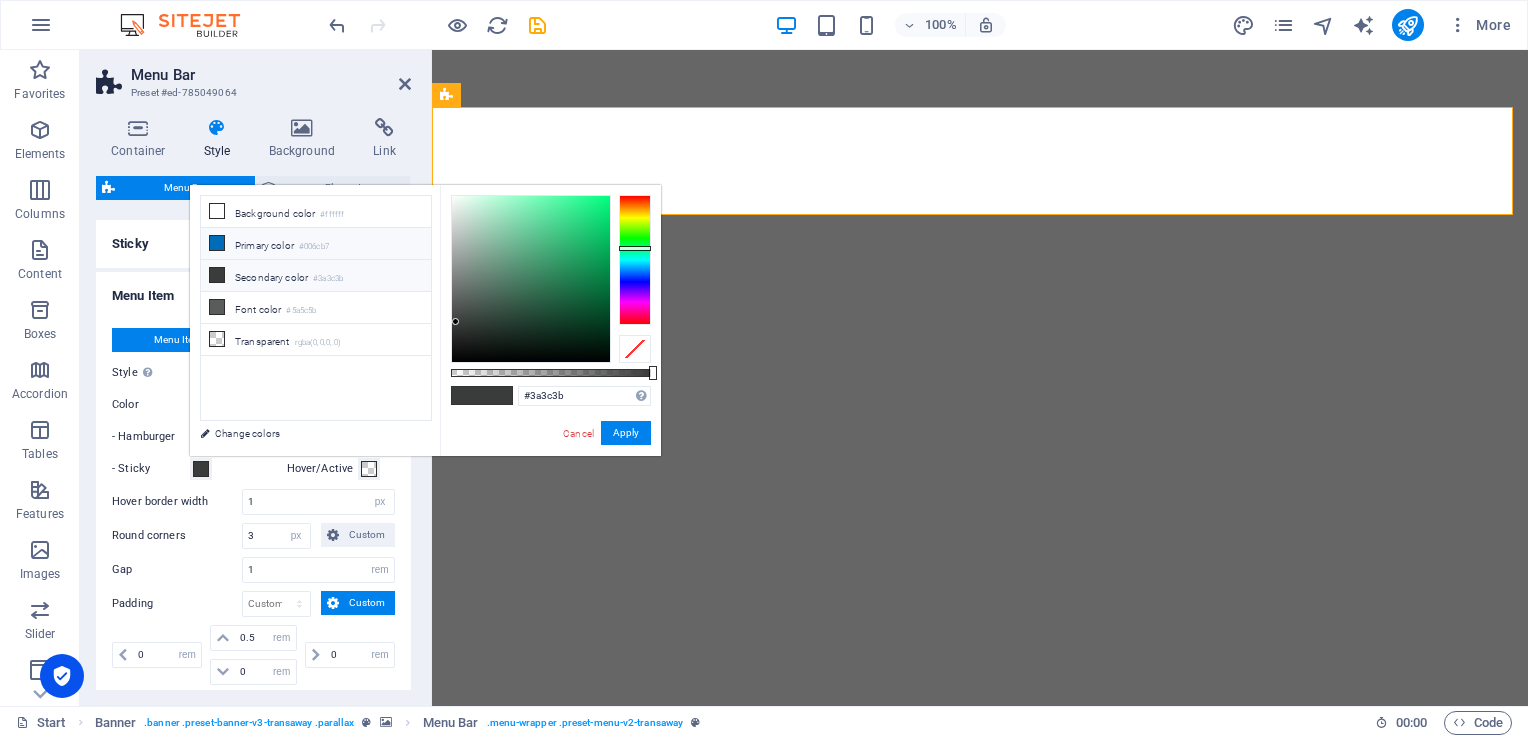 click at bounding box center (217, 243) 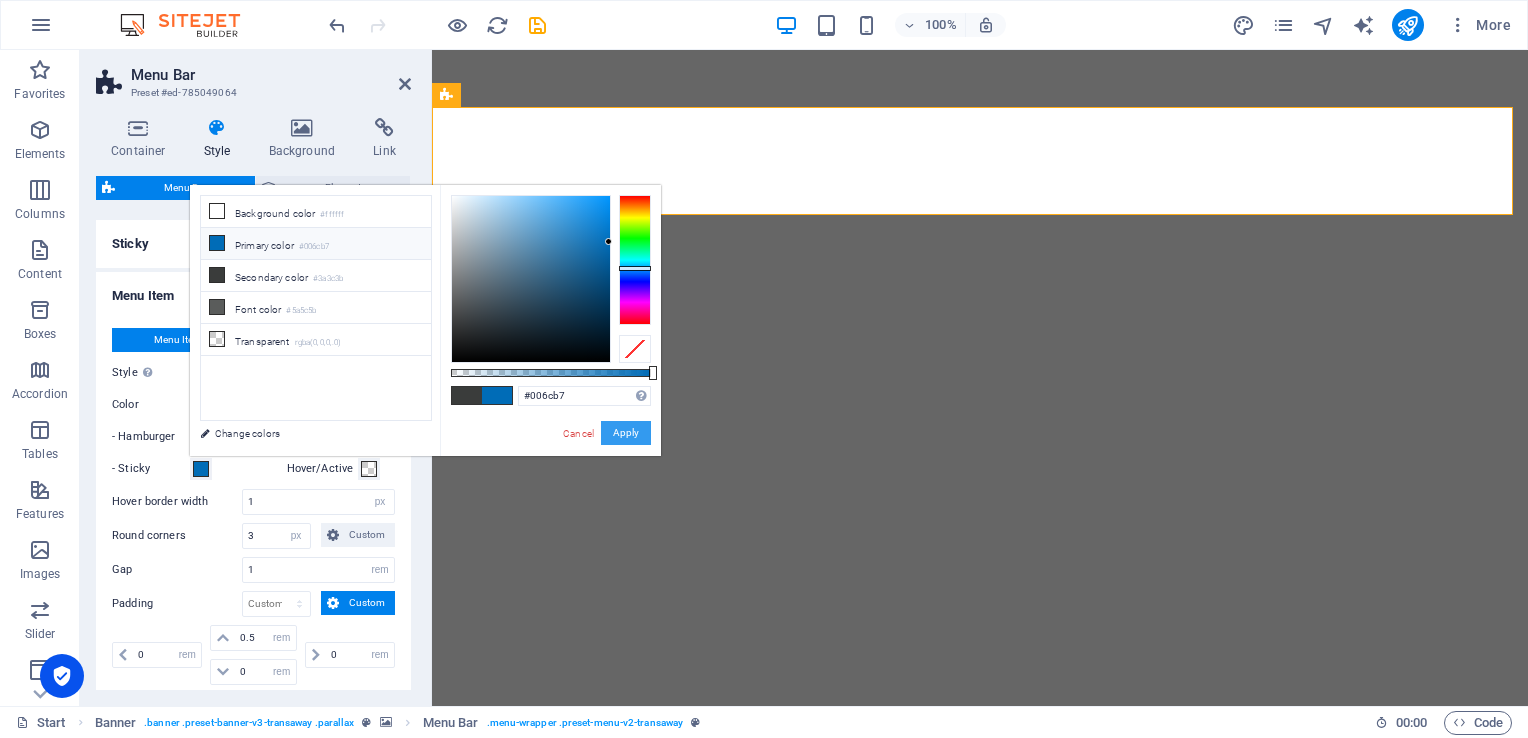 click on "Apply" at bounding box center (626, 433) 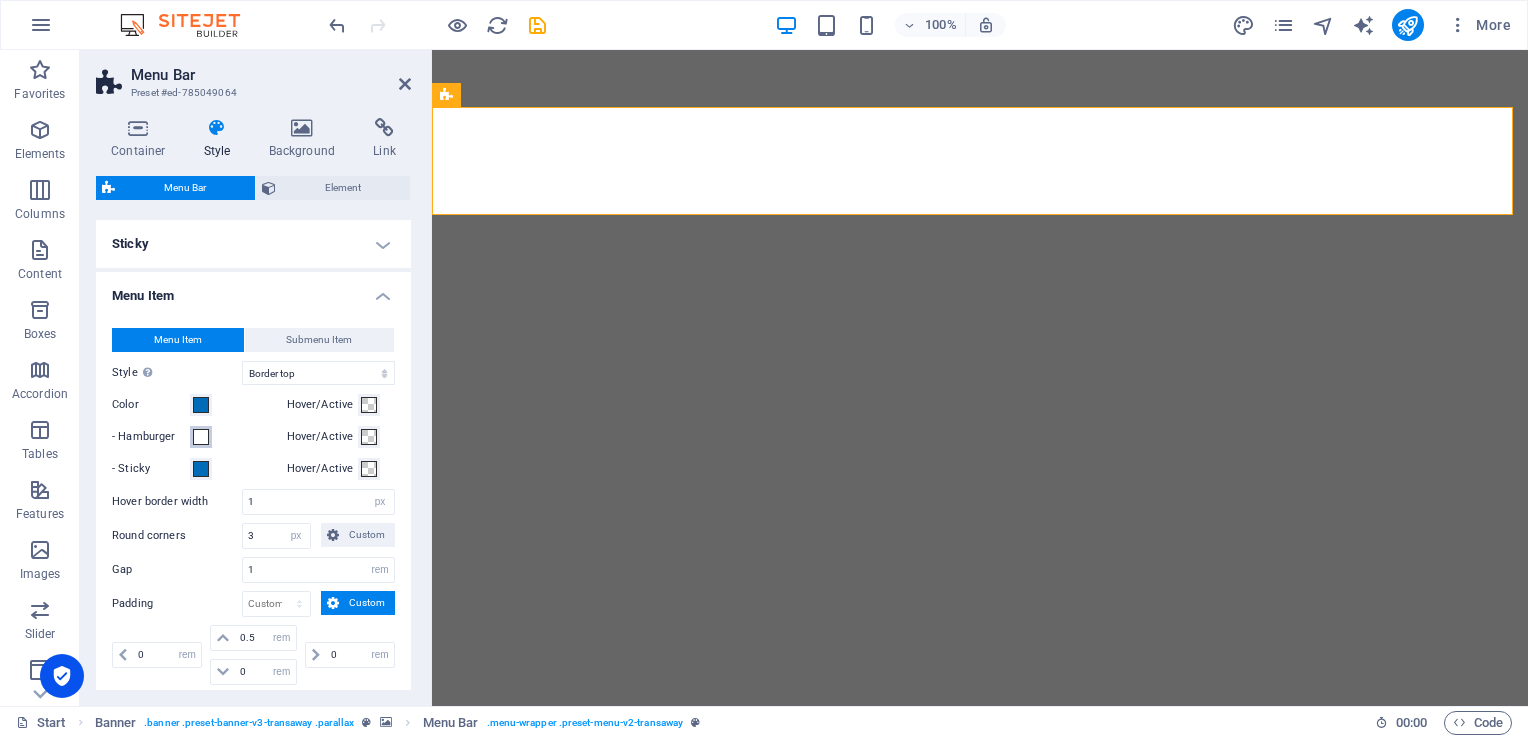 click at bounding box center (201, 437) 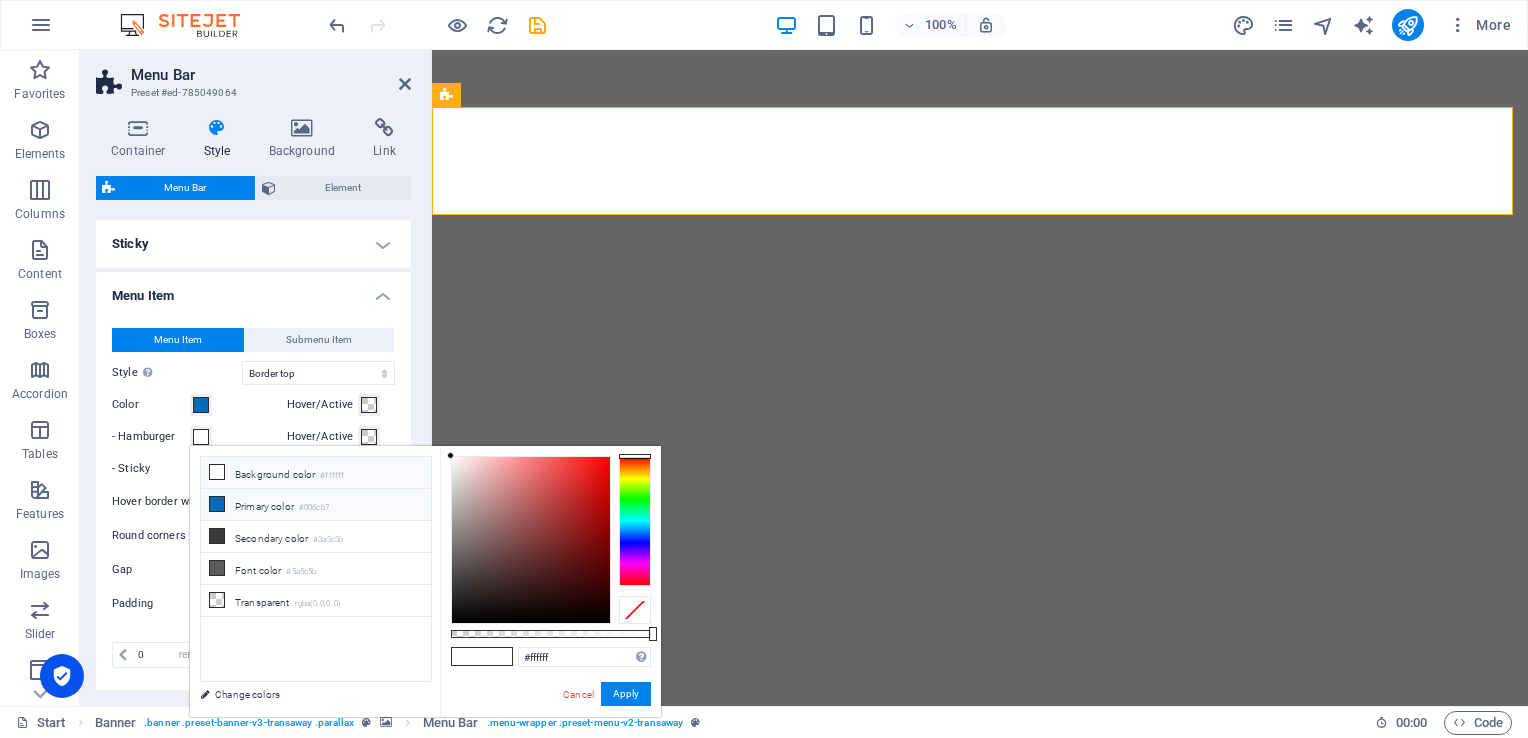 click at bounding box center [217, 504] 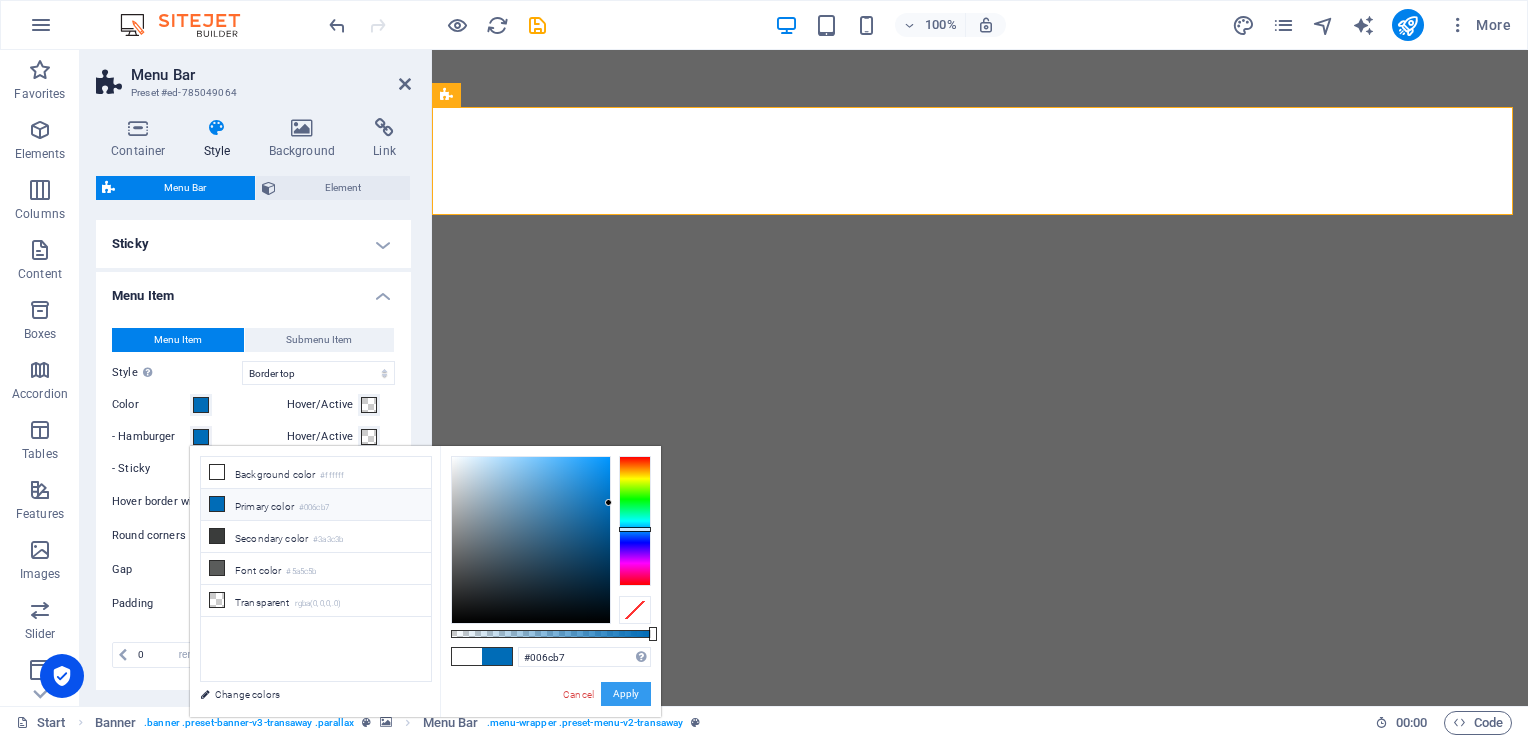 click on "Apply" at bounding box center (626, 694) 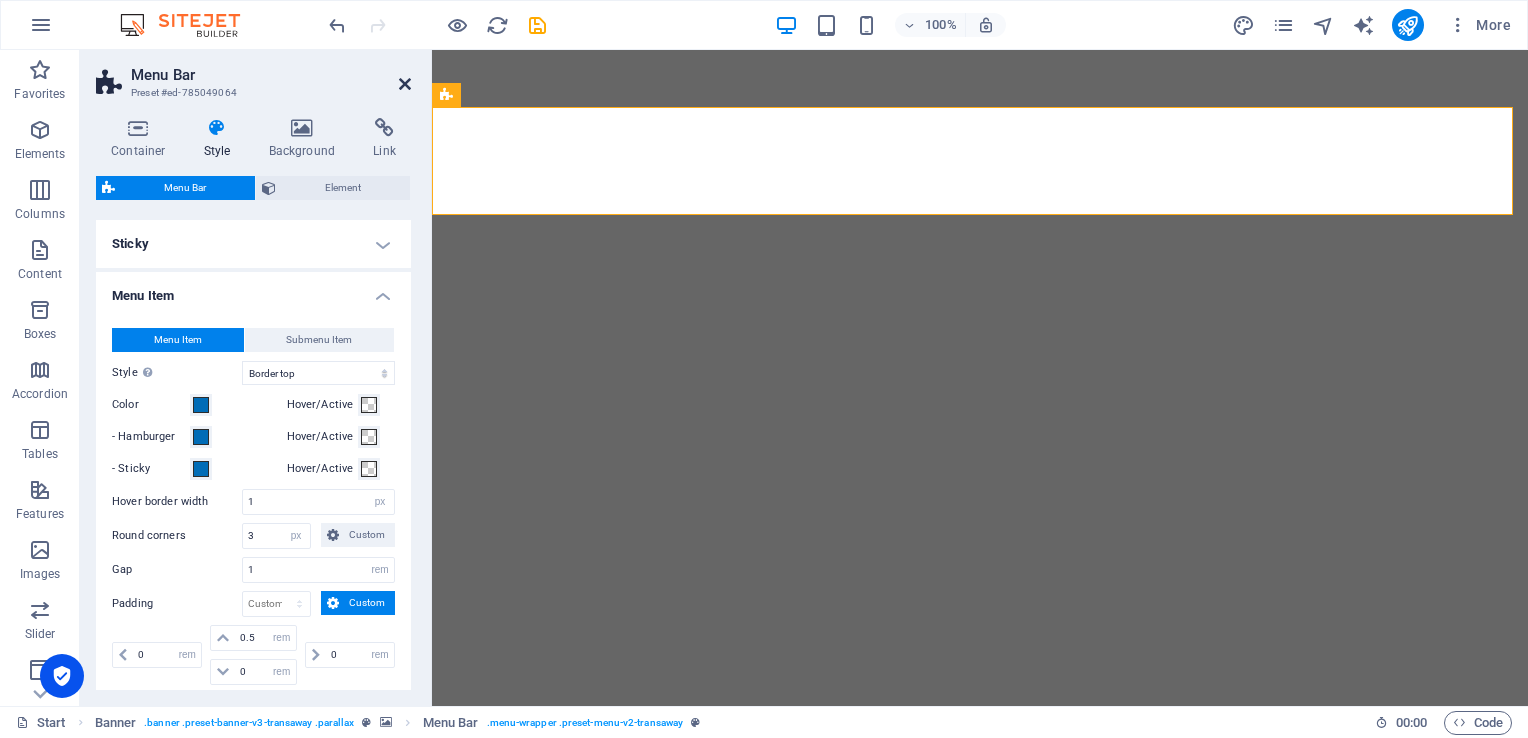 click at bounding box center (405, 84) 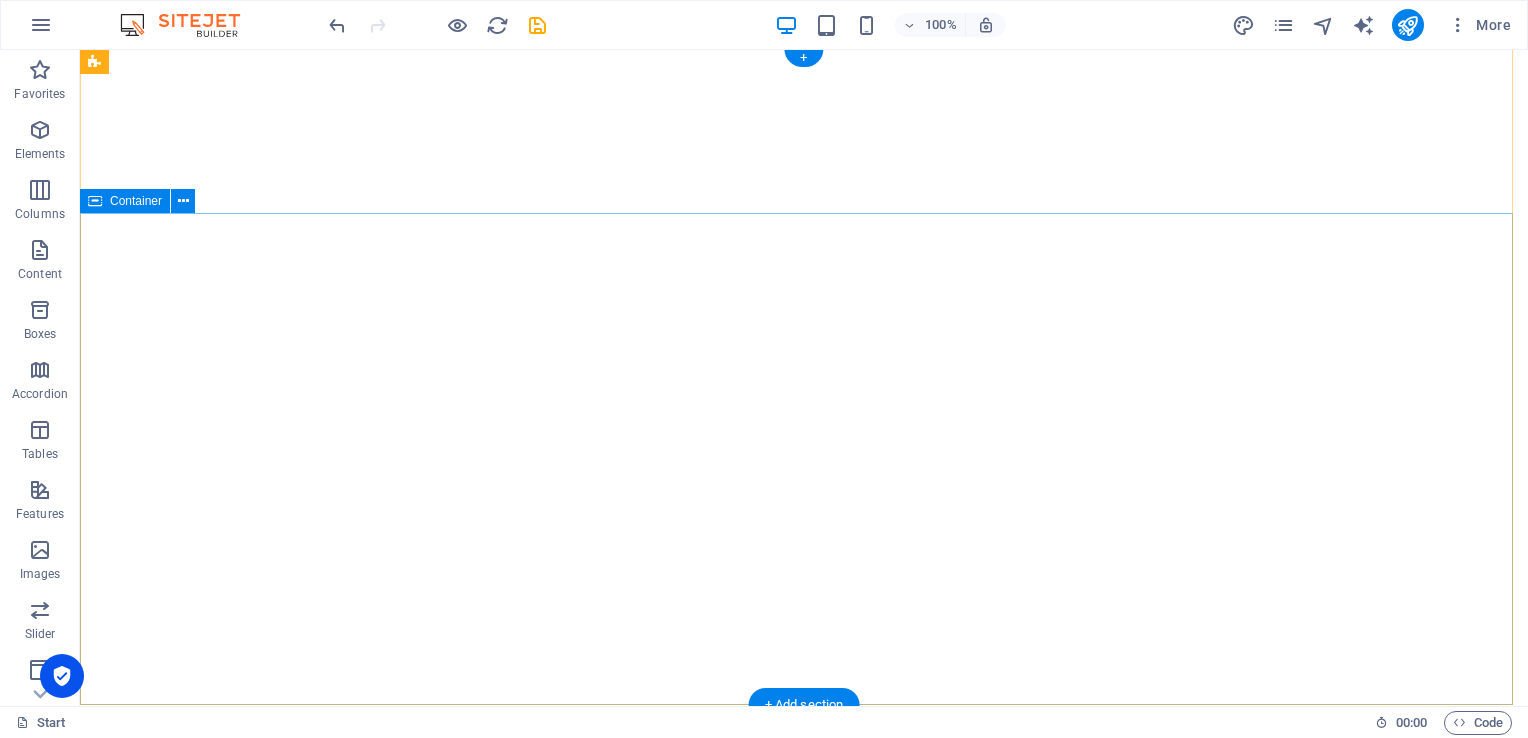 scroll, scrollTop: 0, scrollLeft: 0, axis: both 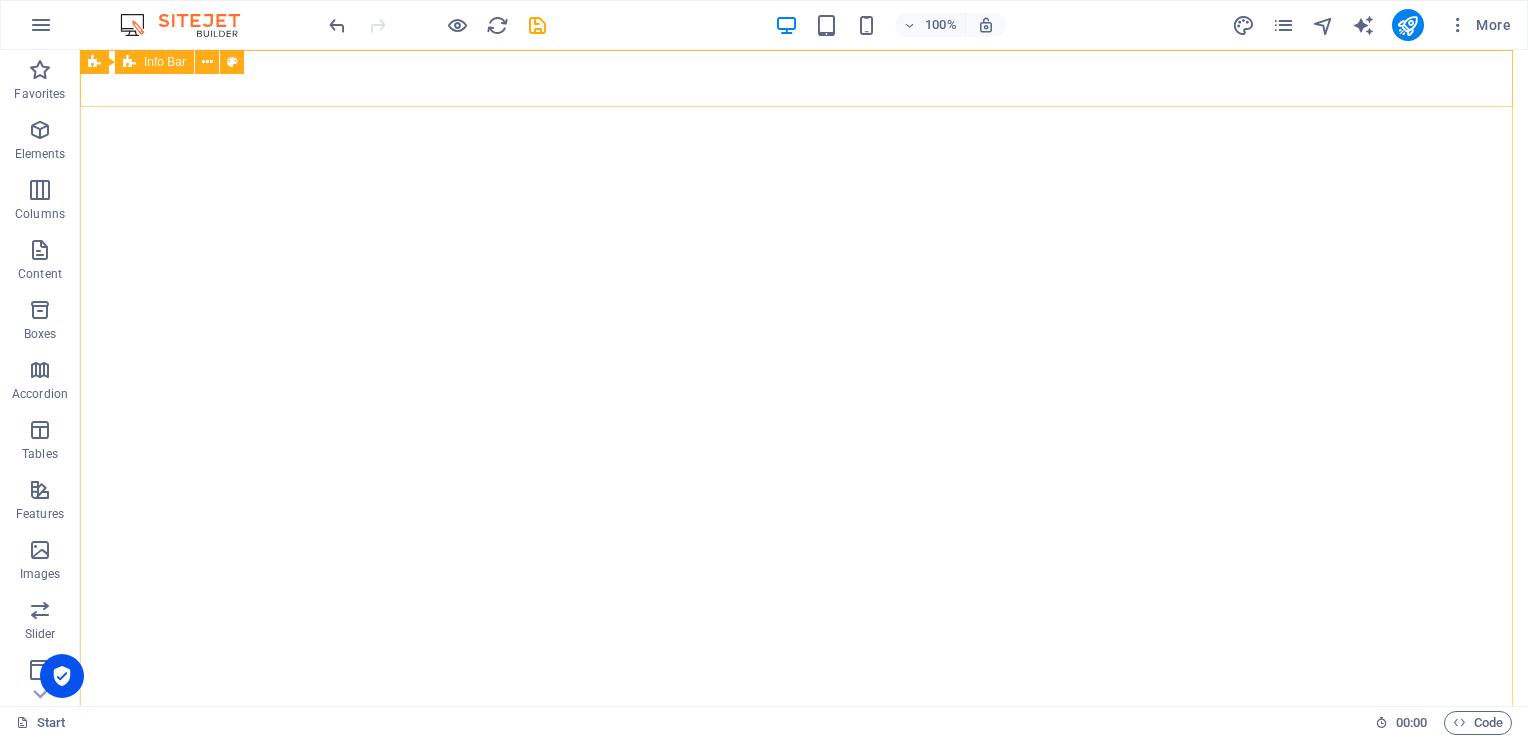 click on "Info Bar" at bounding box center [165, 62] 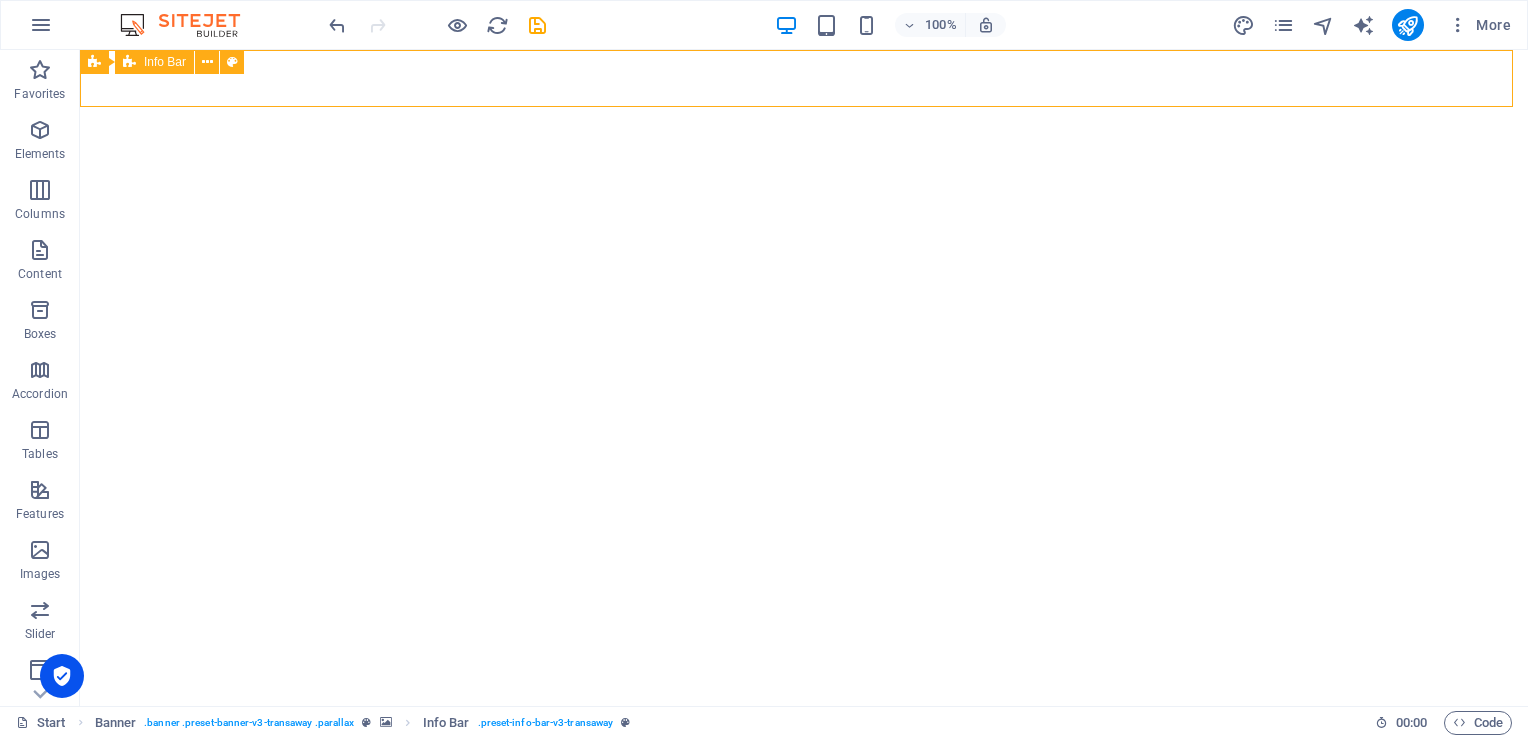 click on "Info Bar" at bounding box center [165, 62] 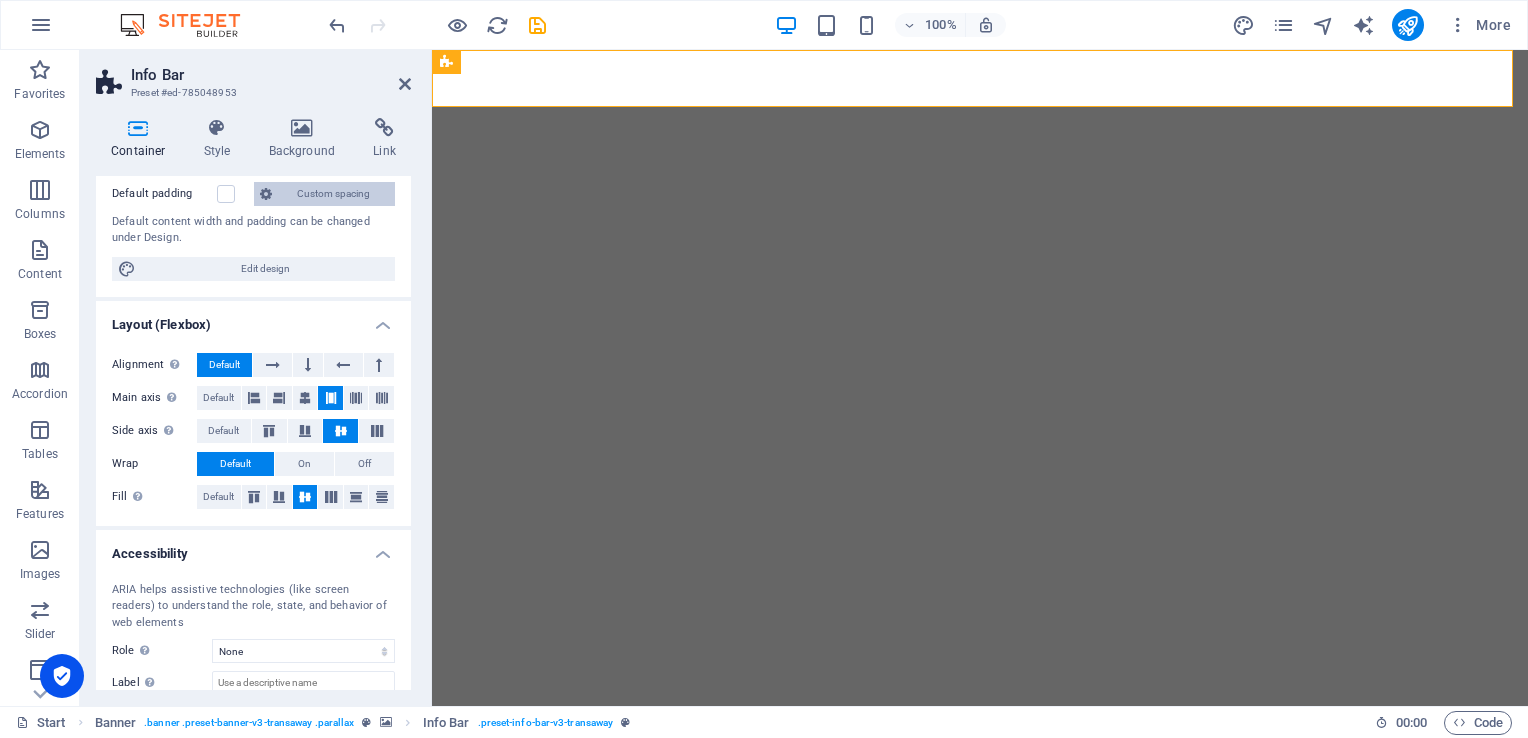 scroll, scrollTop: 259, scrollLeft: 0, axis: vertical 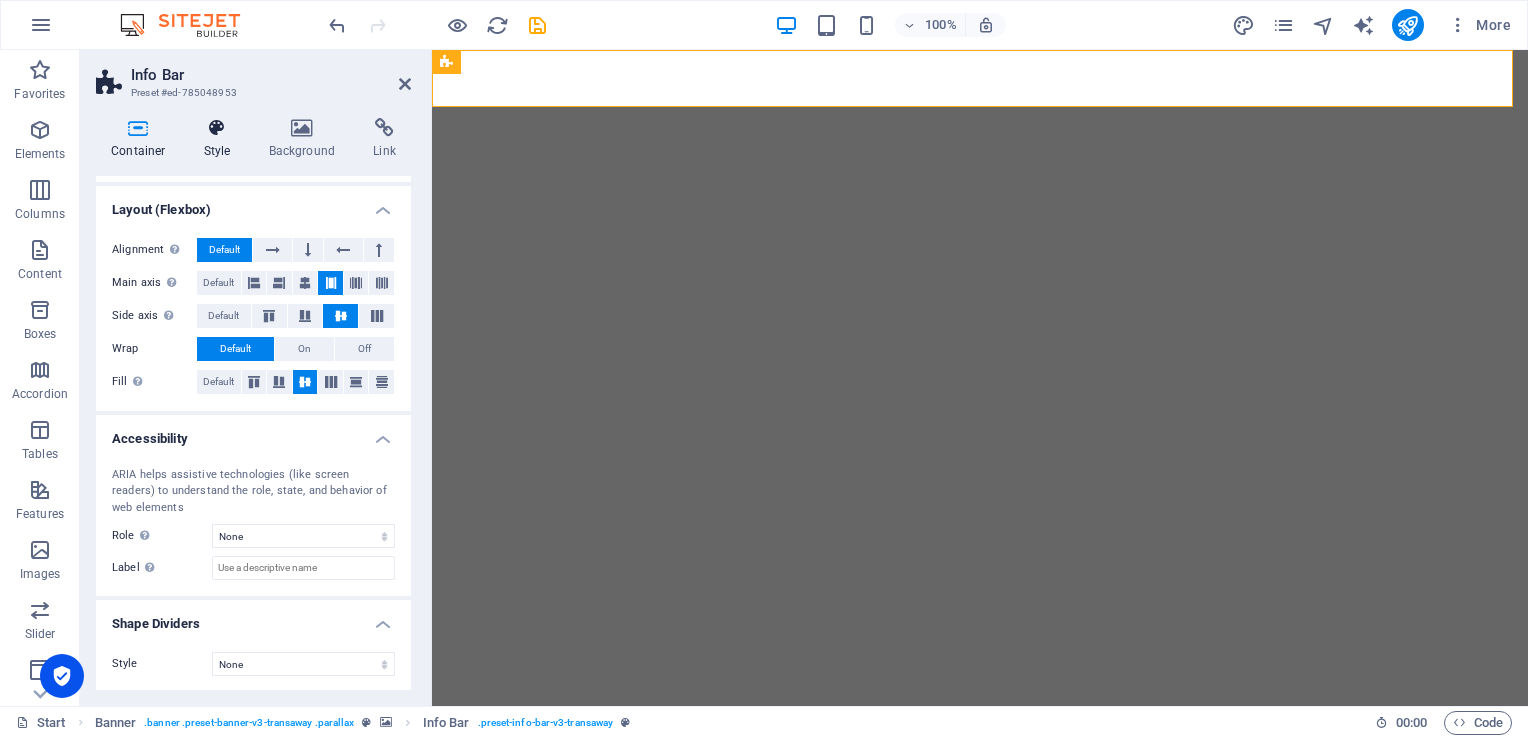 click at bounding box center [217, 128] 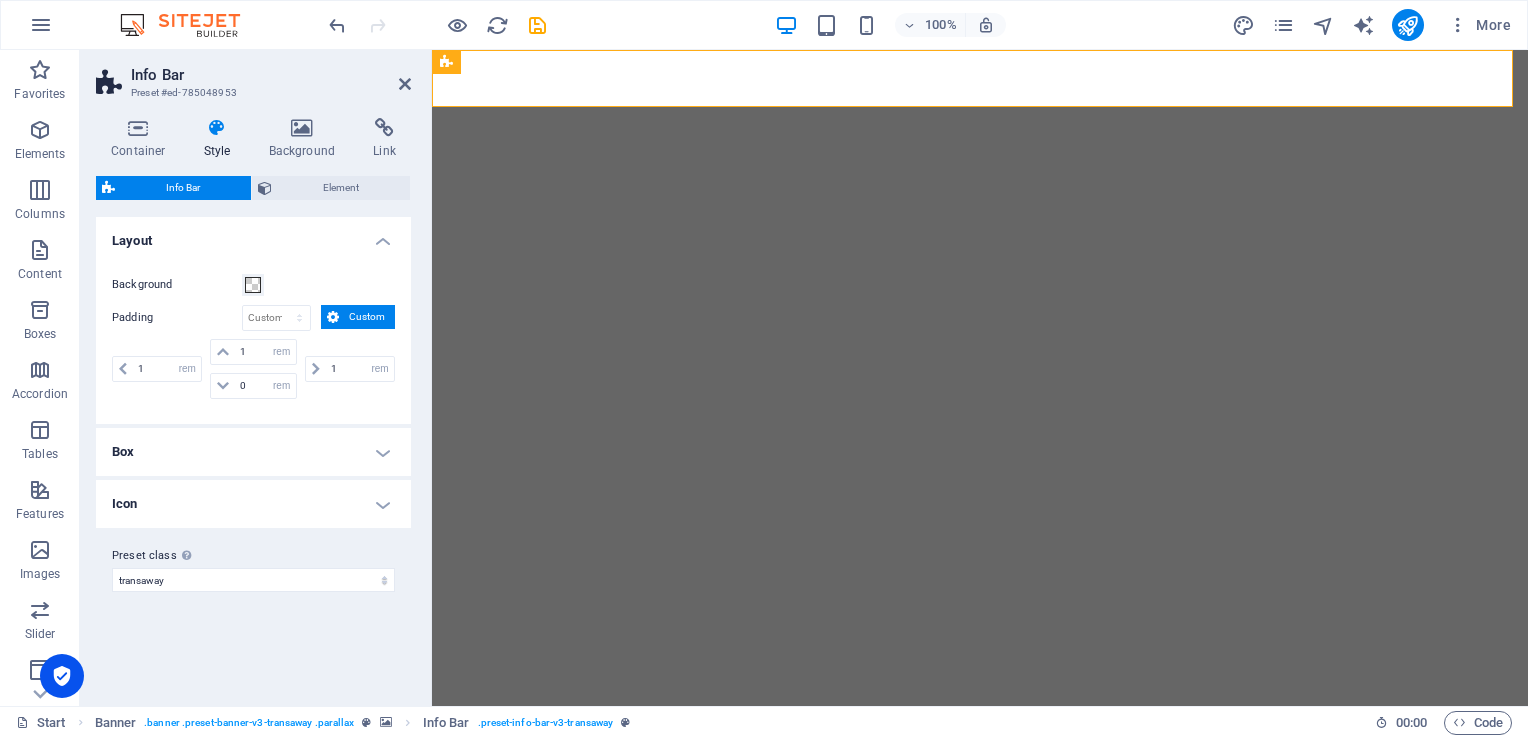 click on "Box" at bounding box center [253, 452] 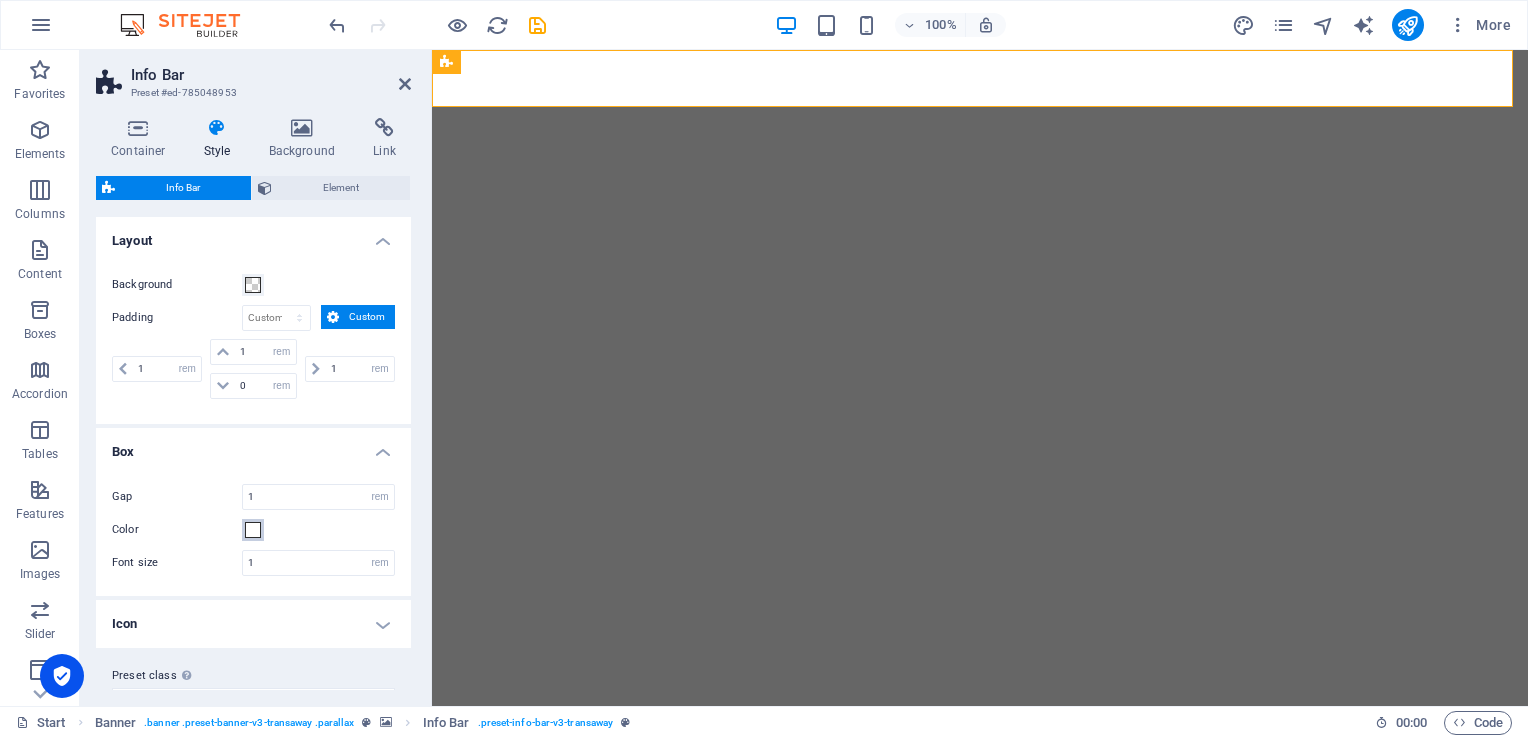 click at bounding box center [253, 530] 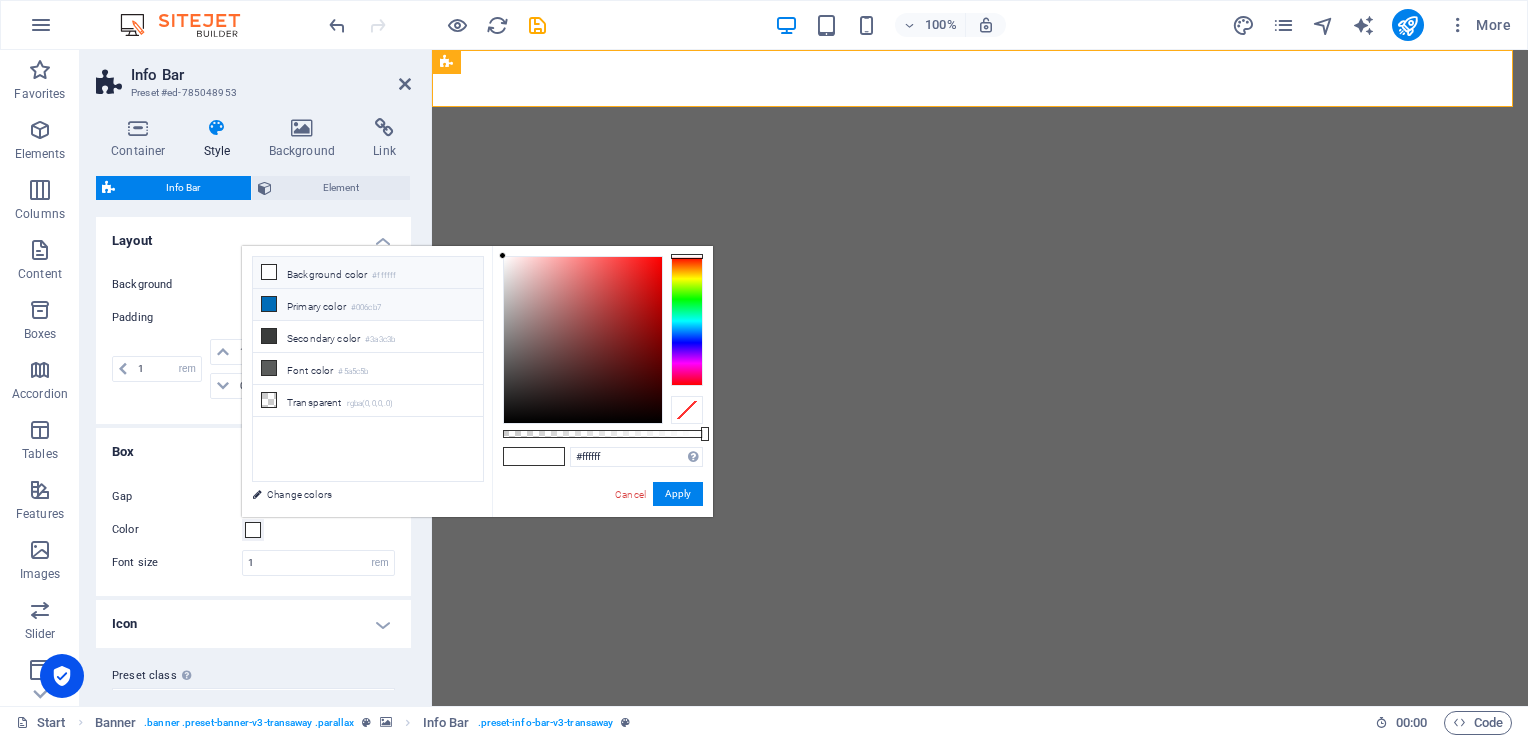 click at bounding box center (269, 304) 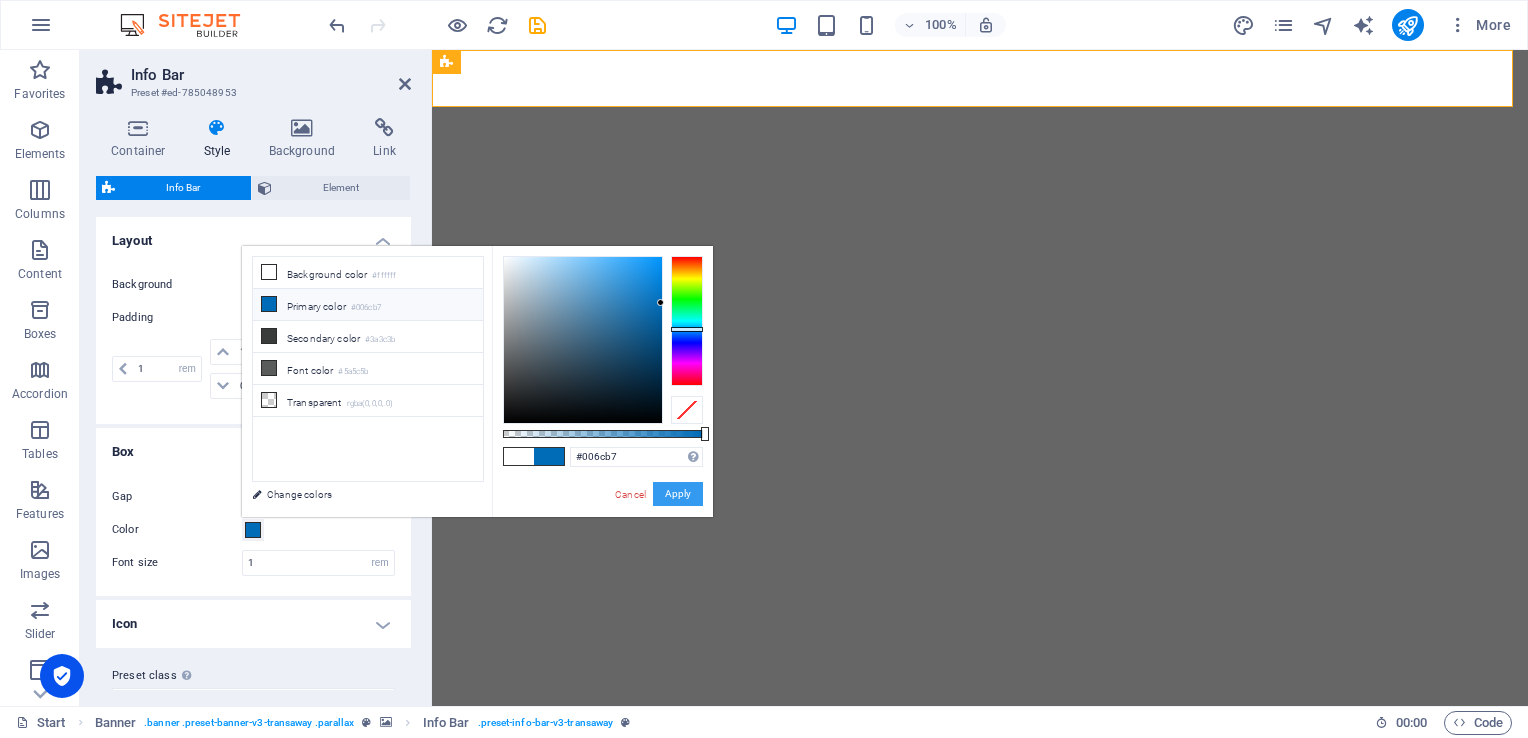 click on "Apply" at bounding box center (678, 494) 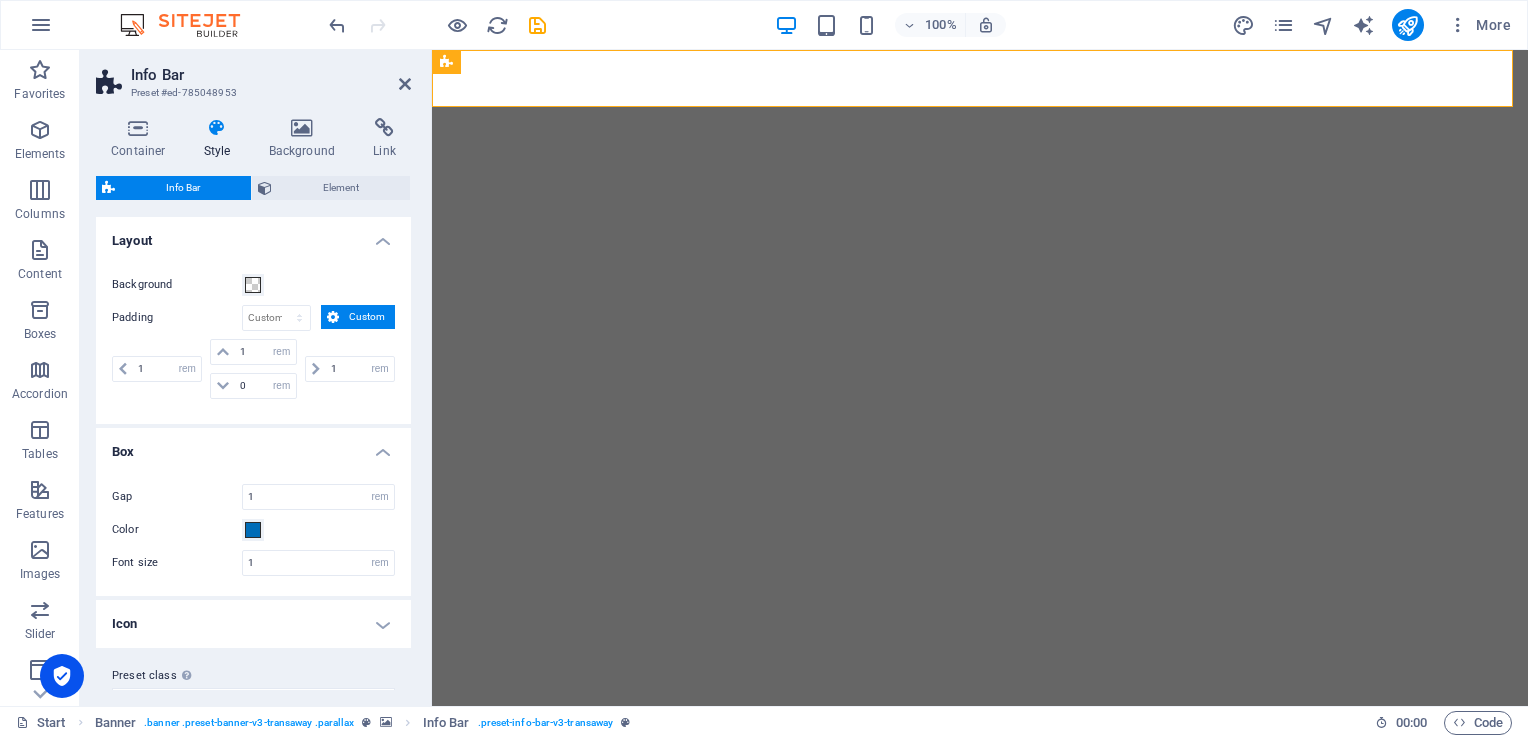 click on "Icon" at bounding box center [253, 624] 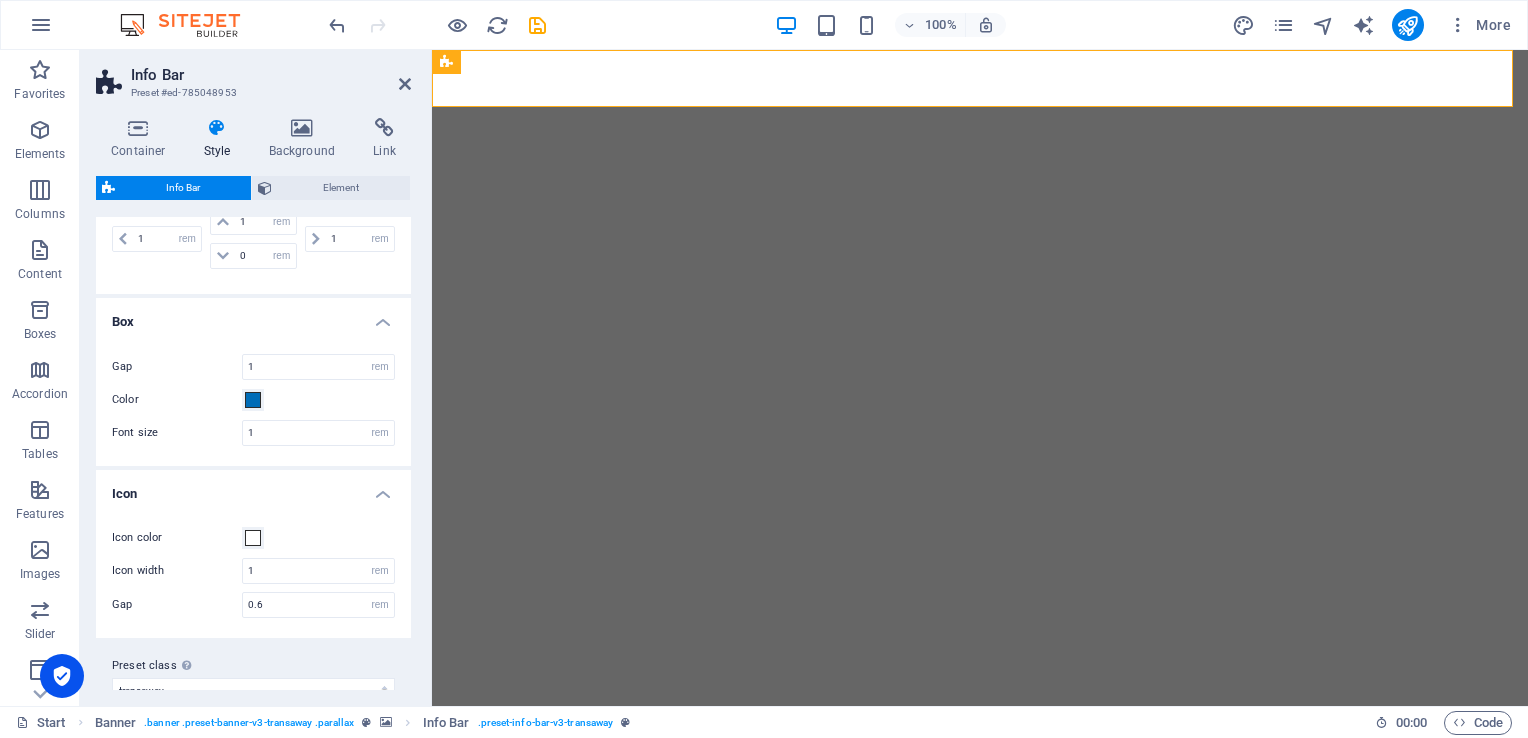 scroll, scrollTop: 154, scrollLeft: 0, axis: vertical 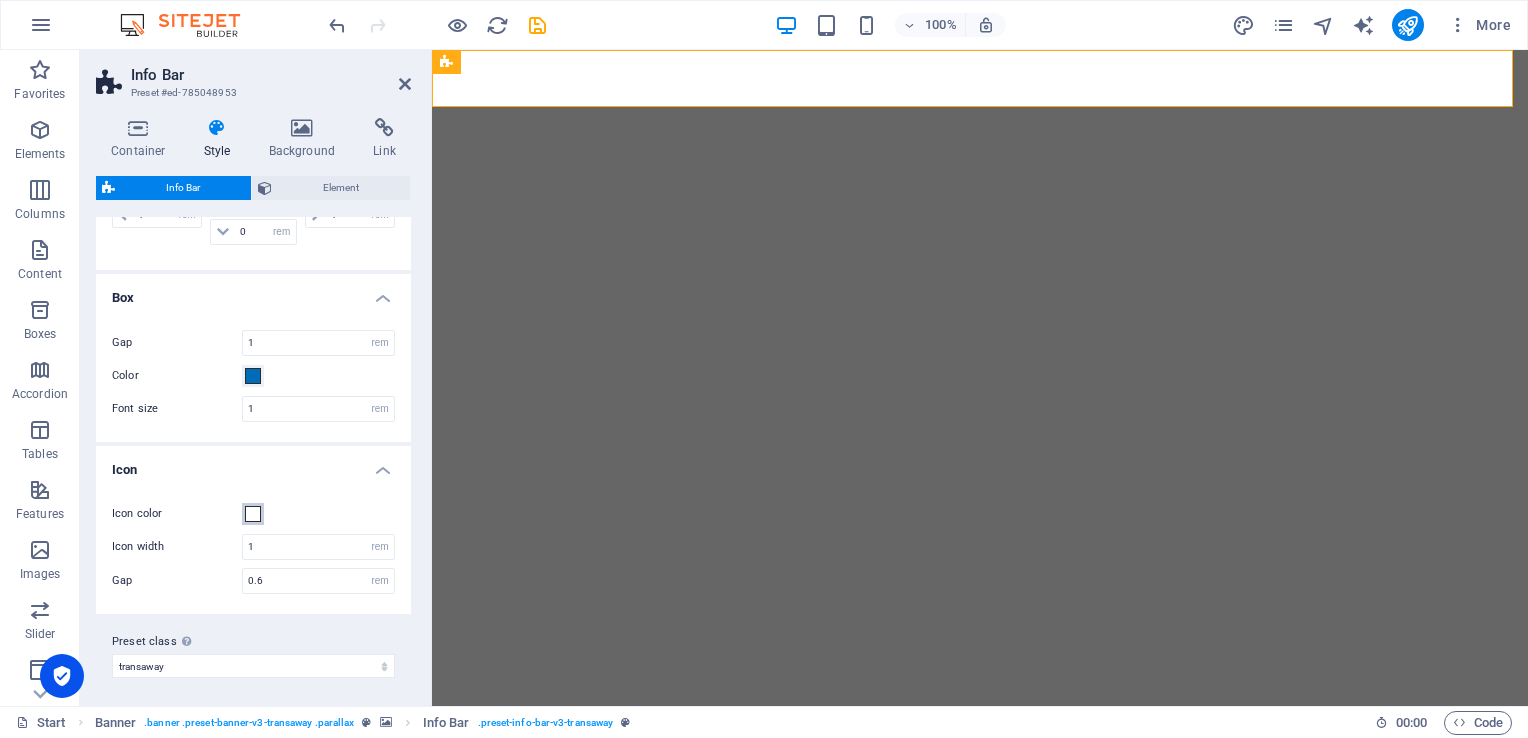 click at bounding box center (253, 514) 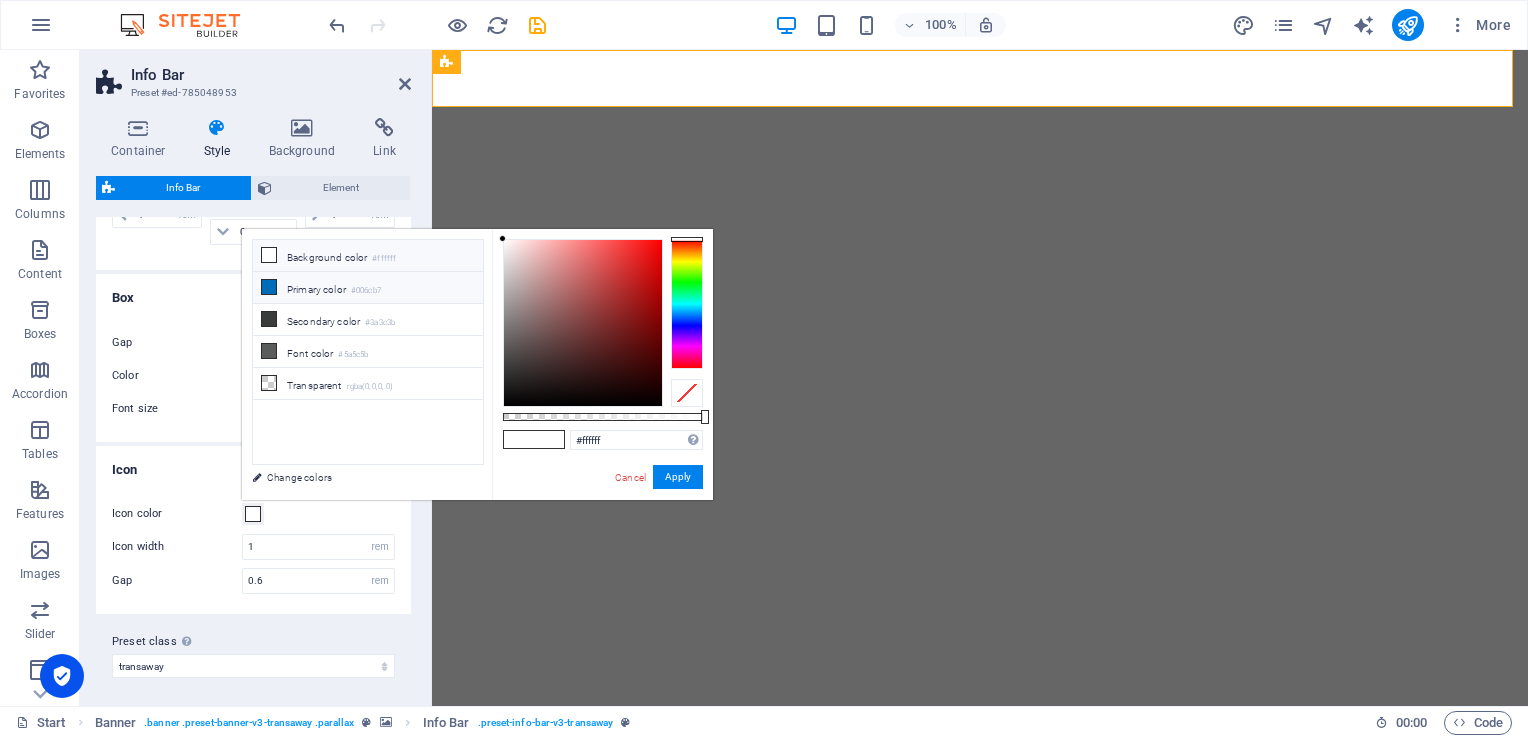 click on "Primary color
#006cb7" at bounding box center [368, 288] 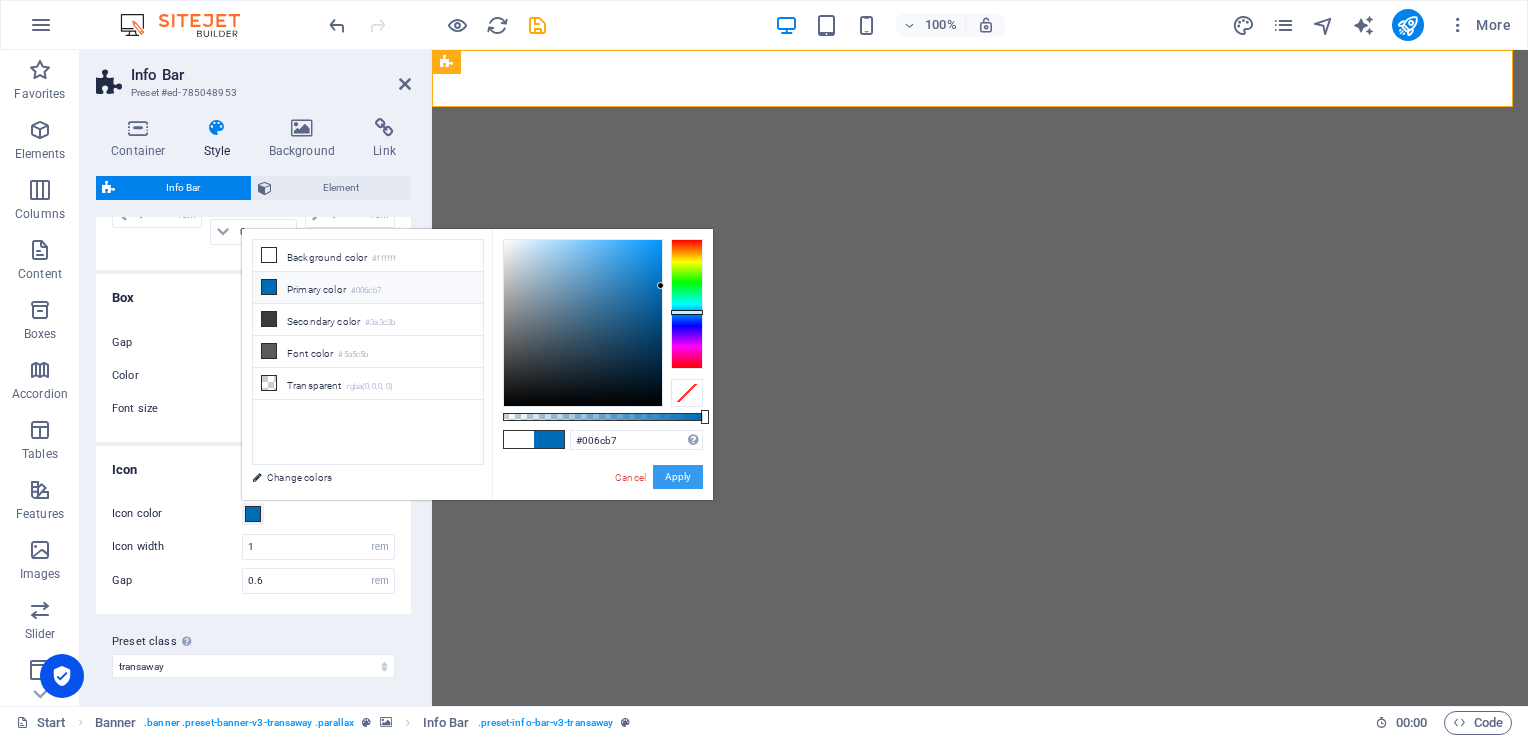 click on "Apply" at bounding box center [678, 477] 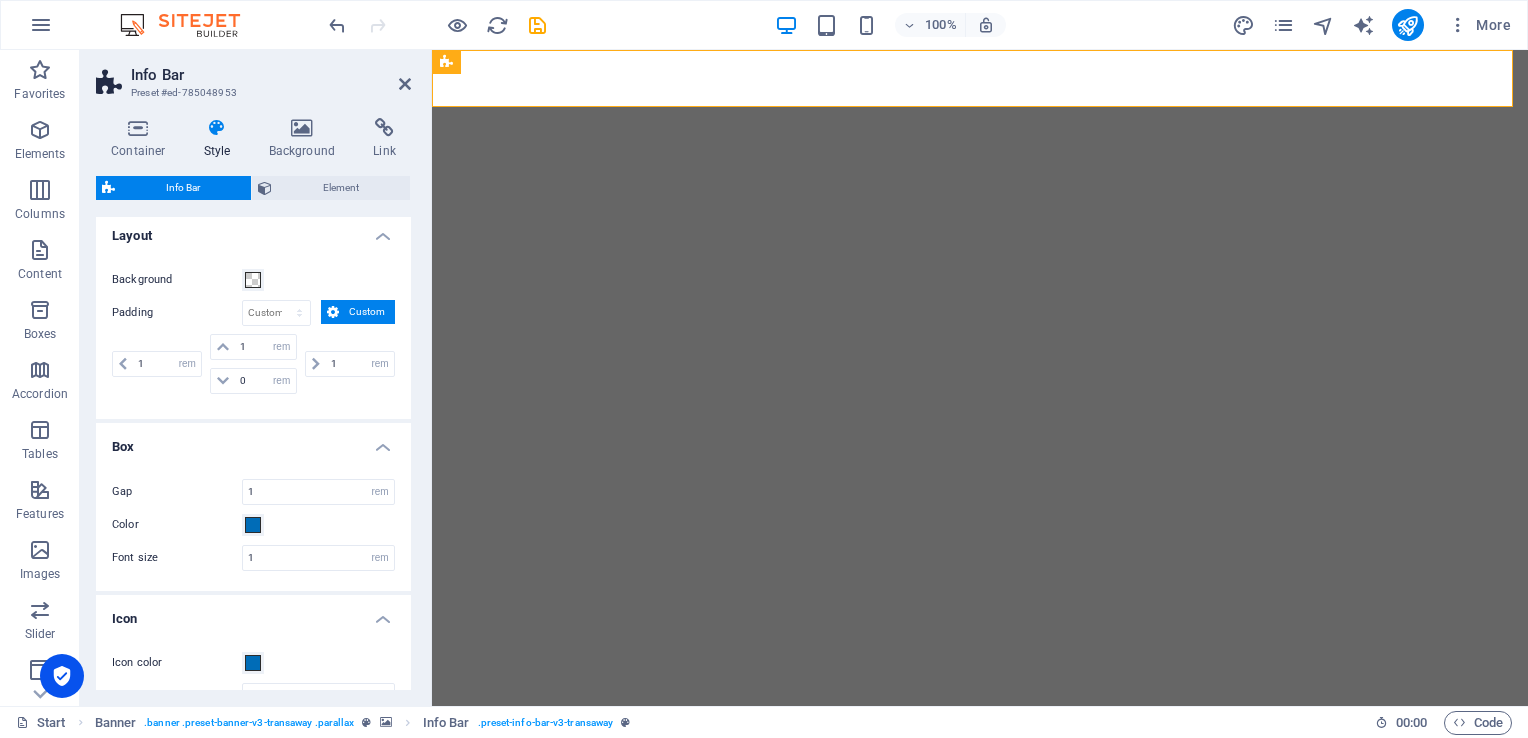 scroll, scrollTop: 0, scrollLeft: 0, axis: both 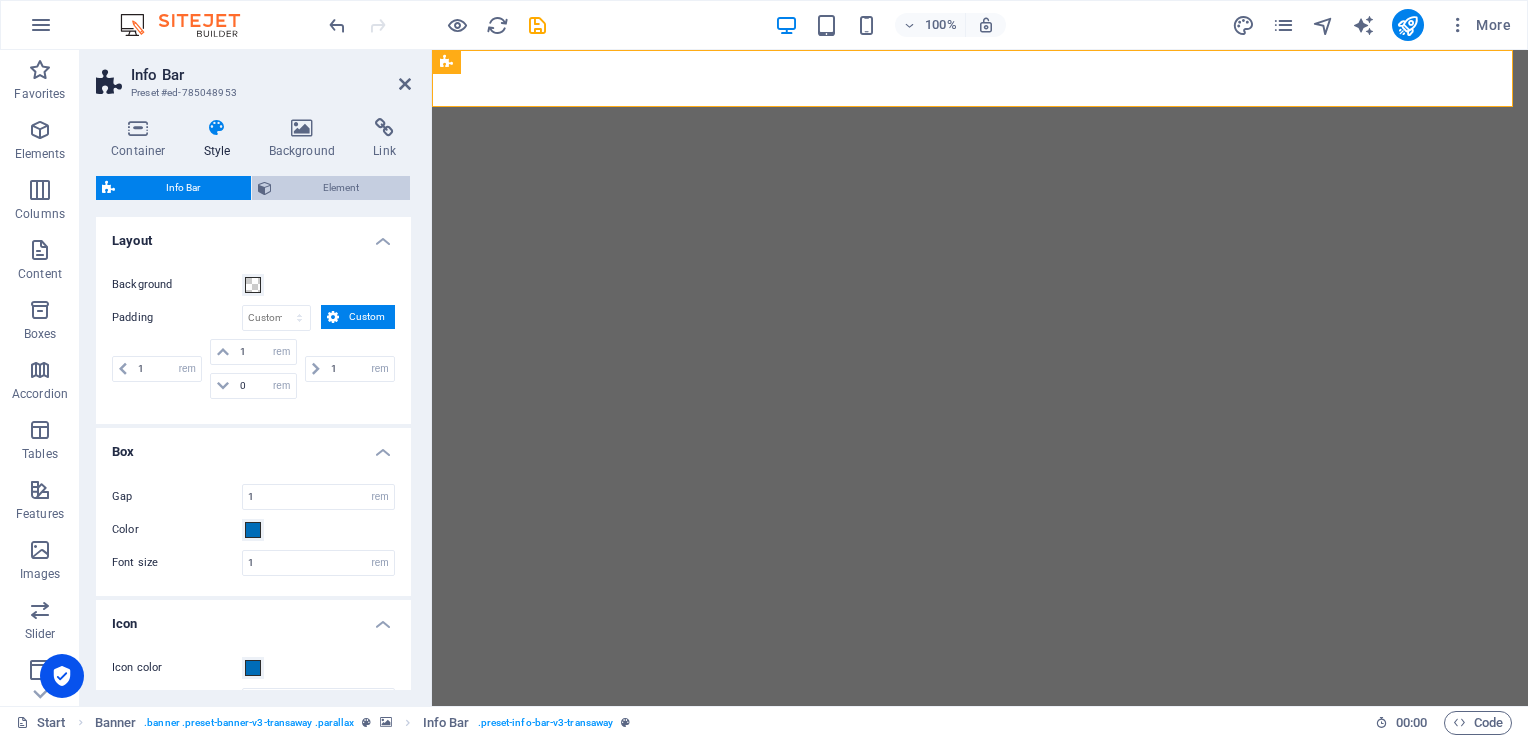 click on "Element" at bounding box center [341, 188] 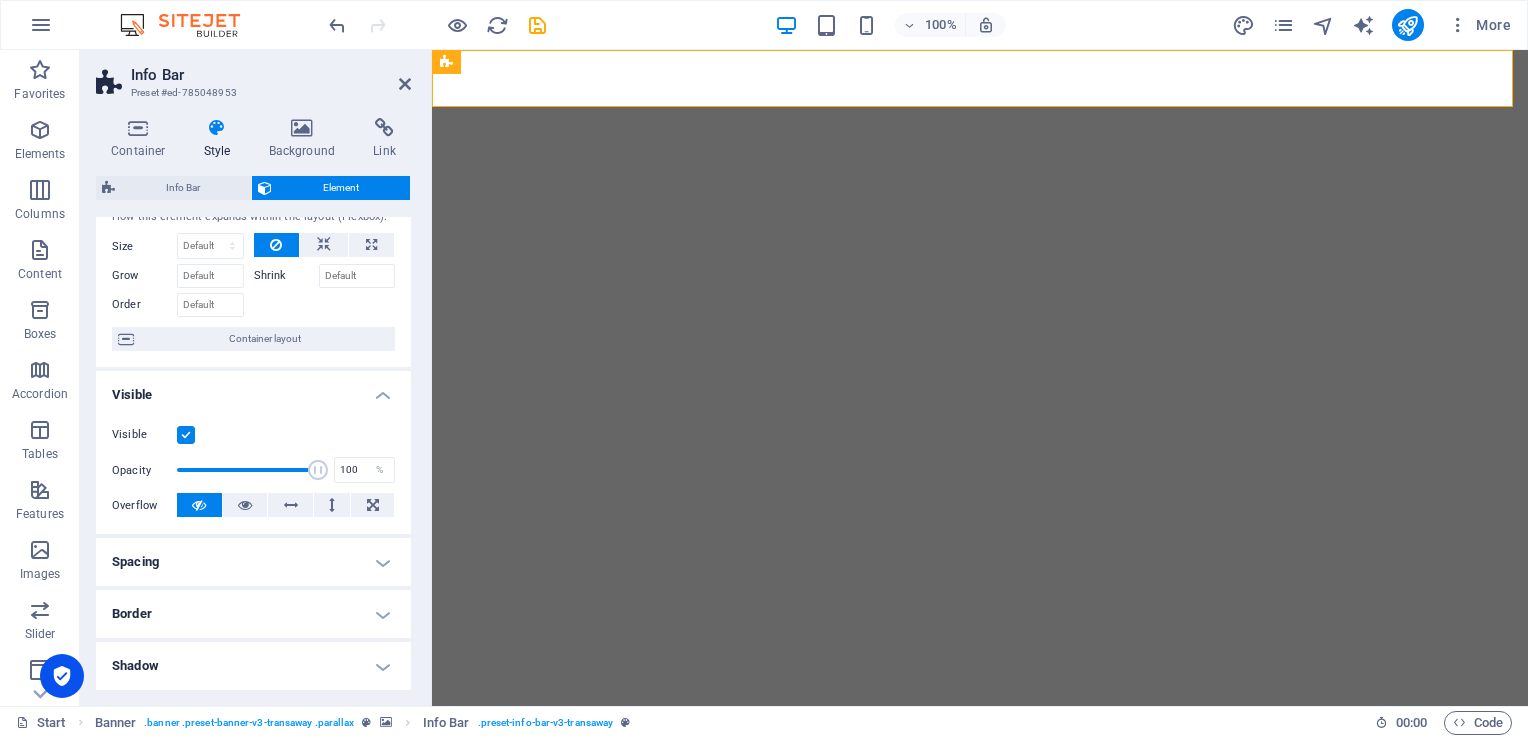 scroll, scrollTop: 0, scrollLeft: 0, axis: both 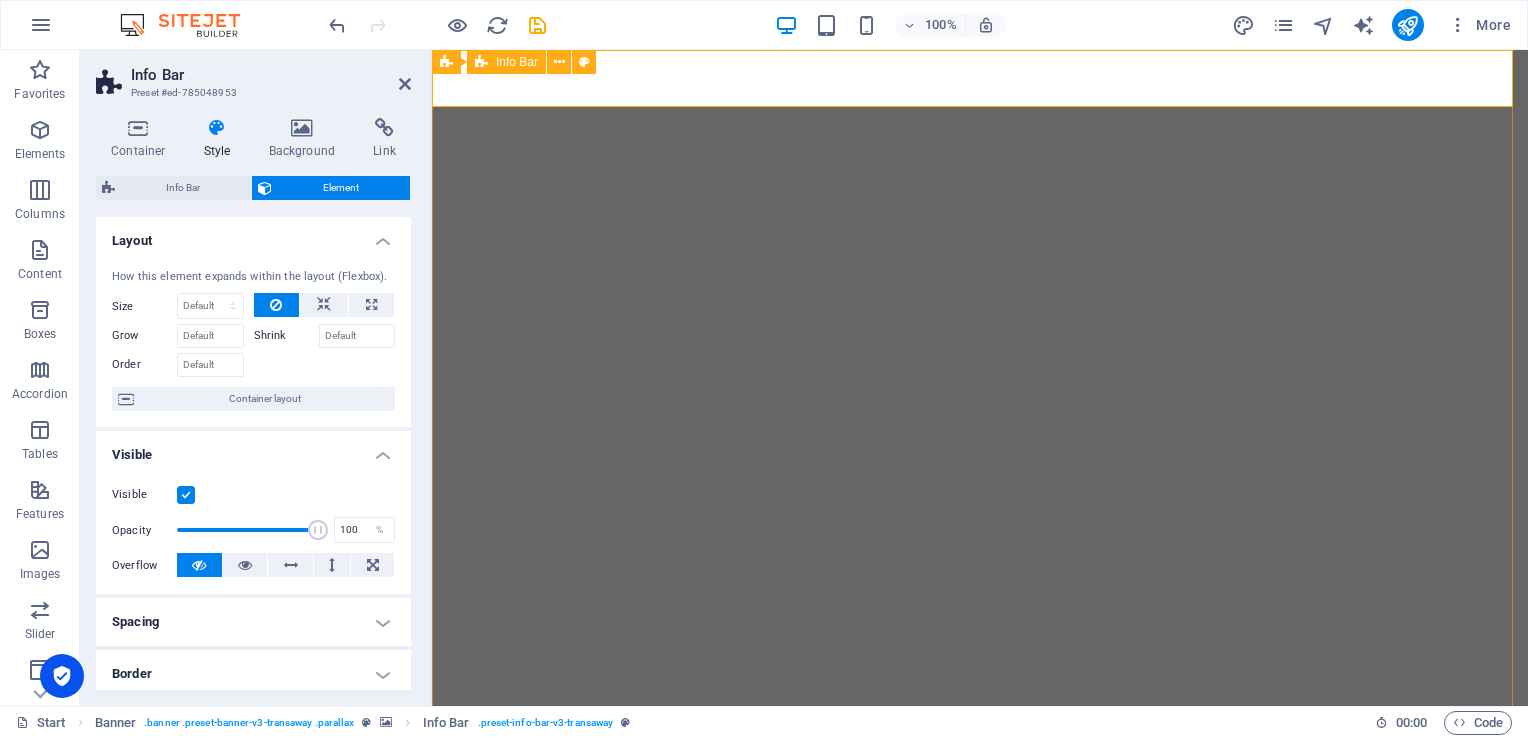 click on "[PHONE_NUMBER] [EMAIL_ADDRESS]" at bounding box center [980, 829] 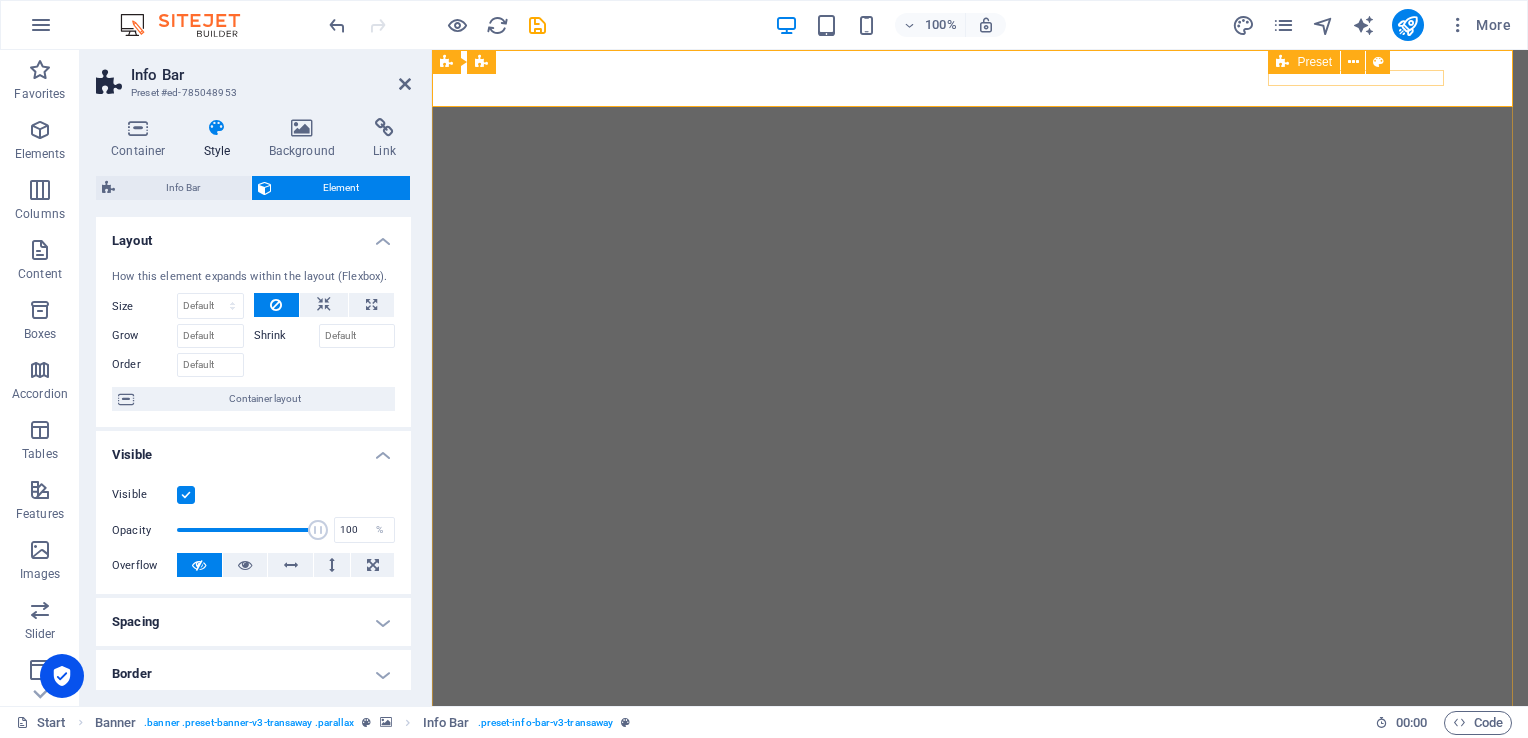 click on "Preset" at bounding box center (1304, 62) 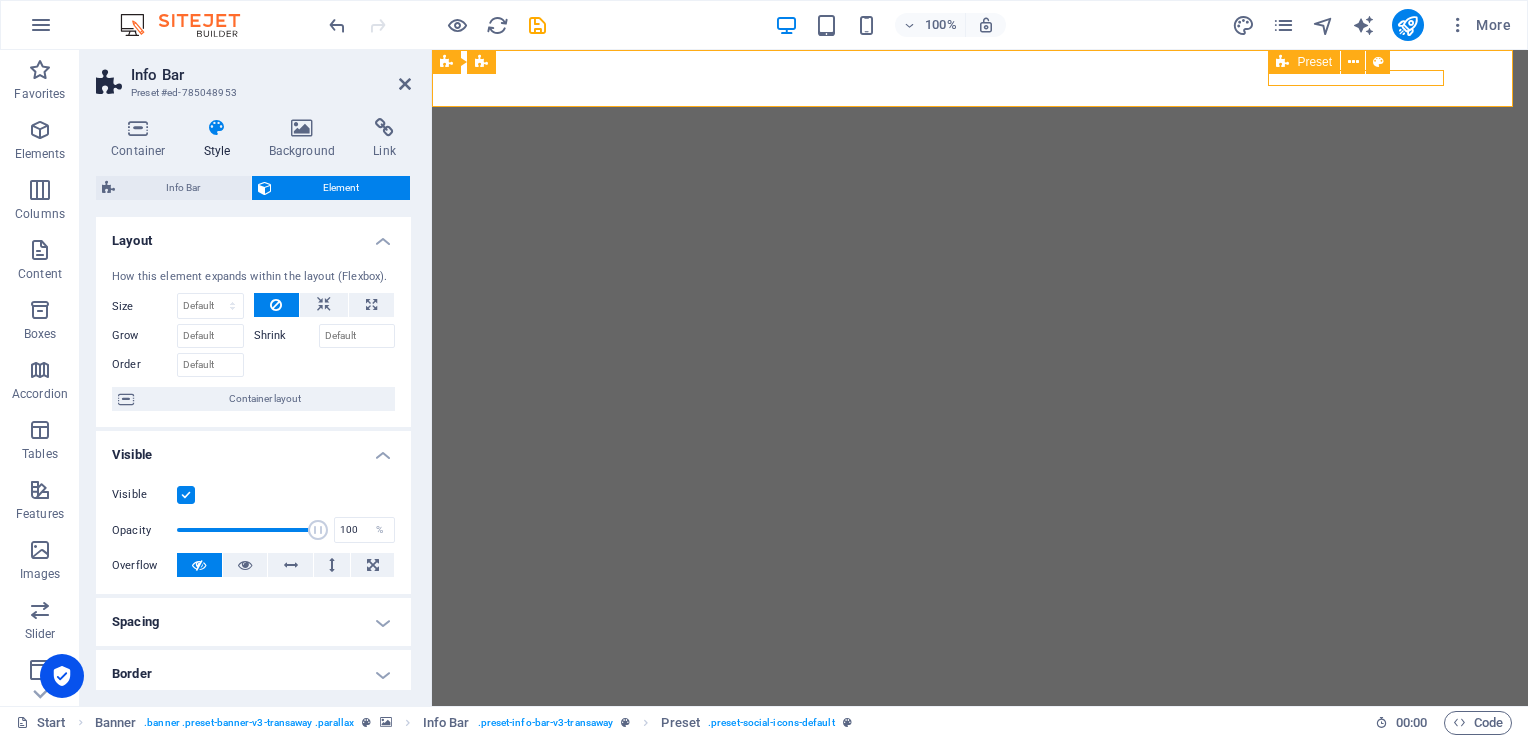 click on "Preset" at bounding box center [1304, 62] 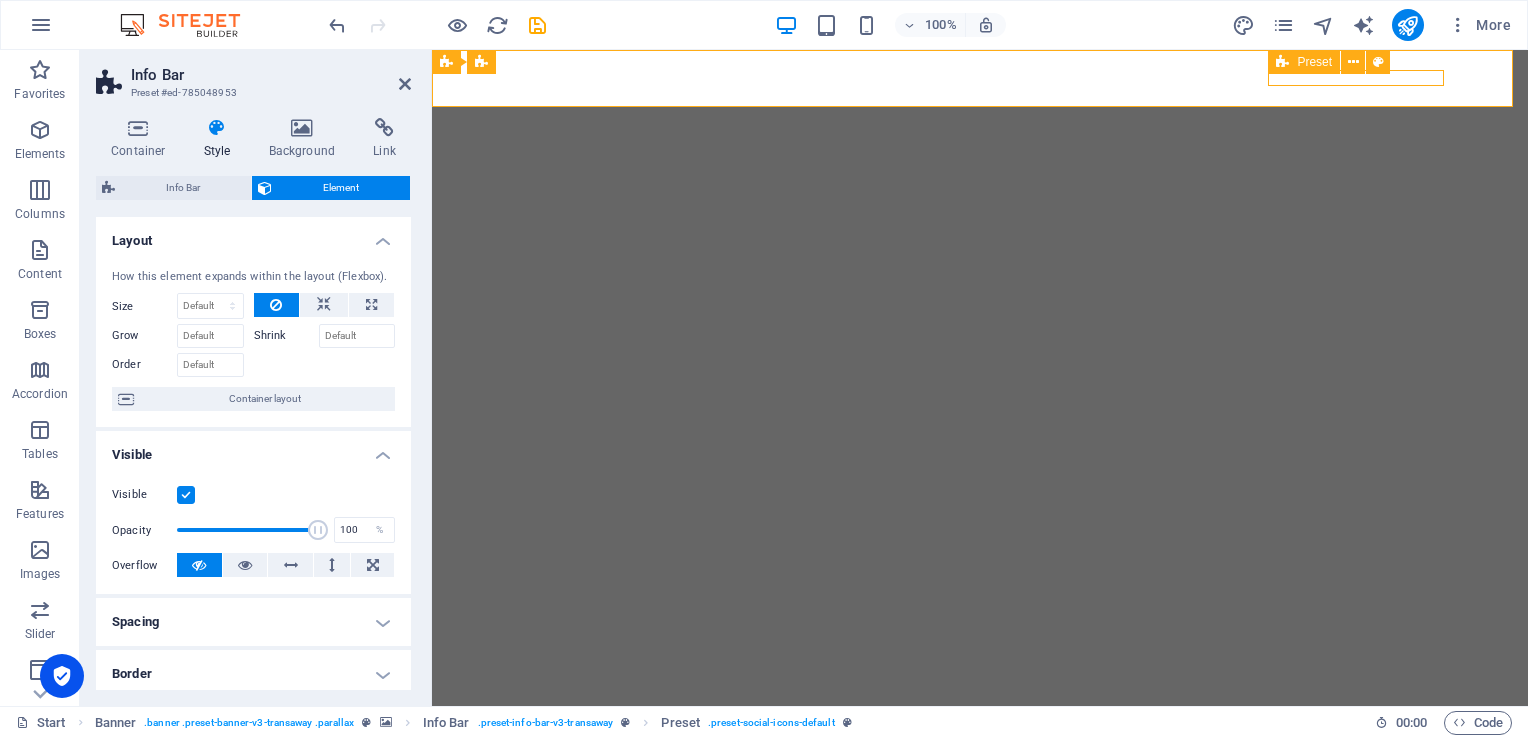 select on "px" 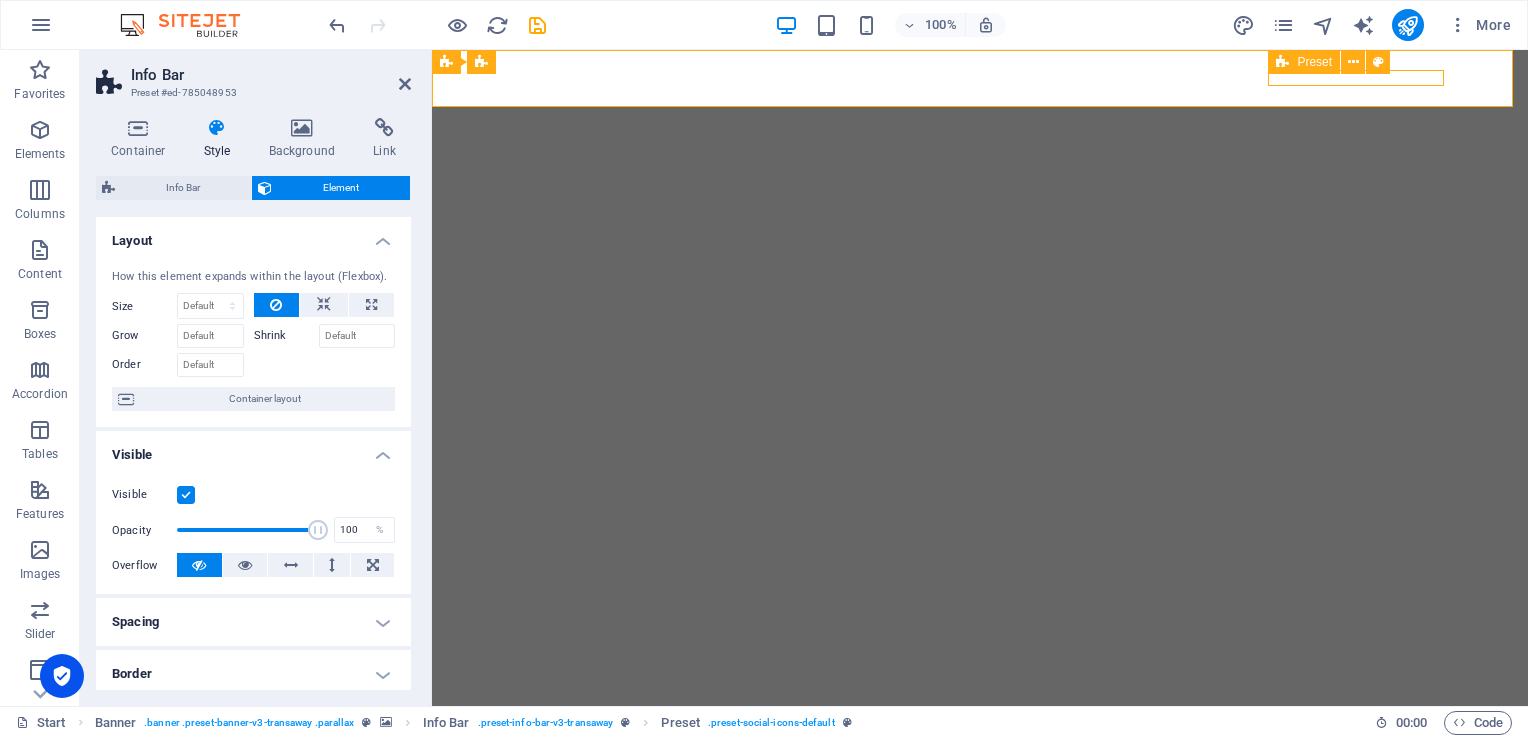 select on "rem" 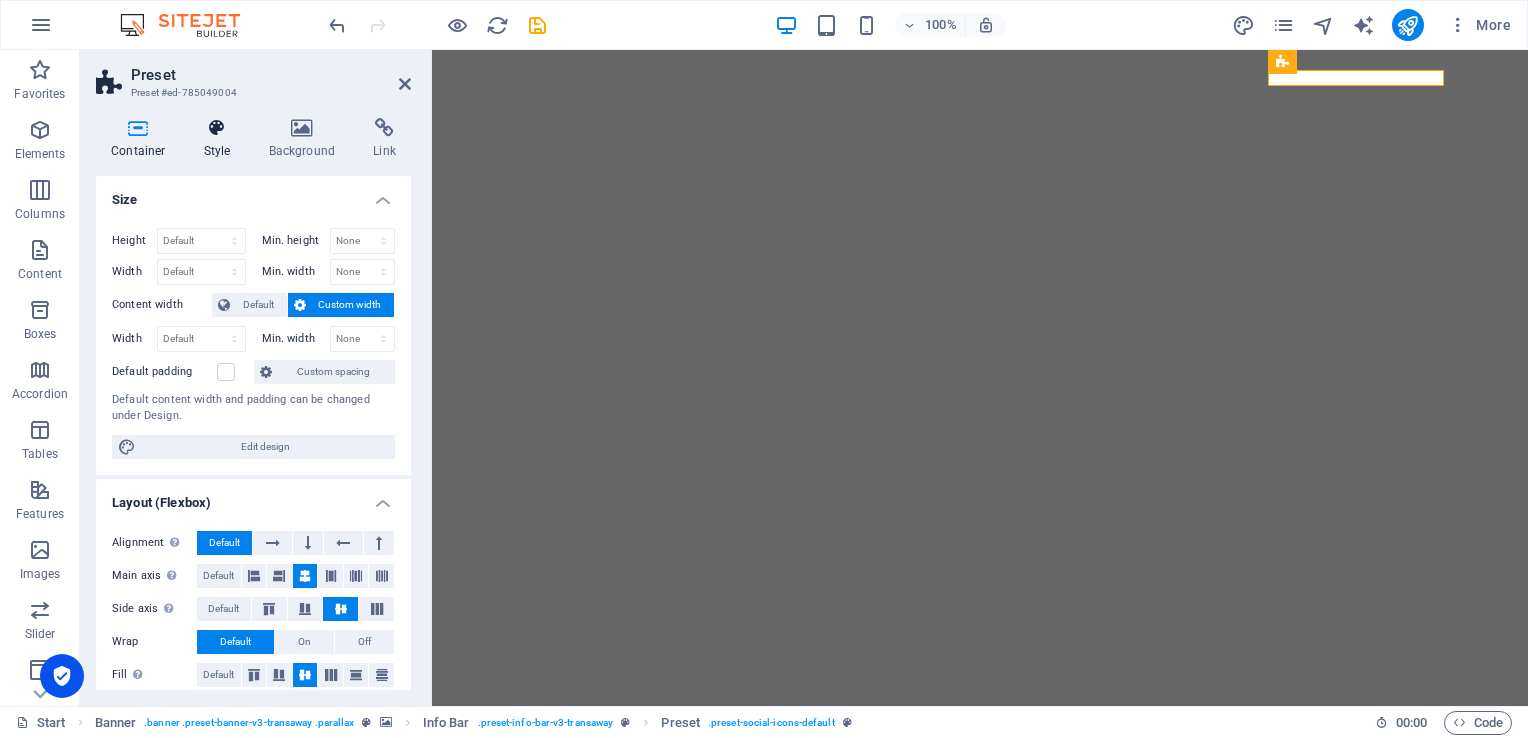 click at bounding box center [217, 128] 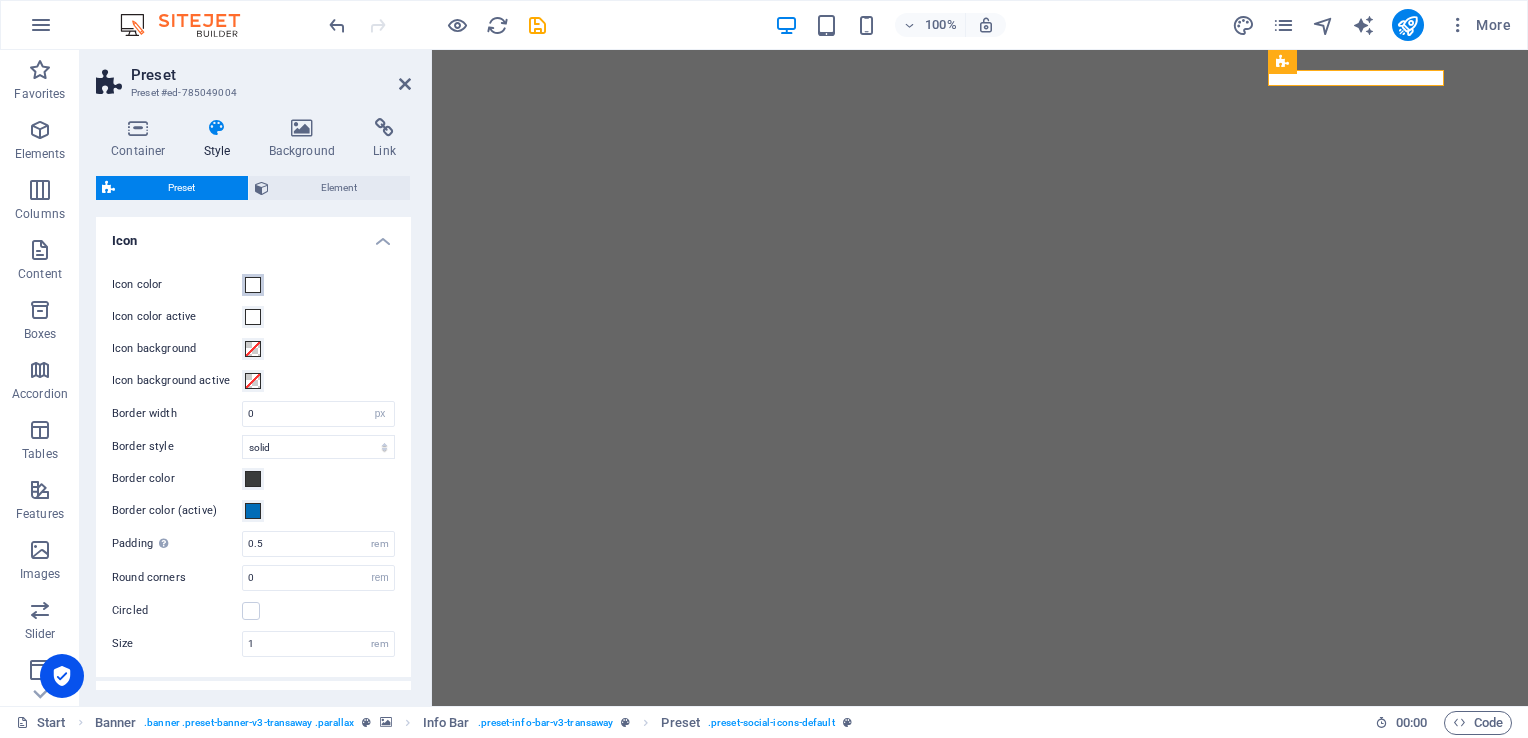 click at bounding box center (253, 285) 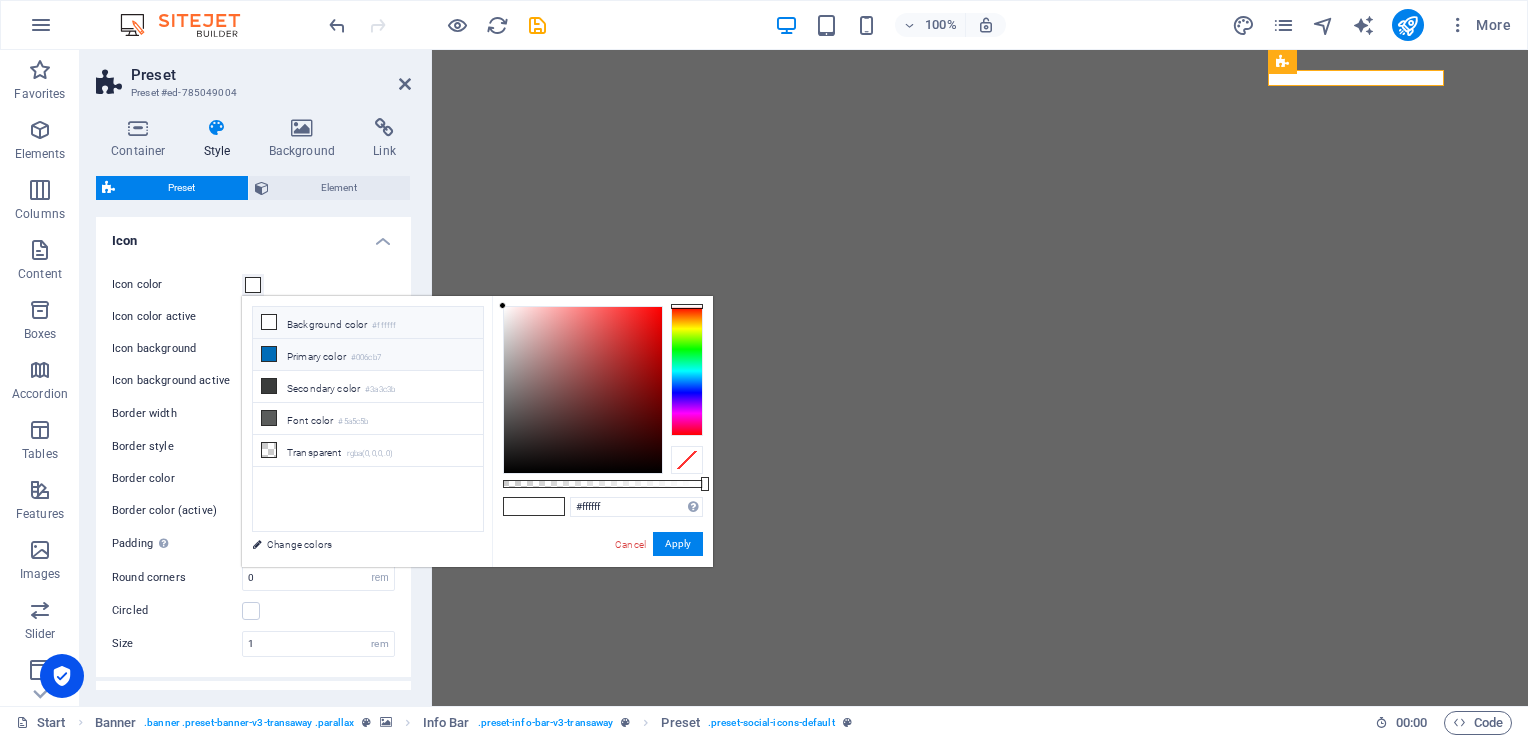 click at bounding box center (269, 354) 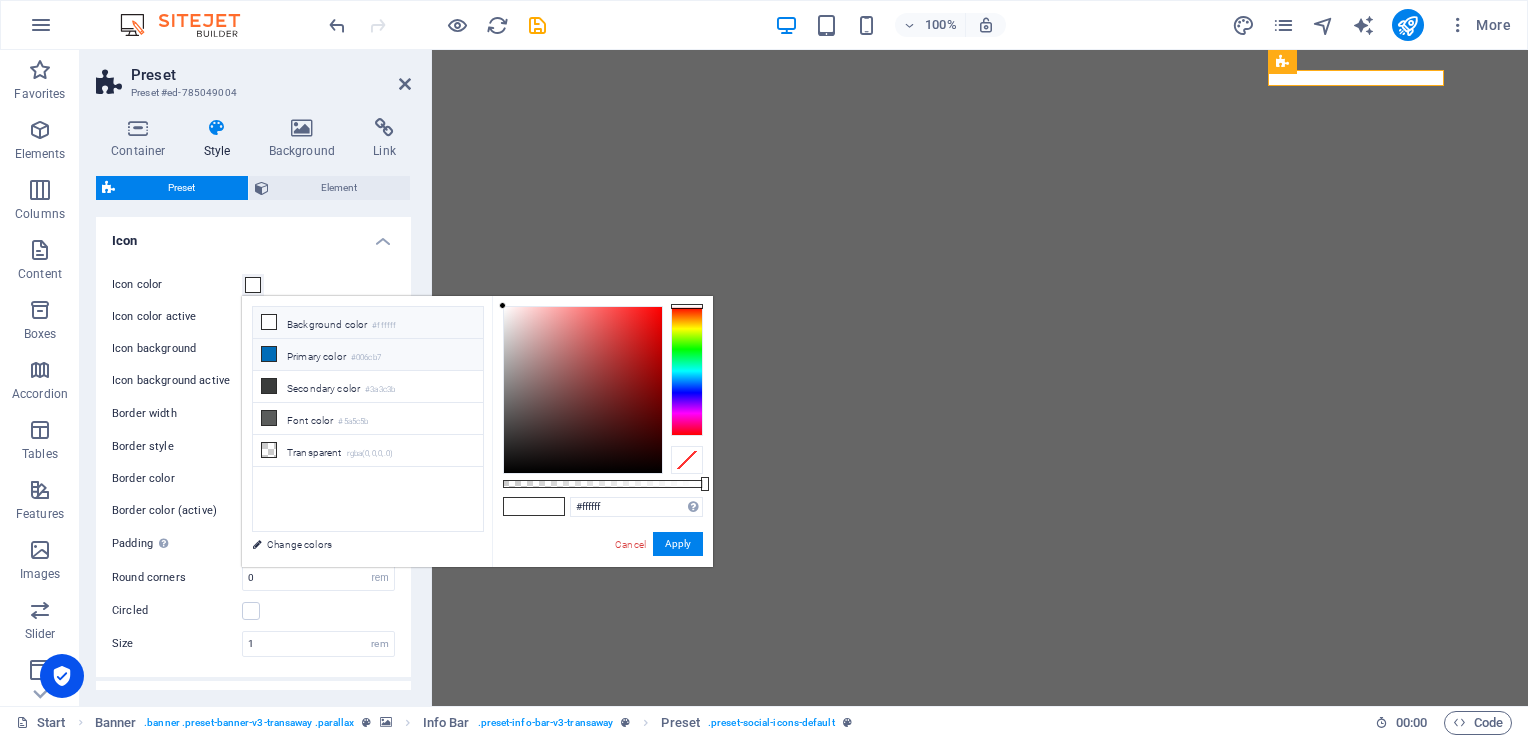 type on "#006cb7" 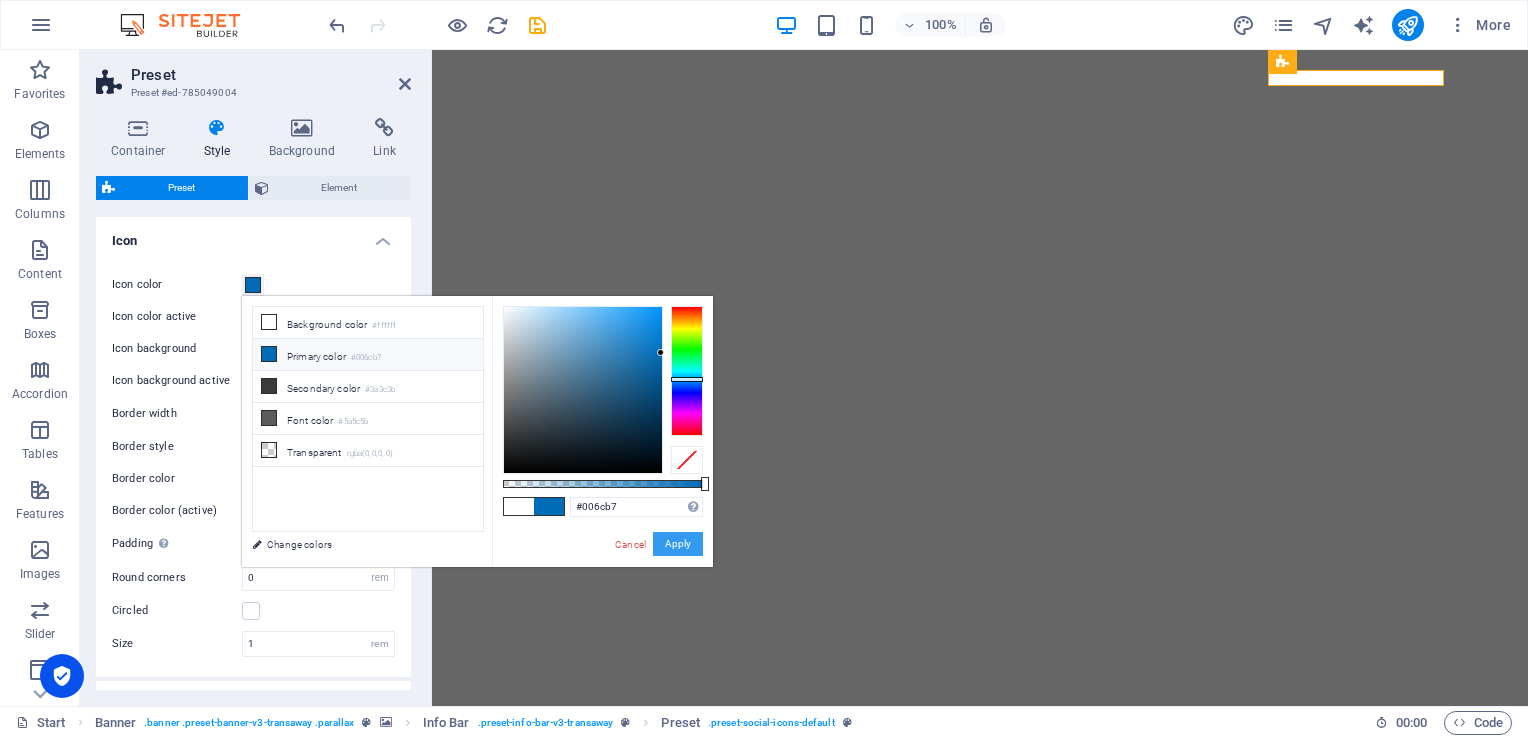 click on "Apply" at bounding box center (678, 544) 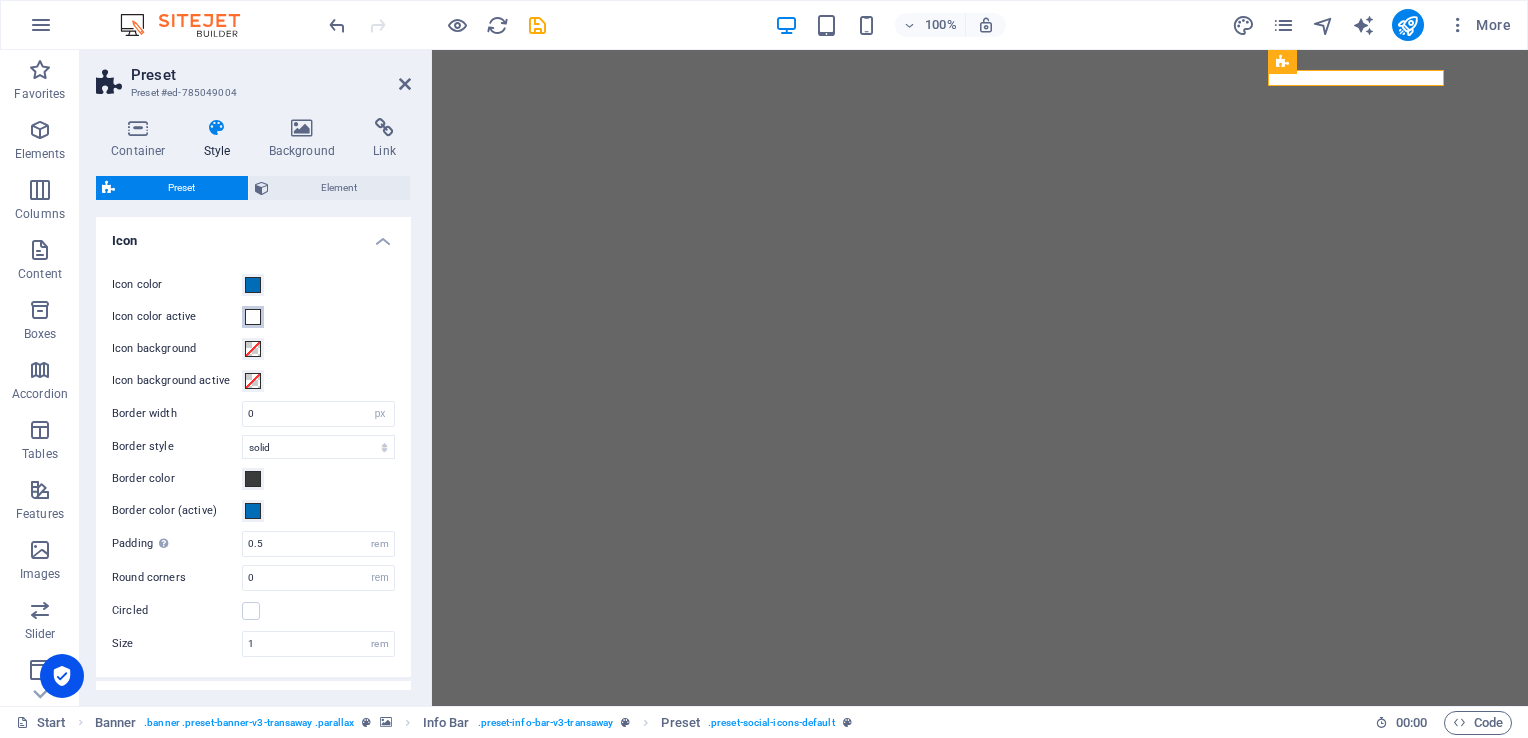 click at bounding box center [253, 317] 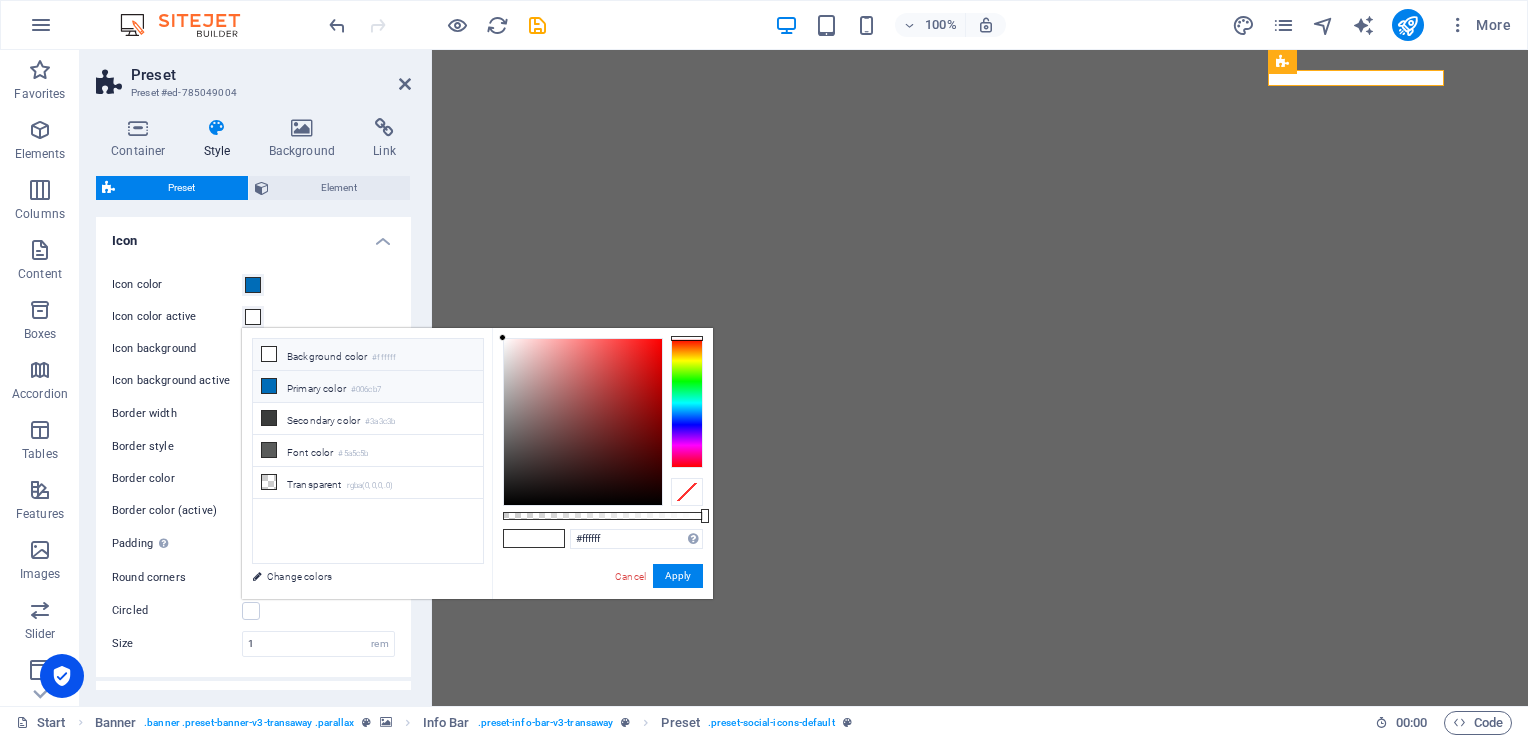 click on "Primary color
#006cb7" at bounding box center [368, 387] 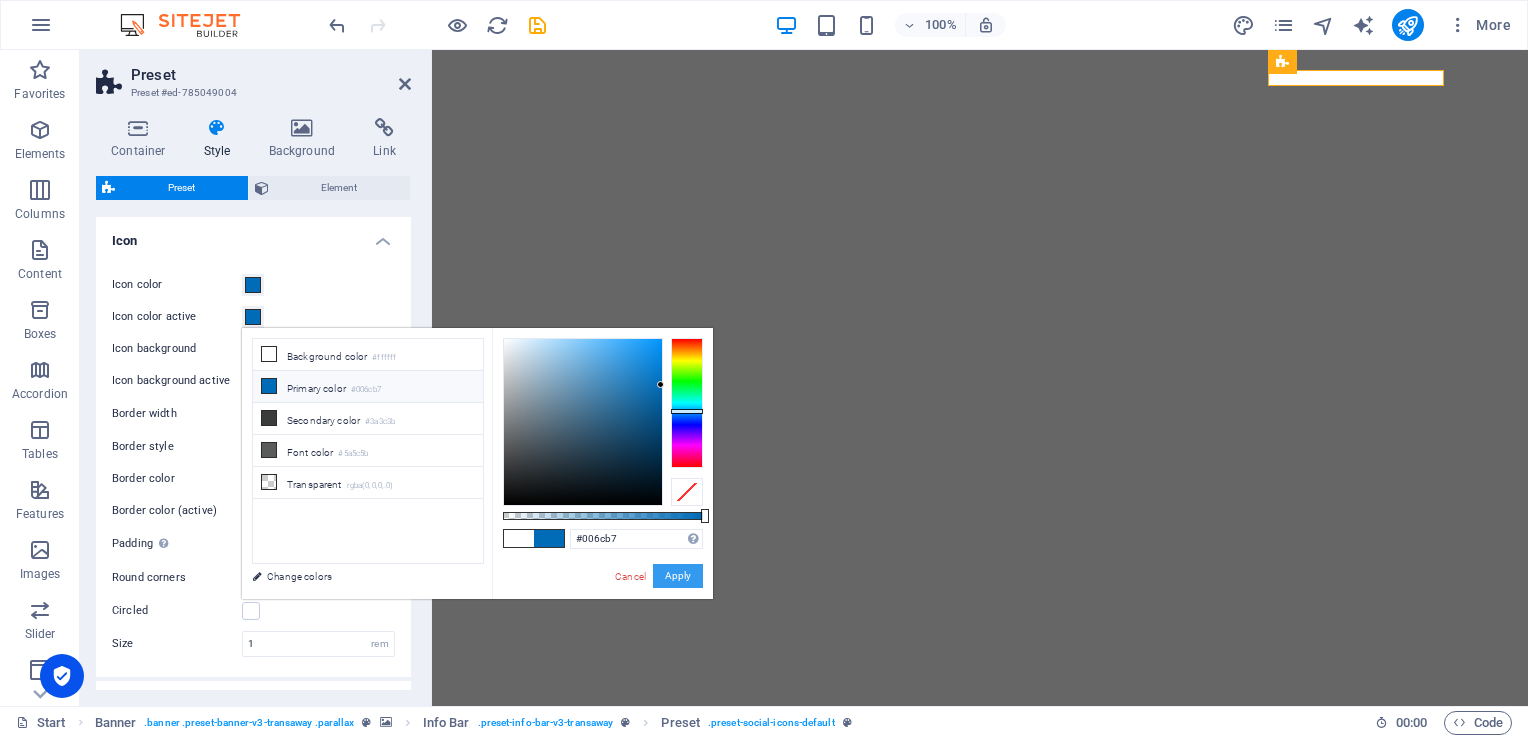 click on "Apply" at bounding box center (678, 576) 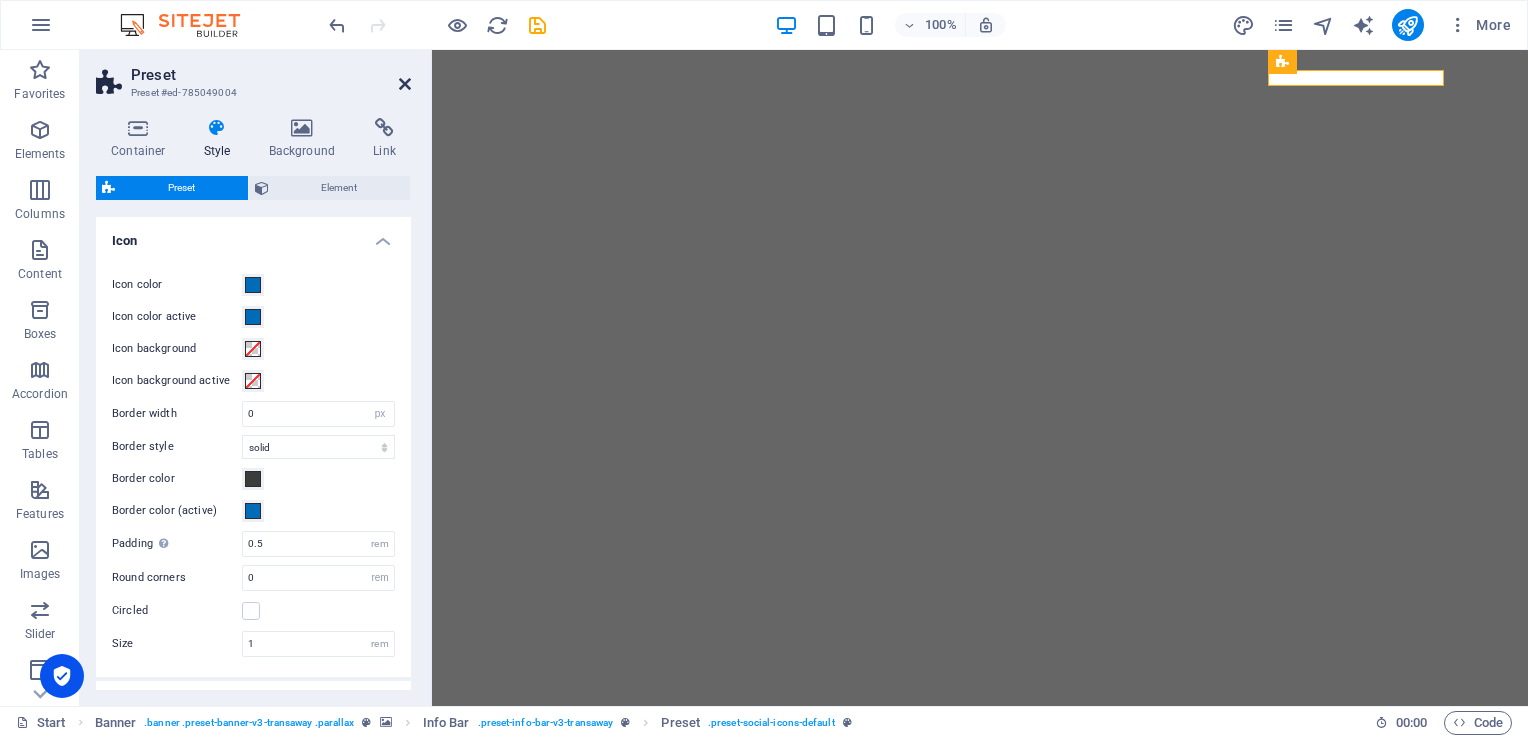 drag, startPoint x: 404, startPoint y: 88, endPoint x: 620, endPoint y: 91, distance: 216.02083 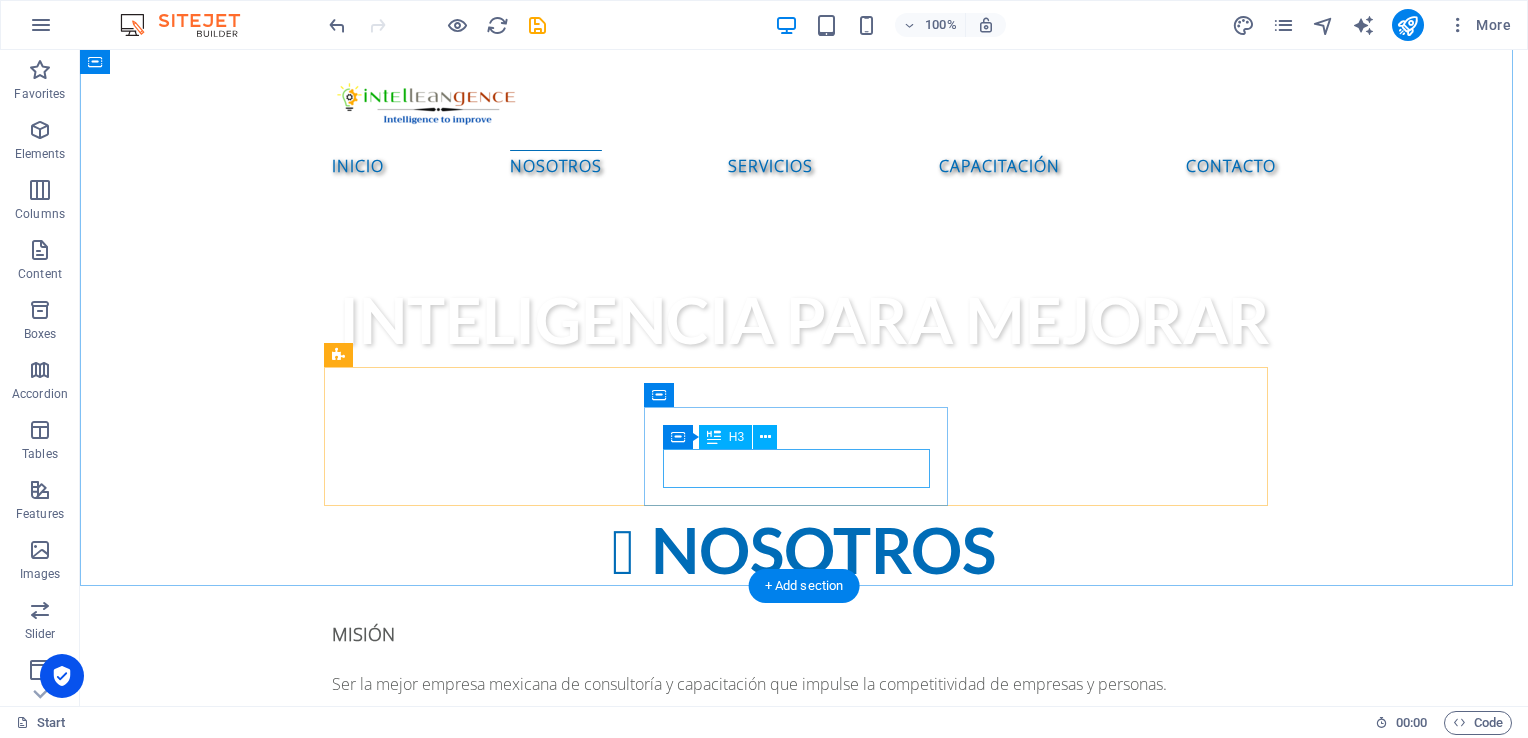 scroll, scrollTop: 900, scrollLeft: 0, axis: vertical 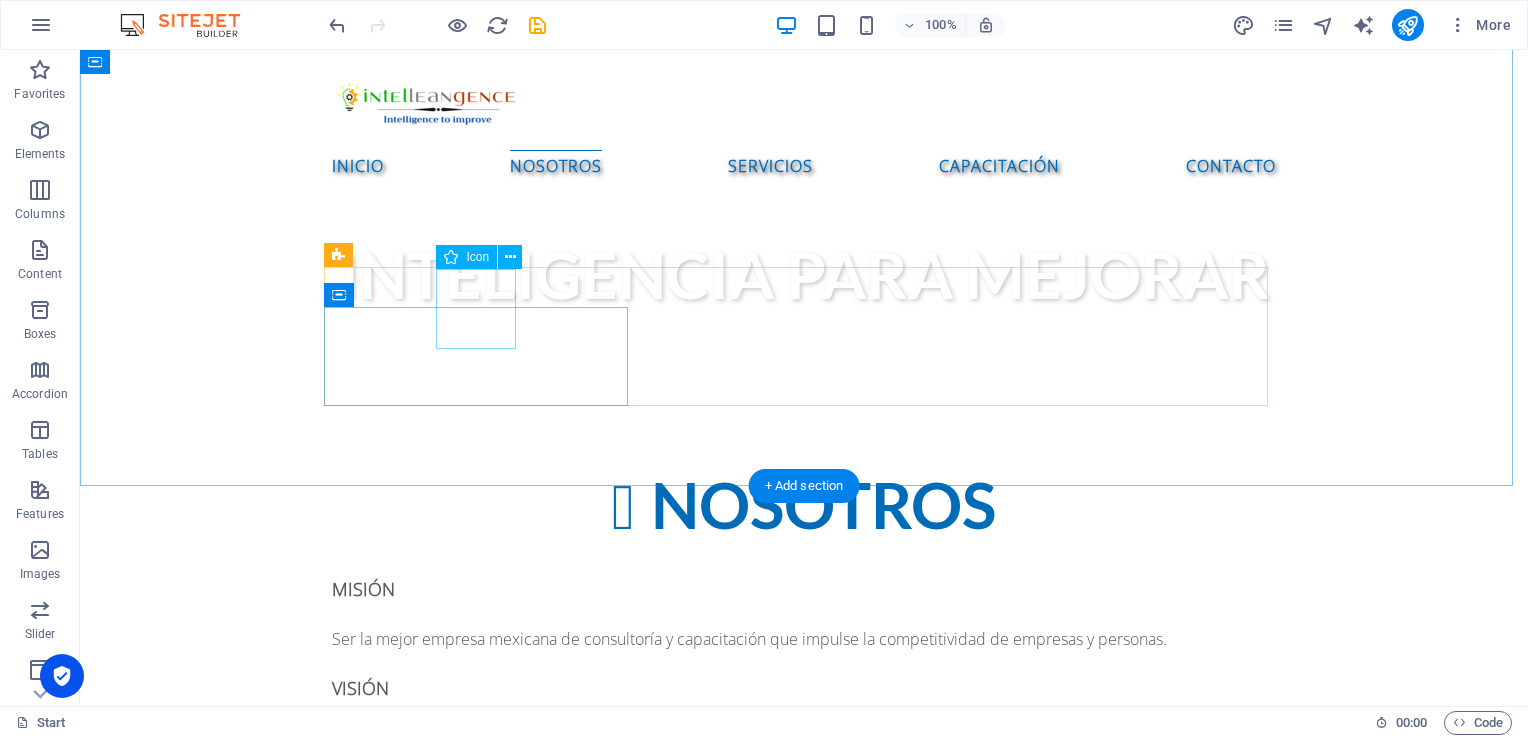 click at bounding box center (804, 895) 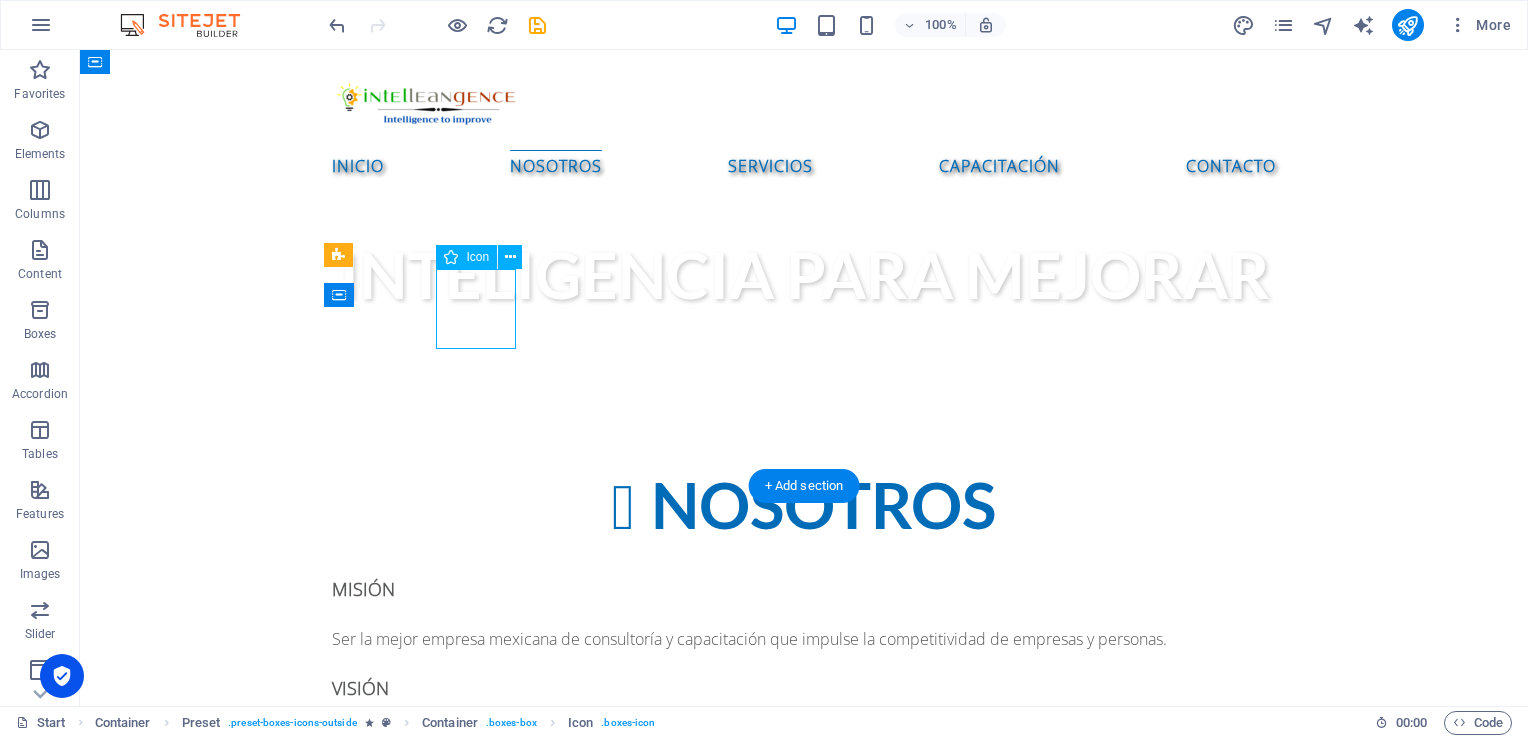 click at bounding box center (804, 895) 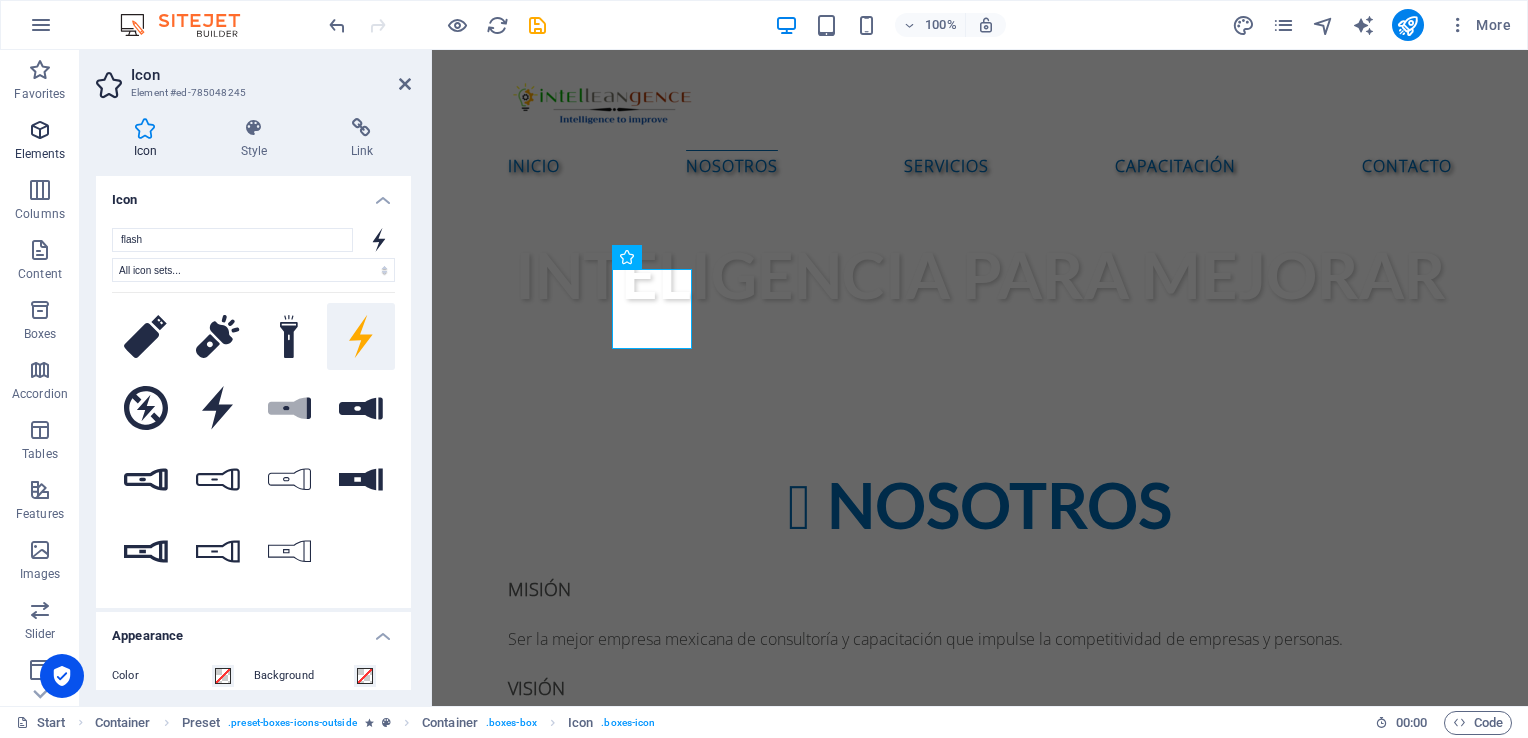 click at bounding box center (40, 130) 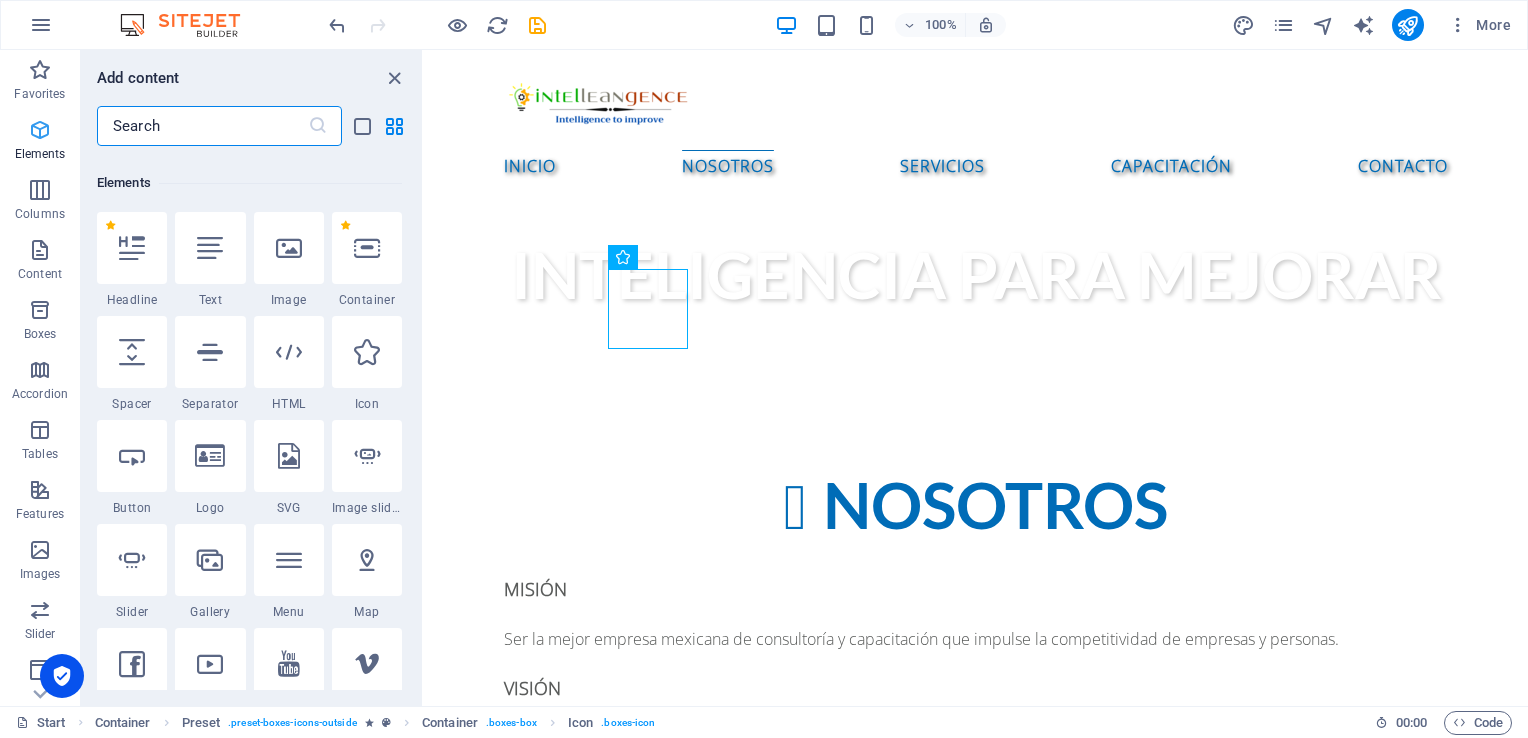 scroll, scrollTop: 212, scrollLeft: 0, axis: vertical 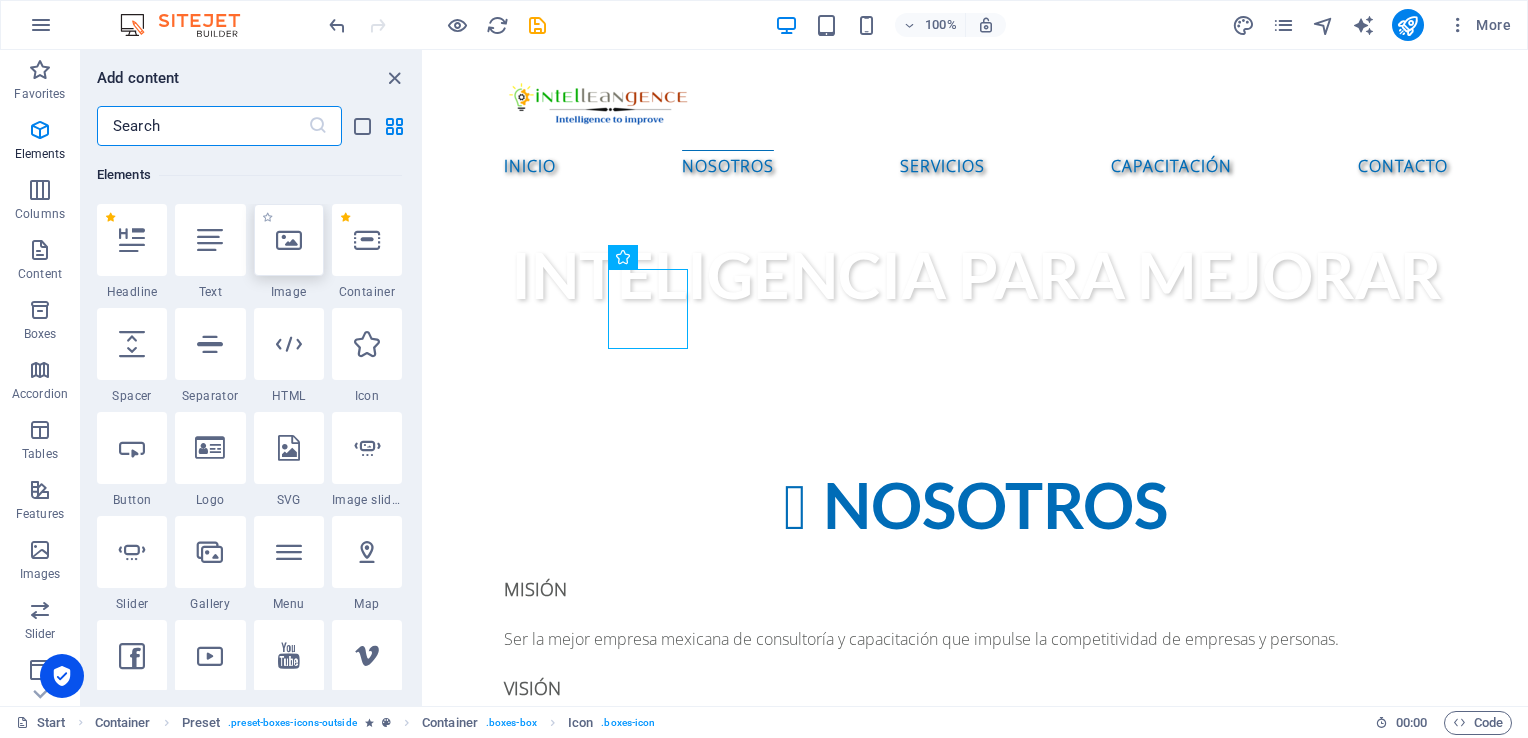 click at bounding box center (289, 240) 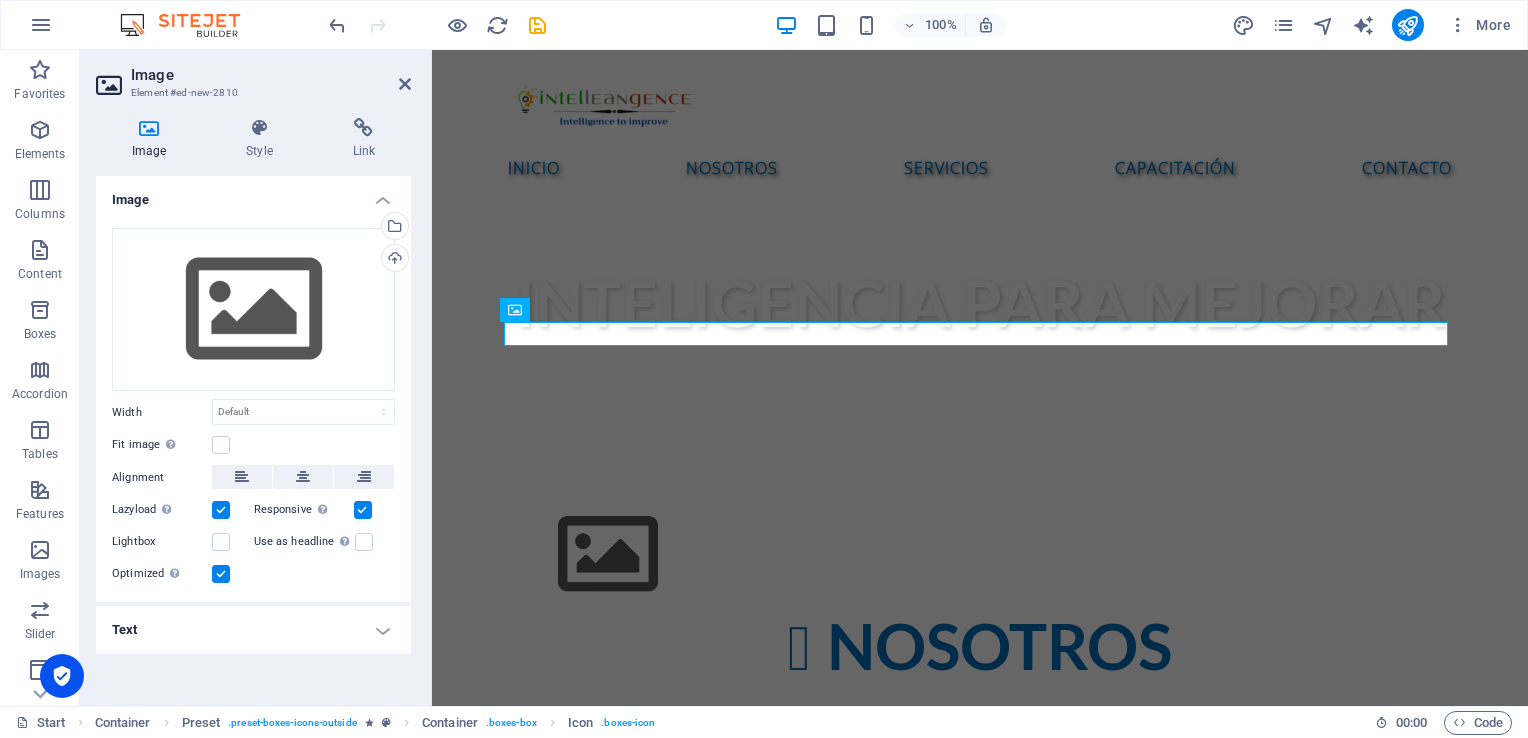 scroll, scrollTop: 464, scrollLeft: 0, axis: vertical 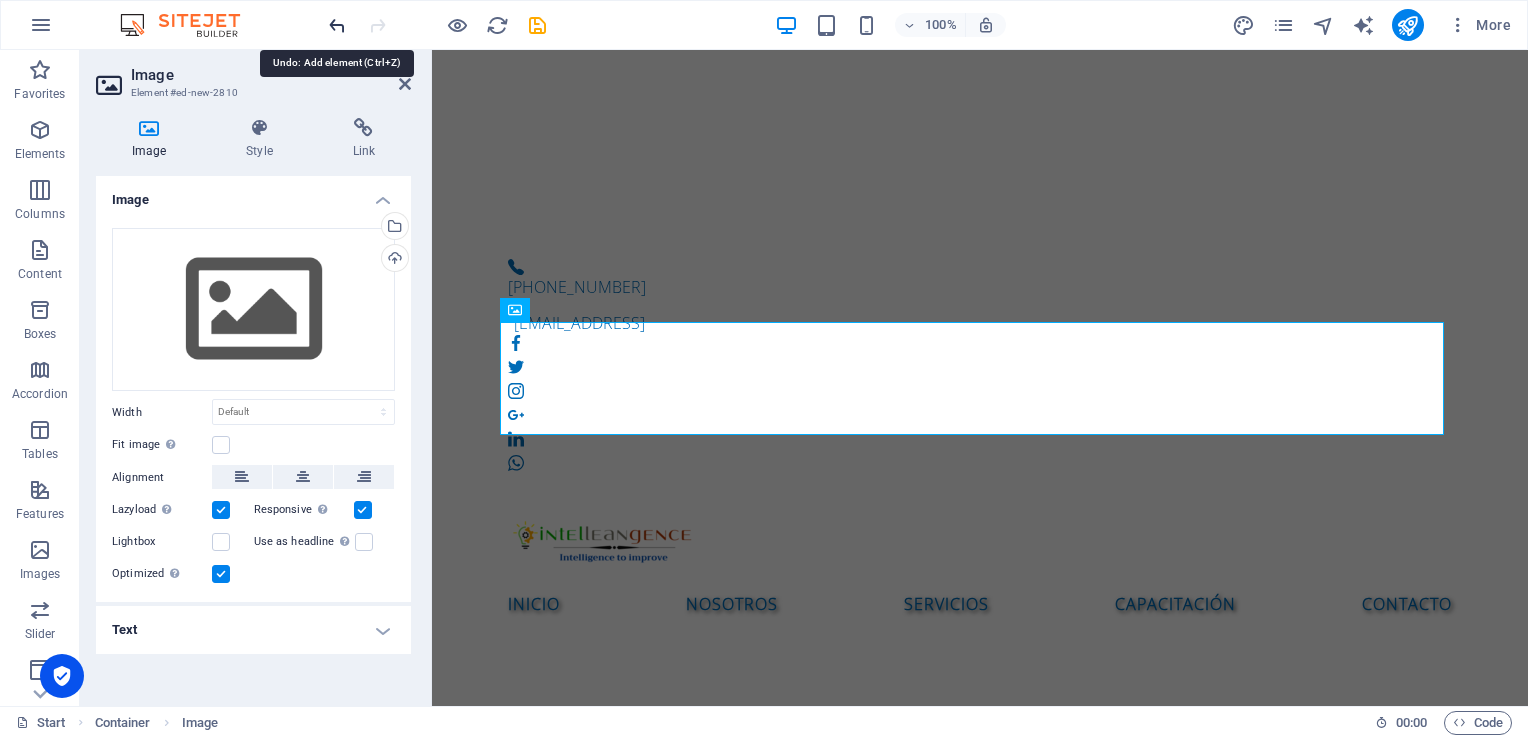 click at bounding box center (337, 25) 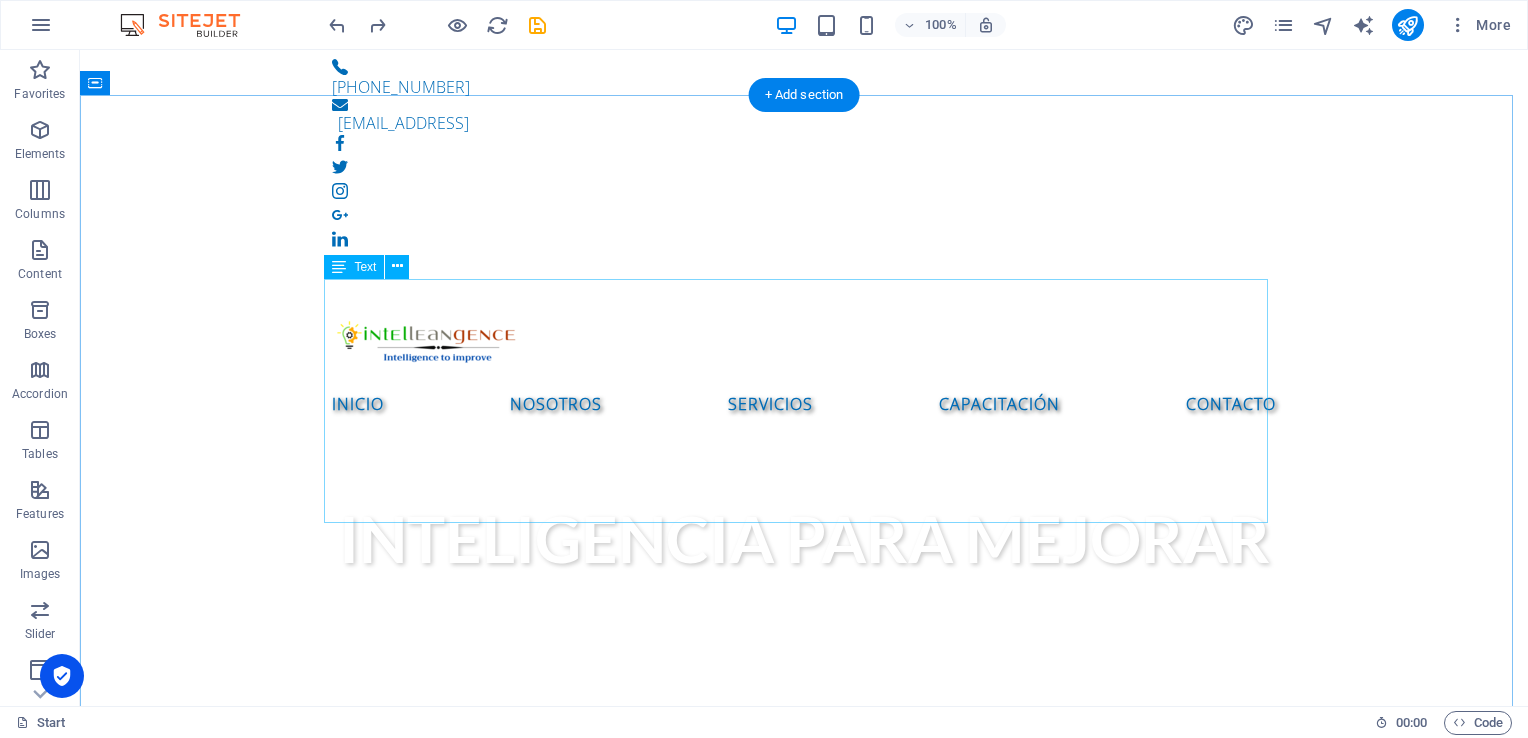 scroll, scrollTop: 664, scrollLeft: 0, axis: vertical 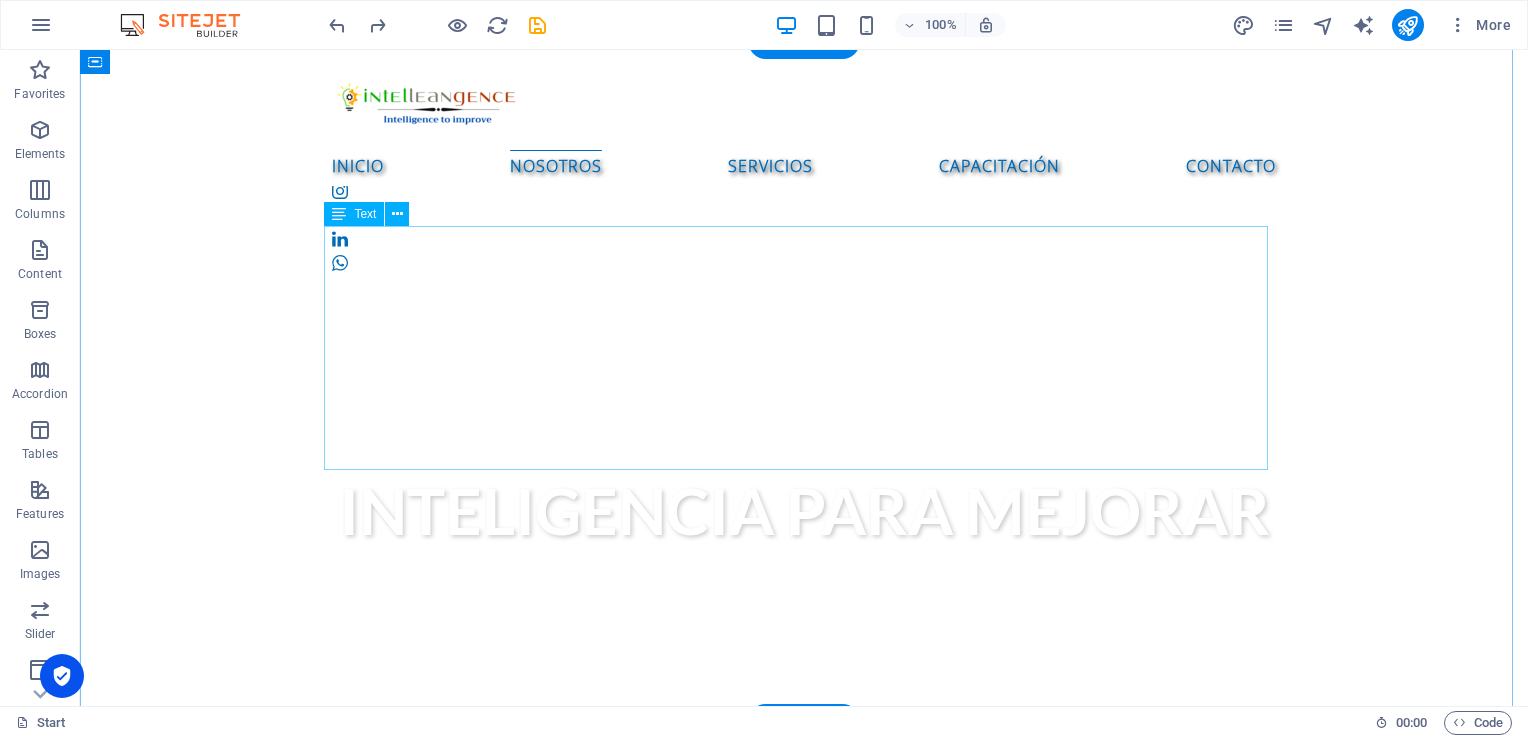 click on "MISIÓN Ser la mejor empresa mexicana de consultoría y capacitación que impulse la competitividad de empresas y personas. VISIÓN Tener presencia y cobertura a nivel internacional en servicios de consultoría y capacitación NUESTROS VALORES" at bounding box center (804, 934) 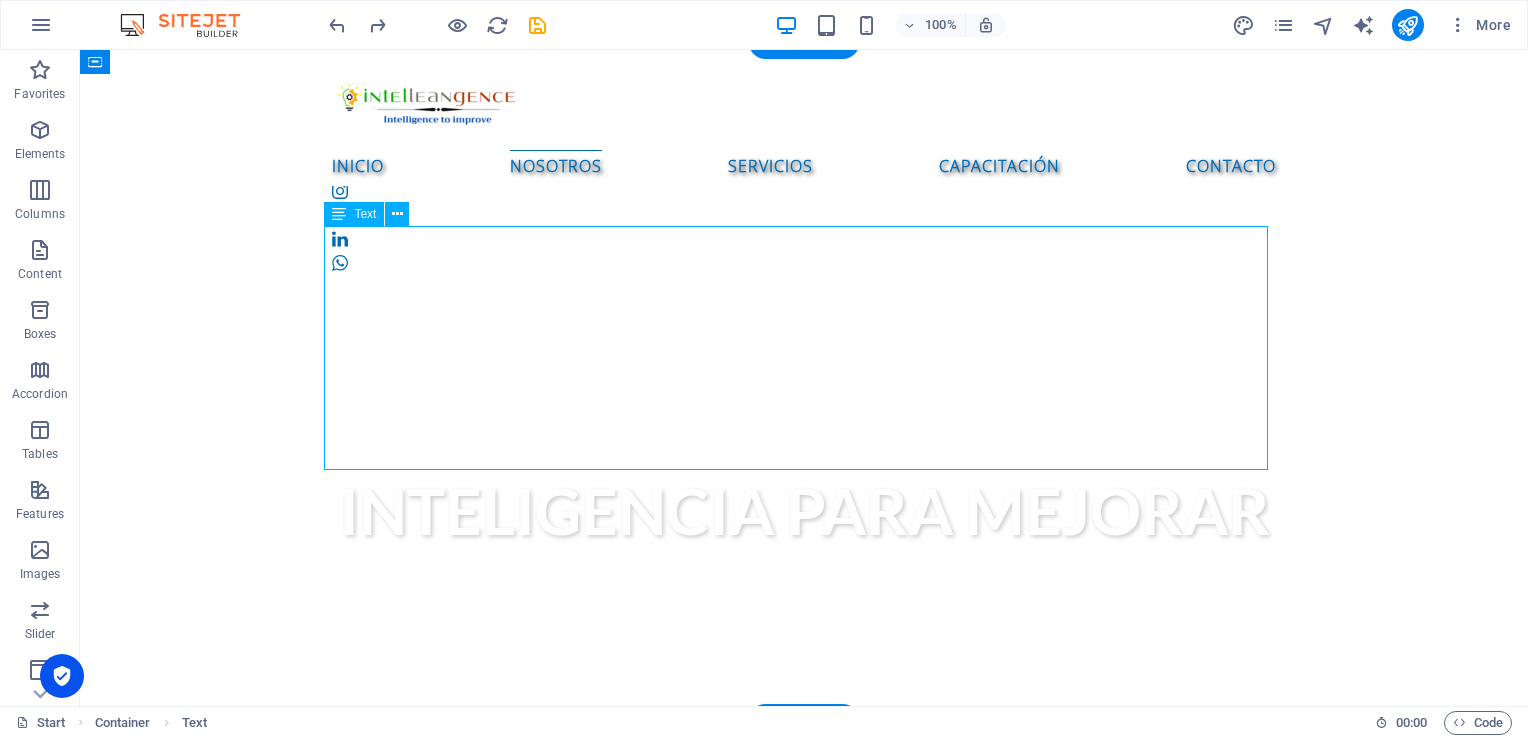 click on "MISIÓN Ser la mejor empresa mexicana de consultoría y capacitación que impulse la competitividad de empresas y personas. VISIÓN Tener presencia y cobertura a nivel internacional en servicios de consultoría y capacitación NUESTROS VALORES" at bounding box center [804, 934] 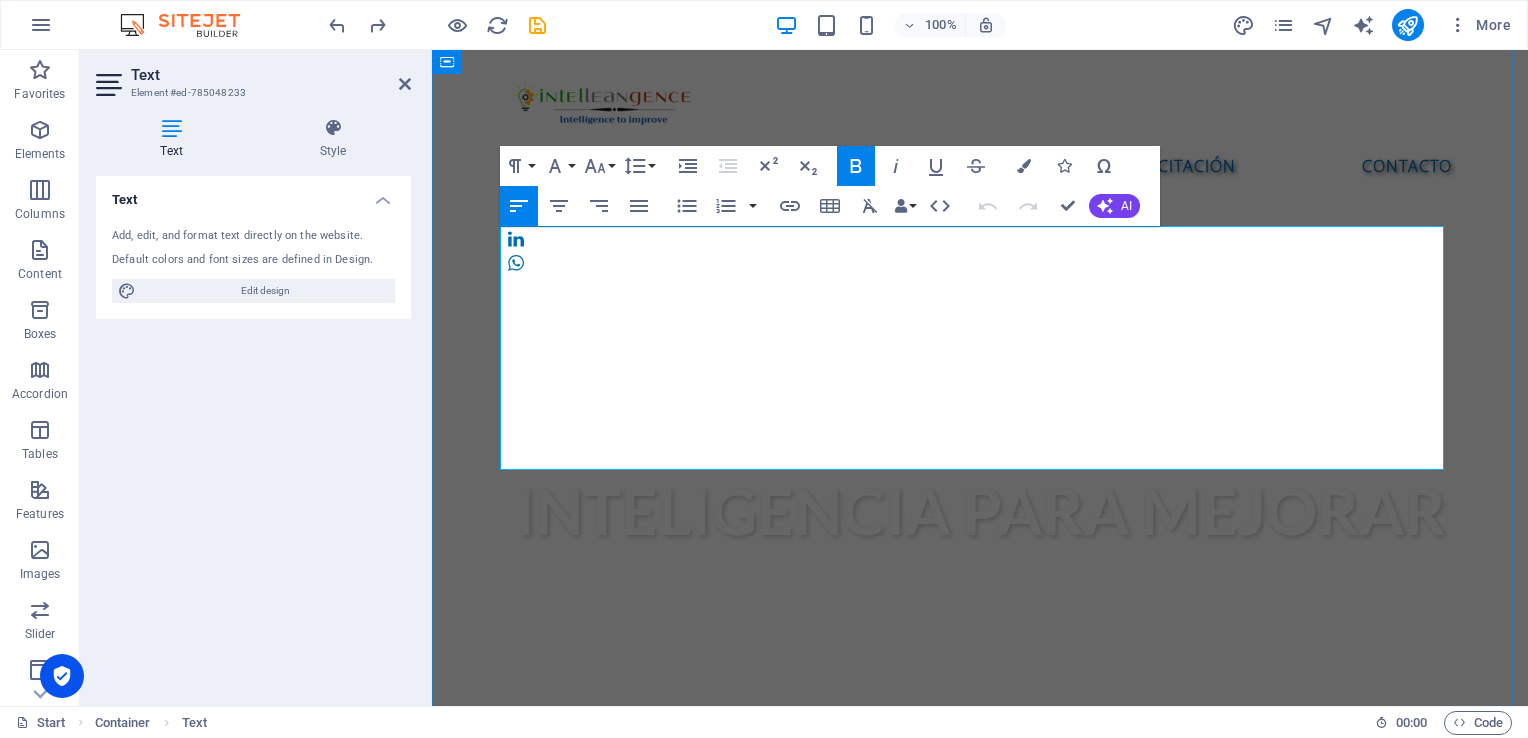 drag, startPoint x: 592, startPoint y: 240, endPoint x: 500, endPoint y: 240, distance: 92 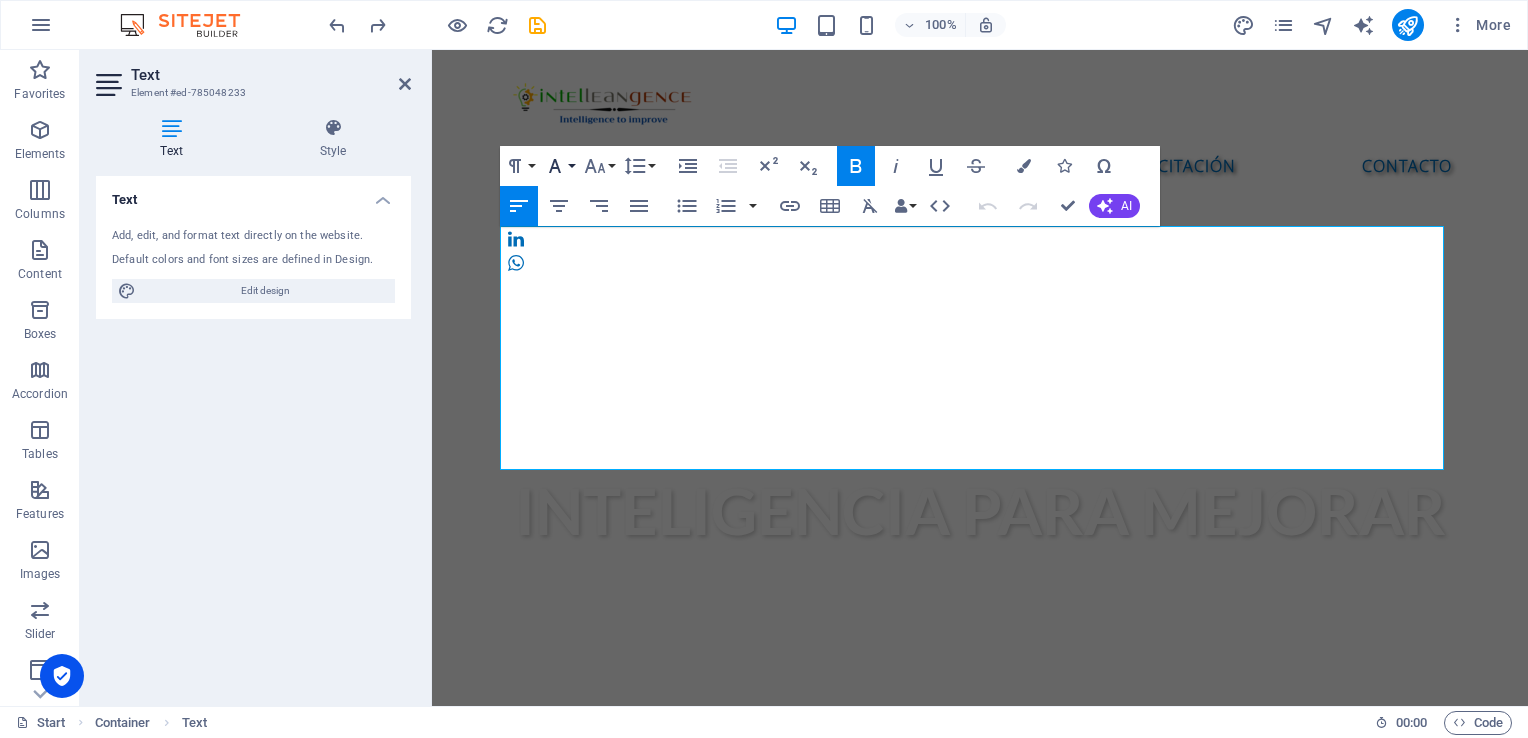 click on "Font Family" at bounding box center [559, 166] 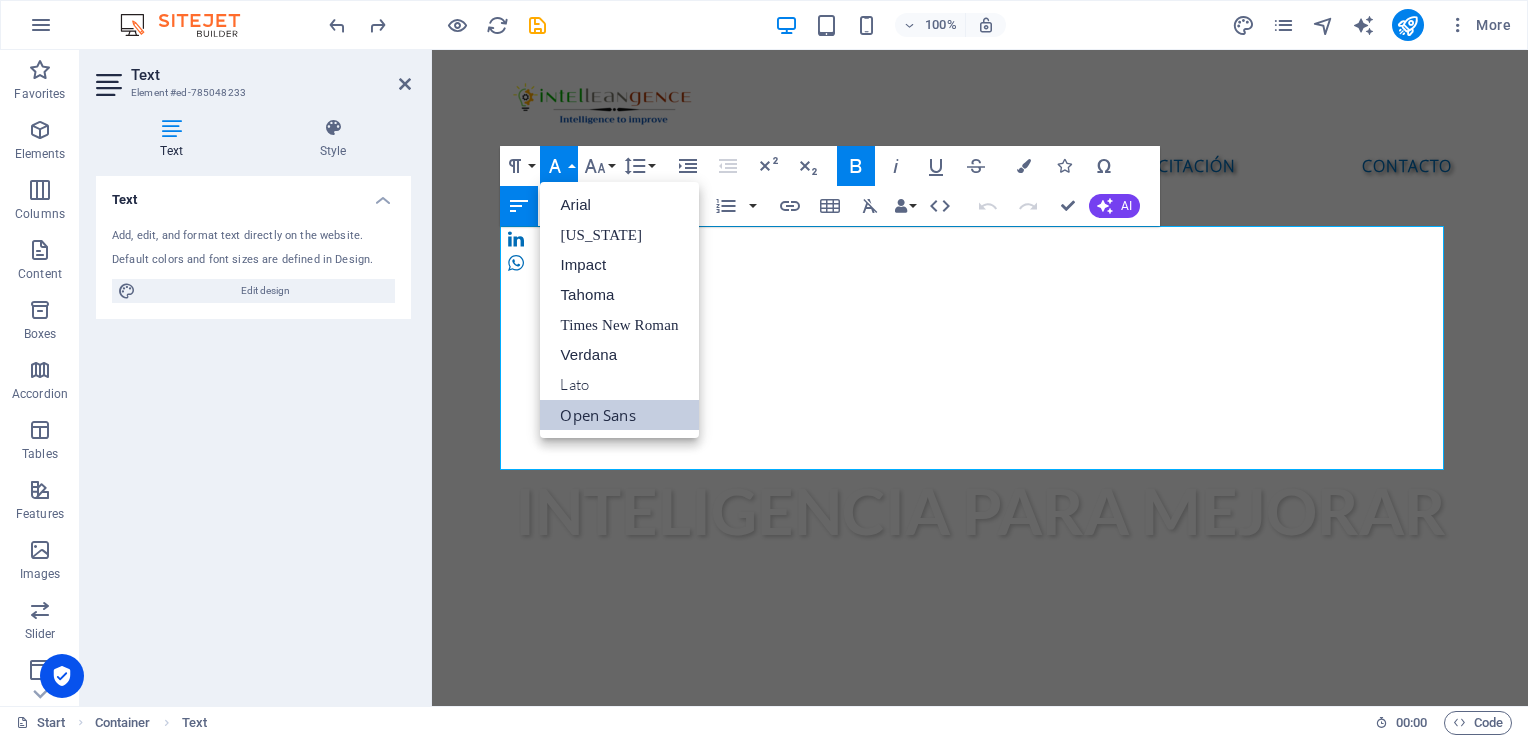 scroll, scrollTop: 0, scrollLeft: 0, axis: both 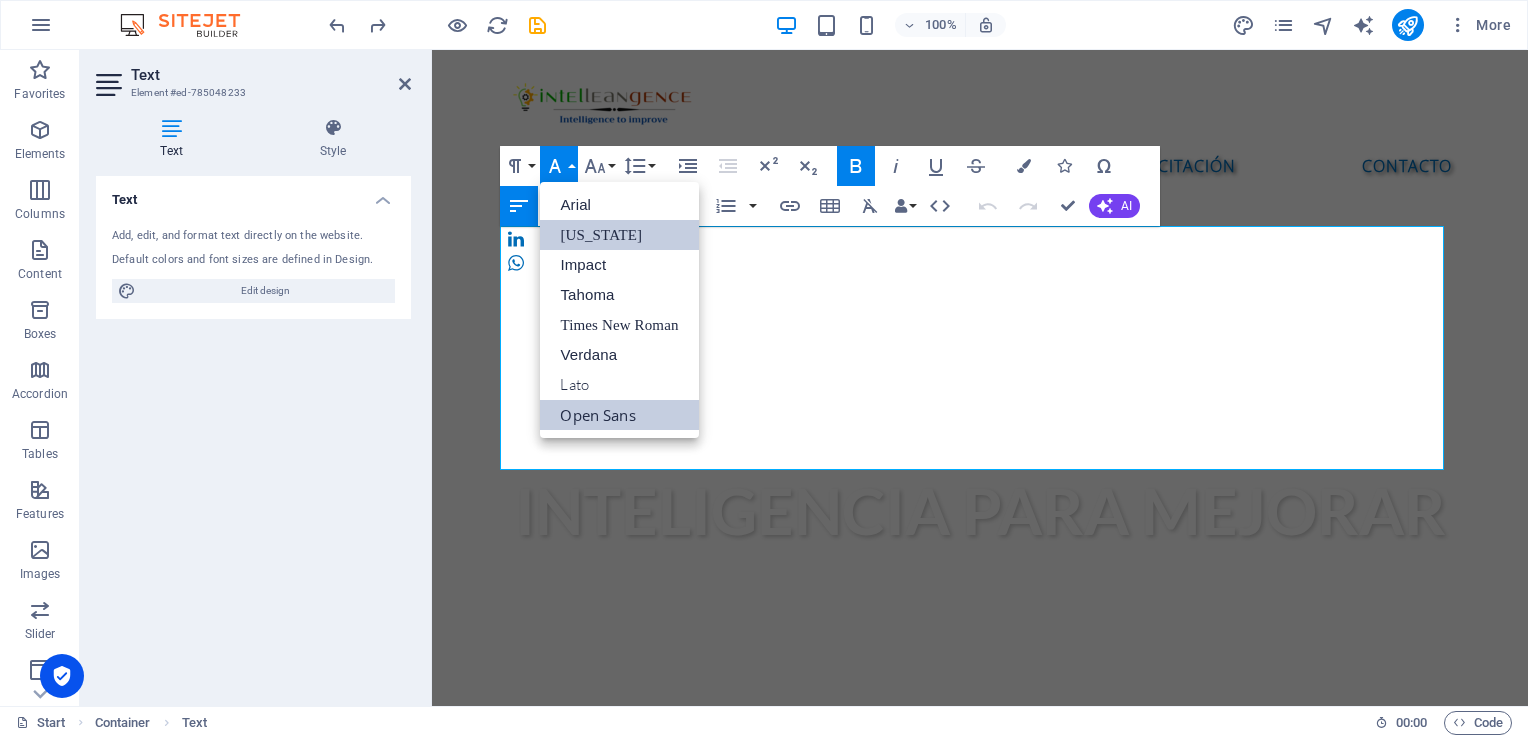 click on "[US_STATE]" at bounding box center [619, 235] 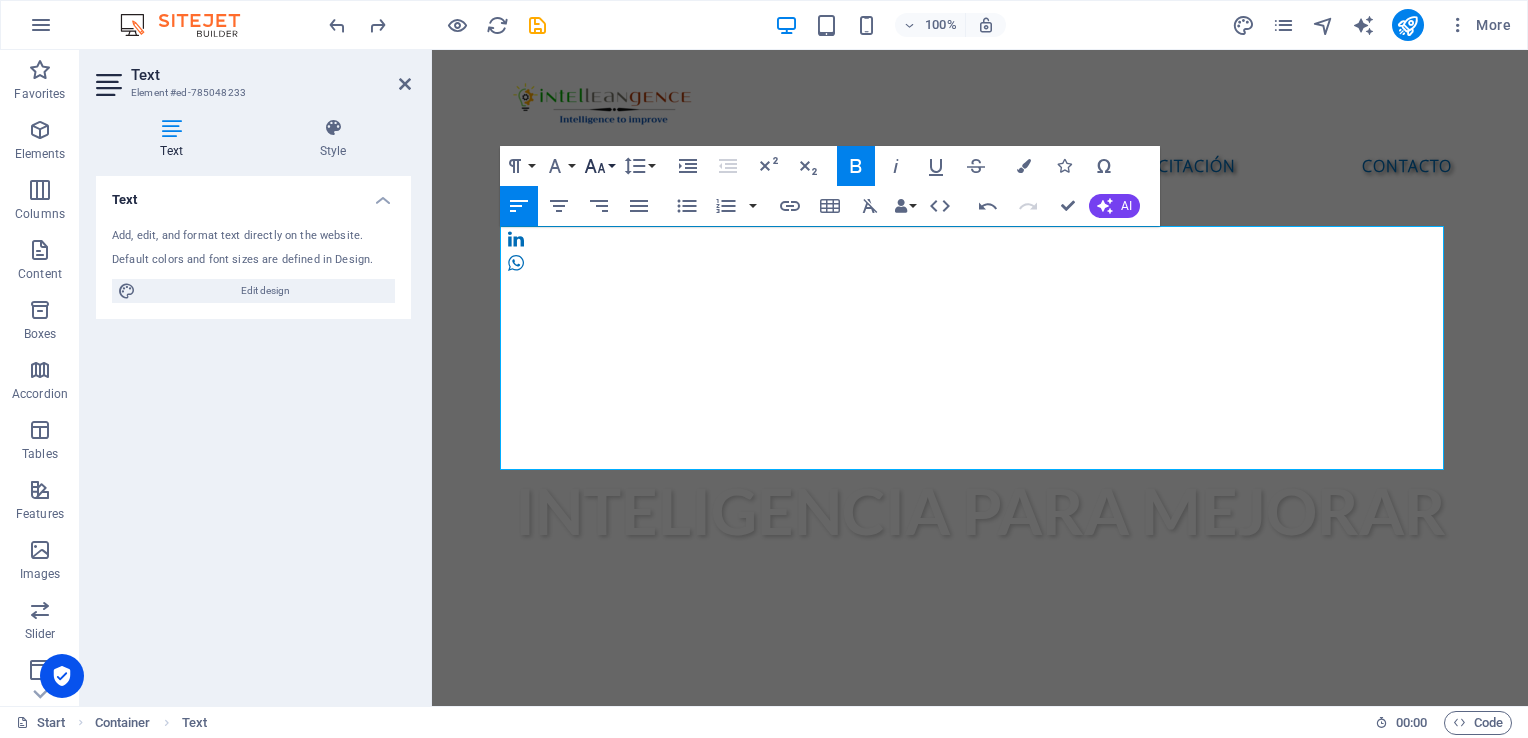 click 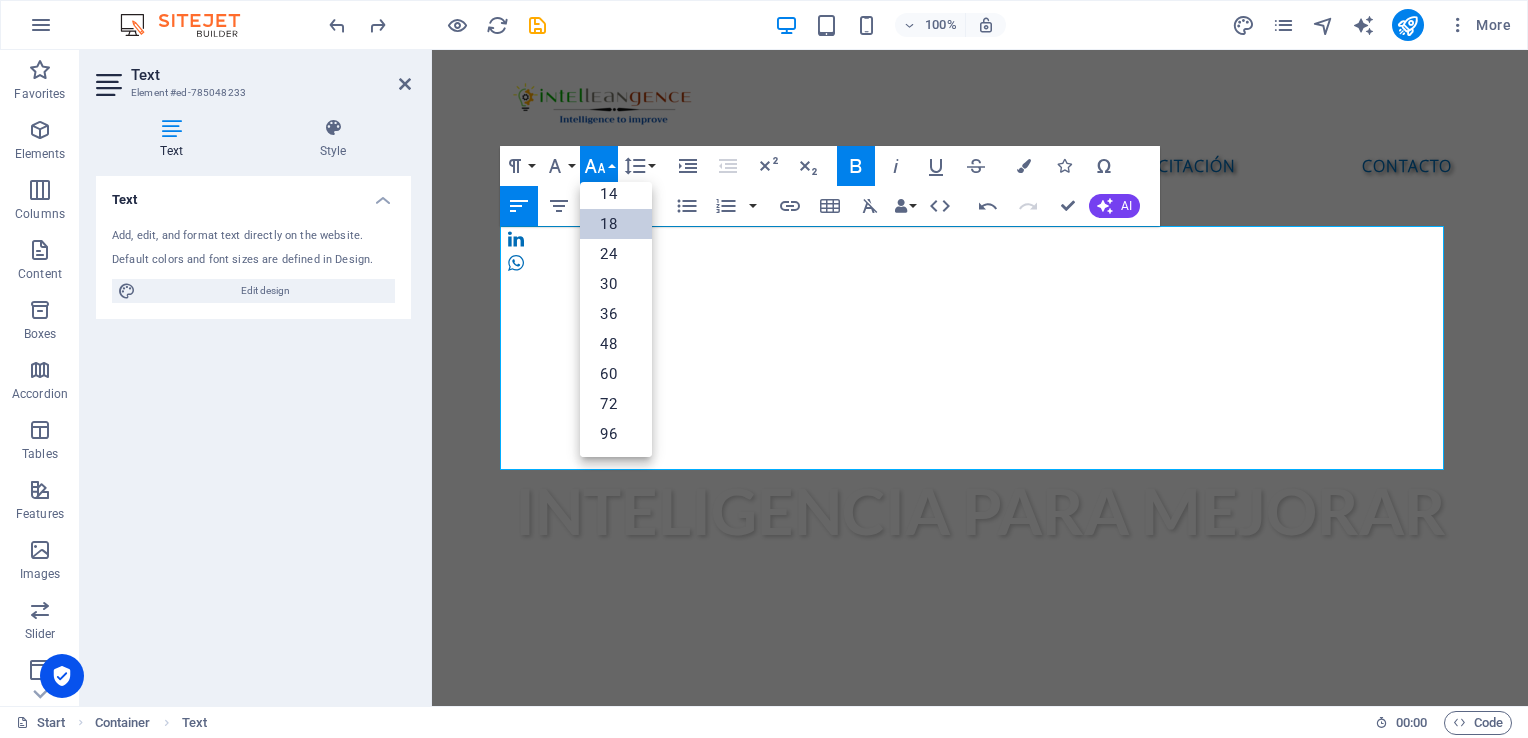 scroll, scrollTop: 160, scrollLeft: 0, axis: vertical 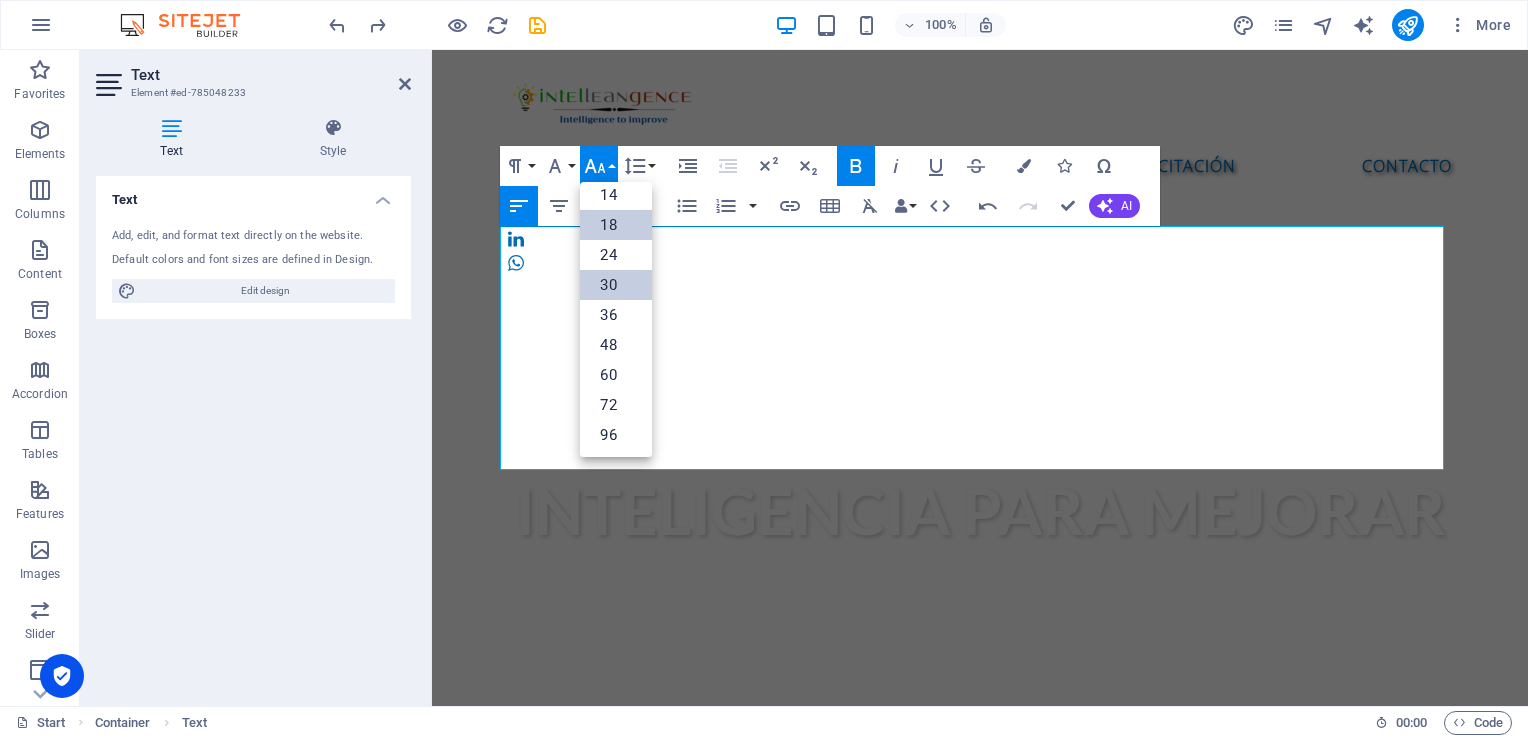 click on "30" at bounding box center [616, 285] 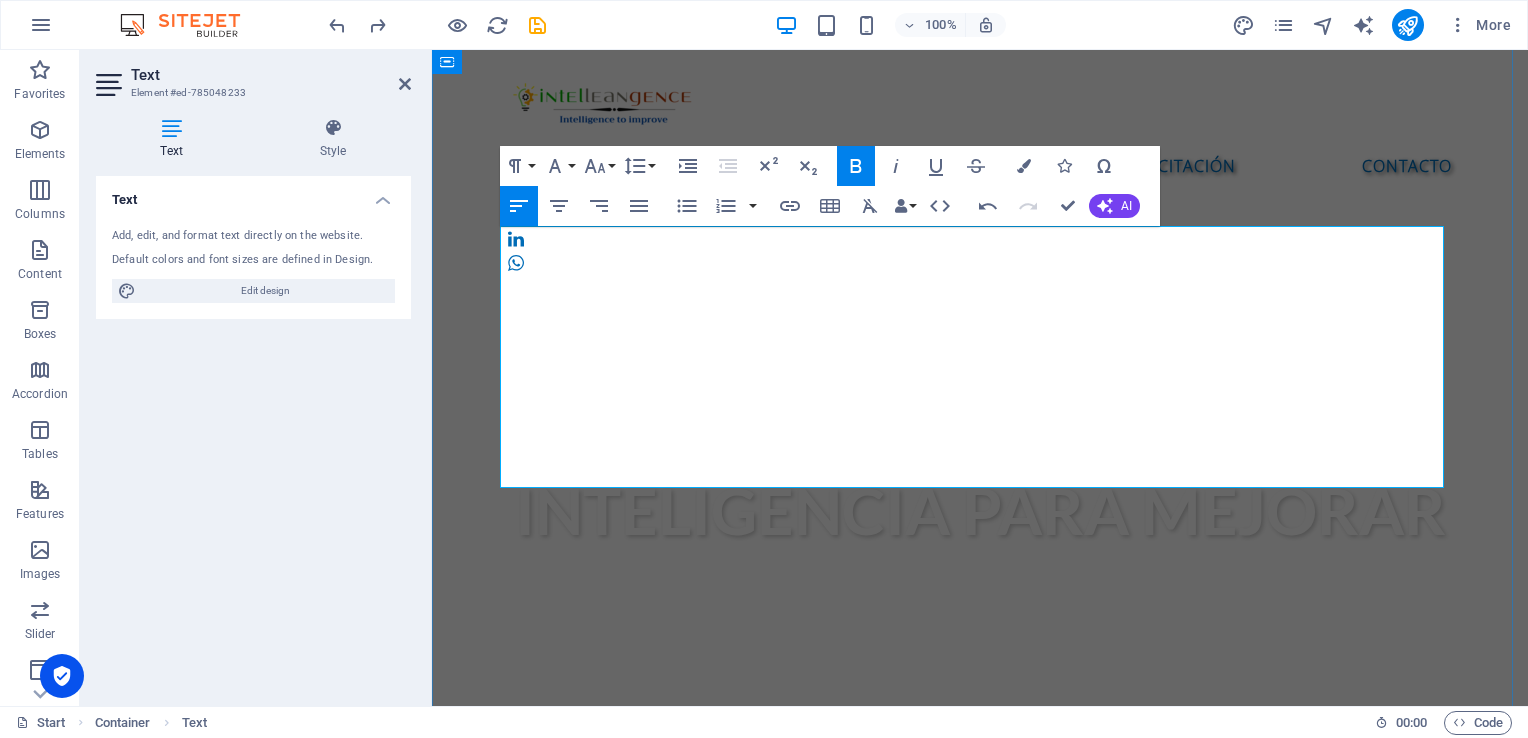 click on "VISIÓN" at bounding box center [980, 942] 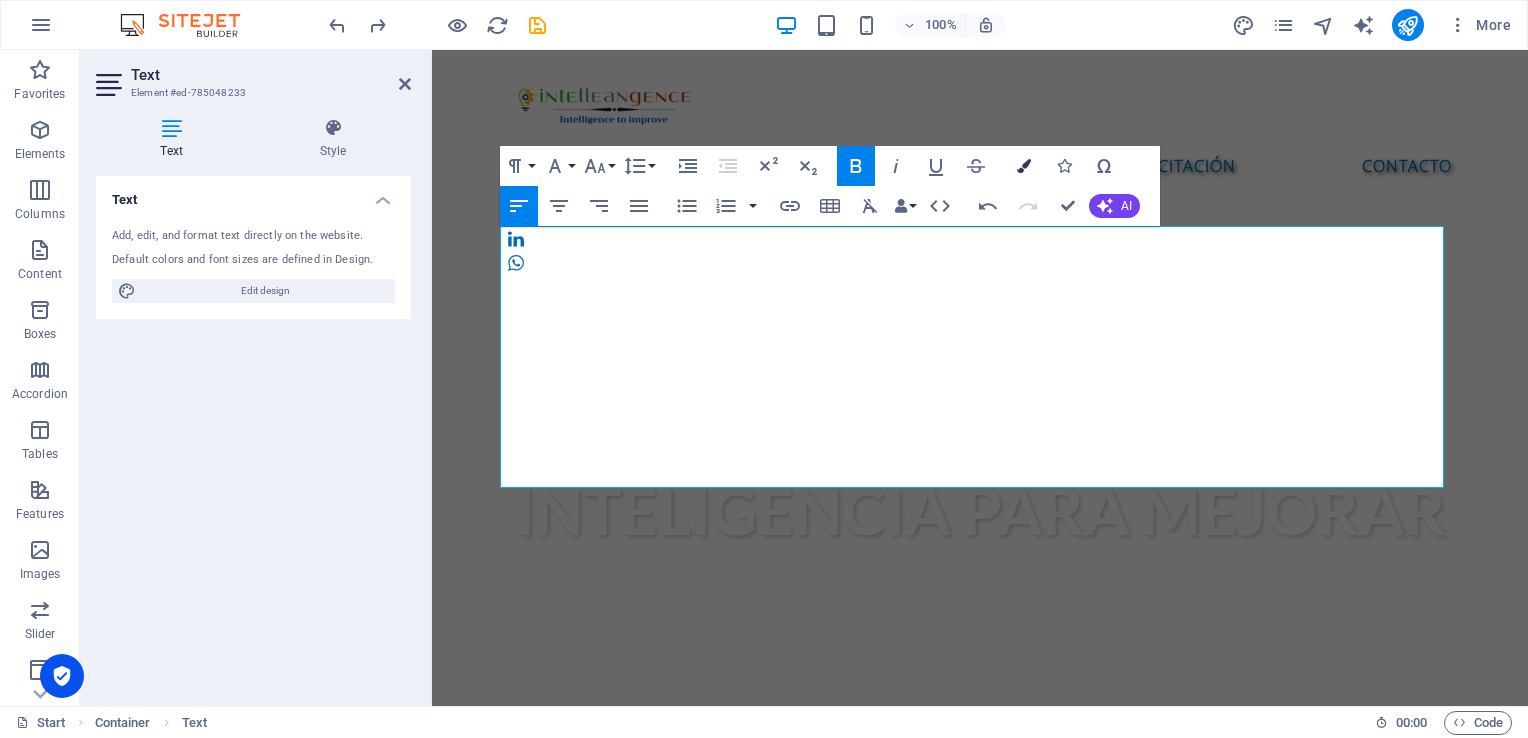 click at bounding box center (1024, 166) 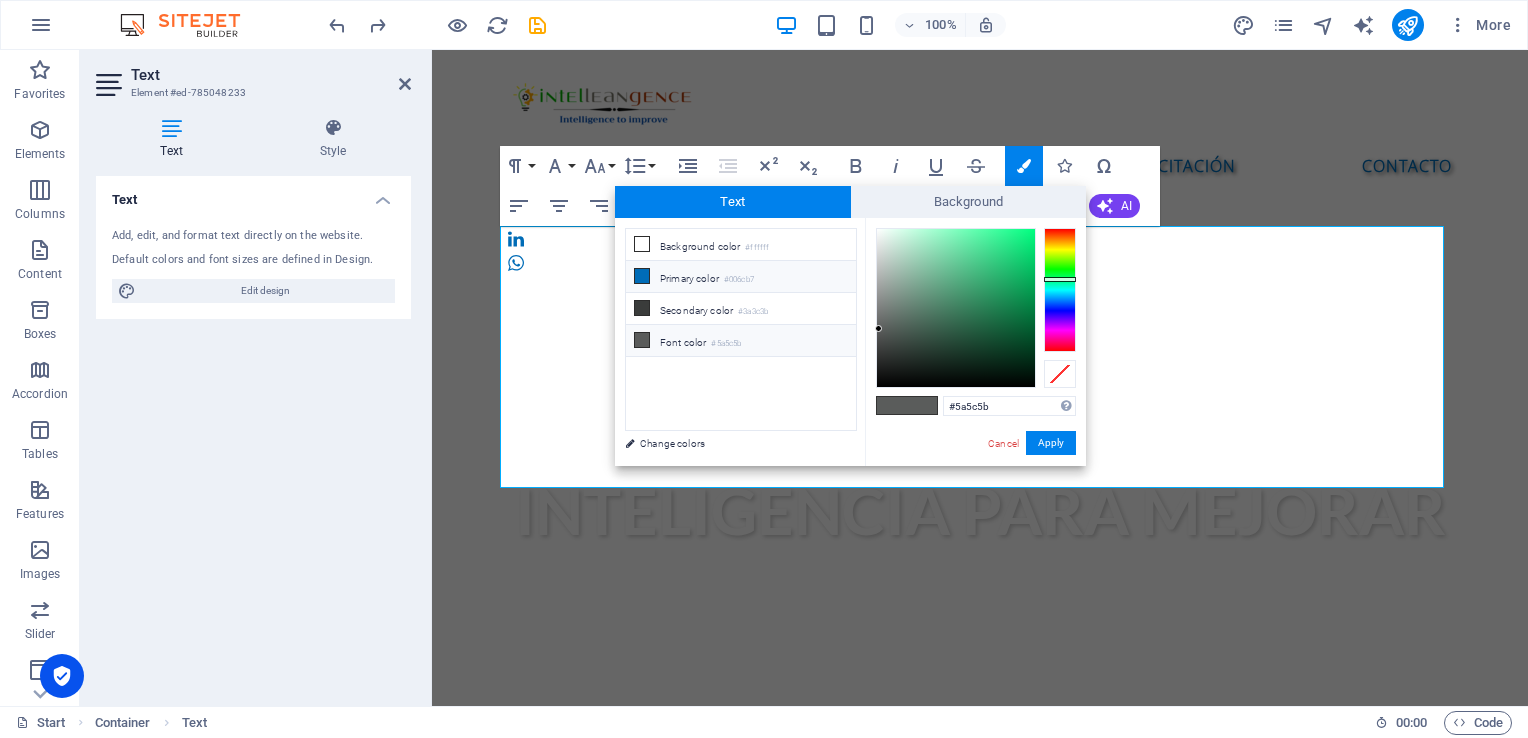 click at bounding box center (642, 276) 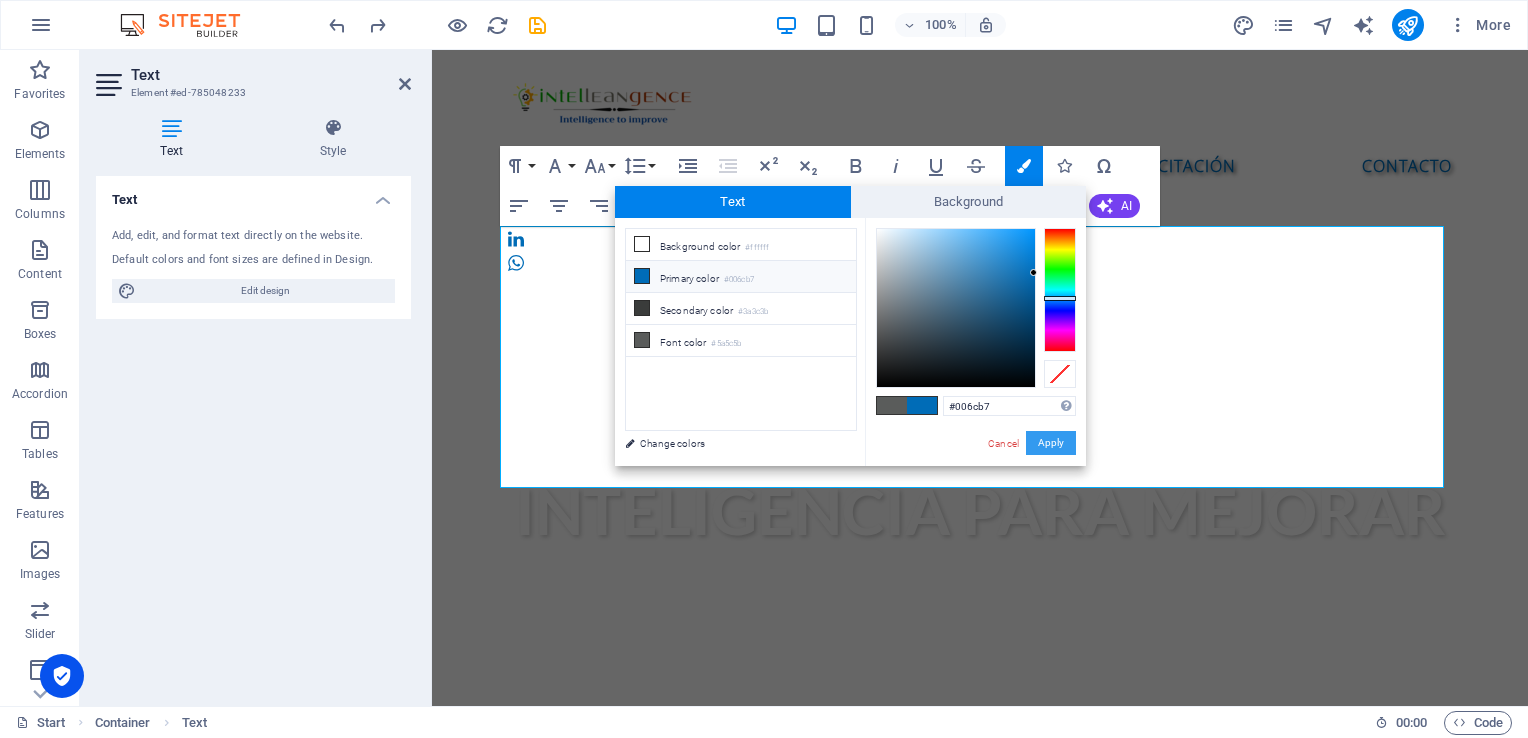 click on "Apply" at bounding box center [1051, 443] 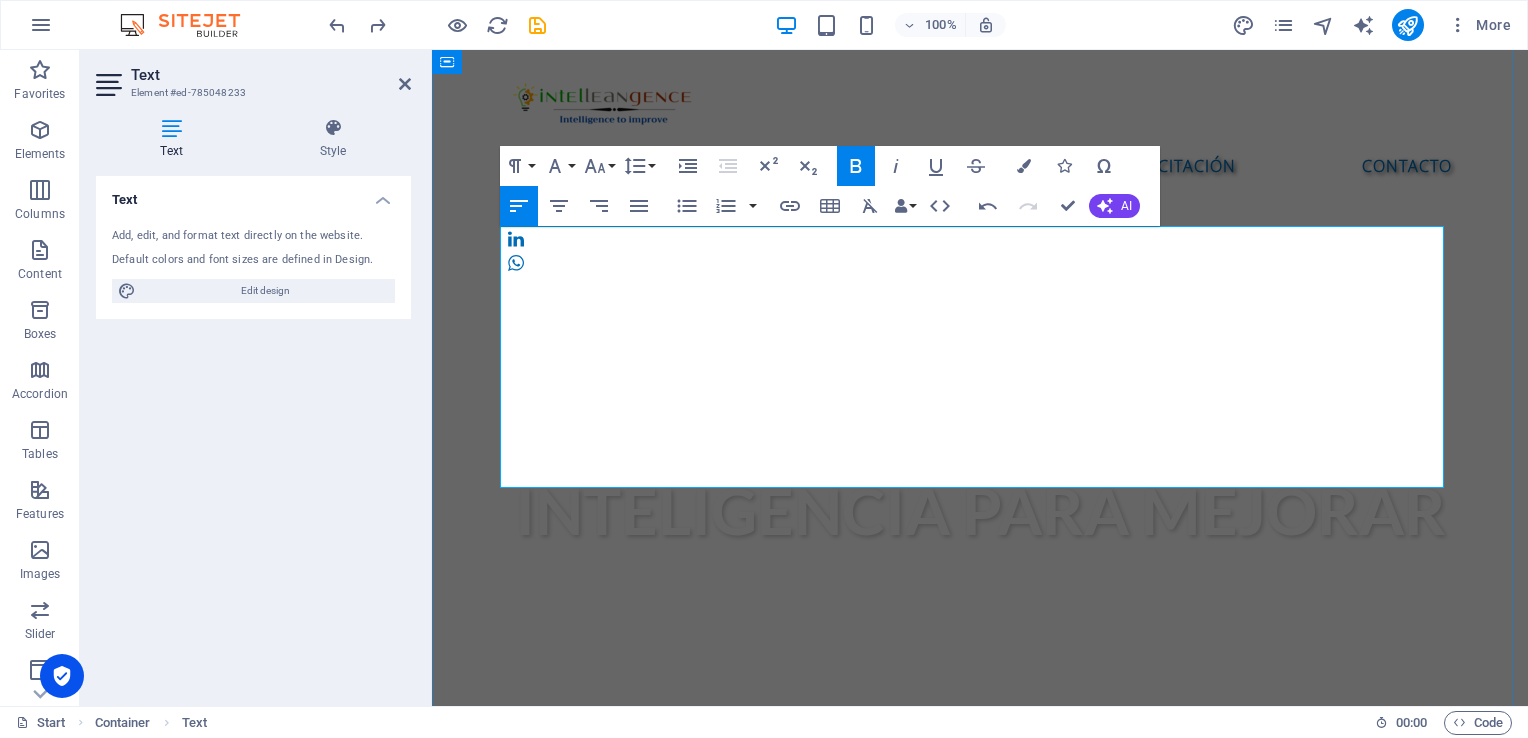 click at bounding box center [980, 917] 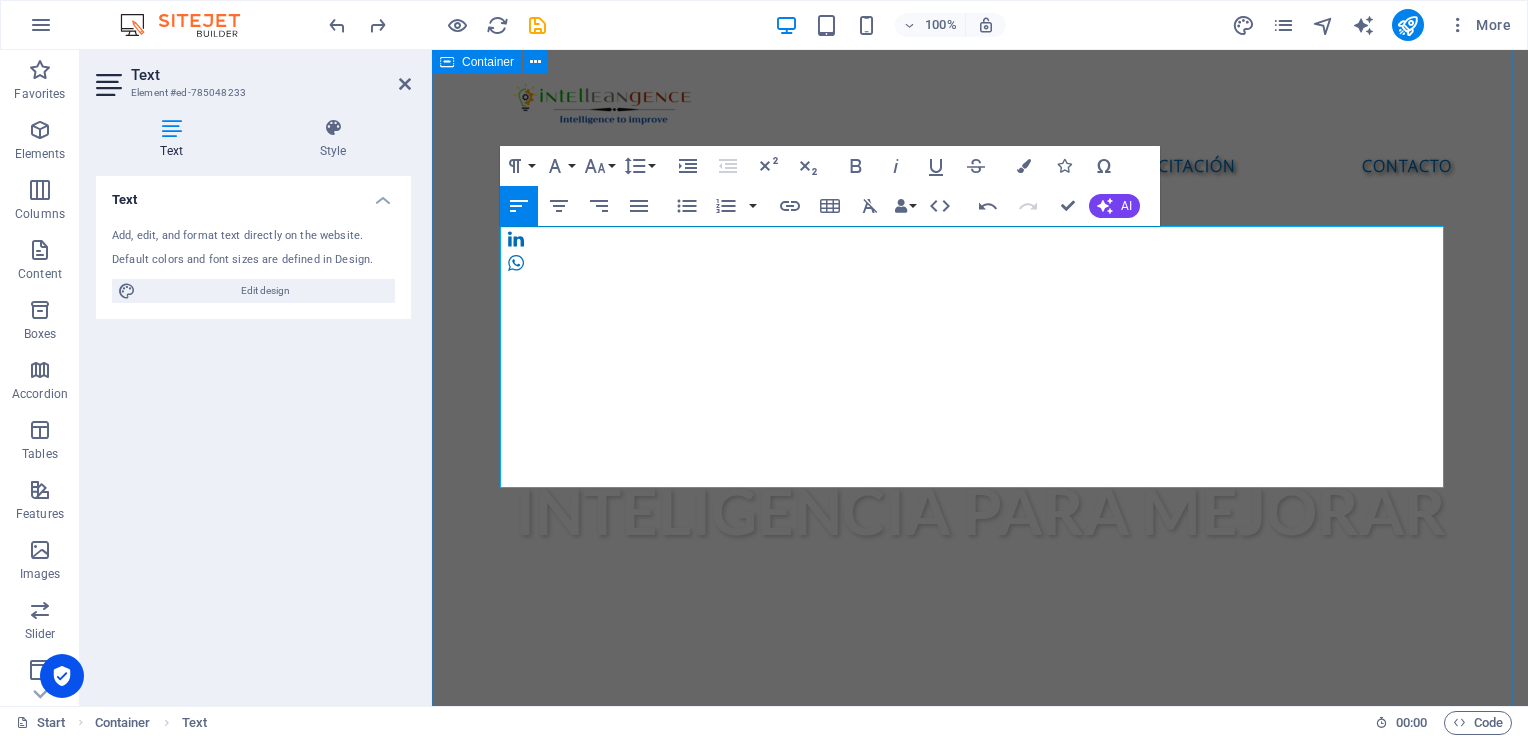 drag, startPoint x: 607, startPoint y: 347, endPoint x: 497, endPoint y: 349, distance: 110.01818 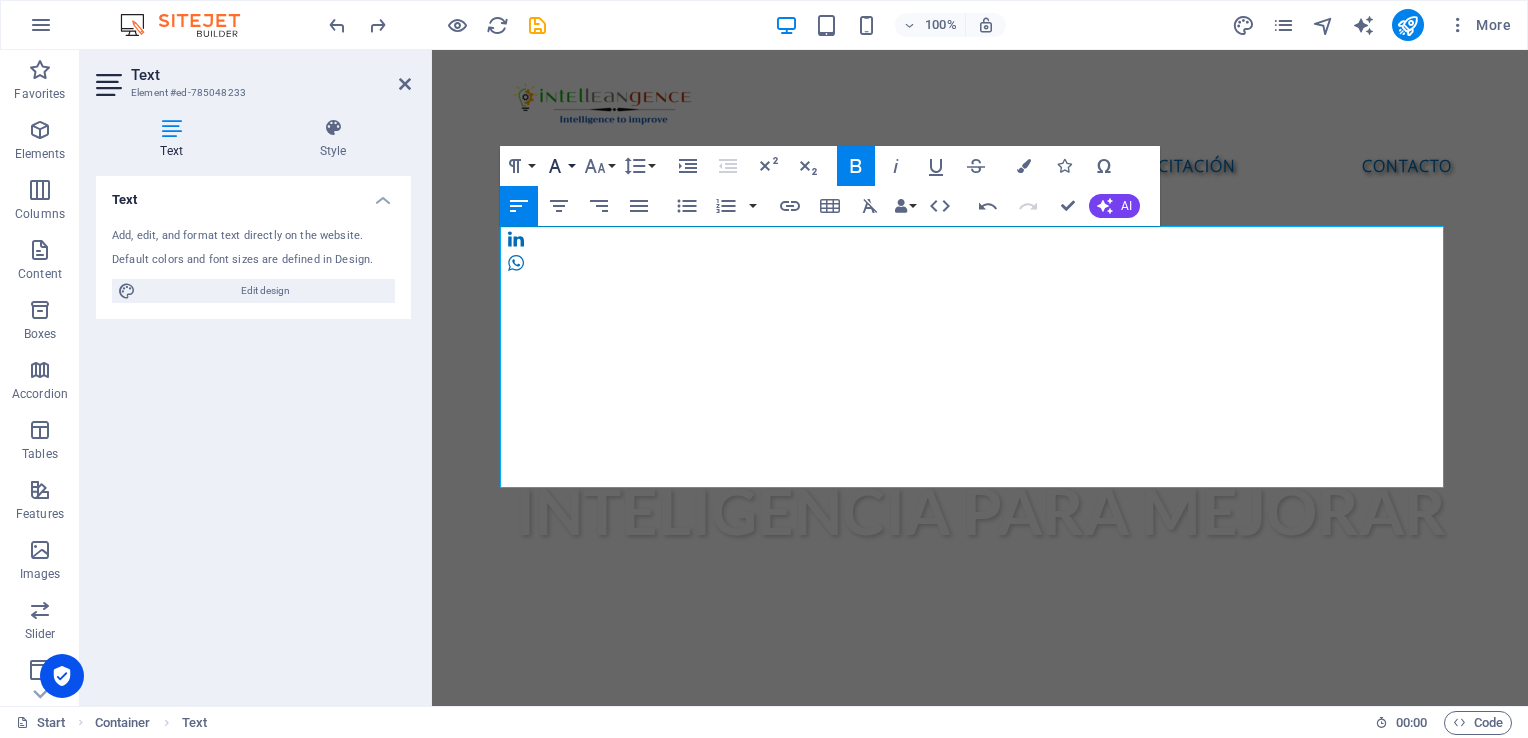 click 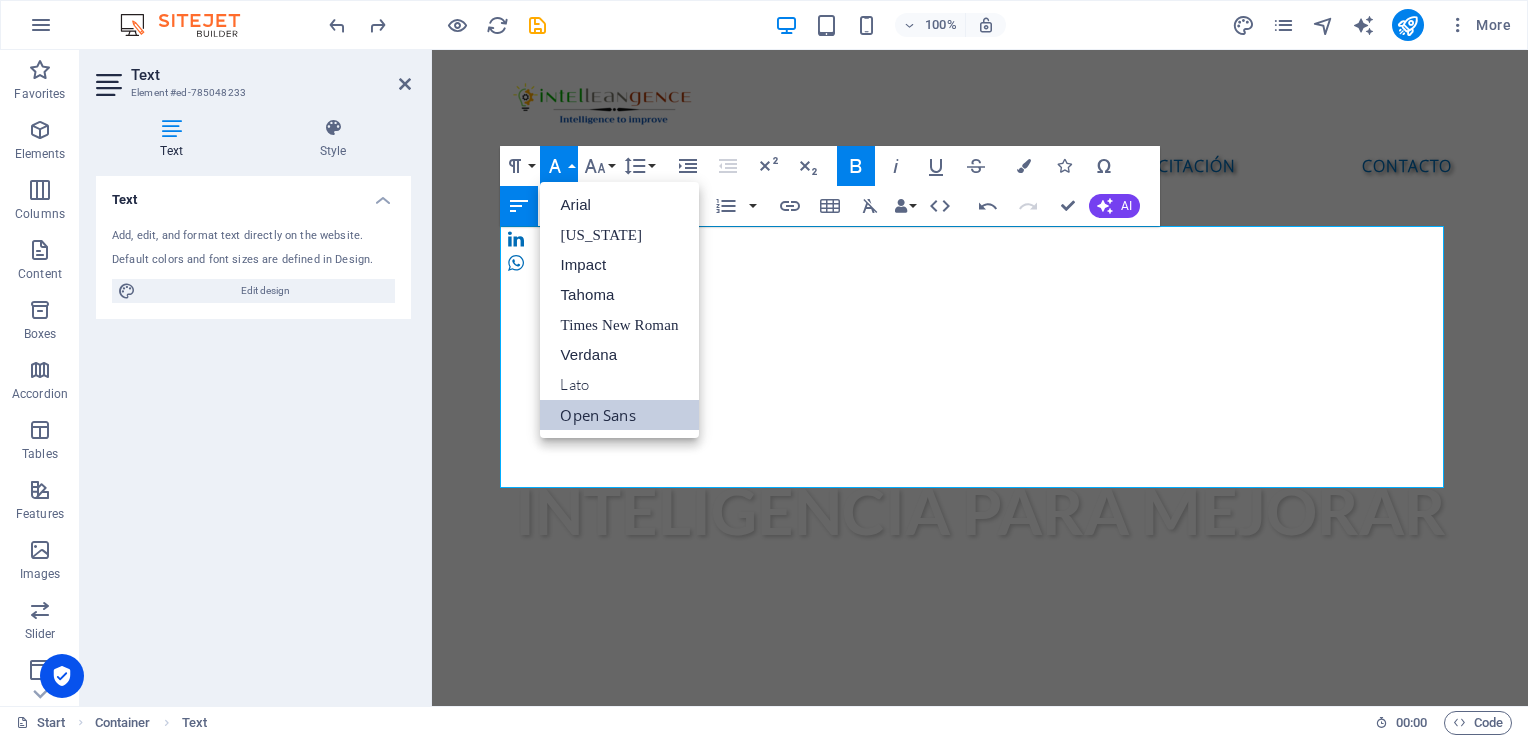 scroll, scrollTop: 0, scrollLeft: 0, axis: both 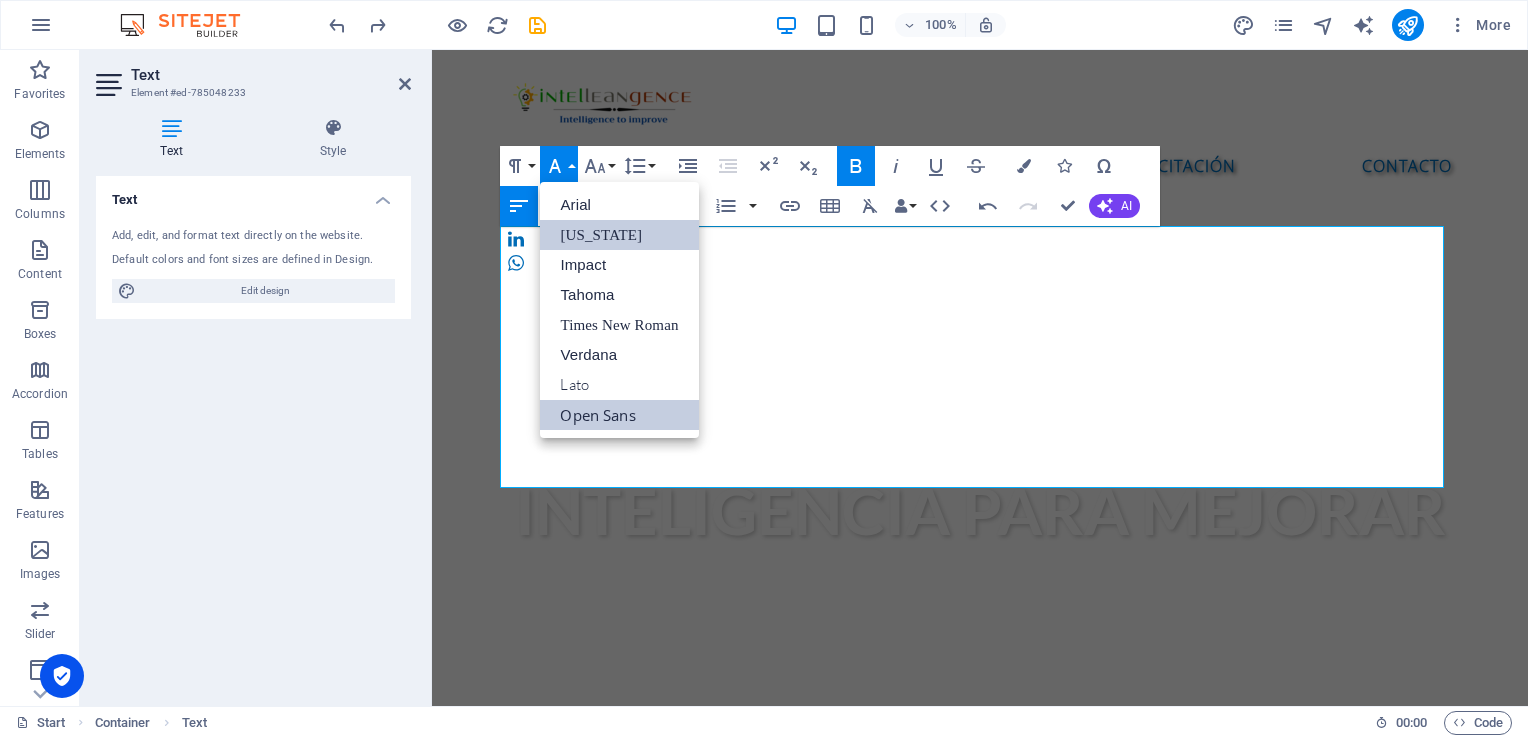 click on "[US_STATE]" at bounding box center (619, 235) 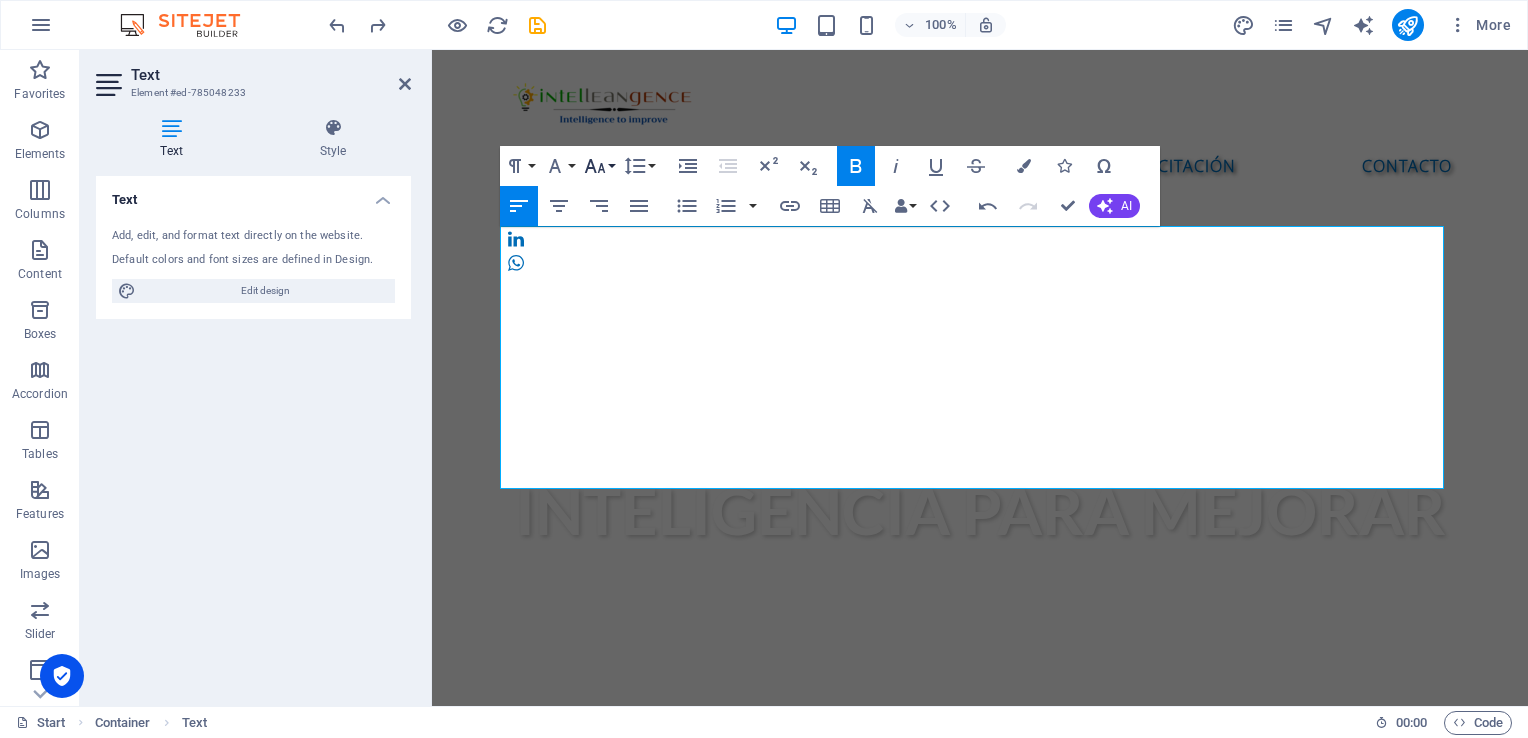 click 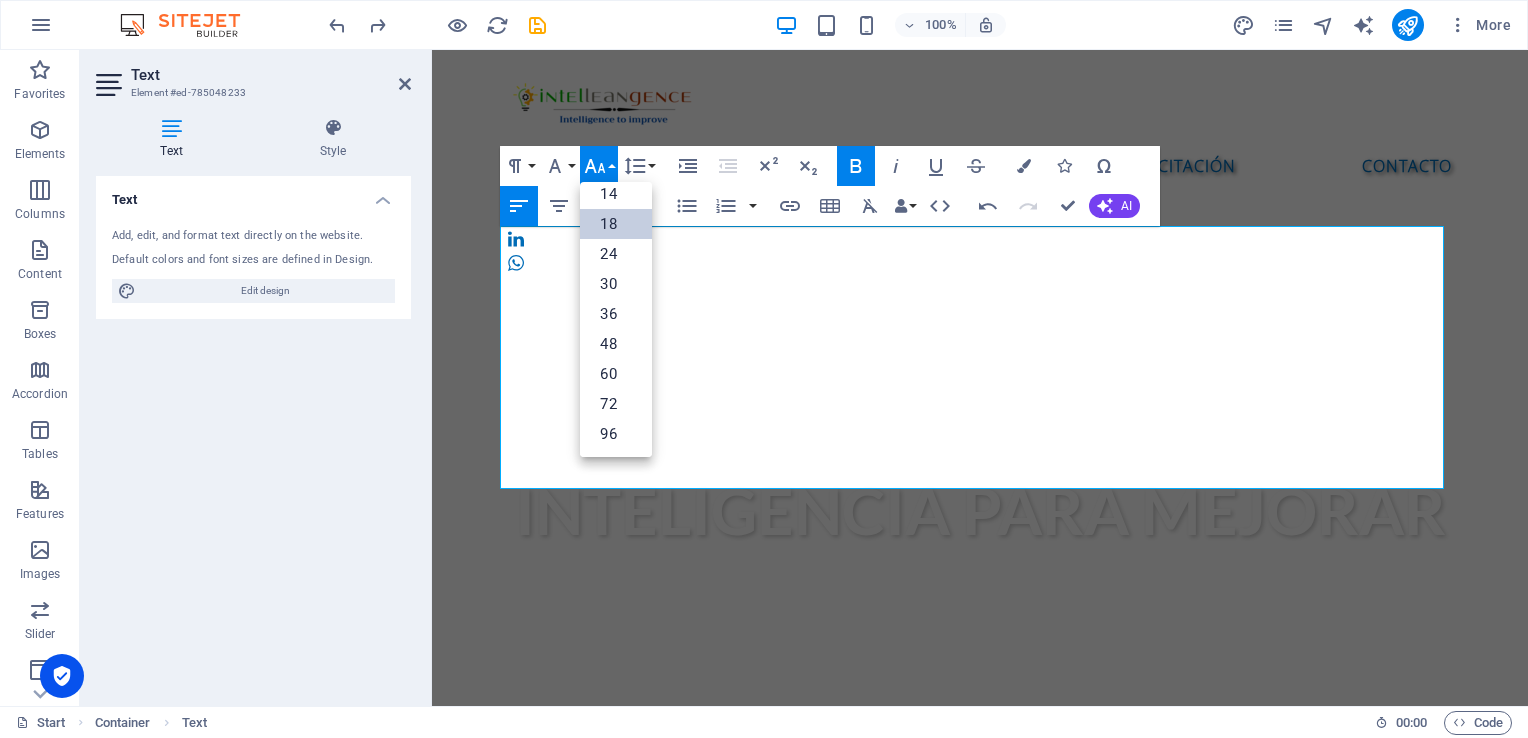 scroll, scrollTop: 160, scrollLeft: 0, axis: vertical 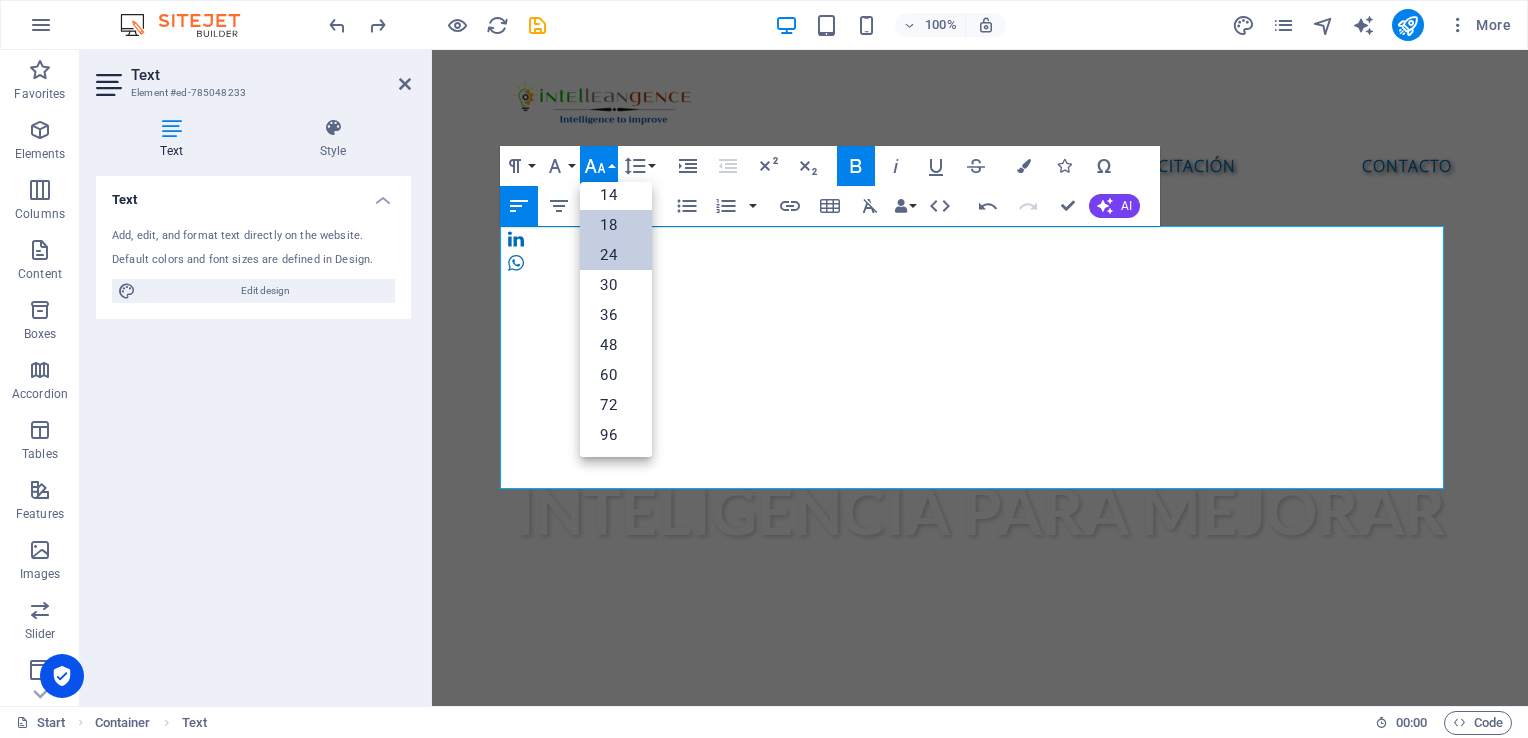 click on "24" at bounding box center [616, 255] 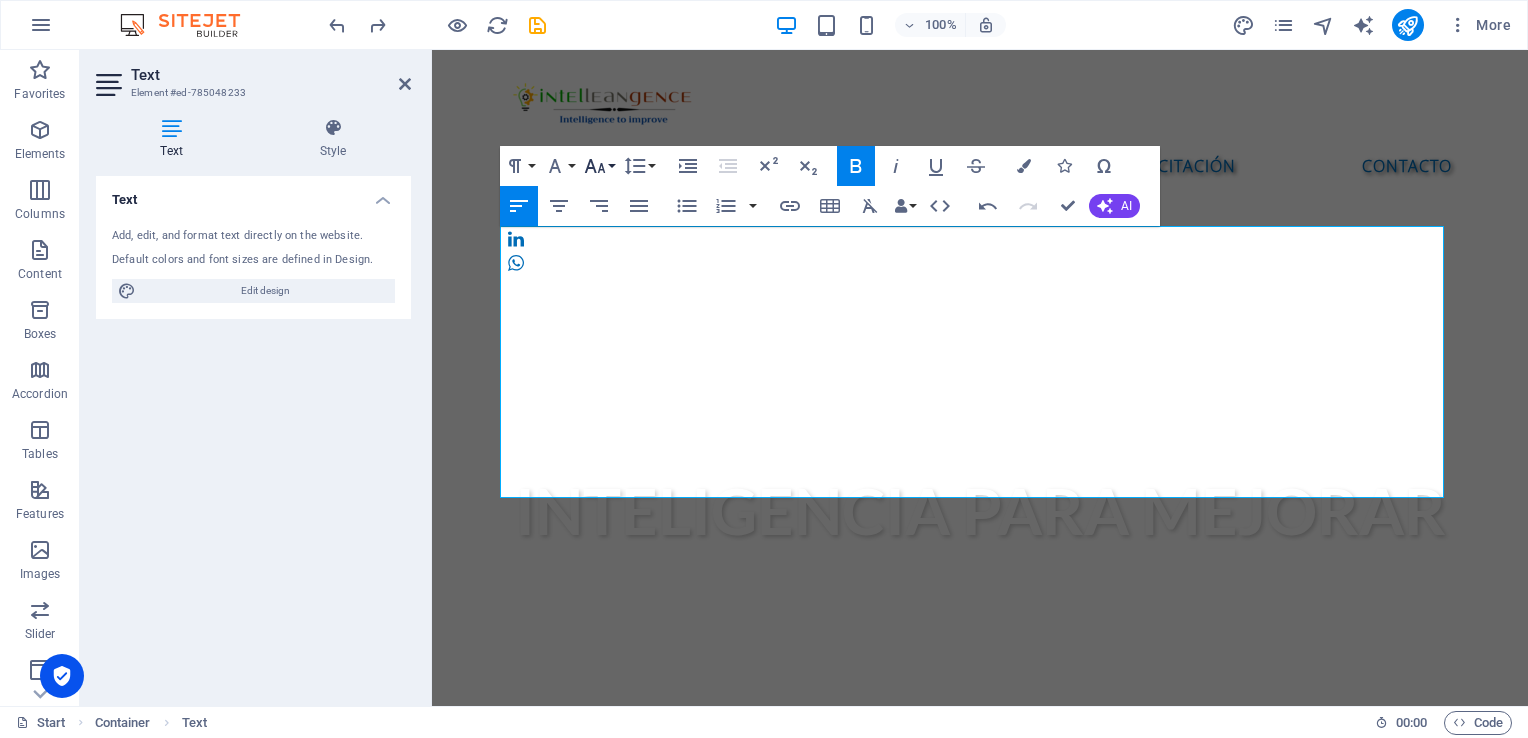 click 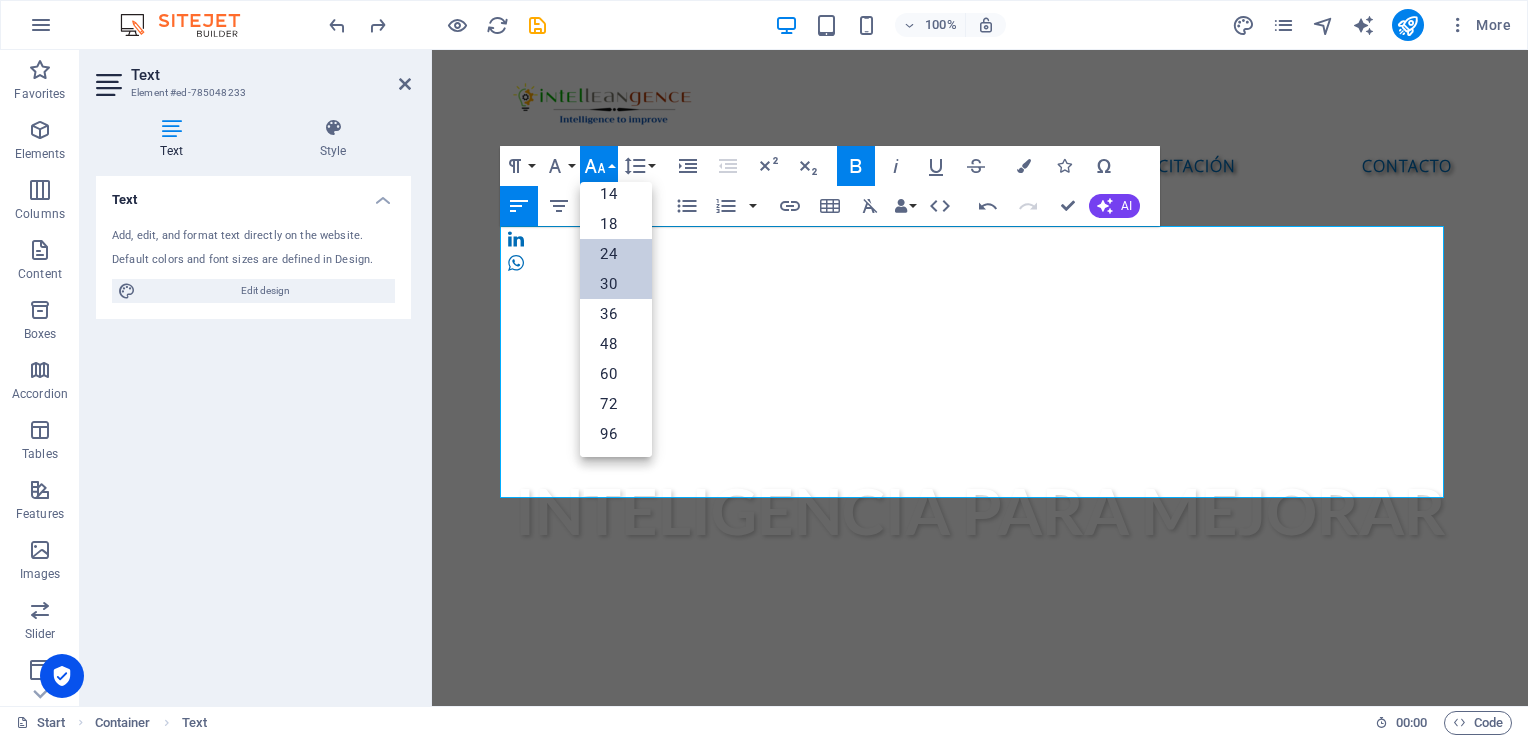 scroll, scrollTop: 160, scrollLeft: 0, axis: vertical 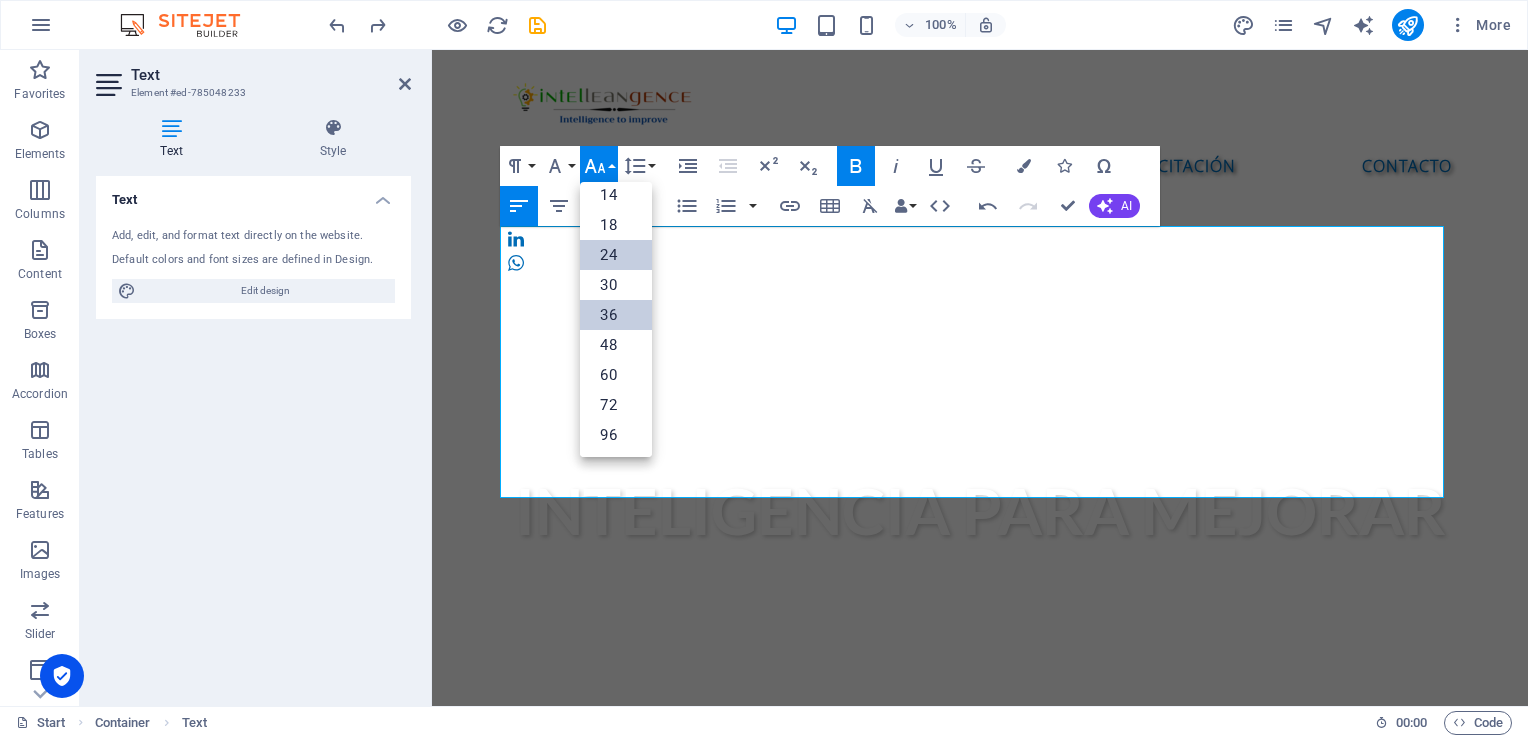 click on "36" at bounding box center [616, 315] 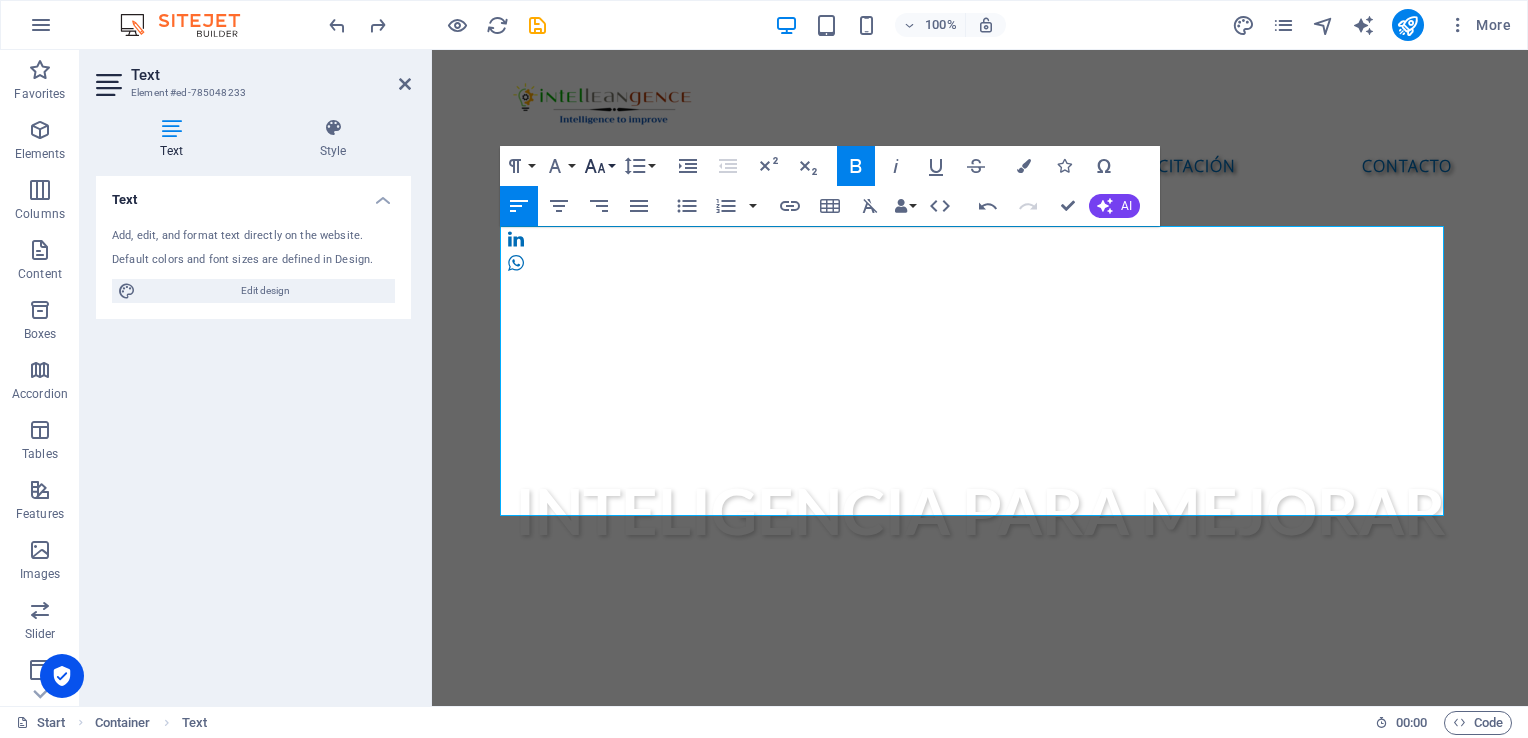 click 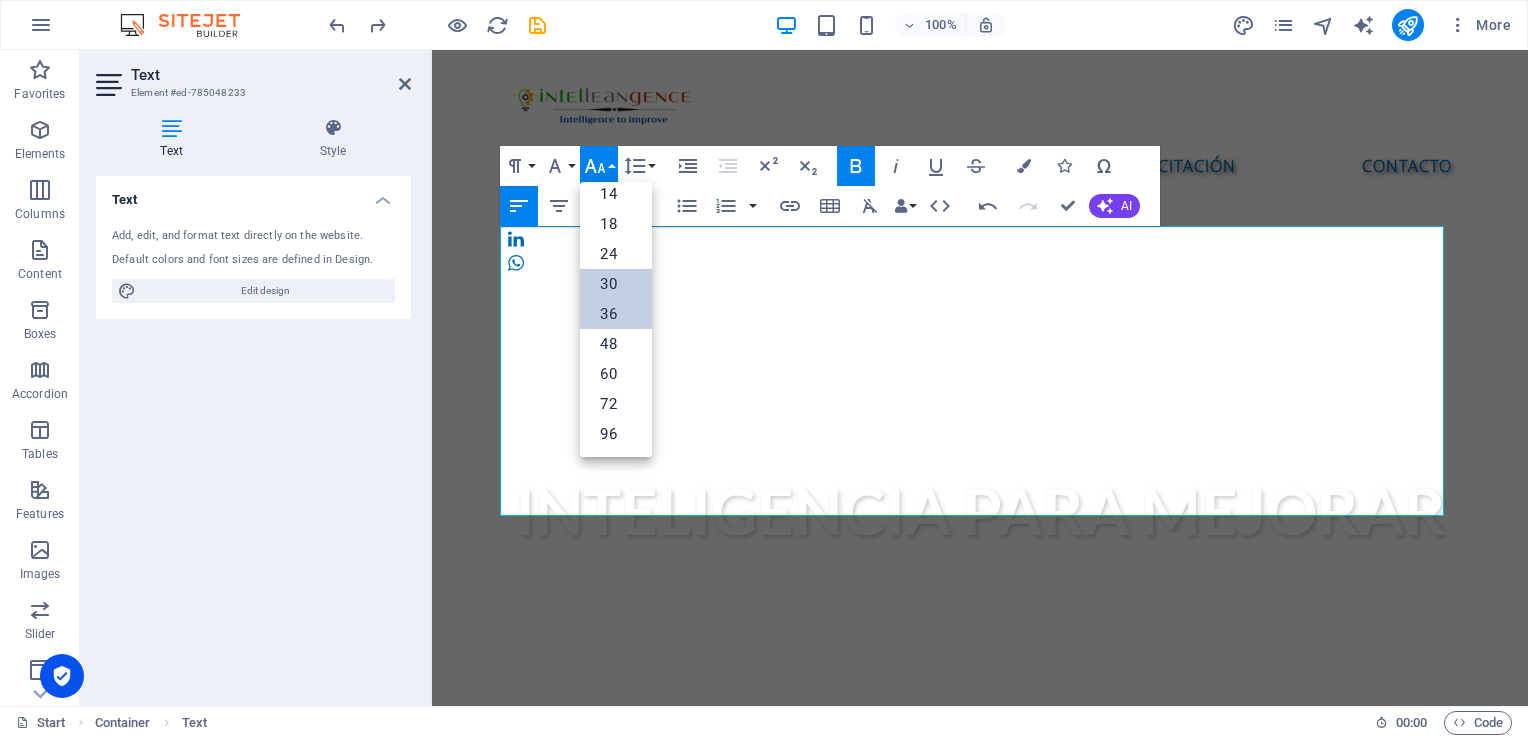 scroll, scrollTop: 160, scrollLeft: 0, axis: vertical 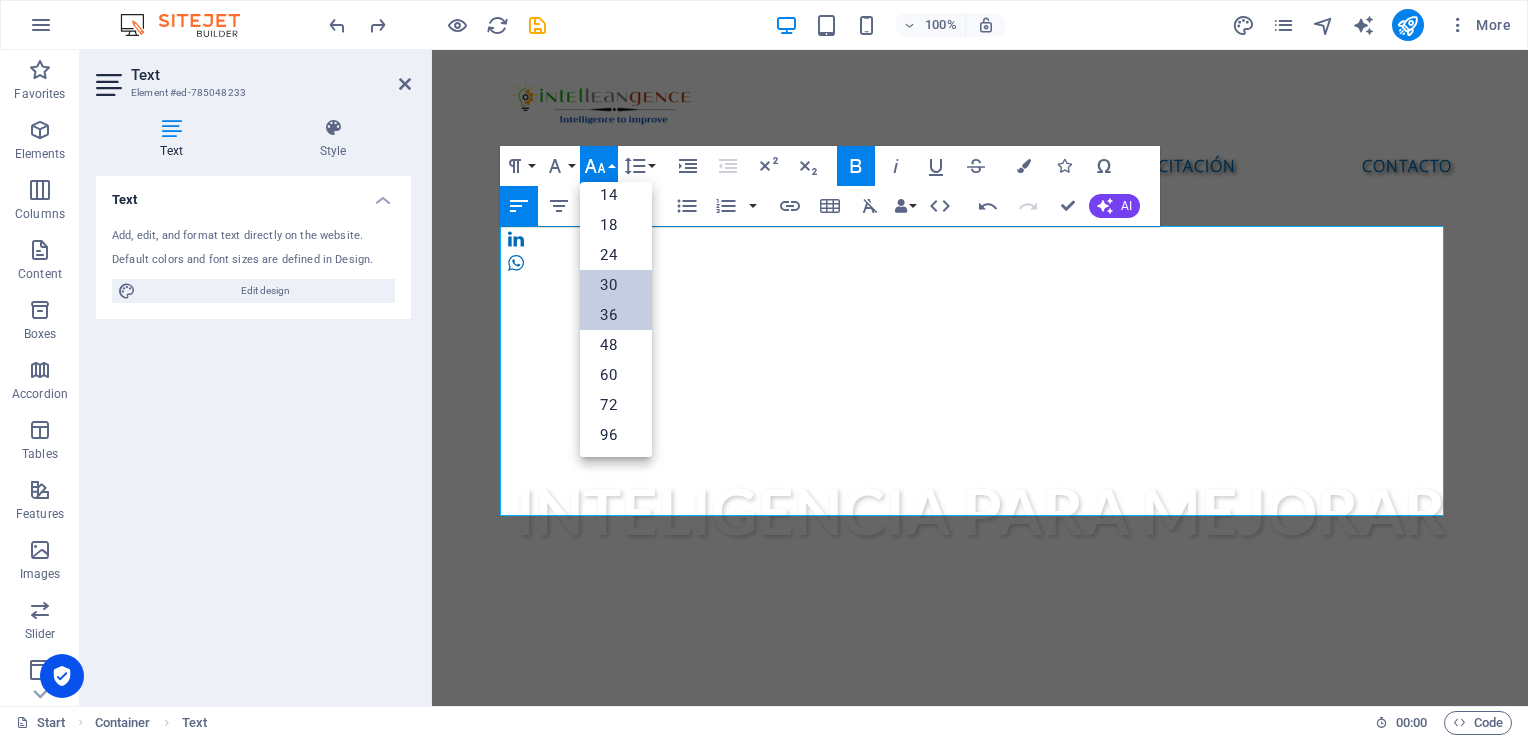 click on "30" at bounding box center (616, 285) 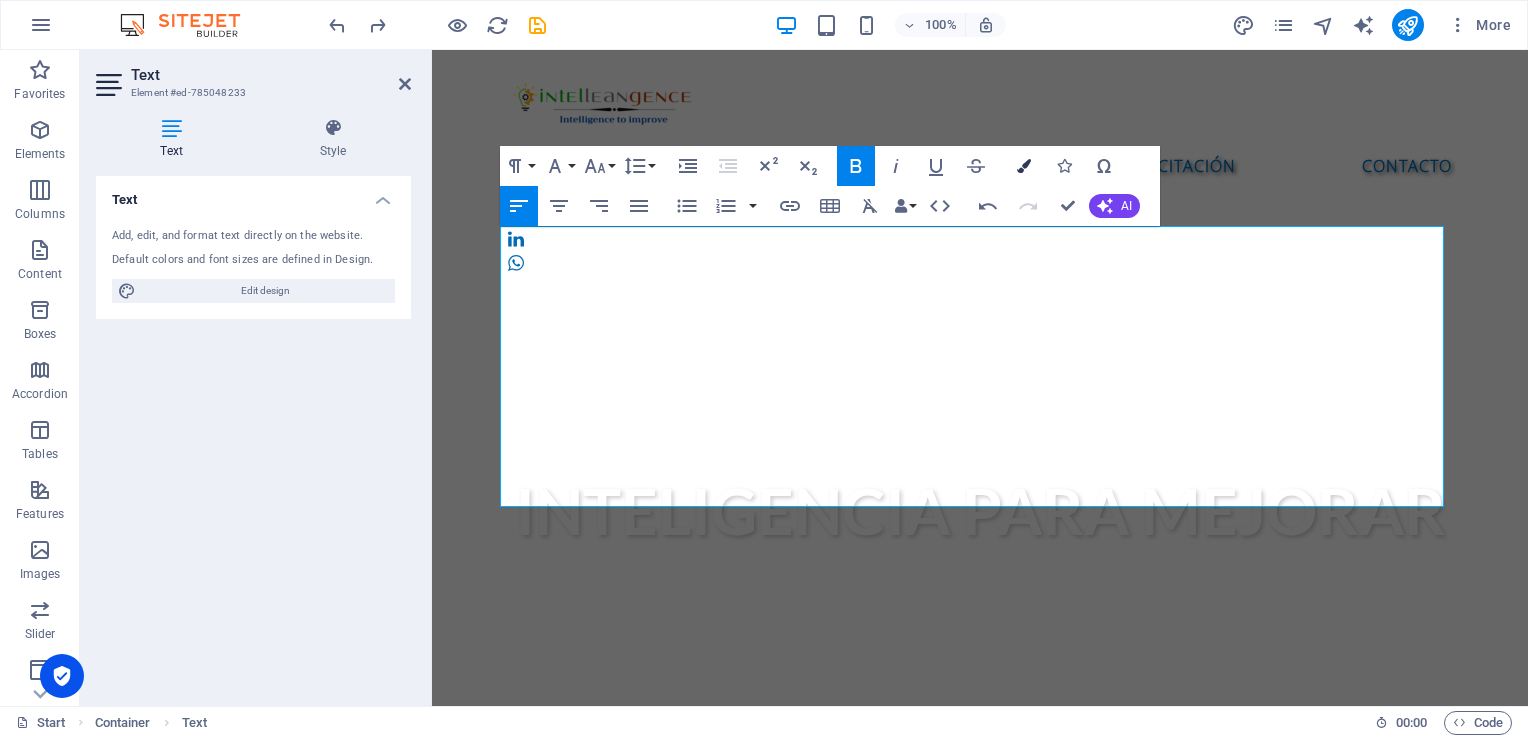 drag, startPoint x: 1018, startPoint y: 176, endPoint x: 1006, endPoint y: 181, distance: 13 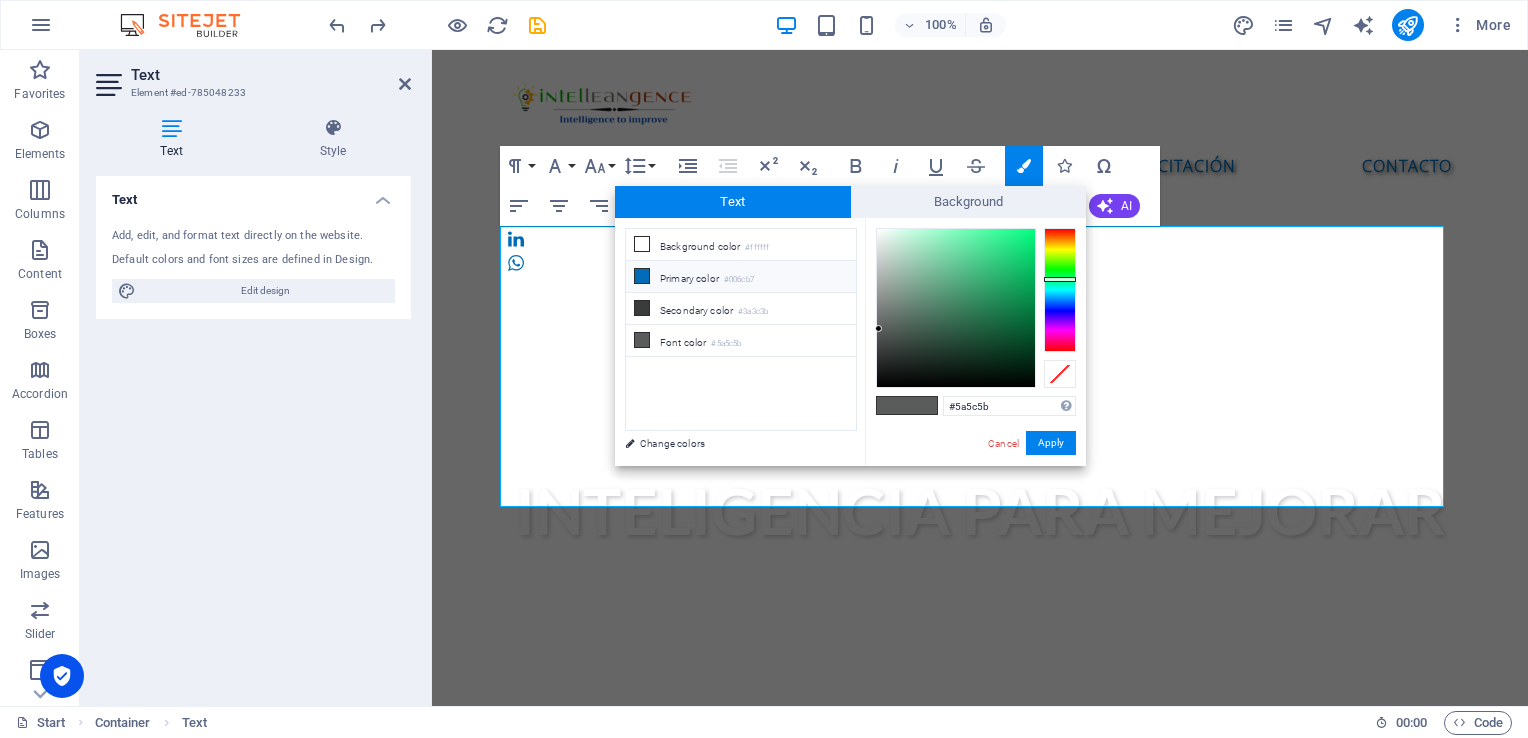 click on "#006cb7" at bounding box center (739, 280) 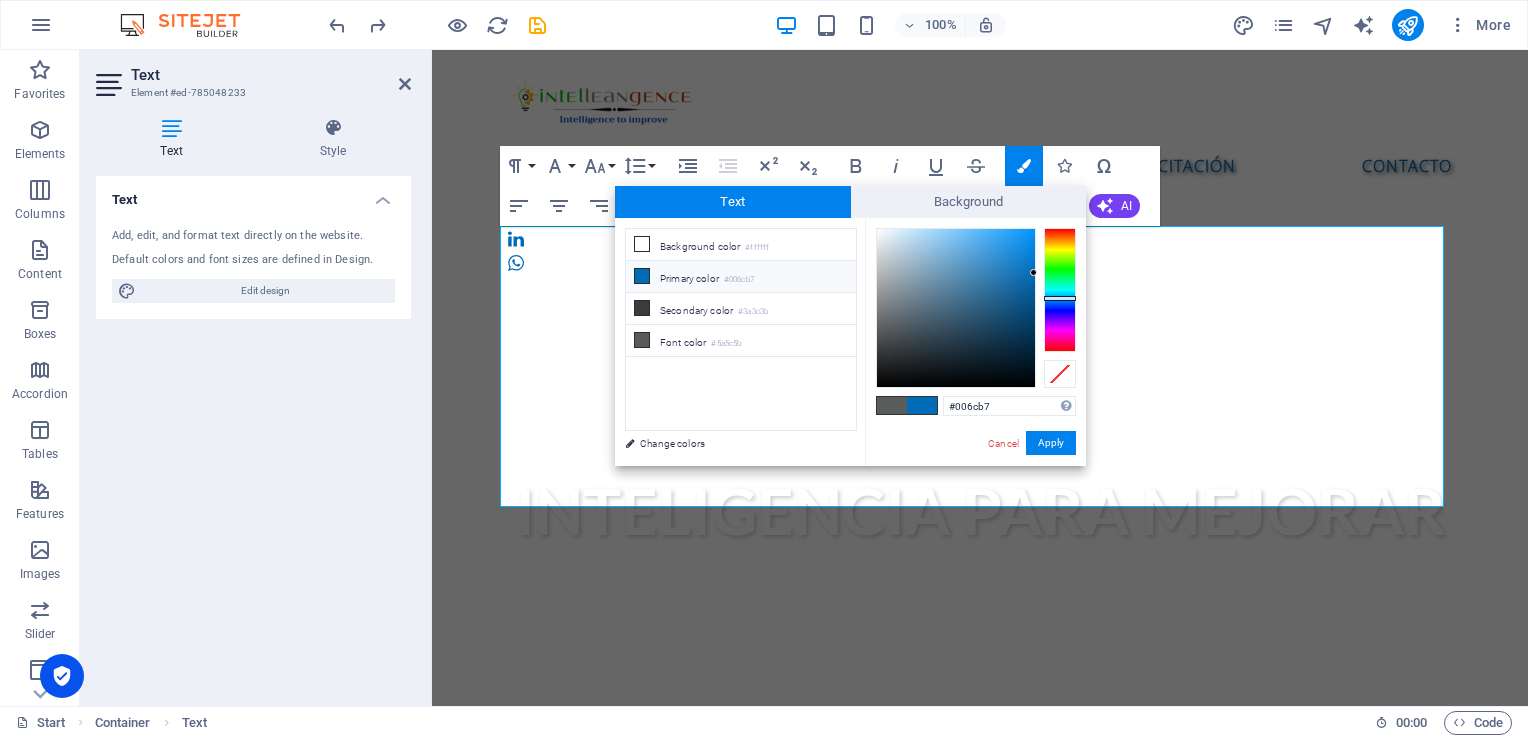 click on "Primary color
#006cb7" at bounding box center [741, 277] 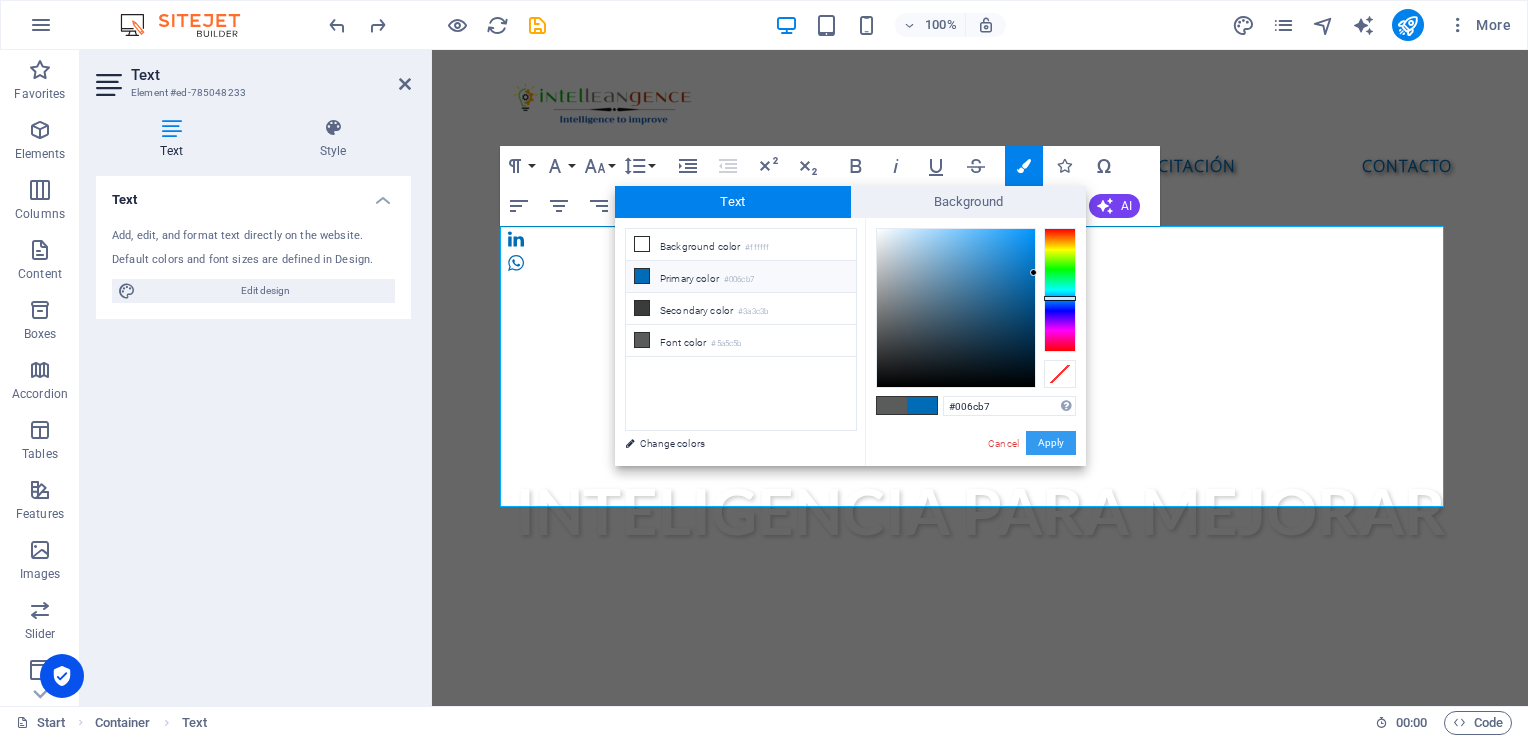click on "Apply" at bounding box center (1051, 443) 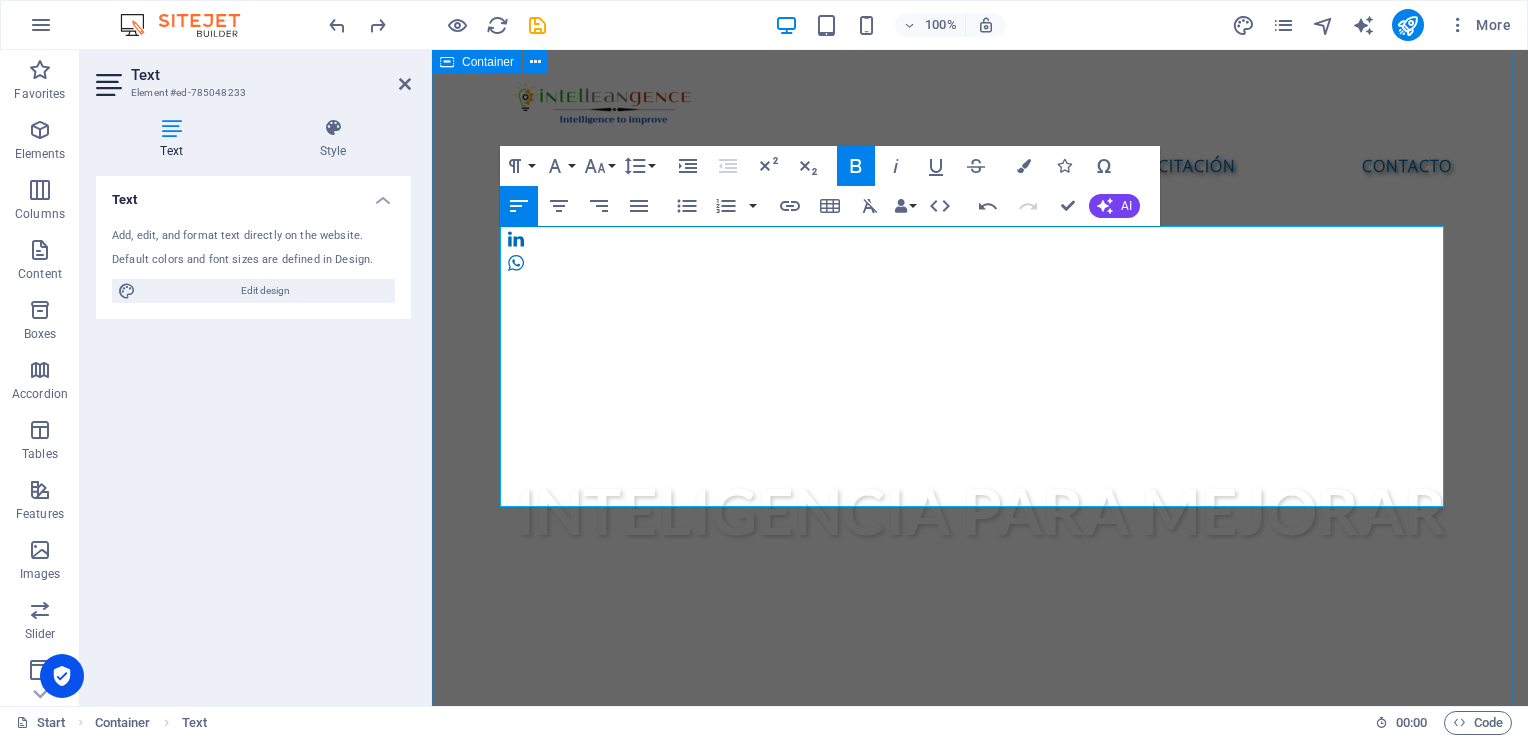 click on "NOSOTROS MISIÓN Ser la mejor empresa mexicana de consultoría y capacitación que impulse la competitividad de empresas y personas. VISIÓN Tener presencia y cobertura a nivel internacional en servicios de consultoría y capacitación NUESTROS VALORES PROFESIONALISMO CALIDAD RESPONSABILIDAD" at bounding box center (980, 1134) 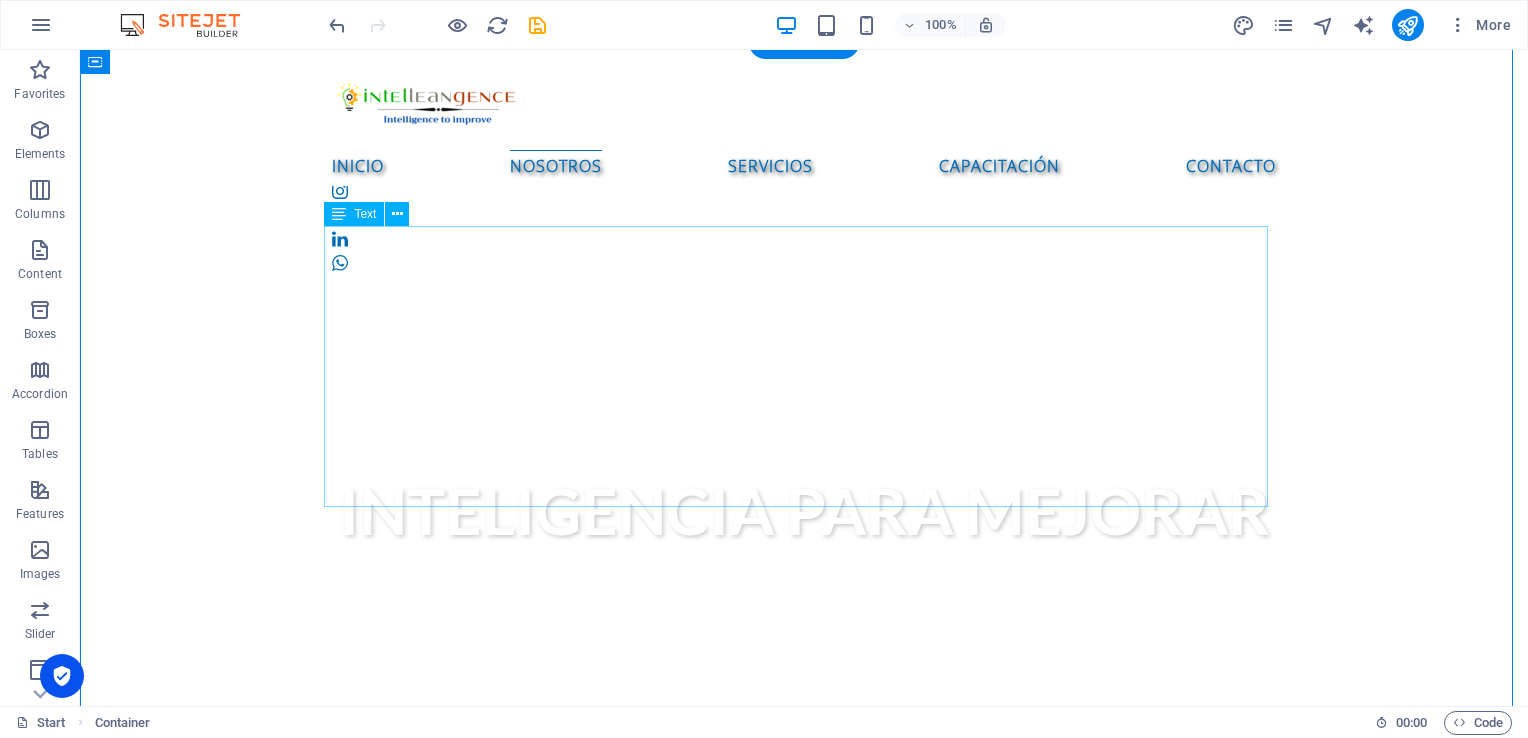 click on "MISIÓN Ser la mejor empresa mexicana de consultoría y capacitación que impulse la competitividad de empresas y personas. VISIÓN Tener presencia y cobertura a nivel internacional en servicios de consultoría y capacitación NUESTROS VALORES" at bounding box center [804, 952] 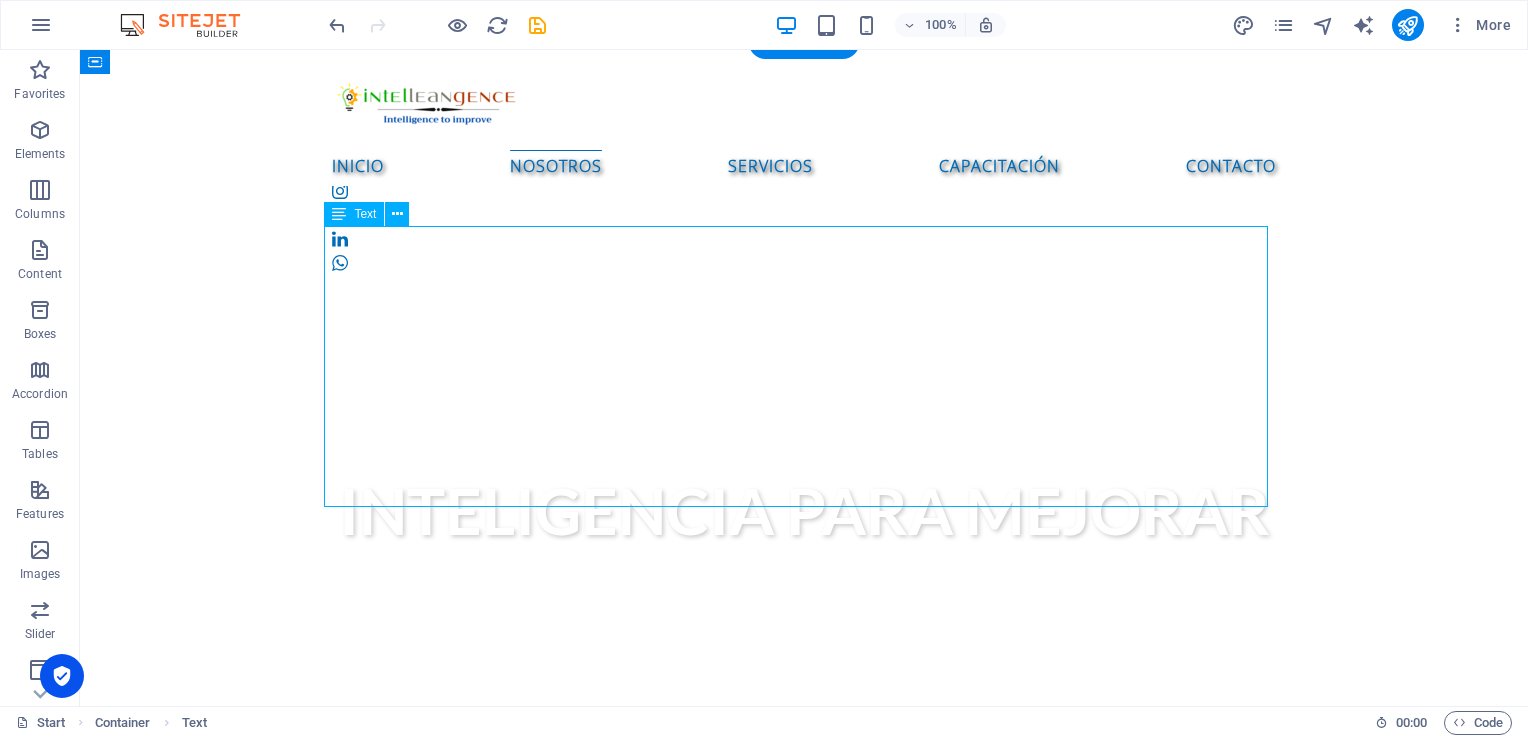 click on "MISIÓN Ser la mejor empresa mexicana de consultoría y capacitación que impulse la competitividad de empresas y personas. VISIÓN Tener presencia y cobertura a nivel internacional en servicios de consultoría y capacitación NUESTROS VALORES" at bounding box center (804, 952) 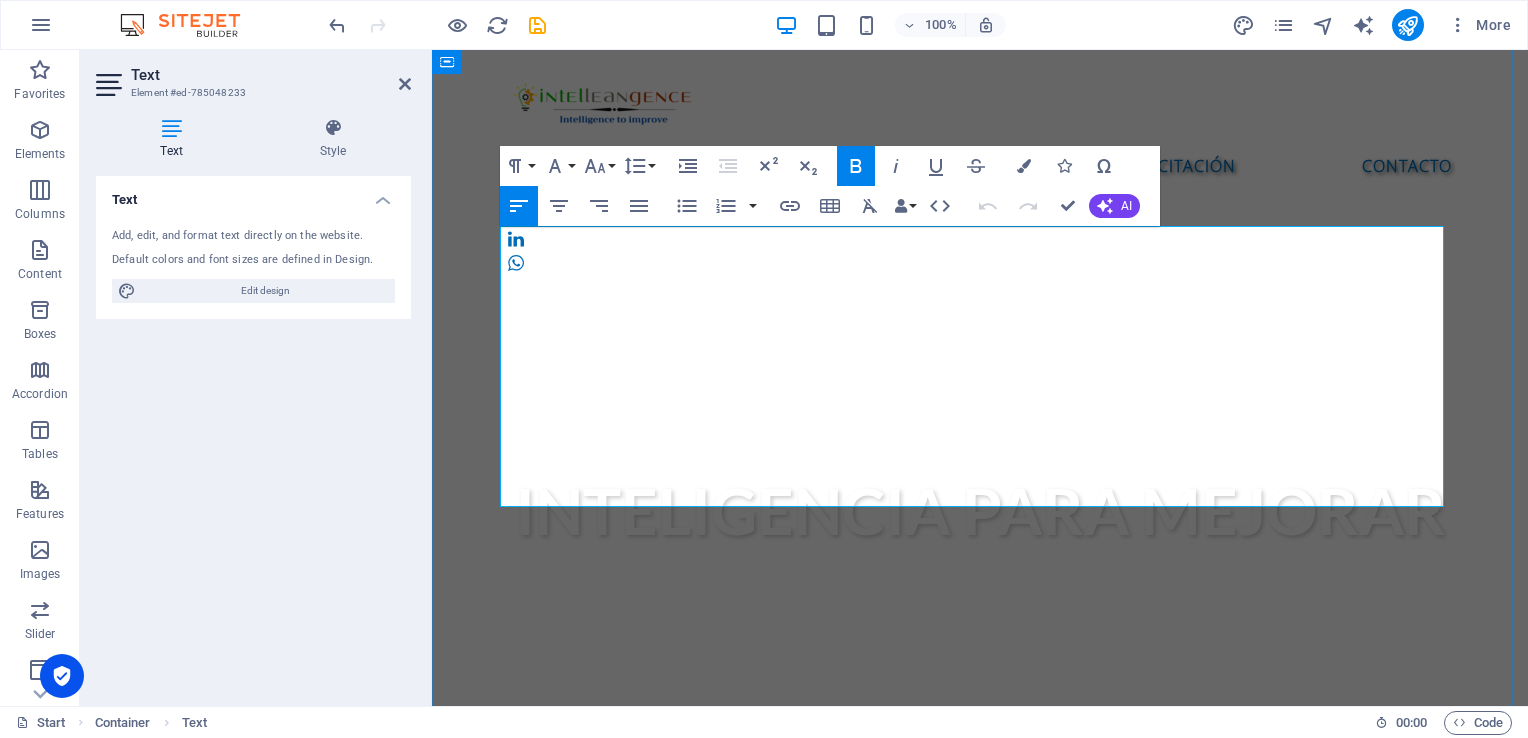 drag, startPoint x: 500, startPoint y: 308, endPoint x: 1226, endPoint y: 326, distance: 726.2231 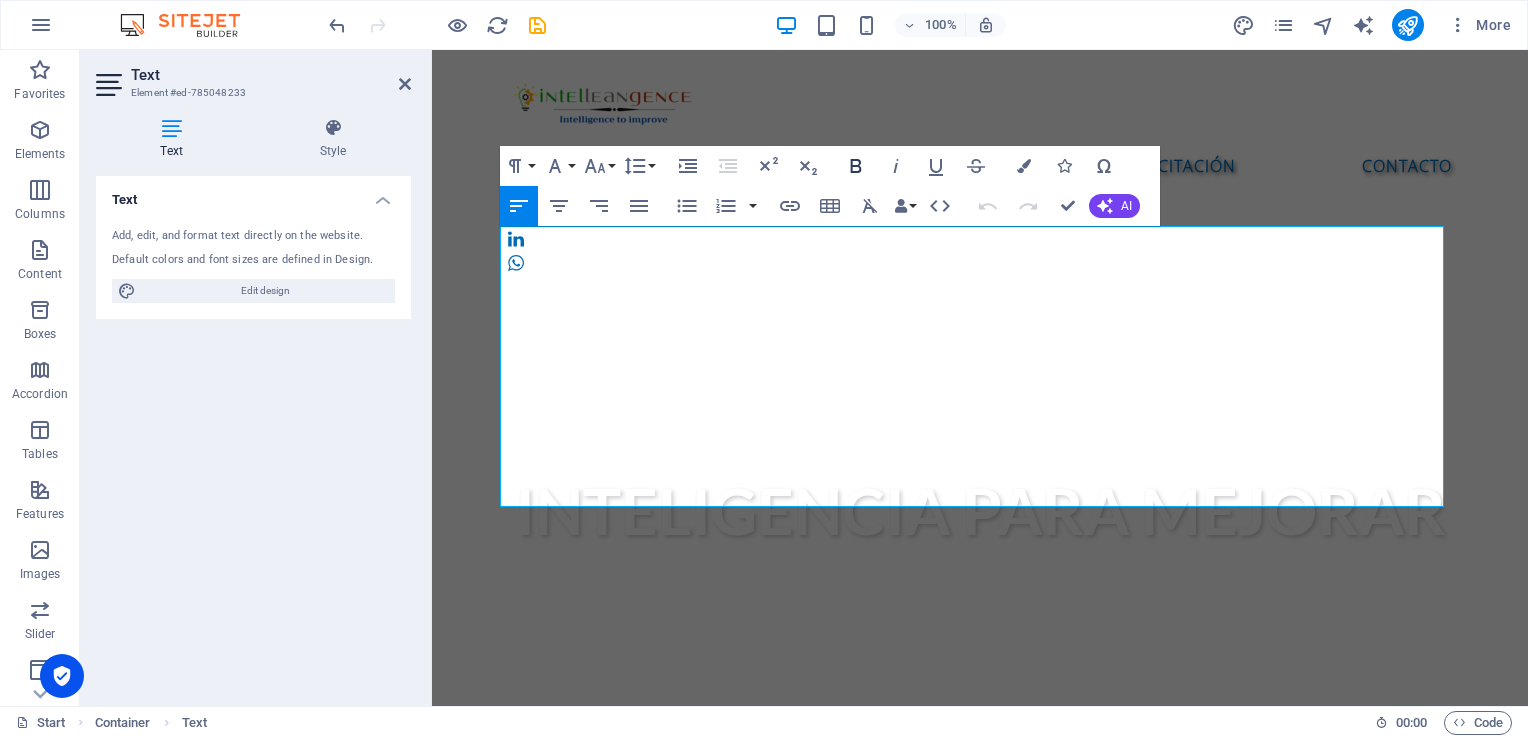 click 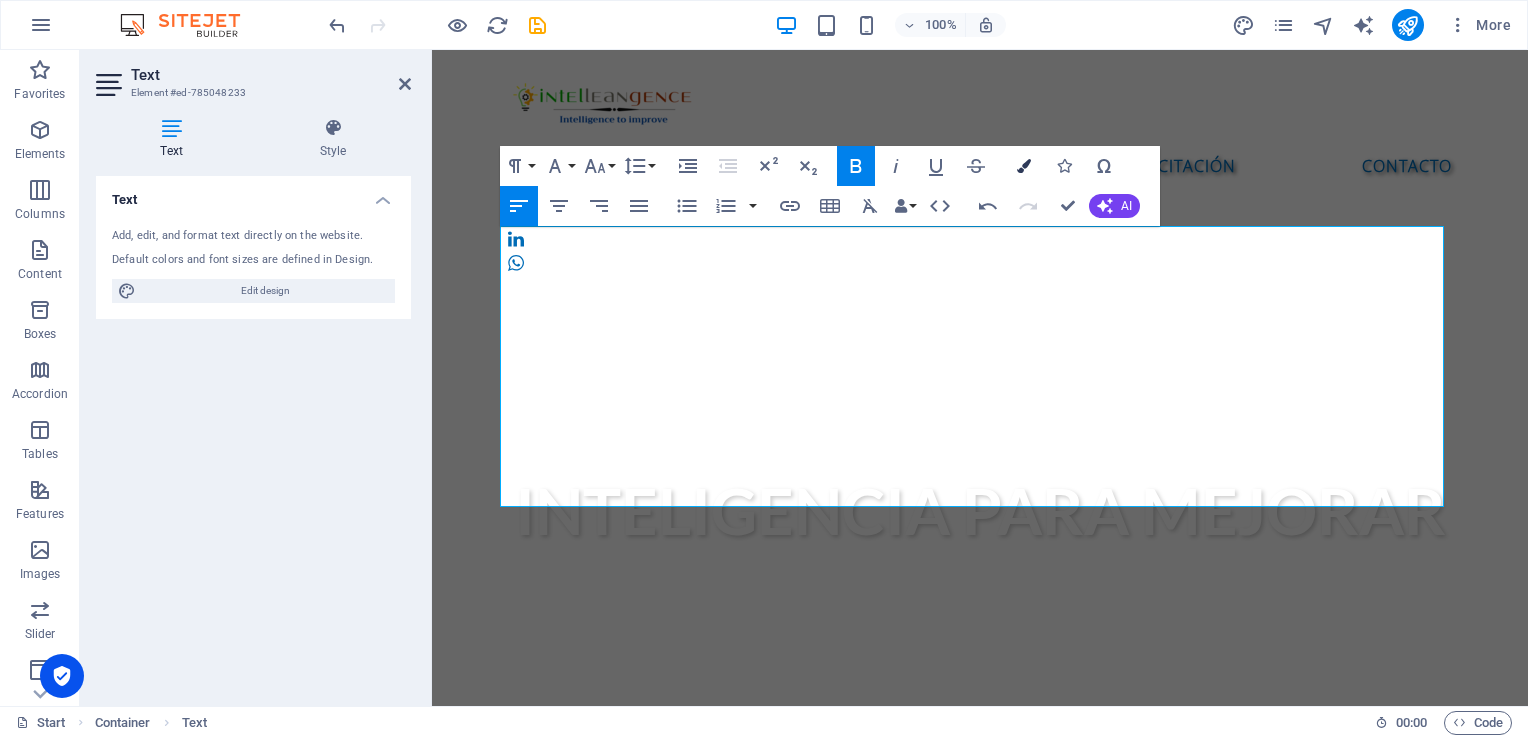 click at bounding box center [1024, 166] 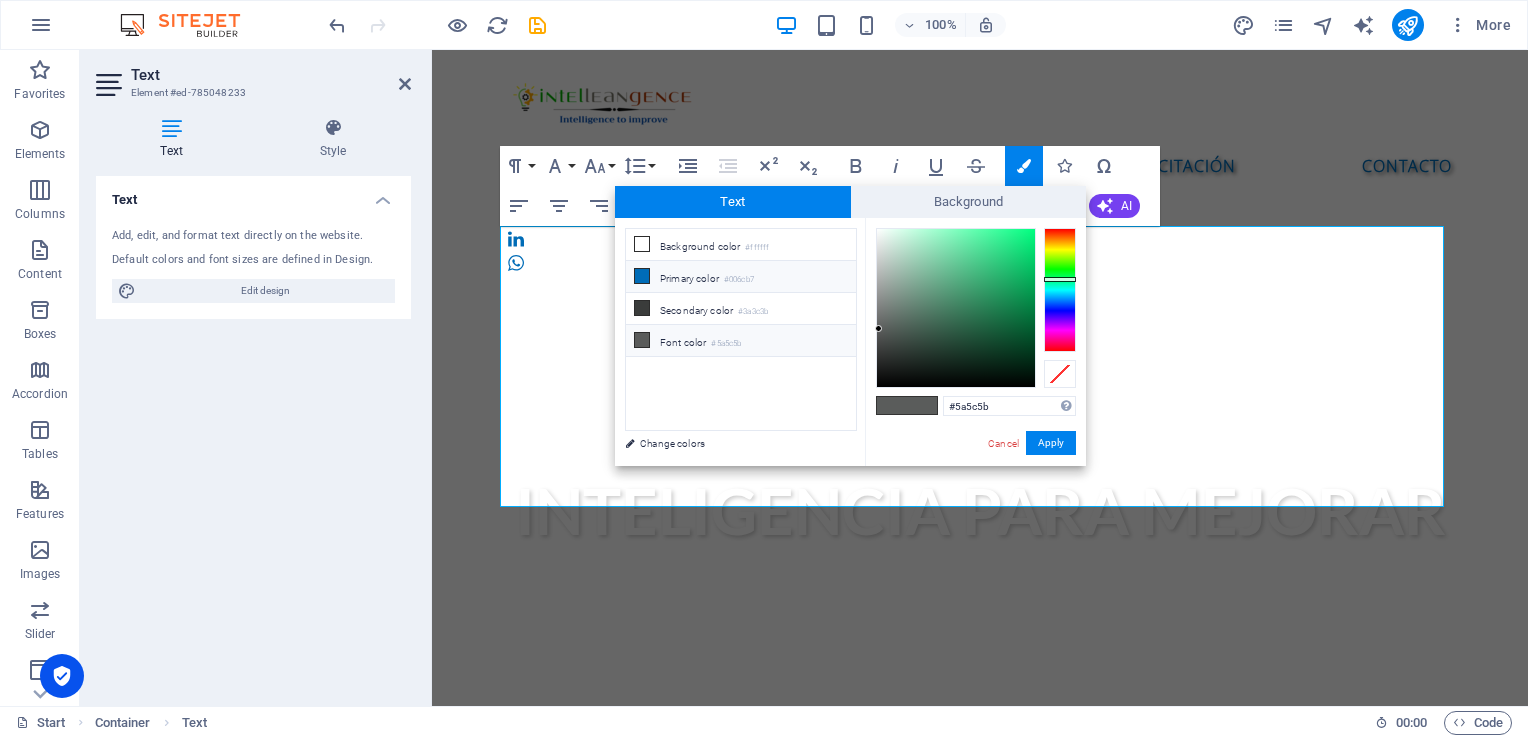 click on "Primary color
#006cb7" at bounding box center [741, 277] 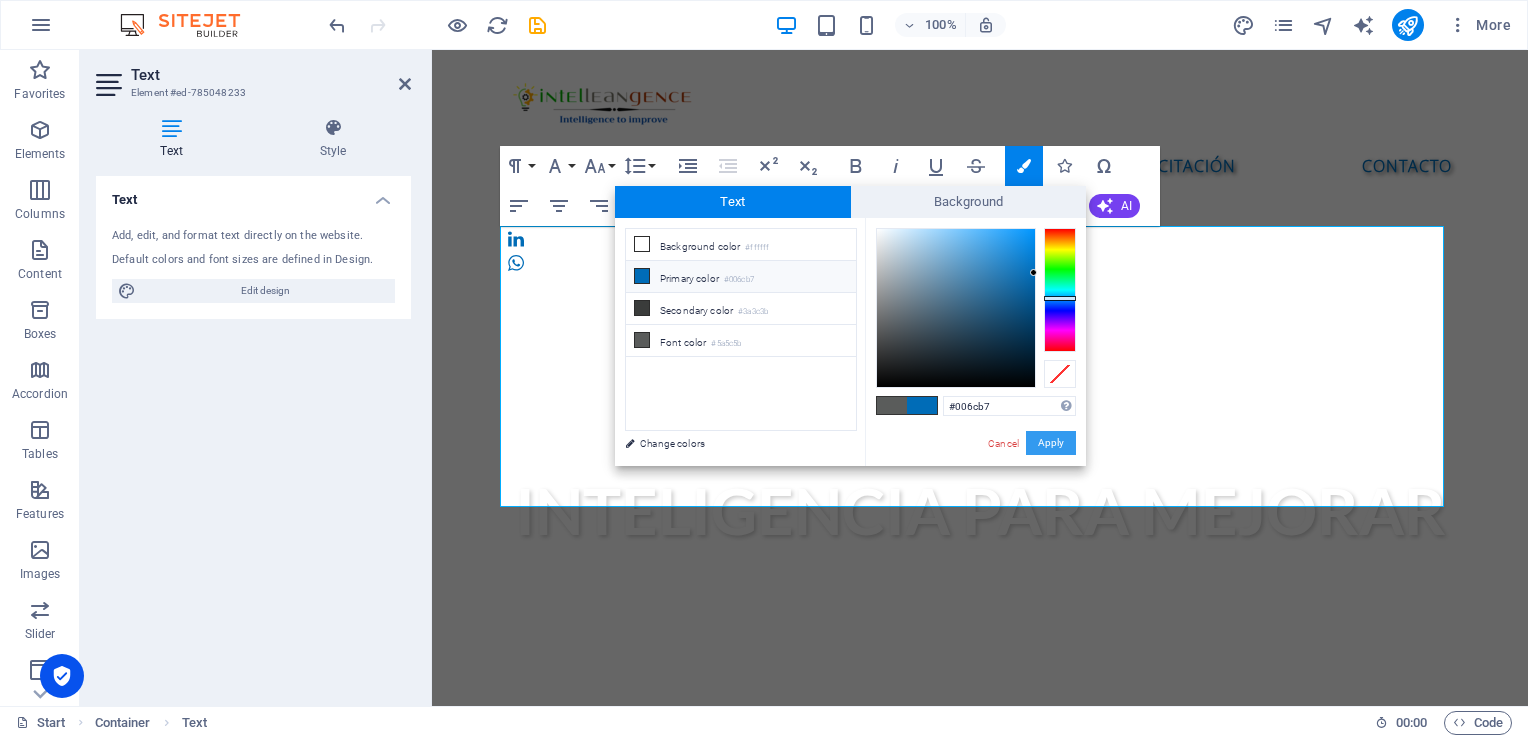 click on "Apply" at bounding box center [1051, 443] 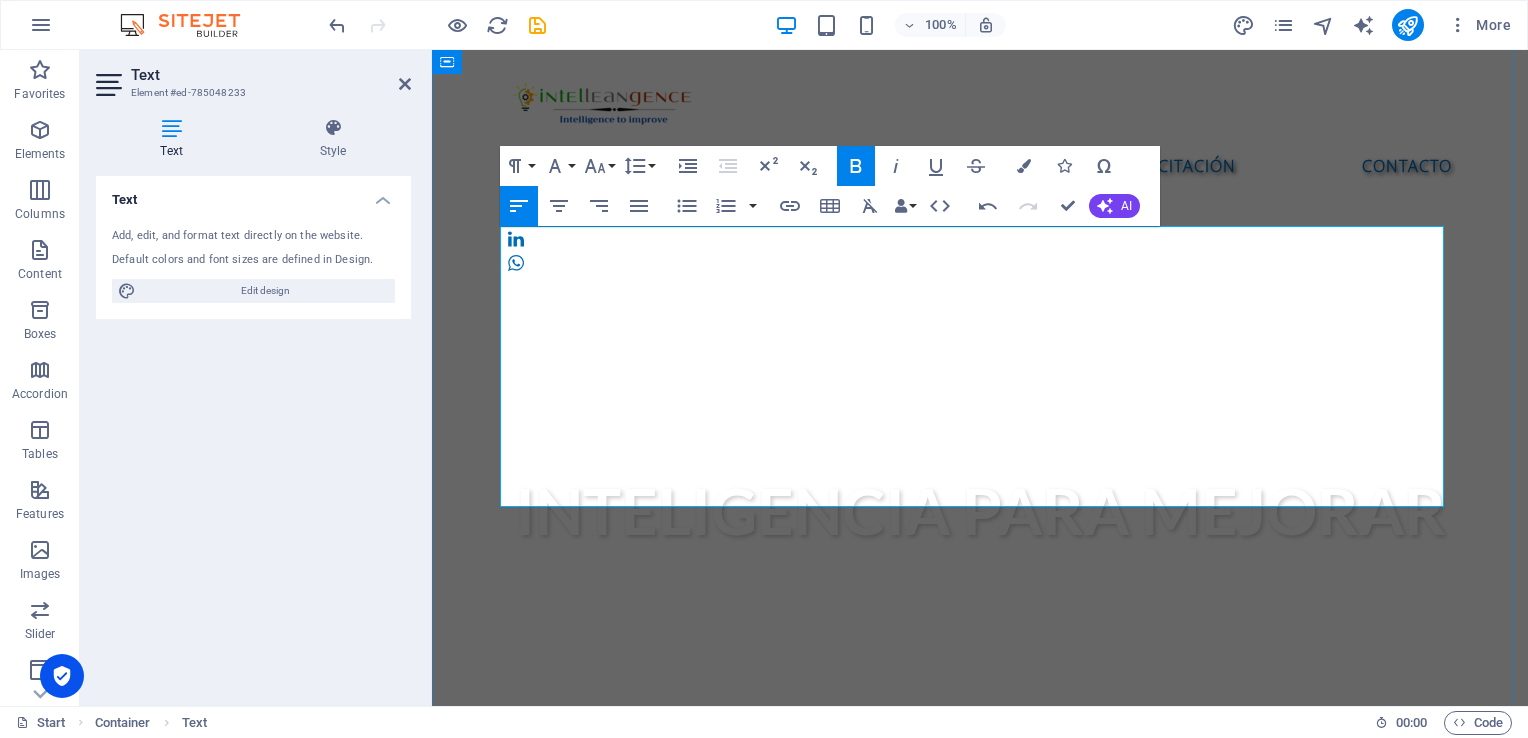 click on "Tener presencia y cobertura a nivel internacional en servicios de consultoría y capacitación" at bounding box center (980, 1011) 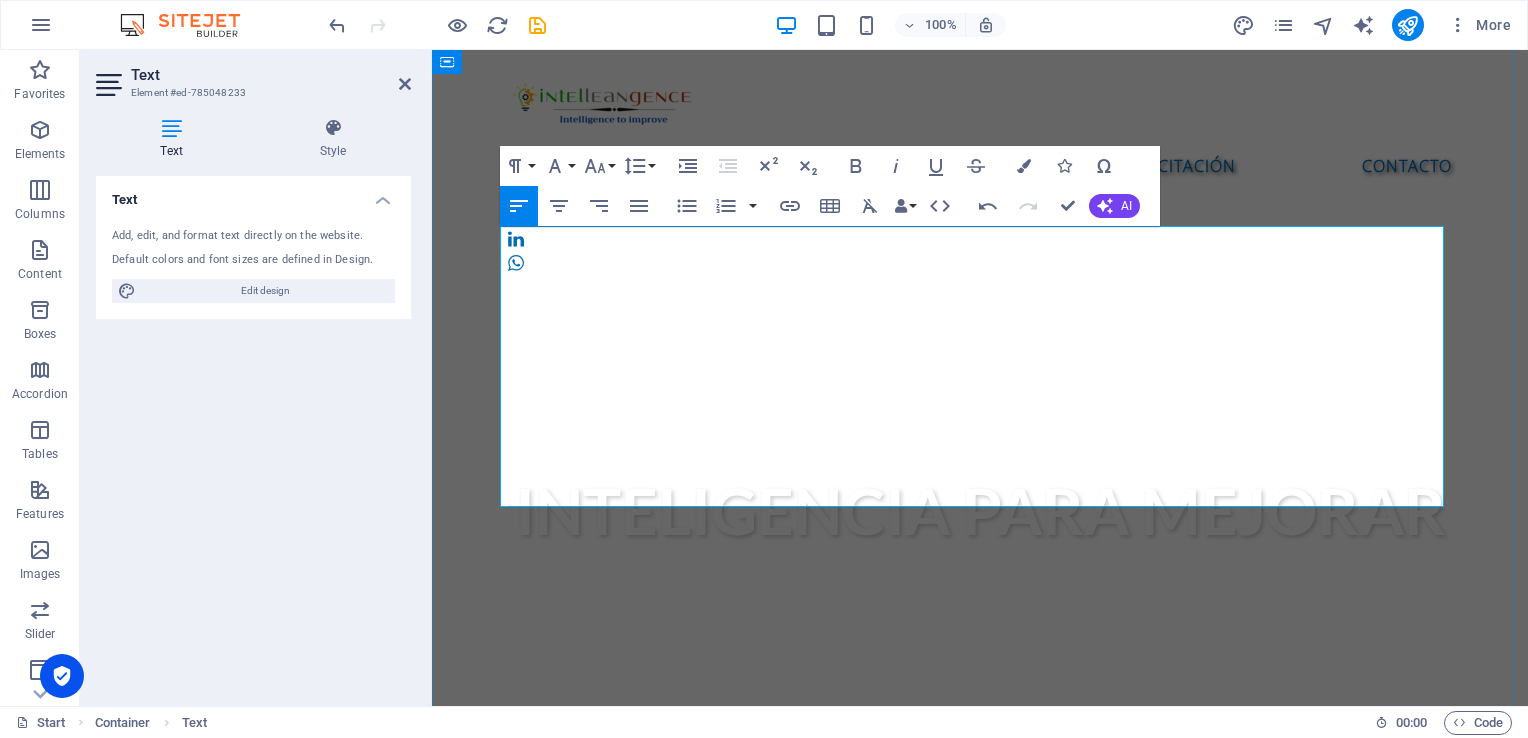 drag, startPoint x: 504, startPoint y: 426, endPoint x: 1146, endPoint y: 421, distance: 642.0195 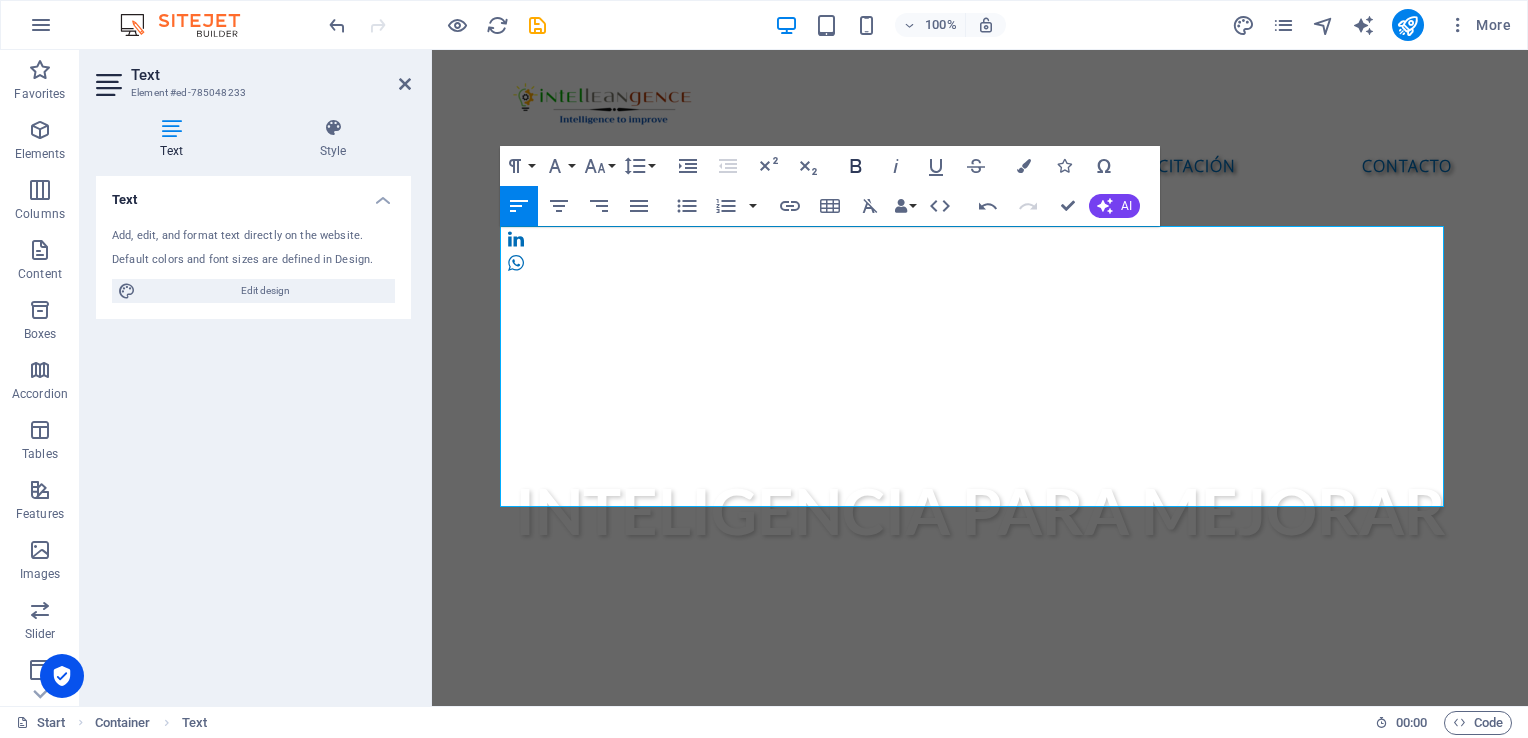 click 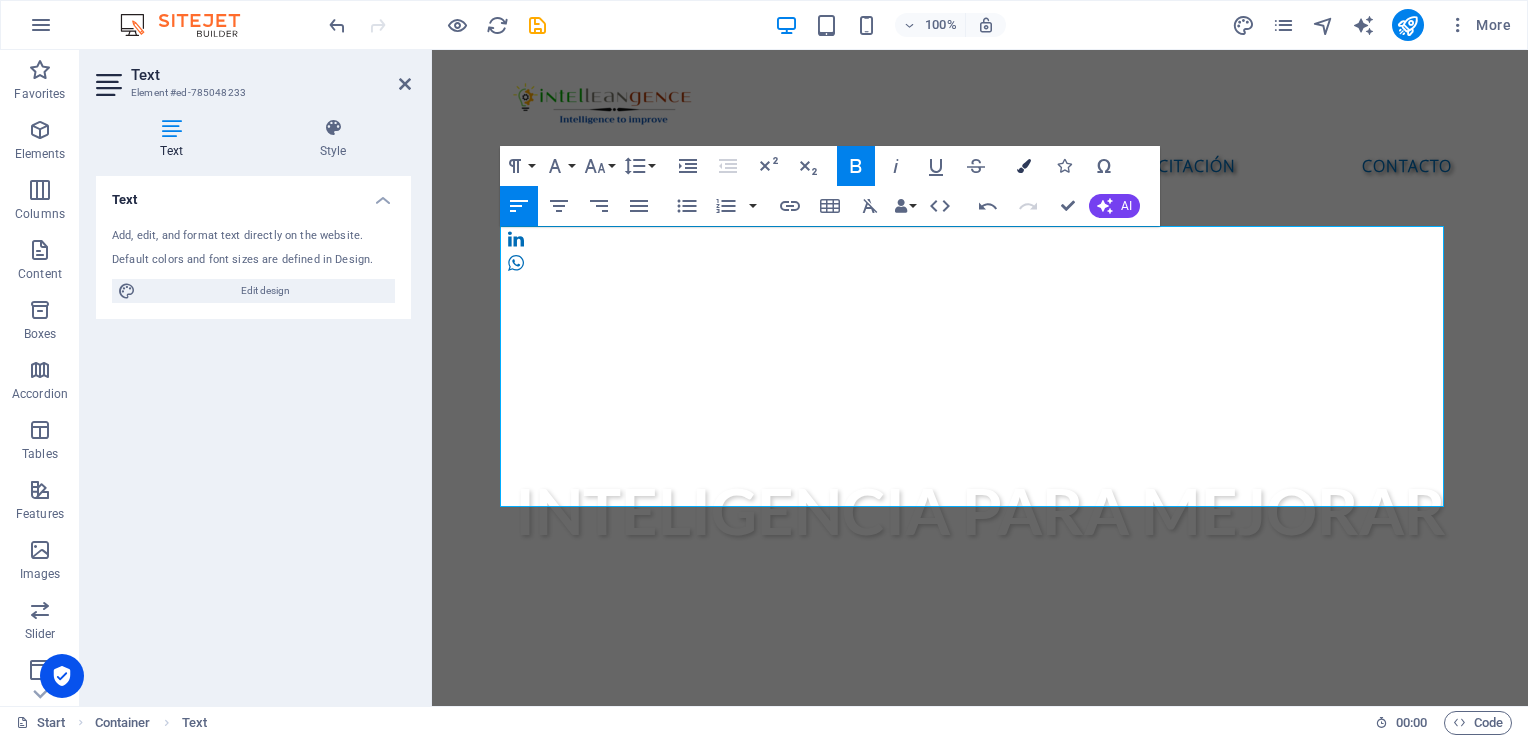 click on "Colors" at bounding box center (1024, 166) 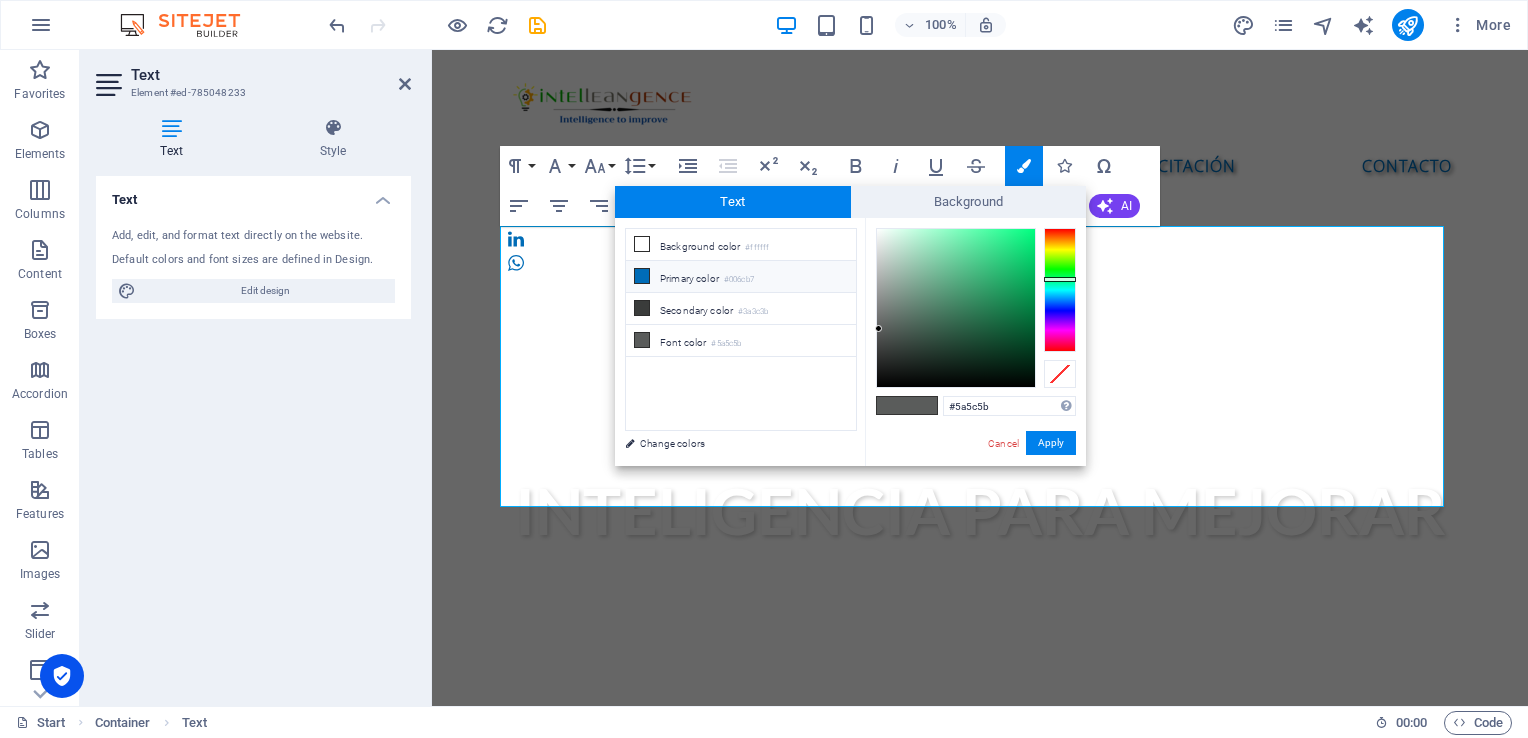 click on "#006cb7" at bounding box center [739, 280] 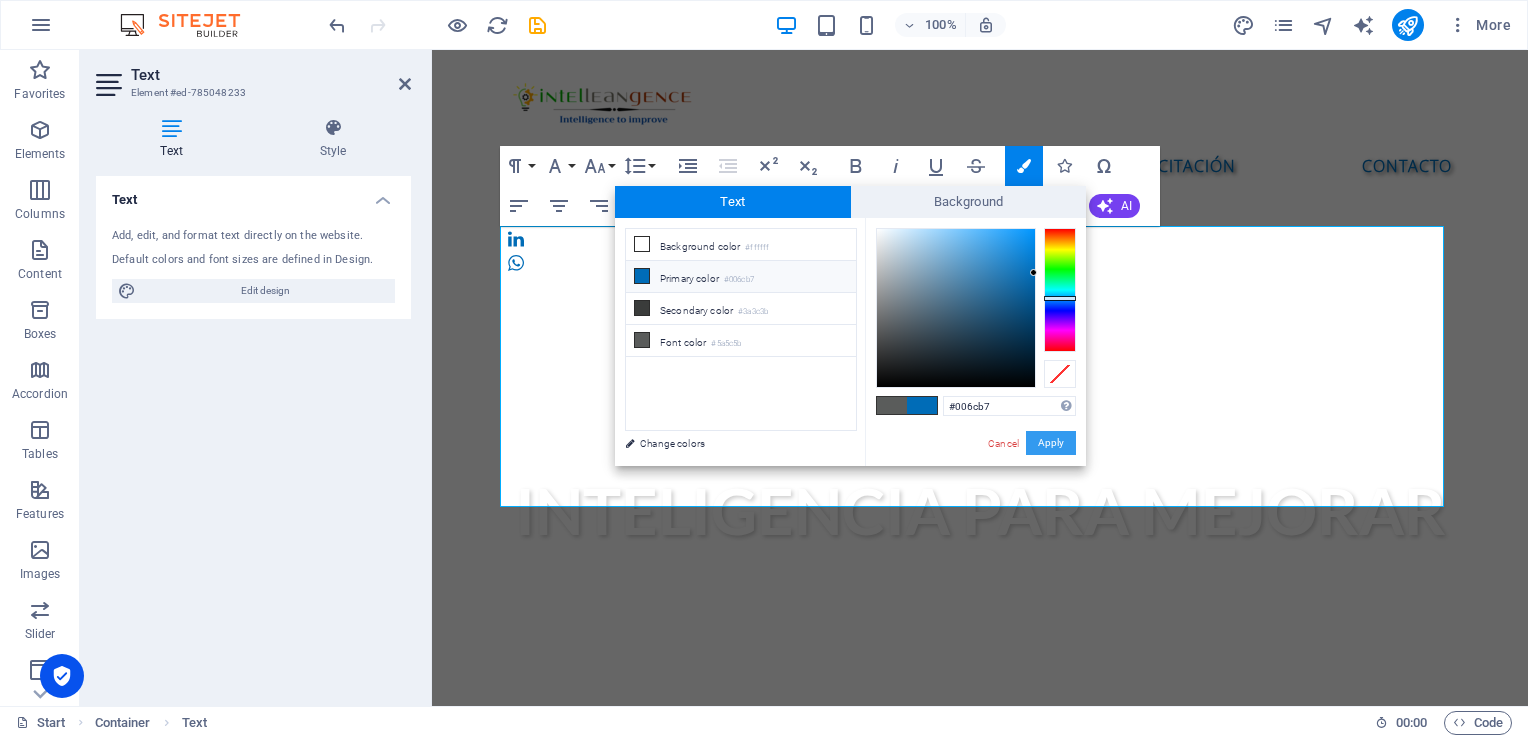 click on "Apply" at bounding box center (1051, 443) 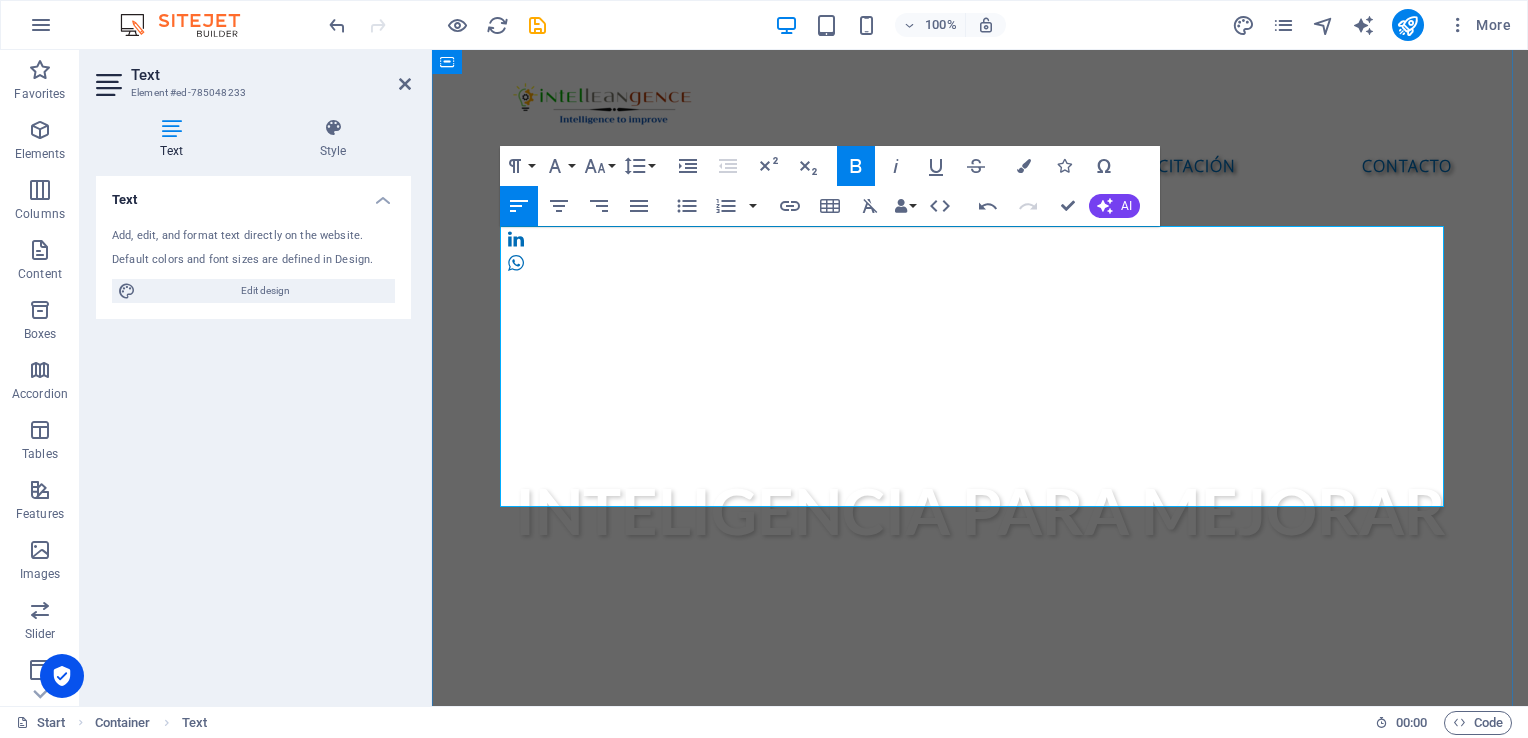 click on "Tener presencia y cobertura a nivel internacional en servicios de consultoría y capacitación" at bounding box center [980, 1011] 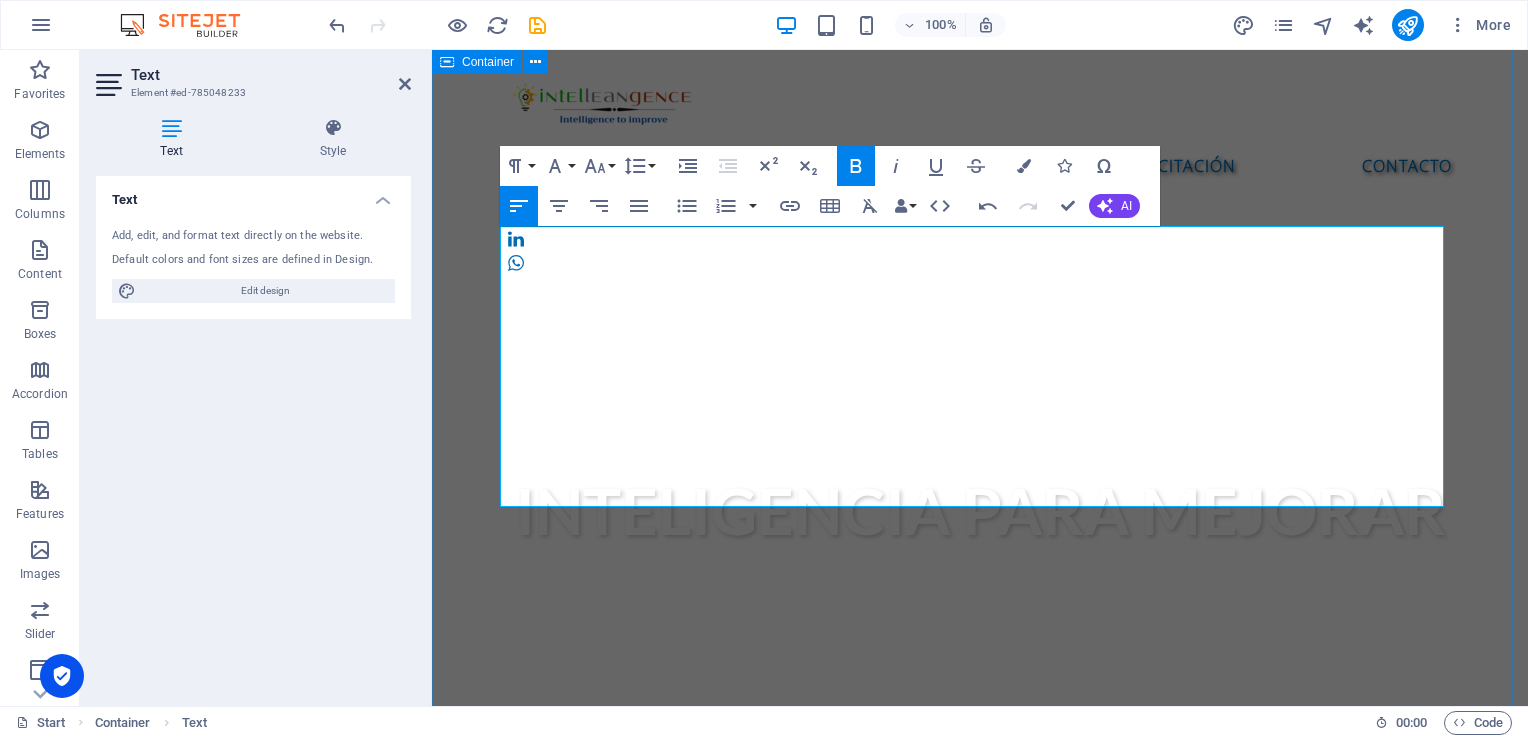 click on "NOSOTROS MISIÓN Ser la mejor empresa mexicana de consultoría y capacitación que impulse la competitividad de empresas y personas. VISIÓN Tener presencia y cobertura a nivel internacional en servicios de consultoría y capacitación. NUESTROS VALORES PROFESIONALISMO CALIDAD RESPONSABILIDAD" at bounding box center (980, 1134) 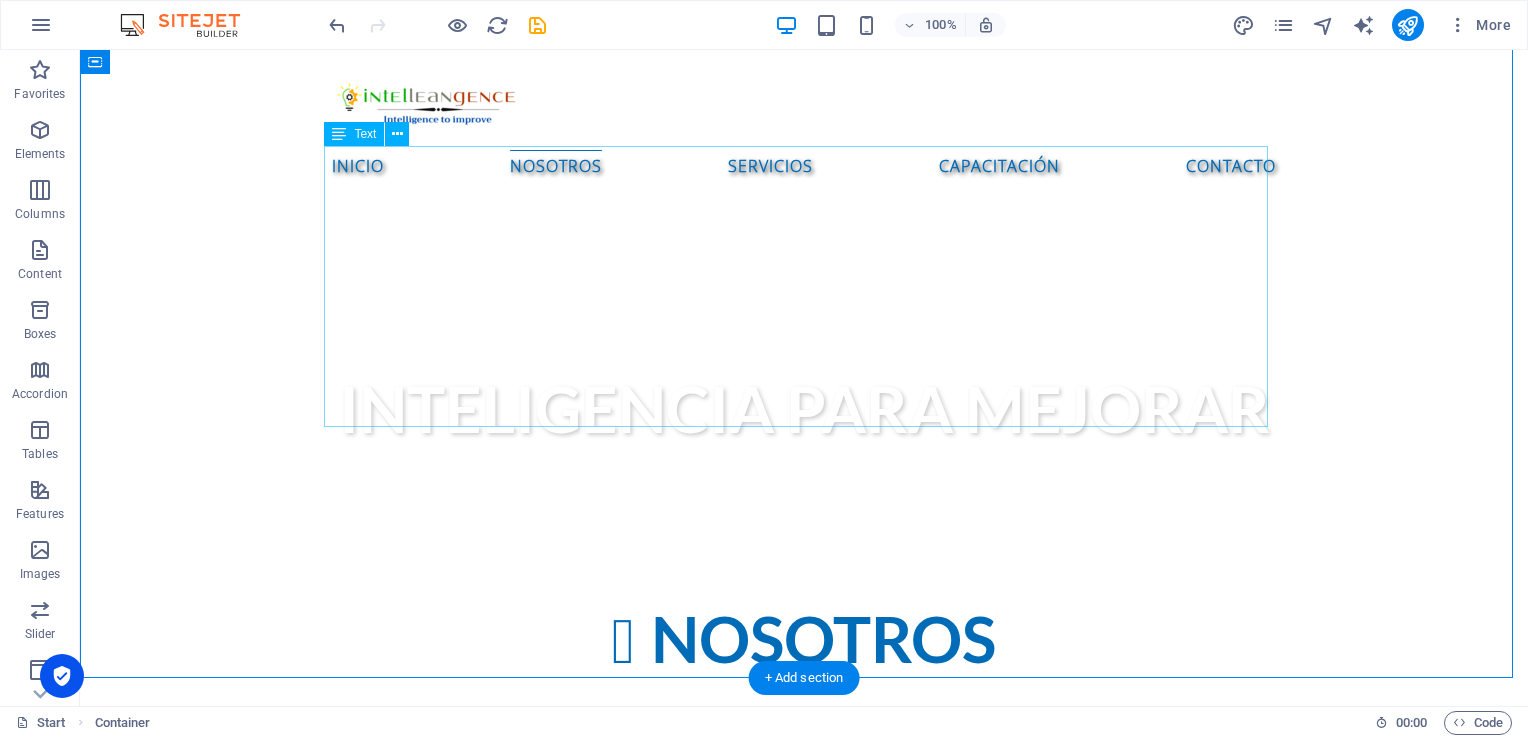 scroll, scrollTop: 964, scrollLeft: 0, axis: vertical 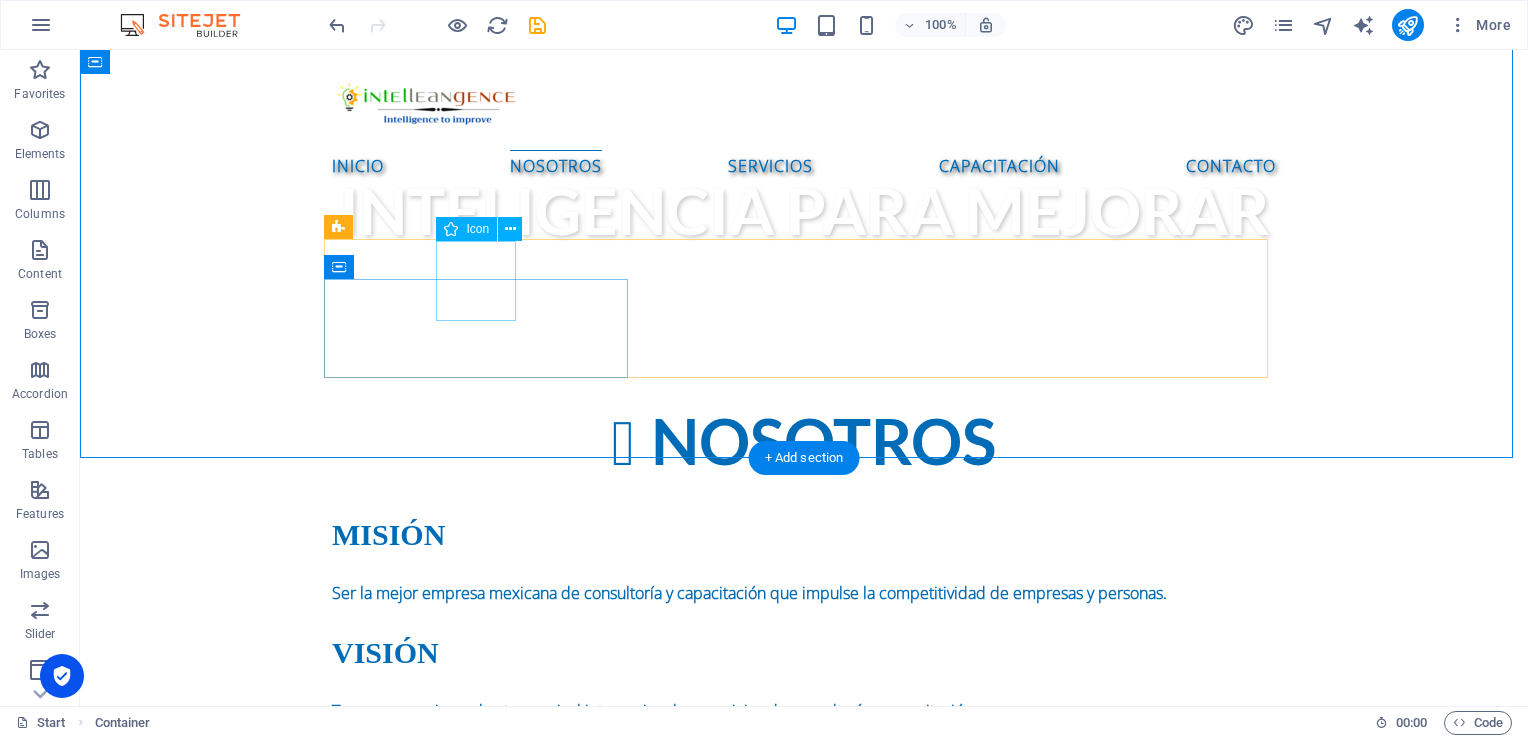 click at bounding box center (804, 868) 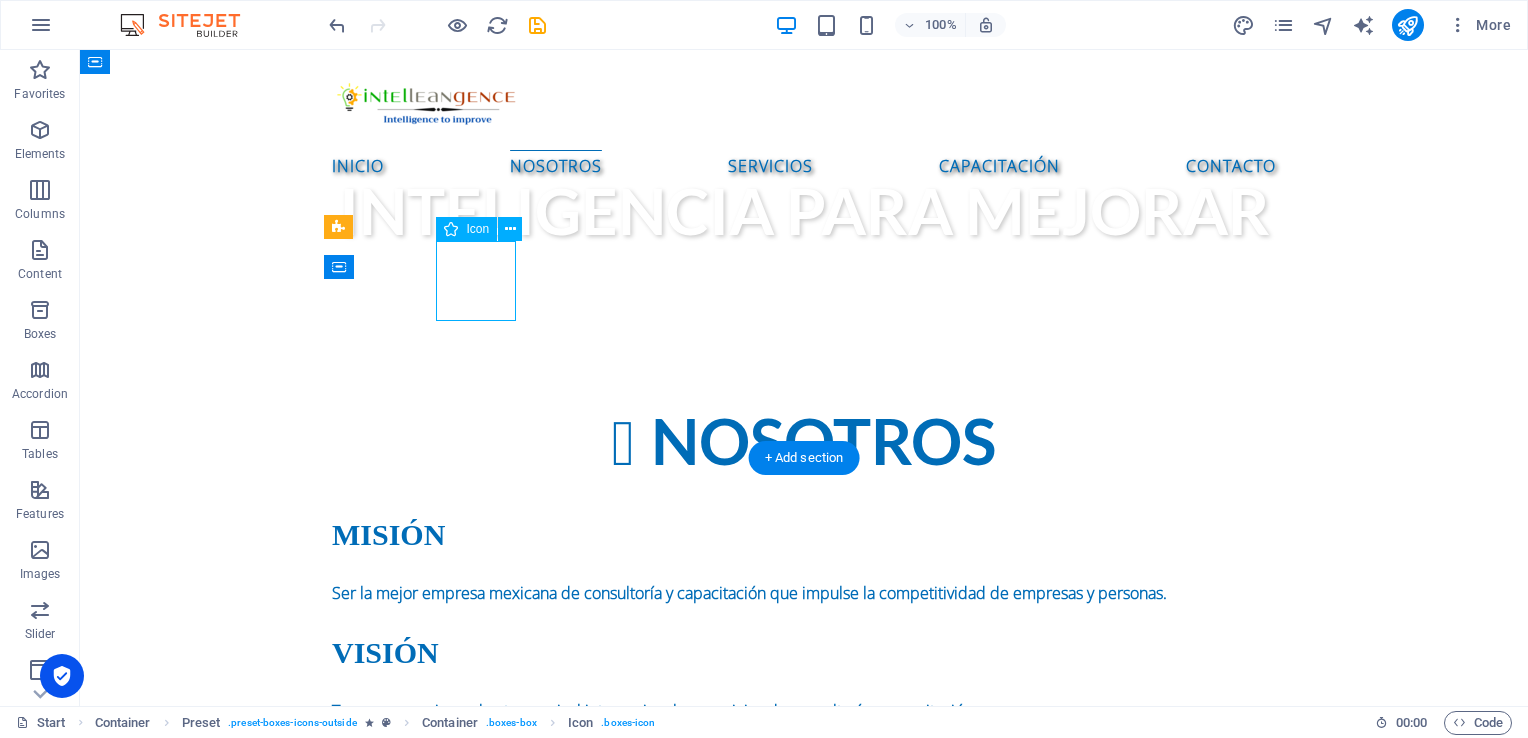 click at bounding box center (804, 868) 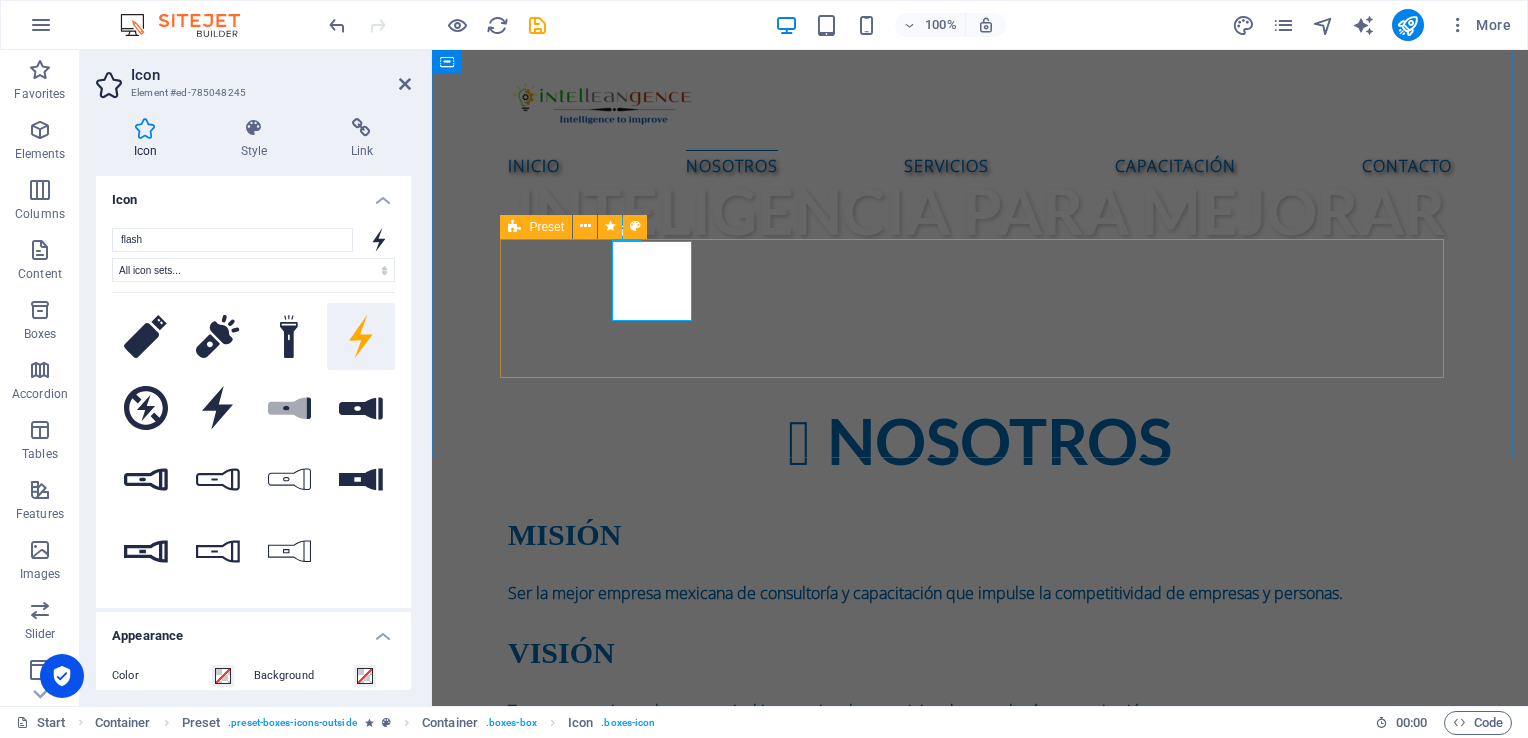 click at bounding box center [514, 227] 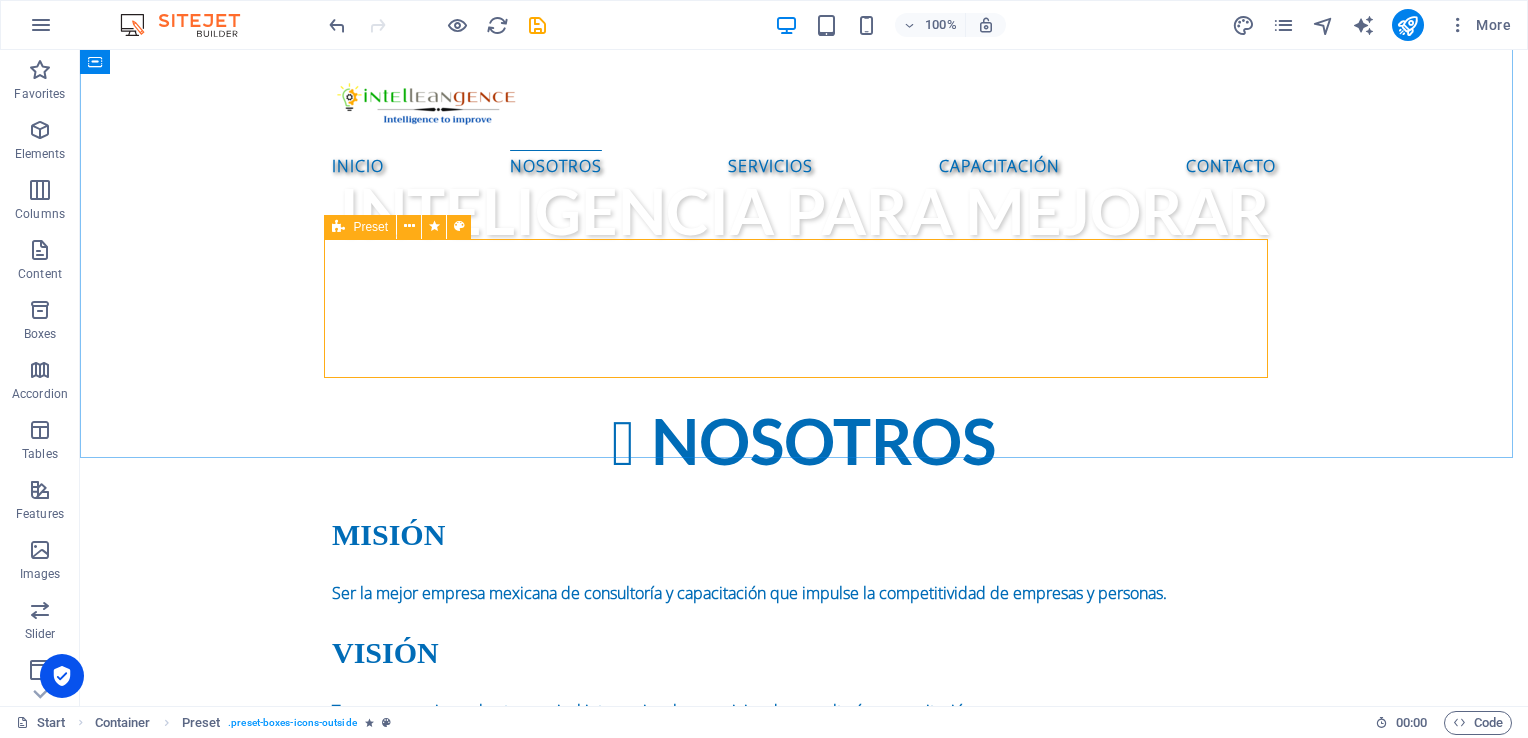 click on "Preset" at bounding box center (360, 227) 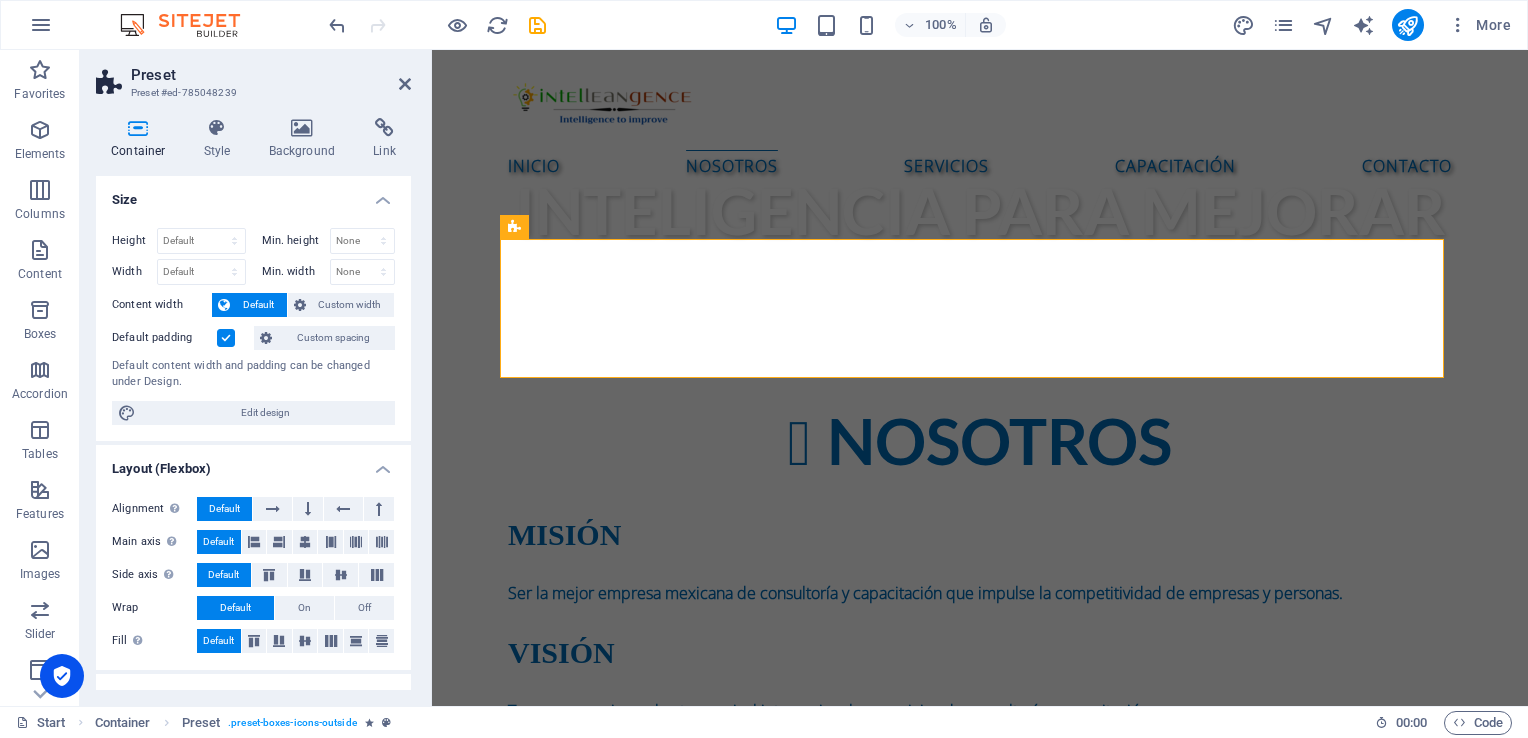 scroll, scrollTop: 259, scrollLeft: 0, axis: vertical 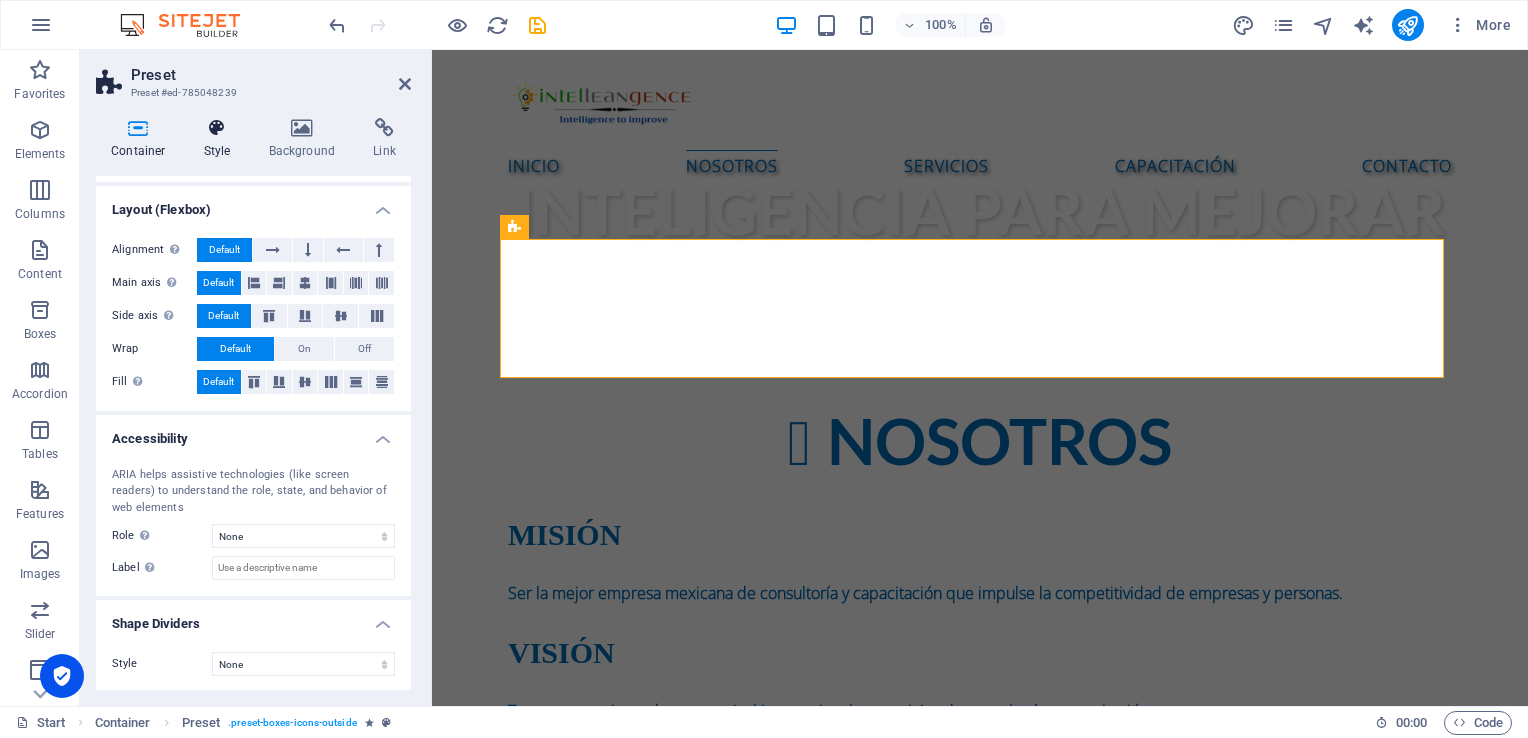 click on "Style" at bounding box center (221, 139) 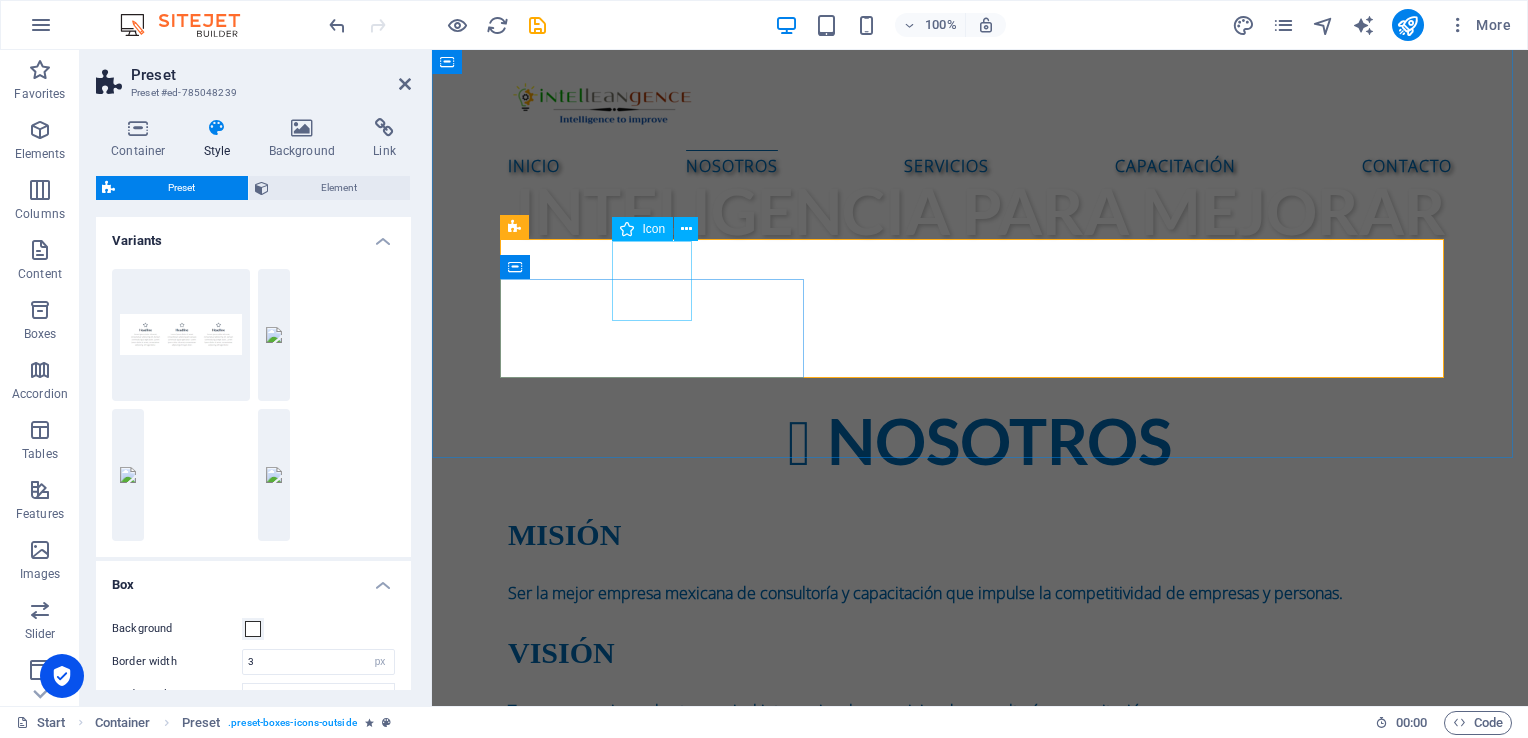 click at bounding box center (980, 868) 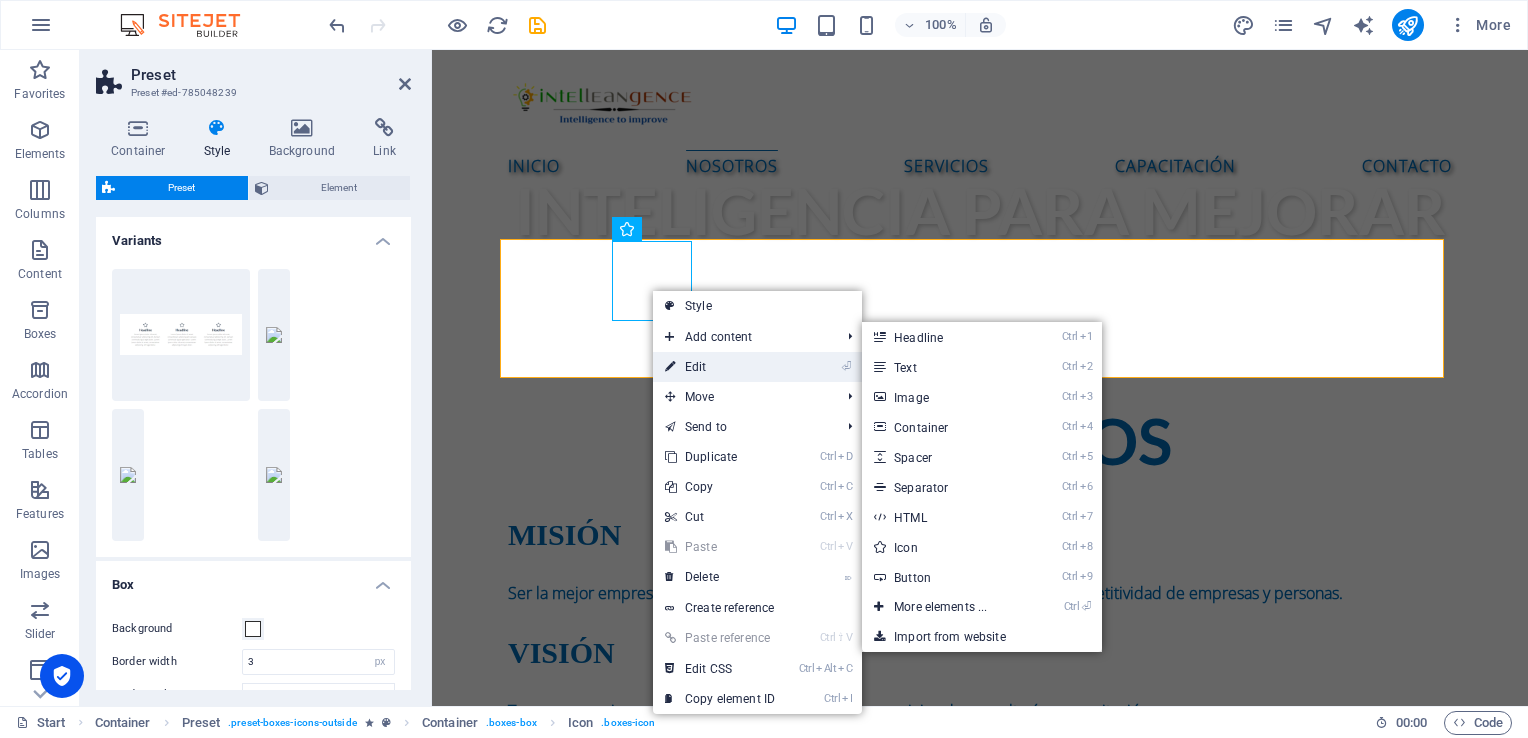 click on "⏎  Edit" at bounding box center (720, 367) 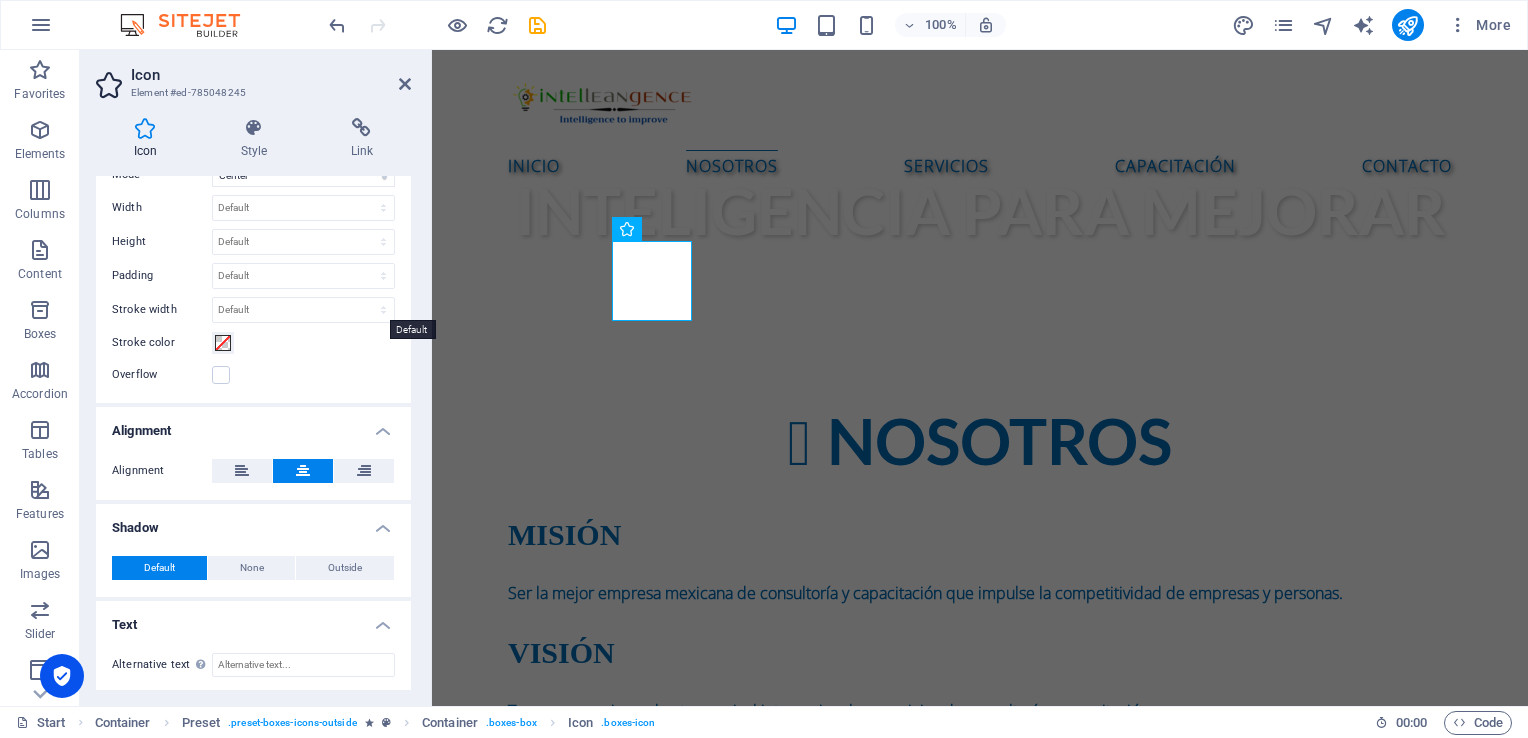 scroll, scrollTop: 0, scrollLeft: 0, axis: both 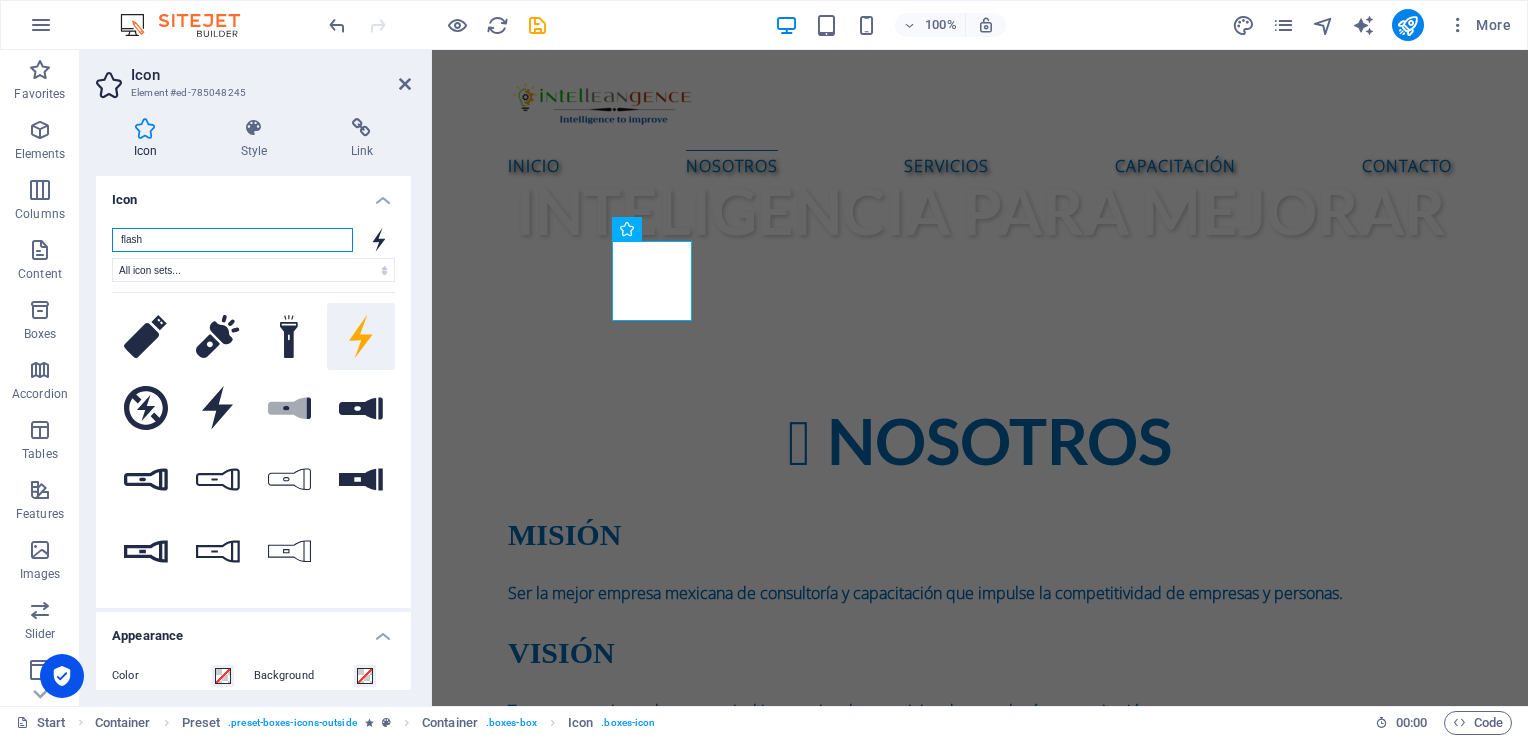 click on "flash" at bounding box center (232, 240) 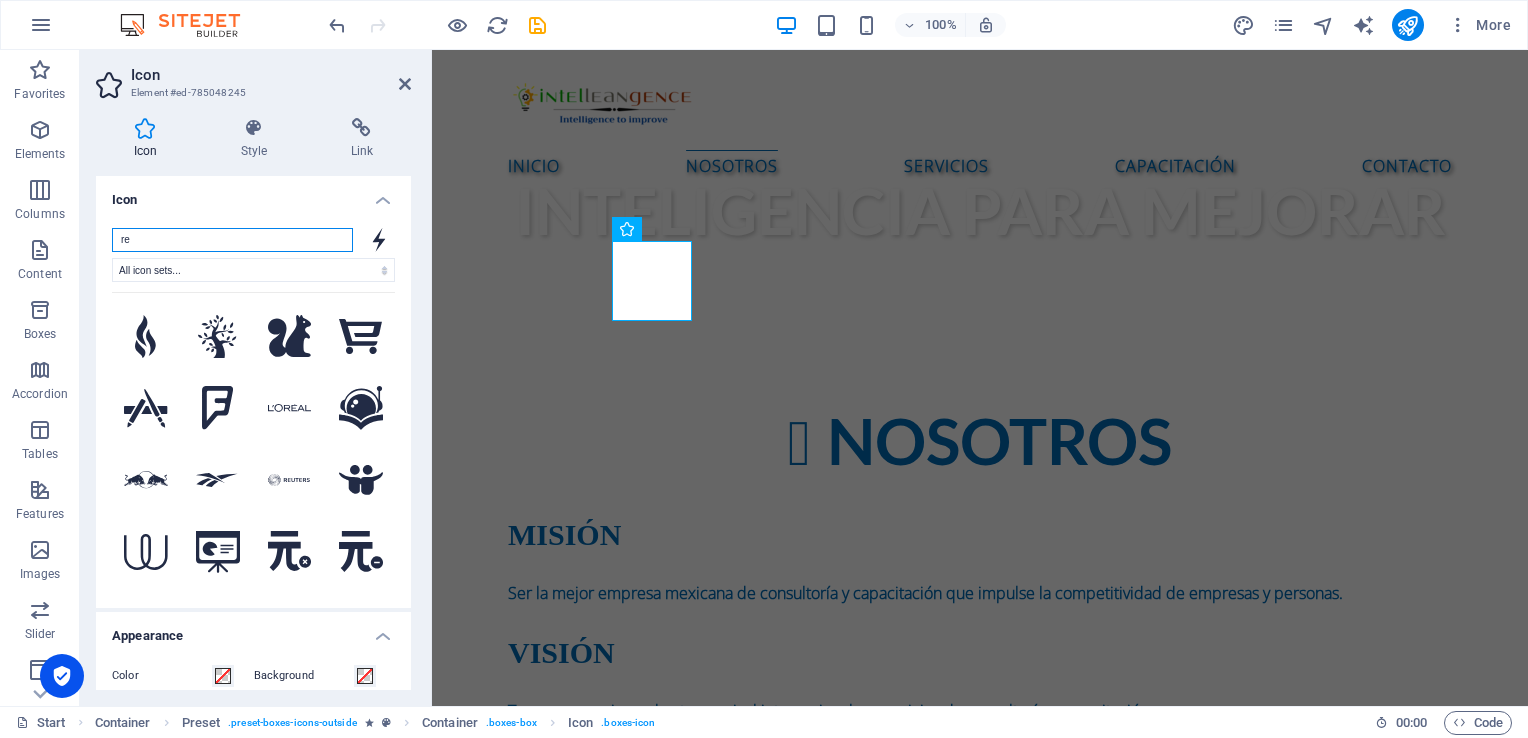 type on "r" 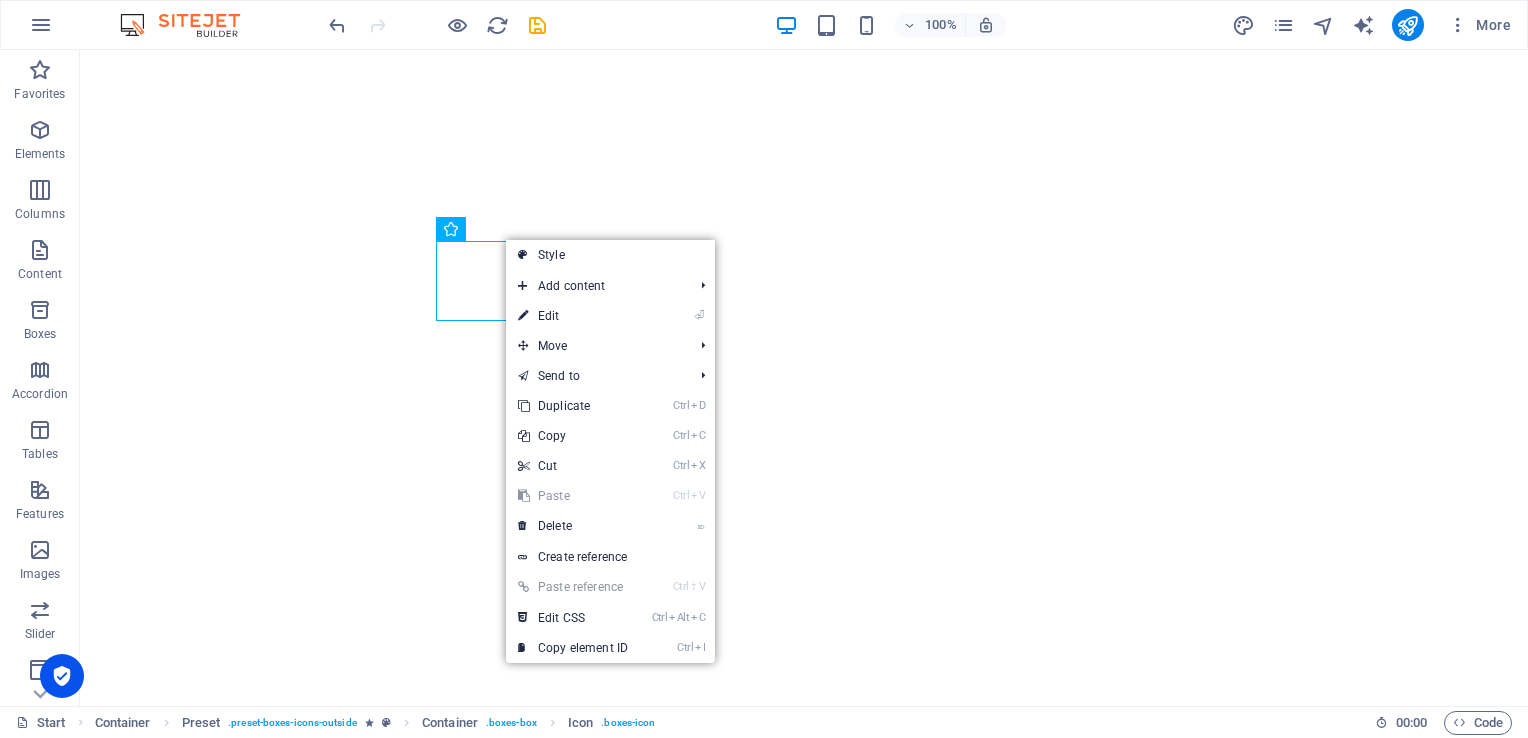 scroll, scrollTop: 0, scrollLeft: 0, axis: both 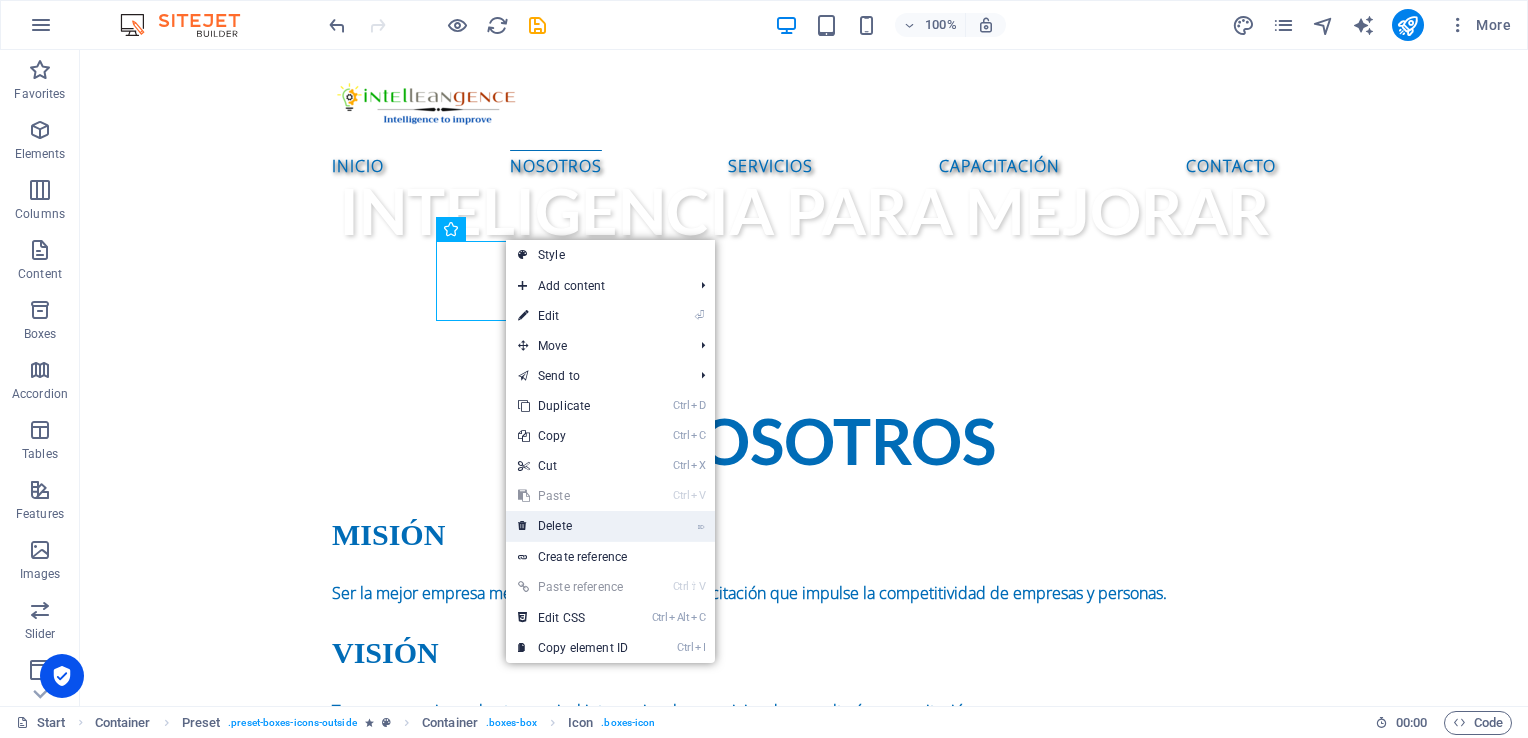 click on "⌦  Delete" at bounding box center [573, 526] 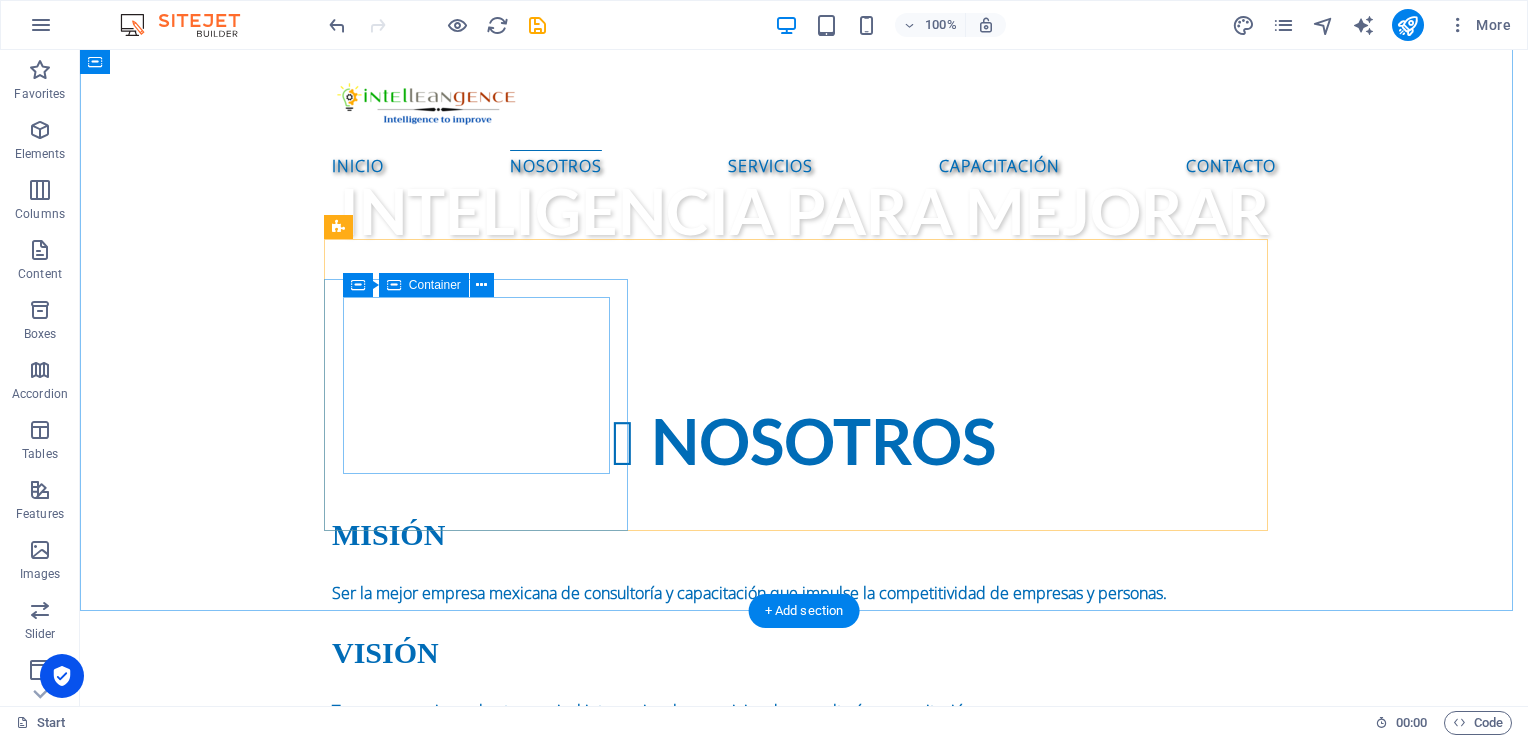 click on "Drop content here or  Add elements  Paste clipboard" at bounding box center [804, 955] 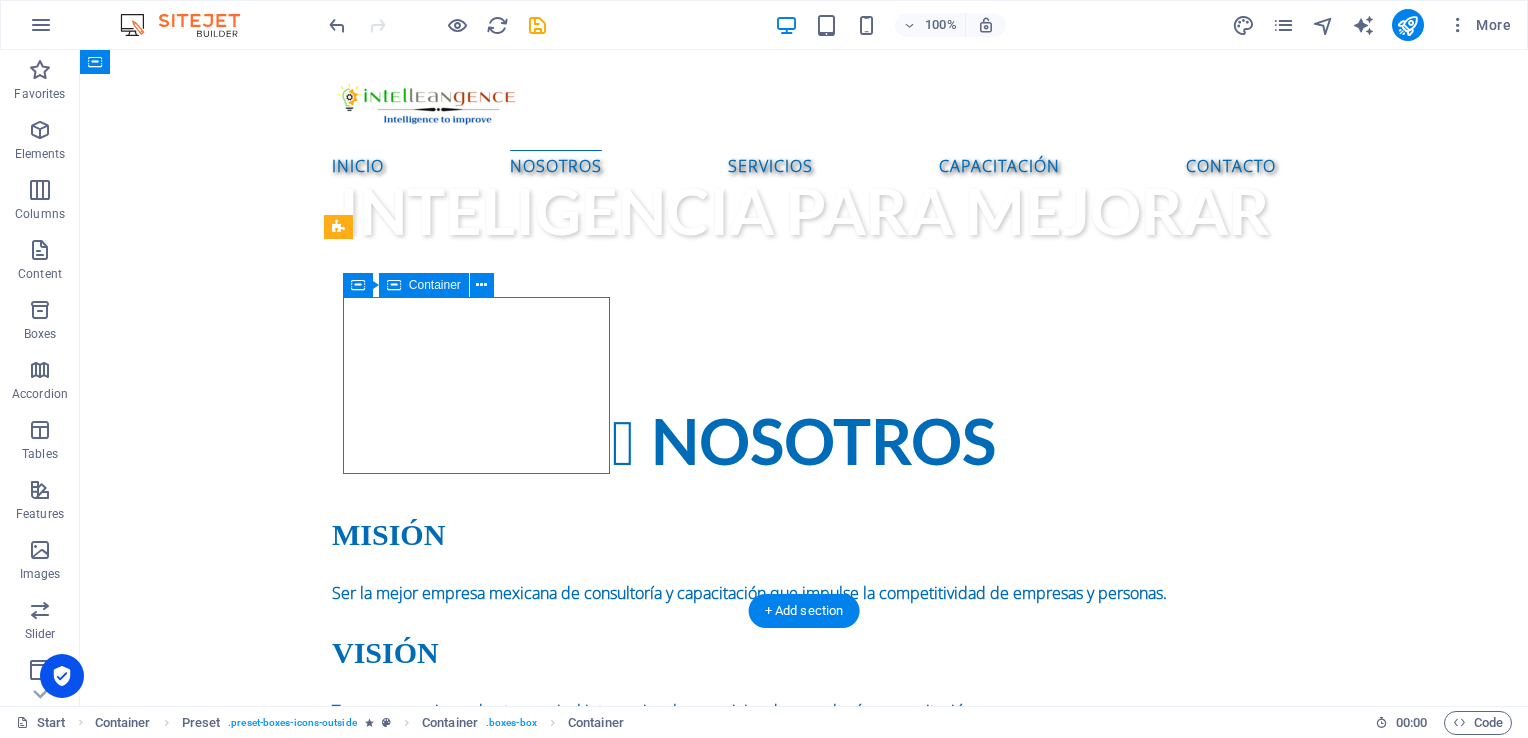 click on "Drop content here or  Add elements  Paste clipboard" at bounding box center (804, 955) 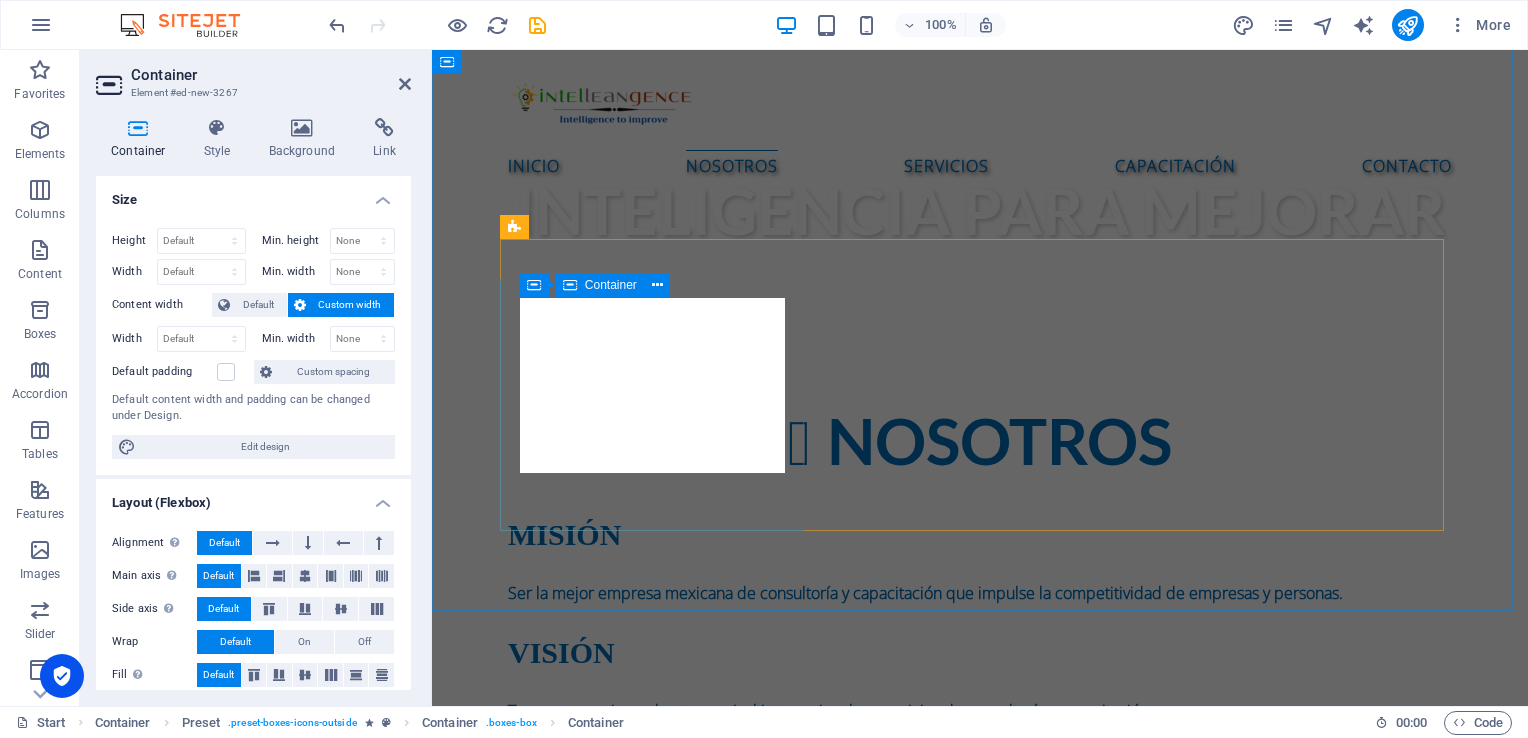 click on "Add elements" at bounding box center [921, 985] 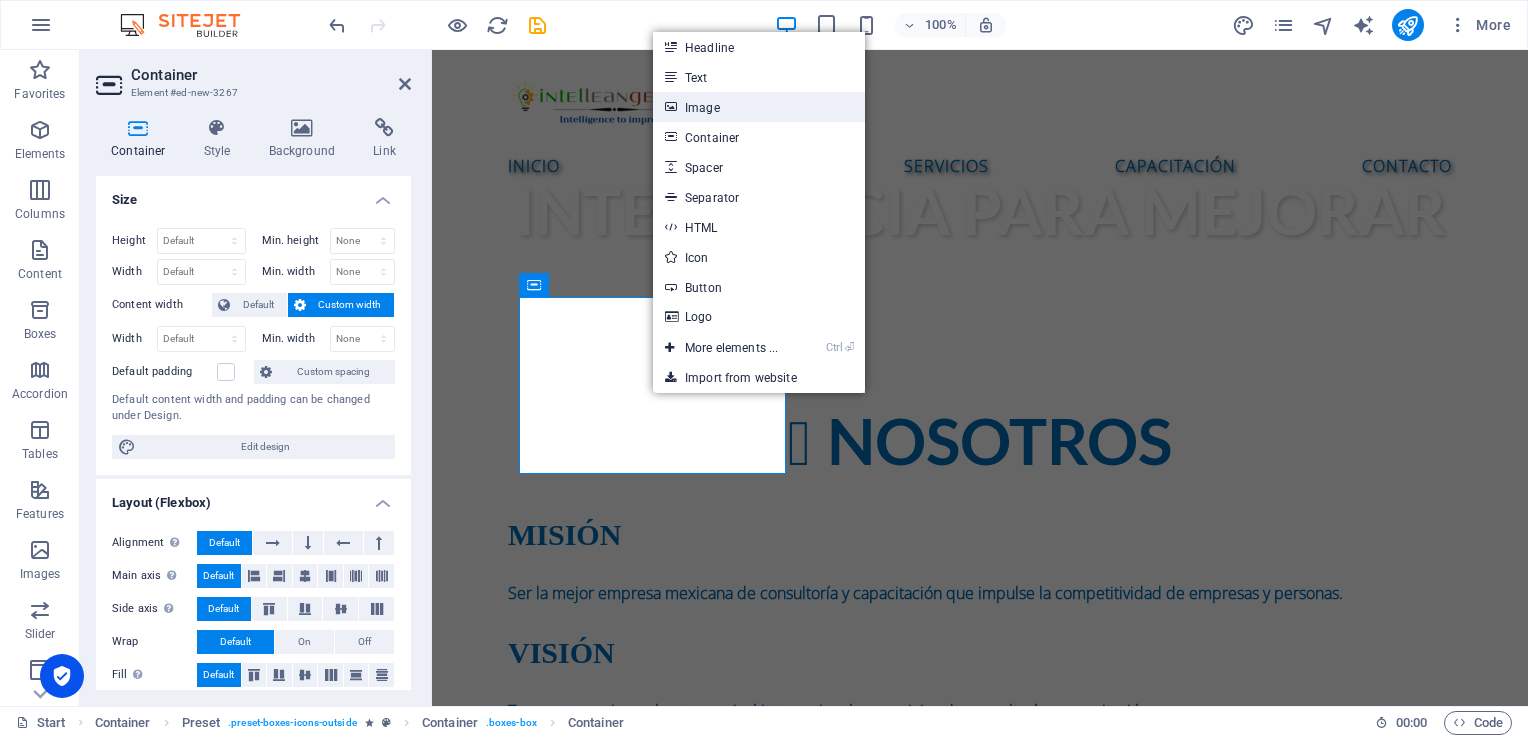 click on "Image" at bounding box center [759, 107] 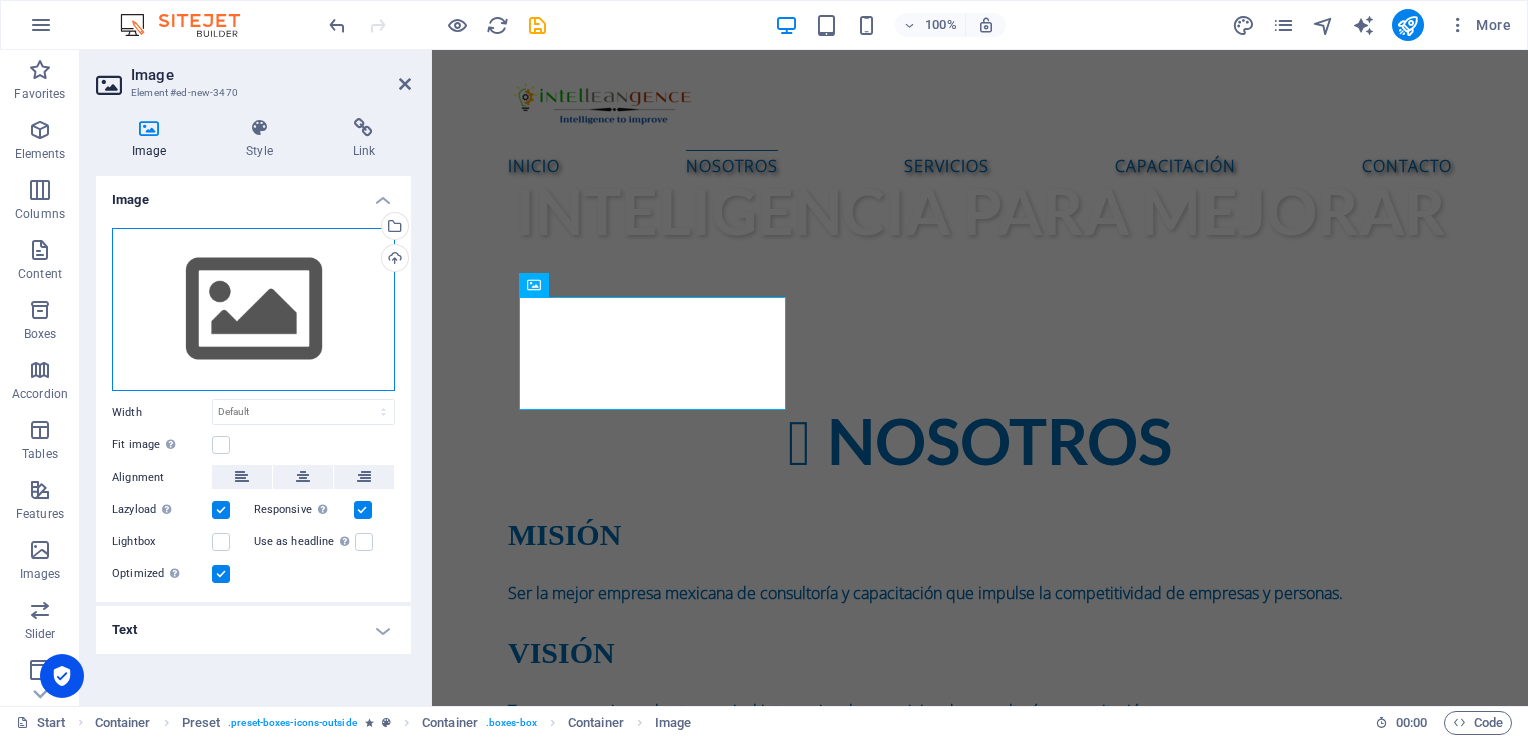 click on "Drag files here, click to choose files or select files from Files or our free stock photos & videos" at bounding box center [253, 310] 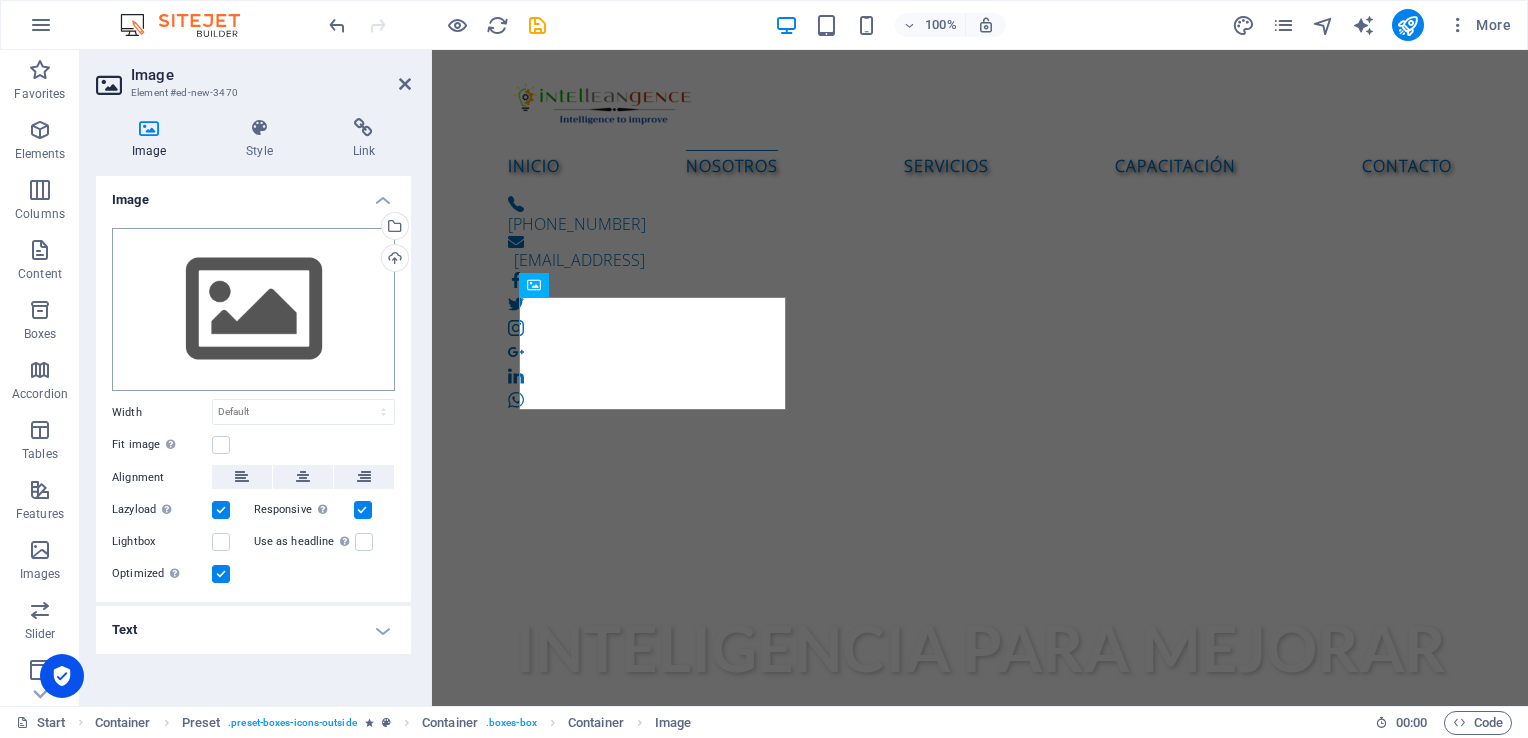 scroll, scrollTop: 1402, scrollLeft: 0, axis: vertical 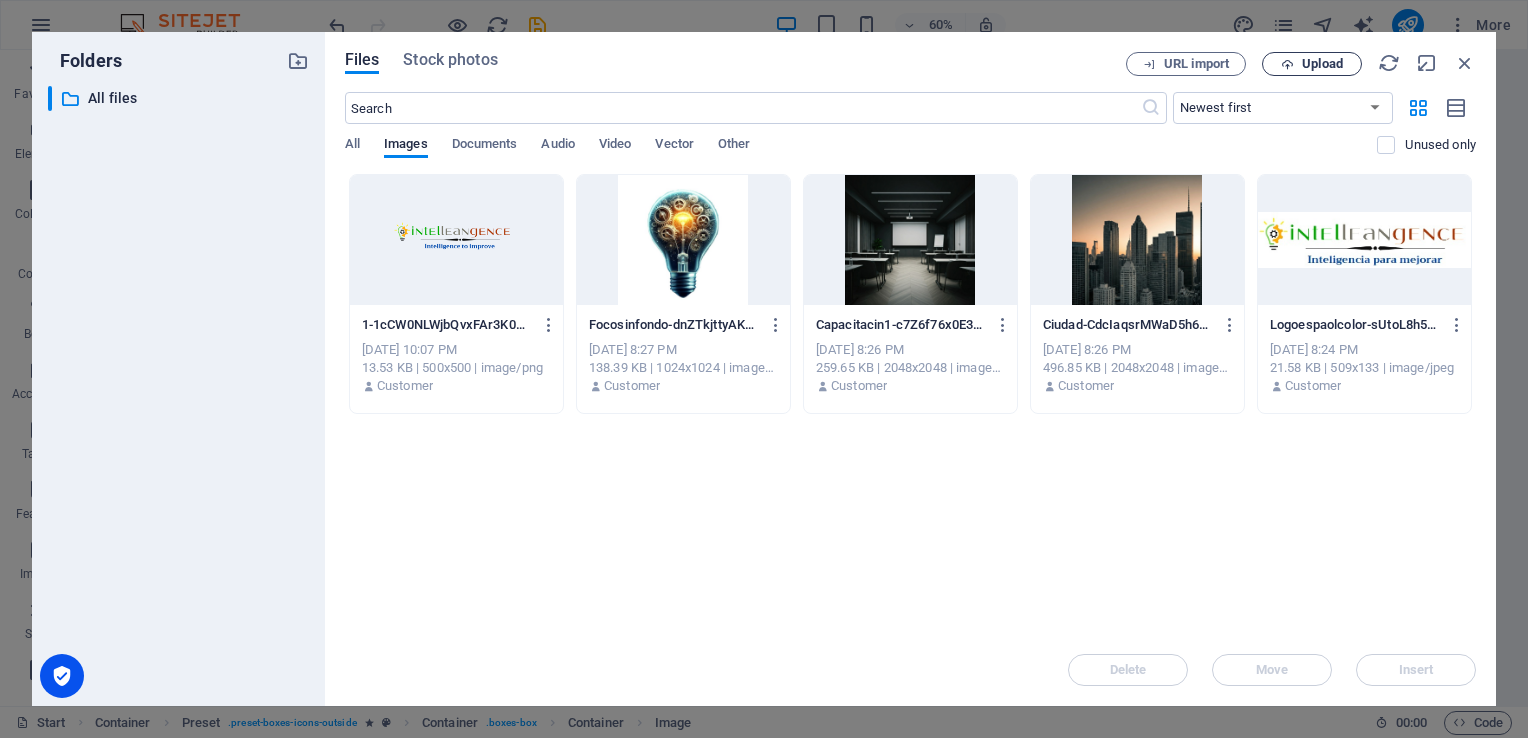 click on "Upload" at bounding box center (1322, 64) 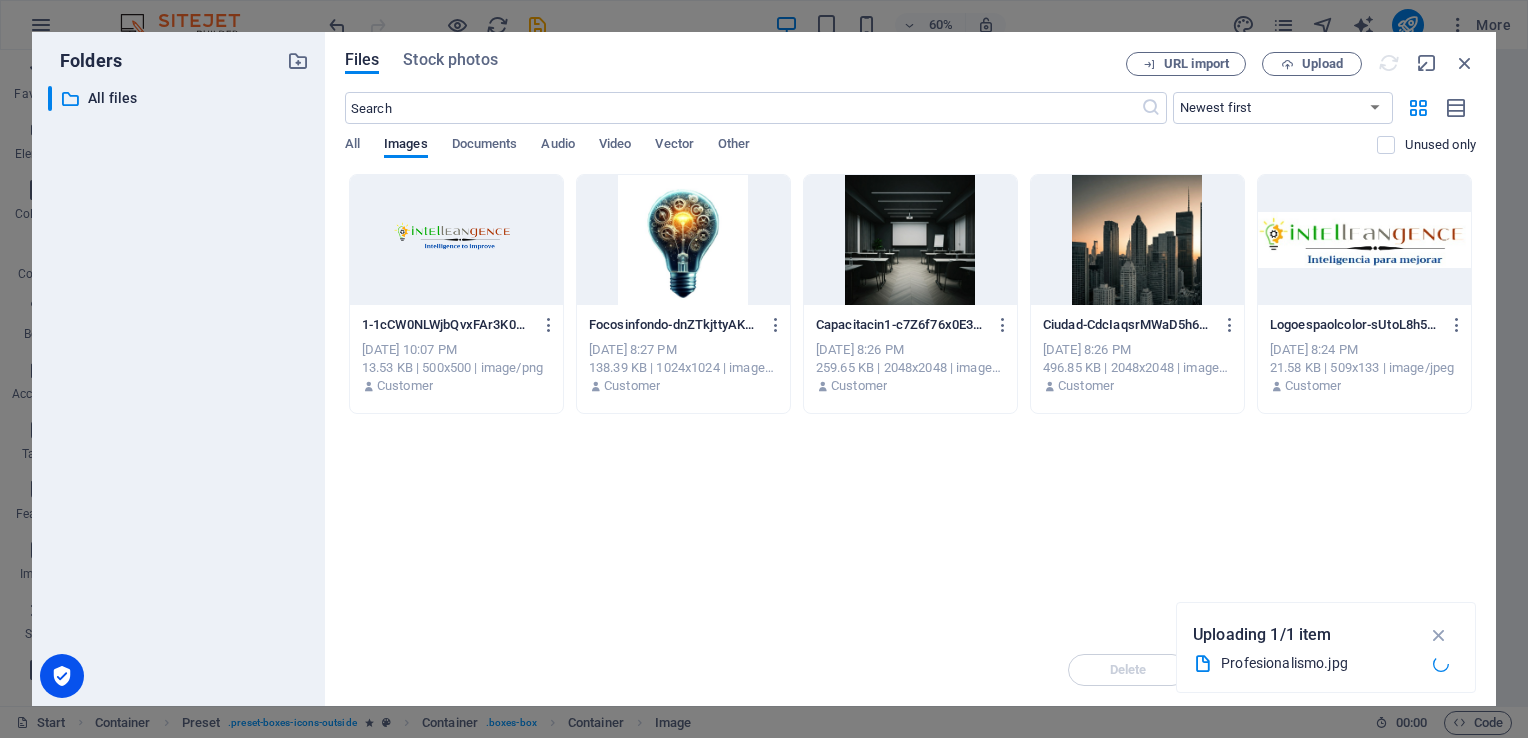 scroll, scrollTop: 964, scrollLeft: 0, axis: vertical 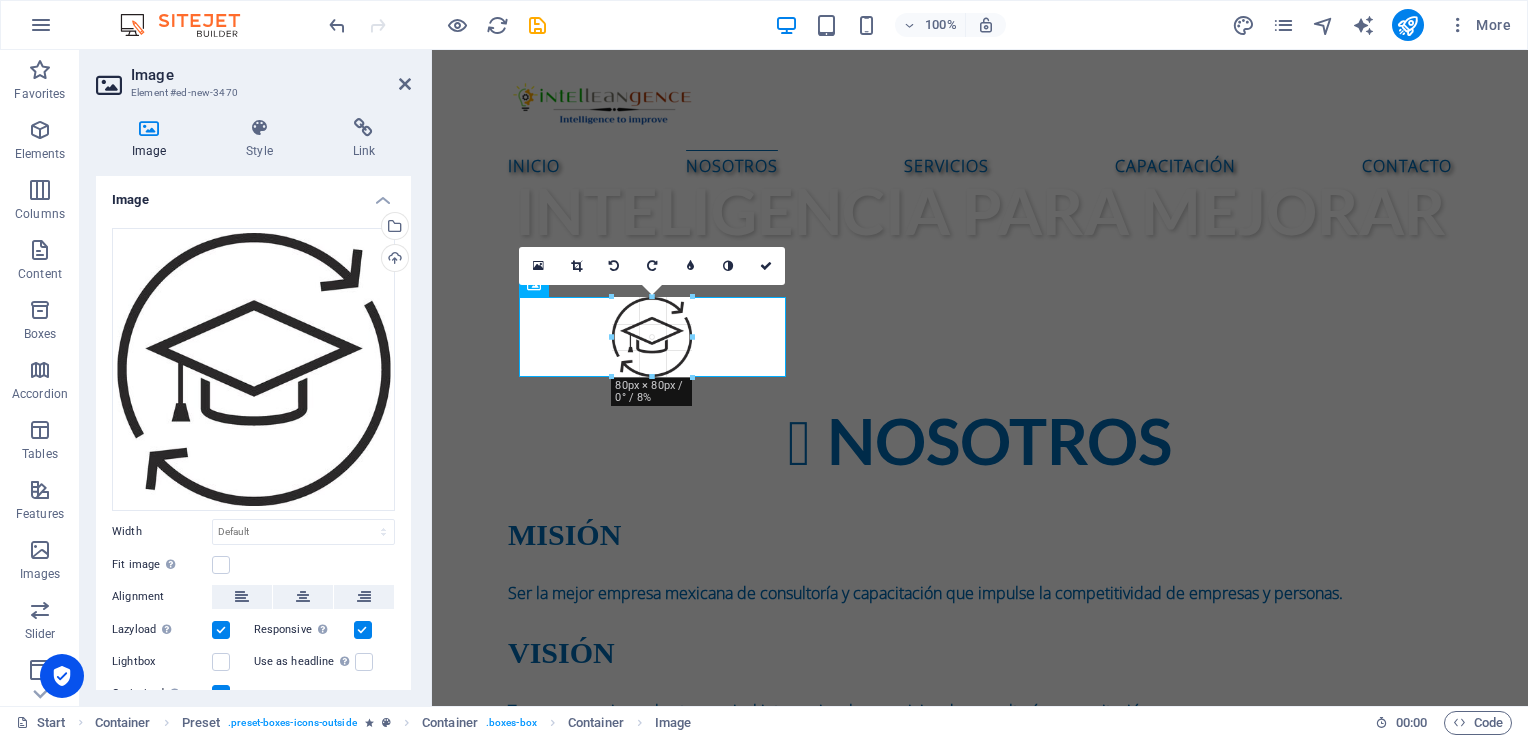 drag, startPoint x: 788, startPoint y: 560, endPoint x: 596, endPoint y: 305, distance: 319.20056 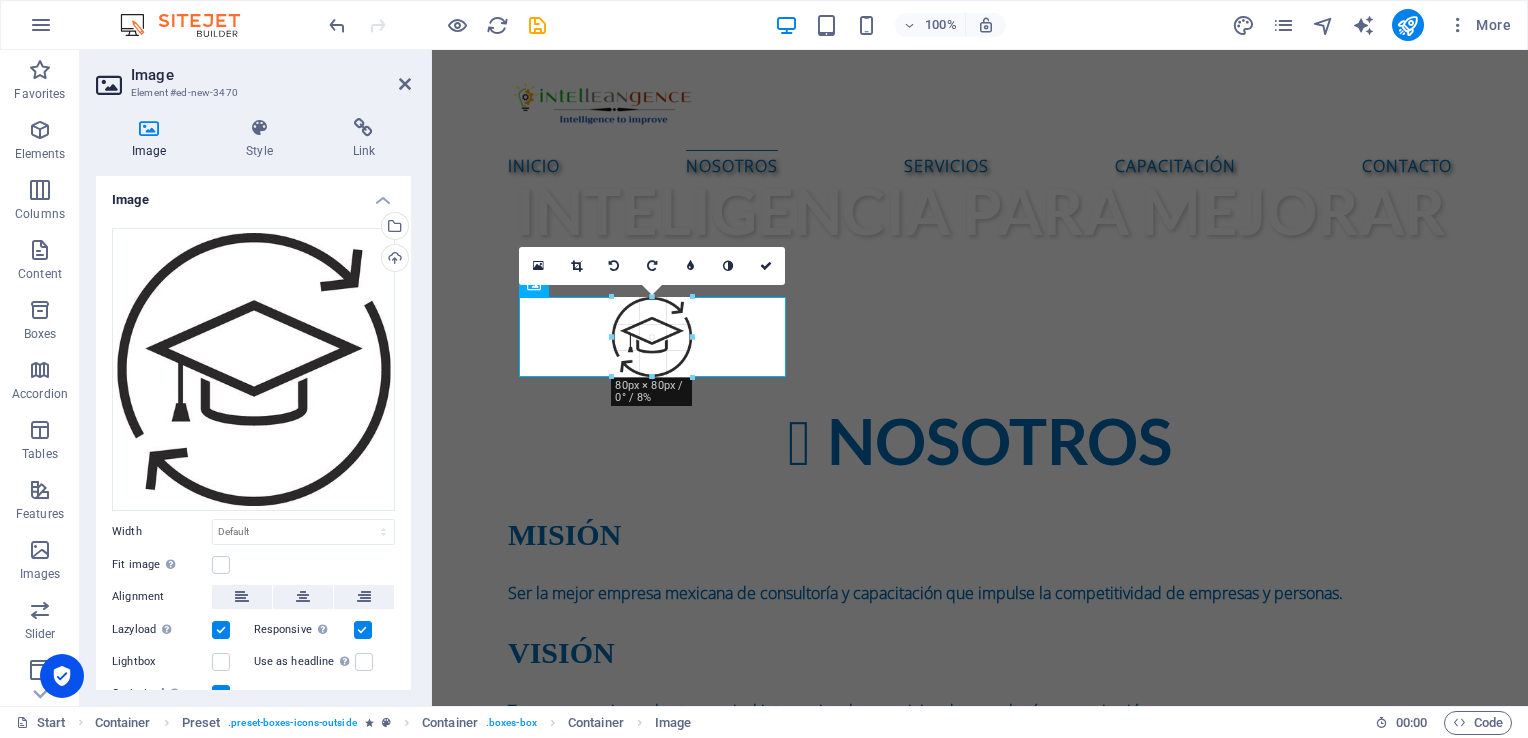 type on "80" 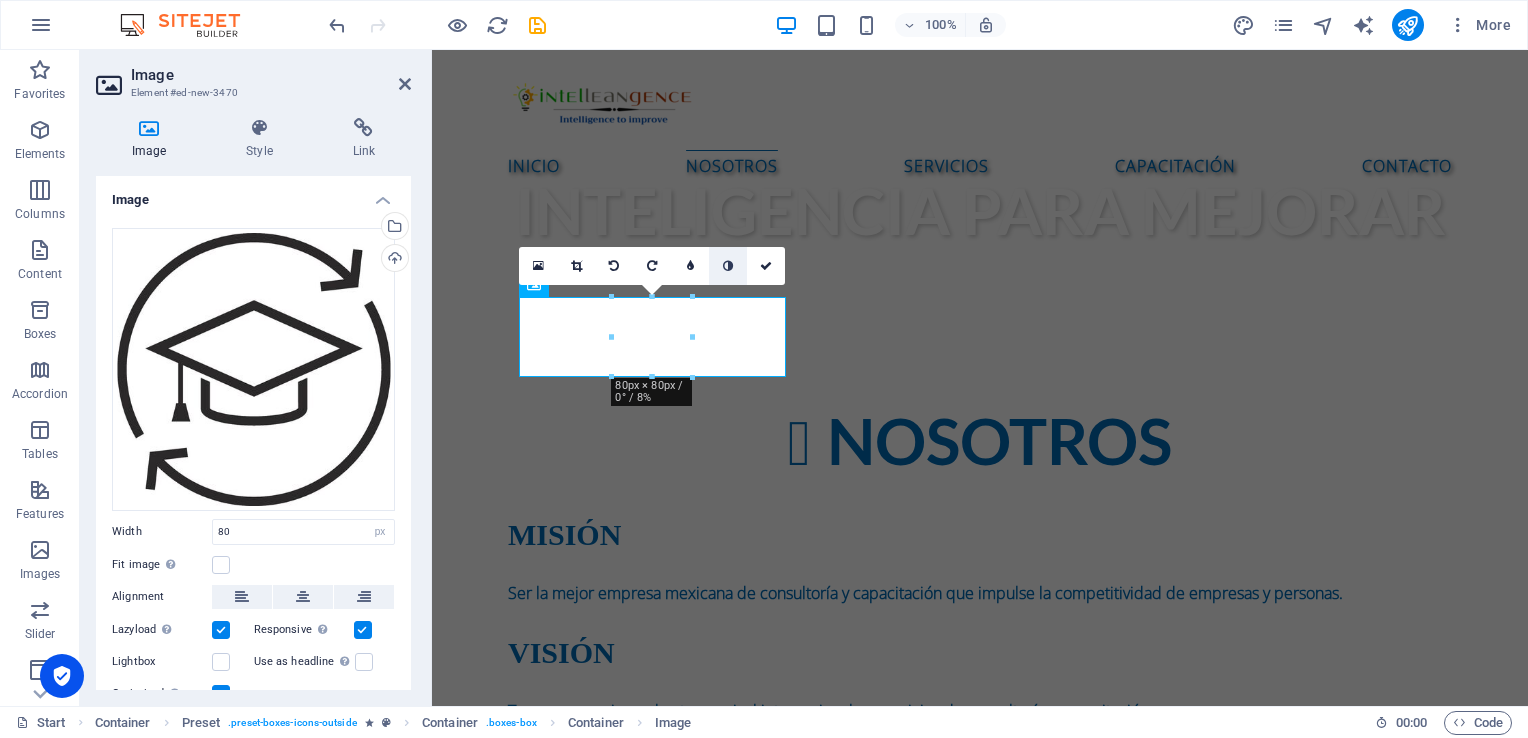 click at bounding box center (728, 266) 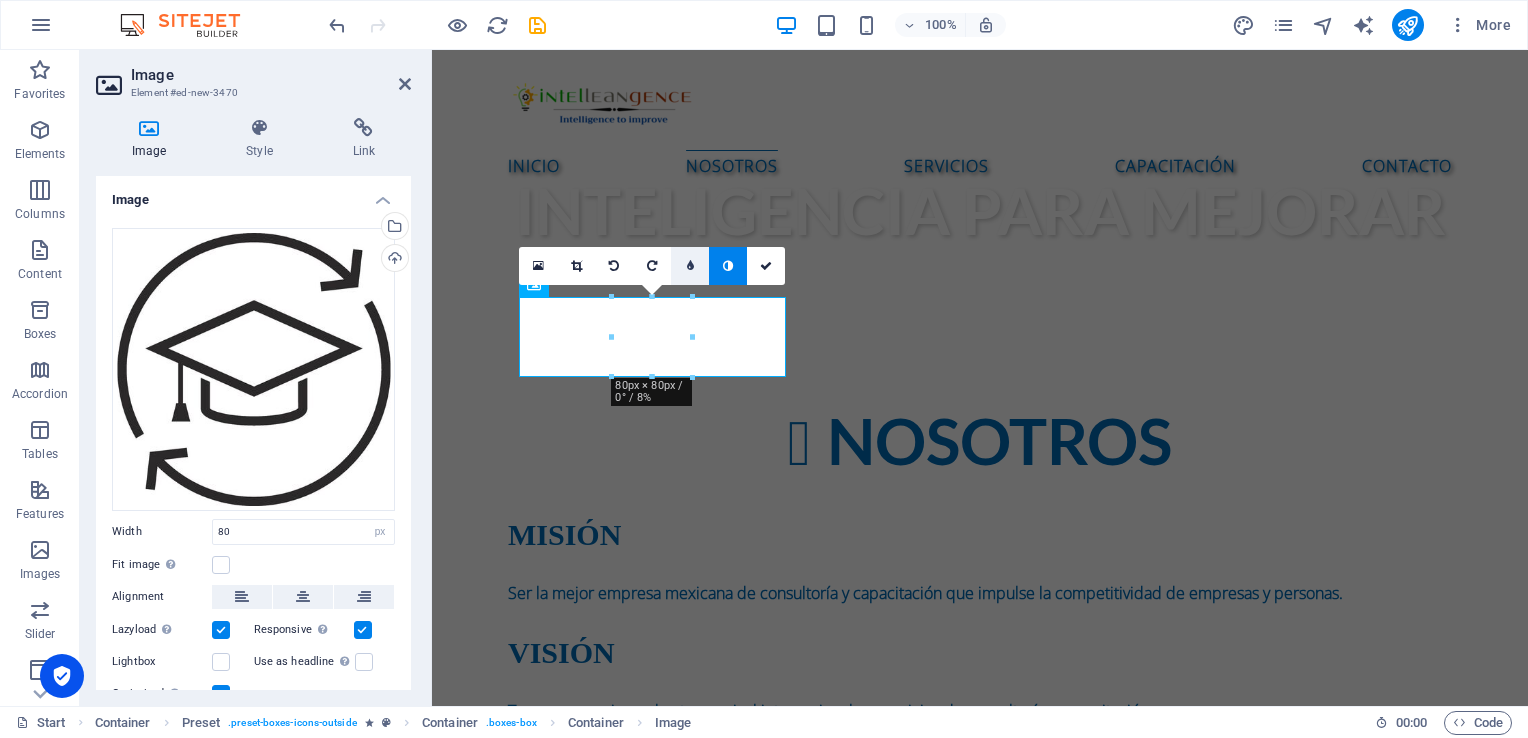 click at bounding box center (690, 266) 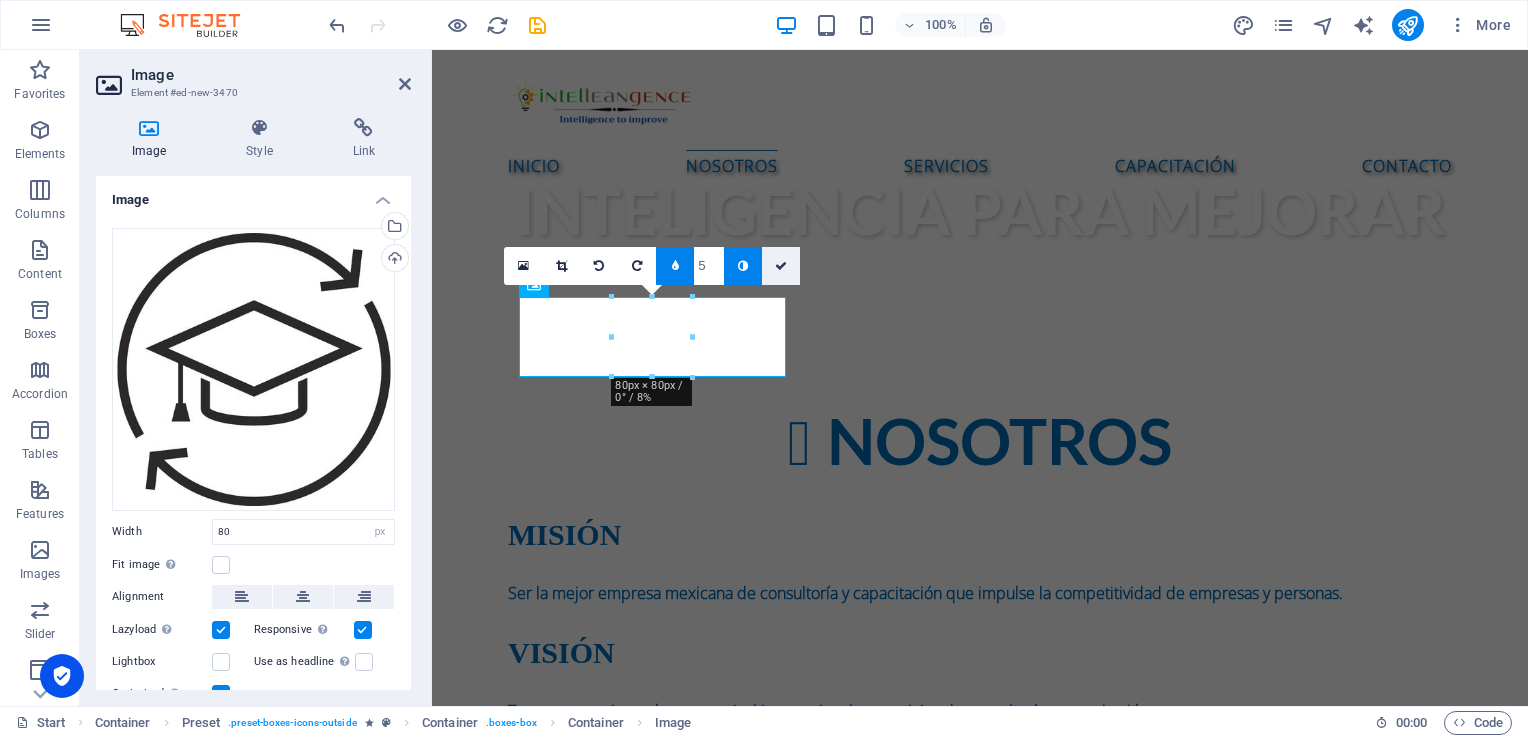 click at bounding box center (781, 266) 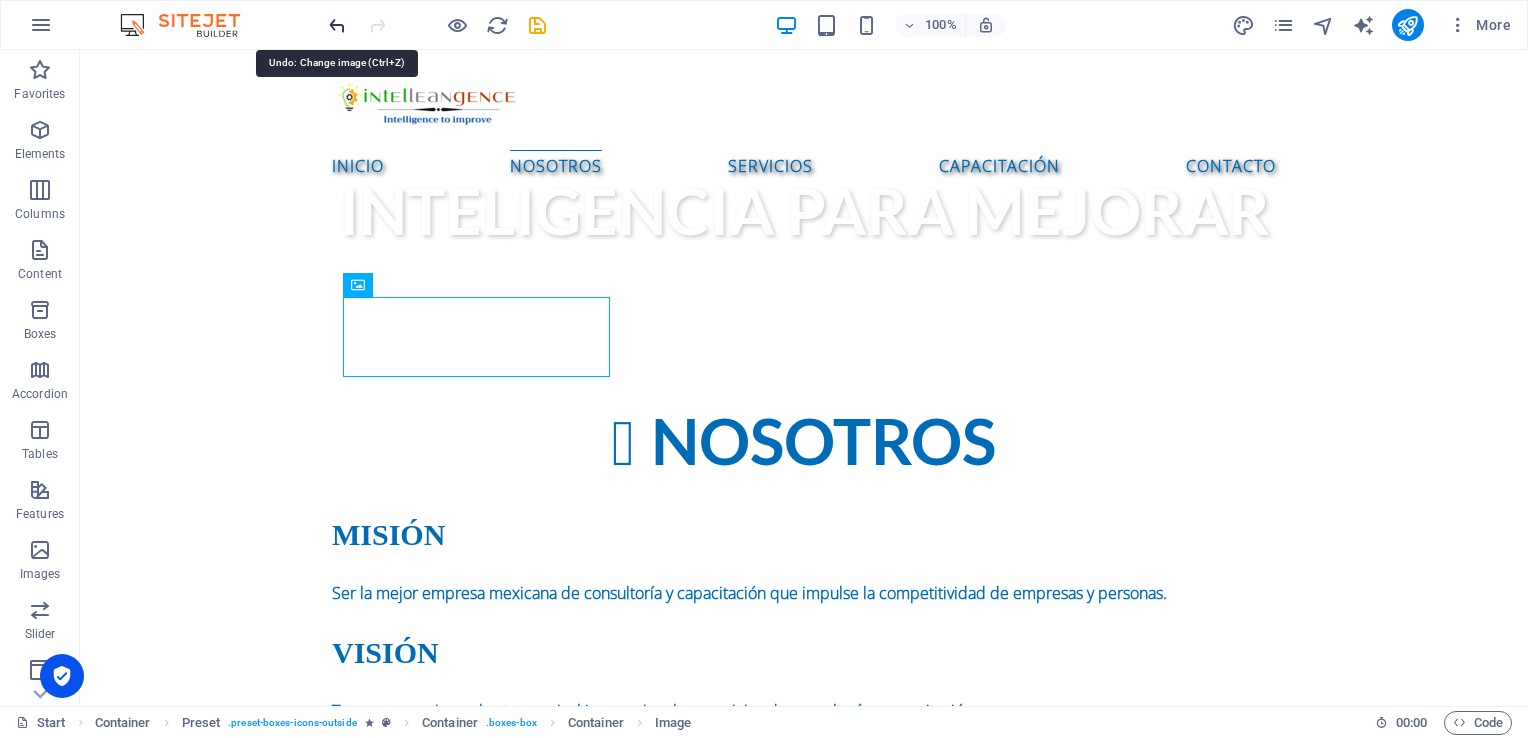 click at bounding box center [337, 25] 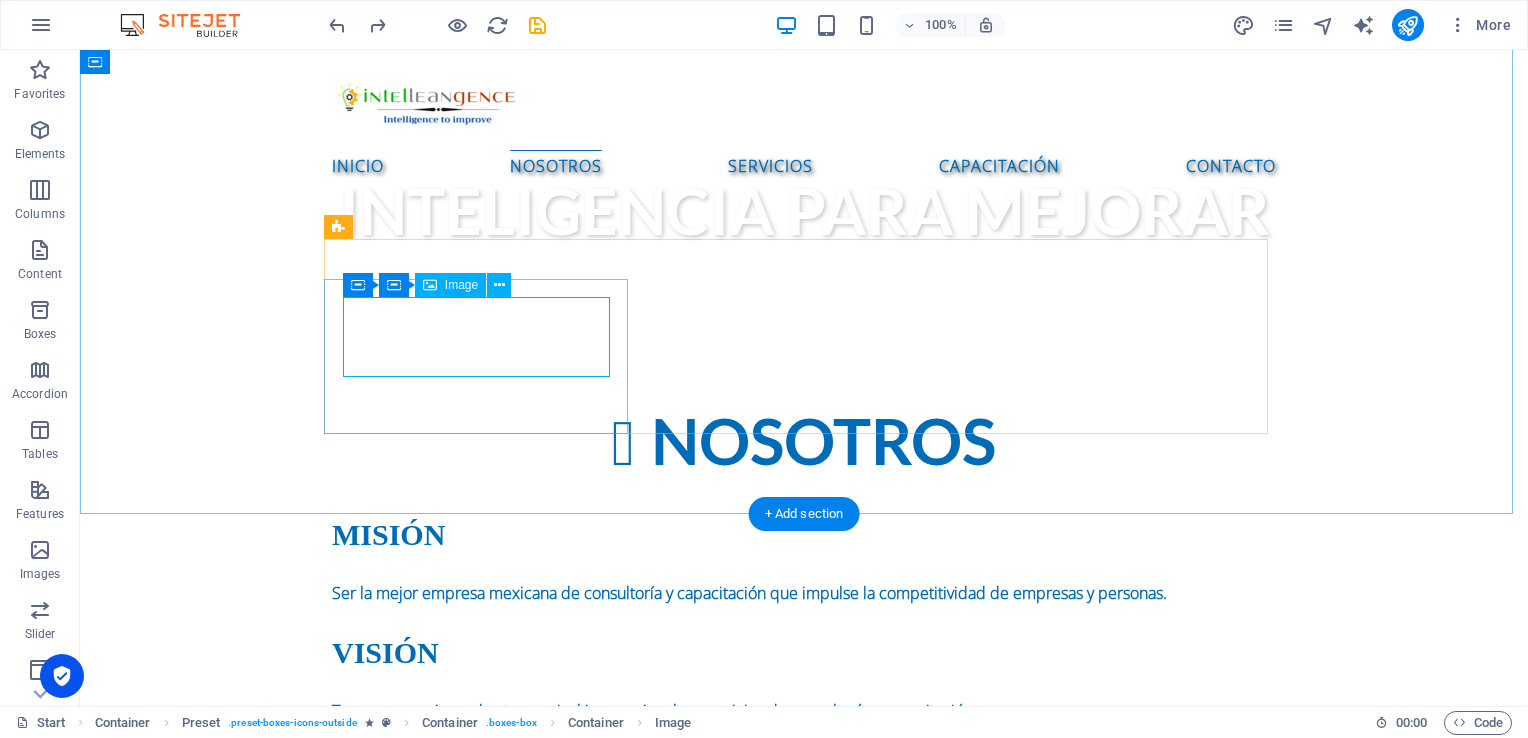 click at bounding box center (804, 924) 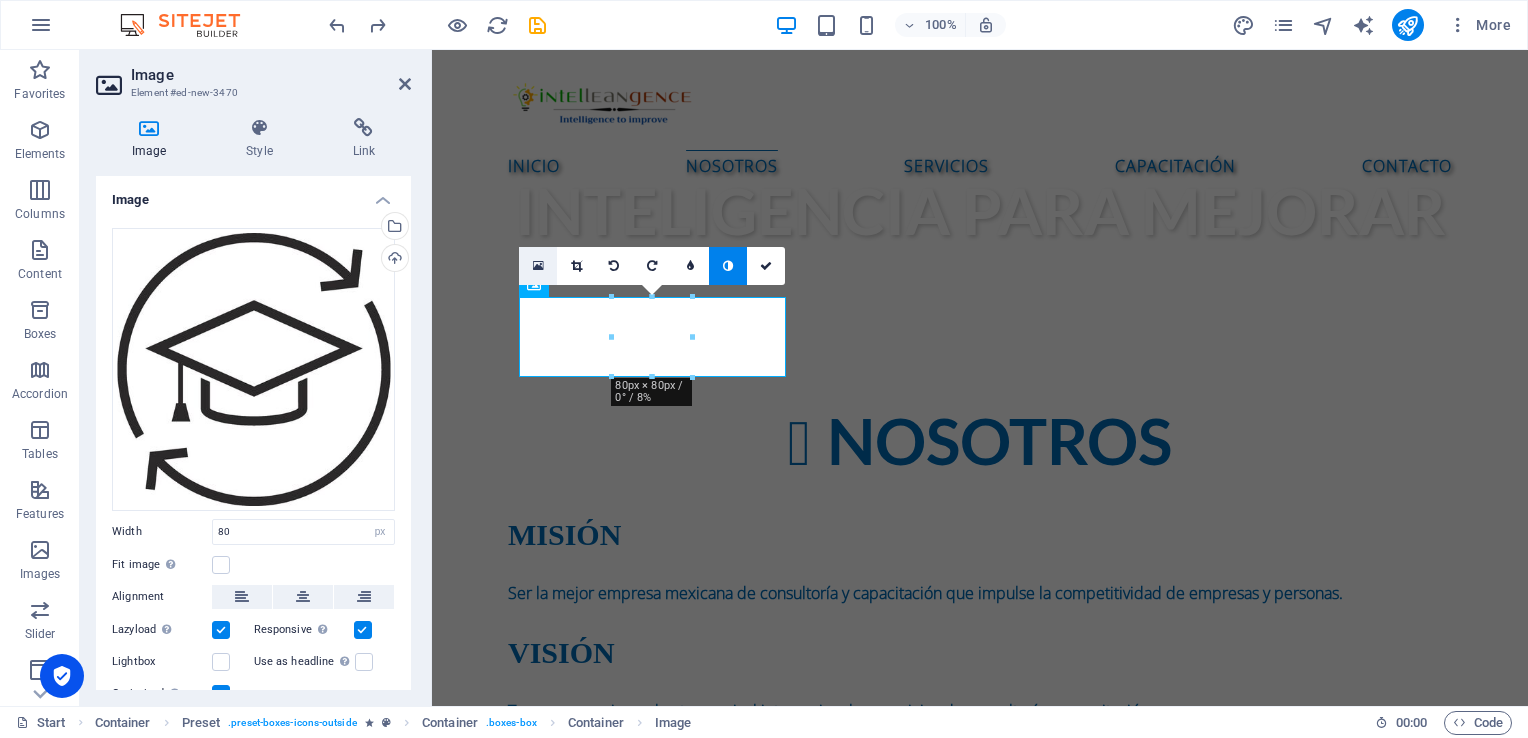 click at bounding box center [538, 266] 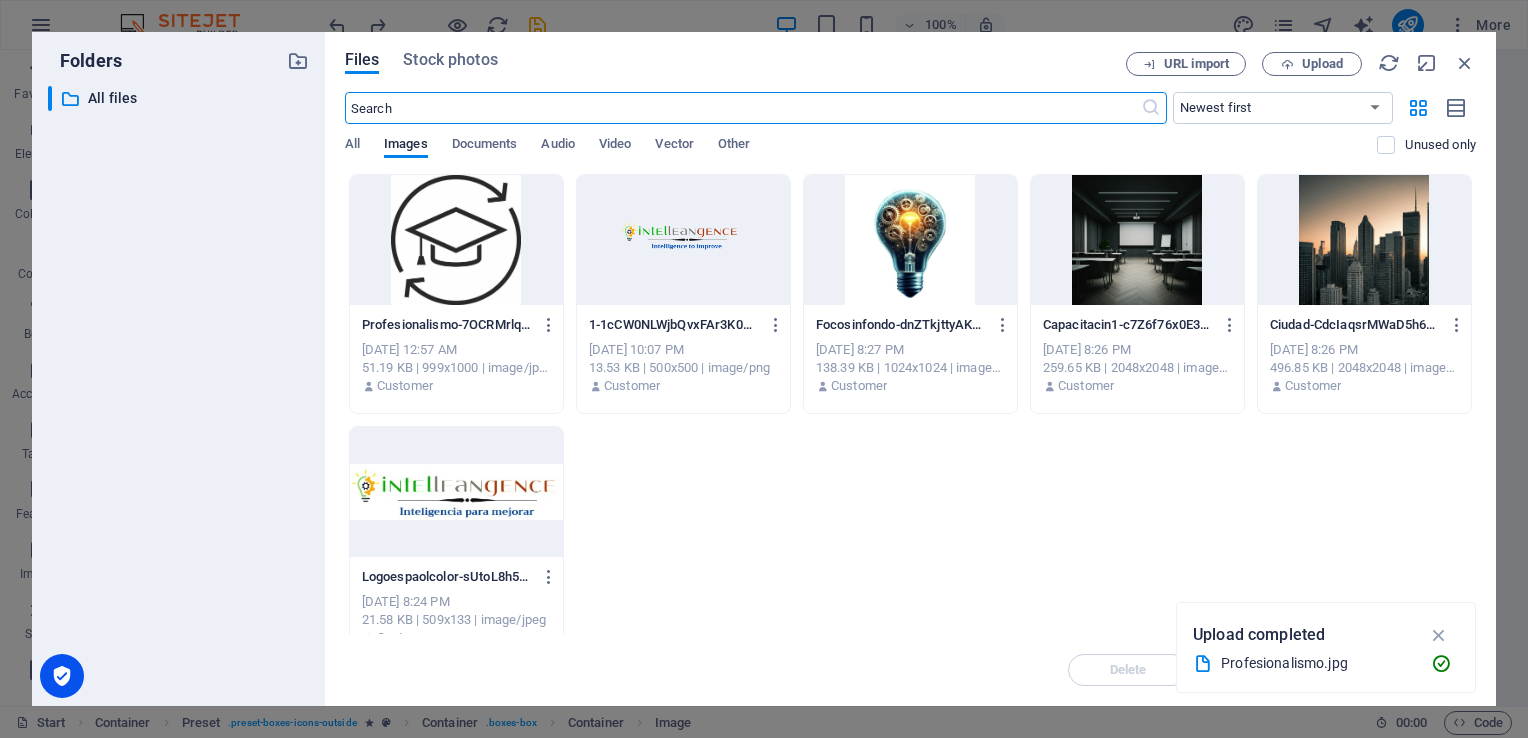 scroll, scrollTop: 1402, scrollLeft: 0, axis: vertical 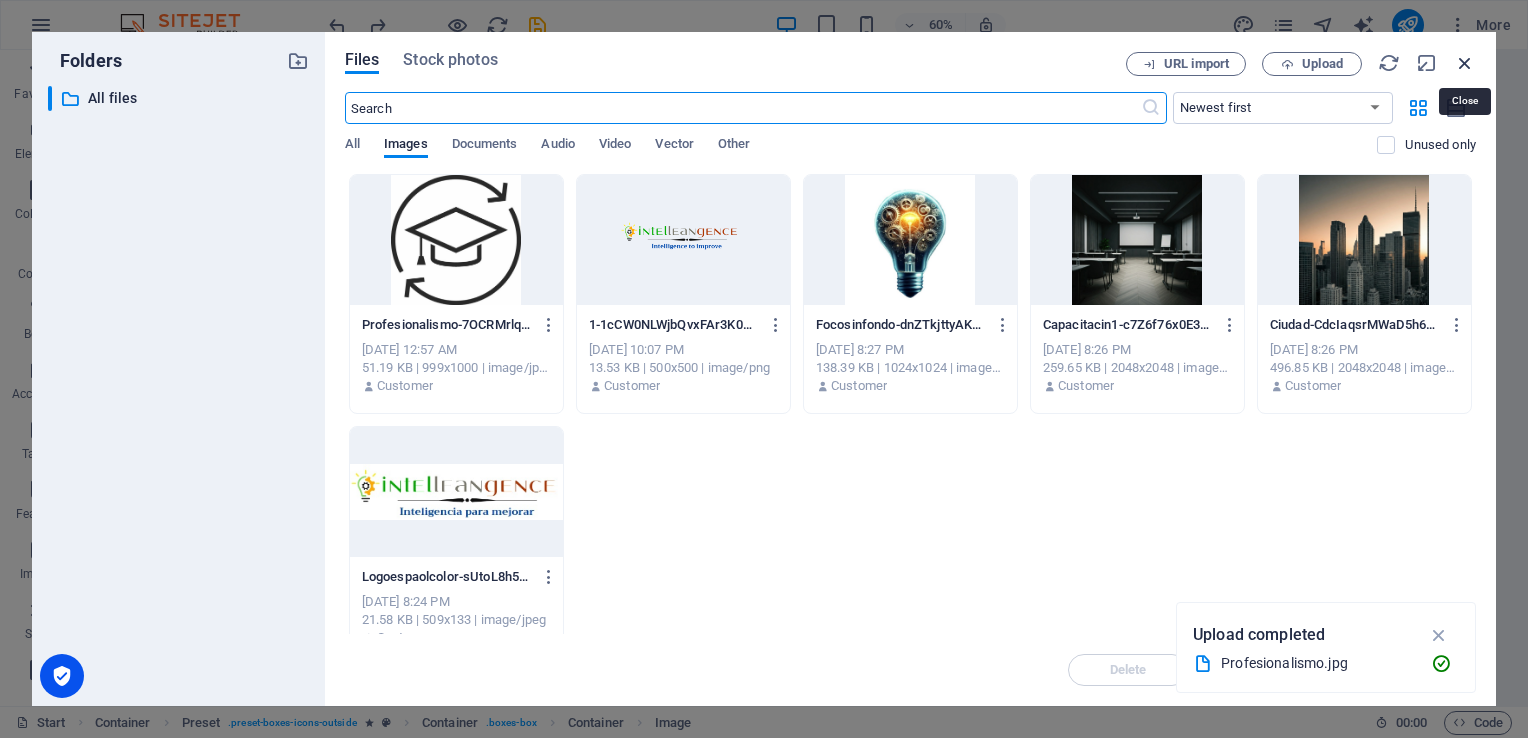 click at bounding box center (1465, 63) 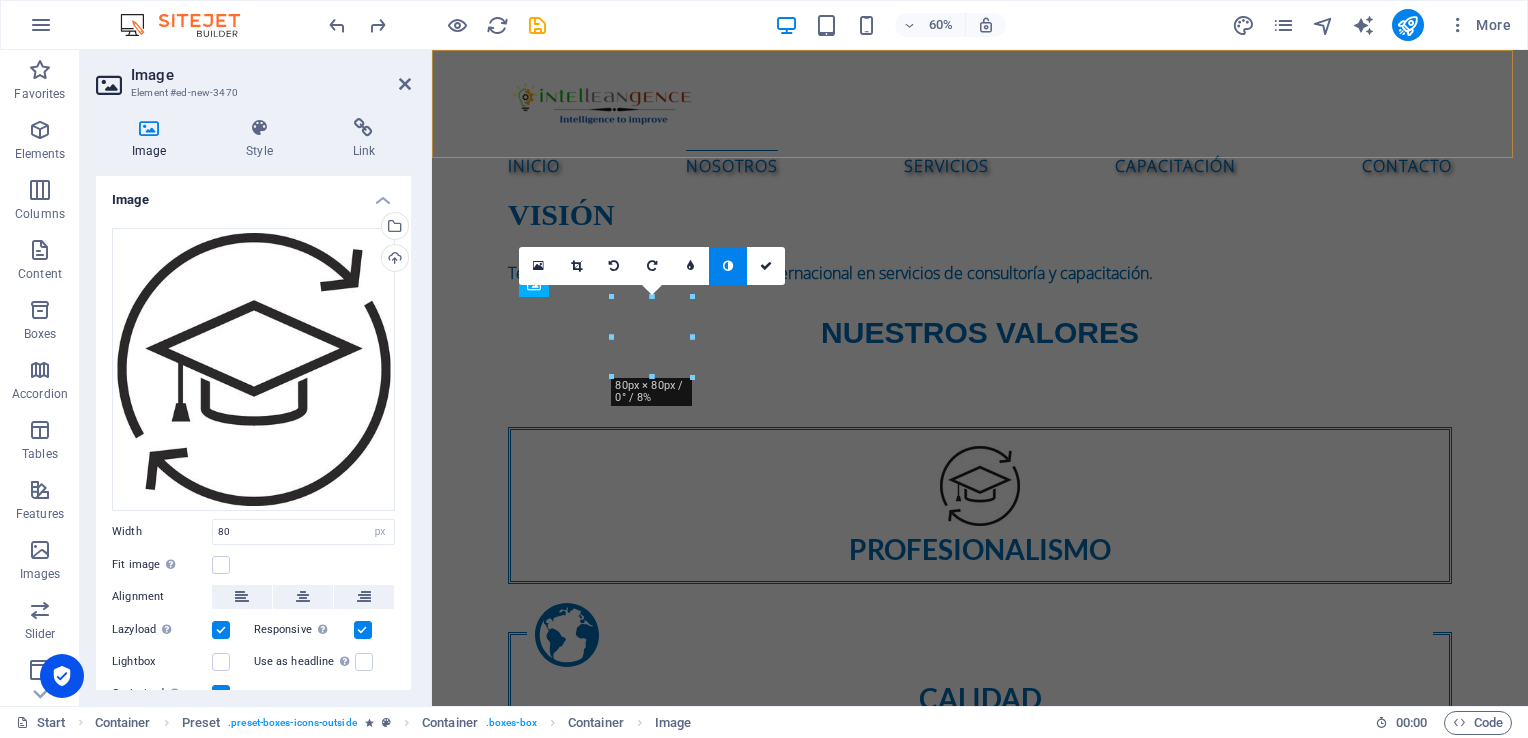 scroll, scrollTop: 964, scrollLeft: 0, axis: vertical 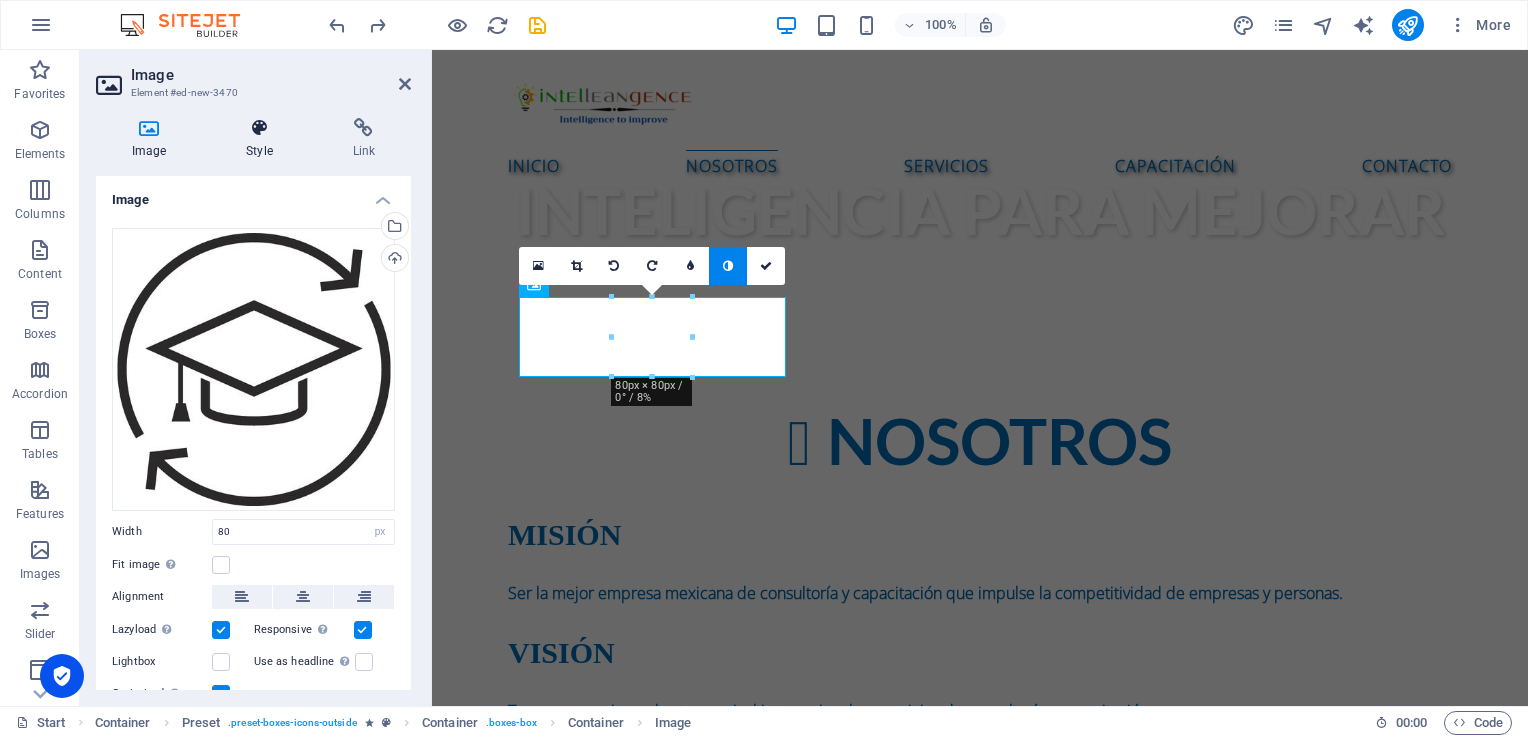 click at bounding box center [259, 128] 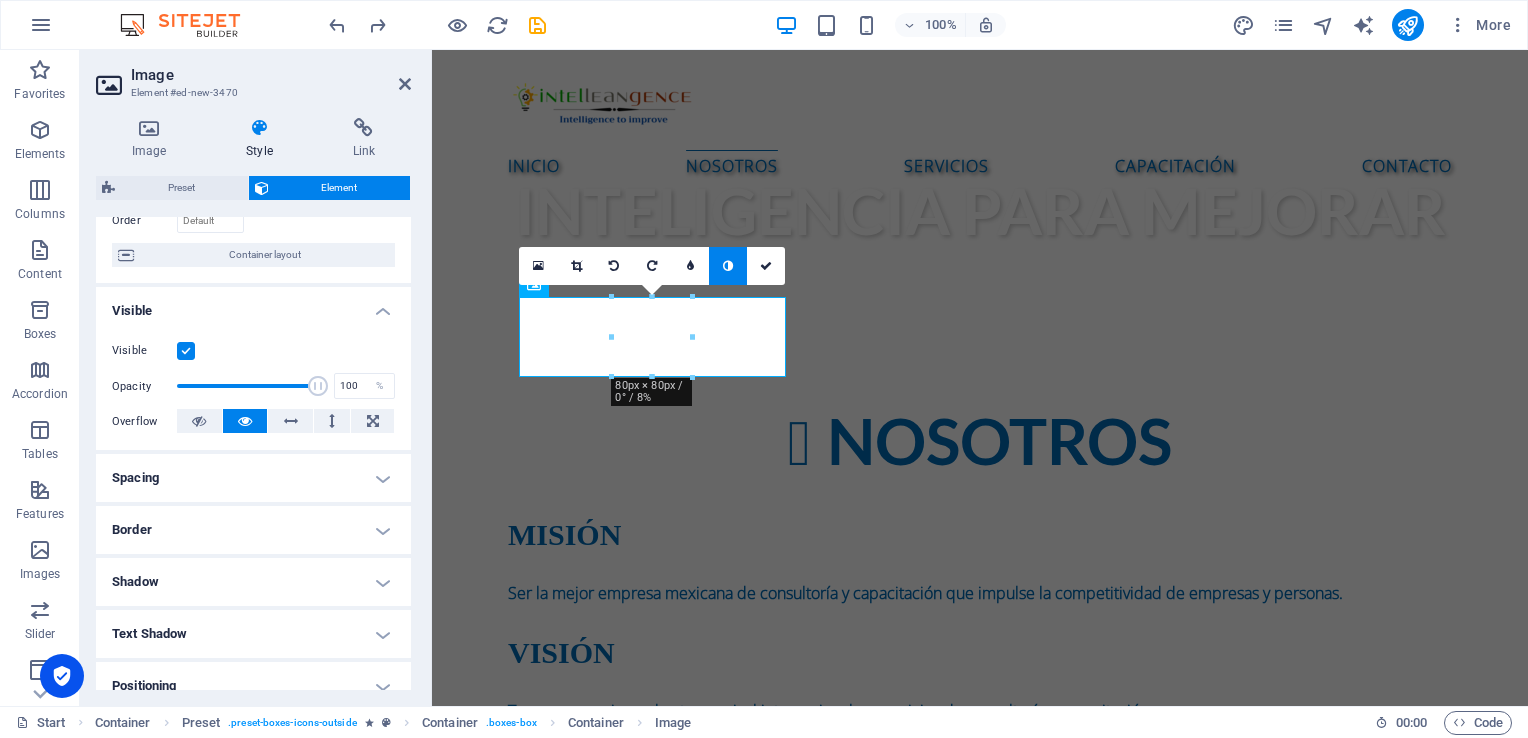 scroll, scrollTop: 200, scrollLeft: 0, axis: vertical 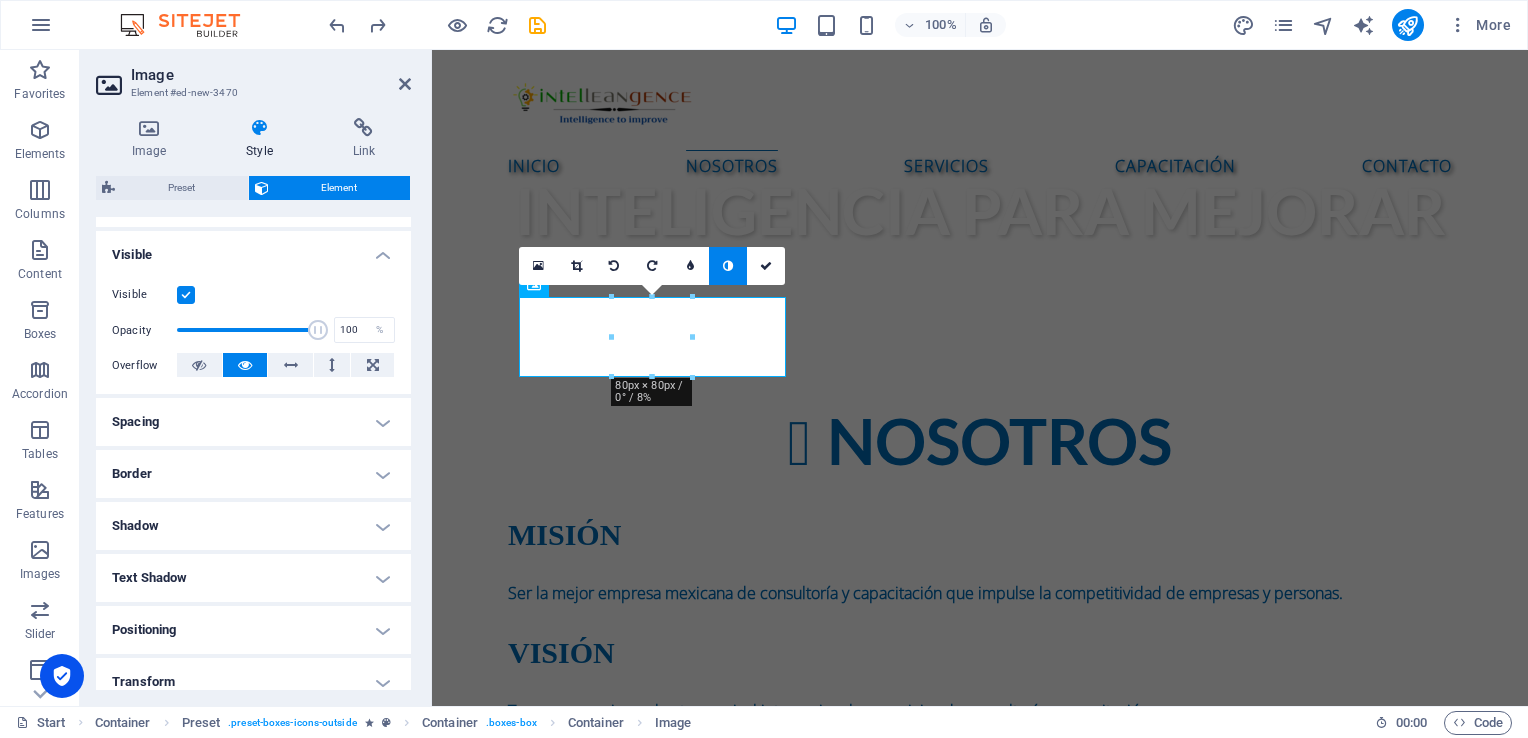 click on "Spacing" at bounding box center [253, 422] 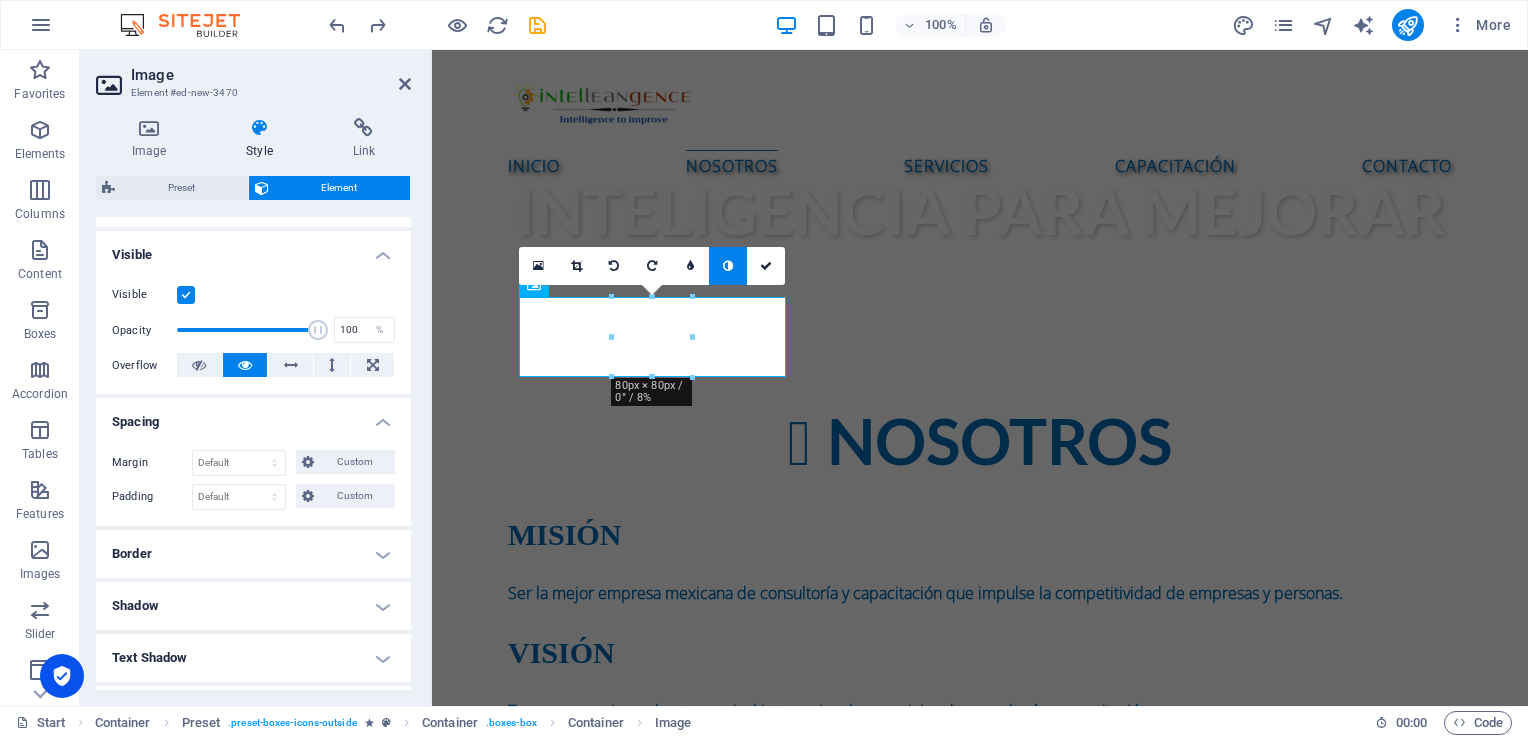 click on "Spacing" at bounding box center [253, 416] 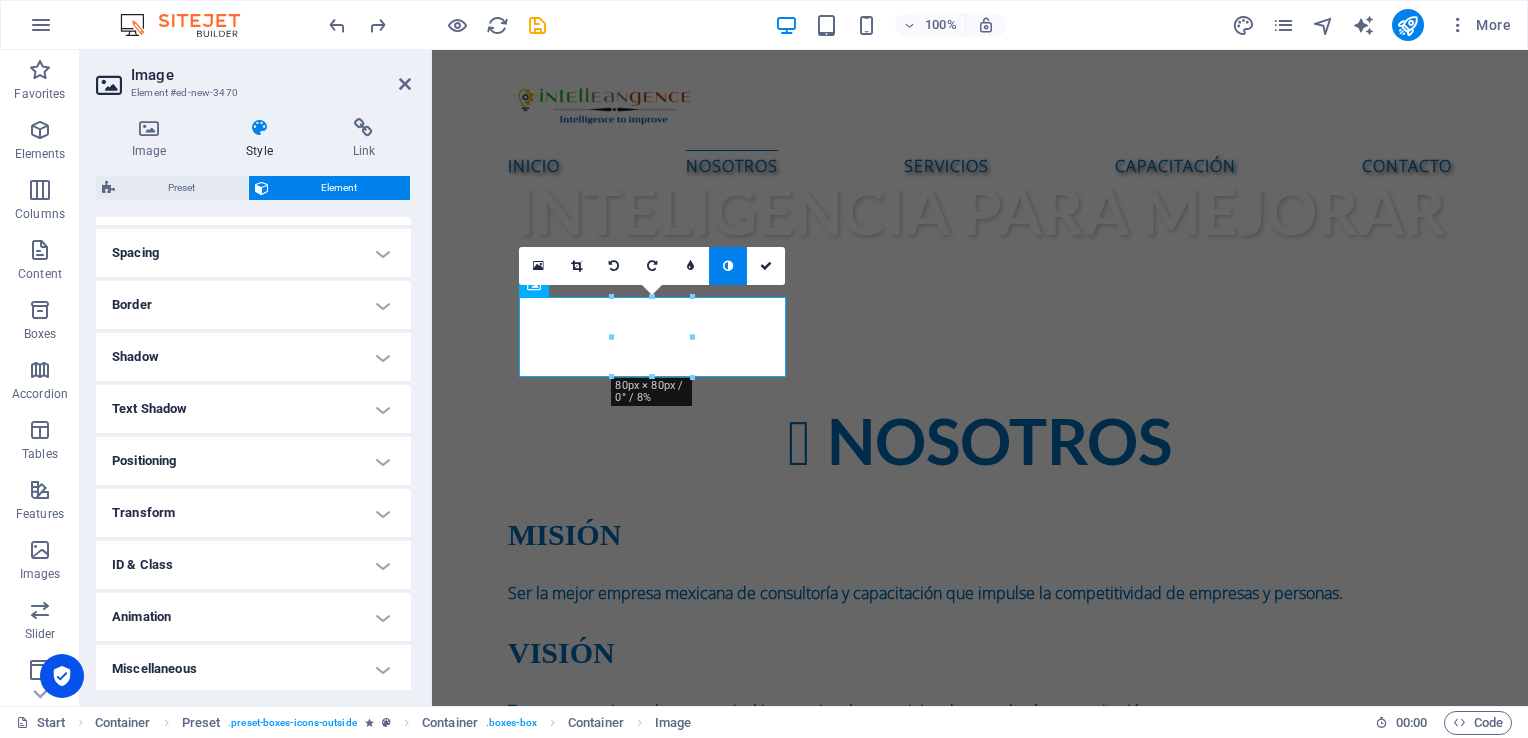 scroll, scrollTop: 371, scrollLeft: 0, axis: vertical 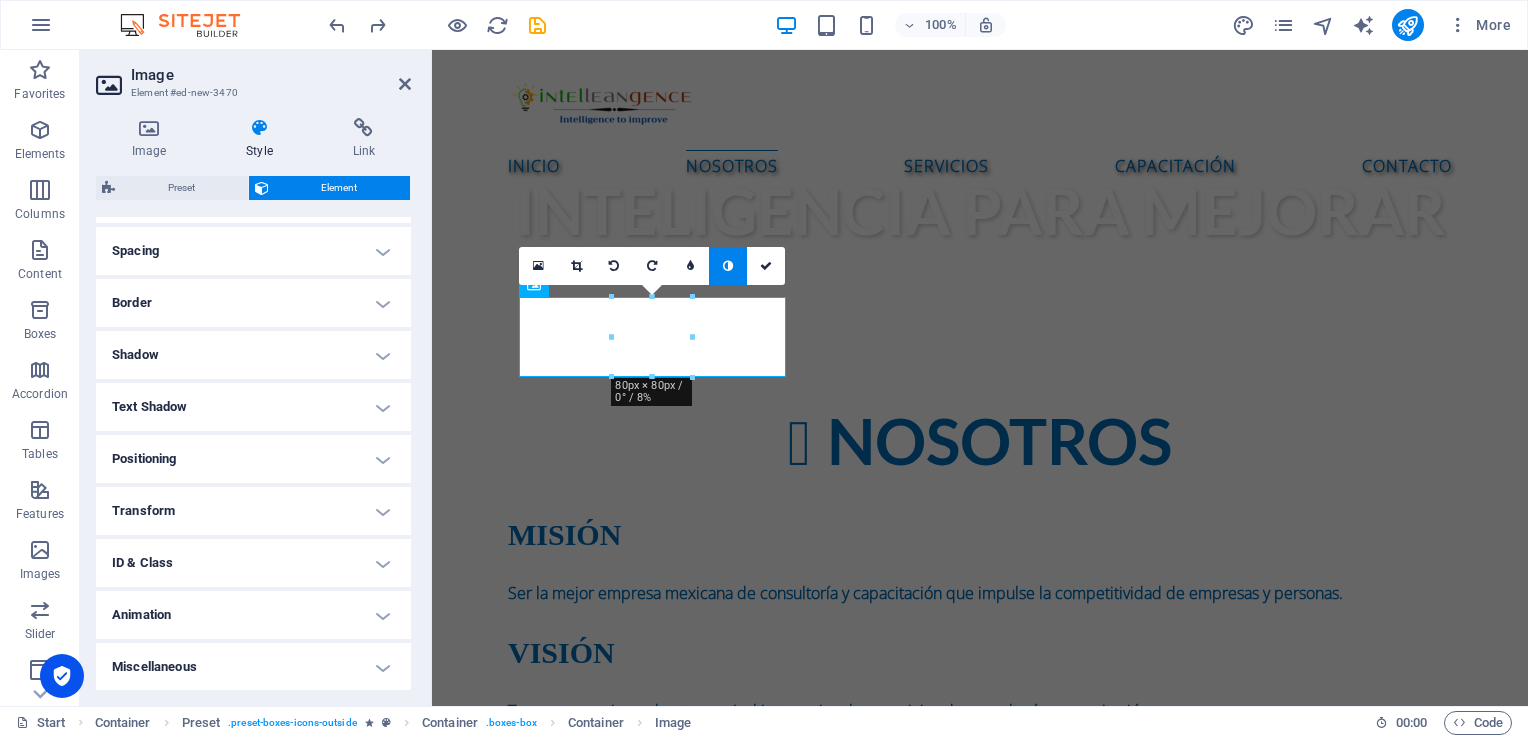 click on "Animation" at bounding box center (253, 615) 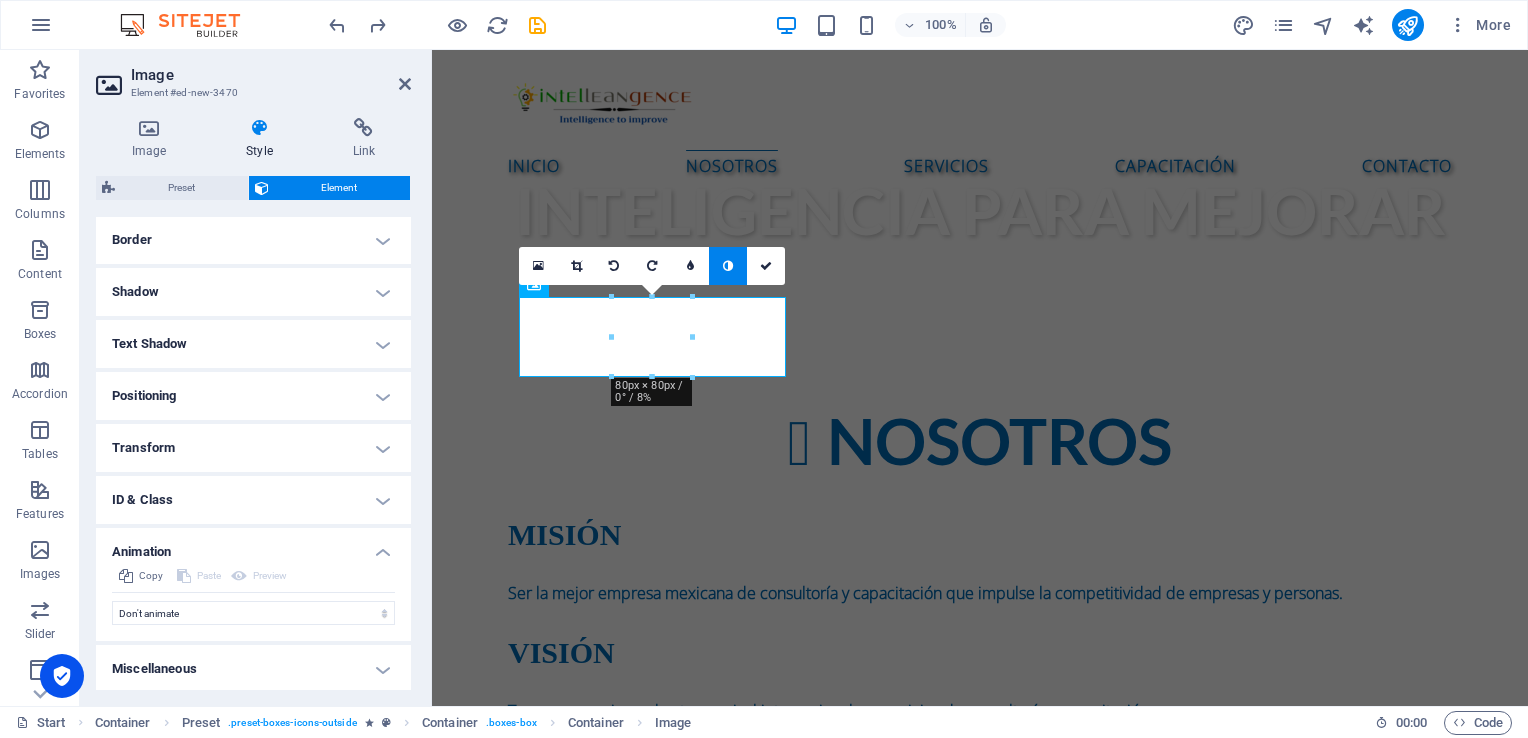 scroll, scrollTop: 436, scrollLeft: 0, axis: vertical 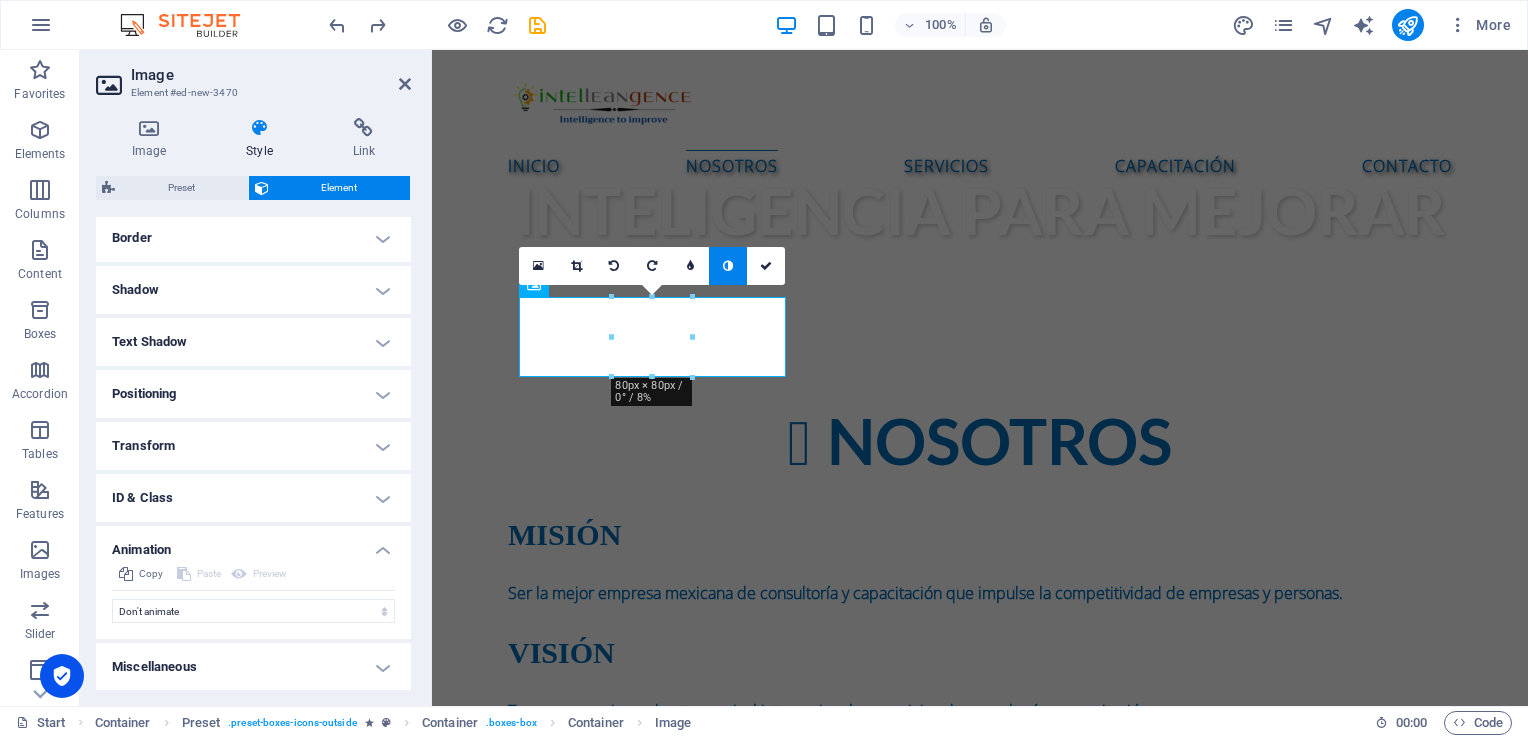 click on "Animation" at bounding box center (253, 544) 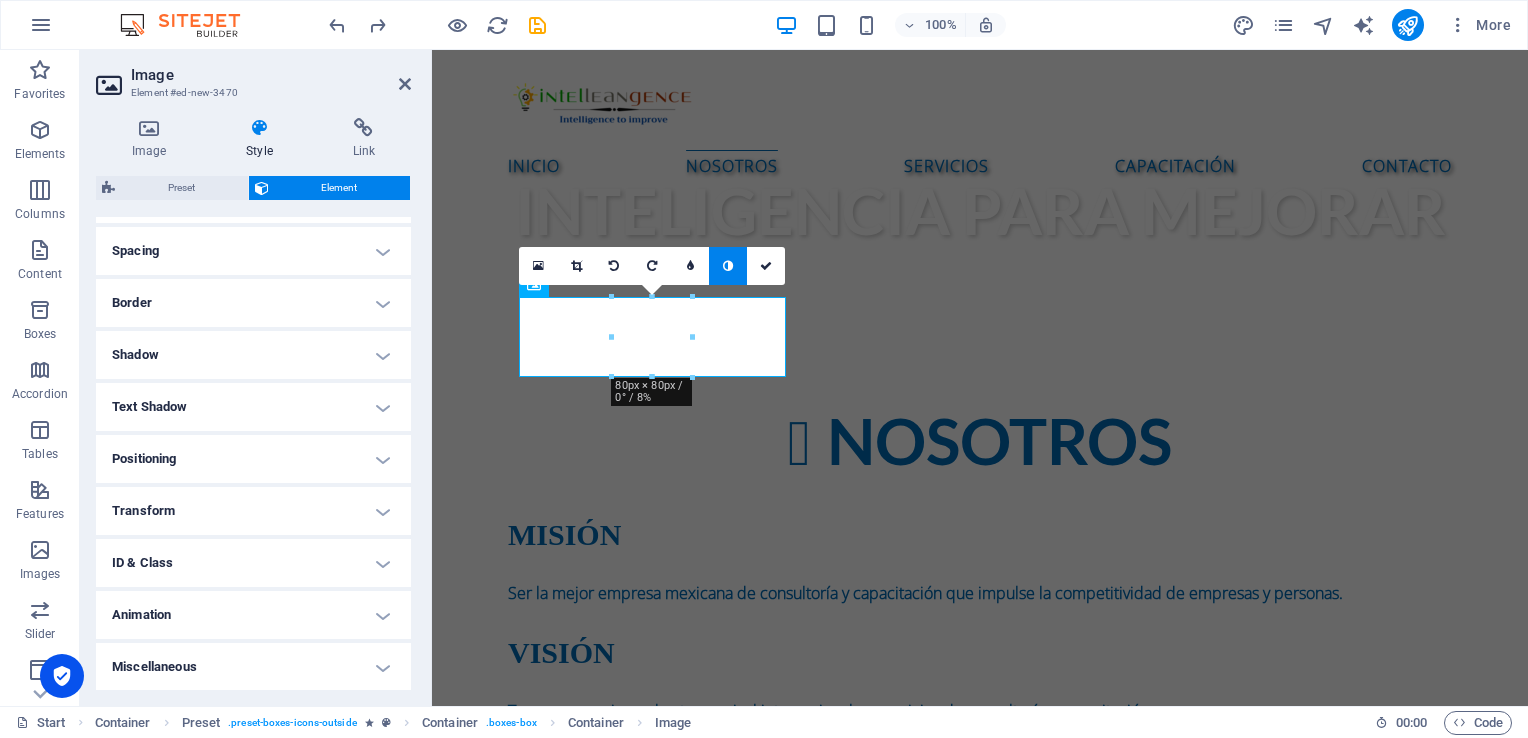 click at bounding box center [728, 266] 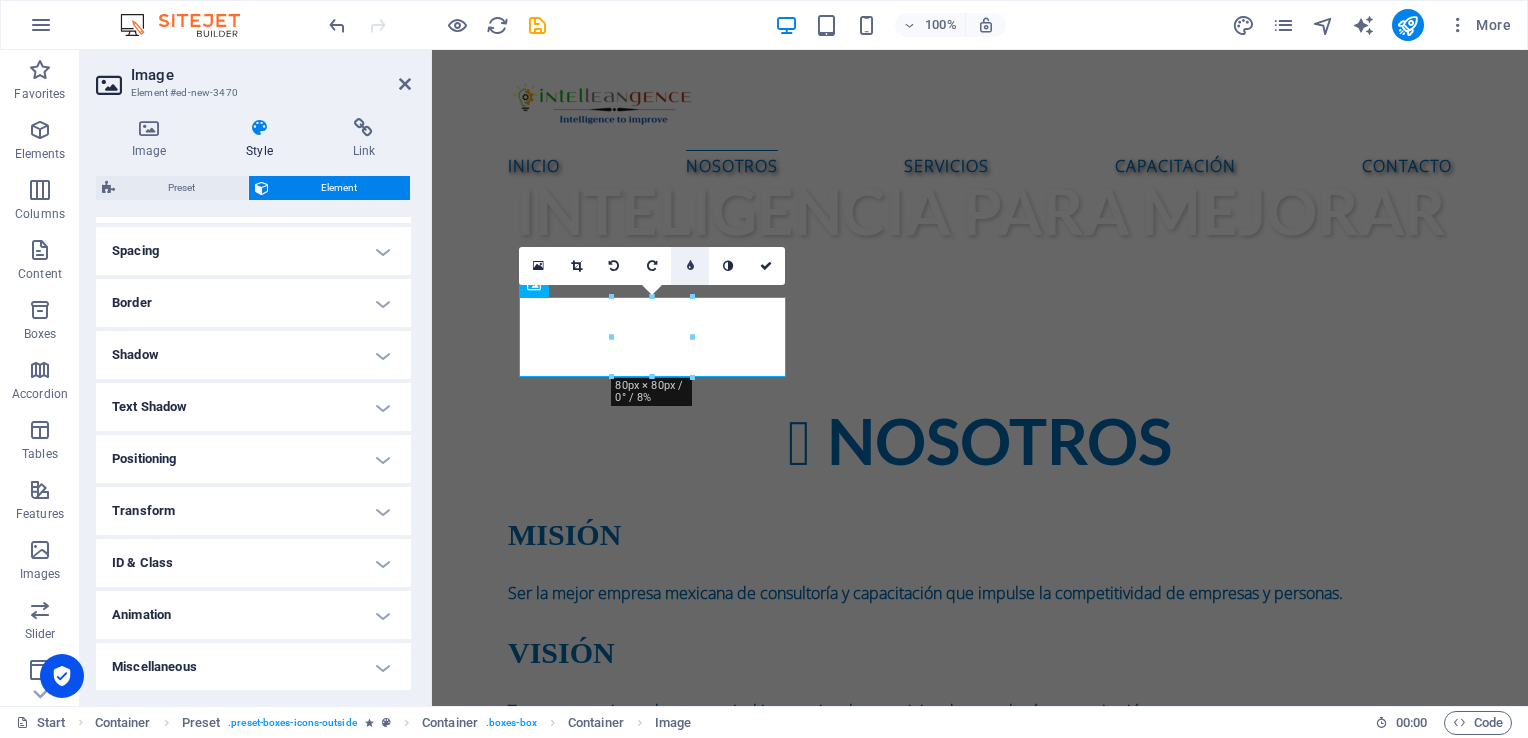 click at bounding box center (690, 266) 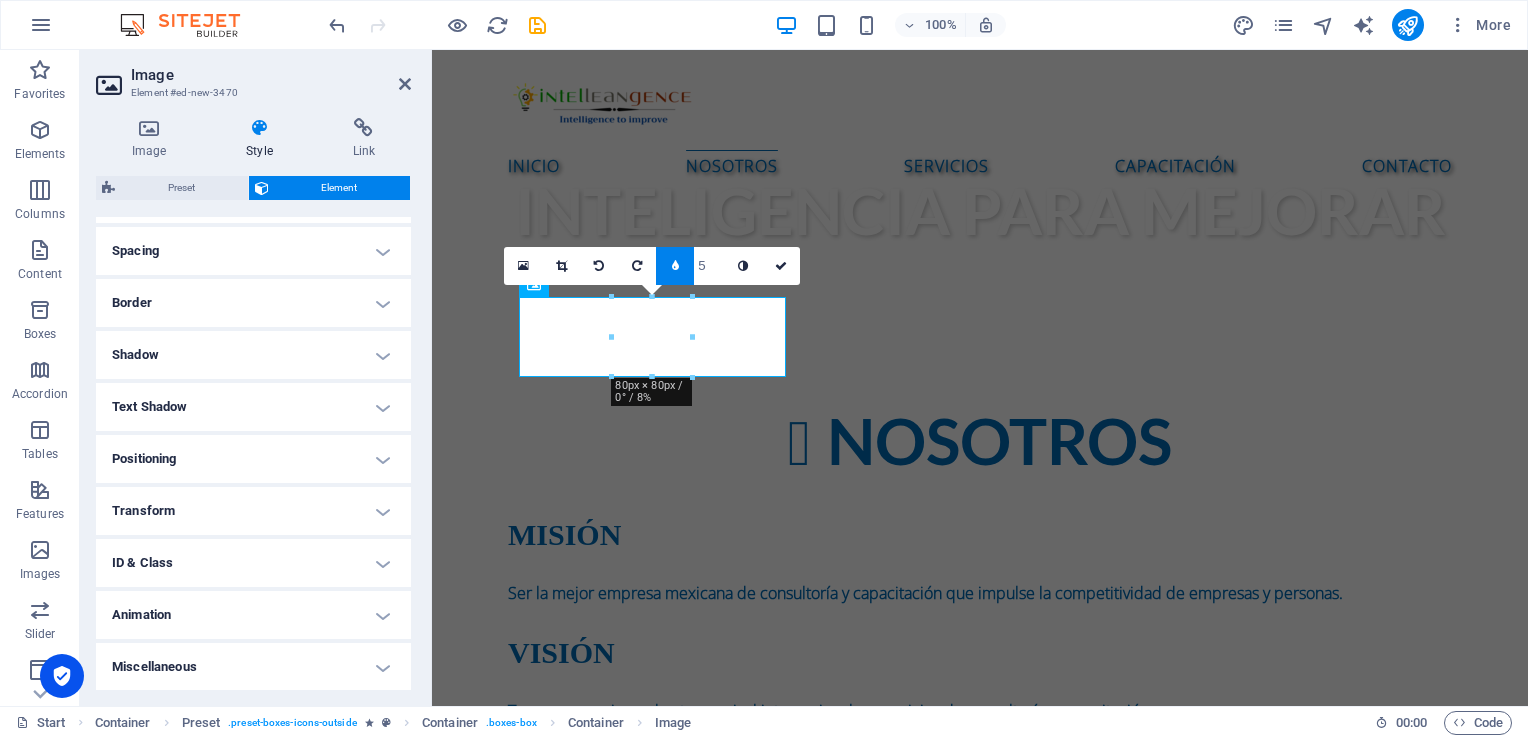 click at bounding box center [675, 266] 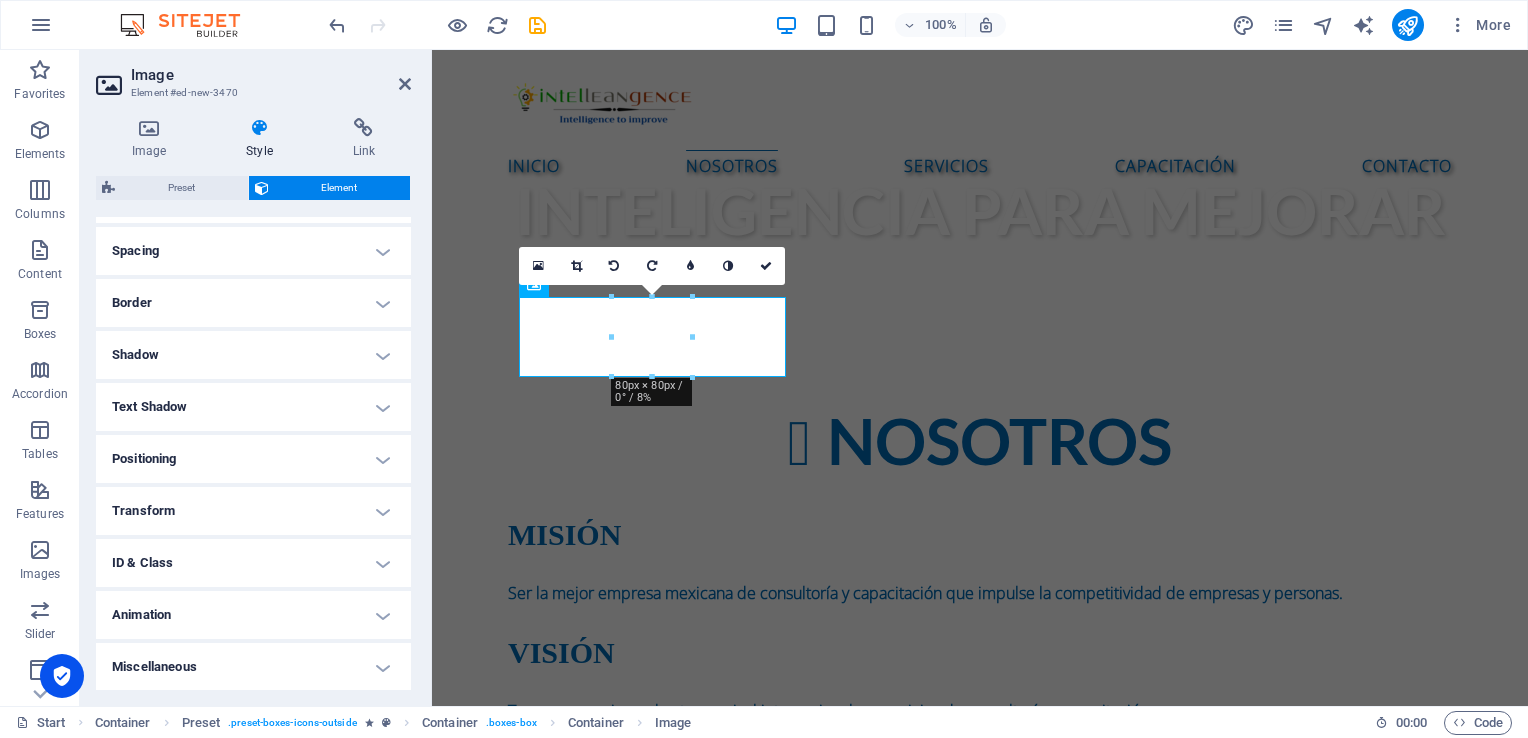 click on "Border" at bounding box center (253, 303) 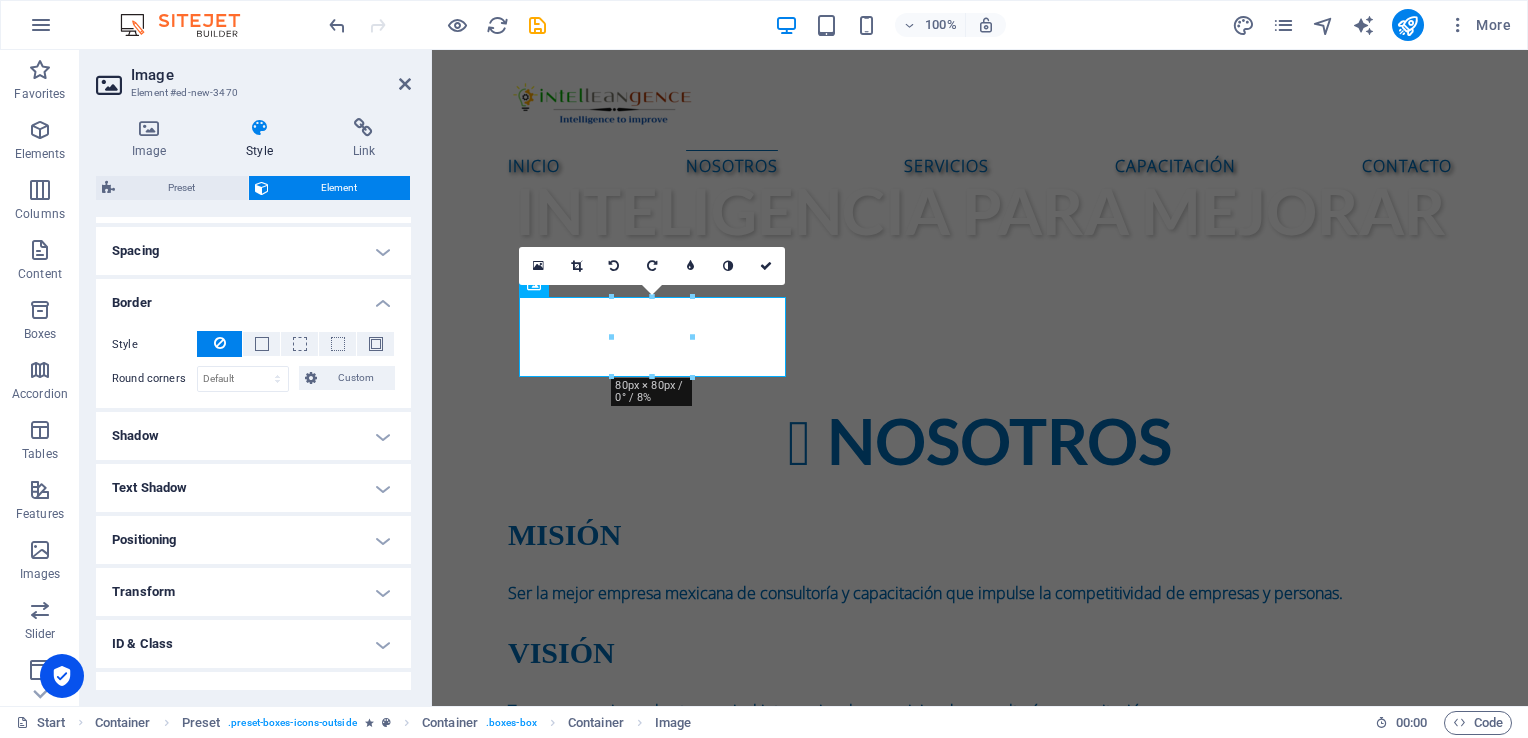 click on "Shadow" at bounding box center (253, 436) 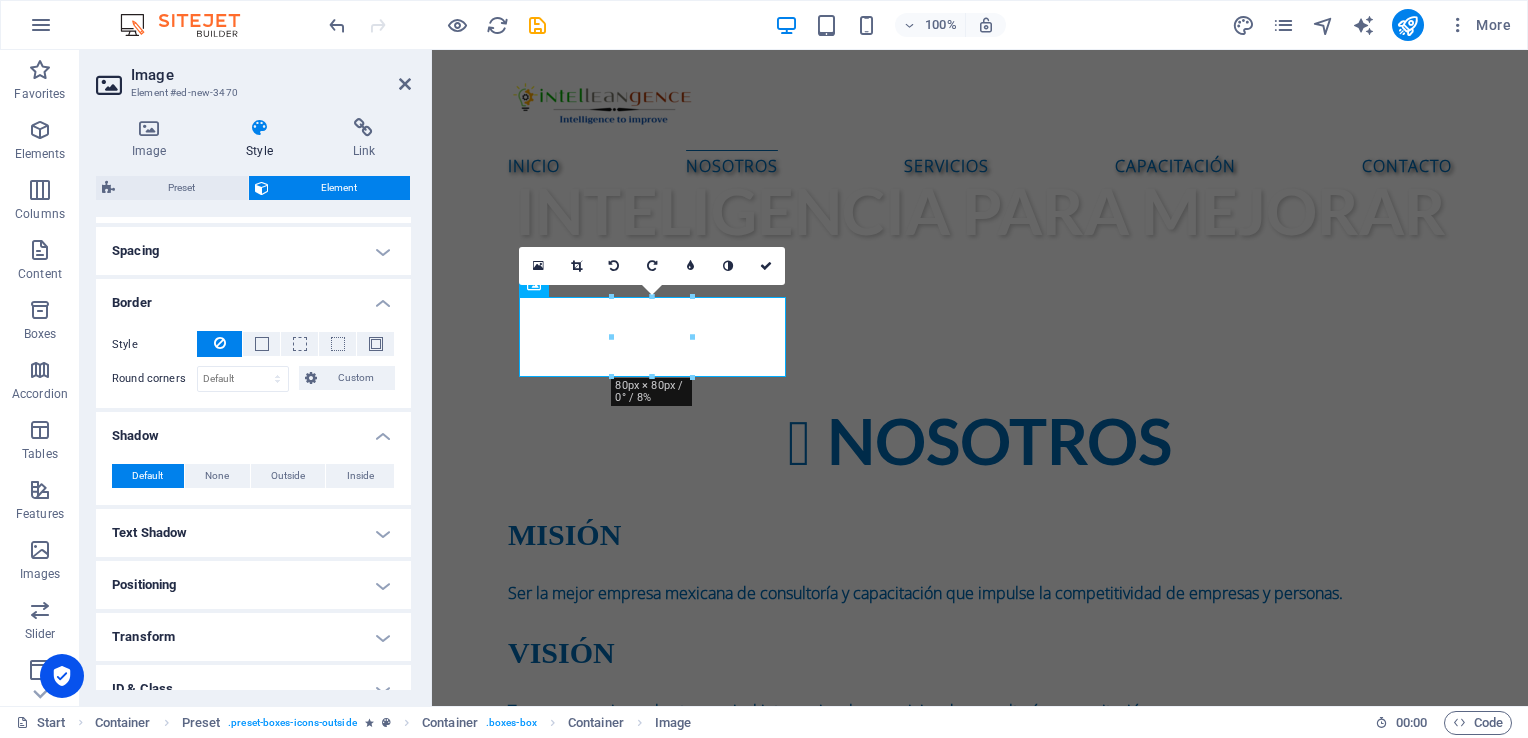 click on "Text Shadow" at bounding box center (253, 533) 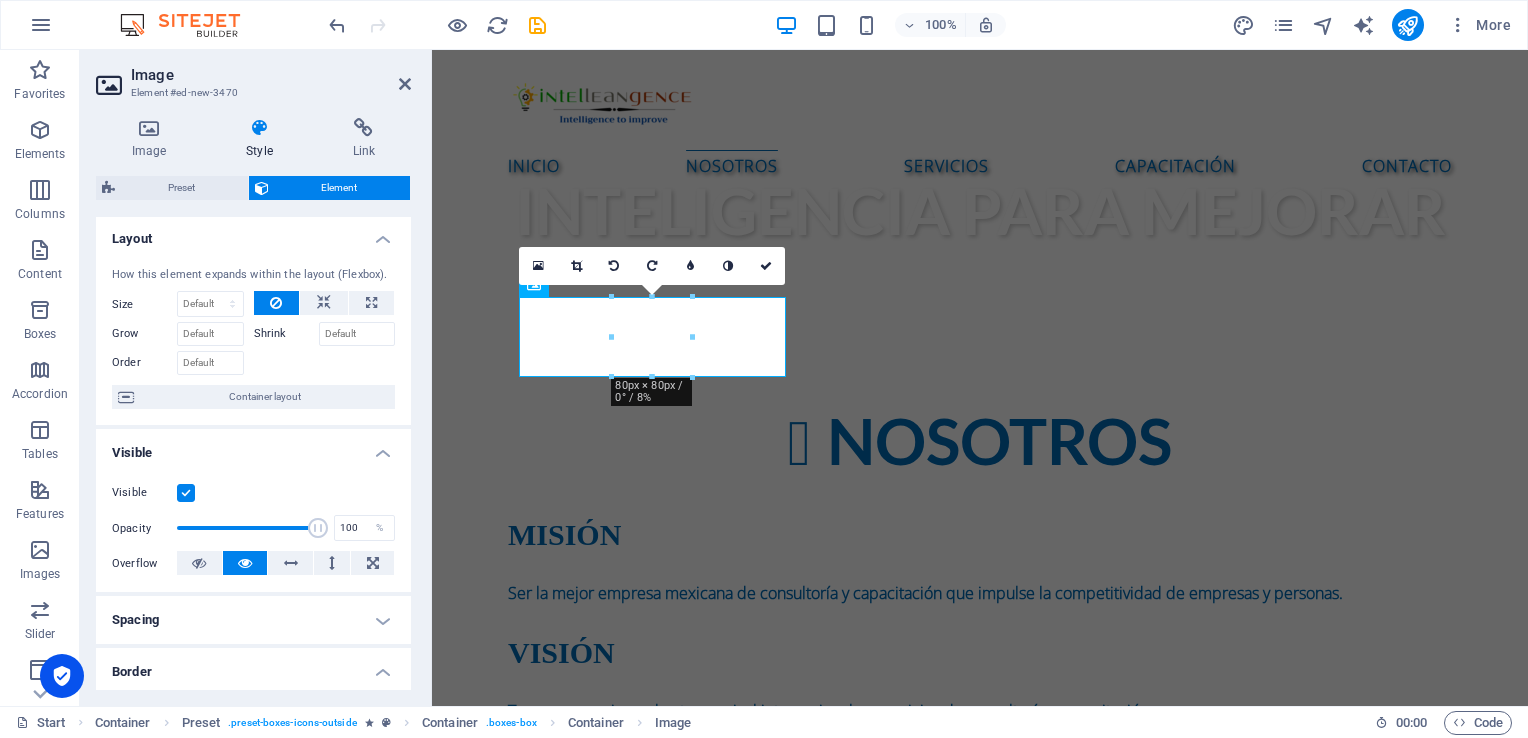 scroll, scrollTop: 0, scrollLeft: 0, axis: both 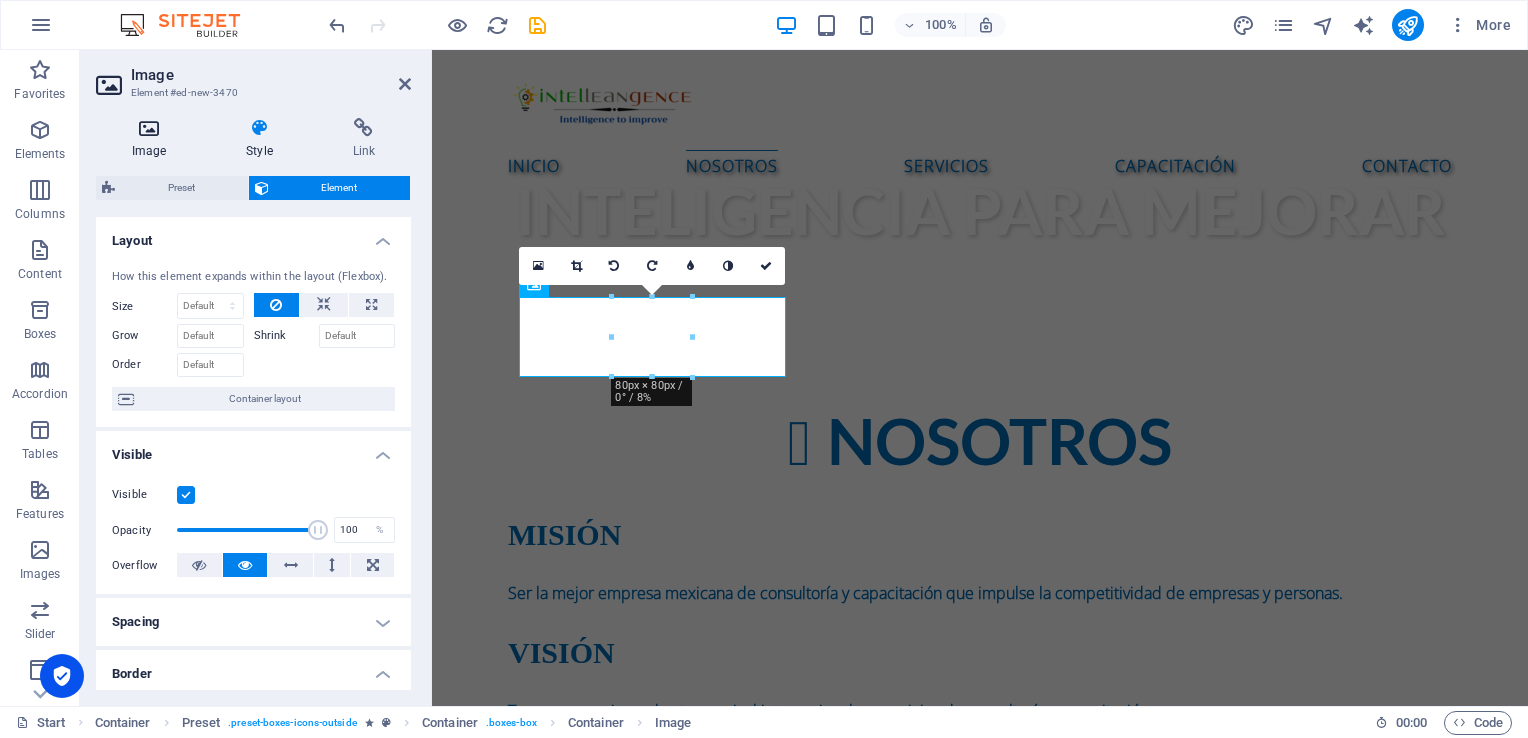 click at bounding box center (149, 128) 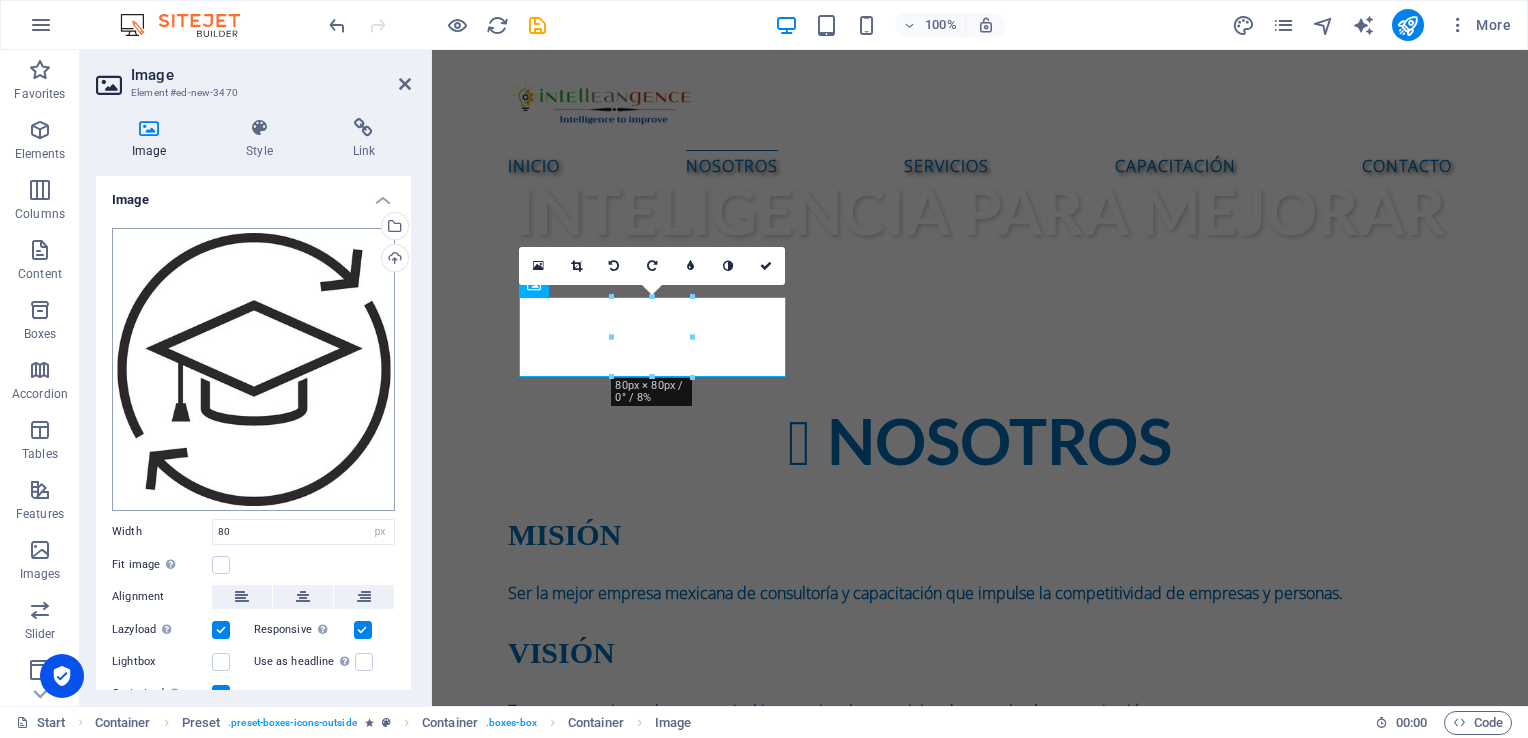 scroll, scrollTop: 78, scrollLeft: 0, axis: vertical 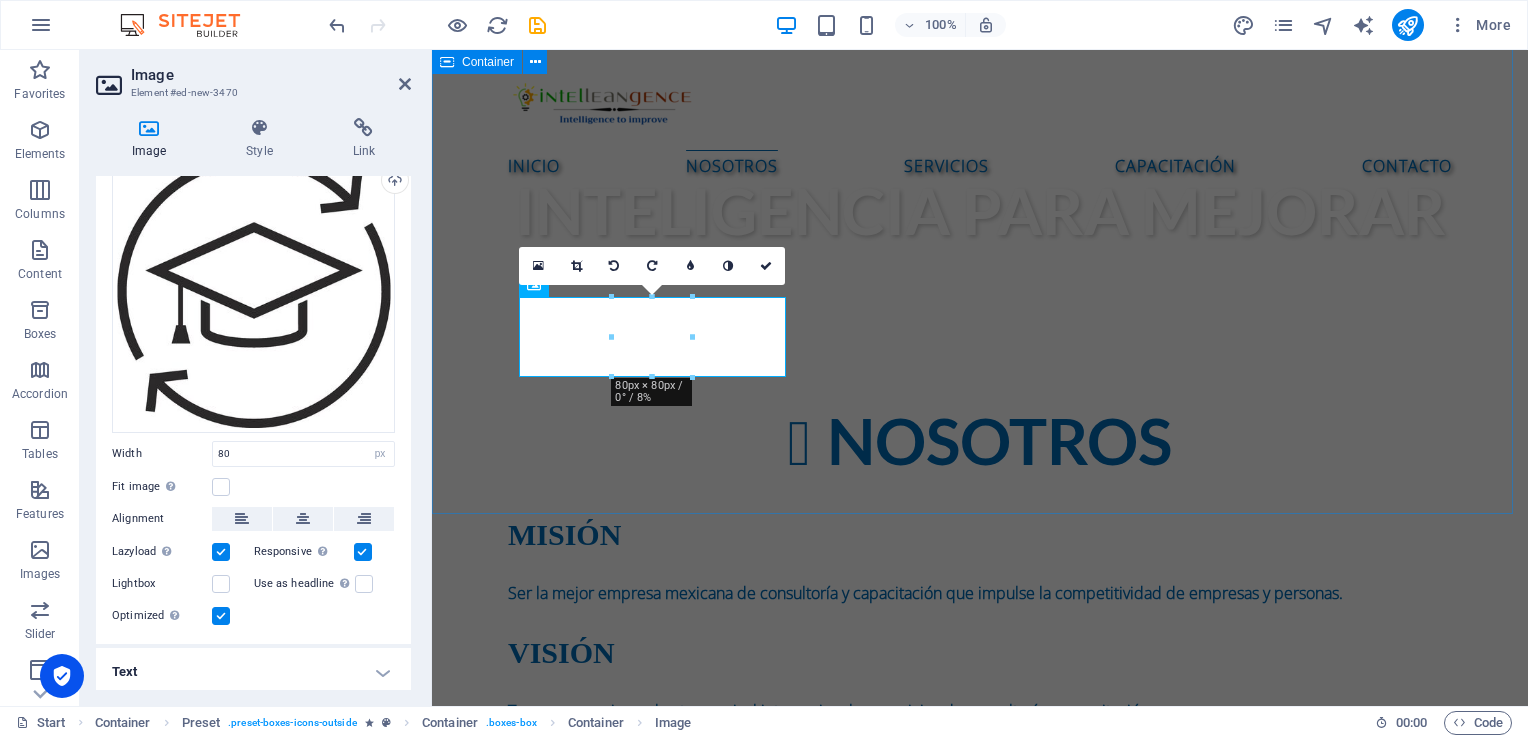 click on "NOSOTROS MISIÓN Ser la mejor empresa mexicana de consultoría y capacitación que impulse la competitividad de empresas y personas. VISIÓN Tener presencia y cobertura a nivel internacional en servicios de consultoría y capacitación. NUESTROS VALORES PROFESIONALISMO CALIDAD RESPONSABILIDAD" at bounding box center [980, 862] 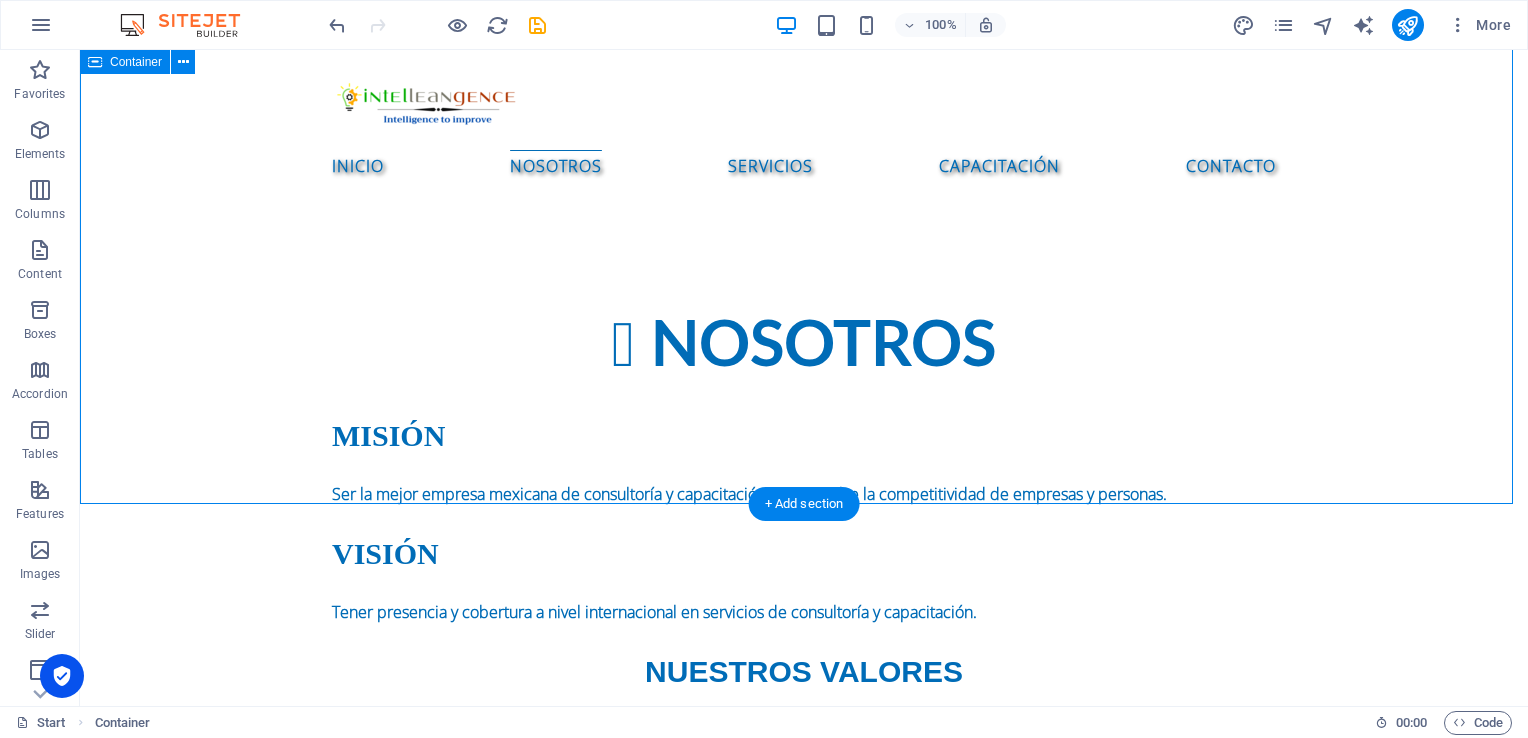 scroll, scrollTop: 1064, scrollLeft: 0, axis: vertical 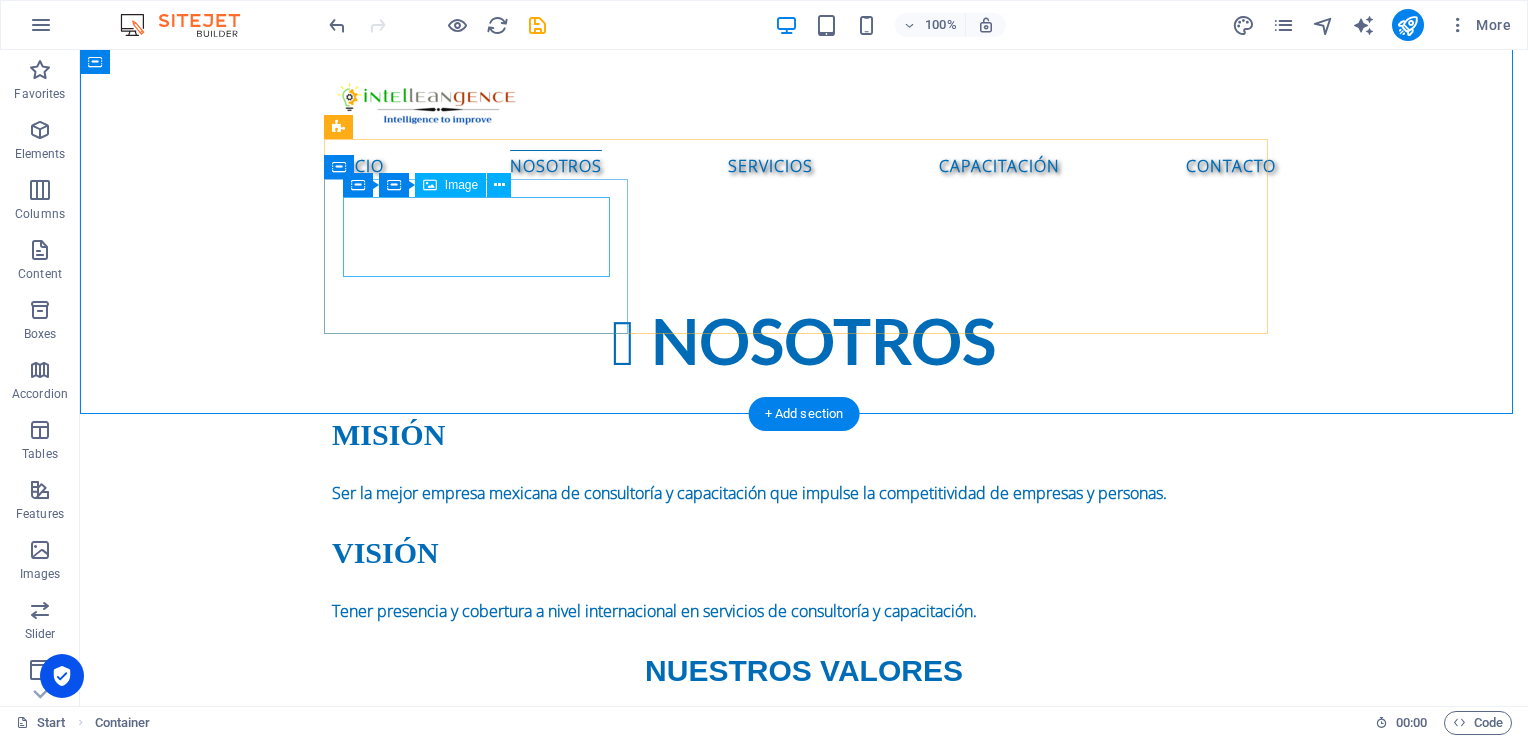 click at bounding box center [804, 824] 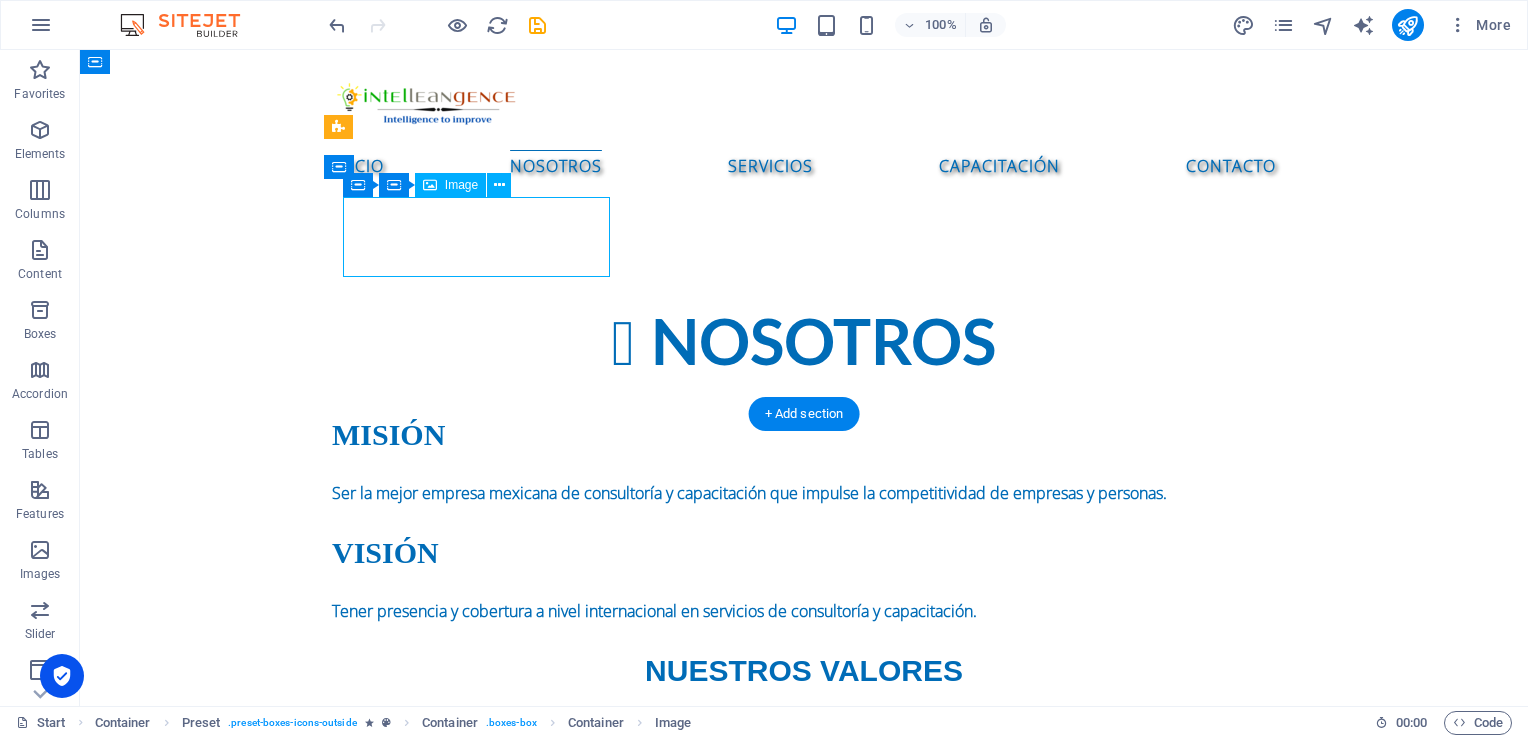 click at bounding box center (804, 824) 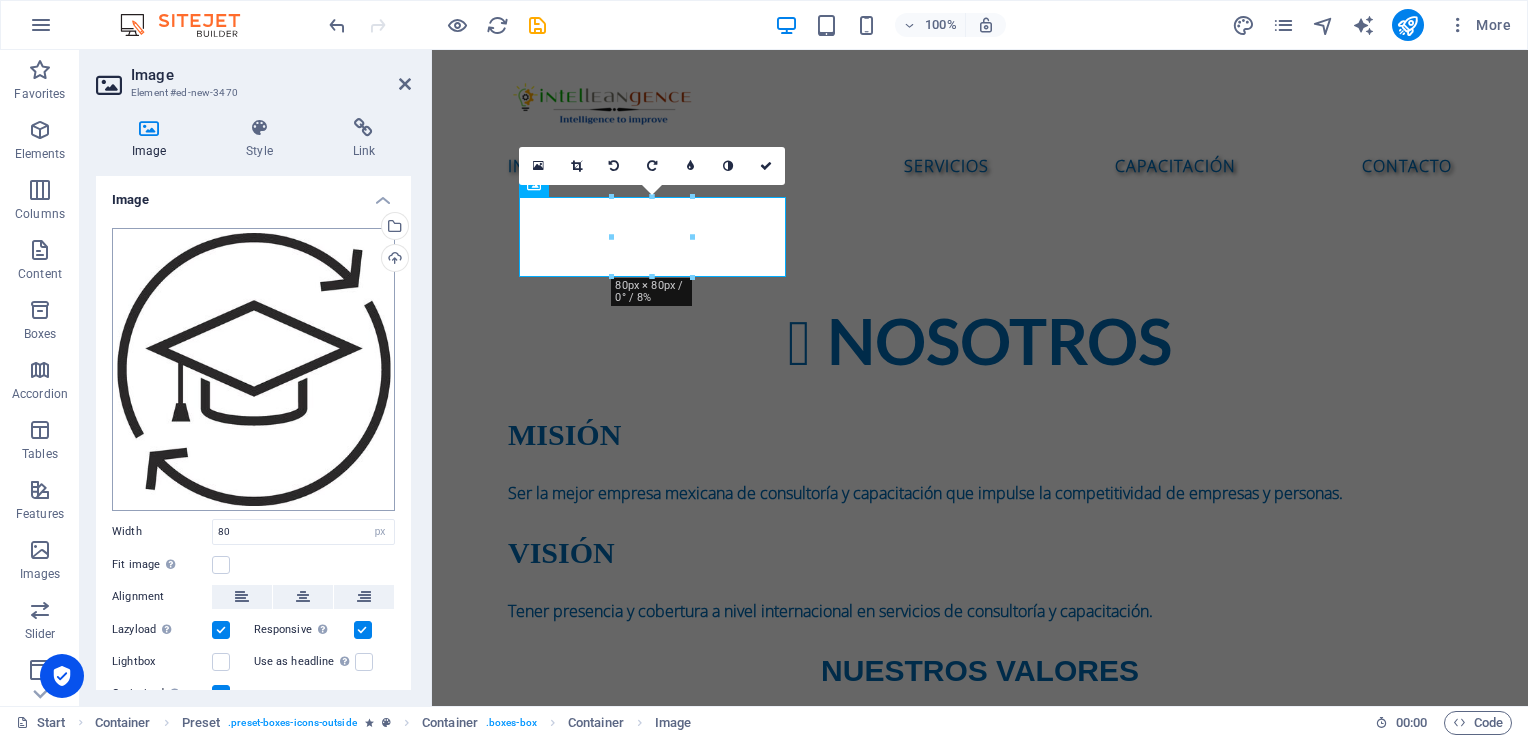 scroll, scrollTop: 78, scrollLeft: 0, axis: vertical 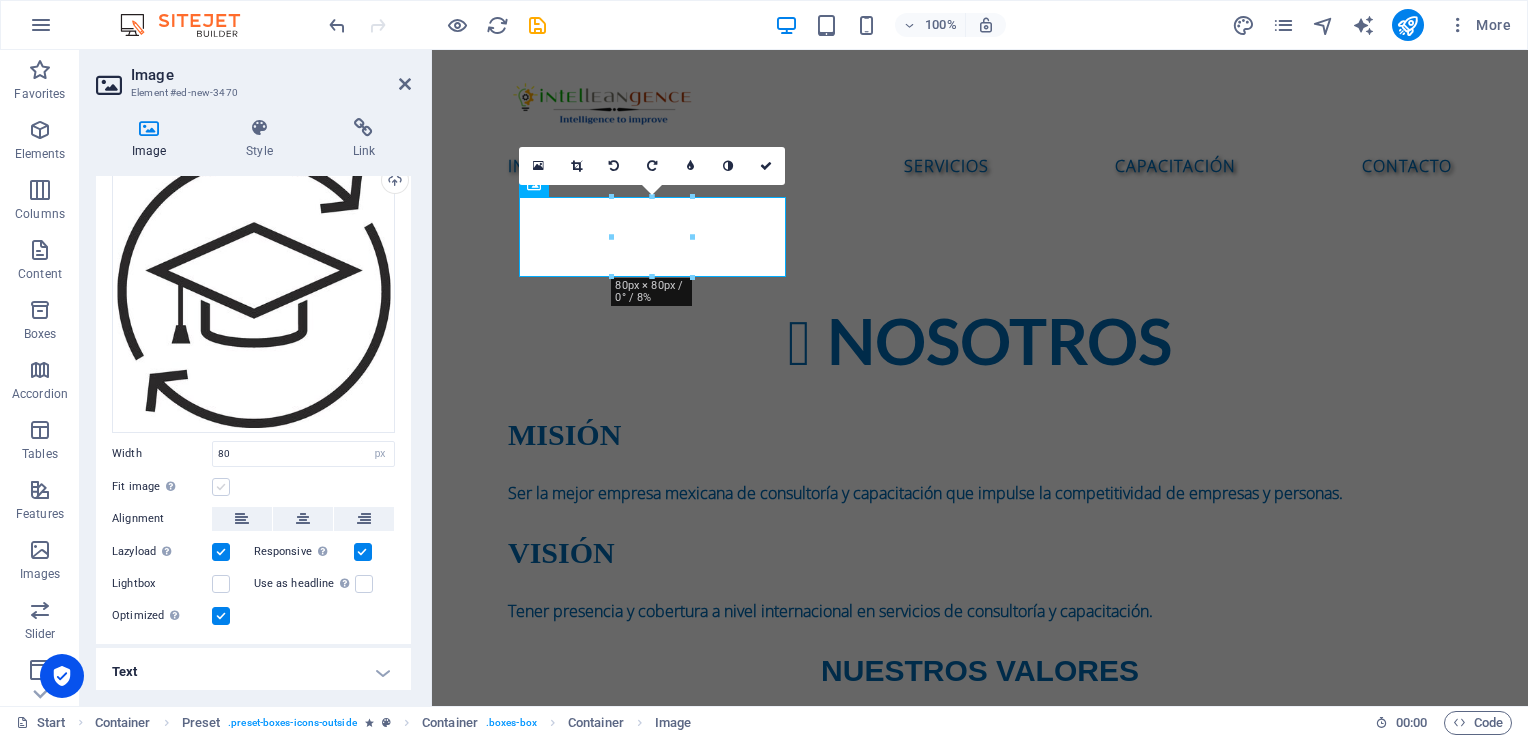 click at bounding box center [221, 487] 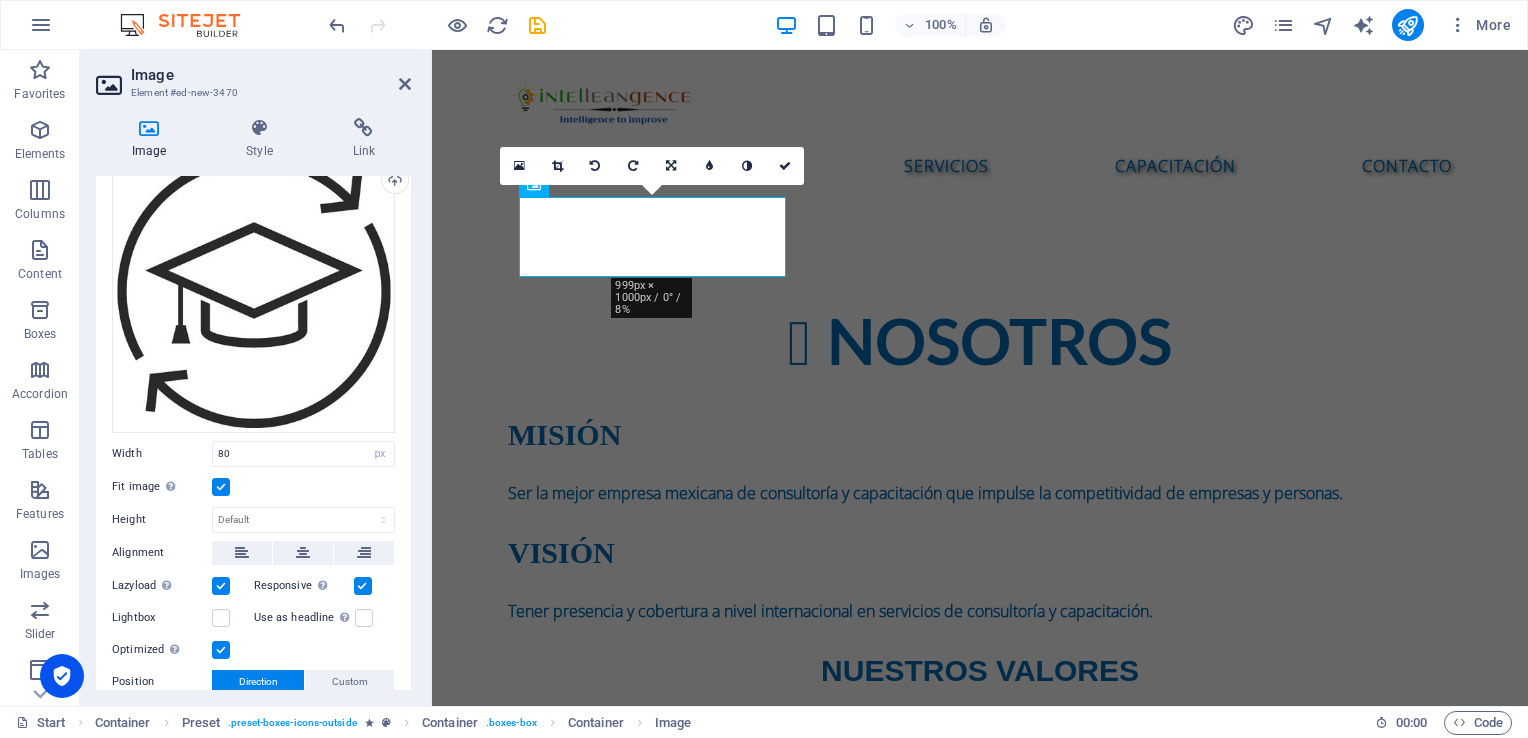 click at bounding box center (221, 487) 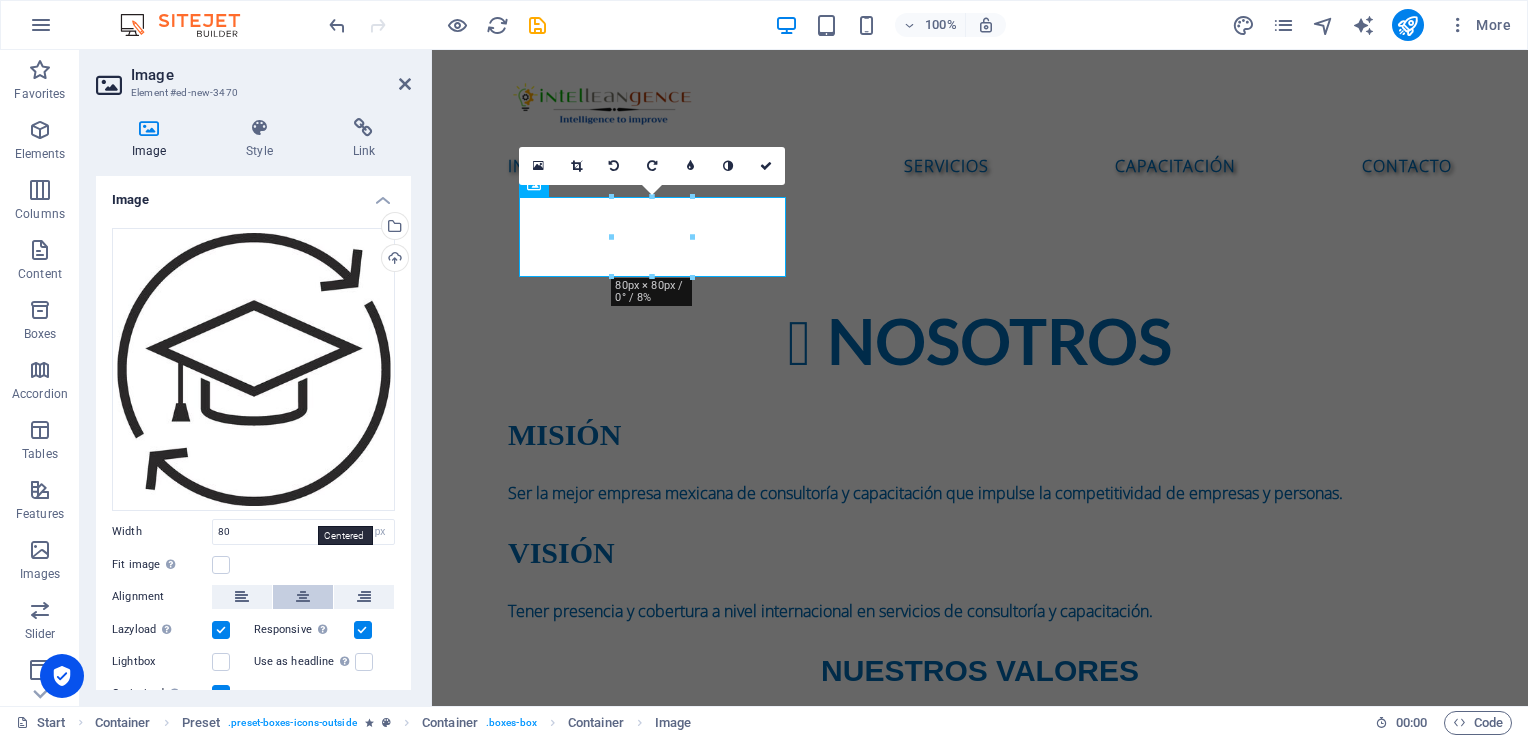 scroll, scrollTop: 0, scrollLeft: 0, axis: both 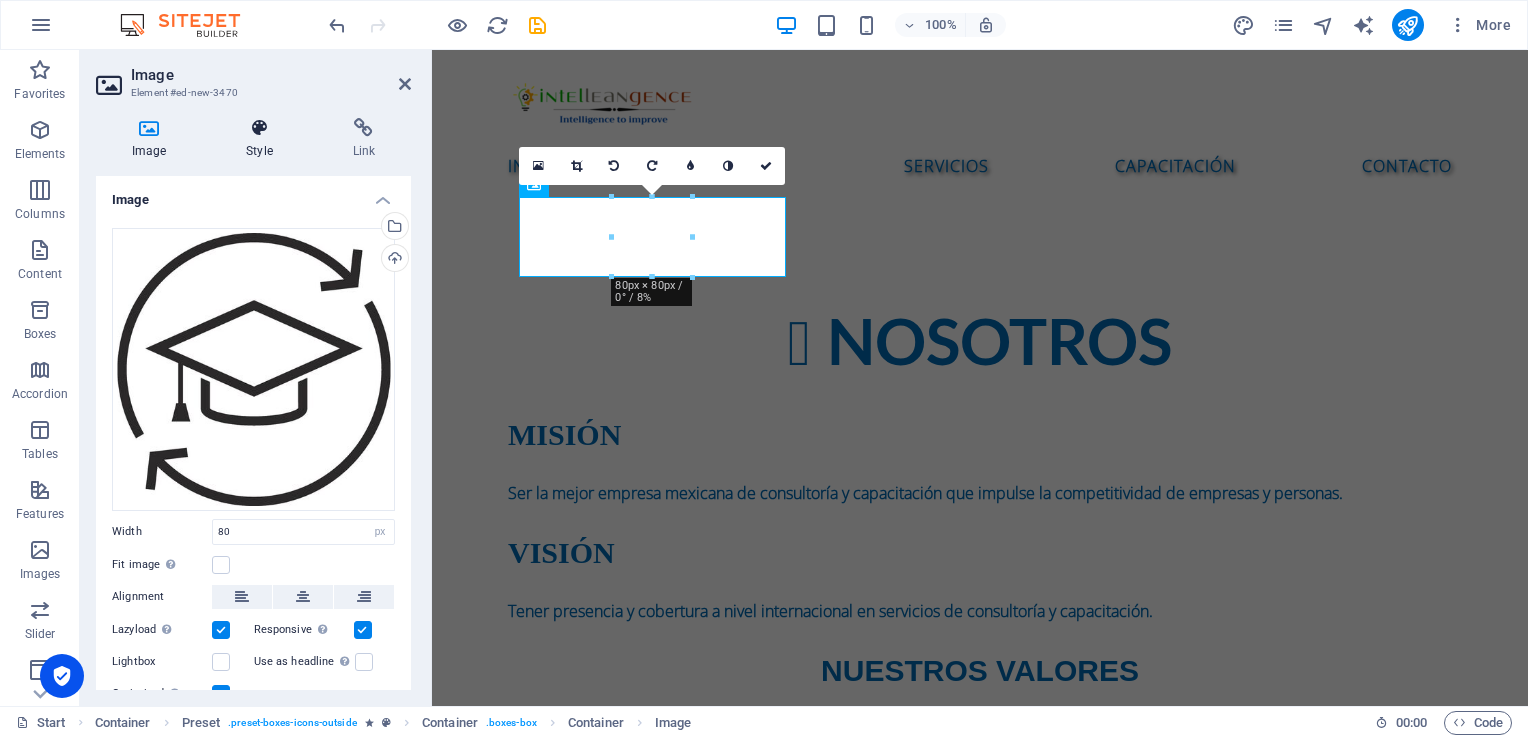click at bounding box center (259, 128) 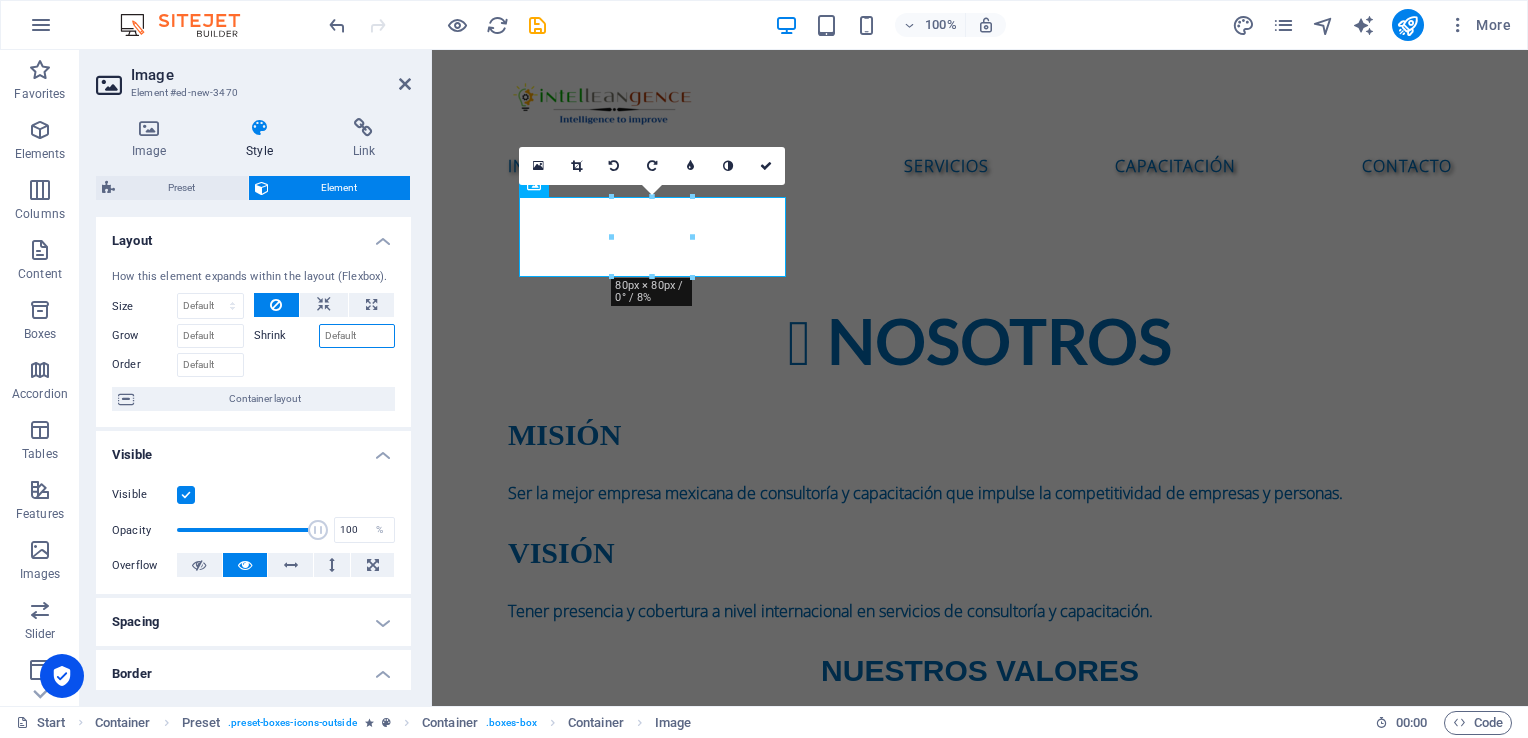 click on "Shrink" at bounding box center [357, 336] 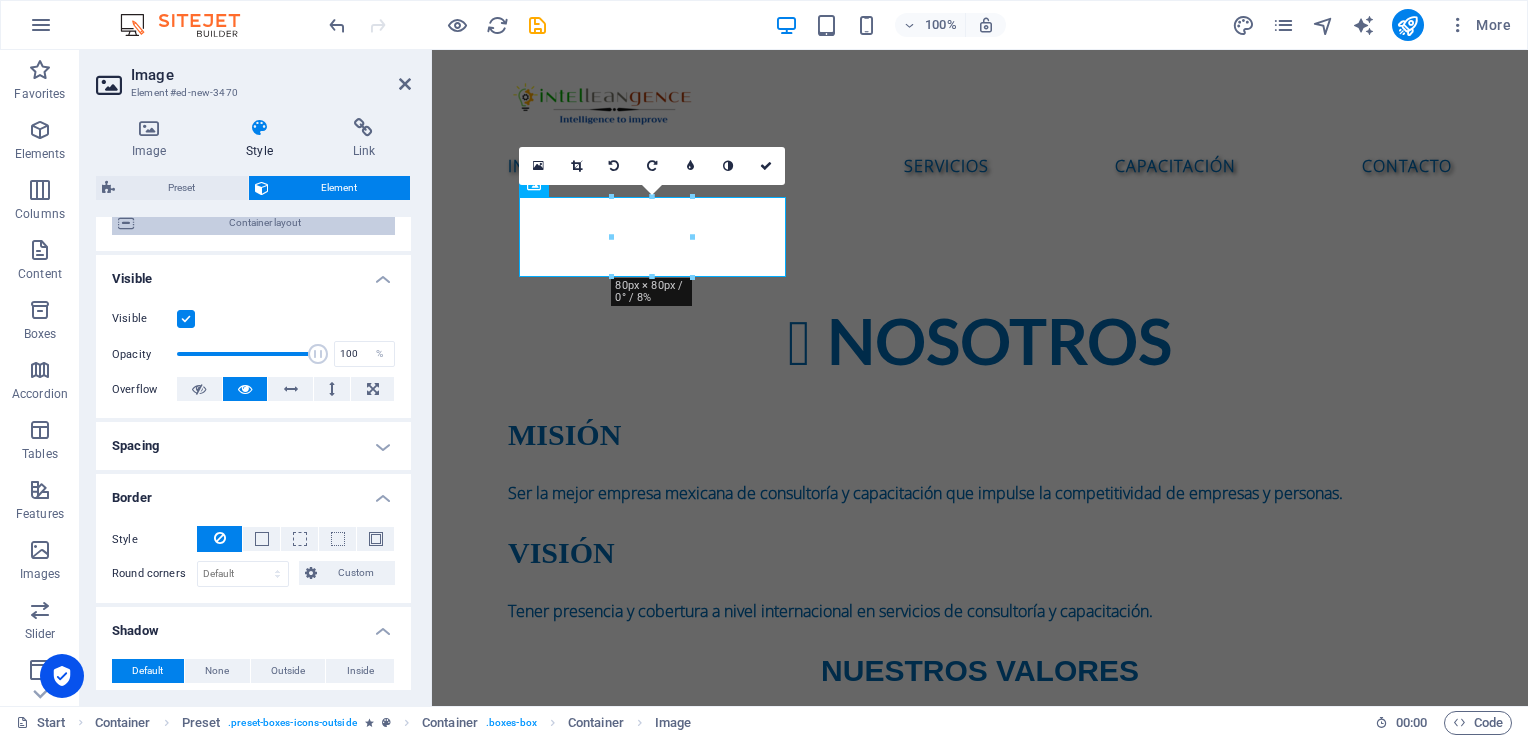 scroll, scrollTop: 200, scrollLeft: 0, axis: vertical 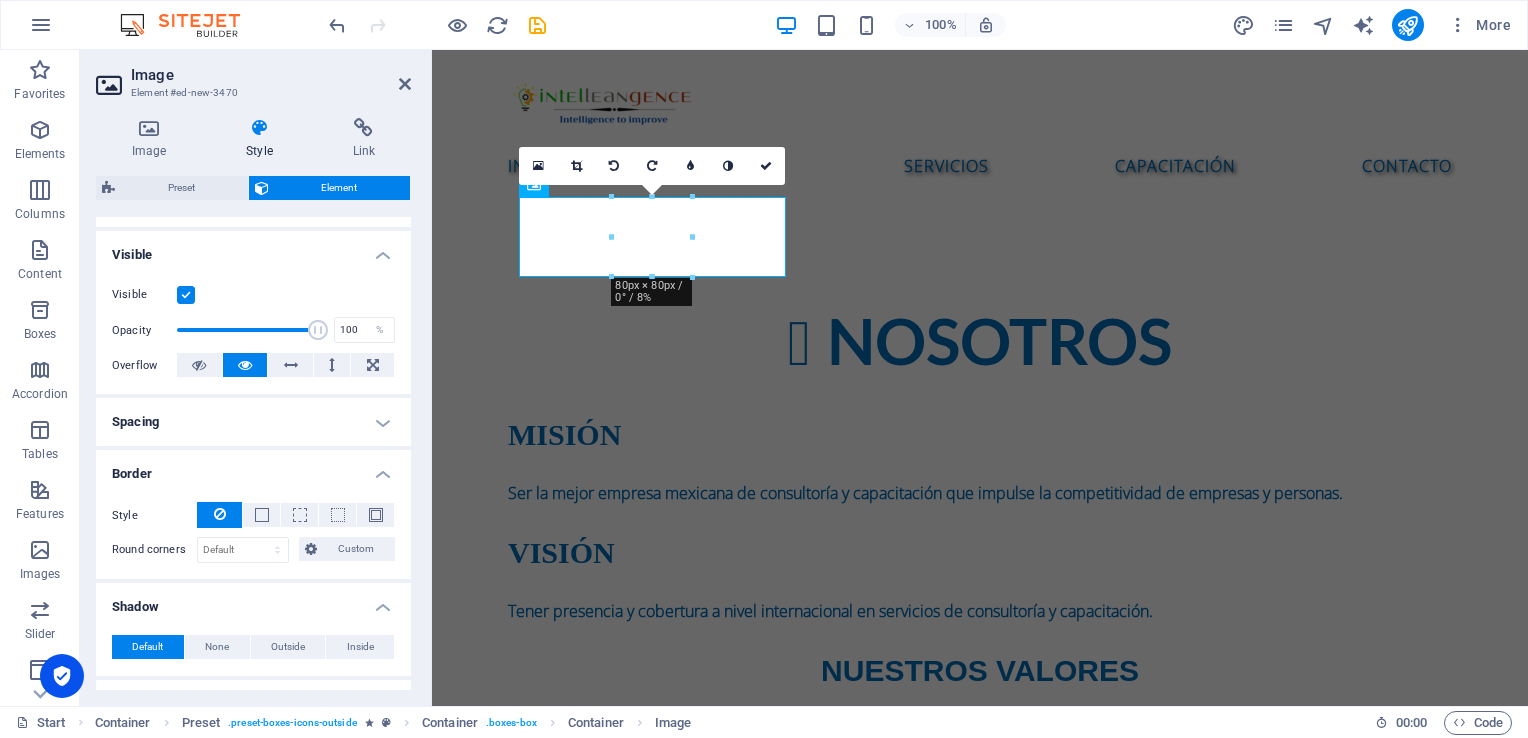 click on "Spacing" at bounding box center (253, 422) 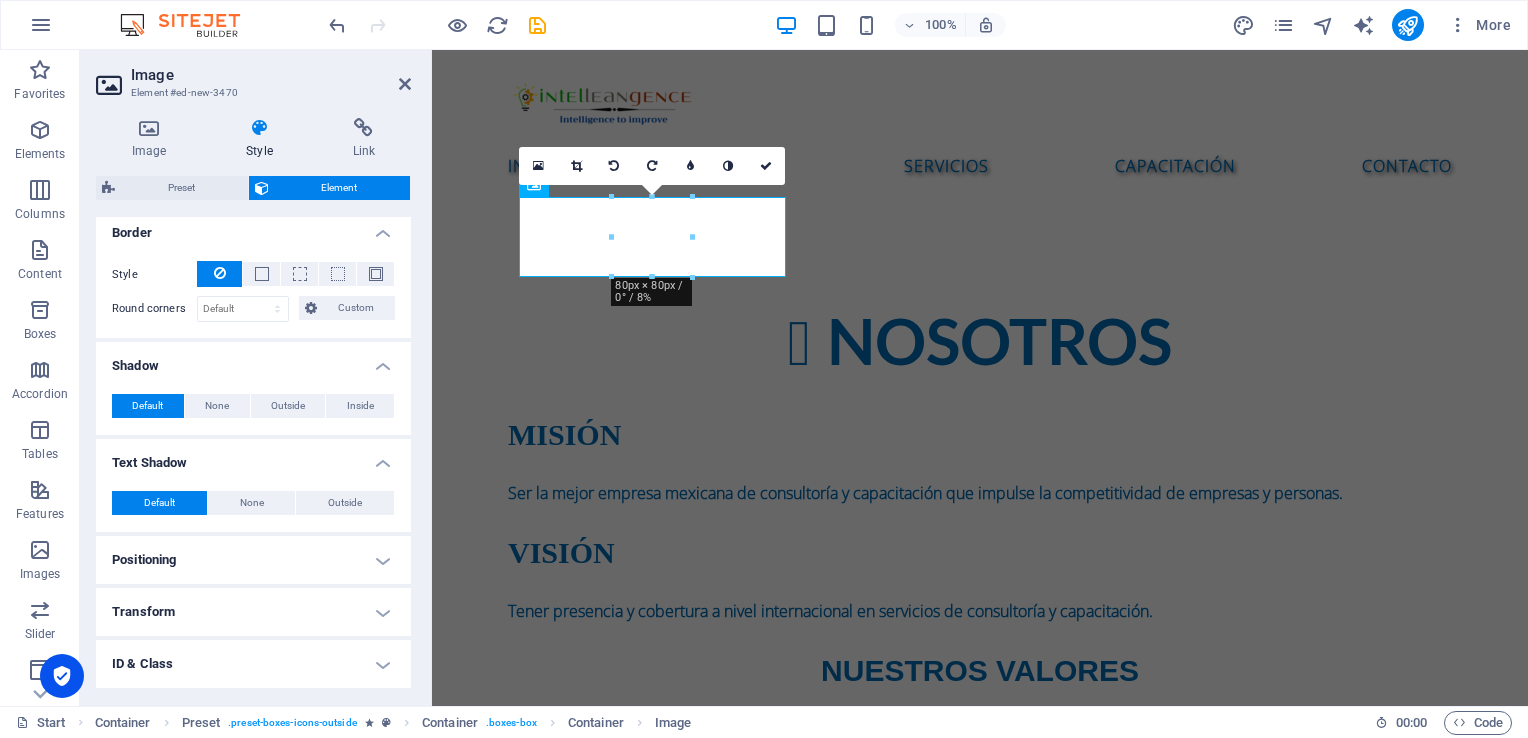 scroll, scrollTop: 520, scrollLeft: 0, axis: vertical 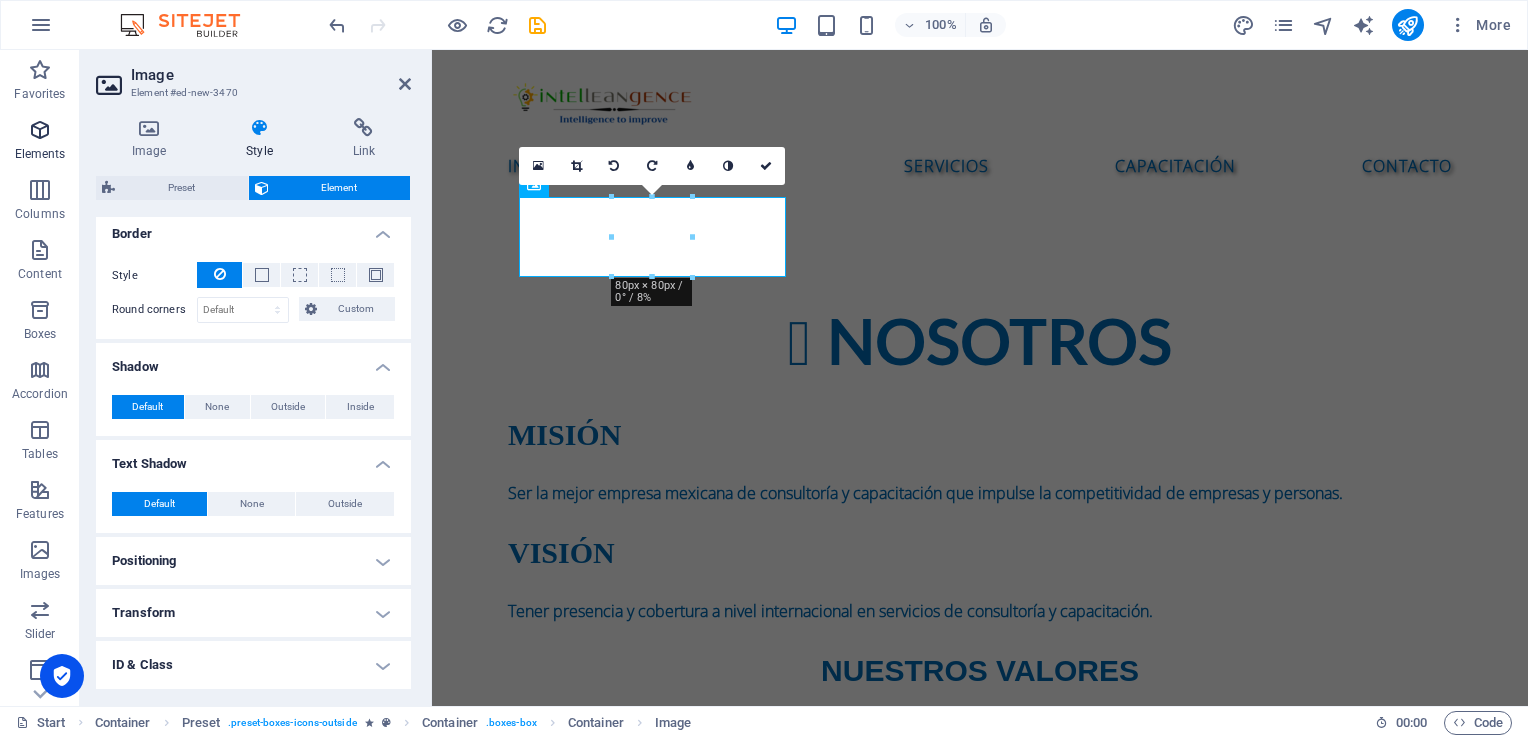 click at bounding box center (40, 130) 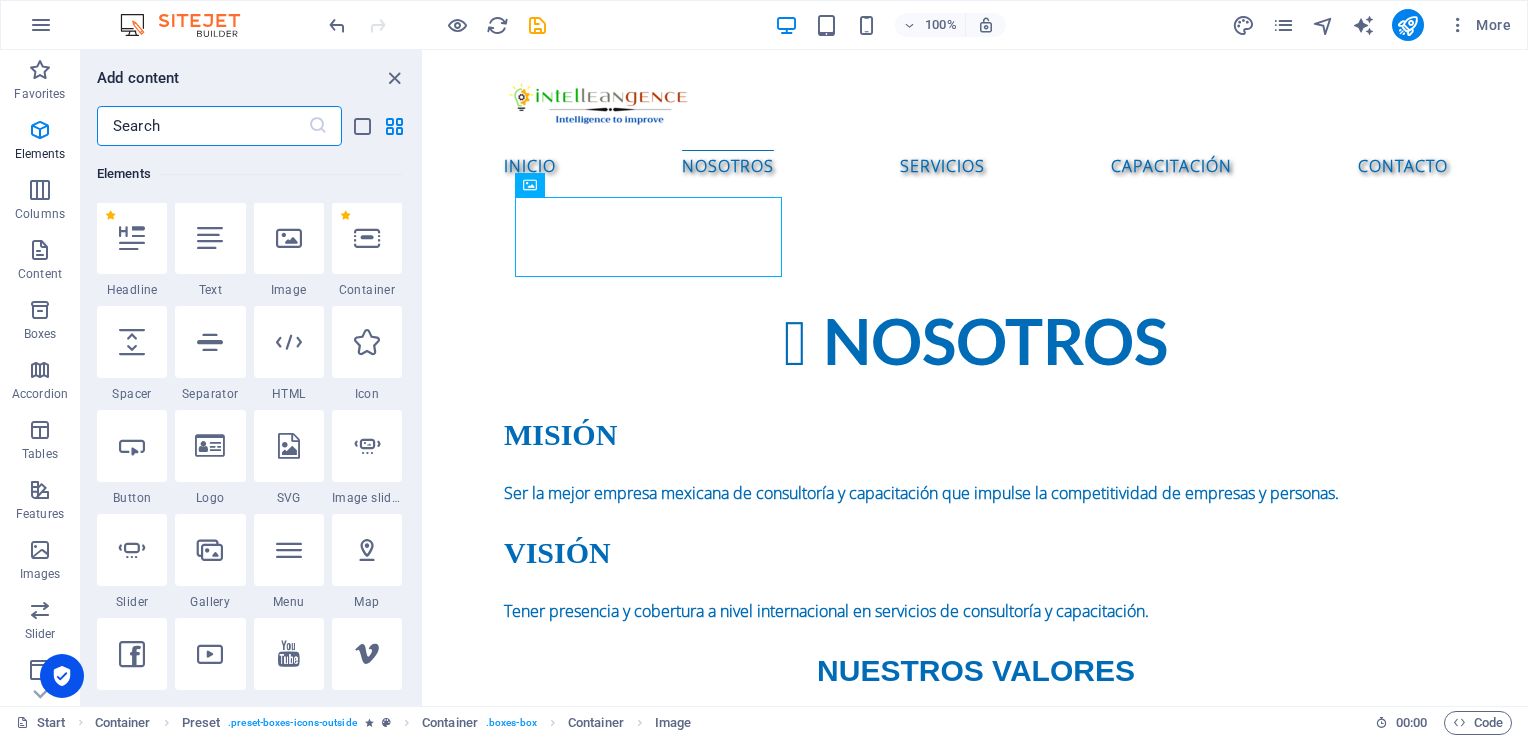 scroll, scrollTop: 212, scrollLeft: 0, axis: vertical 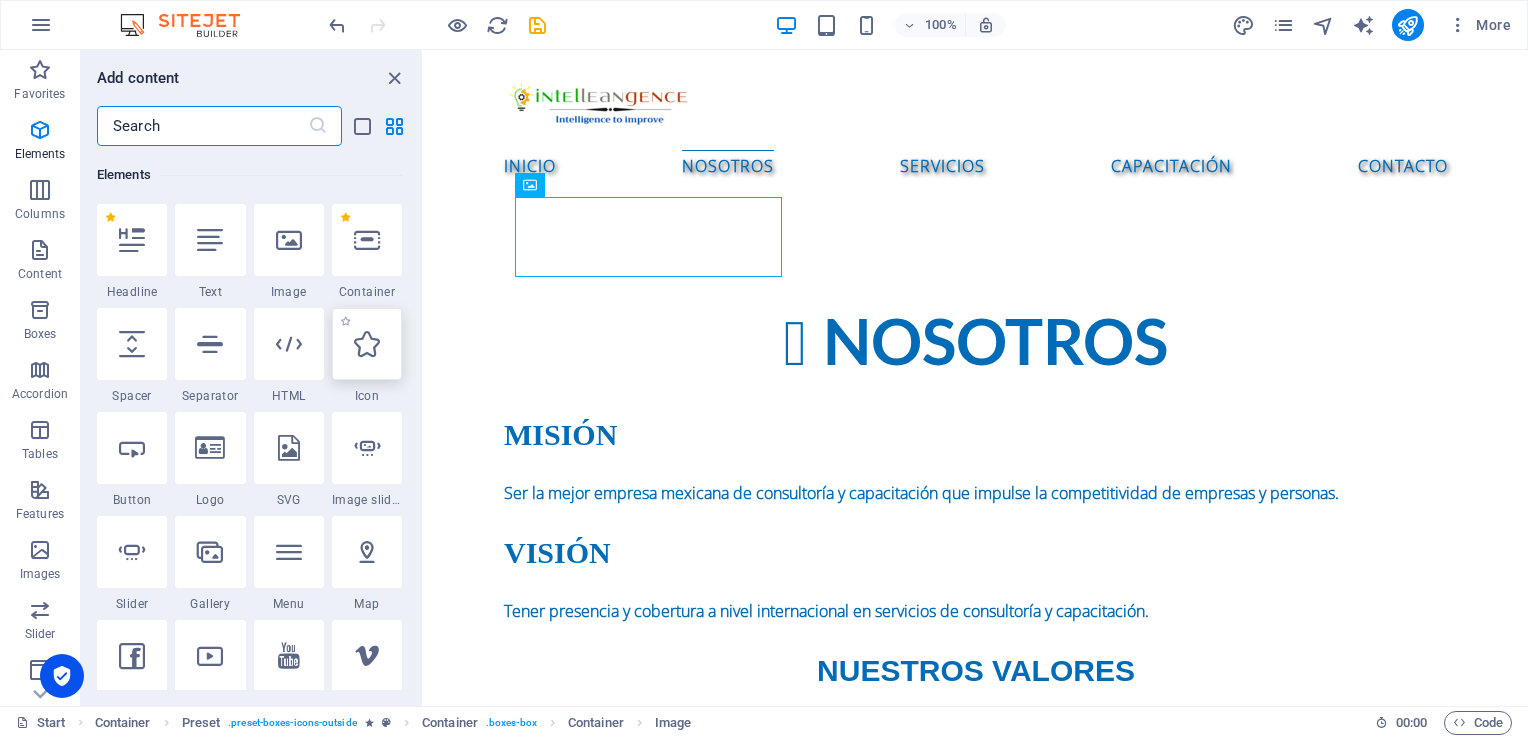 click at bounding box center [367, 344] 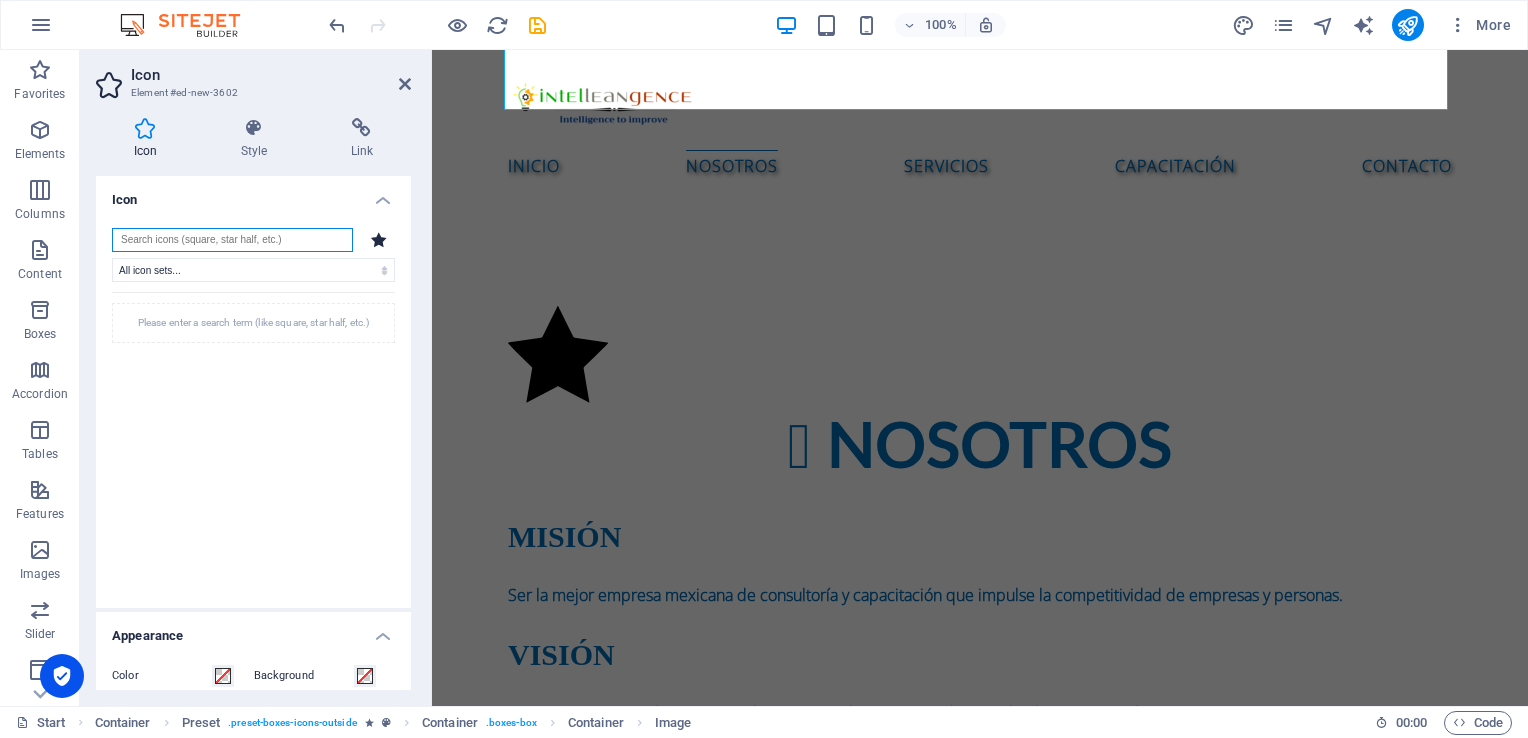 scroll, scrollTop: 456, scrollLeft: 0, axis: vertical 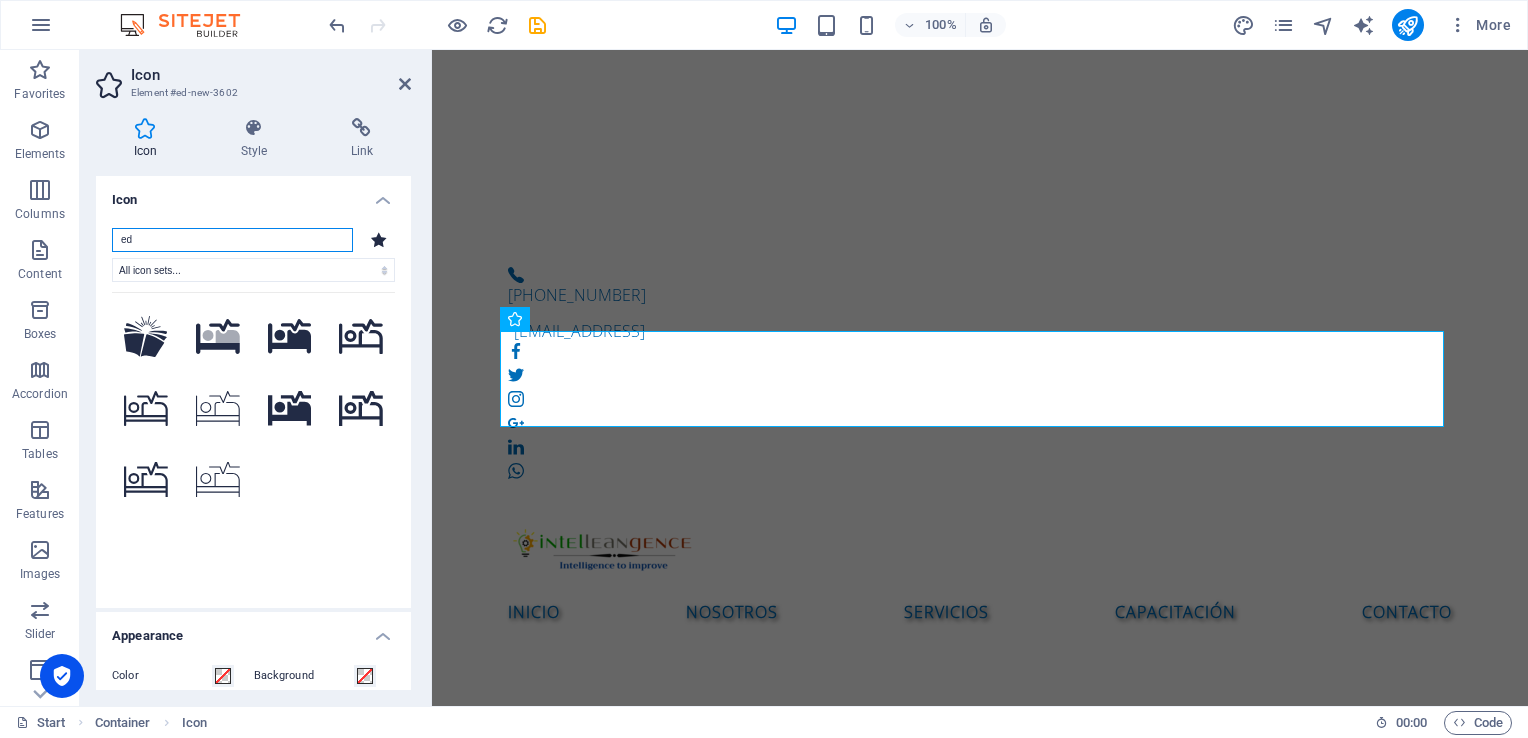 type on "e" 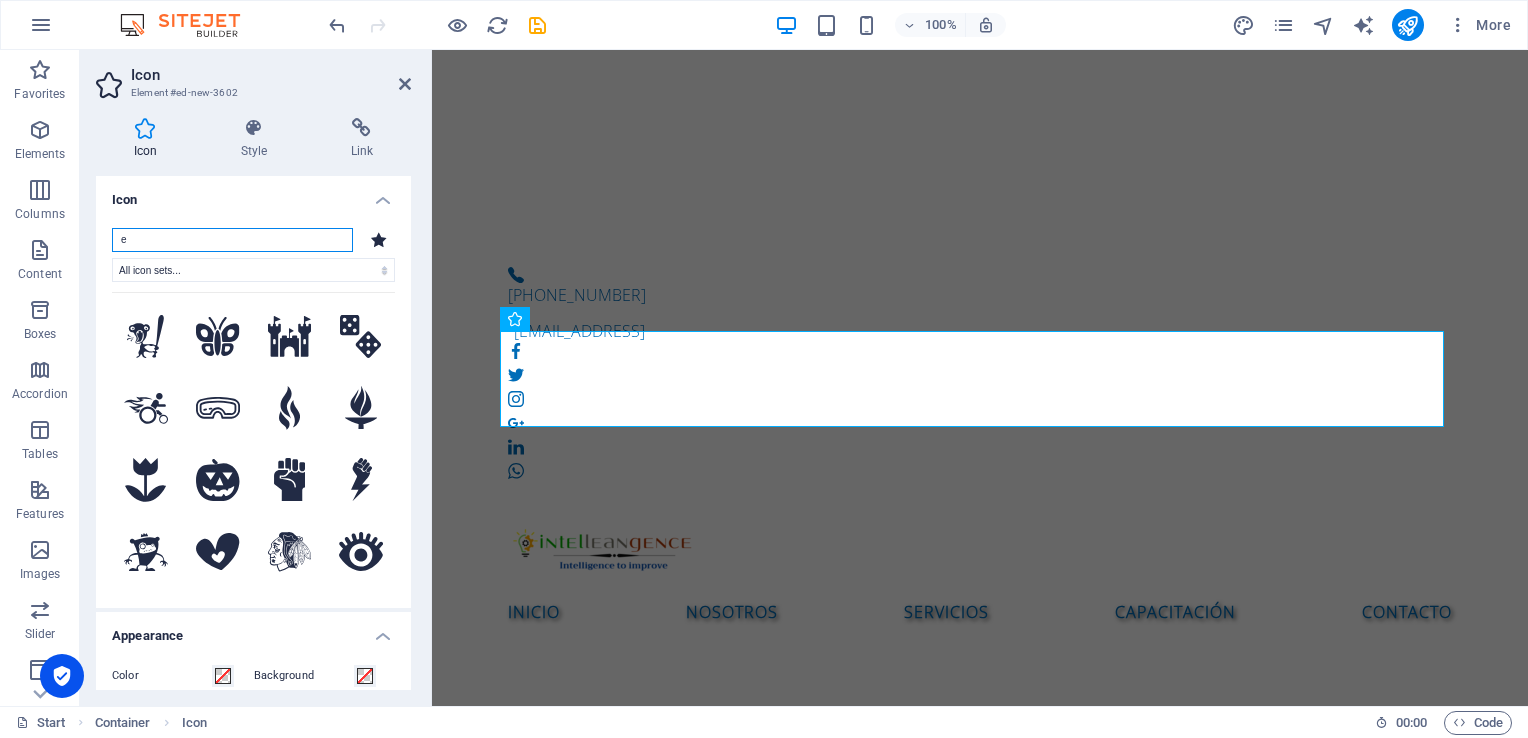 type 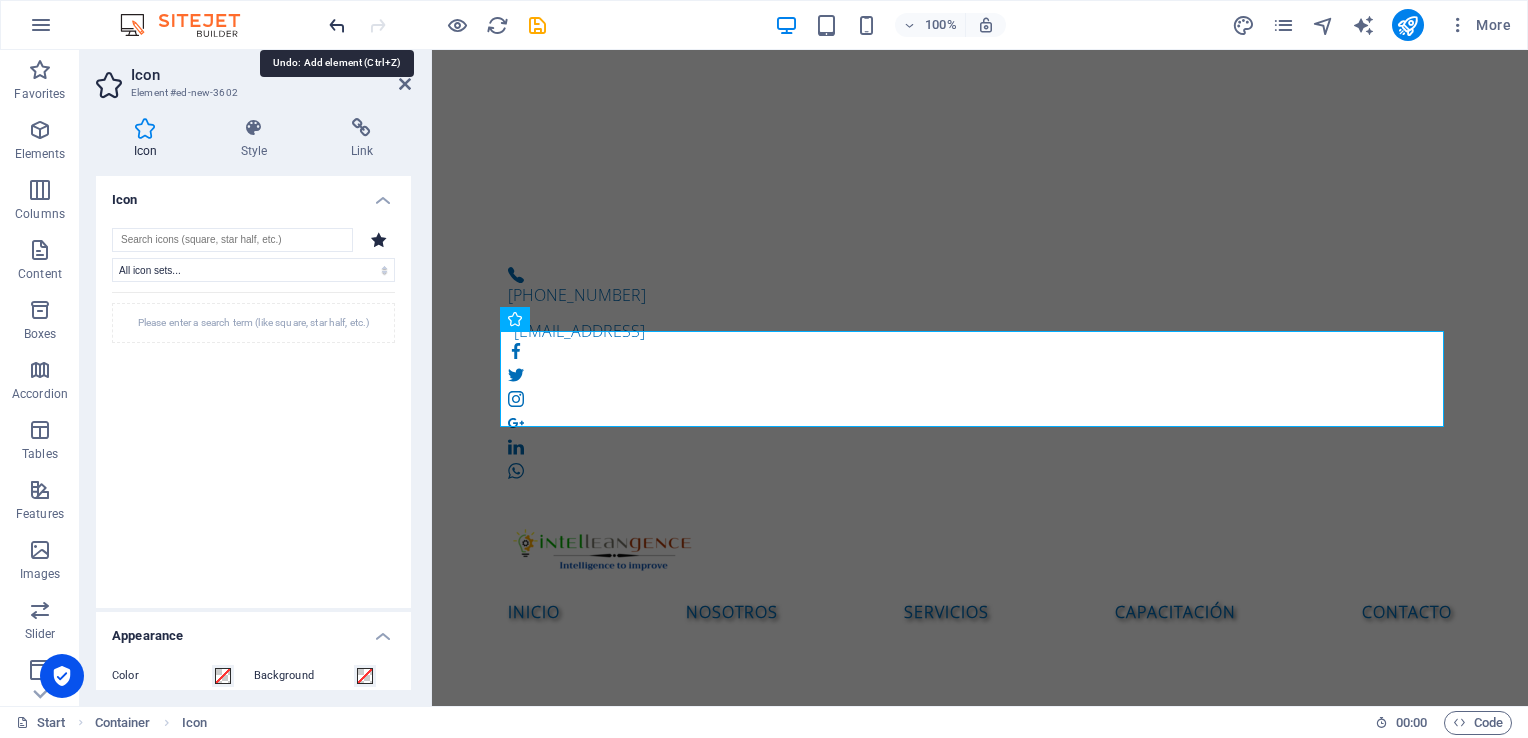 click at bounding box center [337, 25] 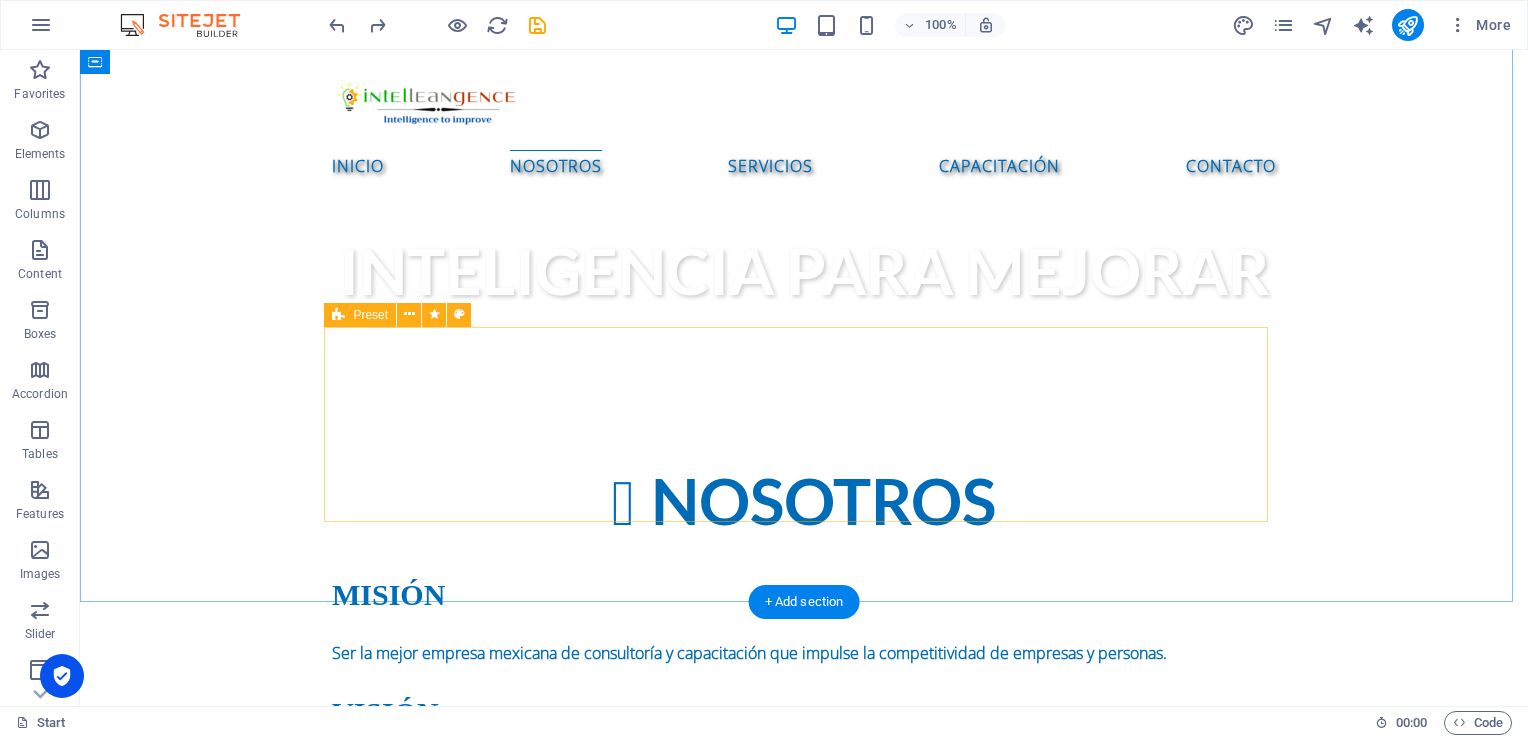 scroll, scrollTop: 956, scrollLeft: 0, axis: vertical 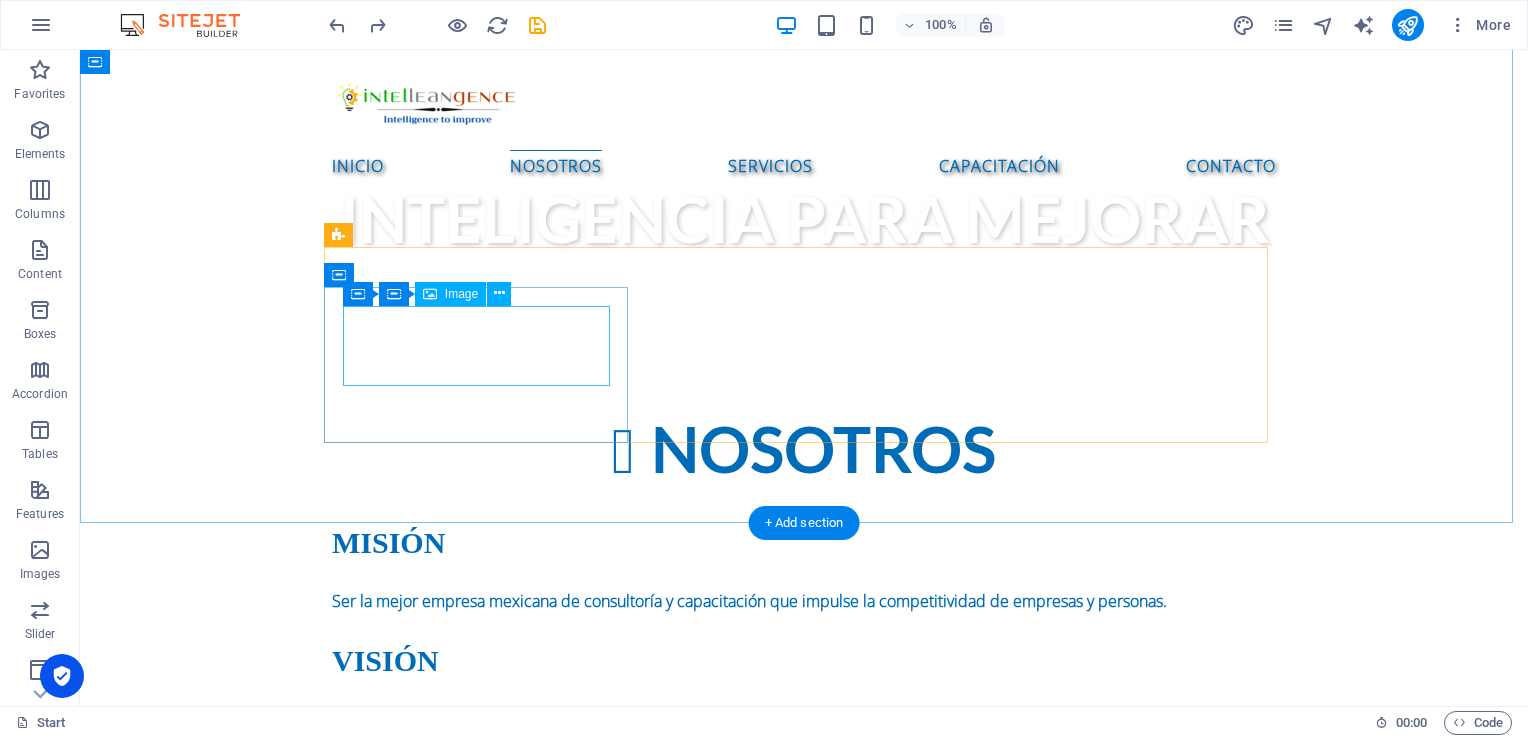 click at bounding box center [804, 932] 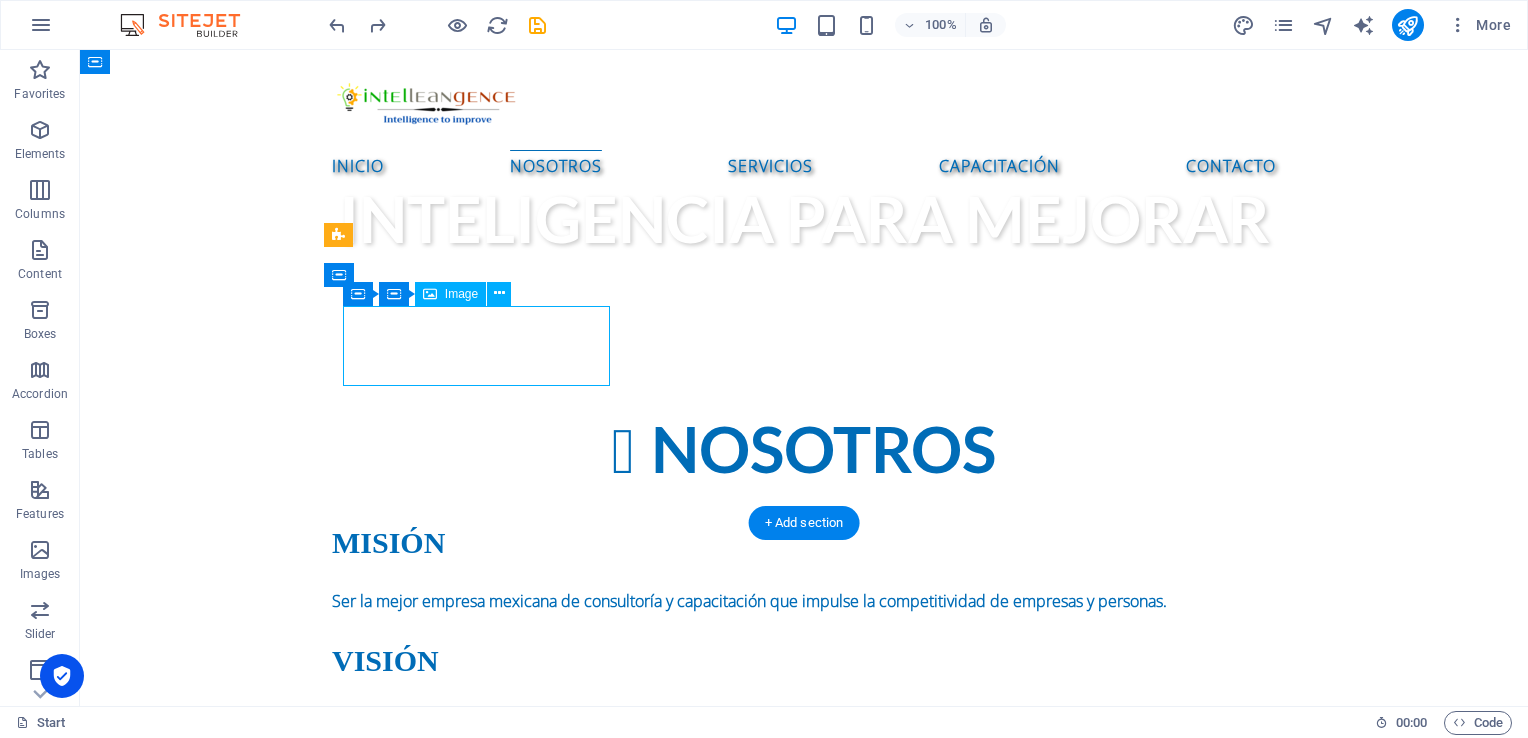 click at bounding box center [804, 932] 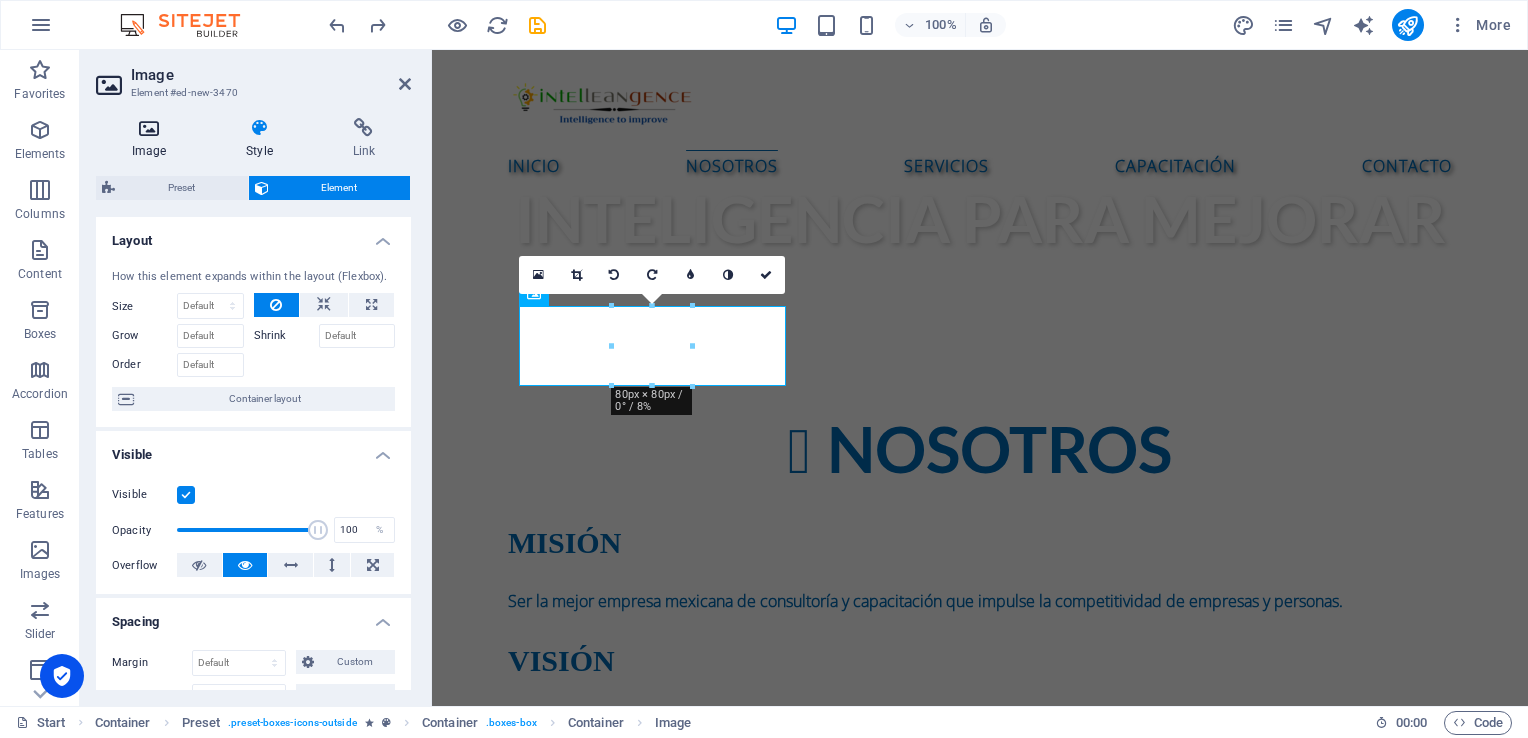 click at bounding box center (149, 128) 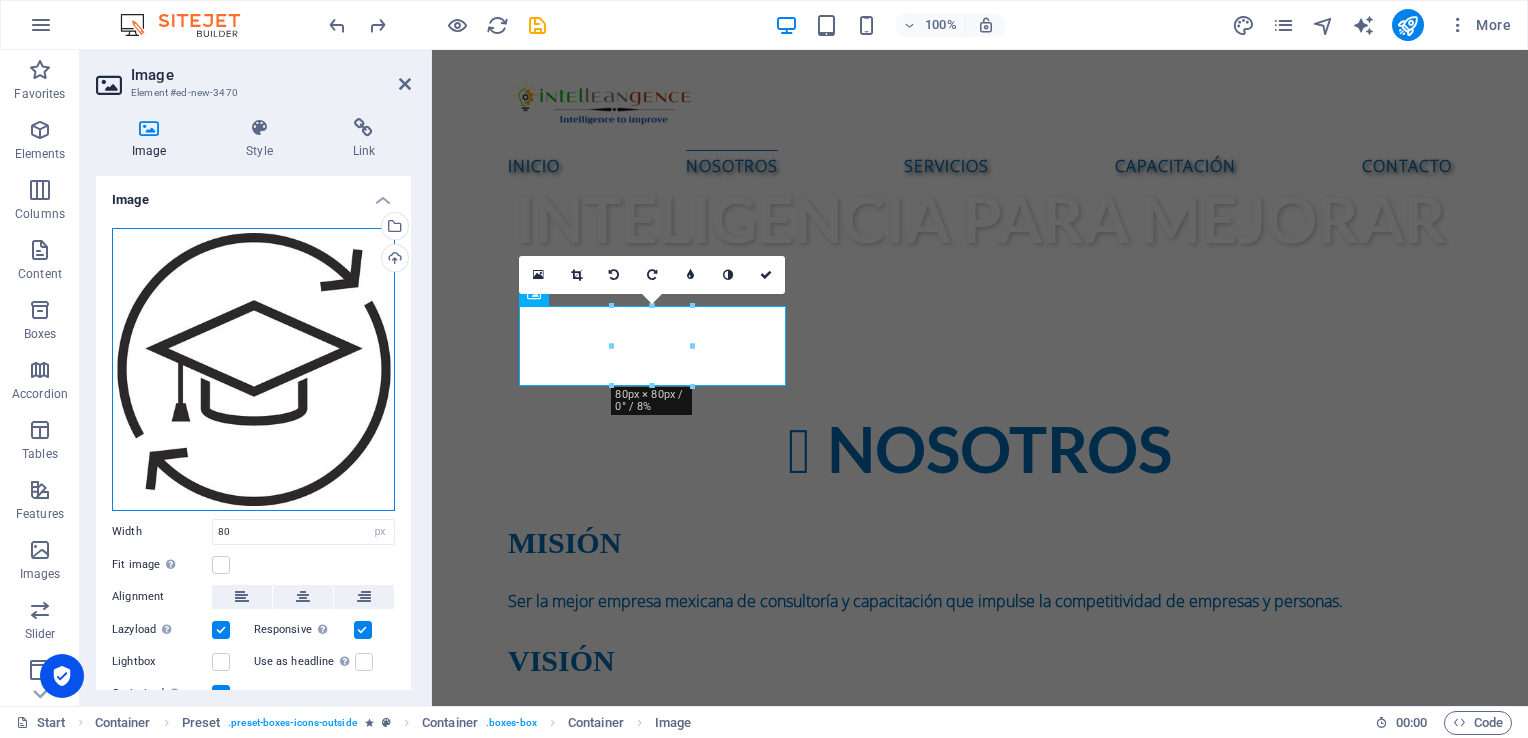 click on "Drag files here, click to choose files or select files from Files or our free stock photos & videos" at bounding box center [253, 369] 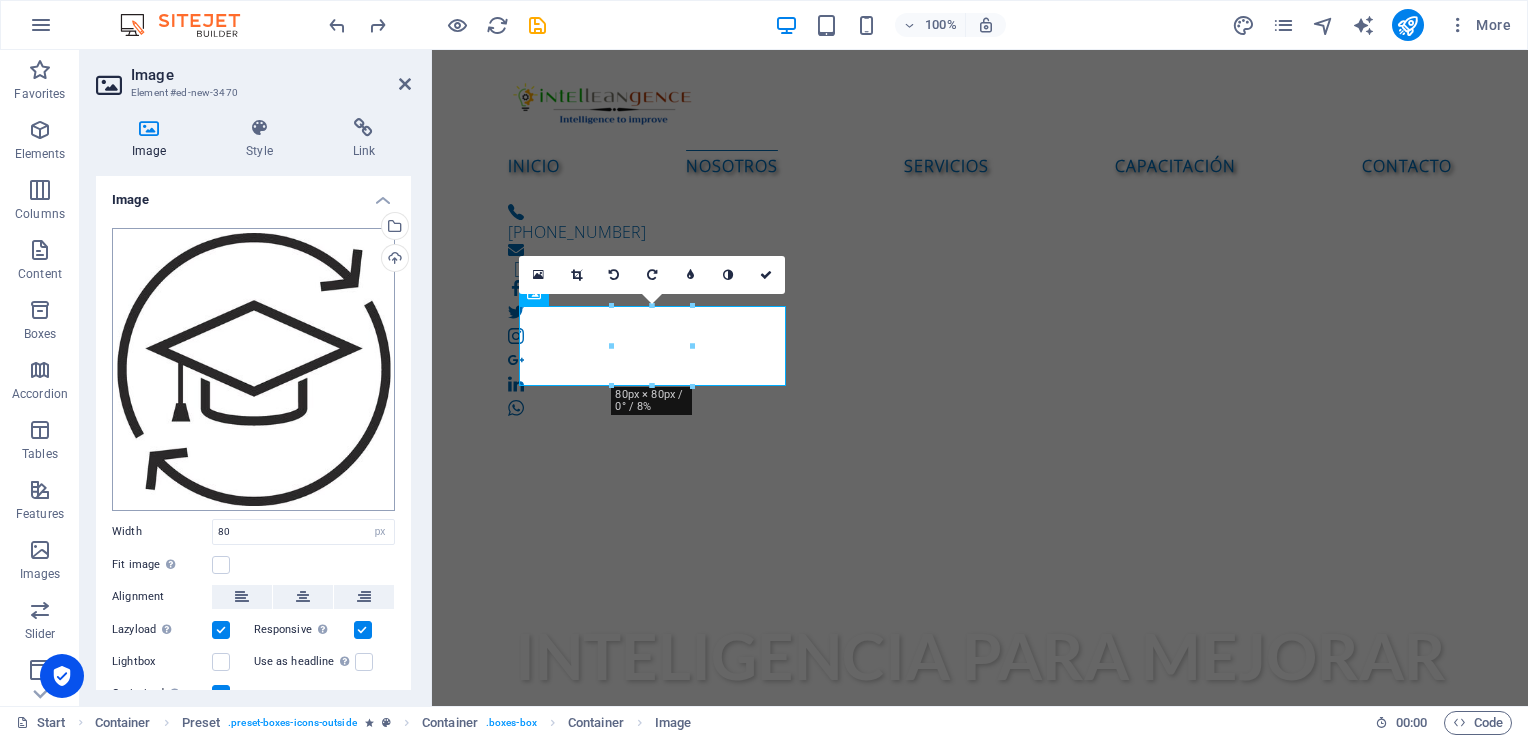 scroll, scrollTop: 1393, scrollLeft: 0, axis: vertical 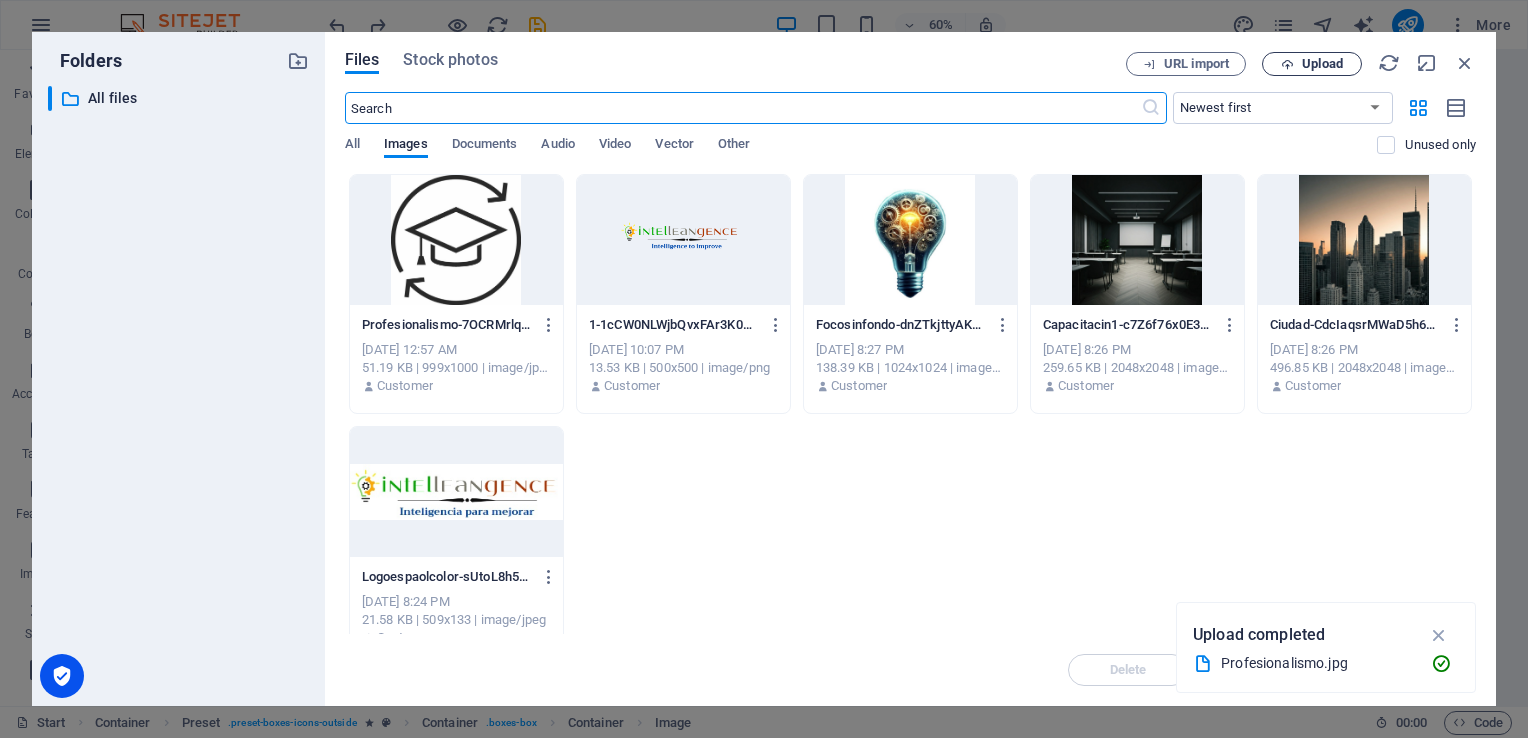 click on "Upload" at bounding box center (1322, 64) 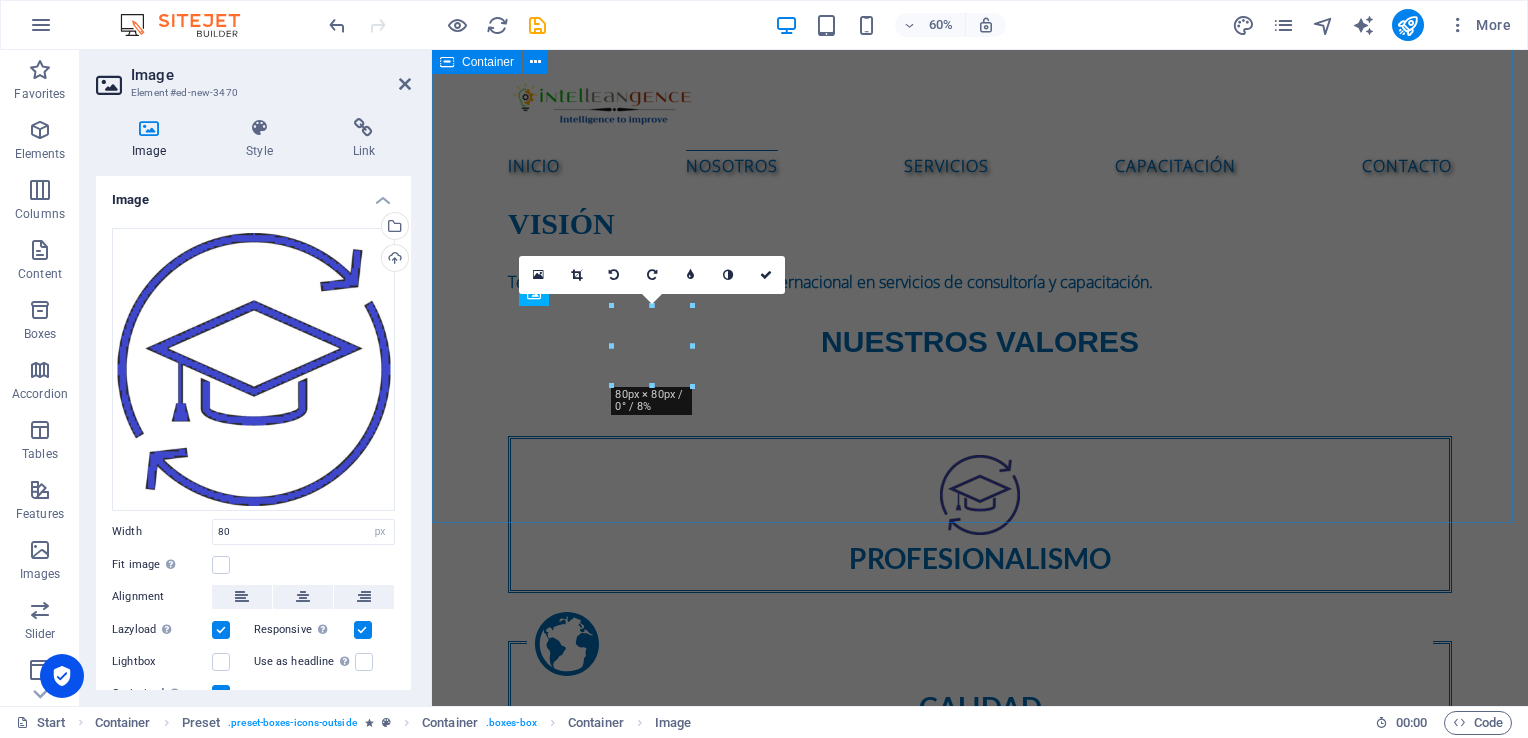 scroll, scrollTop: 956, scrollLeft: 0, axis: vertical 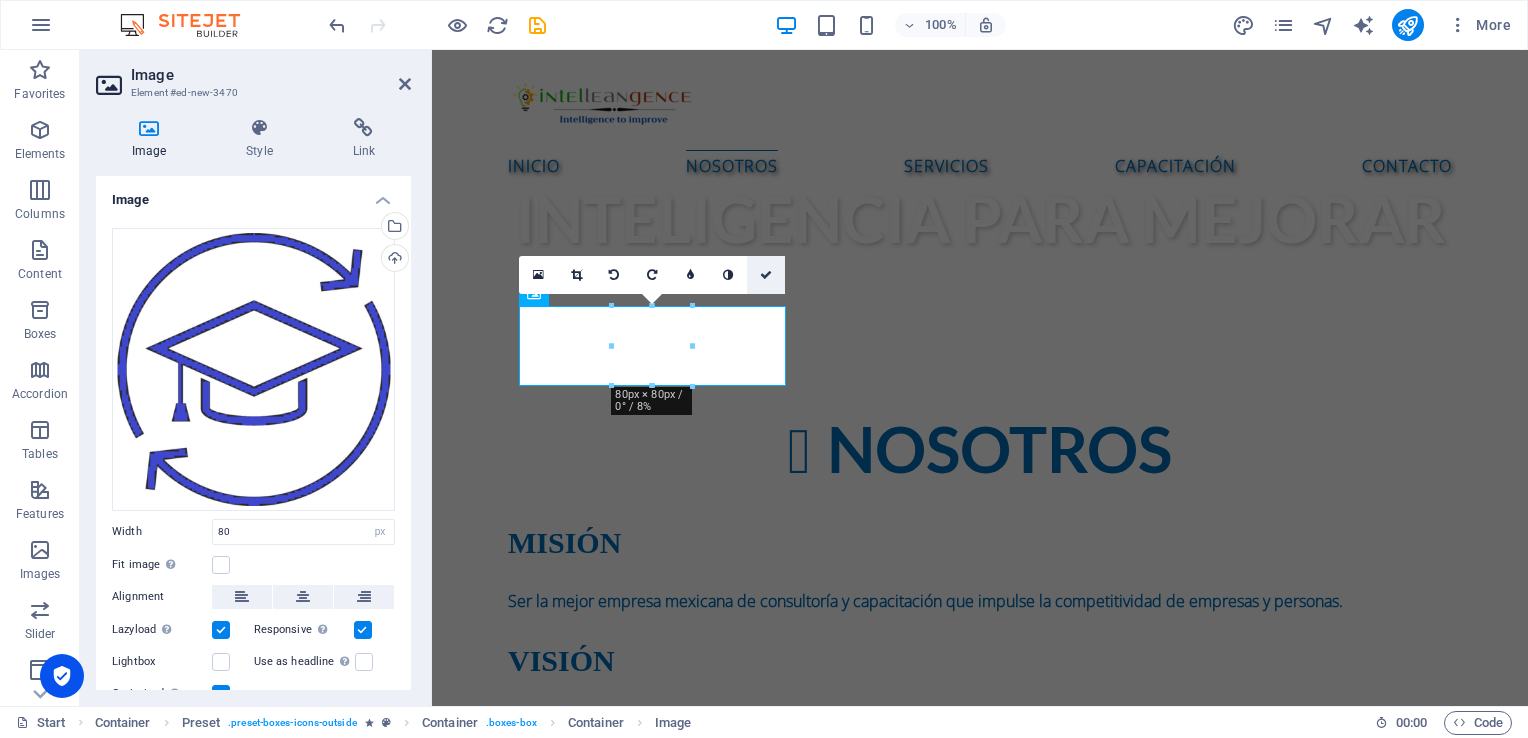 click at bounding box center (766, 275) 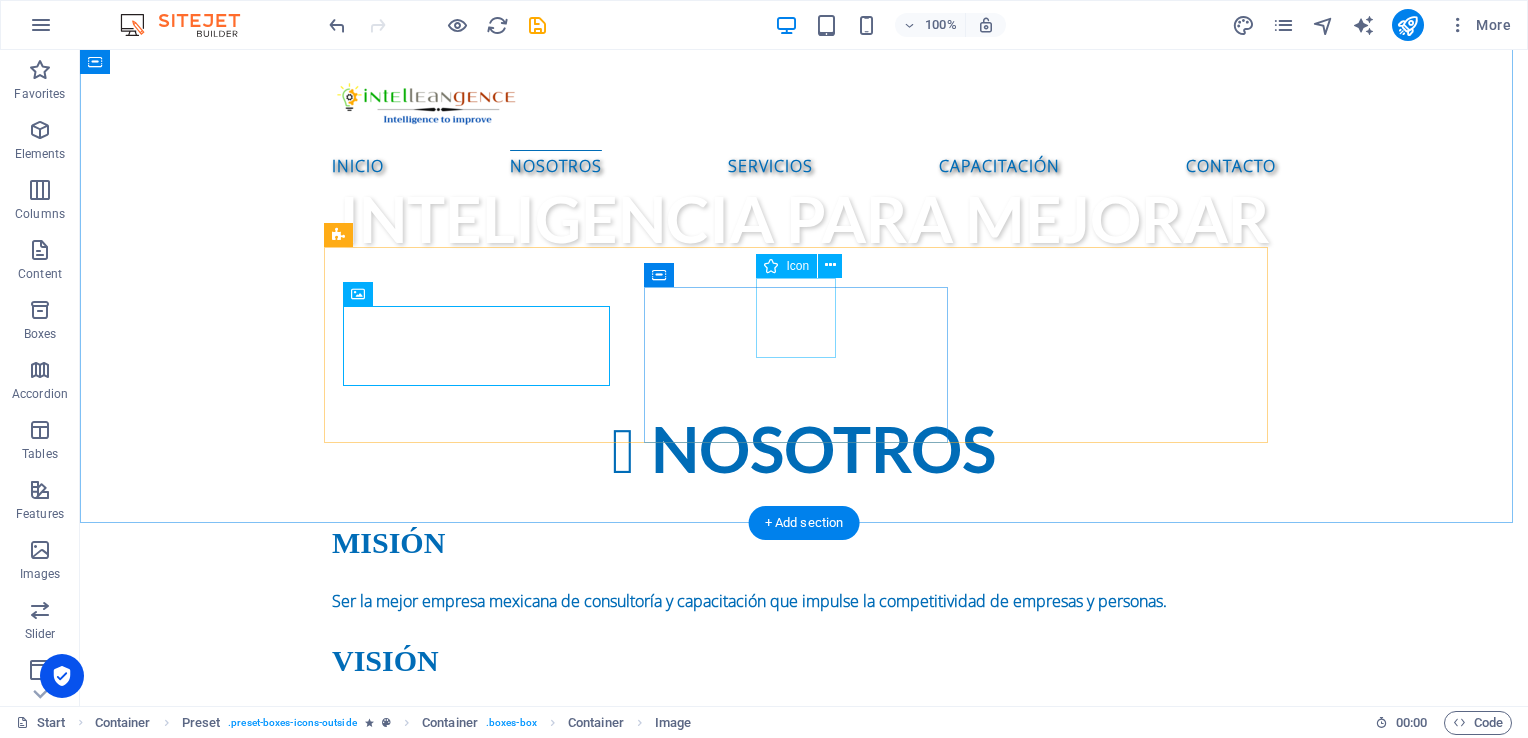 click at bounding box center (804, 1081) 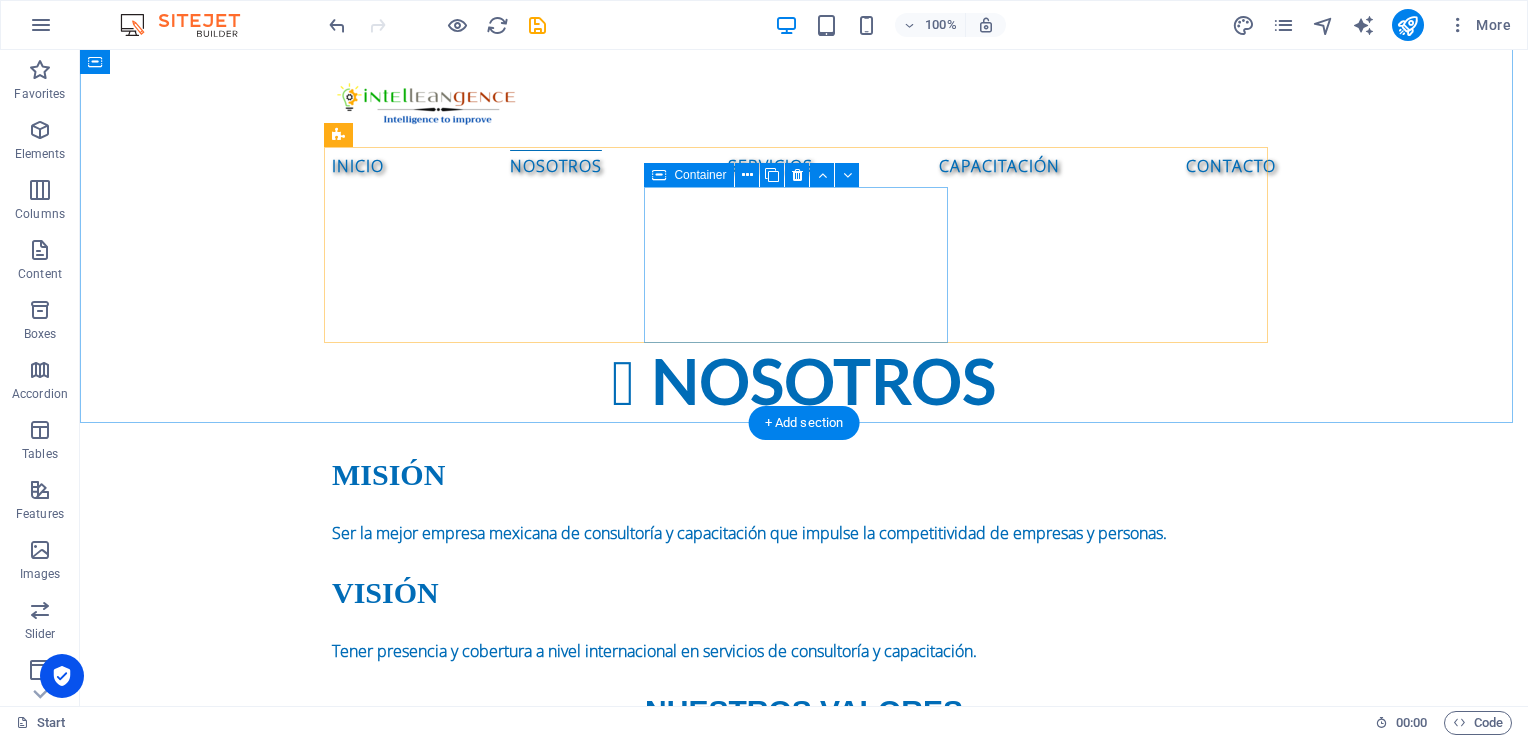 scroll, scrollTop: 1056, scrollLeft: 0, axis: vertical 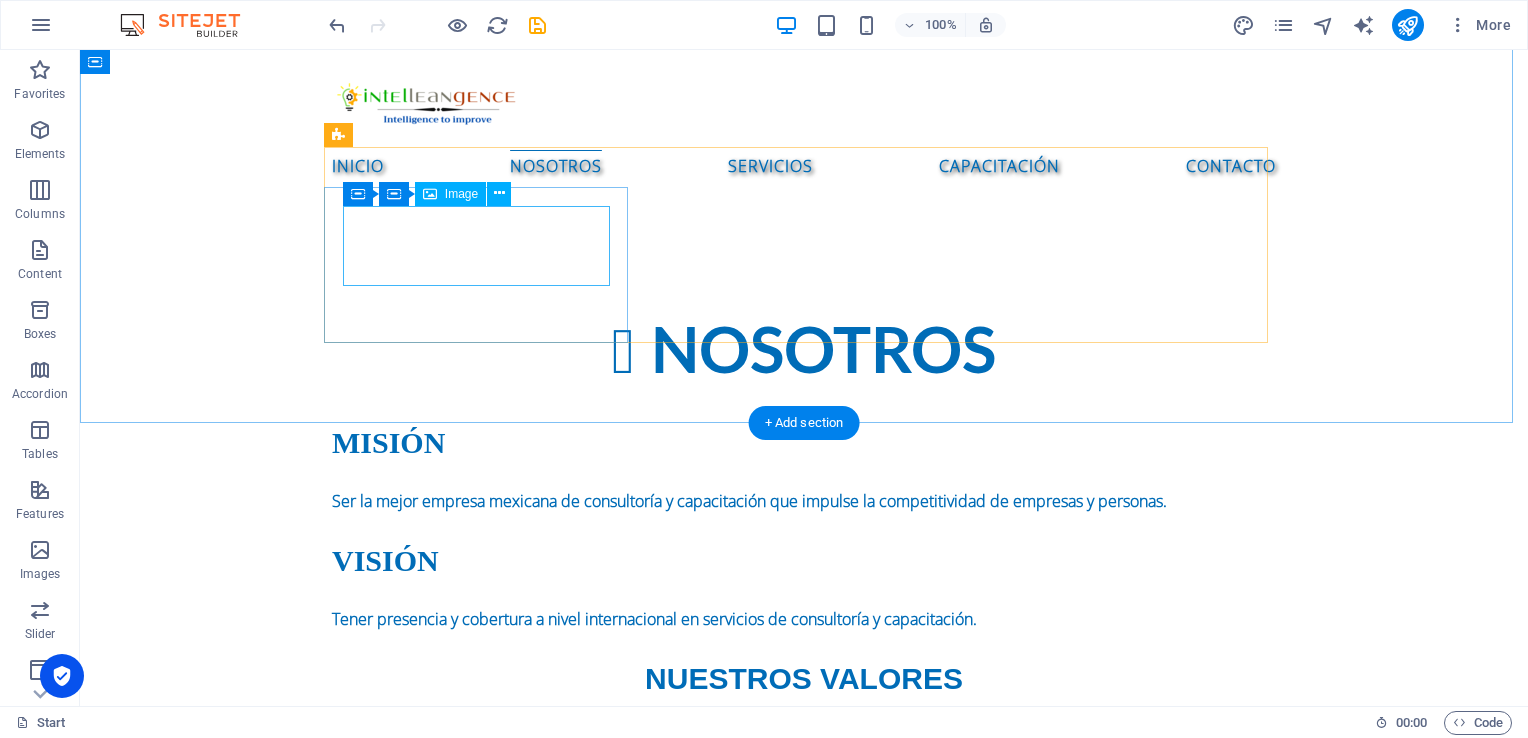 click at bounding box center (804, 832) 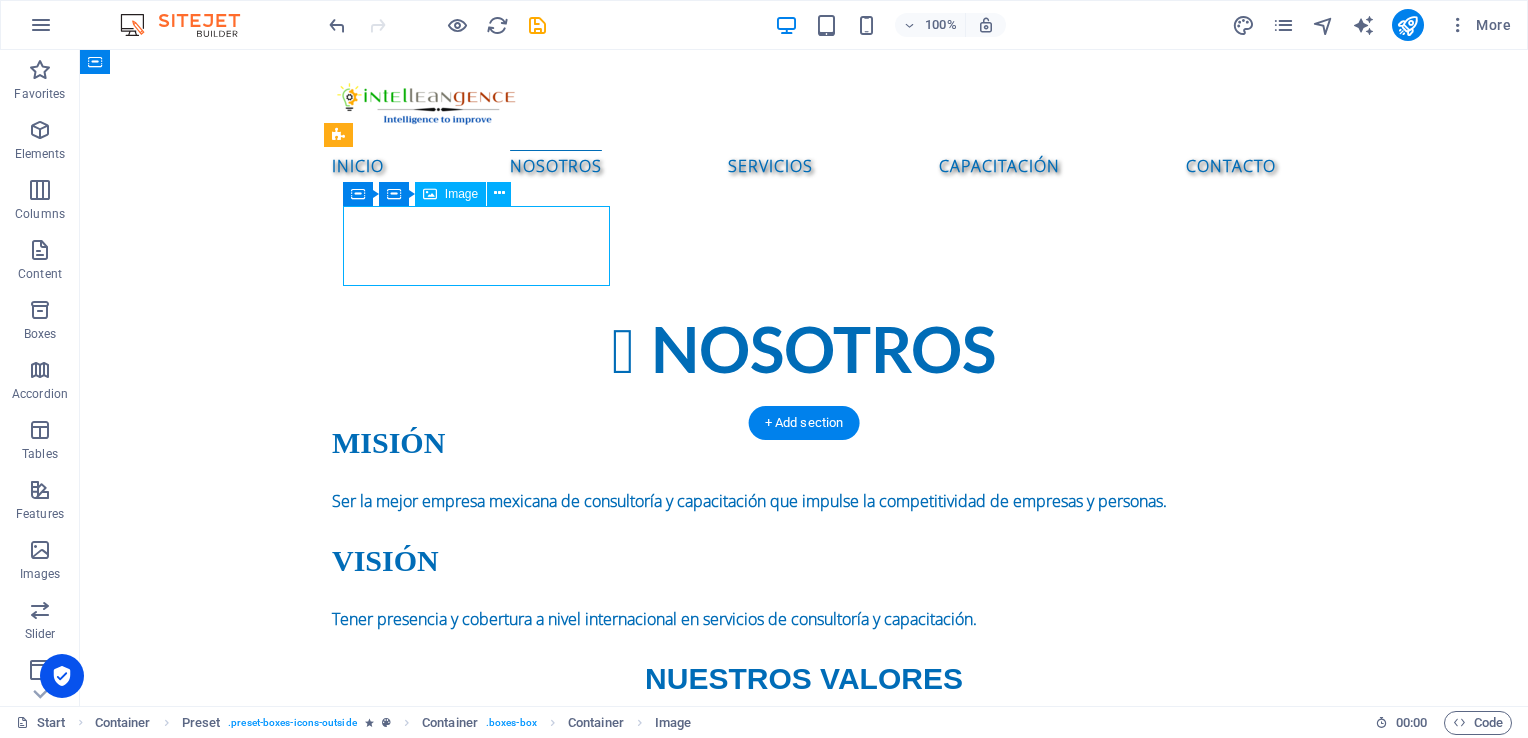 click at bounding box center [804, 832] 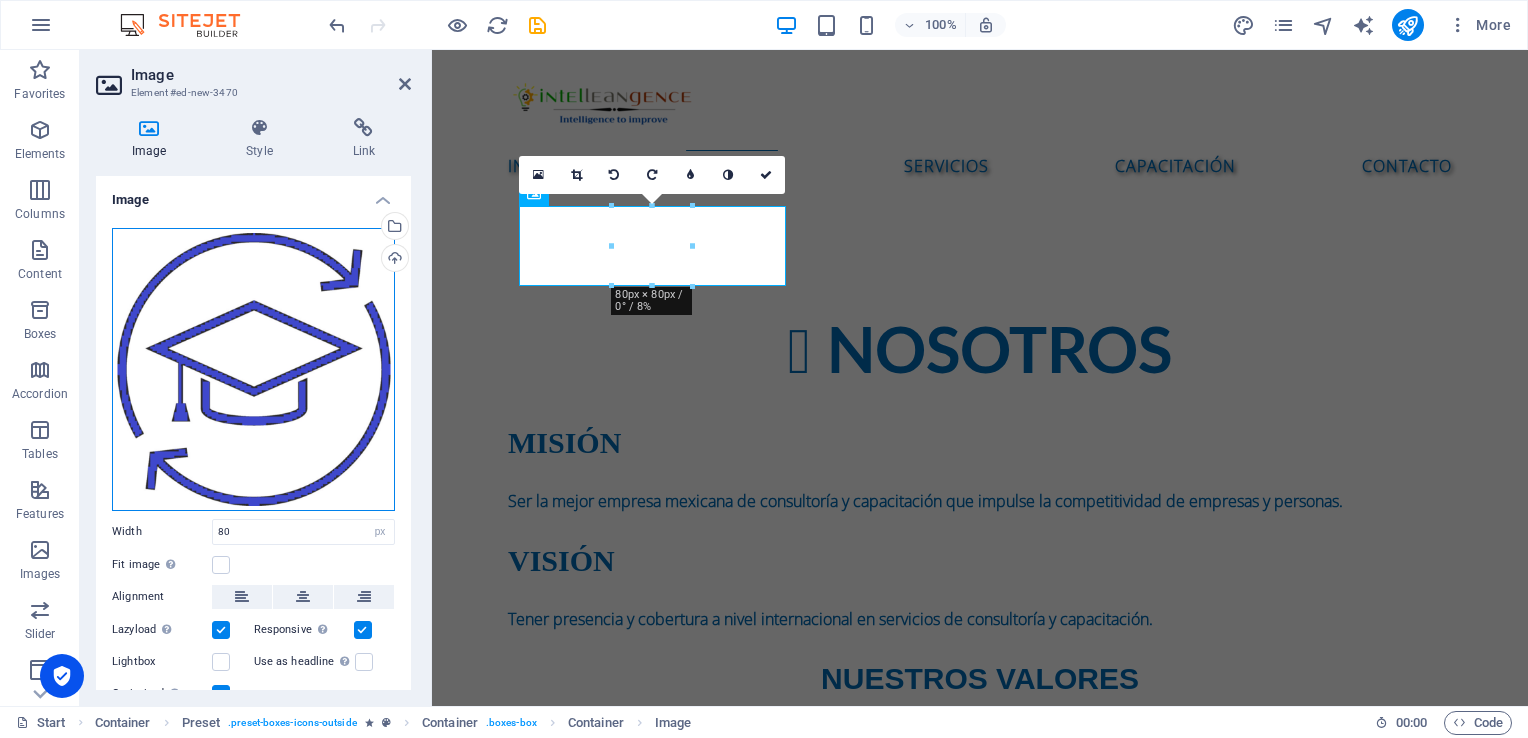 click on "Drag files here, click to choose files or select files from Files or our free stock photos & videos" at bounding box center [253, 369] 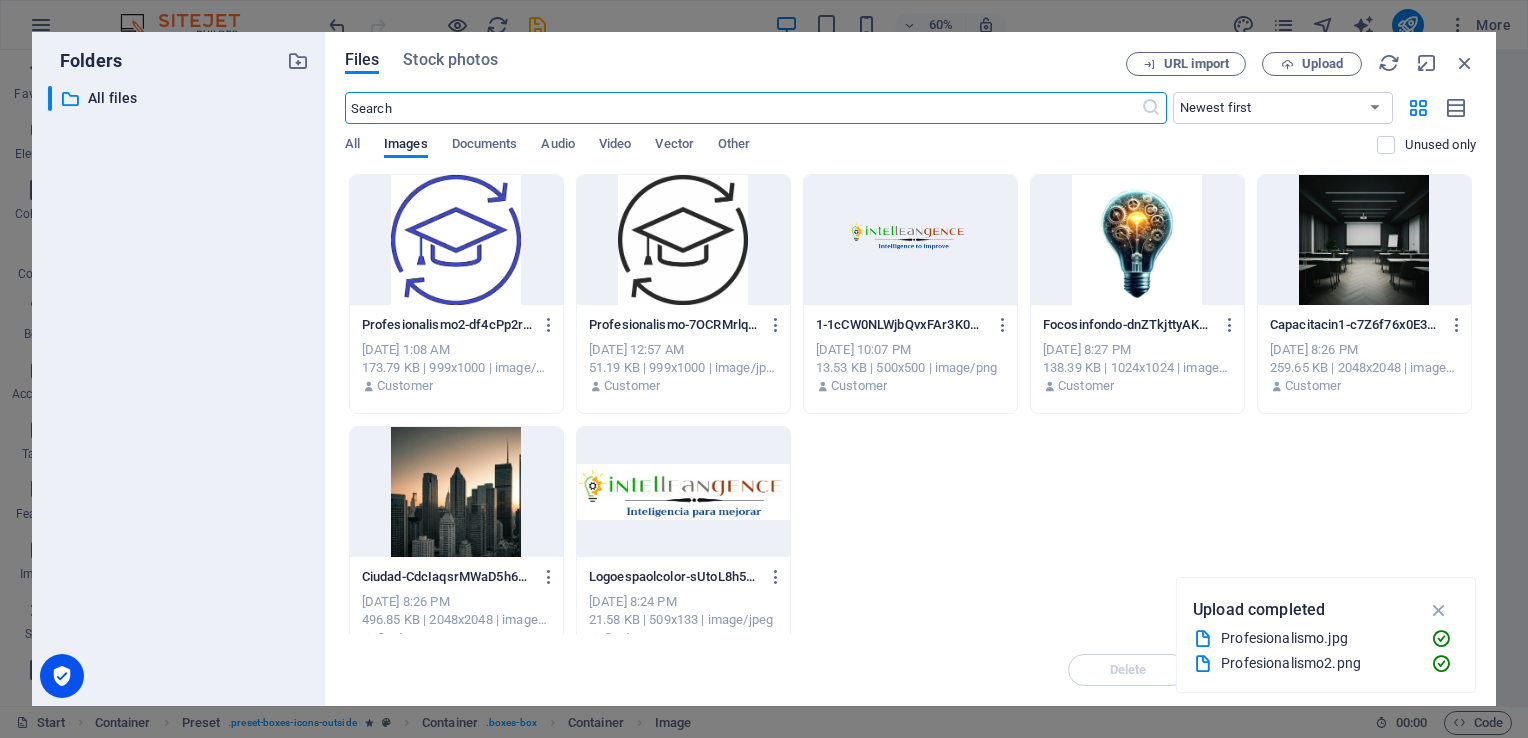 scroll, scrollTop: 1493, scrollLeft: 0, axis: vertical 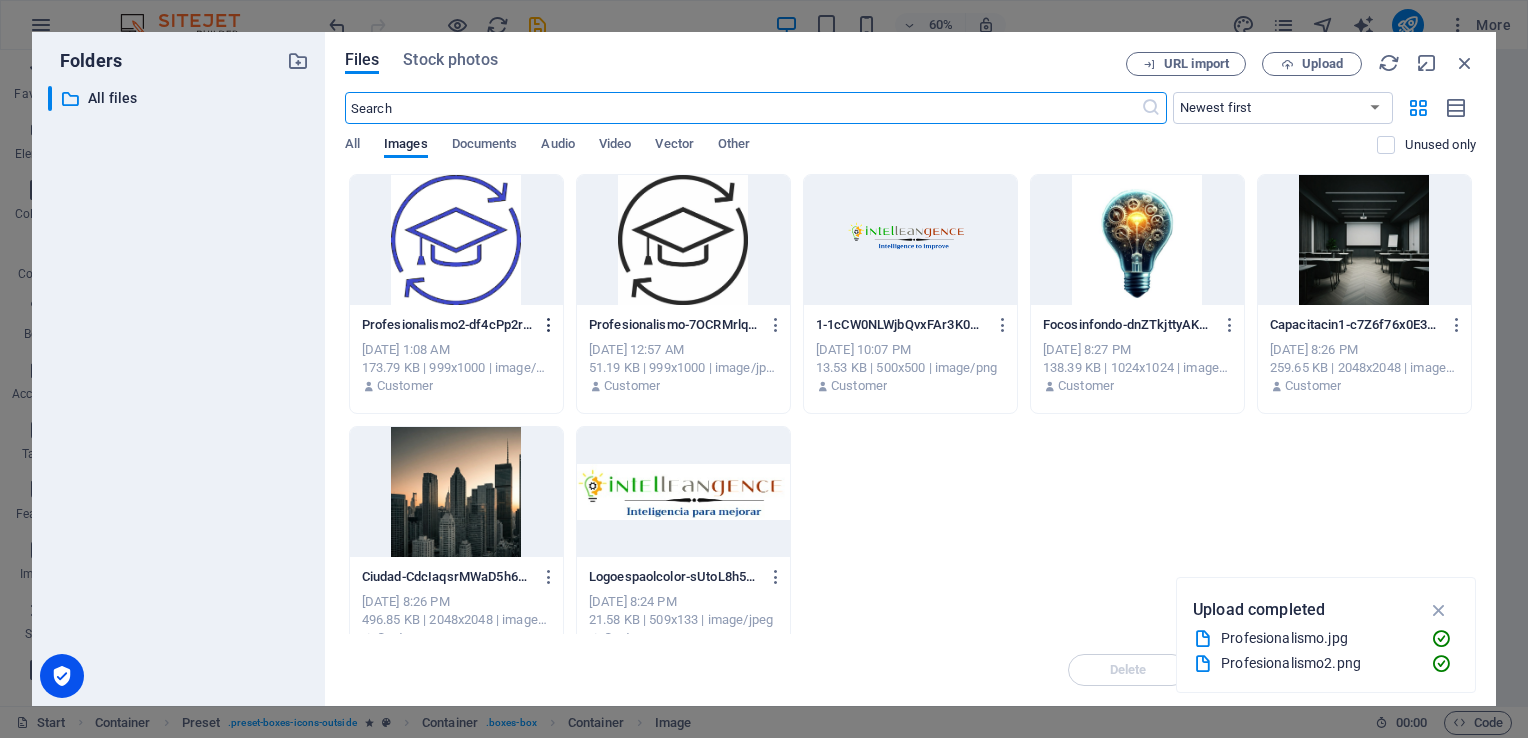 click at bounding box center [549, 325] 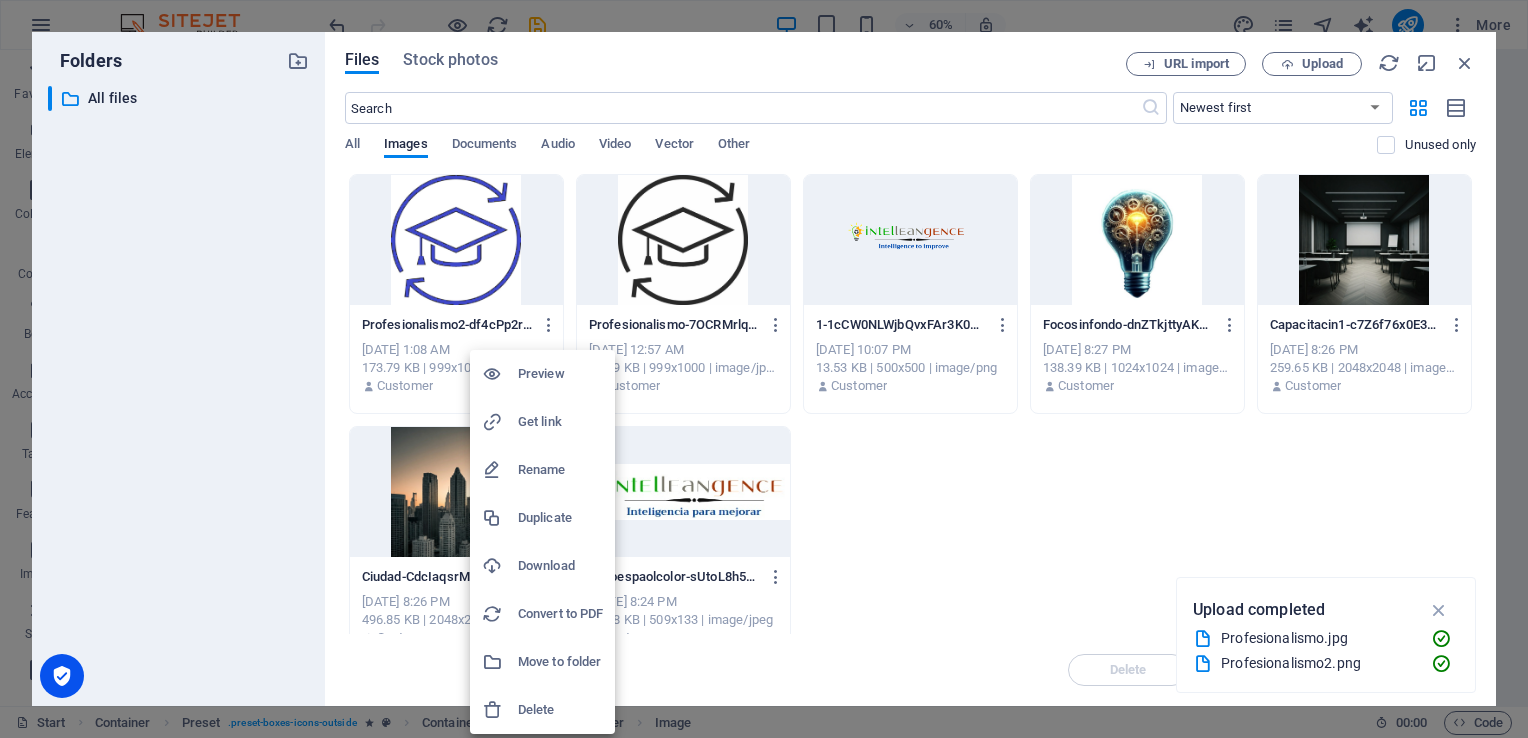click on "Delete" at bounding box center [560, 710] 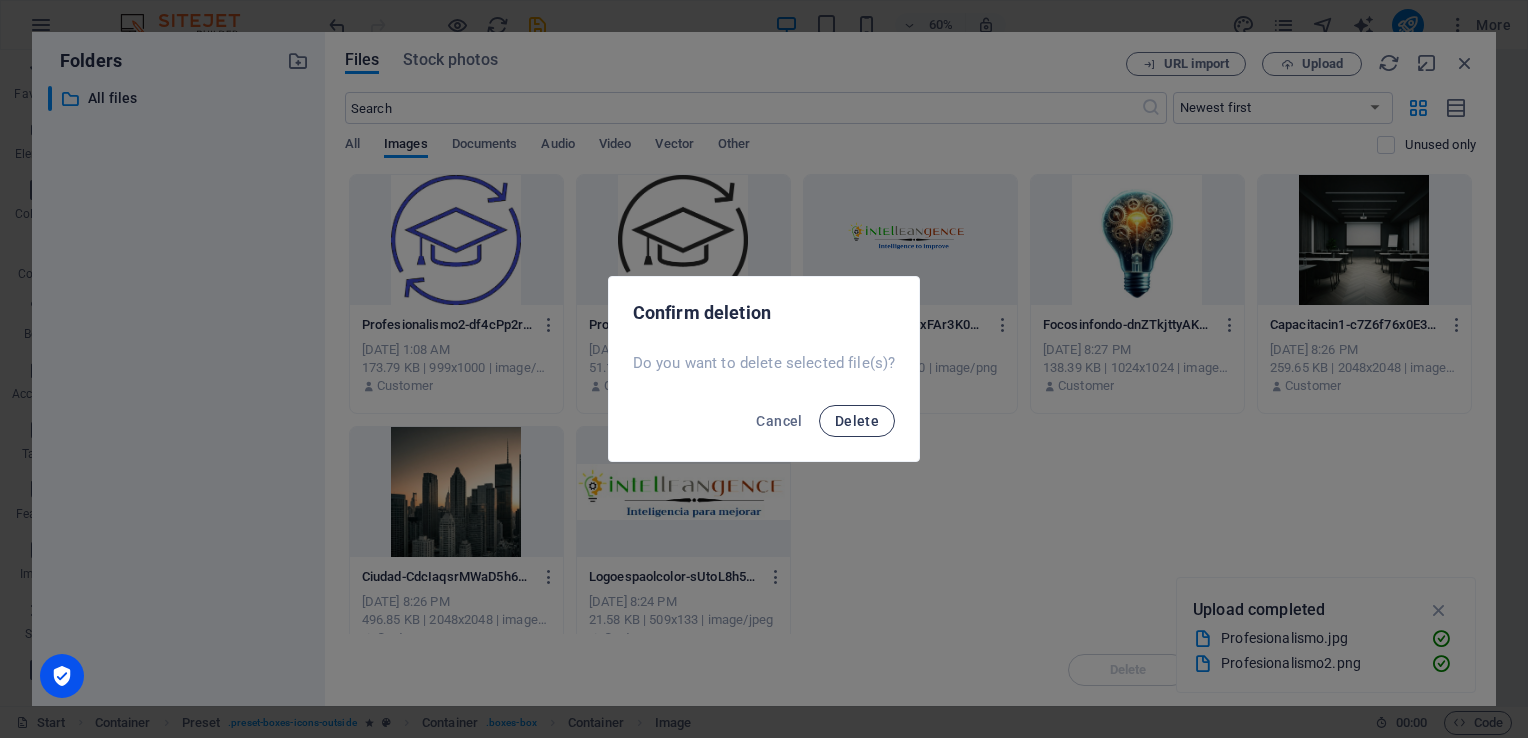 click on "Delete" at bounding box center (857, 421) 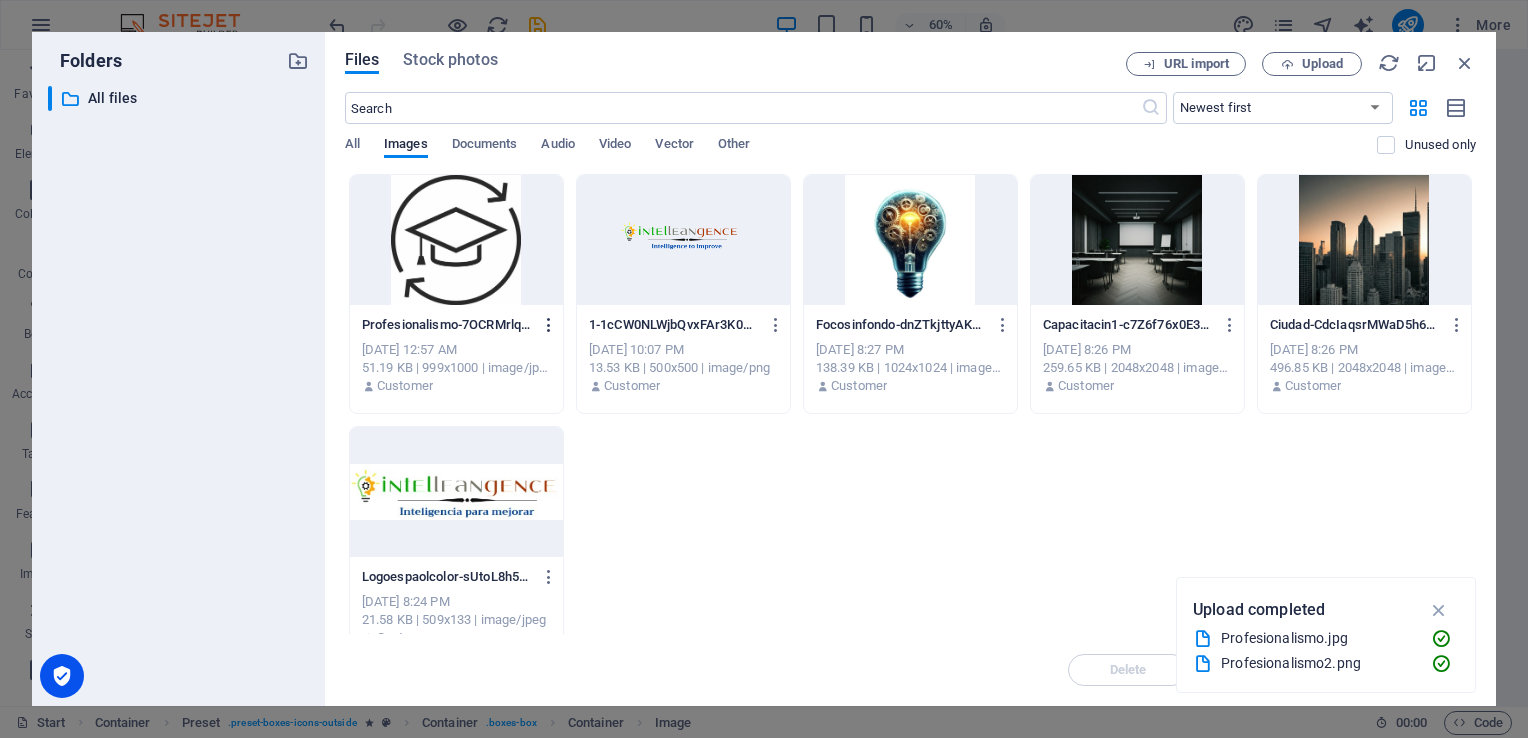 click at bounding box center [549, 325] 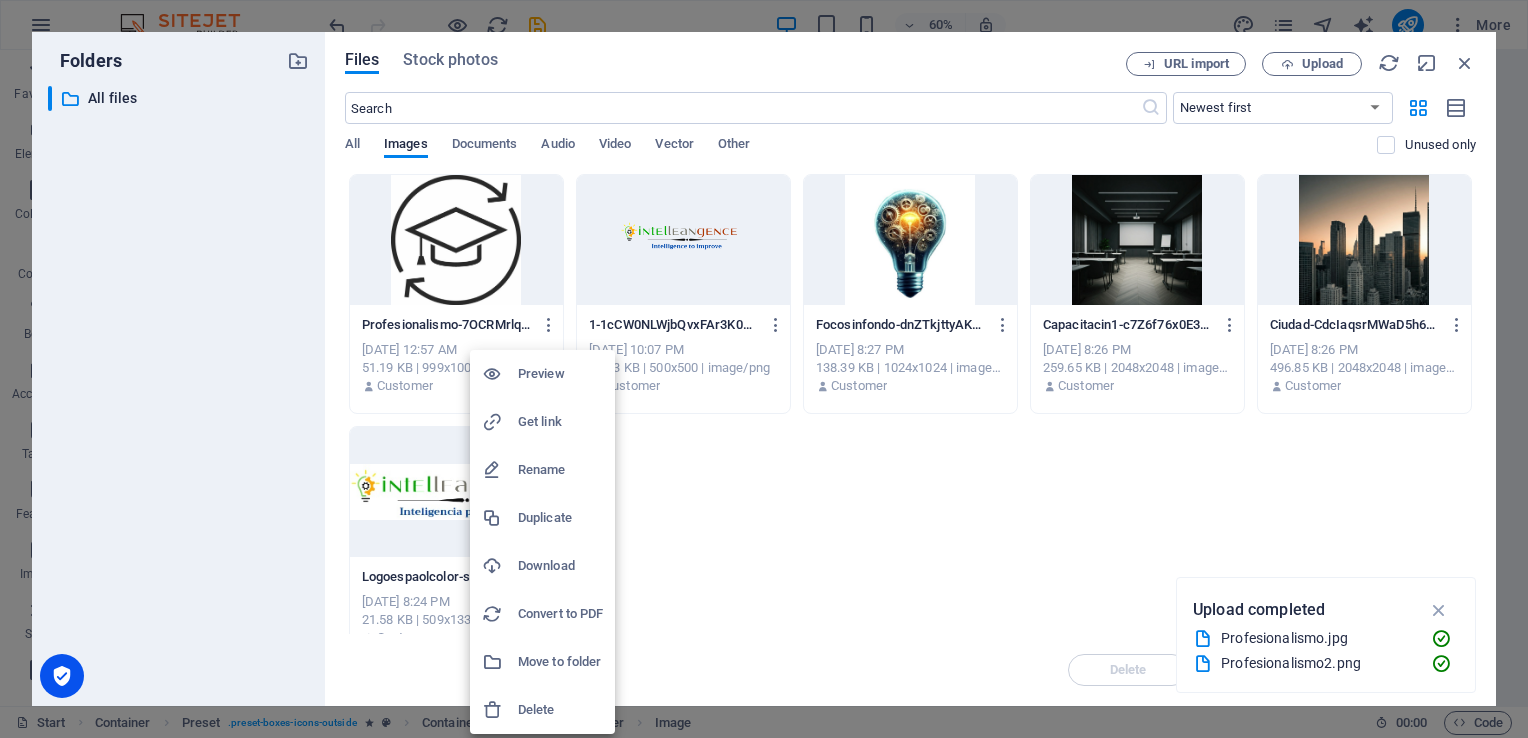 click on "Delete" at bounding box center [542, 710] 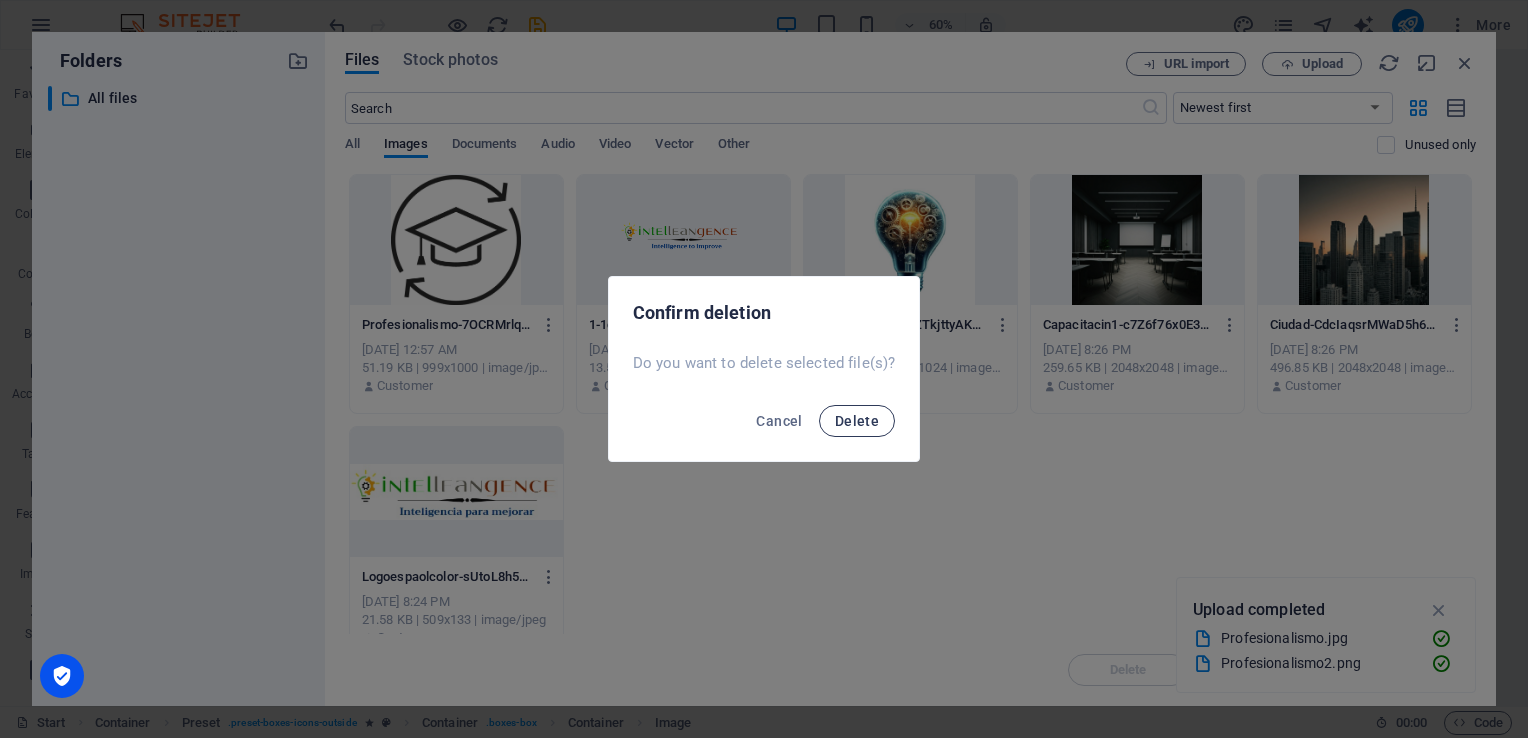 click on "Delete" at bounding box center (857, 421) 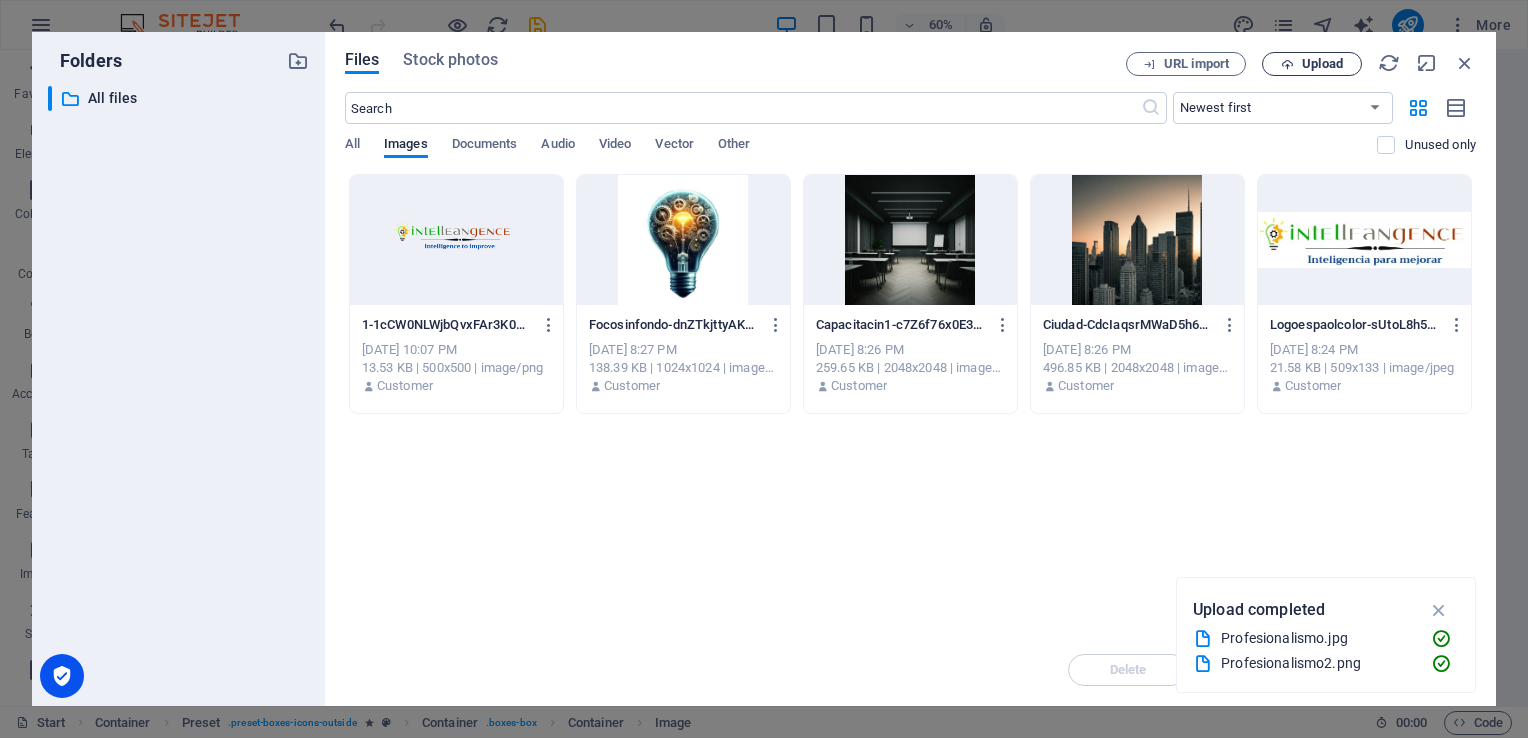 click on "Upload" at bounding box center (1322, 64) 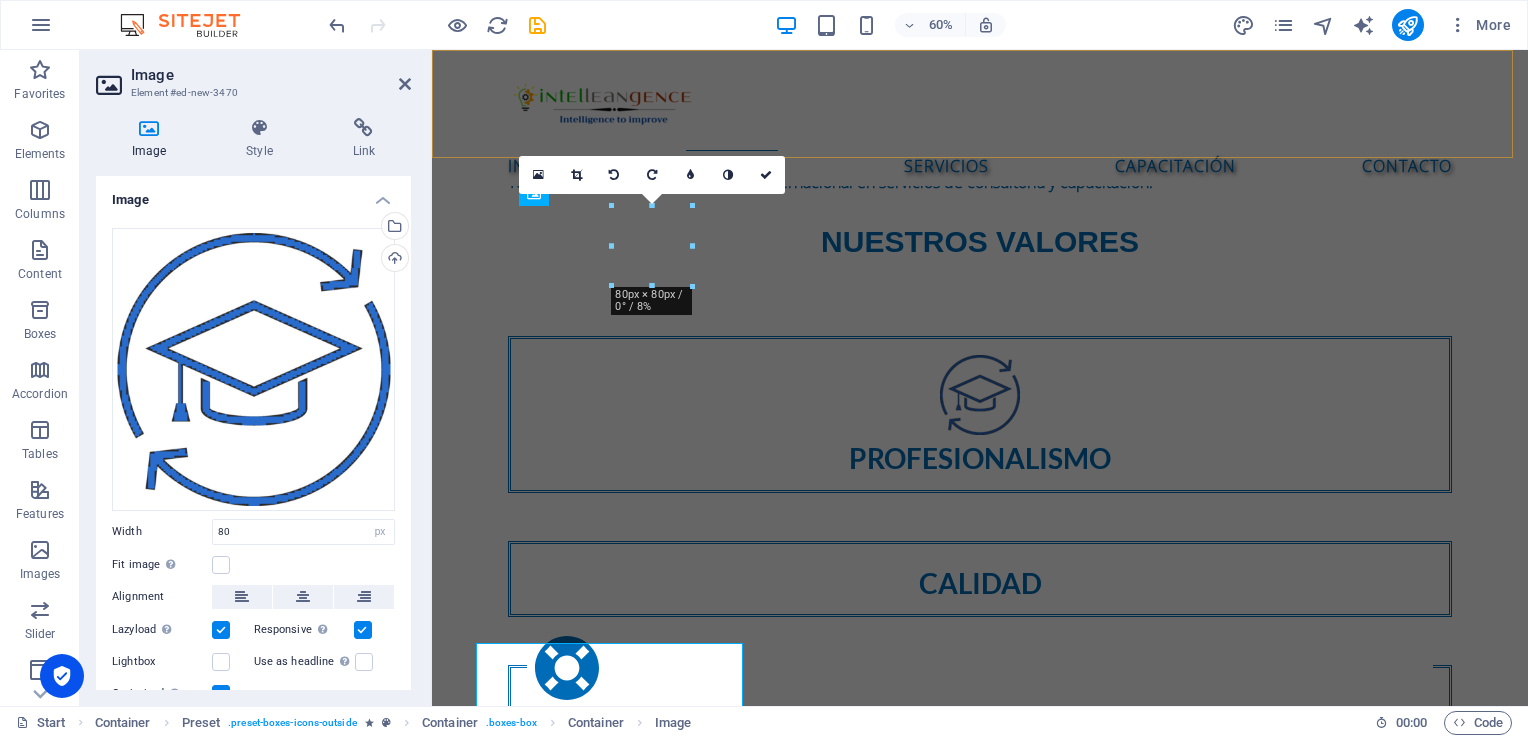 scroll, scrollTop: 1056, scrollLeft: 0, axis: vertical 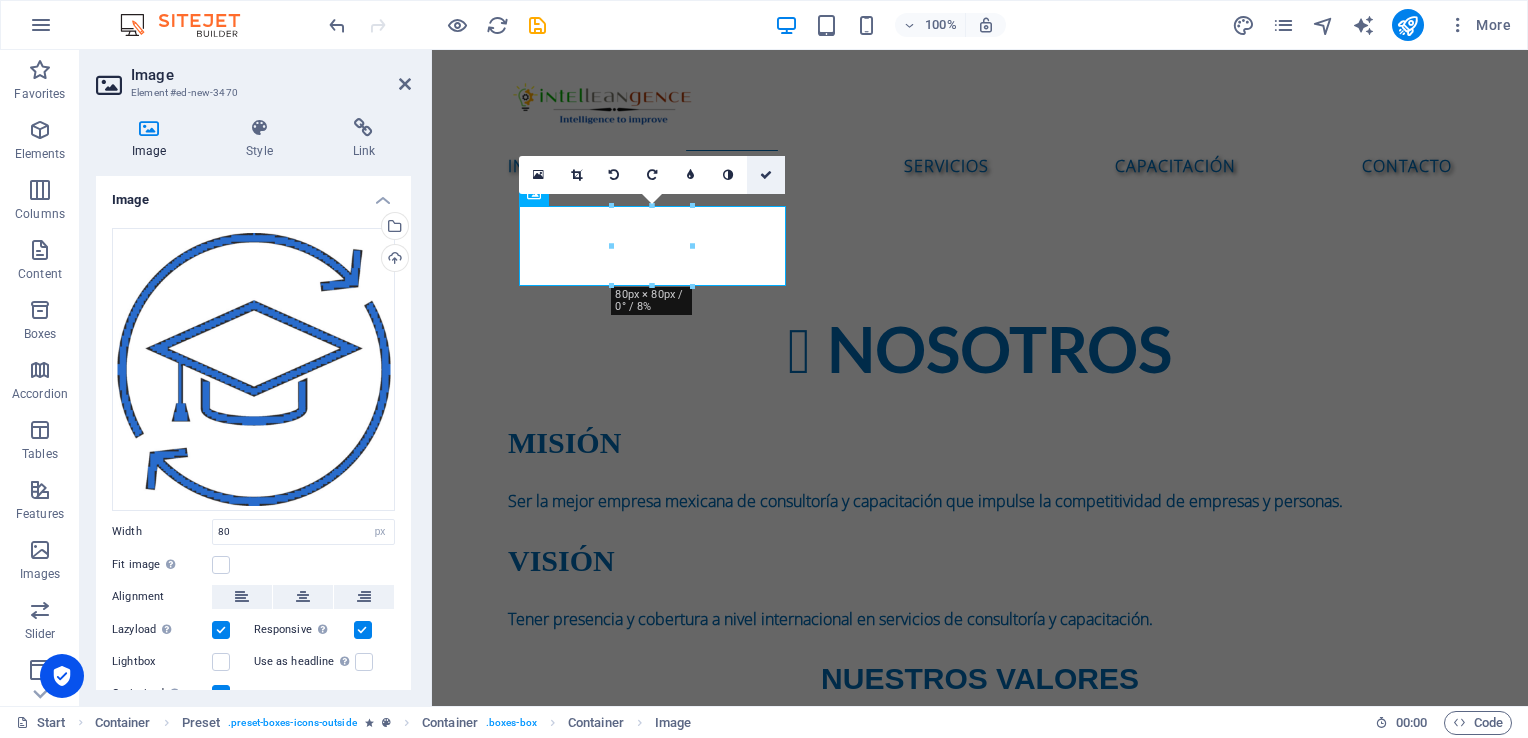 click at bounding box center [766, 175] 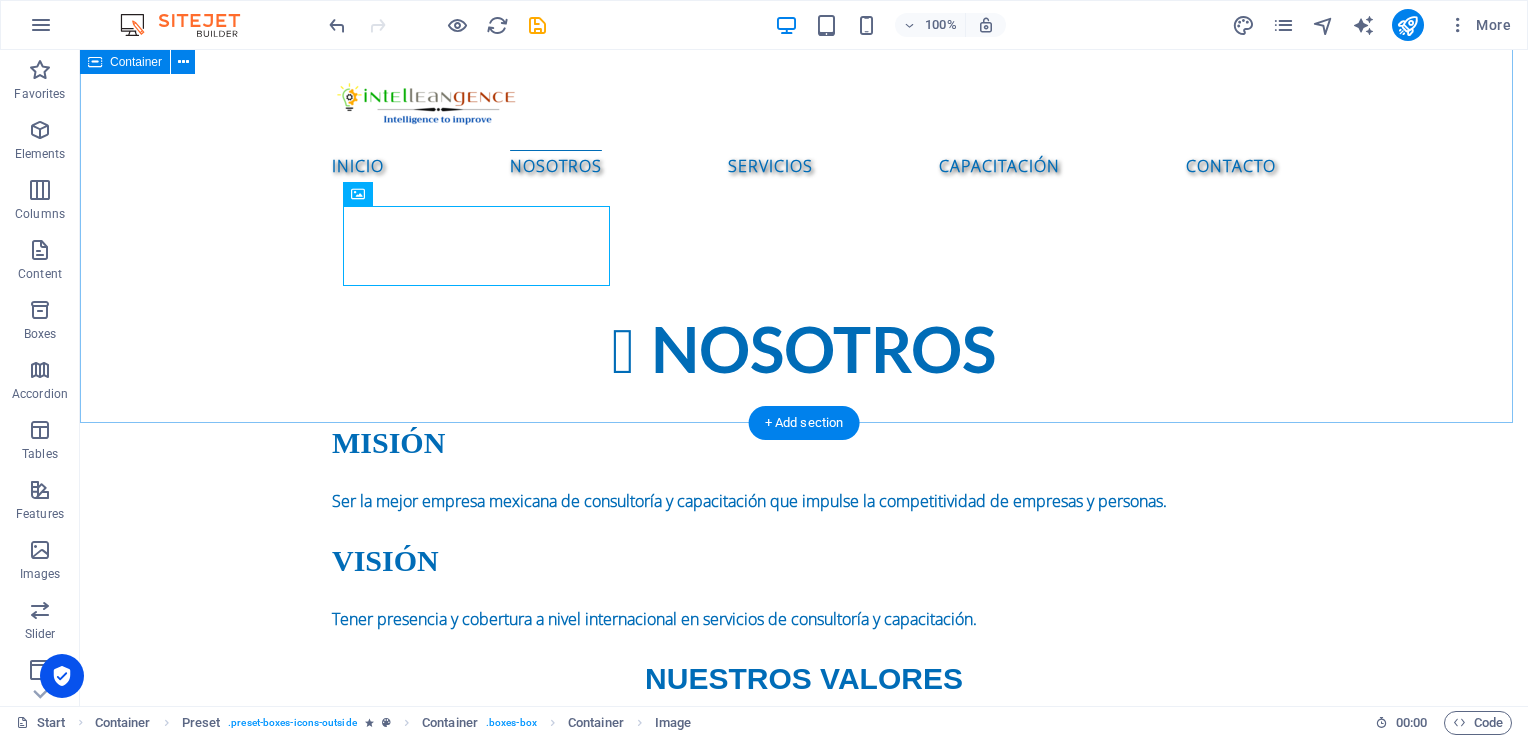 click on "NOSOTROS MISIÓN Ser la mejor empresa mexicana de consultoría y capacitación que impulse la competitividad de empresas y personas. VISIÓN Tener presencia y cobertura a nivel internacional en servicios de consultoría y capacitación. NUESTROS VALORES PROFESIONALISMO CALIDAD RESPONSABILIDAD" at bounding box center [804, 758] 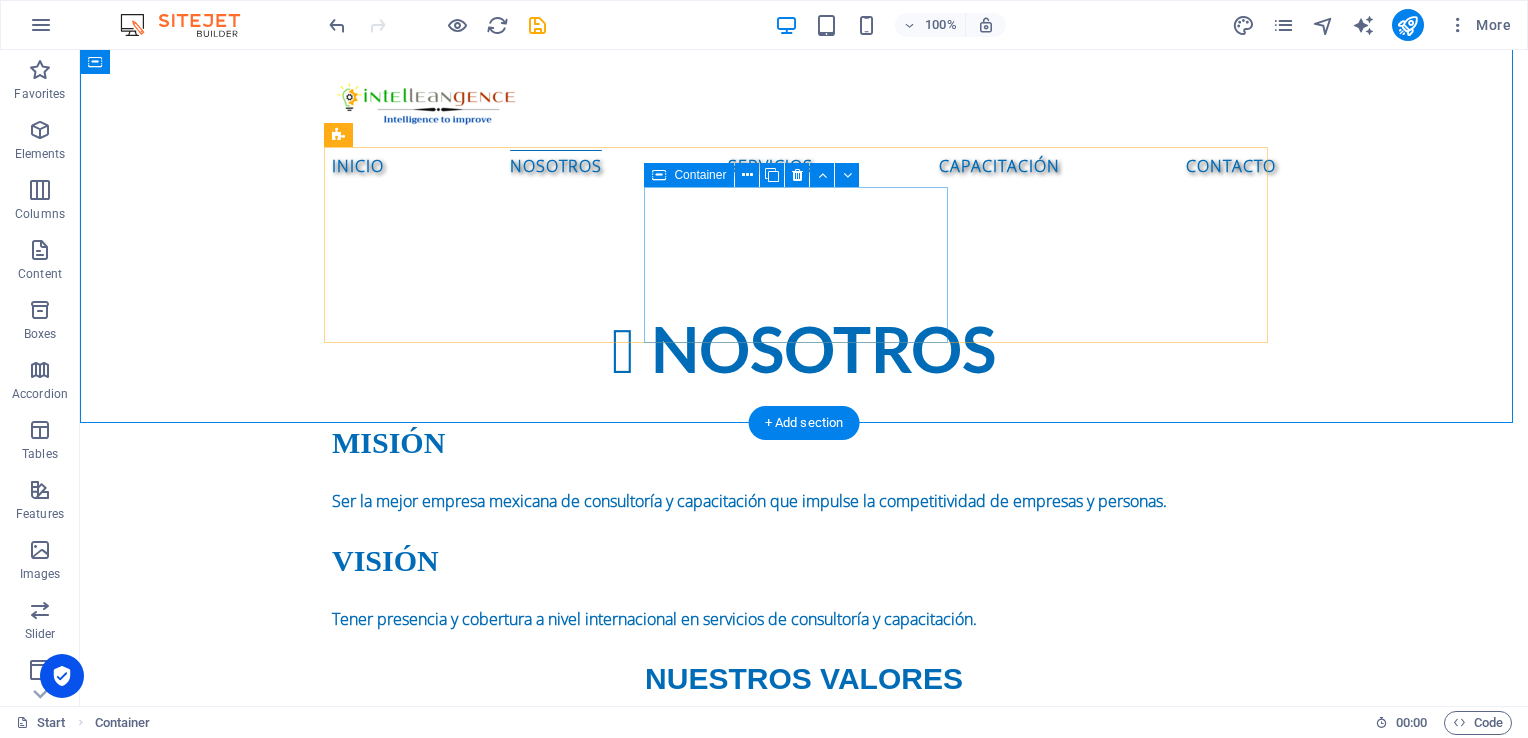 click on "CALIDAD" at bounding box center (804, 1016) 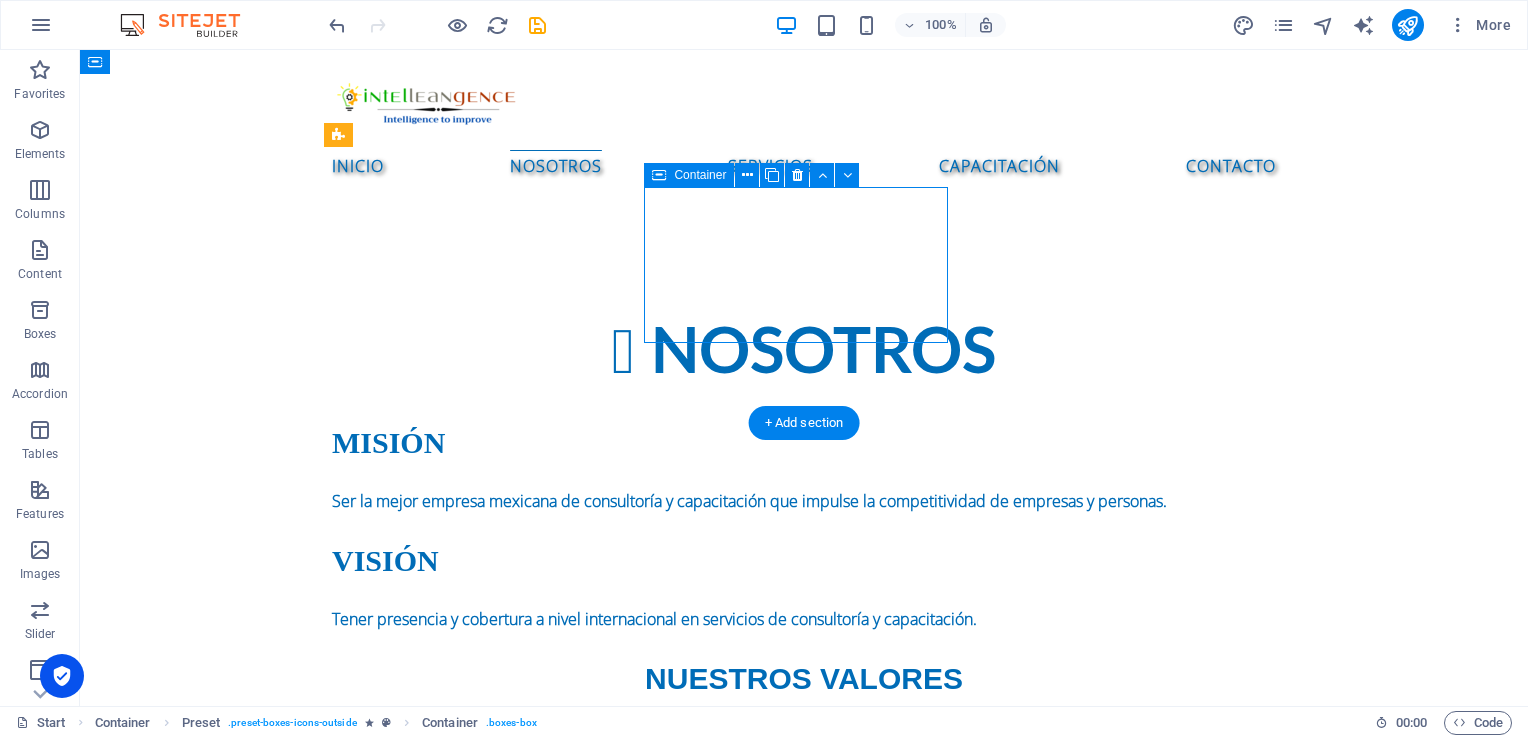 click on "CALIDAD" at bounding box center [804, 1016] 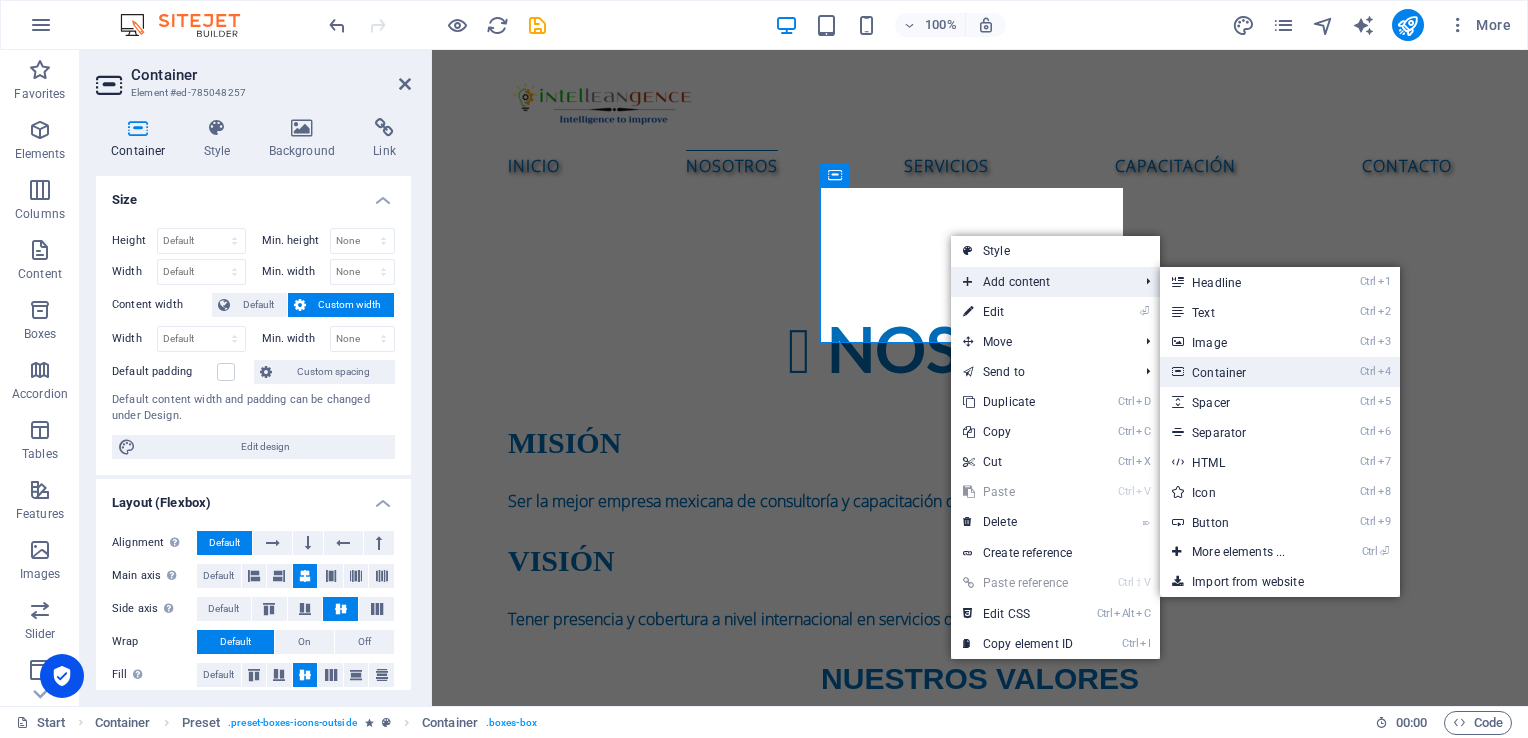 click on "Ctrl 4  Container" at bounding box center (1242, 372) 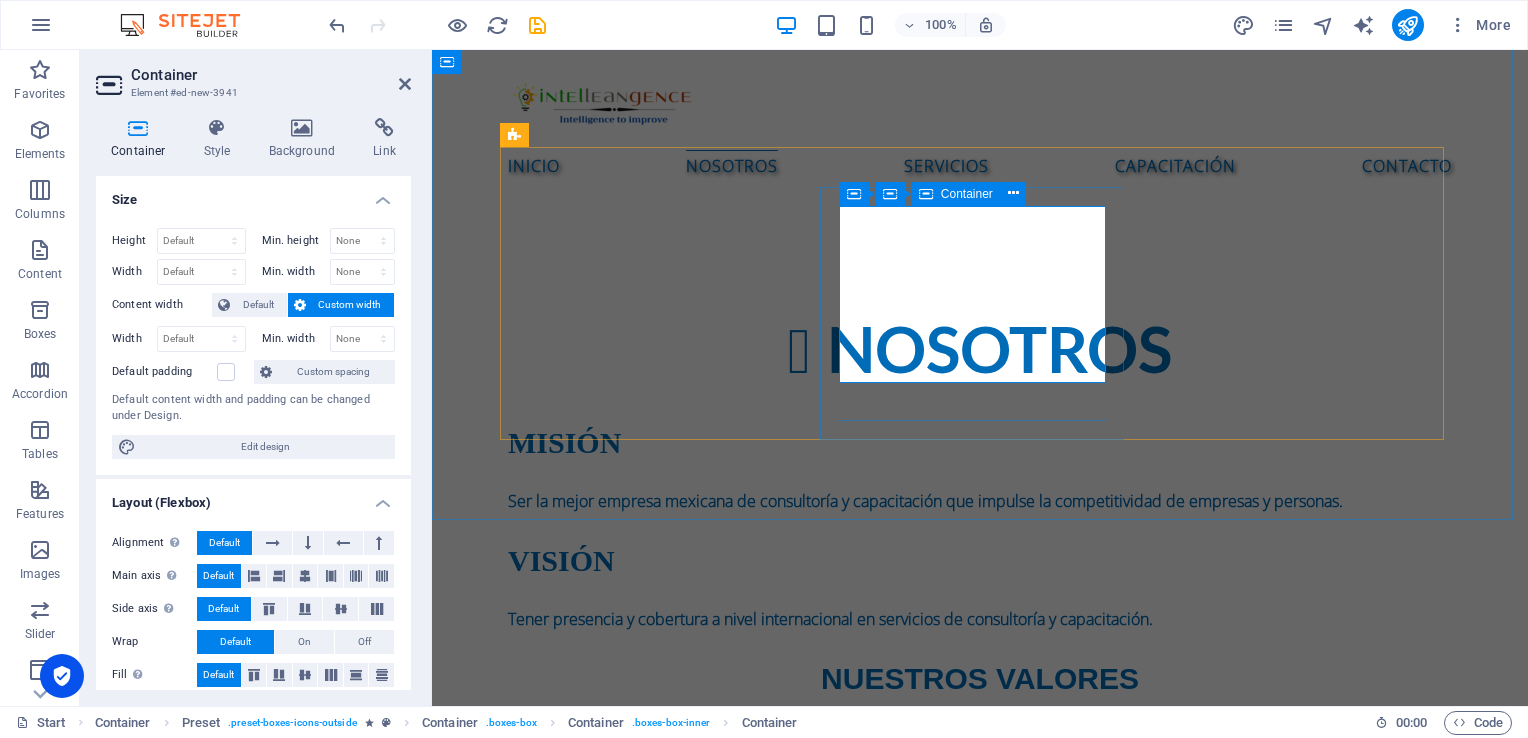 click on "Add elements" at bounding box center (921, 1098) 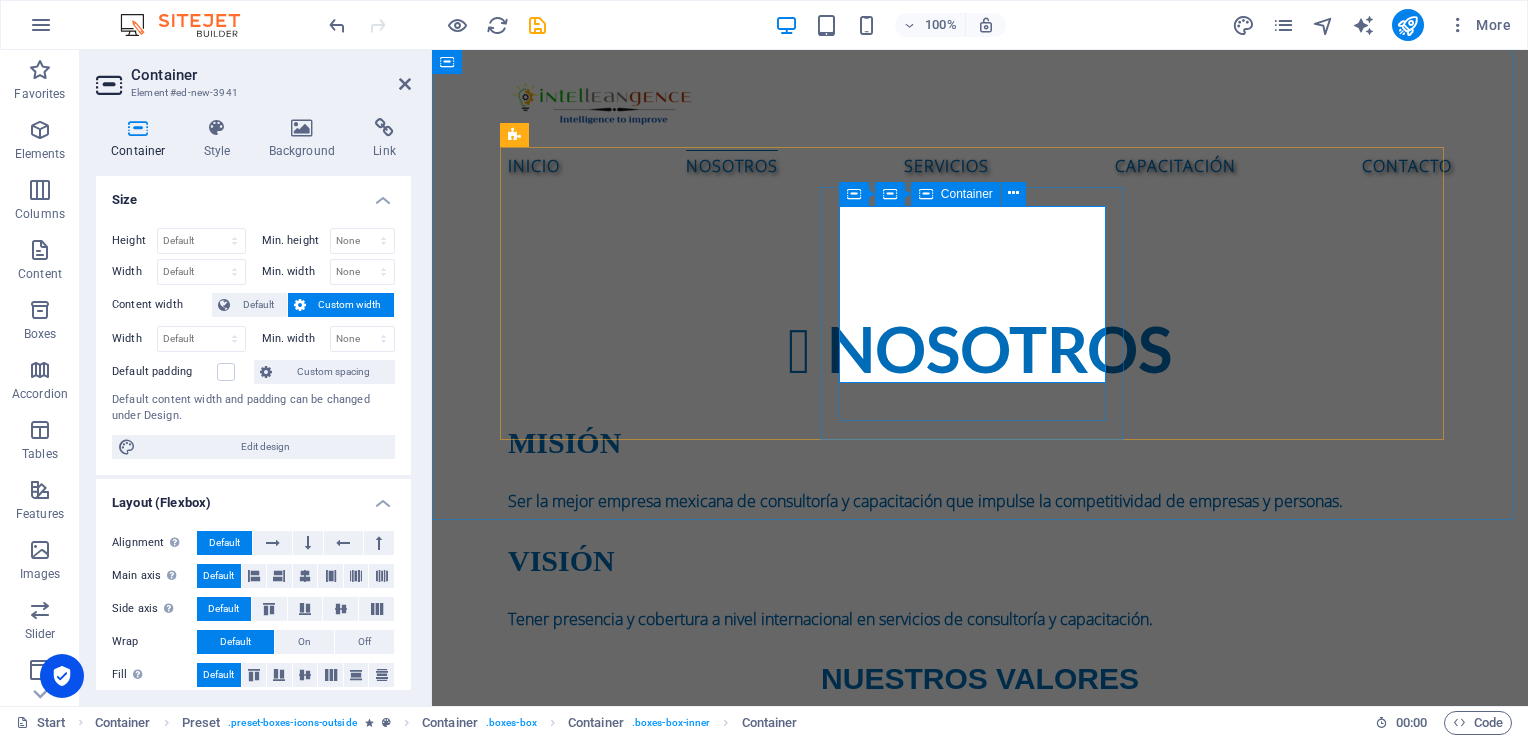 click on "Add elements" at bounding box center (921, 1098) 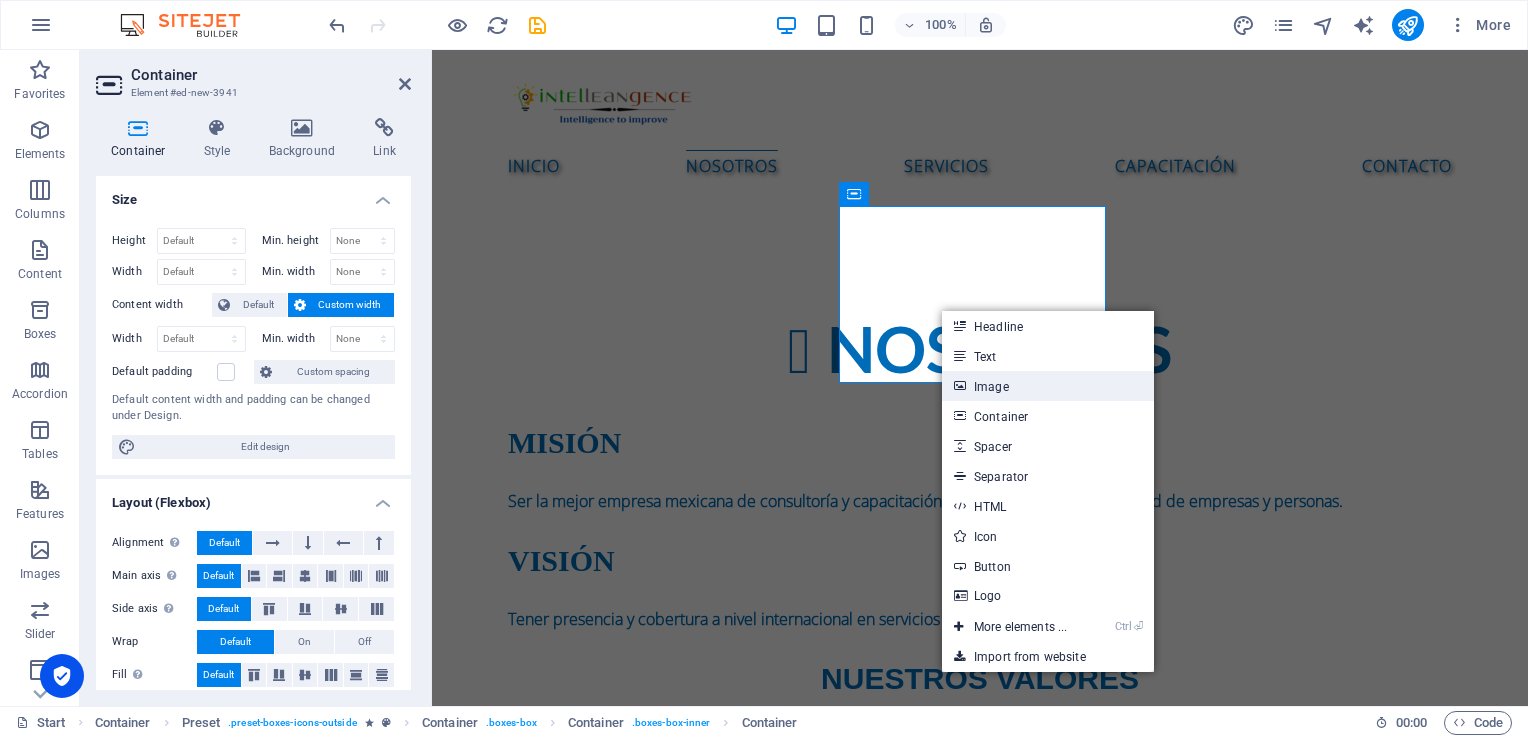 click on "Image" at bounding box center [1048, 386] 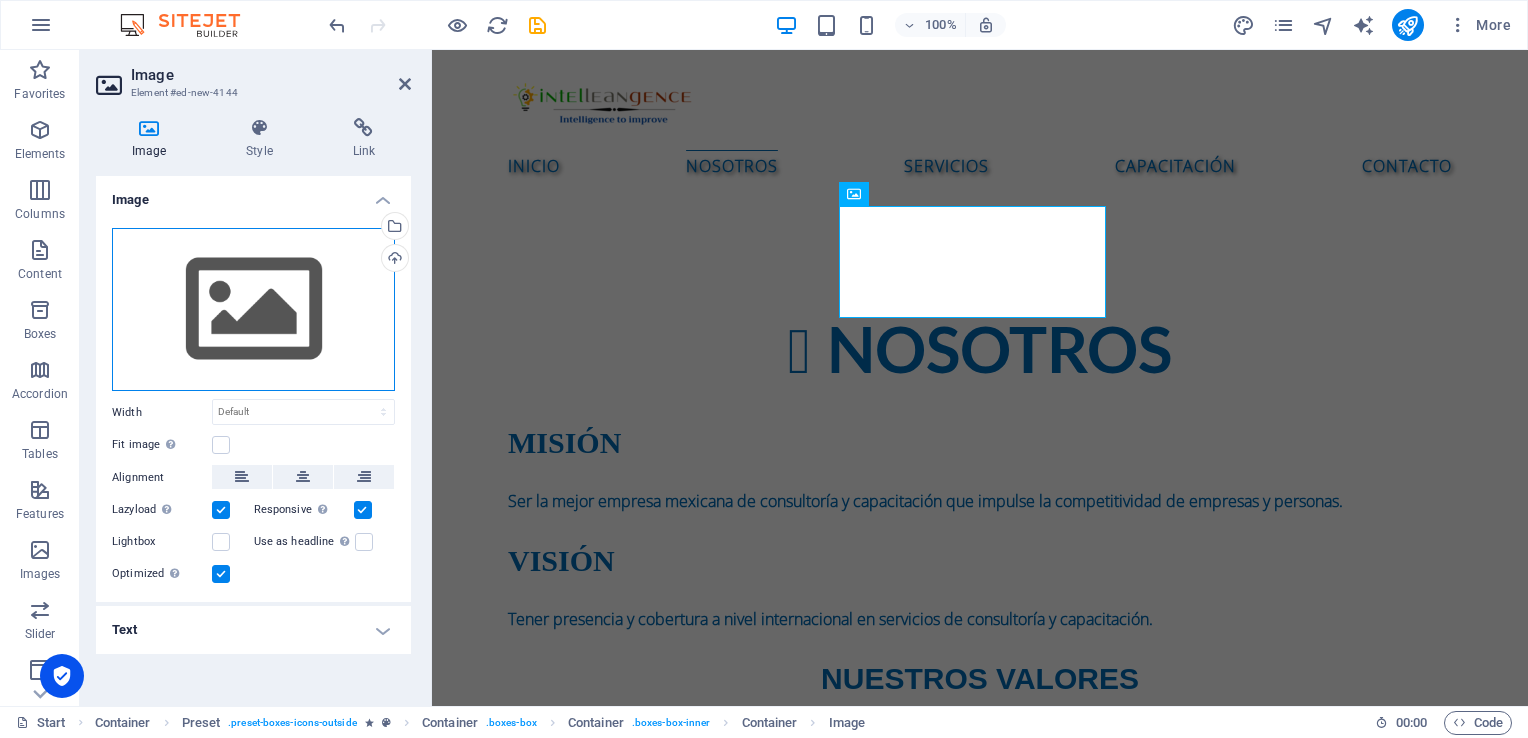 click on "Drag files here, click to choose files or select files from Files or our free stock photos & videos" at bounding box center [253, 310] 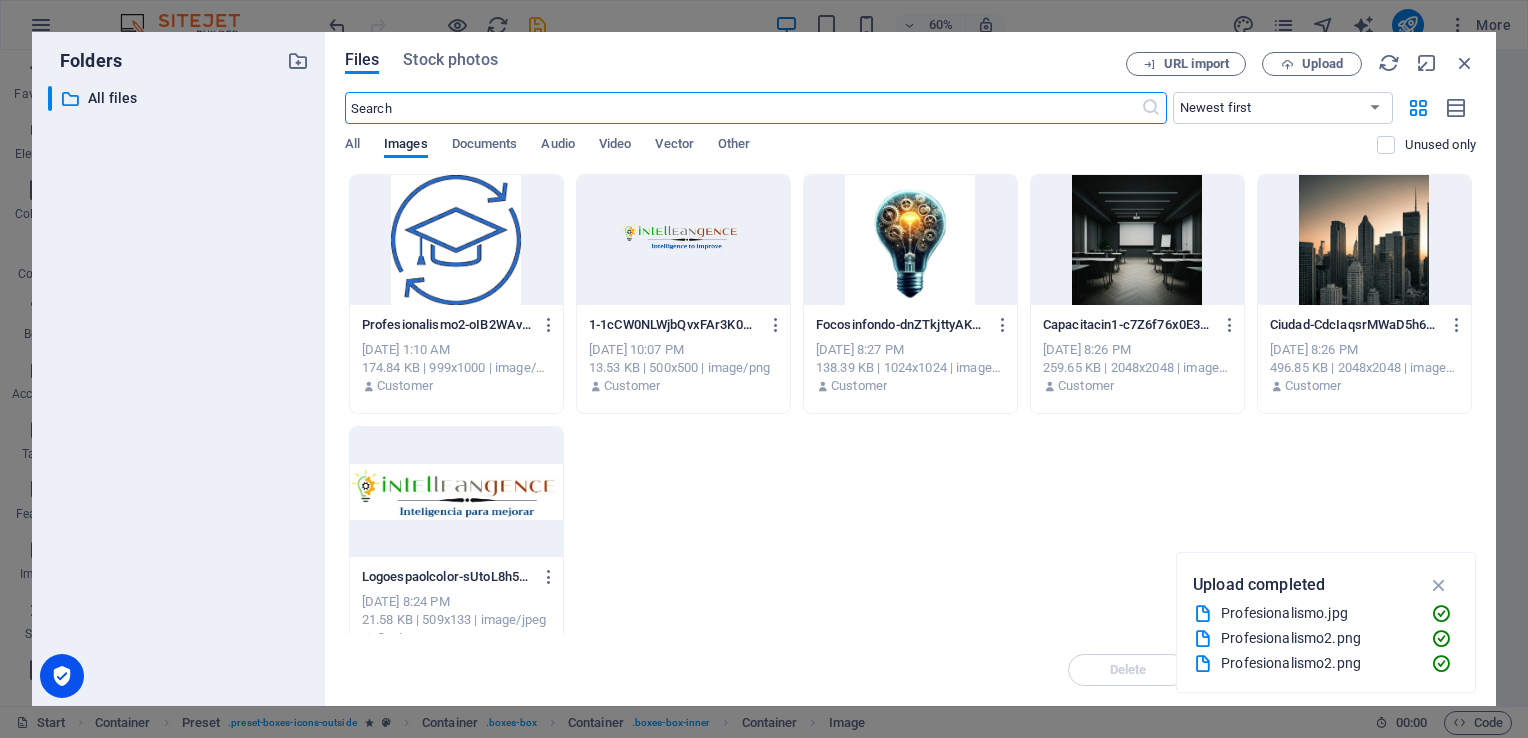scroll, scrollTop: 1493, scrollLeft: 0, axis: vertical 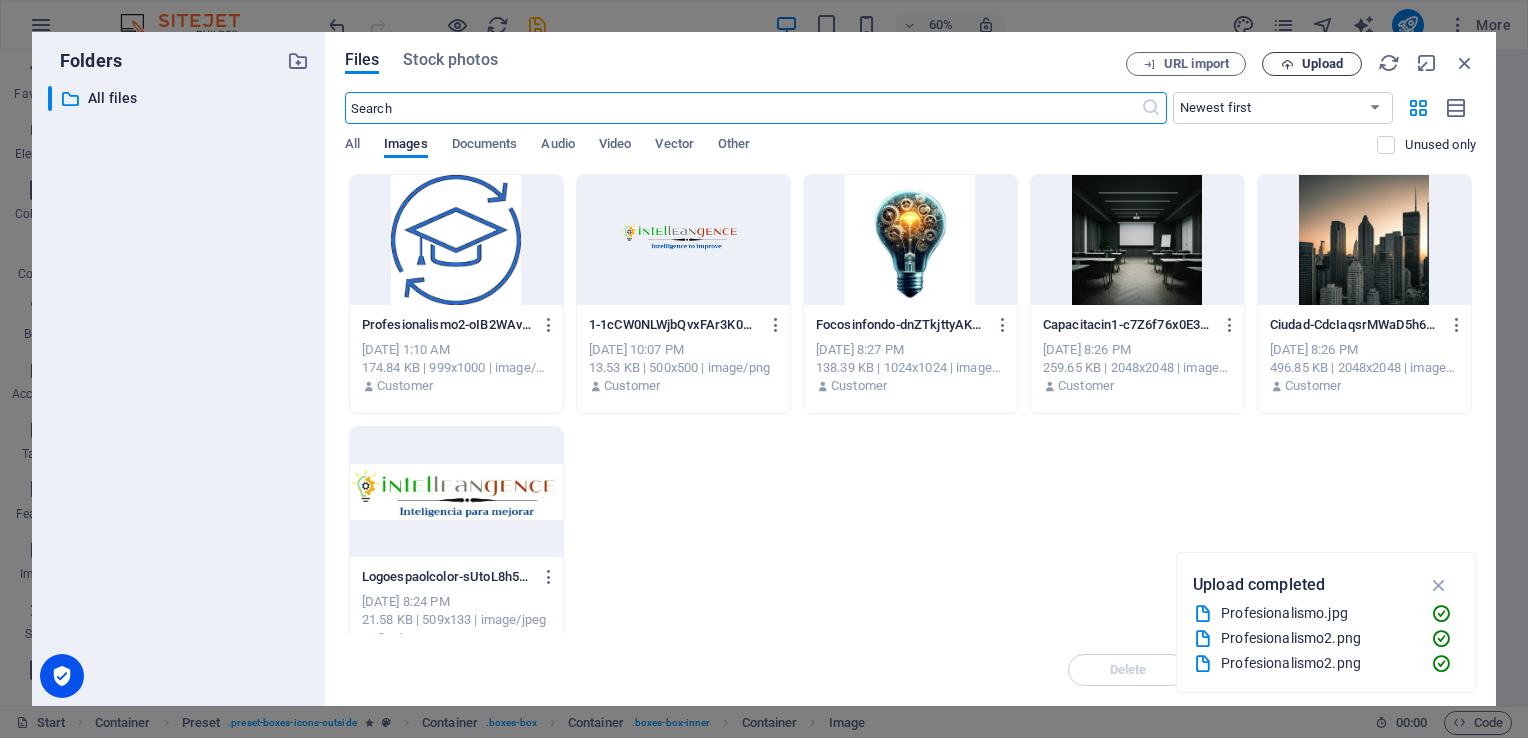 click on "Upload" at bounding box center (1322, 64) 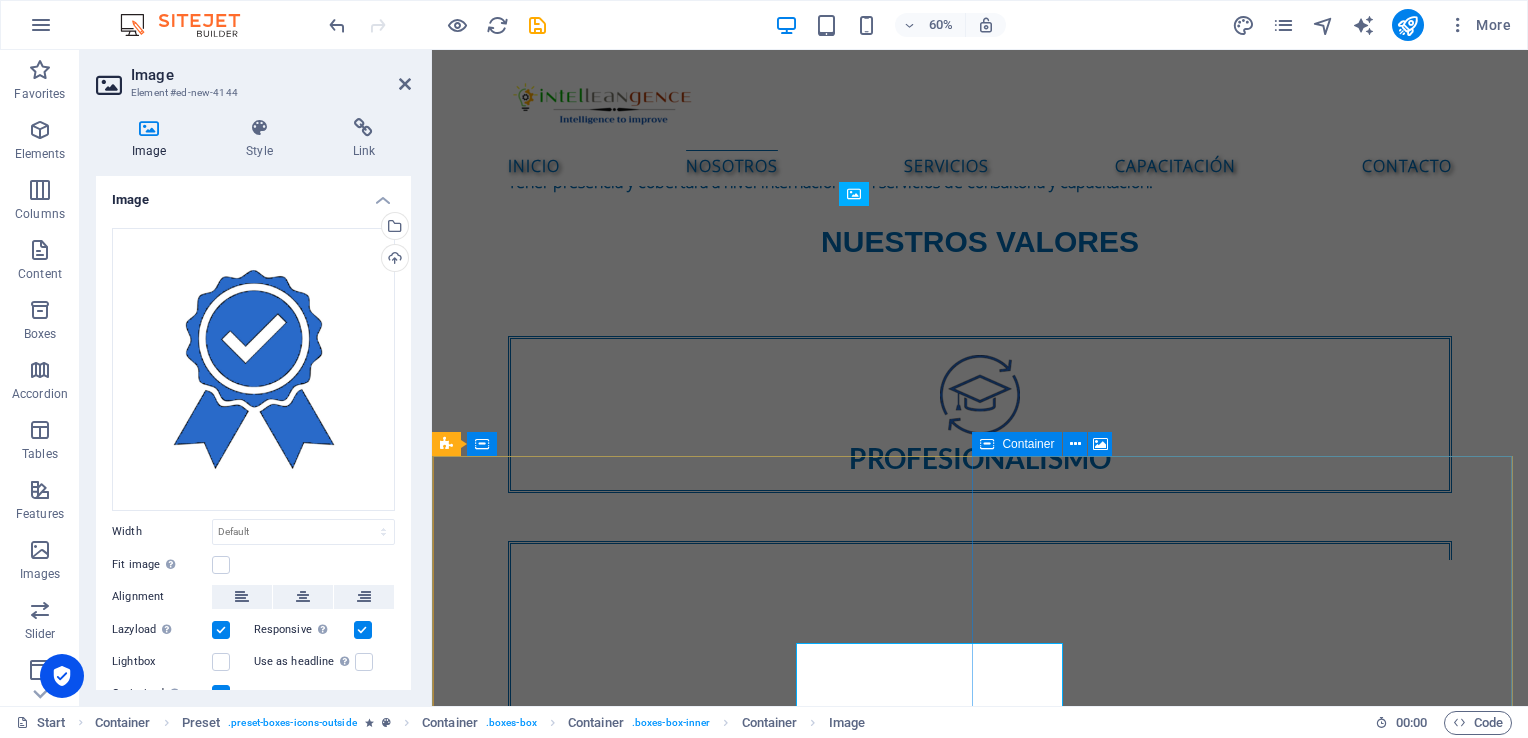 scroll, scrollTop: 1056, scrollLeft: 0, axis: vertical 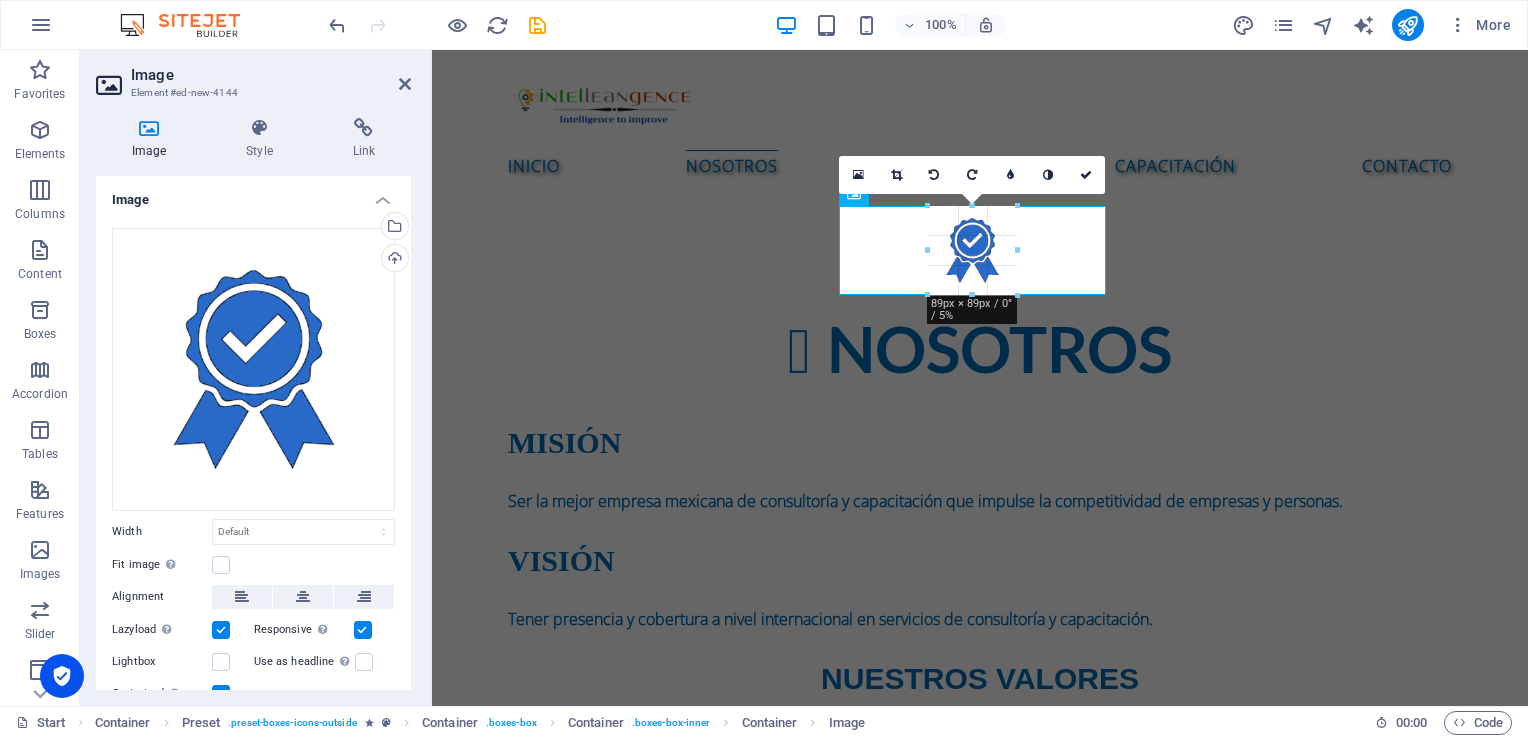 drag, startPoint x: 968, startPoint y: 470, endPoint x: 964, endPoint y: 290, distance: 180.04443 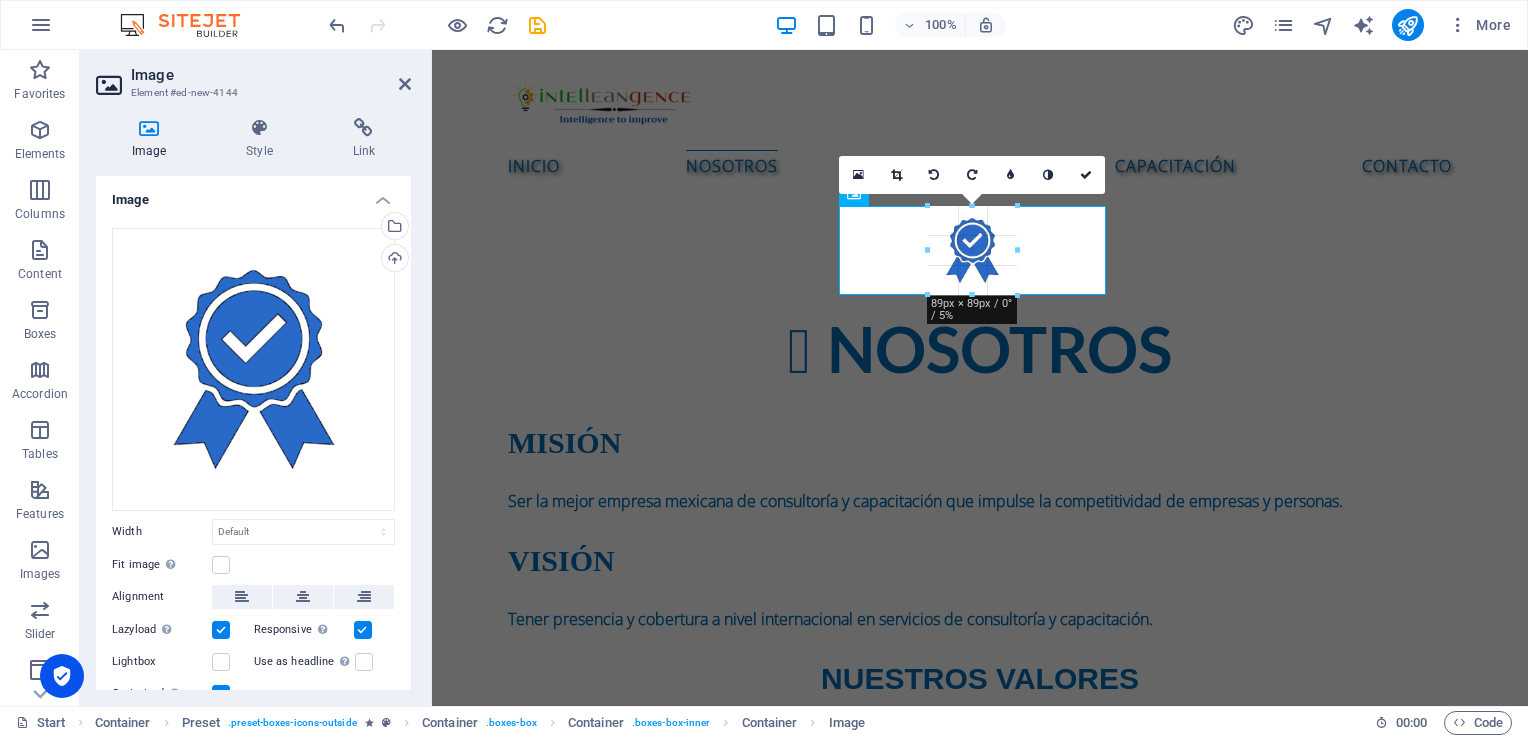 type on "89" 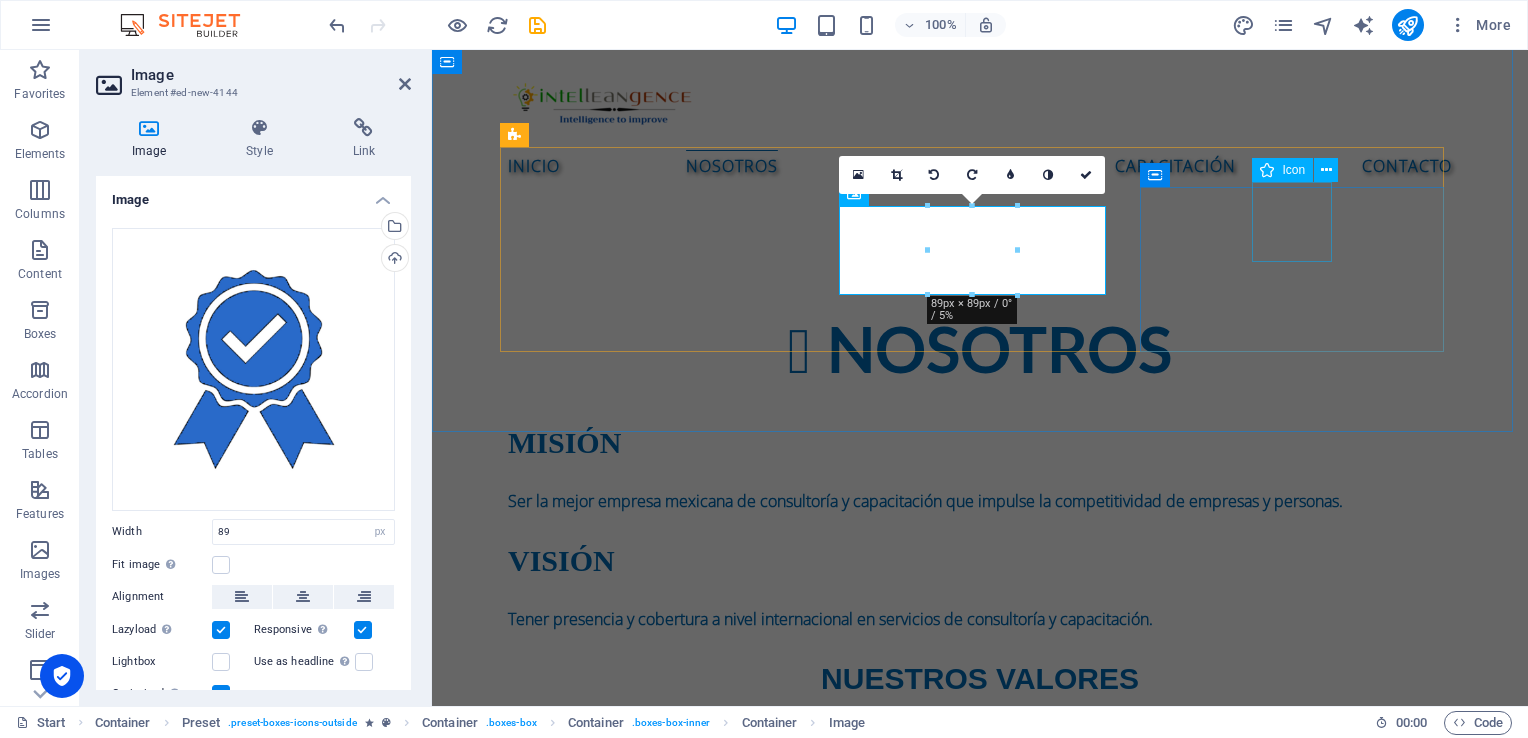 click at bounding box center (980, 1194) 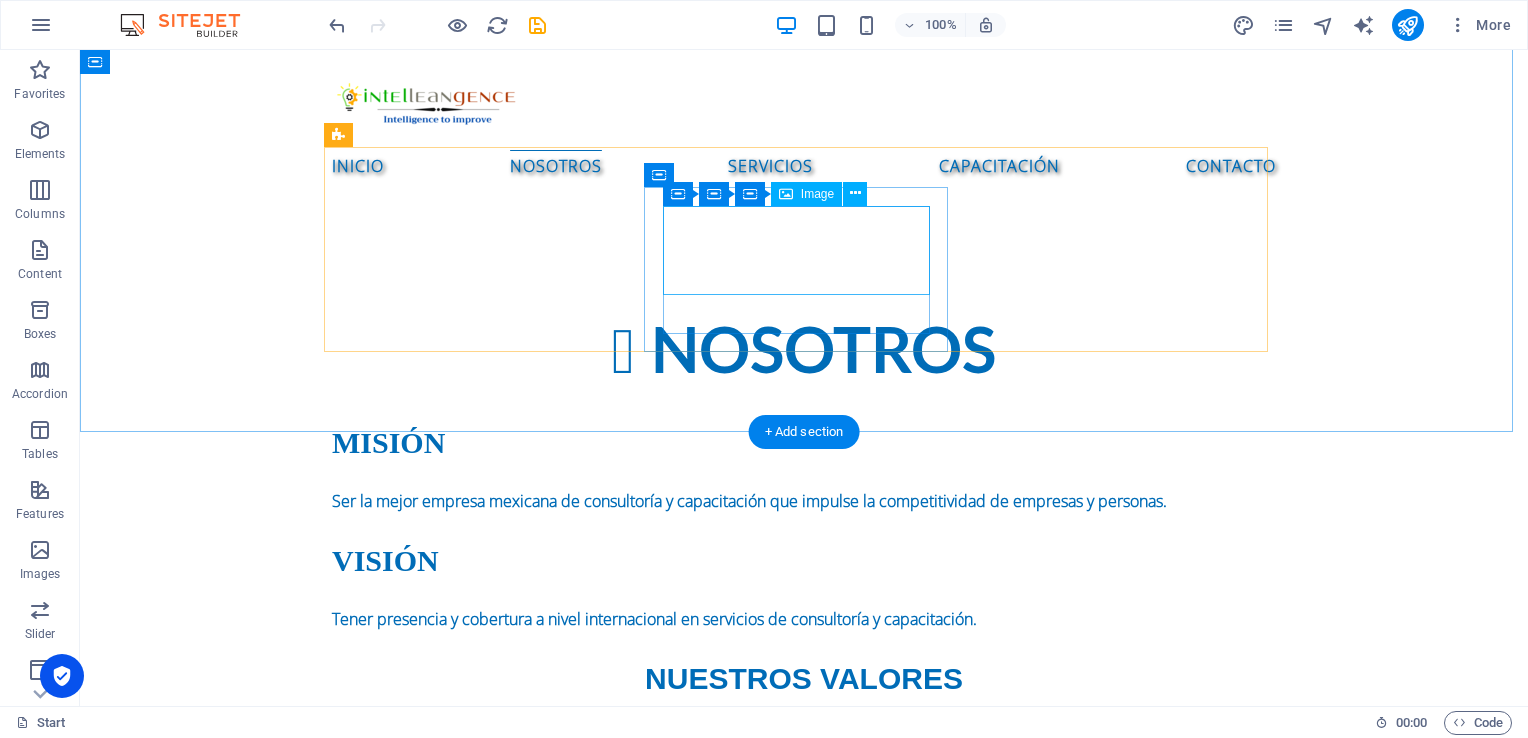 click at bounding box center (804, 1041) 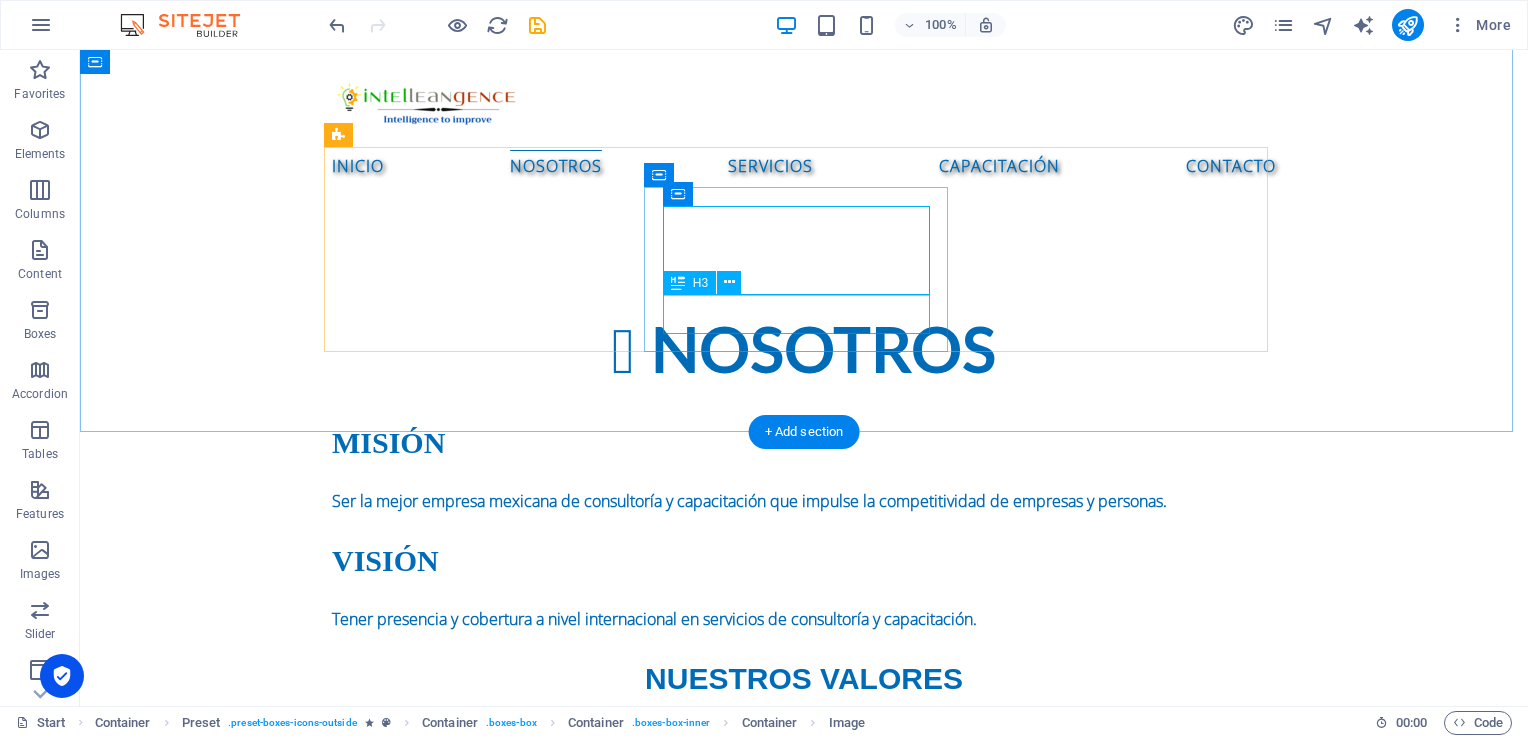 click on "CALIDAD" at bounding box center (804, 1109) 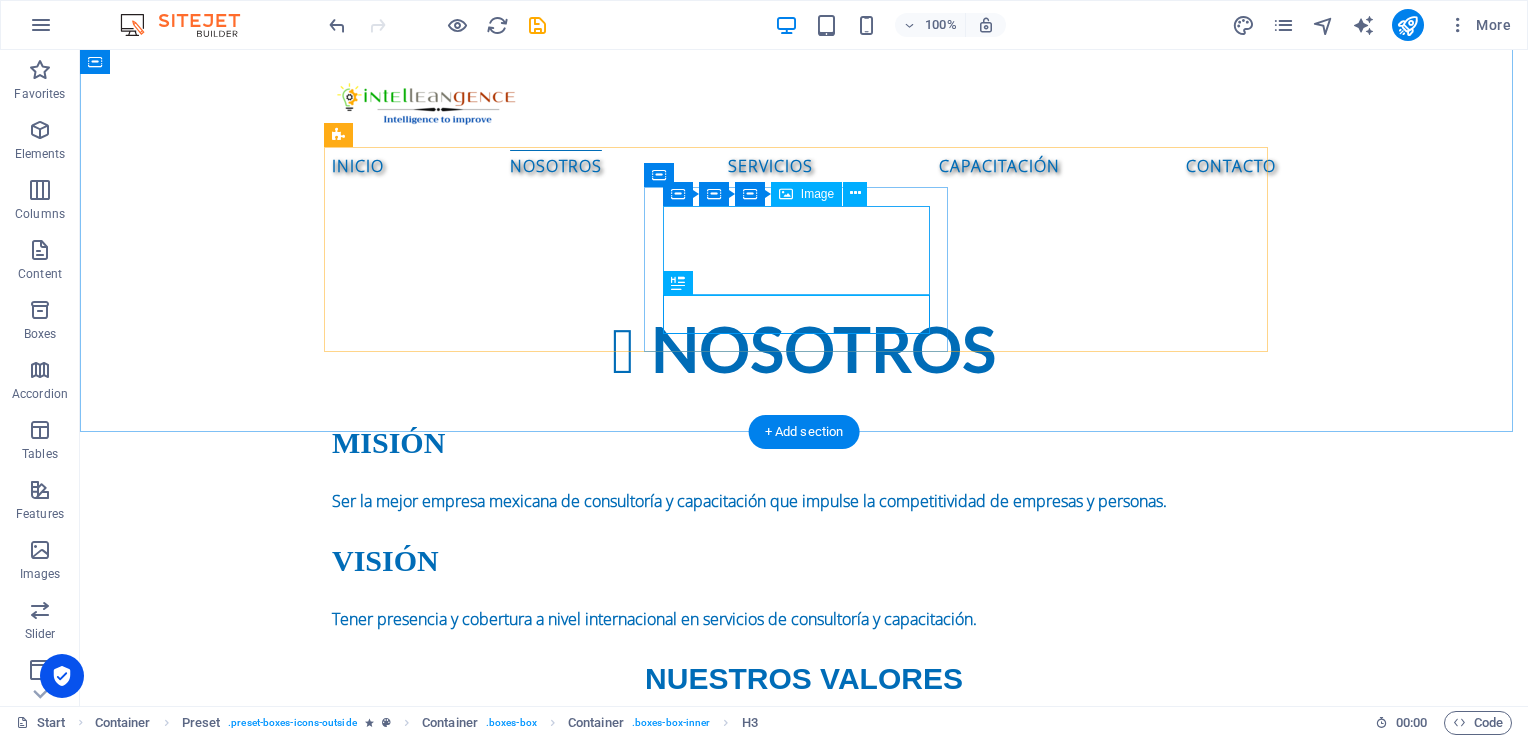 click at bounding box center [804, 1041] 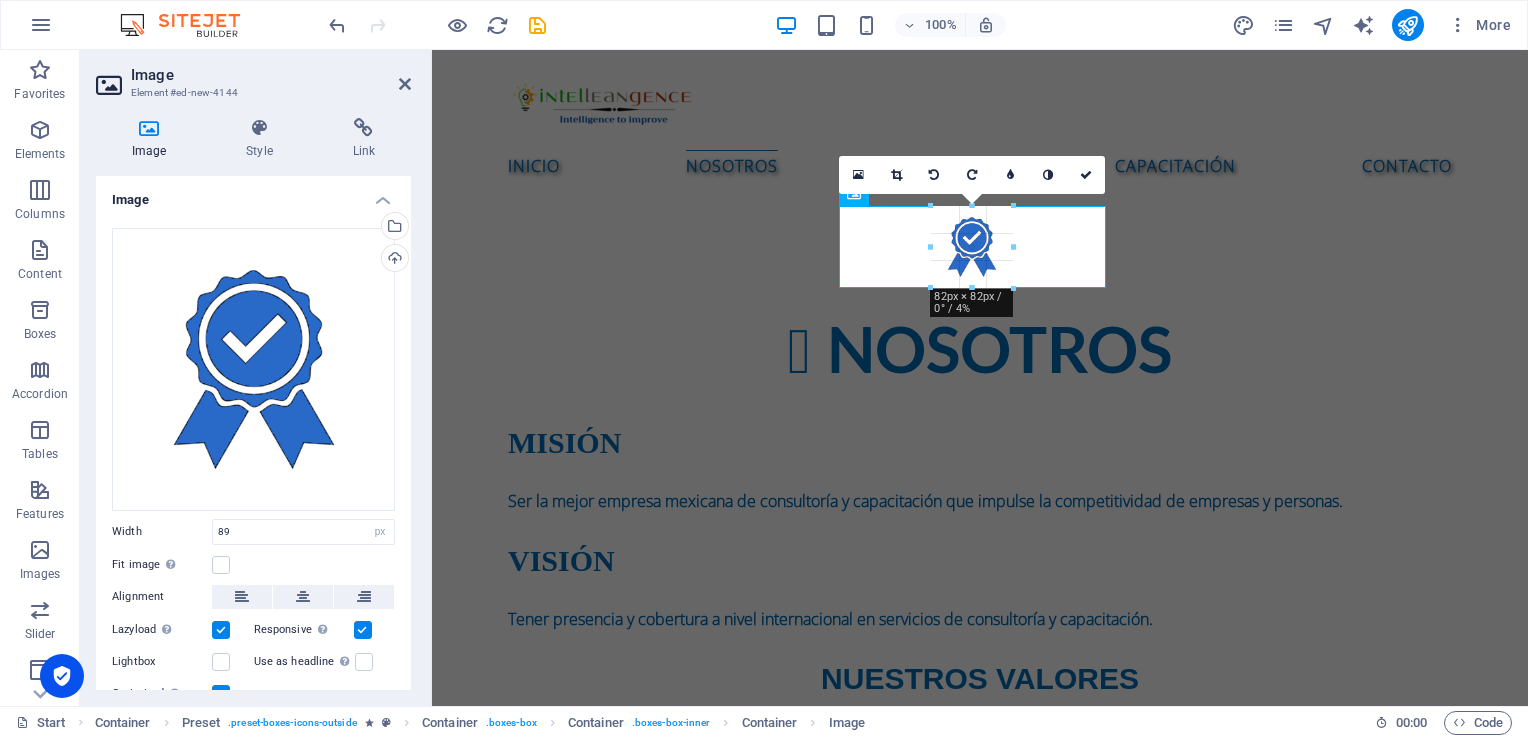 drag, startPoint x: 1022, startPoint y: 297, endPoint x: 1012, endPoint y: 289, distance: 12.806249 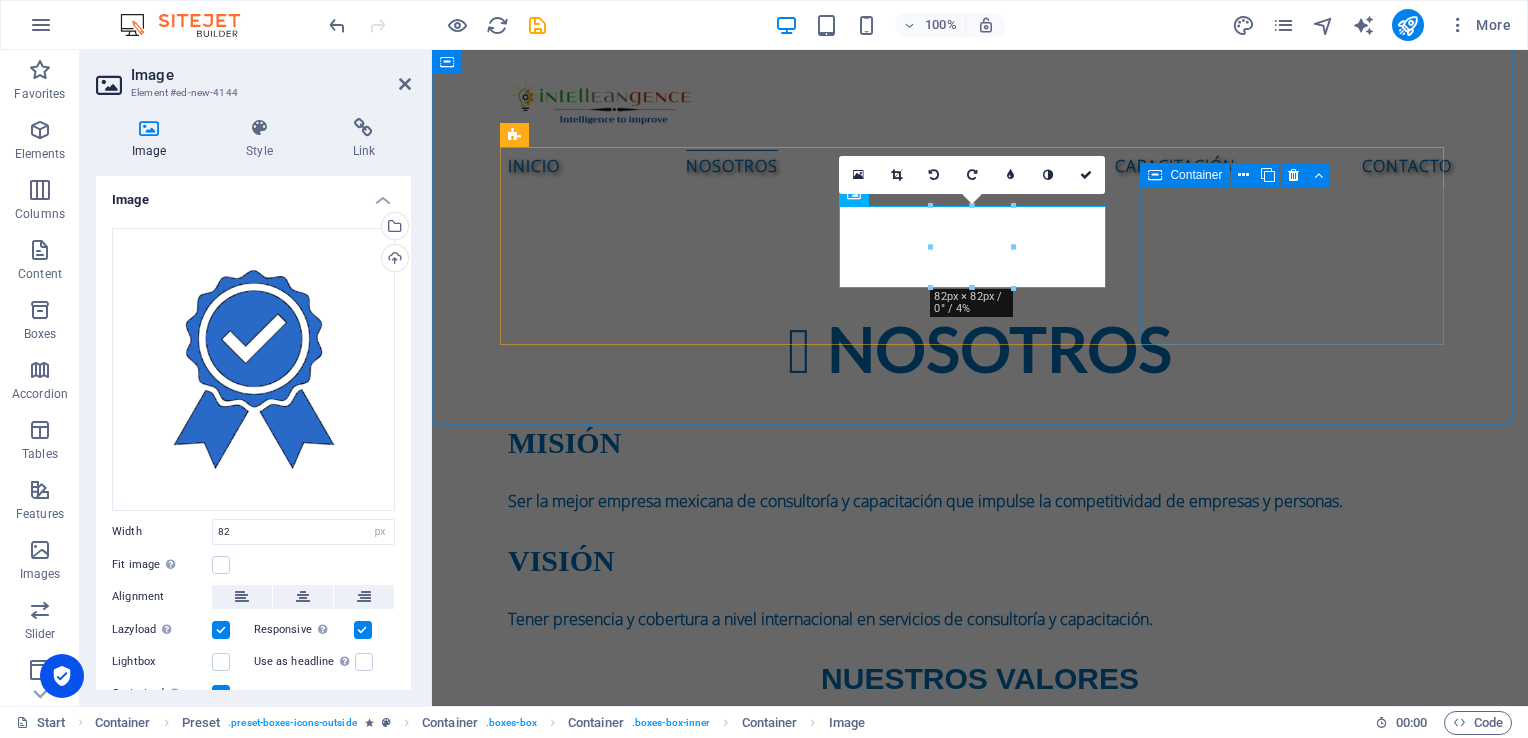 click on "RESPONSABILIDAD" at bounding box center [980, 1222] 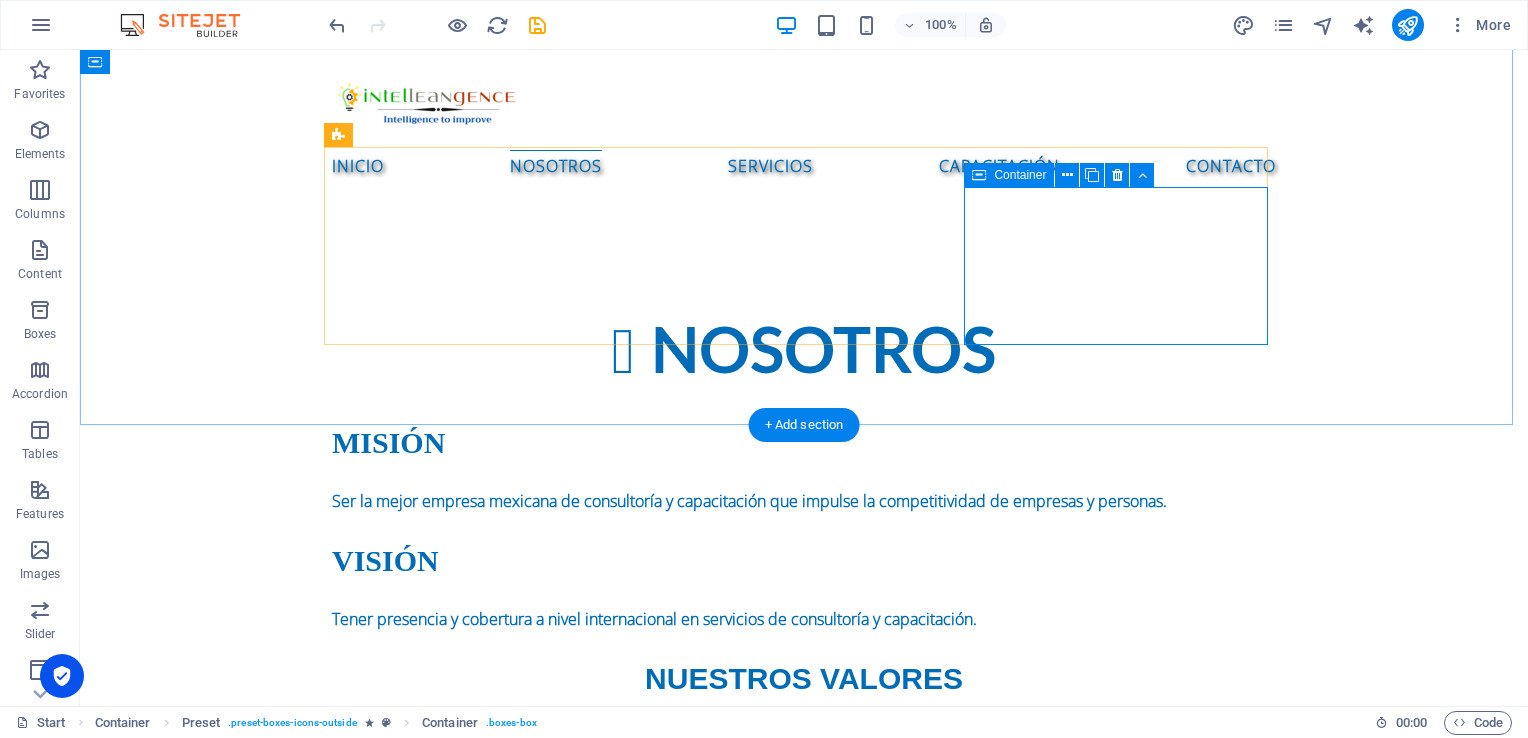 click on "RESPONSABILIDAD" at bounding box center [804, 1222] 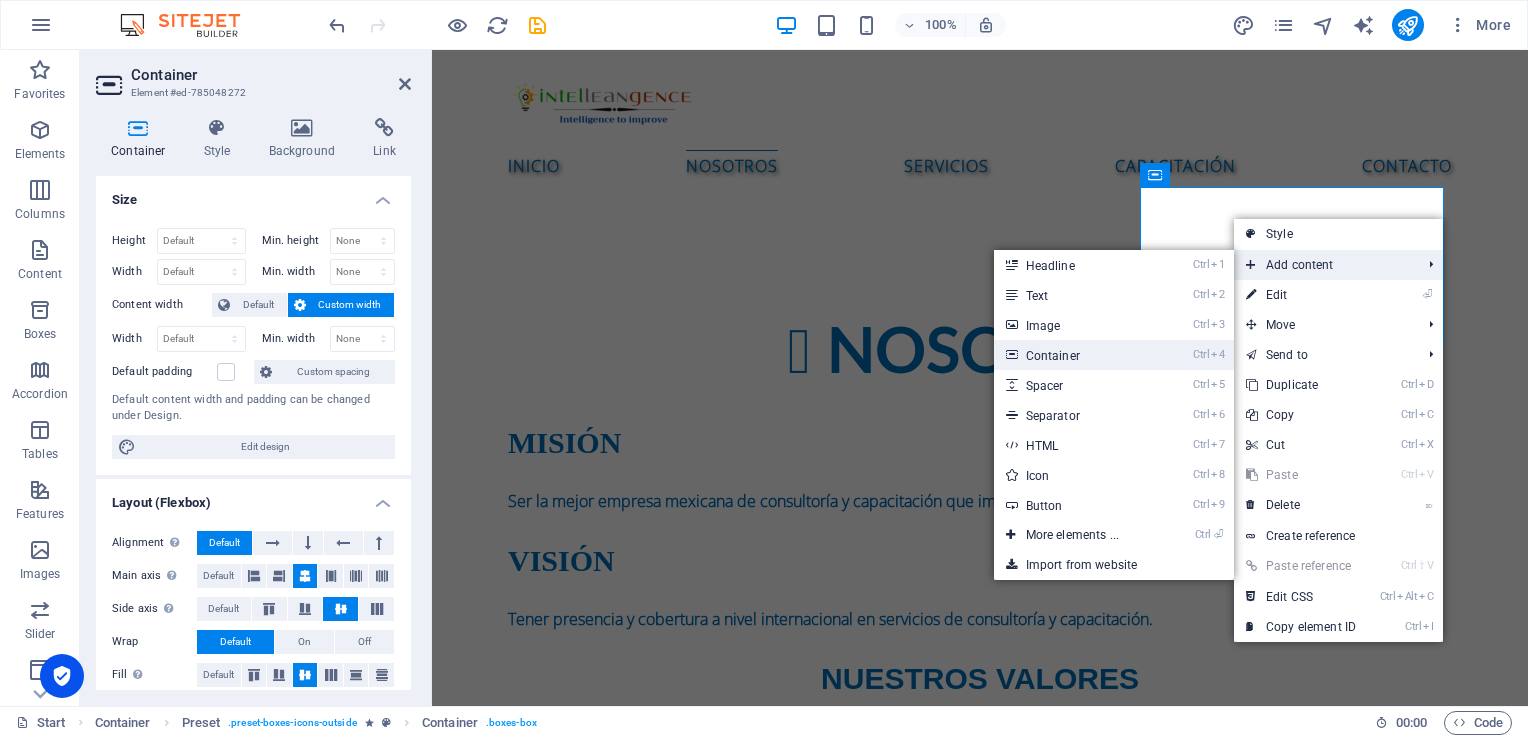 click on "Ctrl 4  Container" at bounding box center [1076, 355] 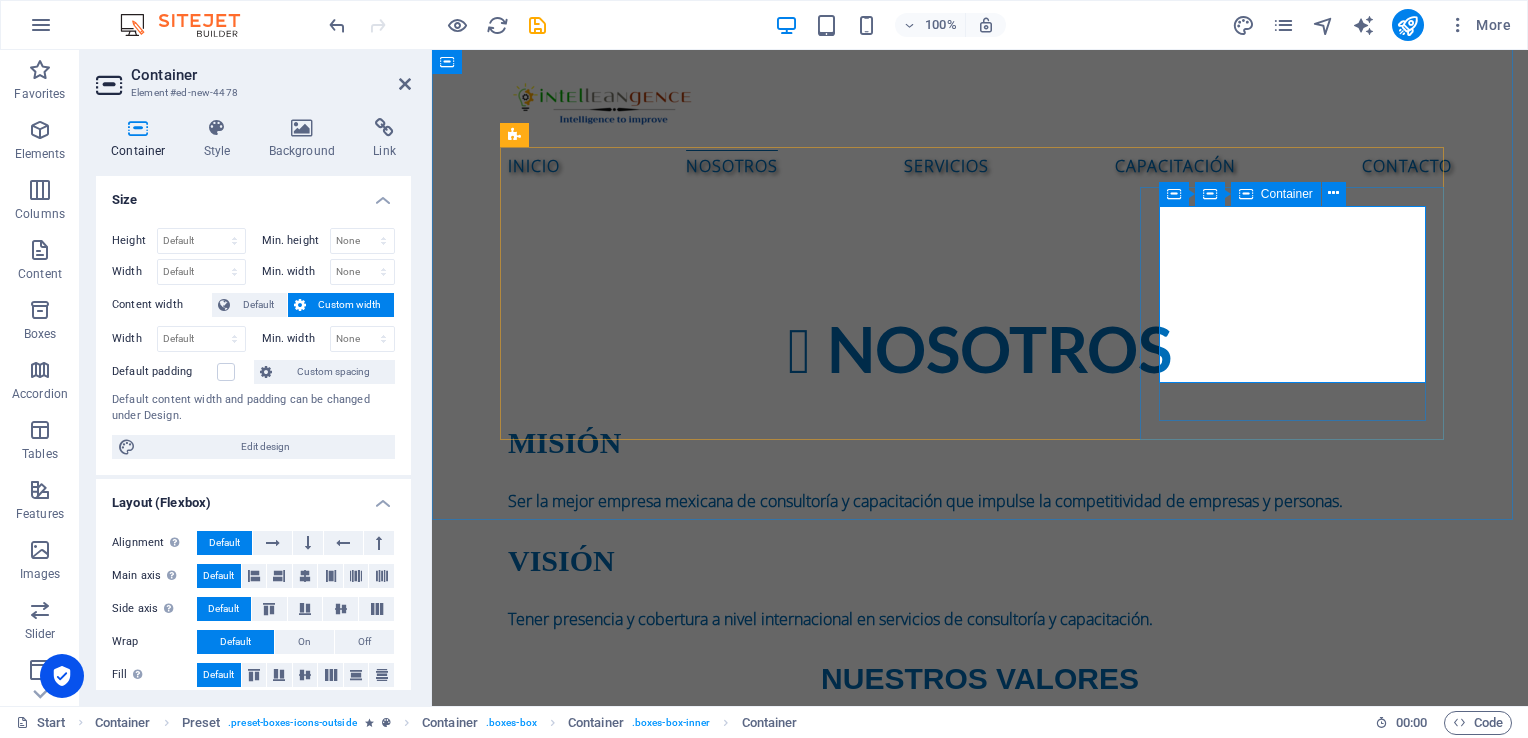 click on "Add elements" at bounding box center [921, 1304] 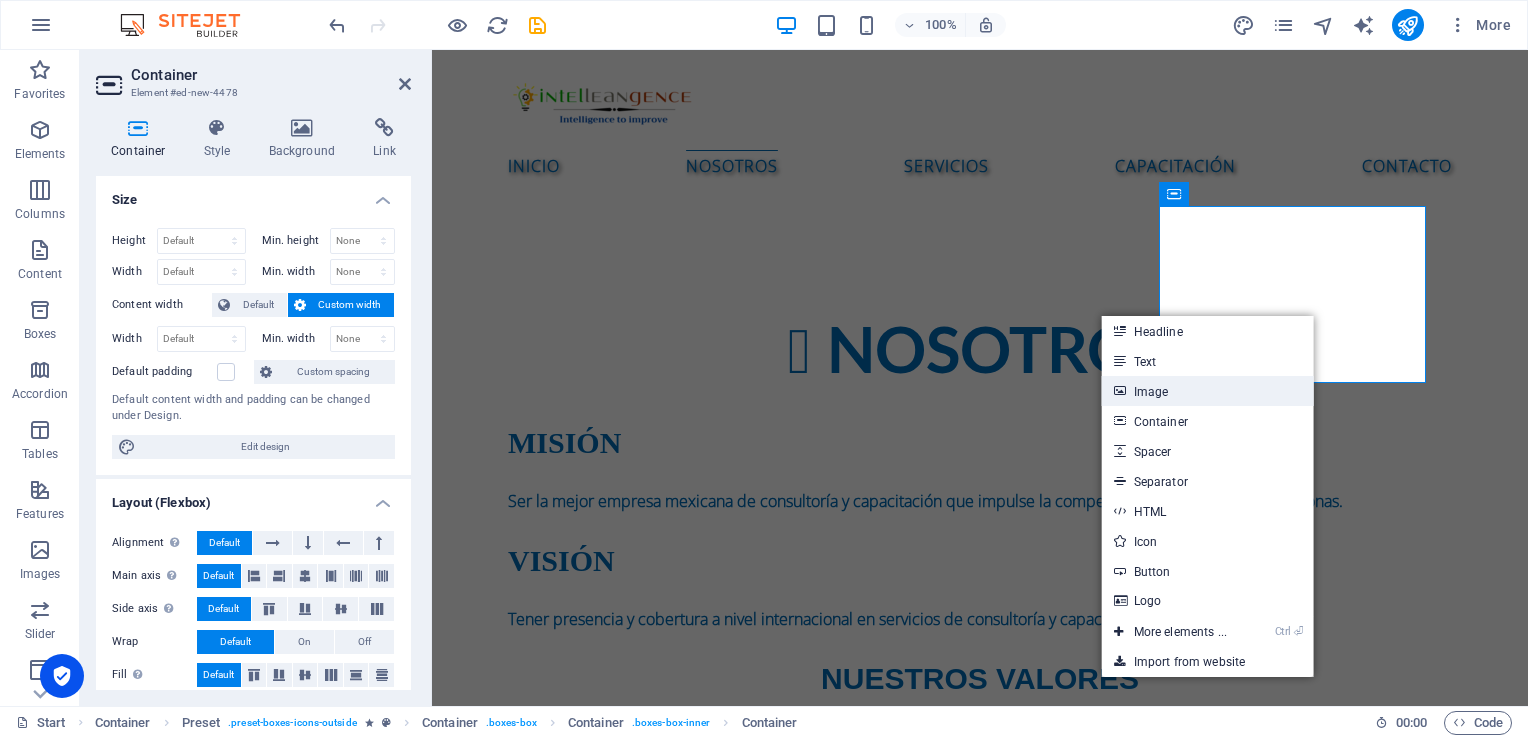 click on "Image" at bounding box center (1208, 391) 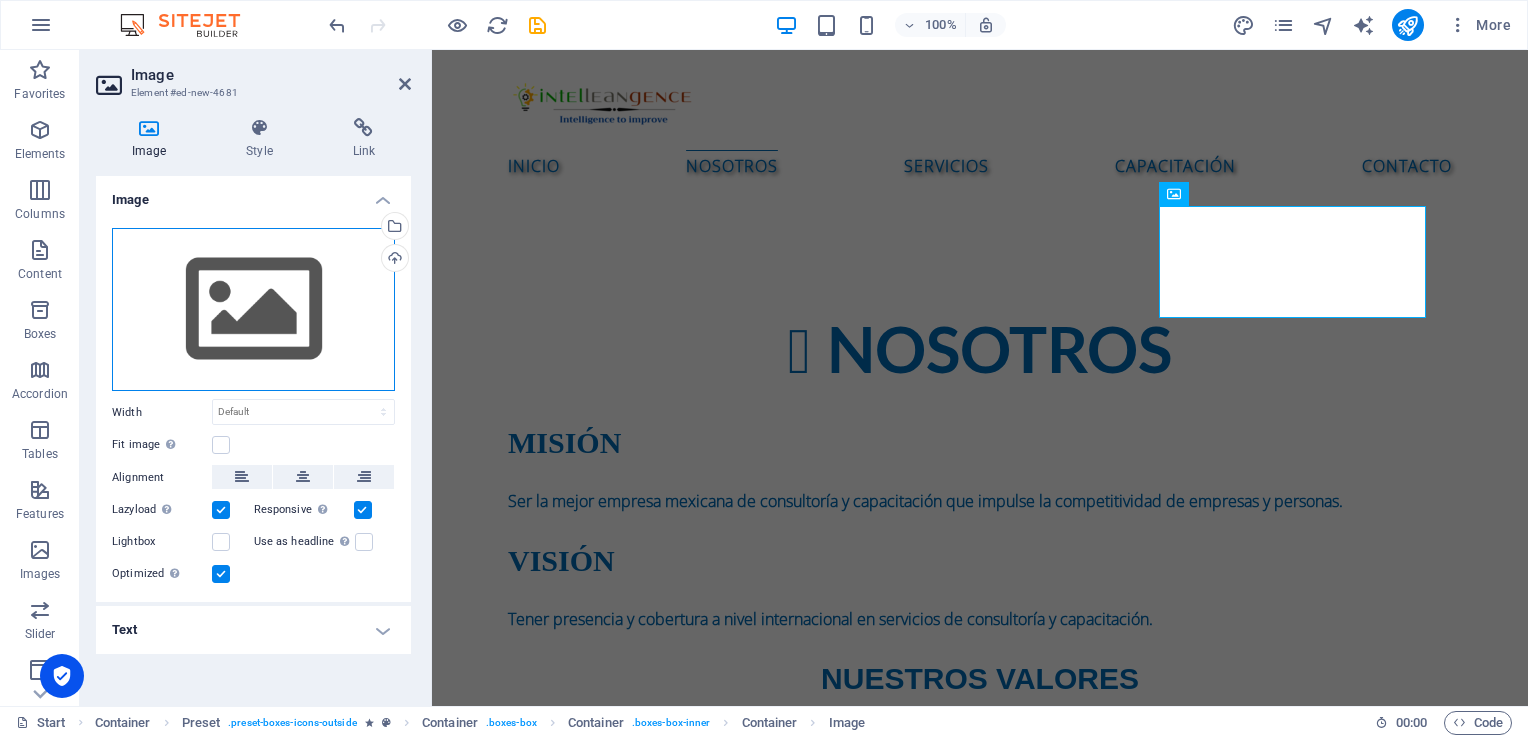 click on "Drag files here, click to choose files or select files from Files or our free stock photos & videos" at bounding box center [253, 310] 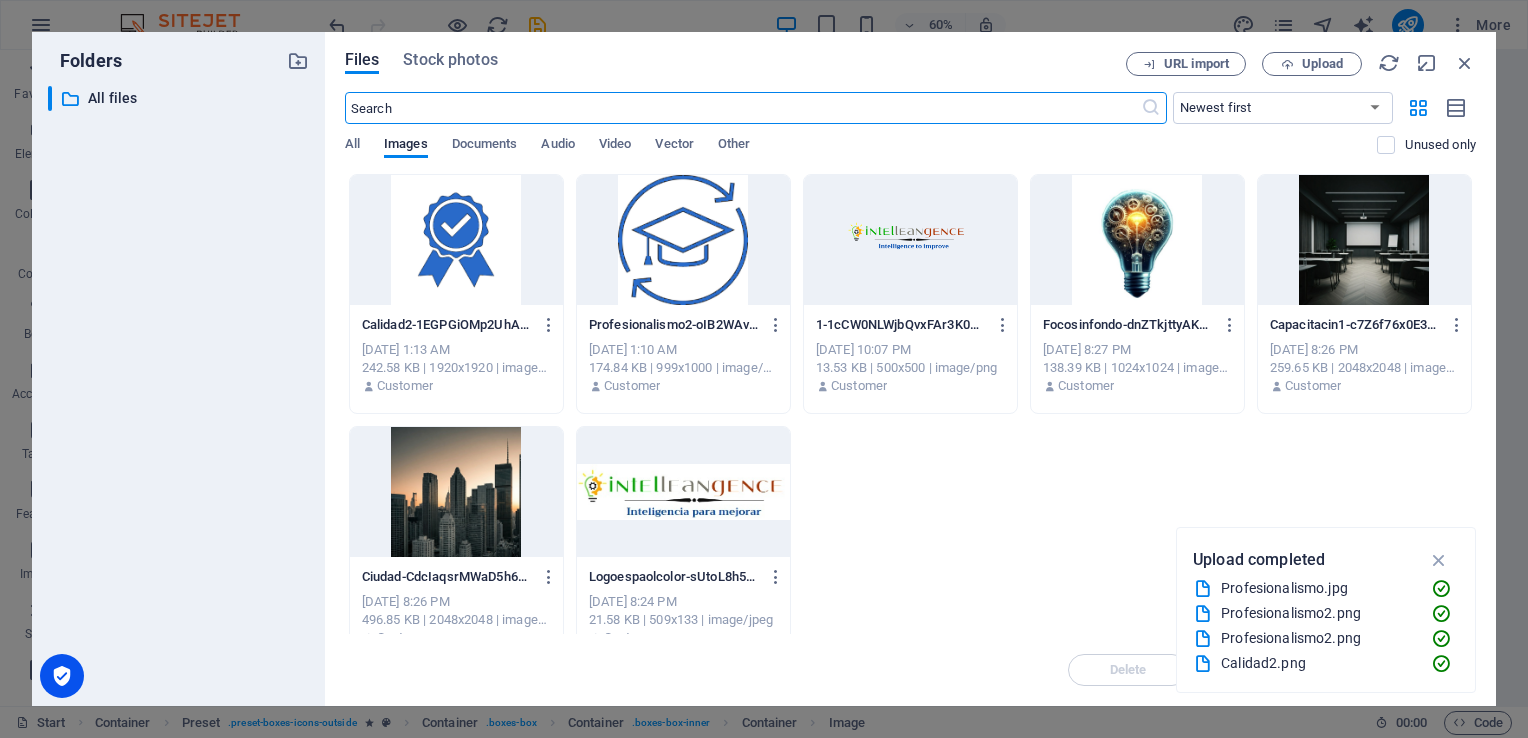scroll, scrollTop: 1493, scrollLeft: 0, axis: vertical 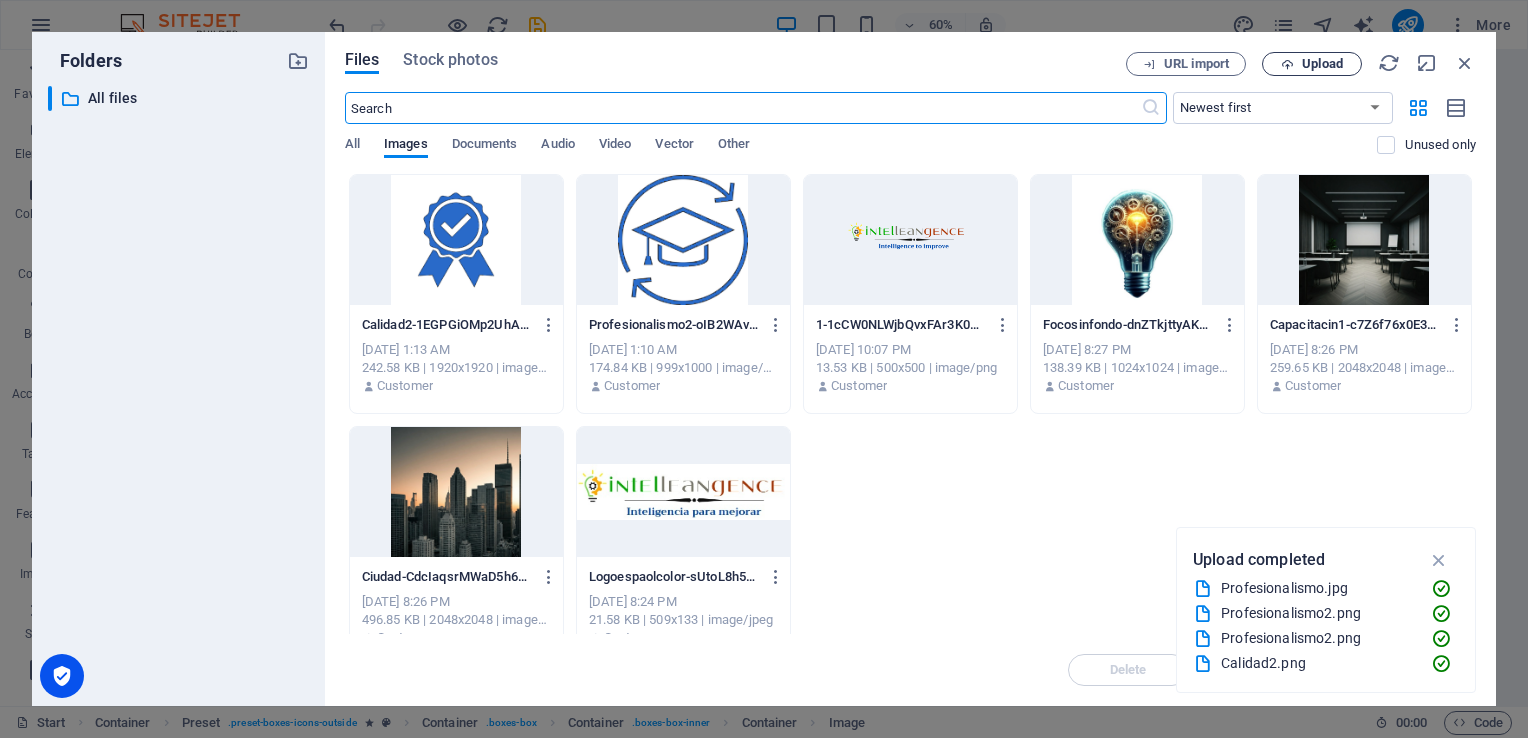 click on "Upload" at bounding box center (1322, 64) 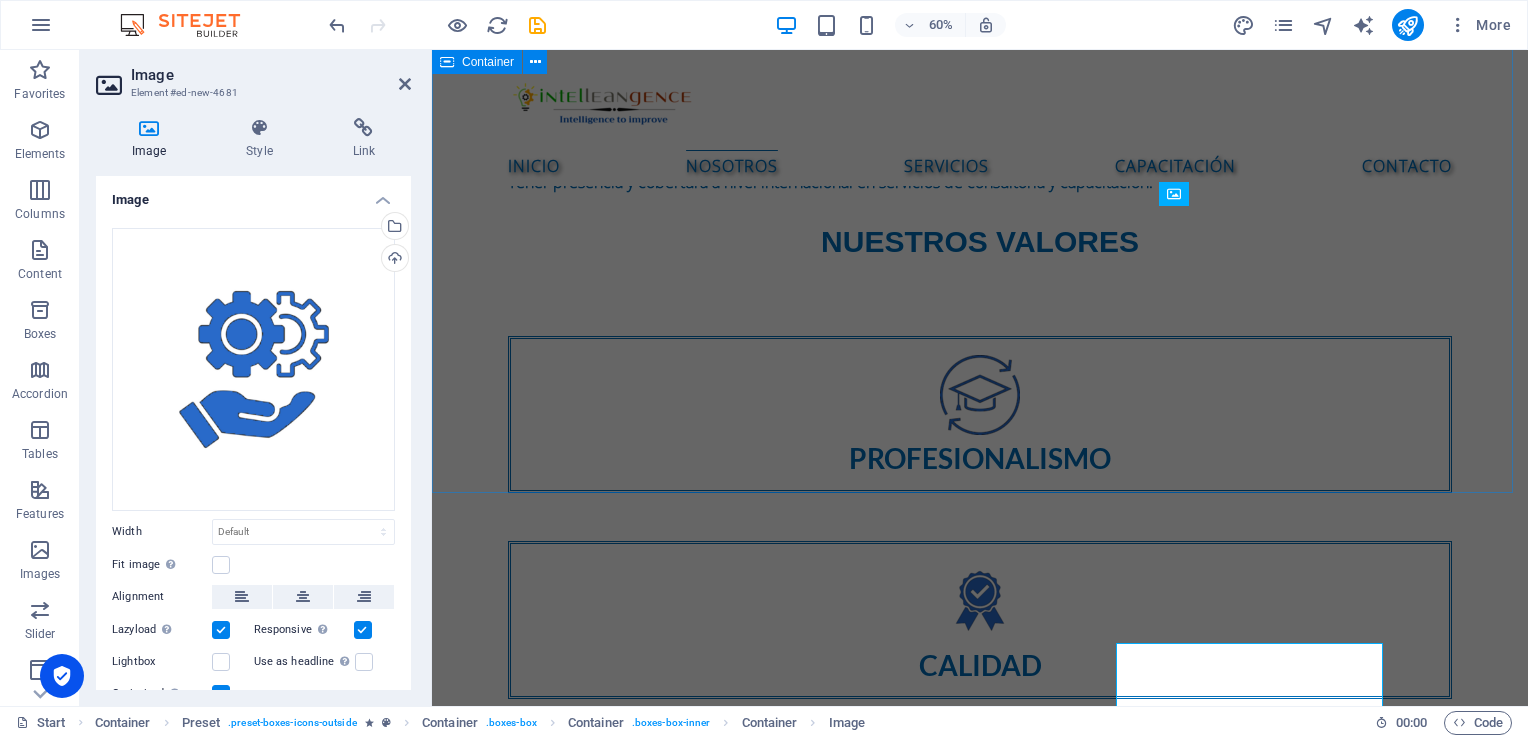 scroll, scrollTop: 1056, scrollLeft: 0, axis: vertical 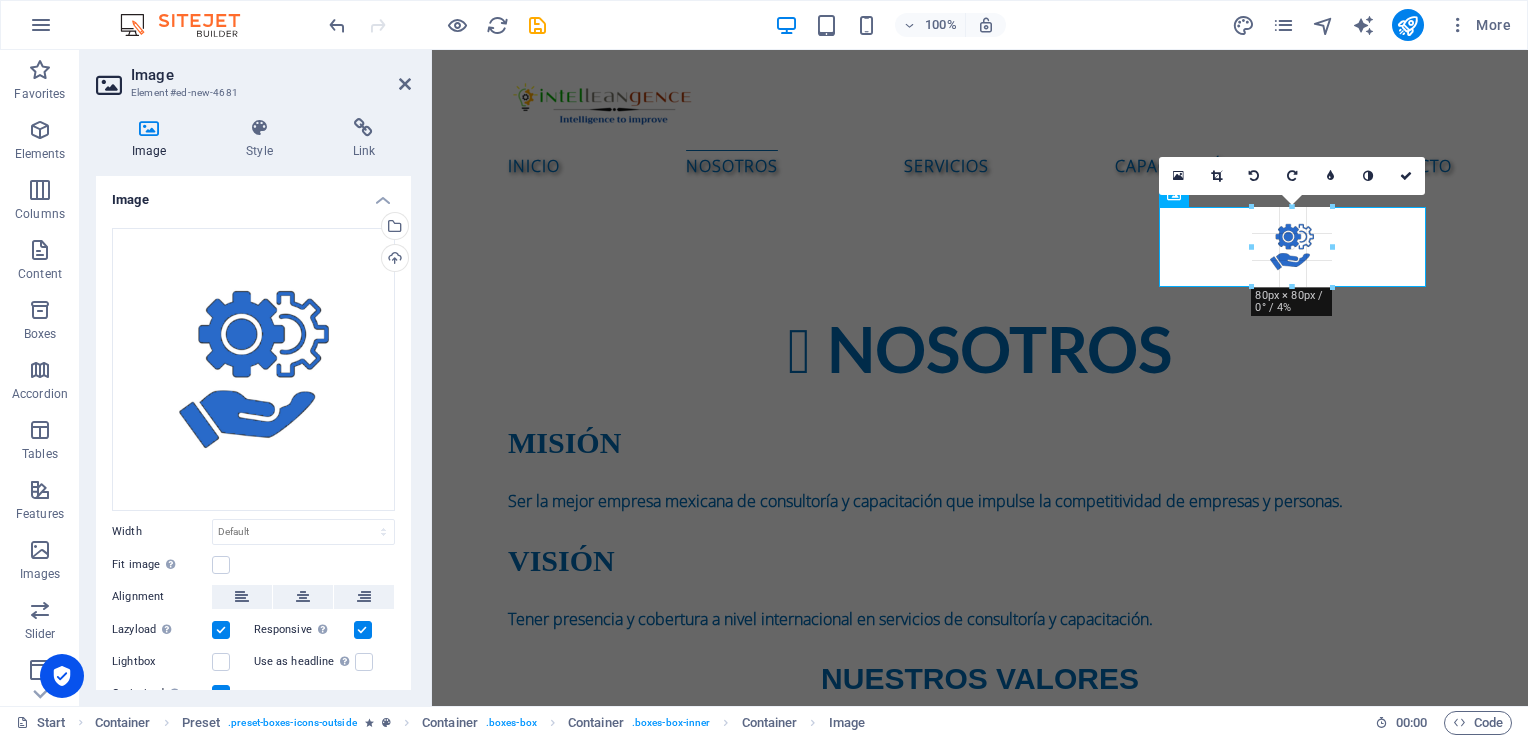 drag, startPoint x: 1290, startPoint y: 471, endPoint x: 1285, endPoint y: 284, distance: 187.06683 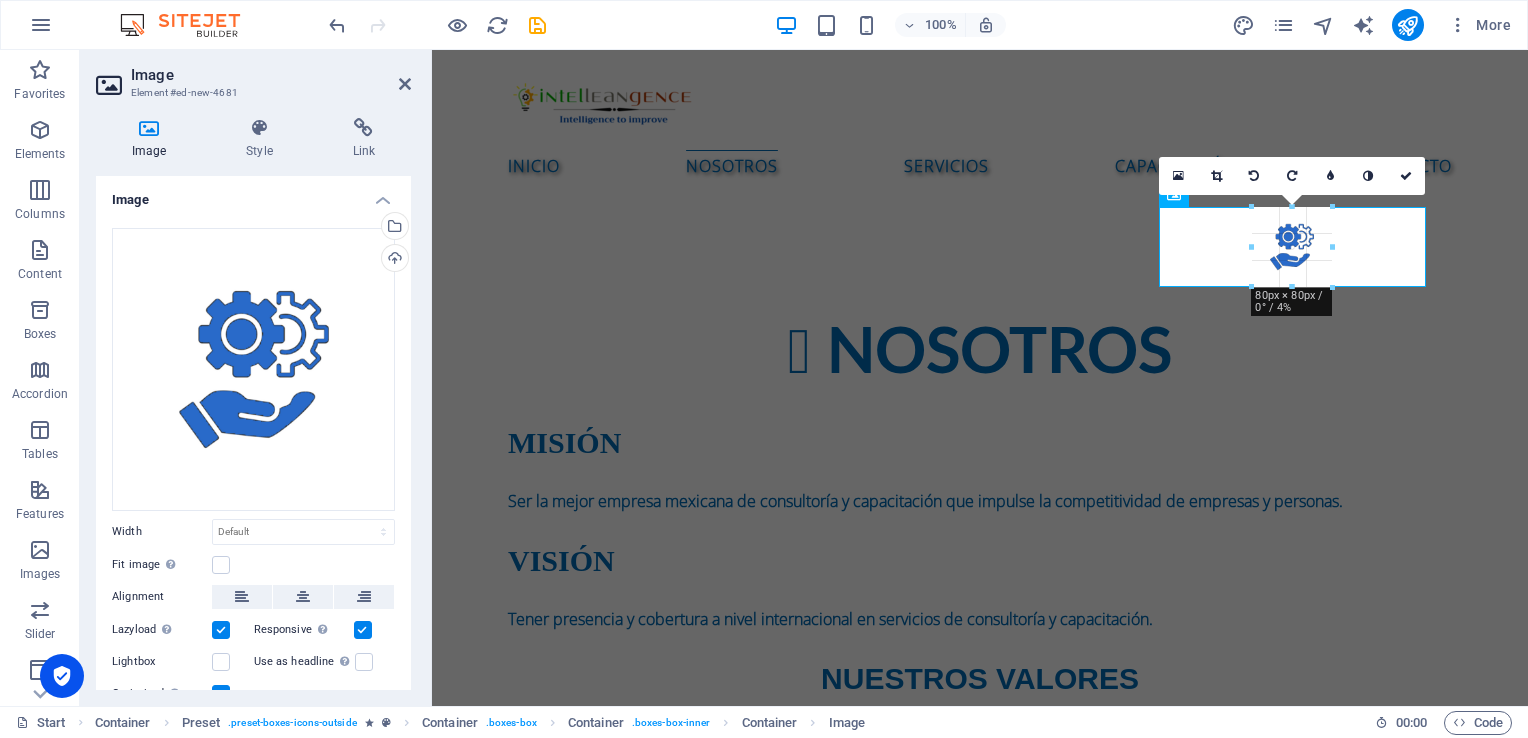 type on "80" 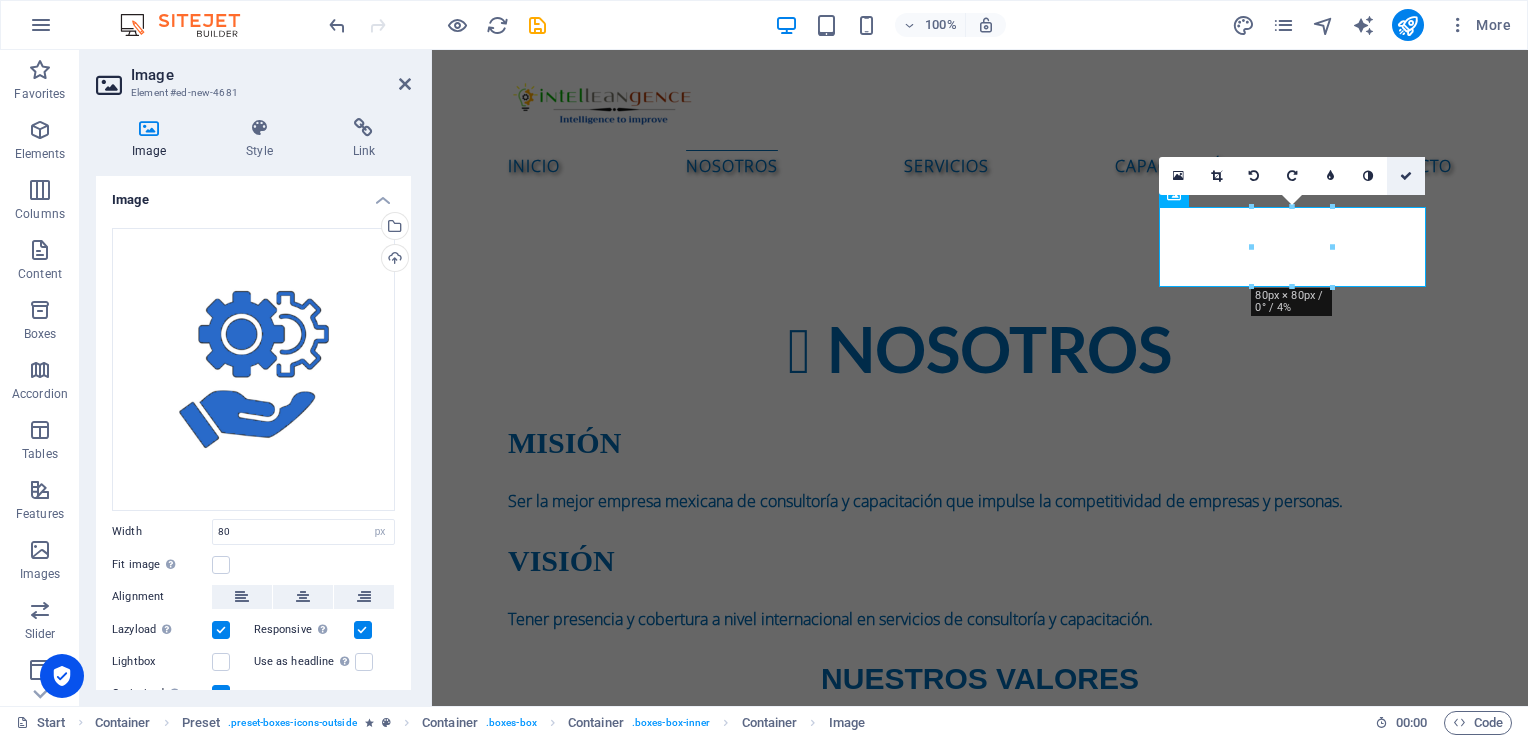 click at bounding box center (1406, 176) 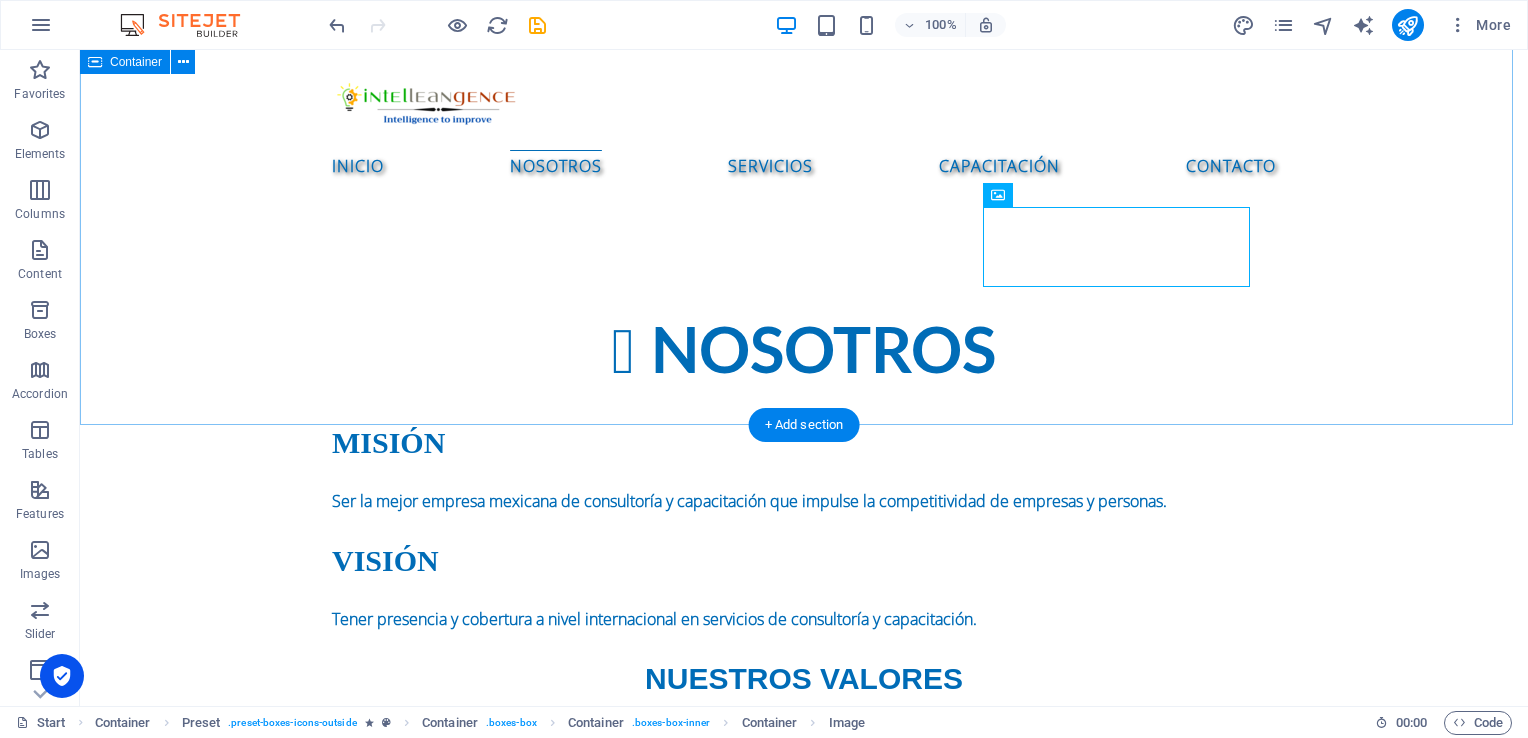 click on "NOSOTROS MISIÓN Ser la mejor empresa mexicana de consultoría y capacitación que impulse la competitividad de empresas y personas. VISIÓN Tener presencia y cobertura a nivel internacional en servicios de consultoría y capacitación. NUESTROS VALORES PROFESIONALISMO CALIDAD RESPONSABILIDAD" at bounding box center (804, 827) 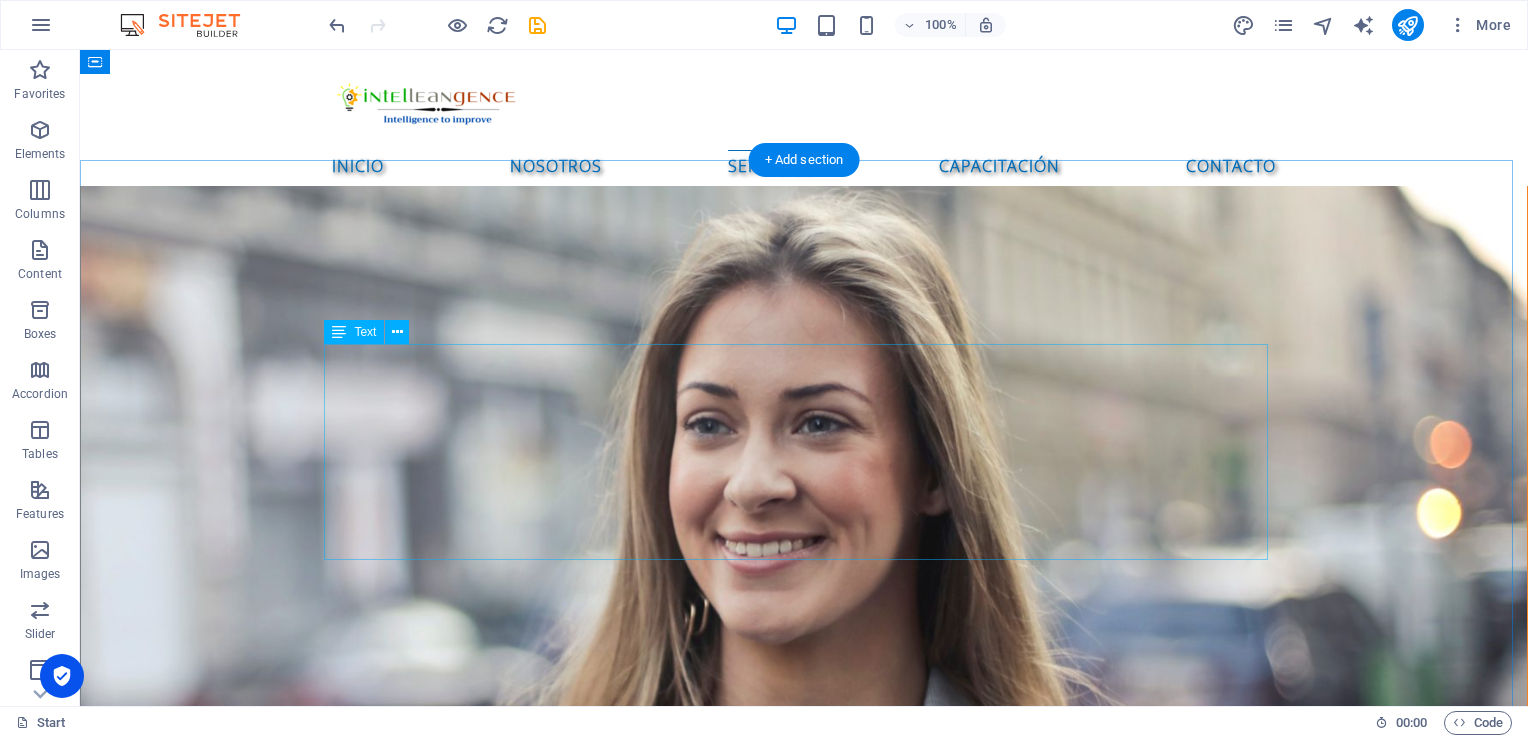 scroll, scrollTop: 3500, scrollLeft: 0, axis: vertical 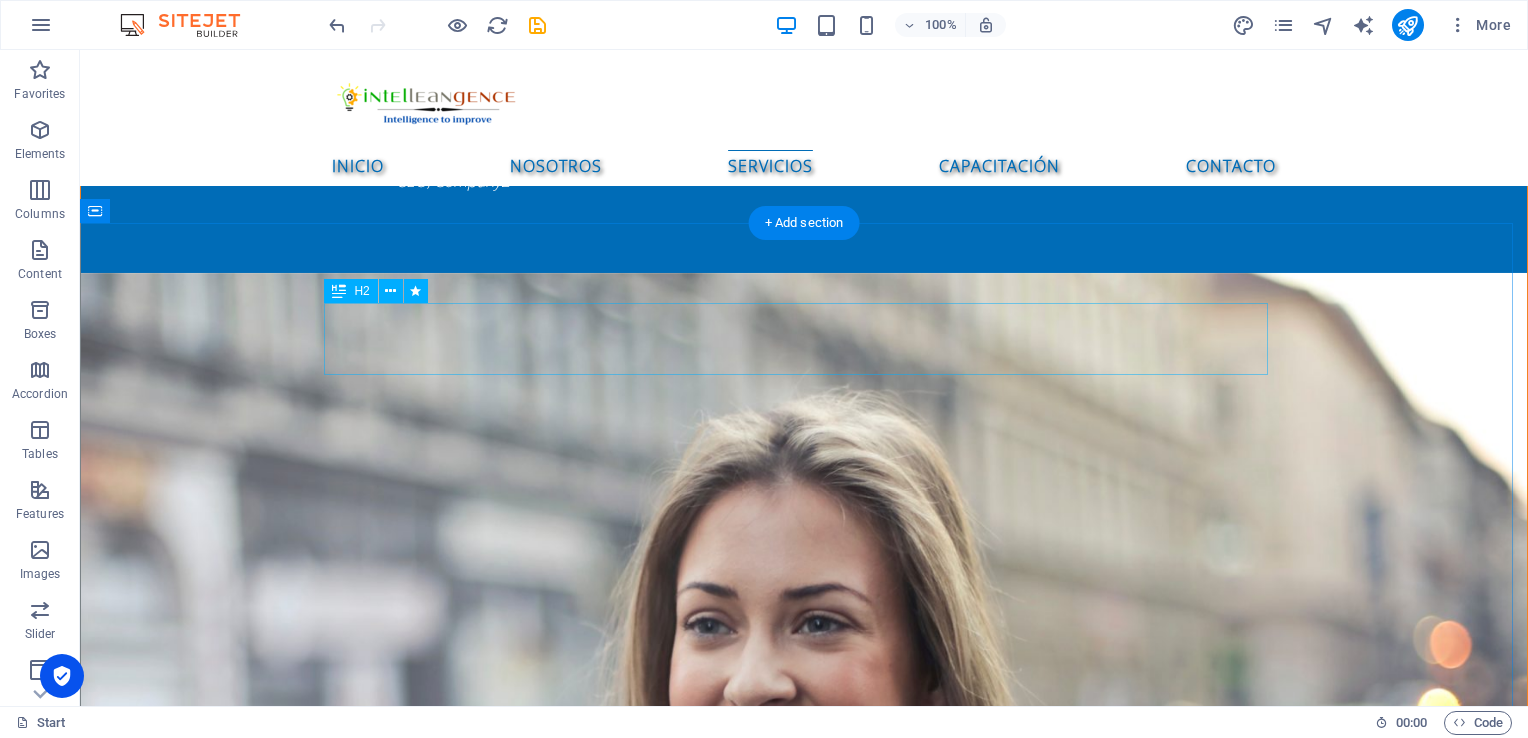 click on "Our Services" at bounding box center (804, 3768) 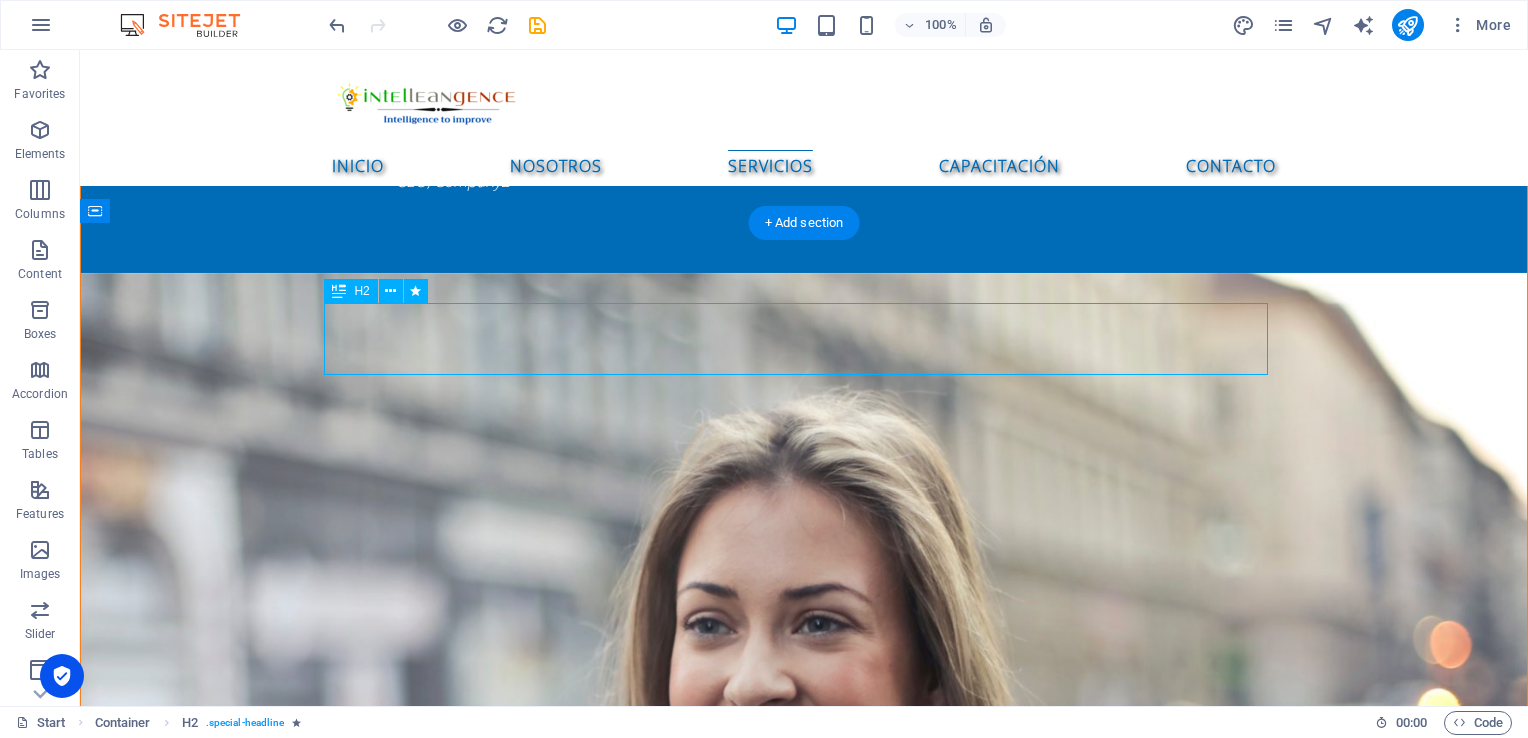 click on "Our Services" at bounding box center [804, 3768] 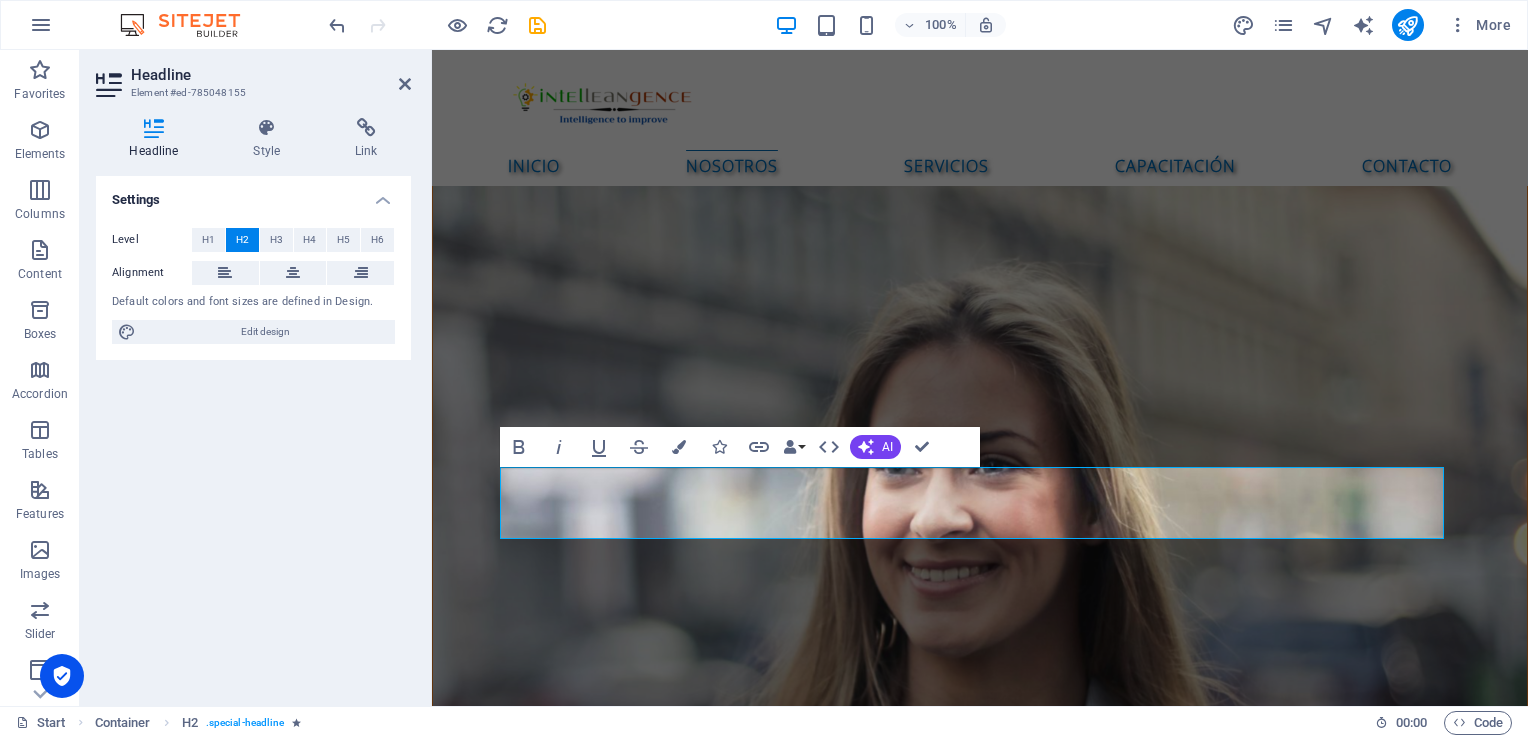 scroll, scrollTop: 3830, scrollLeft: 0, axis: vertical 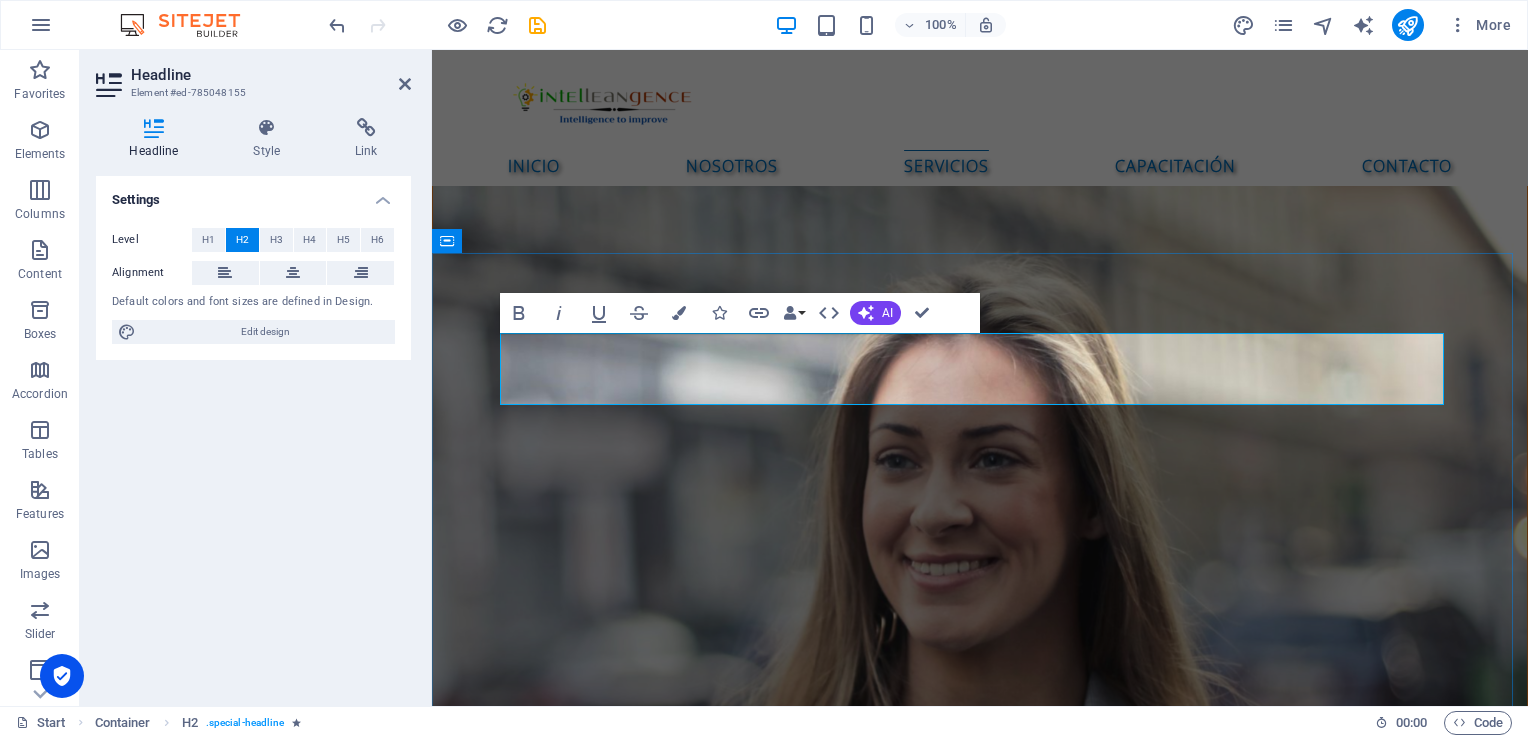 type 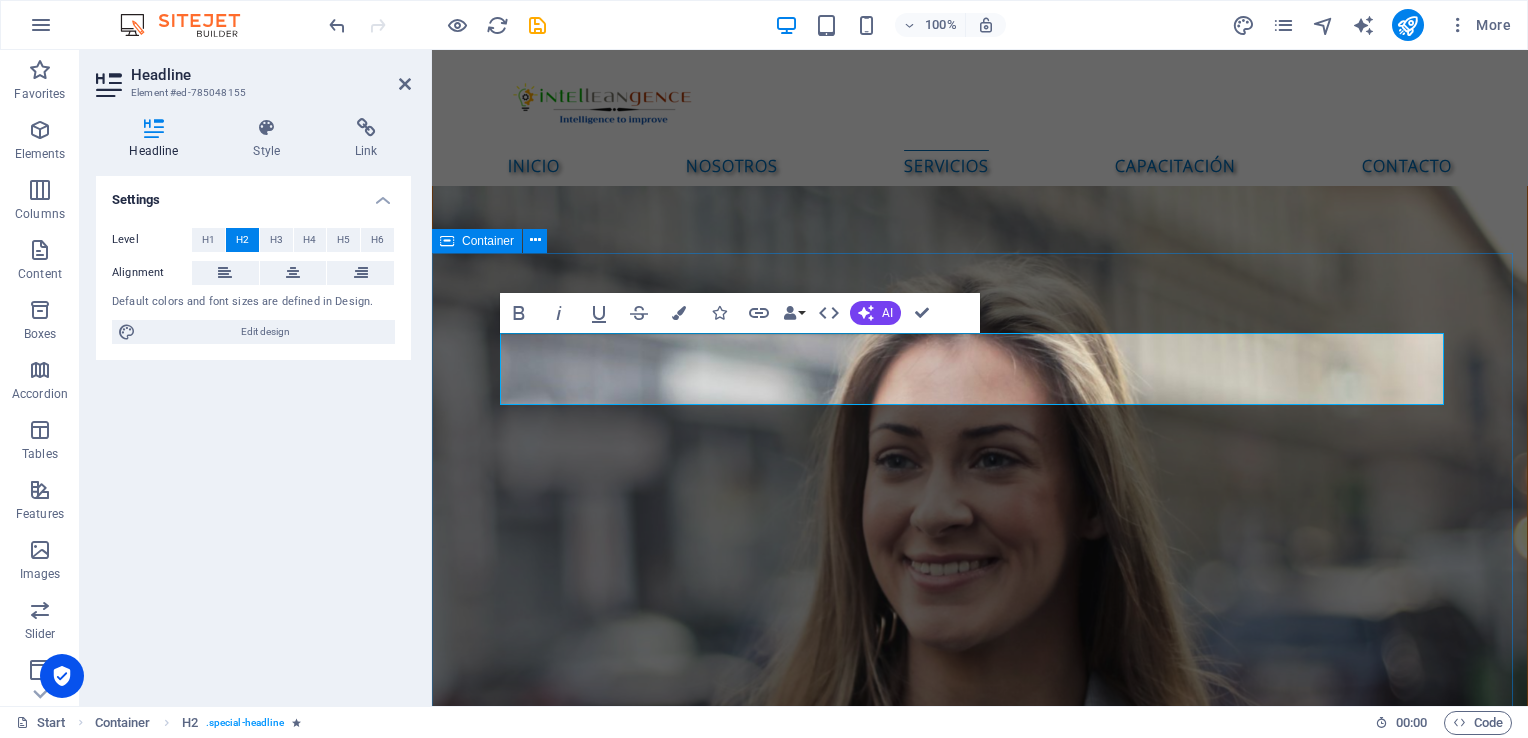 click on "SERVICIOS Lorem ipsum dolor sit amet, consetetur sadipscing elitr, sed diam nonumy eirmod tempor invidunt ut labore et dolore magna aliquyam erat, sed diam voluptua. At vero eos et accusam et justo duo dolores et ea rebum. Stet clita kasd gubergren, no sea takimata sanctus est Lorem ipsum dolor sit amet. Lorem ipsum dolor sit amet, consetetur sadipscing elitr, sed diam nonumy eirmod tempor invidunt ut labore et dolore magna aliquyam erat, sed diam voluptua. At vero eos et accusam et justo duo dolores et ea rebum. Stet clita kasd gubergren, no sea takimata sanctus est Lorem ipsum dolor sit amet.  Lorem ipsum dolor sit amet, consetetur sadipscing elitr, sed diam nonumy eirmod tempor invidunt ut labore et dolore magna aliquyam erat, sed diam voluptua. At vero eos et accusam et justo duo dolores et ea rebum. Stet clita kasd gubergren, no sea takimata sanctus est Lorem ipsum dolor sit amet. Ground shipping Lorem ipsum dolor sit amet, consectetur adipisicing elit. Veritatis, dolorem!   Read more Air shipping" at bounding box center [980, 5009] 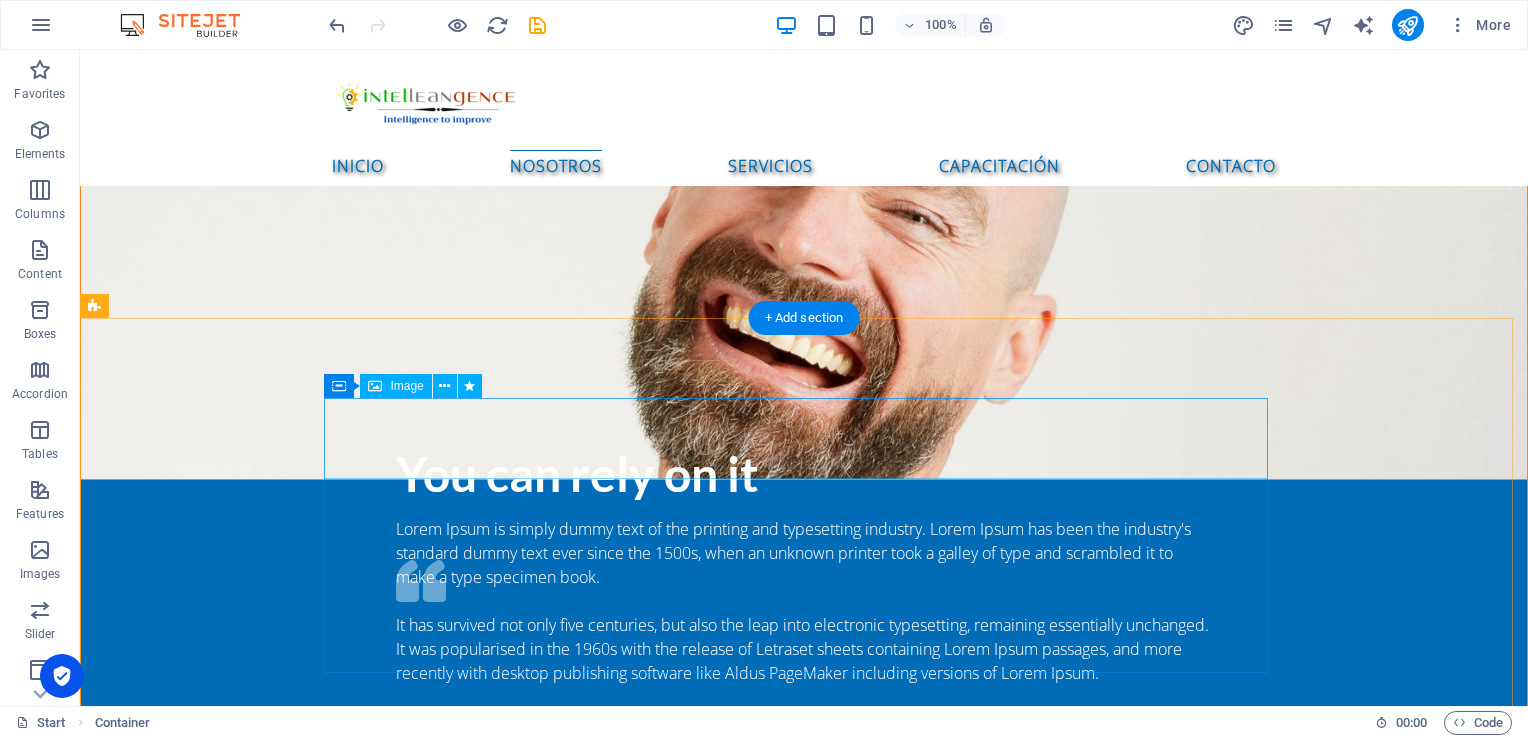 scroll, scrollTop: 2870, scrollLeft: 0, axis: vertical 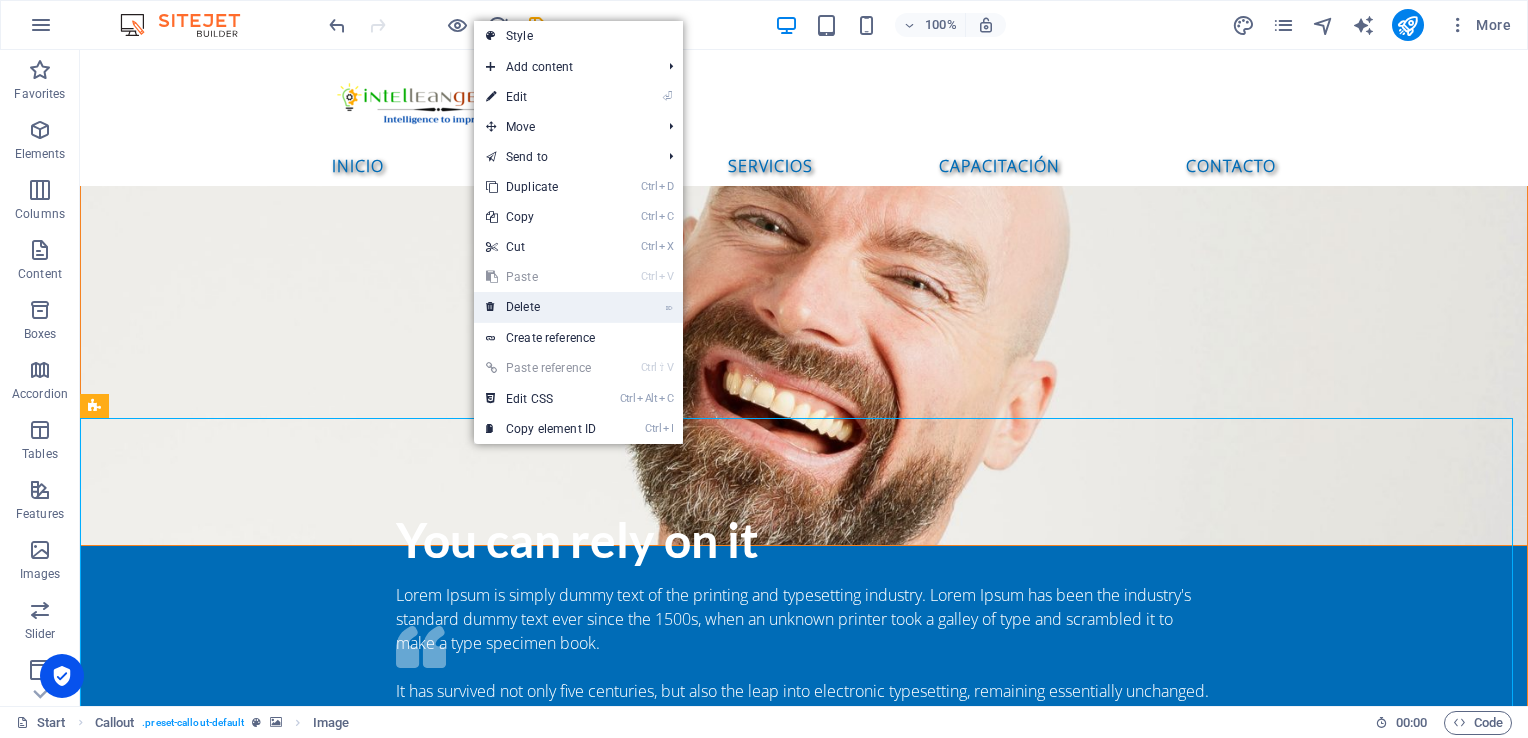 click on "⌦  Delete" at bounding box center [541, 307] 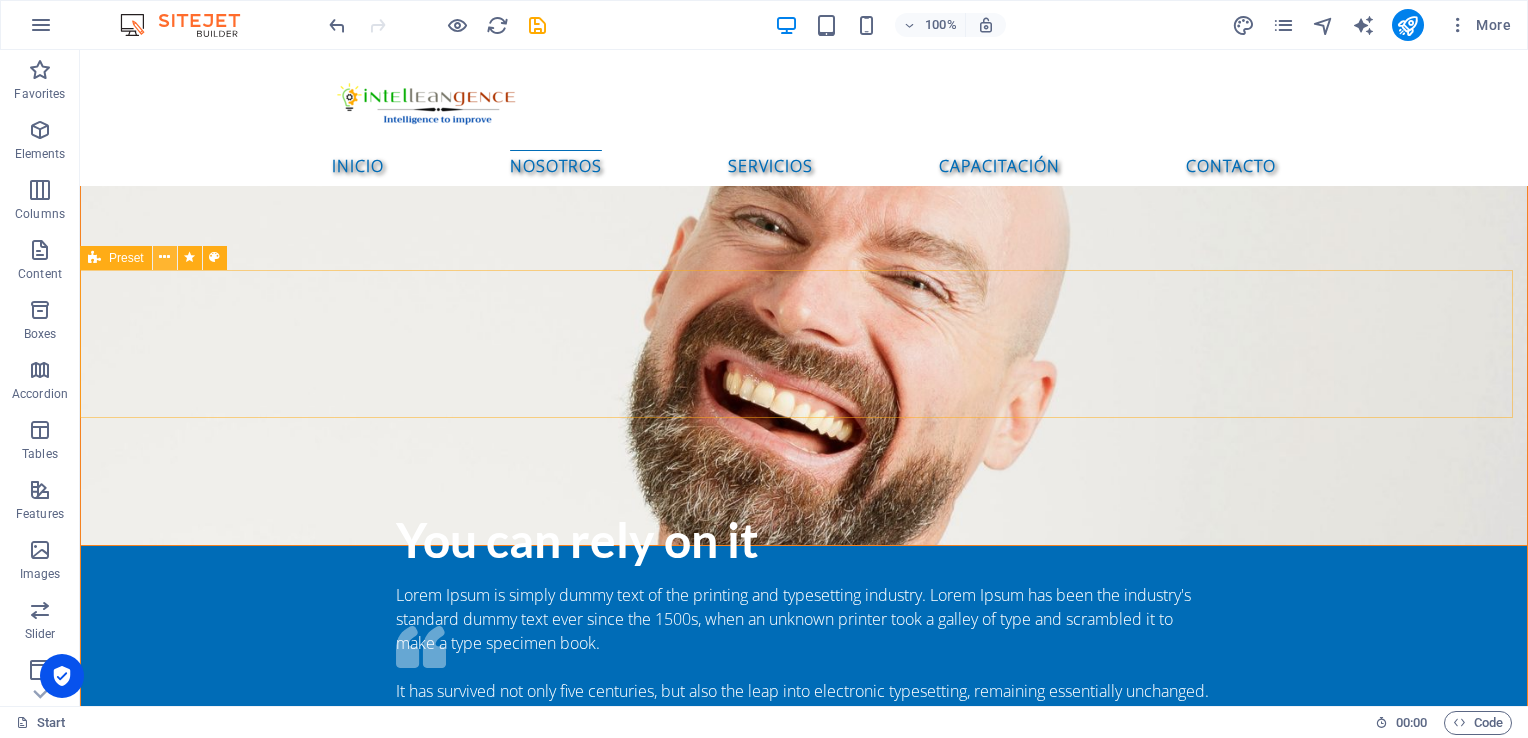 click at bounding box center (164, 257) 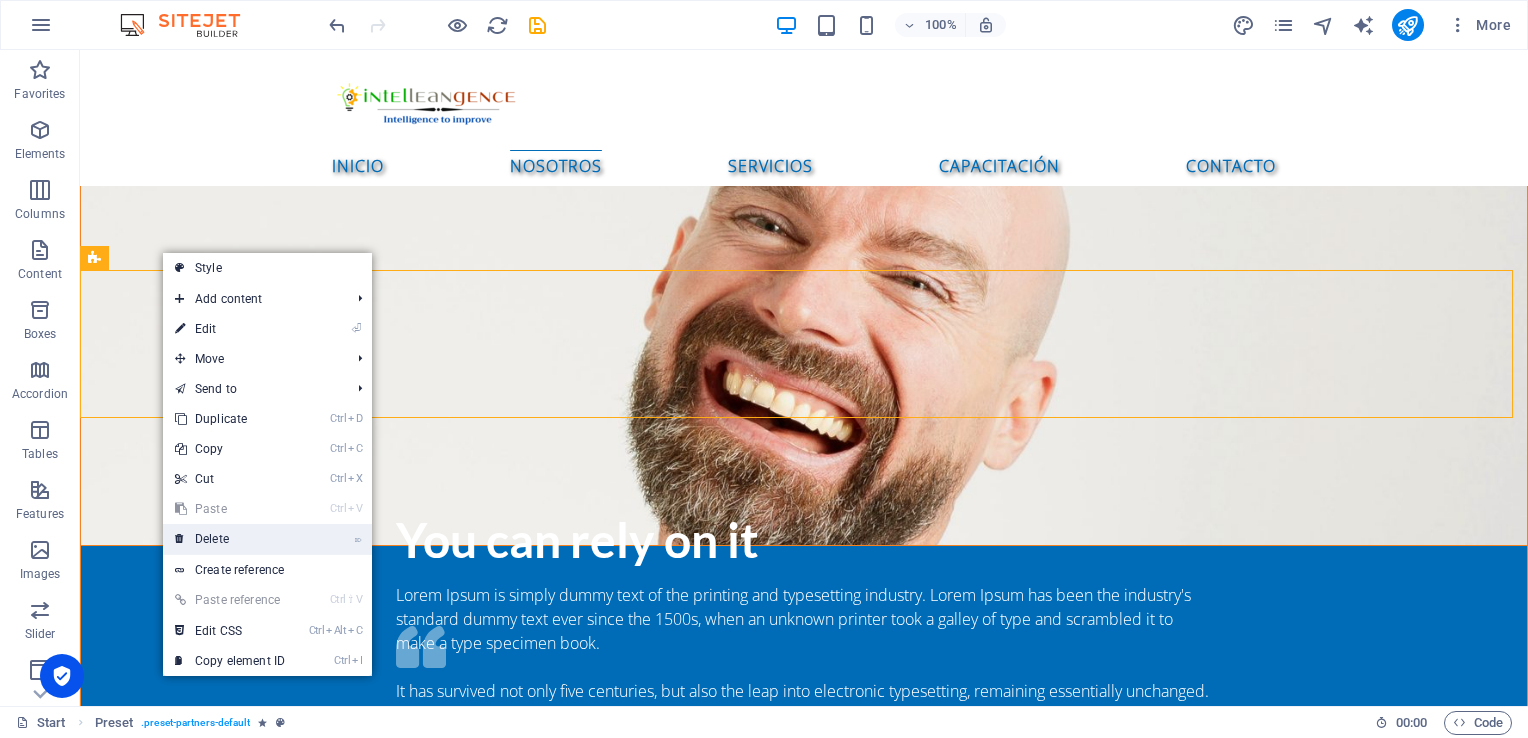 click on "⌦  Delete" at bounding box center (230, 539) 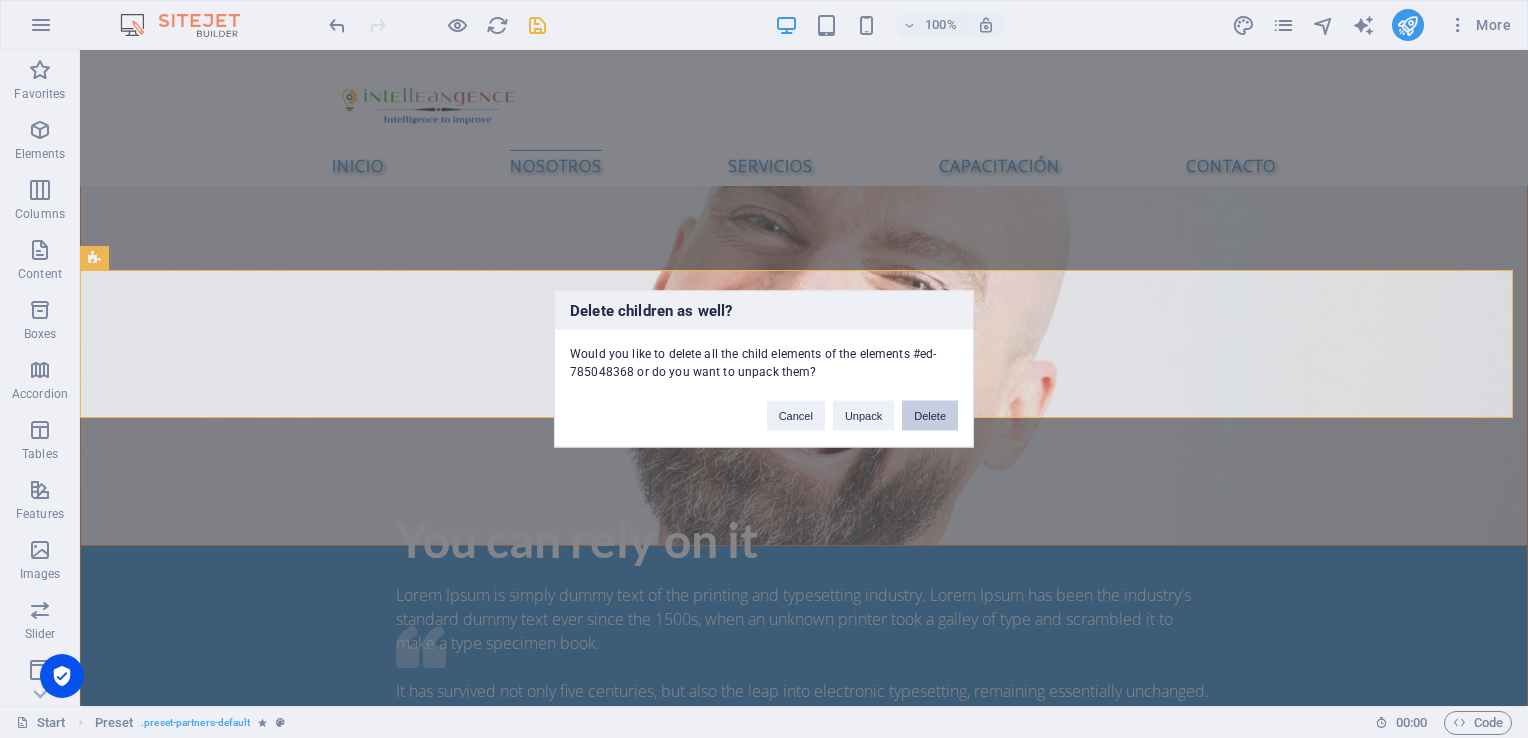 click on "Delete" at bounding box center (930, 416) 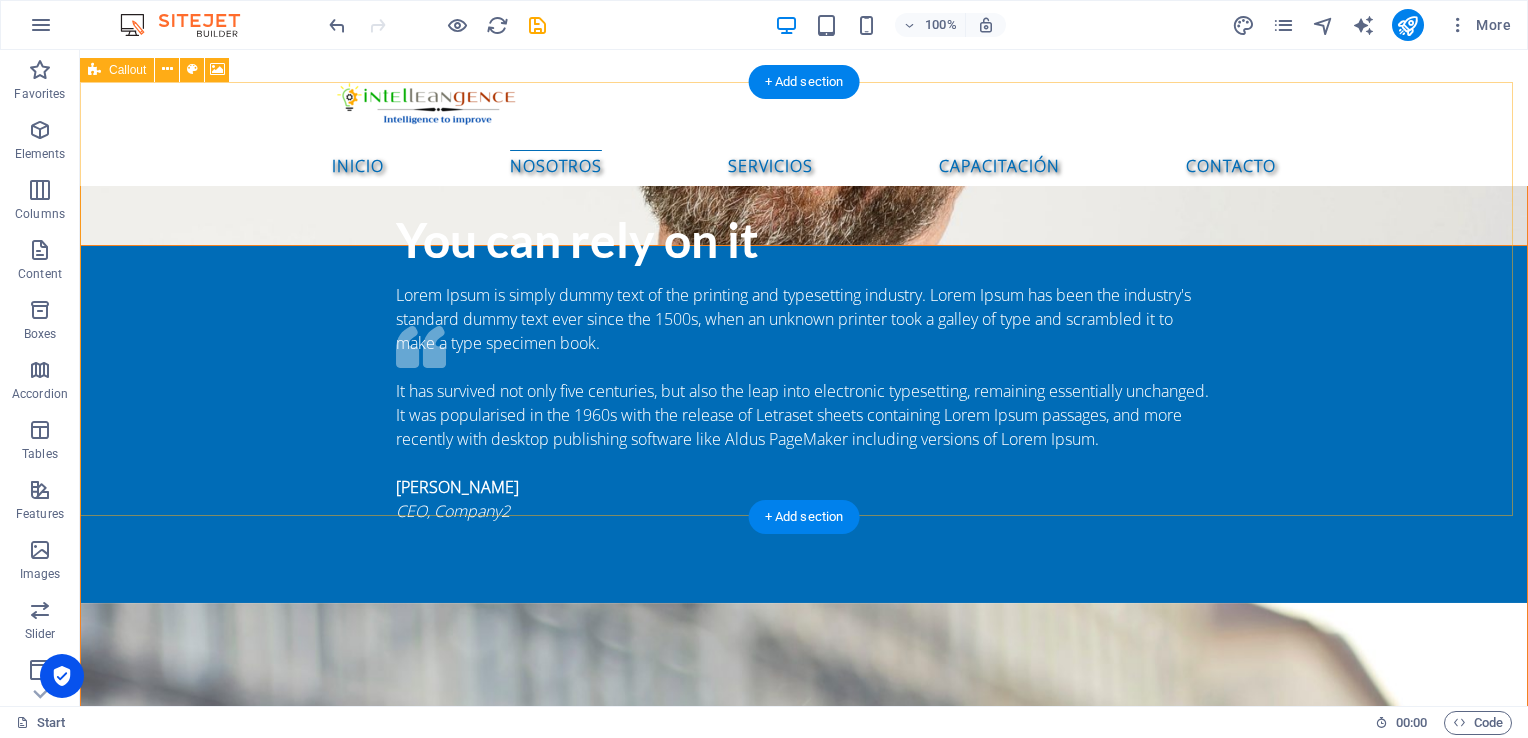 scroll, scrollTop: 2770, scrollLeft: 0, axis: vertical 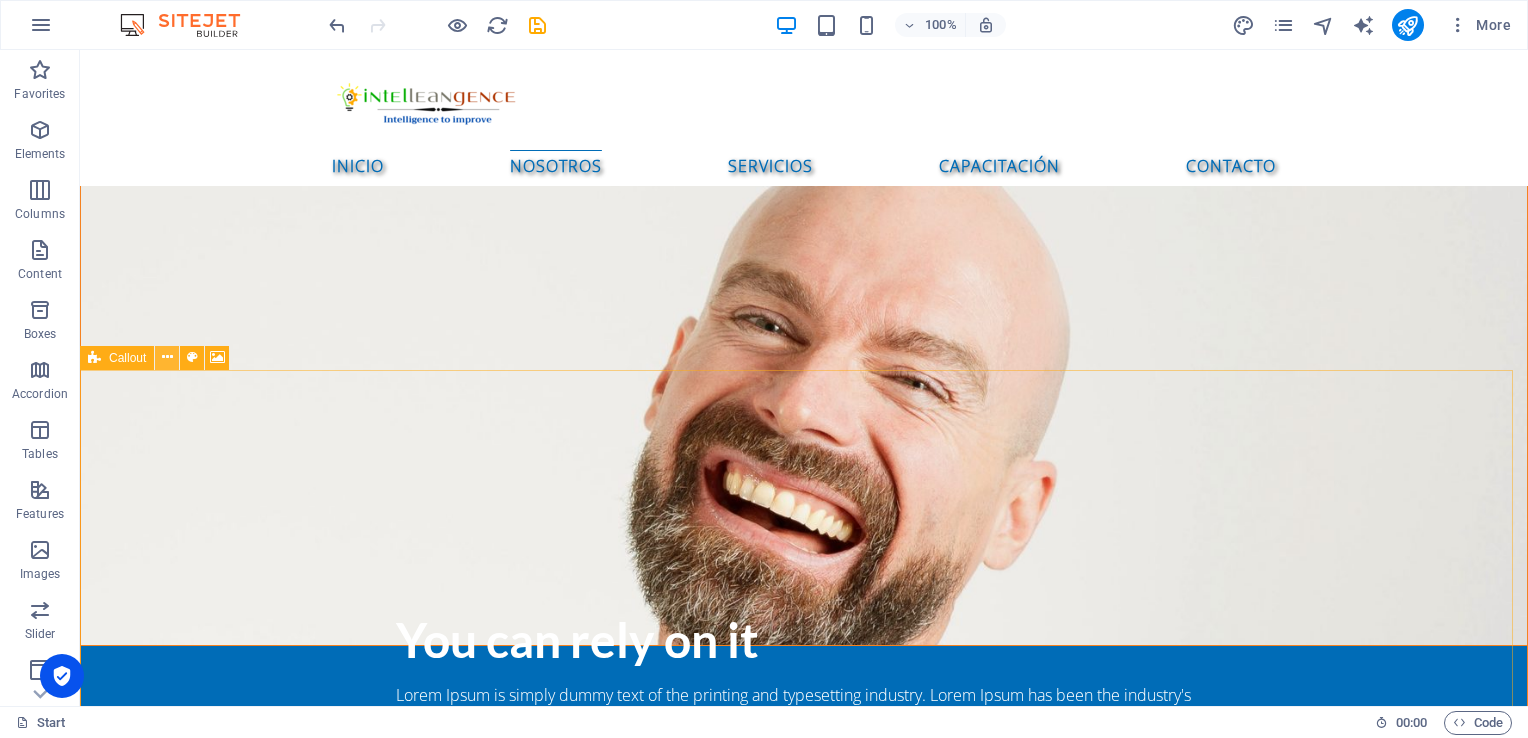click at bounding box center [167, 357] 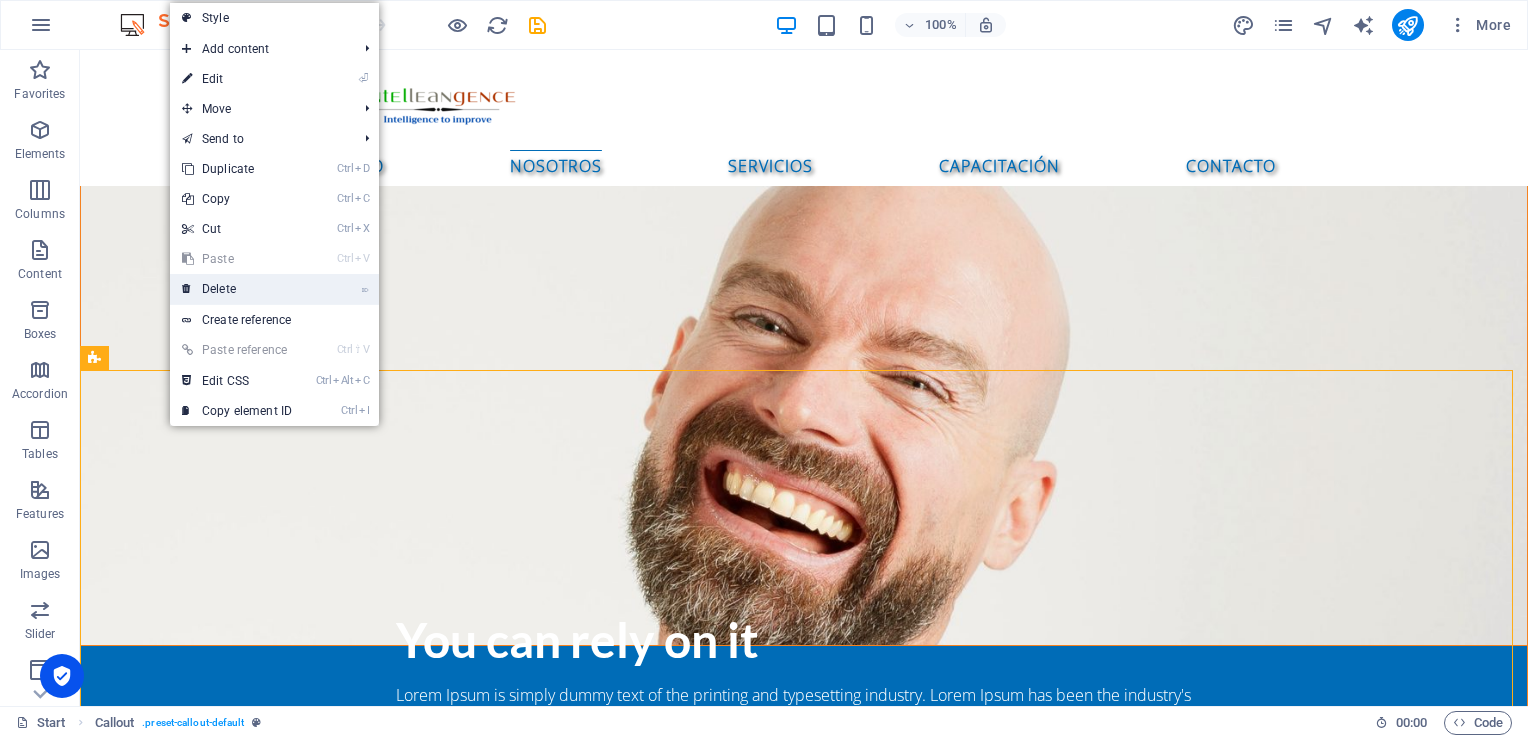 click on "⌦  Delete" at bounding box center [237, 289] 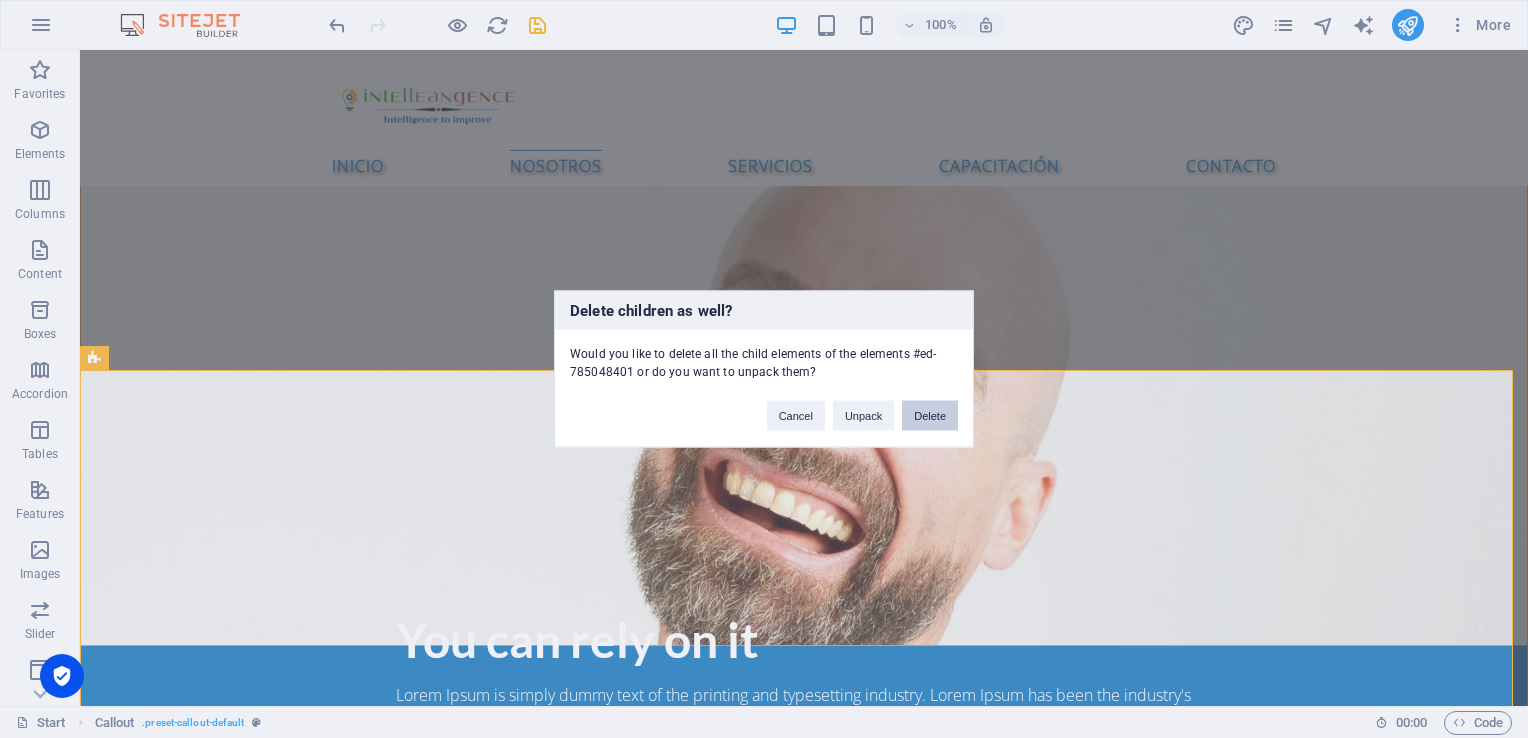 click on "Delete" at bounding box center (930, 416) 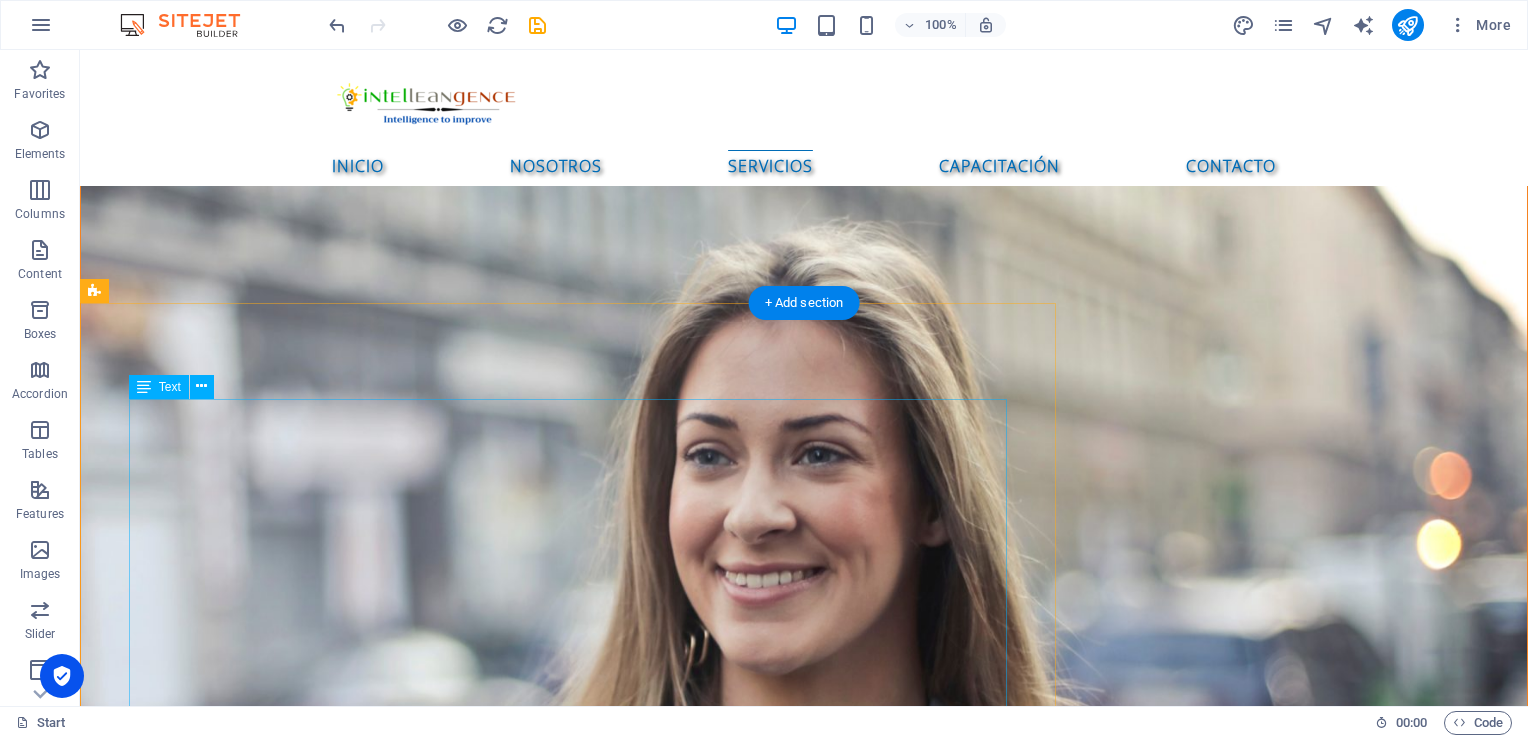 scroll, scrollTop: 3670, scrollLeft: 0, axis: vertical 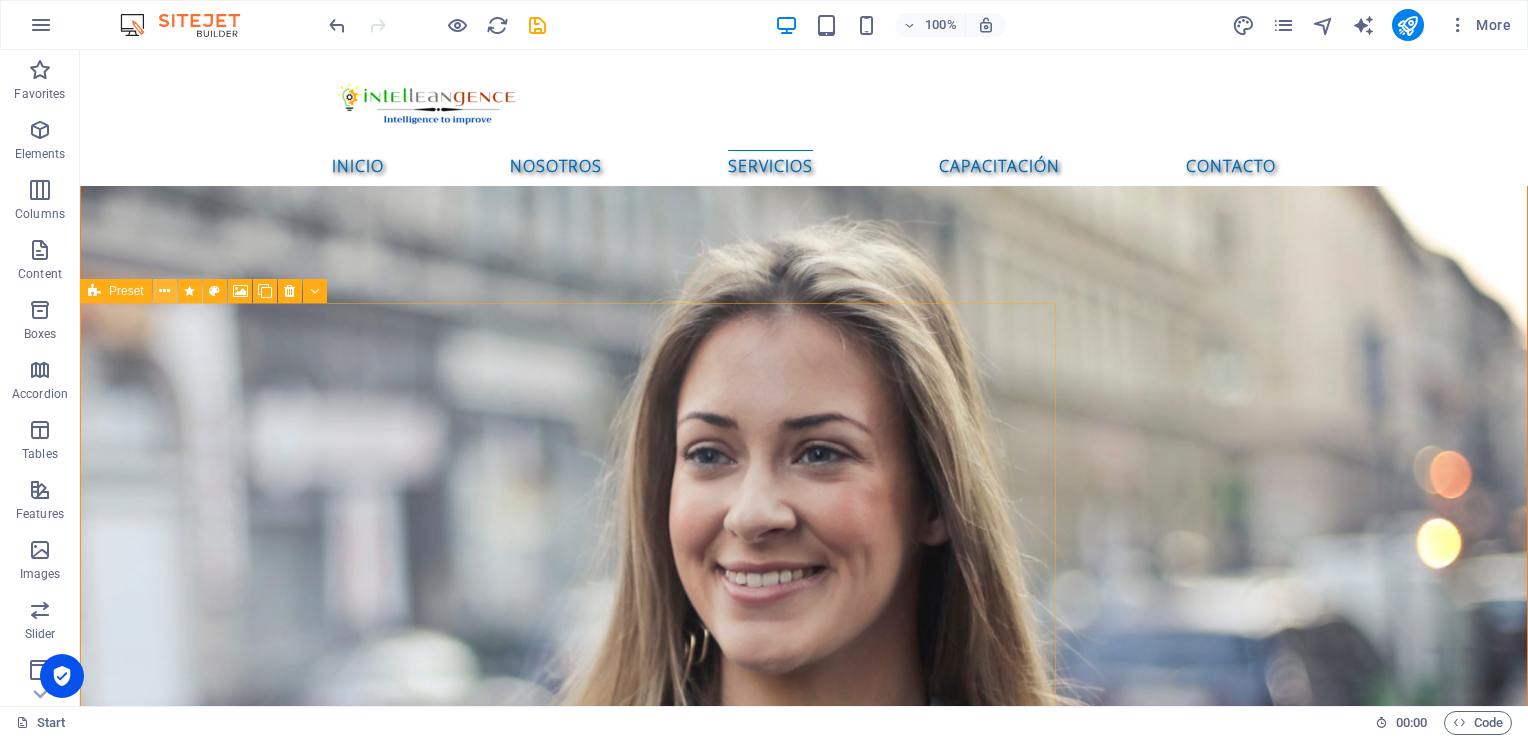 click at bounding box center [164, 291] 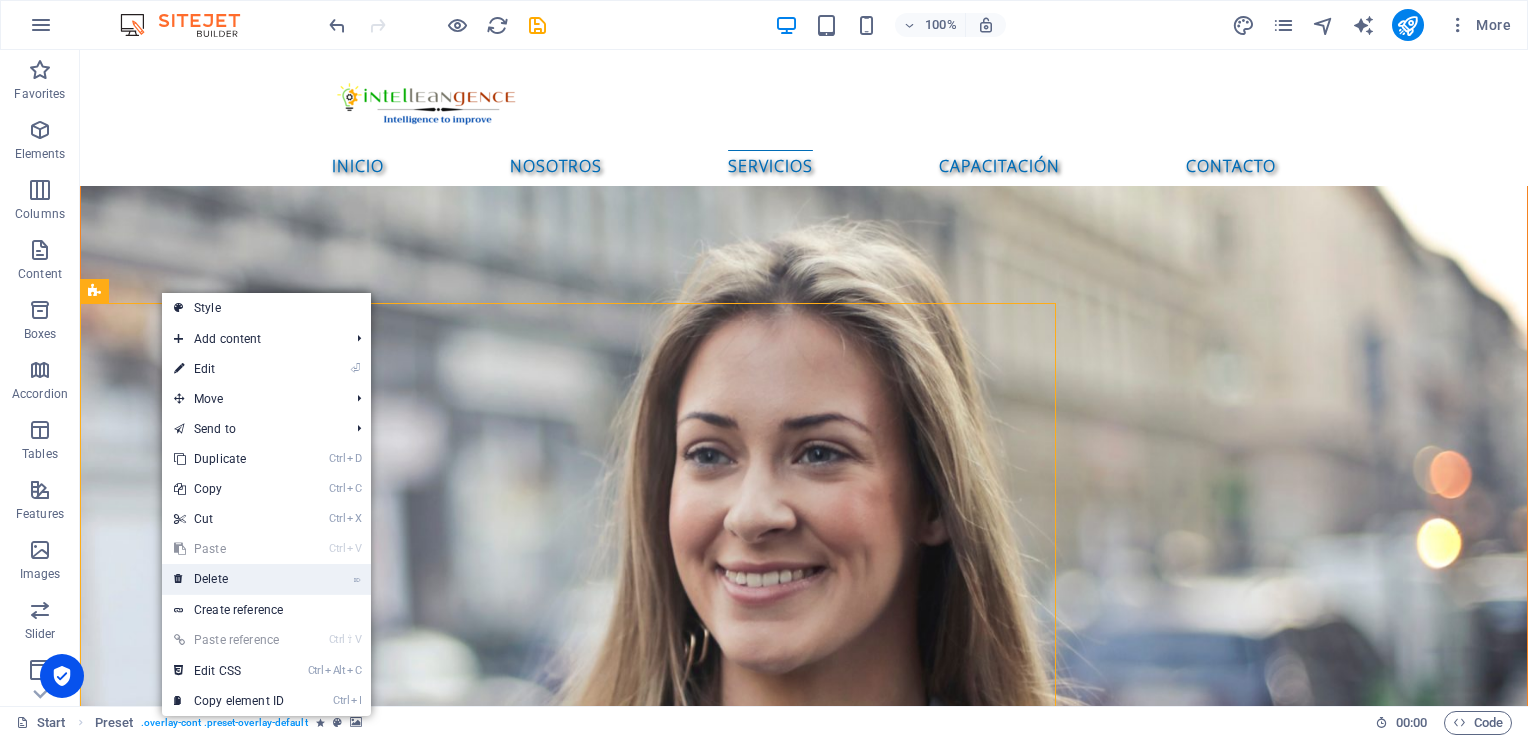 click on "⌦  Delete" at bounding box center (229, 579) 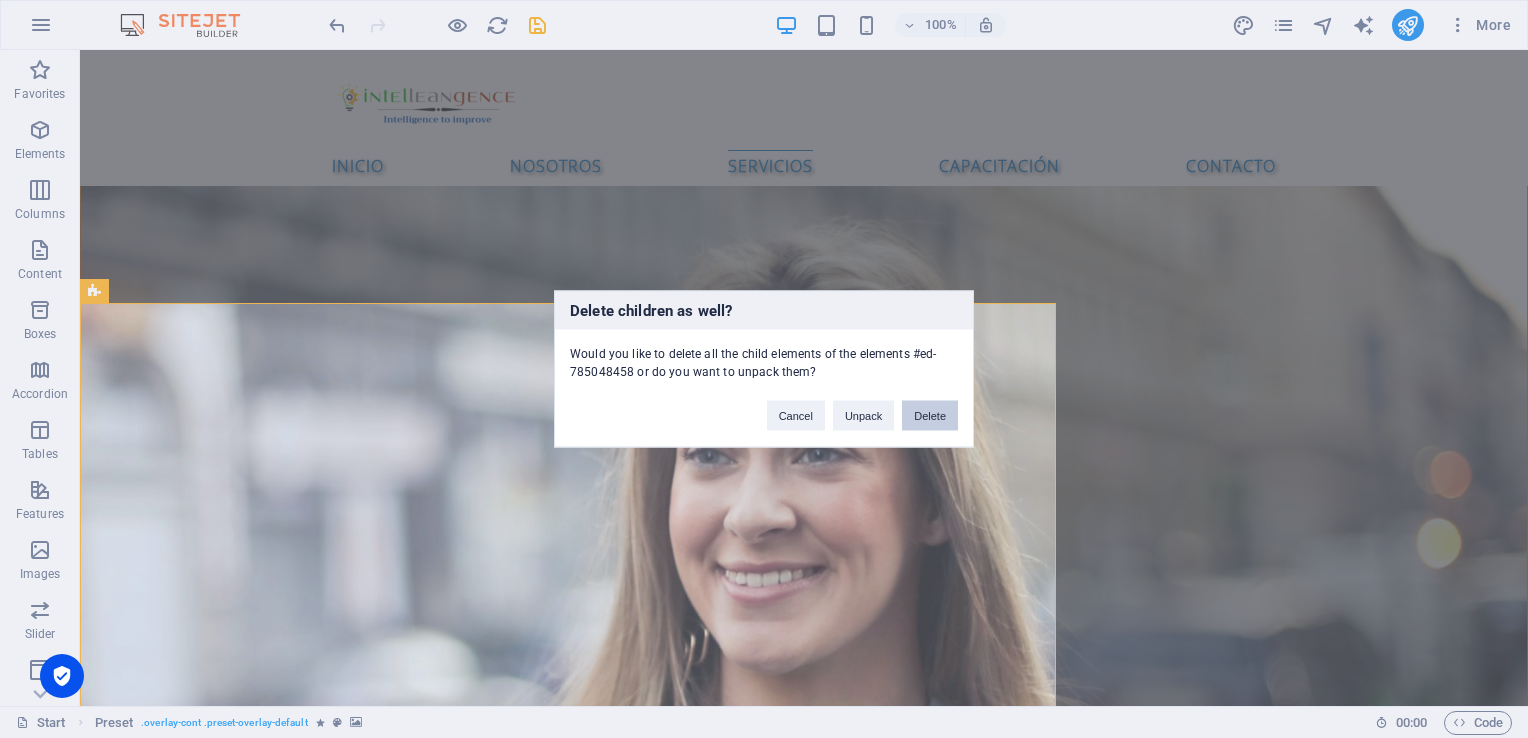 click on "Delete" at bounding box center (930, 416) 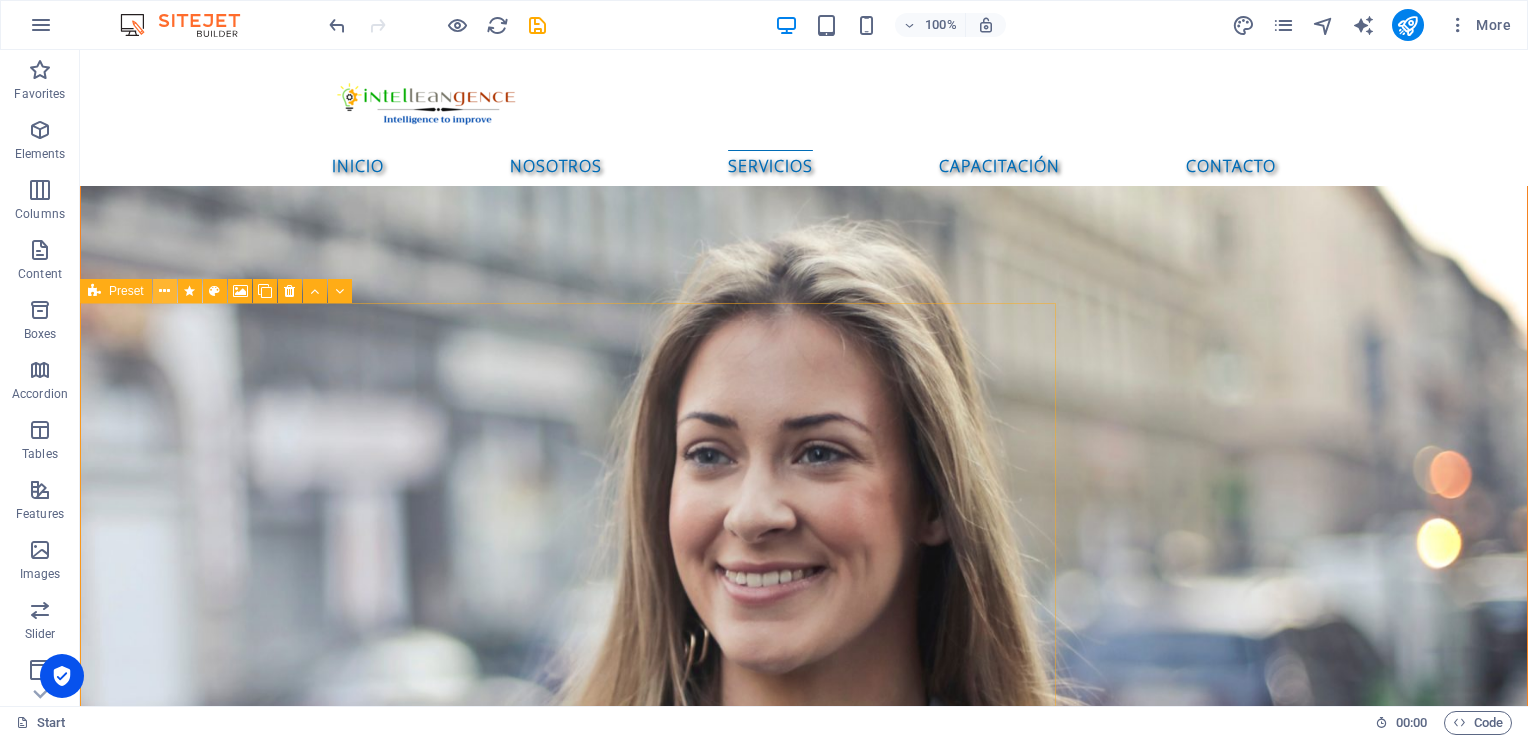 click at bounding box center (164, 291) 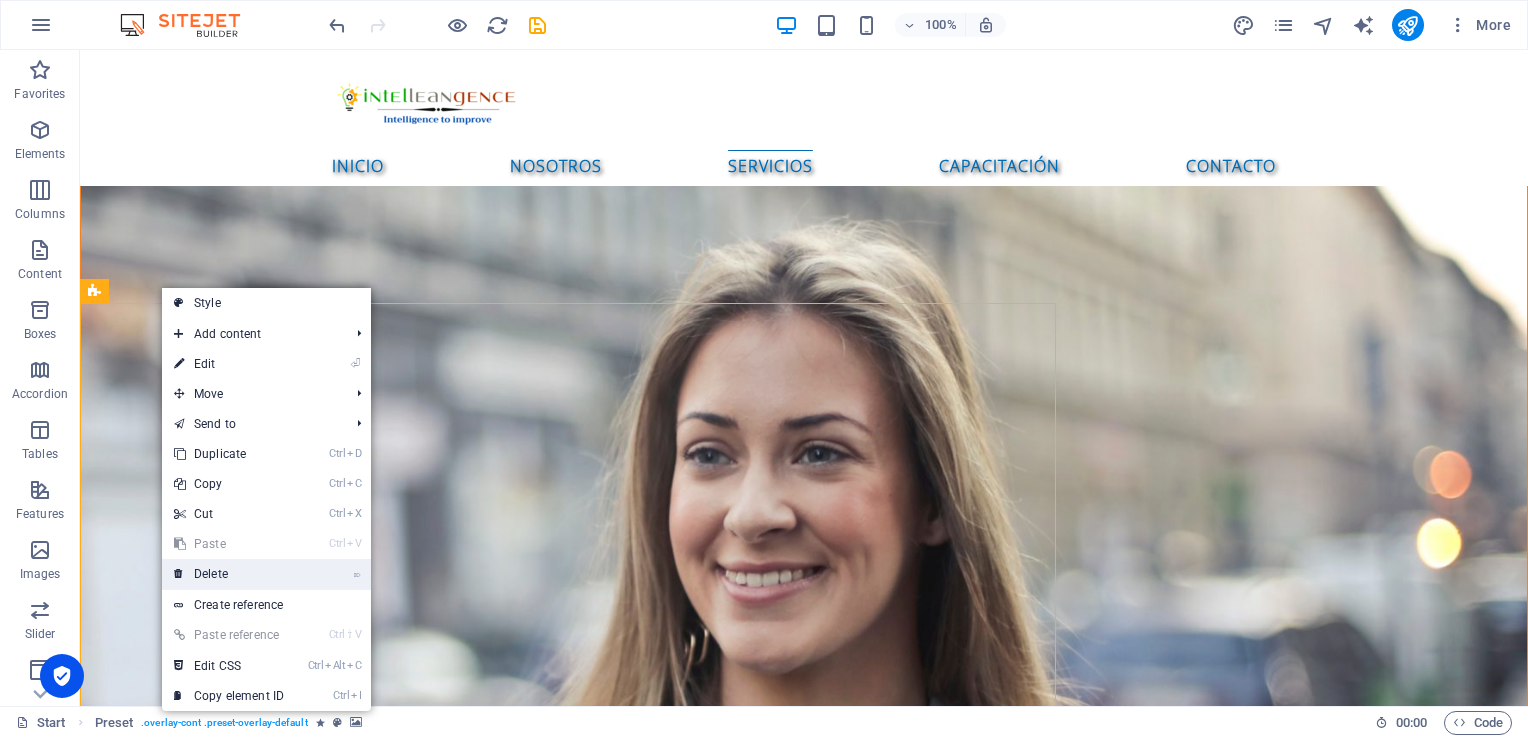 click on "⌦  Delete" at bounding box center (229, 574) 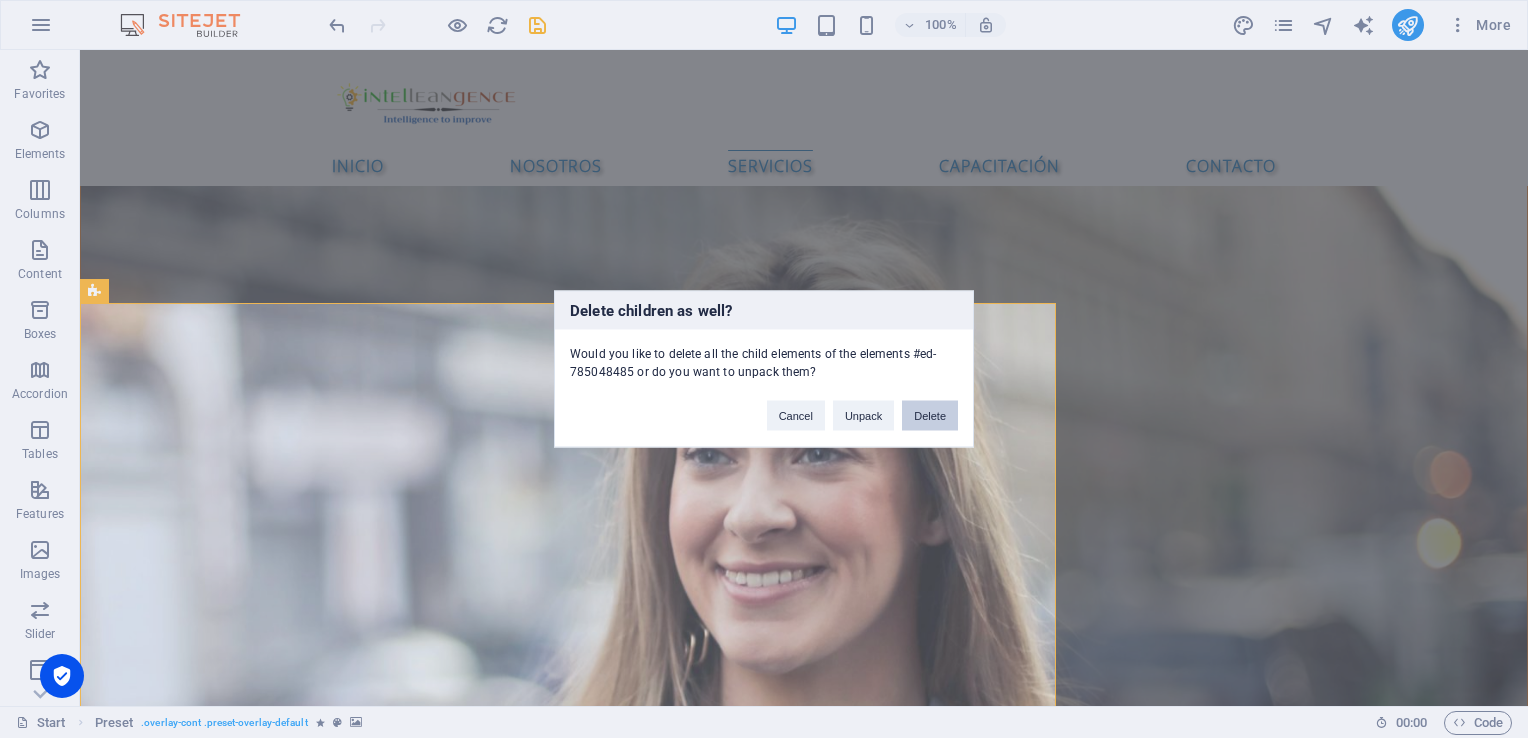 click on "Delete" at bounding box center [930, 416] 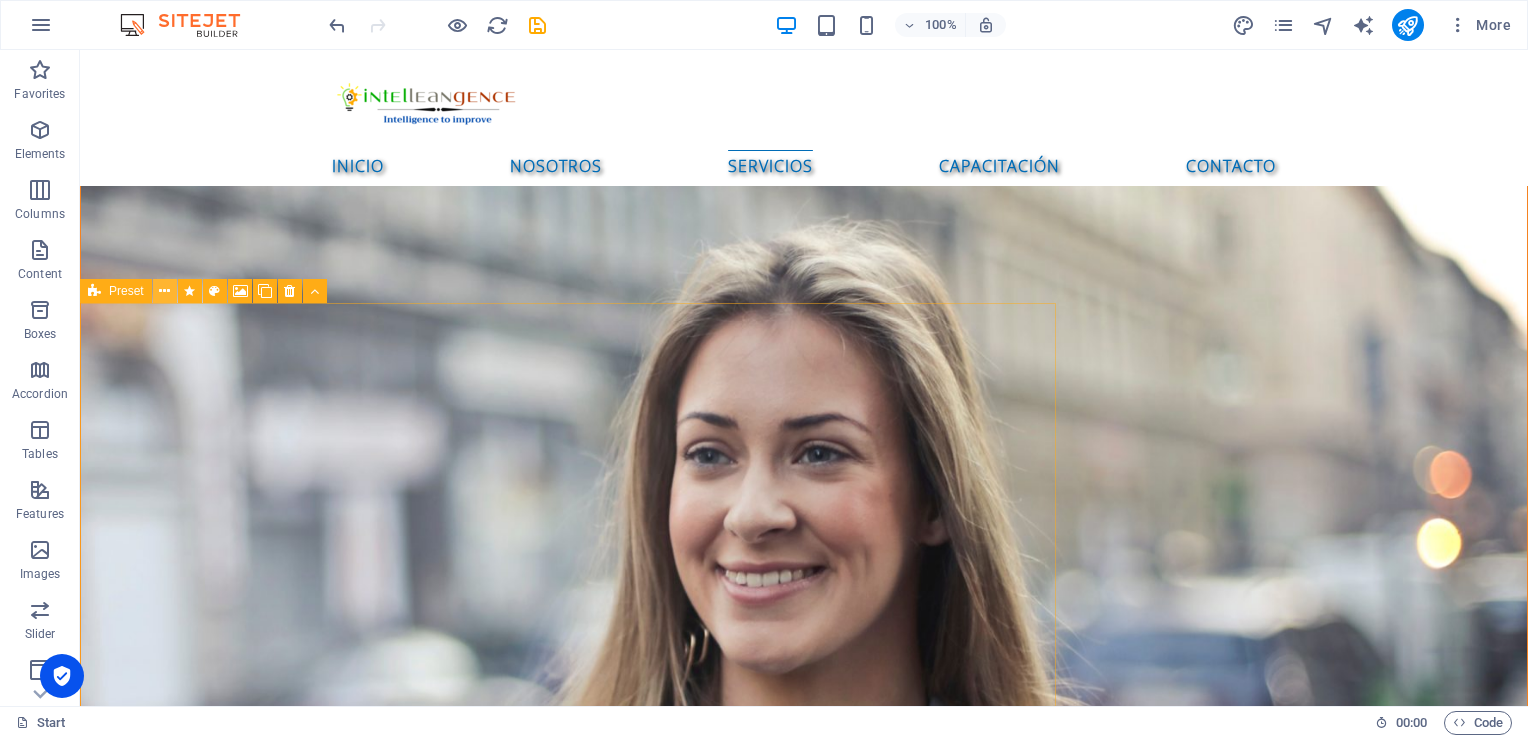 click at bounding box center [164, 291] 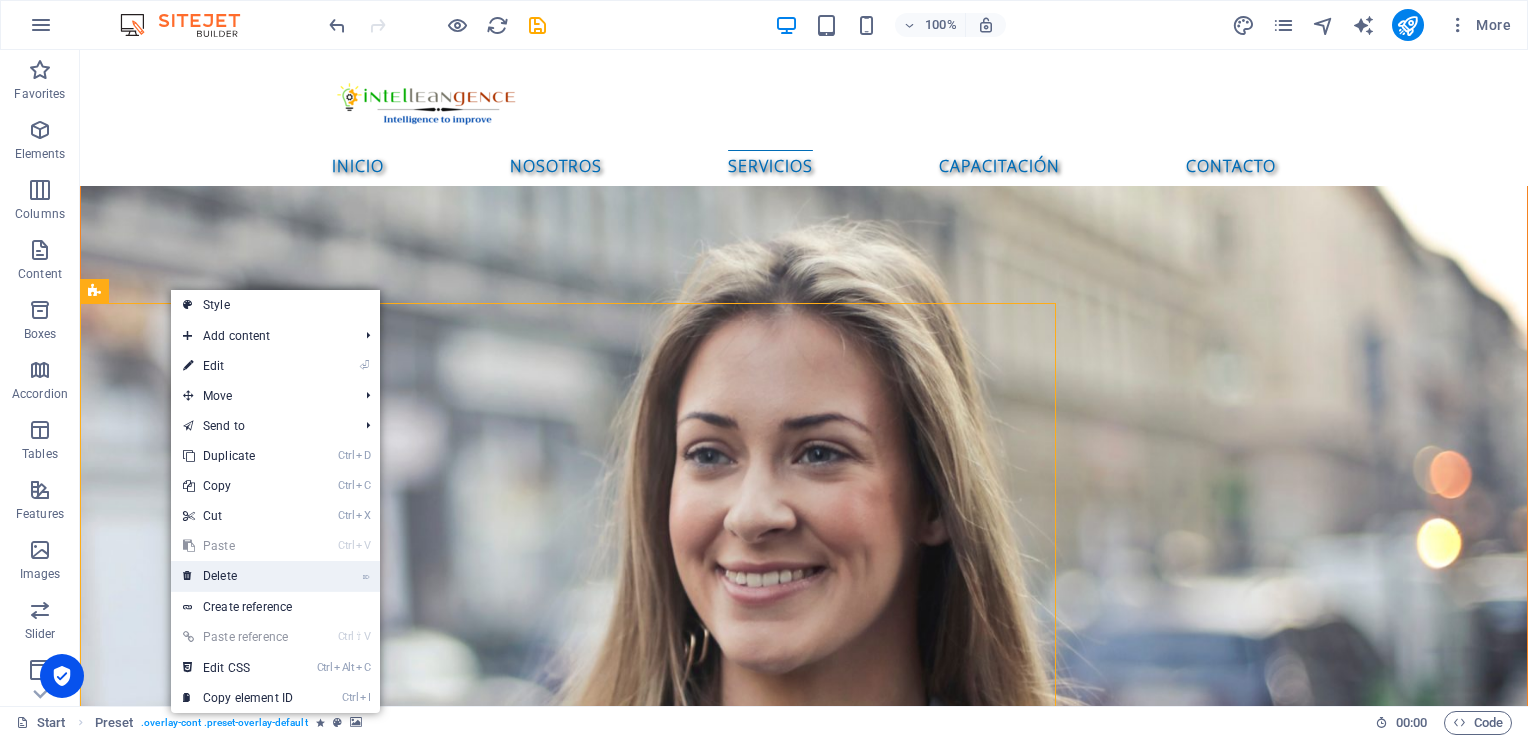 click on "⌦  Delete" at bounding box center [238, 576] 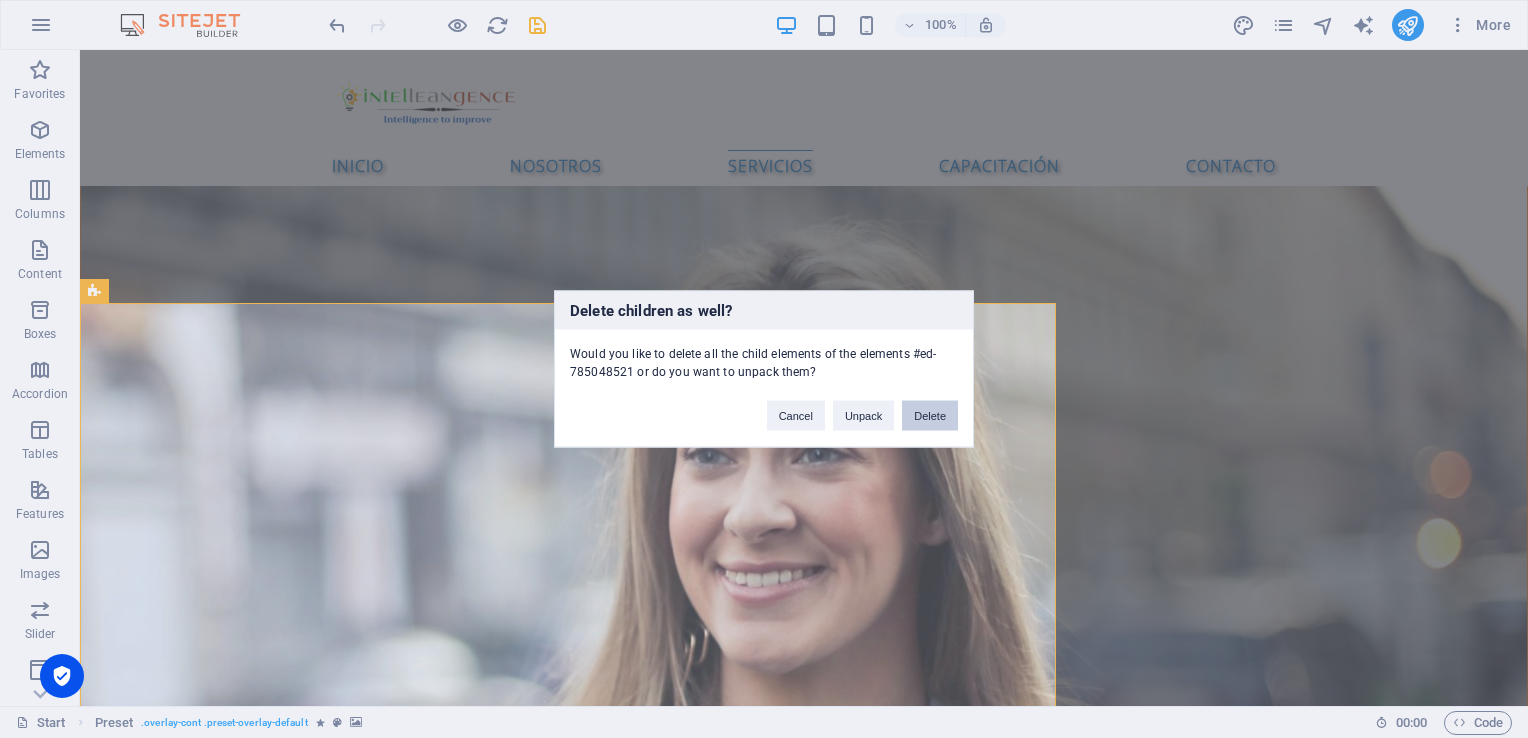 click on "Delete" at bounding box center [930, 416] 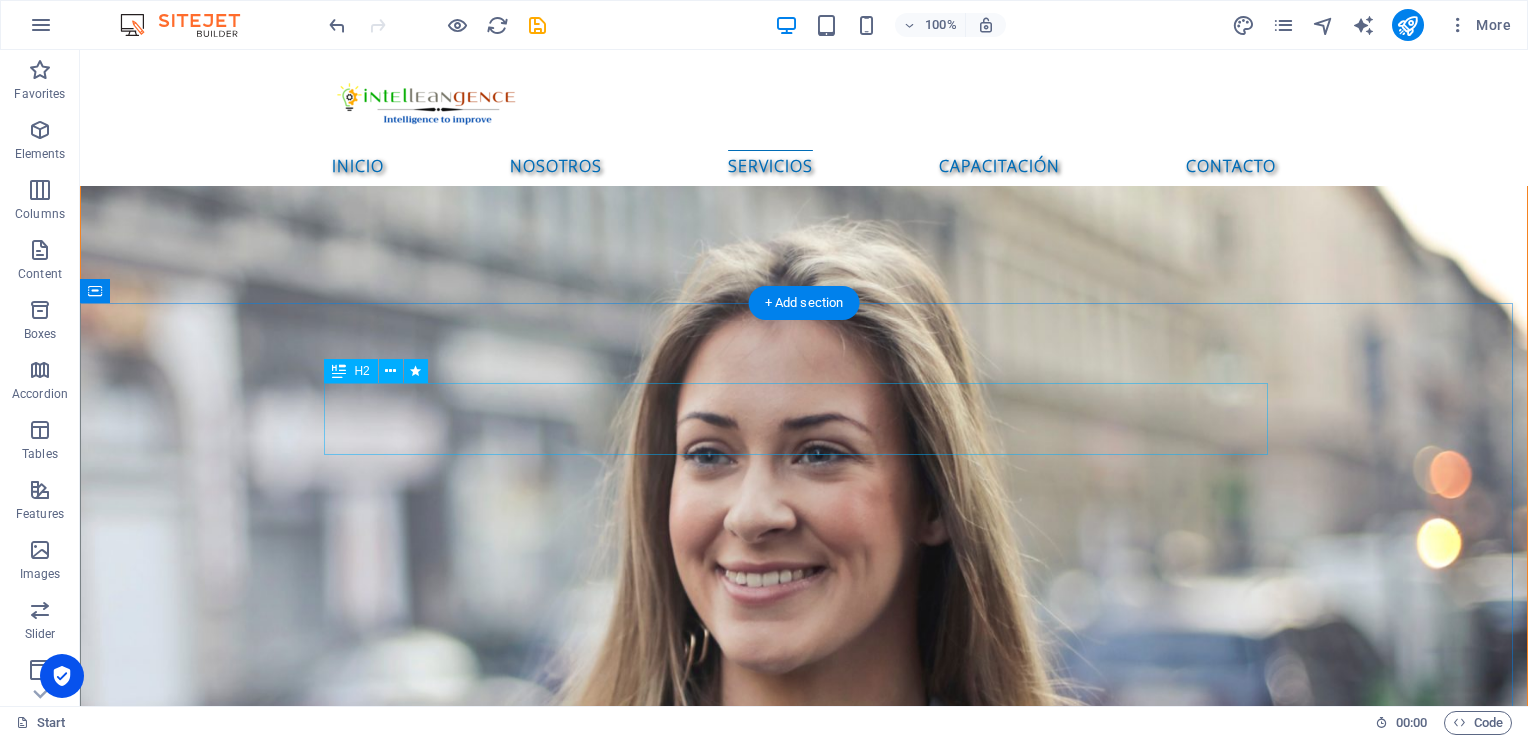 click on "Our Pricing" at bounding box center (804, 5439) 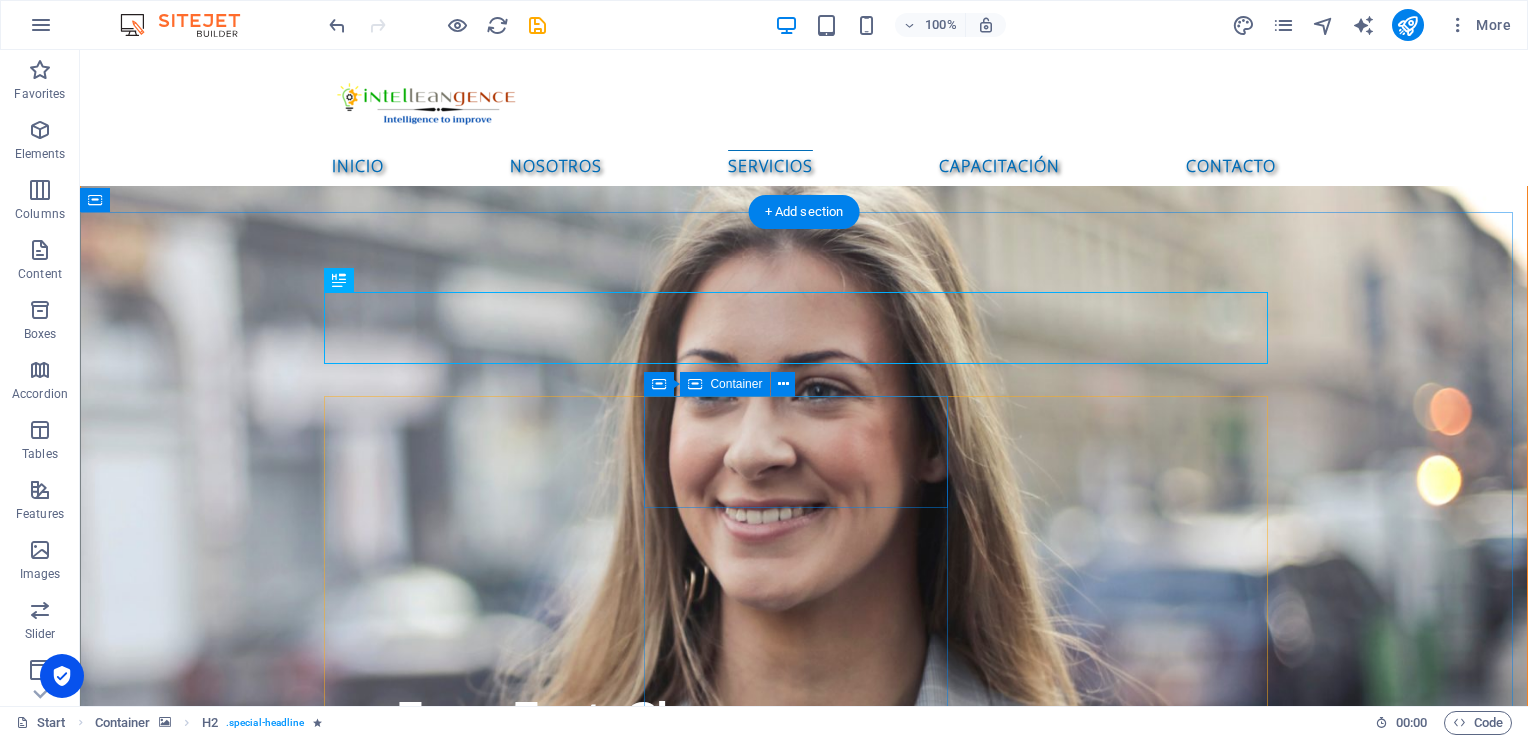 scroll, scrollTop: 3870, scrollLeft: 0, axis: vertical 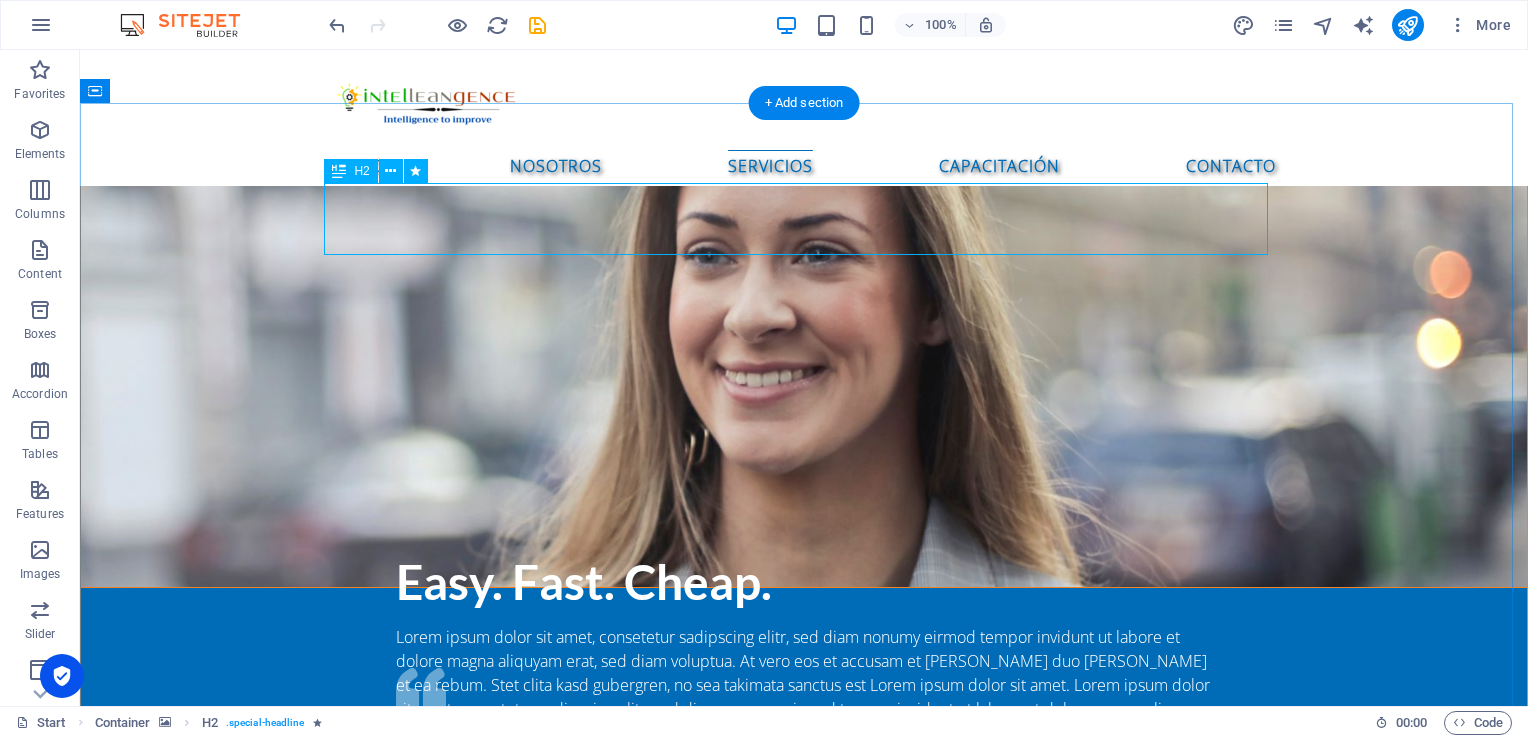 click on "Our Pricing" at bounding box center (804, 5239) 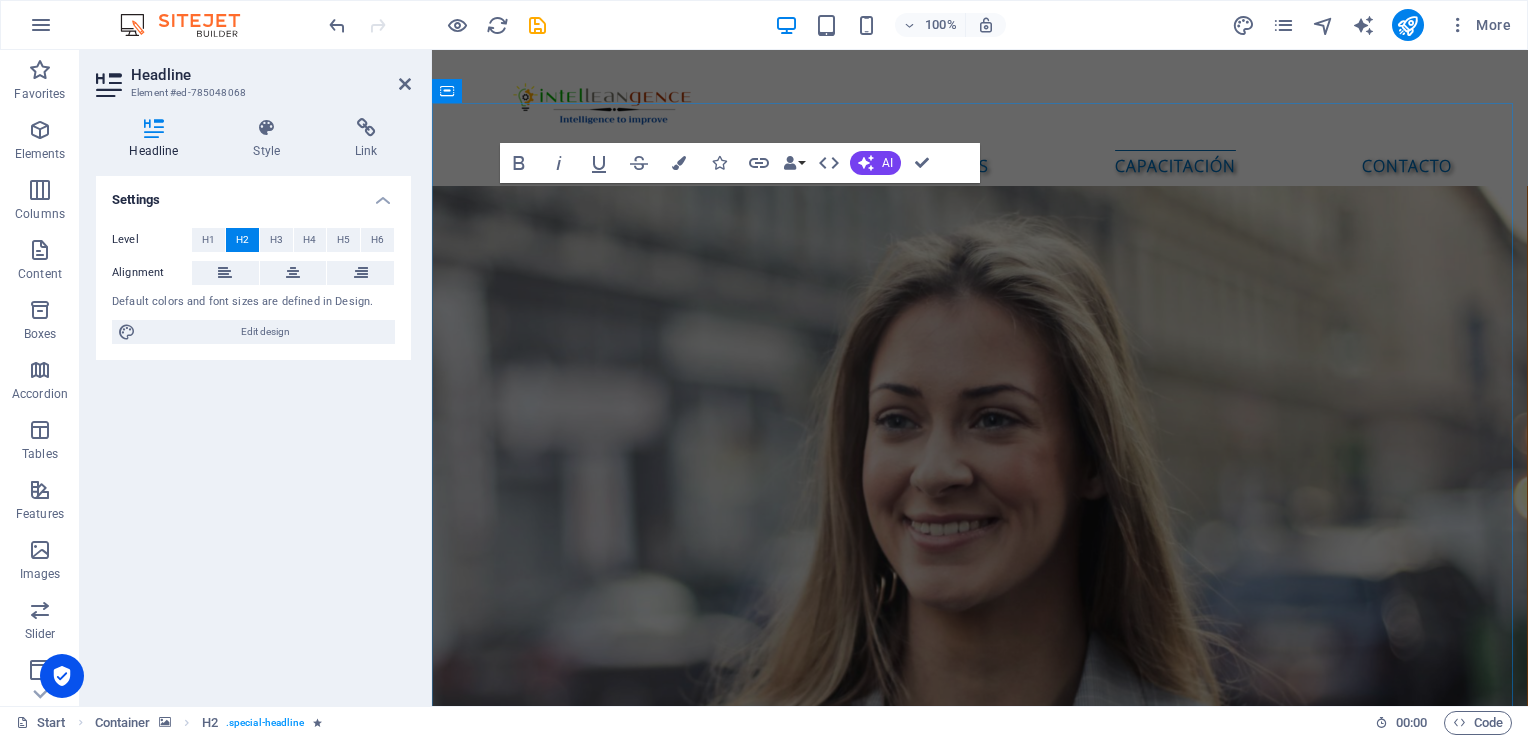 scroll, scrollTop: 4230, scrollLeft: 0, axis: vertical 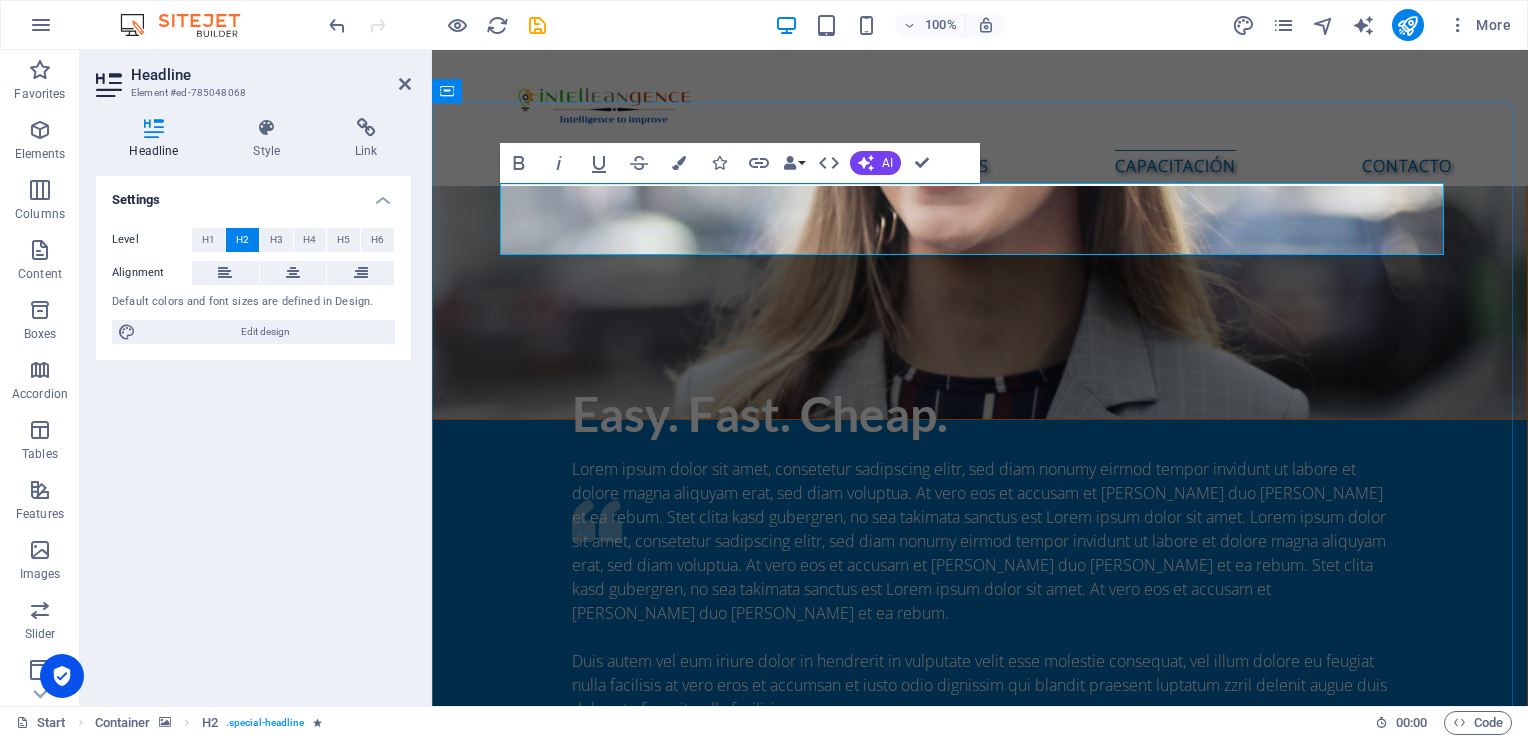 type 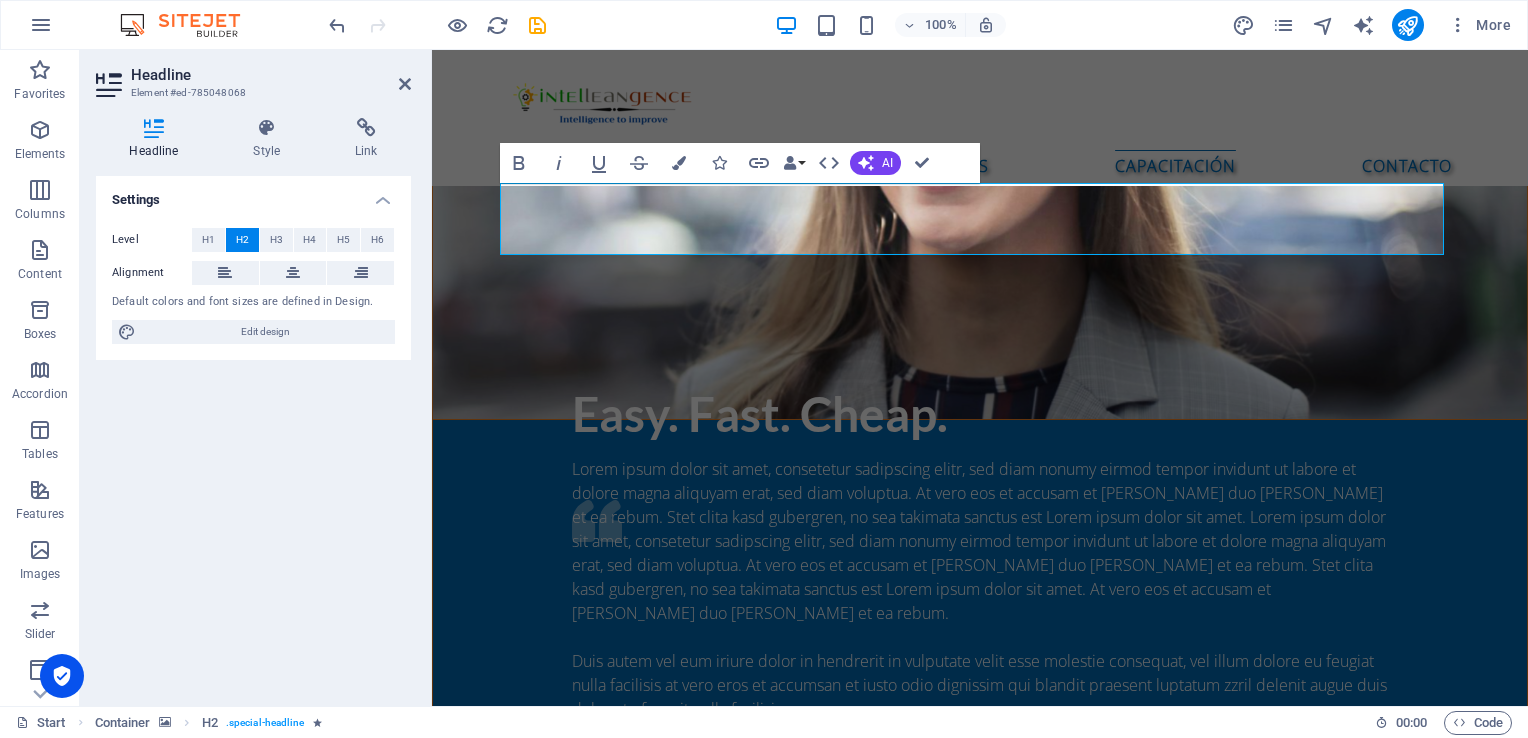 click at bounding box center [980, 4799] 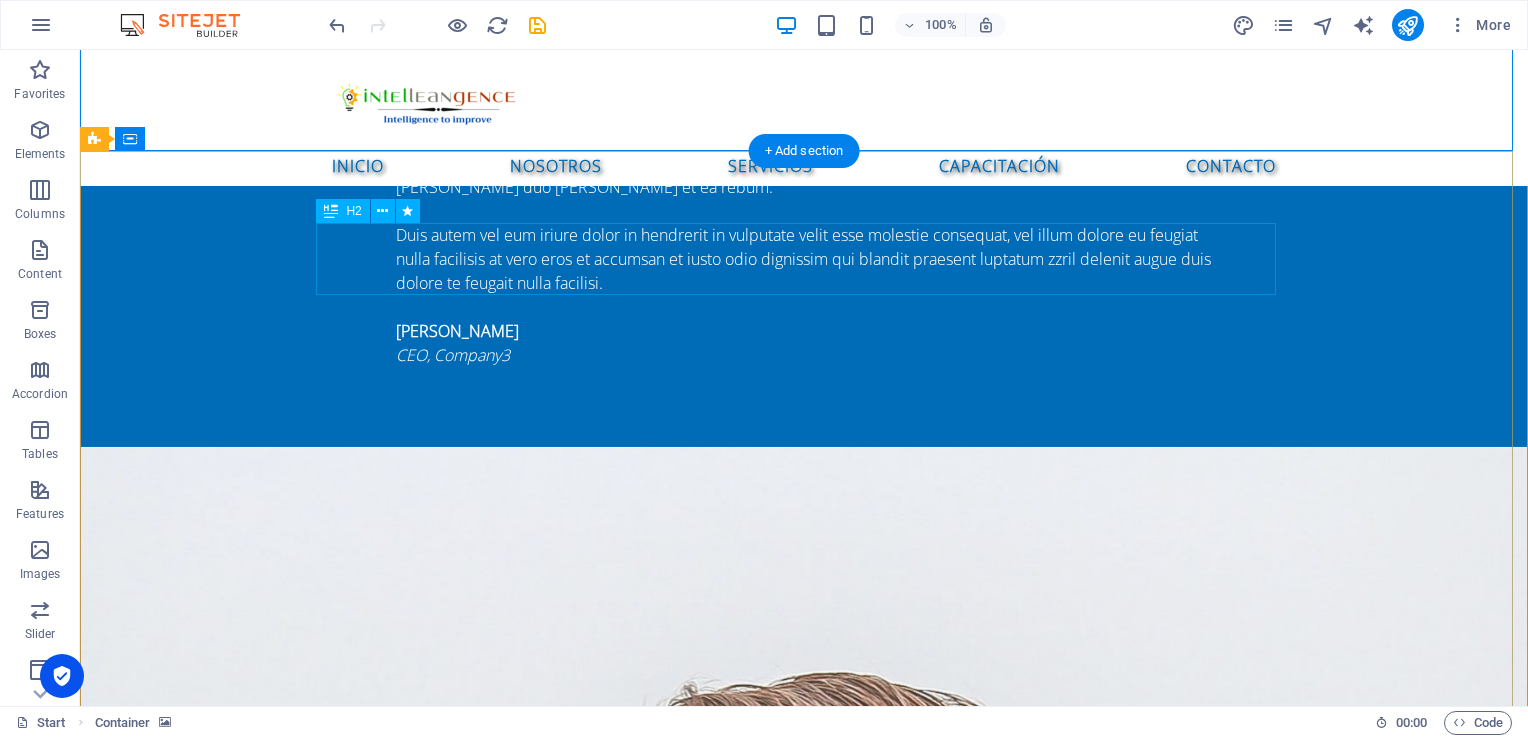 scroll, scrollTop: 4470, scrollLeft: 0, axis: vertical 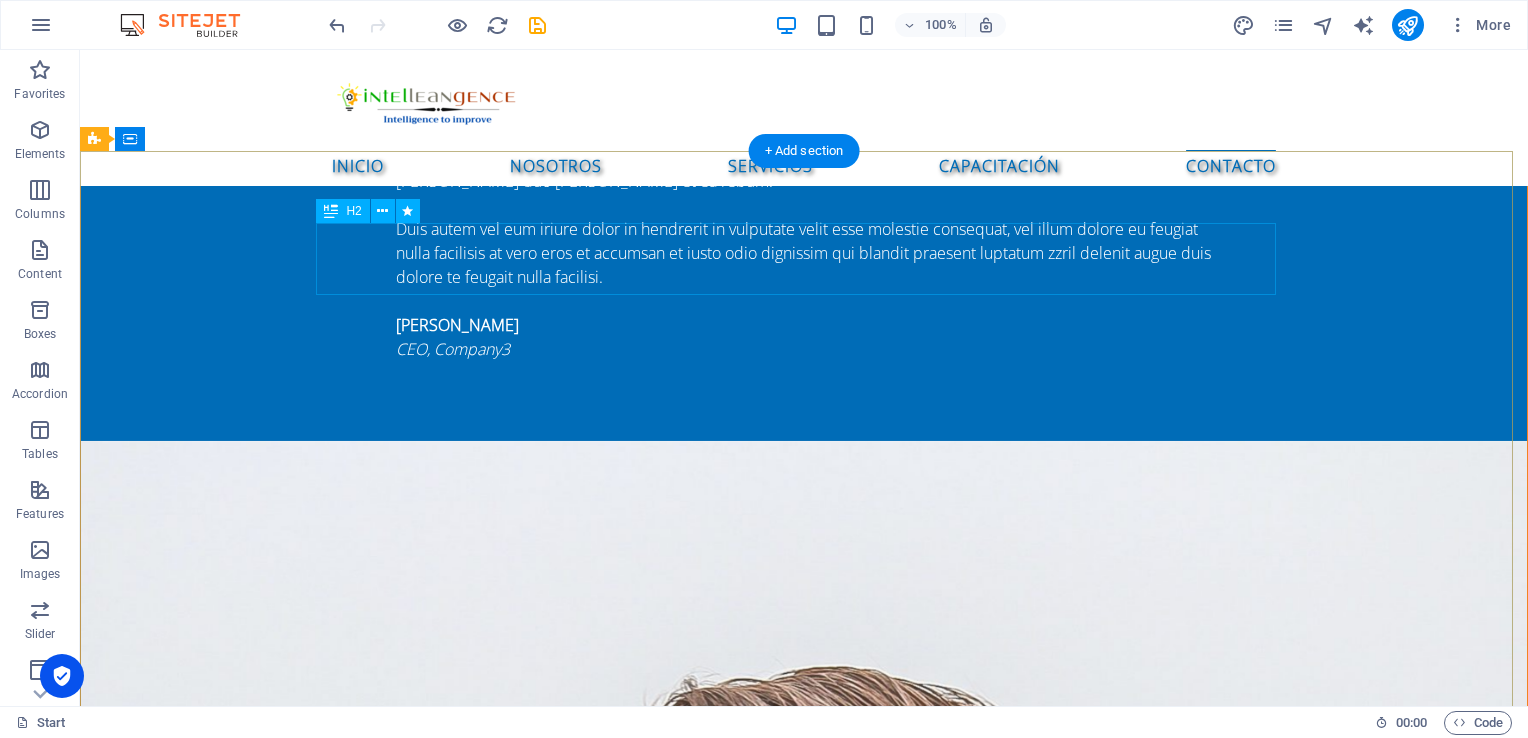 click on "Get in Touch" at bounding box center (568, 6944) 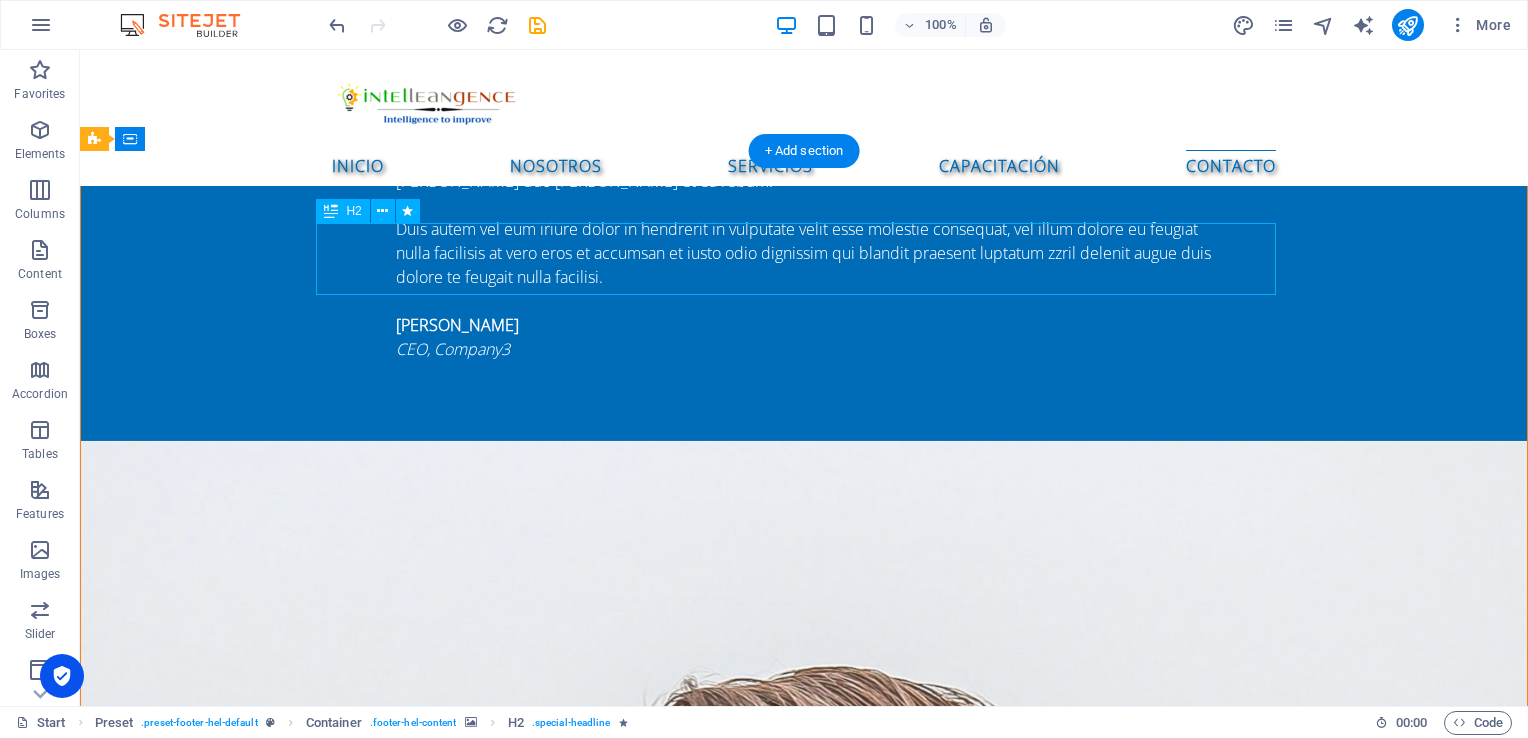 click on "Get in Touch" at bounding box center [568, 6944] 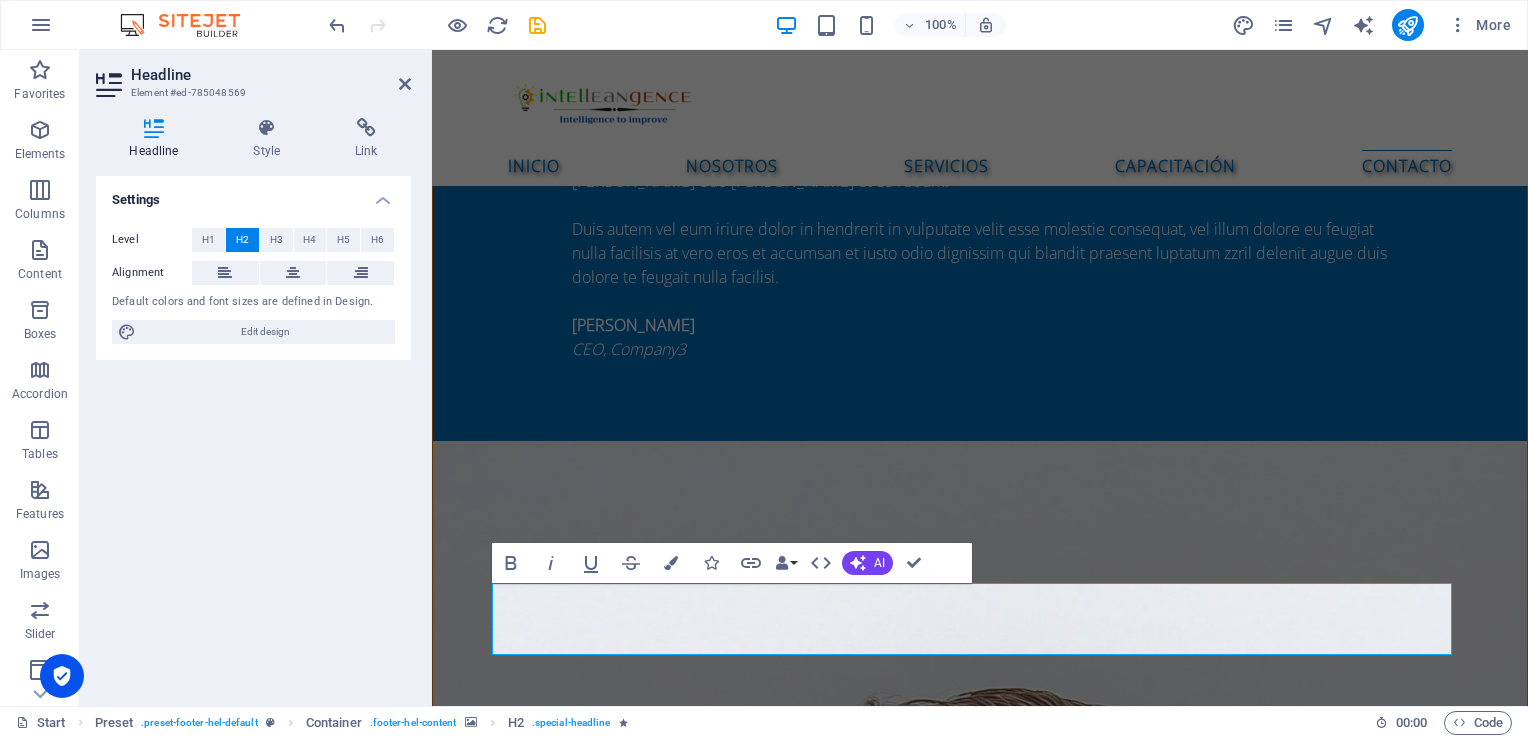 type 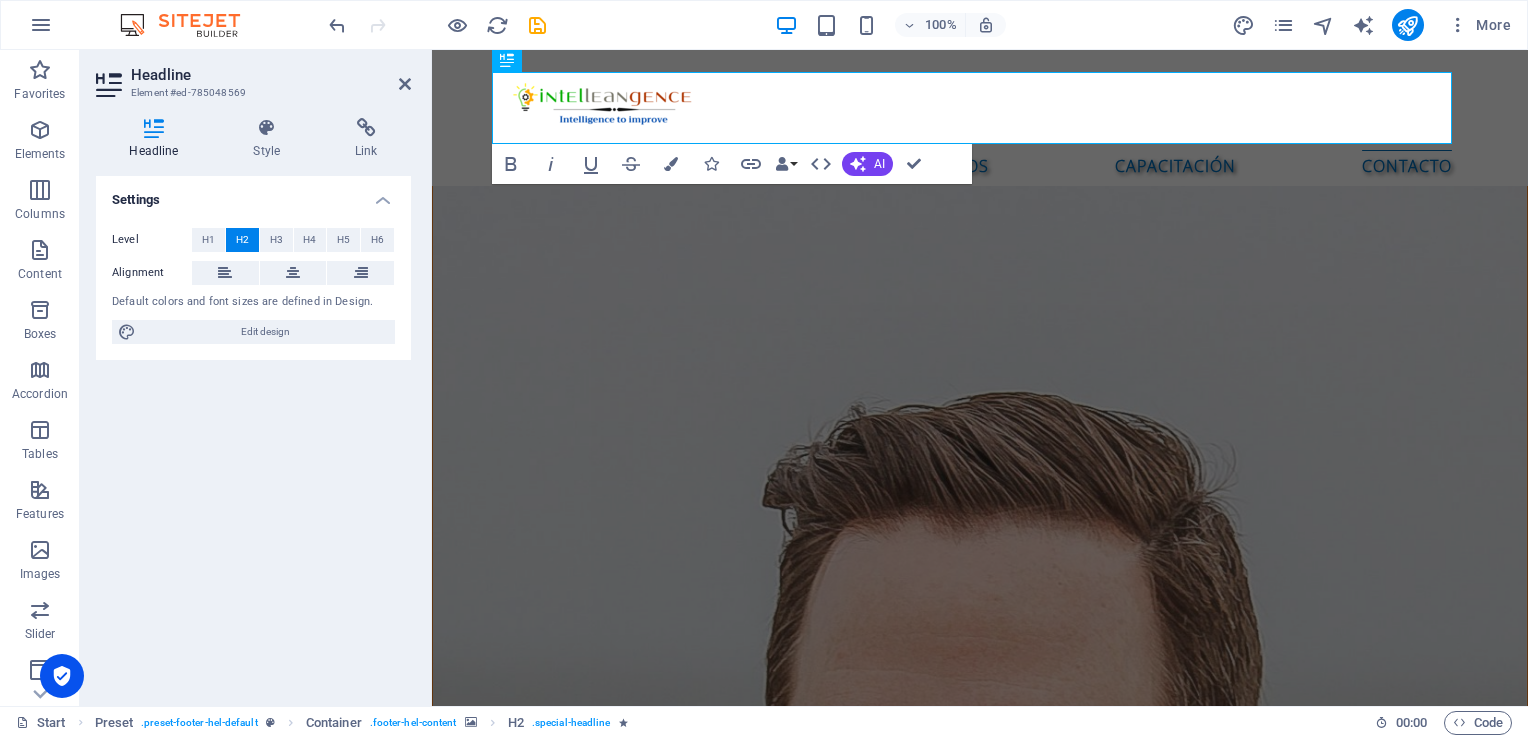 scroll, scrollTop: 4970, scrollLeft: 0, axis: vertical 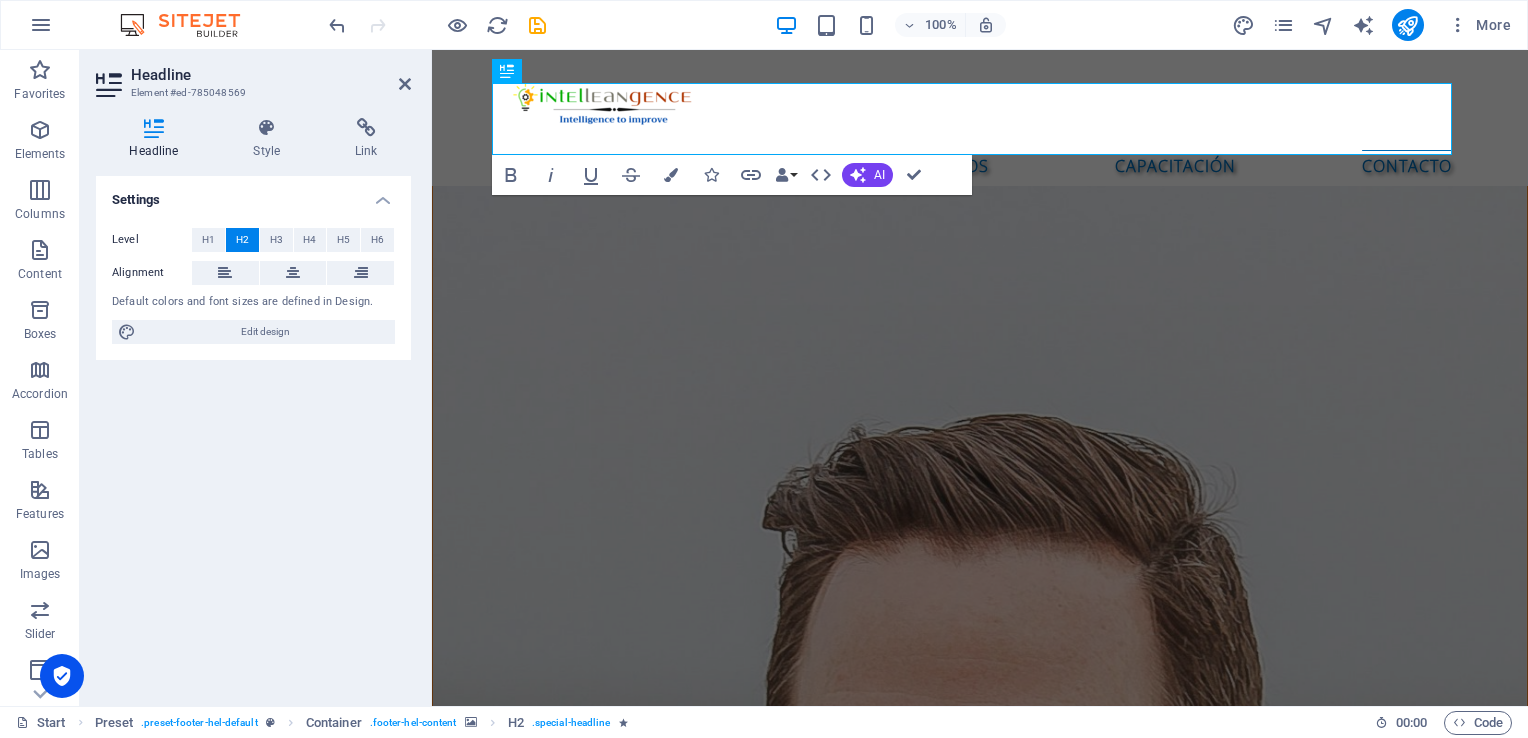 click at bounding box center [980, 6241] 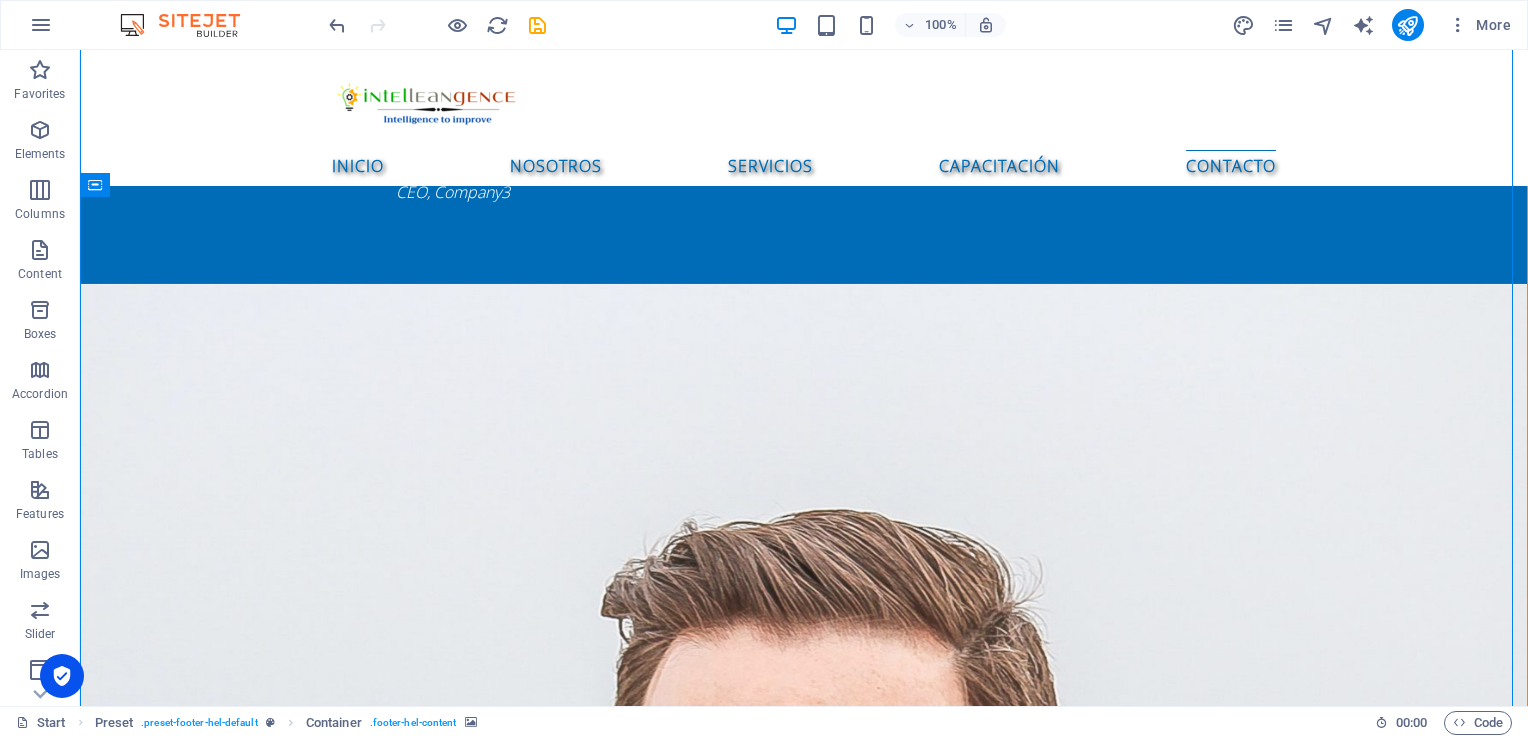 scroll, scrollTop: 4596, scrollLeft: 0, axis: vertical 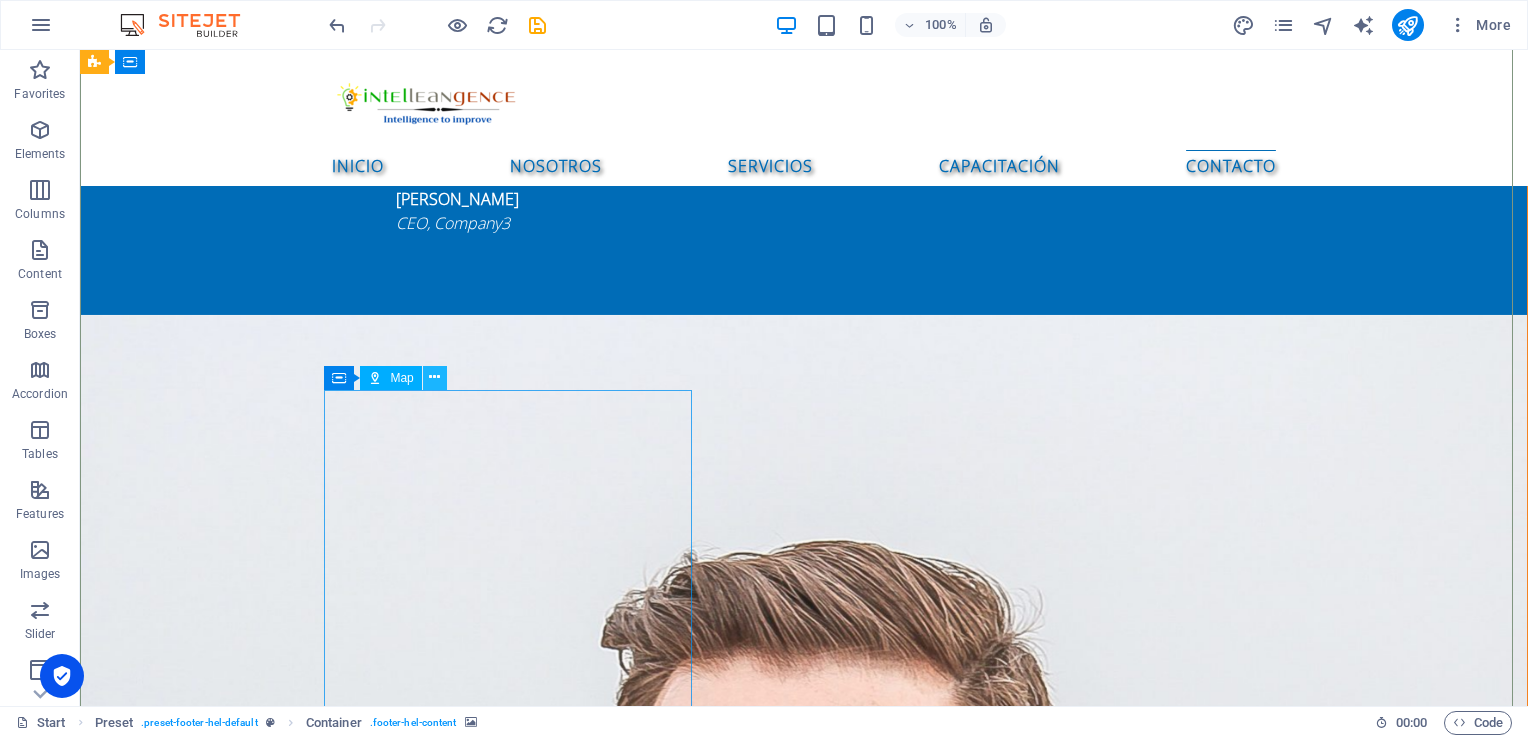click at bounding box center [434, 377] 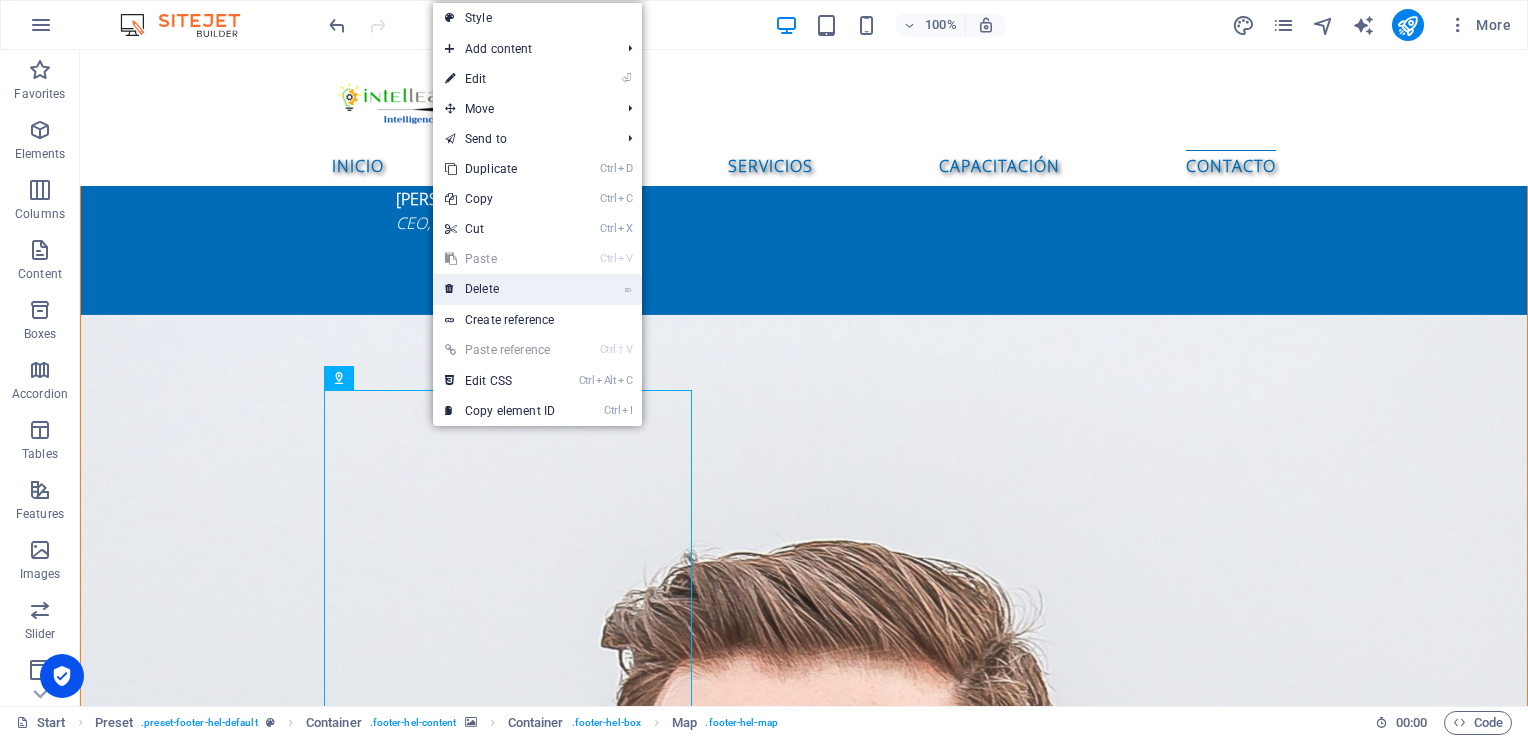 click on "⌦  Delete" at bounding box center [500, 289] 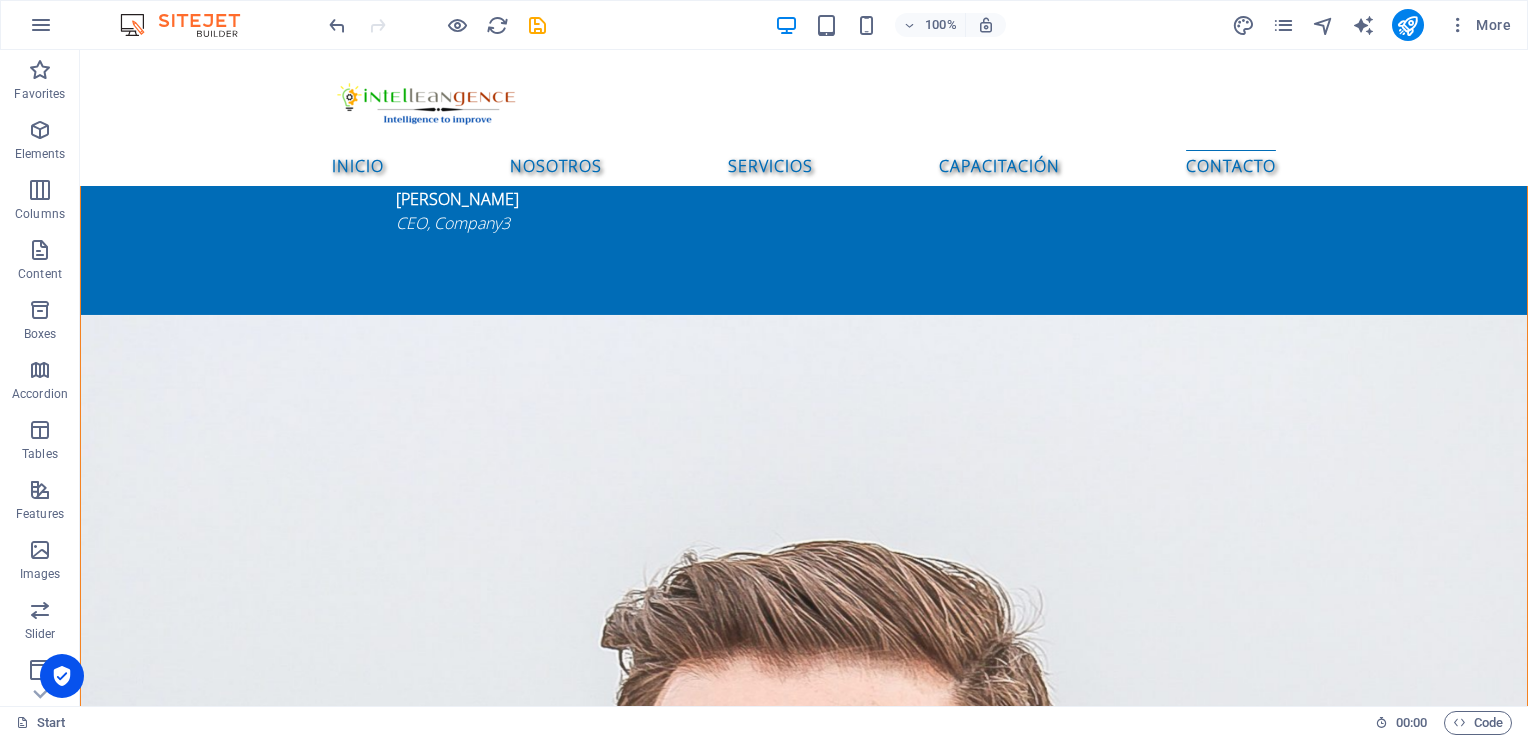 click at bounding box center (804, 6255) 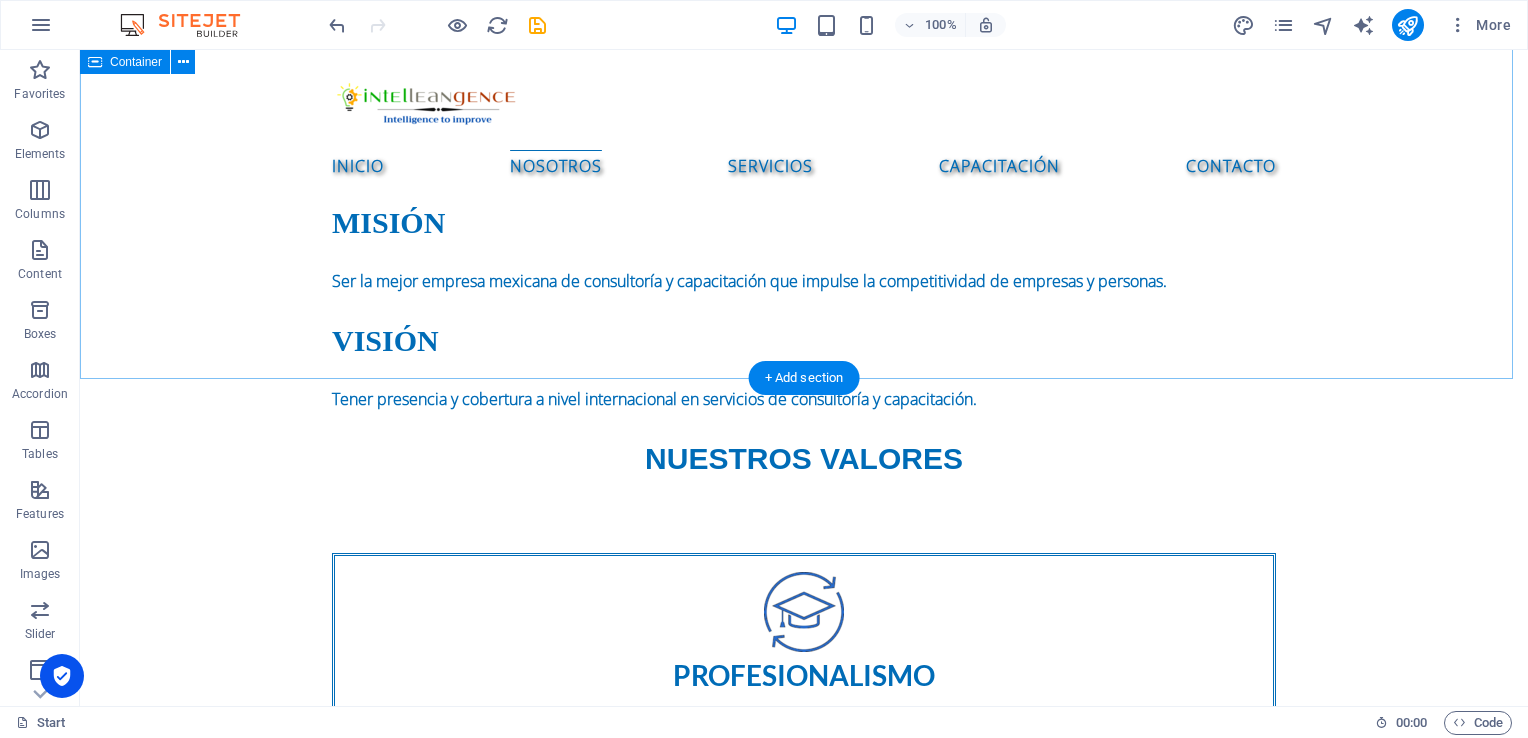 scroll, scrollTop: 1296, scrollLeft: 0, axis: vertical 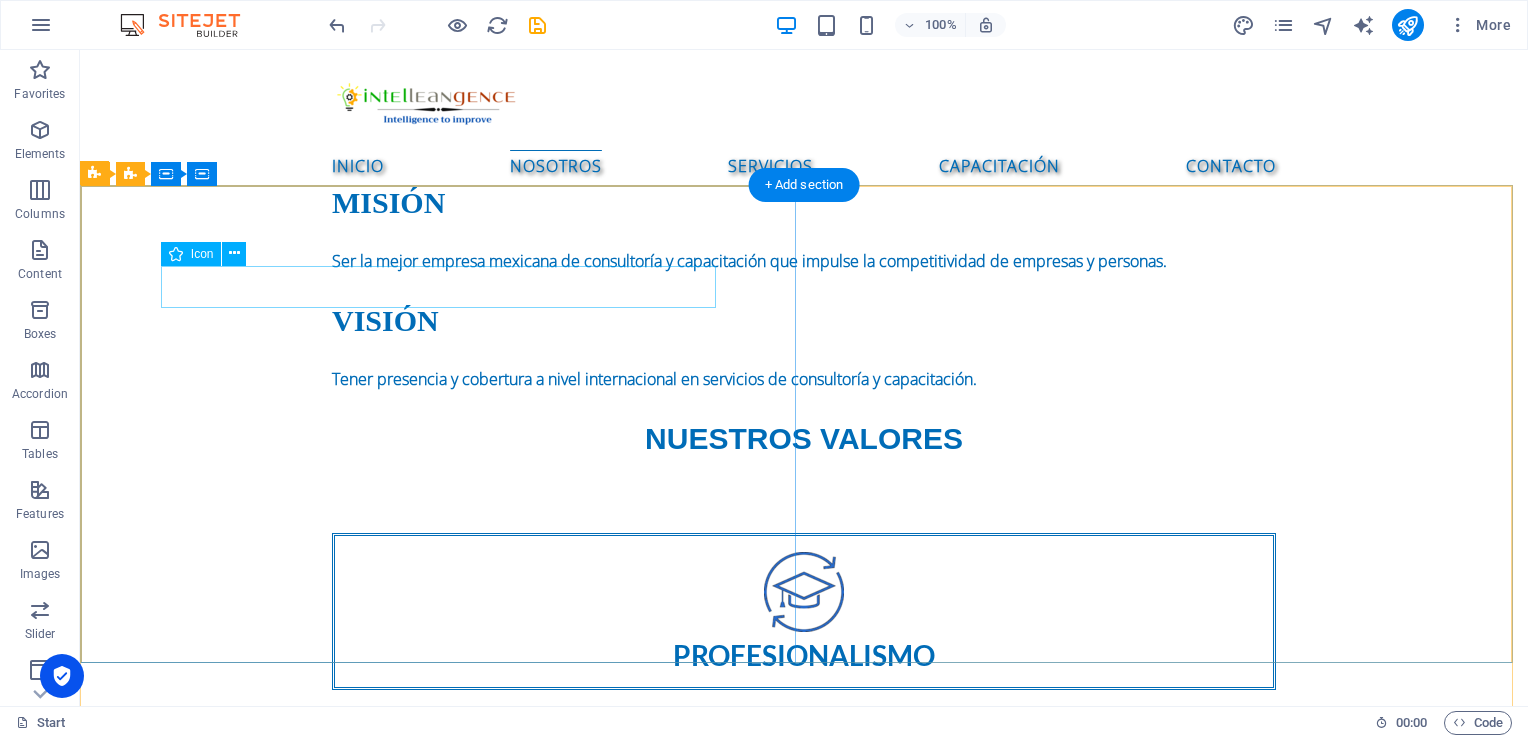 click at bounding box center [804, 1286] 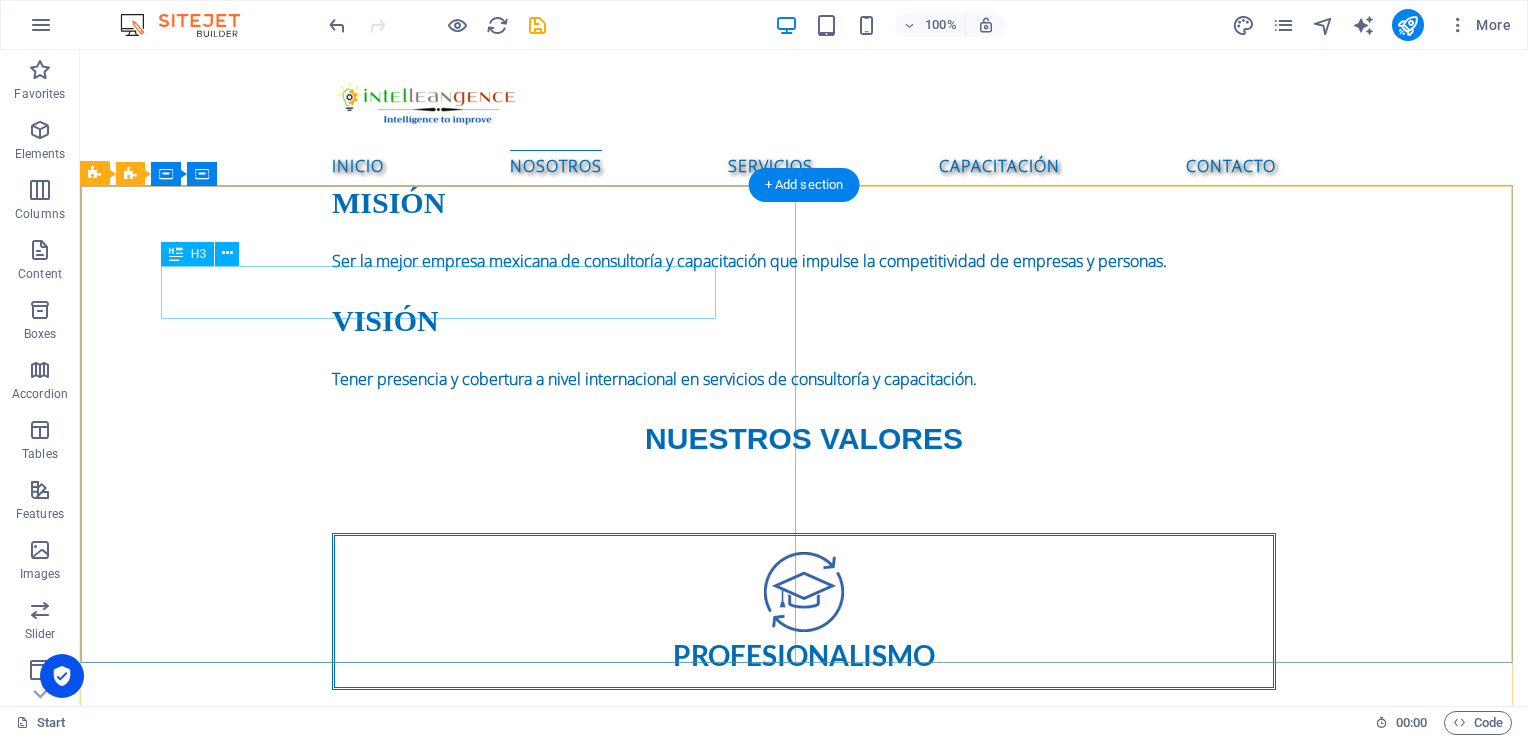 click on "Fantastic Service" at bounding box center (804, 1288) 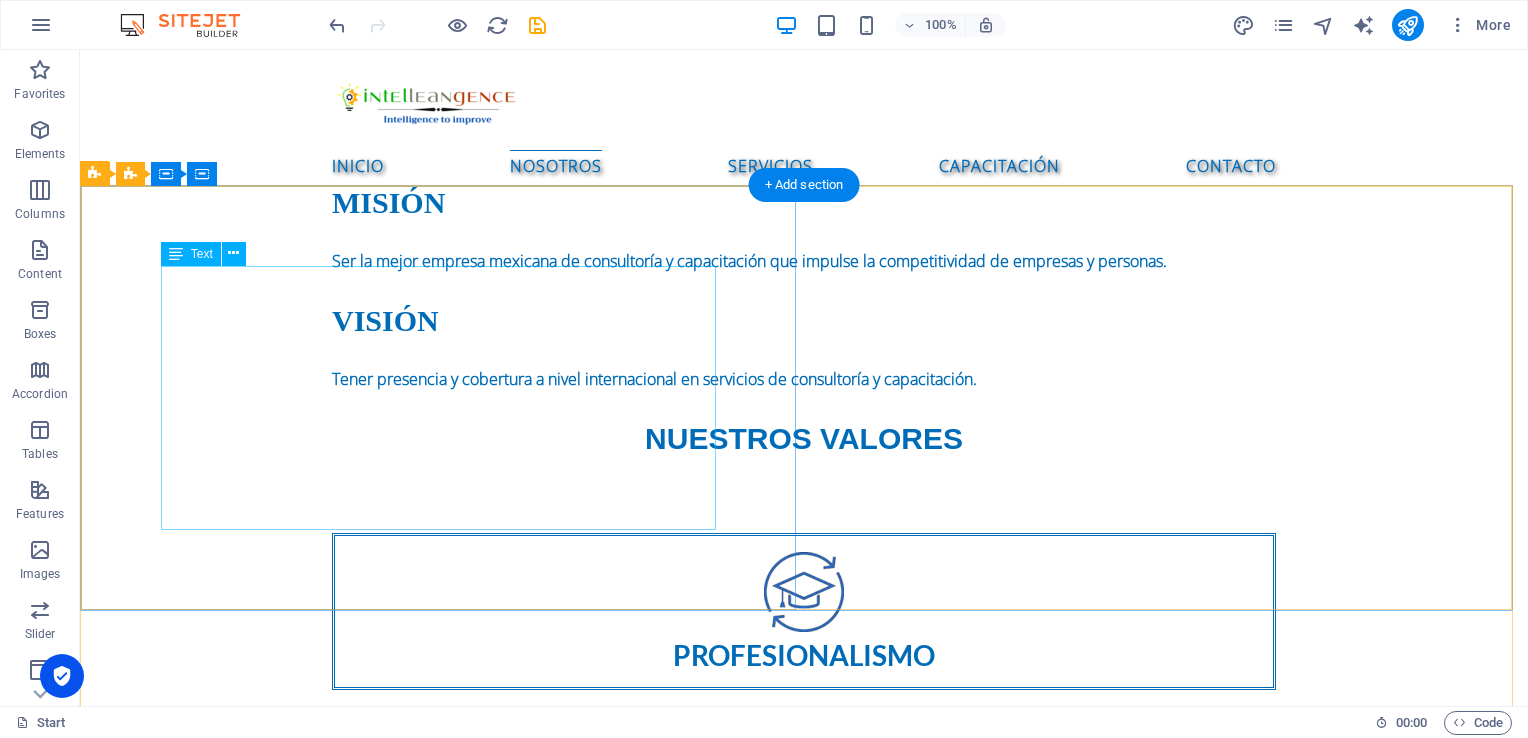 click on "Lorem Ipsum   is simply dummy text of the printing and typesetting industry. Lorem Ipsum has been the industry's standard dummy text ever since the 1500s, when an unknown printer took a galley of type and scrambled it to make a type specimen book. It has survived not only five centuries, but also the leap into electronic typesetting, remaining essentially unchanged. It was popularised in the 1960s with the release of Letraset sheets containing Lorem Ipsum passages, and more recently with desktop publishing software like Aldus PageMaker including versions of Lorem Ipsum. John Doe CEO, Company1" at bounding box center (804, 1370) 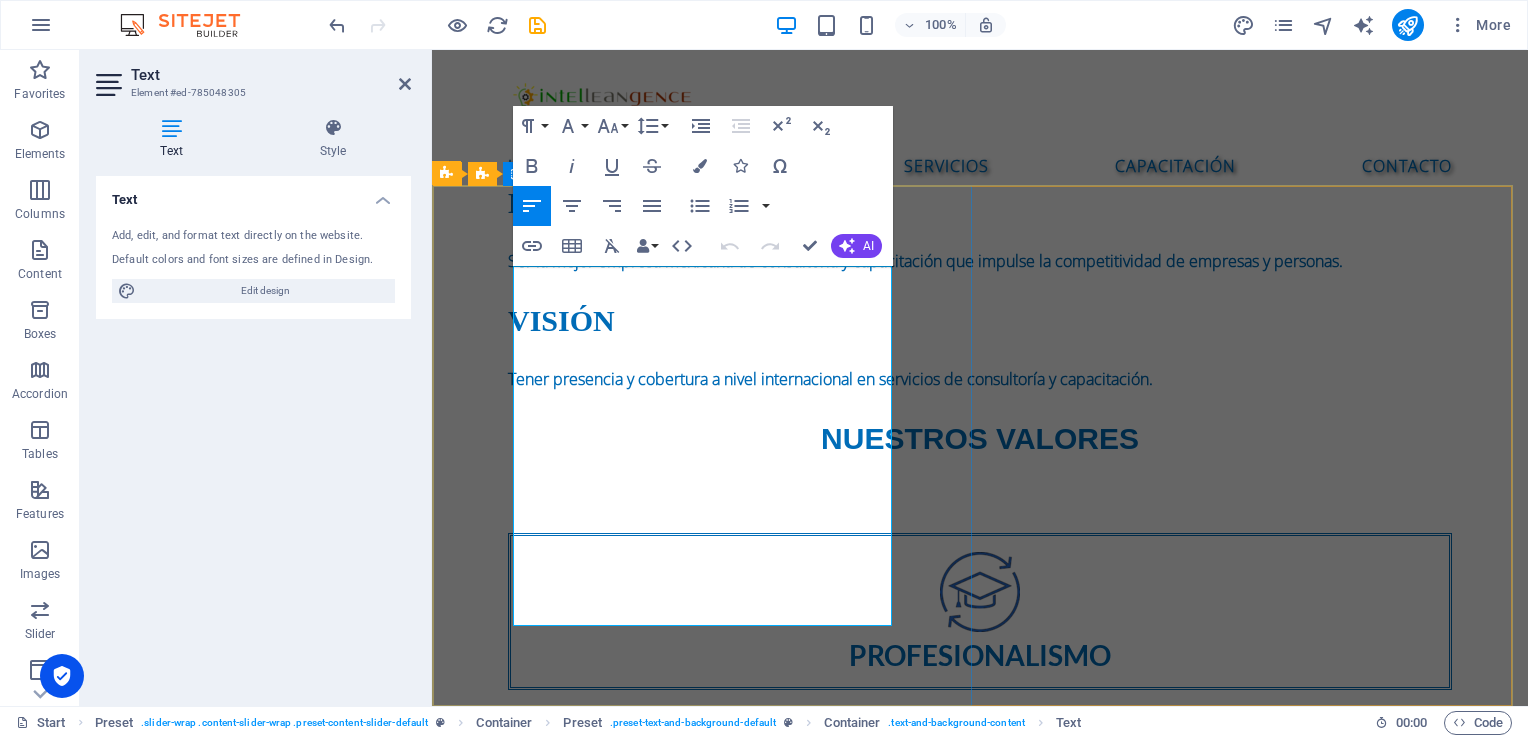 drag, startPoint x: 632, startPoint y: 611, endPoint x: 514, endPoint y: 581, distance: 121.75385 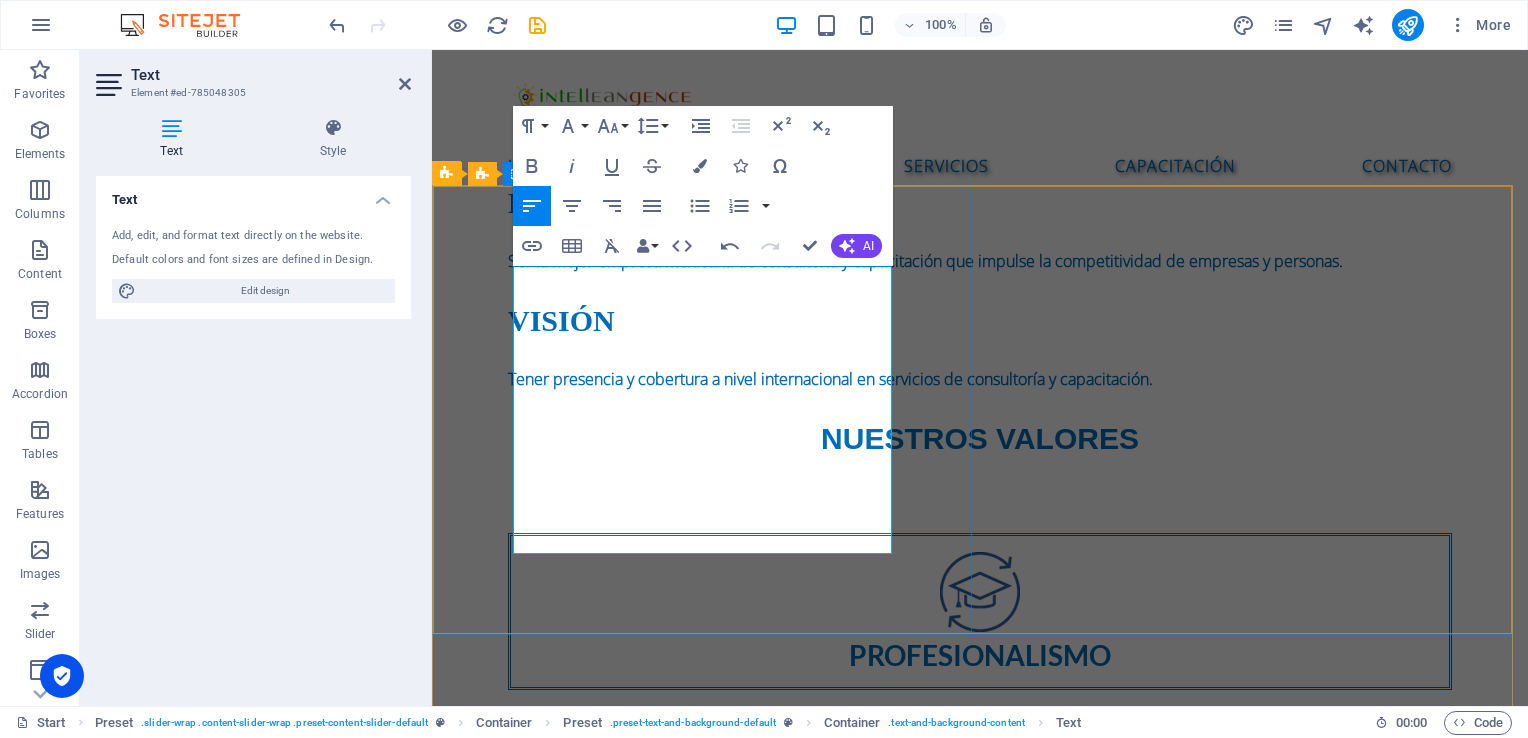 drag, startPoint x: 828, startPoint y: 545, endPoint x: 512, endPoint y: 285, distance: 409.21387 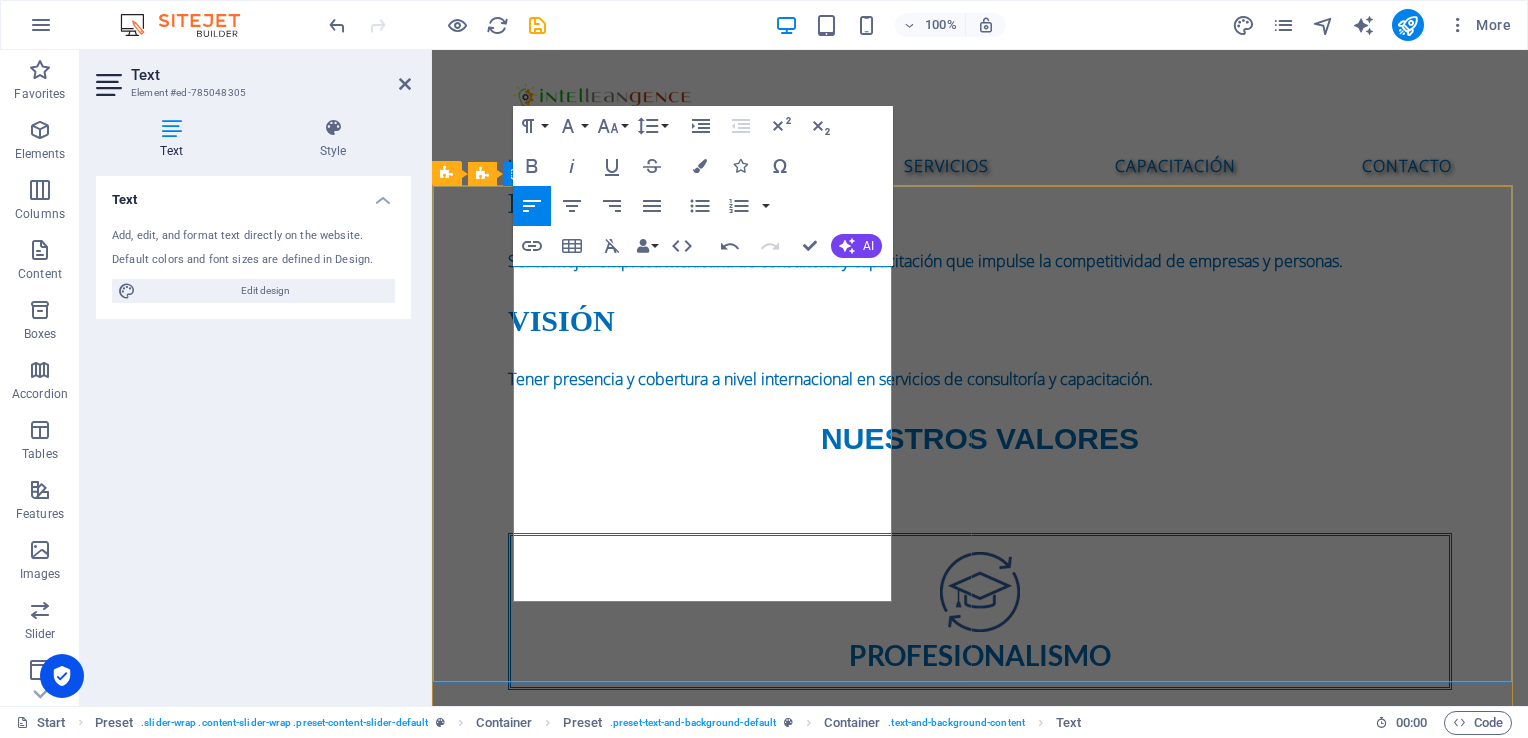 drag, startPoint x: 624, startPoint y: 357, endPoint x: 515, endPoint y: 282, distance: 132.31024 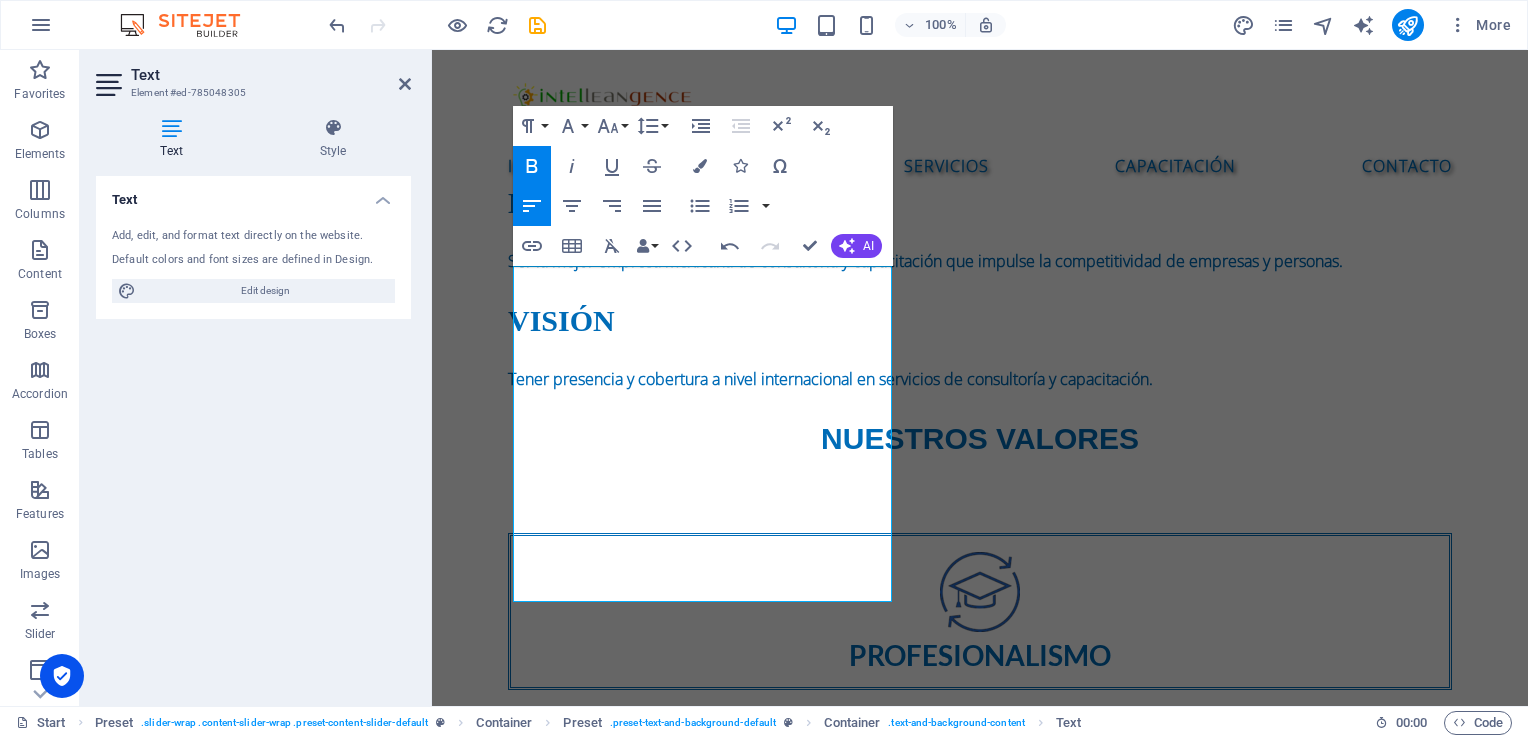 click 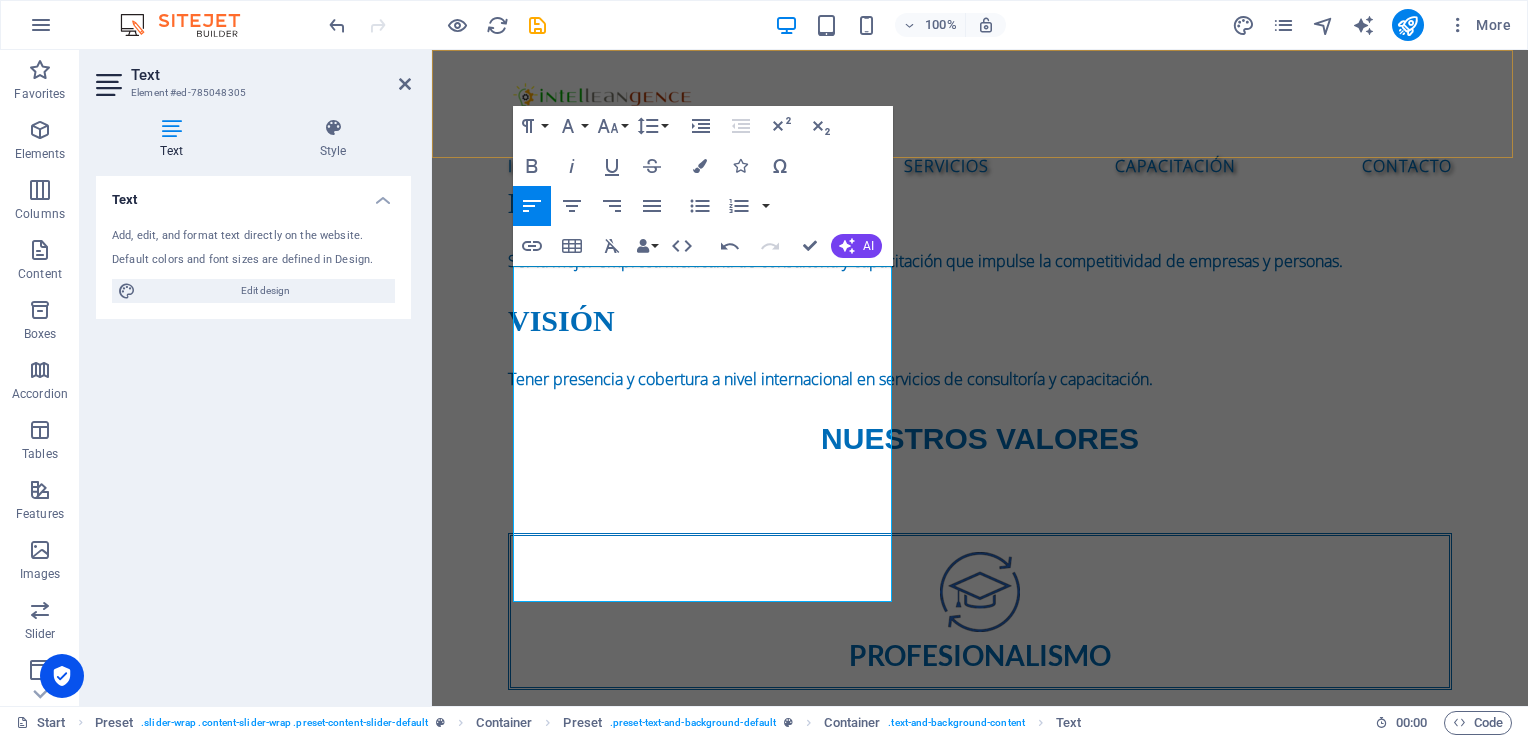 click on "Inicio Nosotros Servicios Capacitación Contacto" at bounding box center [980, 118] 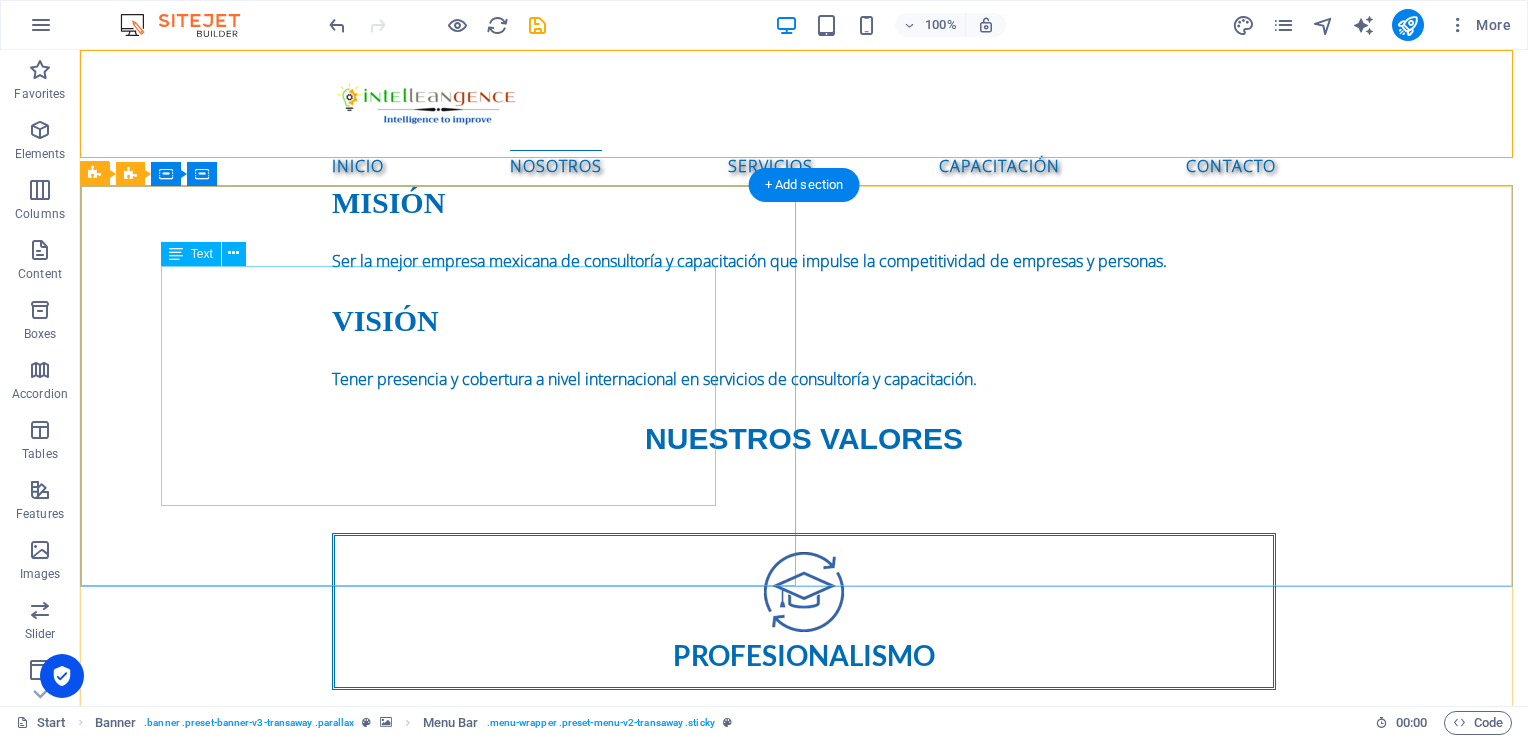 click on "Somos una empresa especializada en consultoría y capacitación en mejora continua, enfocada en potenciar la eficiencia y la calidad en organizaciones y personas. Brindamos soluciones personalizadas para optimizar procesos, reducir desperdicios y fortalecer la toma de decisiones. Nuestra oferta incluye cursos, acompañamiento estratégico y desarrollo de competencias clave para impulsar la transformación operacional y el crecimiento sostenible. Ya sea que busques incrementar el rendimiento en tu empresa o potenciar tus habilidades profesionales, estamos aquí para ayudarte a lograrlo con enfoque, claridad y resultados medibles." at bounding box center [804, 1346] 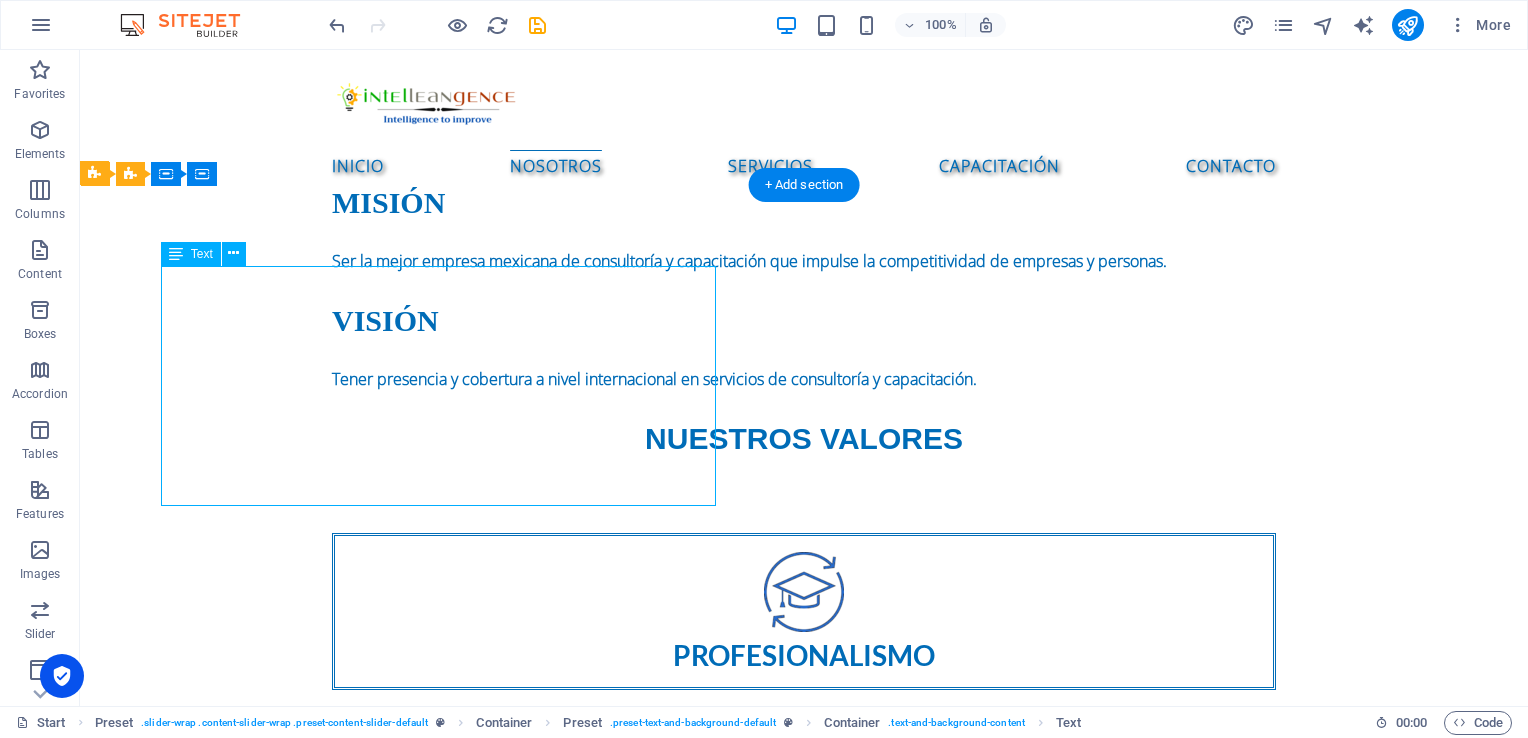 click on "Somos una empresa especializada en consultoría y capacitación en mejora continua, enfocada en potenciar la eficiencia y la calidad en organizaciones y personas. Brindamos soluciones personalizadas para optimizar procesos, reducir desperdicios y fortalecer la toma de decisiones. Nuestra oferta incluye cursos, acompañamiento estratégico y desarrollo de competencias clave para impulsar la transformación operacional y el crecimiento sostenible. Ya sea que busques incrementar el rendimiento en tu empresa o potenciar tus habilidades profesionales, estamos aquí para ayudarte a lograrlo con enfoque, claridad y resultados medibles." at bounding box center (804, 1346) 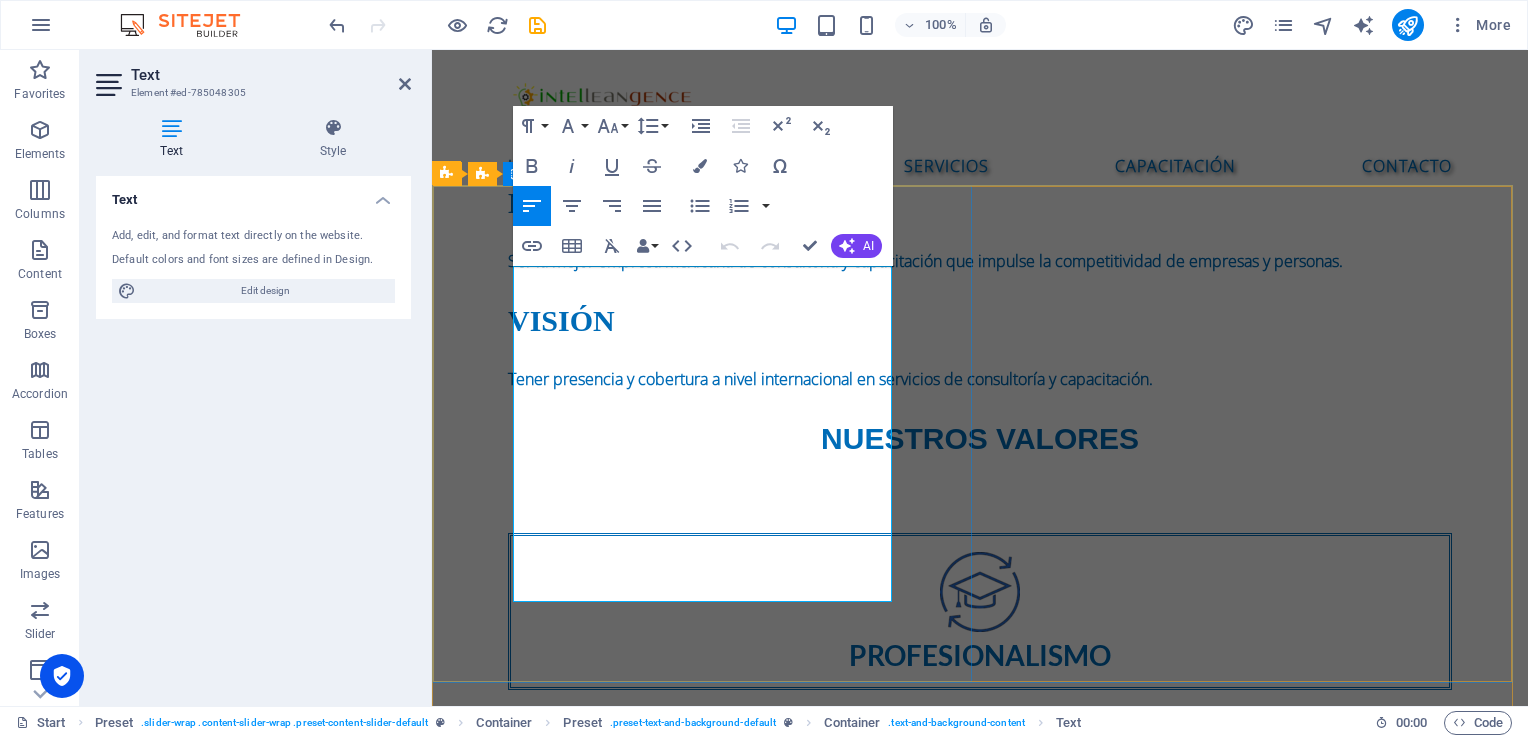 drag, startPoint x: 514, startPoint y: 278, endPoint x: 841, endPoint y: 595, distance: 455.43167 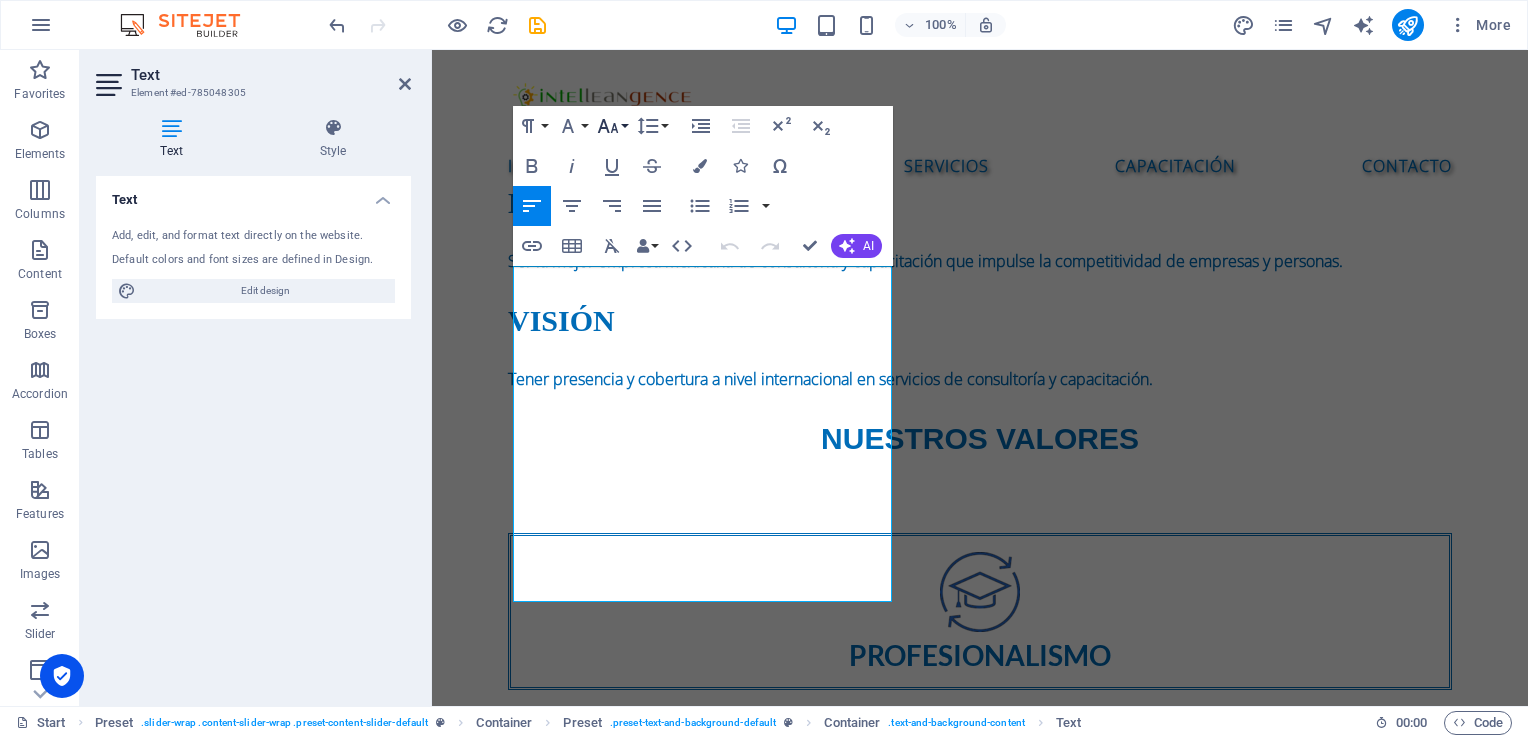 click 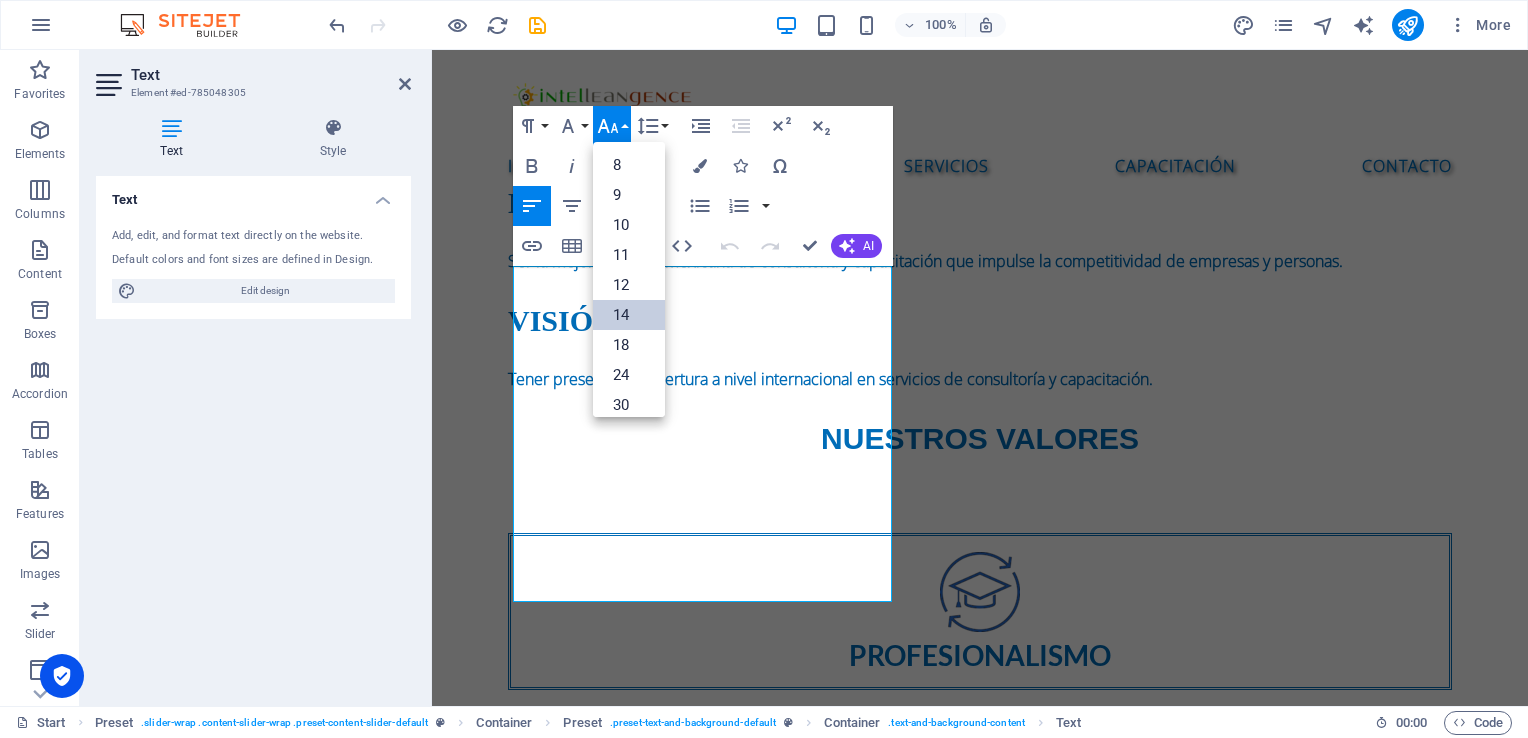 click on "14" at bounding box center [629, 315] 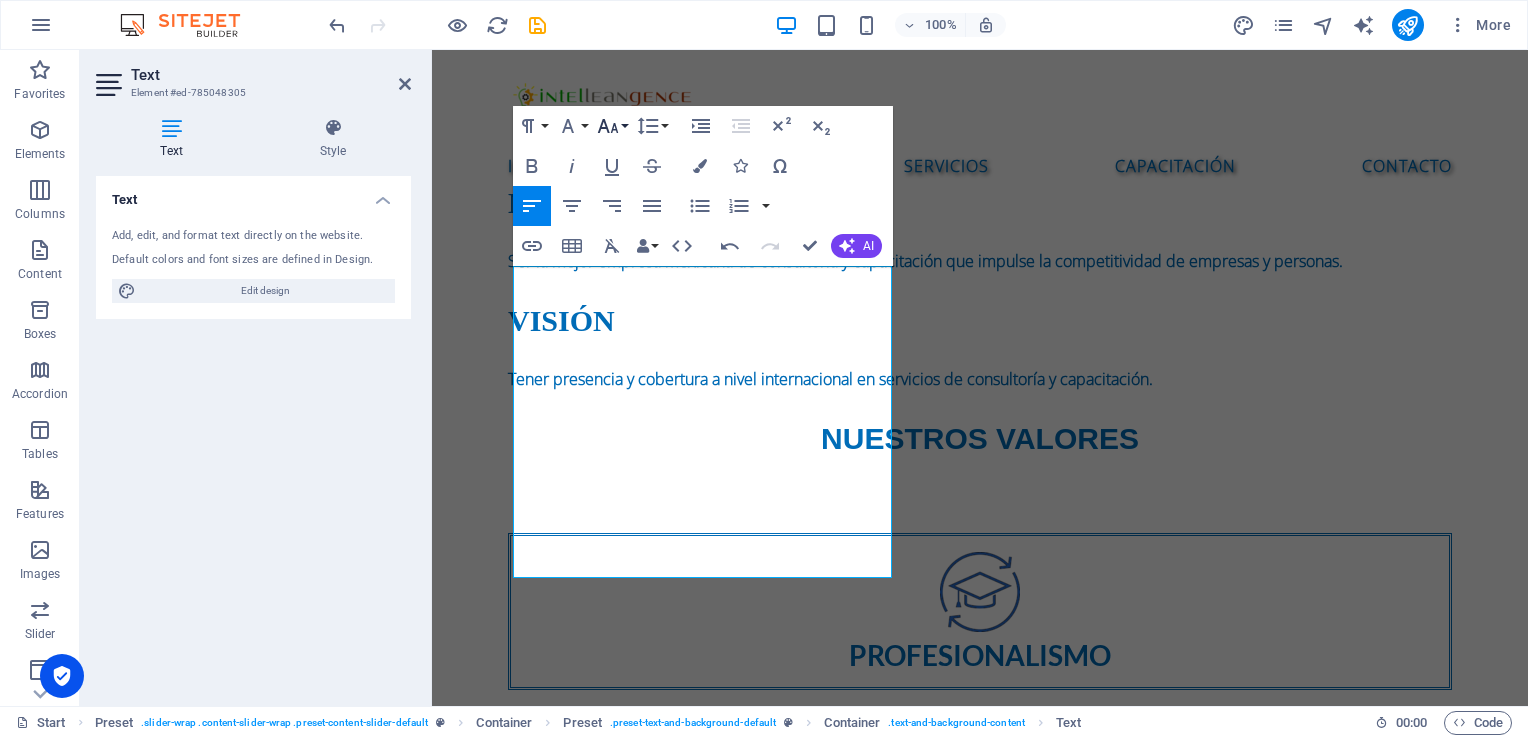 click 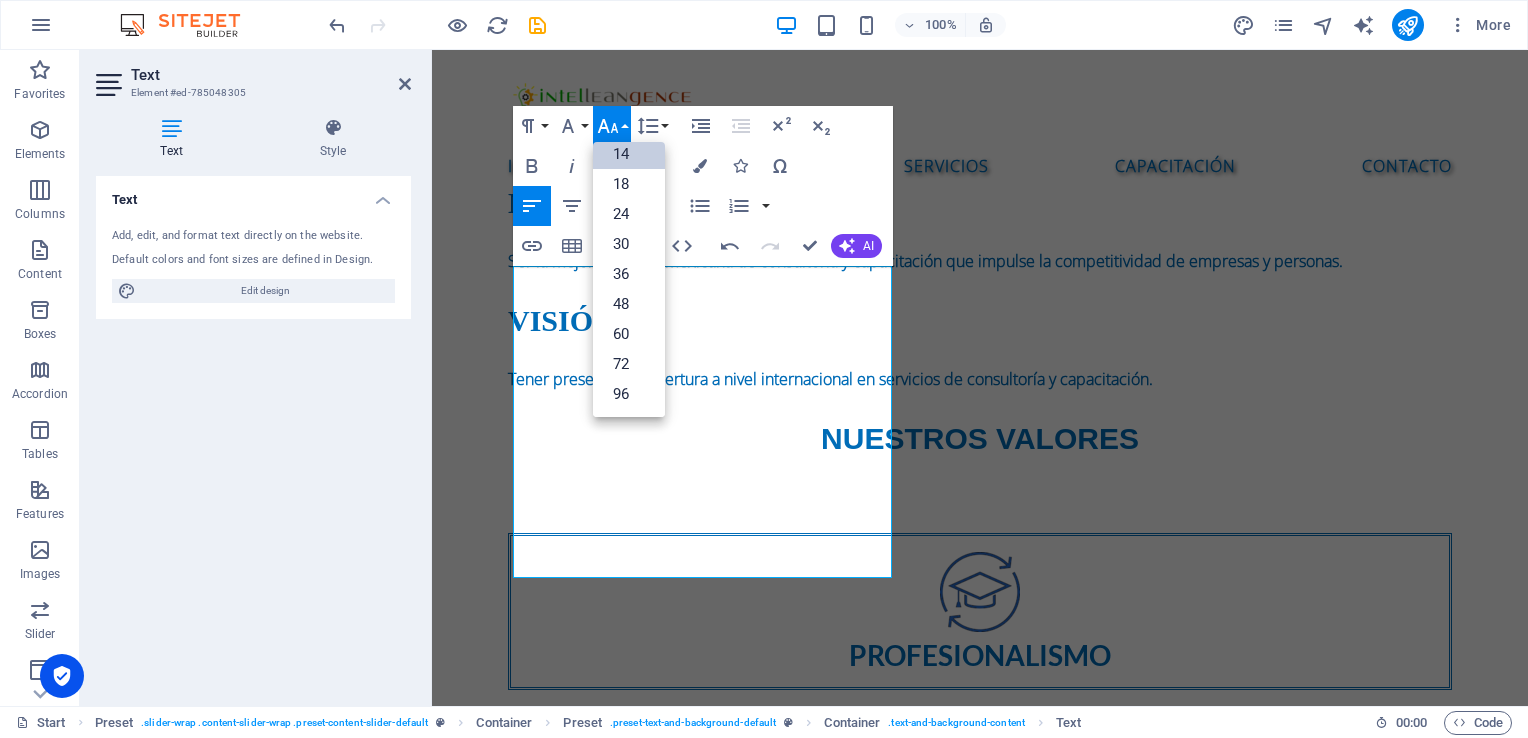 scroll, scrollTop: 160, scrollLeft: 0, axis: vertical 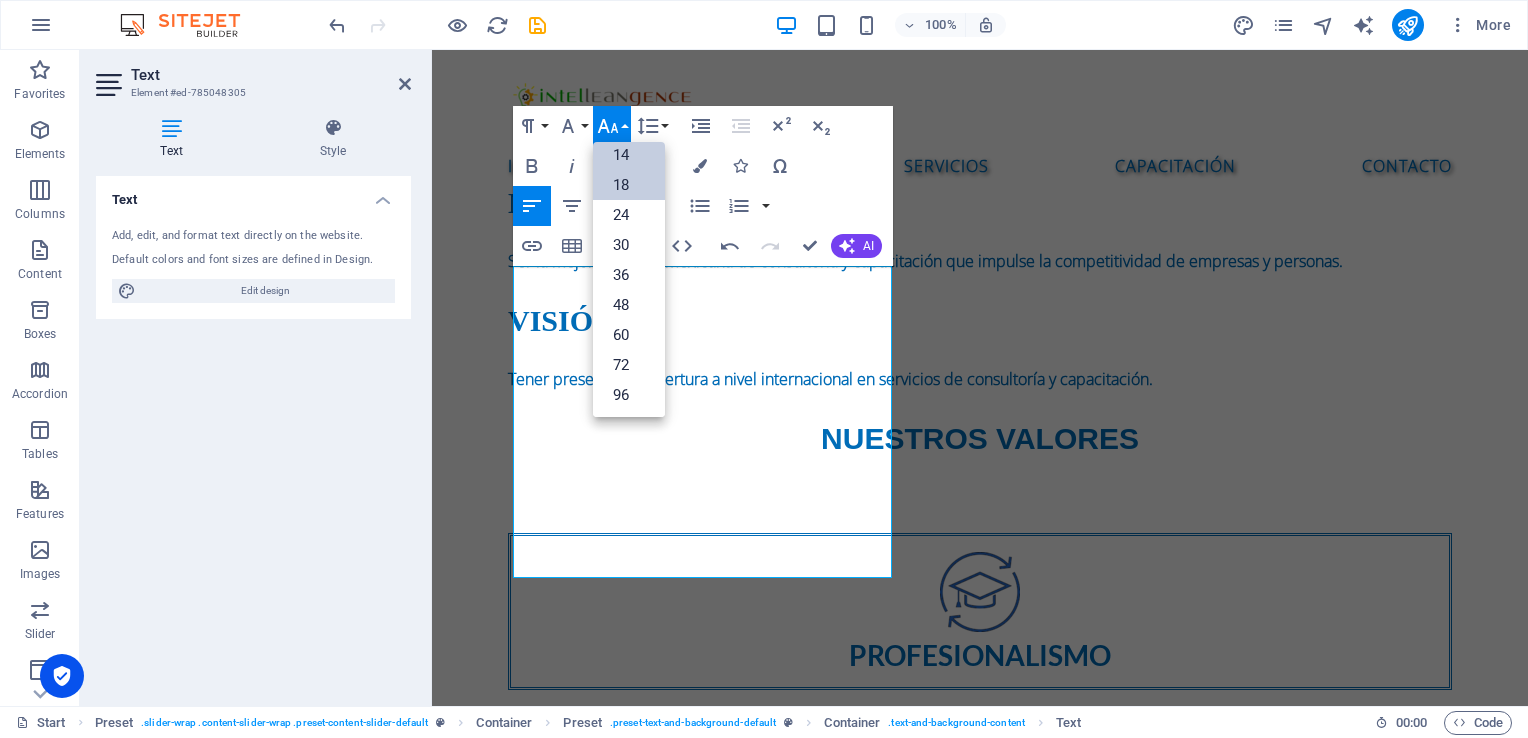 click on "18" at bounding box center [629, 185] 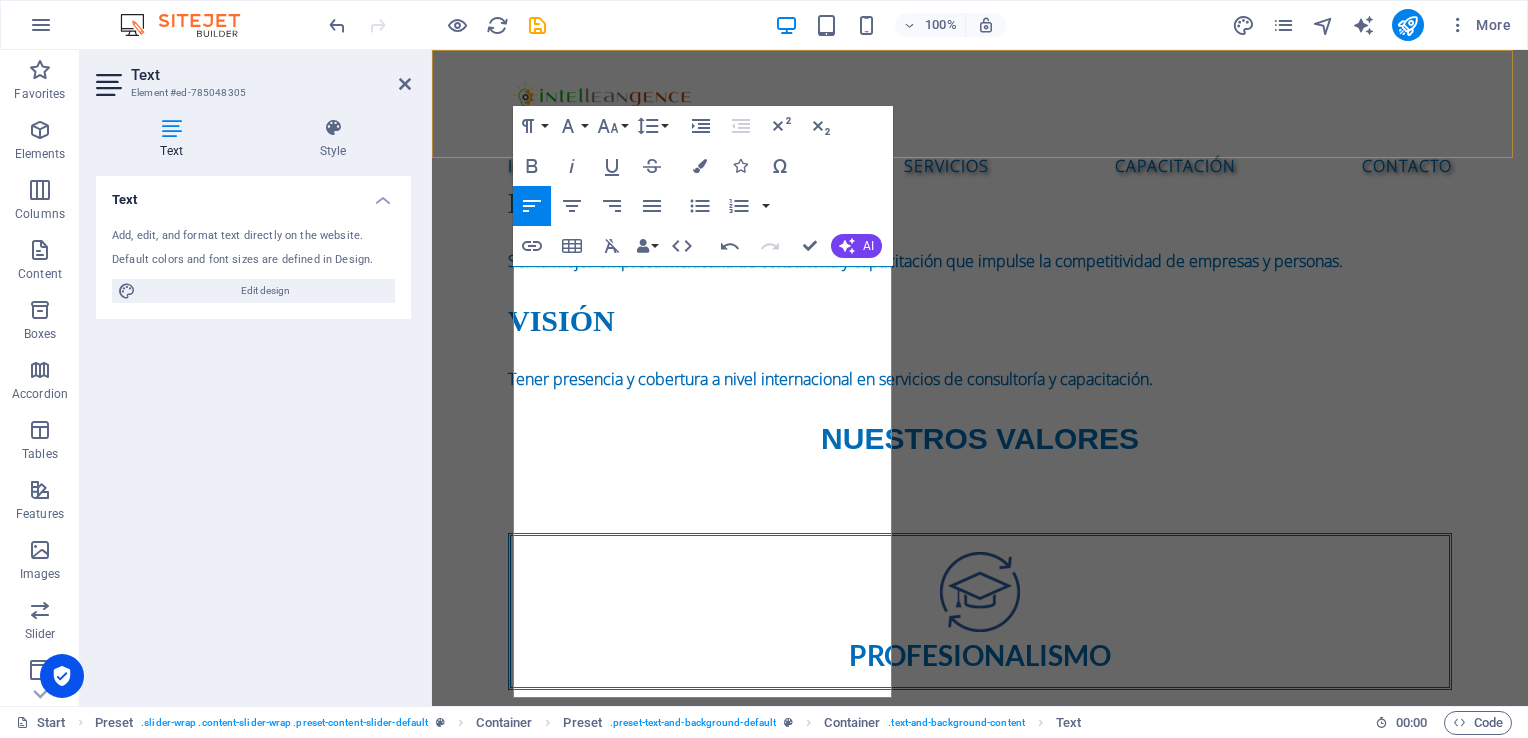 click on "Inicio Nosotros Servicios Capacitación Contacto" at bounding box center [980, 118] 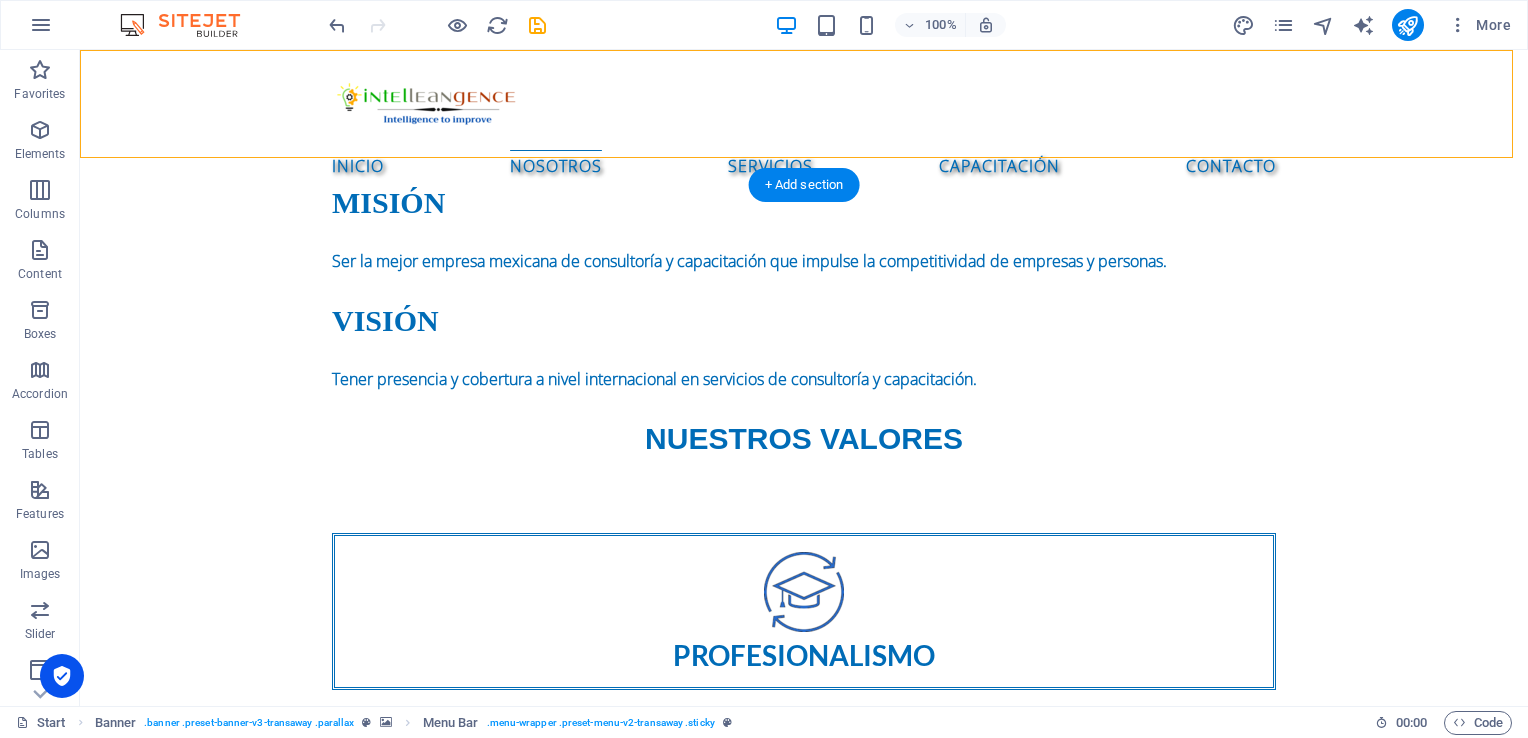 click at bounding box center (804, 1759) 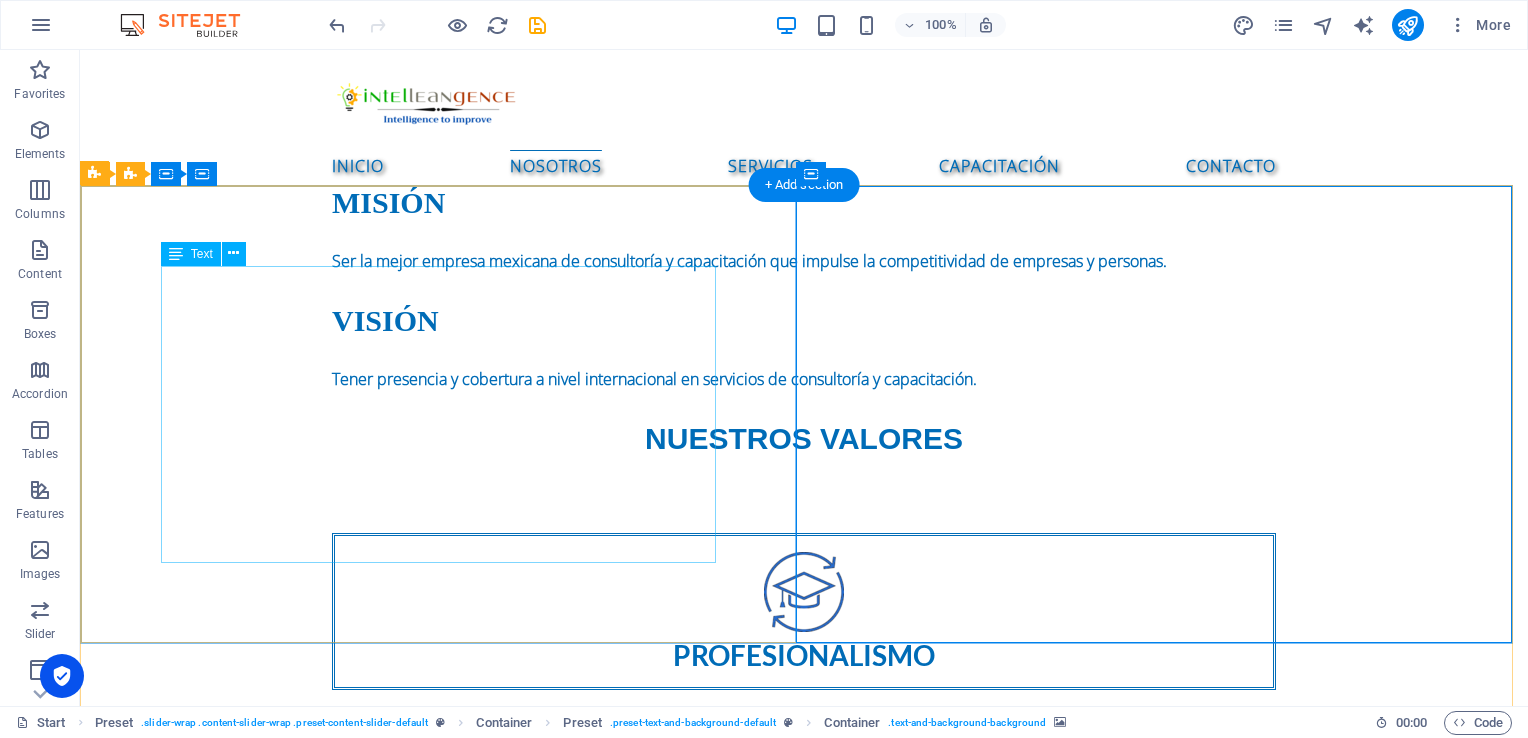 click on "Somos una empresa especializada en consultoría y capacitación en mejora continua, enfocada en potenciar la eficiencia y la calidad en organizaciones y personas. Brindamos soluciones personalizadas para optimizar procesos, reducir desperdicios y fortalecer la toma de decisiones. Nuestra oferta incluye cursos, acompañamiento estratégico y desarrollo de competencias clave para impulsar la transformación operacional y el crecimiento sostenible. Ya sea que busques incrementar el rendimiento en tu empresa o potenciar tus habilidades profesionales, estamos aquí para ayudarte a lograrlo con enfoque, claridad y resultados medibles." at bounding box center (804, 1356) 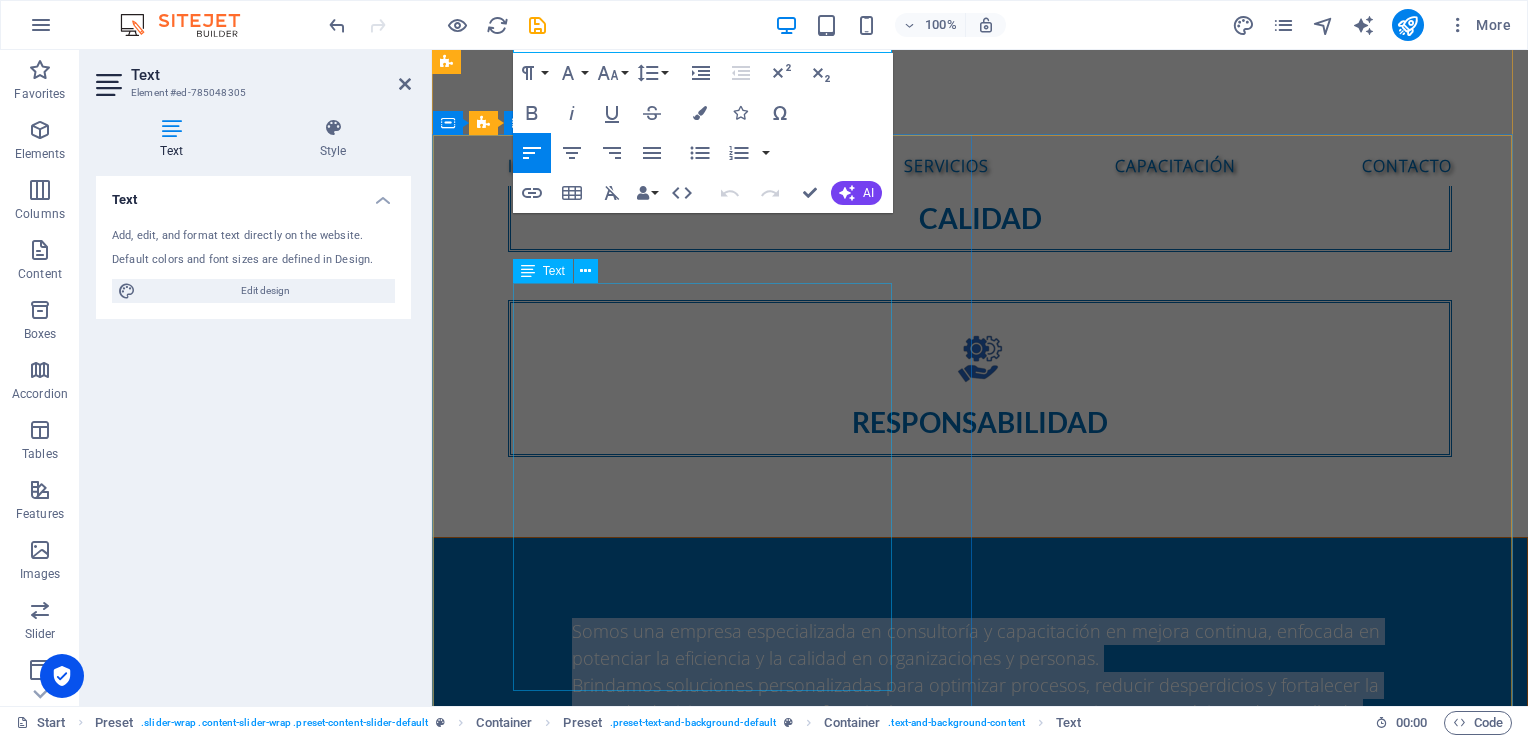 drag, startPoint x: 515, startPoint y: 284, endPoint x: 775, endPoint y: 534, distance: 360.6938 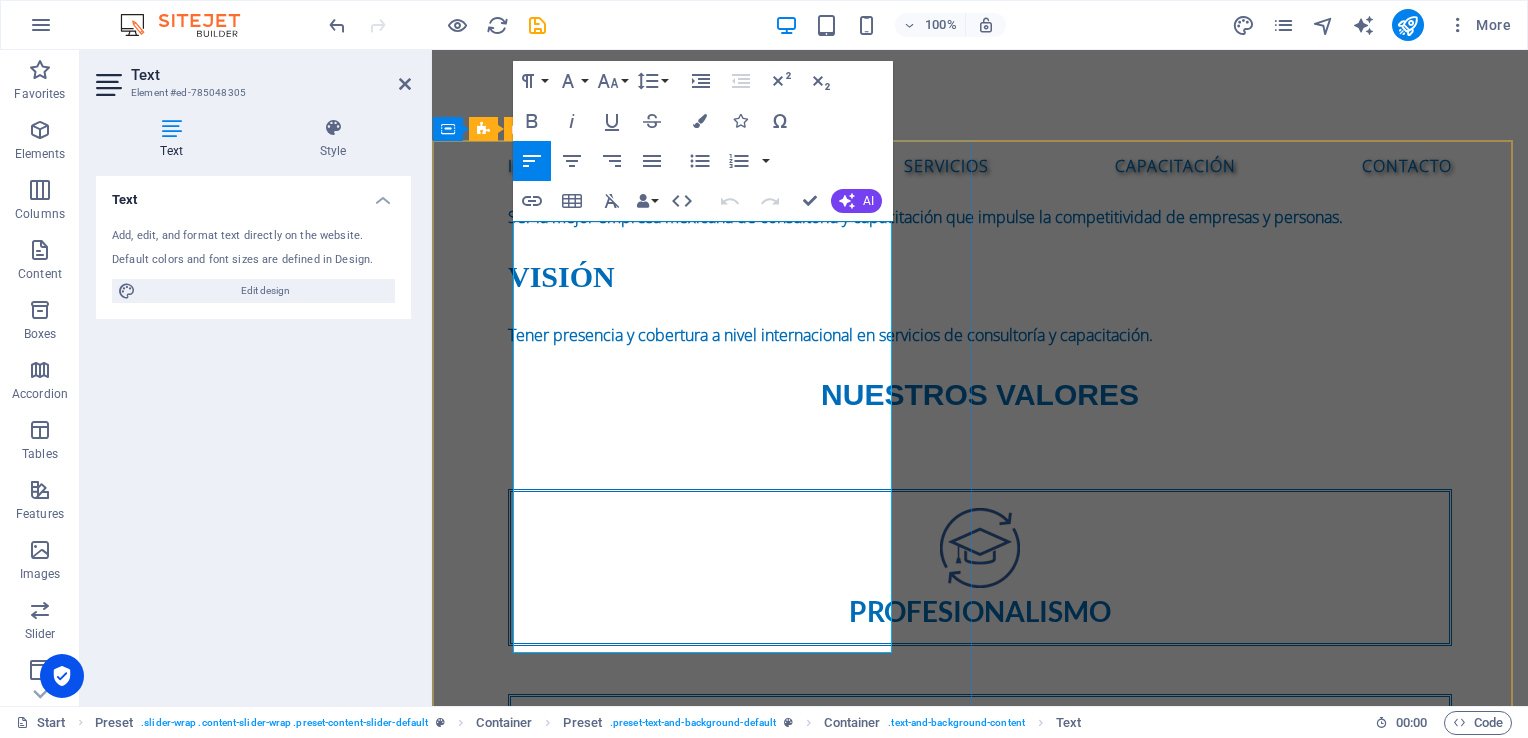 click on "Brindamos soluciones personalizadas para optimizar procesos, reducir desperdicios y fortalecer la toma de decisiones. Nuestra oferta incluye cursos, acompañamiento estratégico y desarrollo de competencias clave para impulsar la transformación operacional y el crecimiento sostenible." at bounding box center [975, 1312] 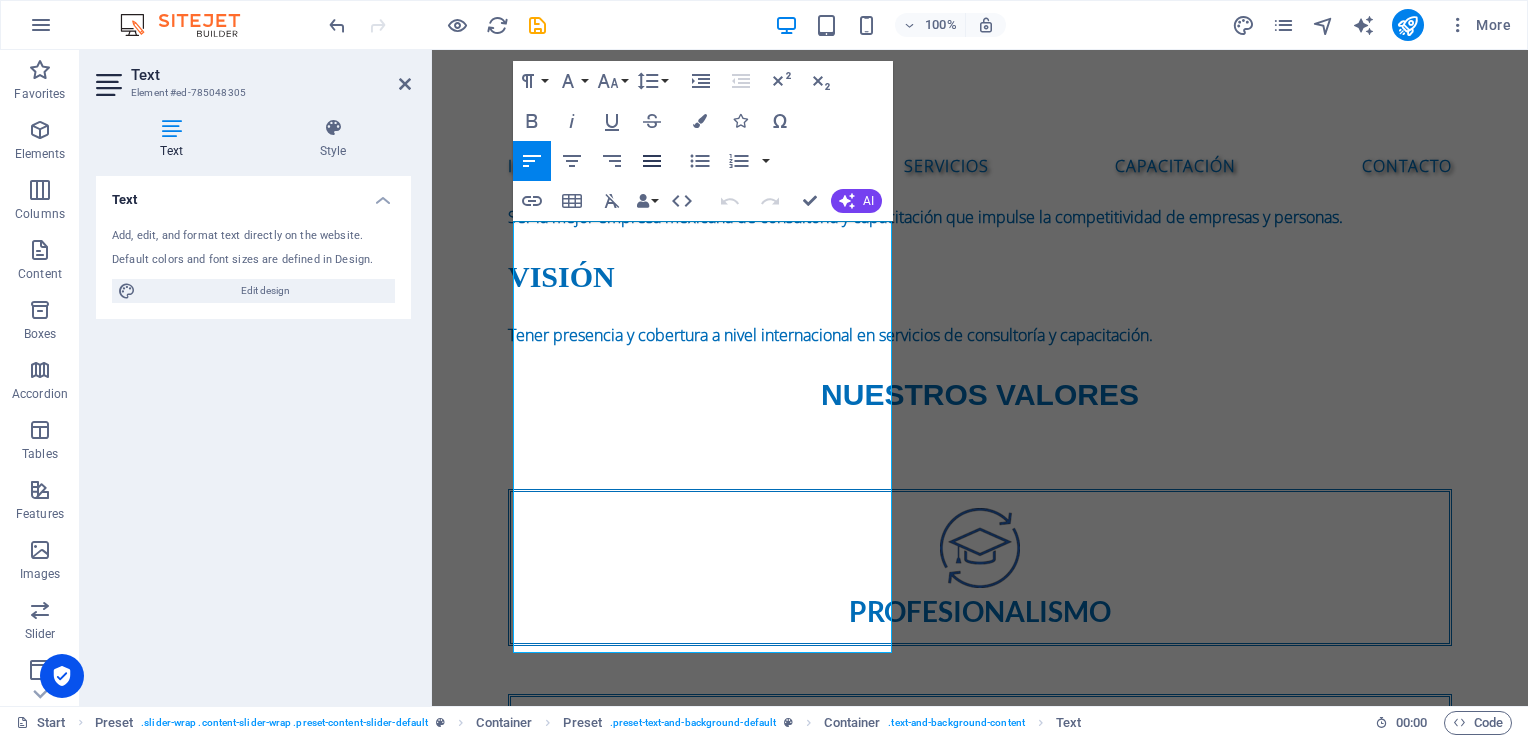 click 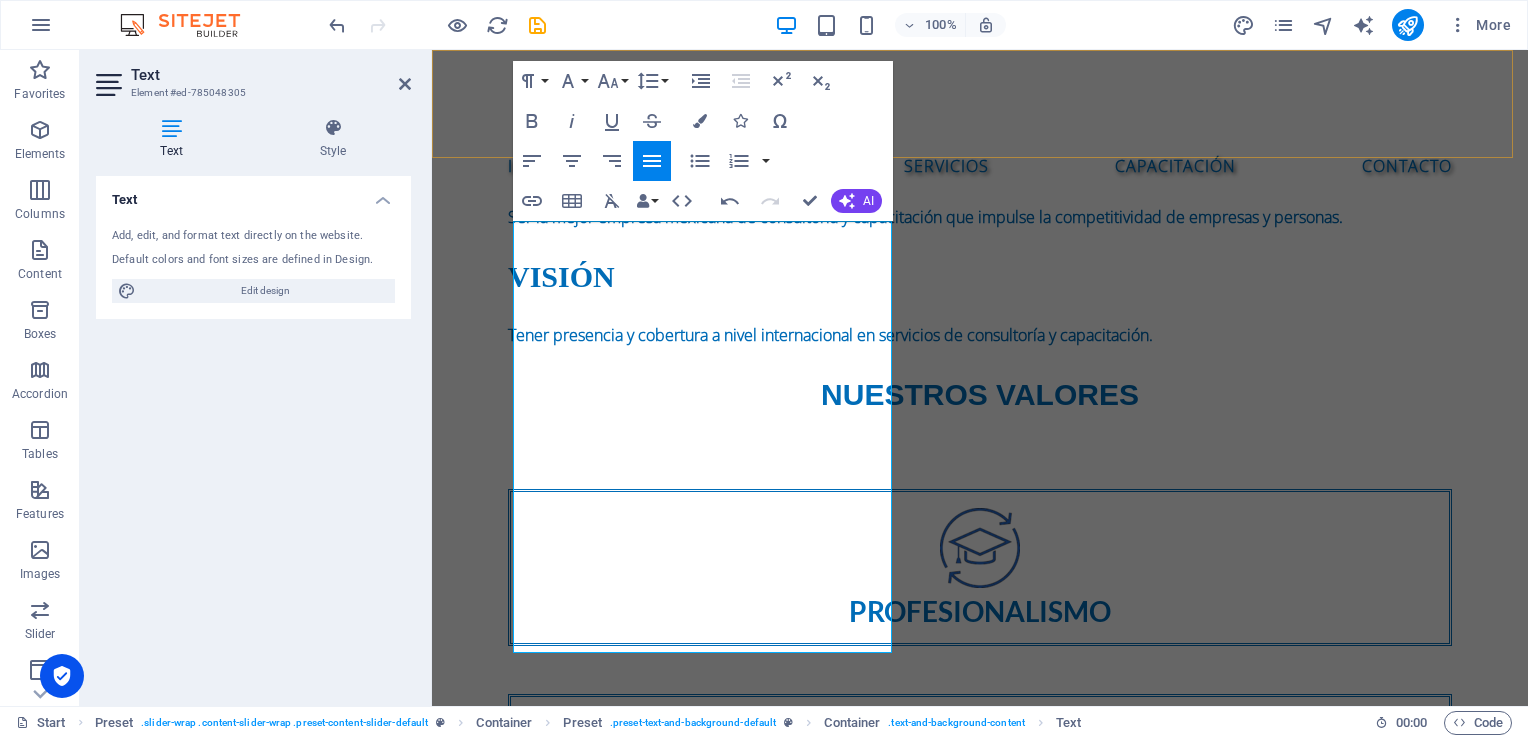 click on "Inicio Nosotros Servicios Capacitación Contacto" at bounding box center (980, 118) 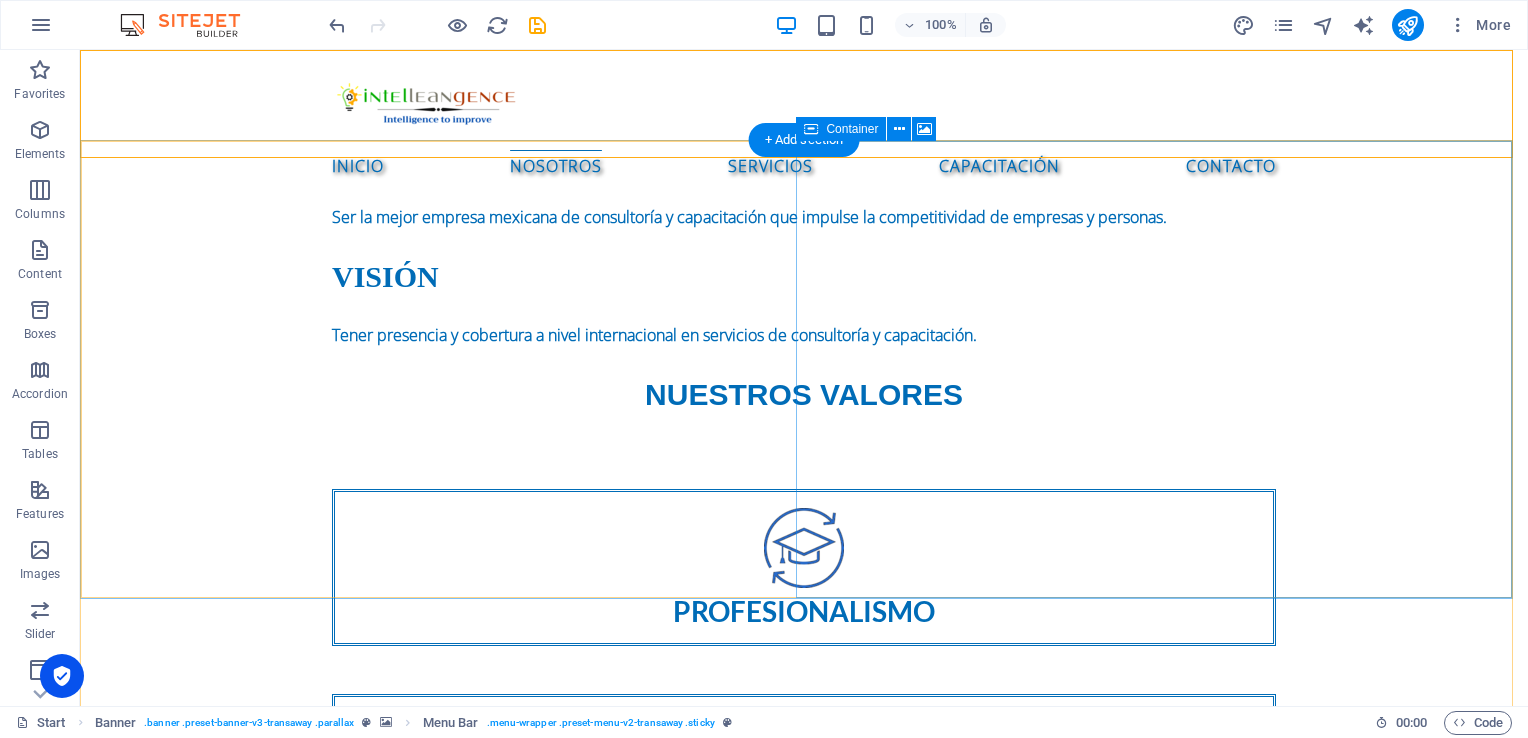 click on "Drop content here or  Add elements  Paste clipboard" at bounding box center (804, 2015) 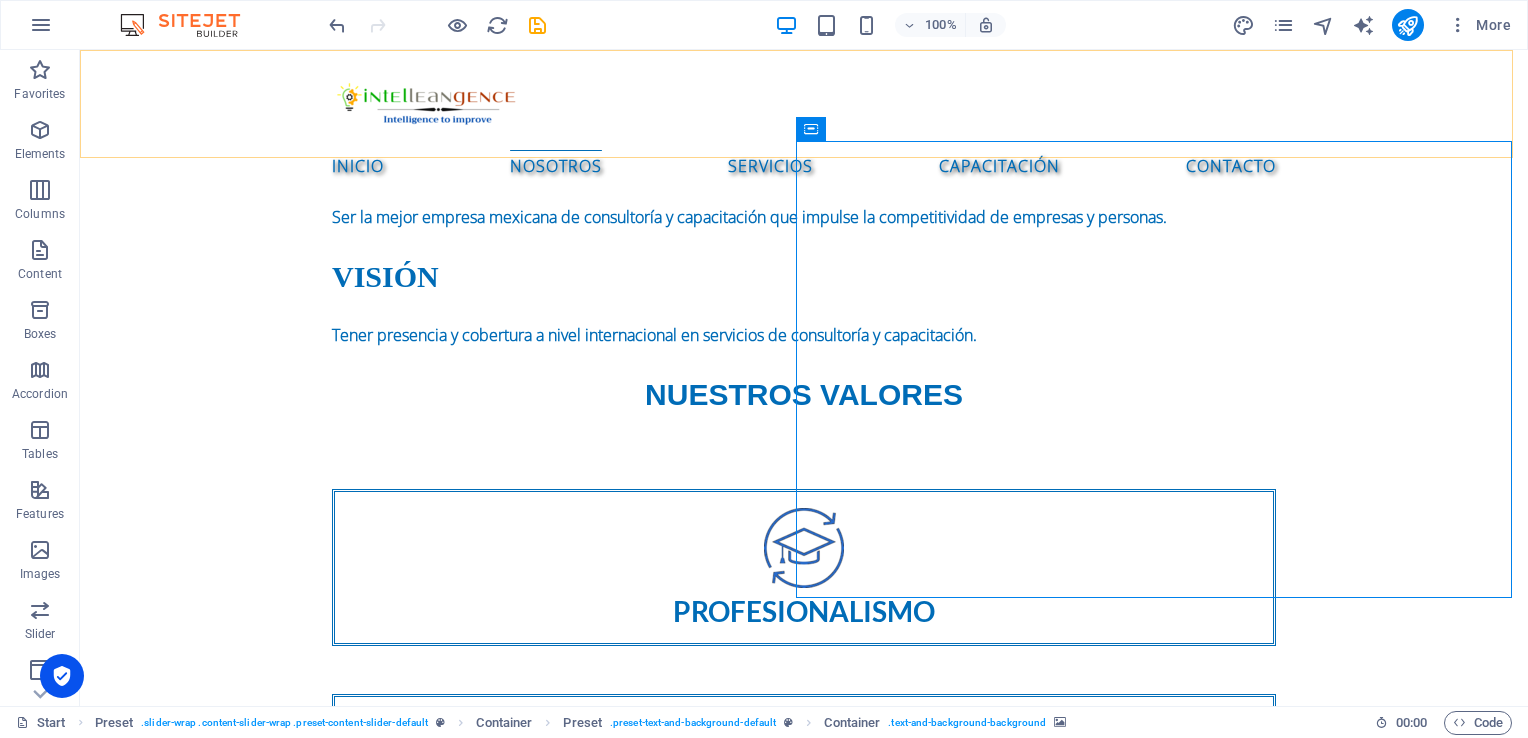 click on "Inicio Nosotros Servicios Capacitación Contacto" at bounding box center (804, 118) 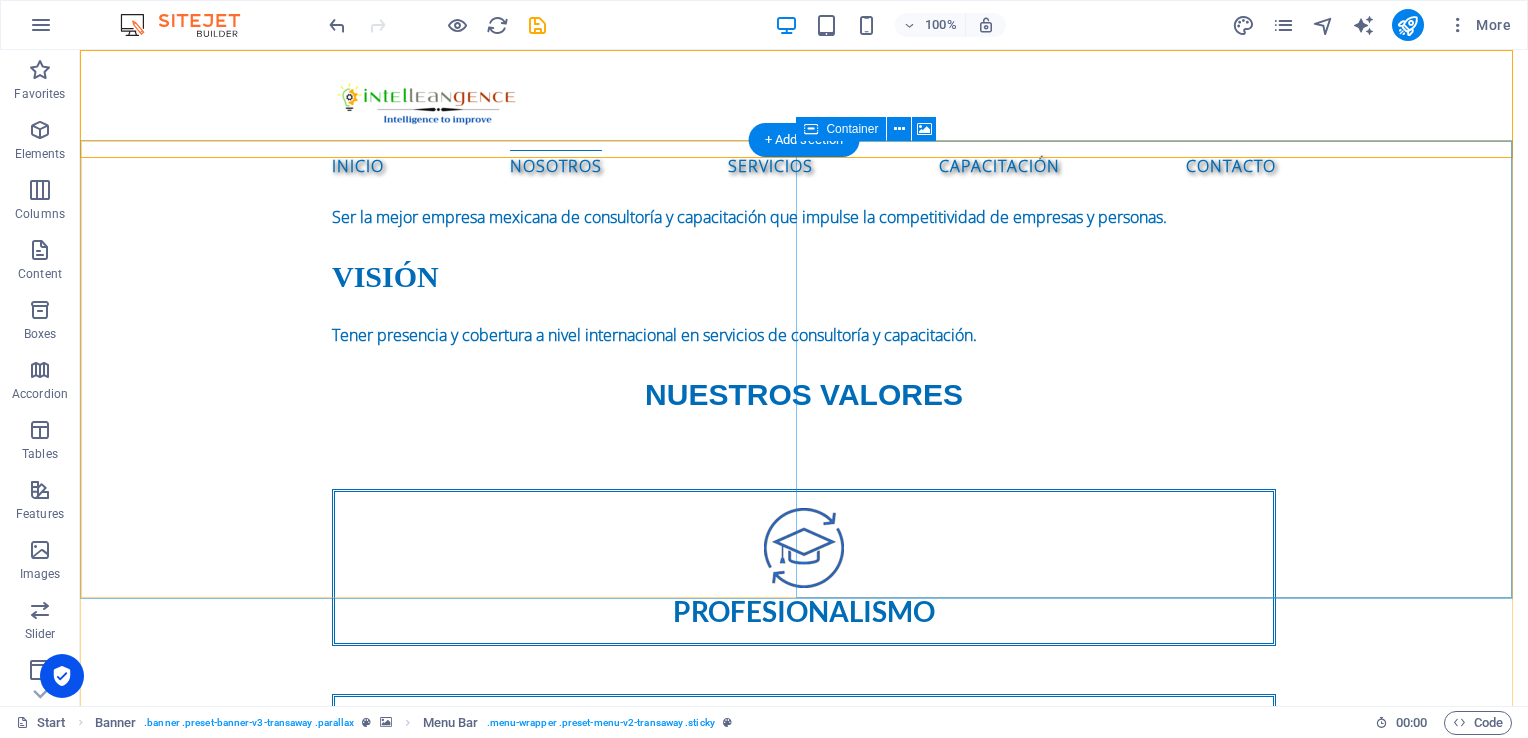 click on "Drop content here or  Add elements  Paste clipboard" at bounding box center (804, 2015) 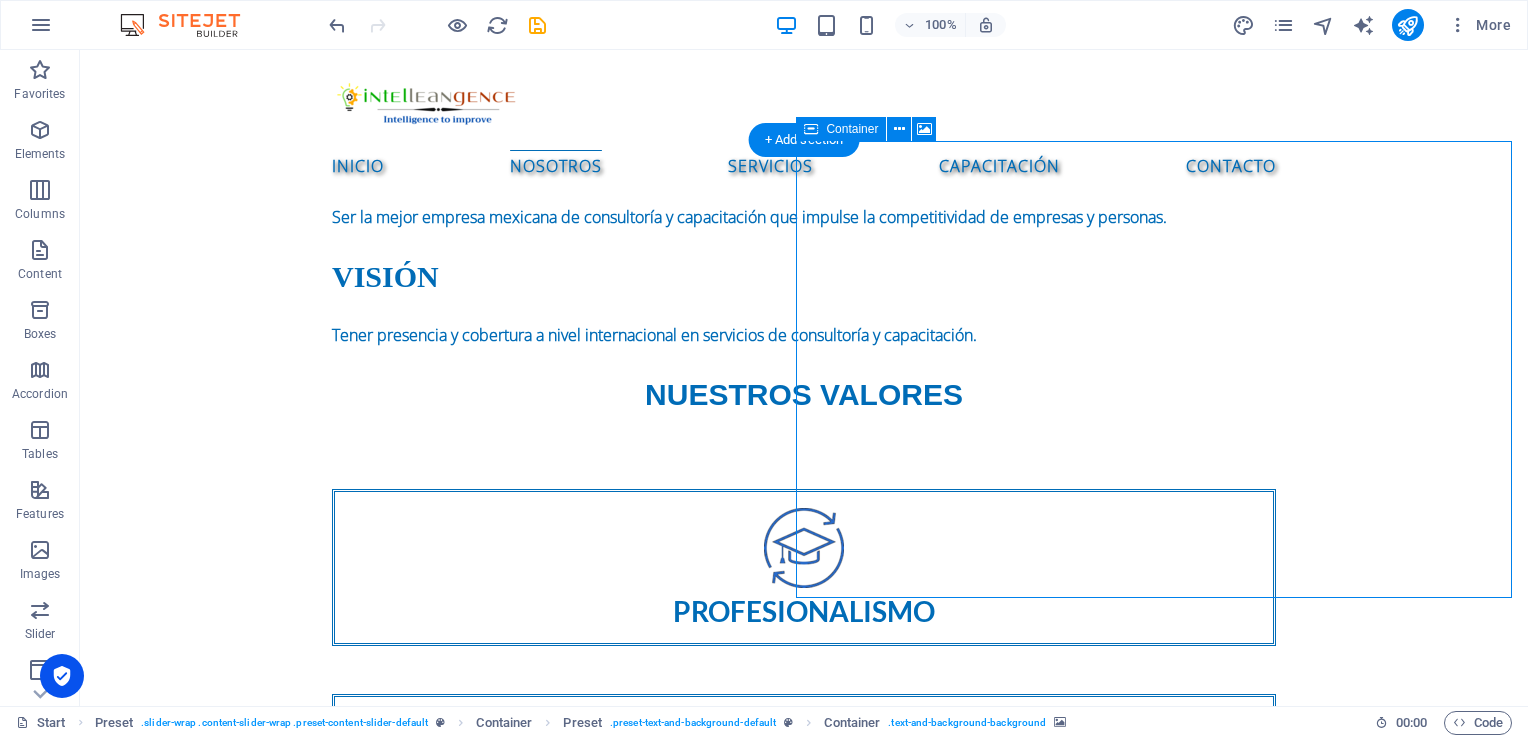 click on "Drop content here or  Add elements  Paste clipboard" at bounding box center [804, 2015] 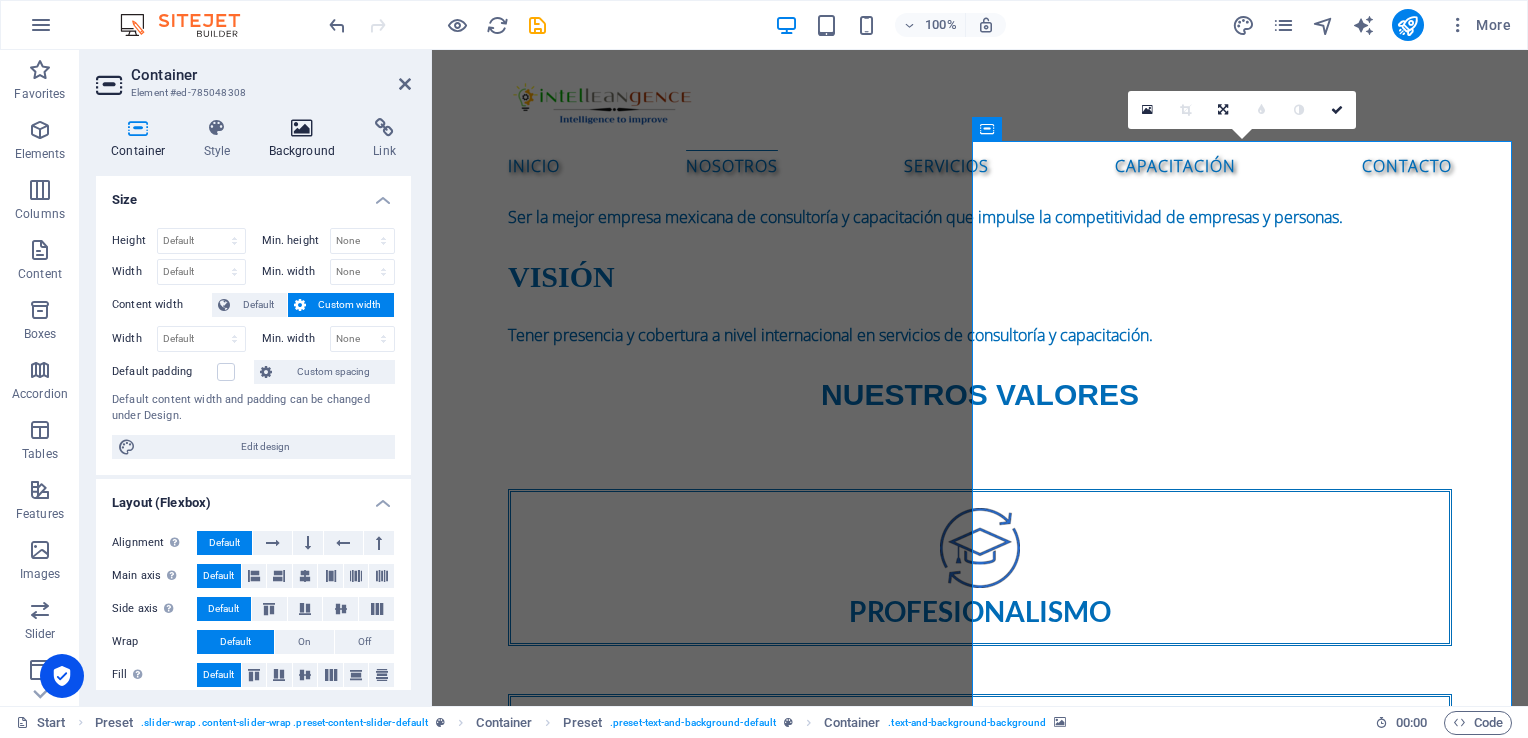 click at bounding box center [302, 128] 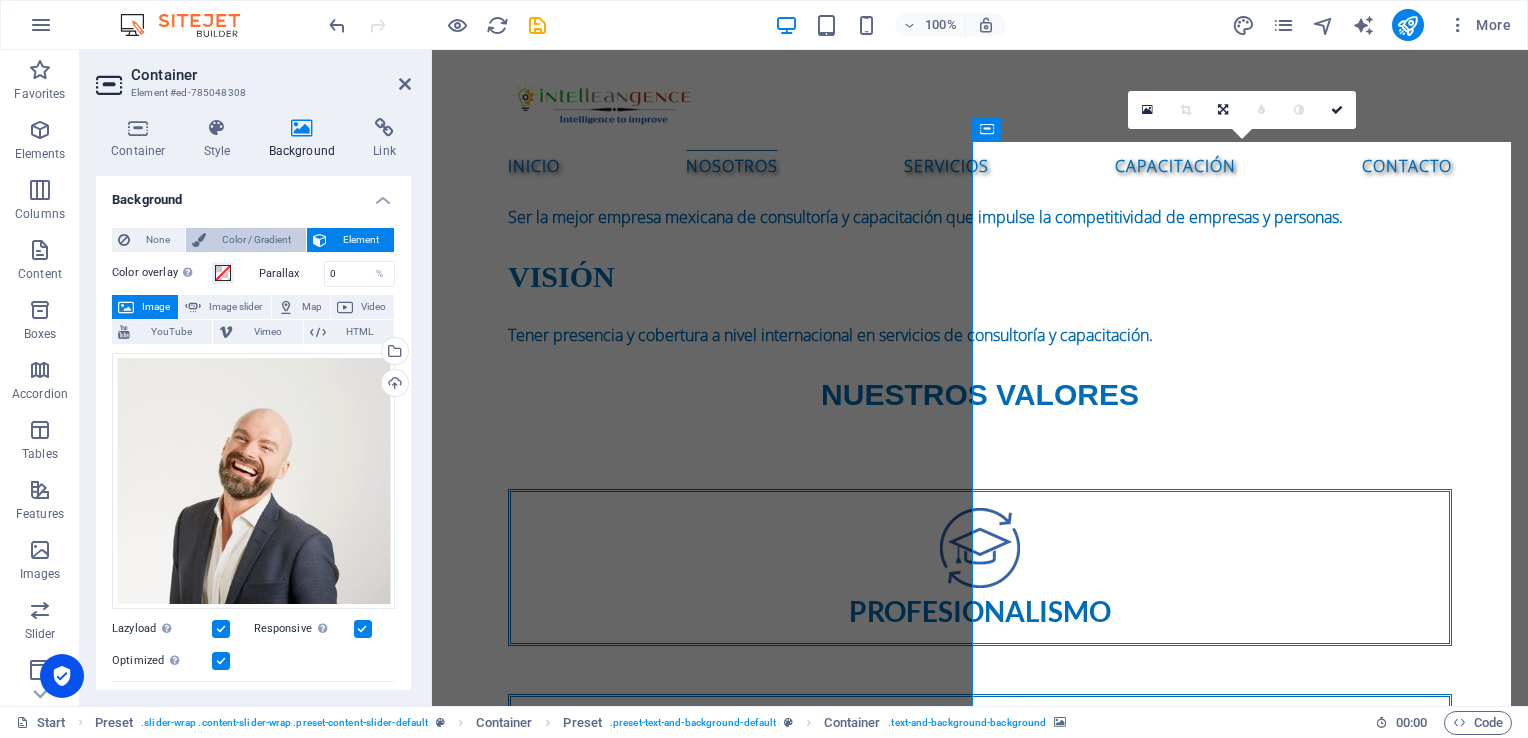 click on "Color / Gradient" at bounding box center [256, 240] 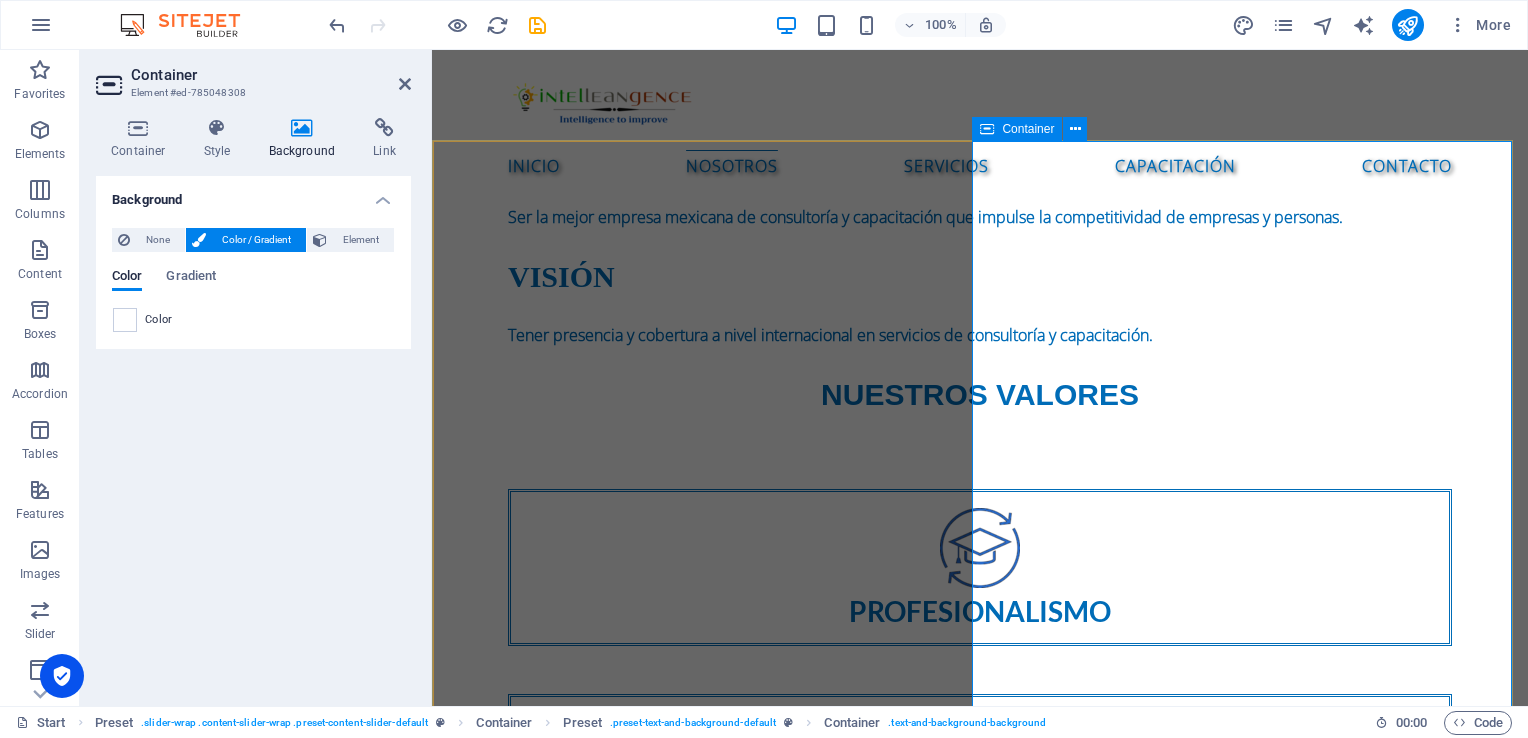 click on "Add elements" at bounding box center (921, 1588) 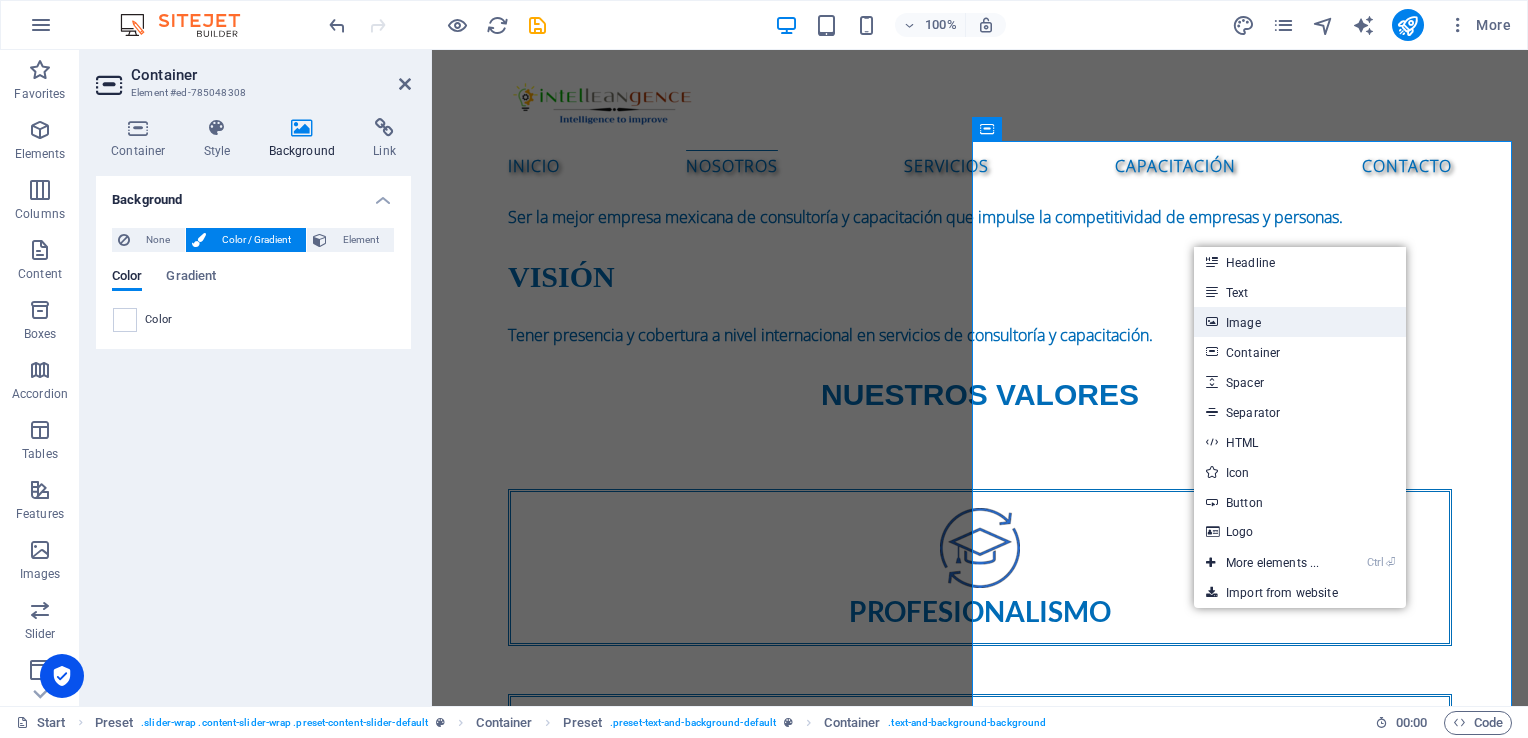 click on "Image" at bounding box center [1300, 322] 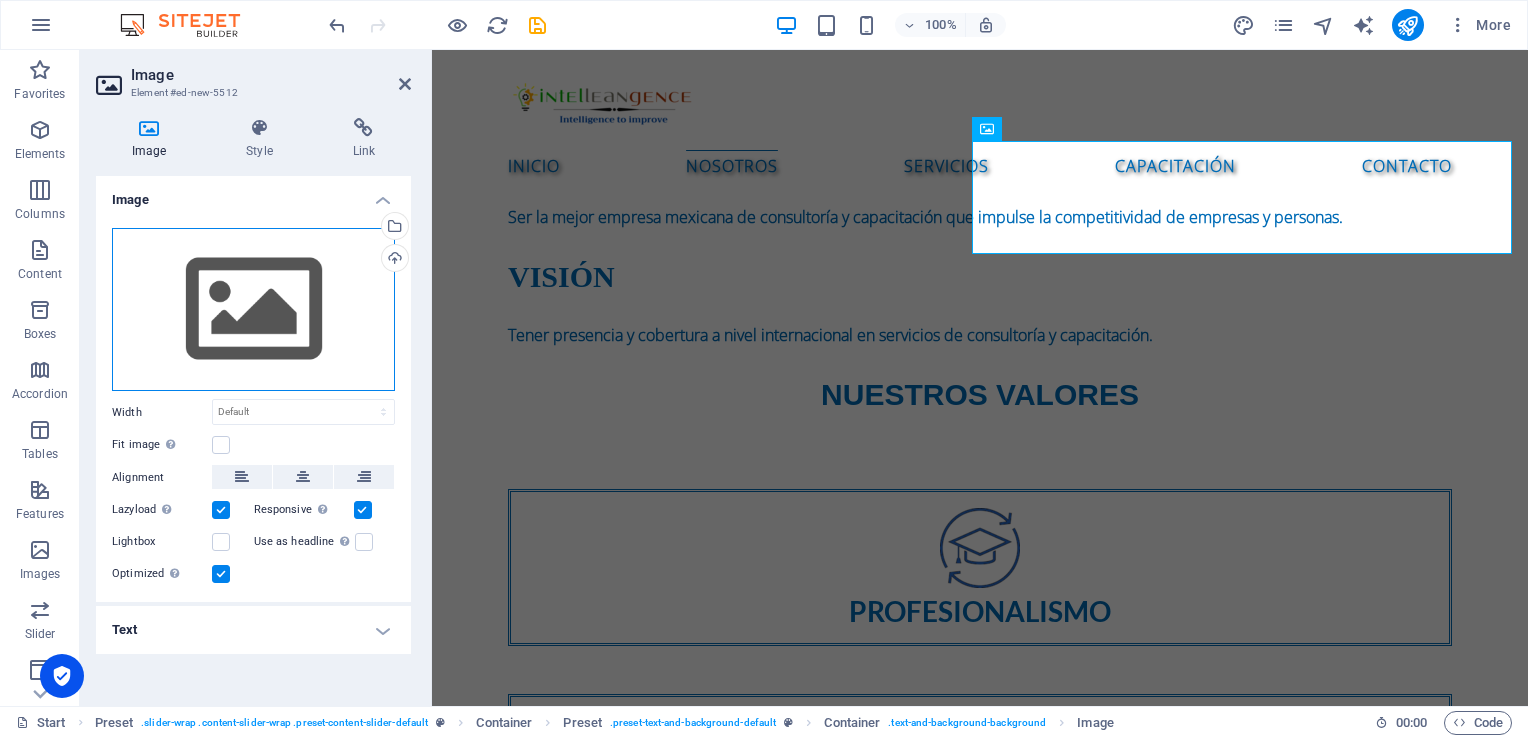 click on "Drag files here, click to choose files or select files from Files or our free stock photos & videos" at bounding box center [253, 310] 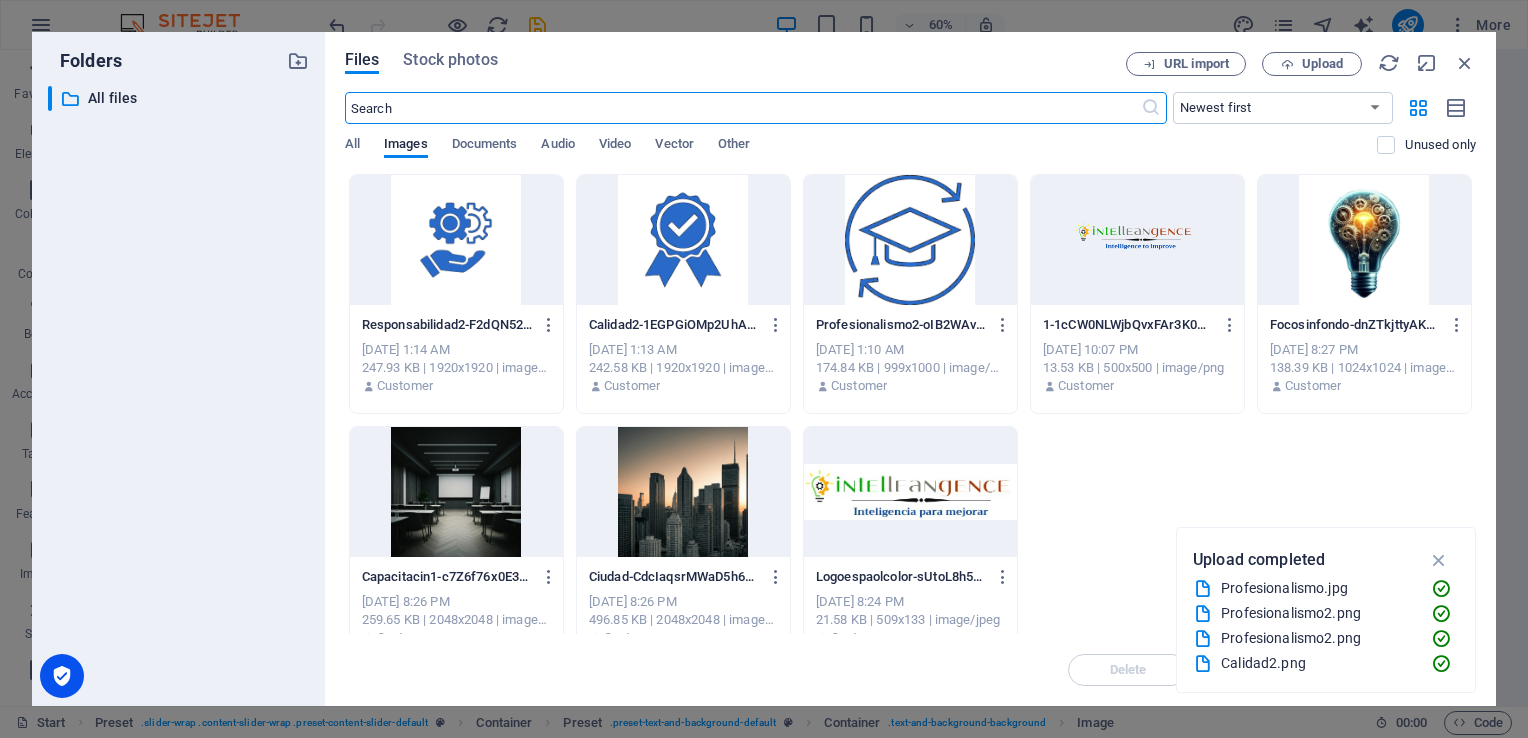 scroll, scrollTop: 1778, scrollLeft: 0, axis: vertical 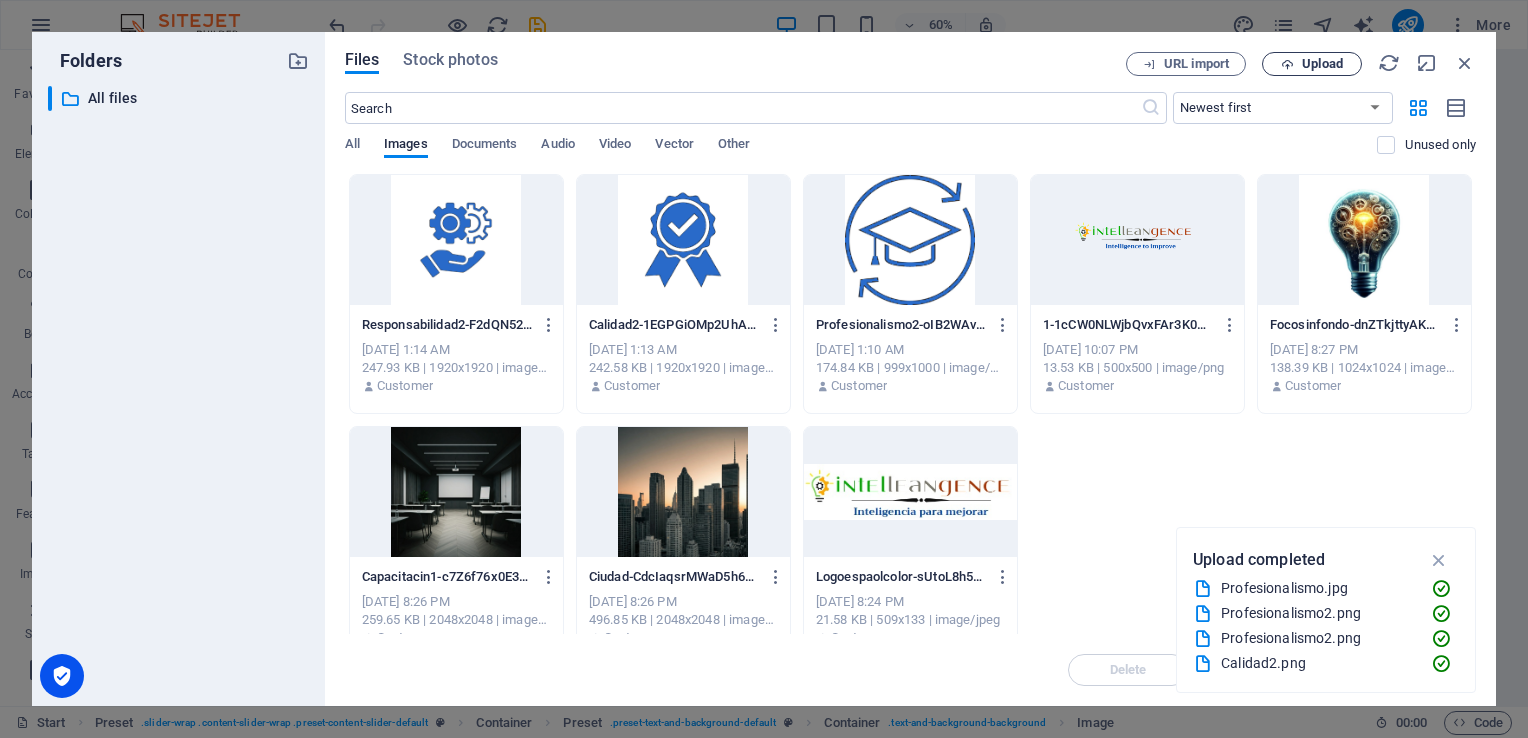 click at bounding box center [1287, 64] 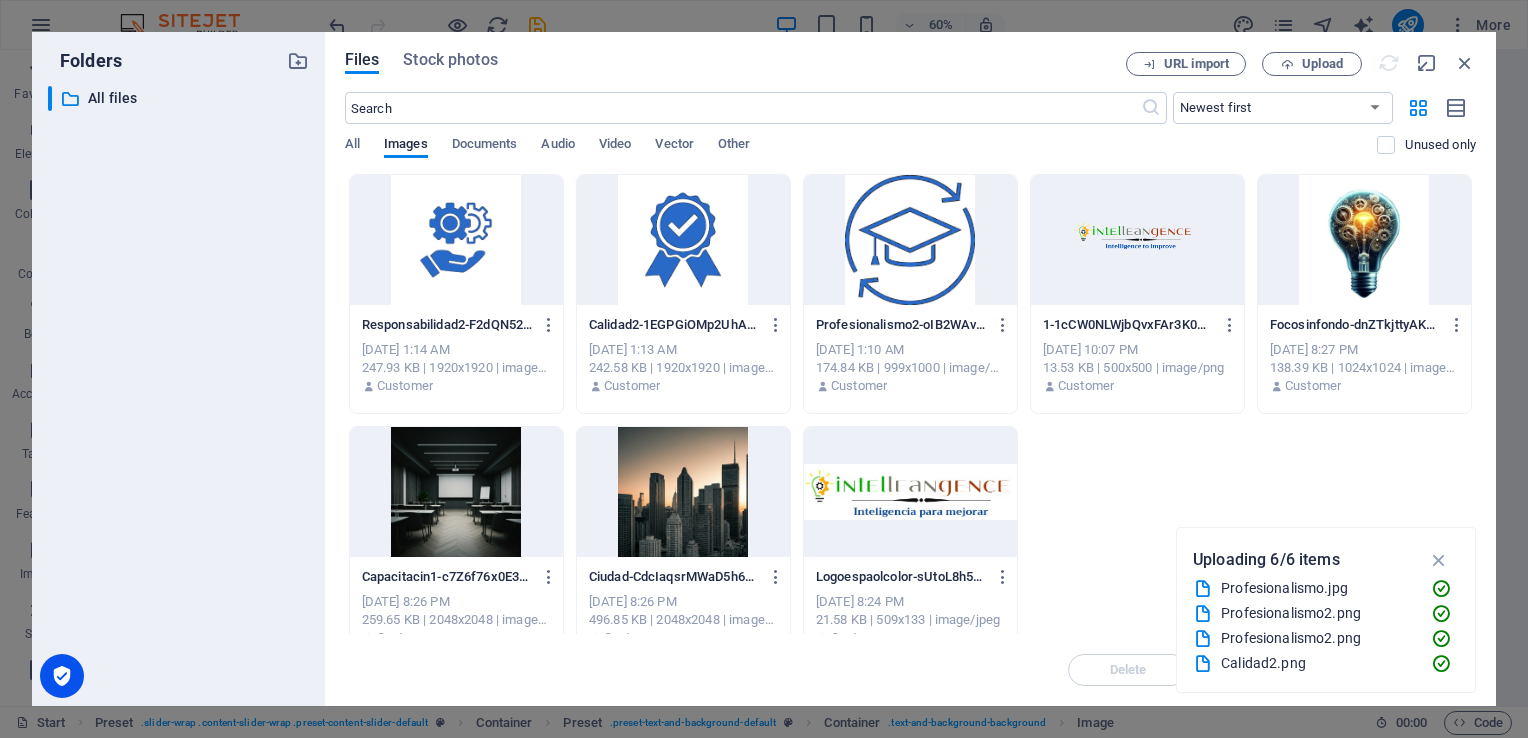 scroll, scrollTop: 1340, scrollLeft: 0, axis: vertical 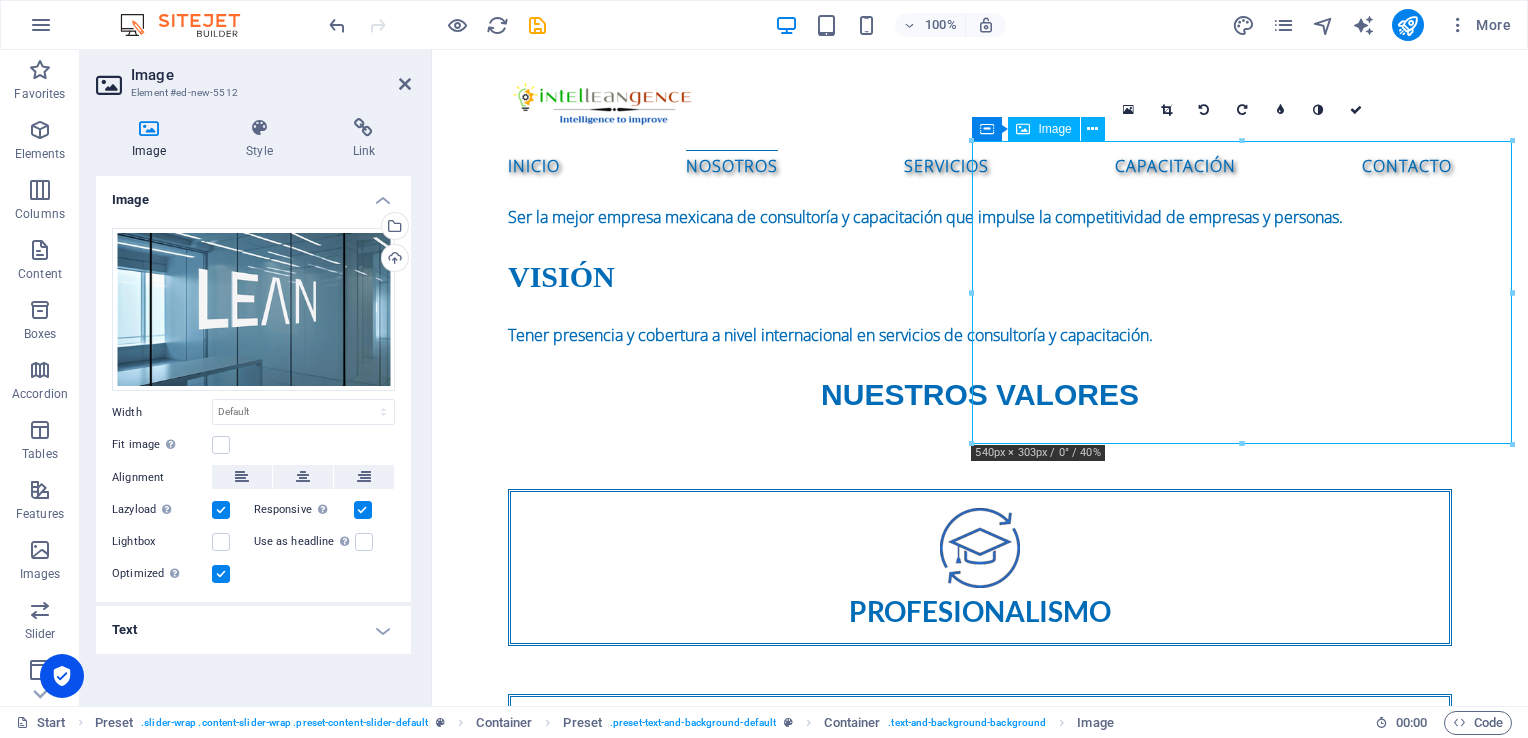 drag, startPoint x: 1233, startPoint y: 299, endPoint x: 1233, endPoint y: 402, distance: 103 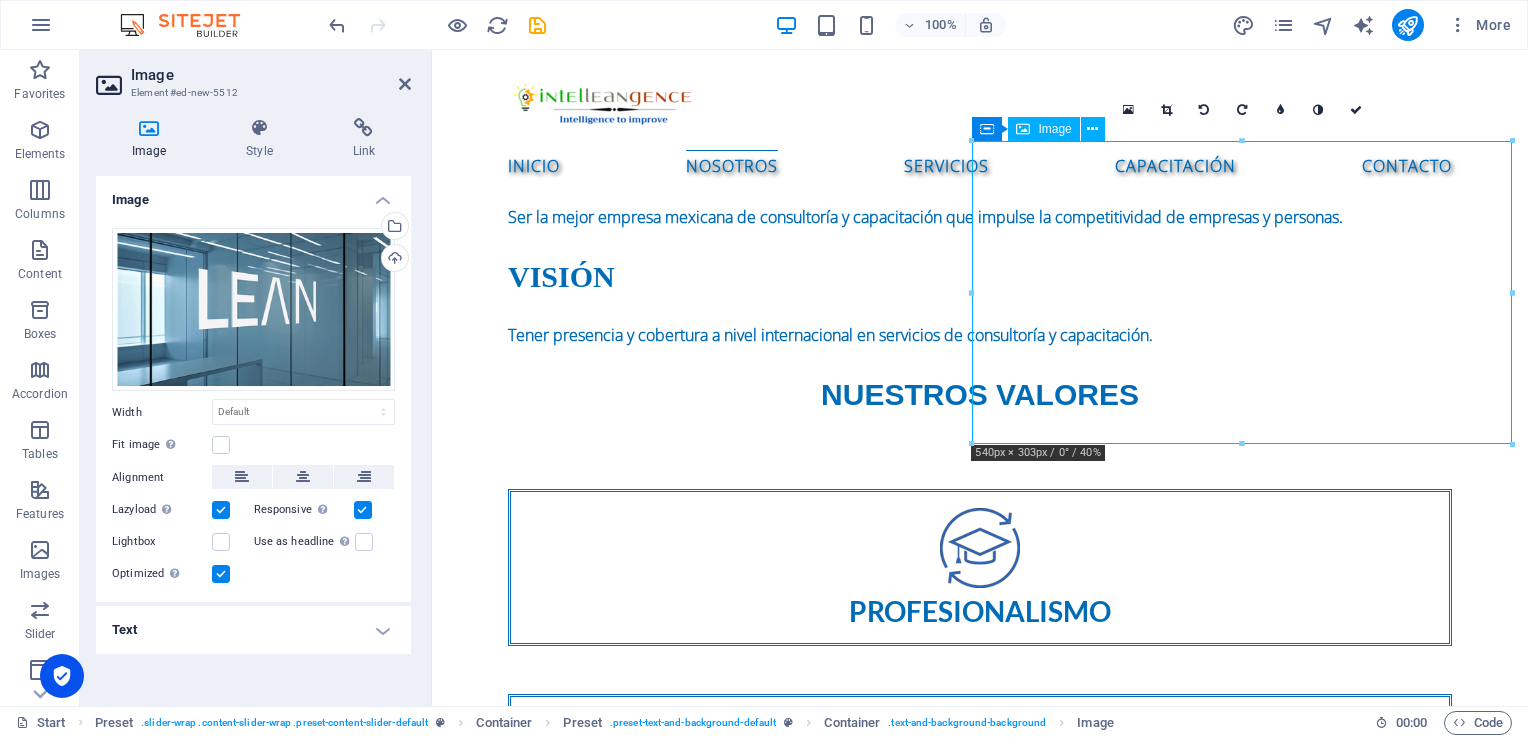 click at bounding box center (980, 1795) 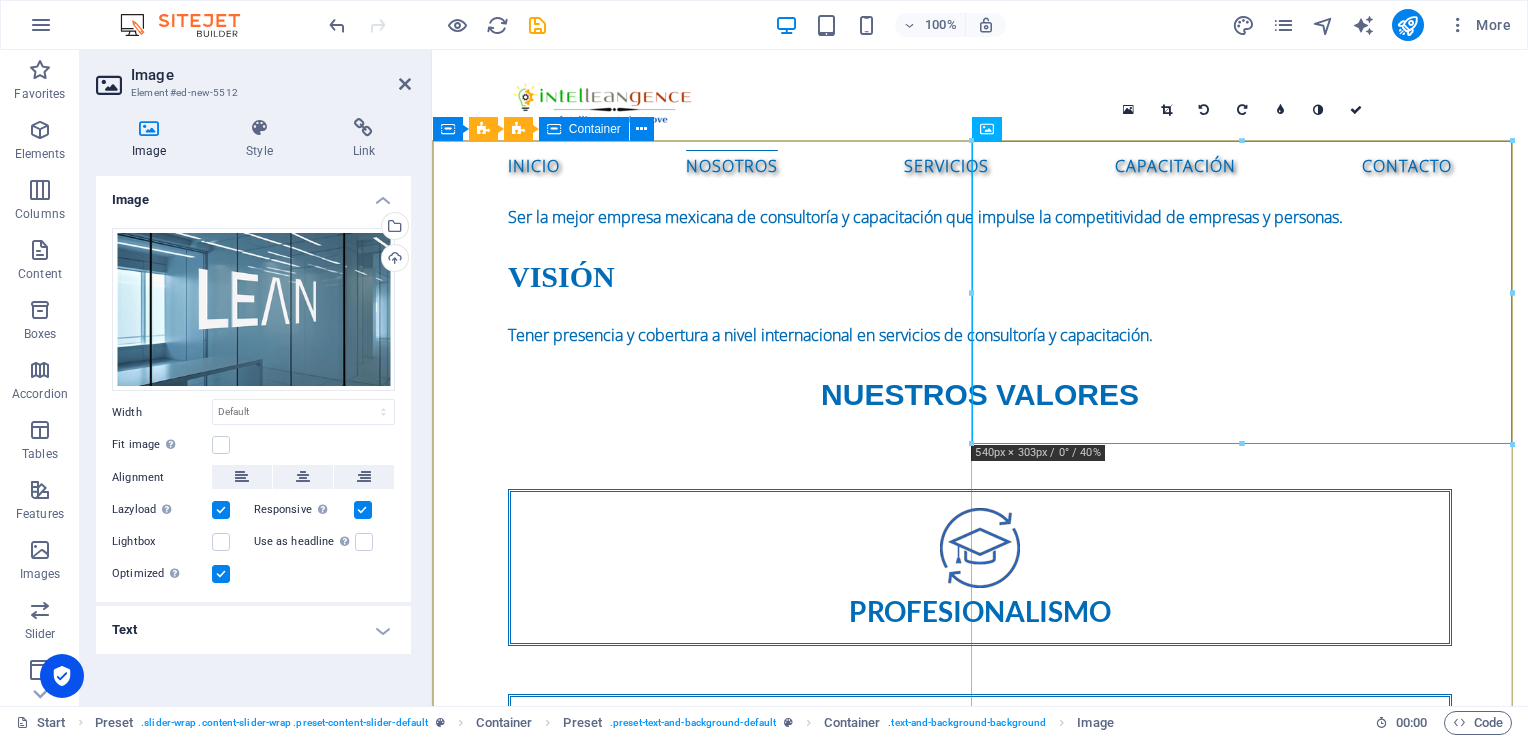 click on "Somos una empresa especializada en consultoría y capacitación en mejora continua, enfocada en potenciar la eficiencia y la calidad en organizaciones y personas. Brindamos soluciones personalizadas para optimizar procesos, reducir desperdicios y fortalecer la toma de decisiones. Nuestra oferta incluye cursos, acompañamiento estratégico y desarrollo de competencias clave para impulsar la transformación operacional y el crecimiento sostenible. Ya sea que busques incrementar el rendimiento en tu empresa o potenciar tus habilidades profesionales, estamos aquí para ayudarte a lograrlo con enfoque, claridad y resultados medibles." at bounding box center (980, 1312) 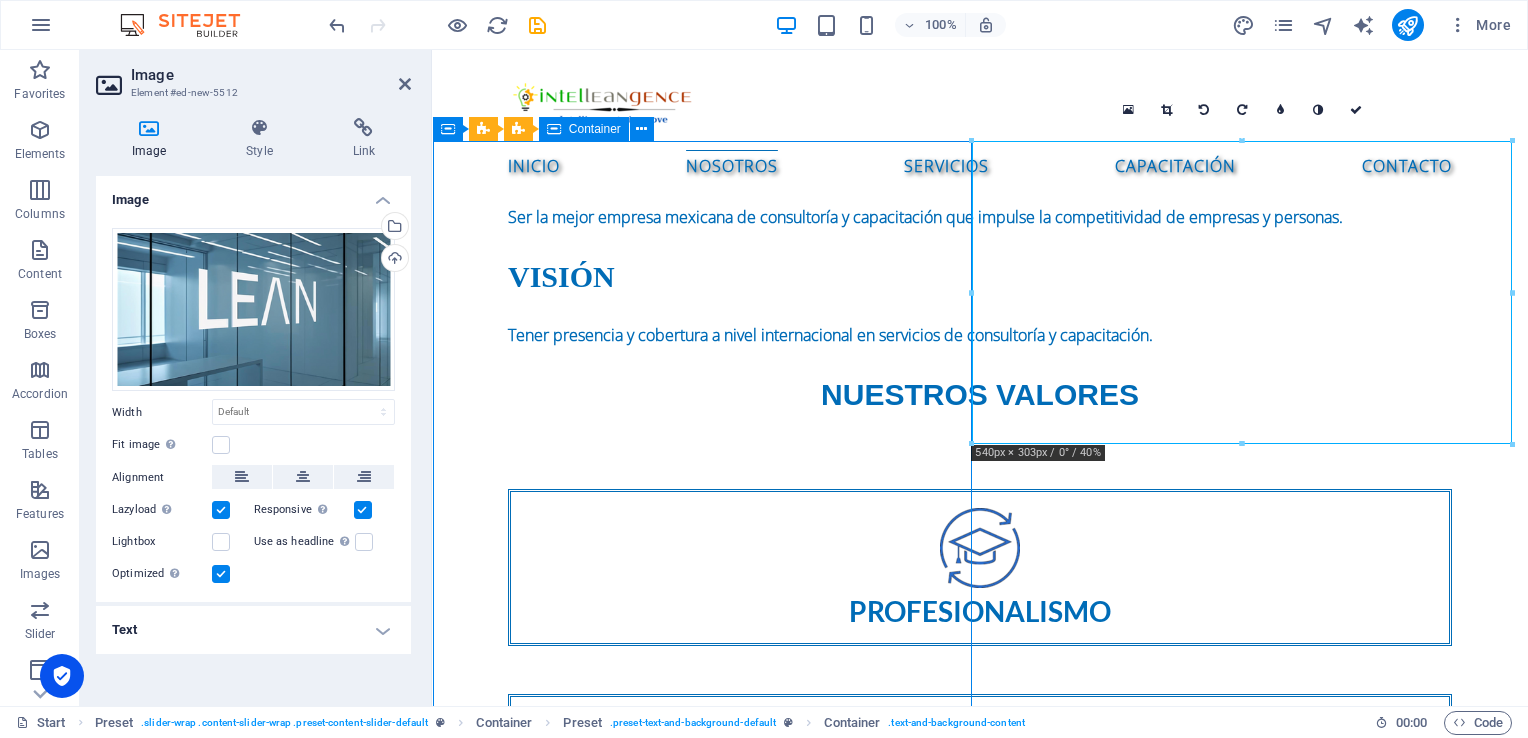 click on "Somos una empresa especializada en consultoría y capacitación en mejora continua, enfocada en potenciar la eficiencia y la calidad en organizaciones y personas. Brindamos soluciones personalizadas para optimizar procesos, reducir desperdicios y fortalecer la toma de decisiones. Nuestra oferta incluye cursos, acompañamiento estratégico y desarrollo de competencias clave para impulsar la transformación operacional y el crecimiento sostenible. Ya sea que busques incrementar el rendimiento en tu empresa o potenciar tus habilidades profesionales, estamos aquí para ayudarte a lograrlo con enfoque, claridad y resultados medibles." at bounding box center [980, 1312] 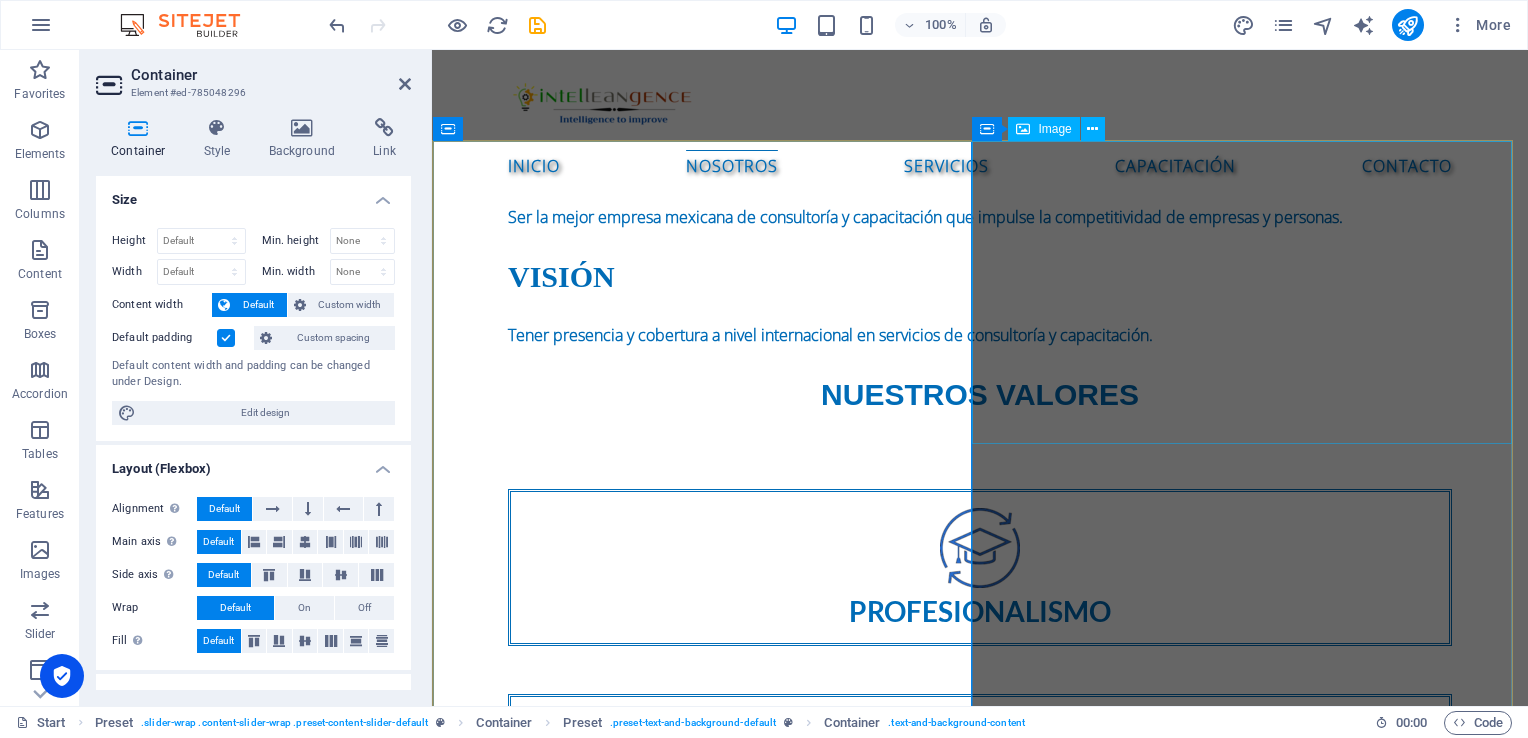click at bounding box center [980, 1795] 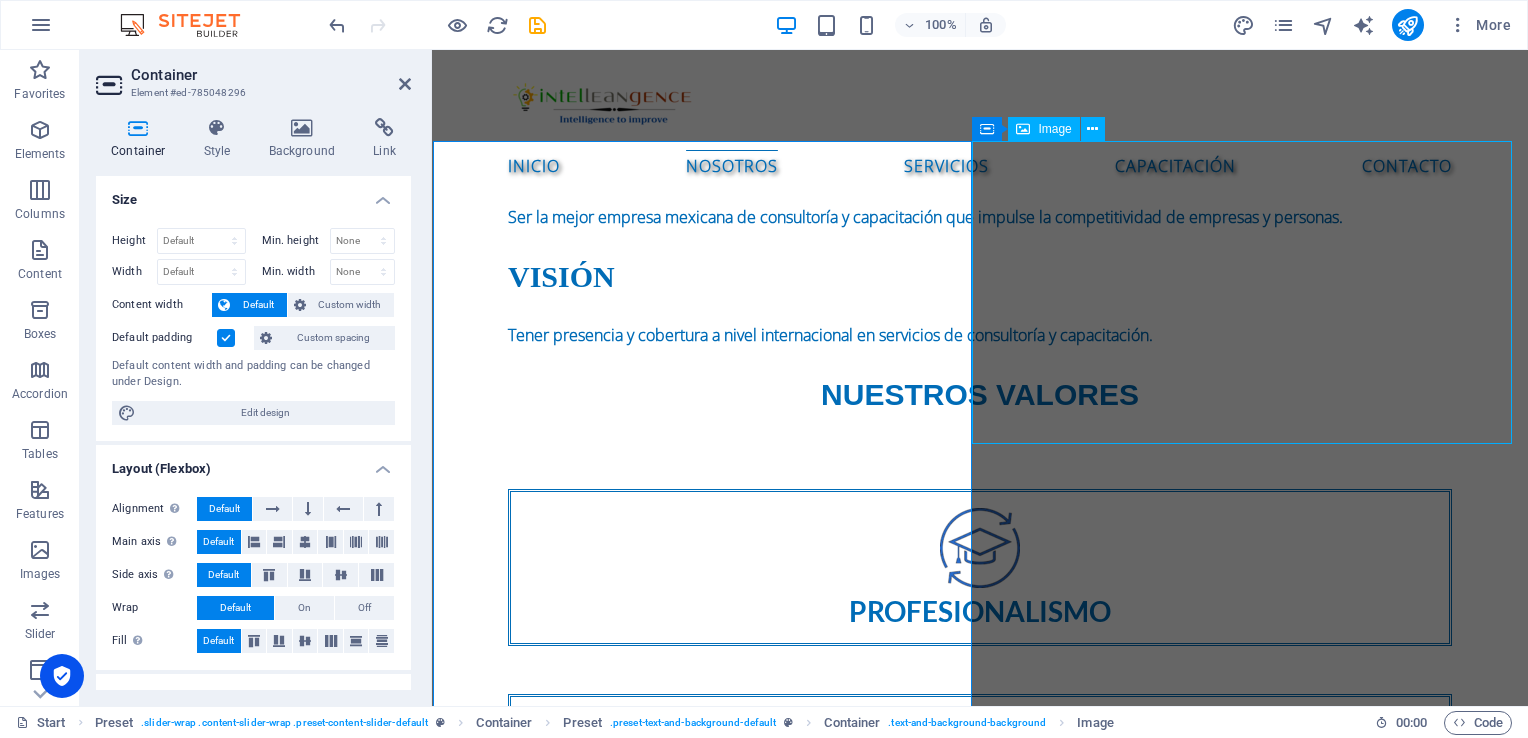 click at bounding box center [980, 1795] 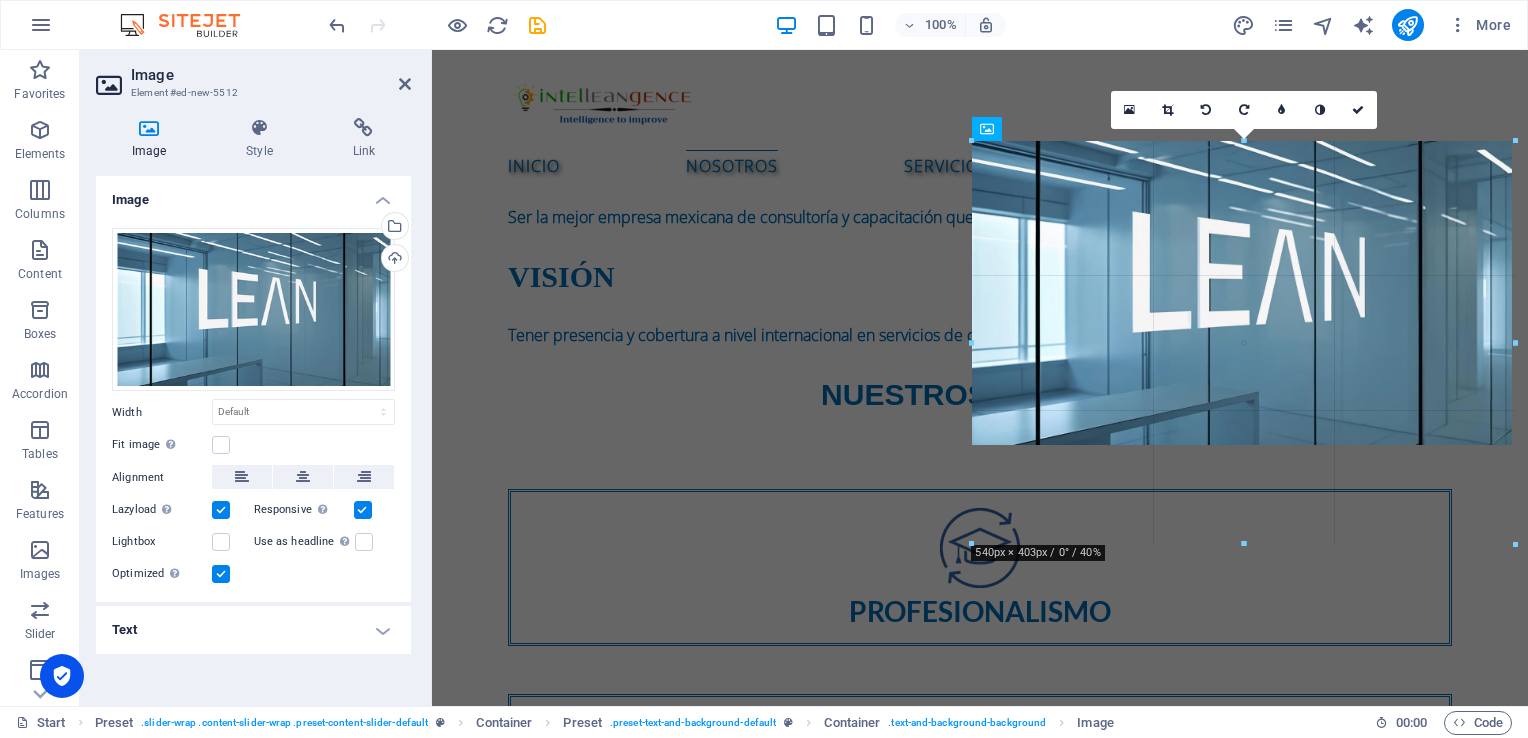 drag, startPoint x: 1243, startPoint y: 444, endPoint x: 1237, endPoint y: 544, distance: 100.17984 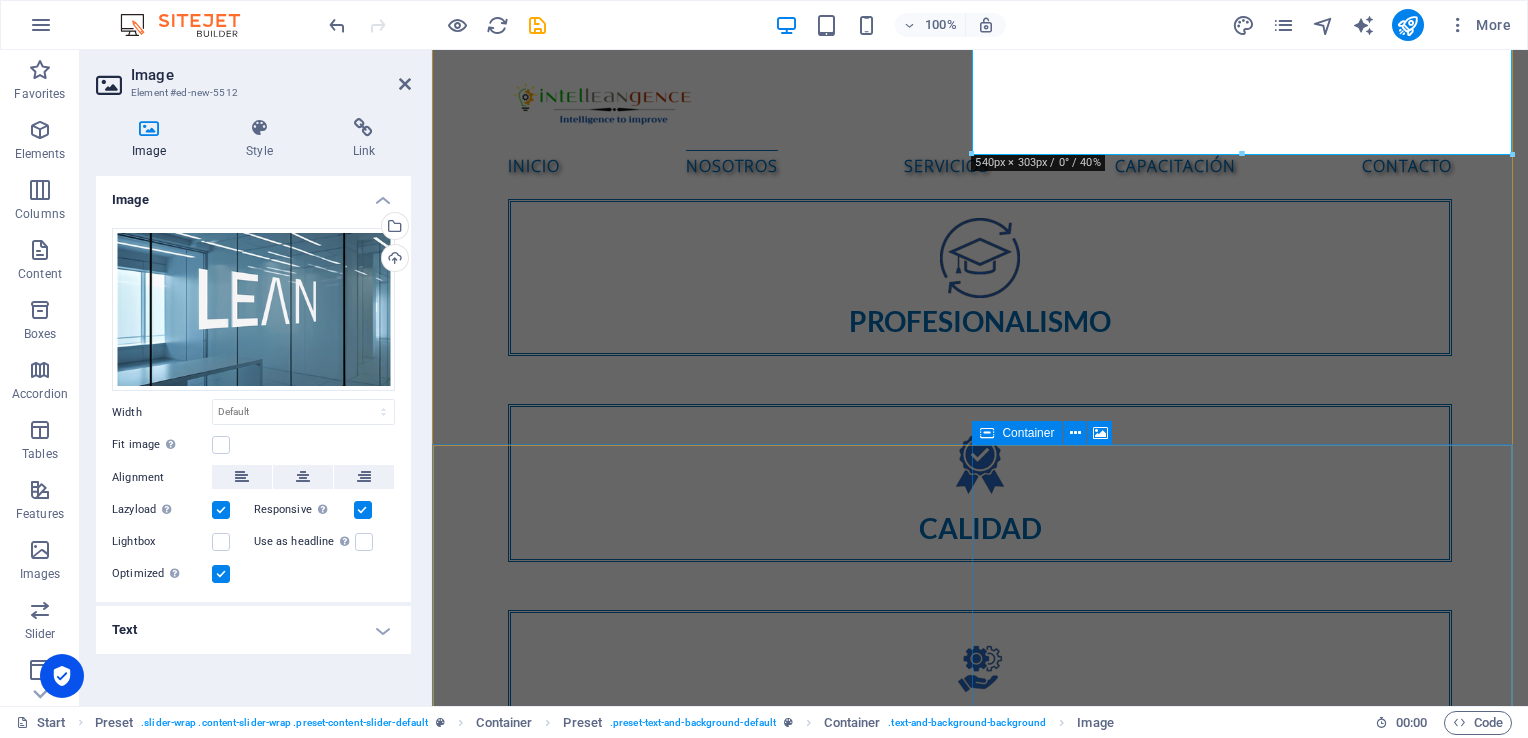 scroll, scrollTop: 1640, scrollLeft: 0, axis: vertical 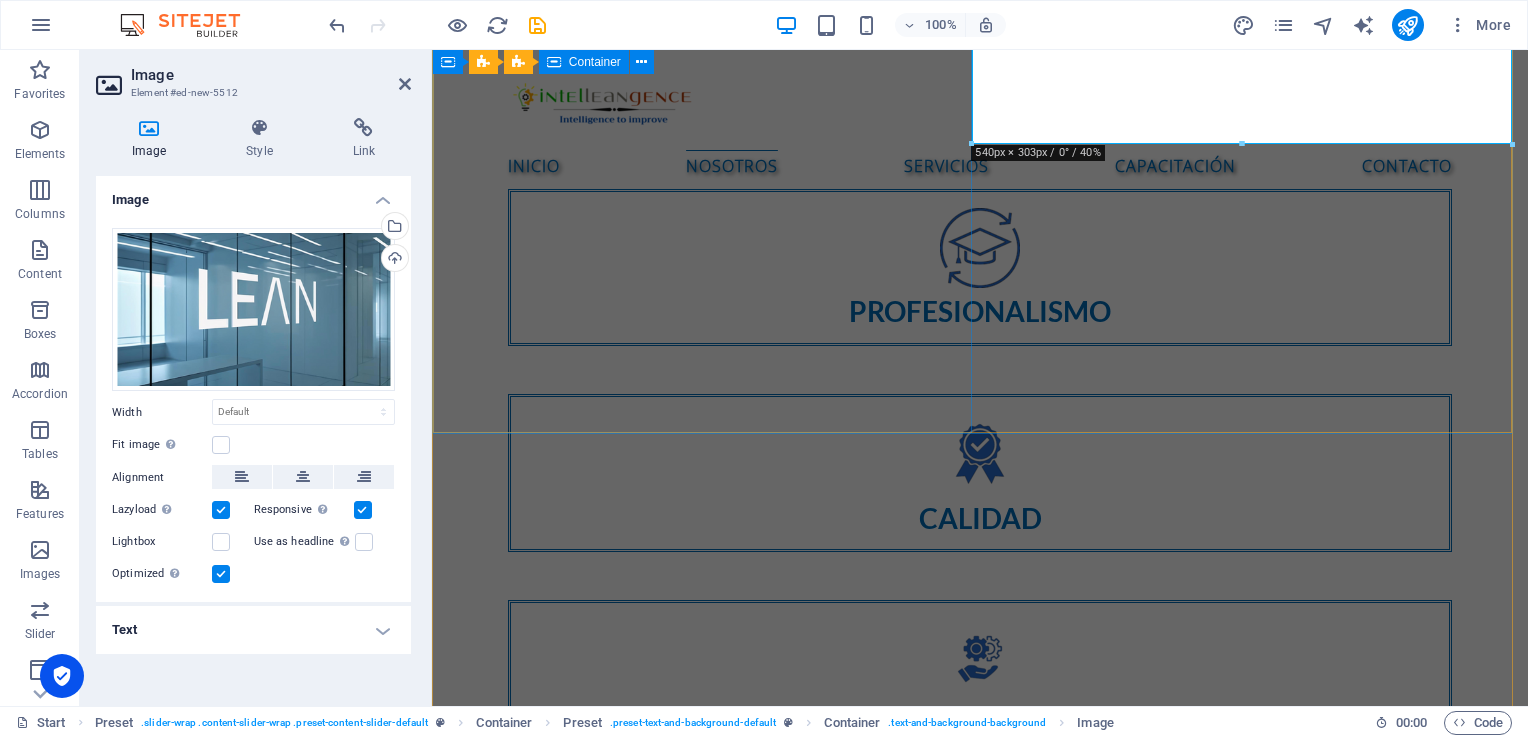 click on "Somos una empresa especializada en consultoría y capacitación en mejora continua, enfocada en potenciar la eficiencia y la calidad en organizaciones y personas. Brindamos soluciones personalizadas para optimizar procesos, reducir desperdicios y fortalecer la toma de decisiones. Nuestra oferta incluye cursos, acompañamiento estratégico y desarrollo de competencias clave para impulsar la transformación operacional y el crecimiento sostenible. Ya sea que busques incrementar el rendimiento en tu empresa o potenciar tus habilidades profesionales, estamos aquí para ayudarte a lograrlo con enfoque, claridad y resultados medibles." at bounding box center (980, 1012) 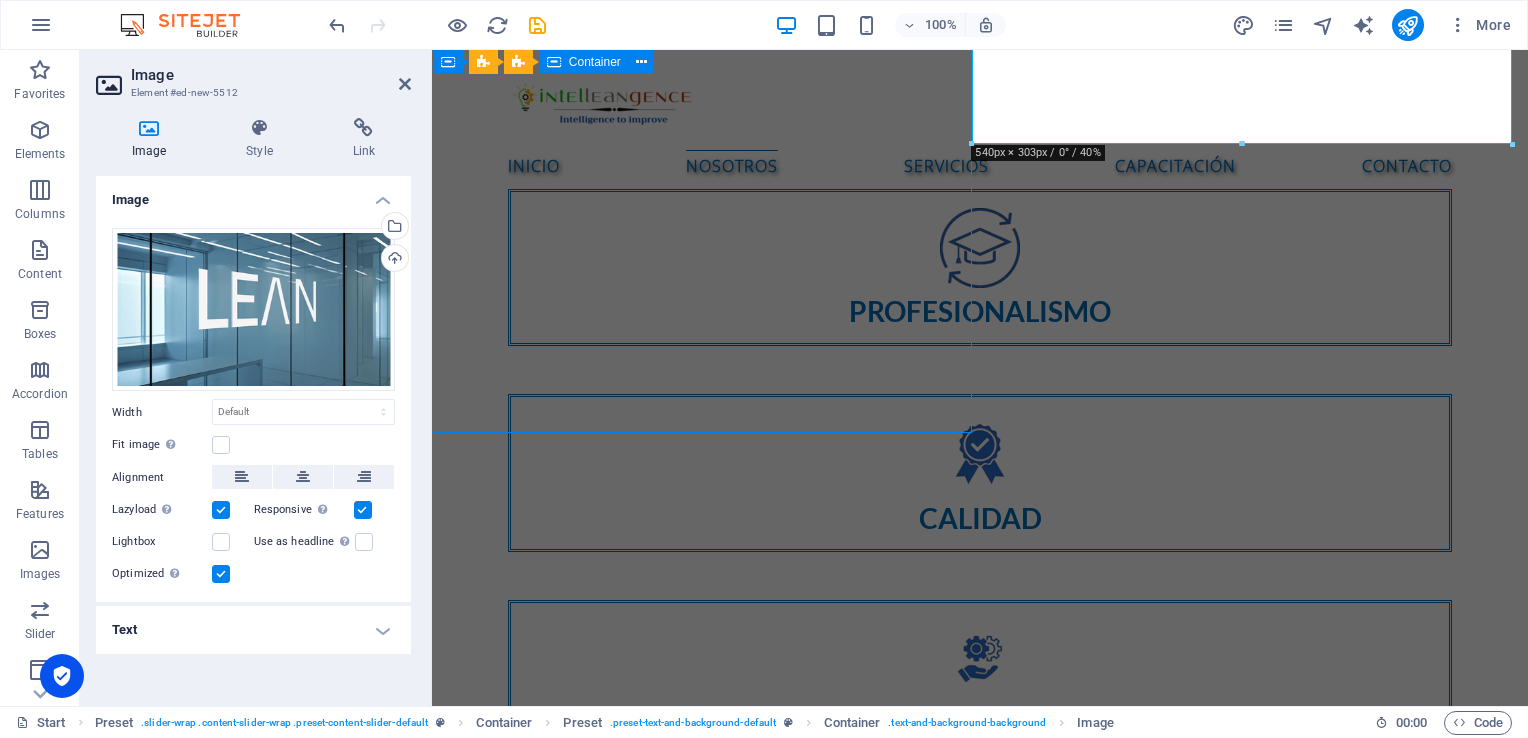 click on "Somos una empresa especializada en consultoría y capacitación en mejora continua, enfocada en potenciar la eficiencia y la calidad en organizaciones y personas. Brindamos soluciones personalizadas para optimizar procesos, reducir desperdicios y fortalecer la toma de decisiones. Nuestra oferta incluye cursos, acompañamiento estratégico y desarrollo de competencias clave para impulsar la transformación operacional y el crecimiento sostenible. Ya sea que busques incrementar el rendimiento en tu empresa o potenciar tus habilidades profesionales, estamos aquí para ayudarte a lograrlo con enfoque, claridad y resultados medibles." at bounding box center [980, 1012] 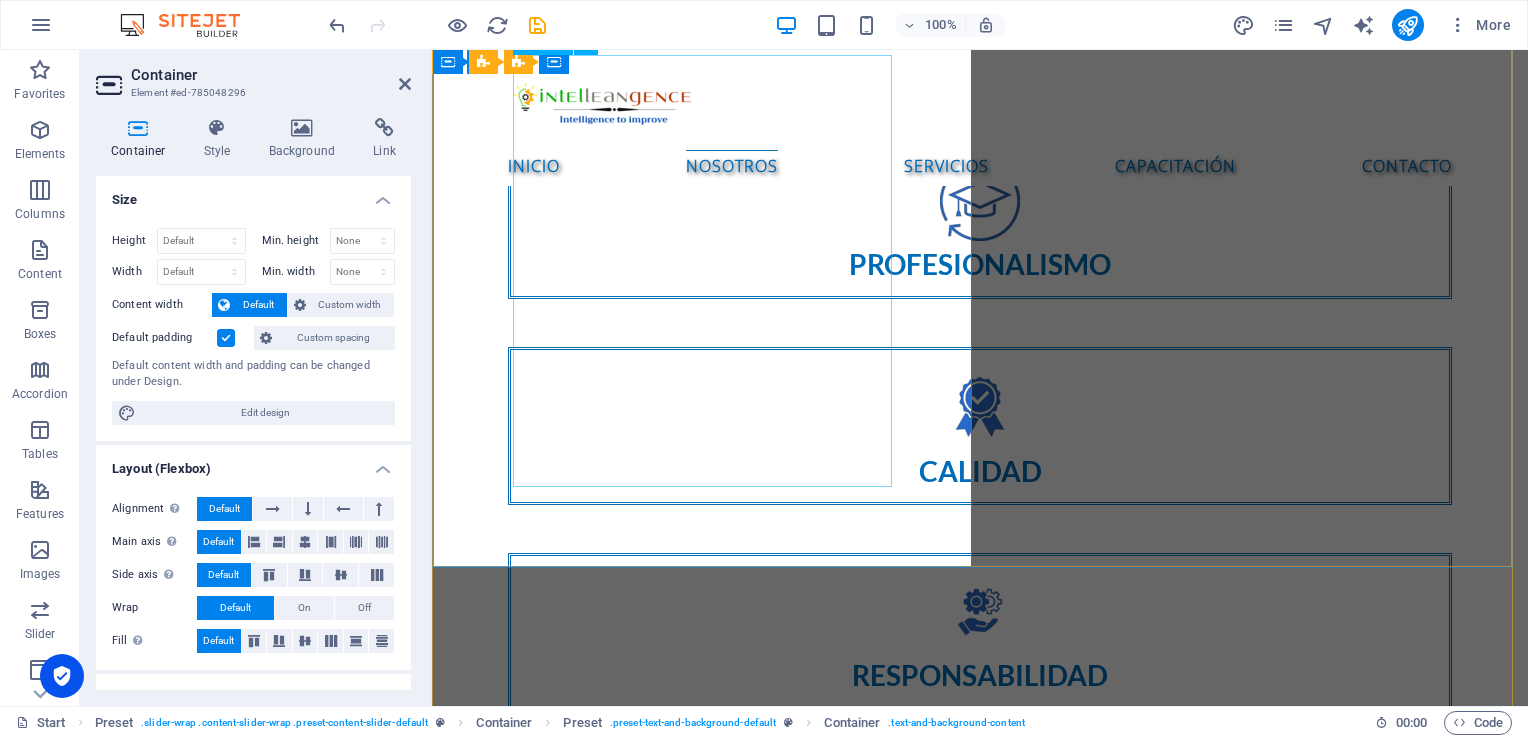 scroll, scrollTop: 1740, scrollLeft: 0, axis: vertical 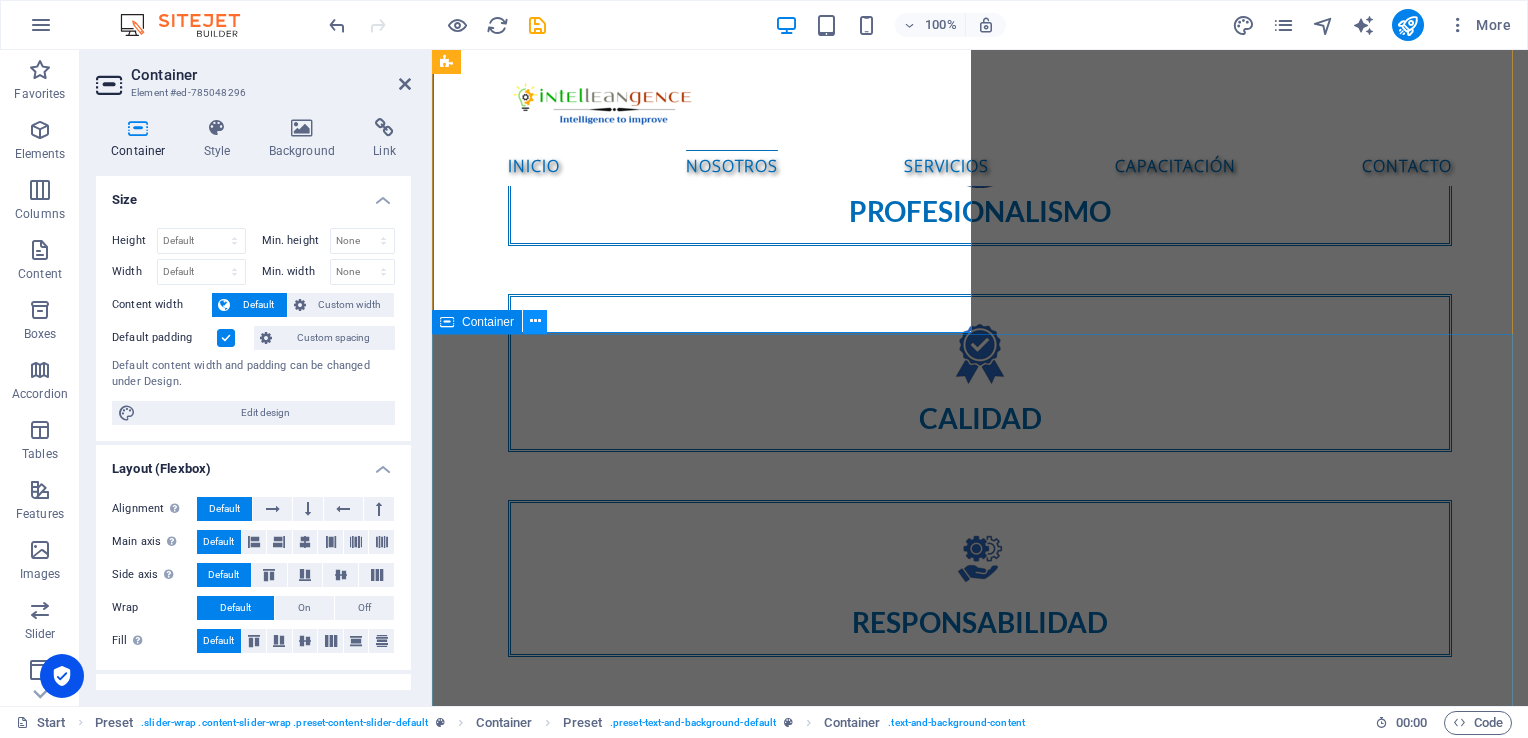 click at bounding box center (535, 322) 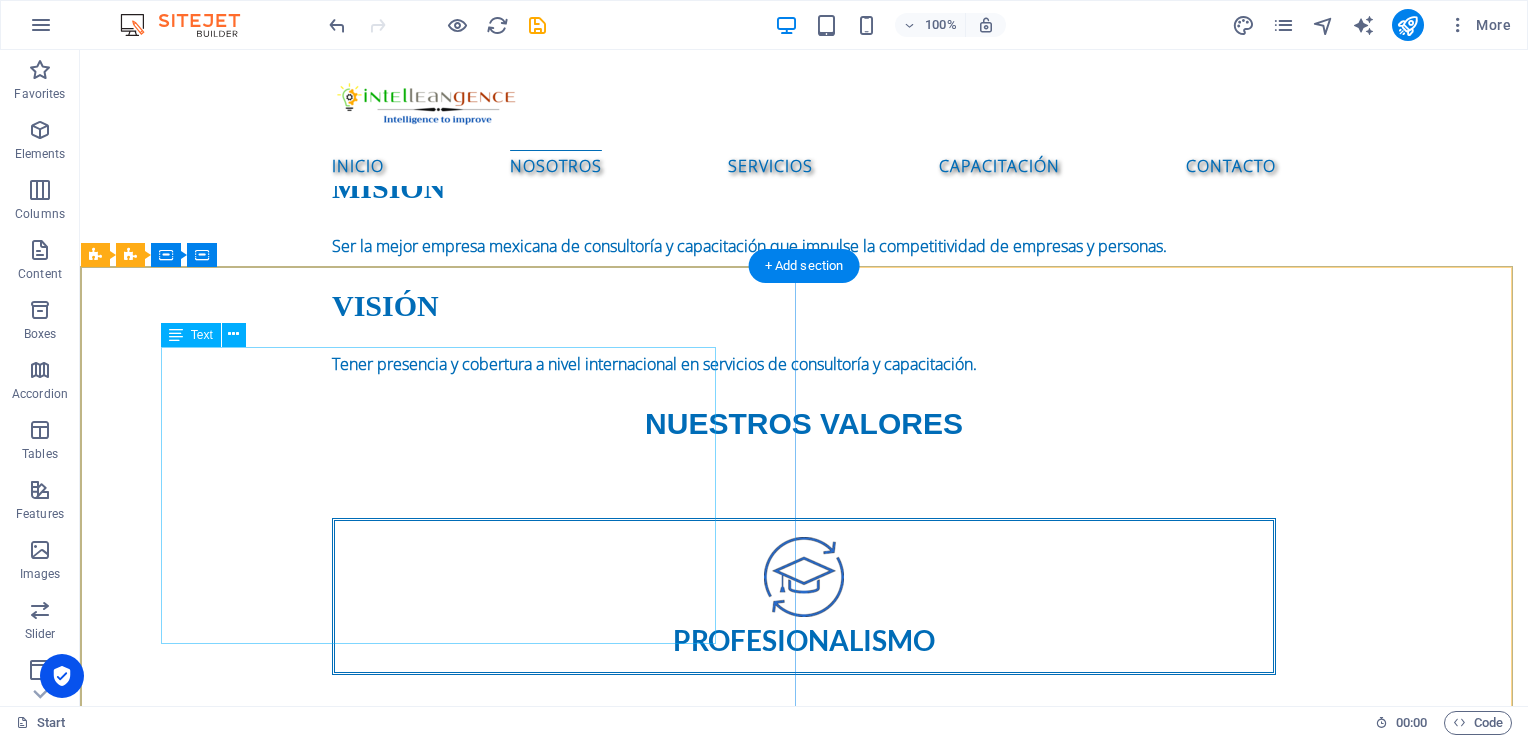 scroll, scrollTop: 1313, scrollLeft: 0, axis: vertical 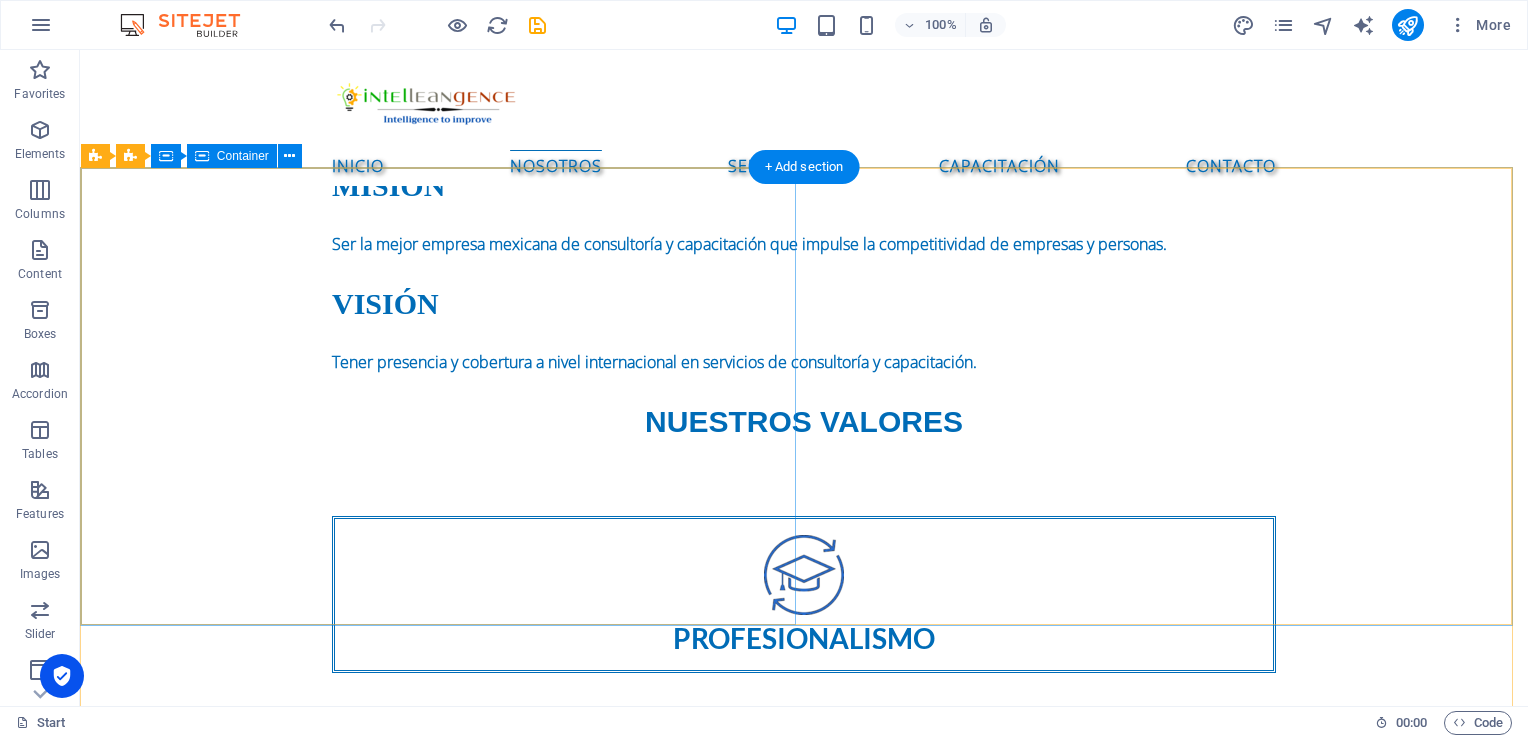 click on "Somos una empresa especializada en consultoría y capacitación en mejora continua, enfocada en potenciar la eficiencia y la calidad en organizaciones y personas. Brindamos soluciones personalizadas para optimizar procesos, reducir desperdicios y fortalecer la toma de decisiones. Nuestra oferta incluye cursos, acompañamiento estratégico y desarrollo de competencias clave para impulsar la transformación operacional y el crecimiento sostenible. Ya sea que busques incrementar el rendimiento en tu empresa o potenciar tus habilidades profesionales, estamos aquí para ayudarte a lograrlo con enfoque, claridad y resultados medibles." at bounding box center [804, 1339] 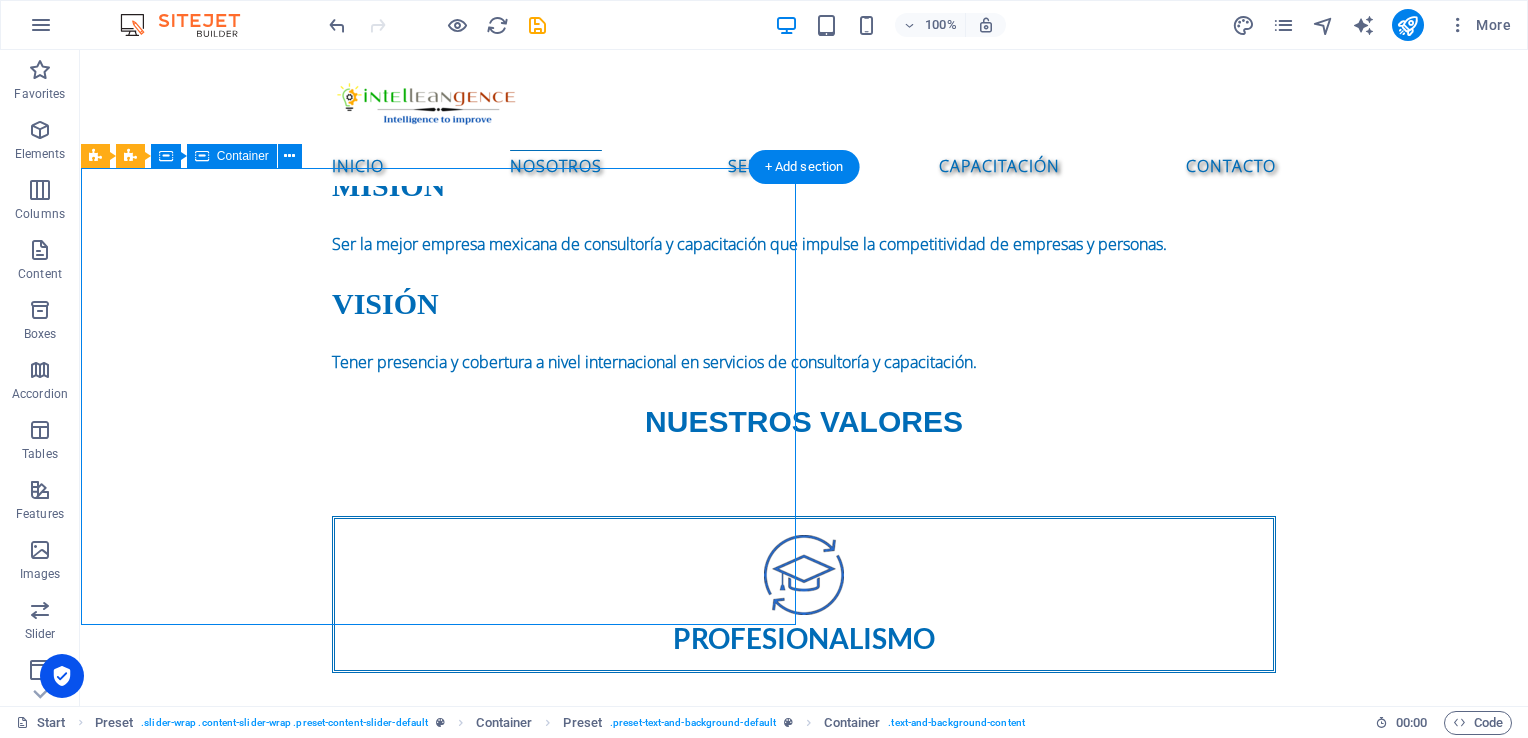 click on "Somos una empresa especializada en consultoría y capacitación en mejora continua, enfocada en potenciar la eficiencia y la calidad en organizaciones y personas. Brindamos soluciones personalizadas para optimizar procesos, reducir desperdicios y fortalecer la toma de decisiones. Nuestra oferta incluye cursos, acompañamiento estratégico y desarrollo de competencias clave para impulsar la transformación operacional y el crecimiento sostenible. Ya sea que busques incrementar el rendimiento en tu empresa o potenciar tus habilidades profesionales, estamos aquí para ayudarte a lograrlo con enfoque, claridad y resultados medibles." at bounding box center (804, 1339) 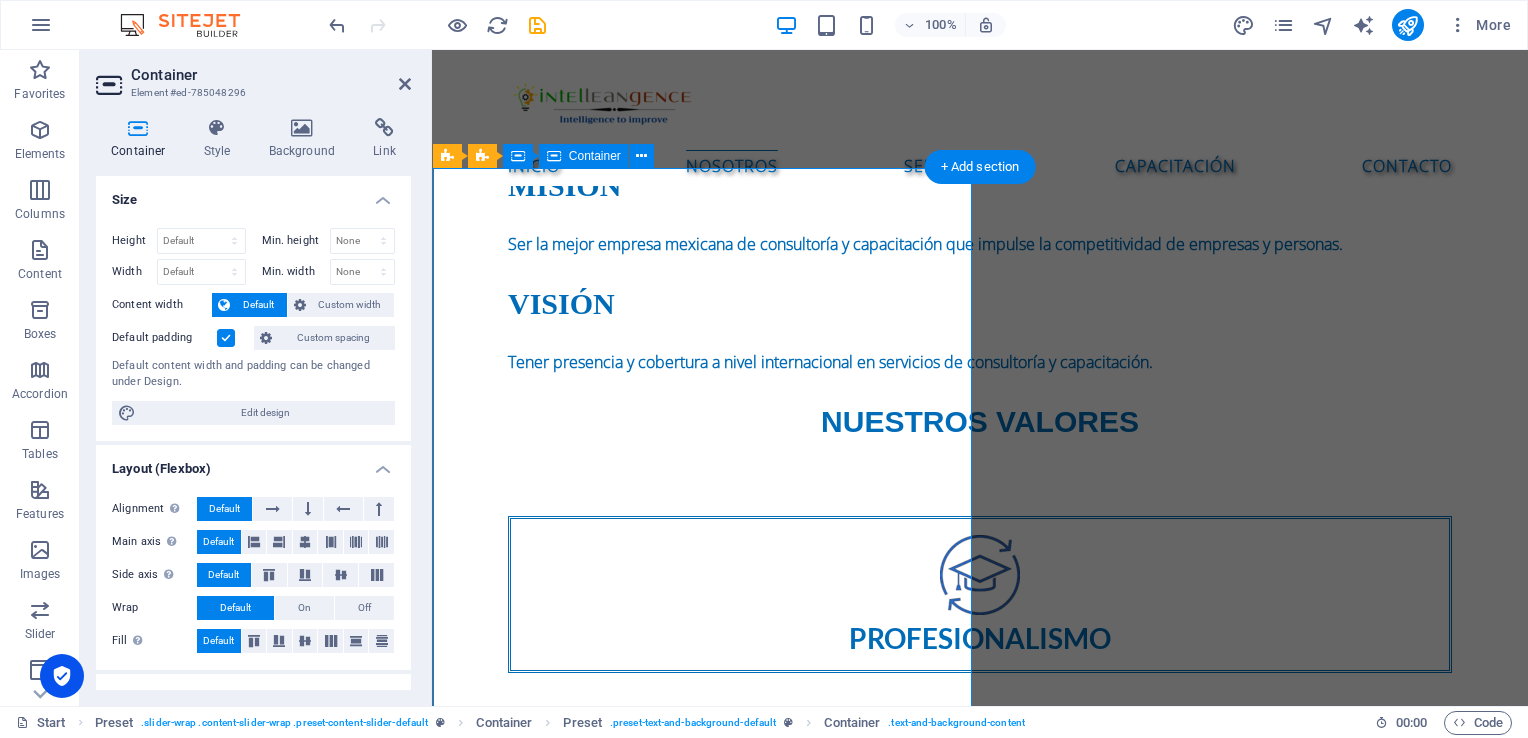 click on "Somos una empresa especializada en consultoría y capacitación en mejora continua, enfocada en potenciar la eficiencia y la calidad en organizaciones y personas. Brindamos soluciones personalizadas para optimizar procesos, reducir desperdicios y fortalecer la toma de decisiones. Nuestra oferta incluye cursos, acompañamiento estratégico y desarrollo de competencias clave para impulsar la transformación operacional y el crecimiento sostenible. Ya sea que busques incrementar el rendimiento en tu empresa o potenciar tus habilidades profesionales, estamos aquí para ayudarte a lograrlo con enfoque, claridad y resultados medibles." at bounding box center (980, 1339) 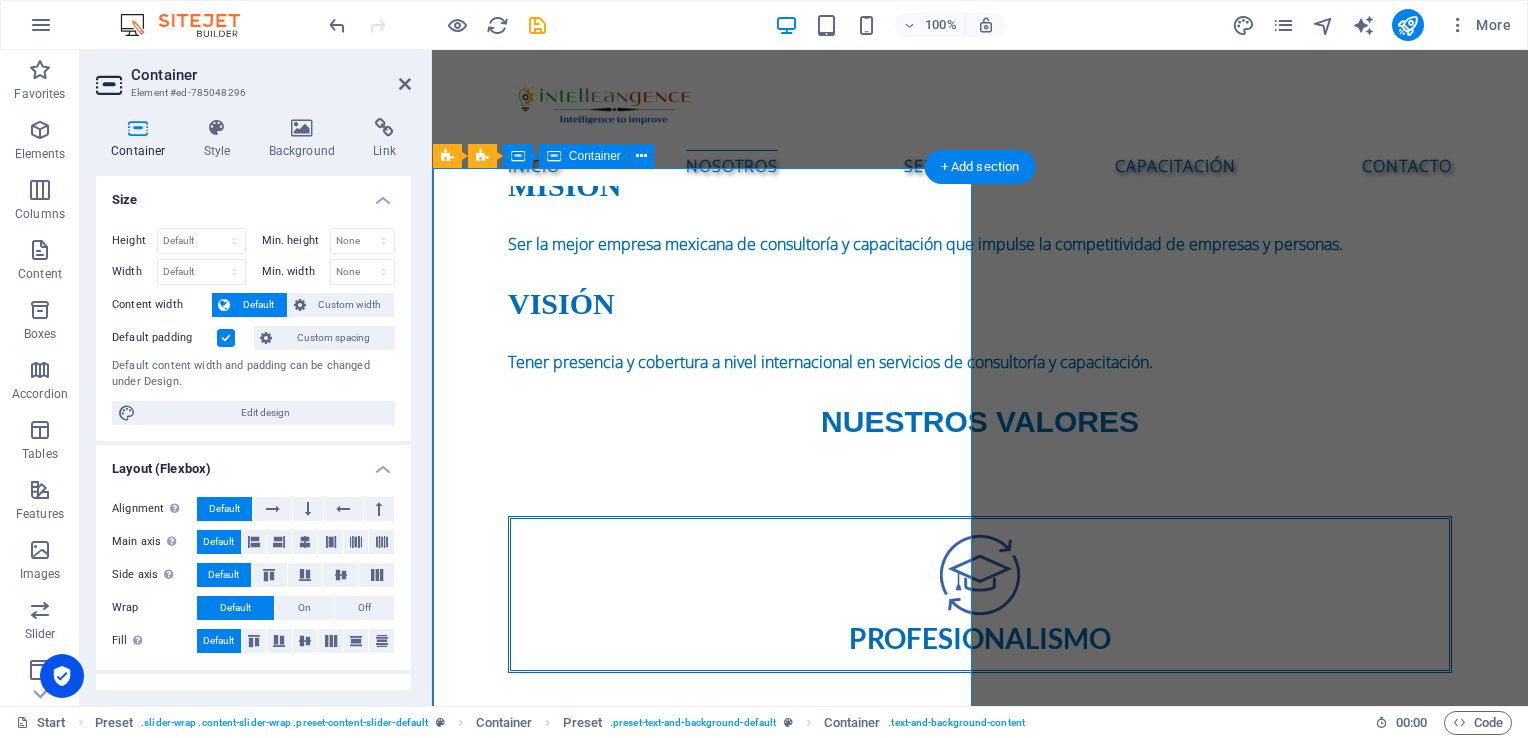click on "Somos una empresa especializada en consultoría y capacitación en mejora continua, enfocada en potenciar la eficiencia y la calidad en organizaciones y personas. Brindamos soluciones personalizadas para optimizar procesos, reducir desperdicios y fortalecer la toma de decisiones. Nuestra oferta incluye cursos, acompañamiento estratégico y desarrollo de competencias clave para impulsar la transformación operacional y el crecimiento sostenible. Ya sea que busques incrementar el rendimiento en tu empresa o potenciar tus habilidades profesionales, estamos aquí para ayudarte a lograrlo con enfoque, claridad y resultados medibles." at bounding box center [980, 1339] 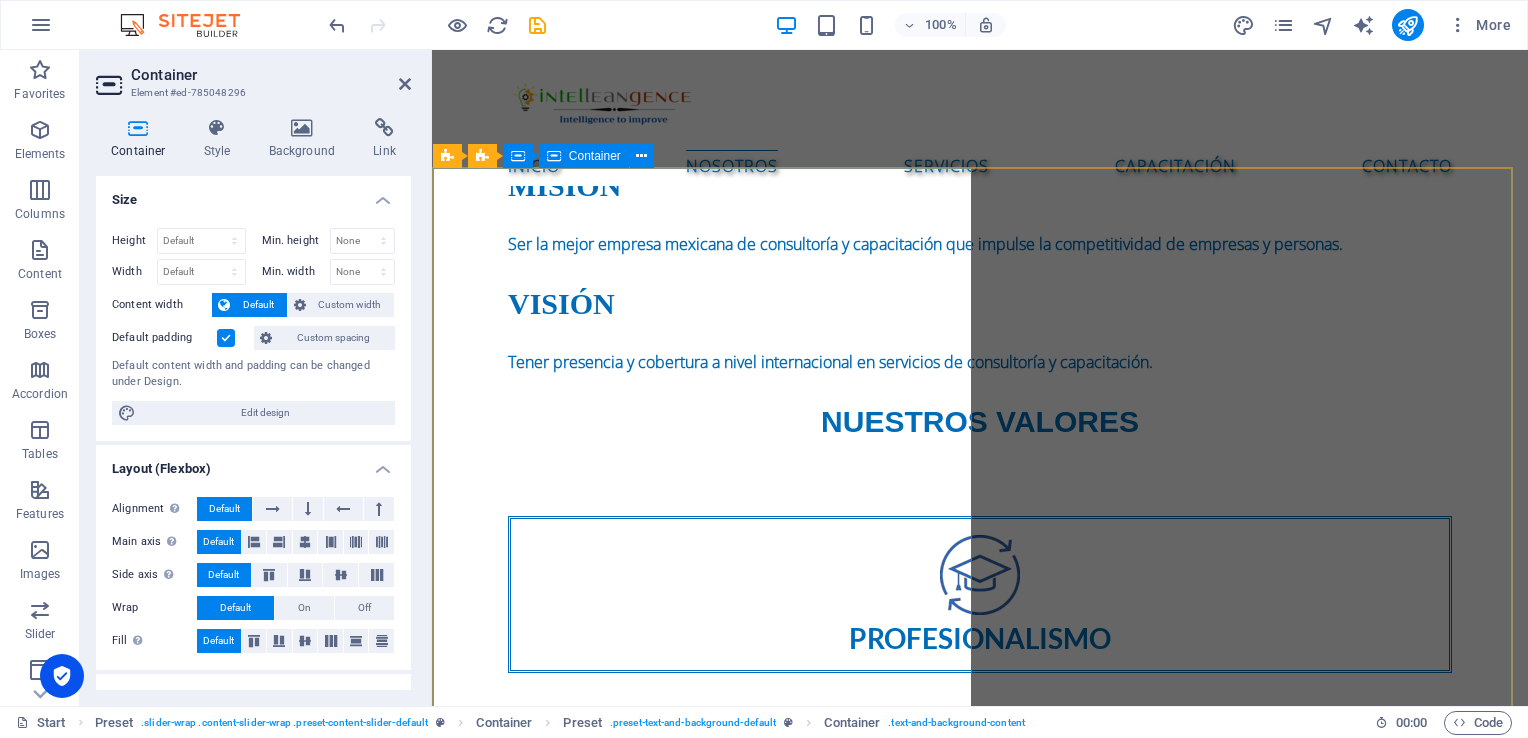 click on "Container" at bounding box center (595, 156) 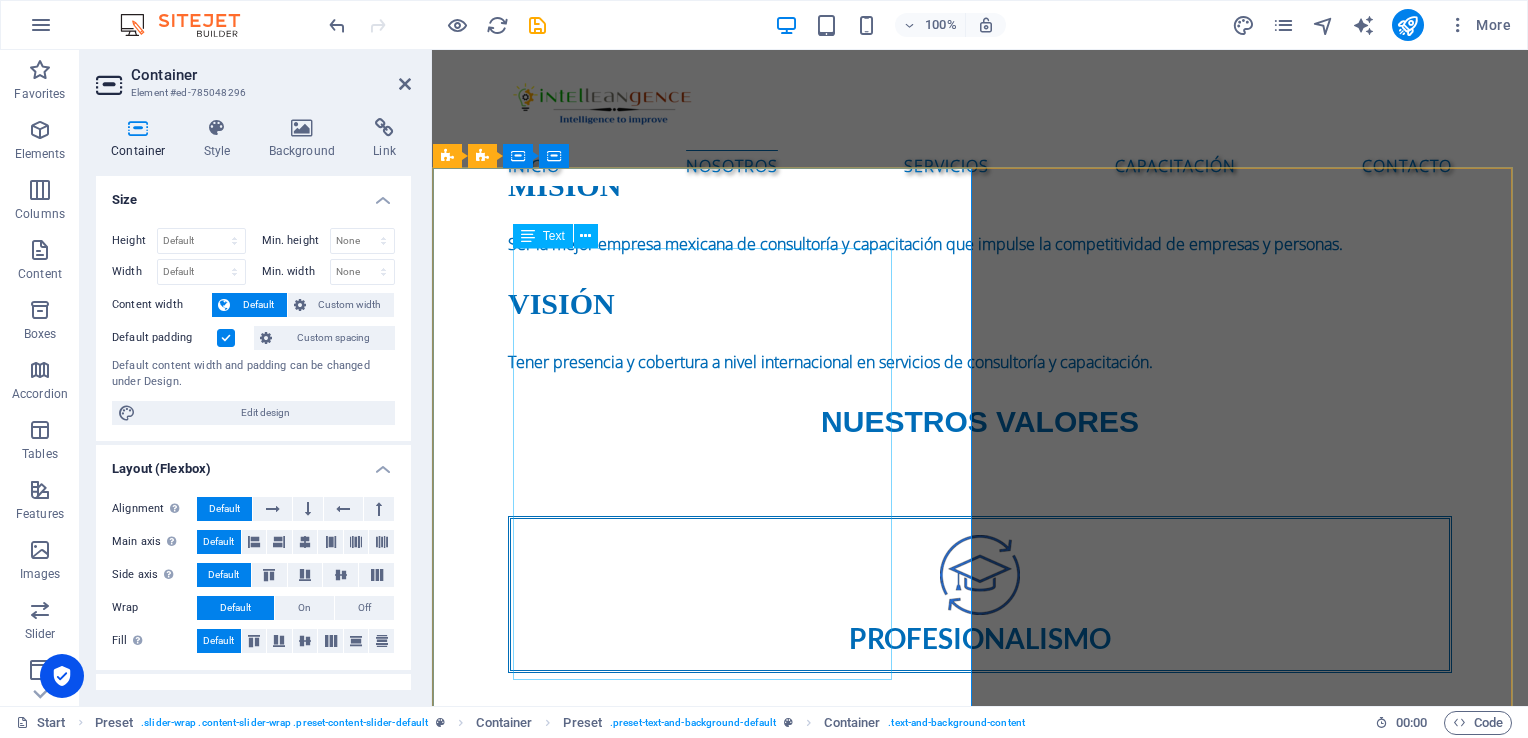 click on "Somos una empresa especializada en consultoría y capacitación en mejora continua, enfocada en potenciar la eficiencia y la calidad en organizaciones y personas. Brindamos soluciones personalizadas para optimizar procesos, reducir desperdicios y fortalecer la toma de decisiones. Nuestra oferta incluye cursos, acompañamiento estratégico y desarrollo de competencias clave para impulsar la transformación operacional y el crecimiento sostenible. Ya sea que busques incrementar el rendimiento en tu empresa o potenciar tus habilidades profesionales, estamos aquí para ayudarte a lograrlo con enfoque, claridad y resultados medibles." at bounding box center (980, 1339) 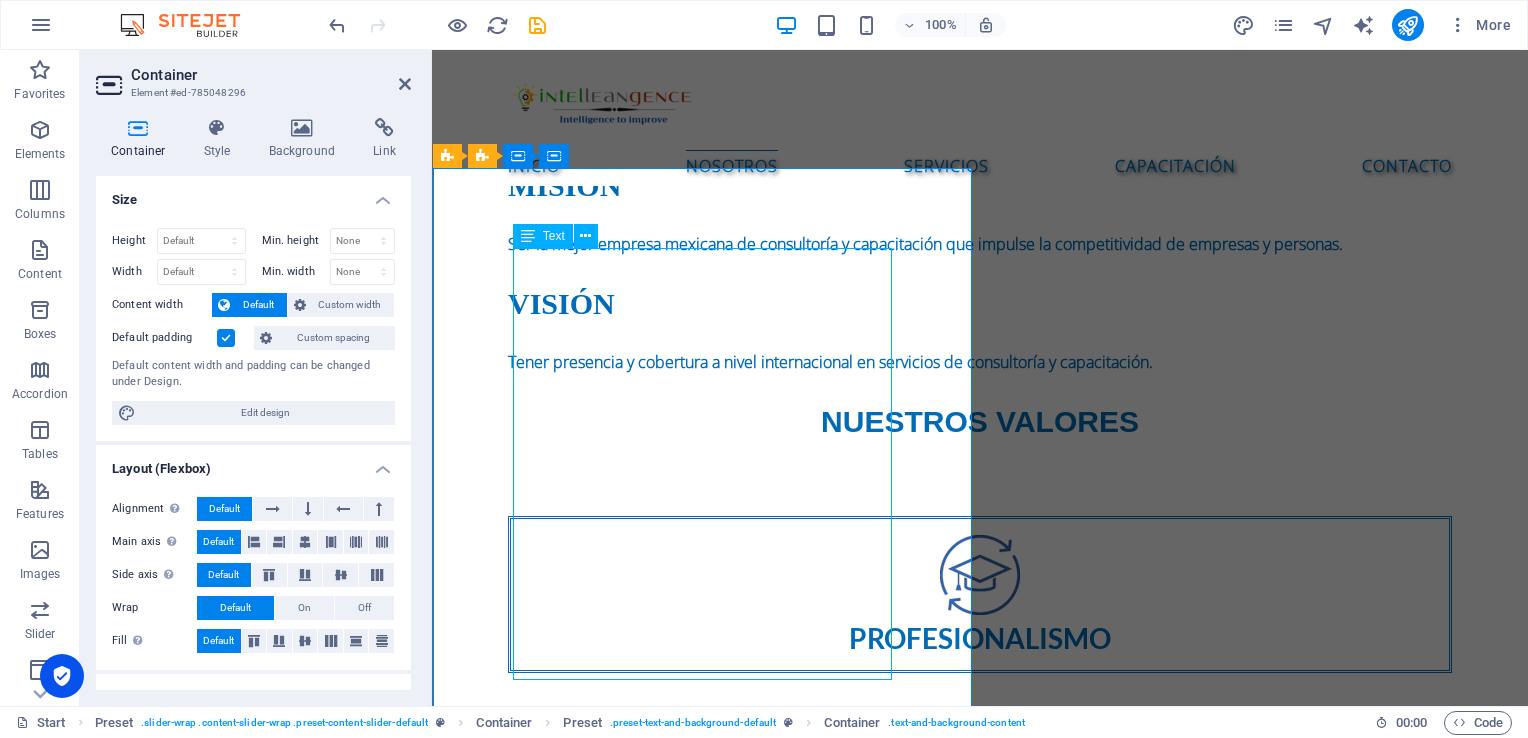 click on "Somos una empresa especializada en consultoría y capacitación en mejora continua, enfocada en potenciar la eficiencia y la calidad en organizaciones y personas. Brindamos soluciones personalizadas para optimizar procesos, reducir desperdicios y fortalecer la toma de decisiones. Nuestra oferta incluye cursos, acompañamiento estratégico y desarrollo de competencias clave para impulsar la transformación operacional y el crecimiento sostenible. Ya sea que busques incrementar el rendimiento en tu empresa o potenciar tus habilidades profesionales, estamos aquí para ayudarte a lograrlo con enfoque, claridad y resultados medibles." at bounding box center (980, 1339) 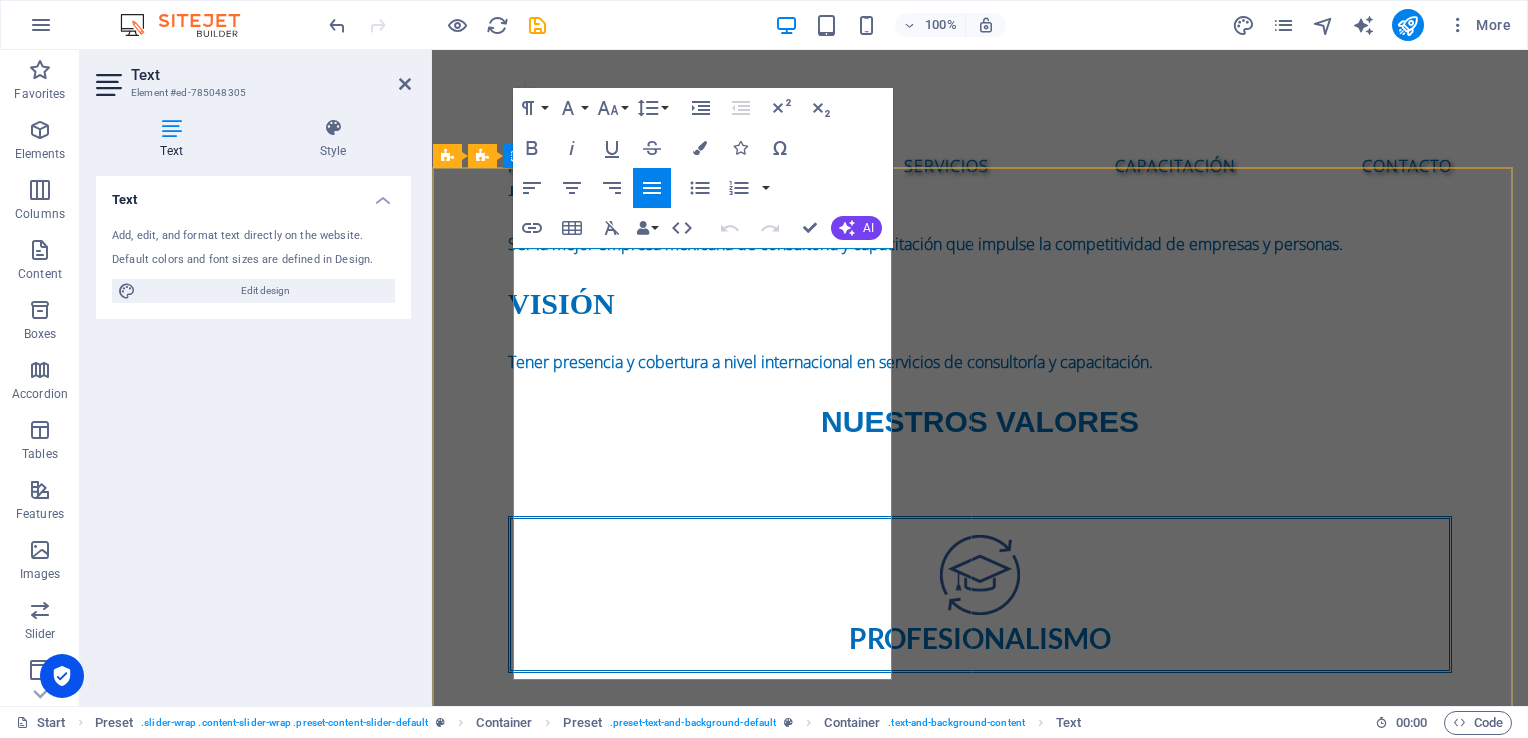 drag, startPoint x: 516, startPoint y: 262, endPoint x: 746, endPoint y: 665, distance: 464.014 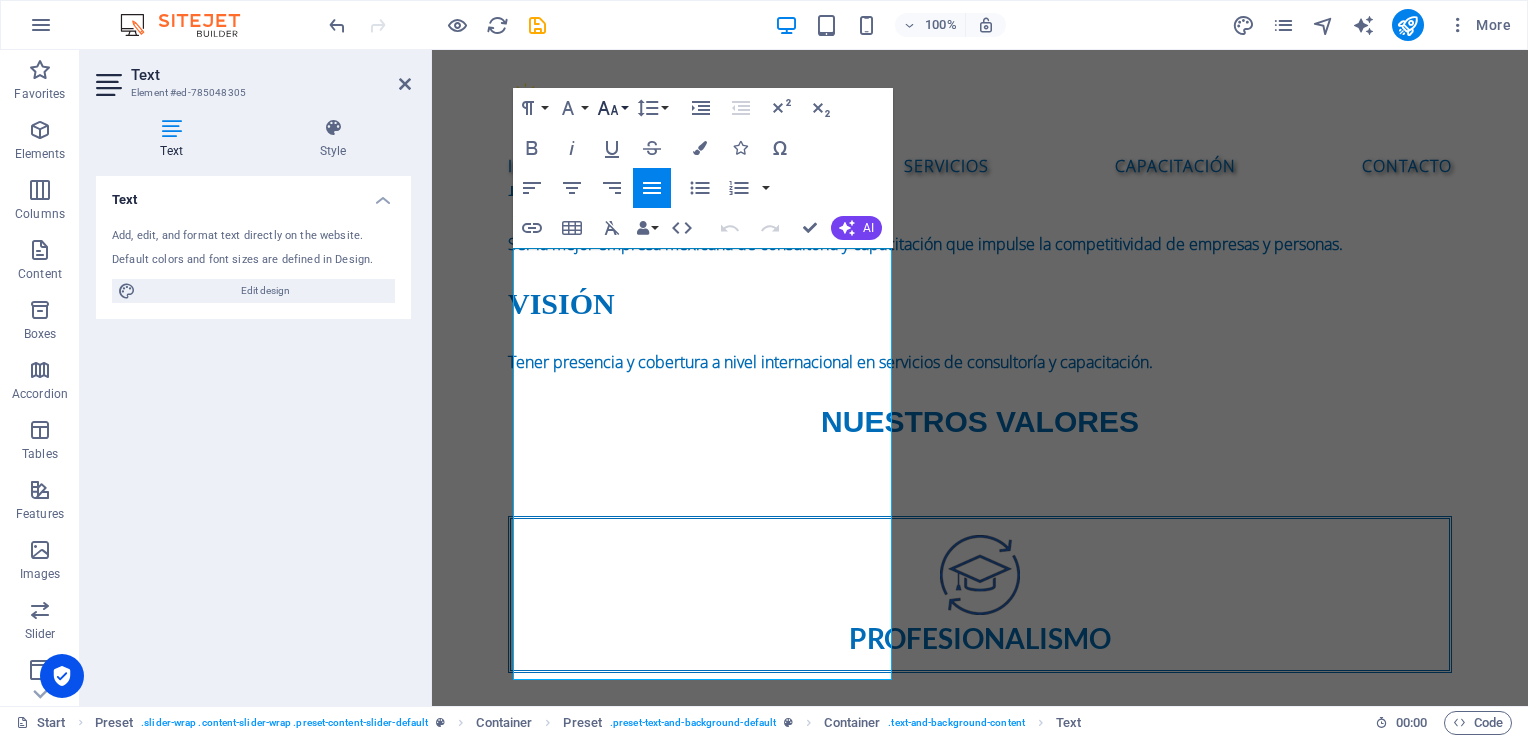 click 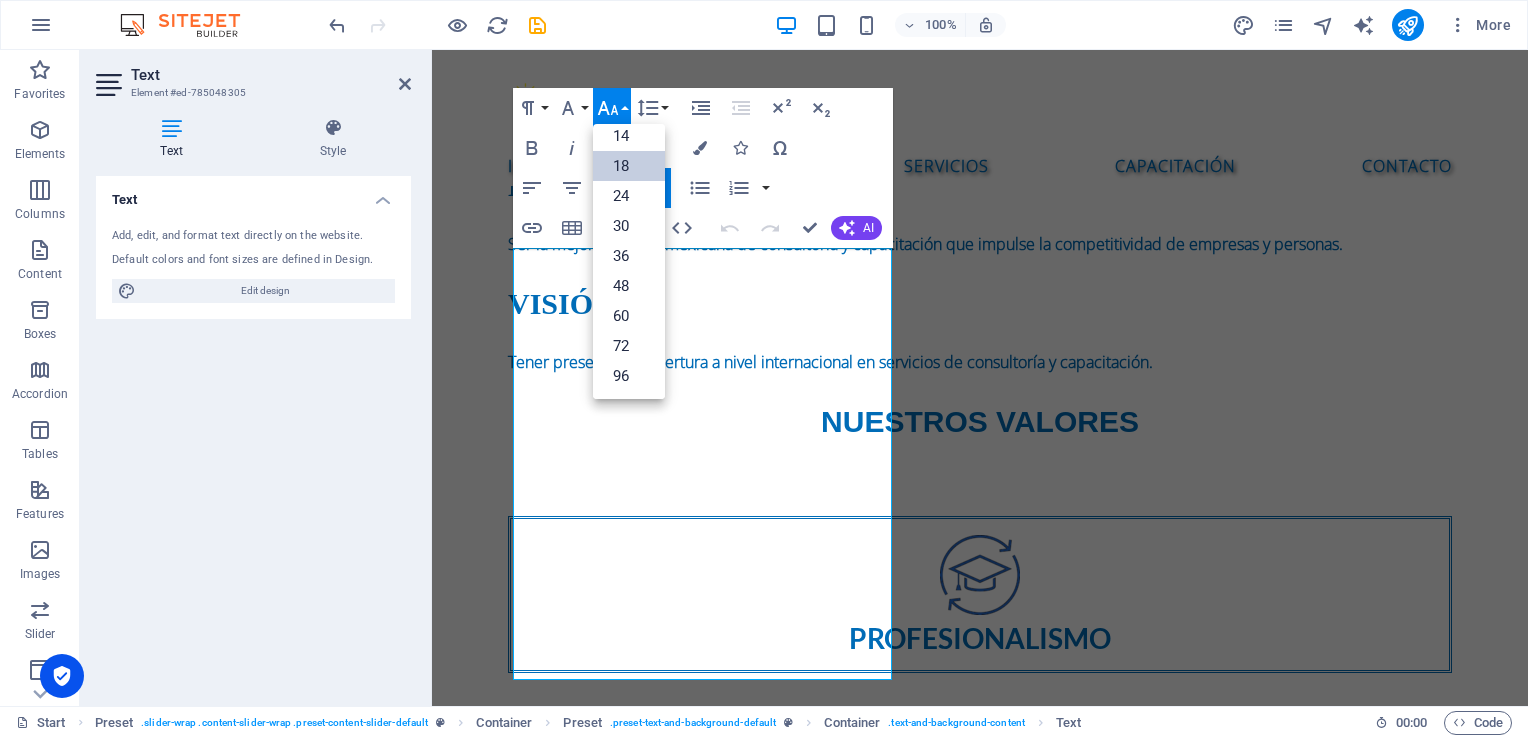 scroll, scrollTop: 160, scrollLeft: 0, axis: vertical 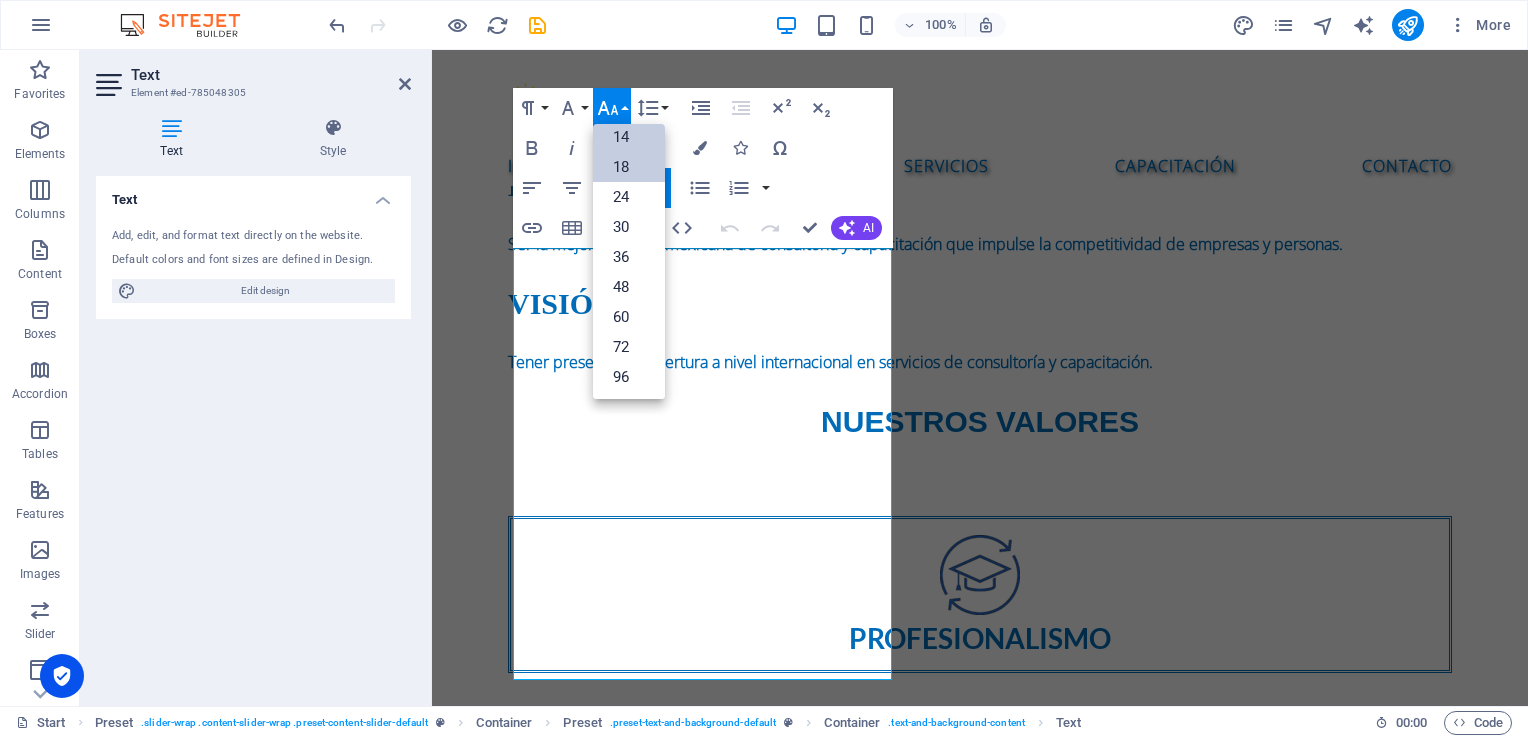 click on "14" at bounding box center (629, 137) 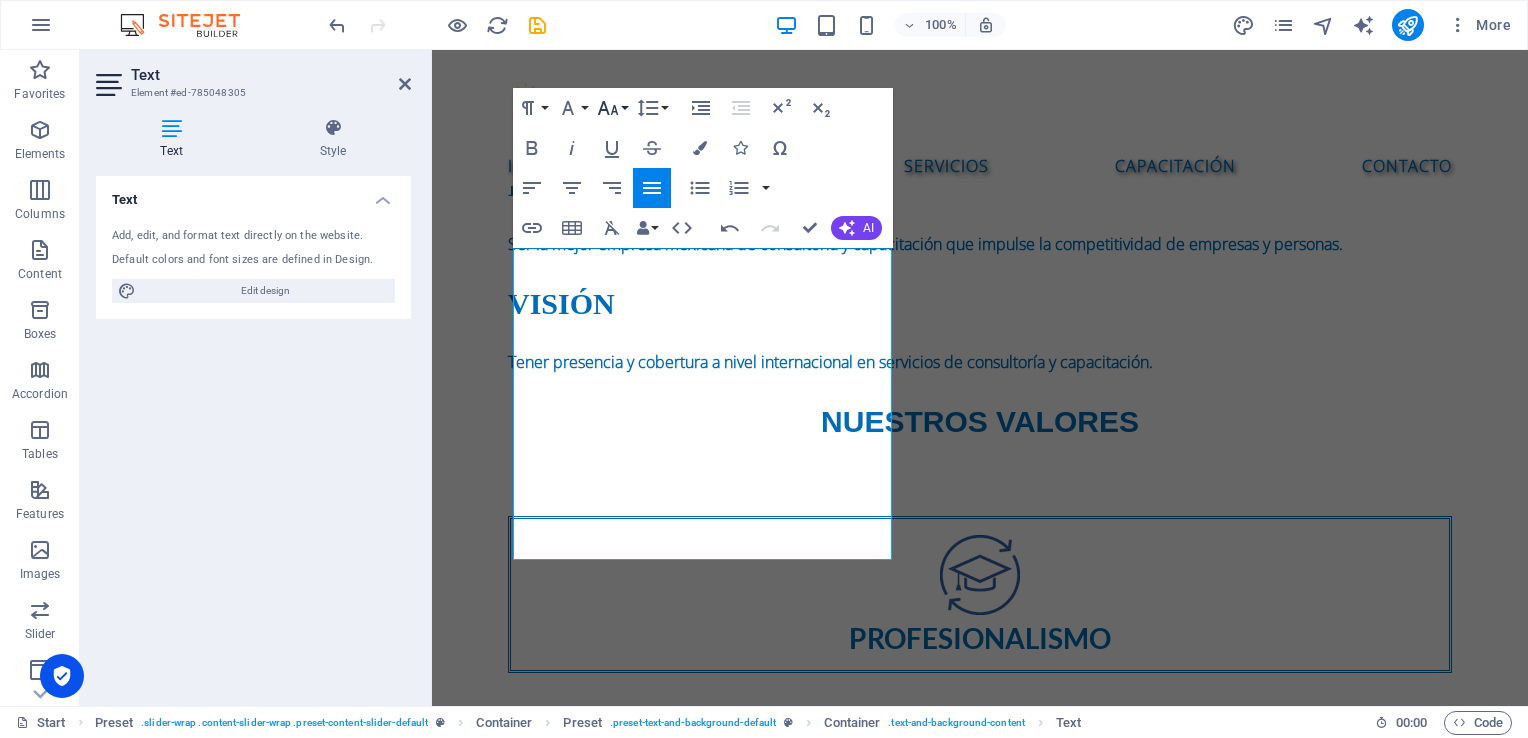click 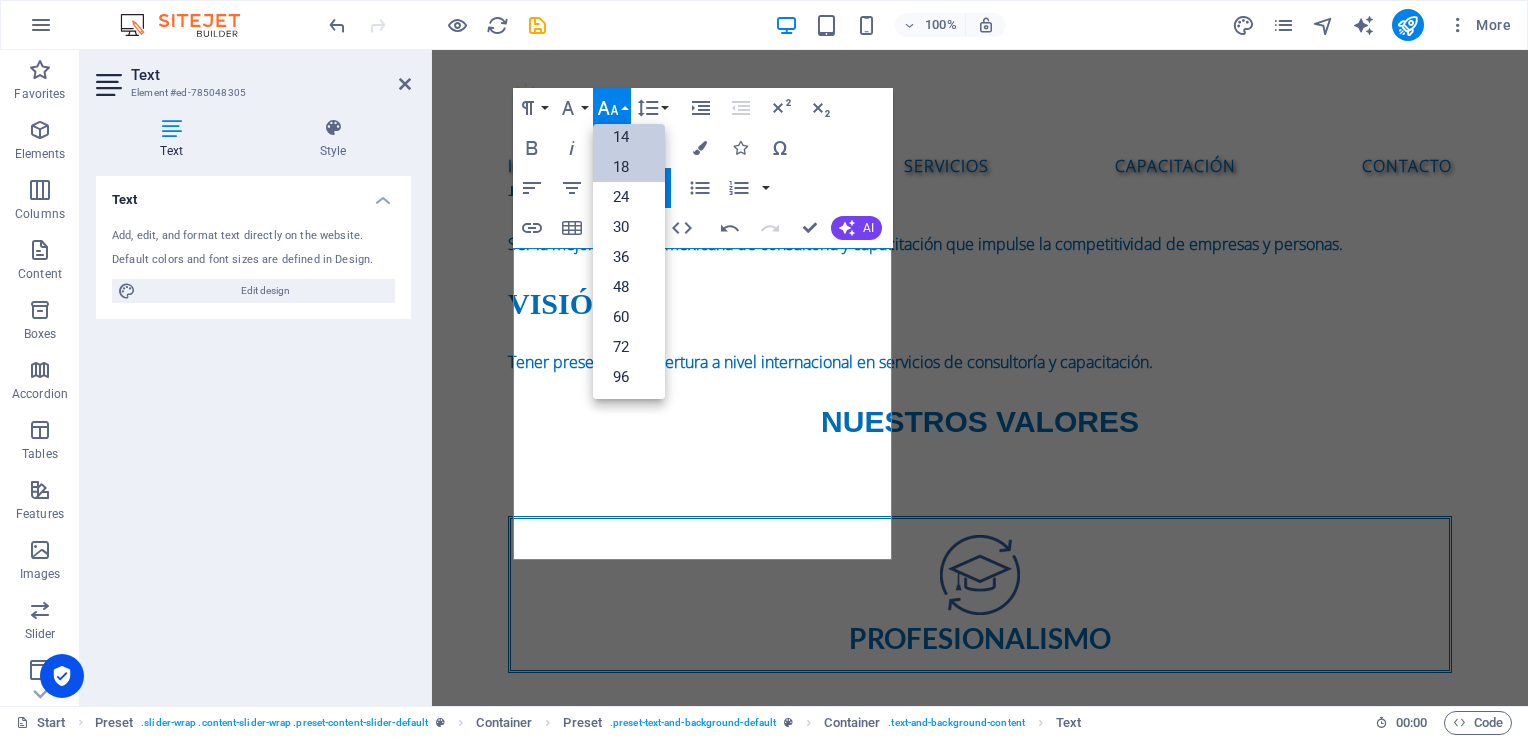 click on "18" at bounding box center [629, 167] 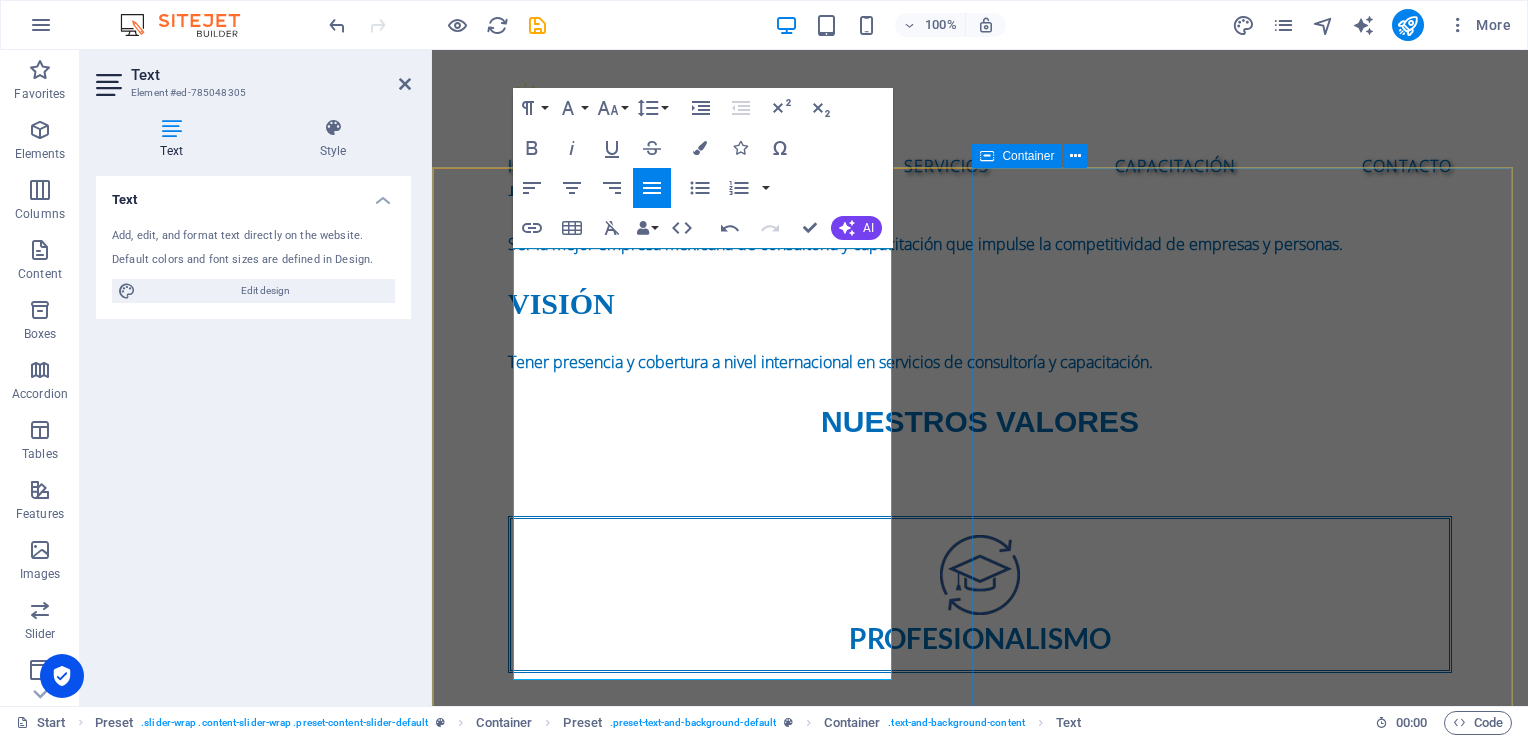 click at bounding box center (980, 1822) 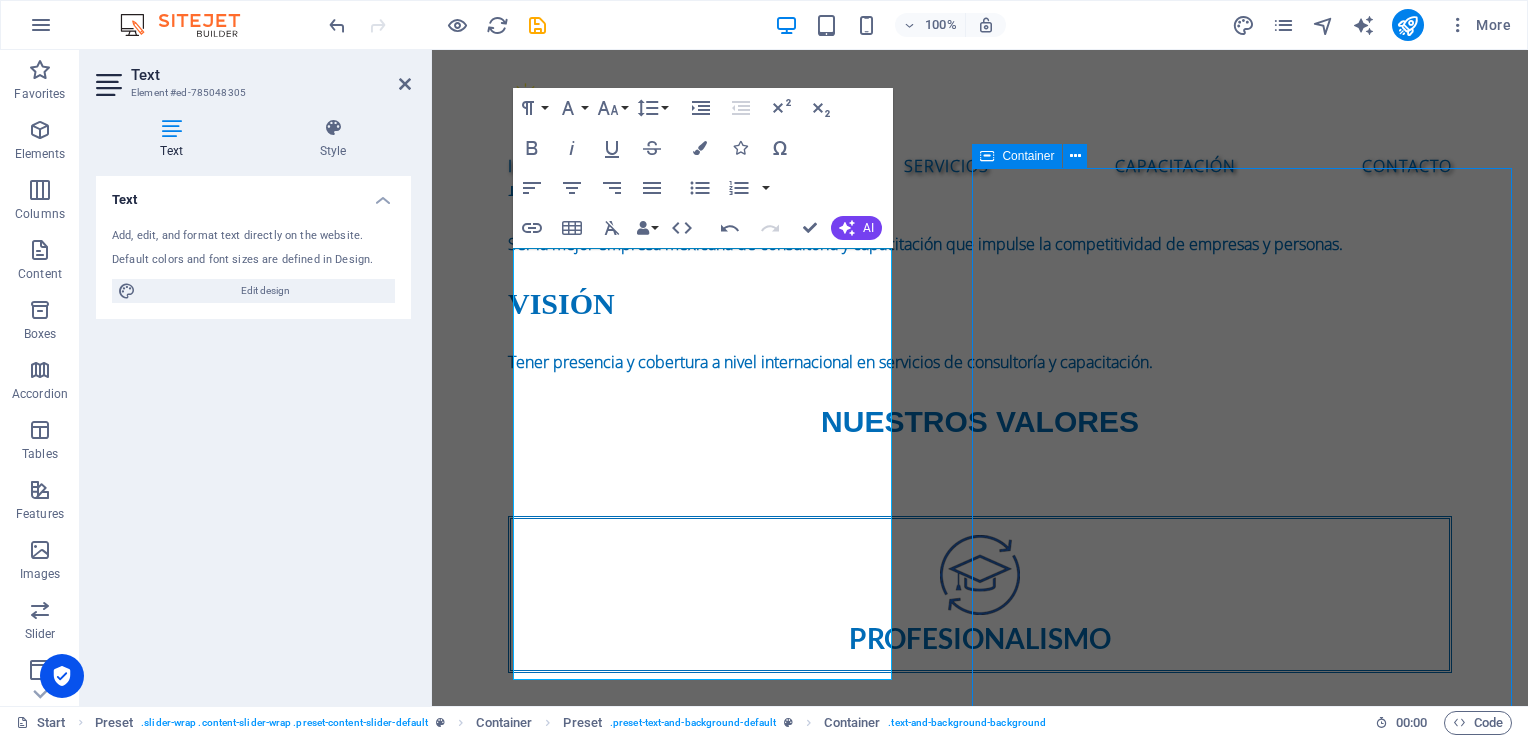 click at bounding box center (980, 1822) 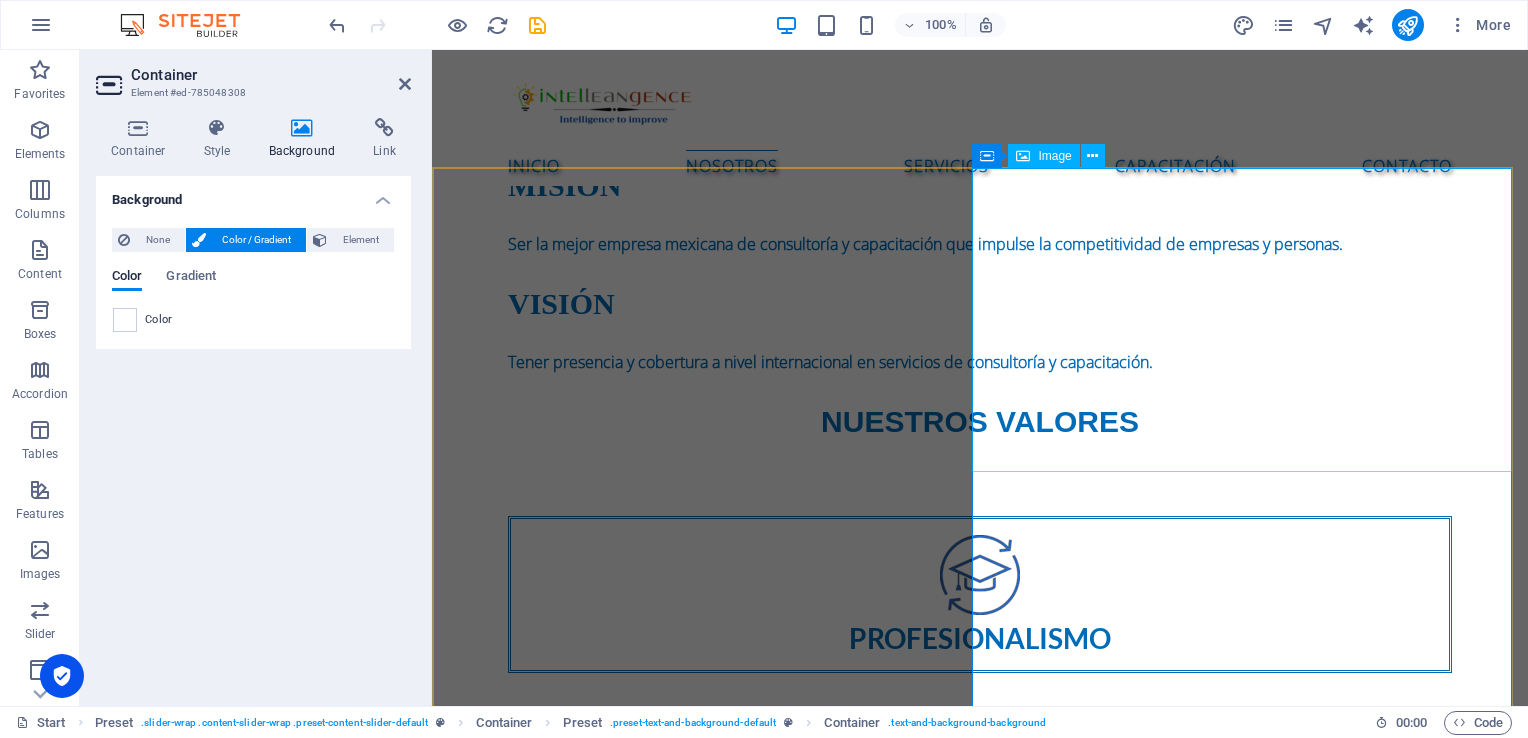 click at bounding box center [980, 1822] 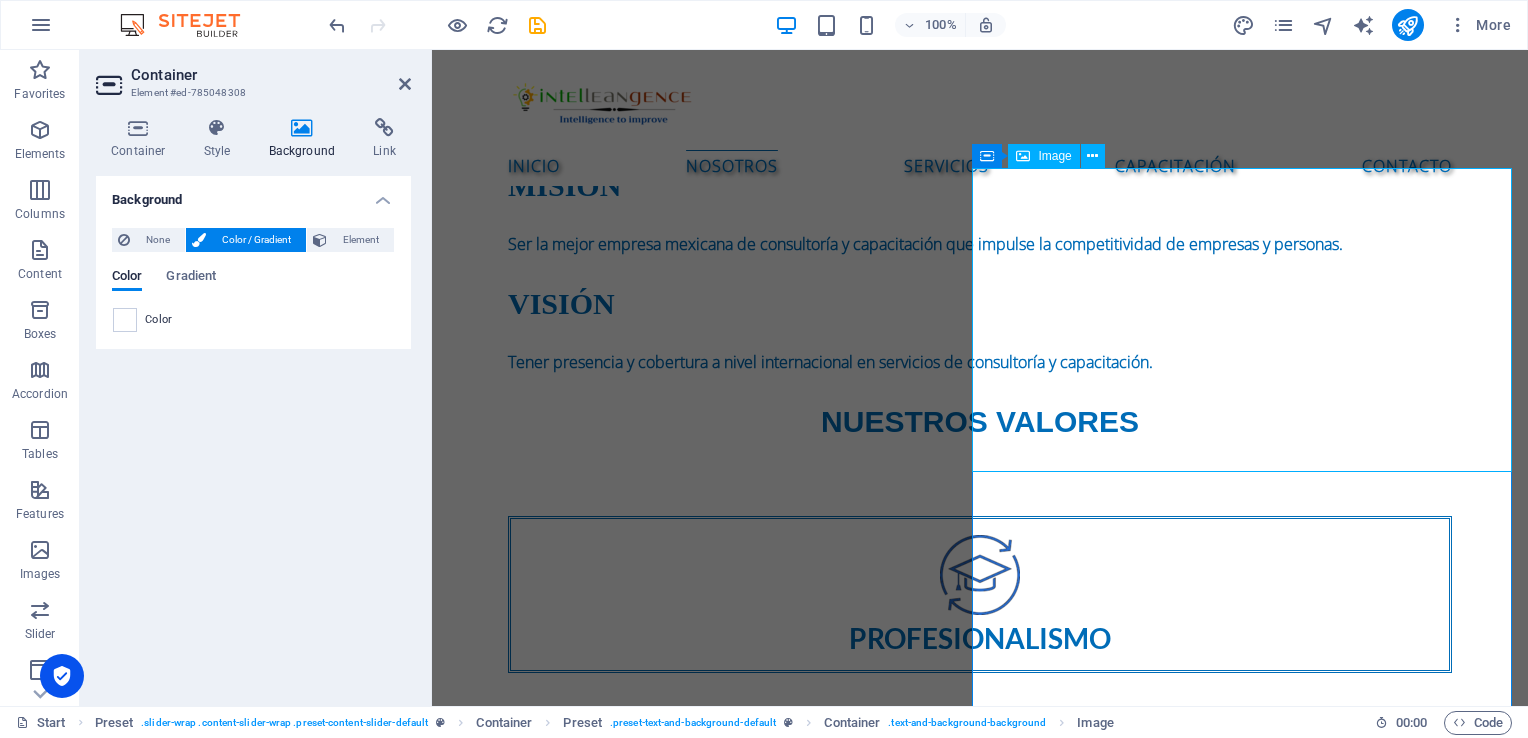 click at bounding box center [980, 1822] 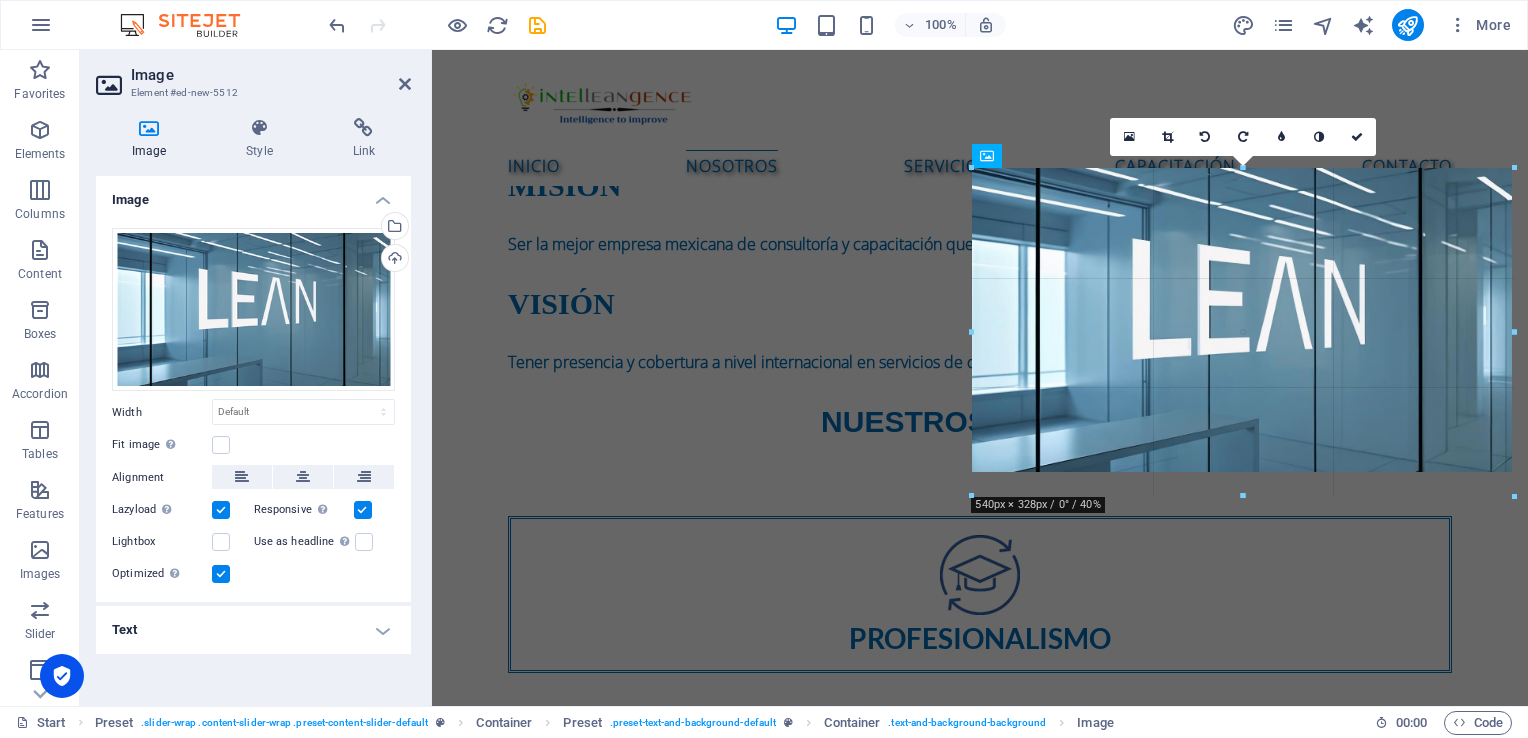 drag, startPoint x: 1241, startPoint y: 470, endPoint x: 1241, endPoint y: 497, distance: 27 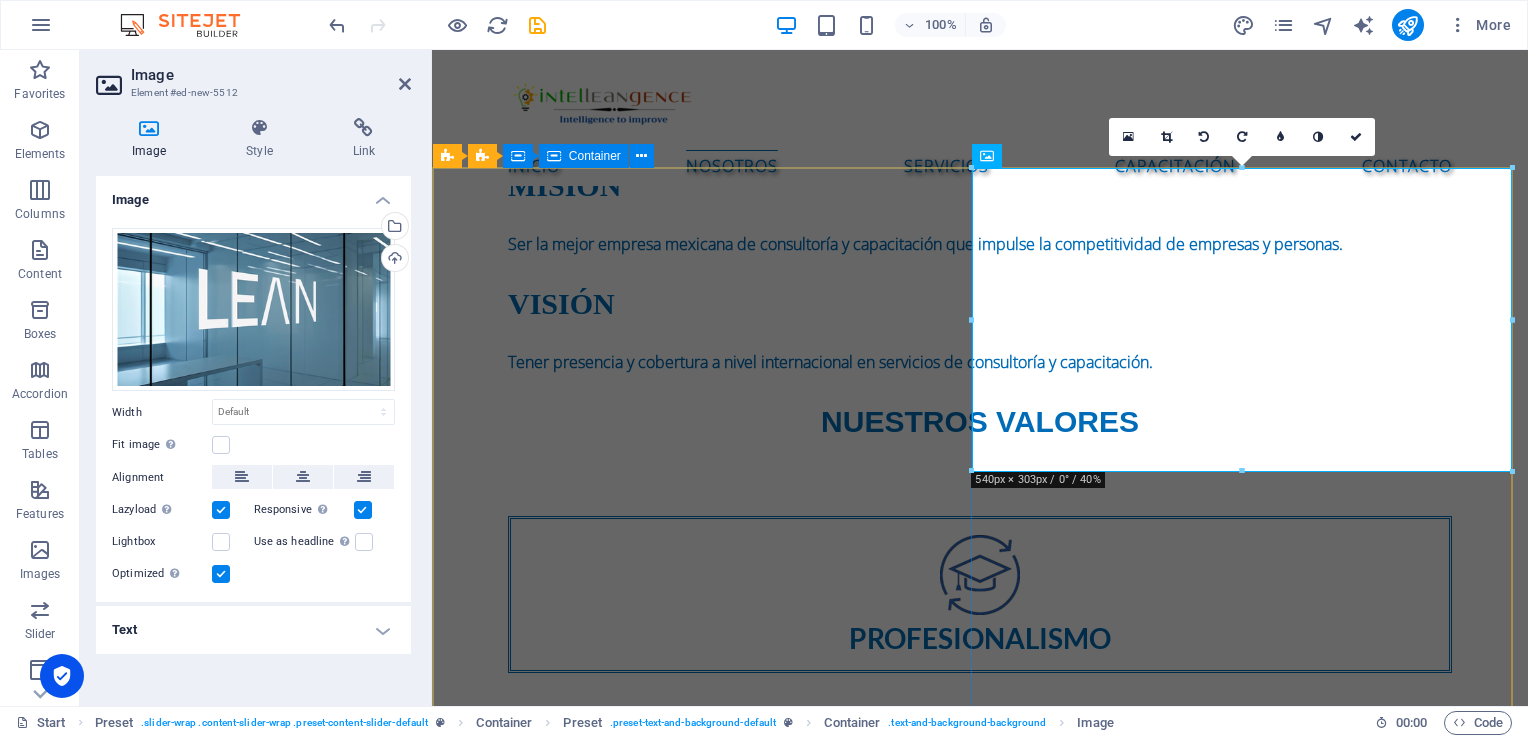 click on "Somos una empresa especializada en consultoría y capacitación en mejora continua, enfocada en potenciar la eficiencia y la calidad en organizaciones y personas. Brindamos soluciones personalizadas para optimizar procesos, reducir desperdicios y fortalecer la toma de decisiones. Nuestra oferta incluye cursos, acompañamiento estratégico y desarrollo de competencias clave para impulsar la transformación operacional y el crecimiento sostenible. Ya sea que busques incrementar el rendimiento en tu empresa o potenciar tus habilidades profesionales, estamos aquí para ayudarte a lograrlo con enfoque, claridad y resultados medibles." at bounding box center (980, 1339) 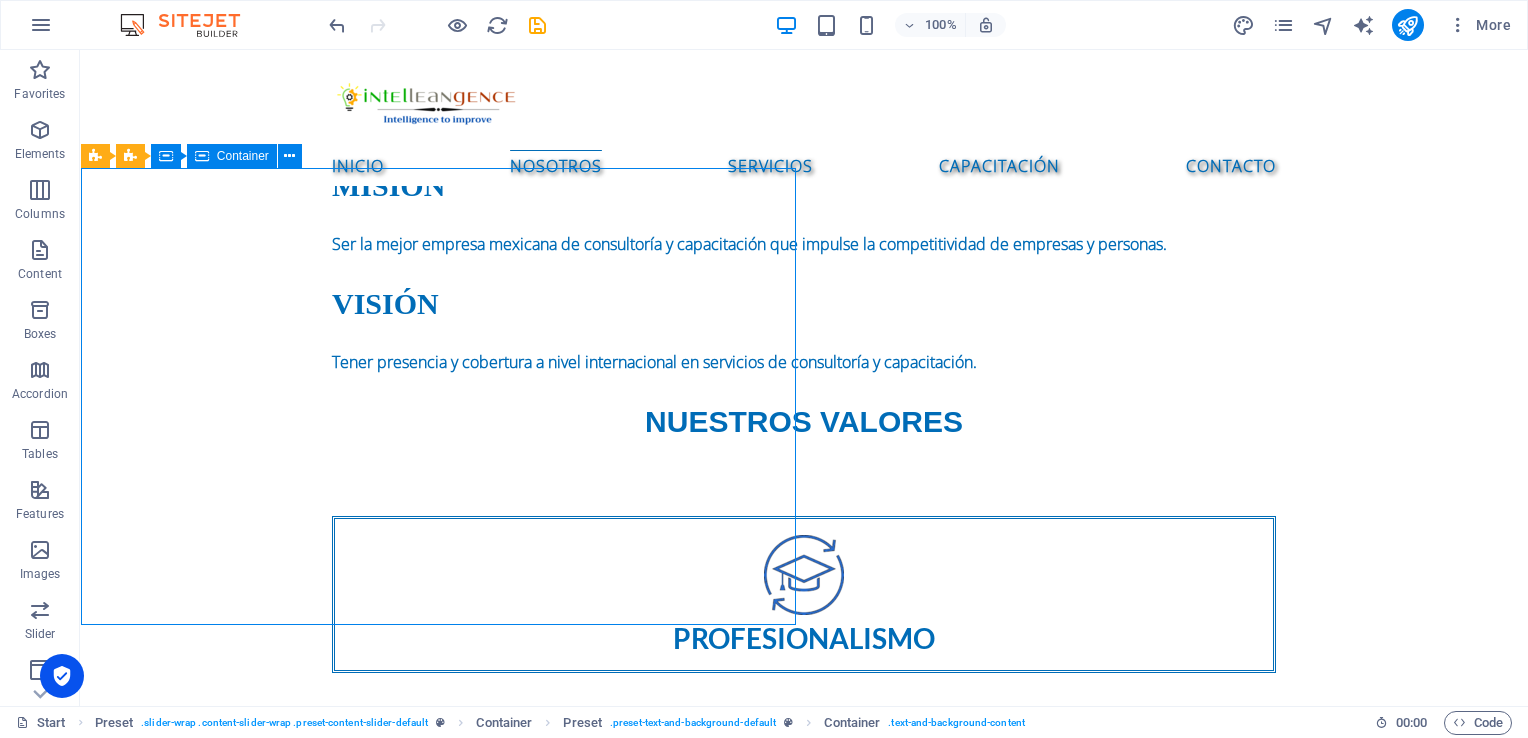 click on "Somos una empresa especializada en consultoría y capacitación en mejora continua, enfocada en potenciar la eficiencia y la calidad en organizaciones y personas. Brindamos soluciones personalizadas para optimizar procesos, reducir desperdicios y fortalecer la toma de decisiones. Nuestra oferta incluye cursos, acompañamiento estratégico y desarrollo de competencias clave para impulsar la transformación operacional y el crecimiento sostenible. Ya sea que busques incrementar el rendimiento en tu empresa o potenciar tus habilidades profesionales, estamos aquí para ayudarte a lograrlo con enfoque, claridad y resultados medibles." at bounding box center (804, 1339) 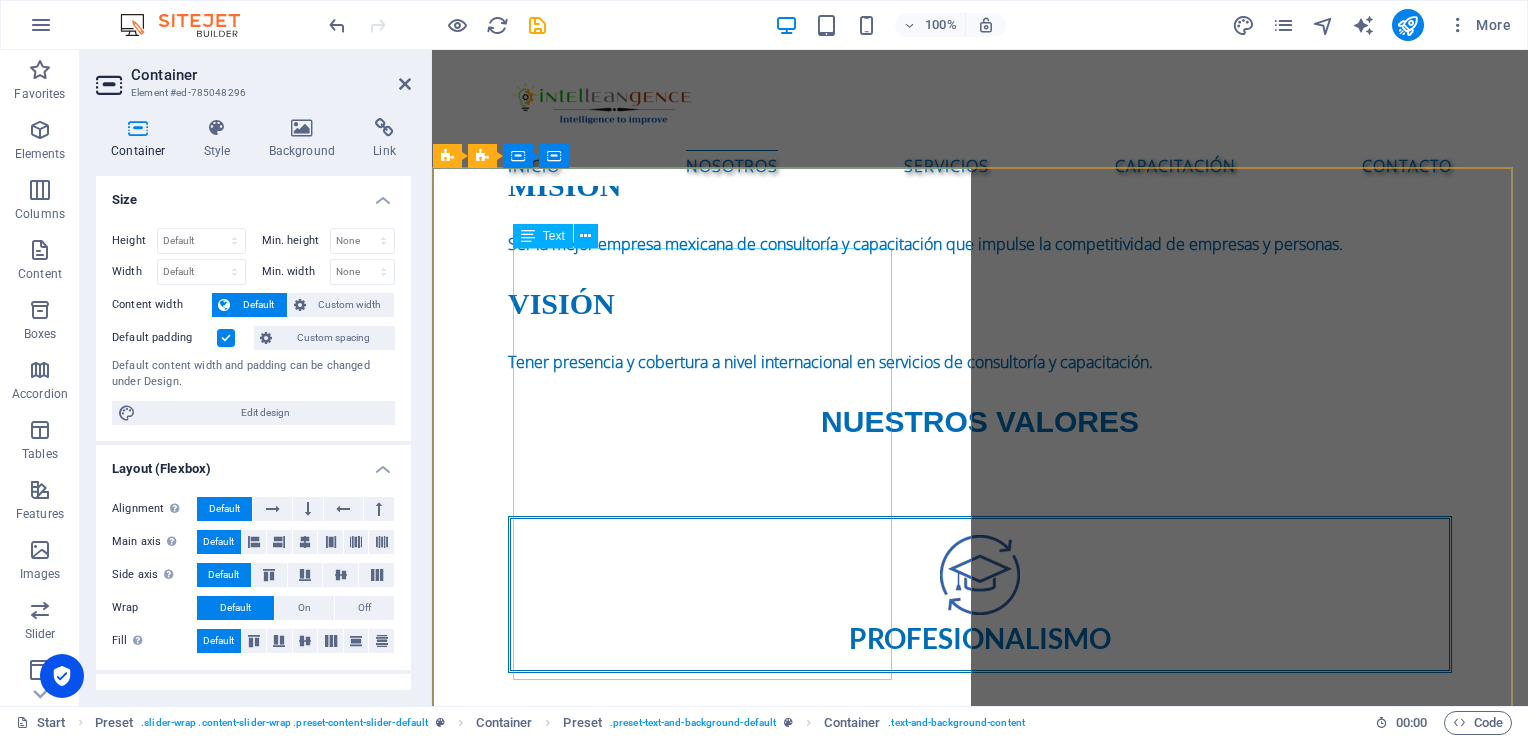 click on "Somos una empresa especializada en consultoría y capacitación en mejora continua, enfocada en potenciar la eficiencia y la calidad en organizaciones y personas. Brindamos soluciones personalizadas para optimizar procesos, reducir desperdicios y fortalecer la toma de decisiones. Nuestra oferta incluye cursos, acompañamiento estratégico y desarrollo de competencias clave para impulsar la transformación operacional y el crecimiento sostenible. Ya sea que busques incrementar el rendimiento en tu empresa o potenciar tus habilidades profesionales, estamos aquí para ayudarte a lograrlo con enfoque, claridad y resultados medibles." at bounding box center [980, 1339] 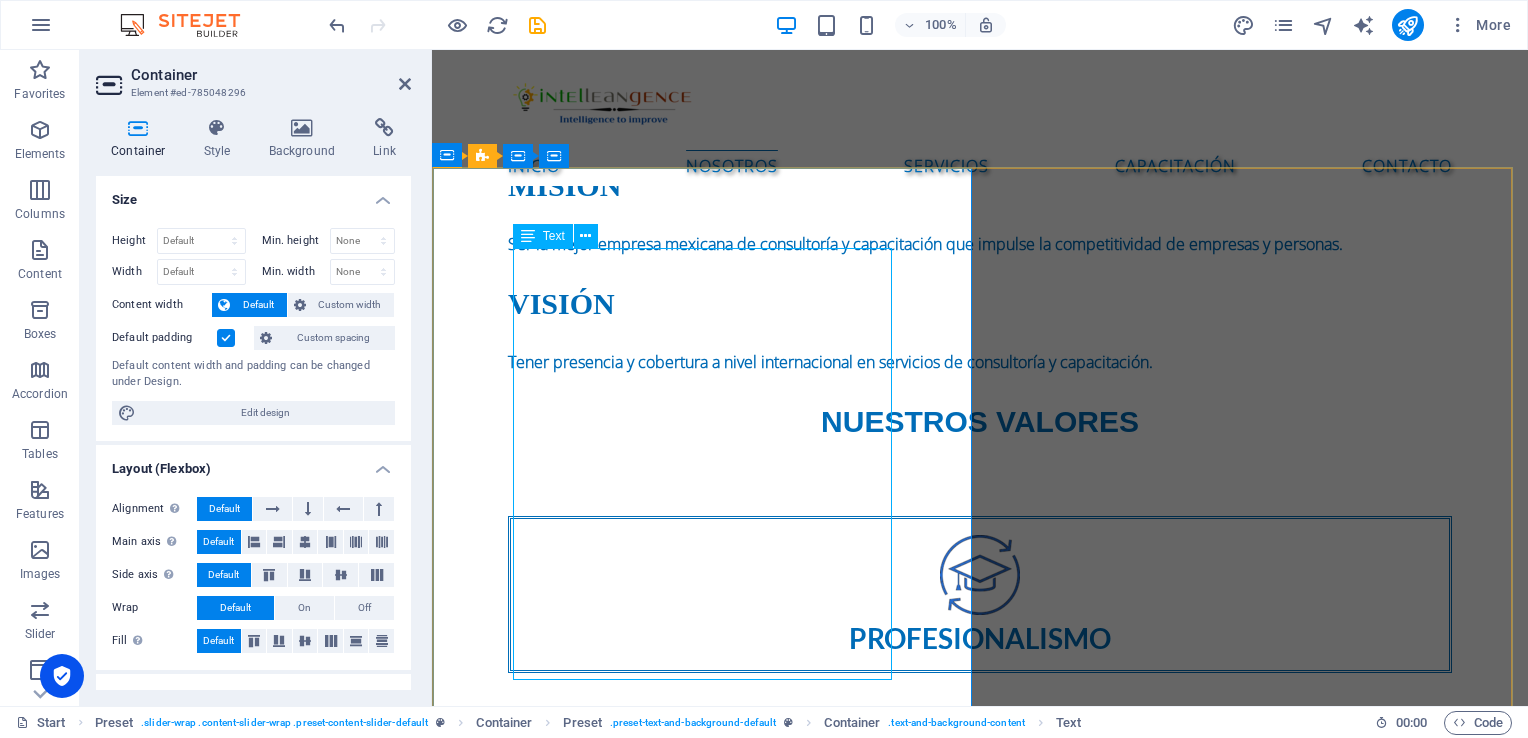 click on "Somos una empresa especializada en consultoría y capacitación en mejora continua, enfocada en potenciar la eficiencia y la calidad en organizaciones y personas. Brindamos soluciones personalizadas para optimizar procesos, reducir desperdicios y fortalecer la toma de decisiones. Nuestra oferta incluye cursos, acompañamiento estratégico y desarrollo de competencias clave para impulsar la transformación operacional y el crecimiento sostenible. Ya sea que busques incrementar el rendimiento en tu empresa o potenciar tus habilidades profesionales, estamos aquí para ayudarte a lograrlo con enfoque, claridad y resultados medibles." at bounding box center (980, 1339) 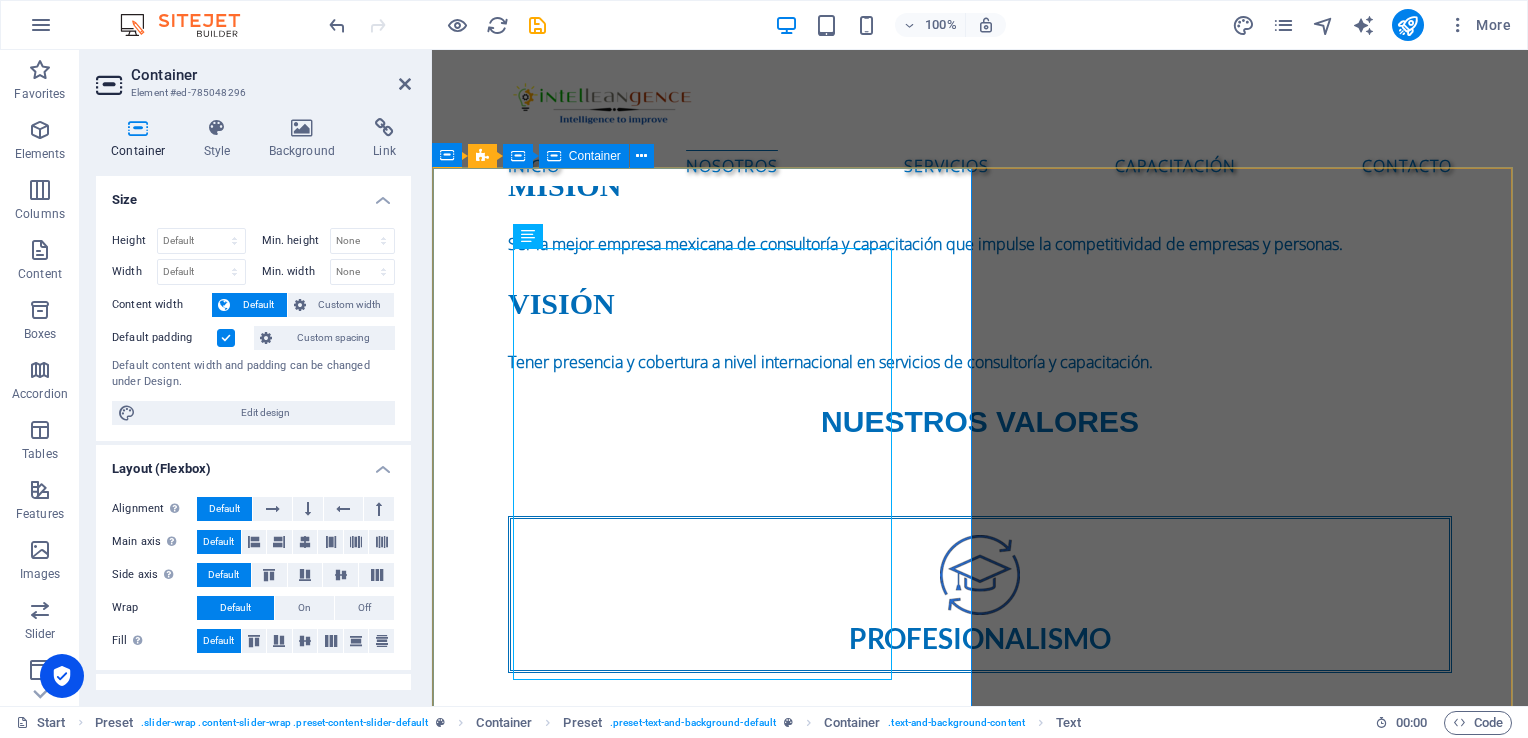 click on "Container" at bounding box center (595, 156) 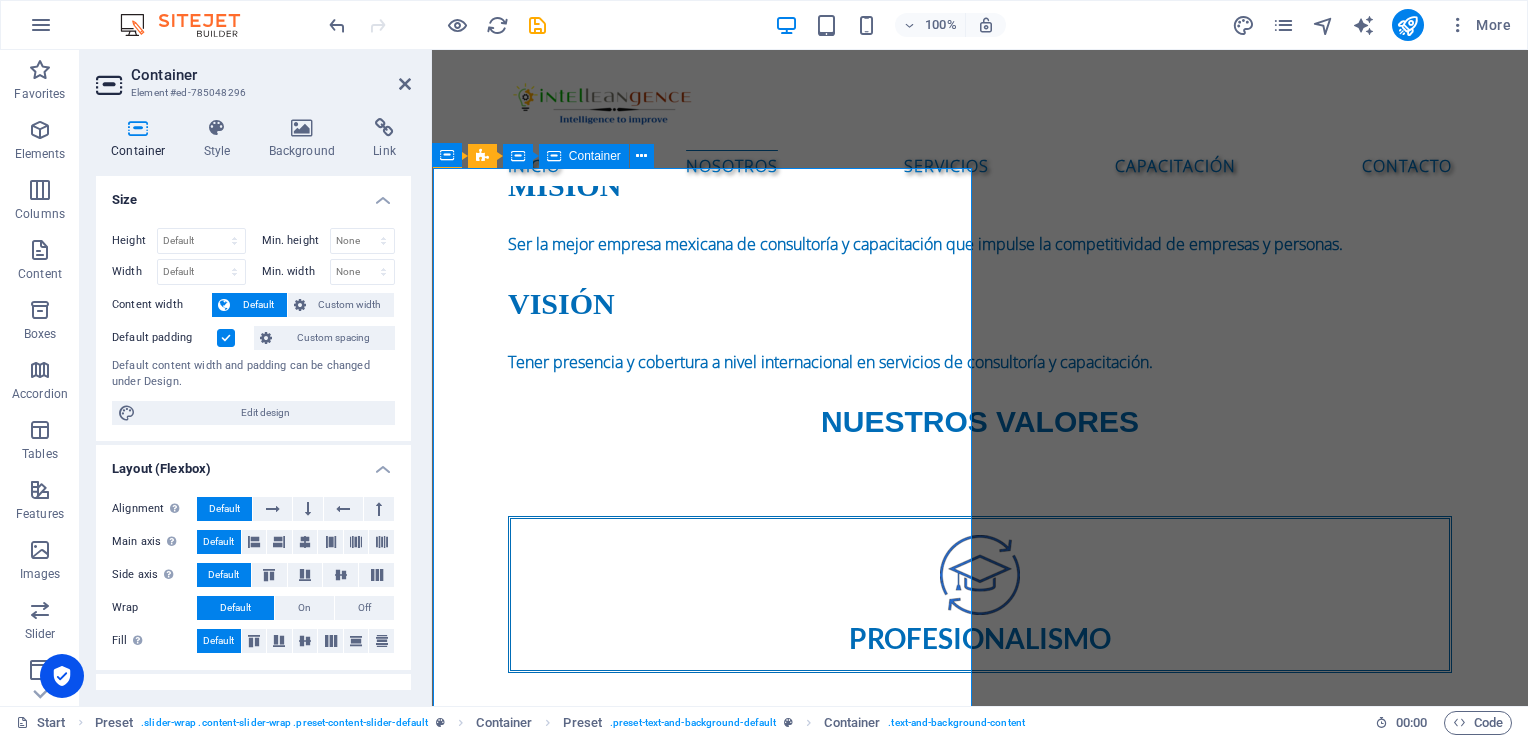 click on "Container" at bounding box center (595, 156) 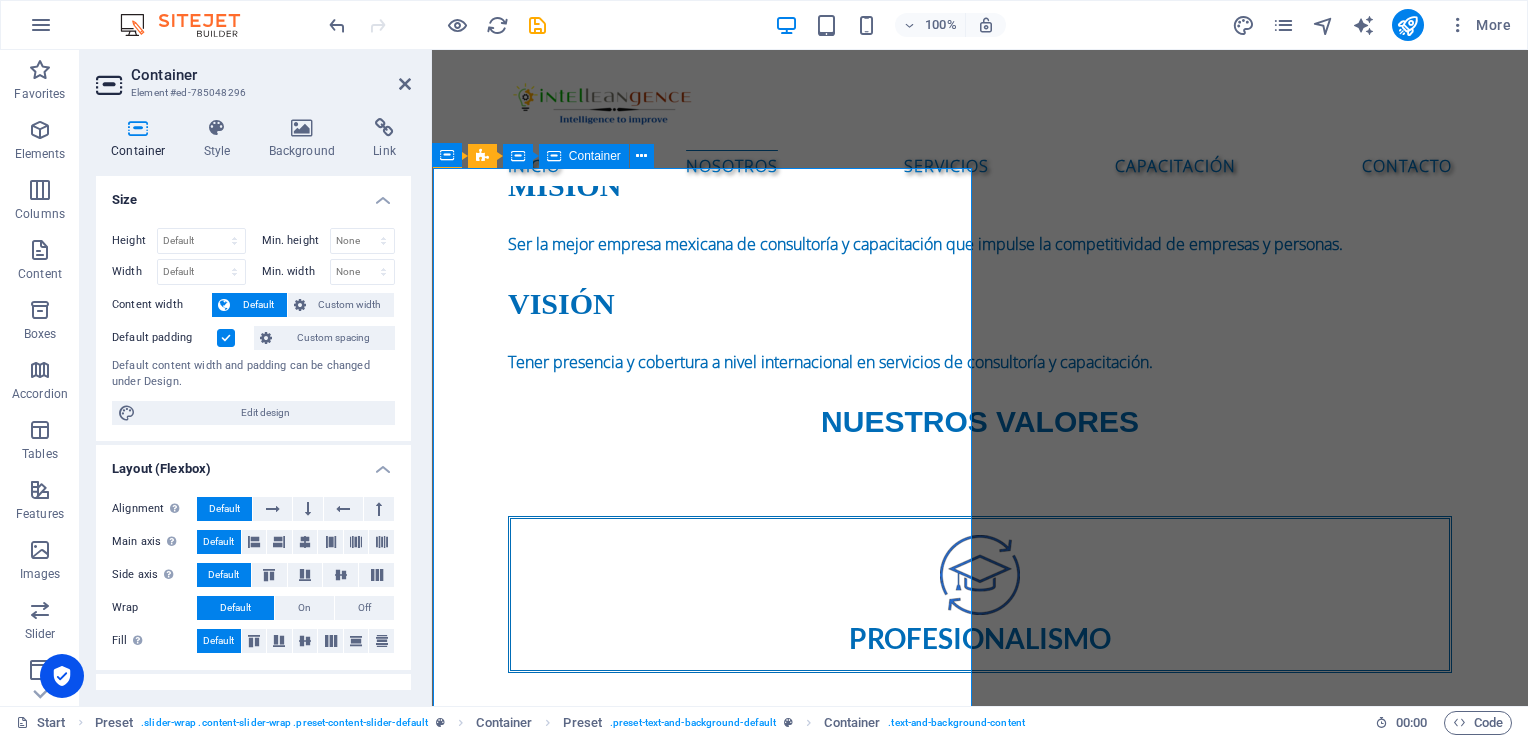 click on "Container" at bounding box center (595, 156) 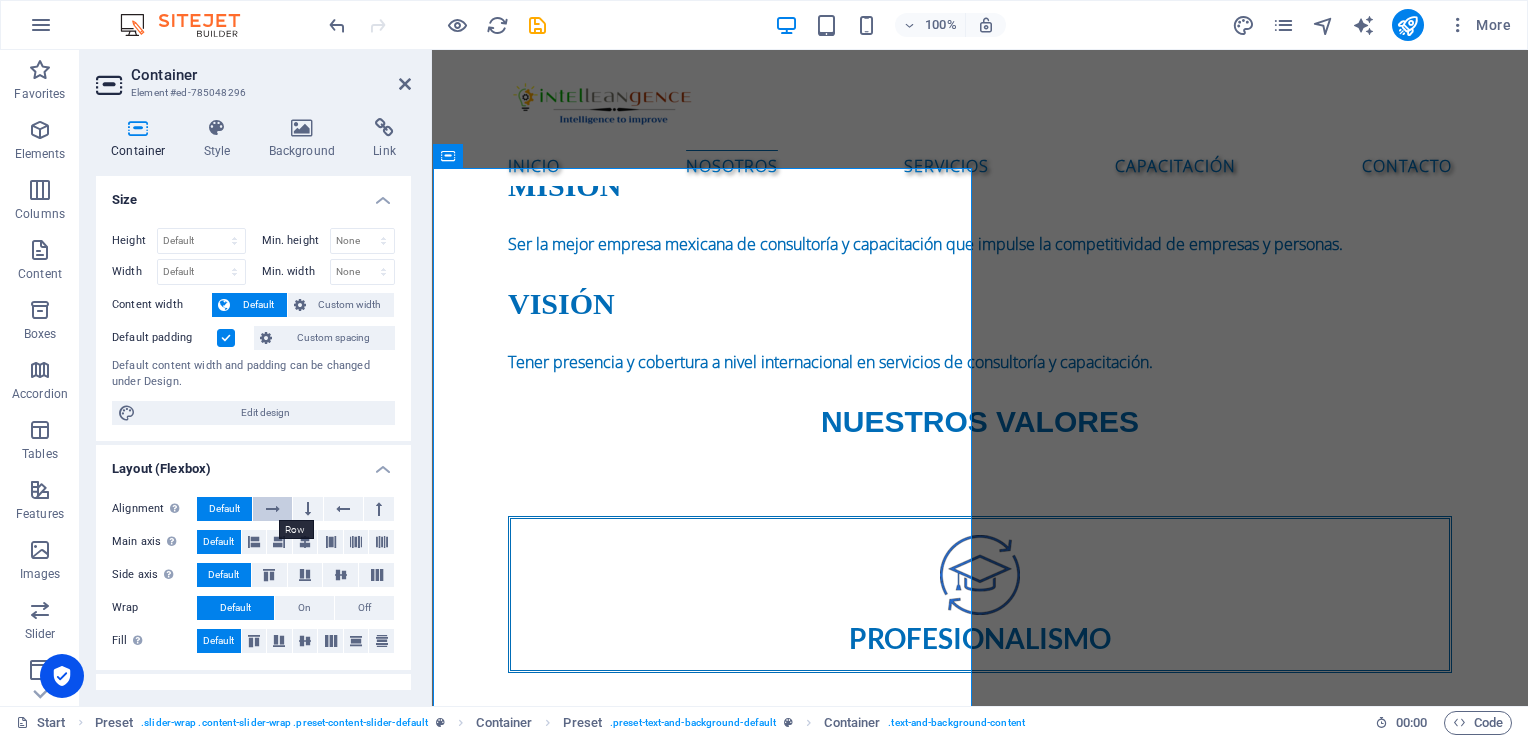 click at bounding box center (273, 509) 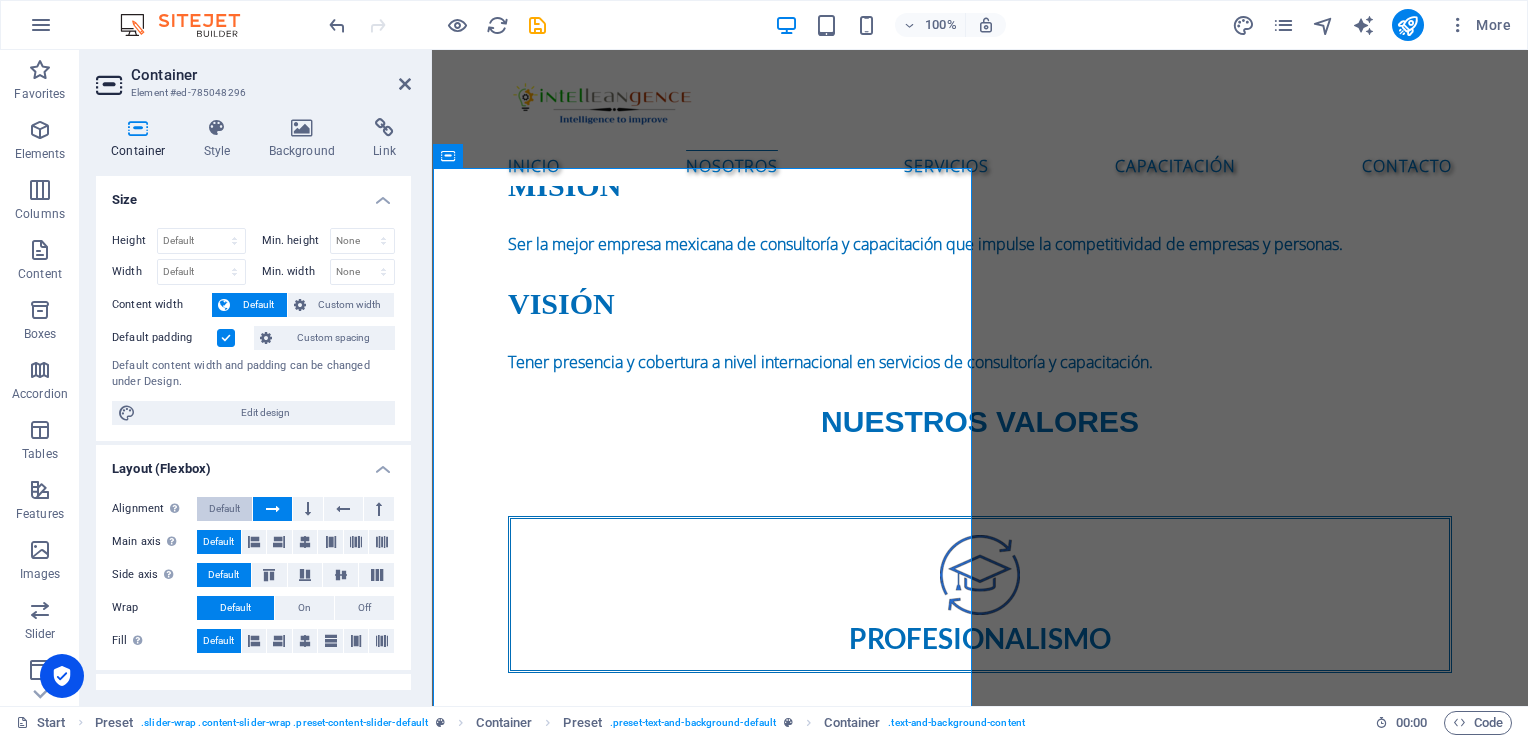 click on "Default" at bounding box center [224, 509] 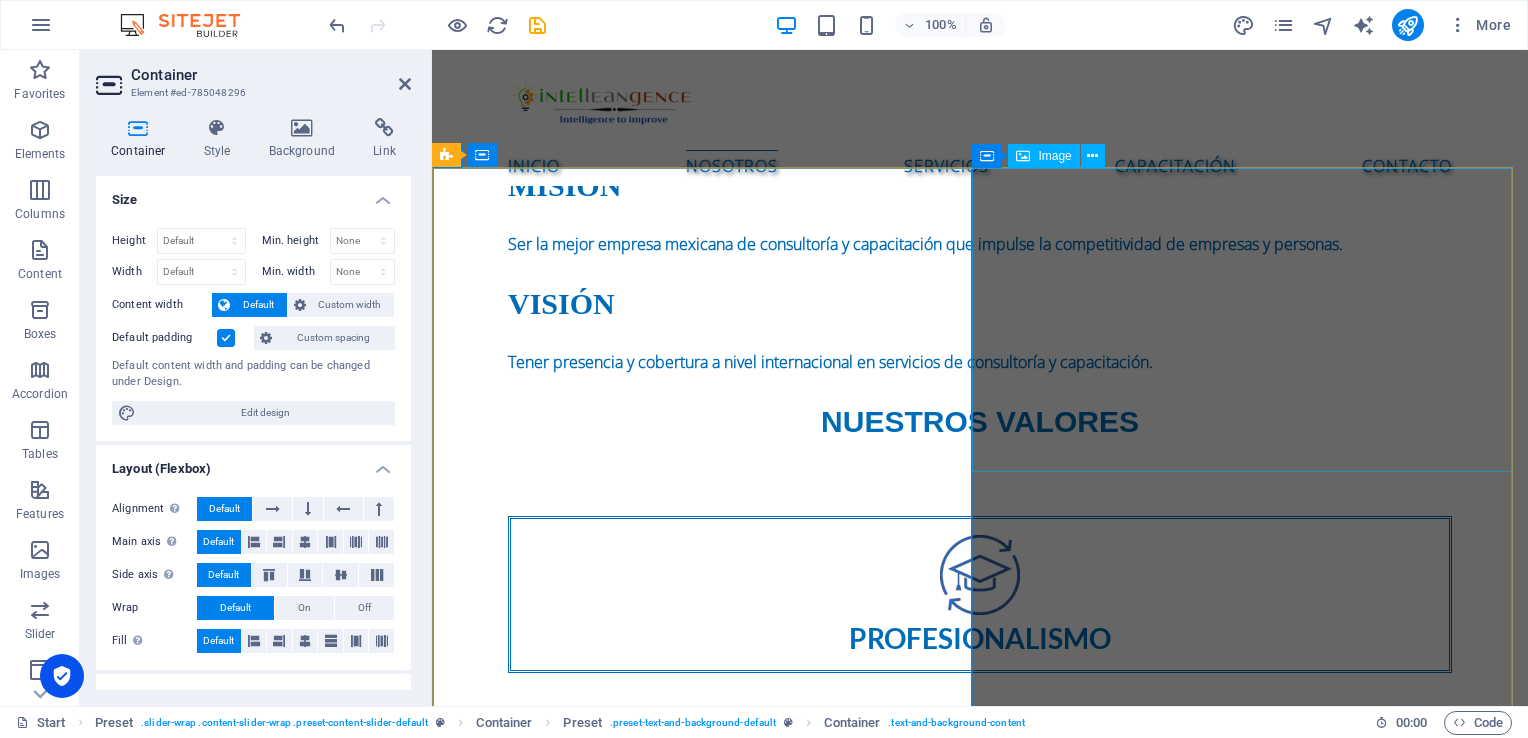 click at bounding box center [980, 1822] 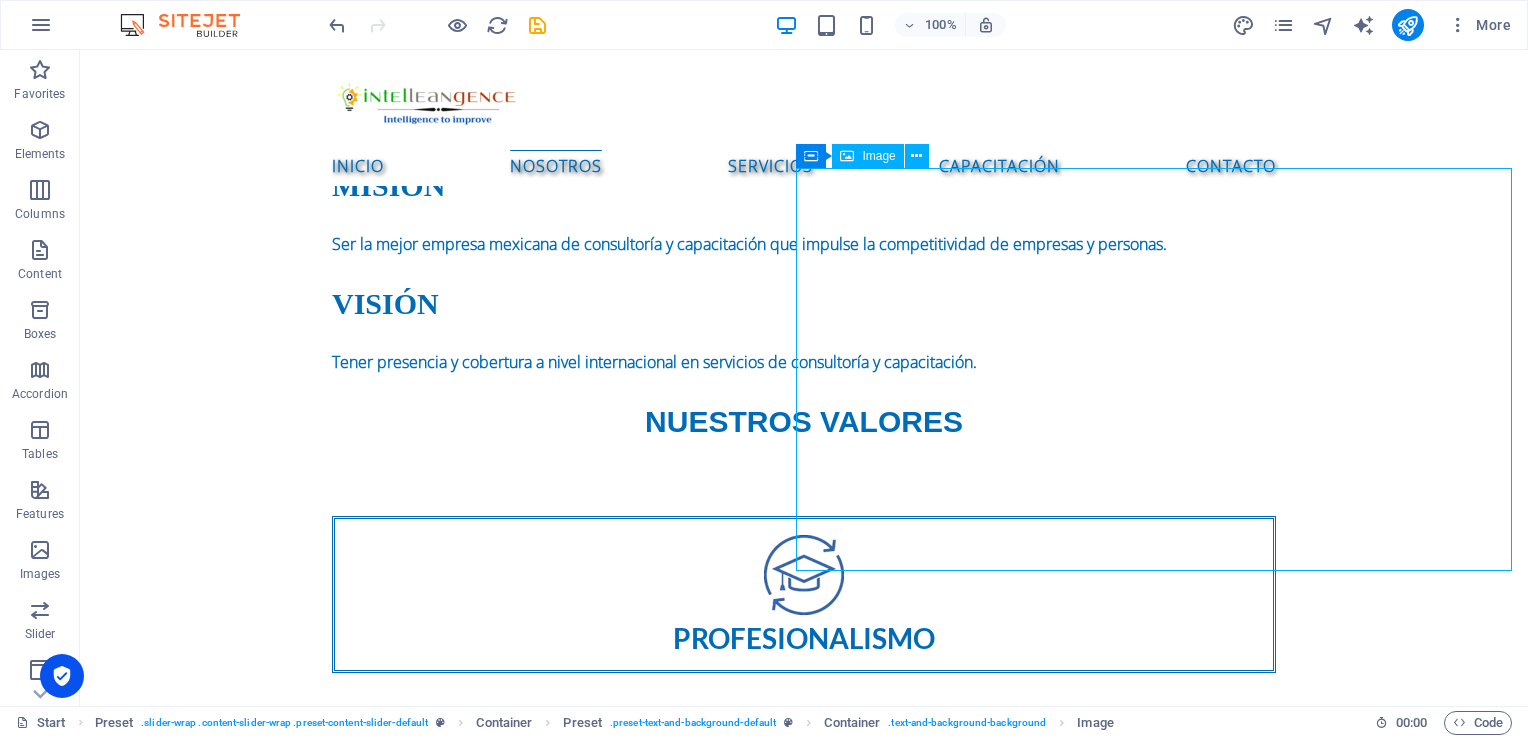 click at bounding box center (804, 1921) 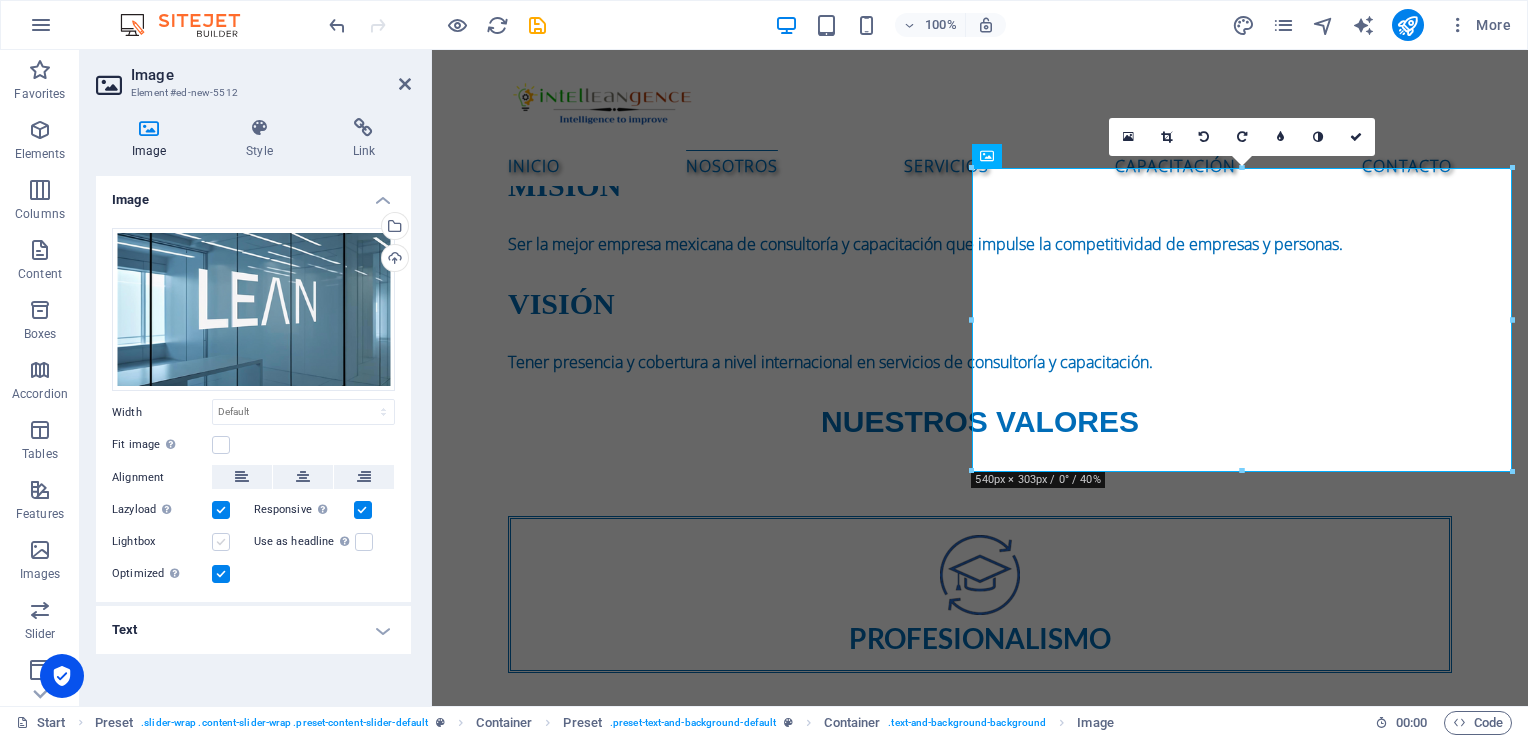 click at bounding box center (221, 542) 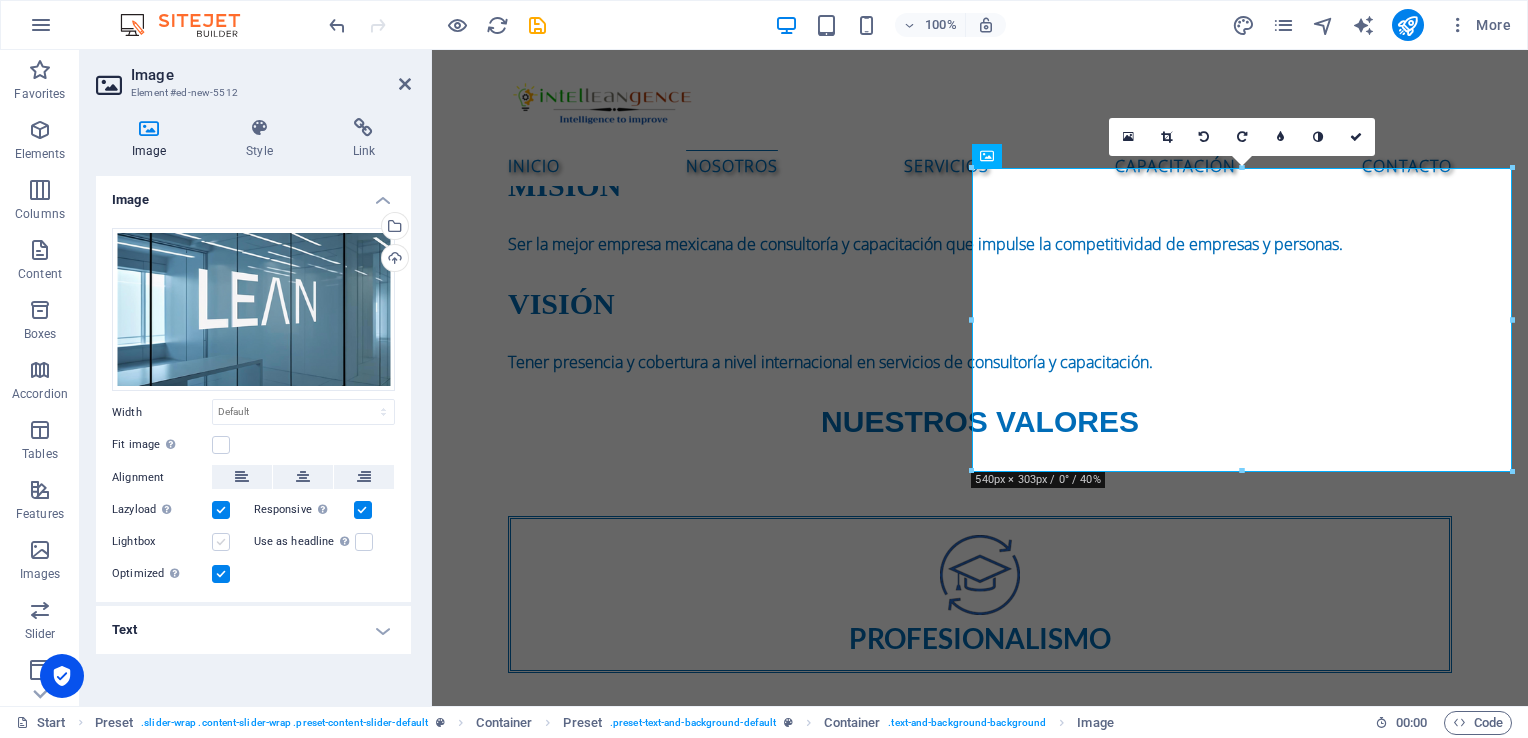 click on "Lightbox" at bounding box center (0, 0) 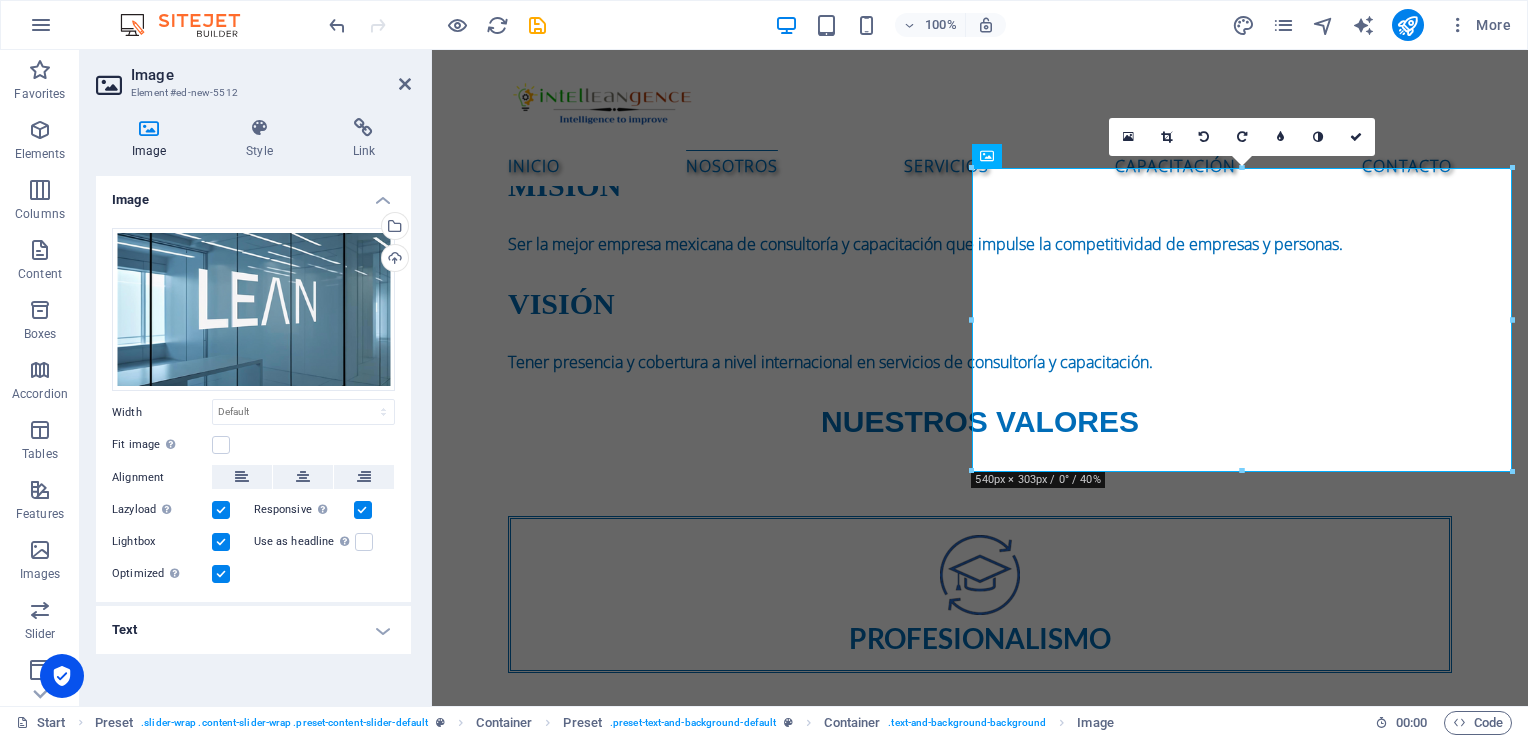 click at bounding box center [221, 542] 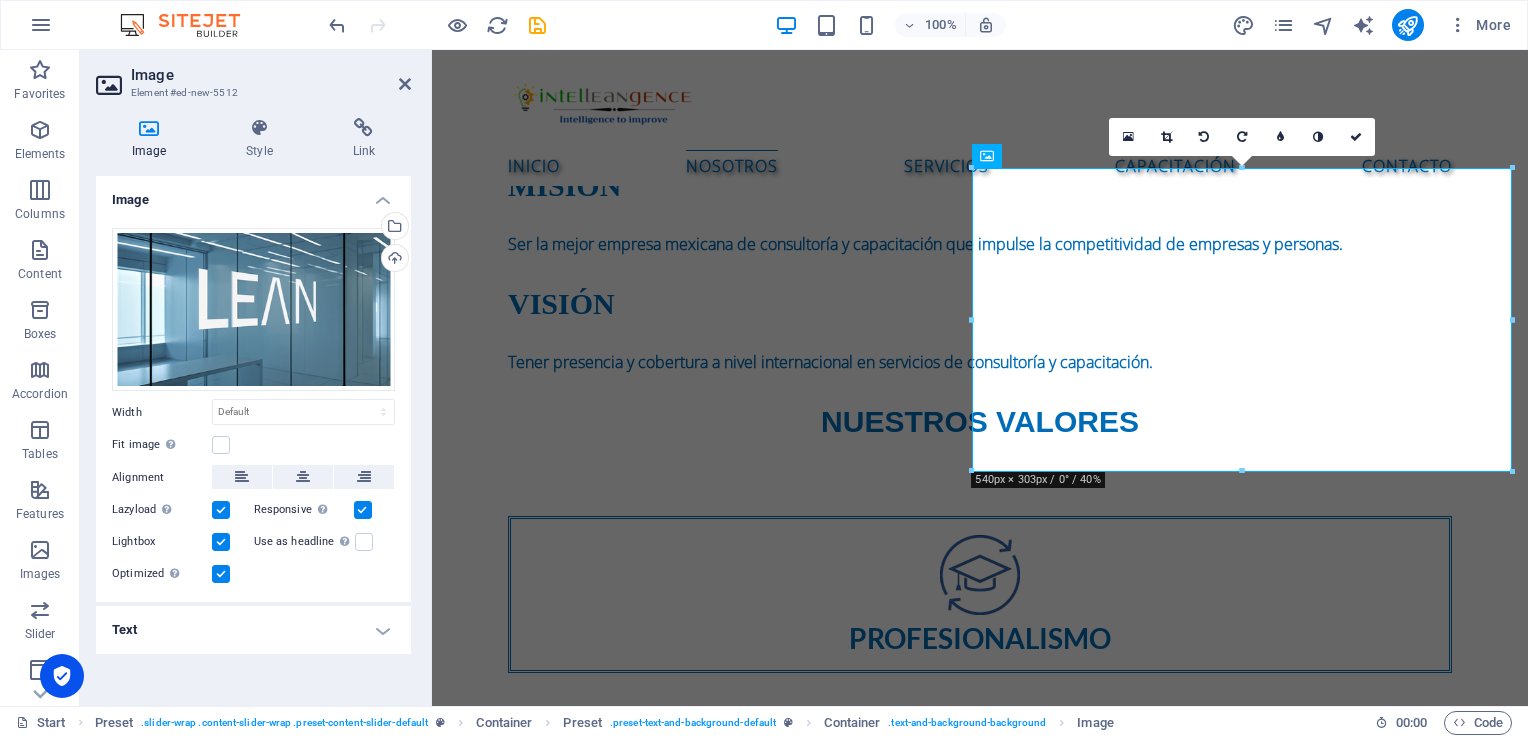 click on "Lightbox" at bounding box center [0, 0] 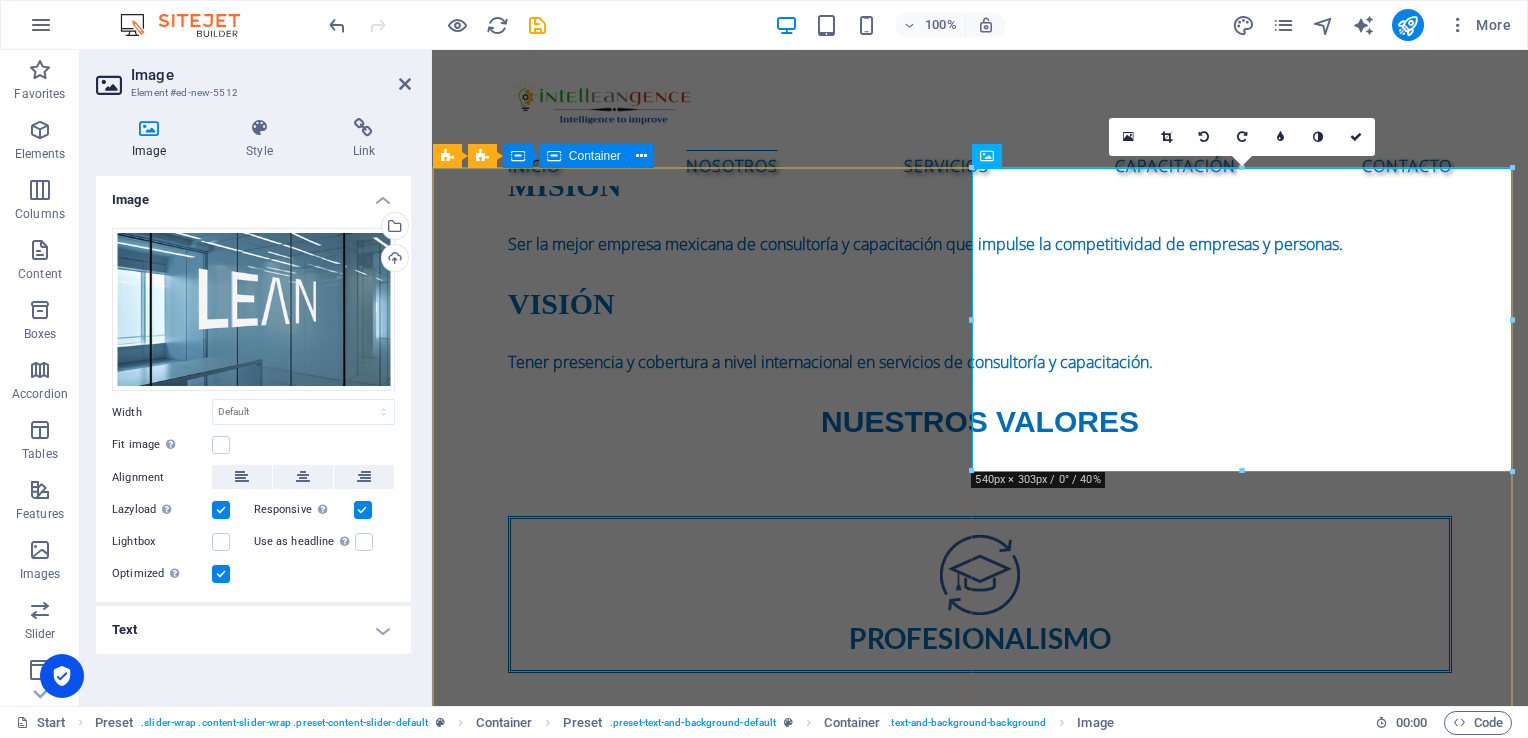 click on "Somos una empresa especializada en consultoría y capacitación en mejora continua, enfocada en potenciar la eficiencia y la calidad en organizaciones y personas. Brindamos soluciones personalizadas para optimizar procesos, reducir desperdicios y fortalecer la toma de decisiones. Nuestra oferta incluye cursos, acompañamiento estratégico y desarrollo de competencias clave para impulsar la transformación operacional y el crecimiento sostenible. Ya sea que busques incrementar el rendimiento en tu empresa o potenciar tus habilidades profesionales, estamos aquí para ayudarte a lograrlo con enfoque, claridad y resultados medibles." at bounding box center [980, 1339] 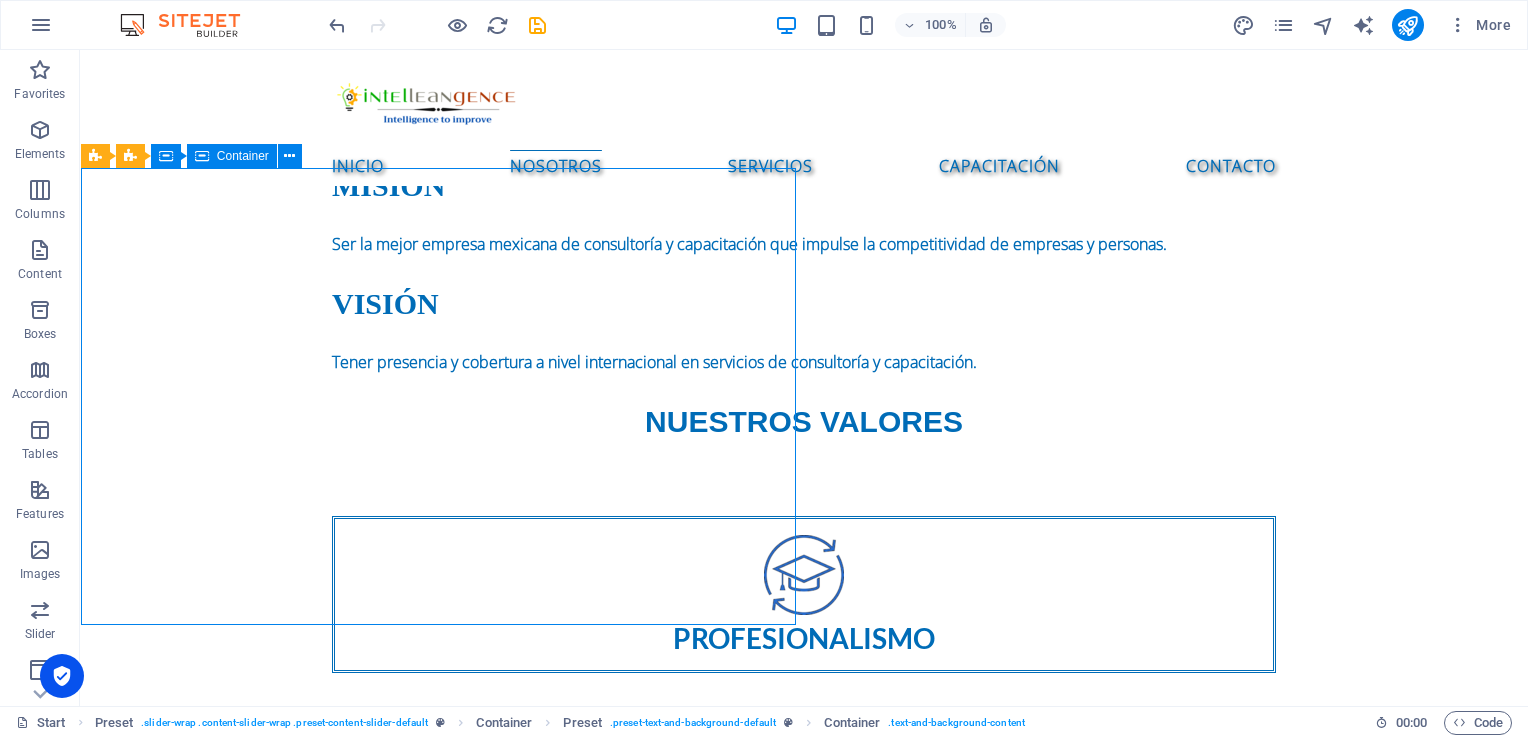 drag, startPoint x: 127, startPoint y: 199, endPoint x: 480, endPoint y: 200, distance: 353.0014 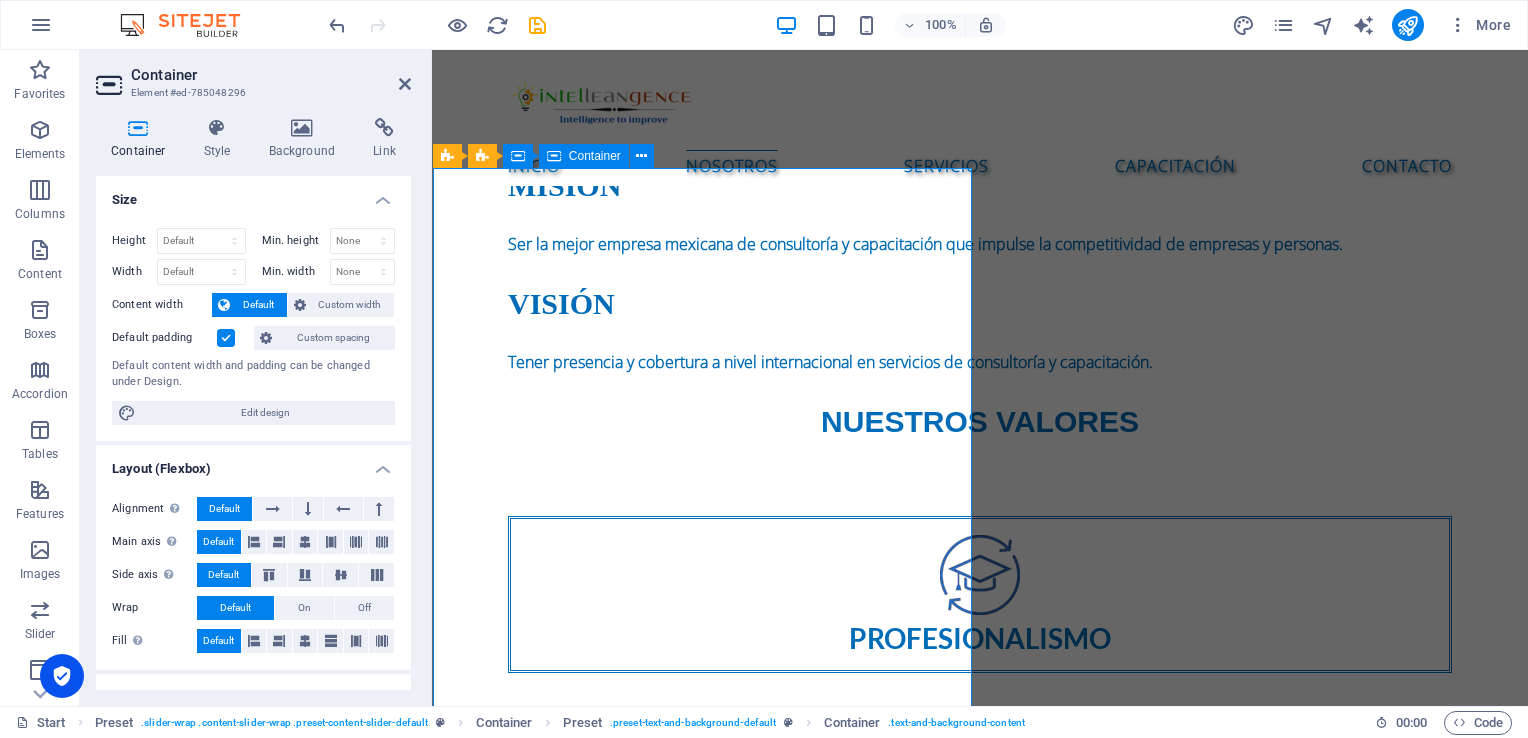 click on "Somos una empresa especializada en consultoría y capacitación en mejora continua, enfocada en potenciar la eficiencia y la calidad en organizaciones y personas. Brindamos soluciones personalizadas para optimizar procesos, reducir desperdicios y fortalecer la toma de decisiones. Nuestra oferta incluye cursos, acompañamiento estratégico y desarrollo de competencias clave para impulsar la transformación operacional y el crecimiento sostenible. Ya sea que busques incrementar el rendimiento en tu empresa o potenciar tus habilidades profesionales, estamos aquí para ayudarte a lograrlo con enfoque, claridad y resultados medibles." at bounding box center (980, 1339) 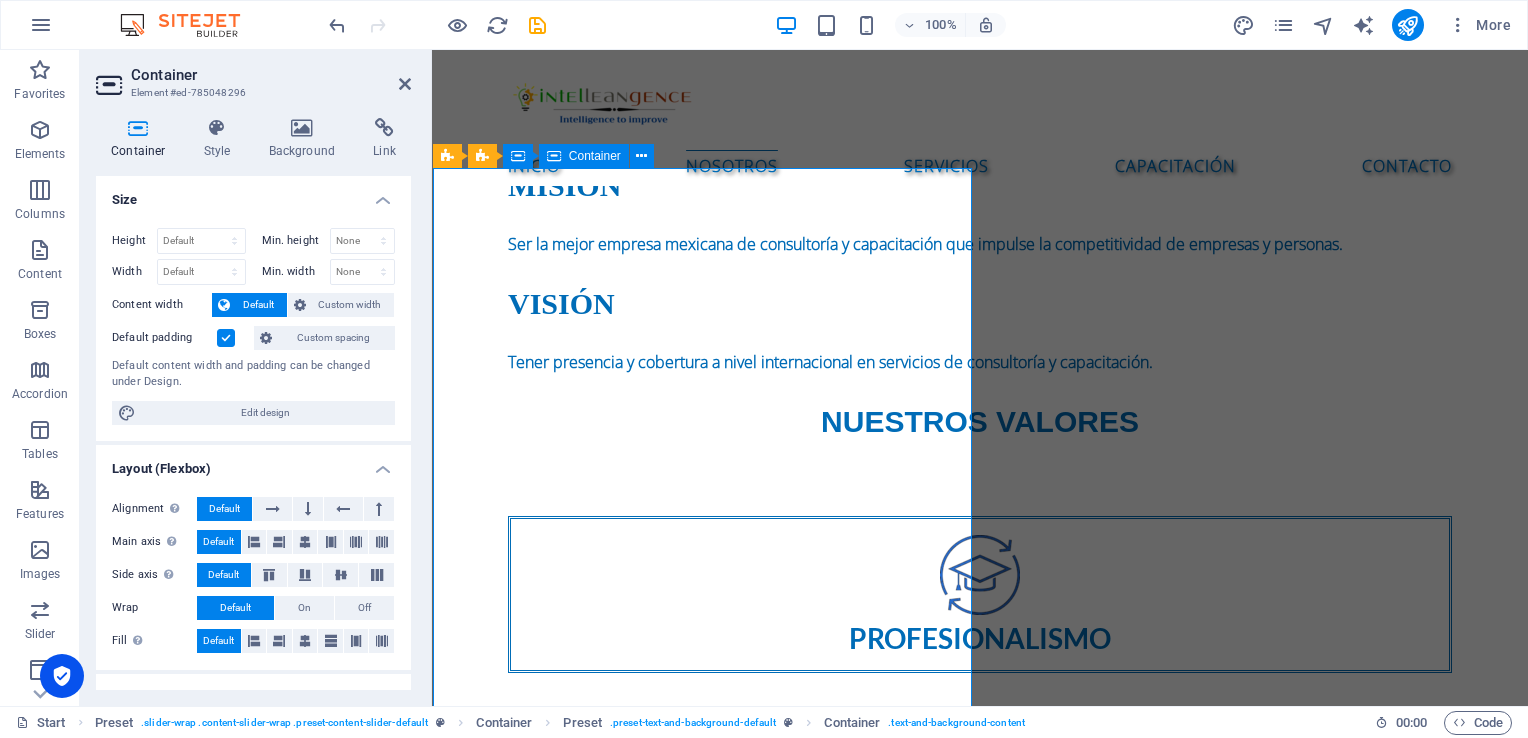 click on "Somos una empresa especializada en consultoría y capacitación en mejora continua, enfocada en potenciar la eficiencia y la calidad en organizaciones y personas. Brindamos soluciones personalizadas para optimizar procesos, reducir desperdicios y fortalecer la toma de decisiones. Nuestra oferta incluye cursos, acompañamiento estratégico y desarrollo de competencias clave para impulsar la transformación operacional y el crecimiento sostenible. Ya sea que busques incrementar el rendimiento en tu empresa o potenciar tus habilidades profesionales, estamos aquí para ayudarte a lograrlo con enfoque, claridad y resultados medibles." at bounding box center (980, 1339) 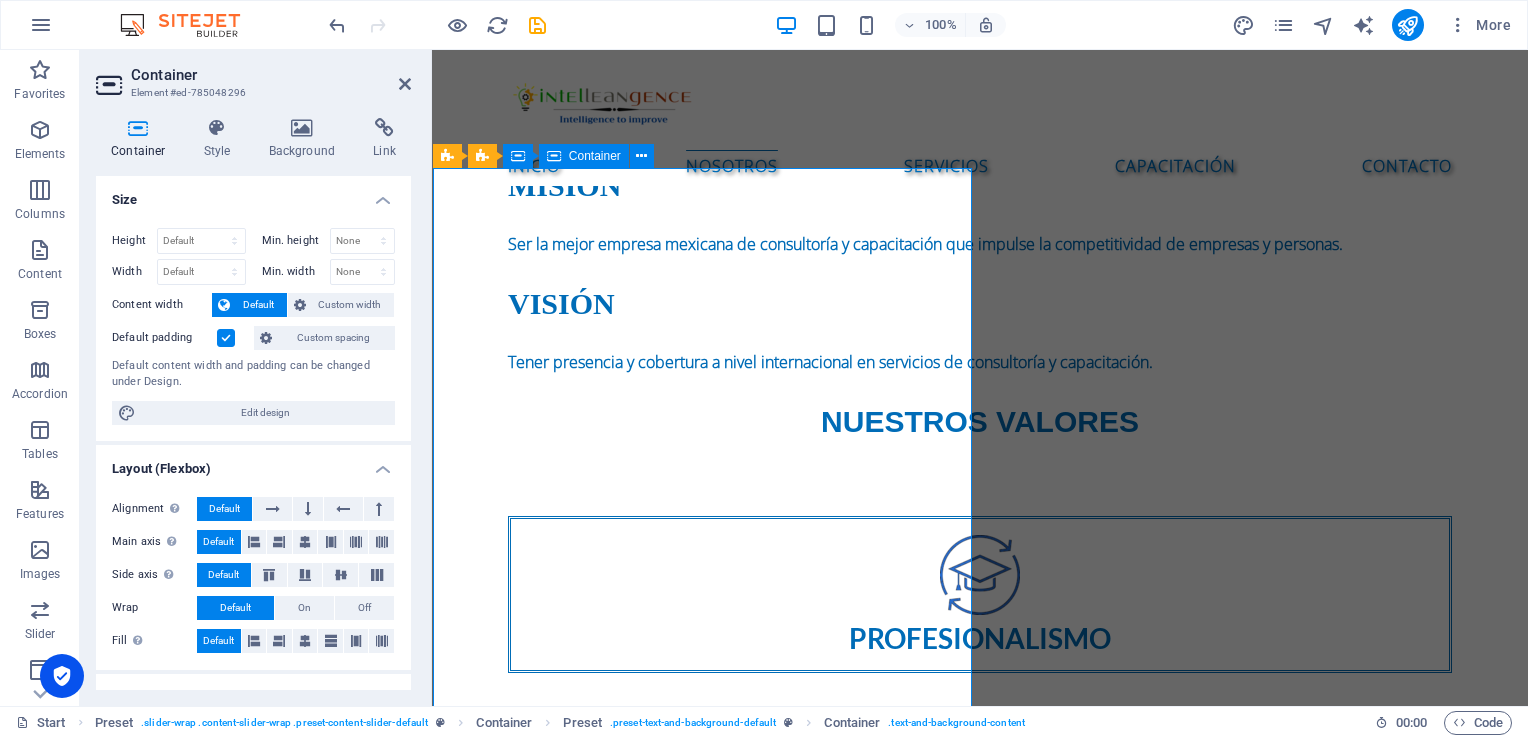 click on "Somos una empresa especializada en consultoría y capacitación en mejora continua, enfocada en potenciar la eficiencia y la calidad en organizaciones y personas. Brindamos soluciones personalizadas para optimizar procesos, reducir desperdicios y fortalecer la toma de decisiones. Nuestra oferta incluye cursos, acompañamiento estratégico y desarrollo de competencias clave para impulsar la transformación operacional y el crecimiento sostenible. Ya sea que busques incrementar el rendimiento en tu empresa o potenciar tus habilidades profesionales, estamos aquí para ayudarte a lograrlo con enfoque, claridad y resultados medibles." at bounding box center (980, 1339) 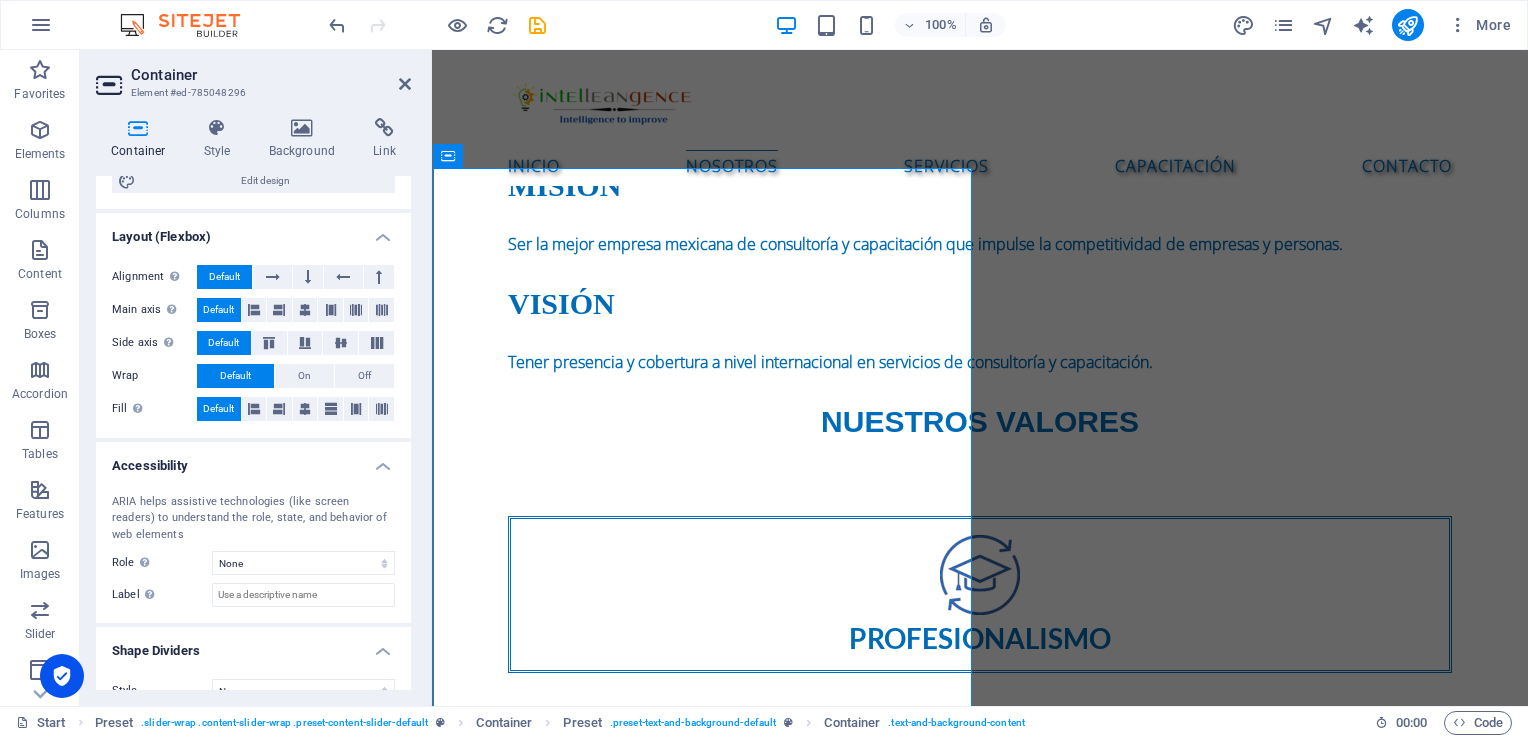 scroll, scrollTop: 259, scrollLeft: 0, axis: vertical 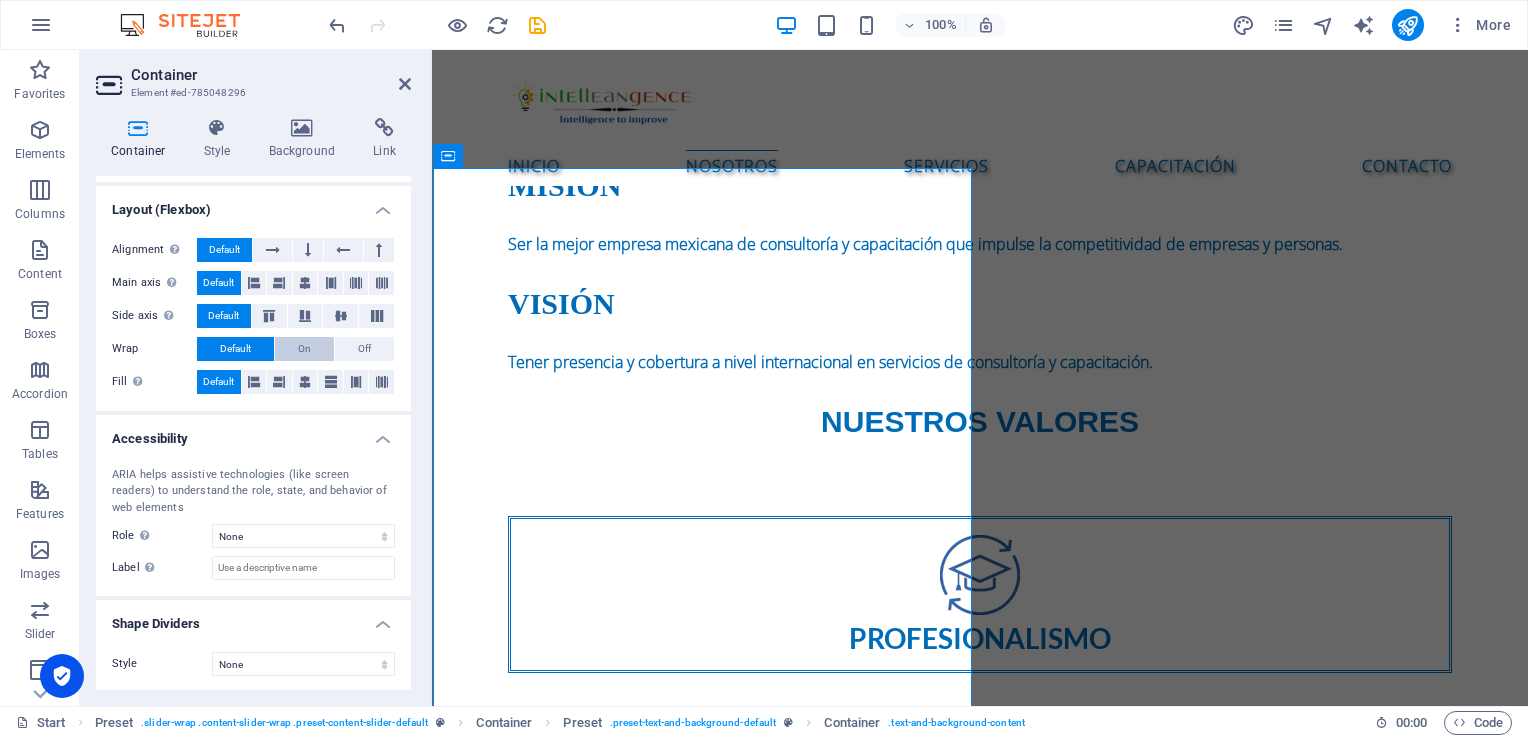 click on "On" at bounding box center (304, 349) 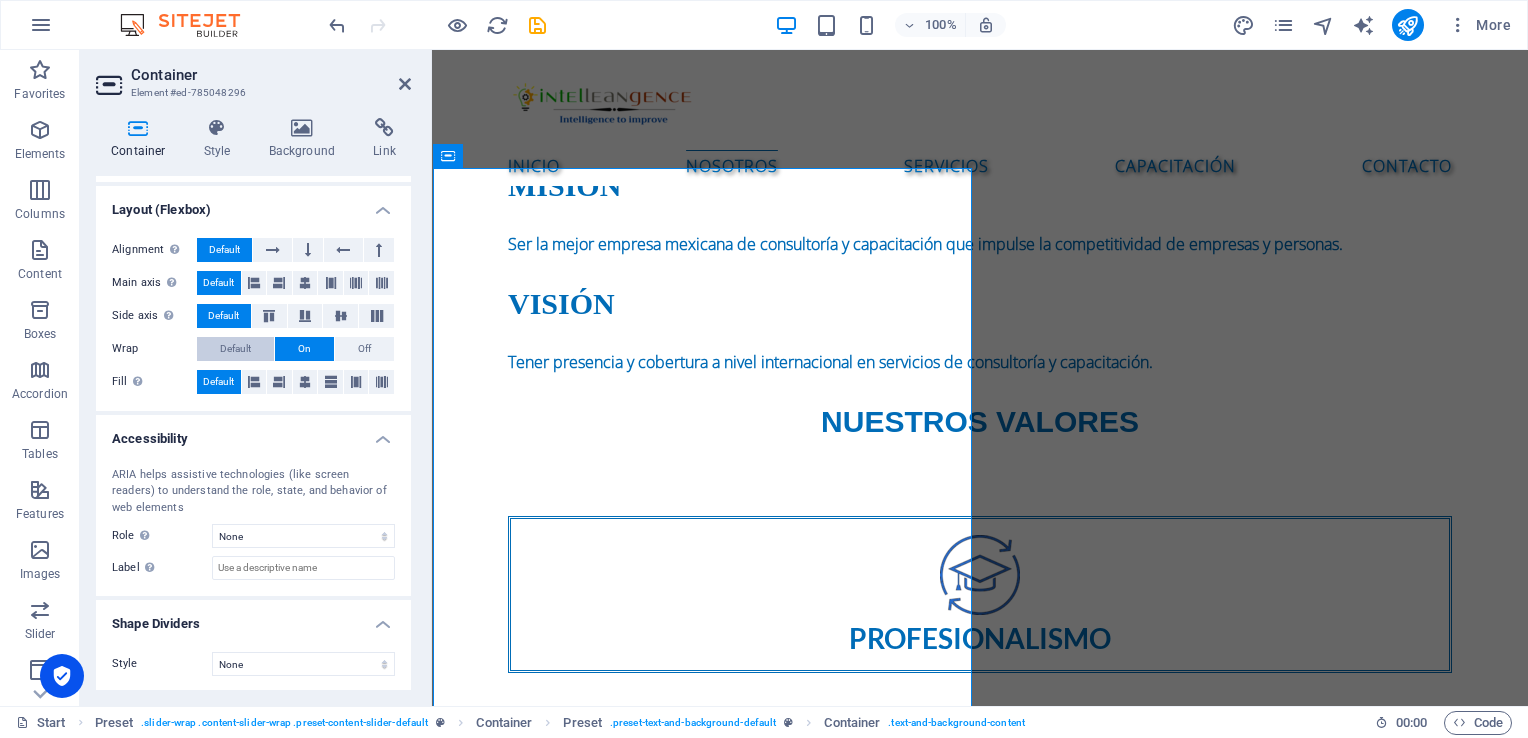 click on "Default" at bounding box center (235, 349) 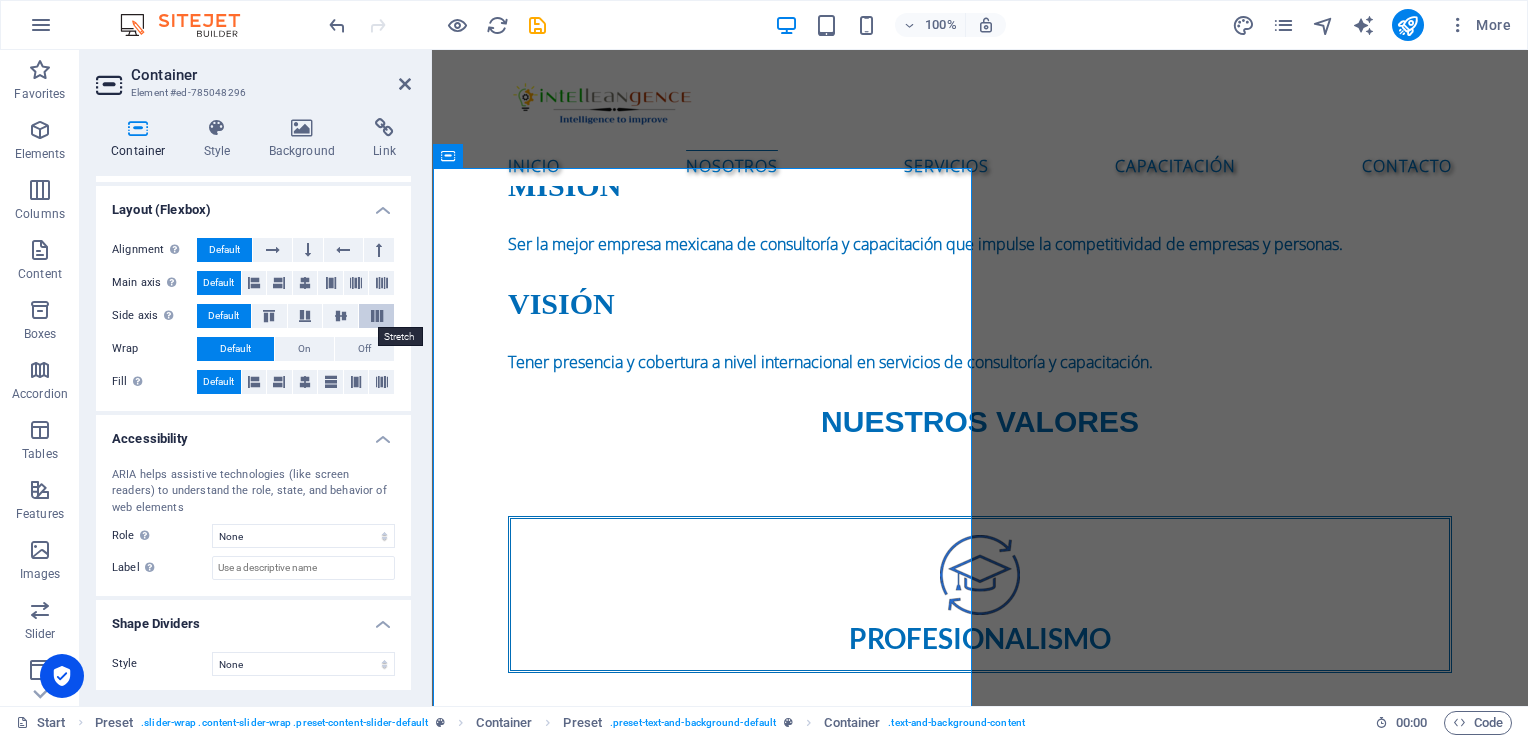click at bounding box center (377, 316) 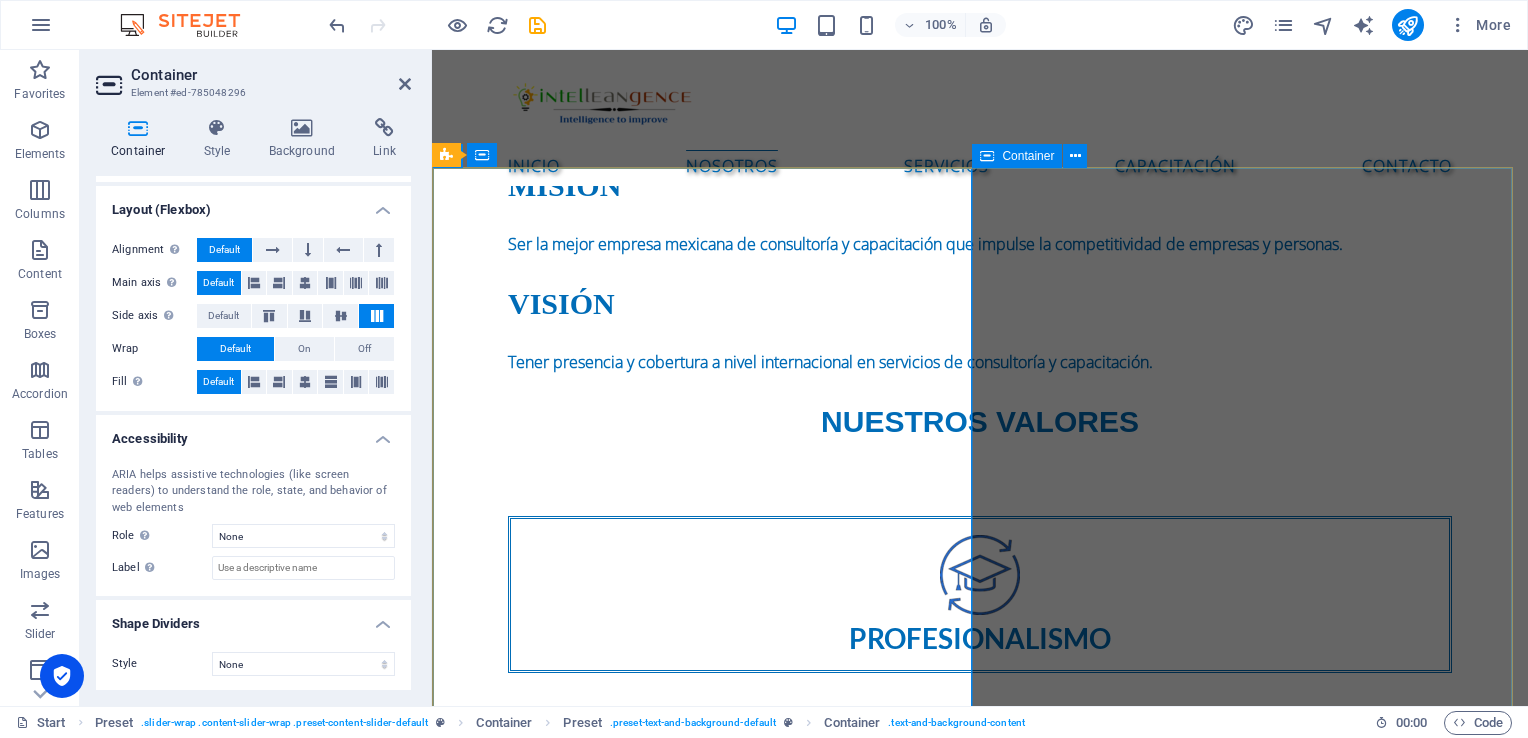 click at bounding box center [980, 1822] 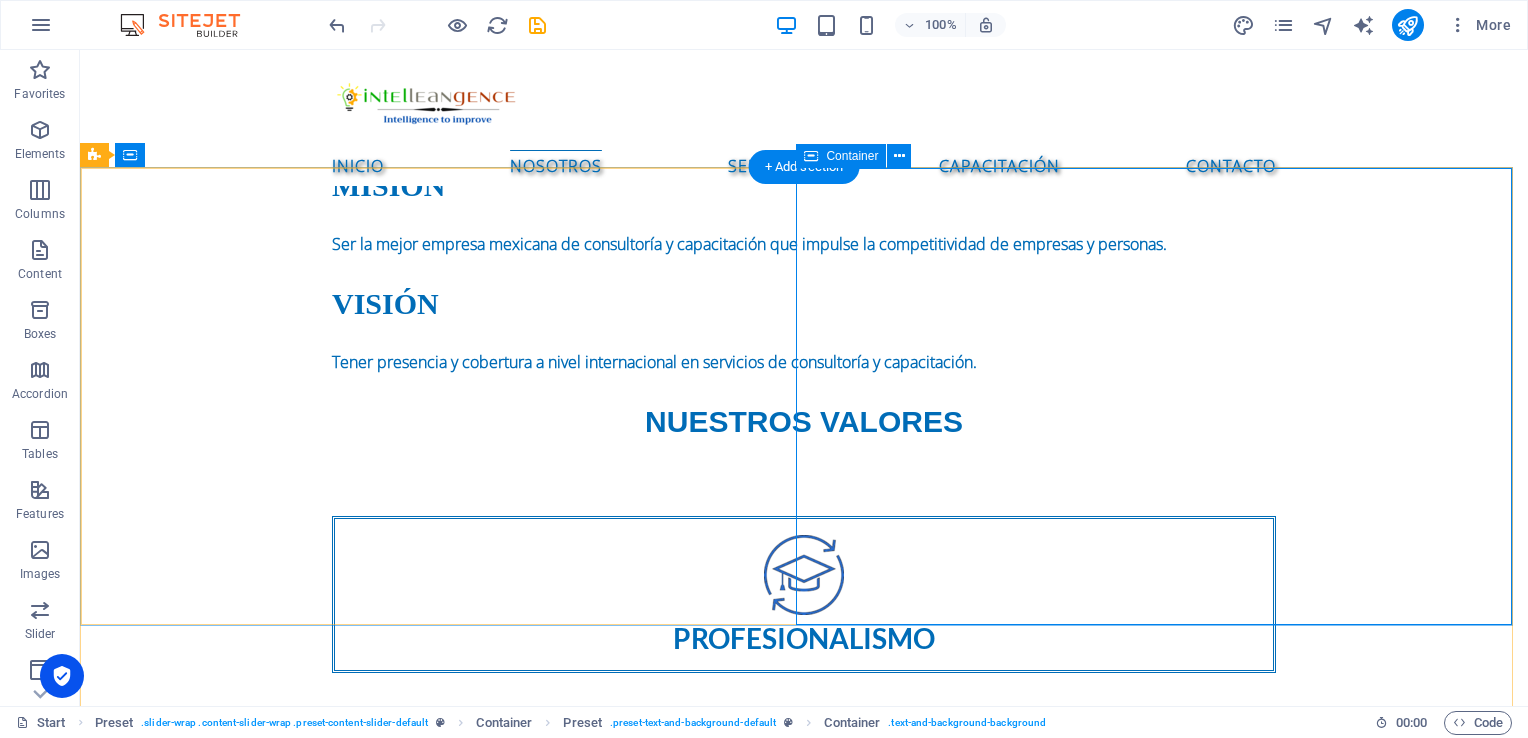 click at bounding box center (804, 1921) 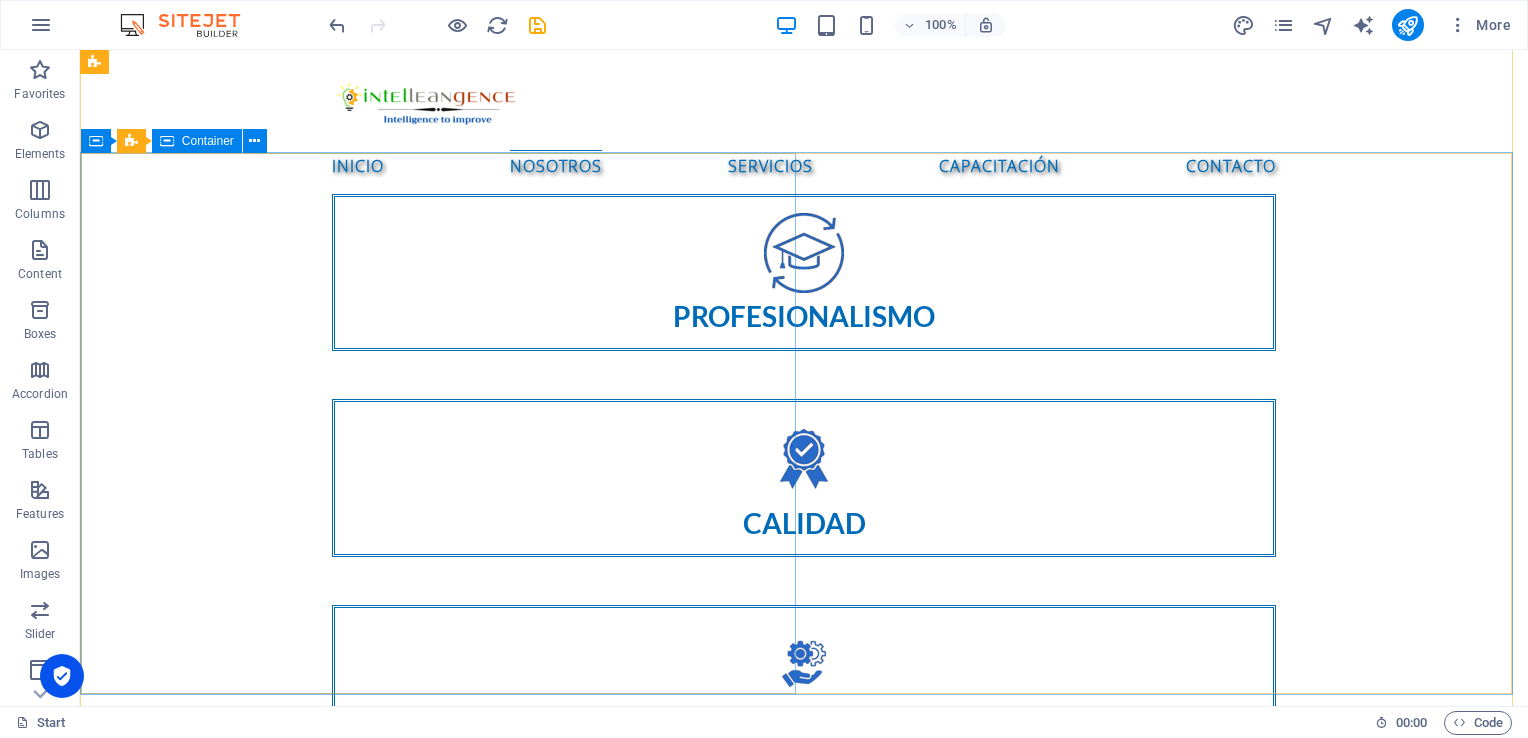 scroll, scrollTop: 1613, scrollLeft: 0, axis: vertical 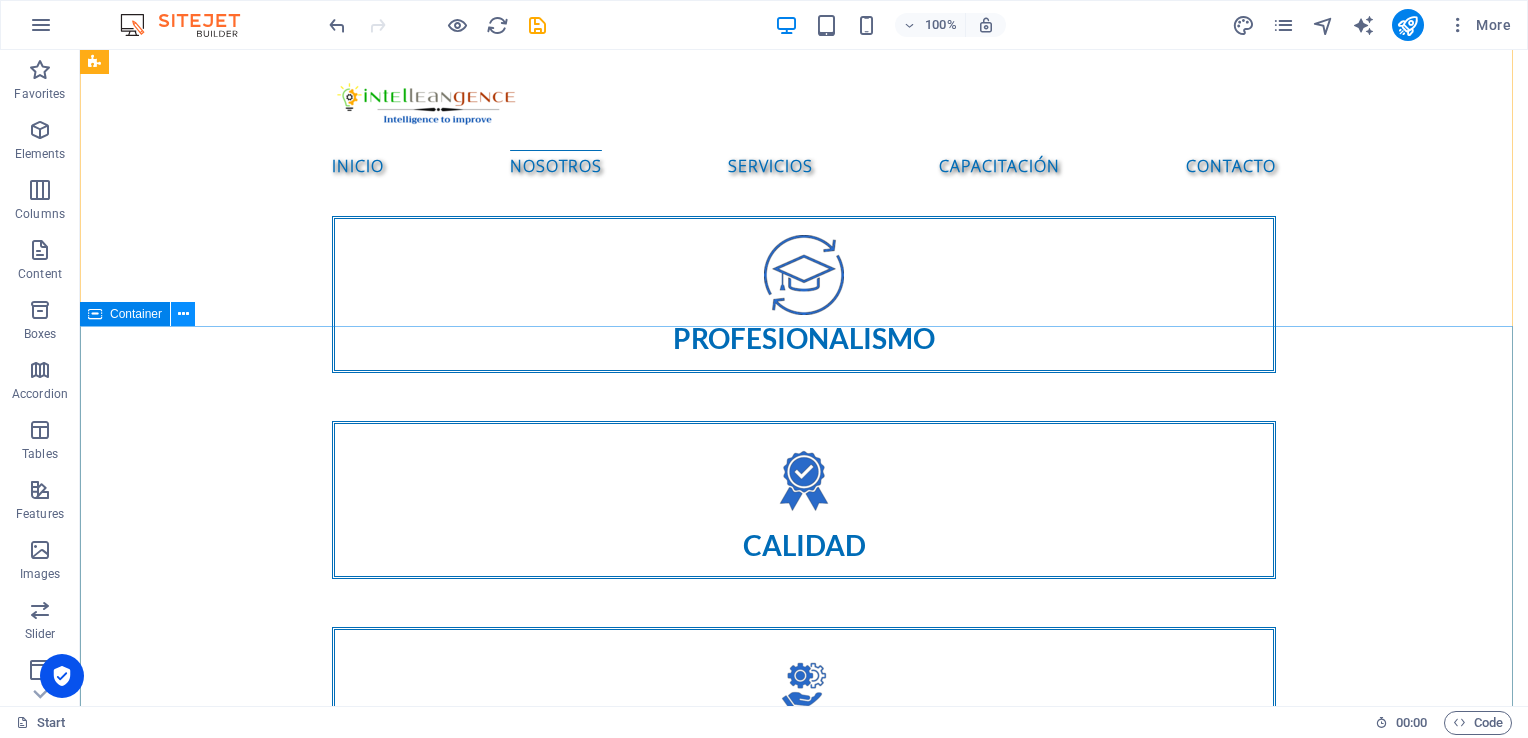 click at bounding box center (183, 314) 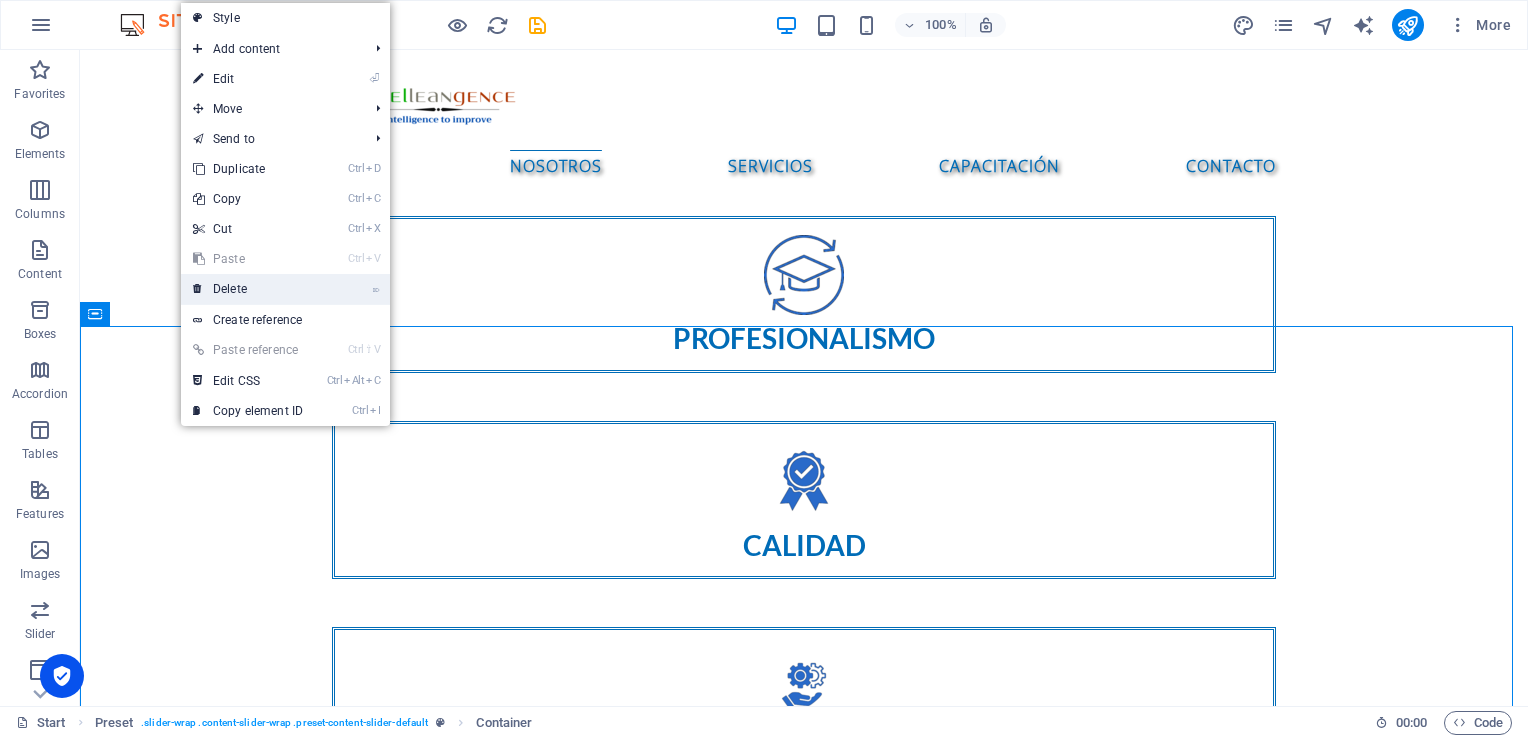 click on "⌦  Delete" at bounding box center (248, 289) 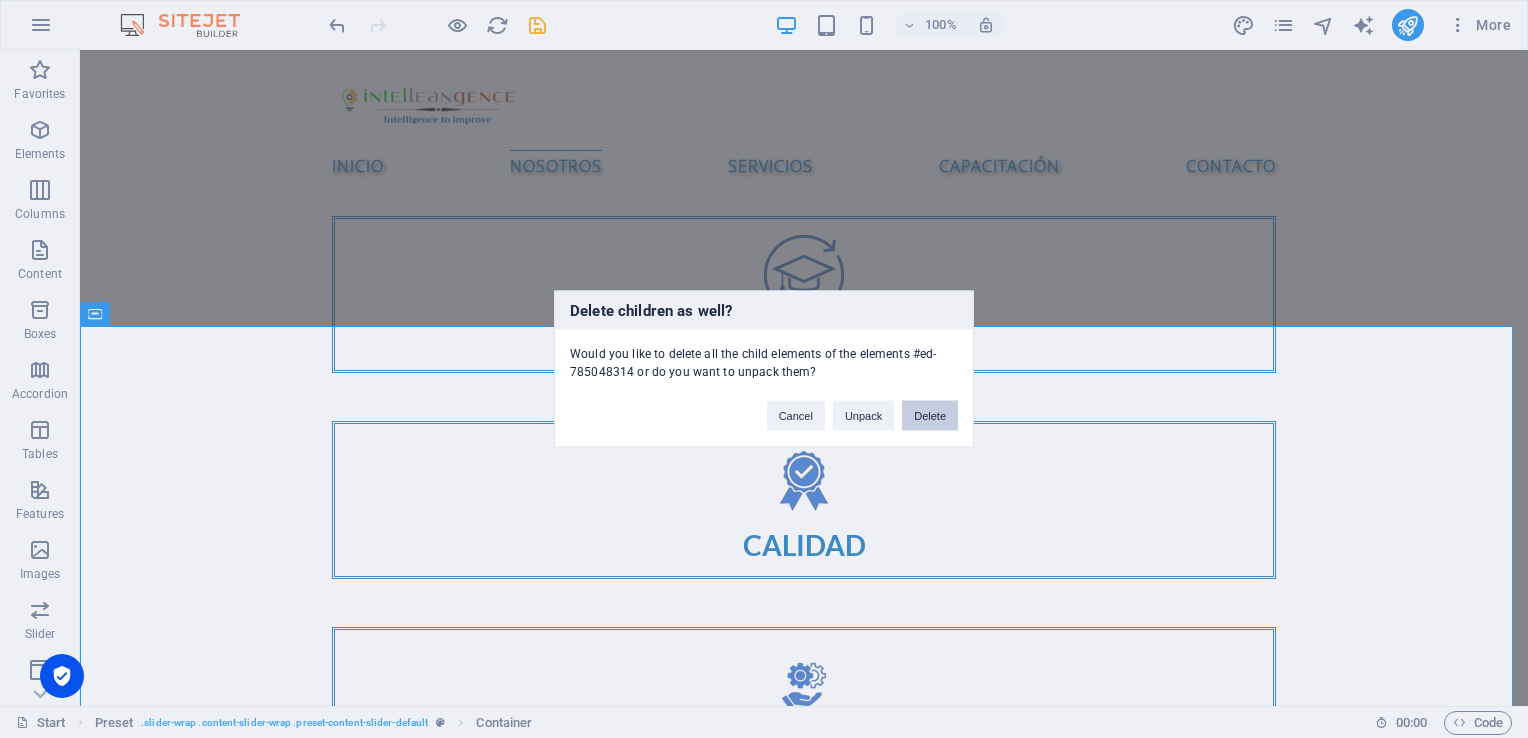 click on "Delete" at bounding box center (930, 416) 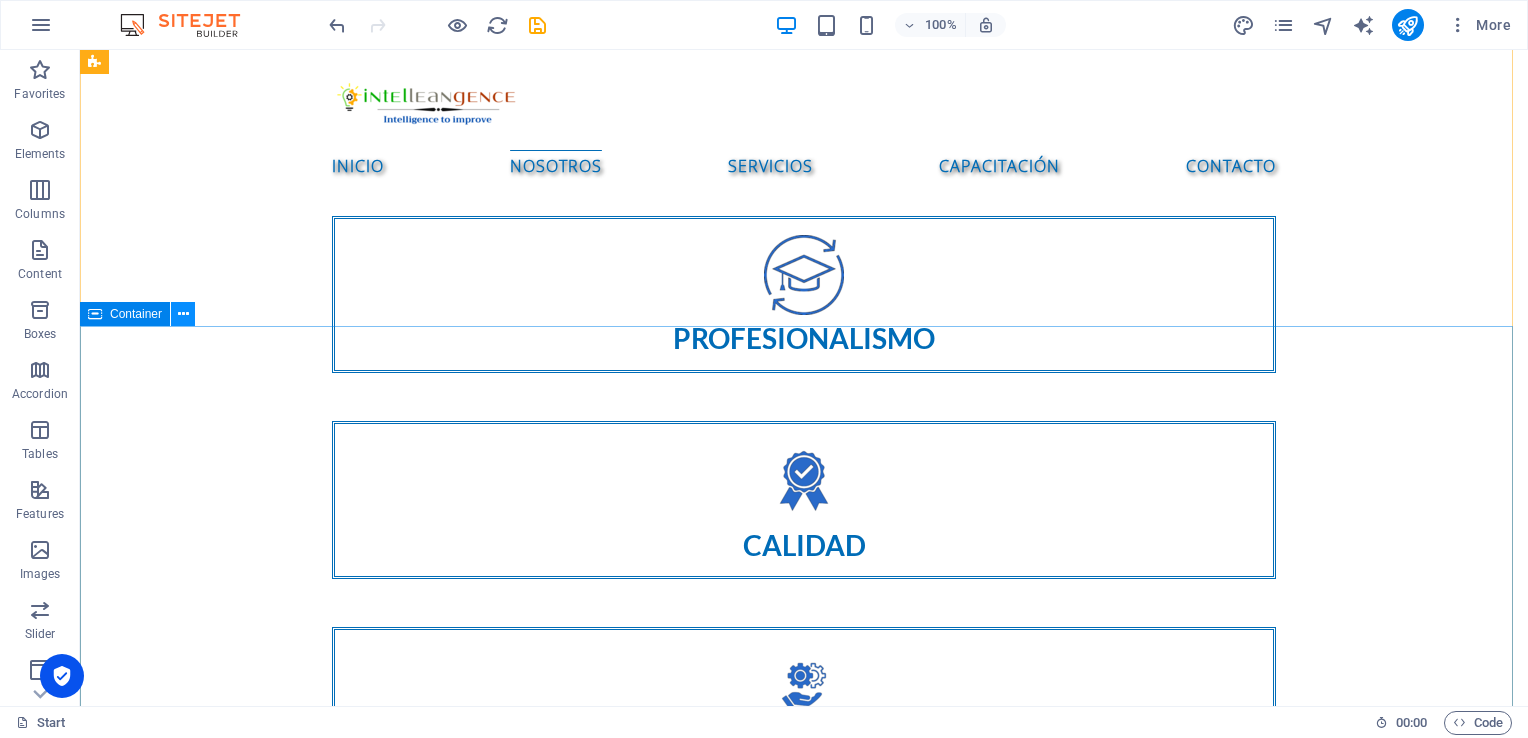 click at bounding box center (183, 314) 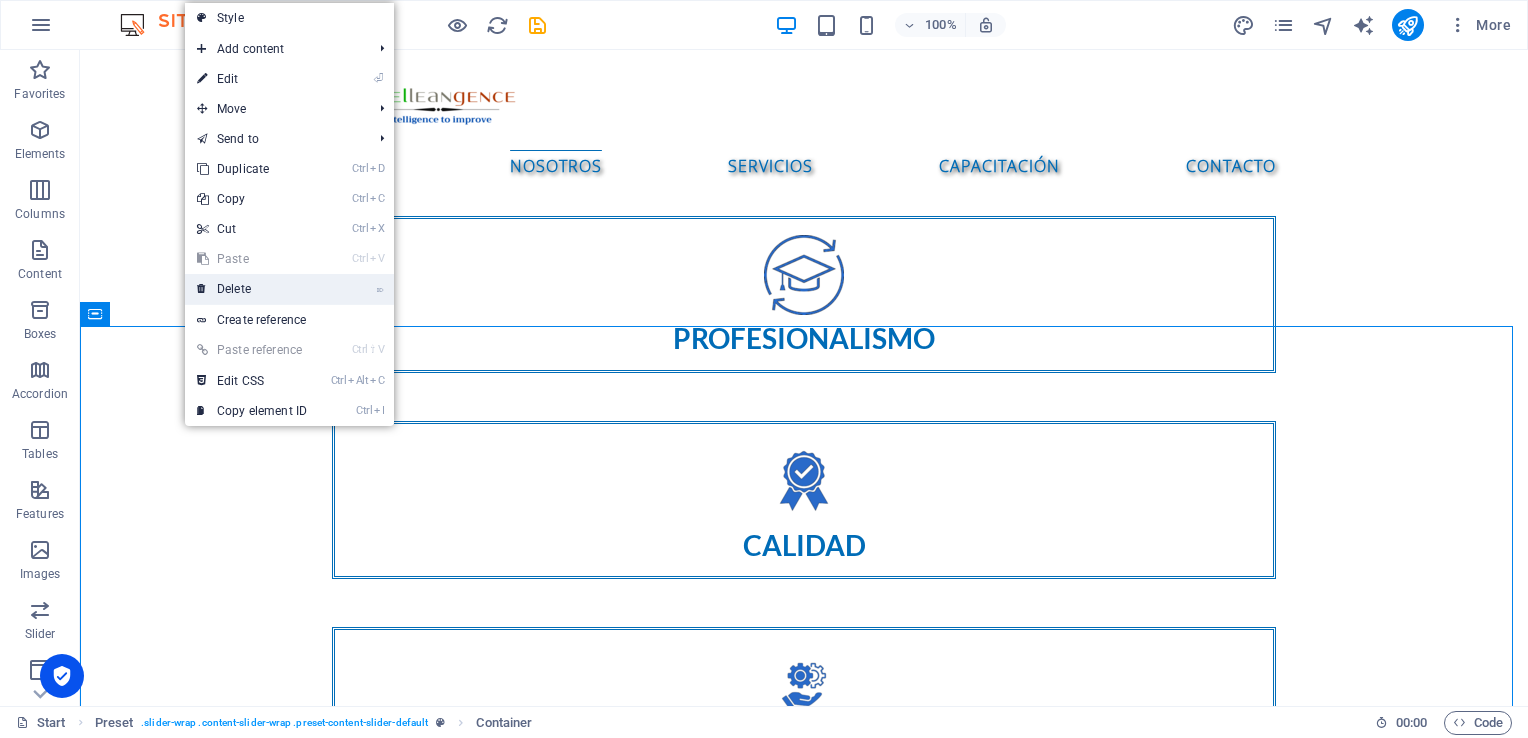 click on "⌦  Delete" at bounding box center [252, 289] 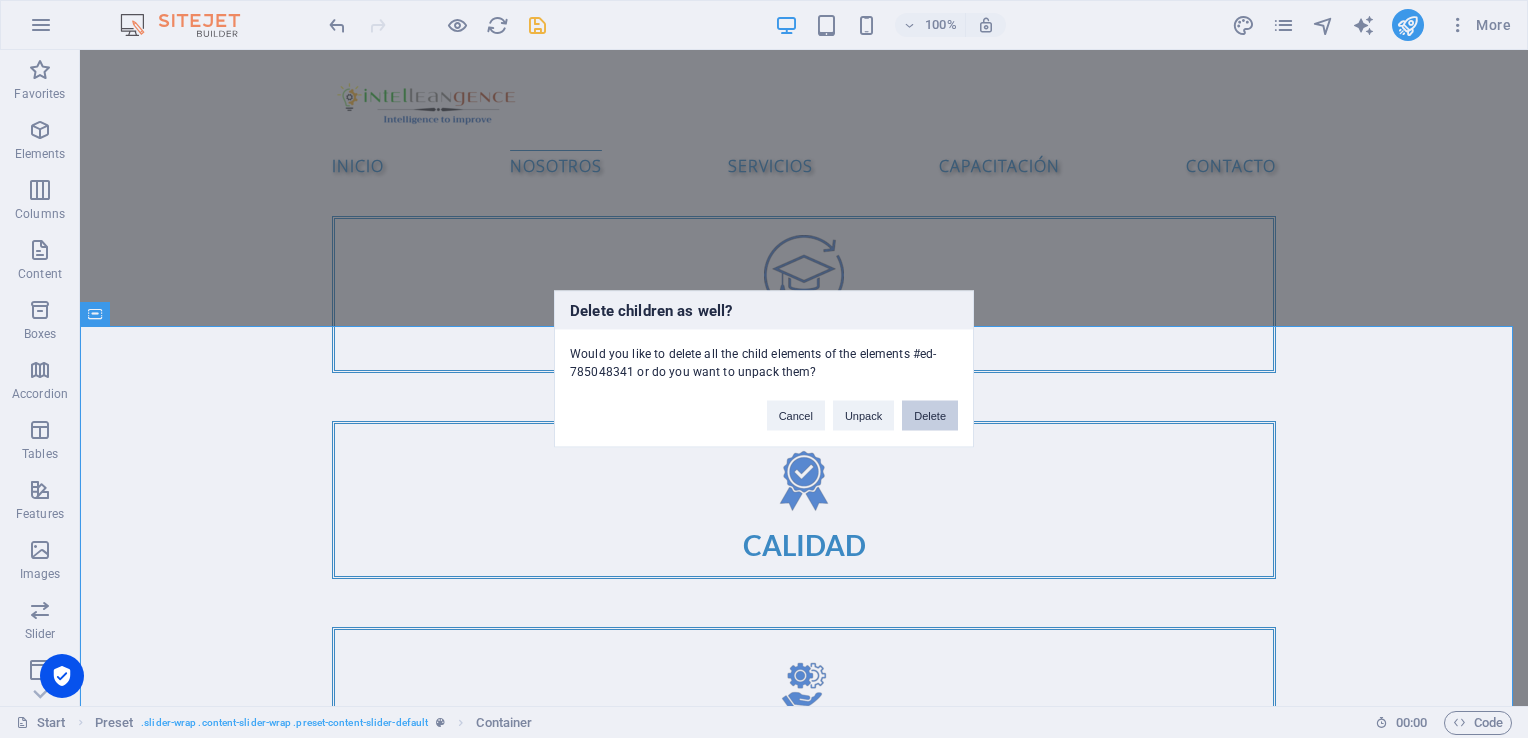 click on "Delete" at bounding box center [930, 416] 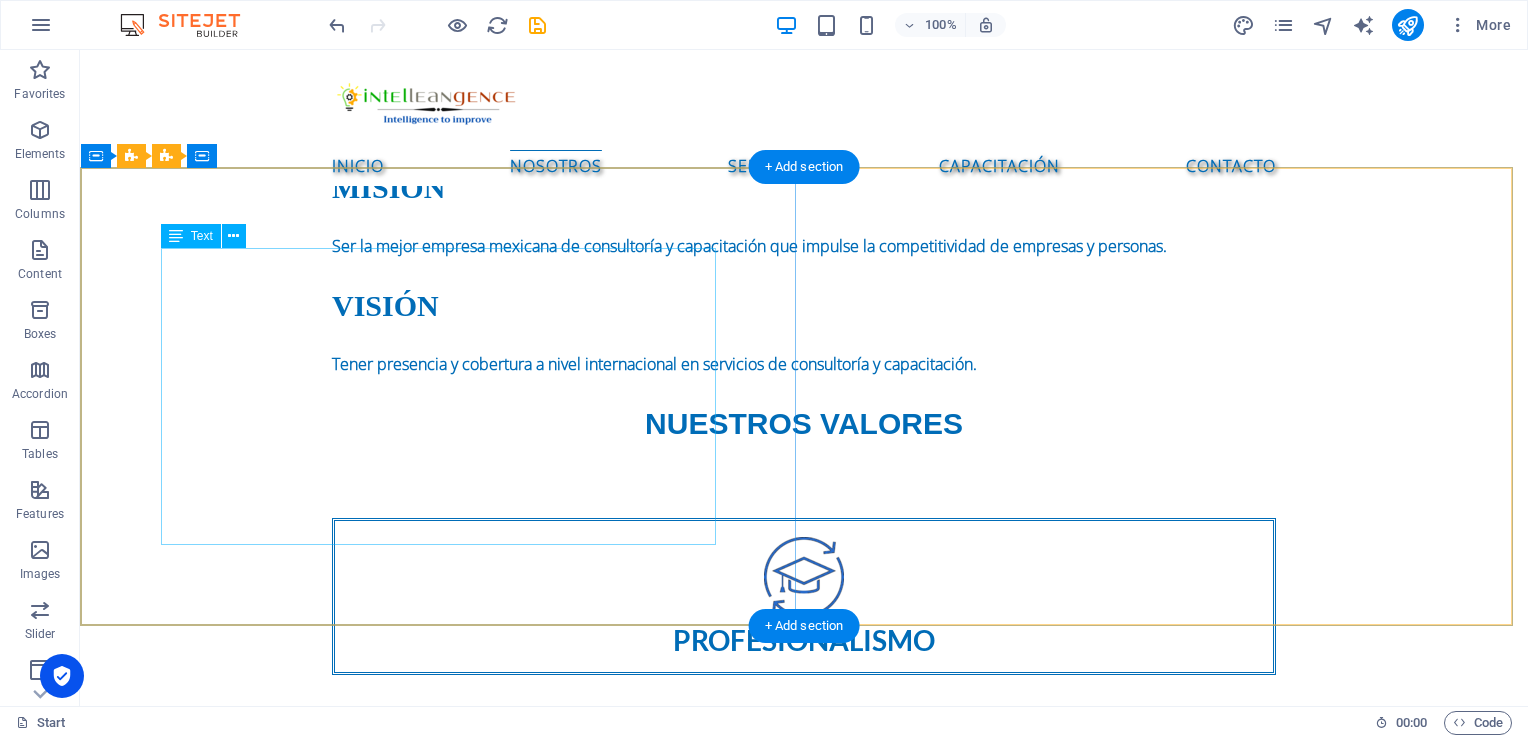 scroll, scrollTop: 1313, scrollLeft: 0, axis: vertical 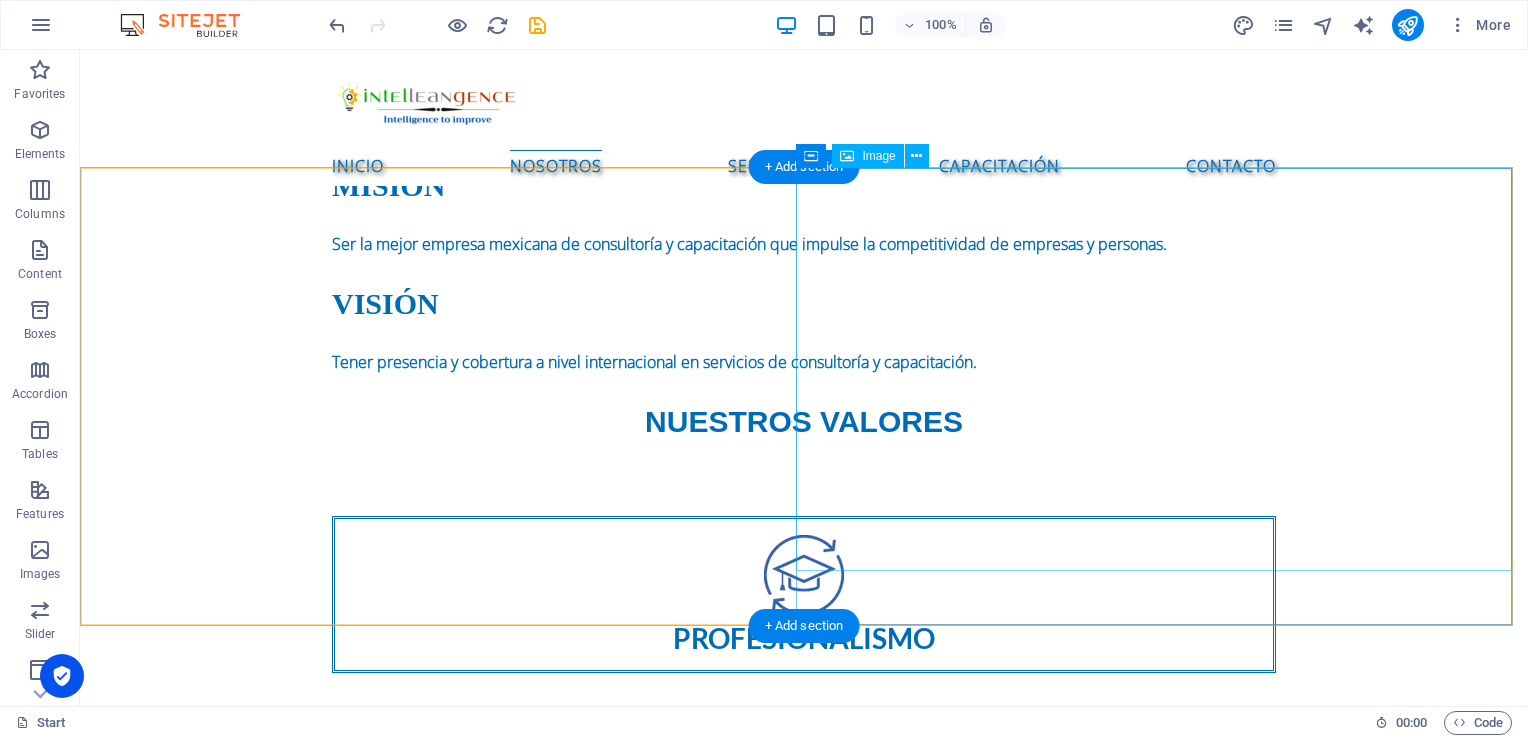 click at bounding box center (804, 1921) 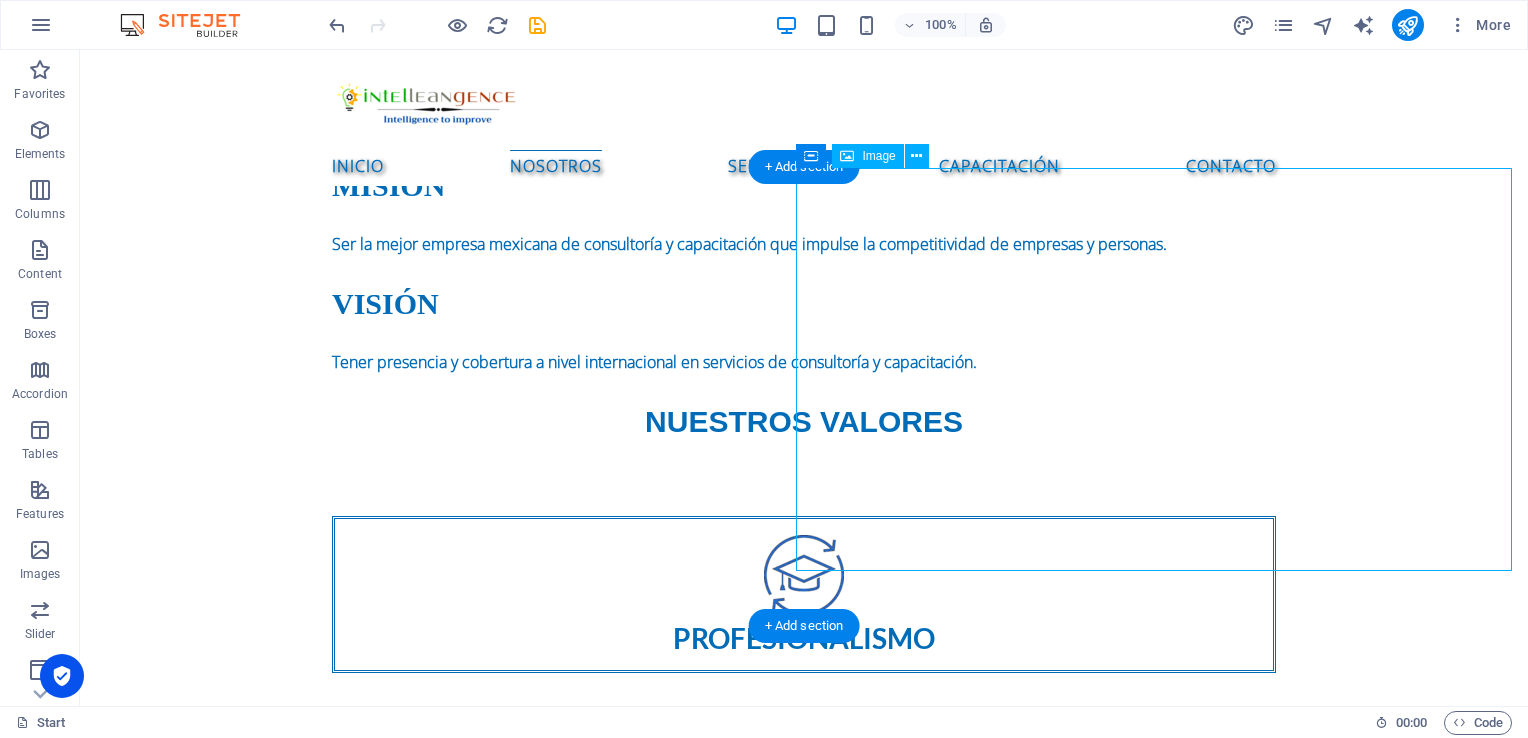 click at bounding box center [804, 1921] 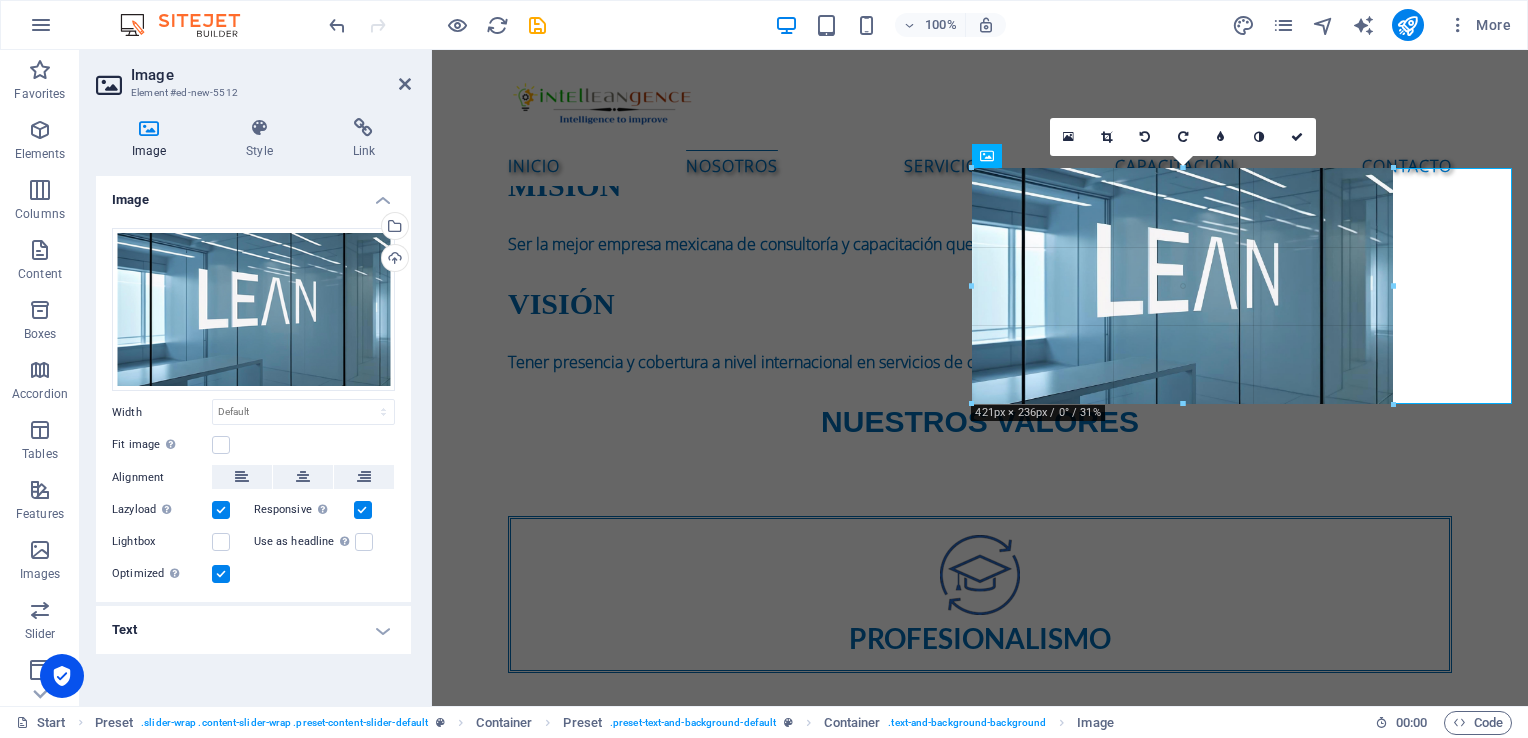 drag, startPoint x: 1240, startPoint y: 470, endPoint x: 1232, endPoint y: 398, distance: 72.443085 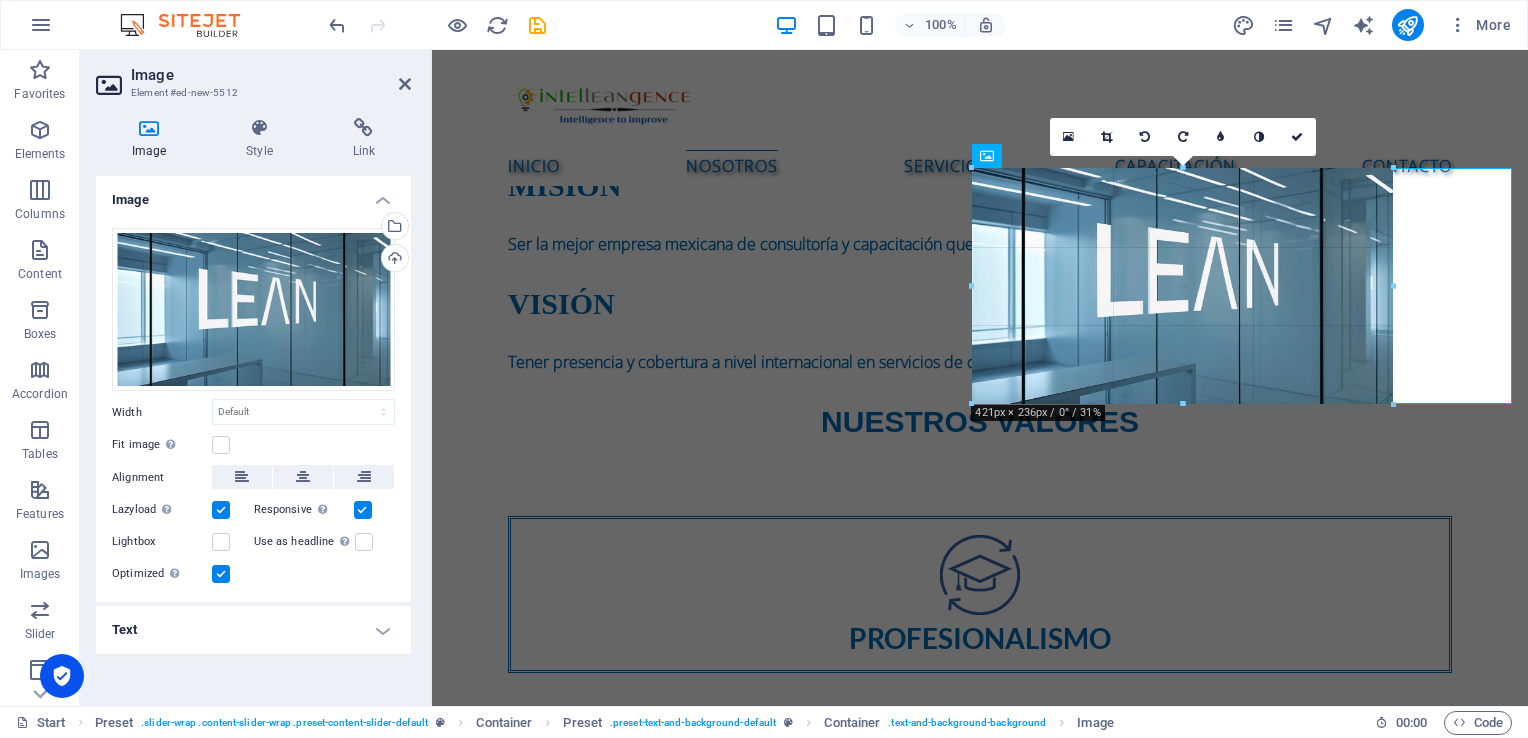 type on "423" 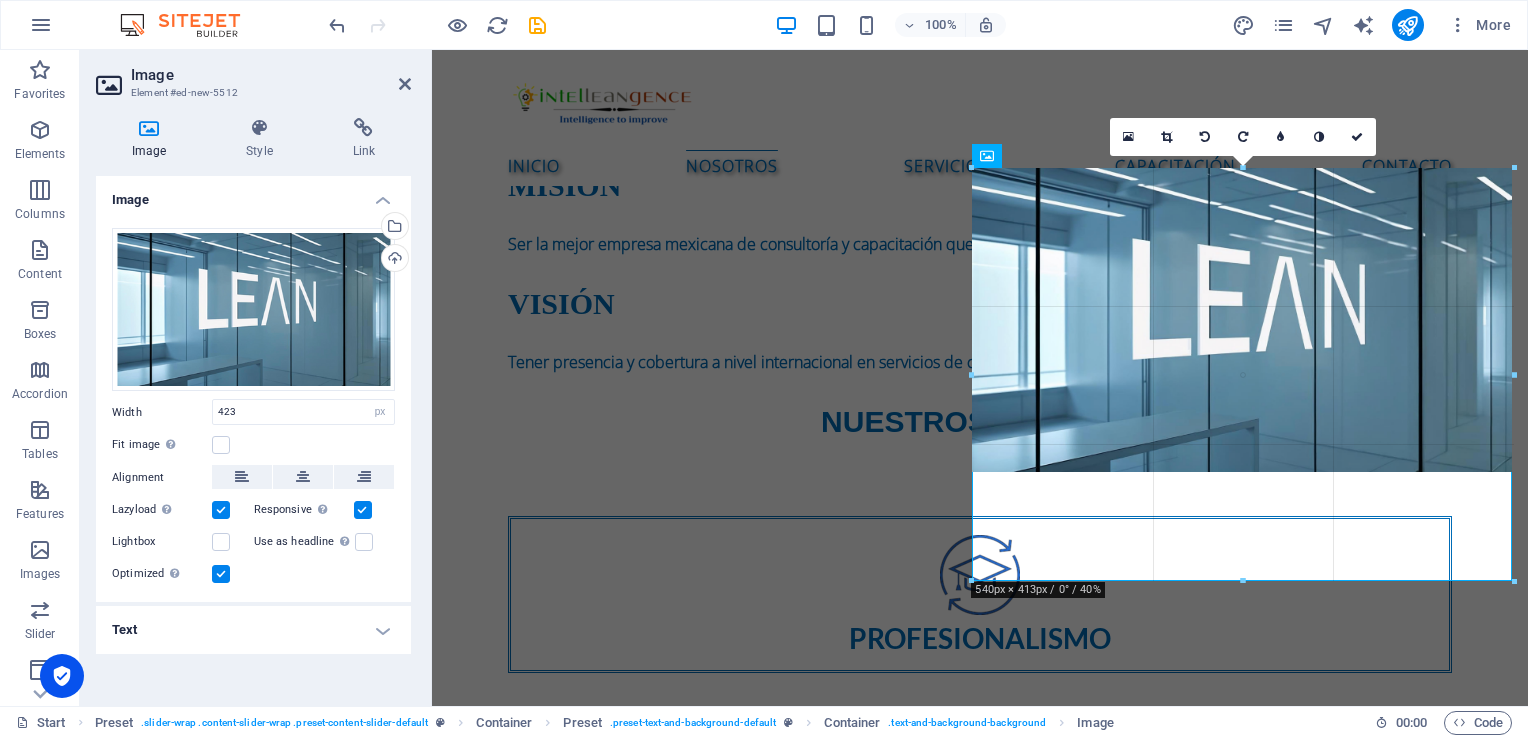 drag, startPoint x: 1185, startPoint y: 406, endPoint x: 1258, endPoint y: 581, distance: 189.6154 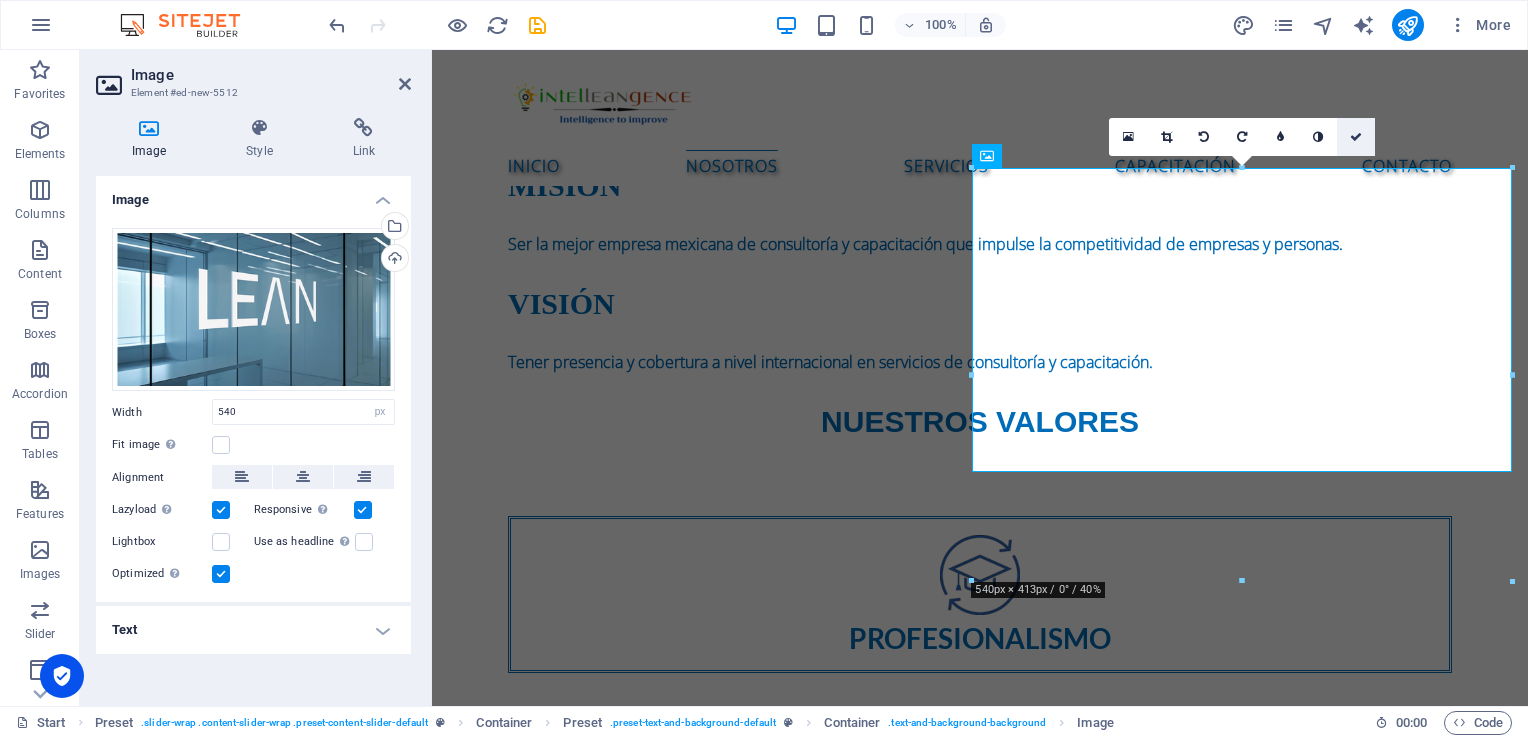 click at bounding box center (1356, 137) 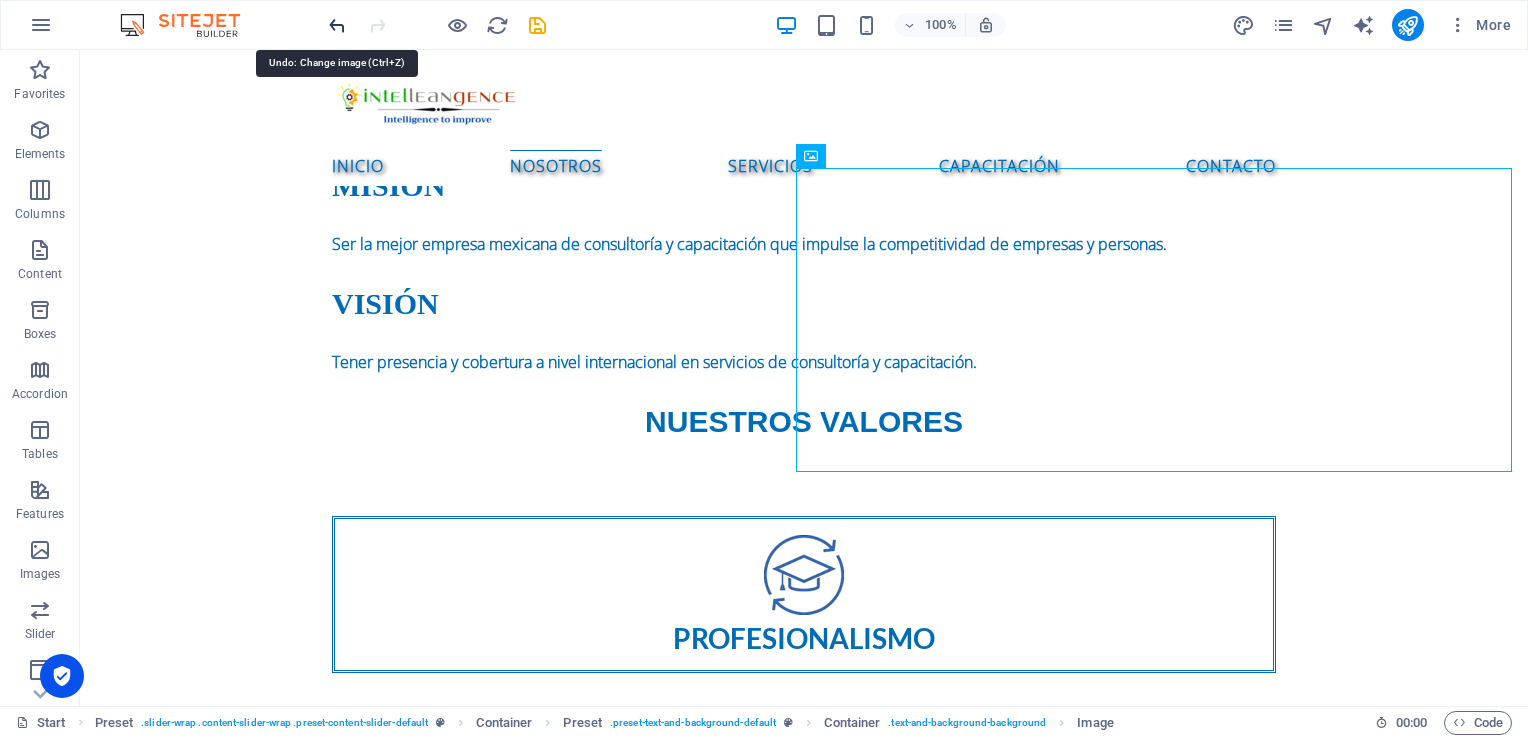 click at bounding box center (337, 25) 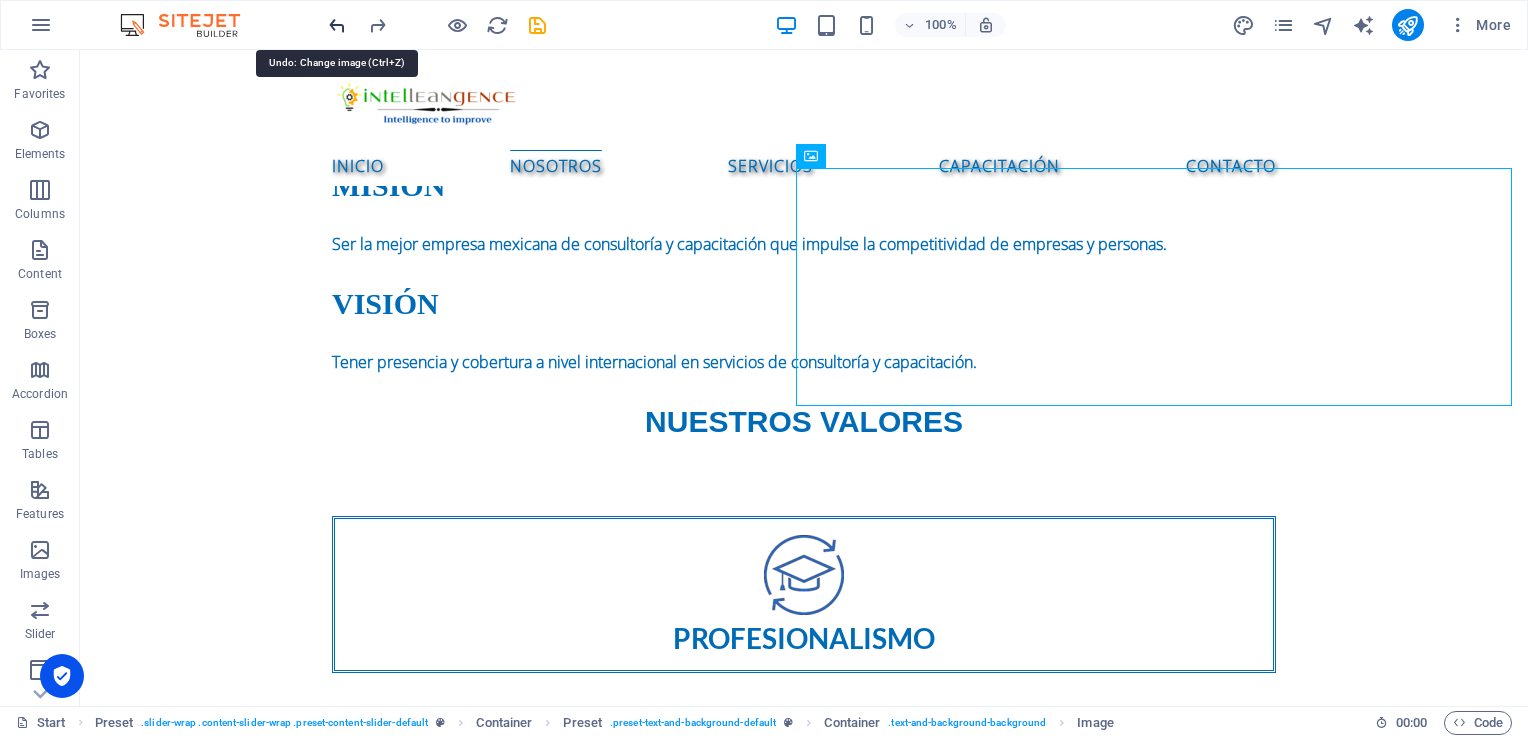 click at bounding box center [337, 25] 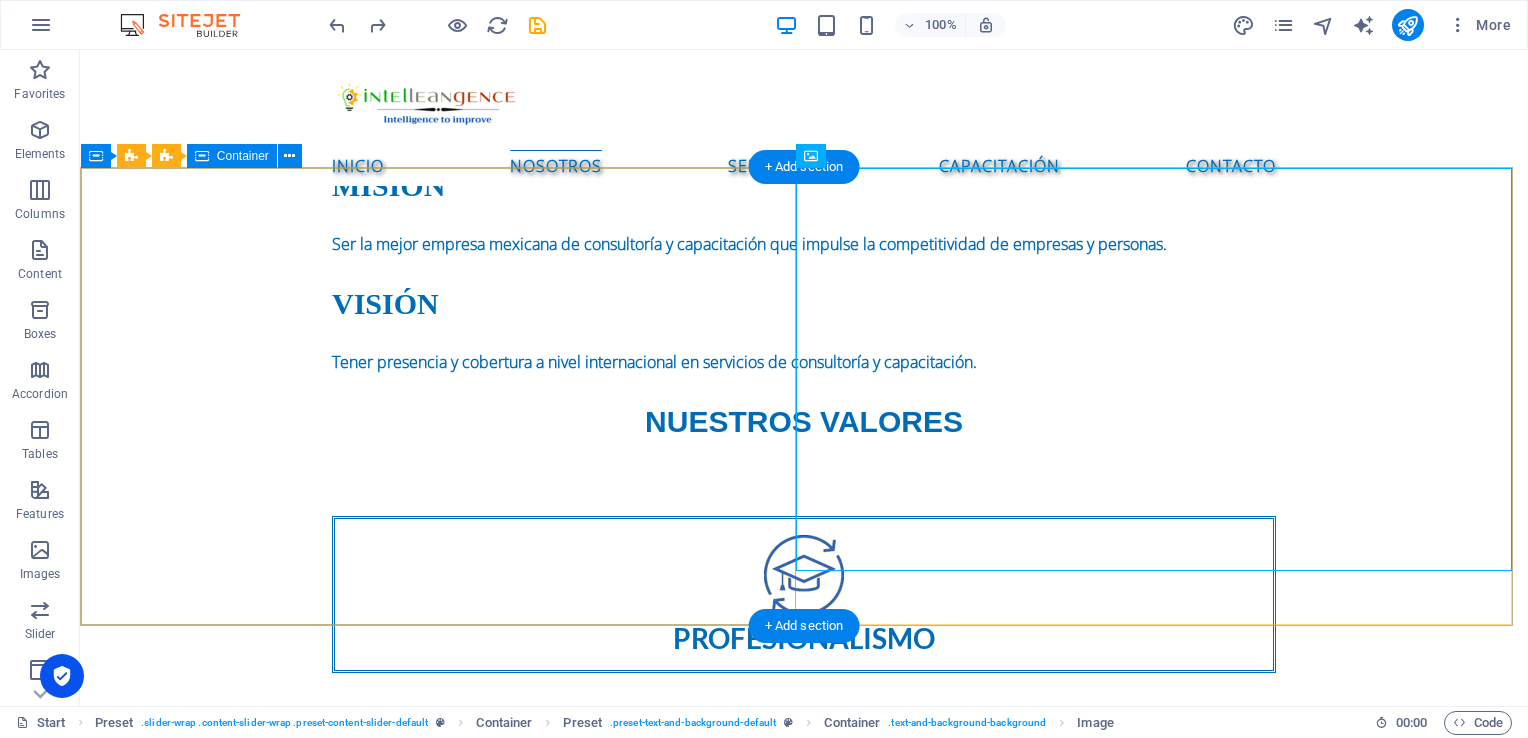 click on "Somos una empresa especializada en consultoría y capacitación en mejora continua, enfocada en potenciar la eficiencia y la calidad en organizaciones y personas. Brindamos soluciones personalizadas para optimizar procesos, reducir desperdicios y fortalecer la toma de decisiones. Nuestra oferta incluye cursos, acompañamiento estratégico y desarrollo de competencias clave para impulsar la transformación operacional y el crecimiento sostenible. Ya sea que busques incrementar el rendimiento en tu empresa o potenciar tus habilidades profesionales, estamos aquí para ayudarte a lograrlo con enfoque, claridad y resultados medibles." at bounding box center [804, 1339] 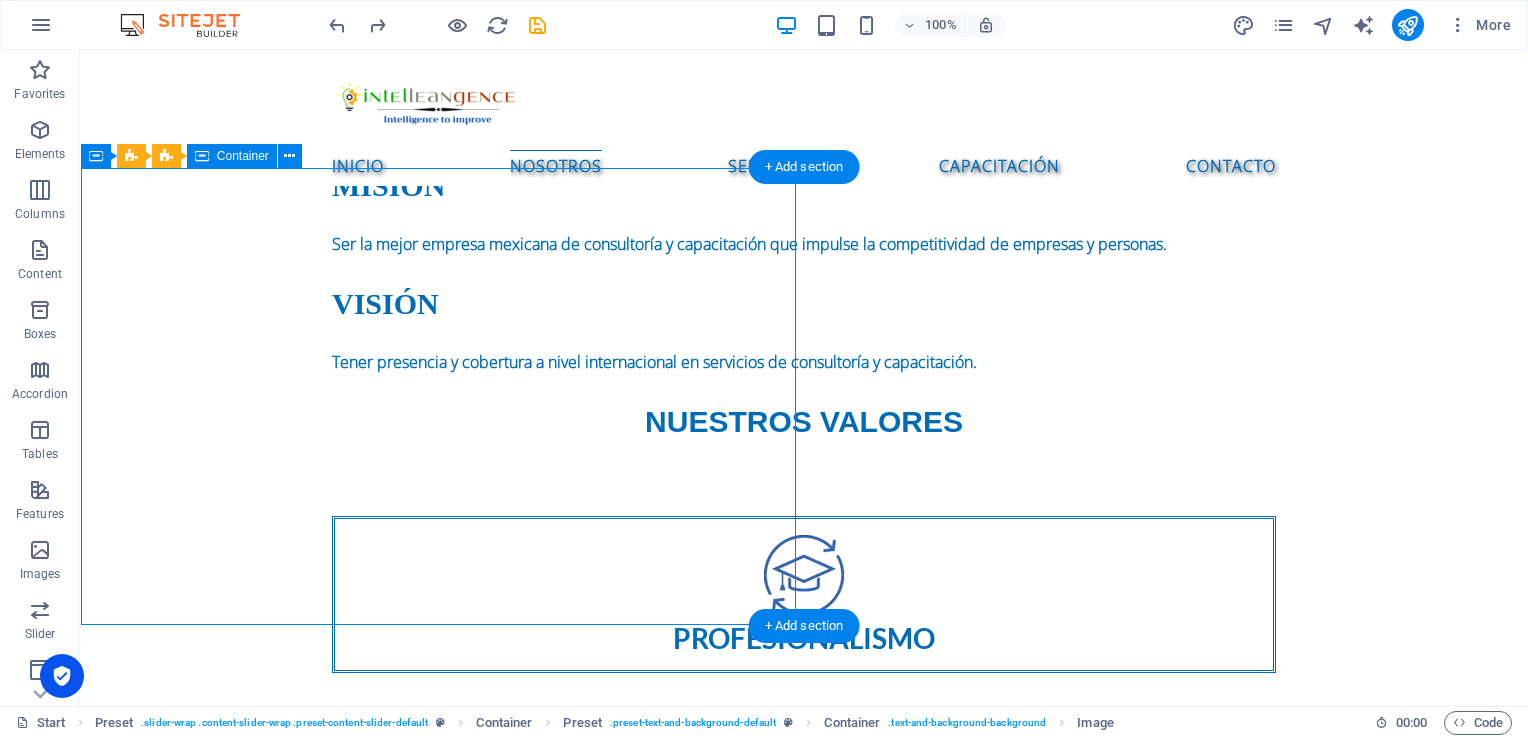 click on "Somos una empresa especializada en consultoría y capacitación en mejora continua, enfocada en potenciar la eficiencia y la calidad en organizaciones y personas. Brindamos soluciones personalizadas para optimizar procesos, reducir desperdicios y fortalecer la toma de decisiones. Nuestra oferta incluye cursos, acompañamiento estratégico y desarrollo de competencias clave para impulsar la transformación operacional y el crecimiento sostenible. Ya sea que busques incrementar el rendimiento en tu empresa o potenciar tus habilidades profesionales, estamos aquí para ayudarte a lograrlo con enfoque, claridad y resultados medibles." at bounding box center (804, 1339) 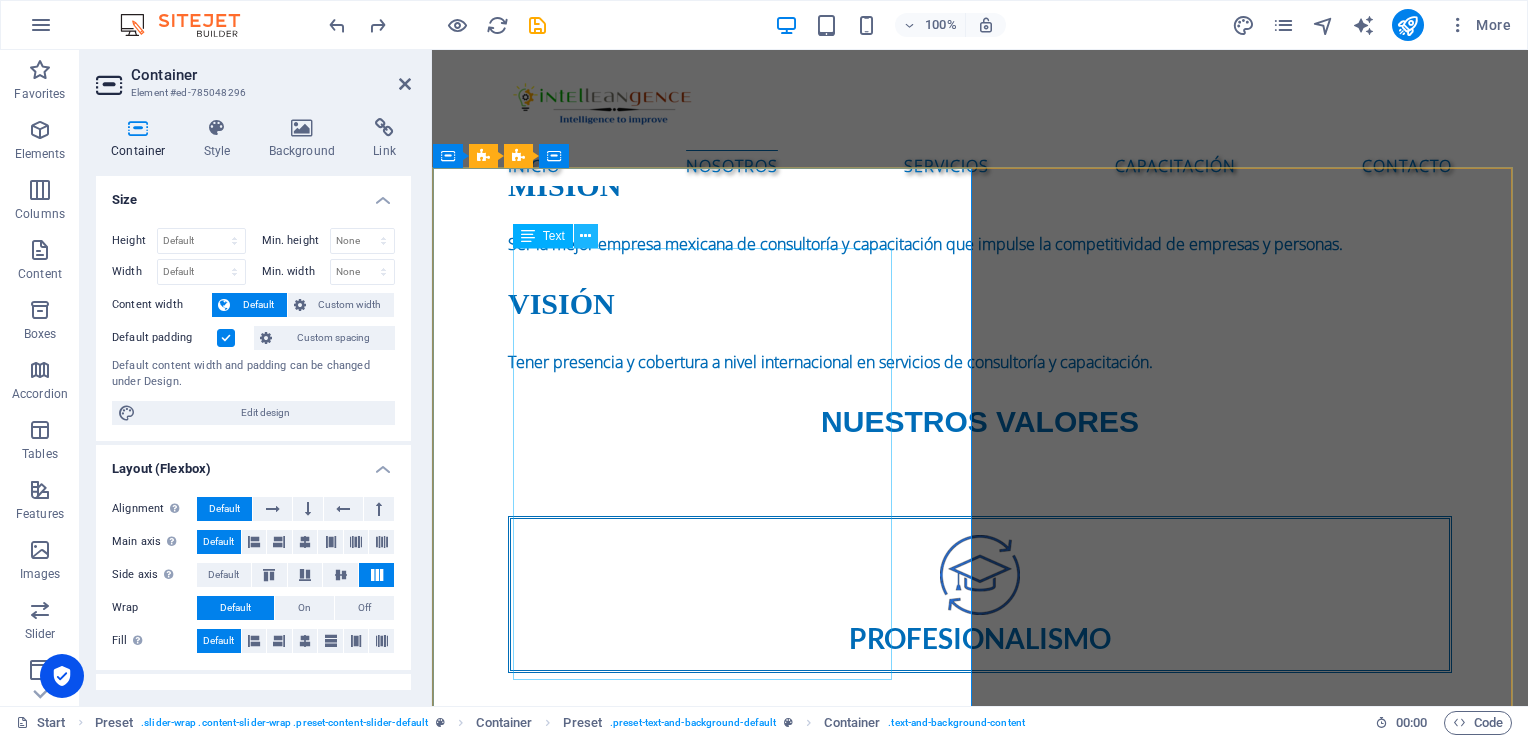 click at bounding box center [585, 236] 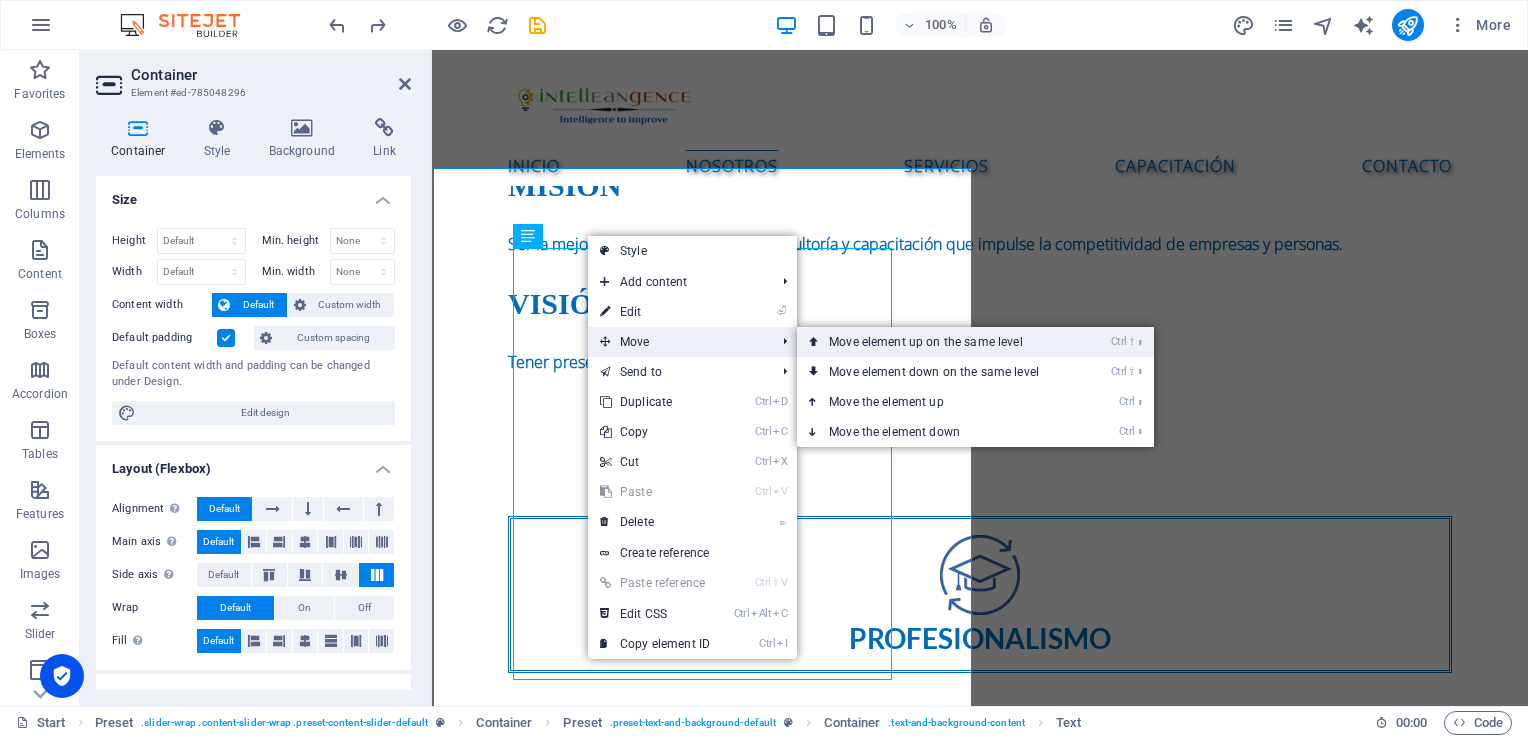 click on "Ctrl ⇧ ⬆  Move element up on the same level" at bounding box center (938, 342) 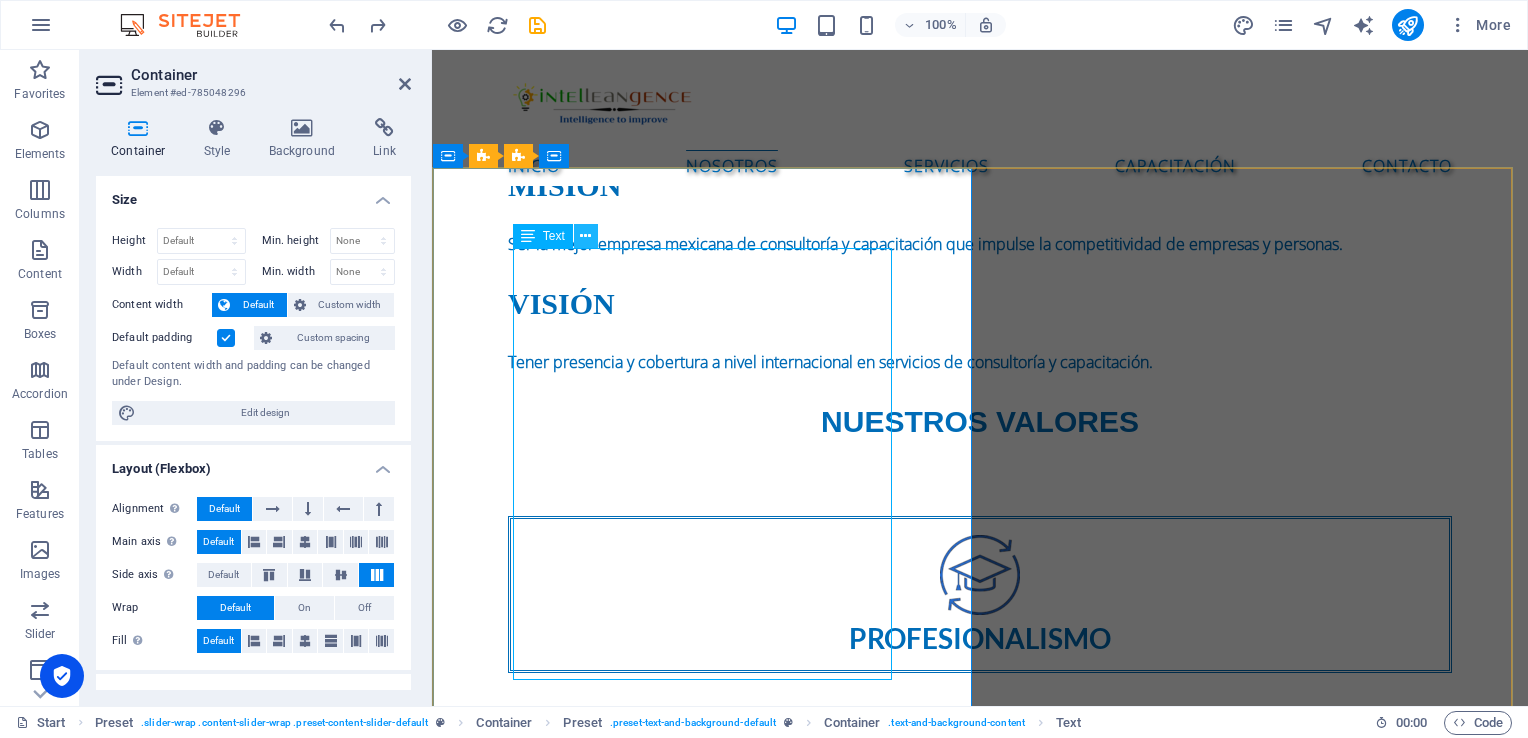 click at bounding box center (585, 236) 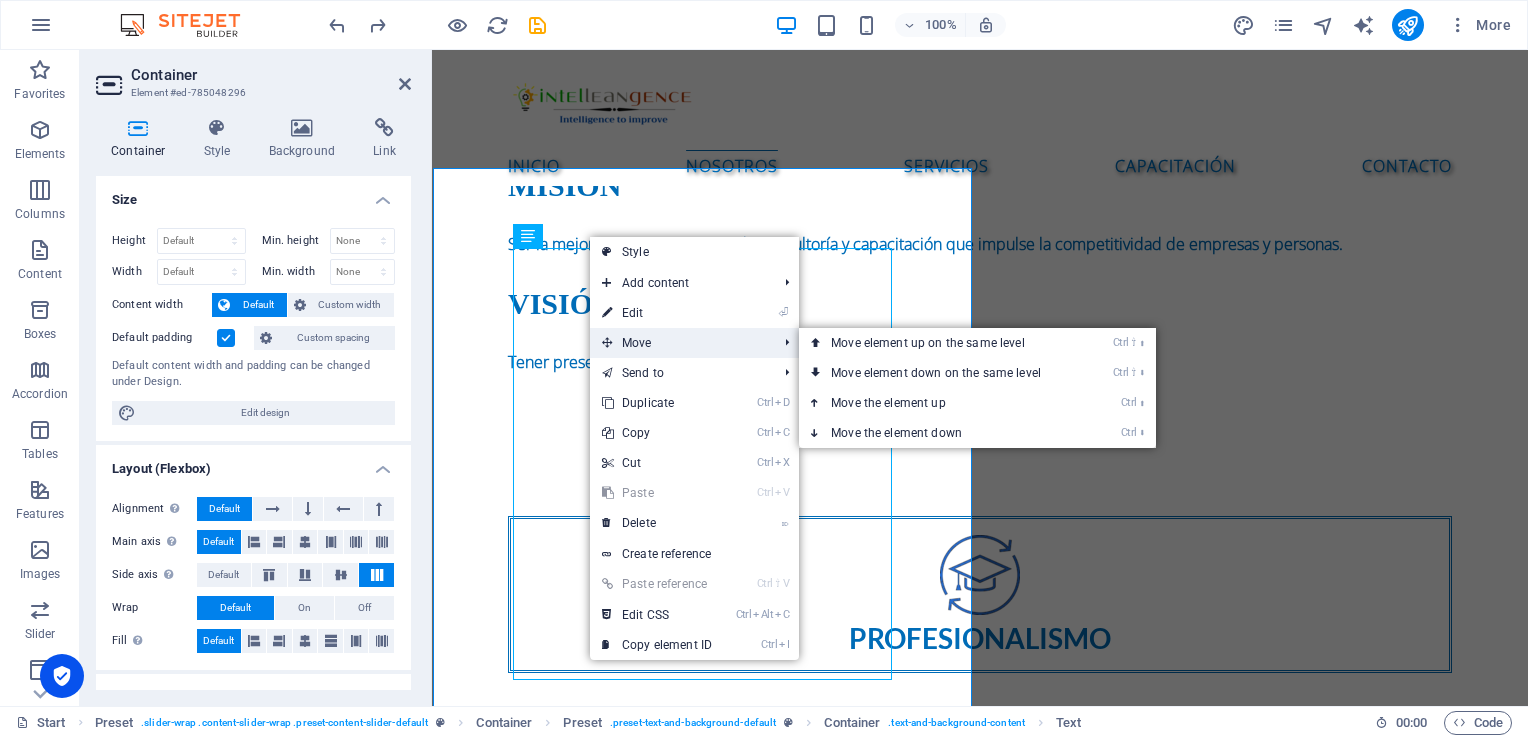 click on "Move" at bounding box center [679, 343] 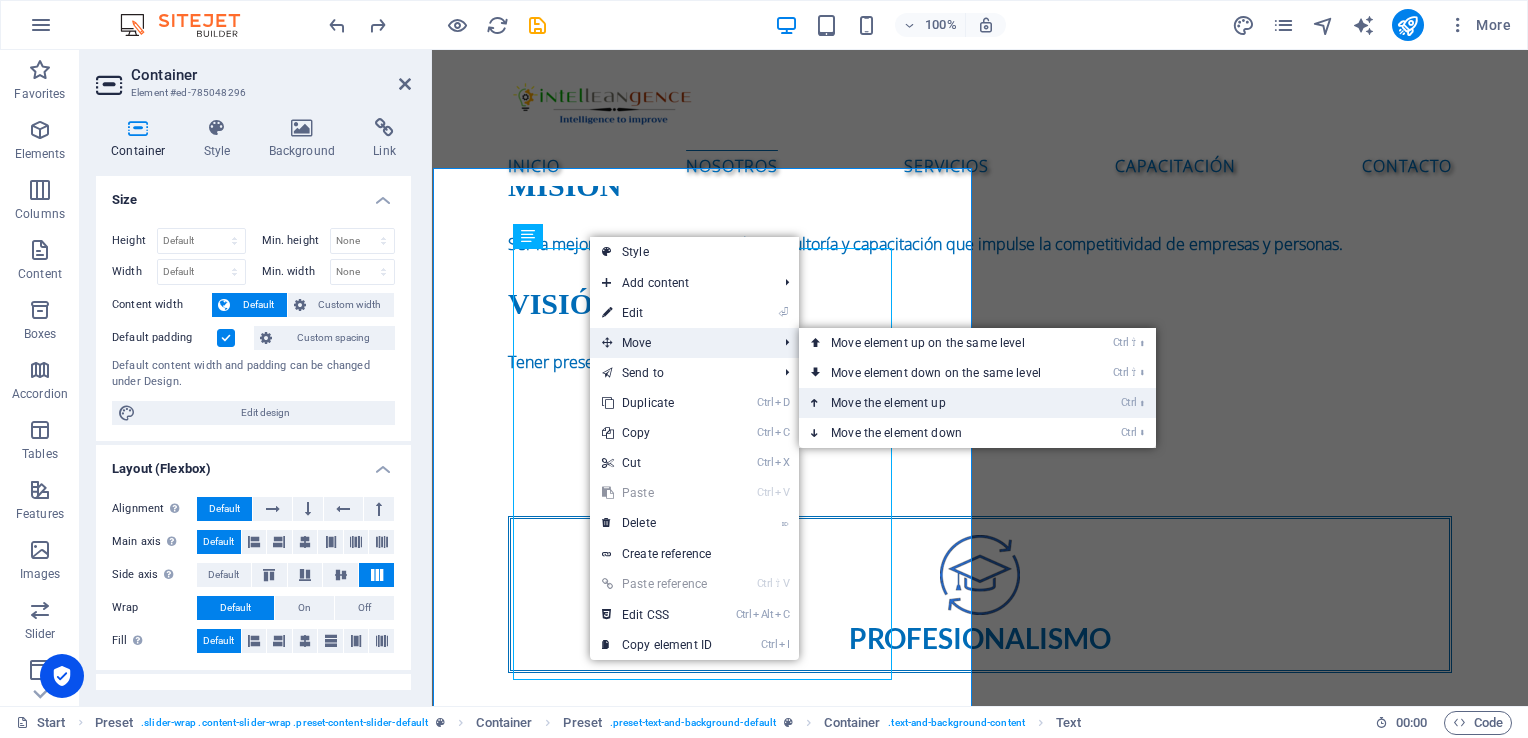 click on "Ctrl ⬆  Move the element up" at bounding box center (940, 403) 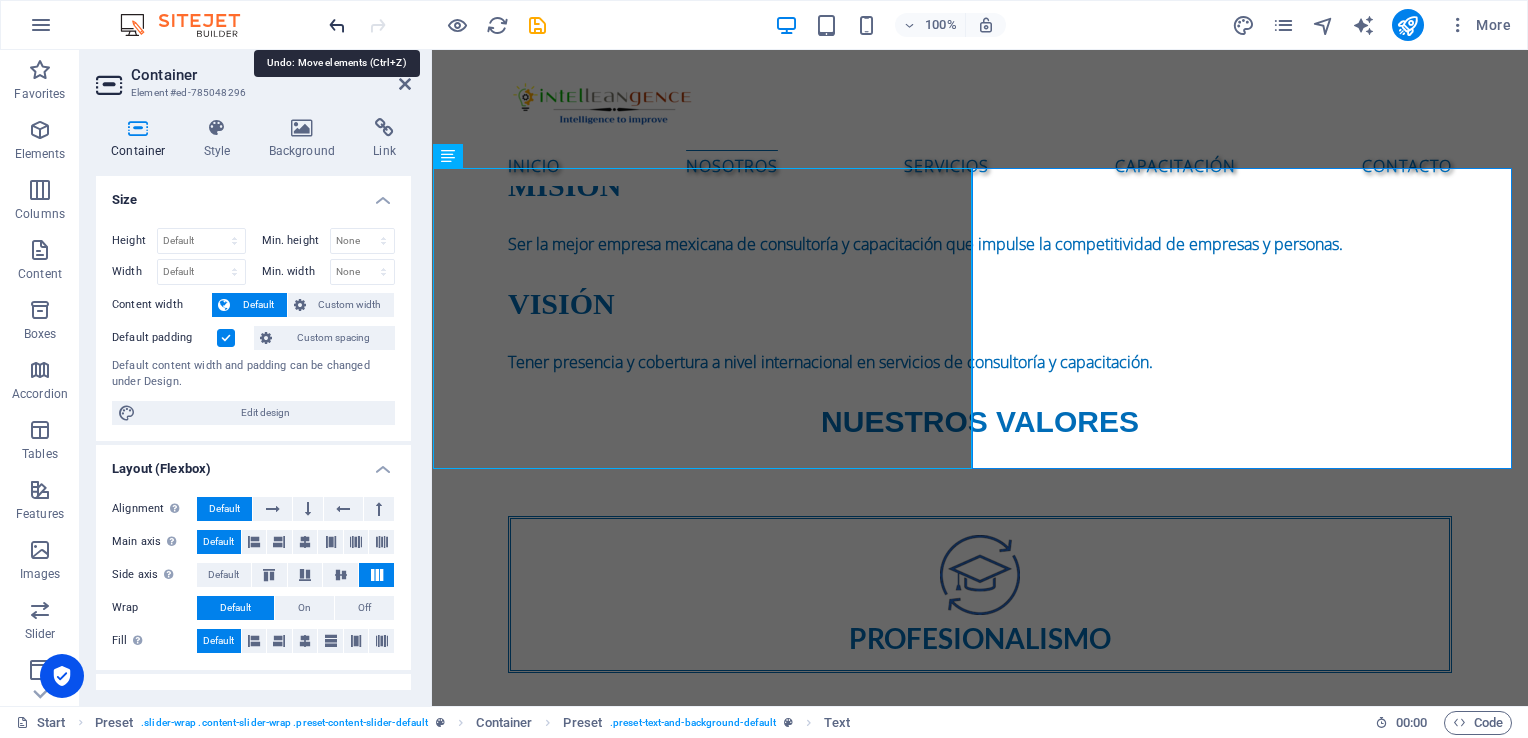 click at bounding box center (337, 25) 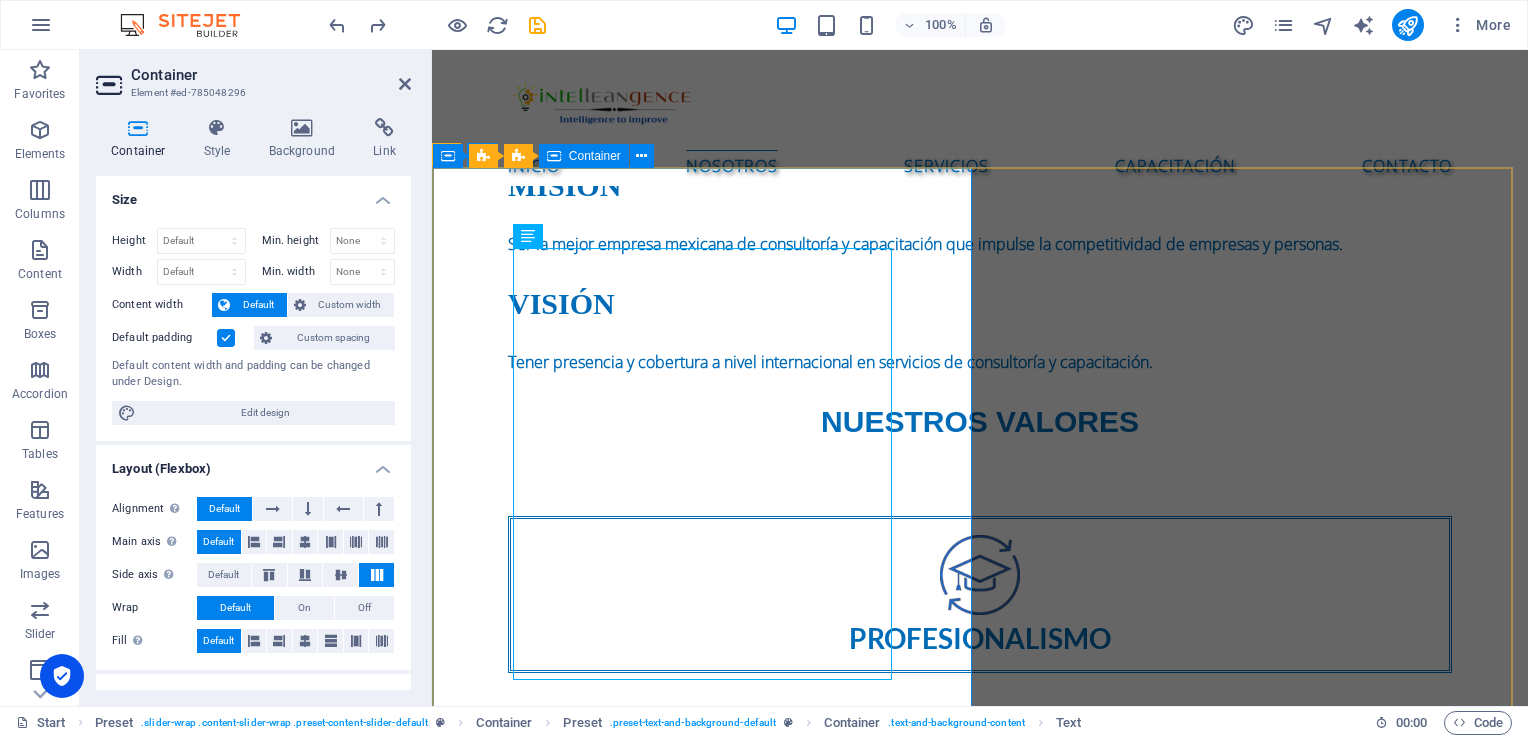 click on "Somos una empresa especializada en consultoría y capacitación en mejora continua, enfocada en potenciar la eficiencia y la calidad en organizaciones y personas. Brindamos soluciones personalizadas para optimizar procesos, reducir desperdicios y fortalecer la toma de decisiones. Nuestra oferta incluye cursos, acompañamiento estratégico y desarrollo de competencias clave para impulsar la transformación operacional y el crecimiento sostenible. Ya sea que busques incrementar el rendimiento en tu empresa o potenciar tus habilidades profesionales, estamos aquí para ayudarte a lograrlo con enfoque, claridad y resultados medibles." at bounding box center [980, 1339] 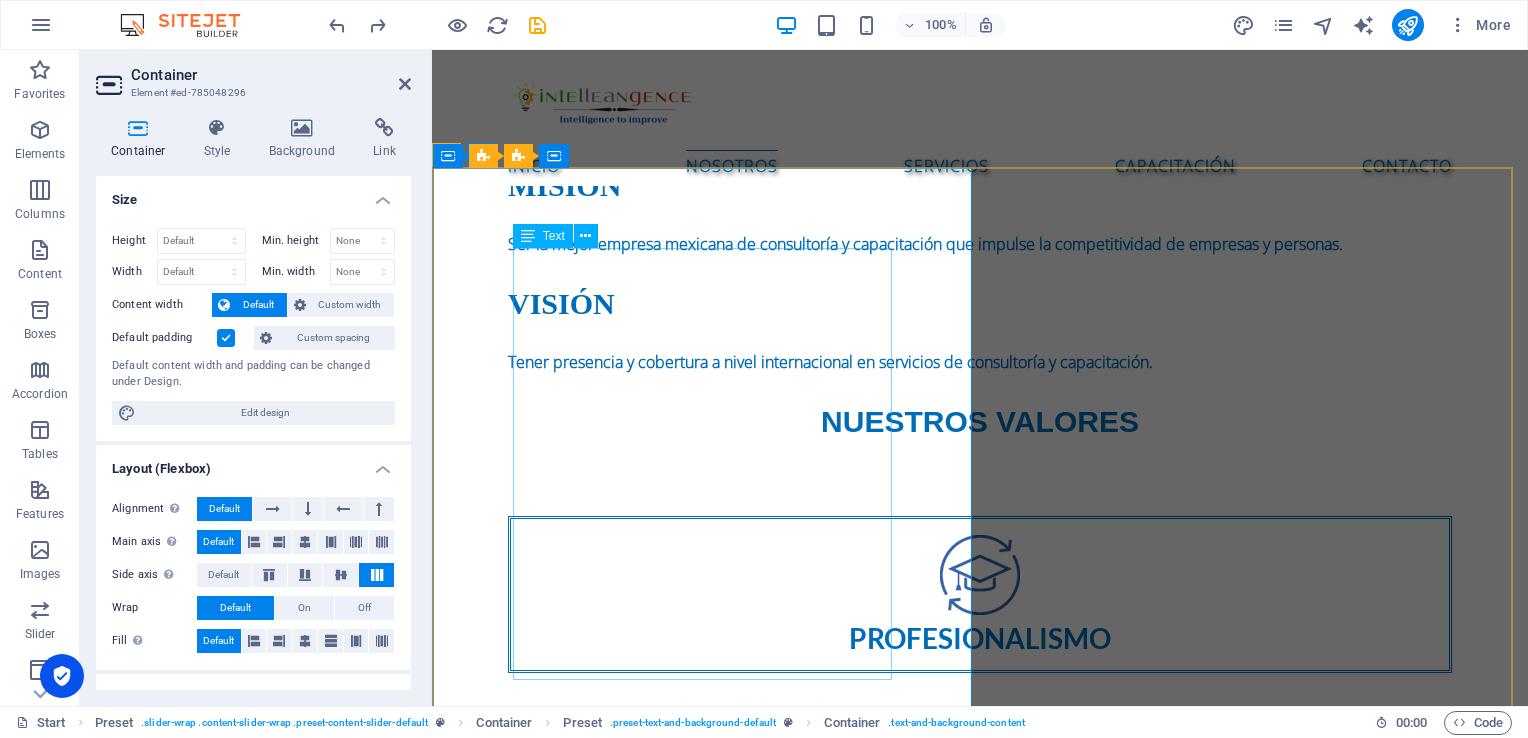 click on "Somos una empresa especializada en consultoría y capacitación en mejora continua, enfocada en potenciar la eficiencia y la calidad en organizaciones y personas. Brindamos soluciones personalizadas para optimizar procesos, reducir desperdicios y fortalecer la toma de decisiones. Nuestra oferta incluye cursos, acompañamiento estratégico y desarrollo de competencias clave para impulsar la transformación operacional y el crecimiento sostenible. Ya sea que busques incrementar el rendimiento en tu empresa o potenciar tus habilidades profesionales, estamos aquí para ayudarte a lograrlo con enfoque, claridad y resultados medibles." at bounding box center [980, 1339] 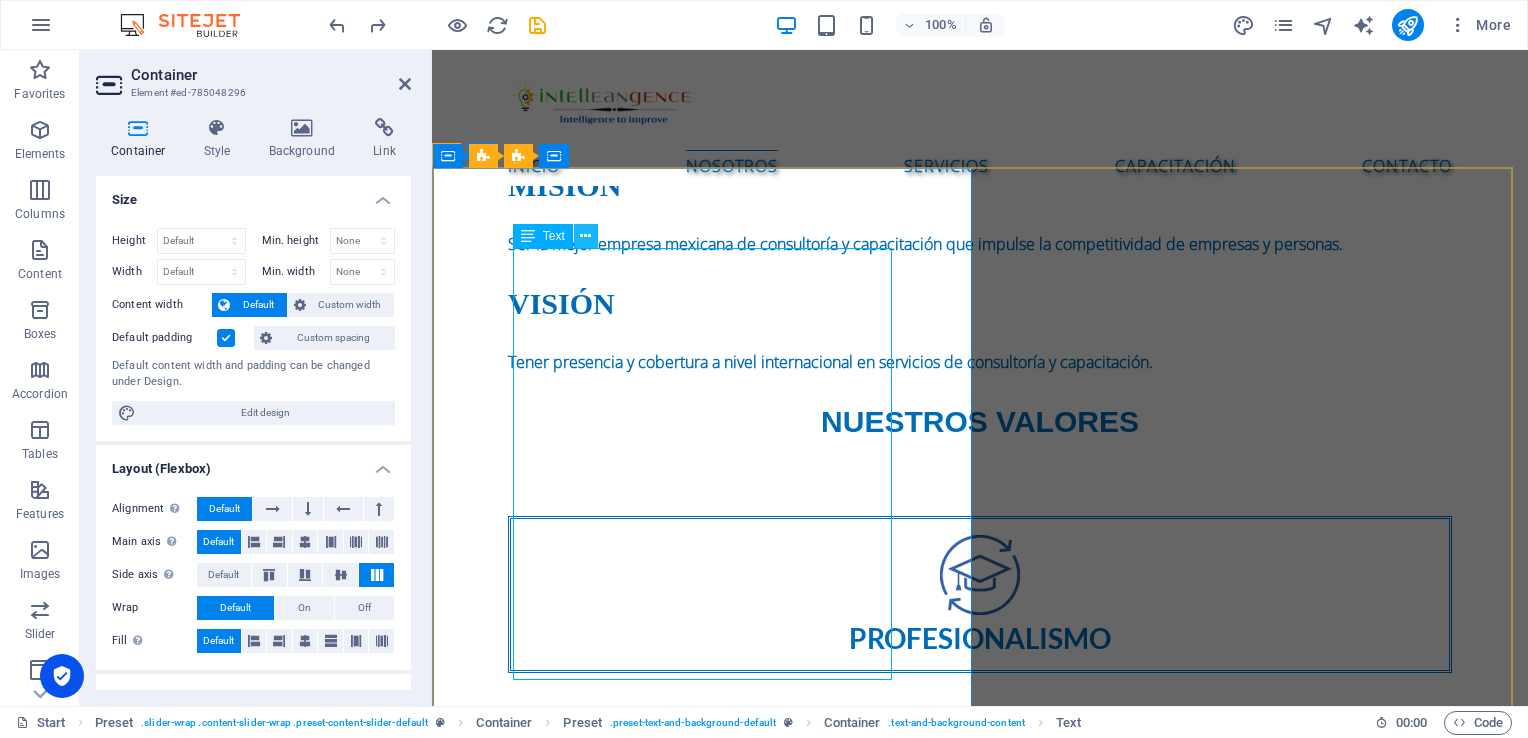 click at bounding box center [586, 236] 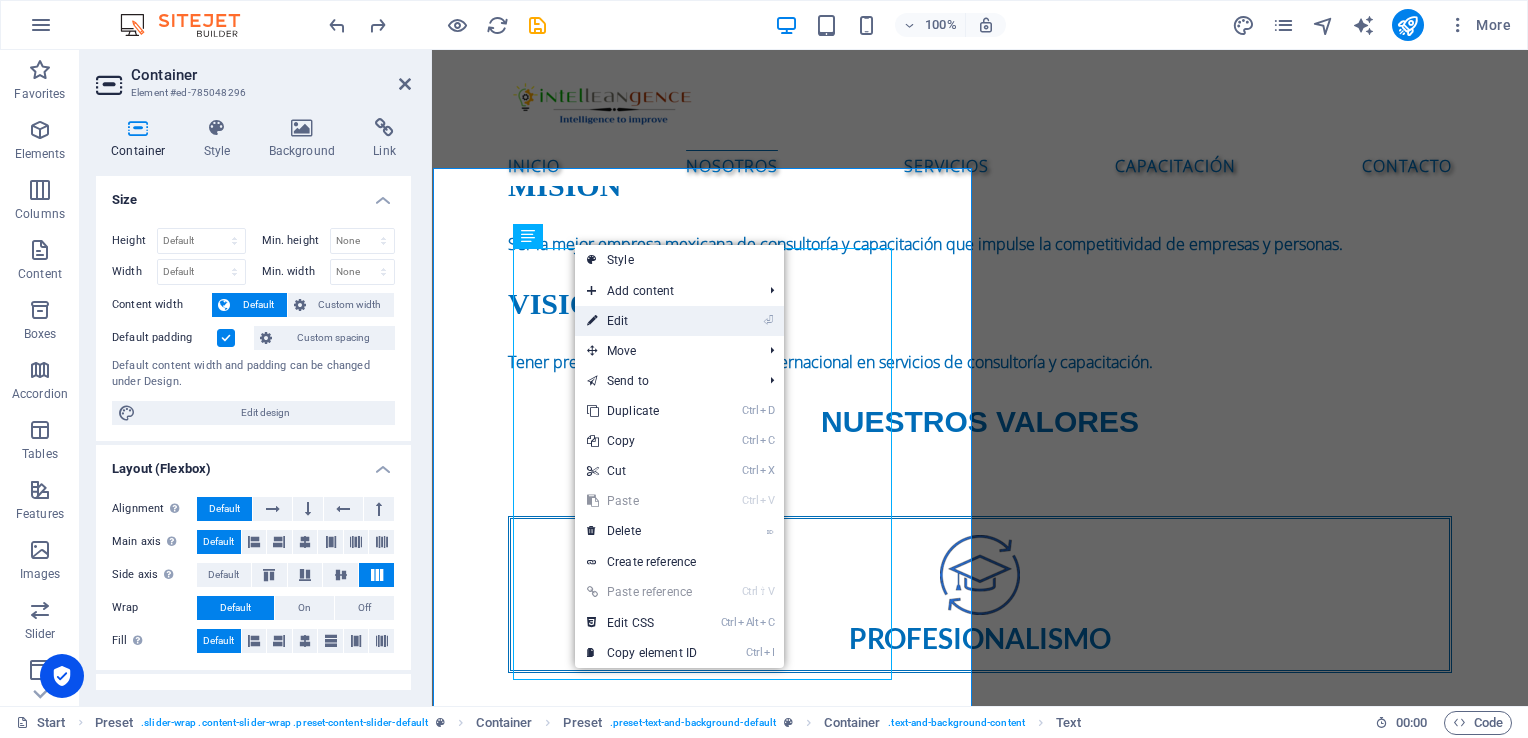 click on "⏎  Edit" at bounding box center (642, 321) 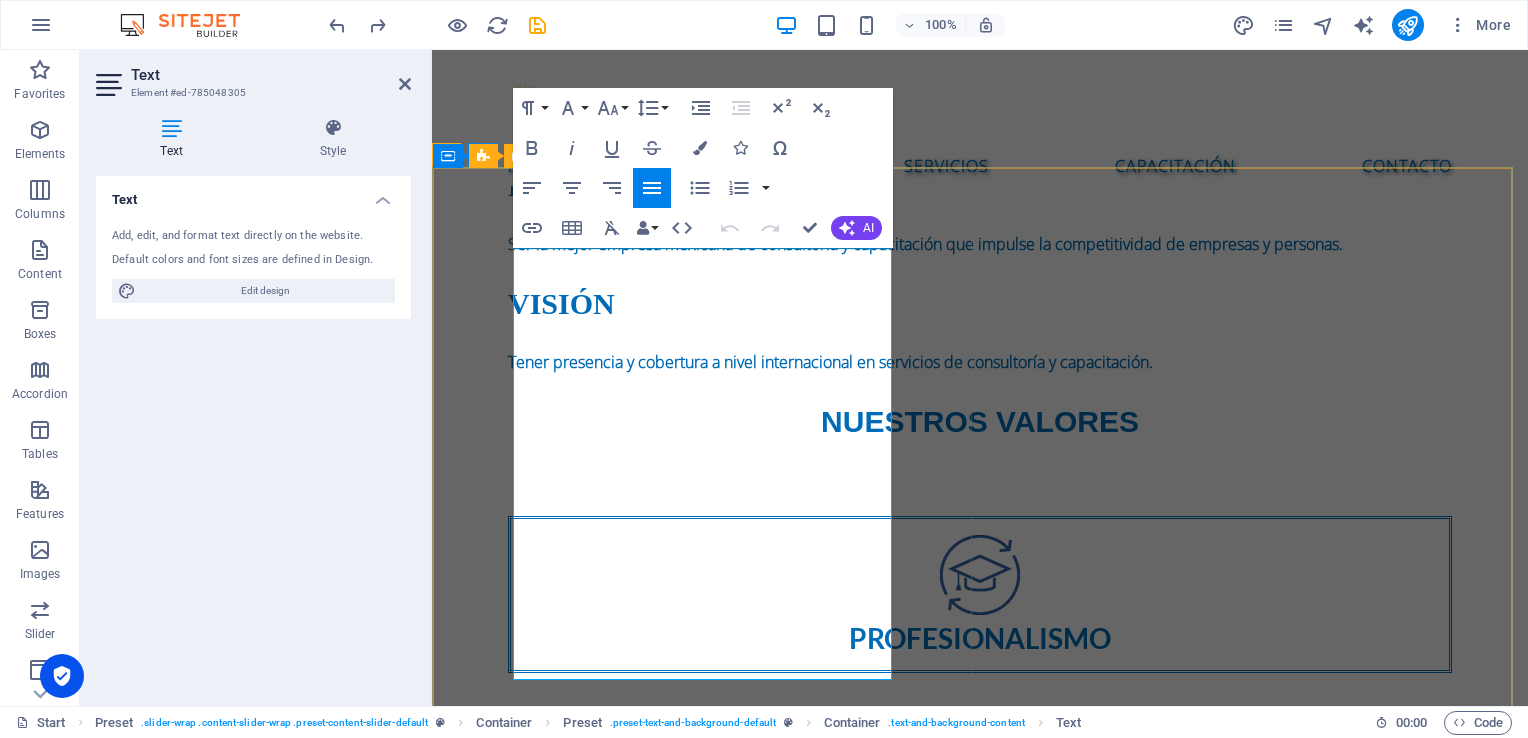 click on "Somos una empresa especializada en consultoría y capacitación en mejora continua, enfocada en potenciar la eficiencia y la calidad en organizaciones y personas. Brindamos soluciones personalizadas para optimizar procesos, reducir desperdicios y fortalecer la toma de decisiones. Nuestra oferta incluye cursos, acompañamiento estratégico y desarrollo de competencias clave para impulsar la transformación operacional y el crecimiento sostenible. Ya sea que busques incrementar el rendimiento en tu empresa o potenciar tus habilidades profesionales, estamos aquí para ayudarte a lograrlo con enfoque, claridad y resultados medibles." at bounding box center [980, 1339] 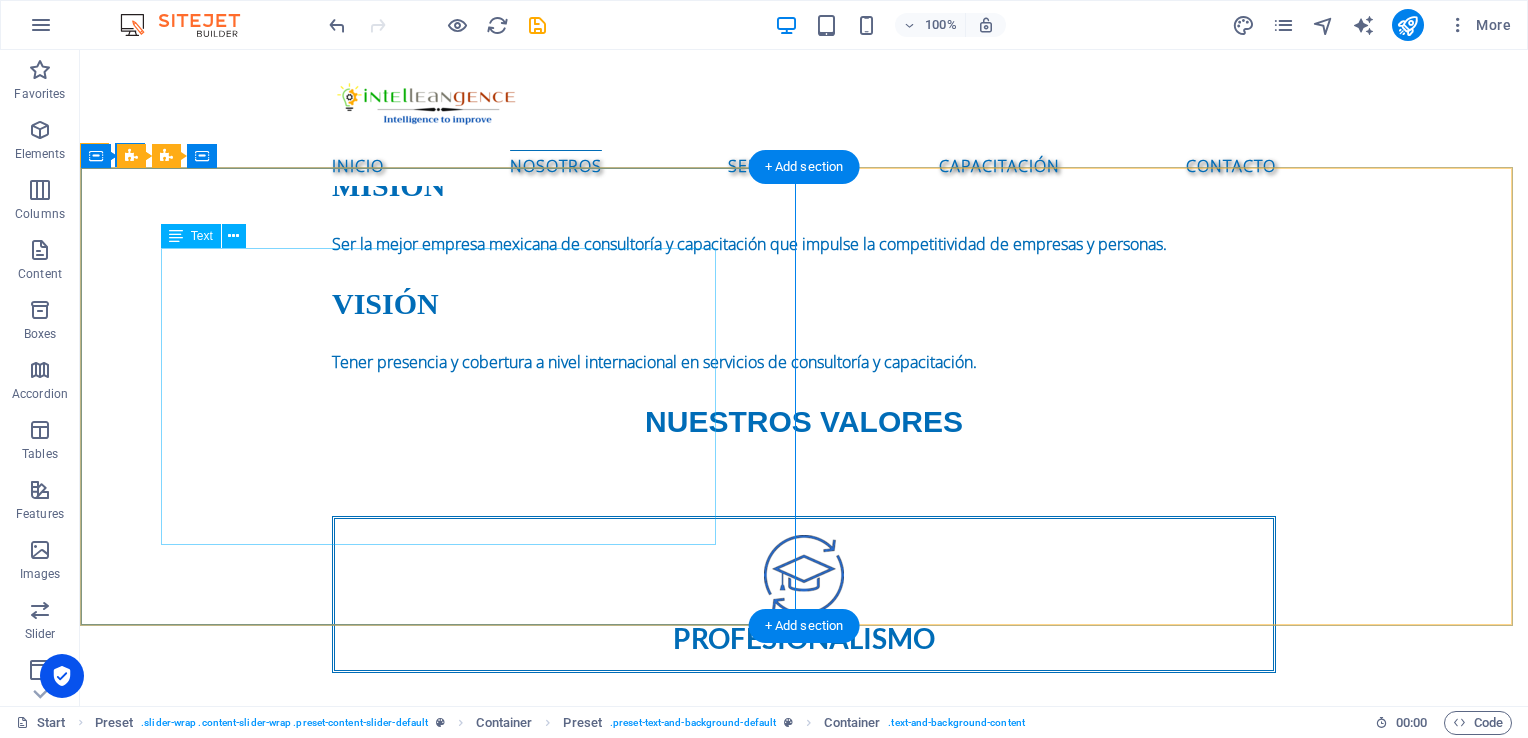 click on "Somos una empresa especializada en consultoría y capacitación en mejora continua, enfocada en potenciar la eficiencia y la calidad en organizaciones y personas. Brindamos soluciones personalizadas para optimizar procesos, reducir desperdicios y fortalecer la toma de decisiones. Nuestra oferta incluye cursos, acompañamiento estratégico y desarrollo de competencias clave para impulsar la transformación operacional y el crecimiento sostenible. Ya sea que busques incrementar el rendimiento en tu empresa o potenciar tus habilidades profesionales, estamos aquí para ayudarte a lograrlo con enfoque, claridad y resultados medibles." at bounding box center (804, 1339) 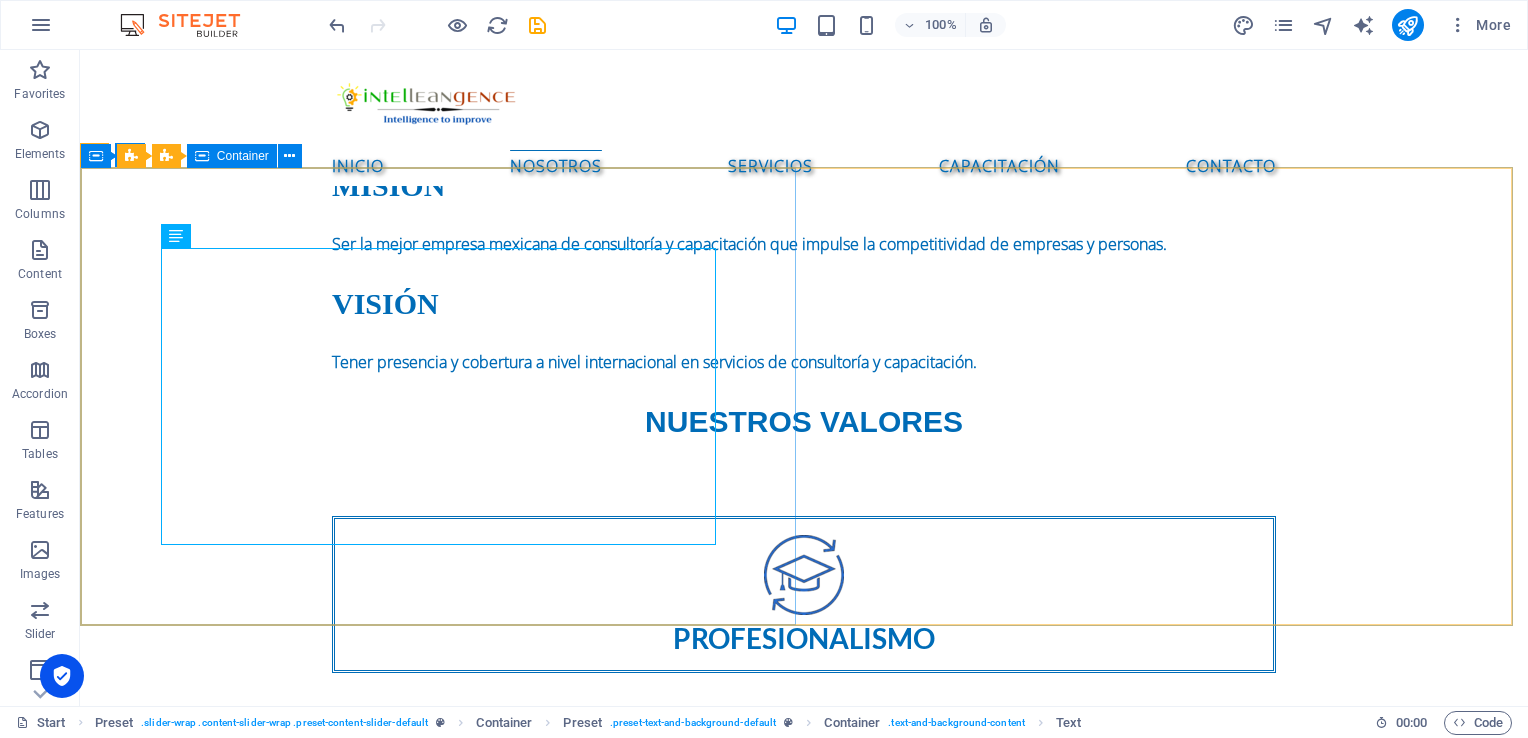 click on "Container" at bounding box center [243, 156] 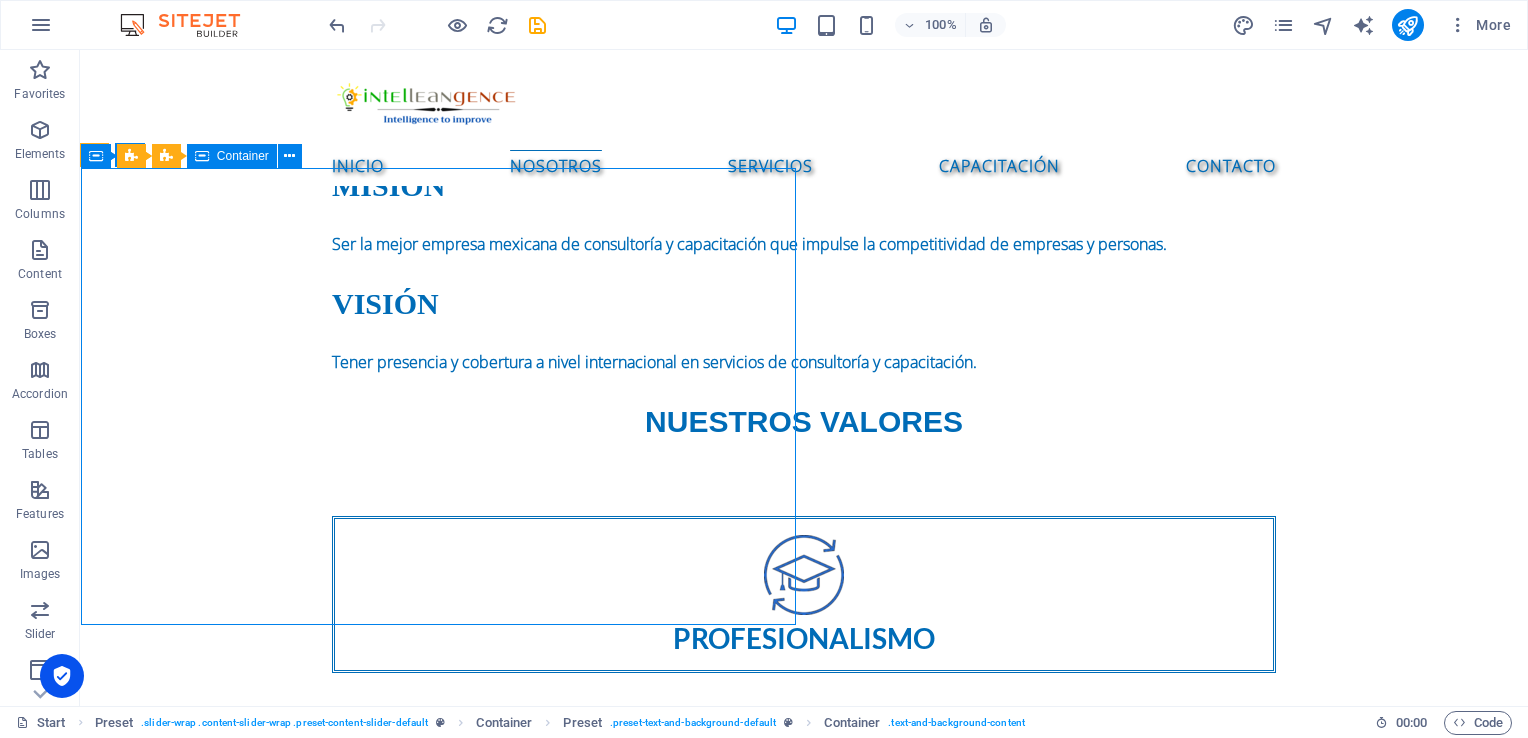 click on "Container" at bounding box center [243, 156] 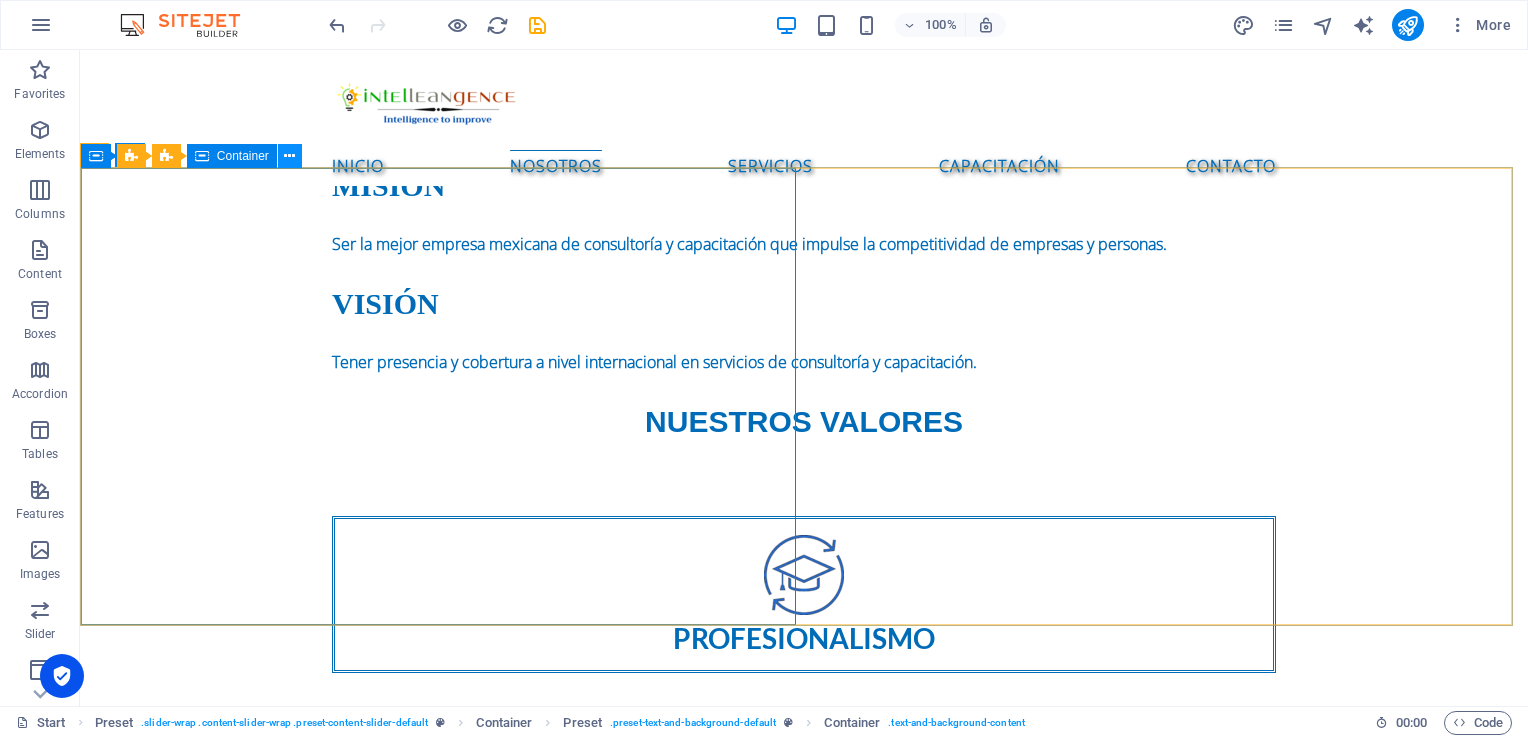 click at bounding box center [289, 156] 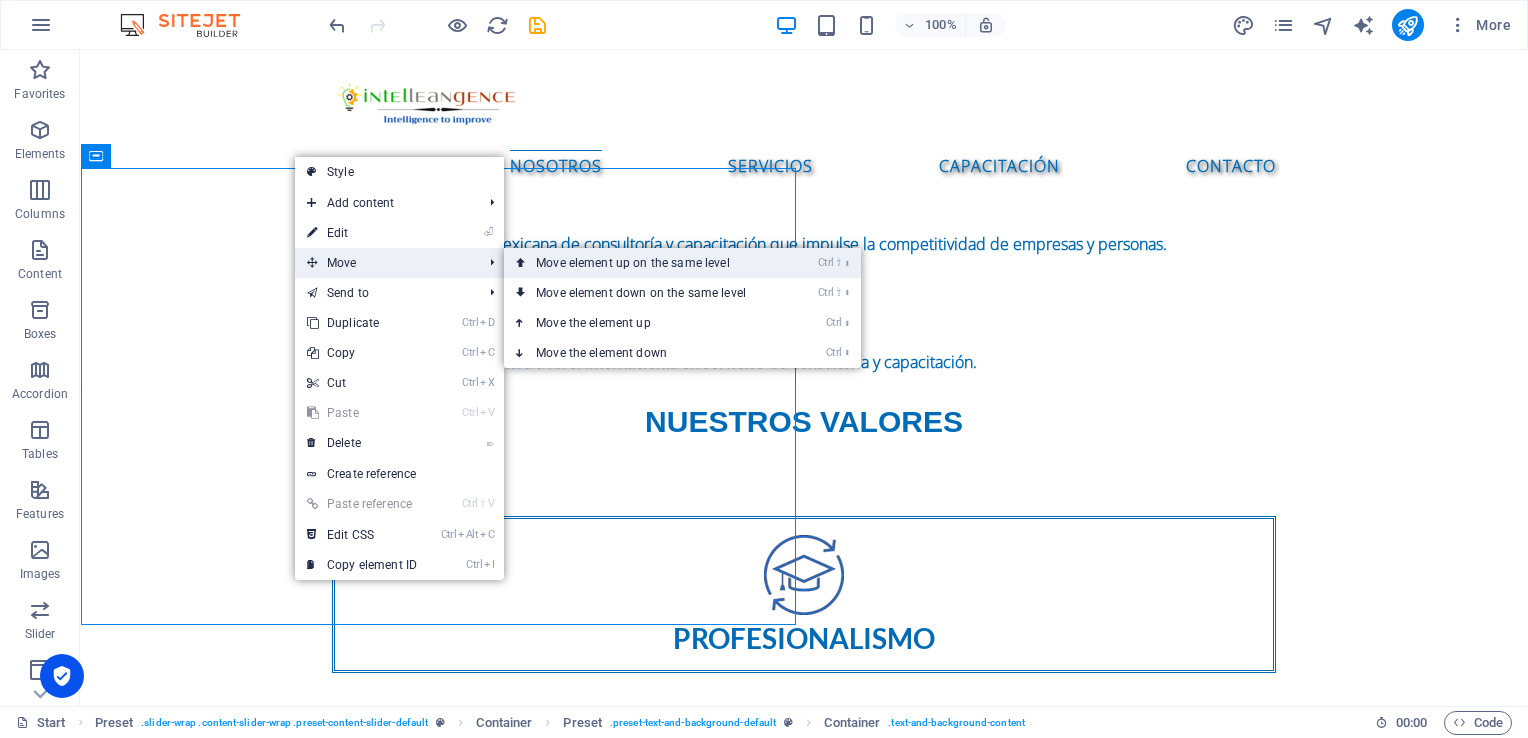 click on "Ctrl ⇧ ⬆  Move element up on the same level" at bounding box center [645, 263] 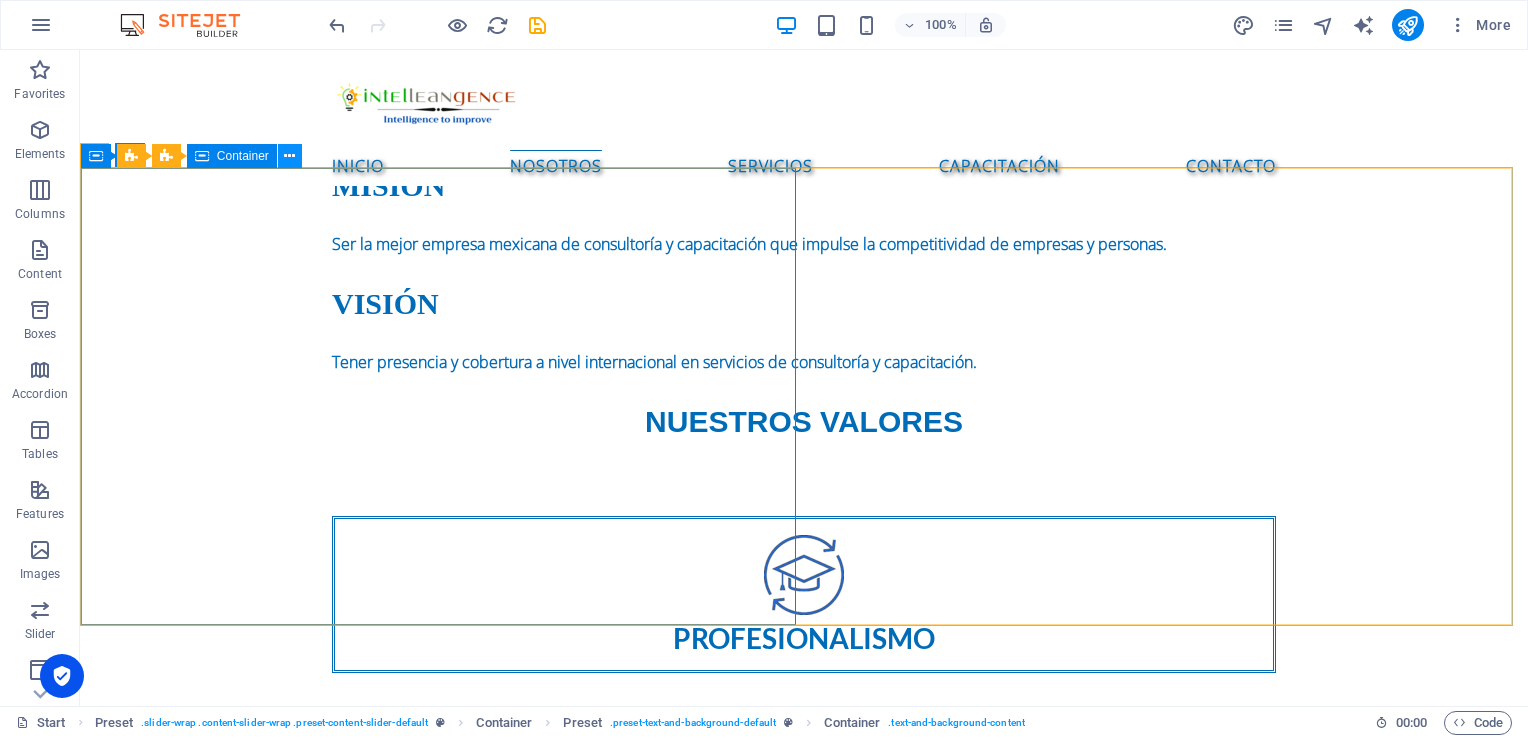 click at bounding box center [289, 156] 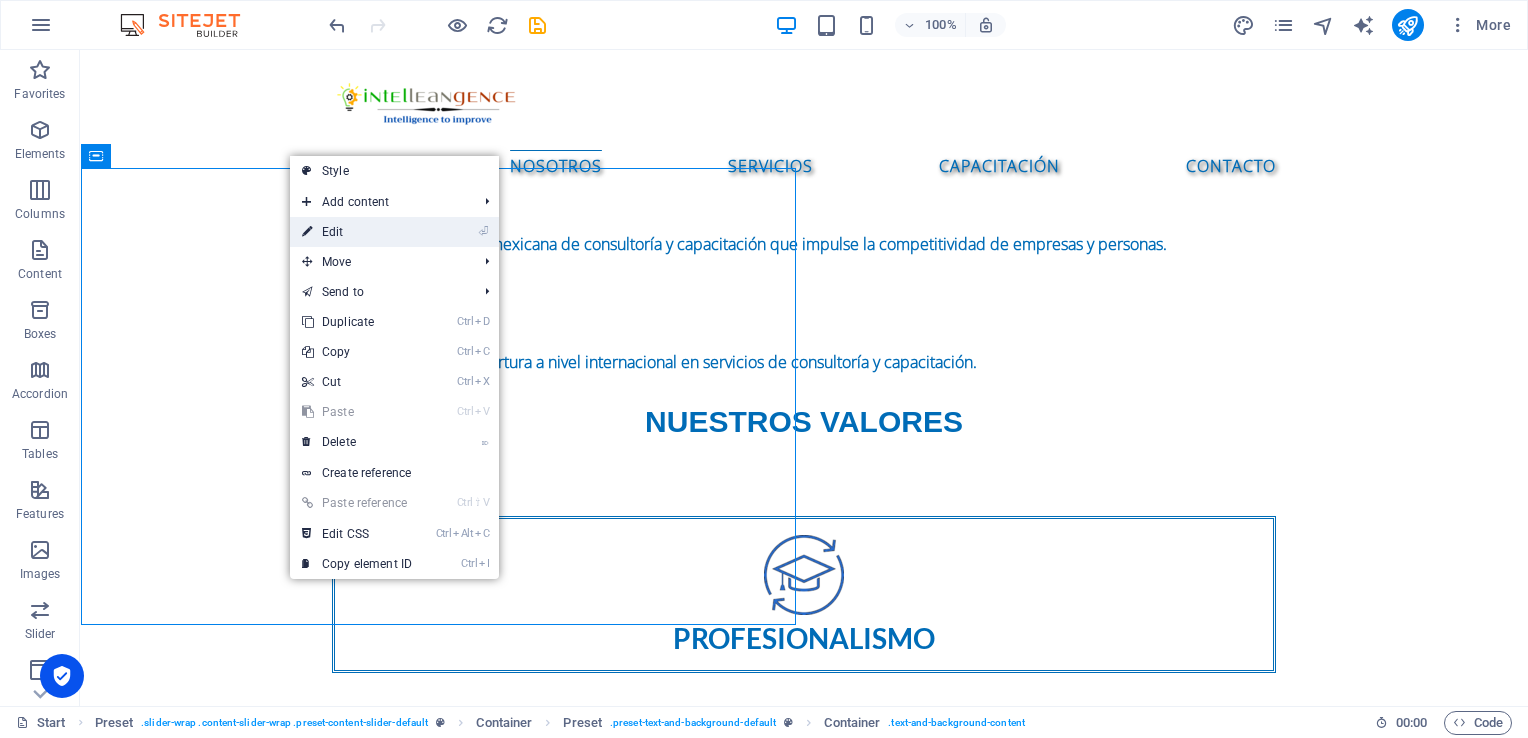 click on "⏎  Edit" at bounding box center (357, 232) 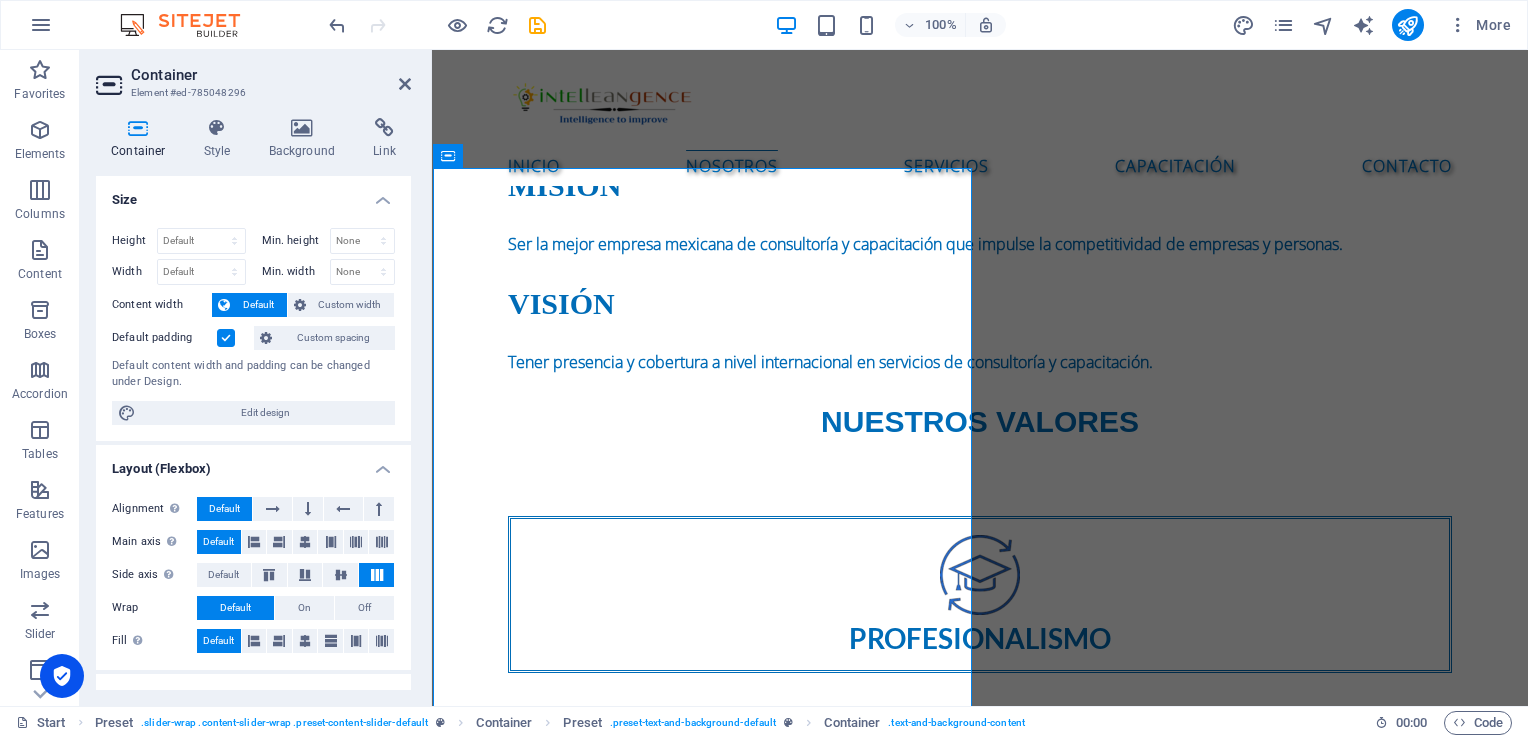 click at bounding box center [138, 128] 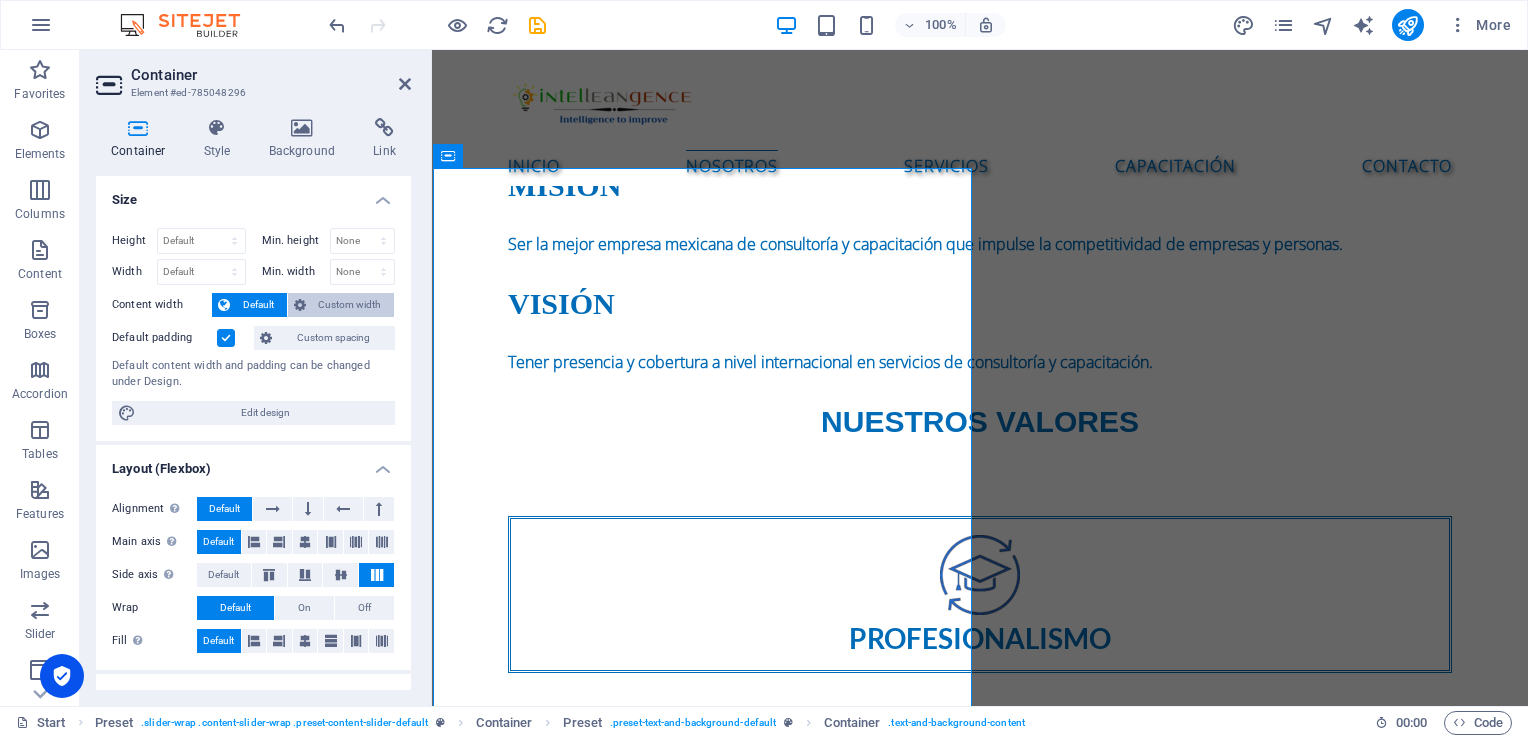 click on "Custom width" at bounding box center (350, 305) 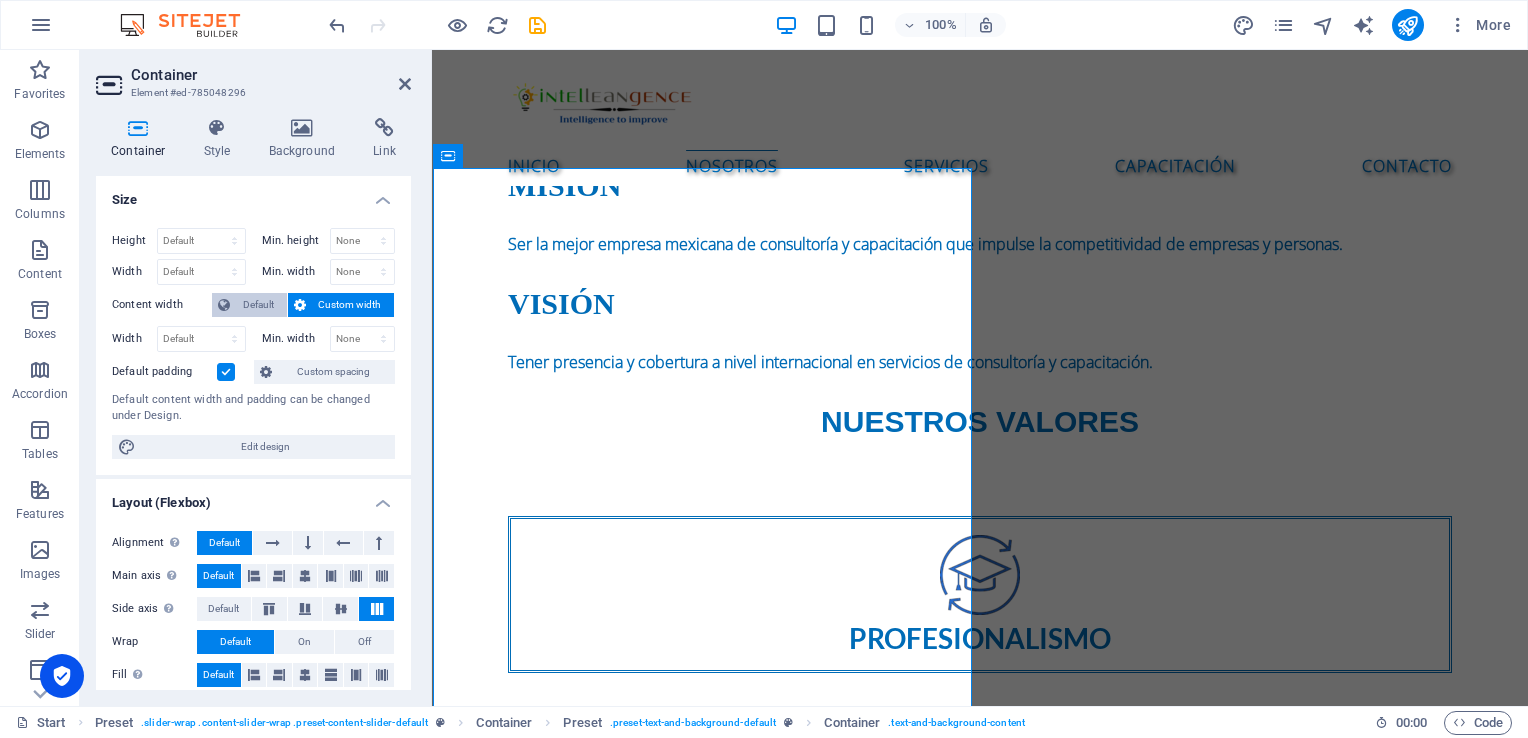 click on "Default" at bounding box center (258, 305) 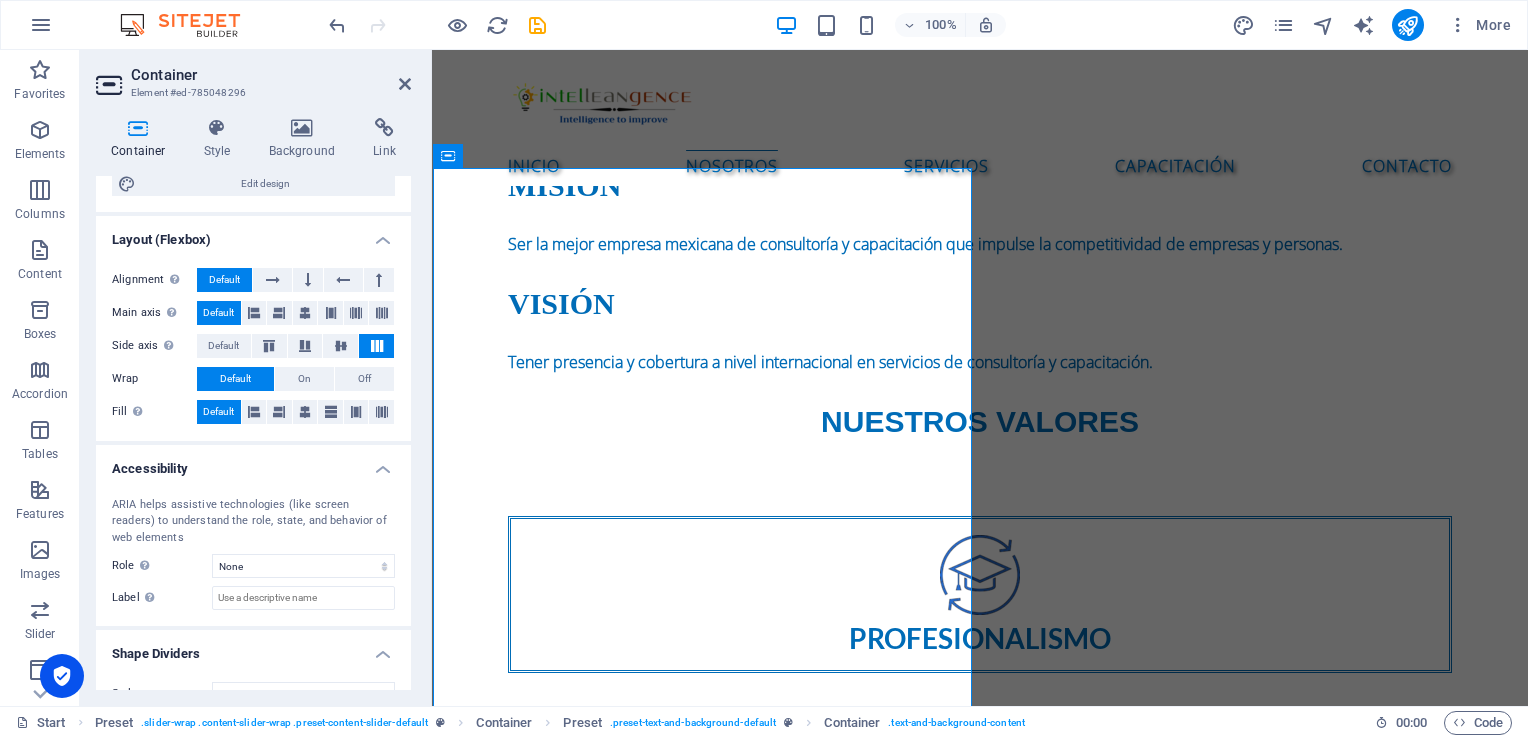 scroll, scrollTop: 259, scrollLeft: 0, axis: vertical 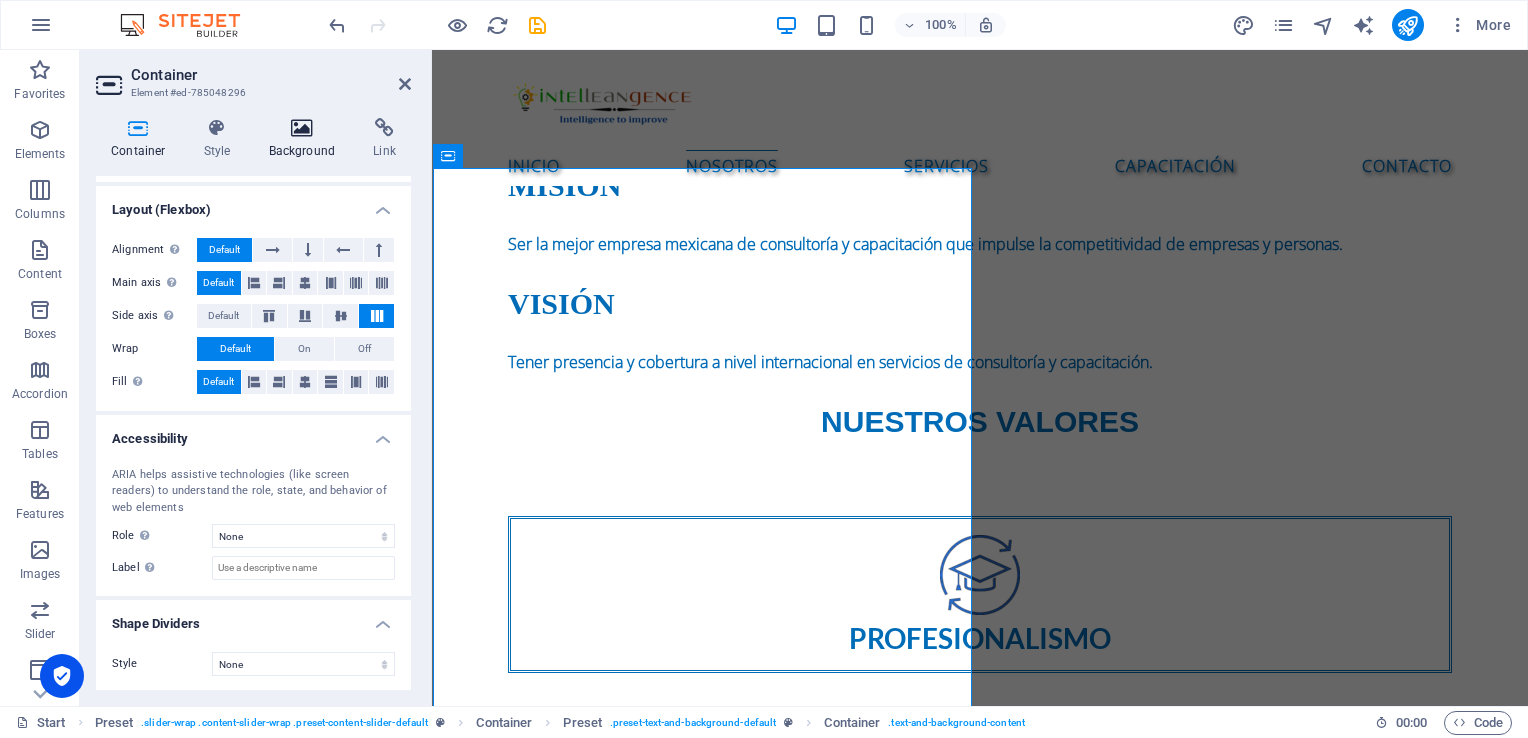 click at bounding box center [302, 128] 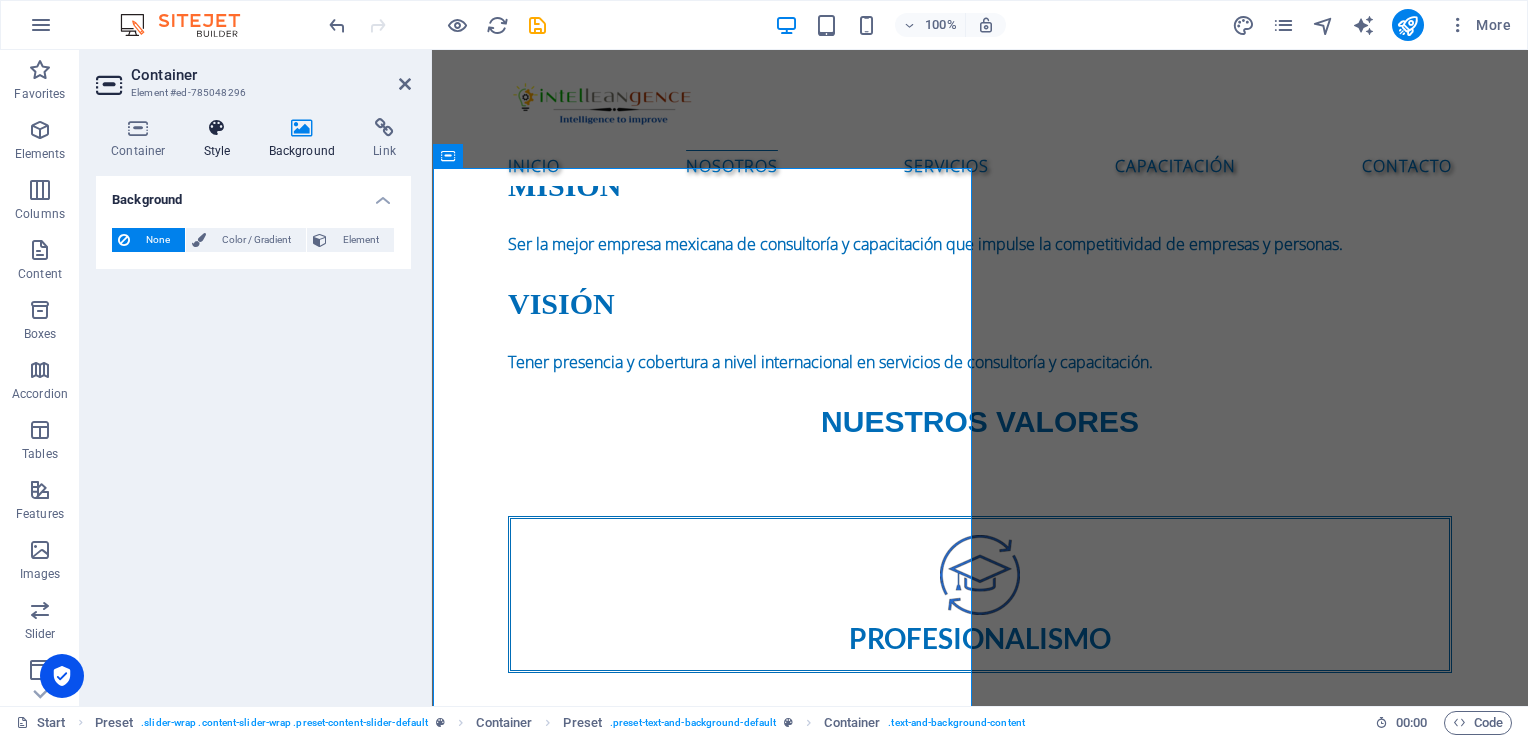 click on "Style" at bounding box center [221, 139] 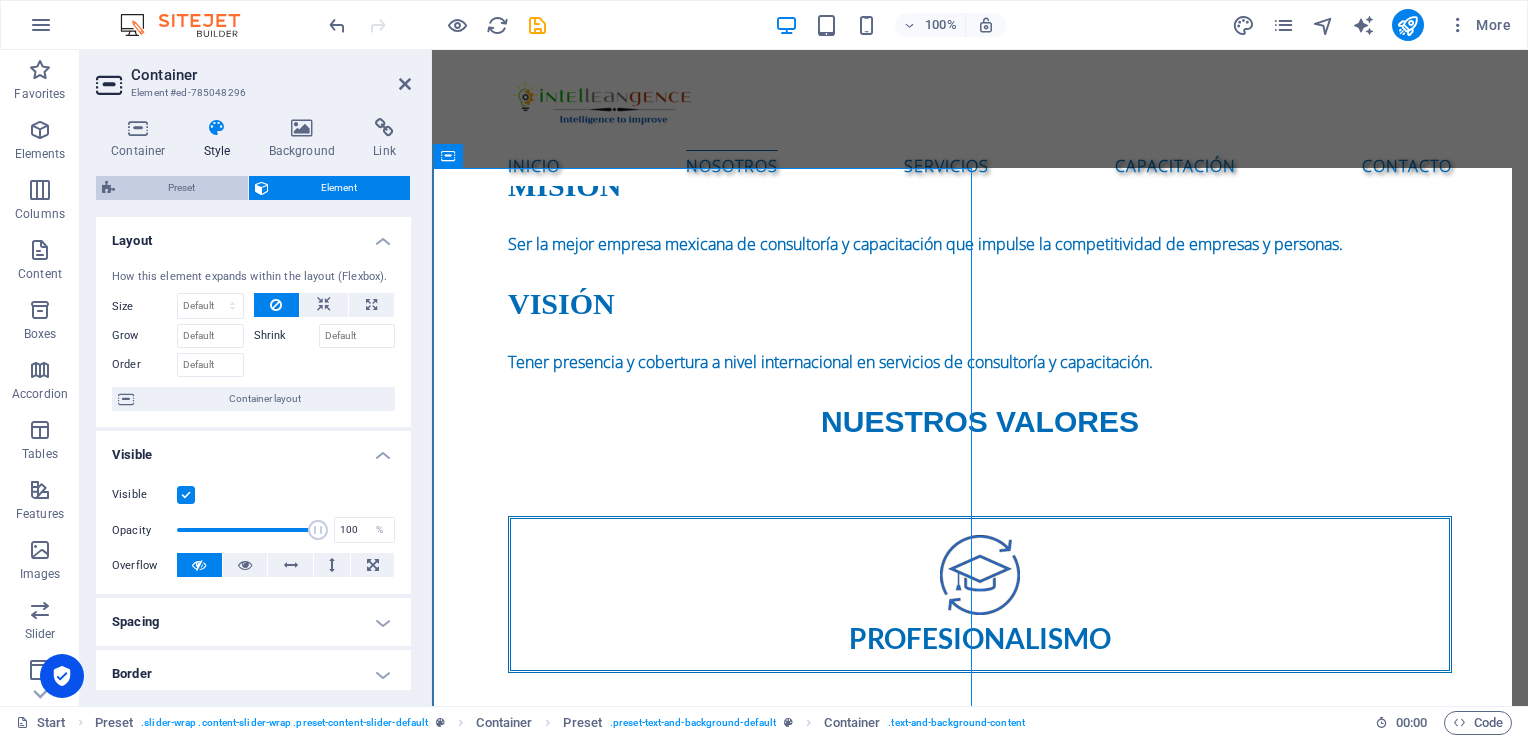 click on "Preset" at bounding box center [181, 188] 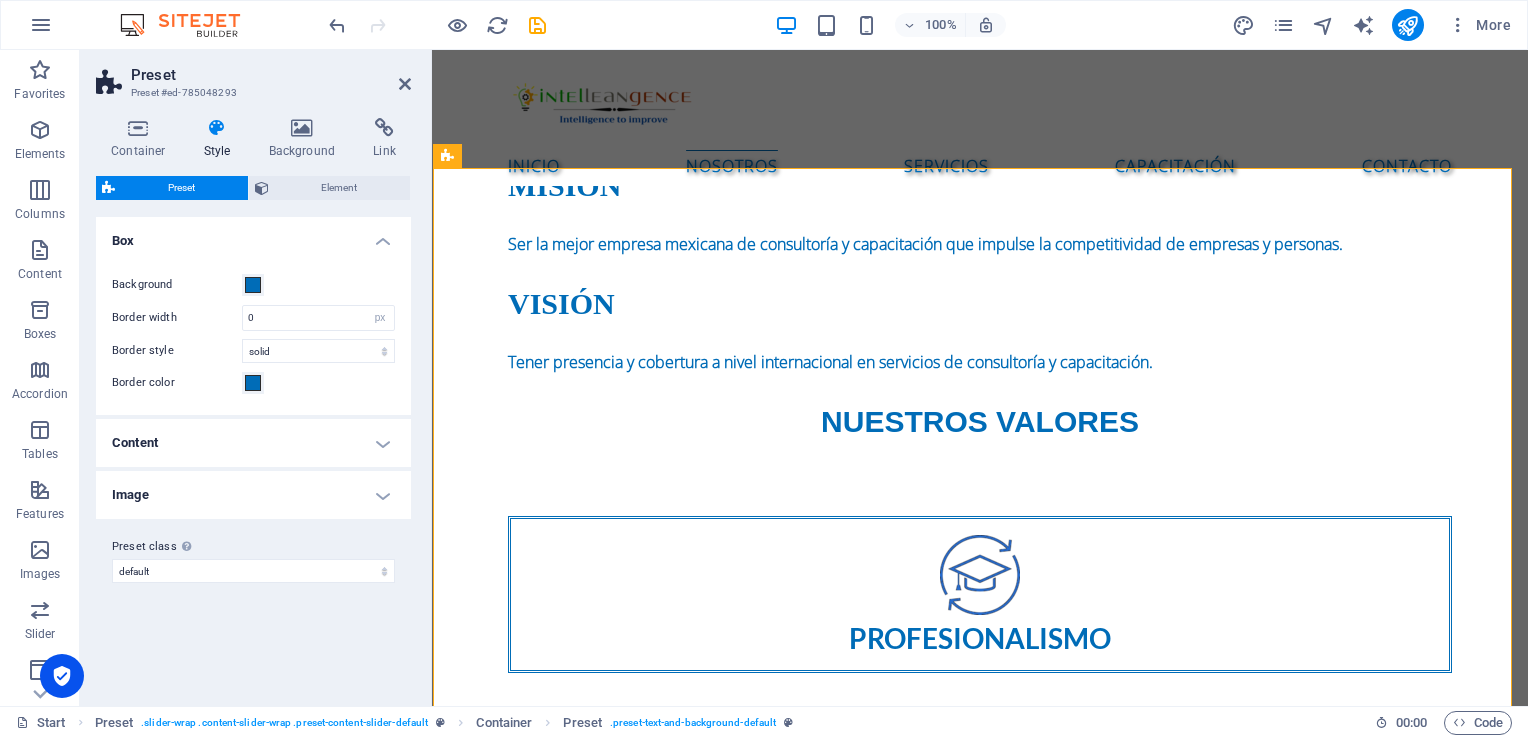 click on "Content" at bounding box center (253, 443) 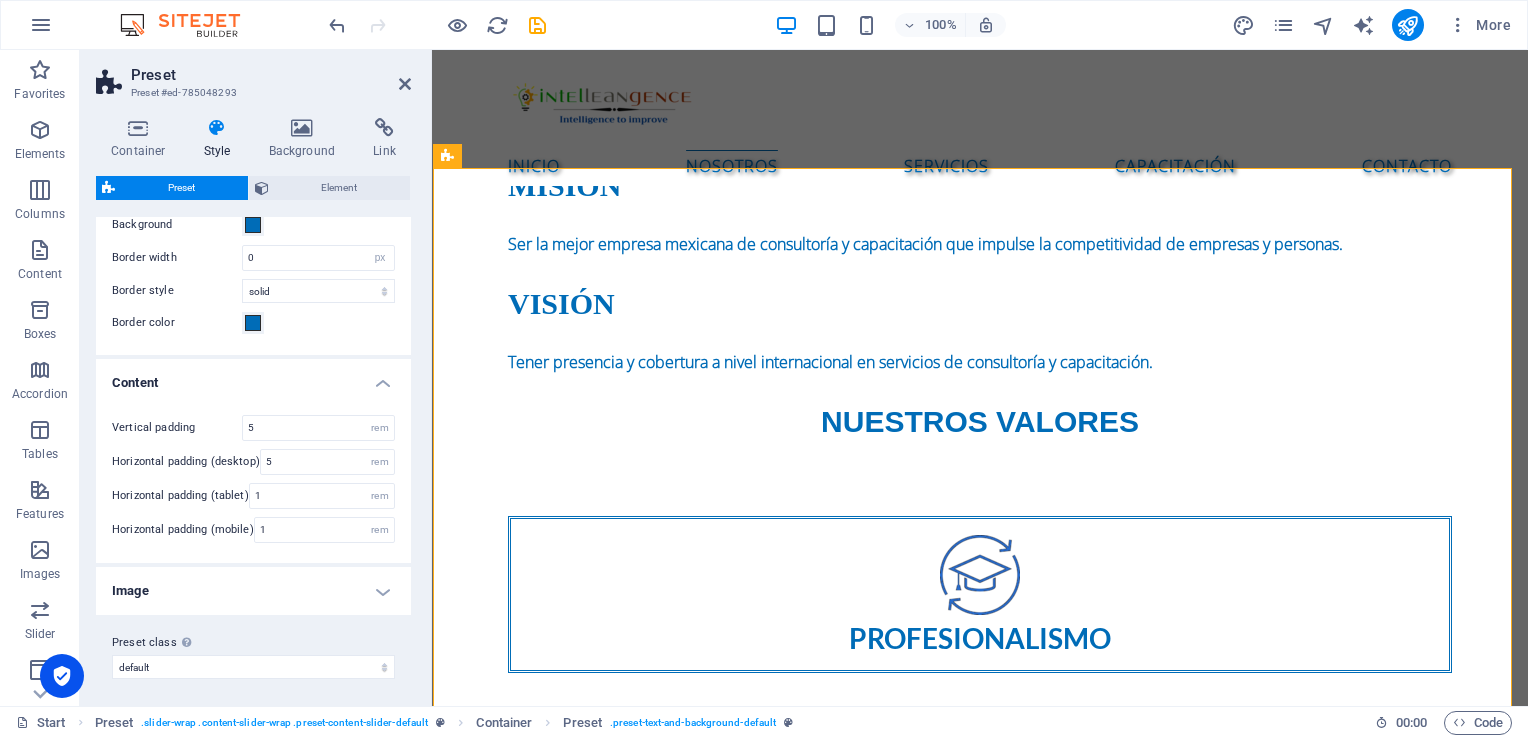 scroll, scrollTop: 62, scrollLeft: 0, axis: vertical 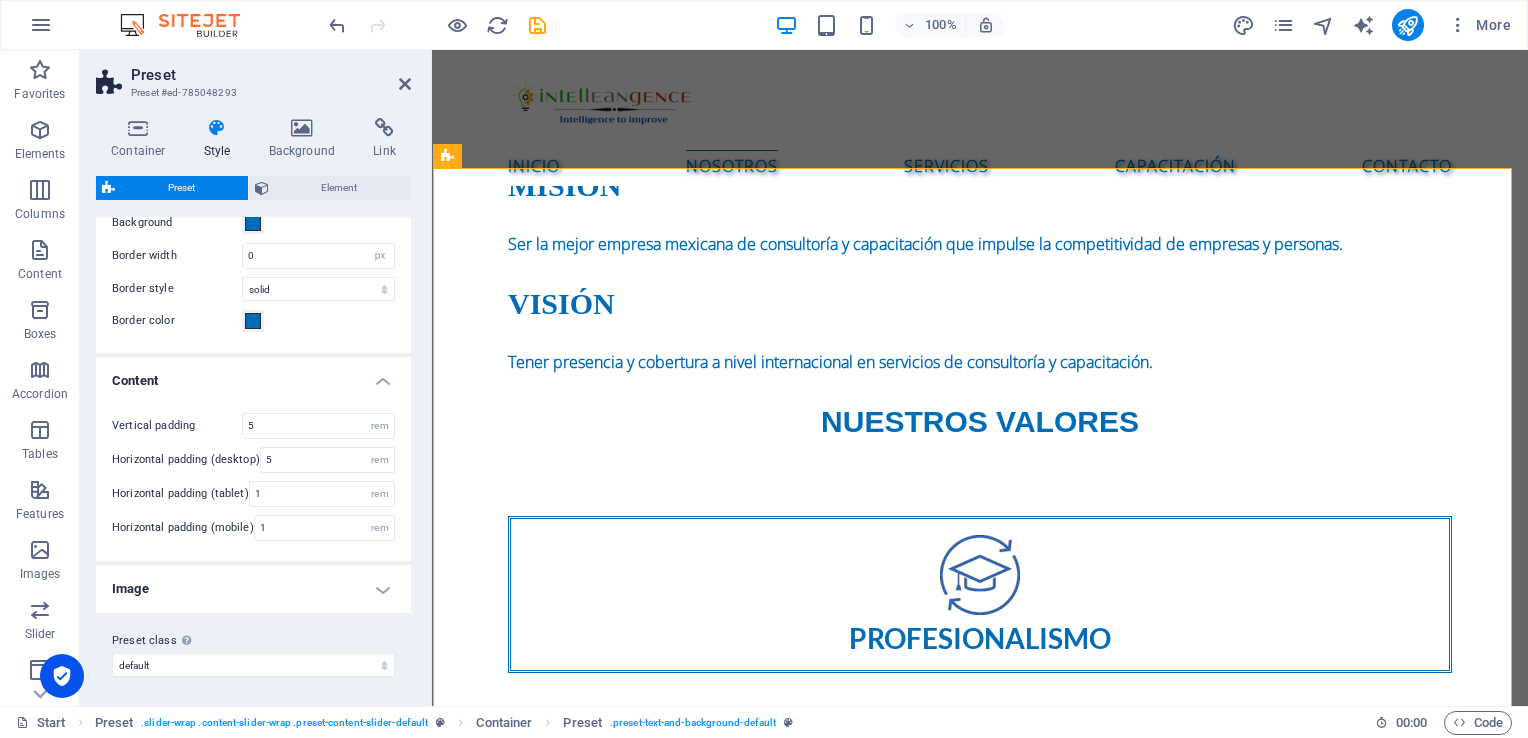 click on "Image" at bounding box center (253, 589) 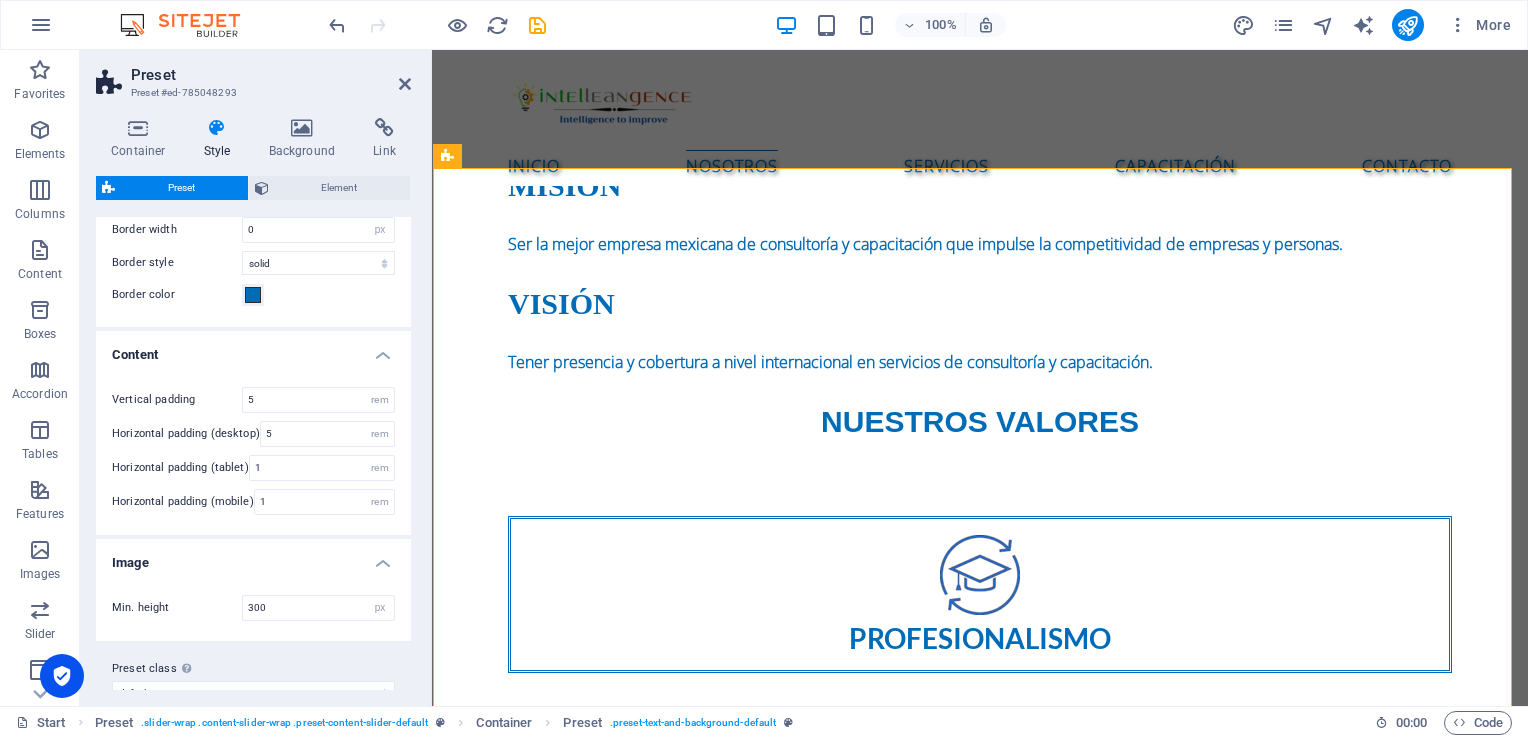 scroll, scrollTop: 116, scrollLeft: 0, axis: vertical 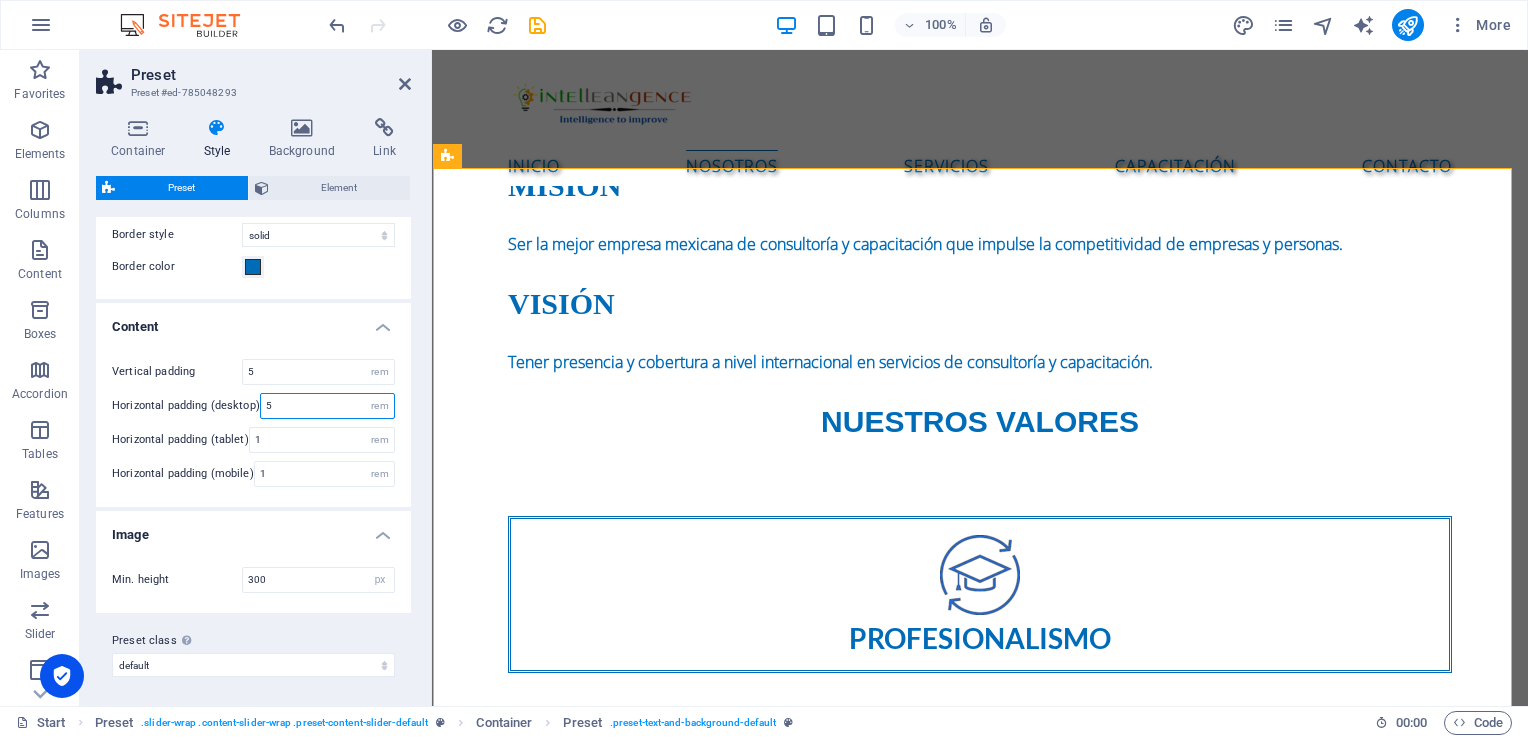 click on "5" at bounding box center (327, 406) 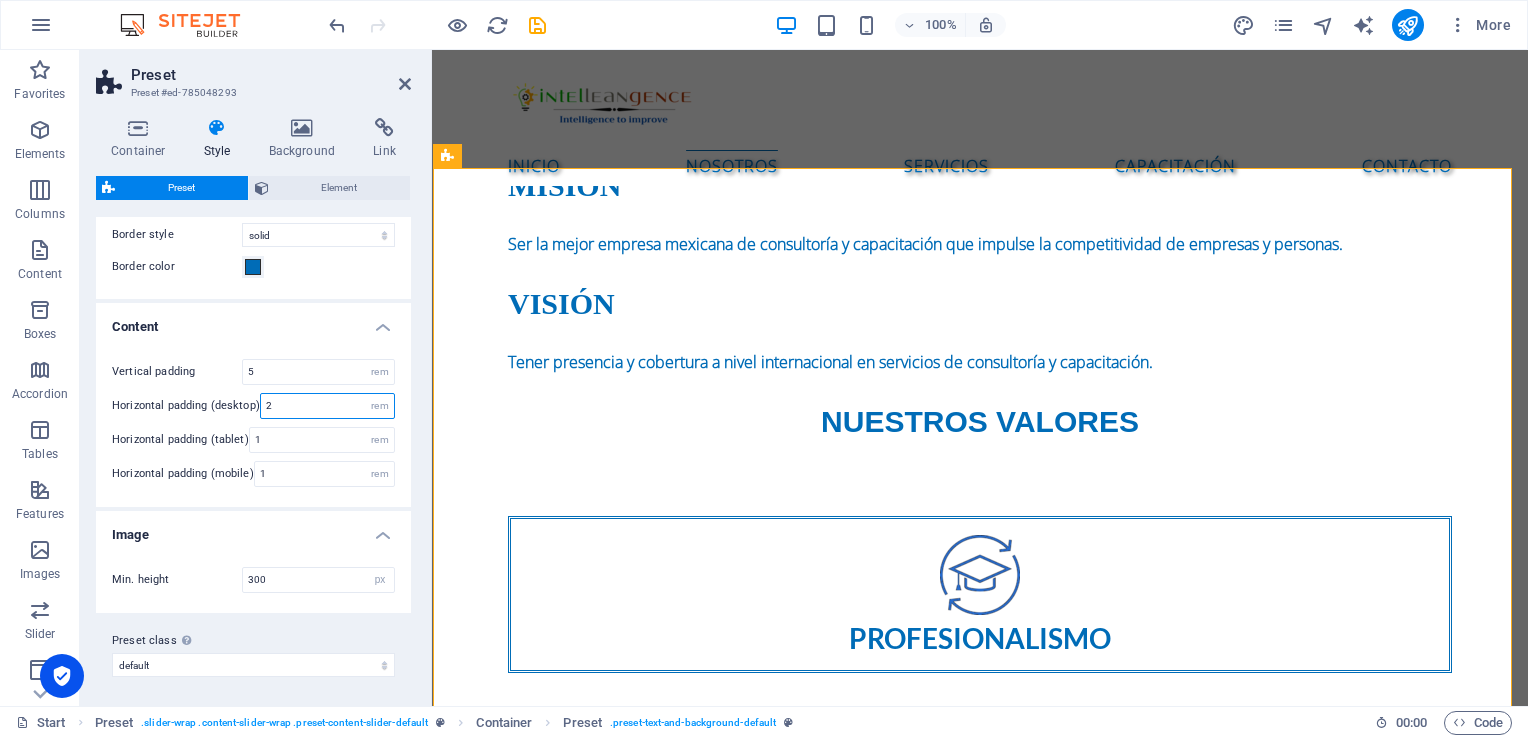 type on "2" 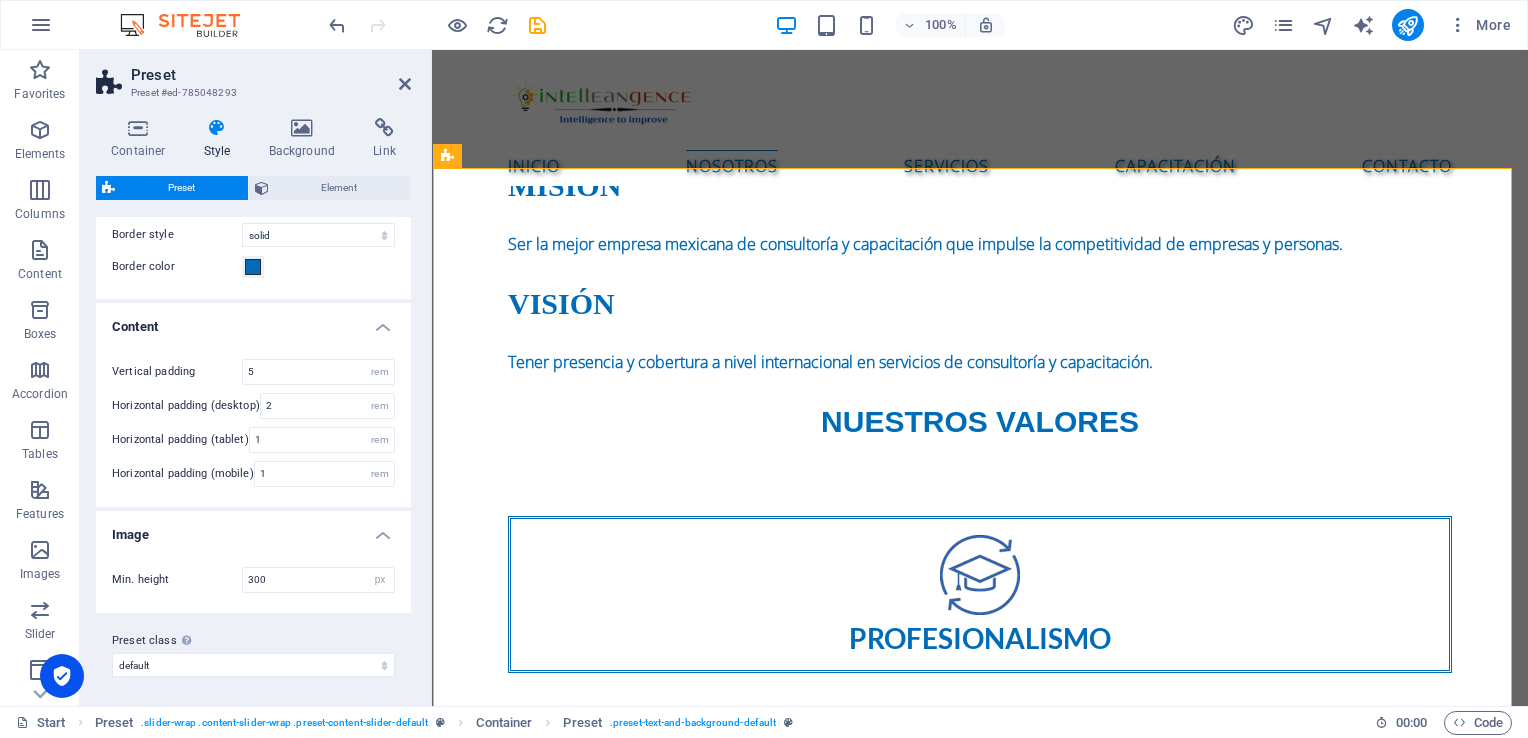 click on "Container Style Background Link Size Height Default px rem % vh vw Min. height None px rem % vh vw Width Default px rem % em vh vw Min. width None px rem % vh vw Content width Default Custom width Width Default px rem % em vh vw Min. width None px rem % vh vw Default padding Custom spacing Default content width and padding can be changed under Design. Edit design Layout (Flexbox) Alignment Determines the flex direction. Default Main axis Determine how elements should behave along the main axis inside this container (justify content). Default Side axis Control the vertical direction of the element inside of the container (align items). Default Wrap Default On Off Fill Controls the distances and direction of elements on the y-axis across several lines (align content). Default Accessibility ARIA helps assistive technologies (like screen readers) to understand the role, state, and behavior of web elements Role The ARIA role defines the purpose of an element.  None Alert Article Banner Comment Fan" at bounding box center [253, 404] 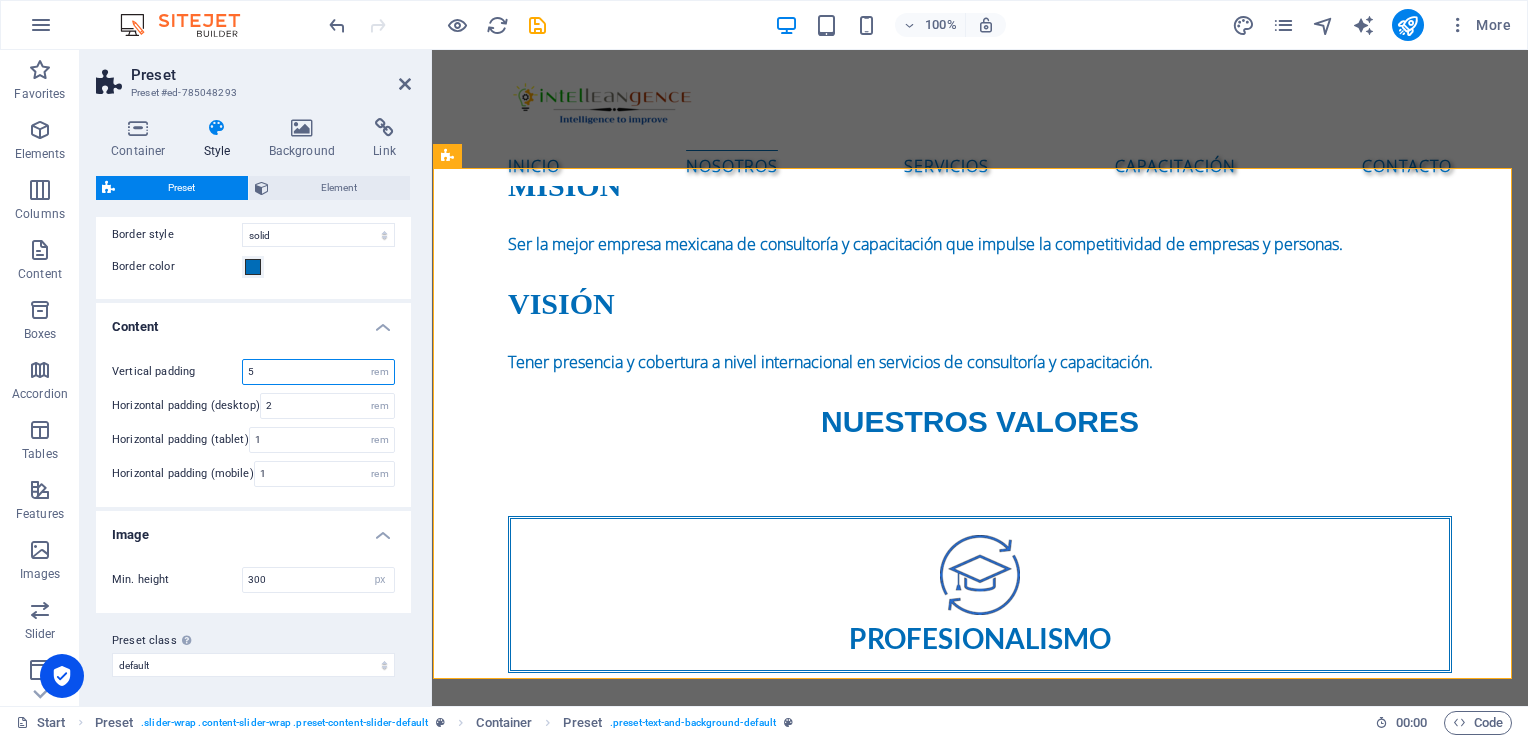 click on "5" at bounding box center (318, 372) 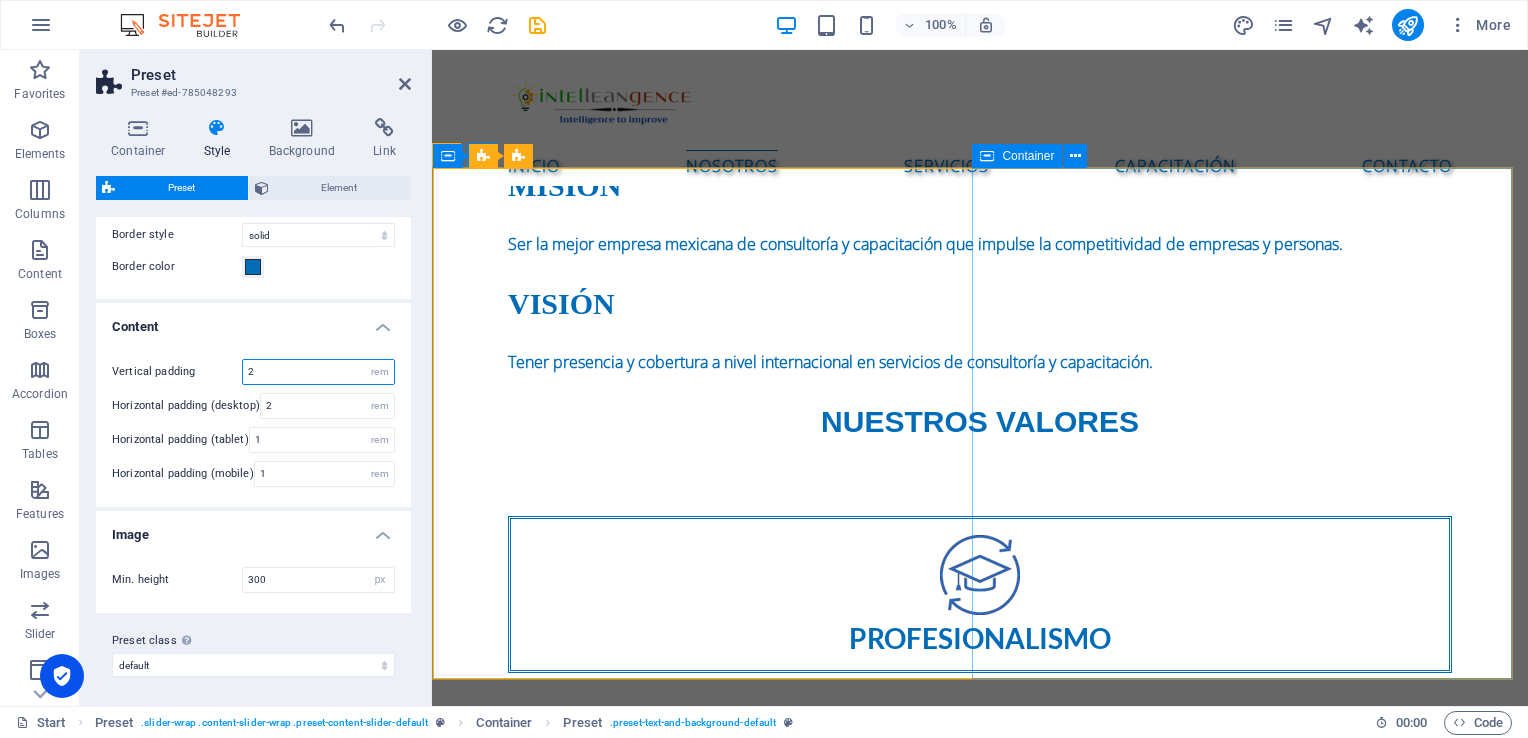 type on "2" 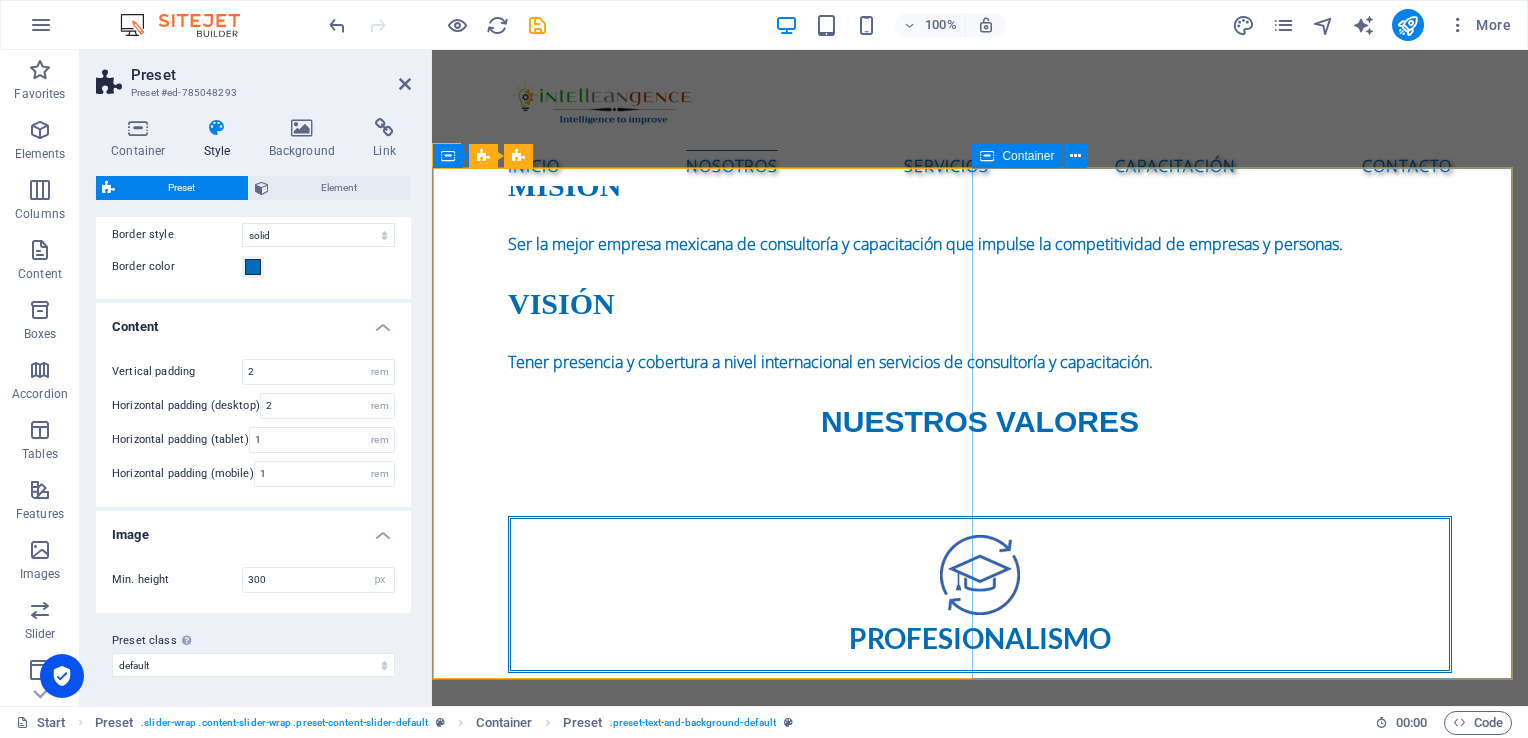 click at bounding box center [980, 1822] 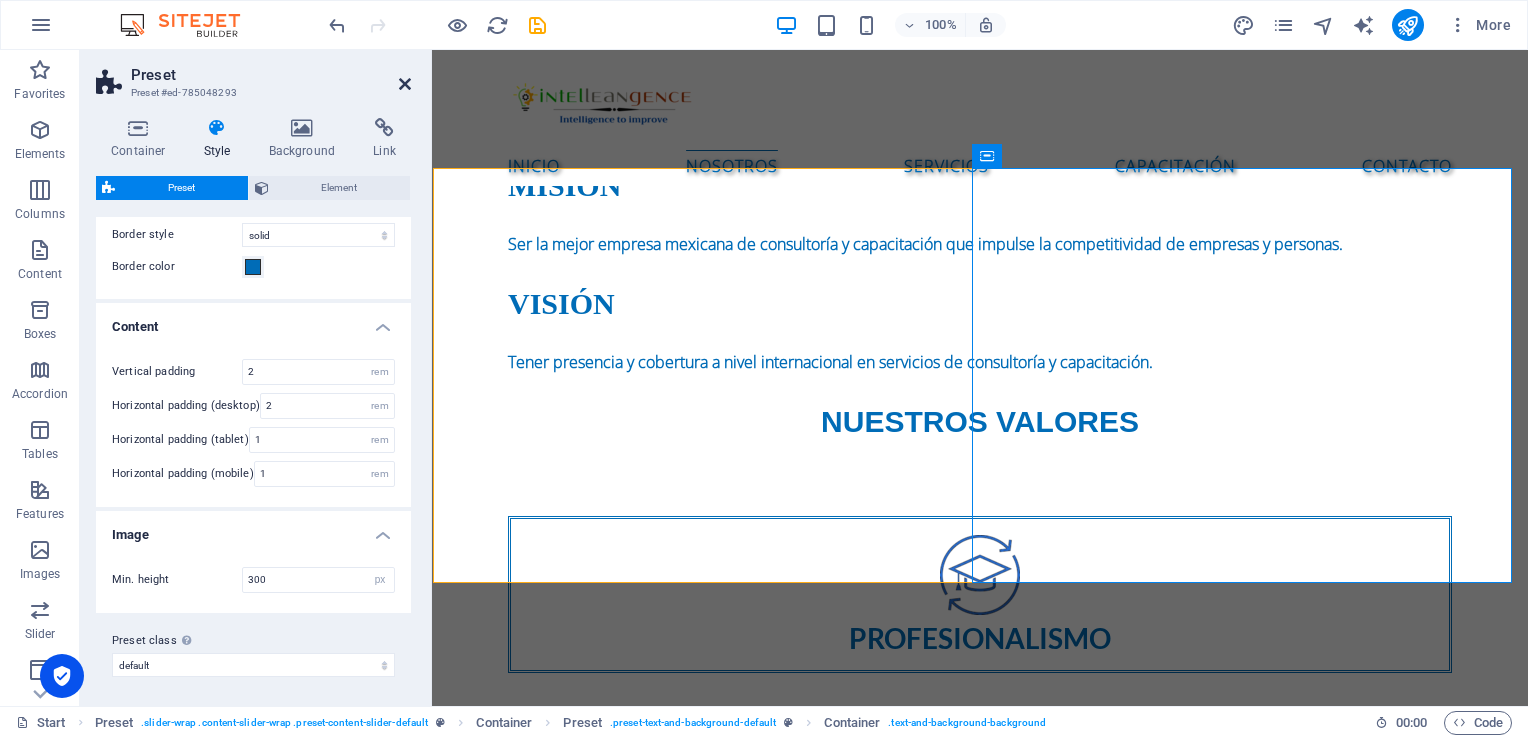 click at bounding box center (405, 84) 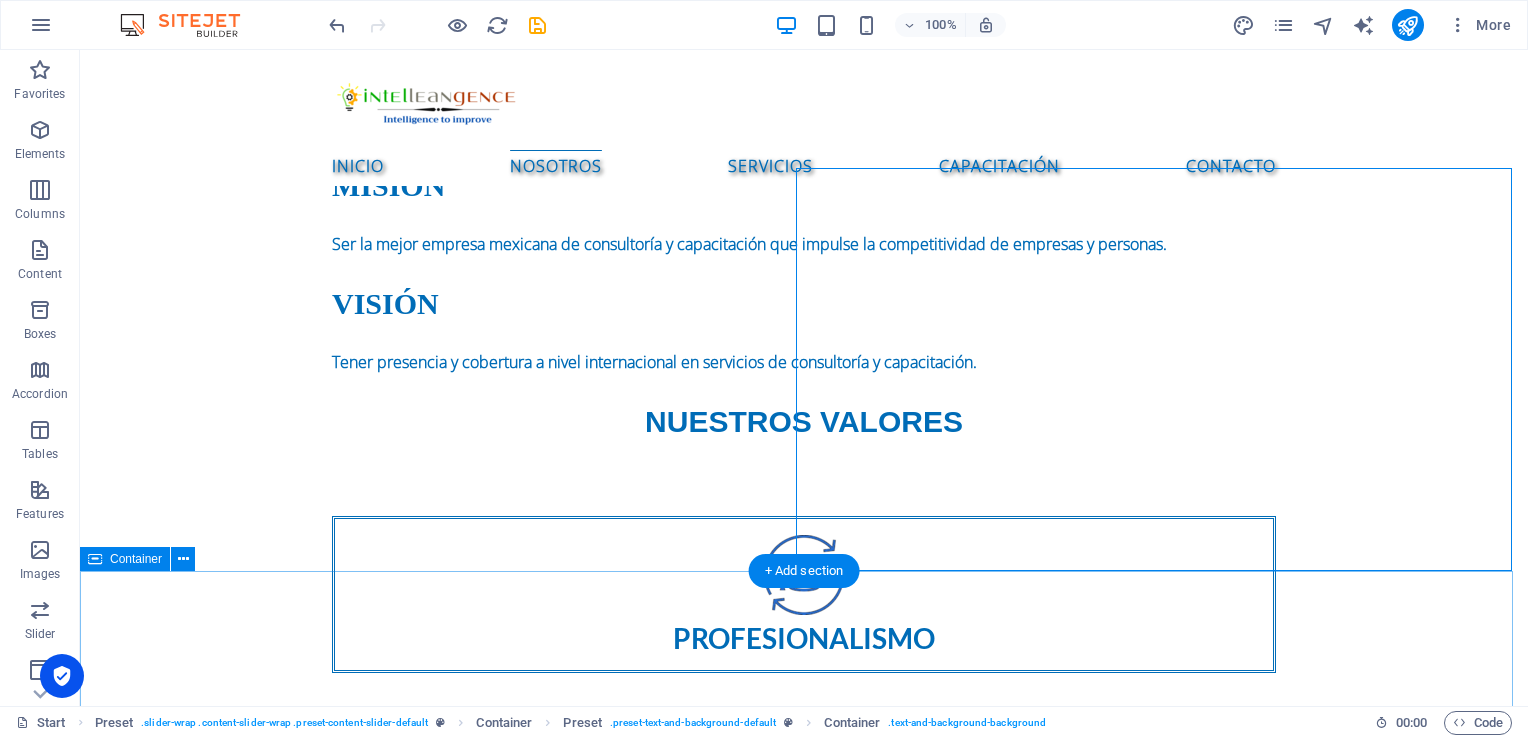 click on "SERVICIOS Lorem ipsum dolor sit amet, consetetur sadipscing elitr, sed diam nonumy eirmod tempor invidunt ut labore et dolore magna aliquyam erat, sed diam voluptua. At vero eos et accusam et justo duo dolores et ea rebum. Stet clita kasd gubergren, no sea takimata sanctus est Lorem ipsum dolor sit amet. Lorem ipsum dolor sit amet, consetetur sadipscing elitr, sed diam nonumy eirmod tempor invidunt ut labore et dolore magna aliquyam erat, sed diam voluptua. At vero eos et accusam et justo duo dolores et ea rebum. Stet clita kasd gubergren, no sea takimata sanctus est Lorem ipsum dolor sit amet.  Lorem ipsum dolor sit amet, consetetur sadipscing elitr, sed diam nonumy eirmod tempor invidunt ut labore et dolore magna aliquyam erat, sed diam voluptua. At vero eos et accusam et justo duo dolores et ea rebum. Stet clita kasd gubergren, no sea takimata sanctus est Lorem ipsum dolor sit amet. Ground shipping Lorem ipsum dolor sit amet, consectetur adipisicing elit. Veritatis, dolorem!   Read more Air shipping" at bounding box center [804, 3560] 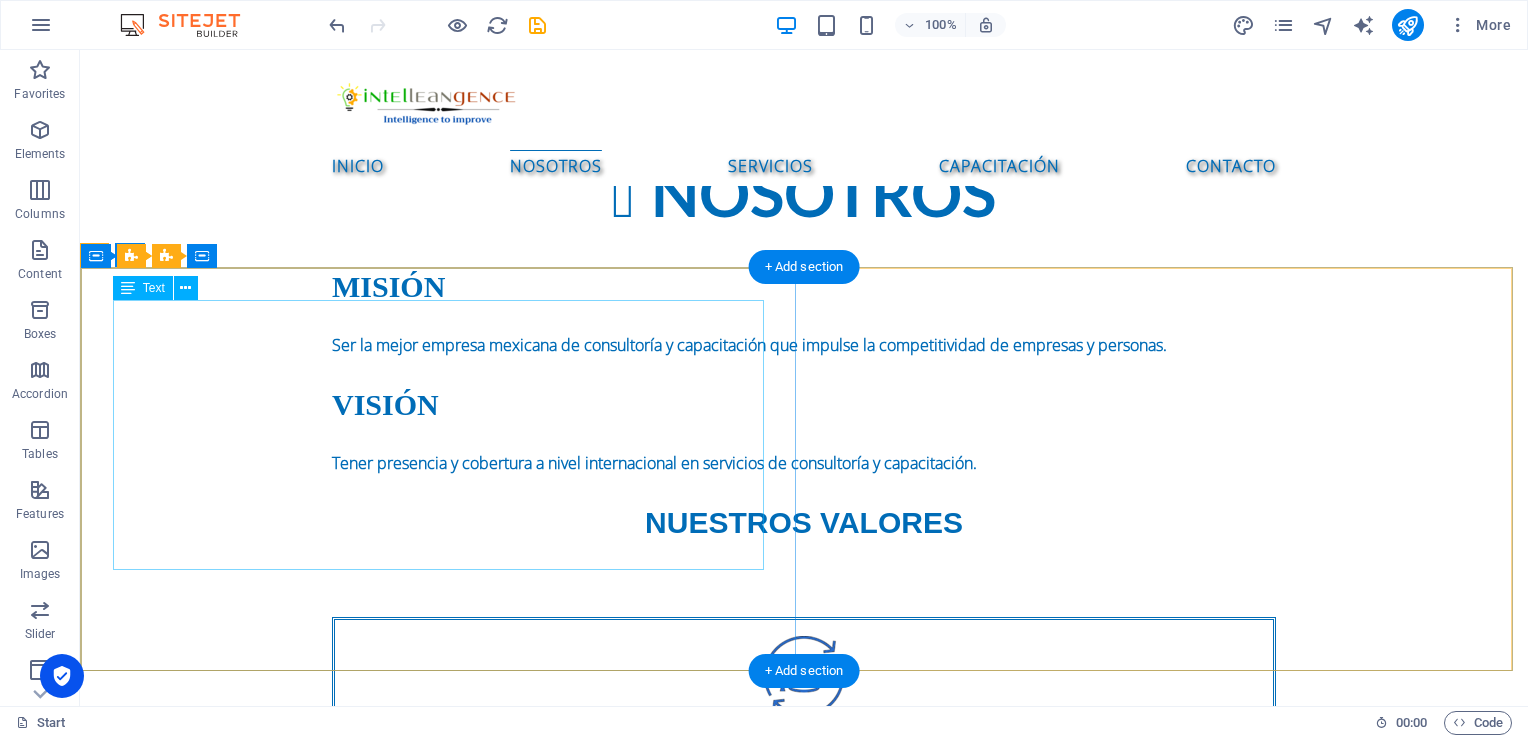 scroll, scrollTop: 1213, scrollLeft: 0, axis: vertical 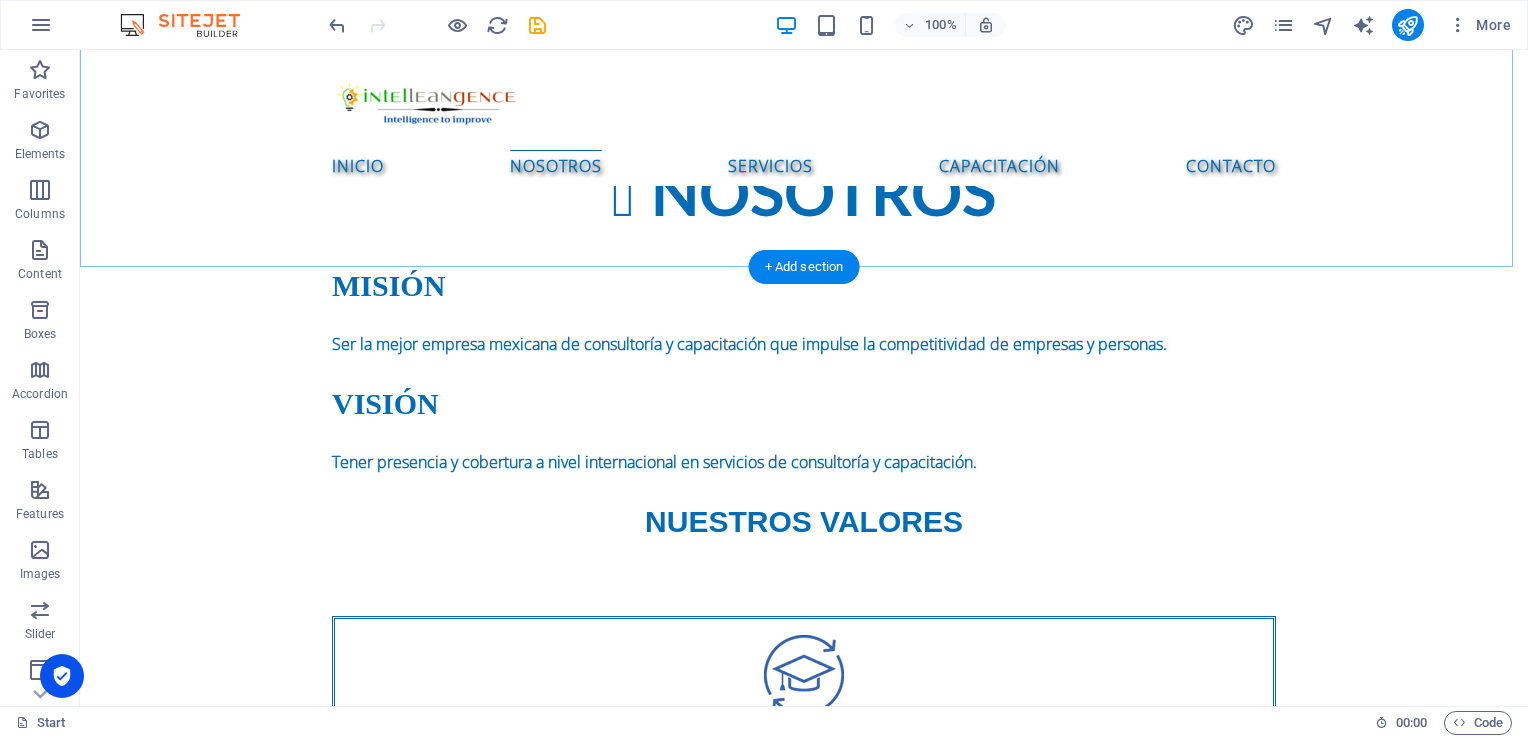 drag, startPoint x: 872, startPoint y: 316, endPoint x: 745, endPoint y: 233, distance: 151.71684 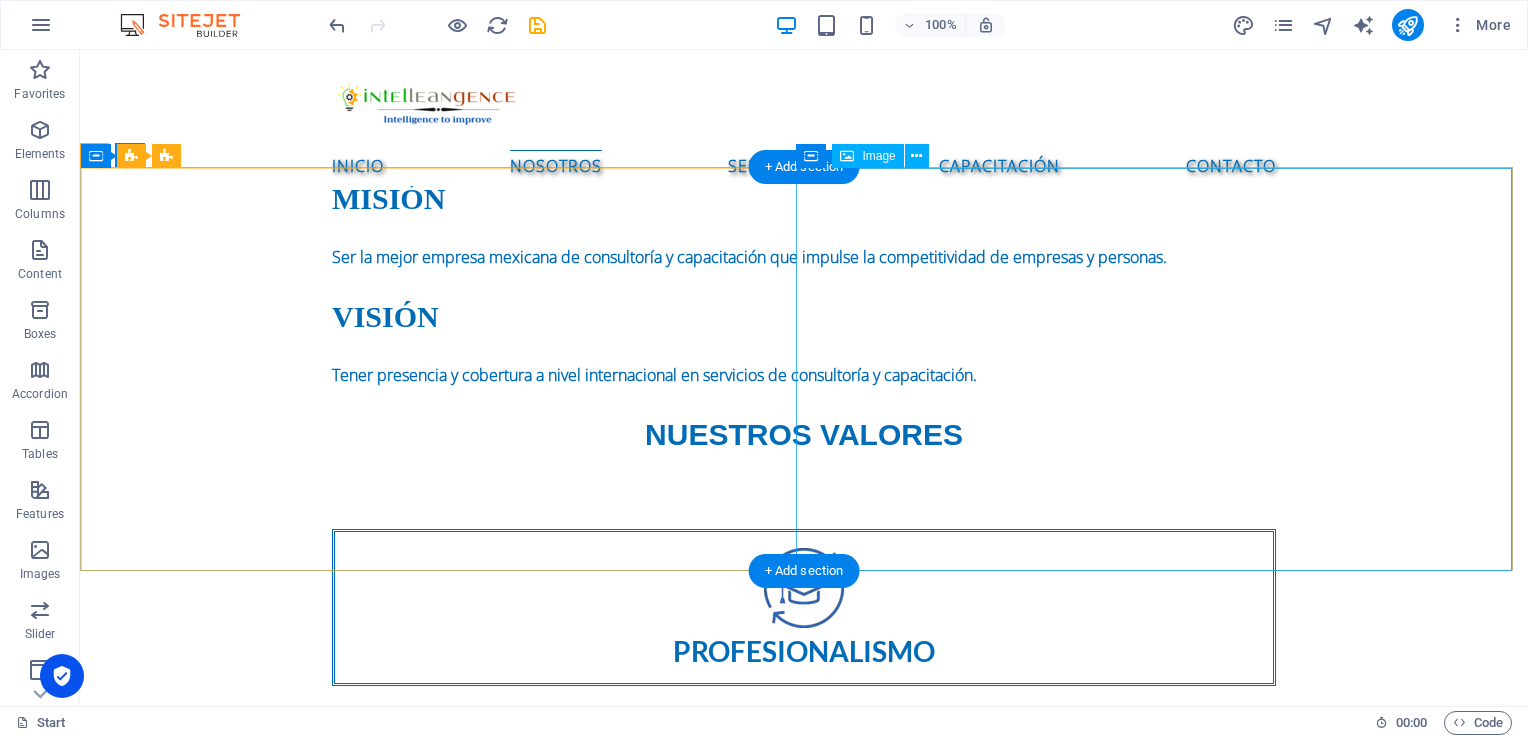 scroll, scrollTop: 1313, scrollLeft: 0, axis: vertical 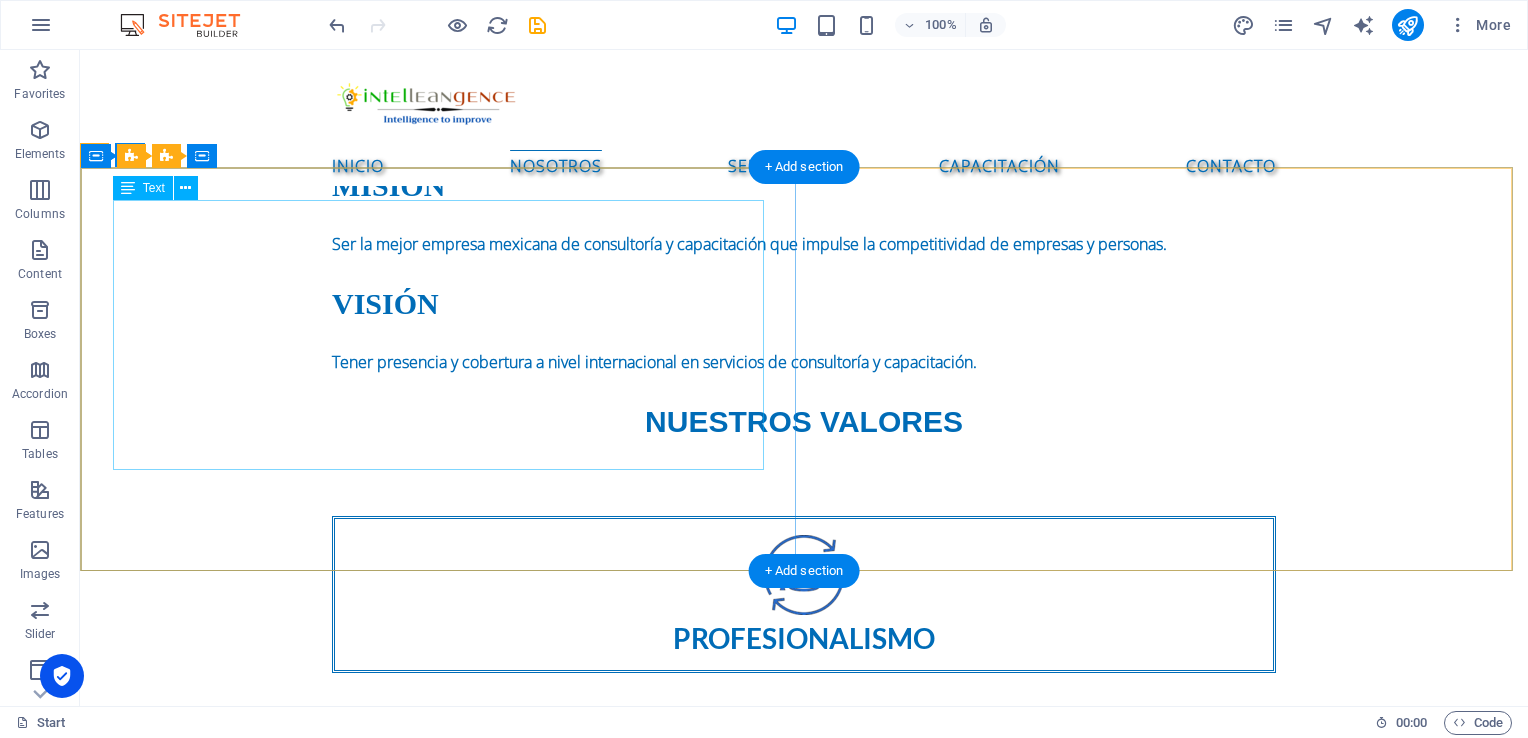 click on "Somos una empresa especializada en consultoría y capacitación en mejora continua, enfocada en potenciar la eficiencia y la calidad en organizaciones y personas. Brindamos soluciones personalizadas para optimizar procesos, reducir desperdicios y fortalecer la toma de decisiones. Nuestra oferta incluye cursos, acompañamiento estratégico y desarrollo de competencias clave para impulsar la transformación operacional y el crecimiento sostenible. Ya sea que busques incrementar el rendimiento en tu empresa o potenciar tus habilidades profesionales, estamos aquí para ayudarte a lograrlo con enfoque, claridad y resultados medibles." at bounding box center [804, 1291] 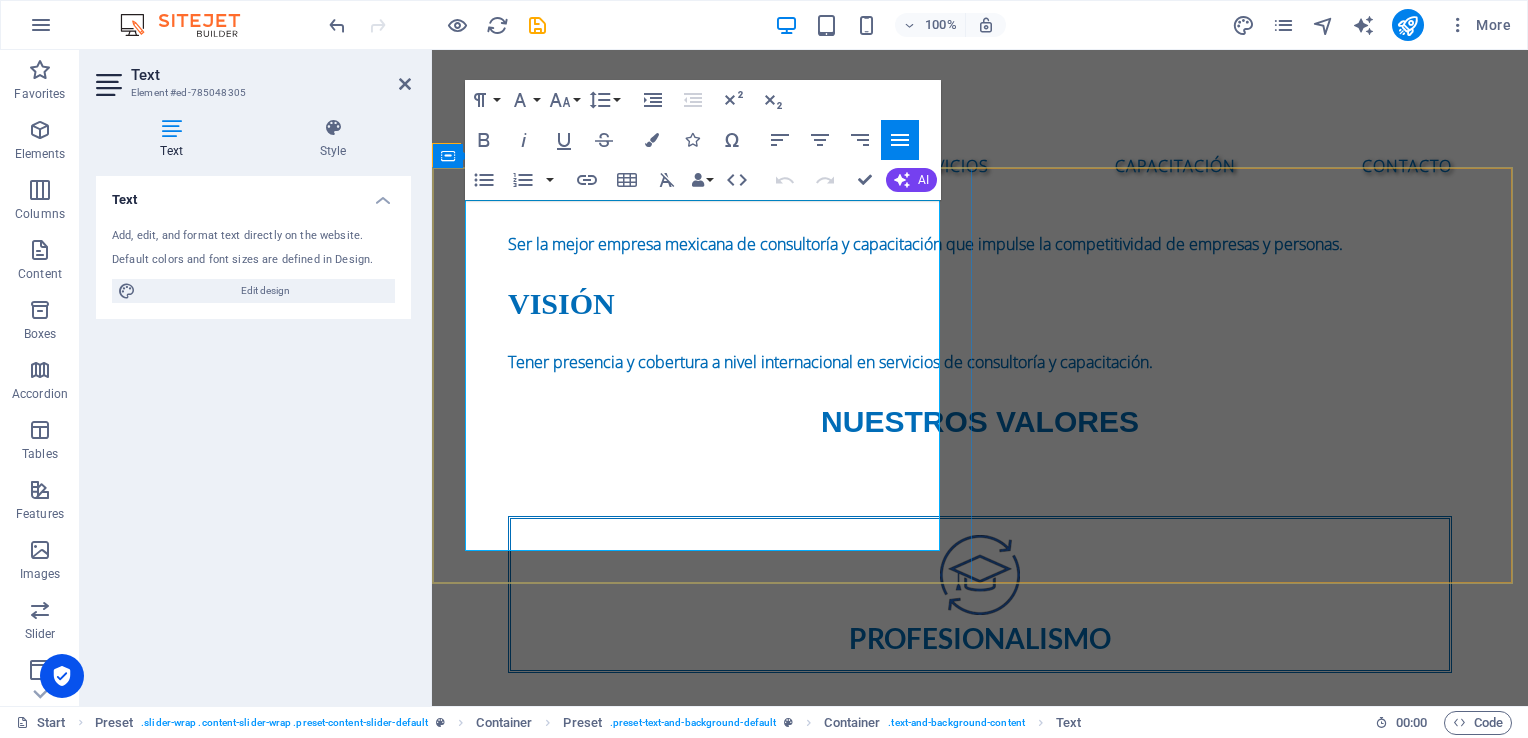 drag, startPoint x: 718, startPoint y: 541, endPoint x: 463, endPoint y: 205, distance: 421.80682 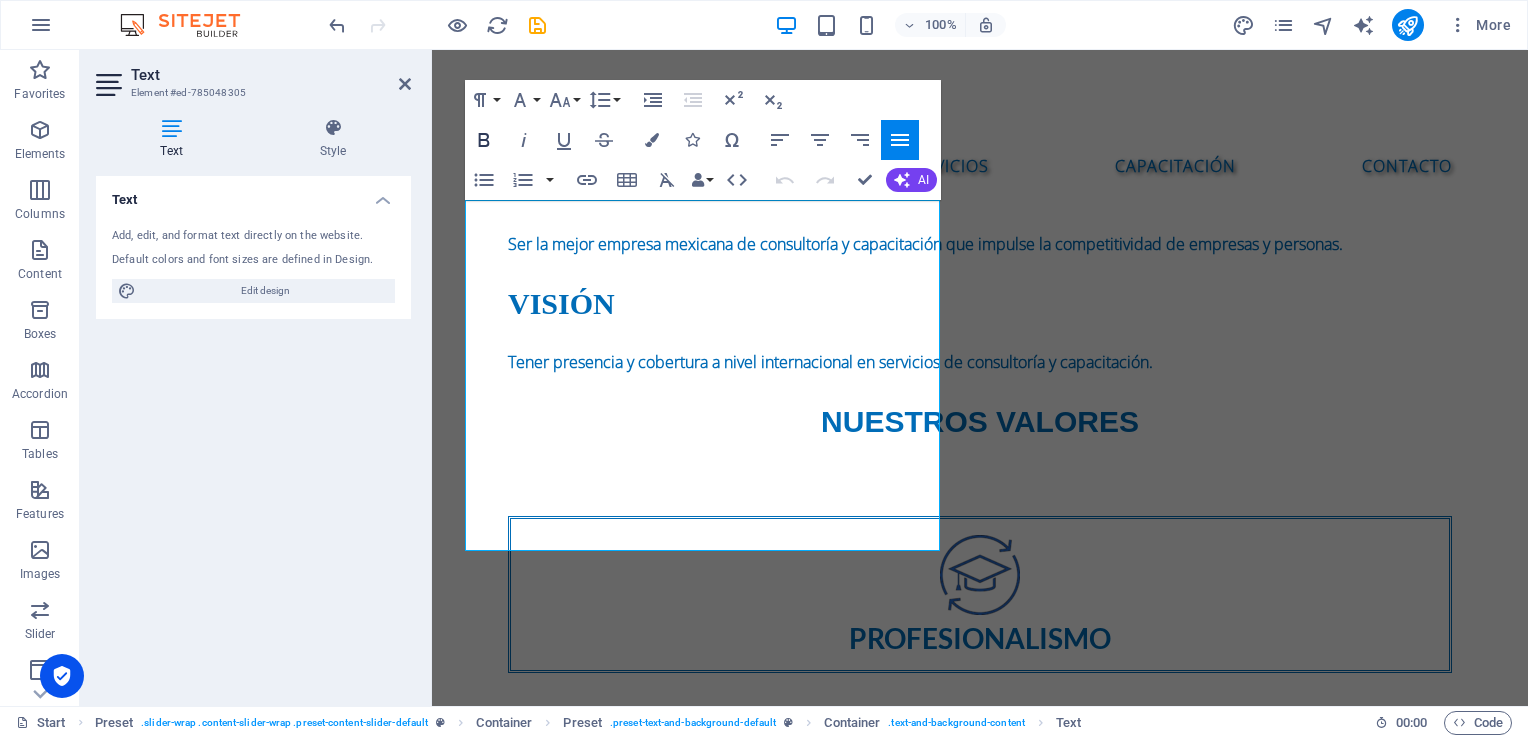 click 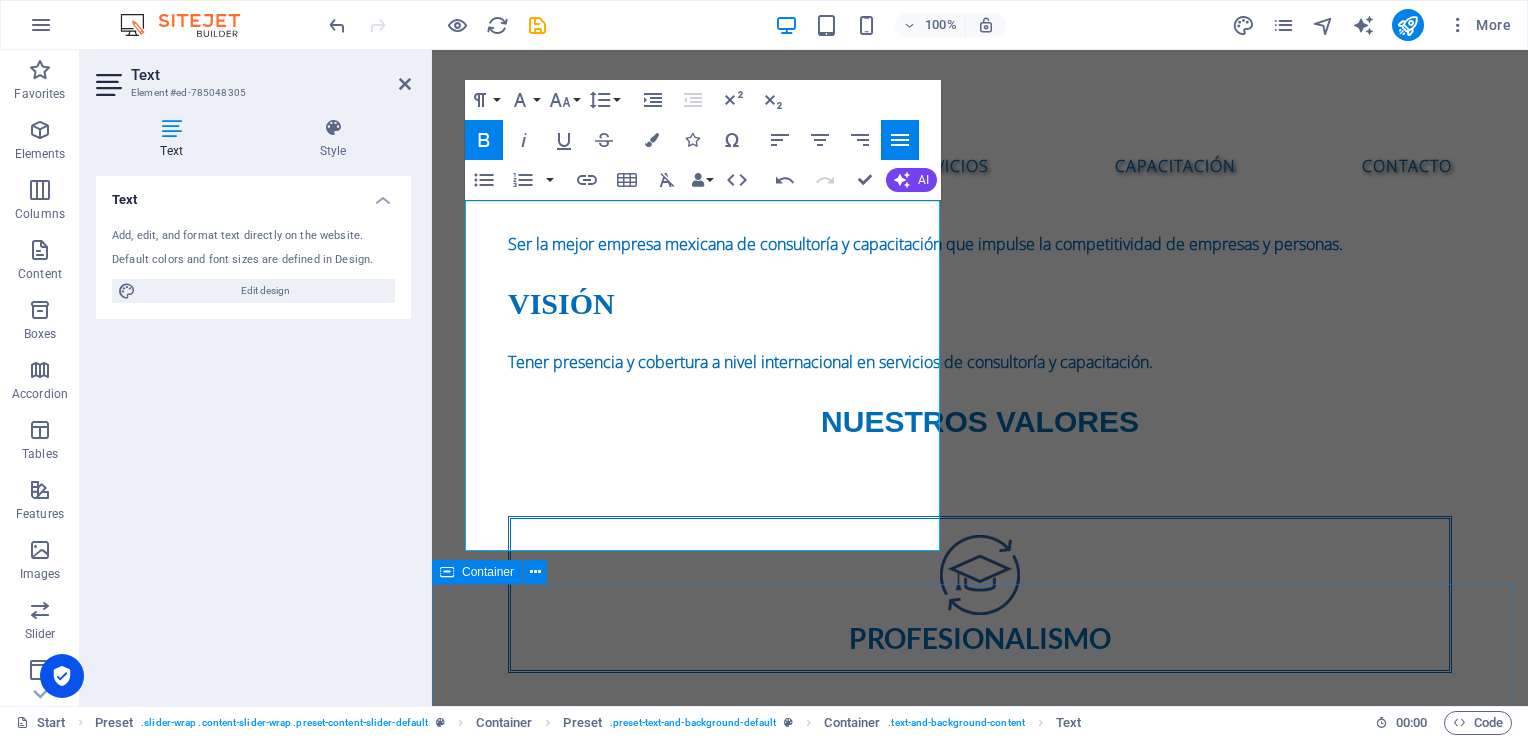 click on "SERVICIOS Lorem ipsum dolor sit amet, consetetur sadipscing elitr, sed diam nonumy eirmod tempor invidunt ut labore et dolore magna aliquyam erat, sed diam voluptua. At vero eos et accusam et justo duo dolores et ea rebum. Stet clita kasd gubergren, no sea takimata sanctus est Lorem ipsum dolor sit amet. Lorem ipsum dolor sit amet, consetetur sadipscing elitr, sed diam nonumy eirmod tempor invidunt ut labore et dolore magna aliquyam erat, sed diam voluptua. At vero eos et accusam et justo duo dolores et ea rebum. Stet clita kasd gubergren, no sea takimata sanctus est Lorem ipsum dolor sit amet.  Lorem ipsum dolor sit amet, consetetur sadipscing elitr, sed diam nonumy eirmod tempor invidunt ut labore et dolore magna aliquyam erat, sed diam voluptua. At vero eos et accusam et justo duo dolores et ea rebum. Stet clita kasd gubergren, no sea takimata sanctus est Lorem ipsum dolor sit amet. Ground shipping Lorem ipsum dolor sit amet, consectetur adipisicing elit. Veritatis, dolorem!   Read more Air shipping" at bounding box center (980, 3362) 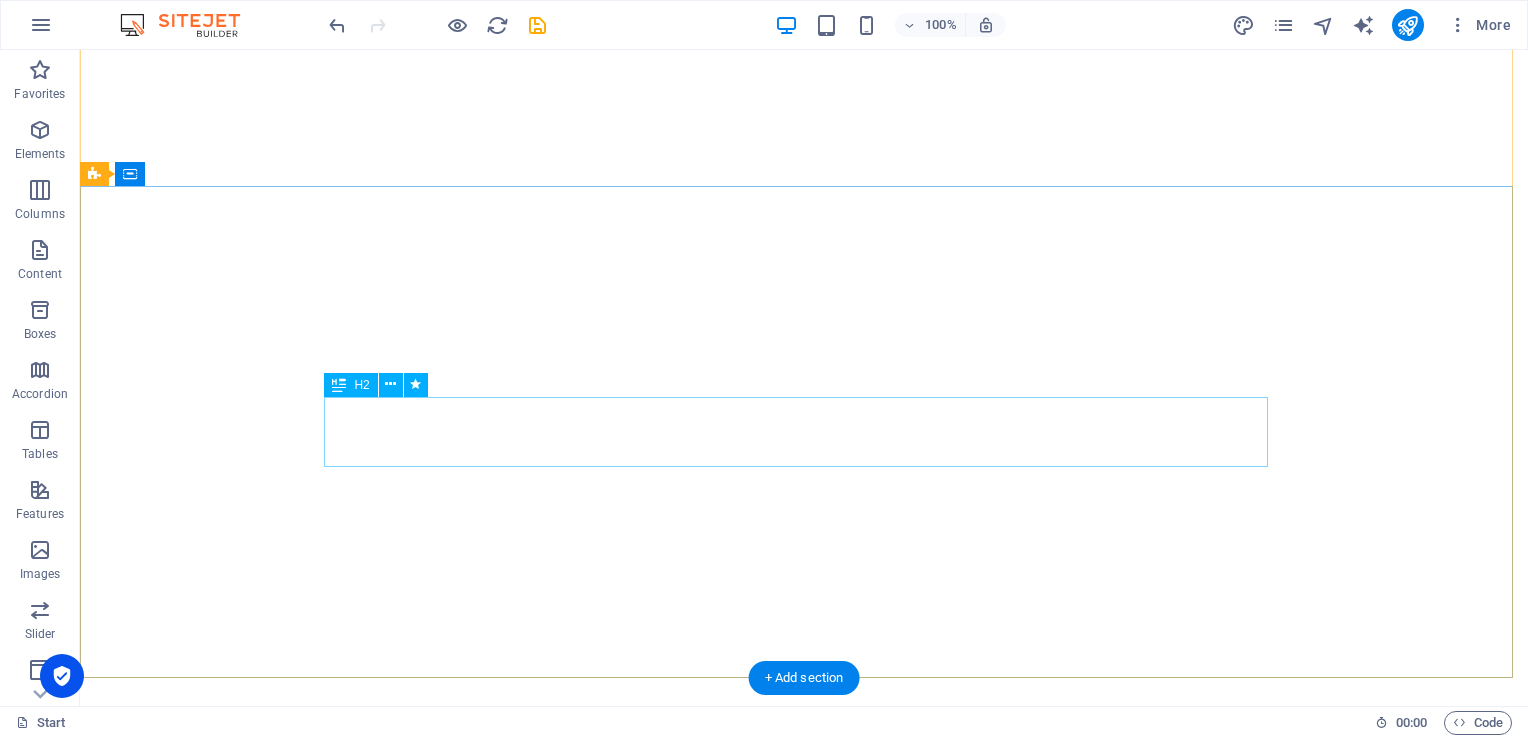 scroll, scrollTop: 0, scrollLeft: 0, axis: both 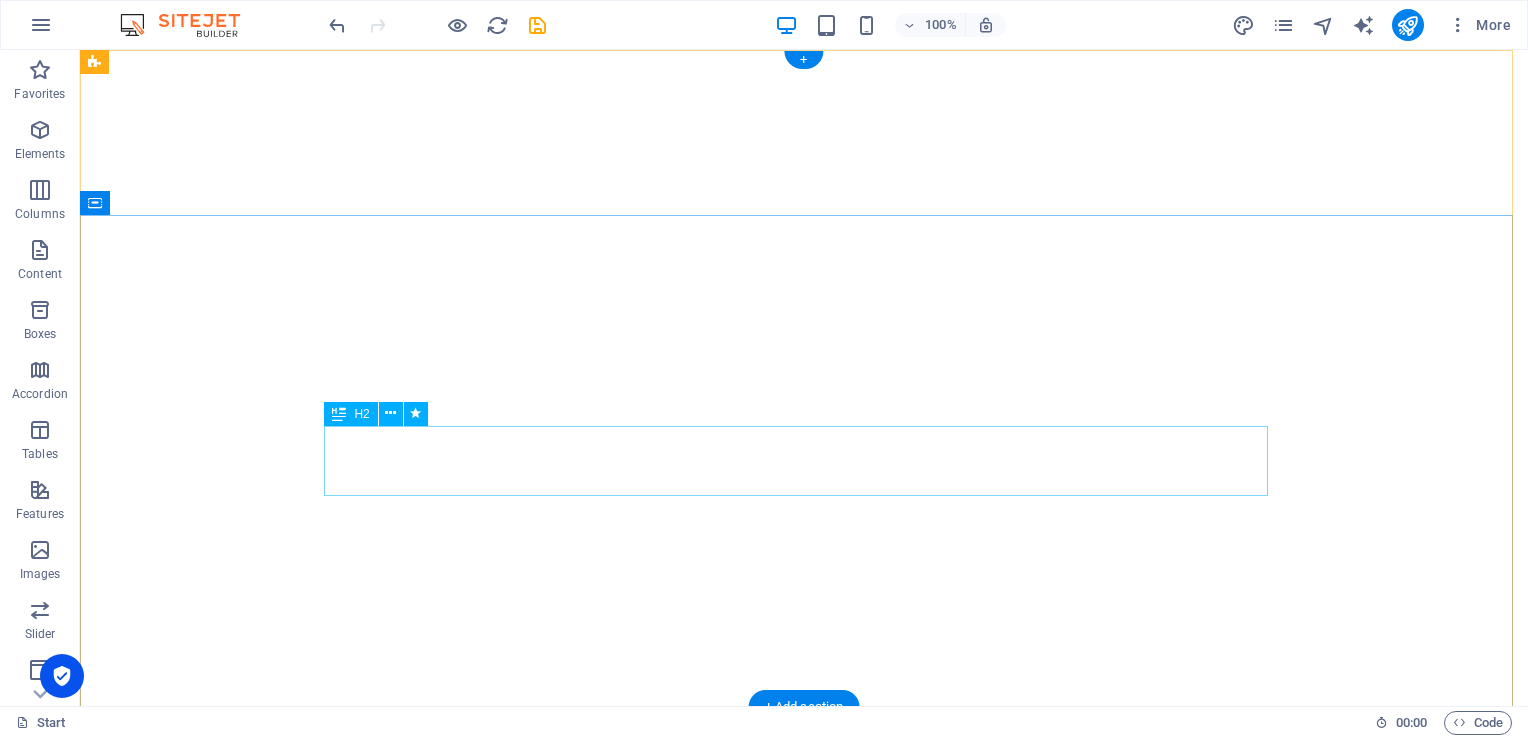 click on "INTELIGENCIA PARA MEJORAR" at bounding box center (804, 1203) 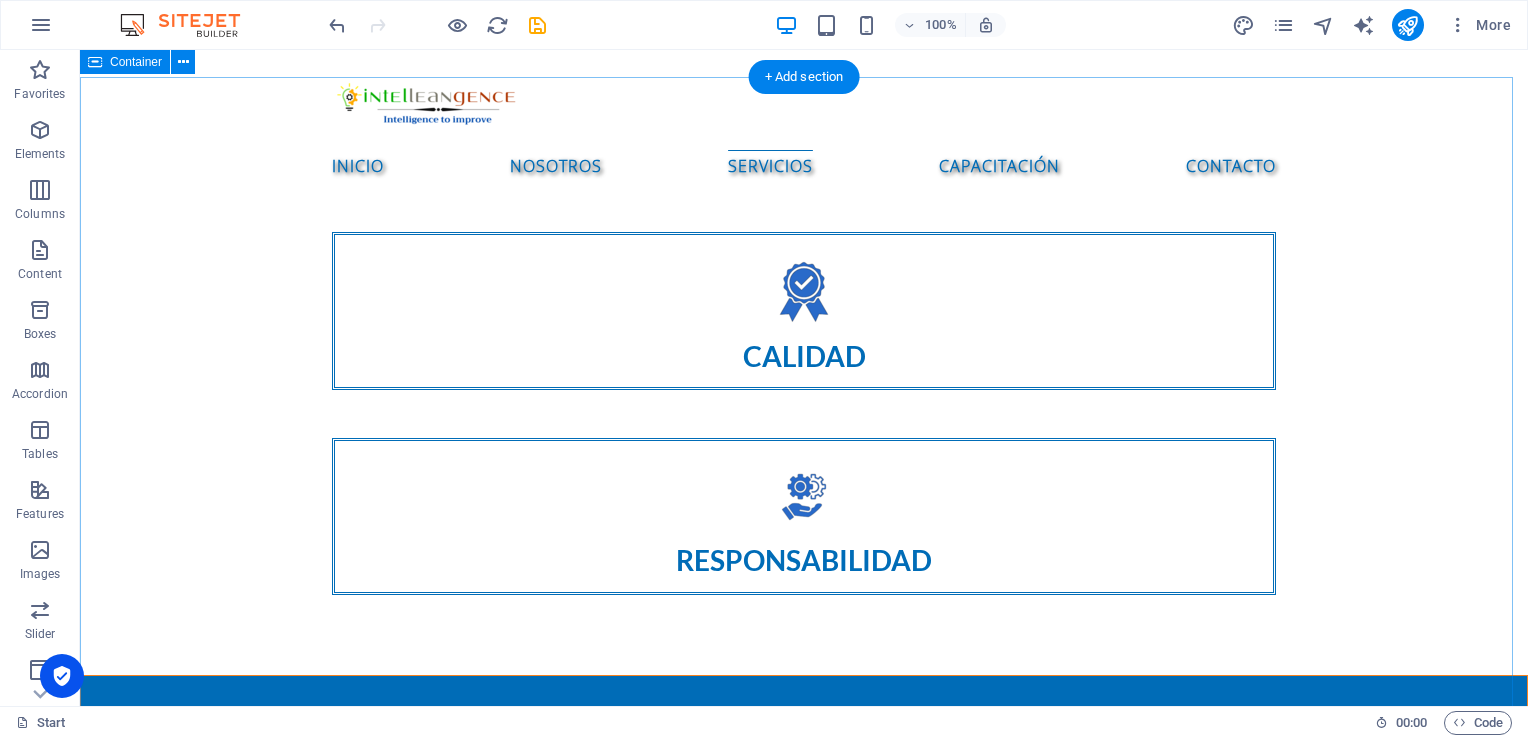 scroll, scrollTop: 1800, scrollLeft: 0, axis: vertical 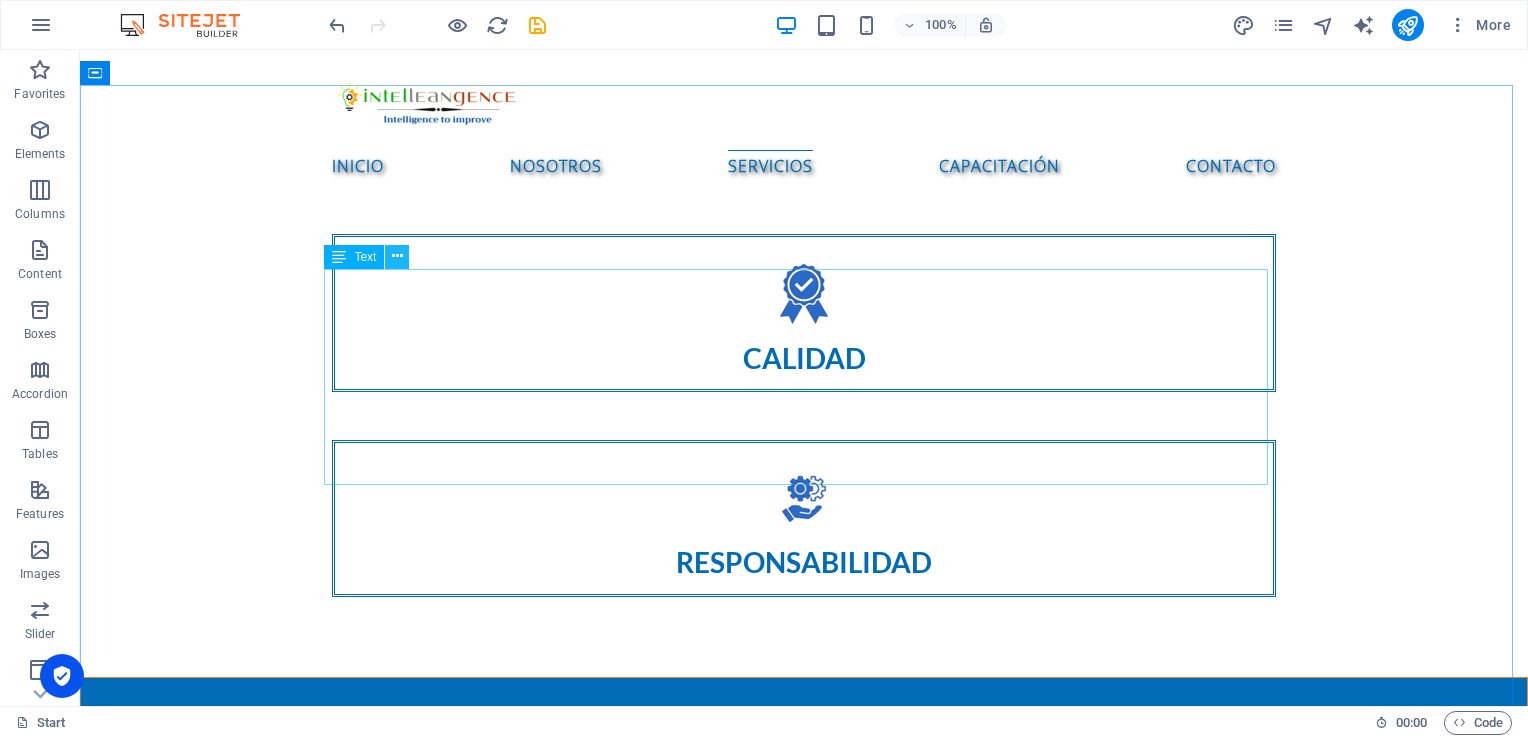 click at bounding box center [397, 256] 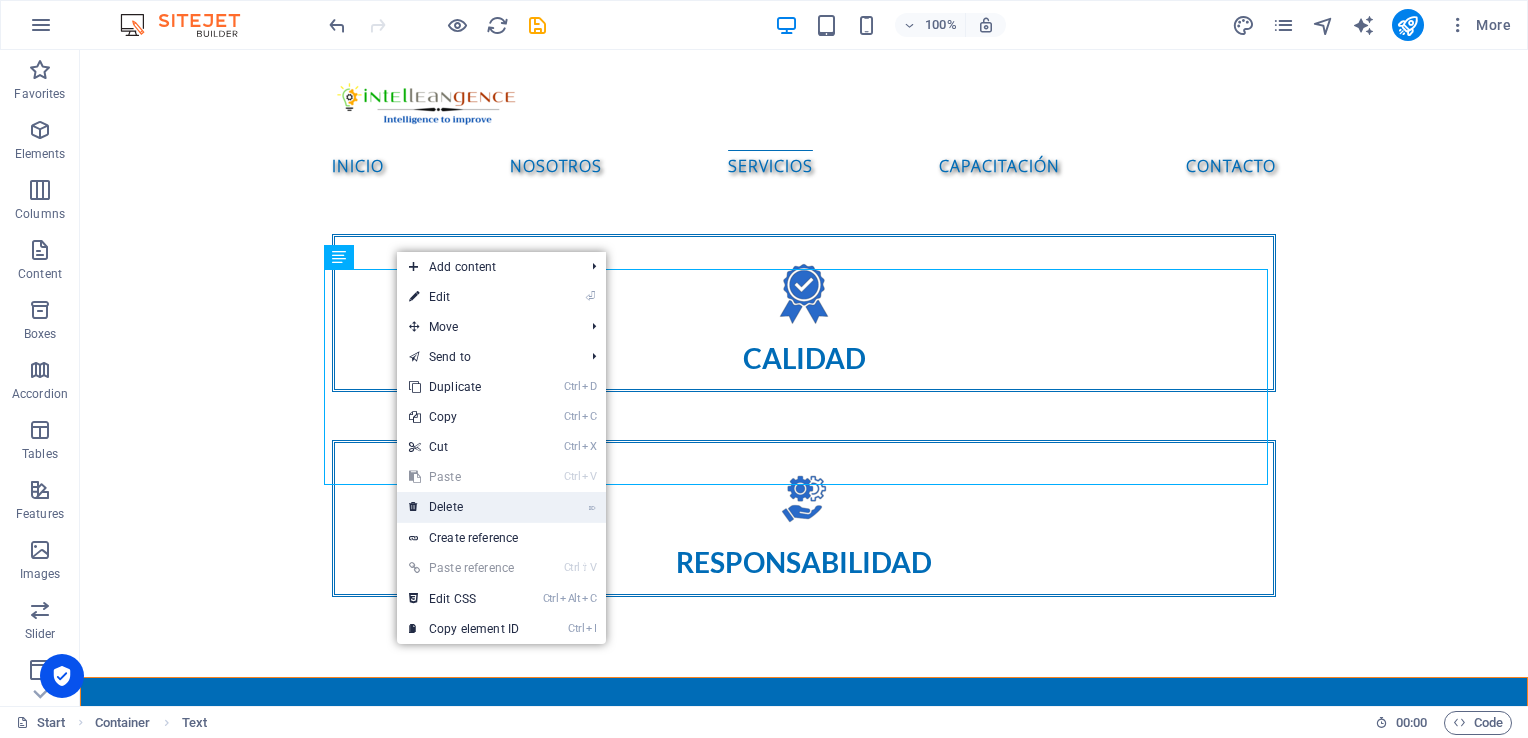 click on "⌦  Delete" at bounding box center (464, 507) 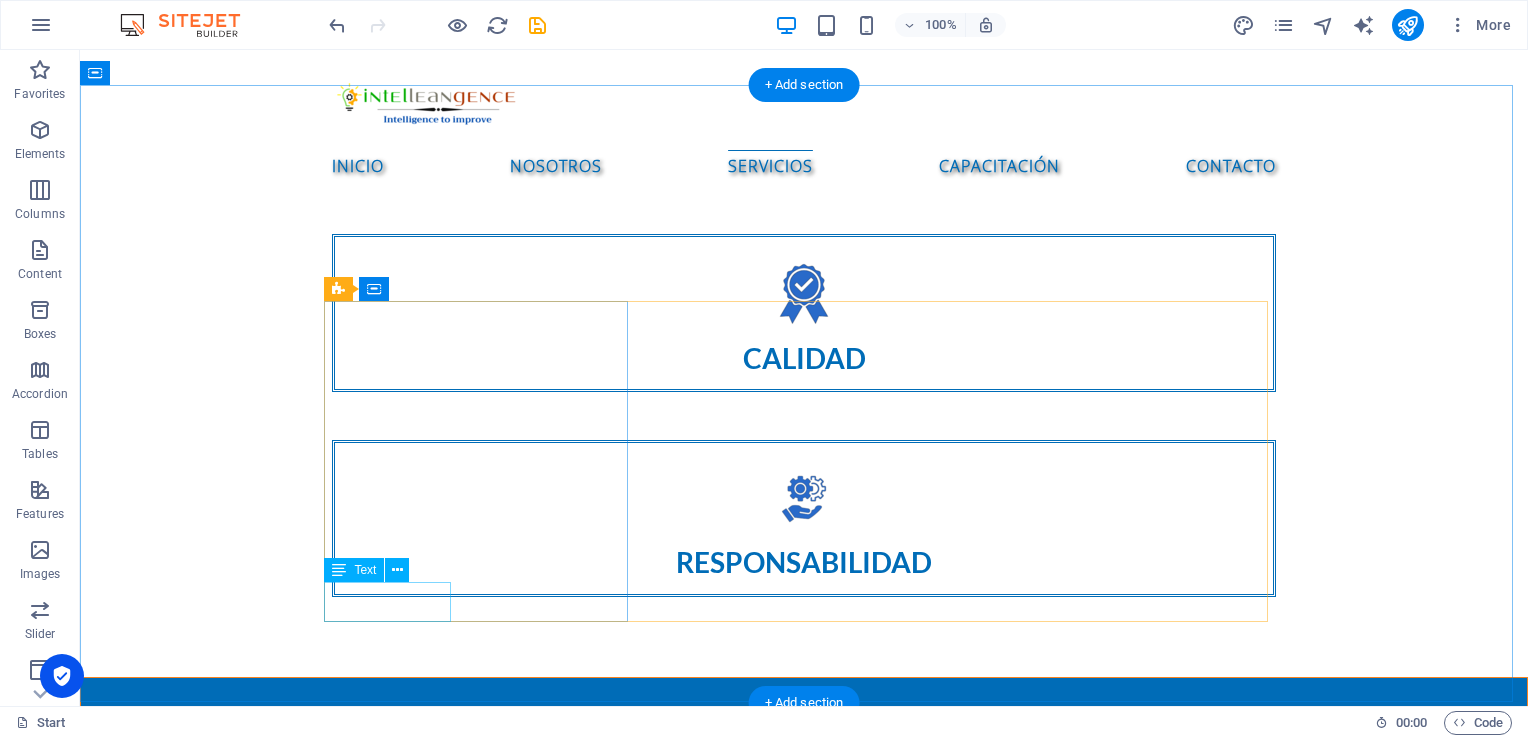 click on "Read more" at bounding box center [387, -1114] 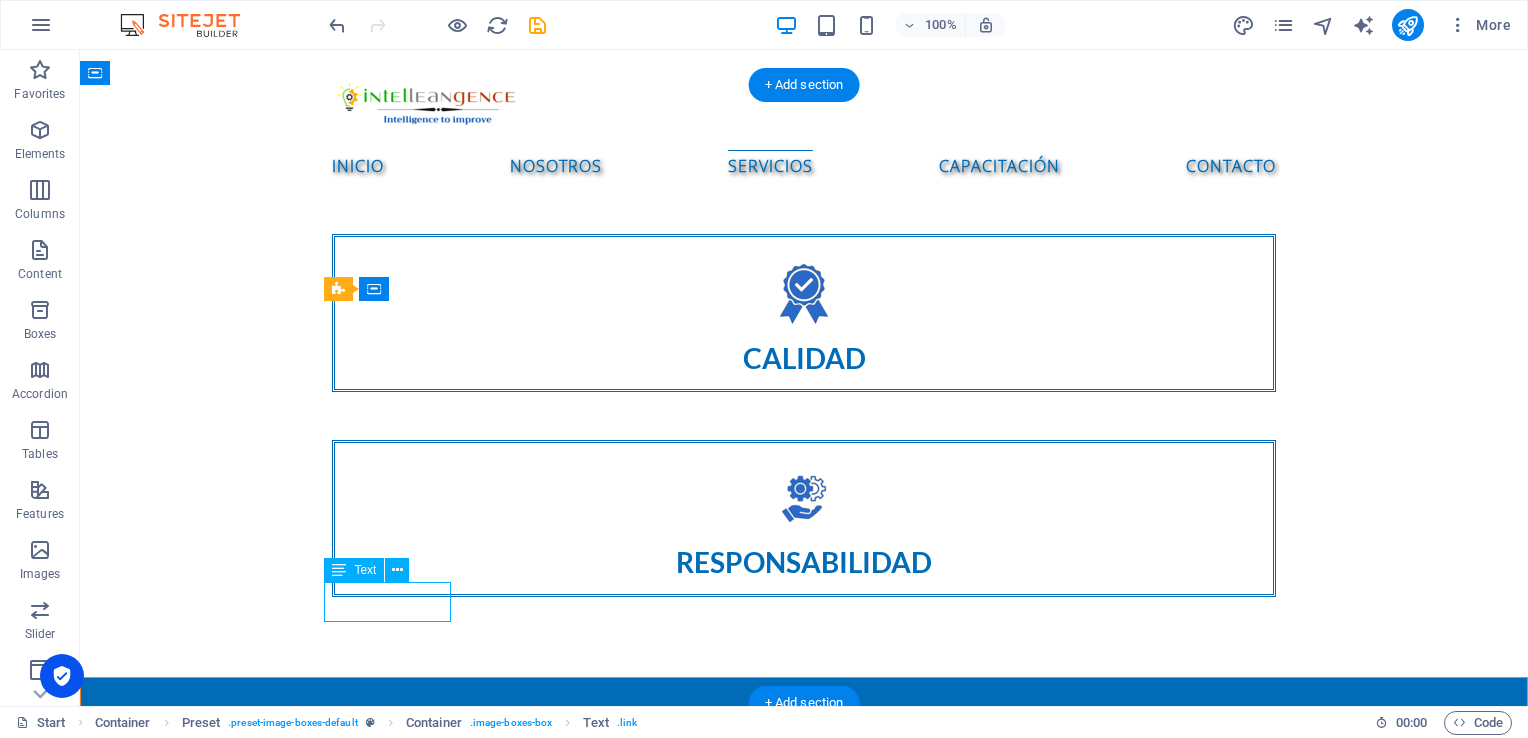 click on "Read more" at bounding box center (387, -1114) 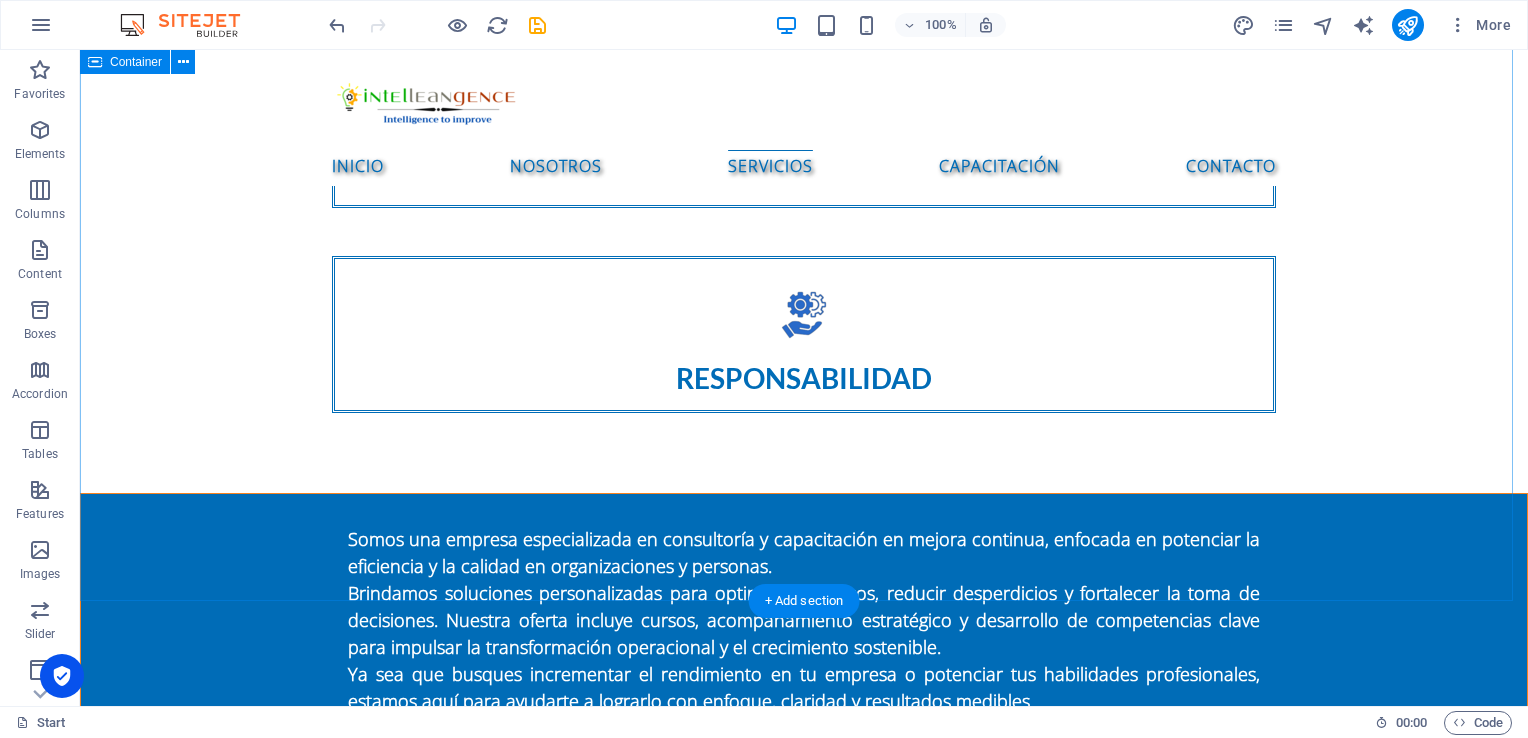 scroll, scrollTop: 1988, scrollLeft: 0, axis: vertical 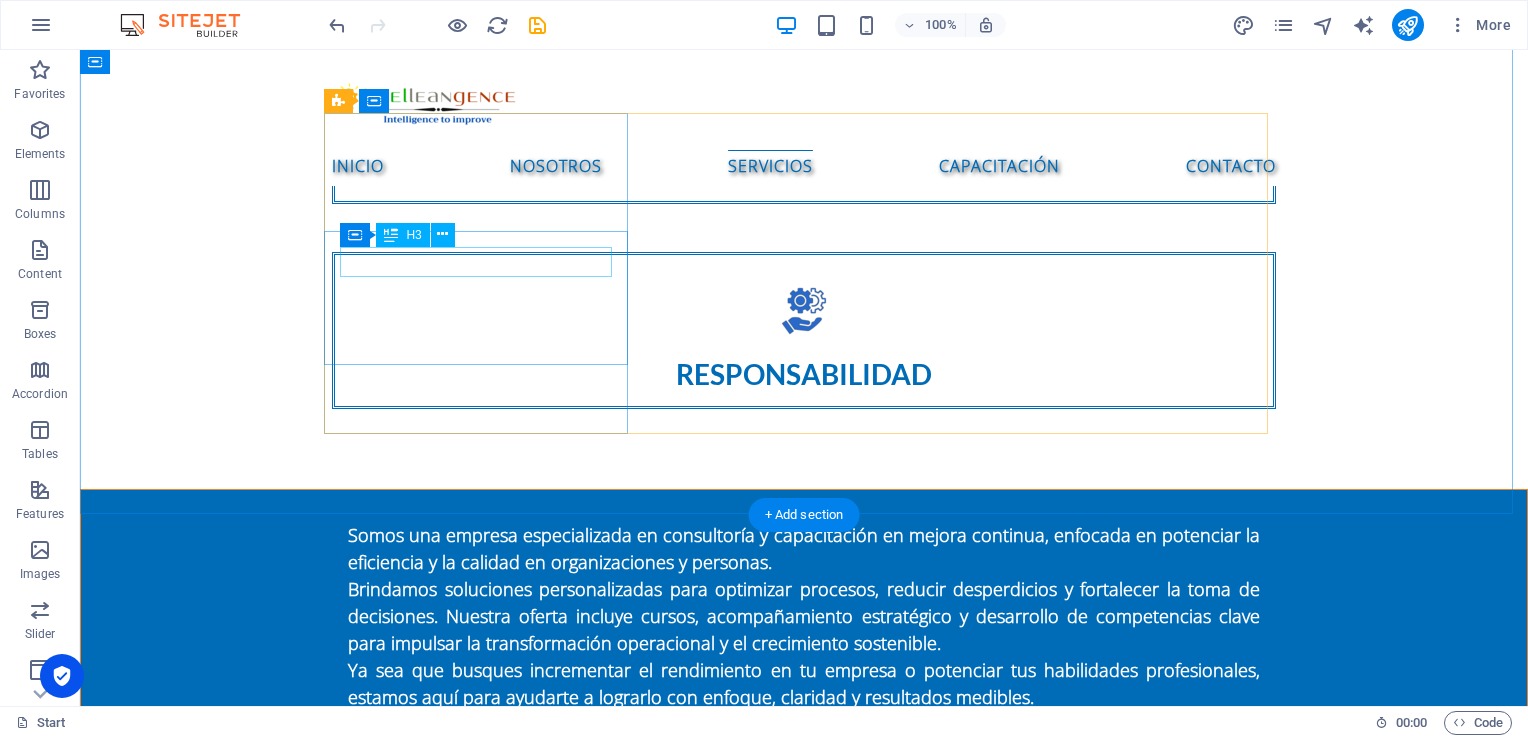 click on "Ground shipping" at bounding box center (804, 2172) 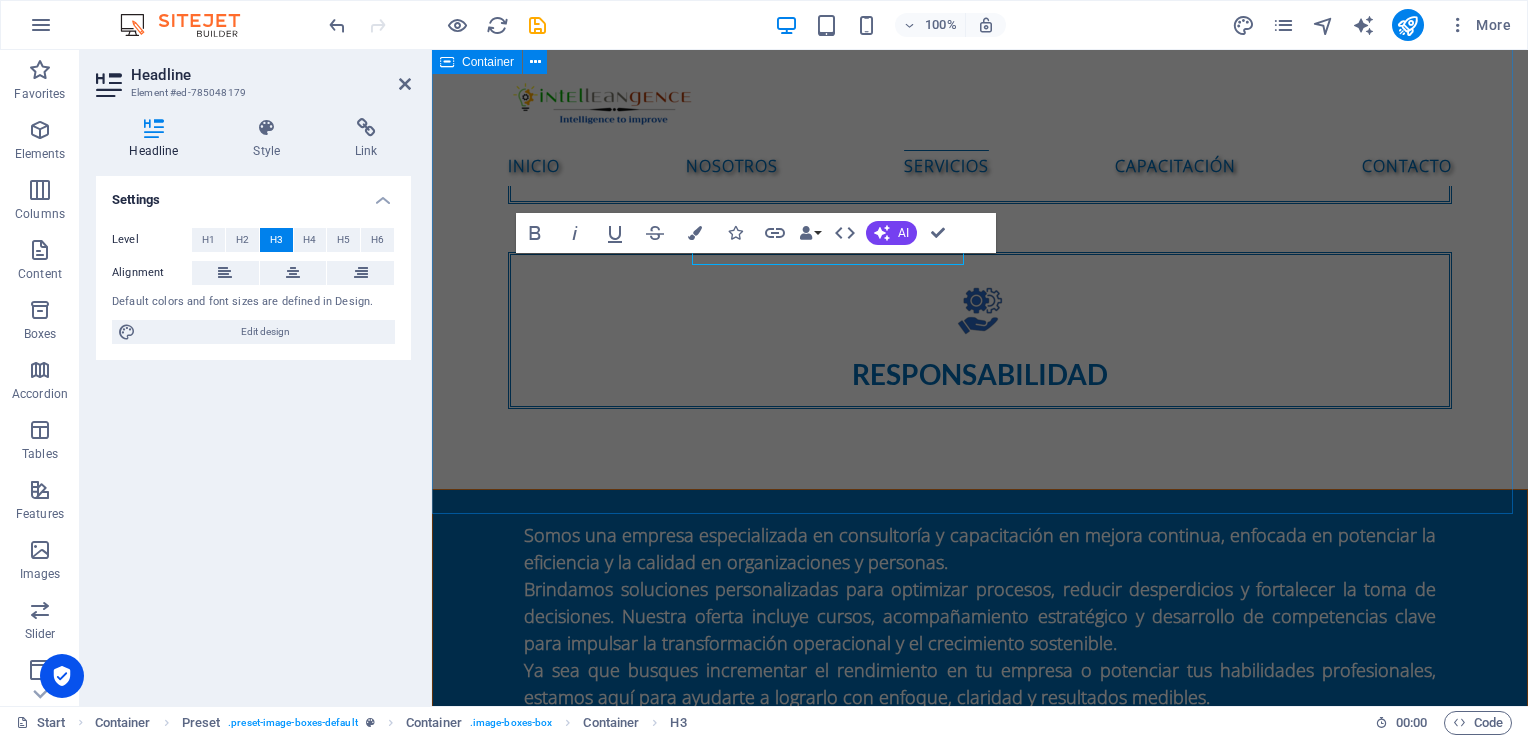 scroll, scrollTop: 2000, scrollLeft: 0, axis: vertical 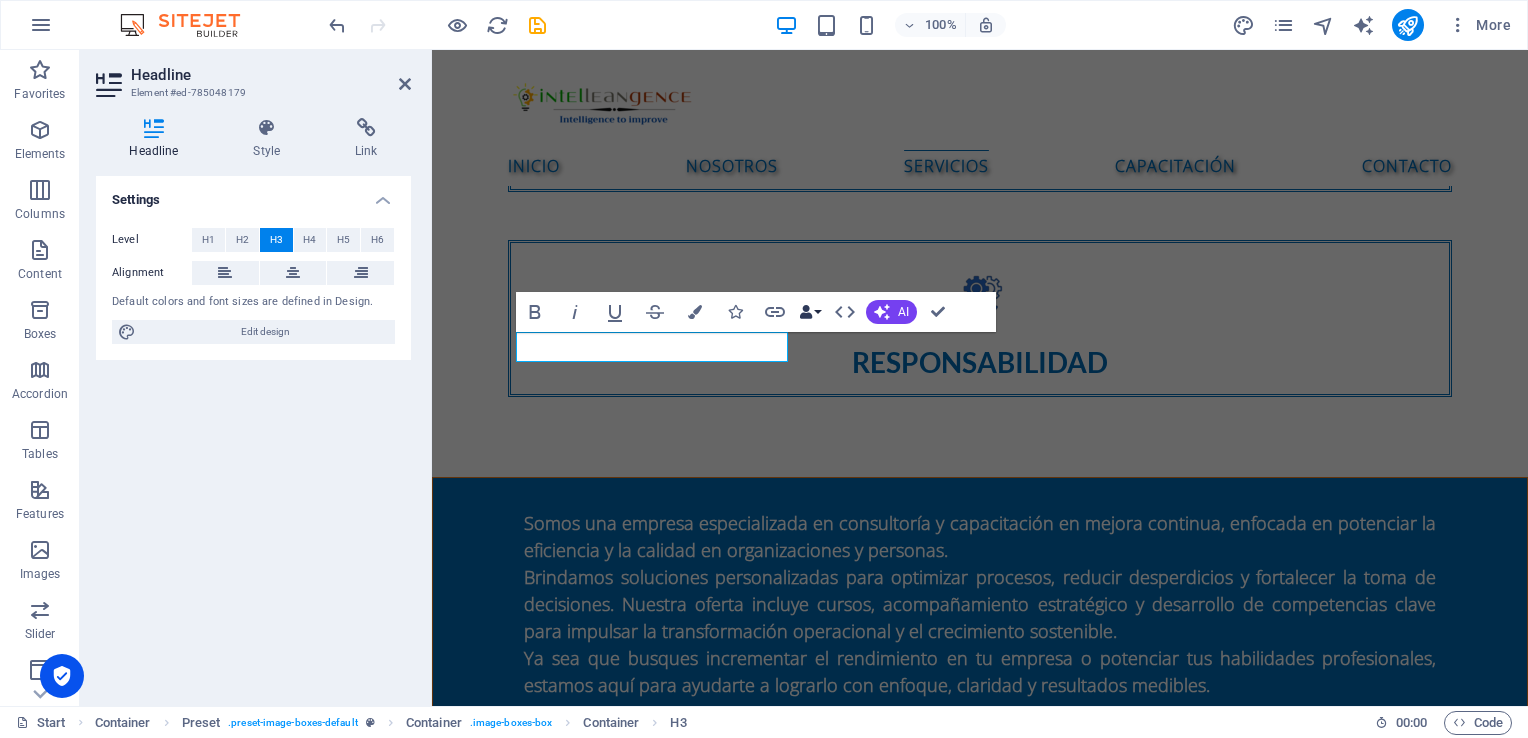 type 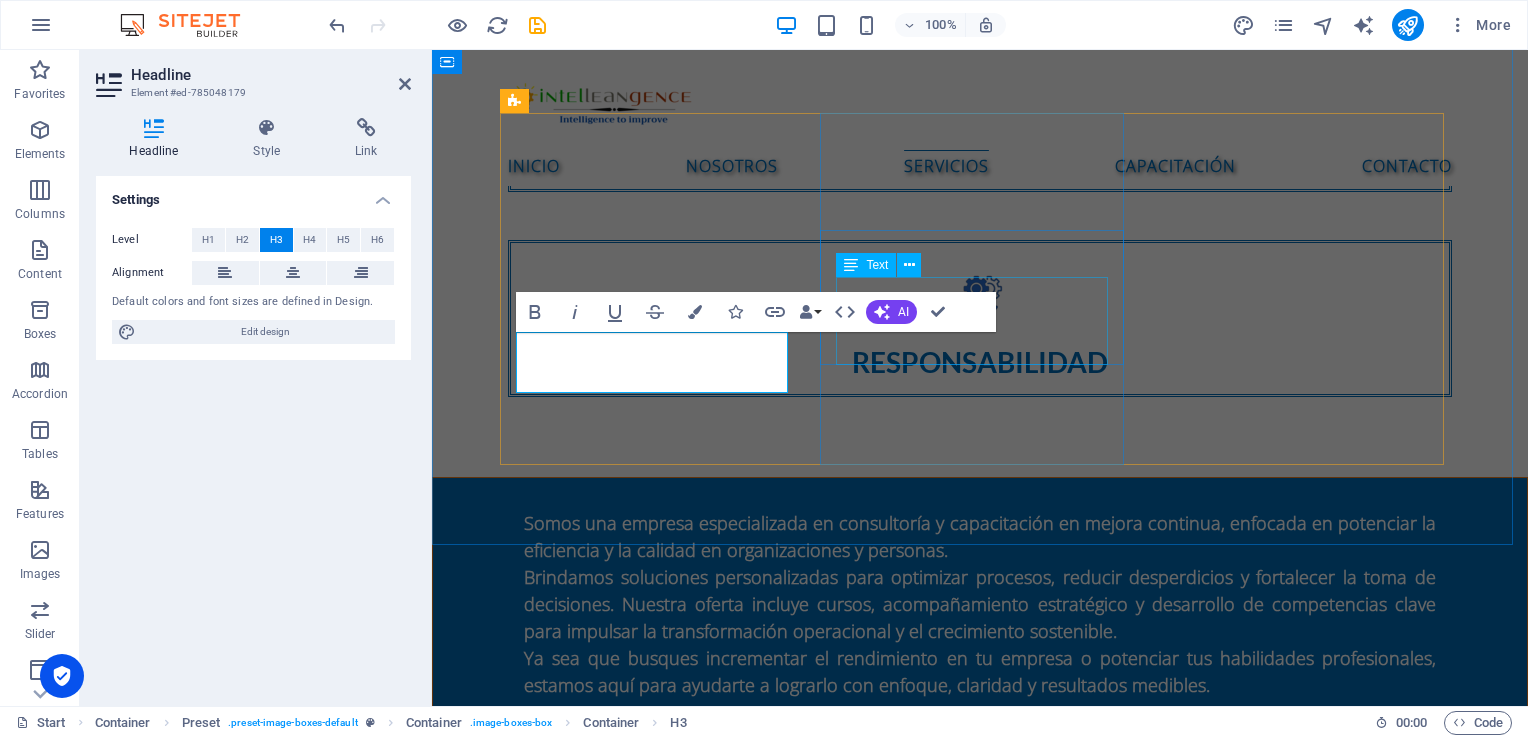 click on "Lorem ipsum dolor sit amet, consectetur adipisicing elit. Veritatis, dolorem!" at bounding box center (980, 2706) 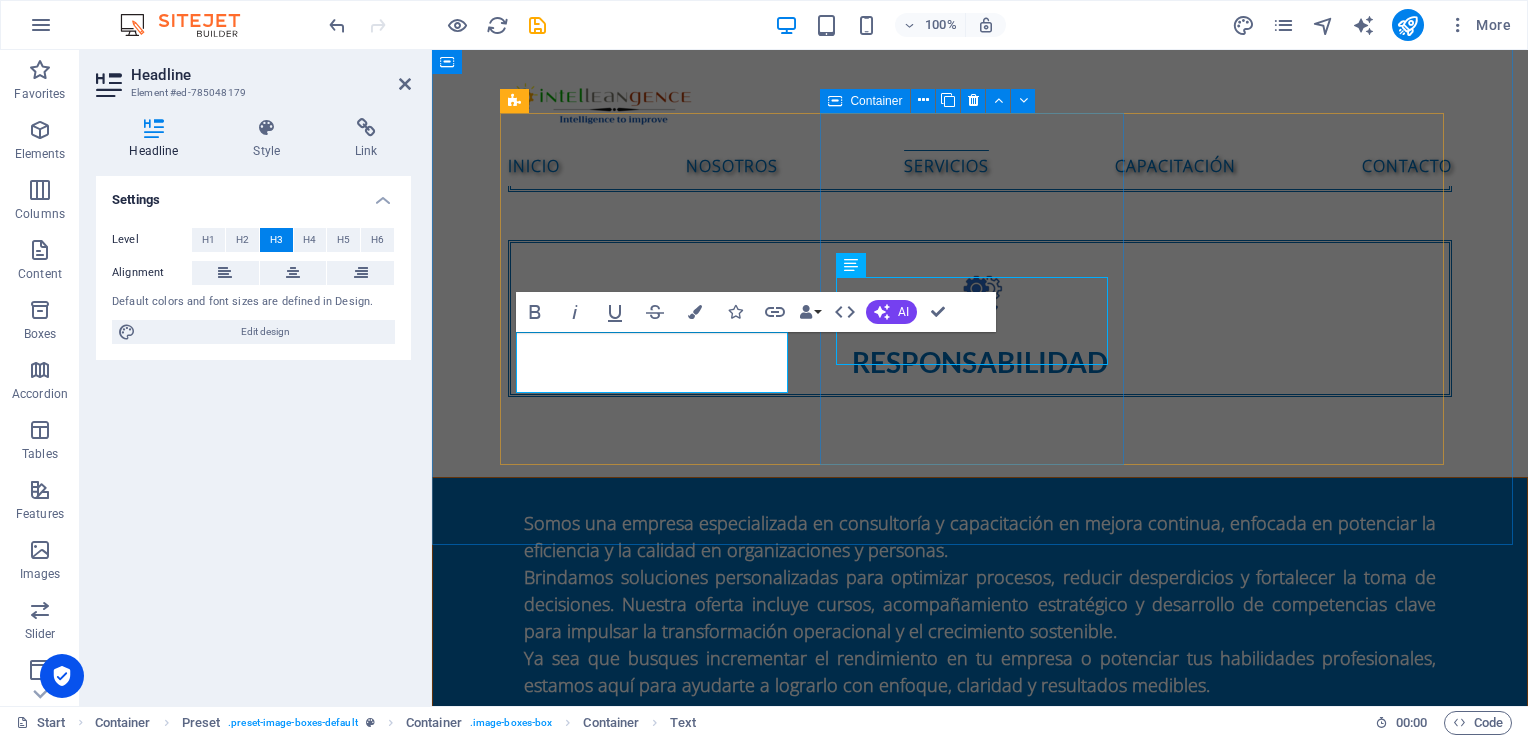 scroll, scrollTop: 1988, scrollLeft: 0, axis: vertical 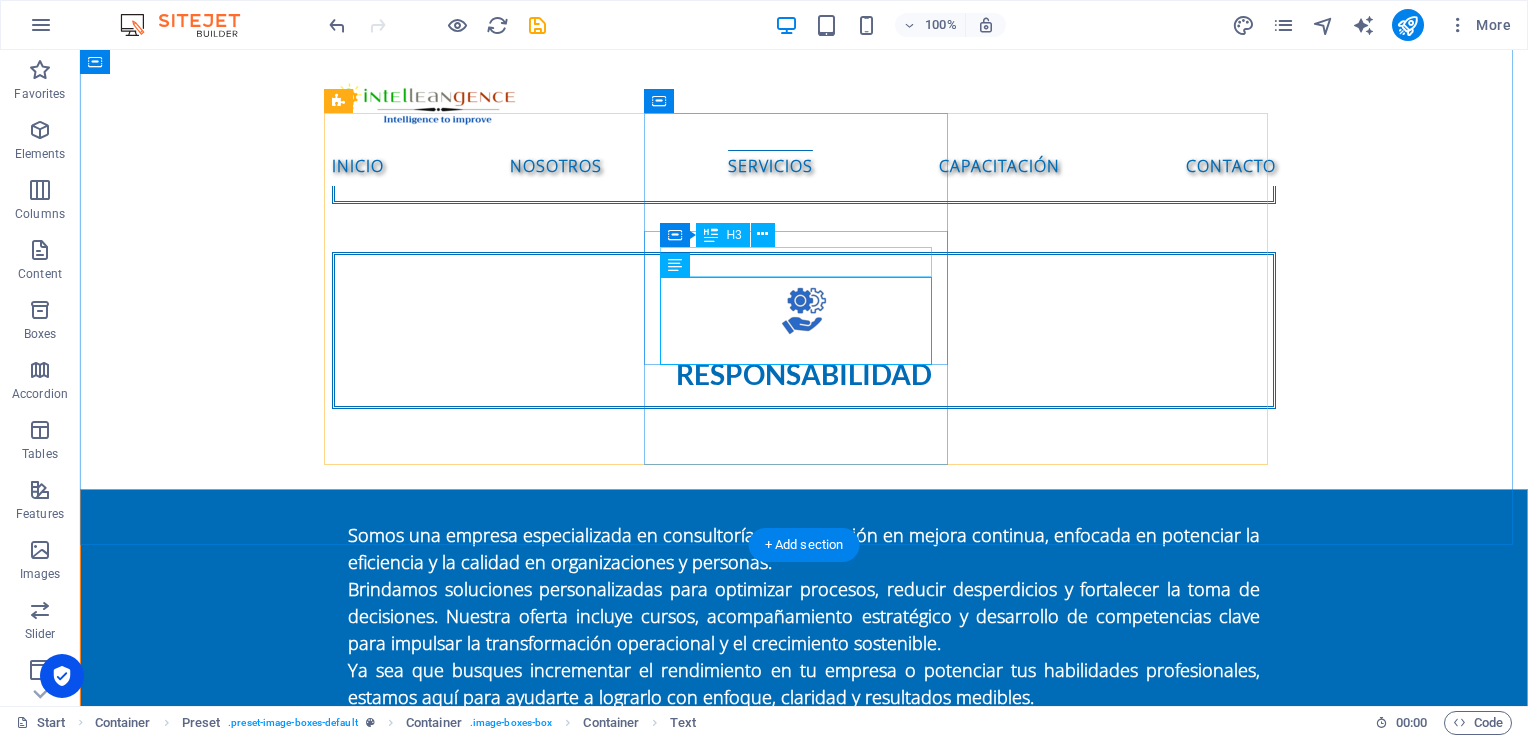 click on "Air shipping" at bounding box center [804, 2880] 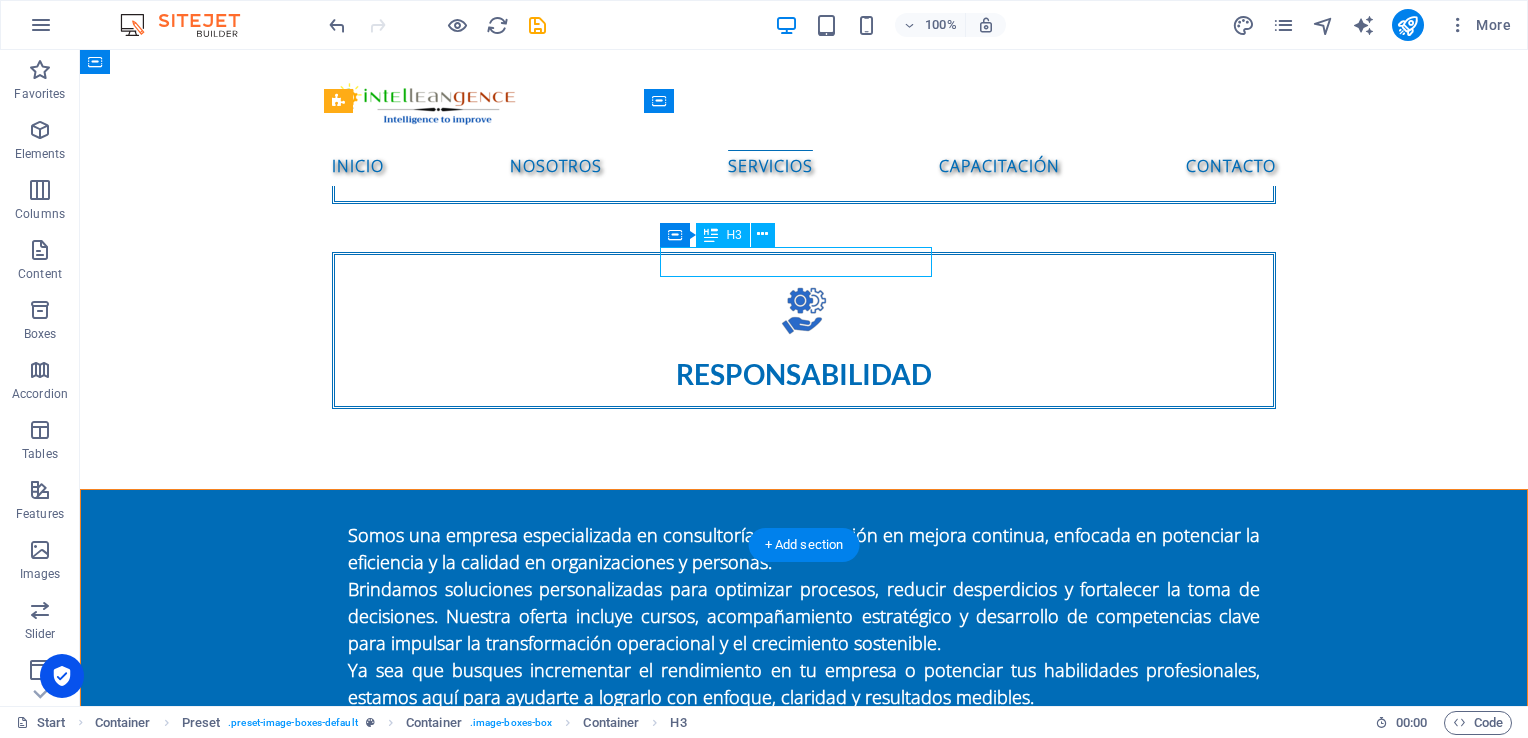 click on "Air shipping" at bounding box center [804, 2880] 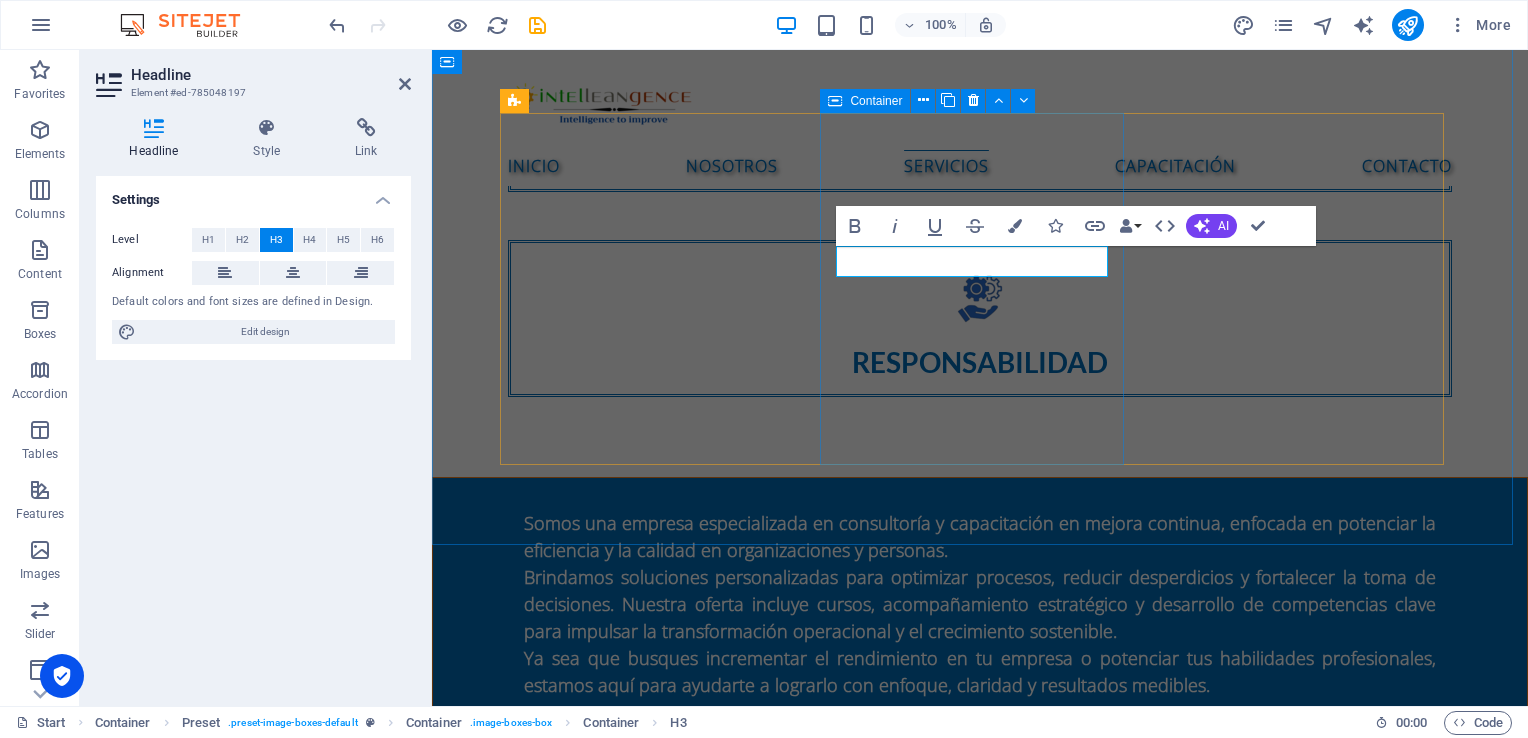 type 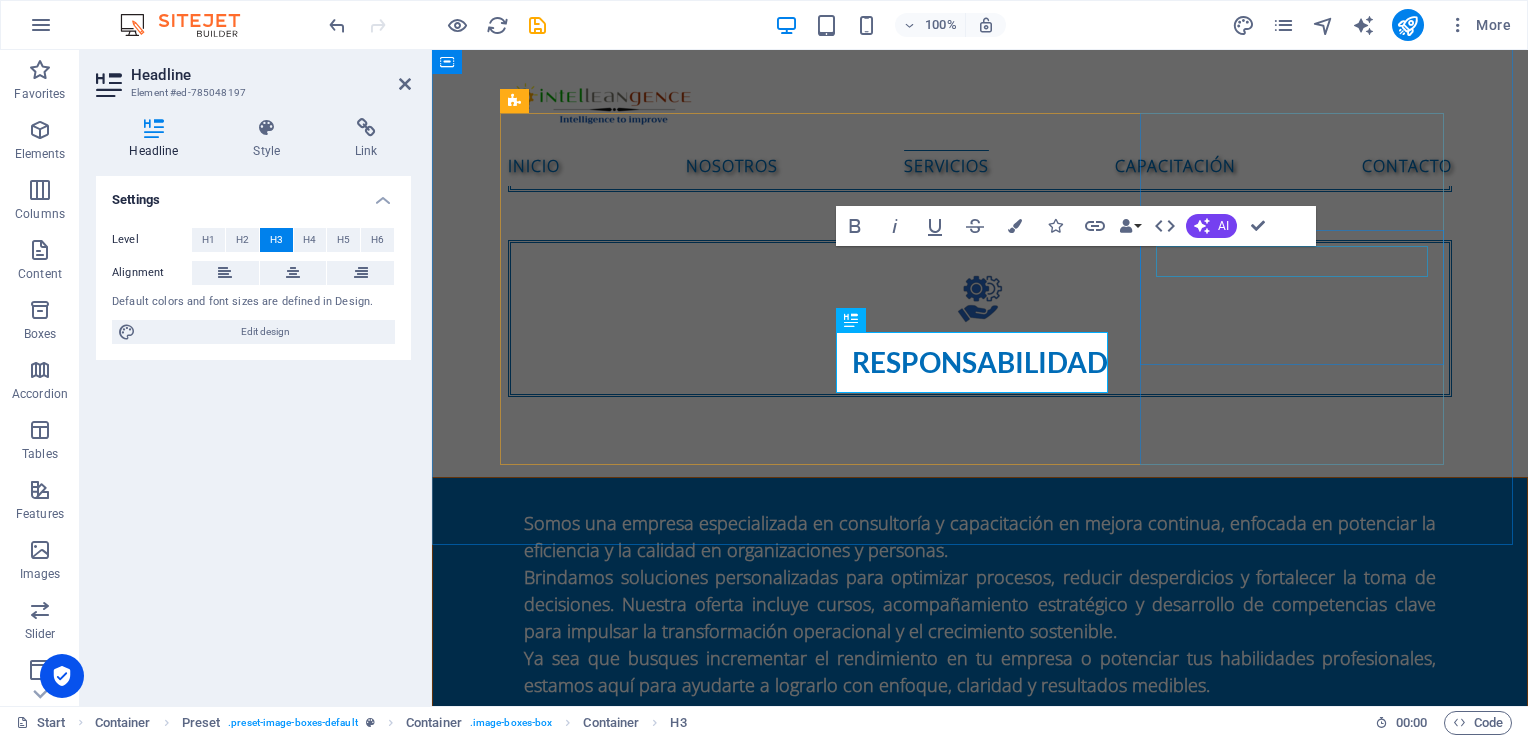 click on "Sea delivery" at bounding box center [980, 3379] 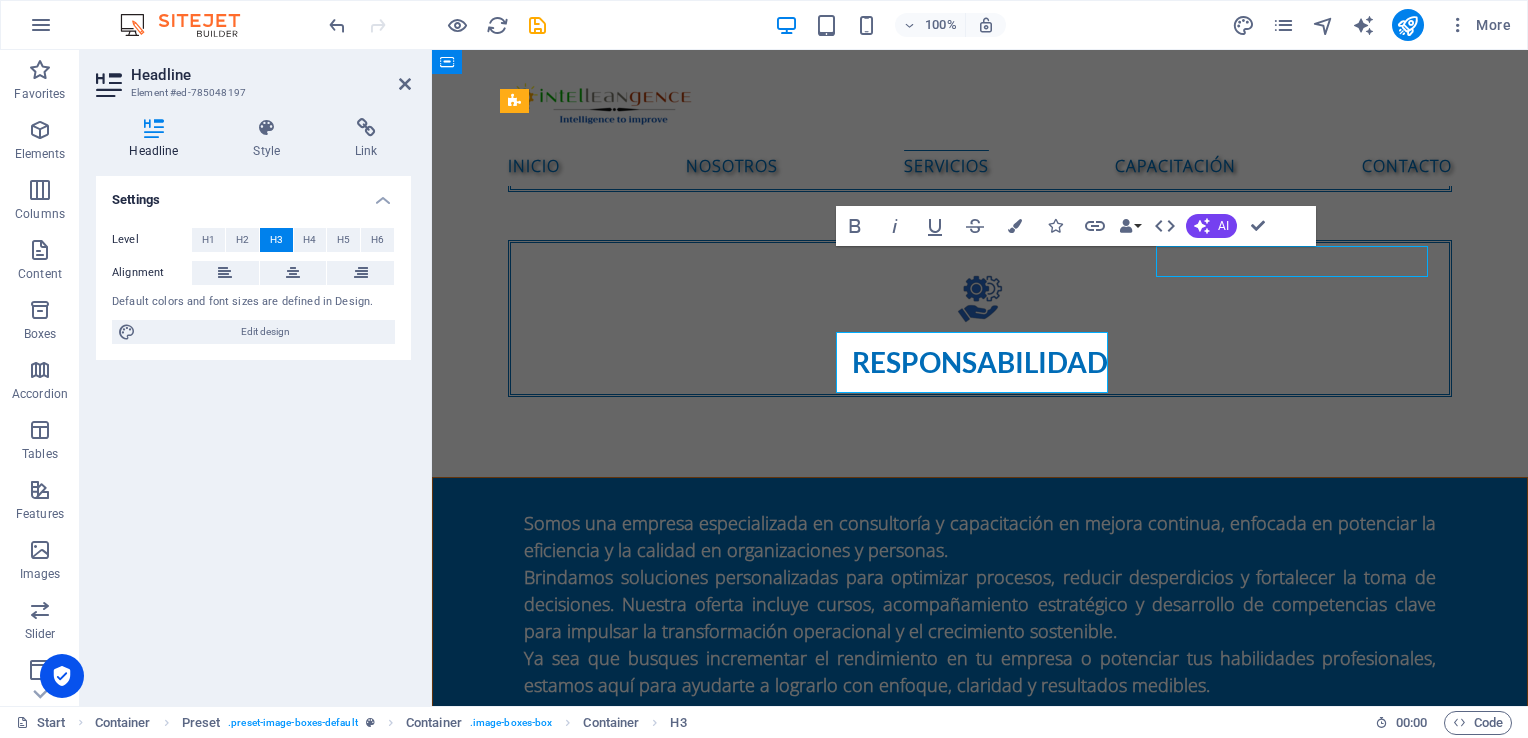 click on "Sea delivery" at bounding box center [980, 3379] 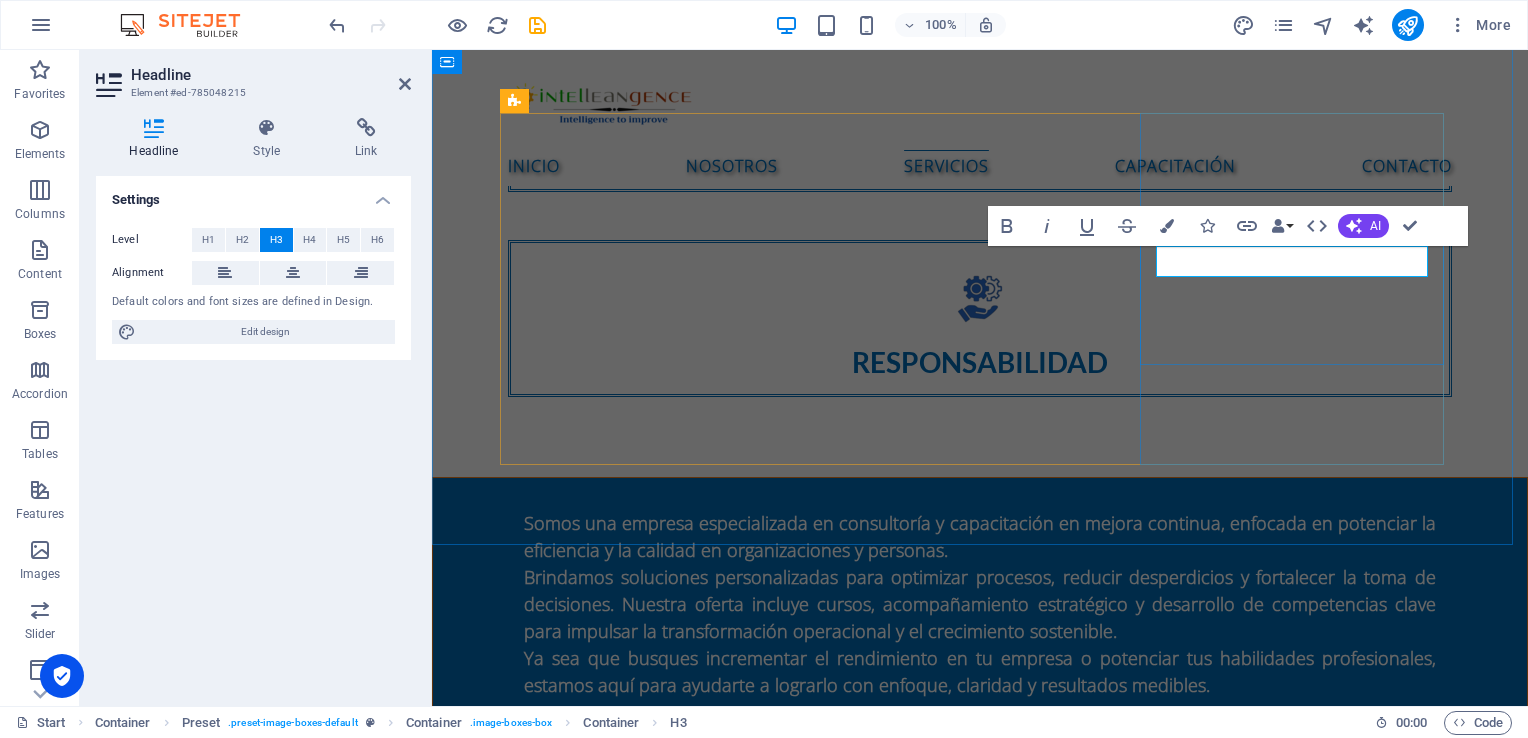 type 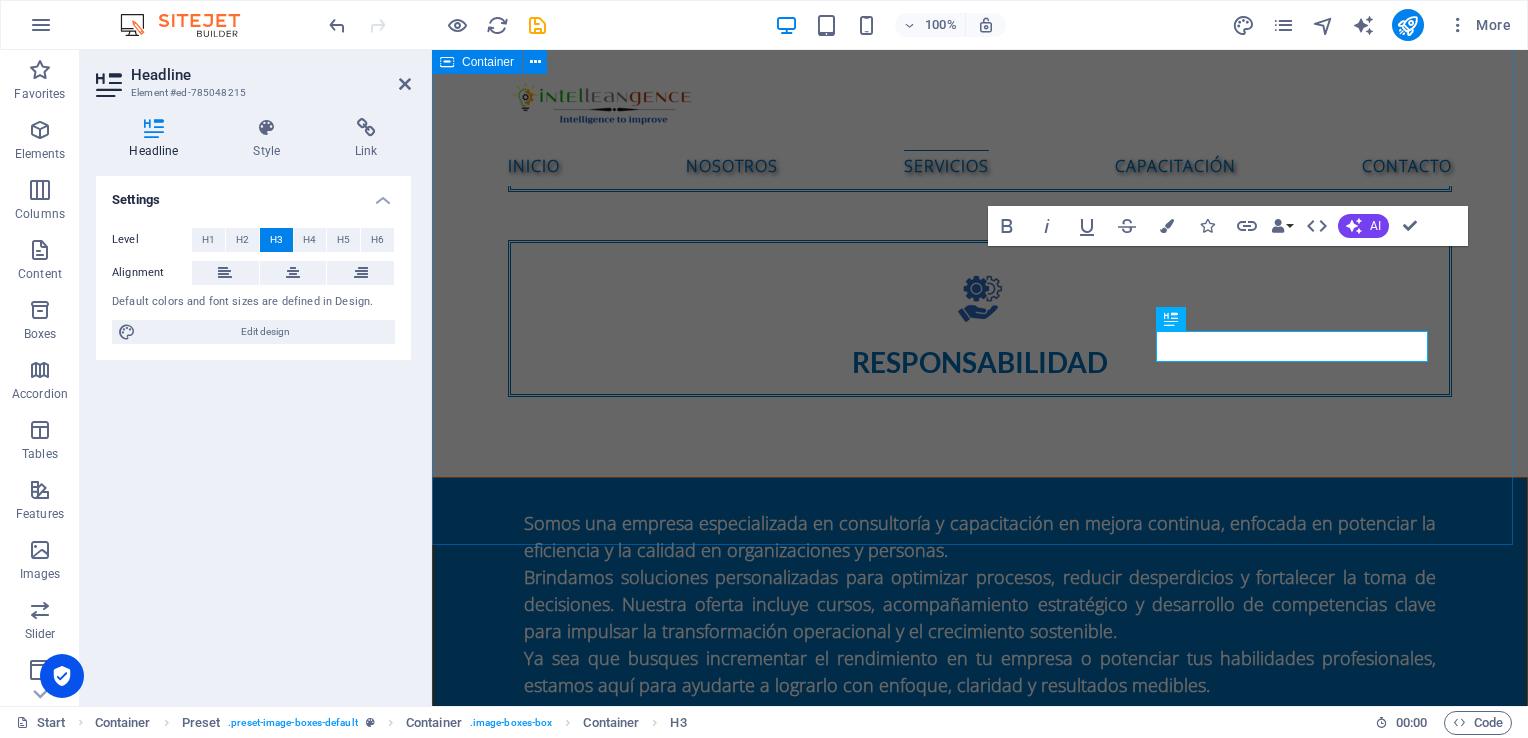 click on "SERVICIOS Consultoría de mejora de procesos Lorem ipsum dolor sit amet, consectetur adipisicing elit. Veritatis, dolorem!   Read more Manuales de procedimientos Lorem ipsum dolor sit amet, consectetur adipisicing elit. Veritatis, dolorem!   Read more Capacitación Lorem ipsum dolor sit amet, consectetur adipisicing elit. Veritatis, dolorem!   Read more" at bounding box center [980, 2555] 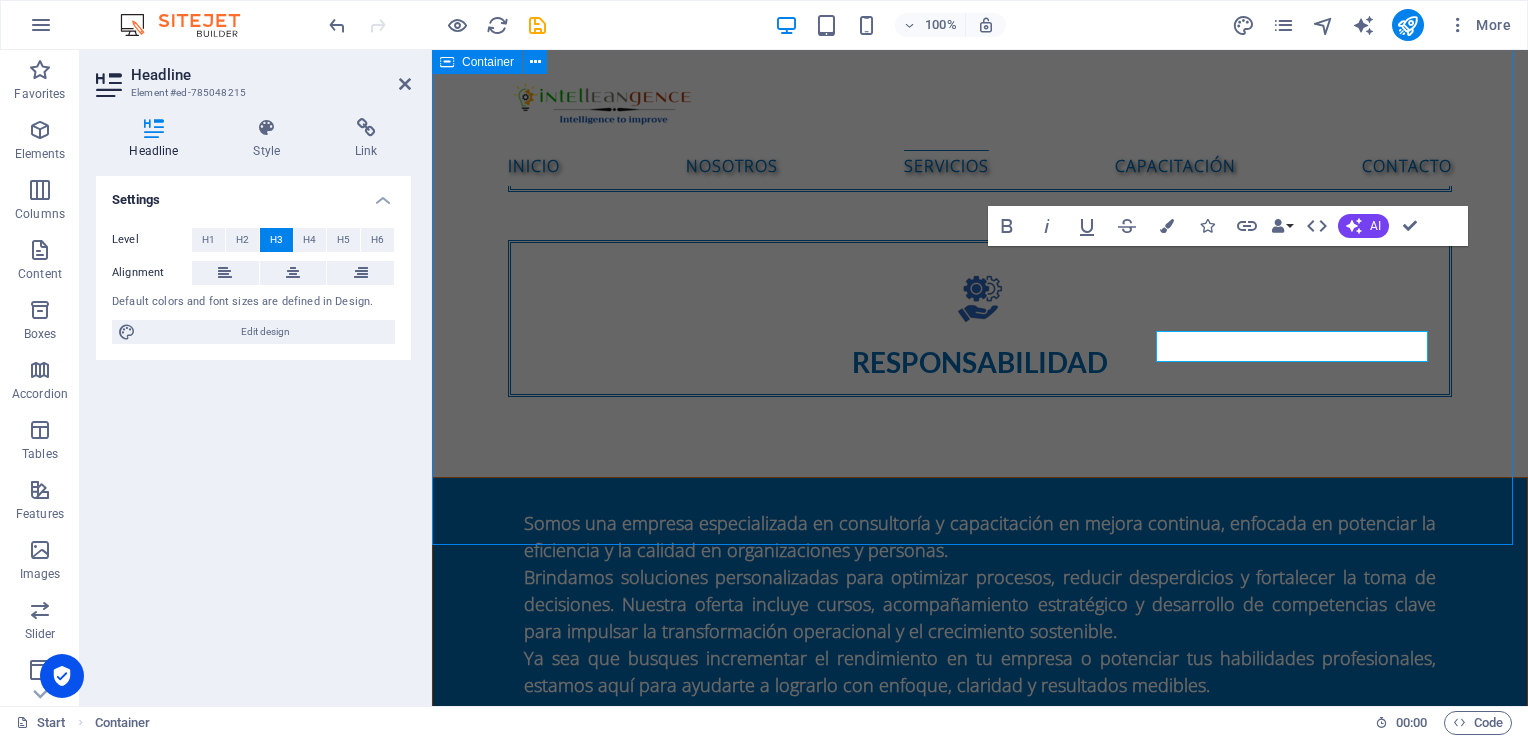 scroll, scrollTop: 1988, scrollLeft: 0, axis: vertical 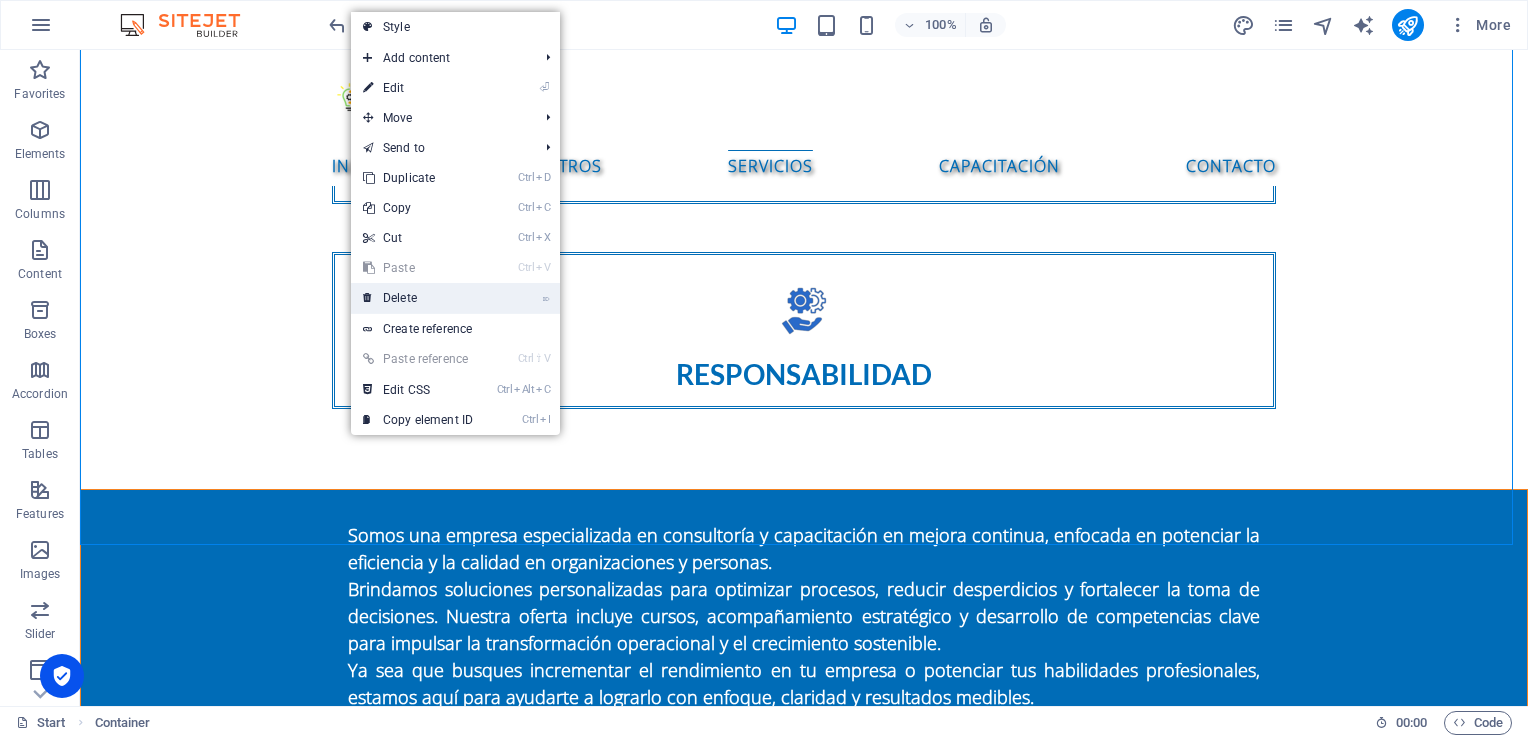 click on "⌦  Delete" at bounding box center [418, 298] 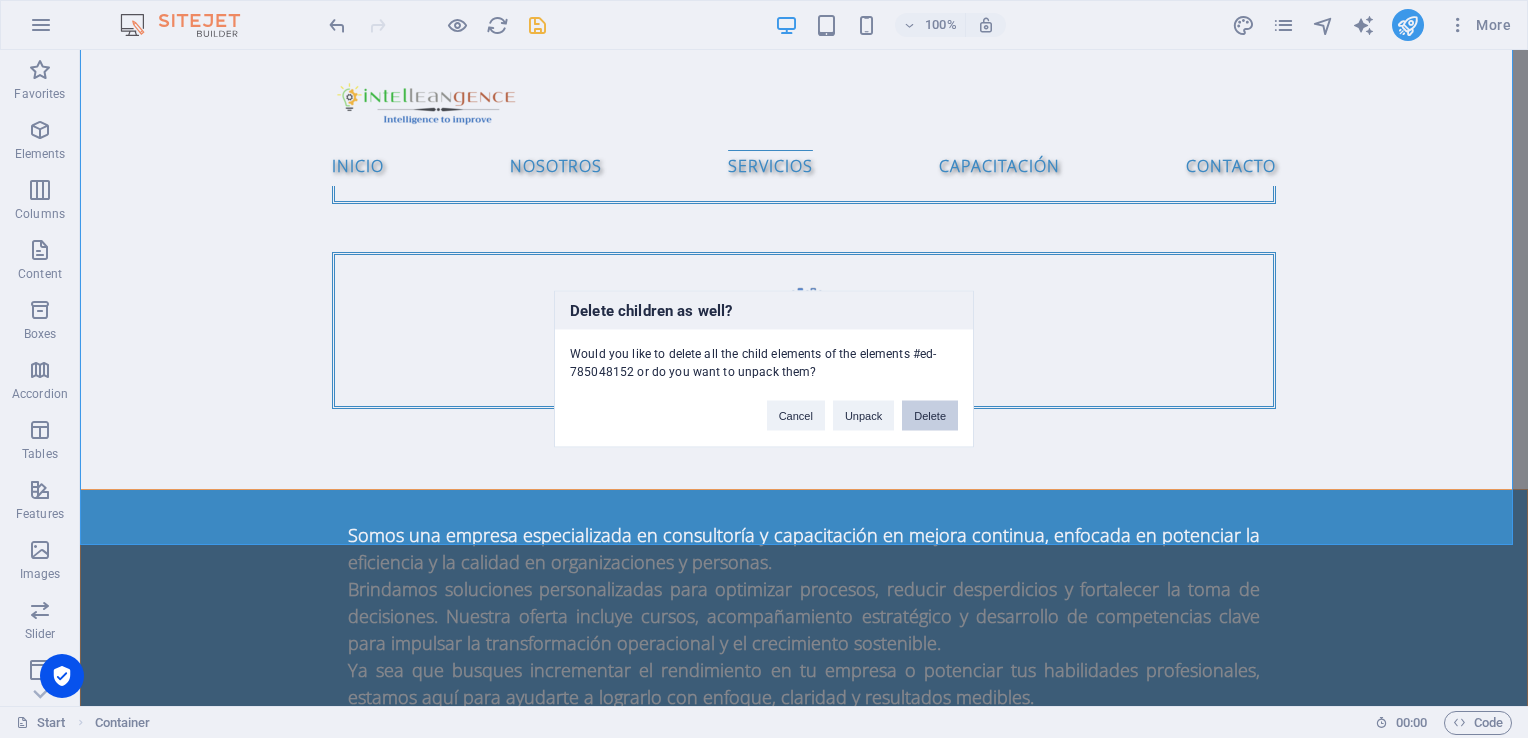 click on "Delete" at bounding box center (930, 416) 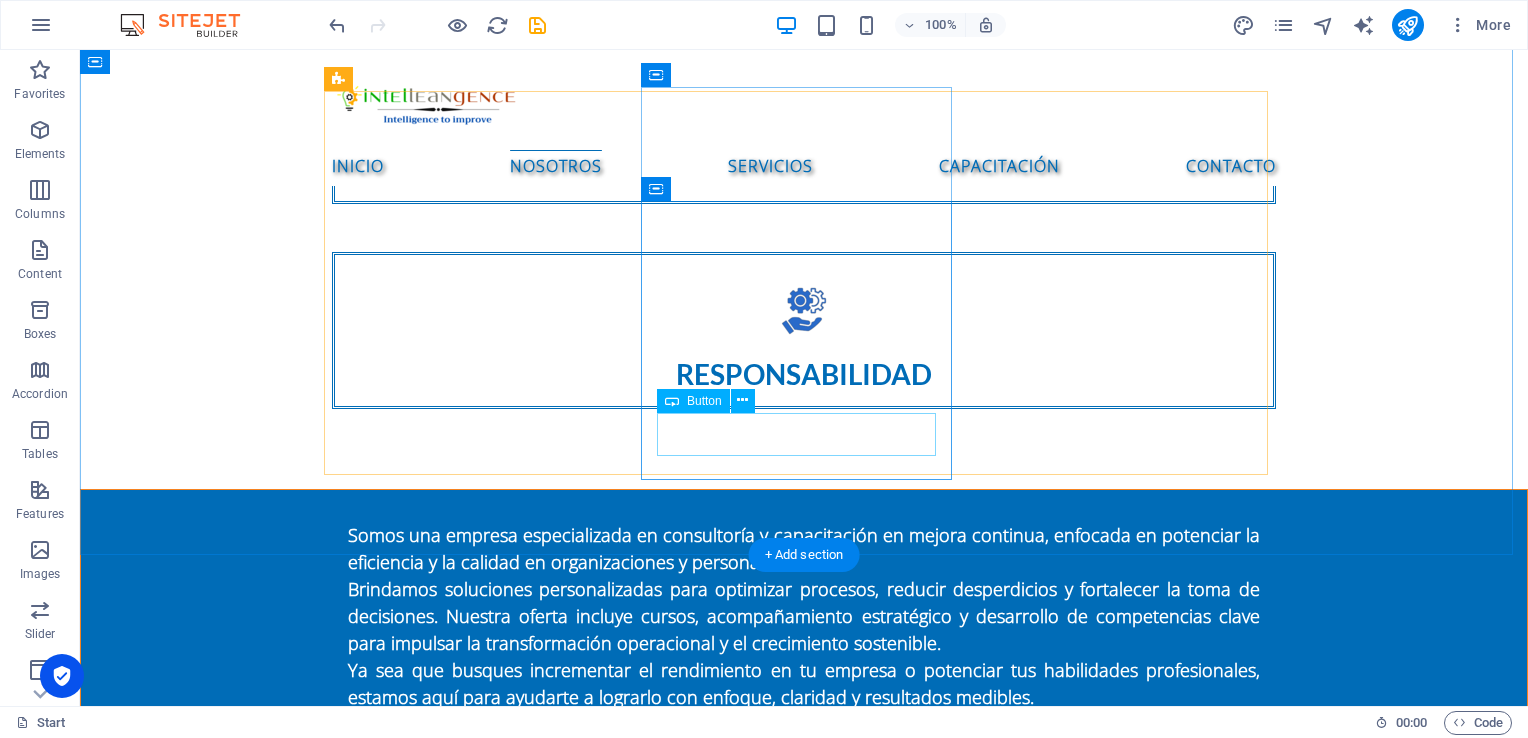 scroll, scrollTop: 1388, scrollLeft: 0, axis: vertical 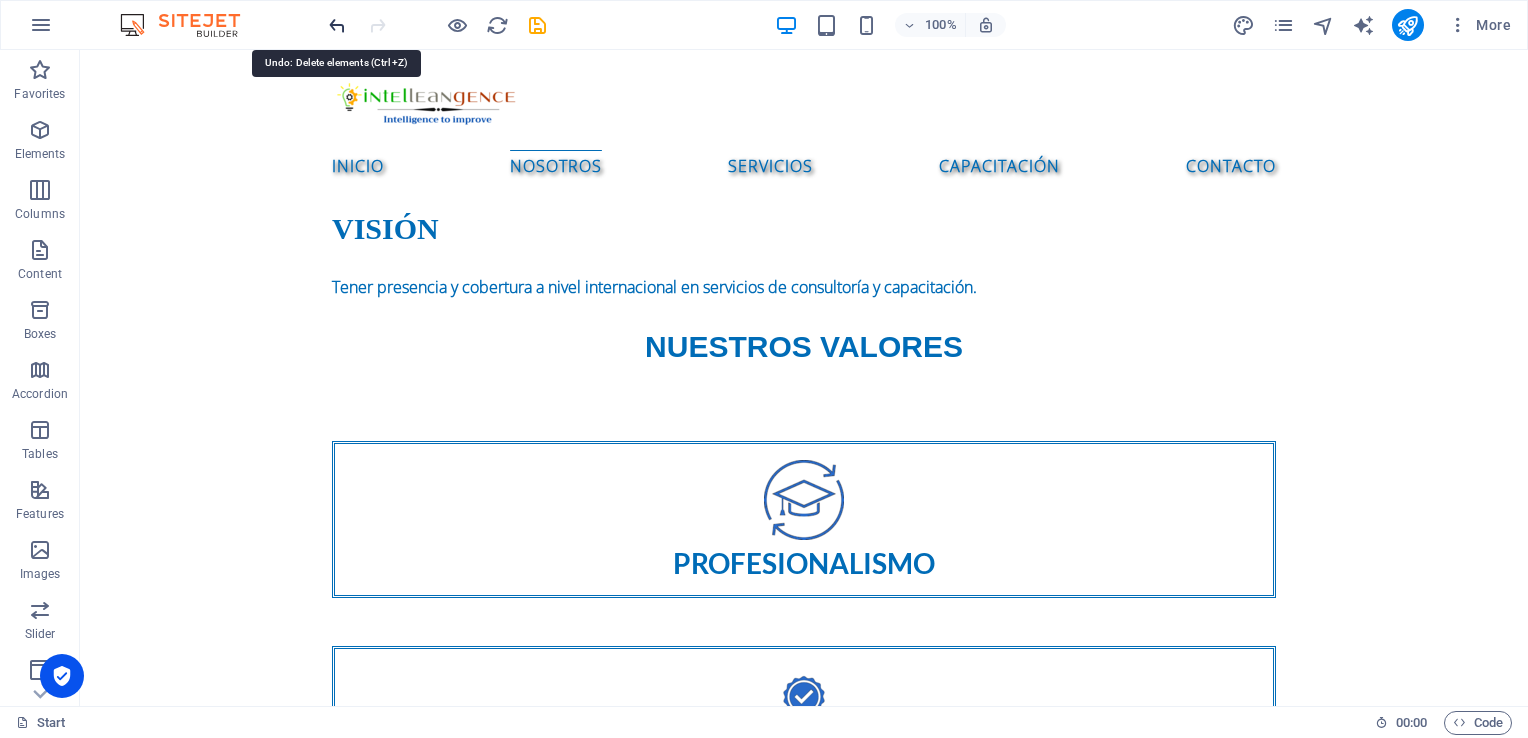 click at bounding box center (337, 25) 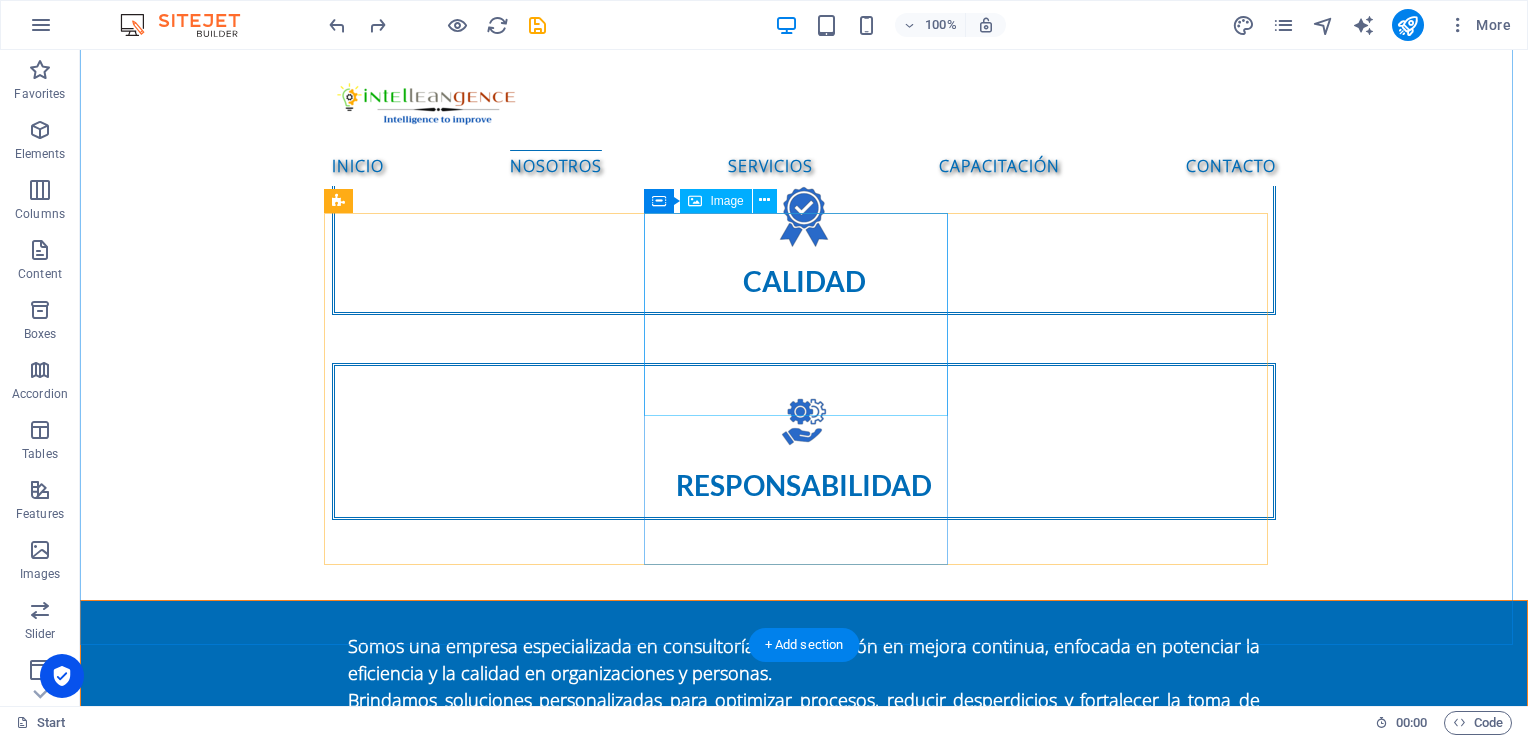 scroll, scrollTop: 1888, scrollLeft: 0, axis: vertical 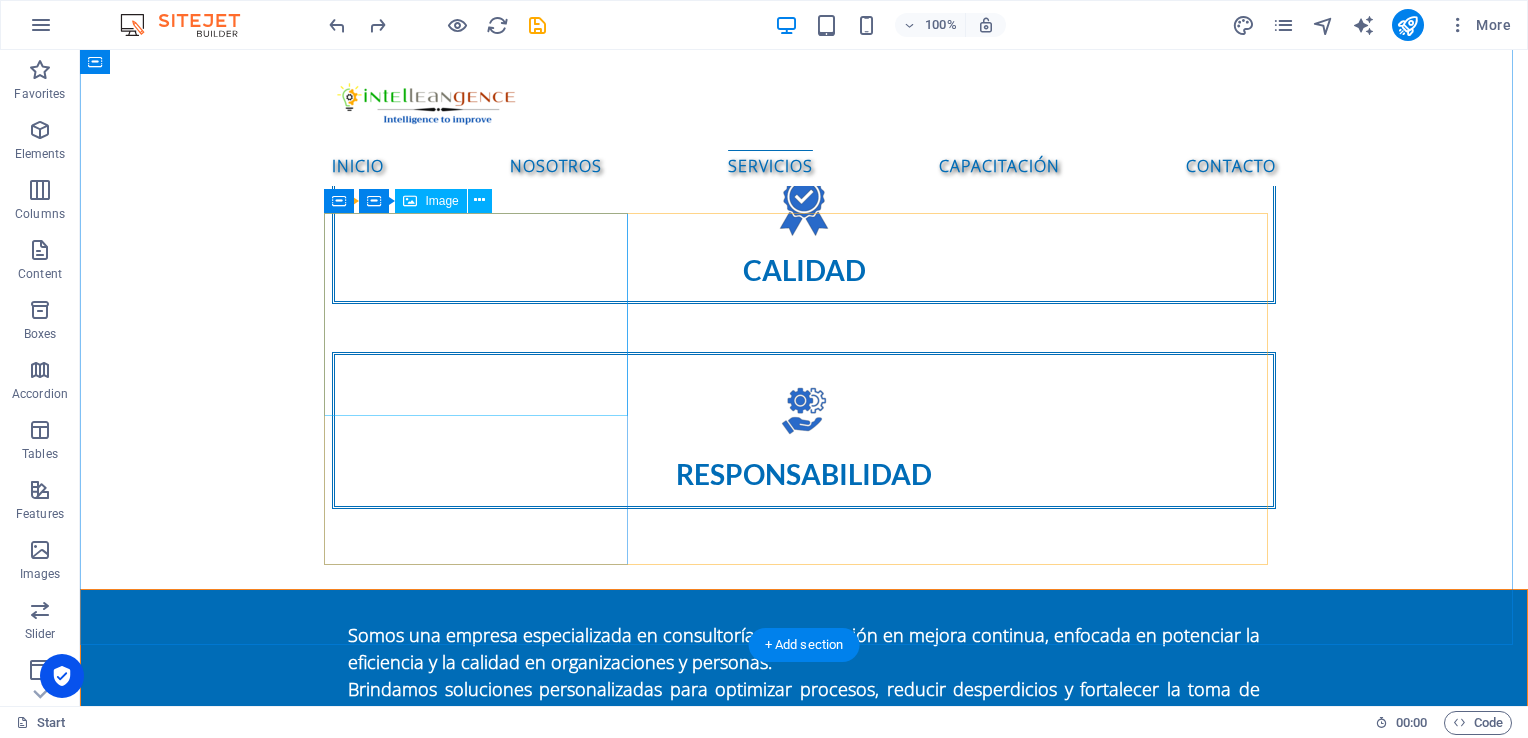 click at bounding box center (804, 2191) 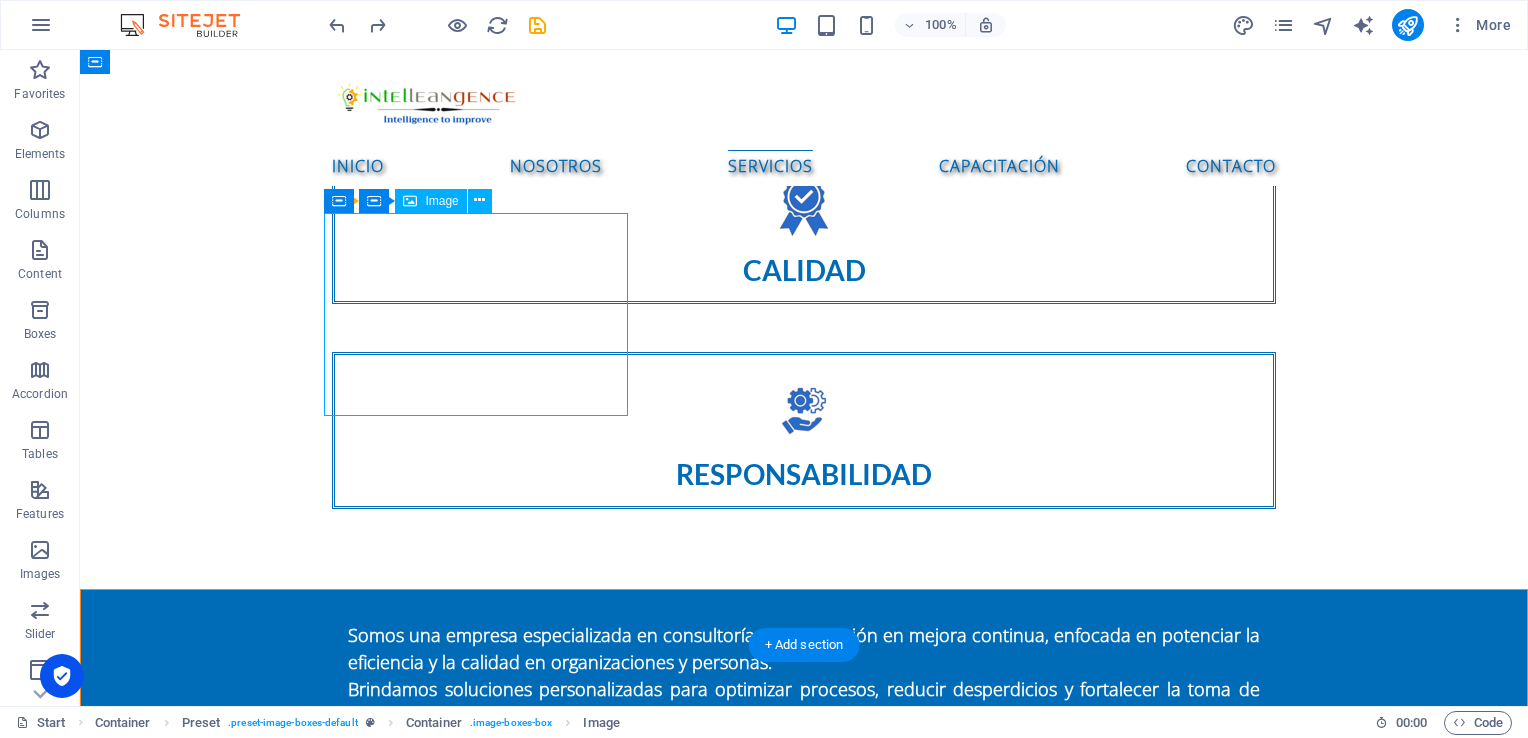 click at bounding box center [804, 2191] 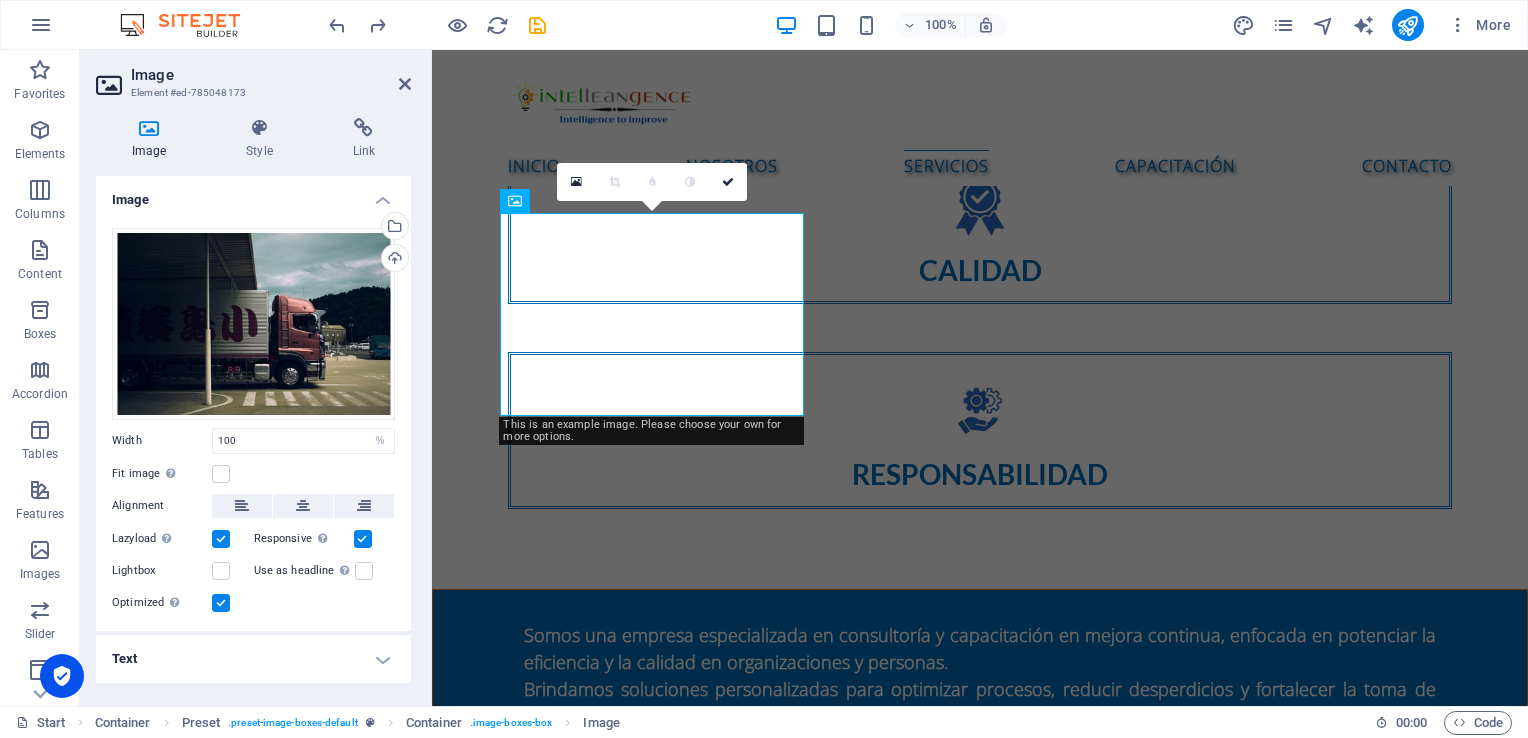 scroll, scrollTop: 1900, scrollLeft: 0, axis: vertical 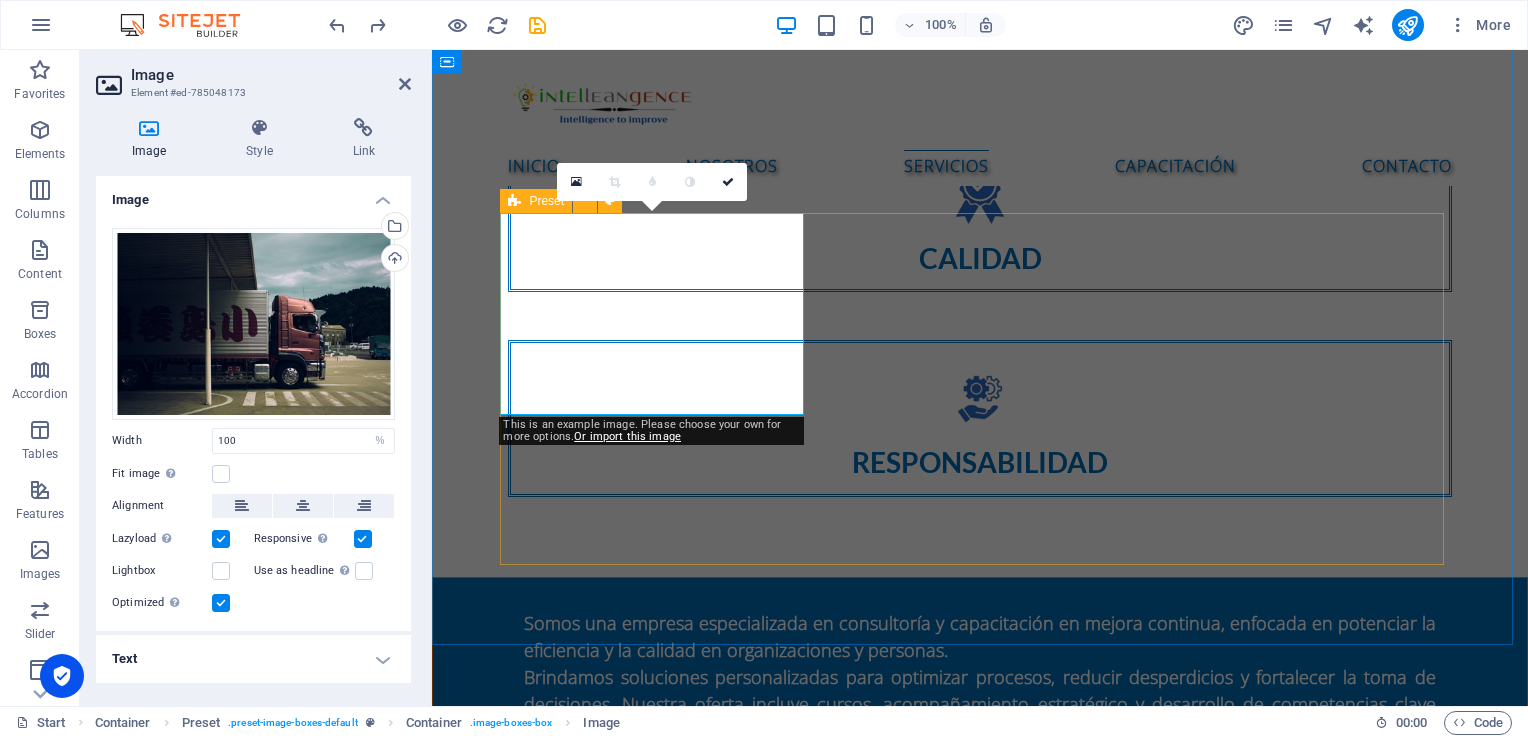 click at bounding box center [514, 201] 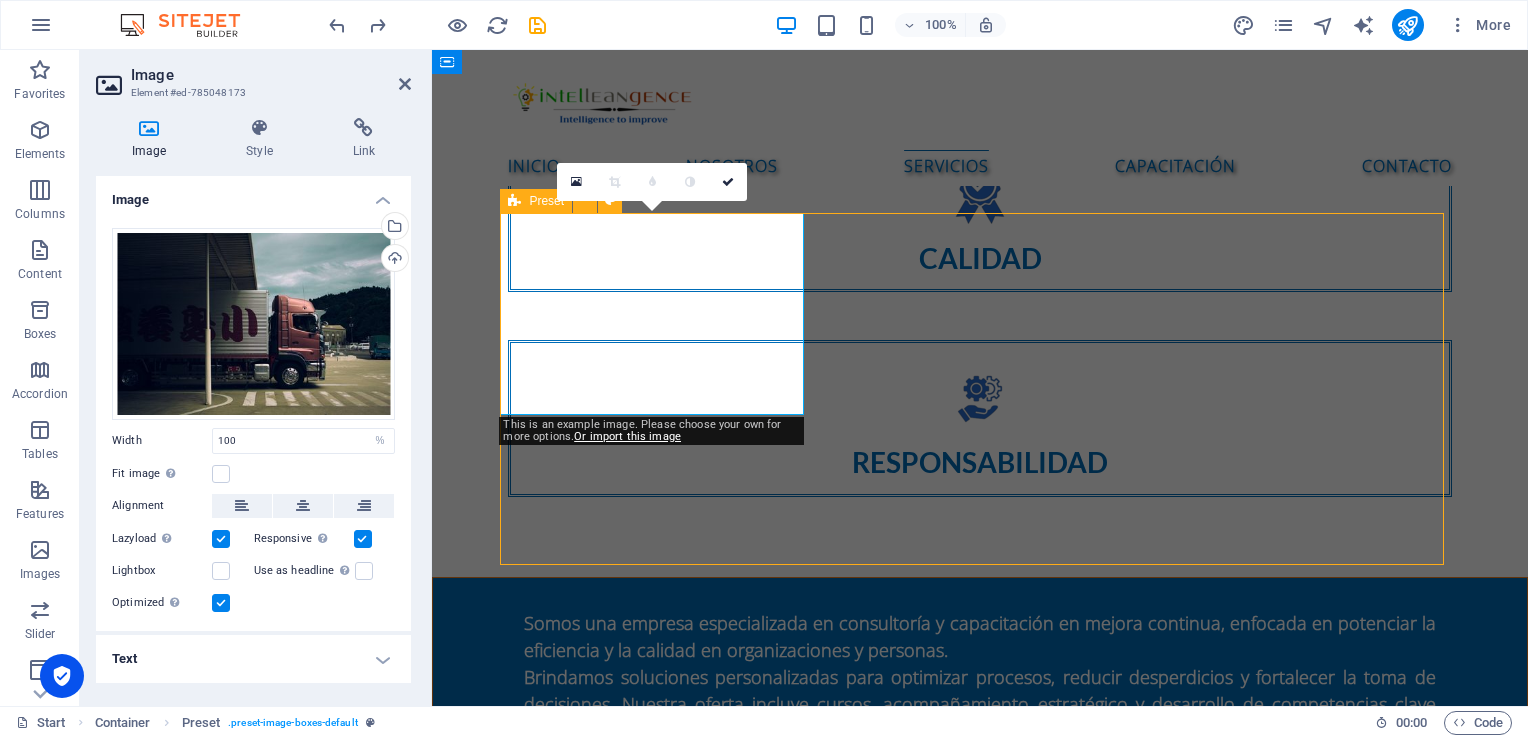 scroll, scrollTop: 1888, scrollLeft: 0, axis: vertical 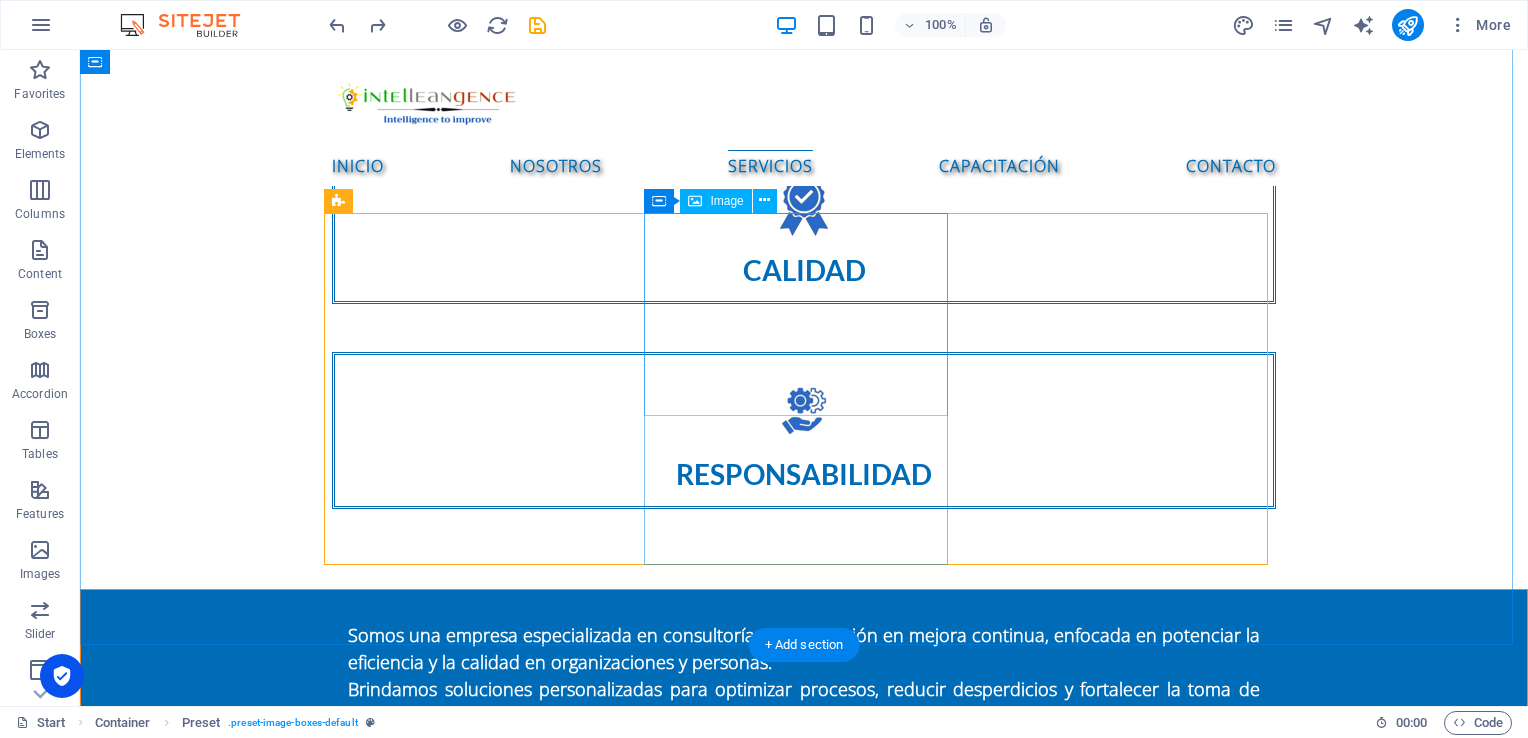 click at bounding box center [804, 2900] 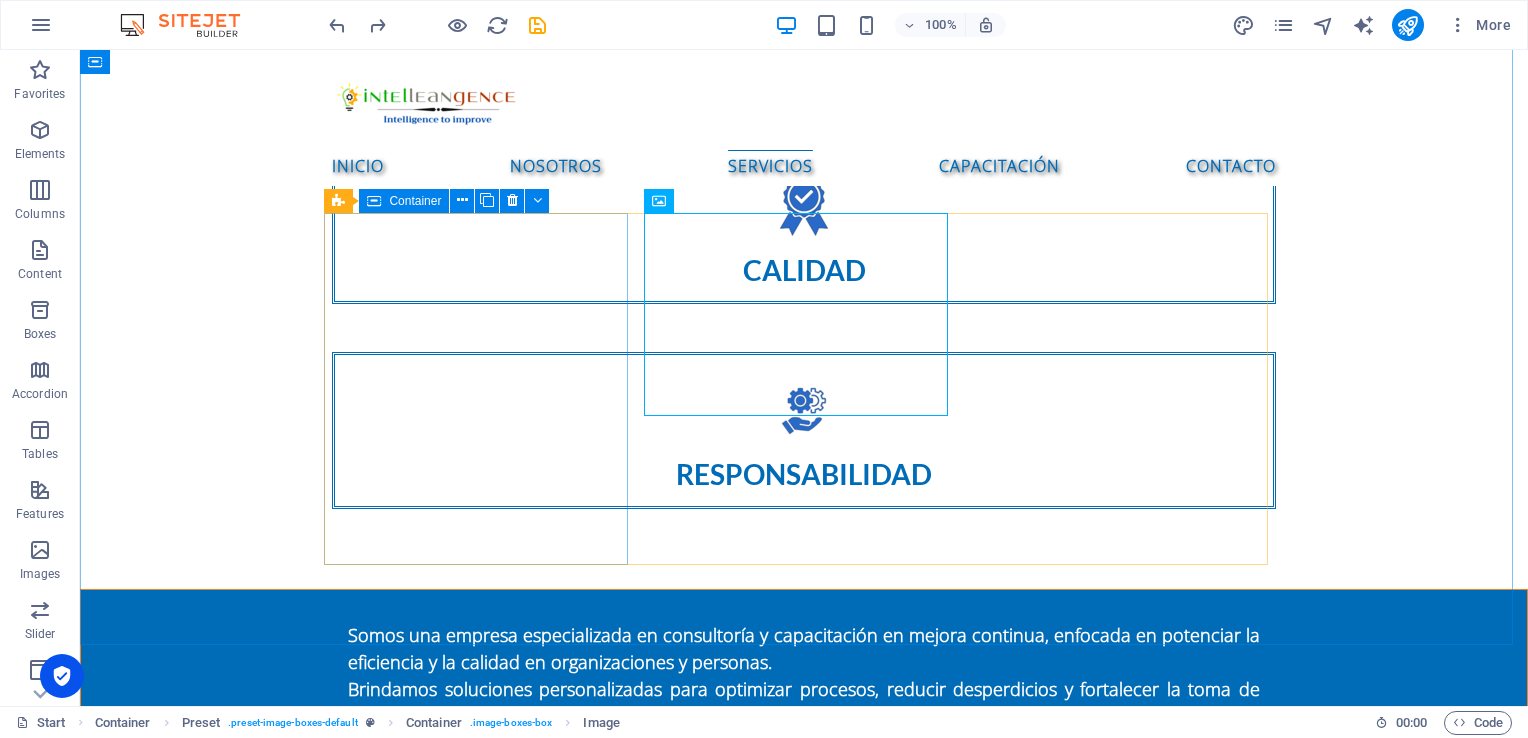 click at bounding box center (374, 201) 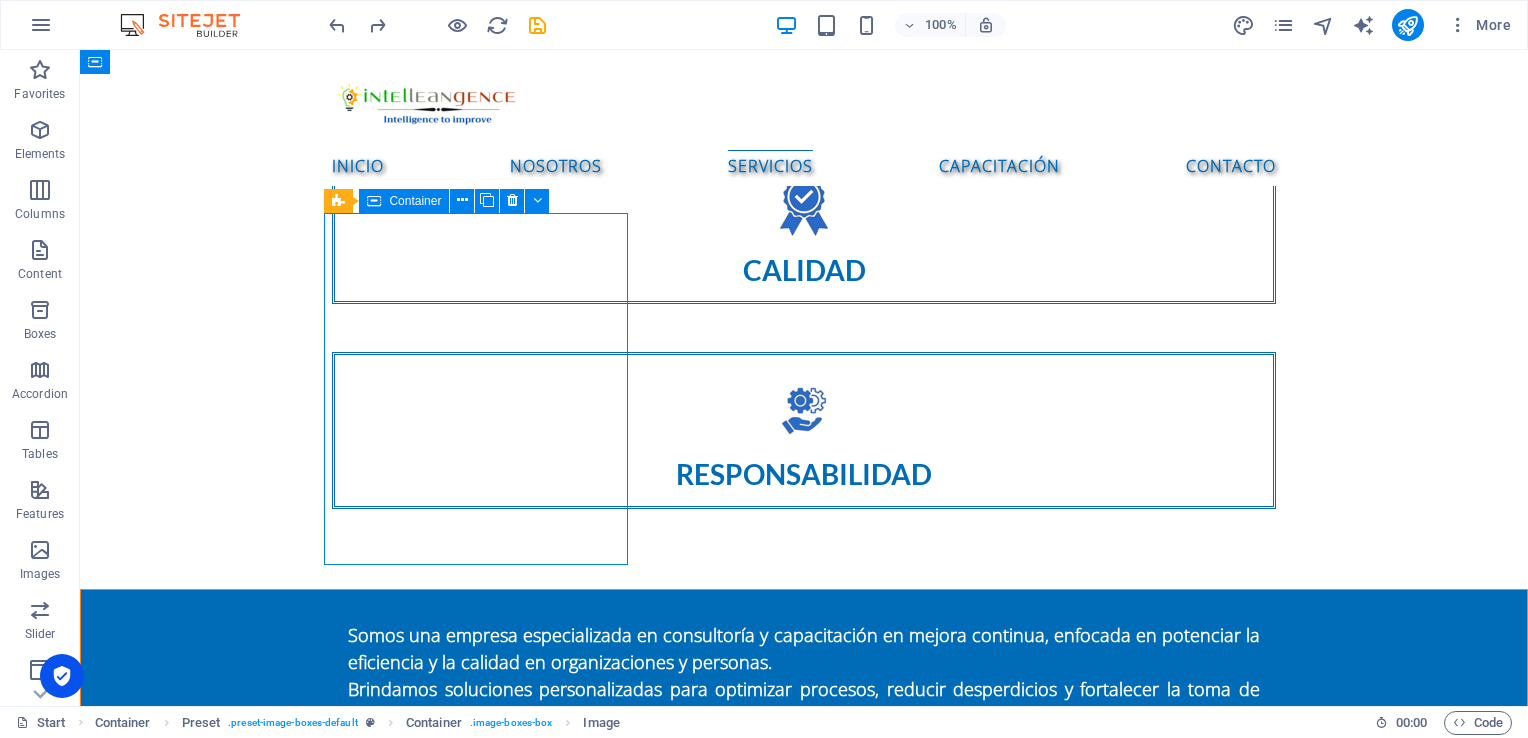 click at bounding box center (374, 201) 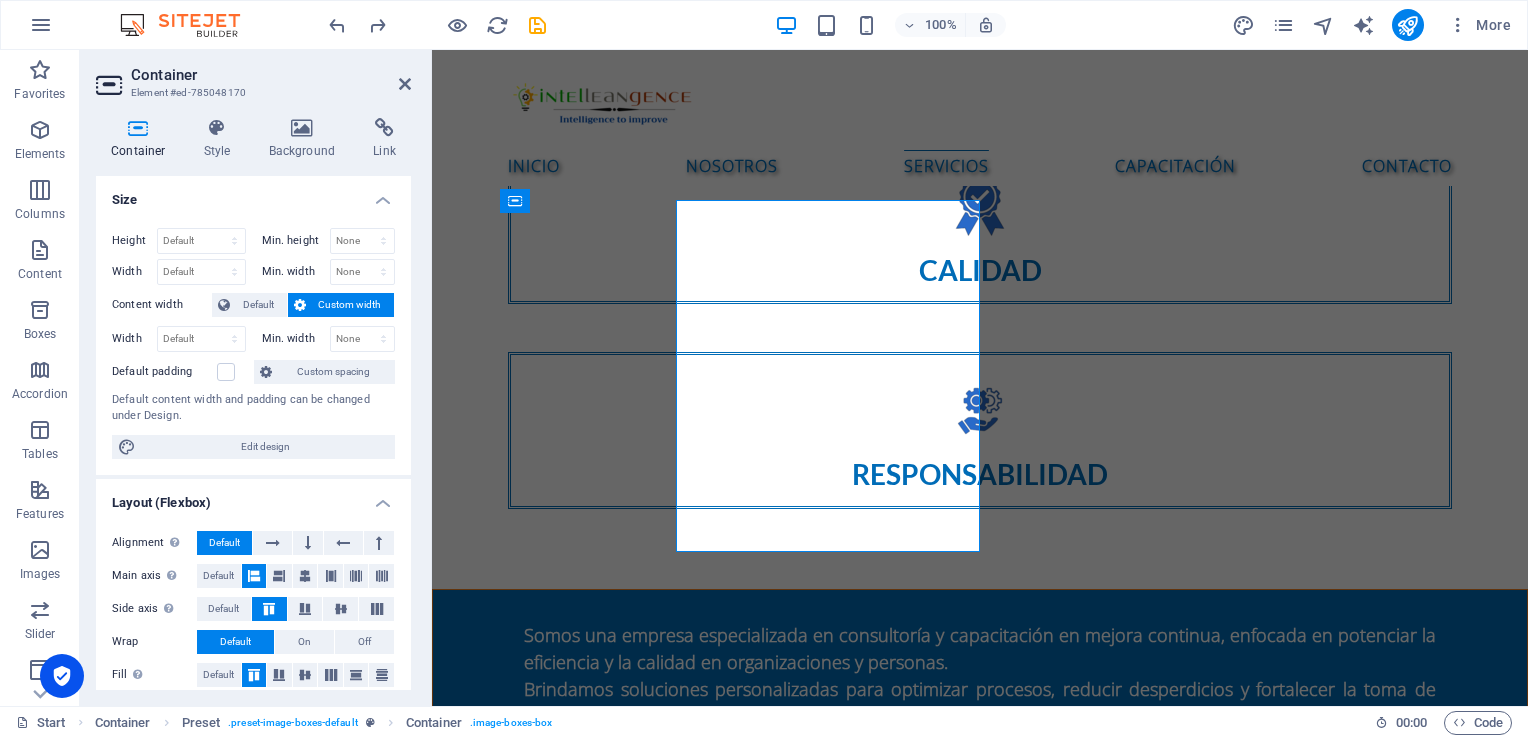 scroll, scrollTop: 1900, scrollLeft: 0, axis: vertical 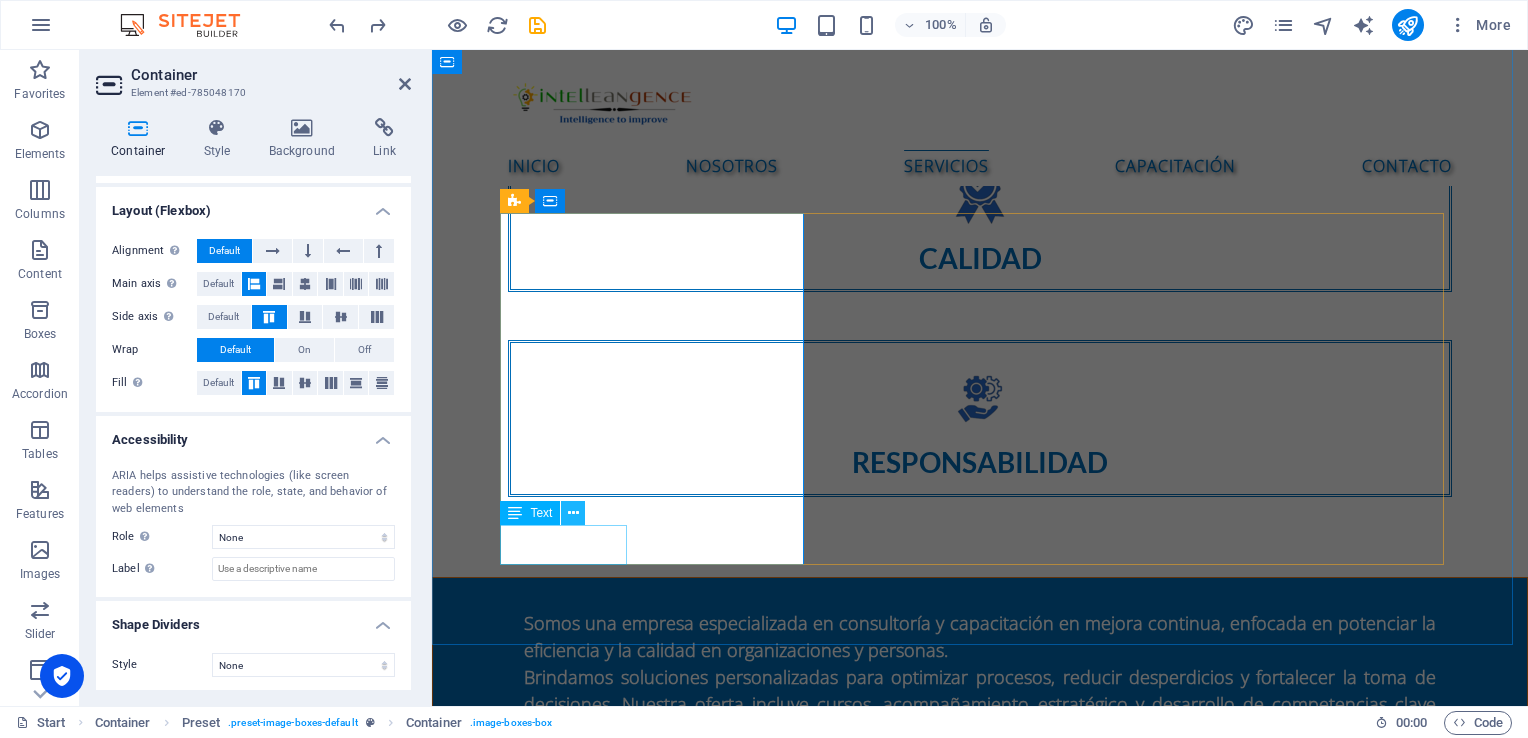click at bounding box center [573, 513] 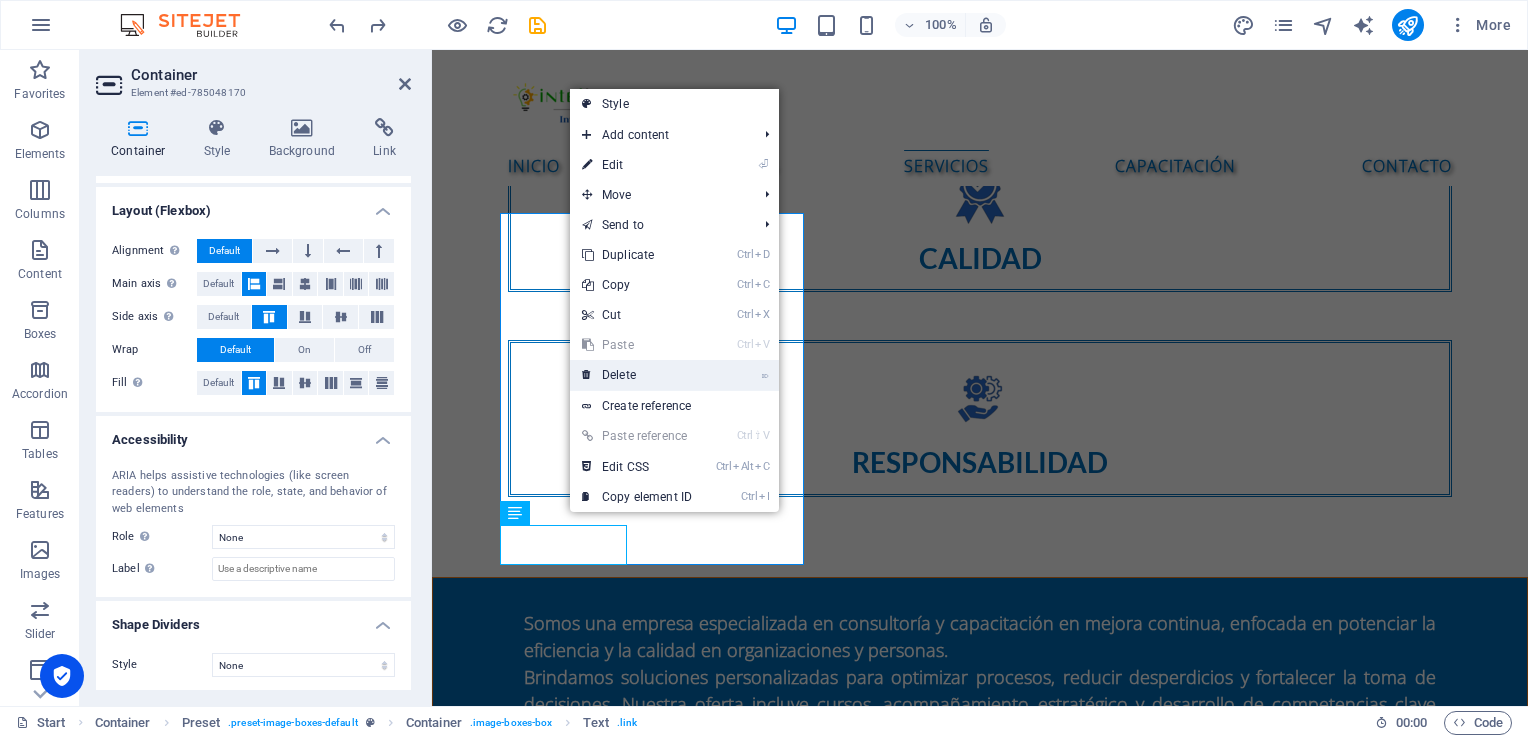 click on "⌦  Delete" at bounding box center [637, 375] 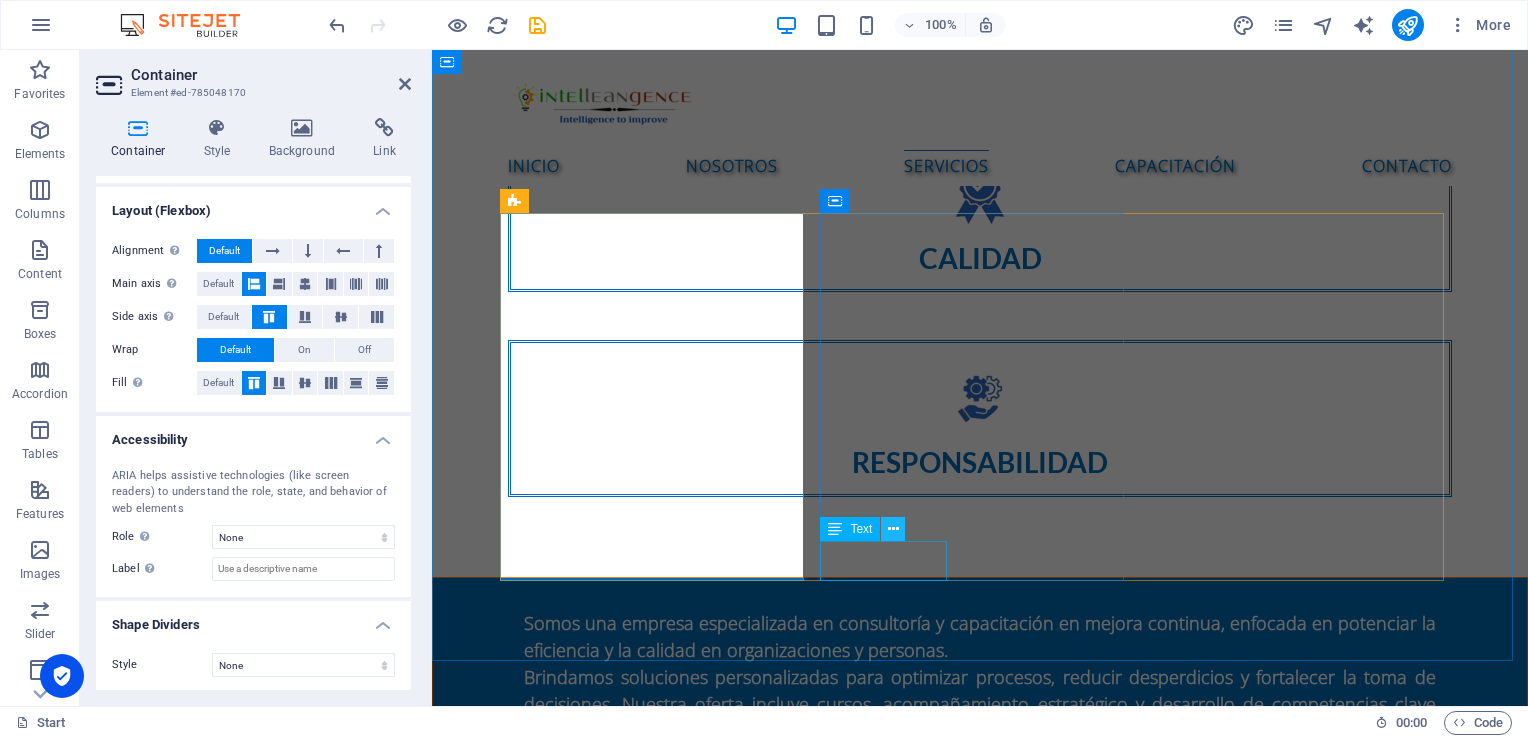 click at bounding box center (893, 529) 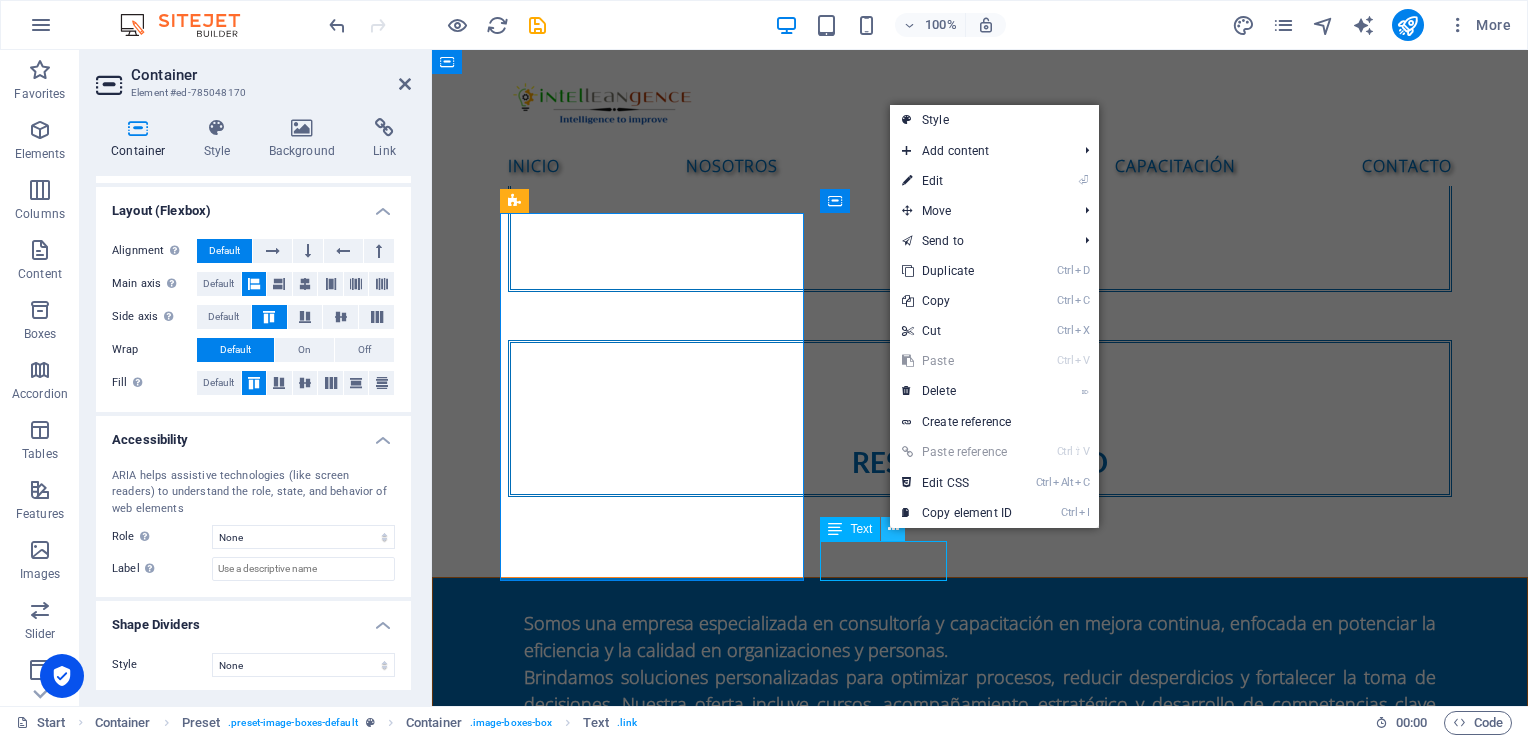 scroll, scrollTop: 1888, scrollLeft: 0, axis: vertical 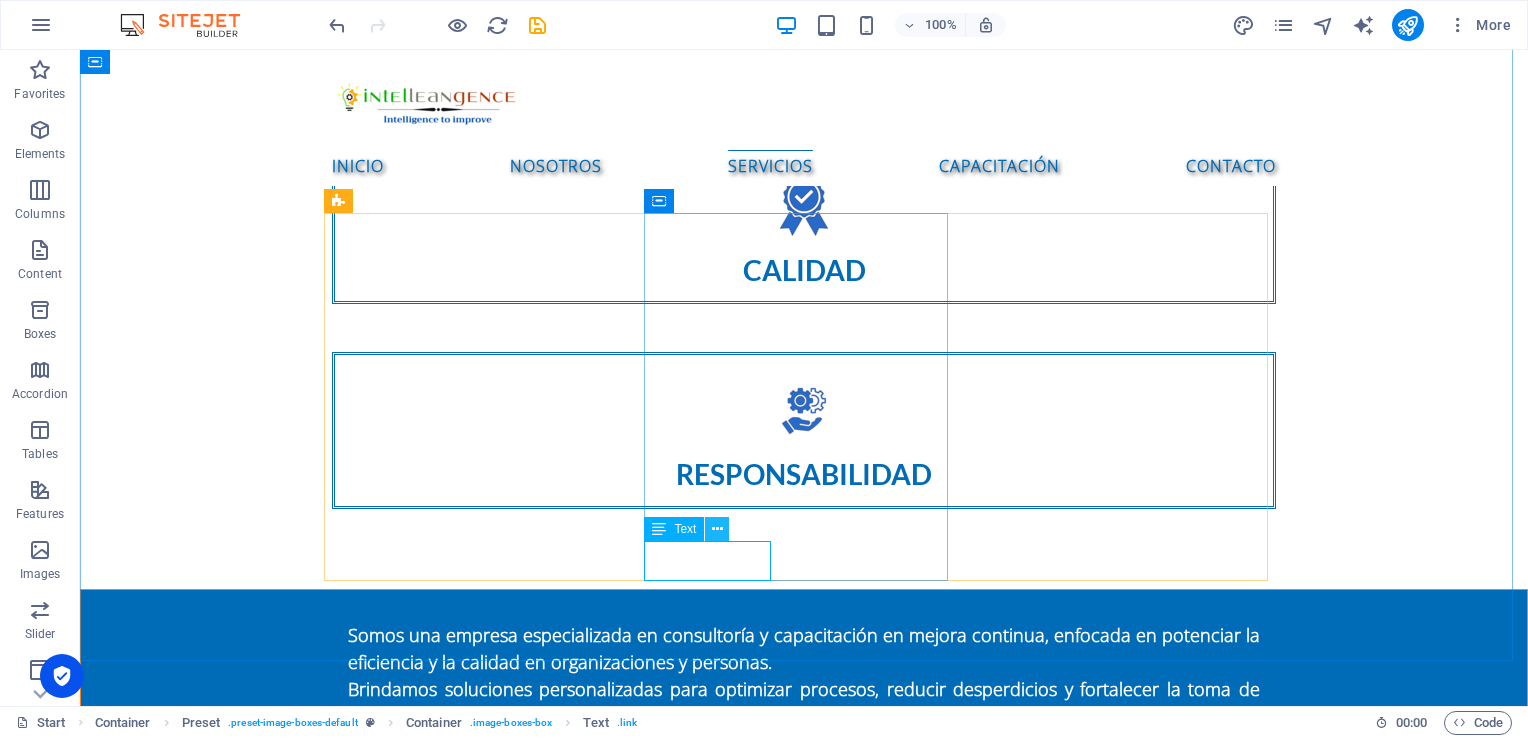 click at bounding box center (717, 529) 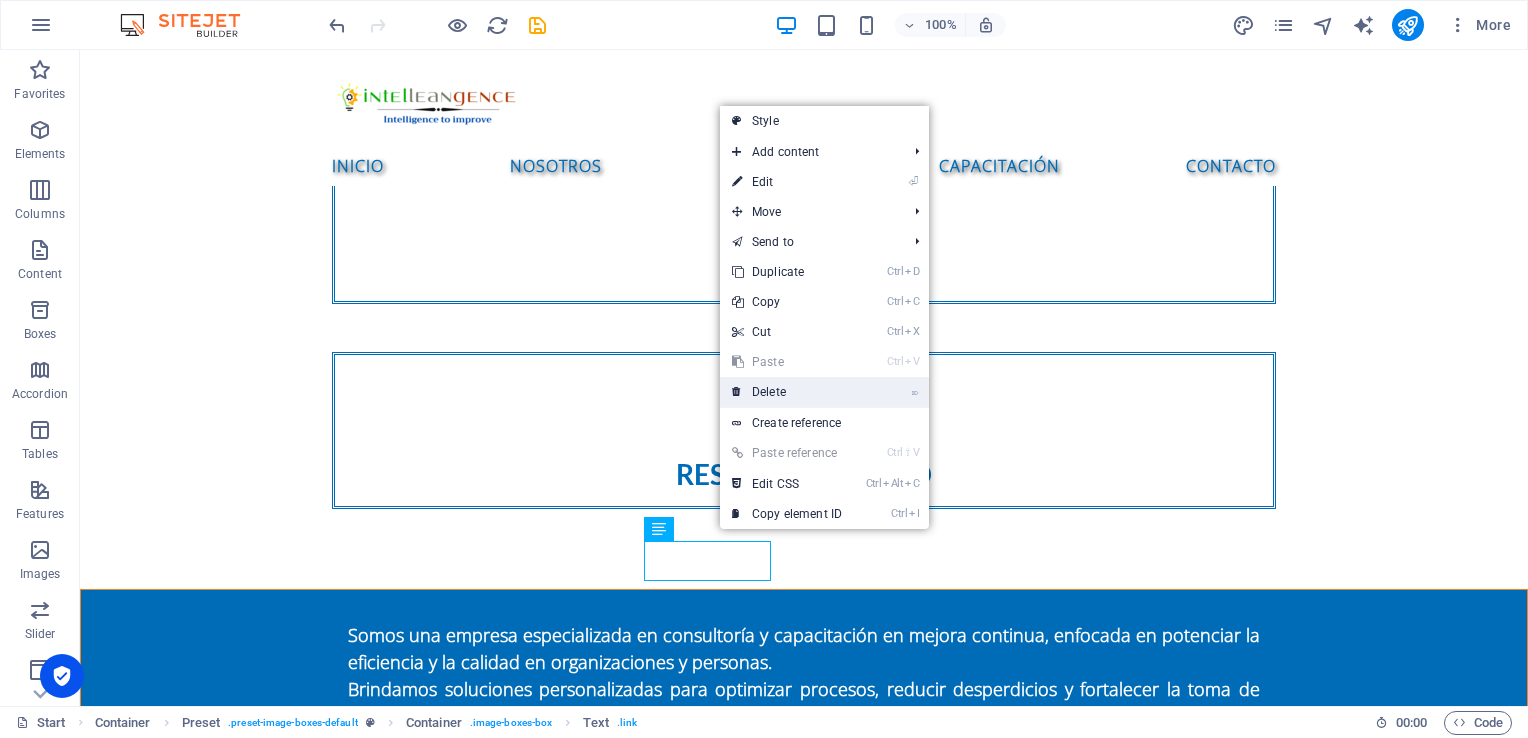 click on "⌦  Delete" at bounding box center (787, 392) 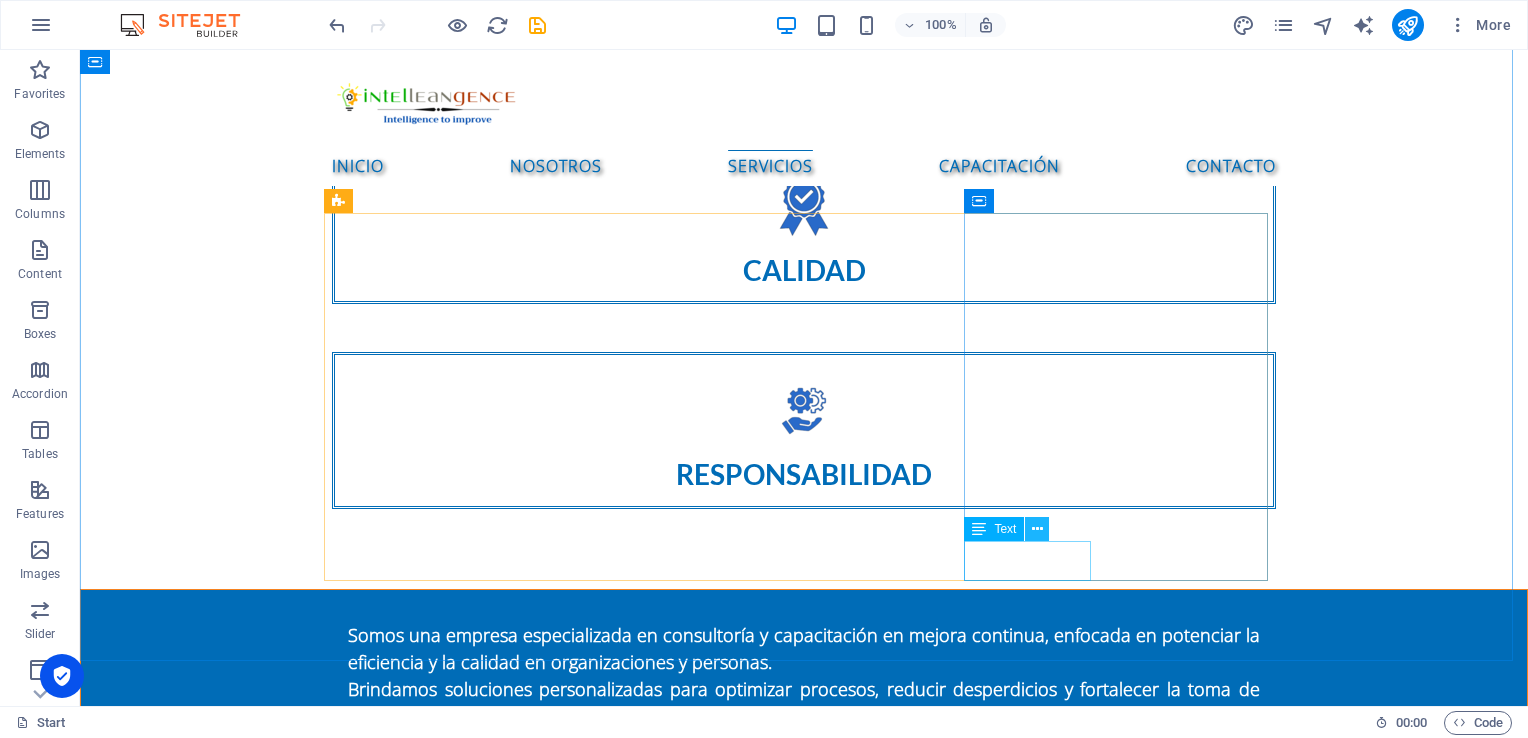 click at bounding box center (1037, 529) 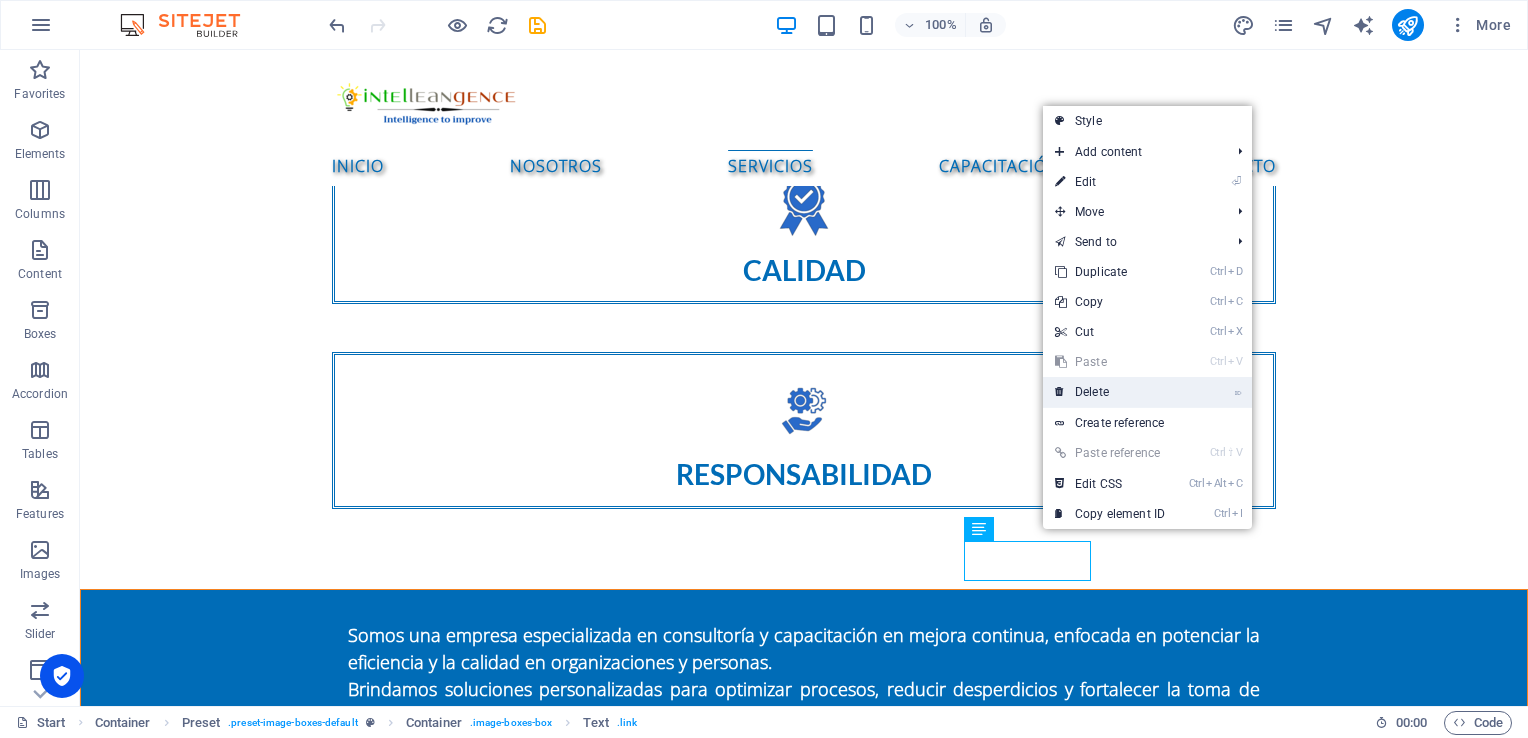 click on "⌦  Delete" at bounding box center (1110, 392) 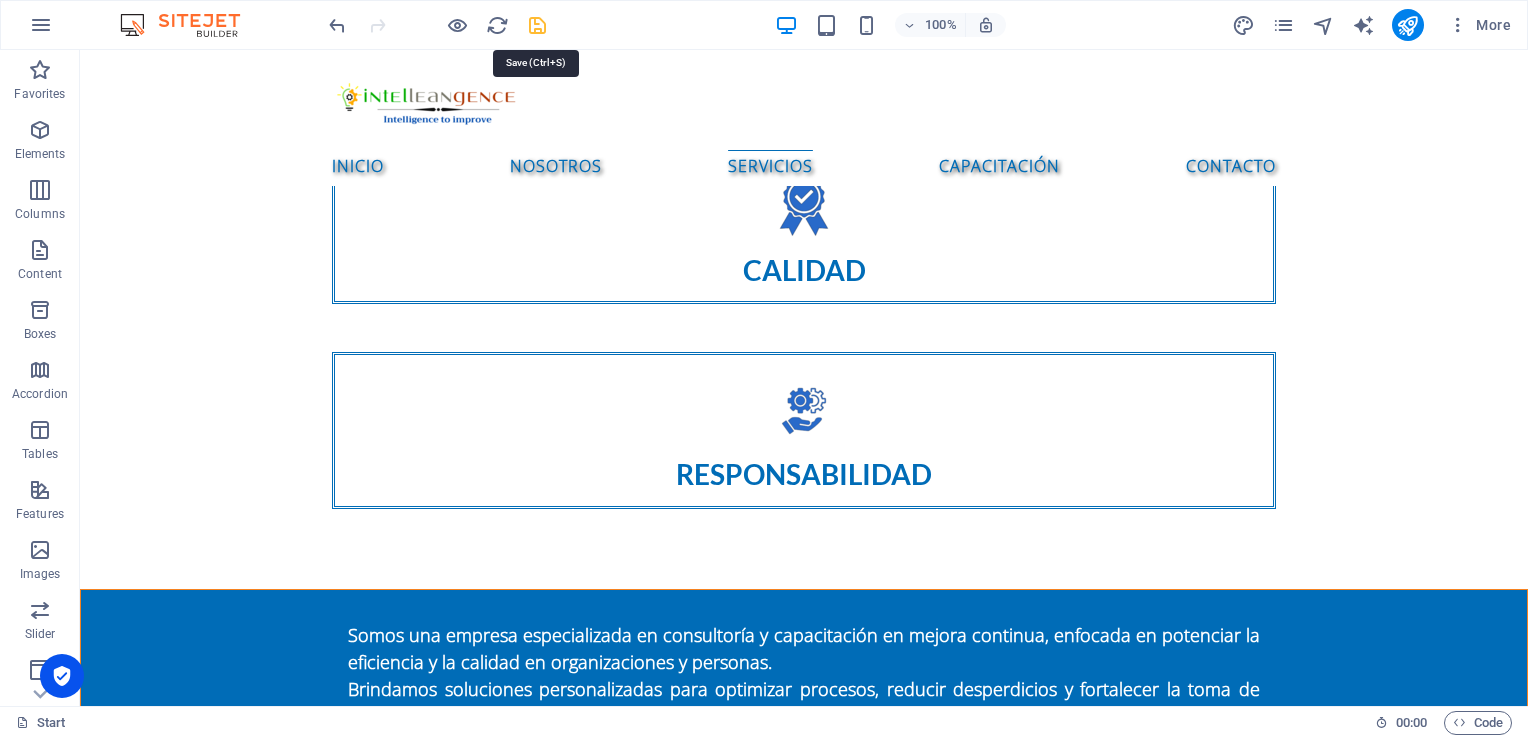 click at bounding box center [537, 25] 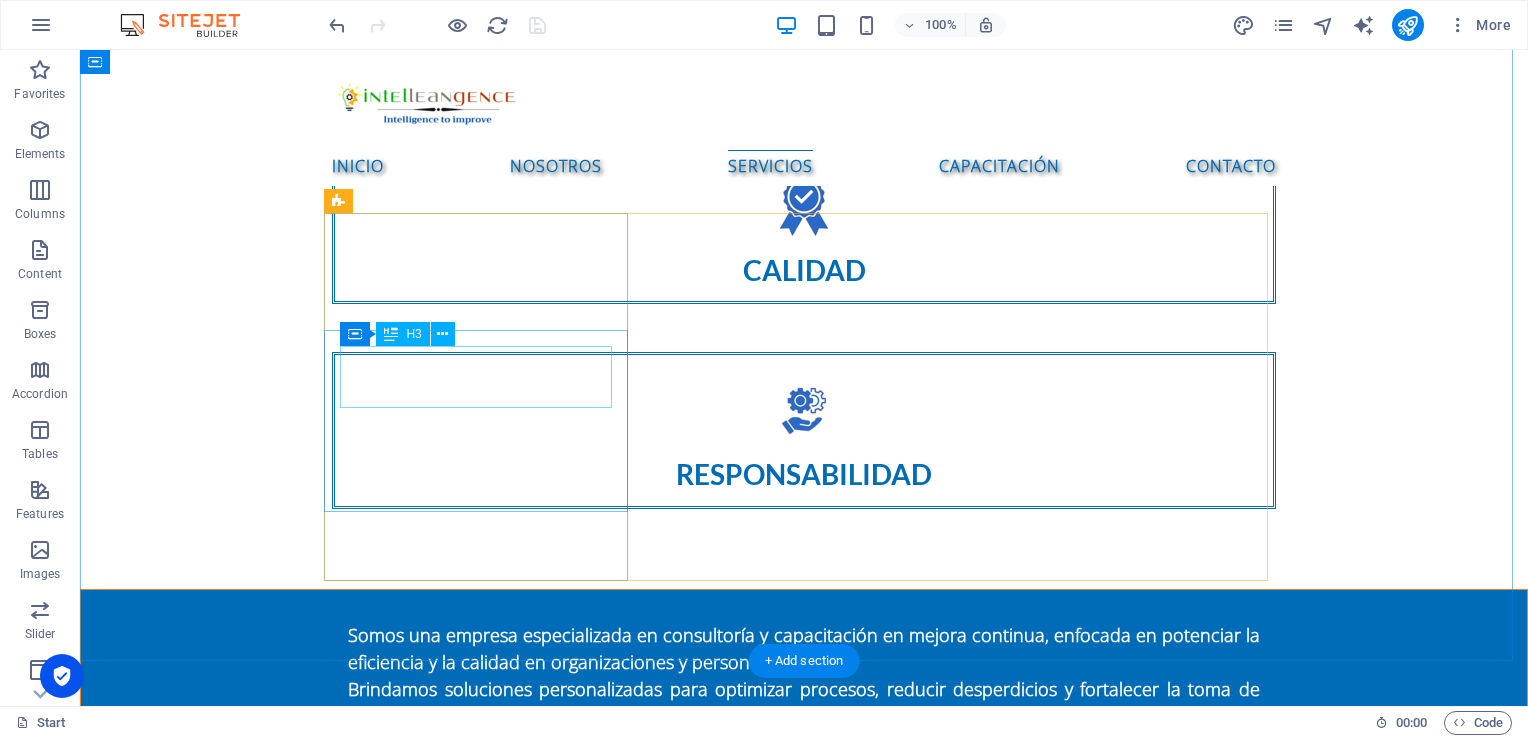 click on "Consultoría de mejora de procesos" at bounding box center [804, 2273] 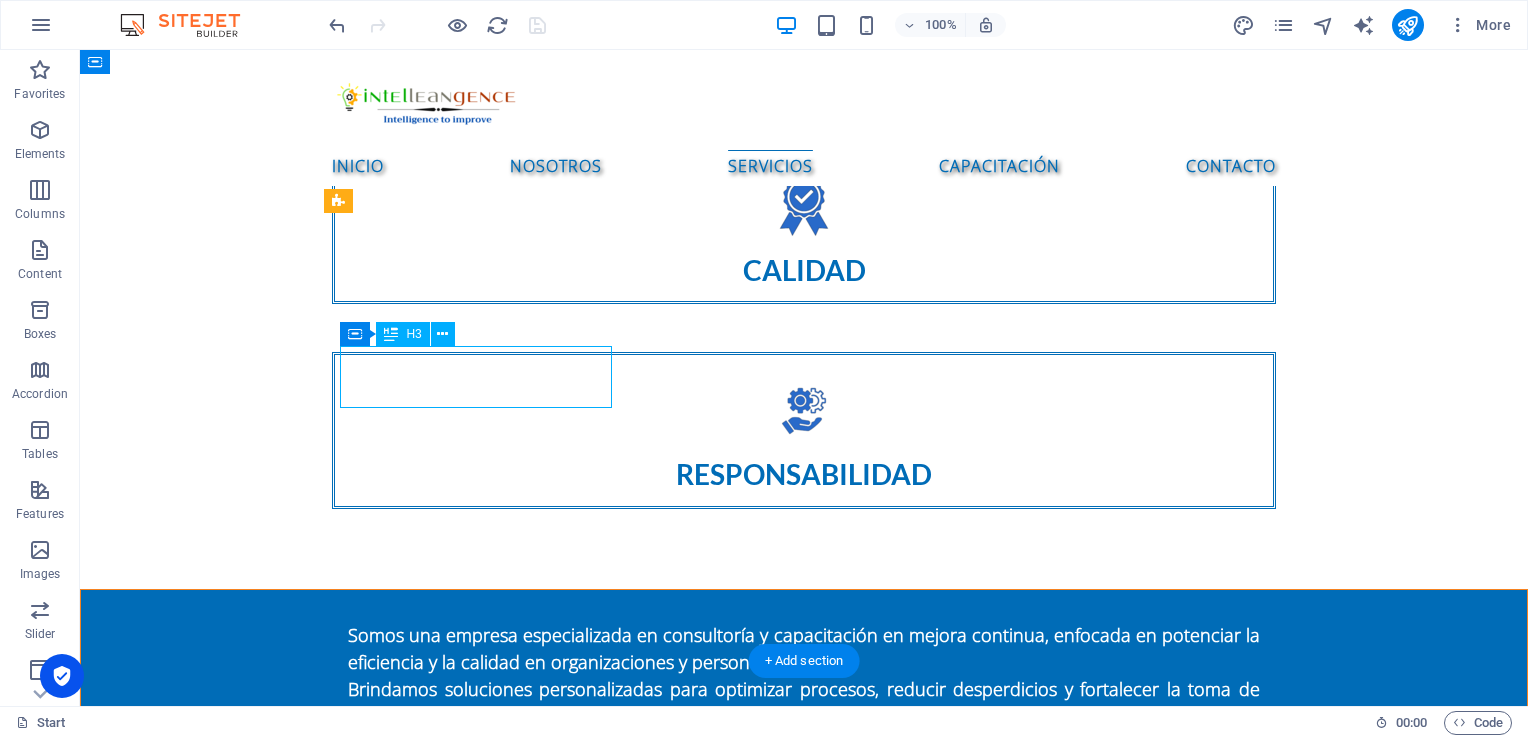 click on "Consultoría de mejora de procesos" at bounding box center [804, 2273] 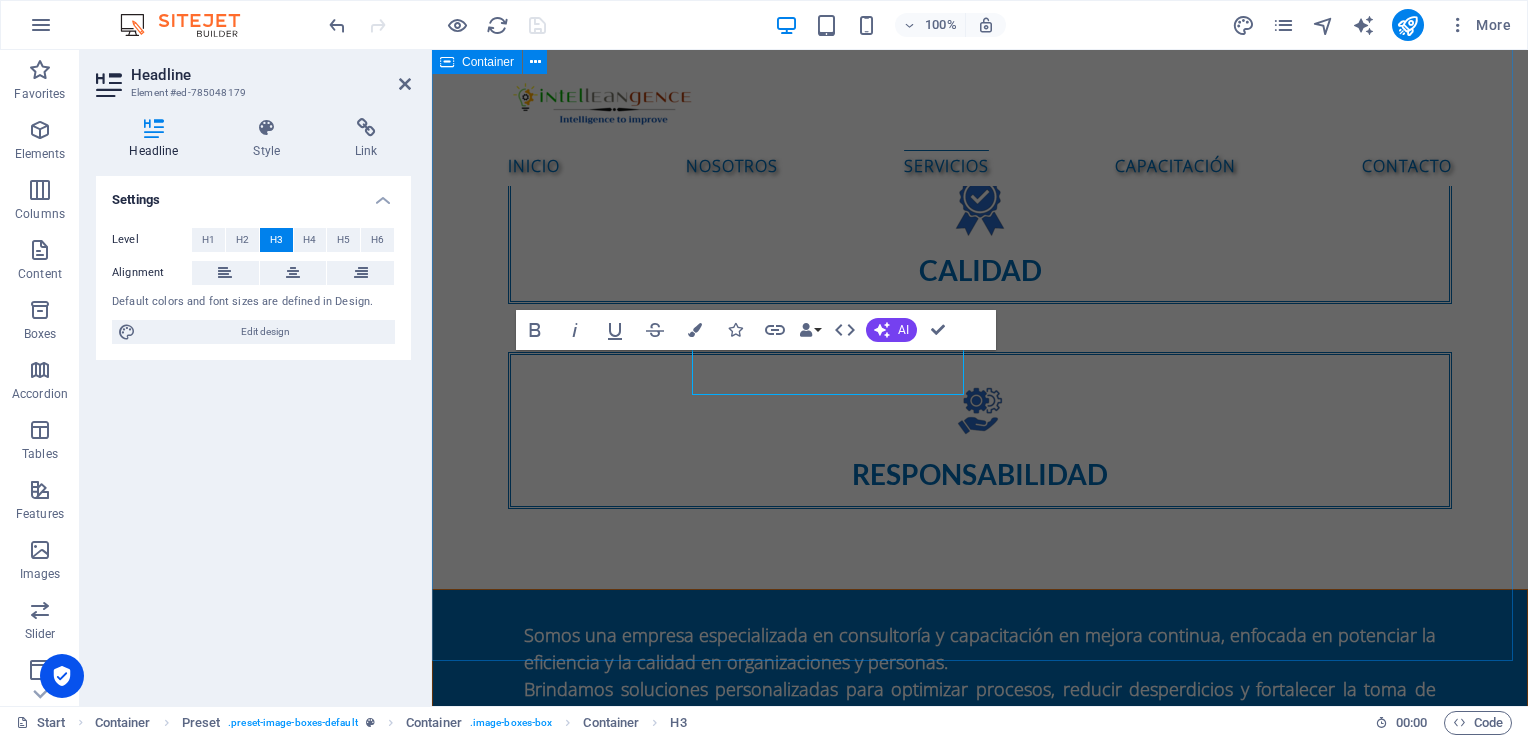 scroll, scrollTop: 1900, scrollLeft: 0, axis: vertical 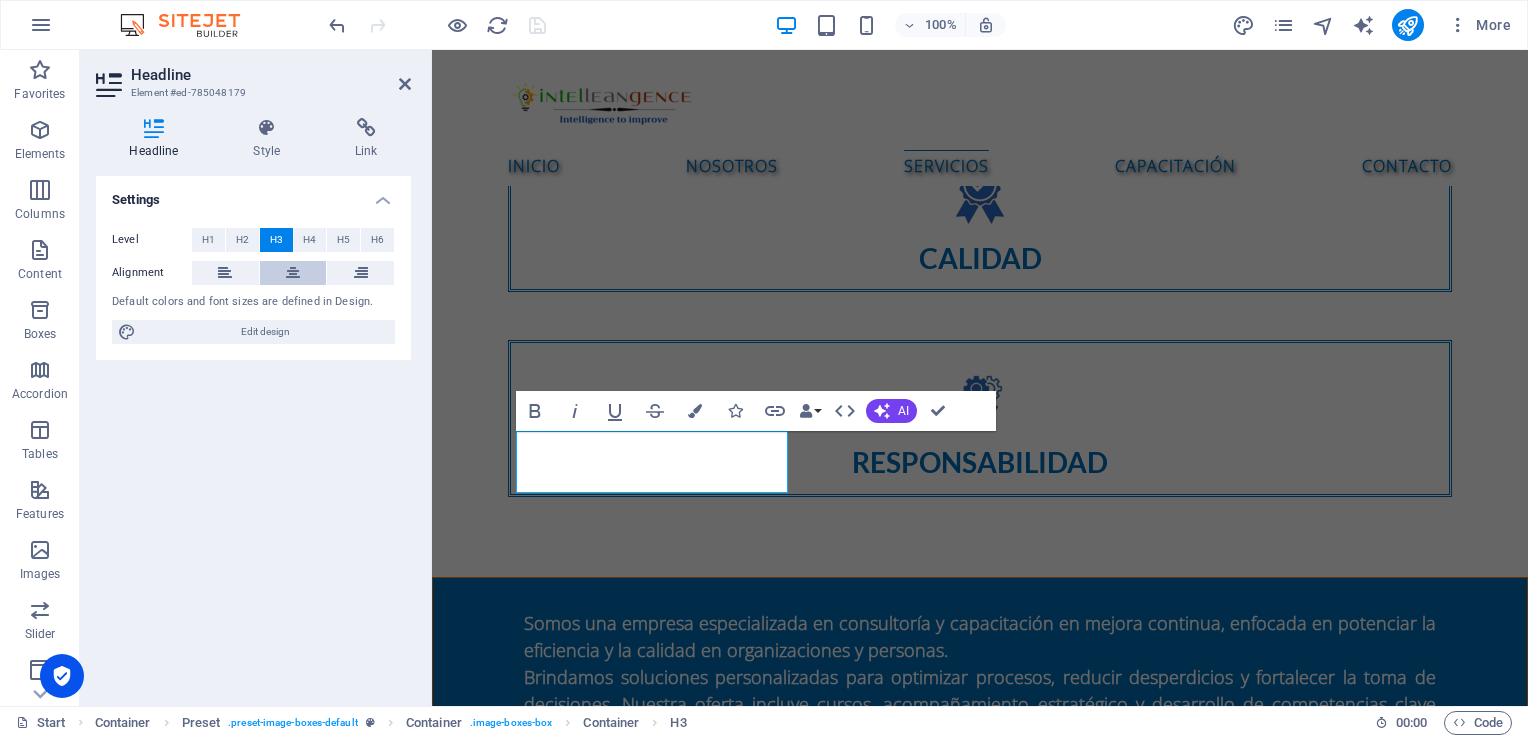click at bounding box center (293, 273) 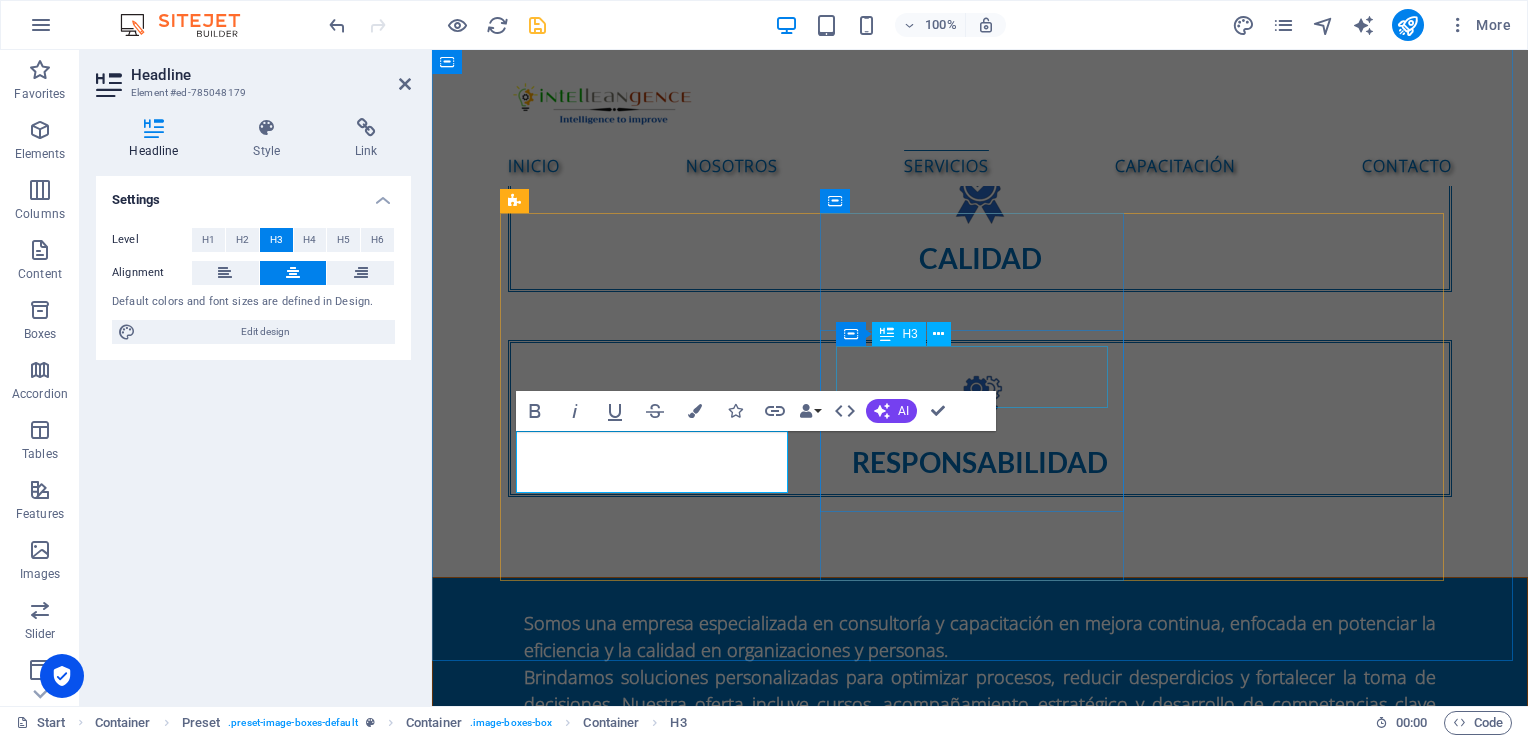 click on "Manuales de procedimientos" at bounding box center [980, 2787] 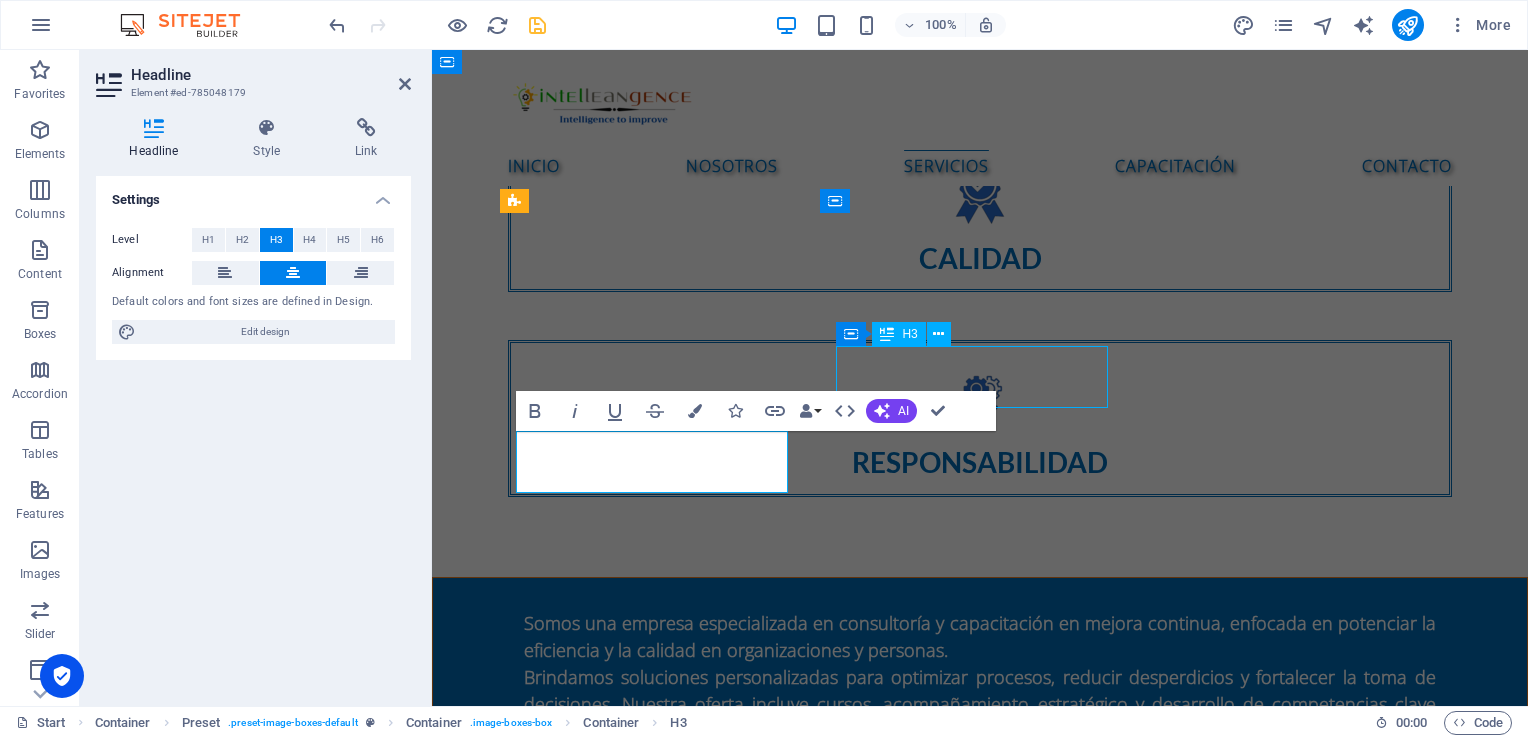 click on "Manuales de procedimientos" at bounding box center (980, 2787) 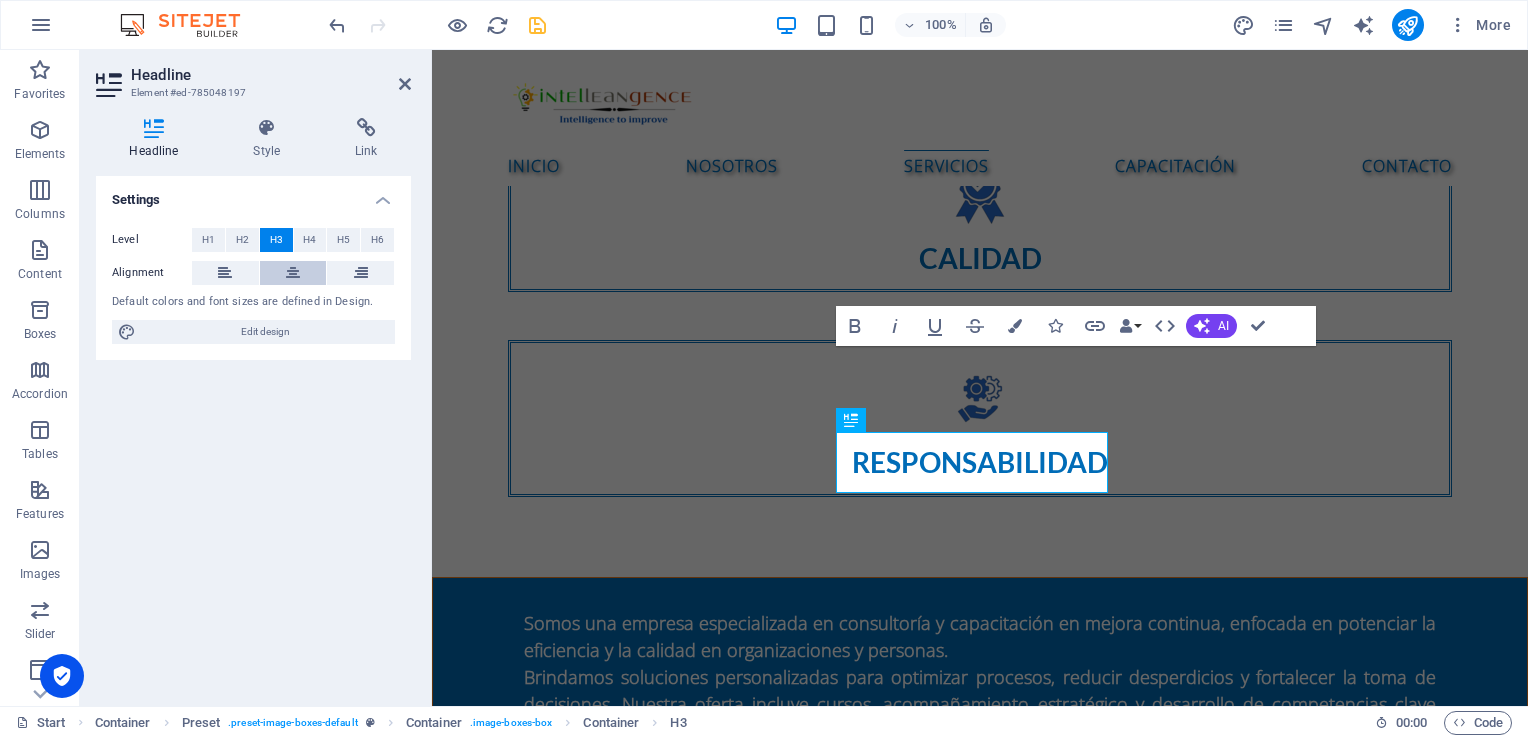 click at bounding box center (293, 273) 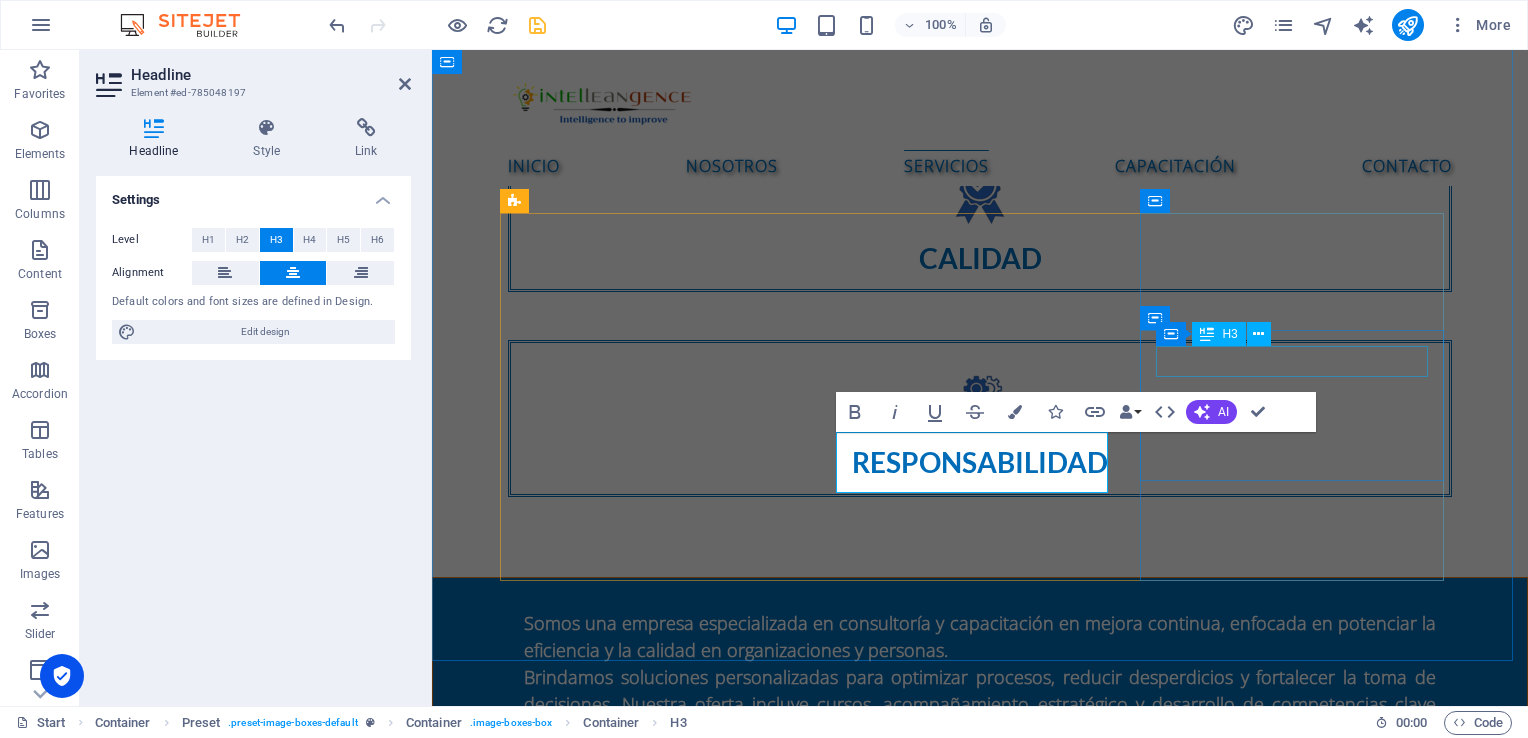 click on "Capacitación" at bounding box center [980, 3511] 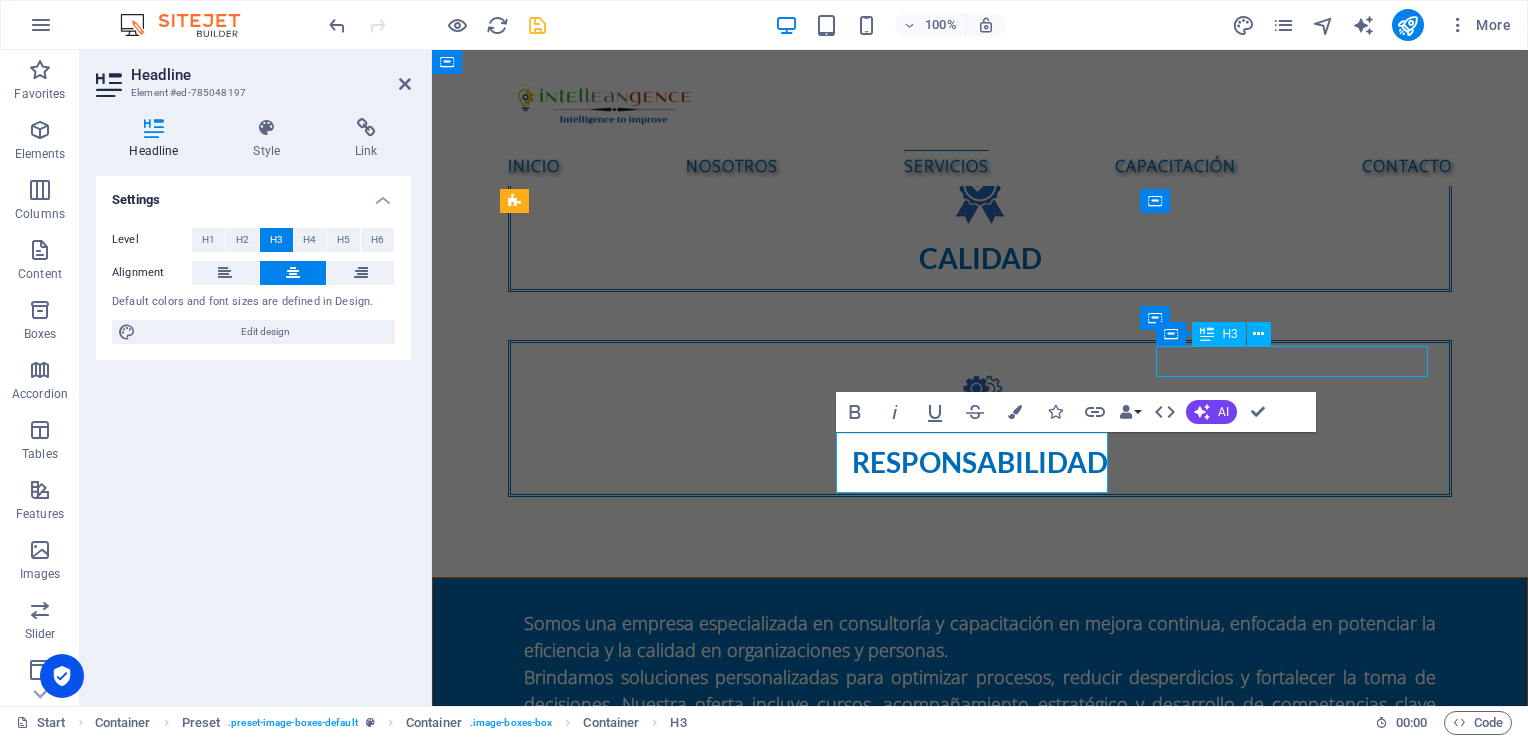 click on "Capacitación" at bounding box center [980, 3511] 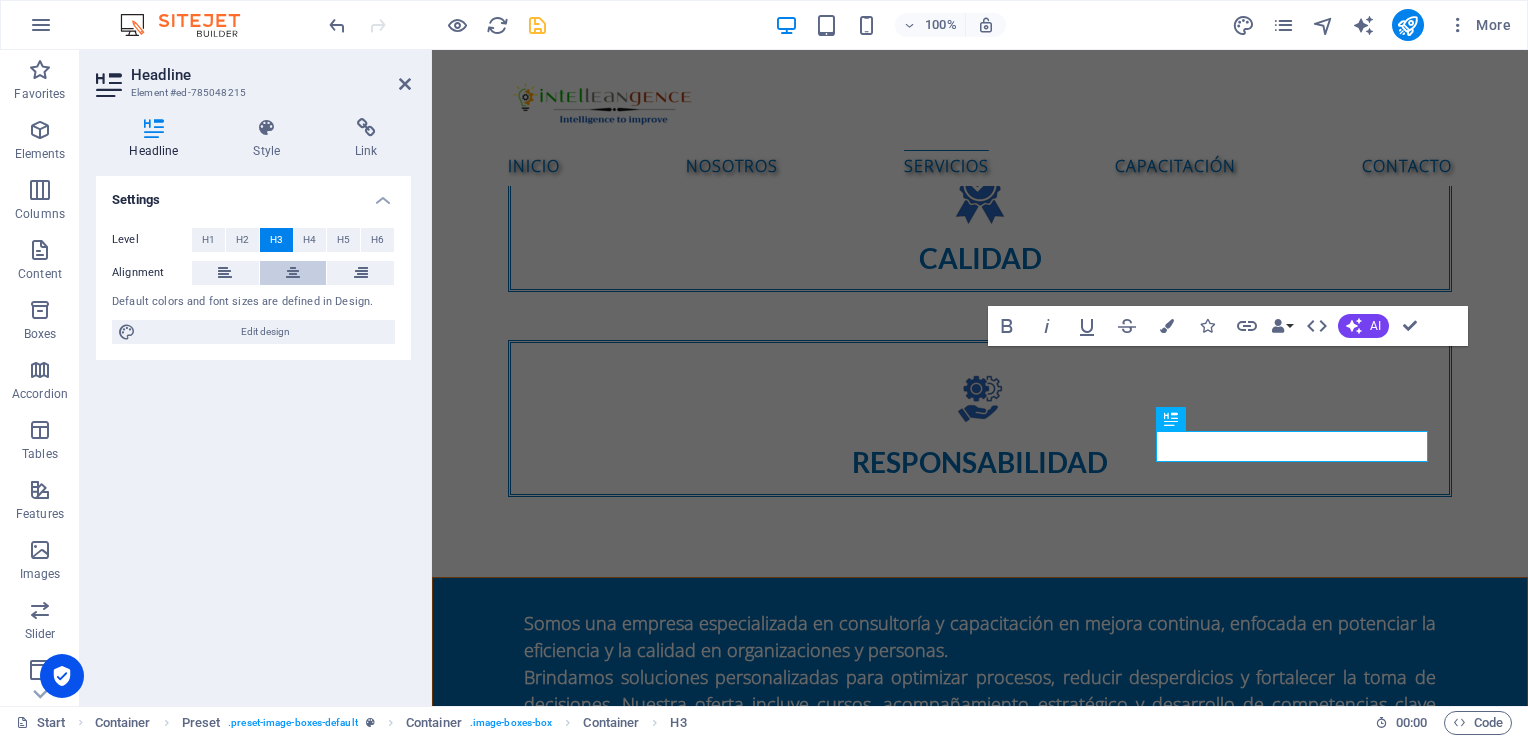 click at bounding box center (293, 273) 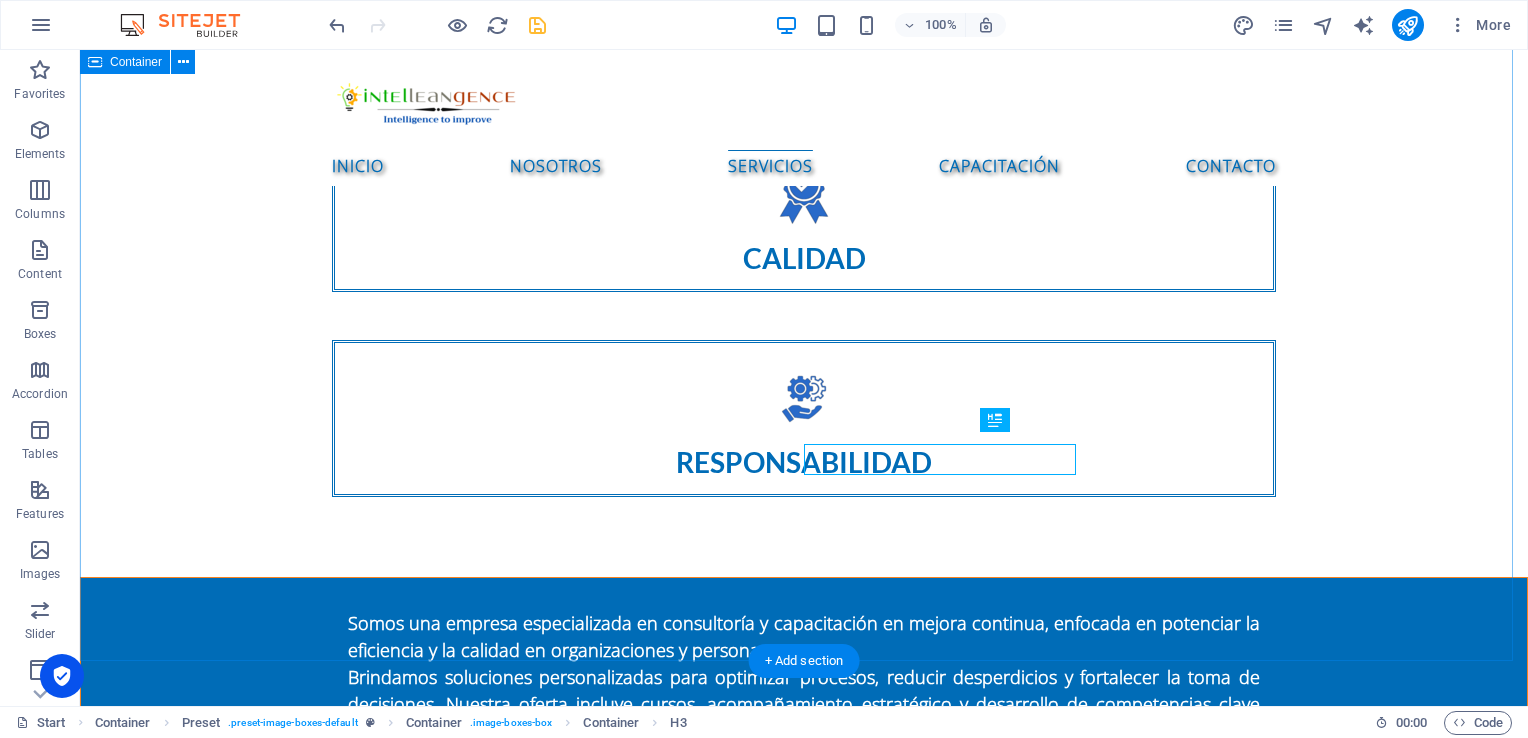 scroll, scrollTop: 1888, scrollLeft: 0, axis: vertical 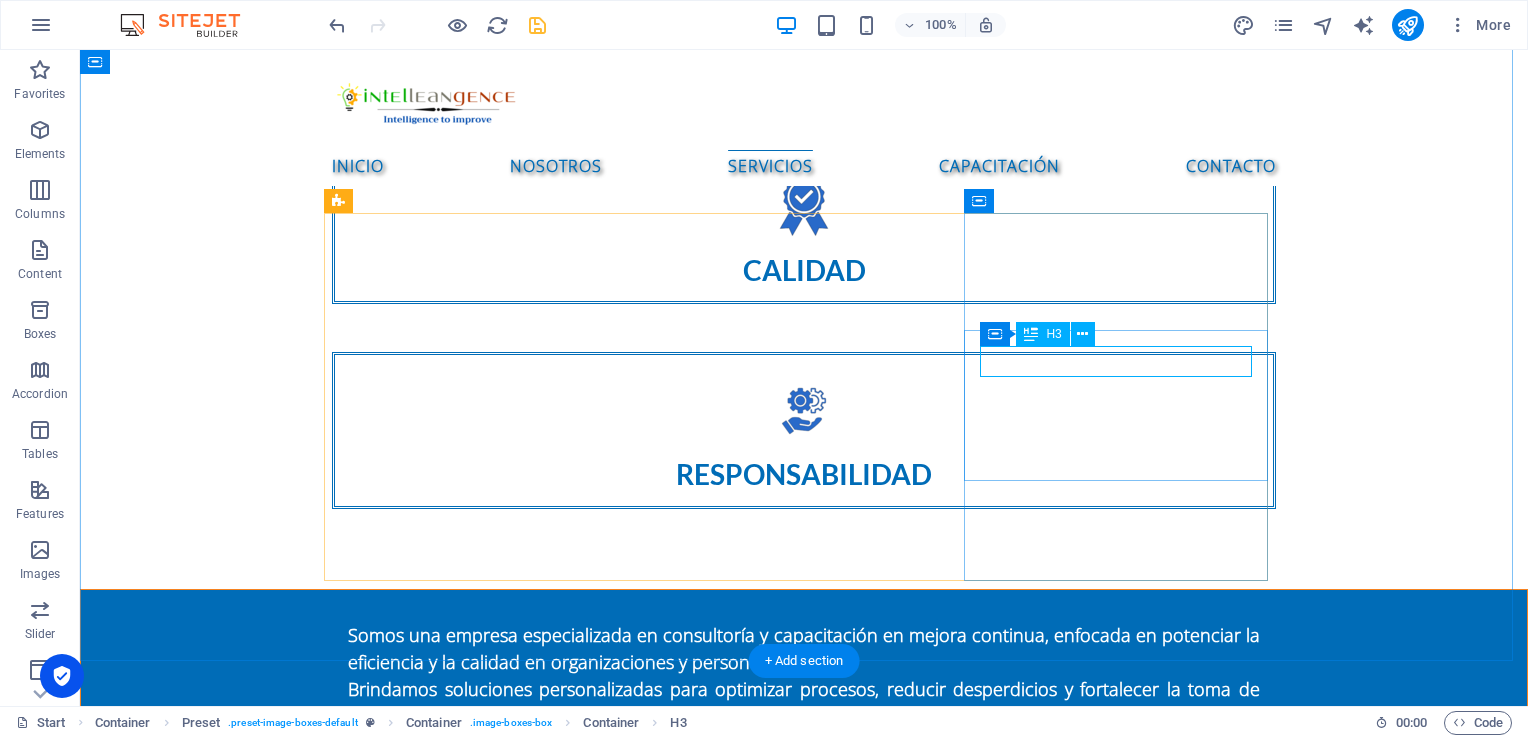 click on "Capacitación" at bounding box center [804, 3721] 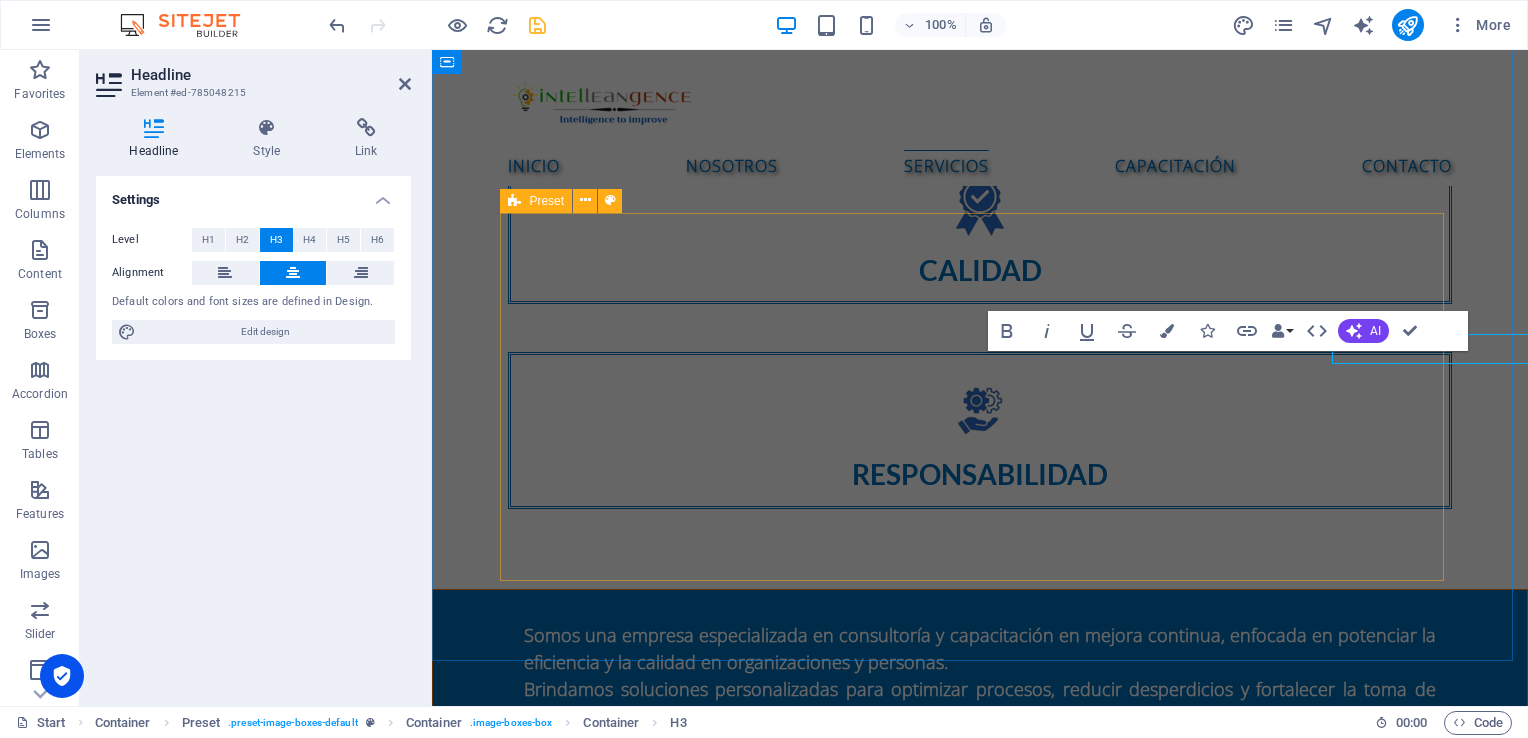 scroll, scrollTop: 1900, scrollLeft: 0, axis: vertical 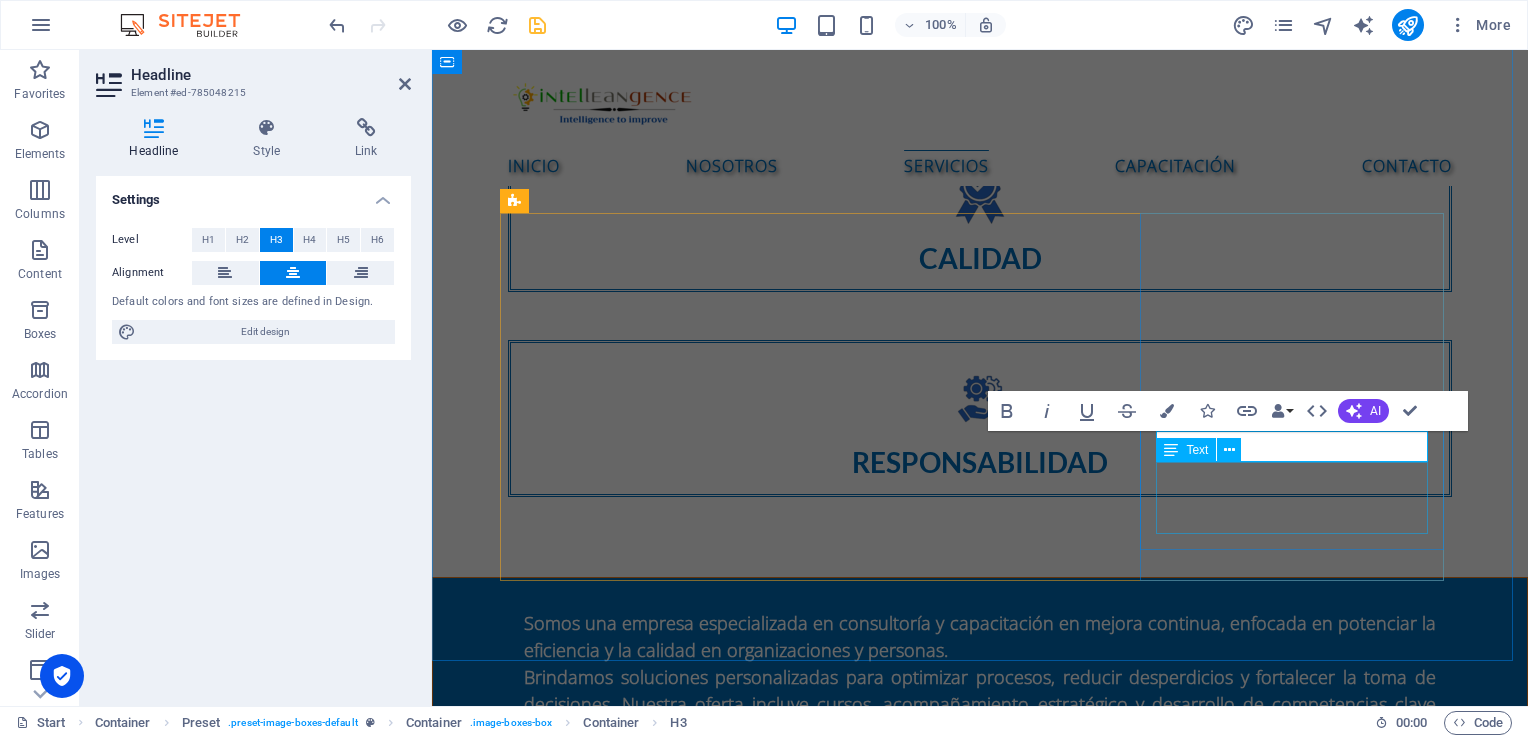 type 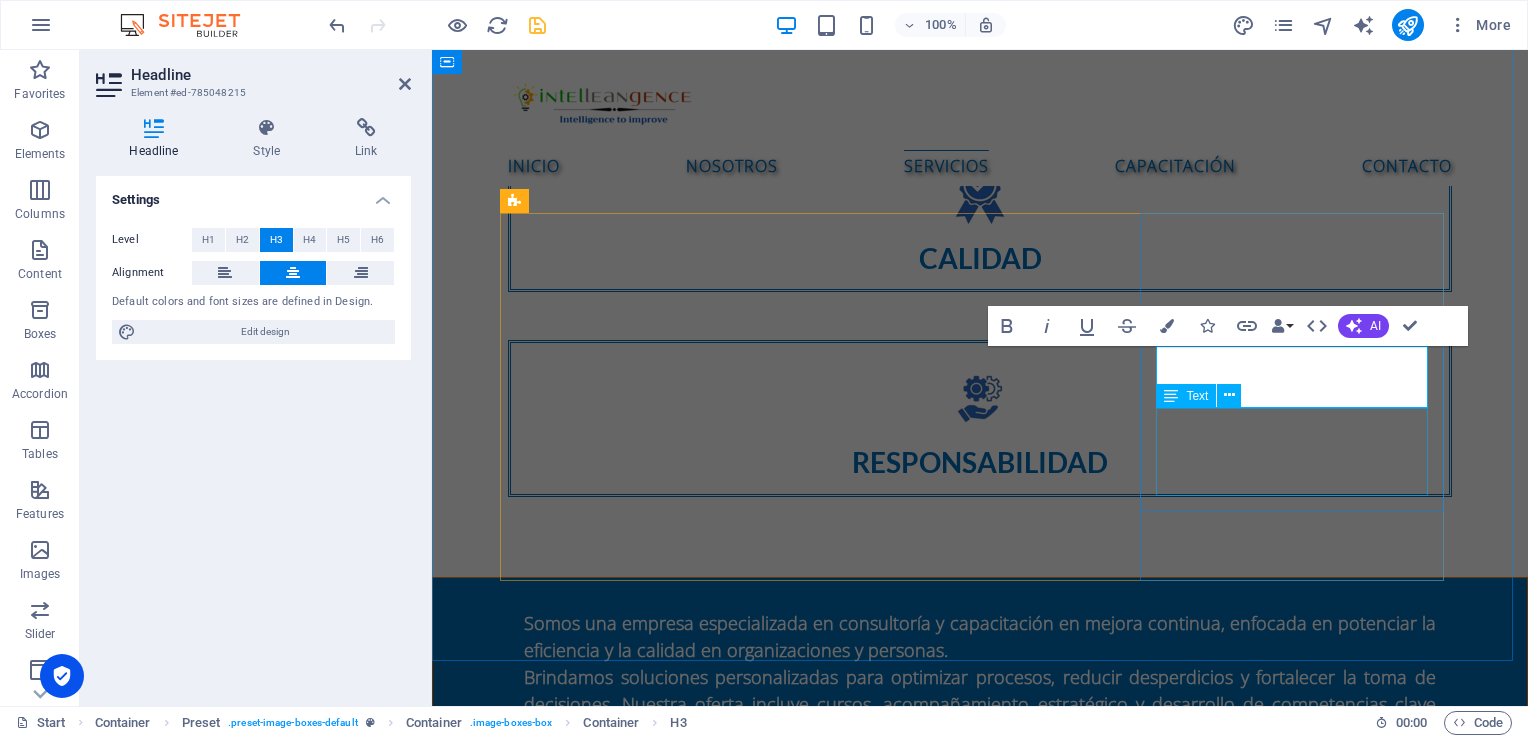 click on "Lorem ipsum dolor sit amet, consectetur adipisicing elit. Veritatis, dolorem!" at bounding box center [980, 3547] 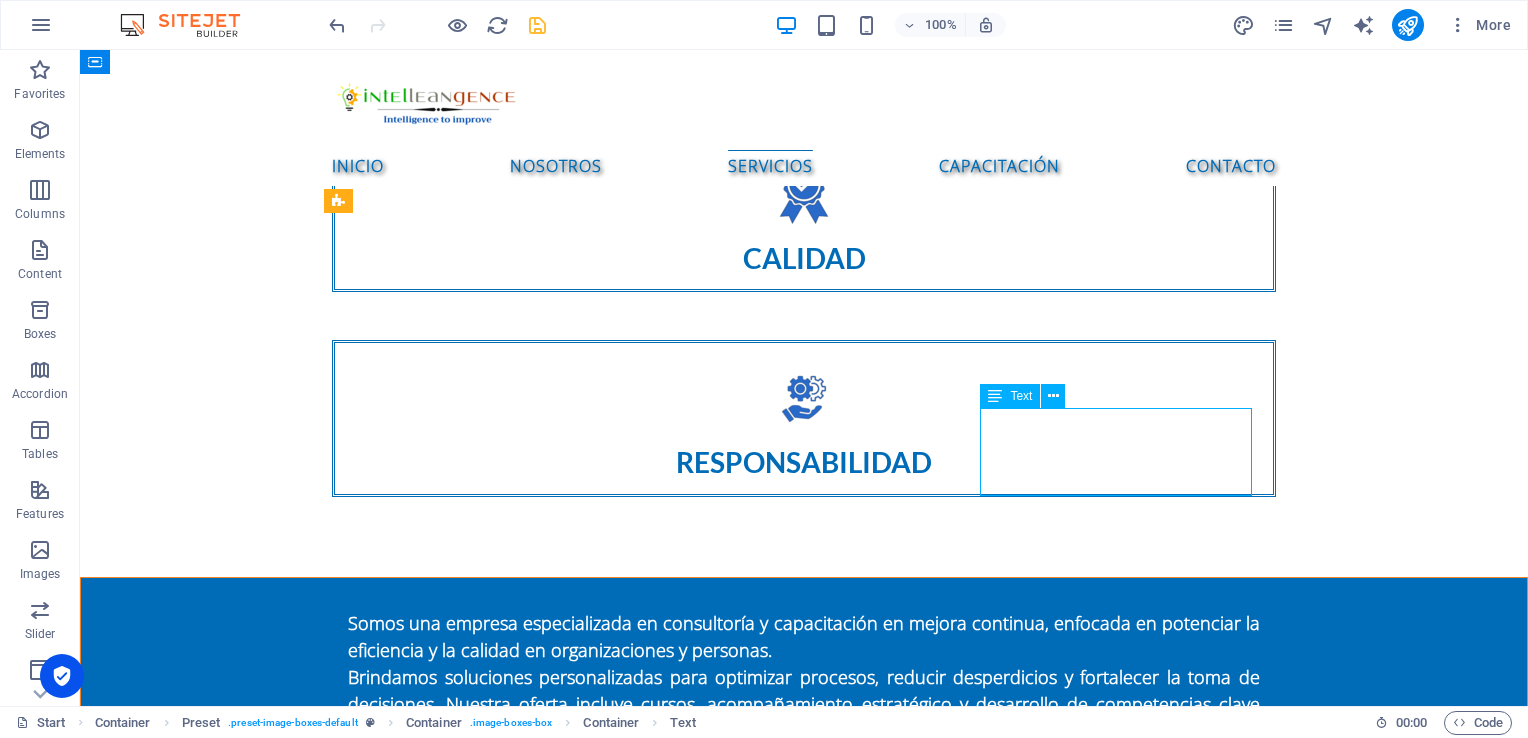 scroll, scrollTop: 1888, scrollLeft: 0, axis: vertical 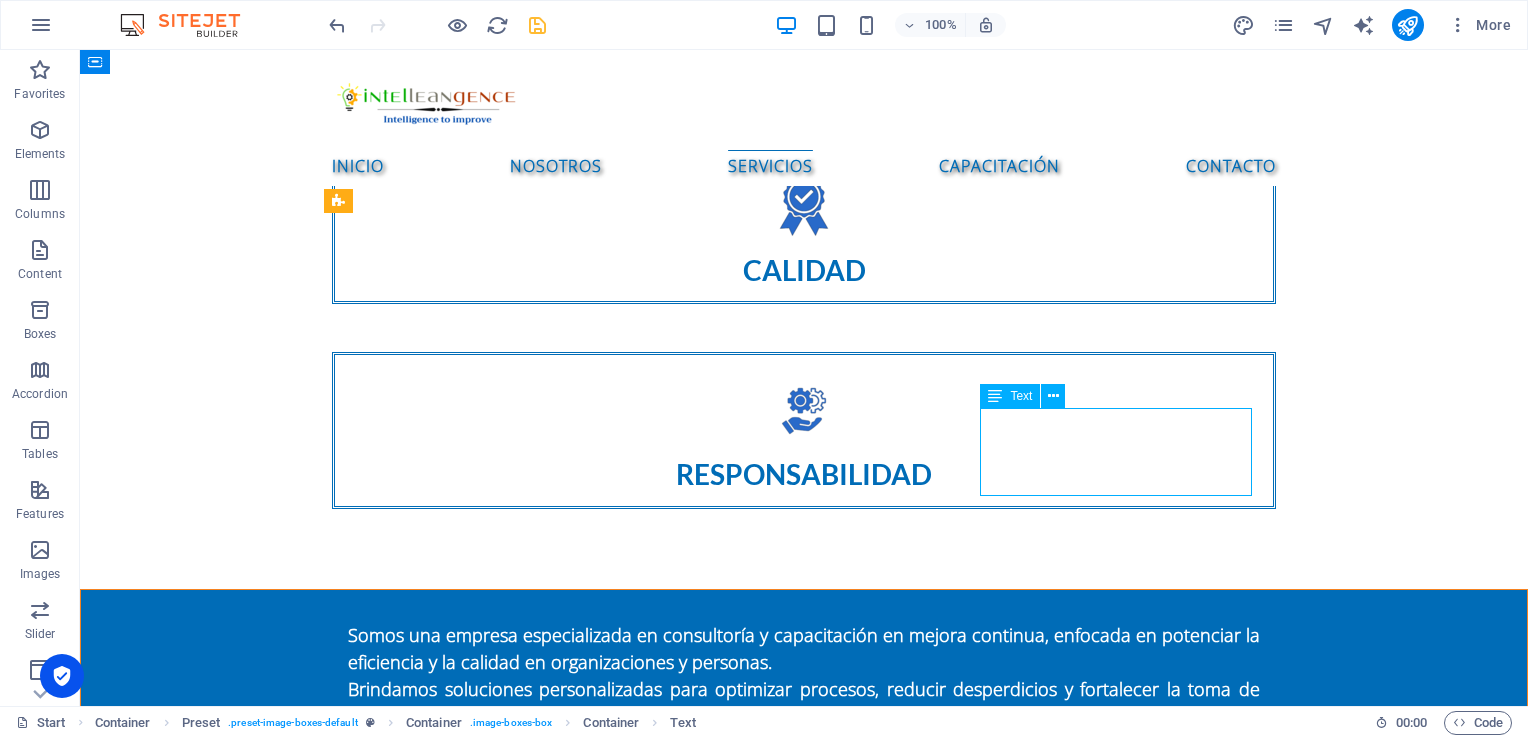 click on "Lorem ipsum dolor sit amet, consectetur adipisicing elit. Veritatis, dolorem!" at bounding box center [804, 3757] 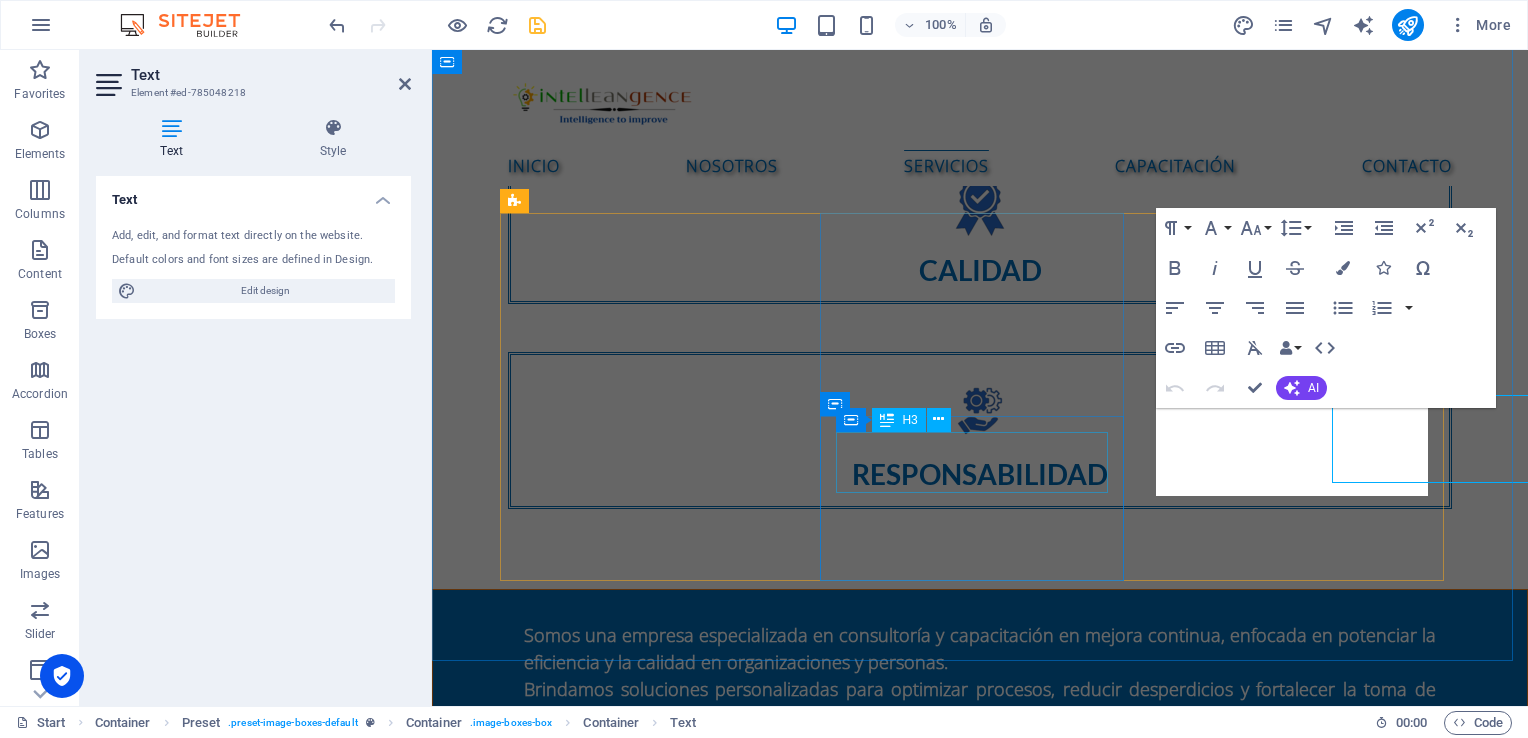 scroll, scrollTop: 1900, scrollLeft: 0, axis: vertical 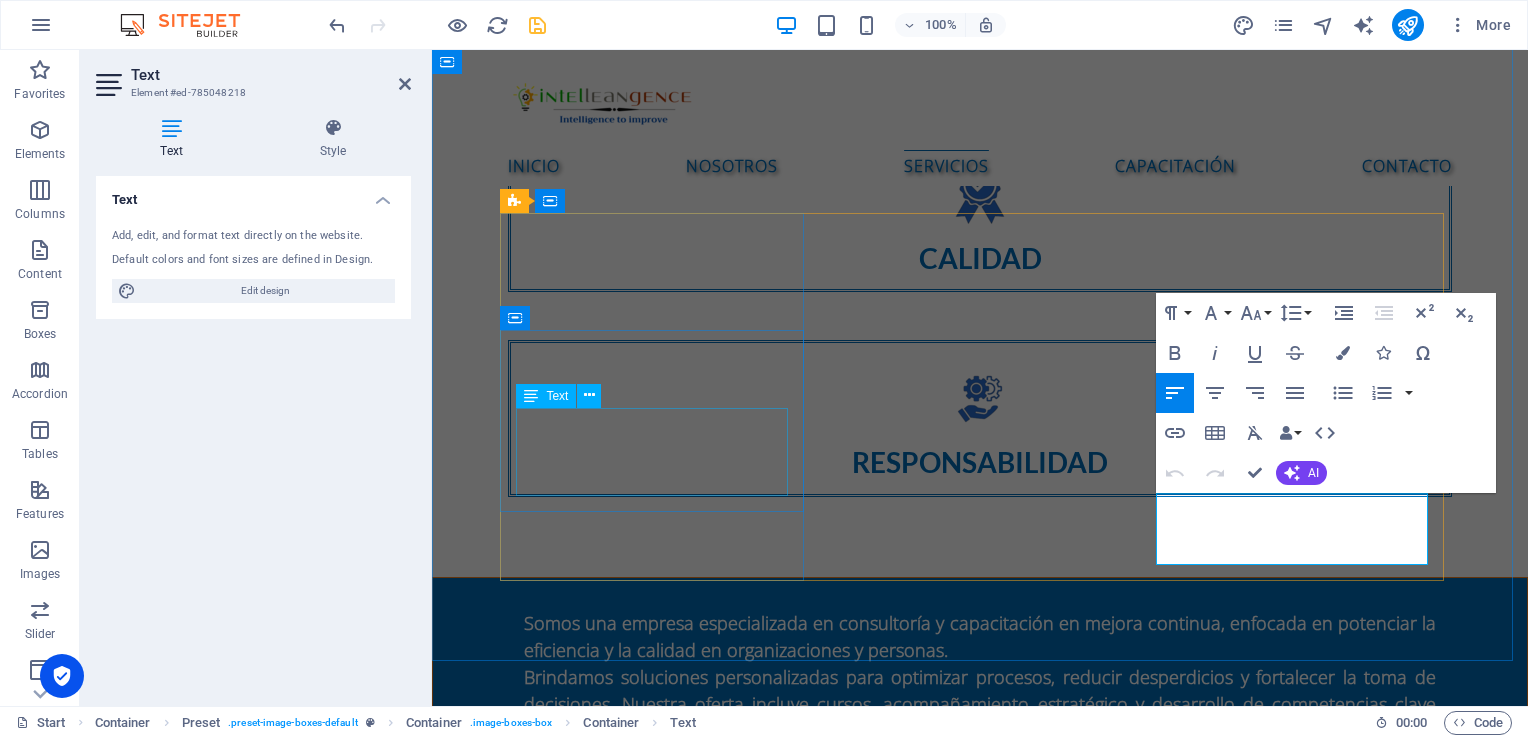 click on "Lorem ipsum dolor sit amet, consectetur adipisicing elit. Veritatis, dolorem!" at bounding box center [980, 2099] 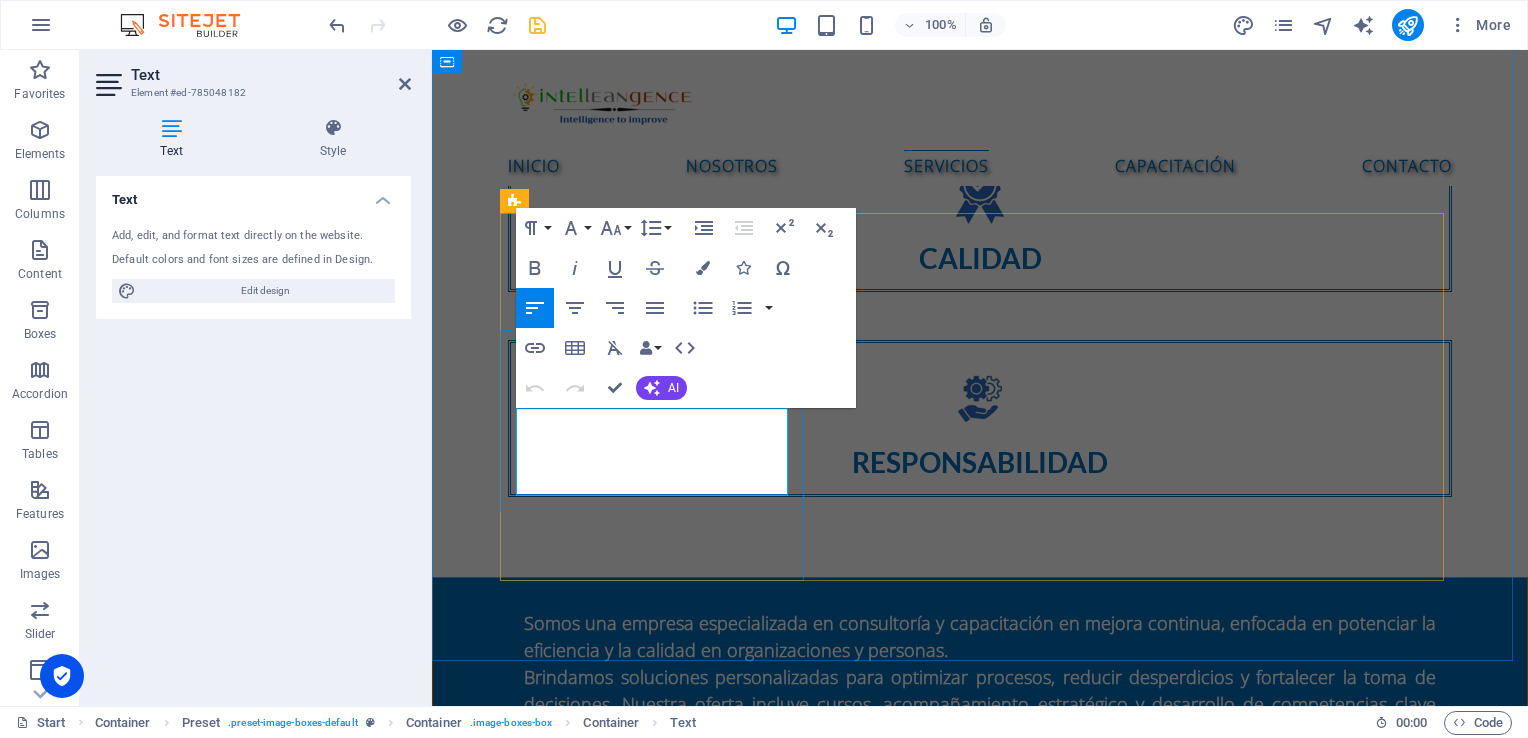 click on "Lorem ipsum dolor sit amet, consectetur adipisicing elit. Veritatis, dolorem!" at bounding box center [980, 2091] 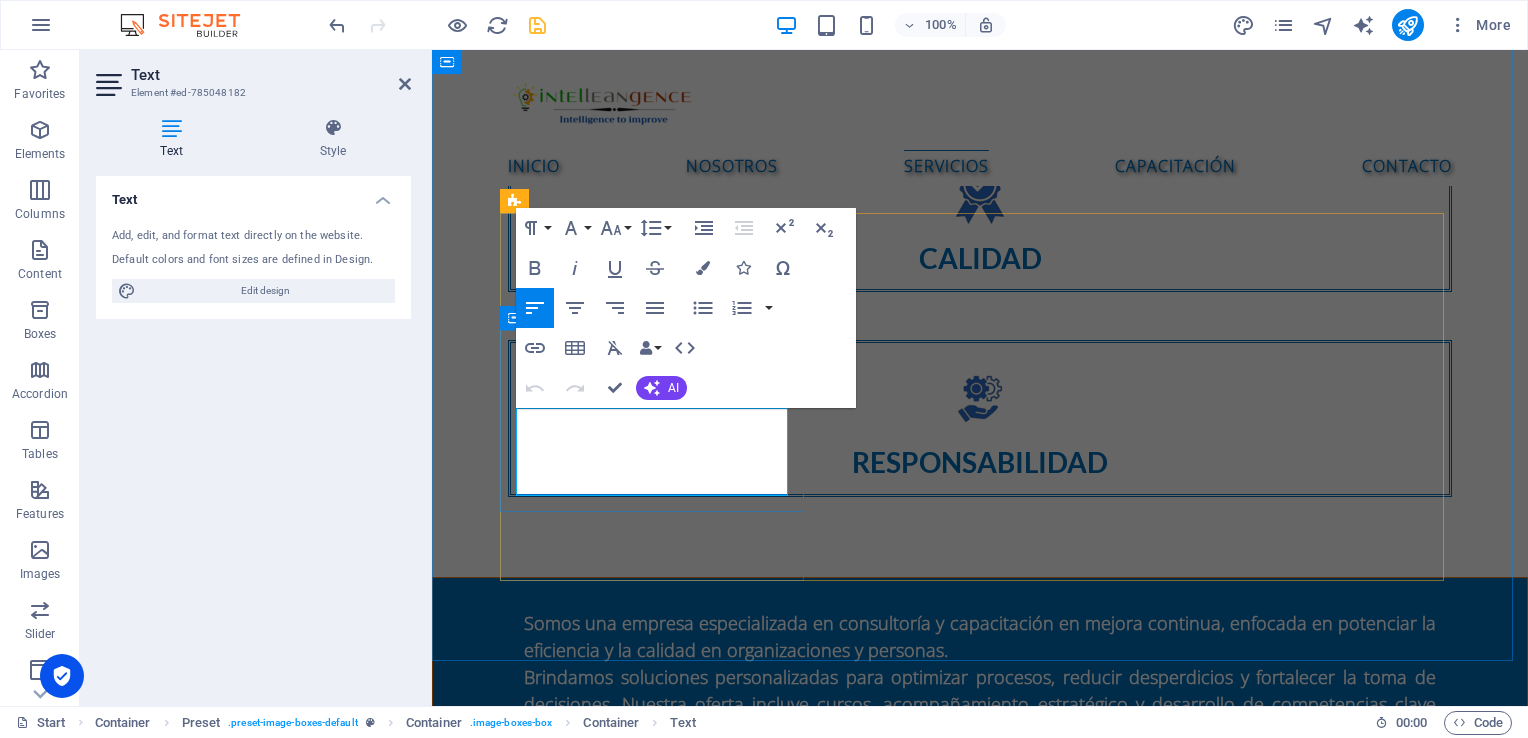 drag, startPoint x: 648, startPoint y: 463, endPoint x: 512, endPoint y: 427, distance: 140.68404 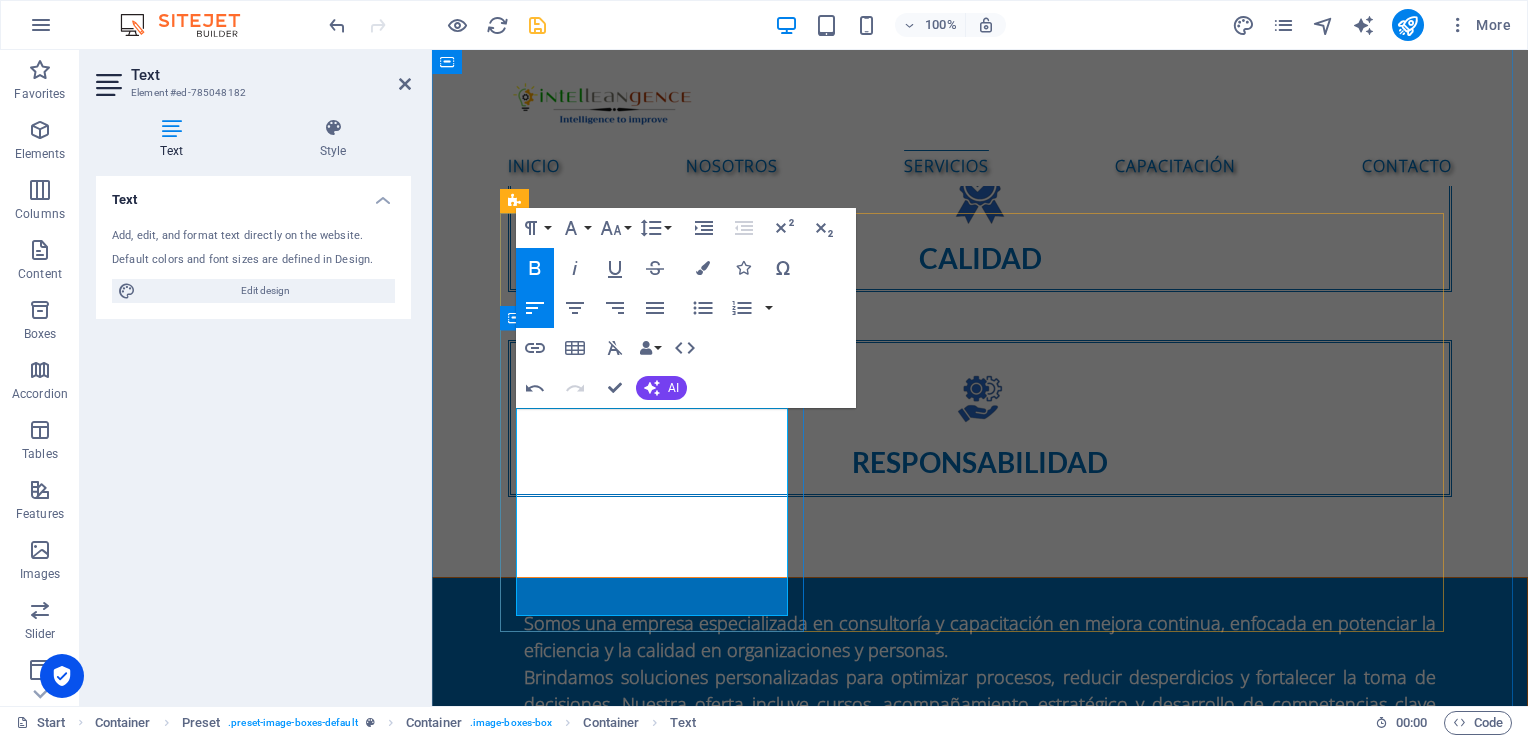 drag, startPoint x: 760, startPoint y: 590, endPoint x: 515, endPoint y: 415, distance: 301.0814 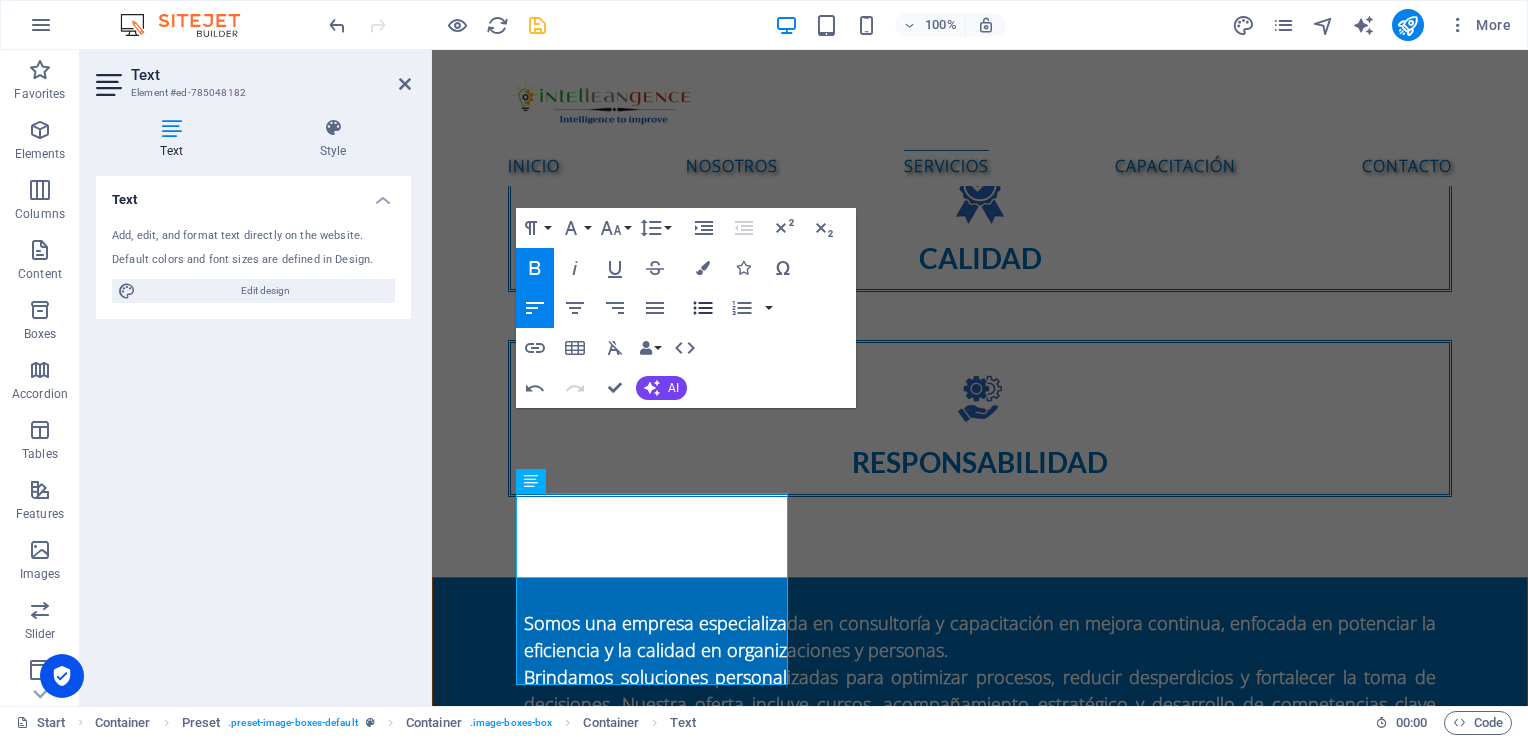 click 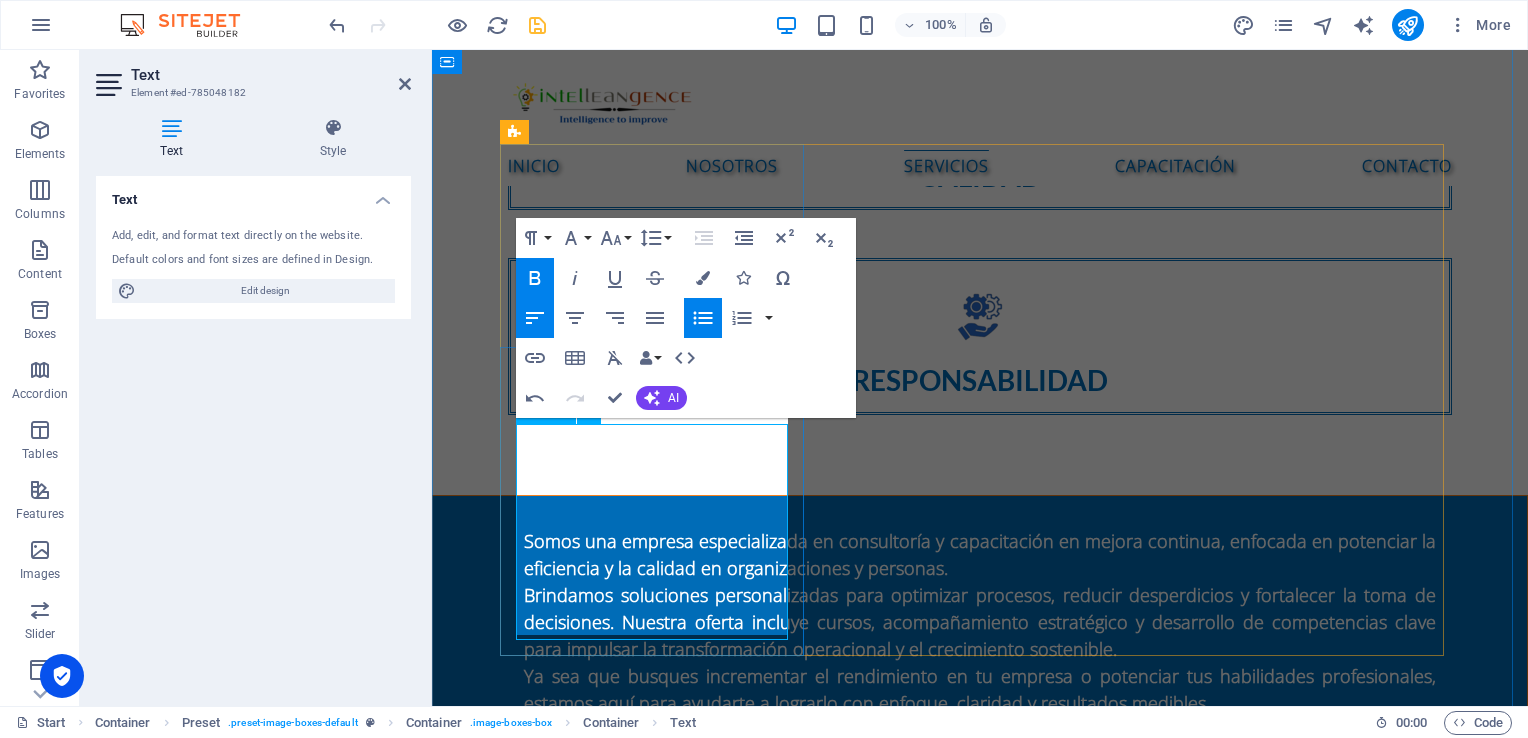scroll, scrollTop: 2000, scrollLeft: 0, axis: vertical 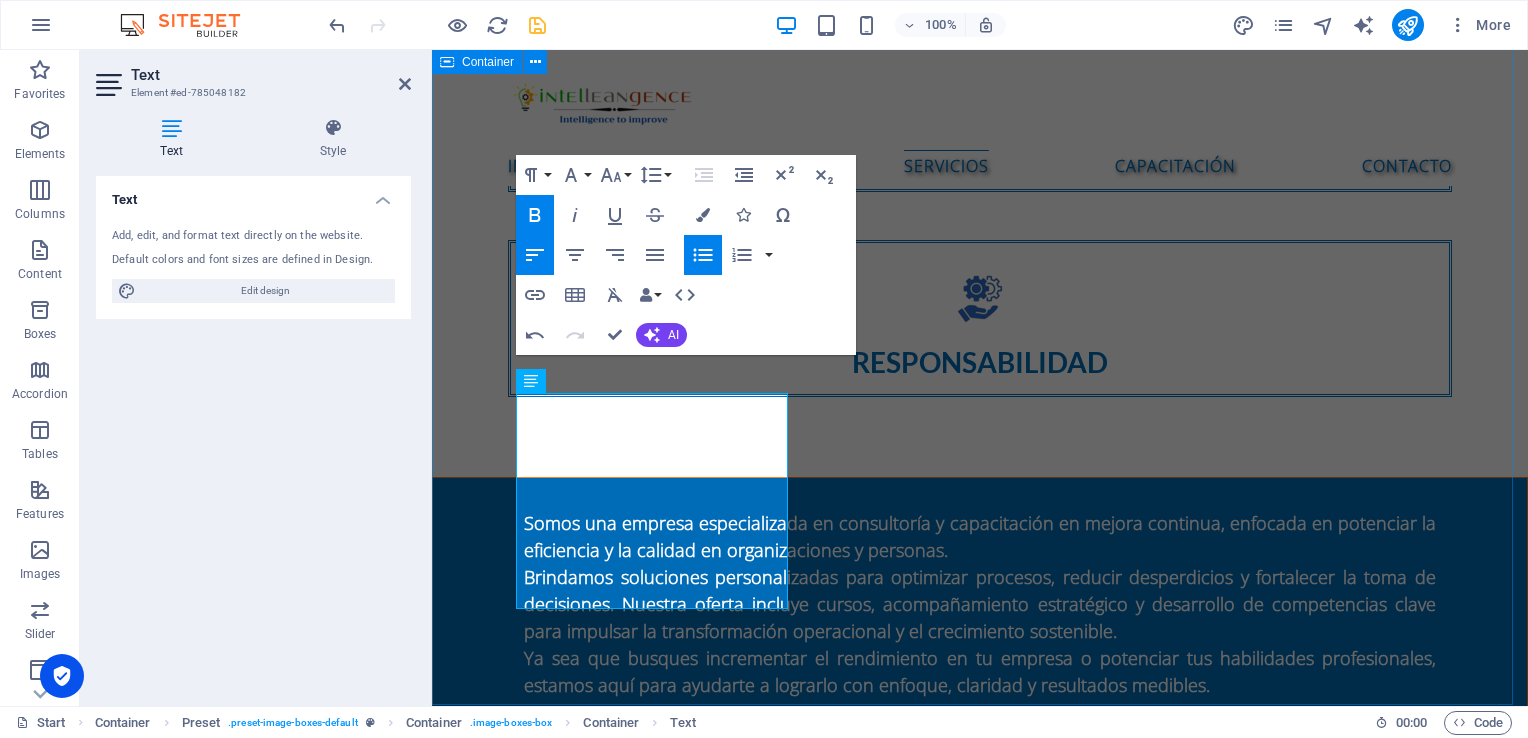 click on "SERVICIOS Consultoría de mejora de procesos Diagnóstico de procesos operativos Mapeo y rediseño de procesos Implementación de metodologías Lean Six Sigma Reingeniería de procesos (BPR) Diseño de indicadores de desempeño (KPIs) Auditorías internas de procesos Manuales de procedimientos Lorem ipsum dolor sit amet, consectetur adipisicing elit. Veritatis, dolorem! Desarrollo organizacional Lorem ipsum dolor sit amet, consectetur adipisicing elit. Veritatis, dolorem!" at bounding box center (980, 2640) 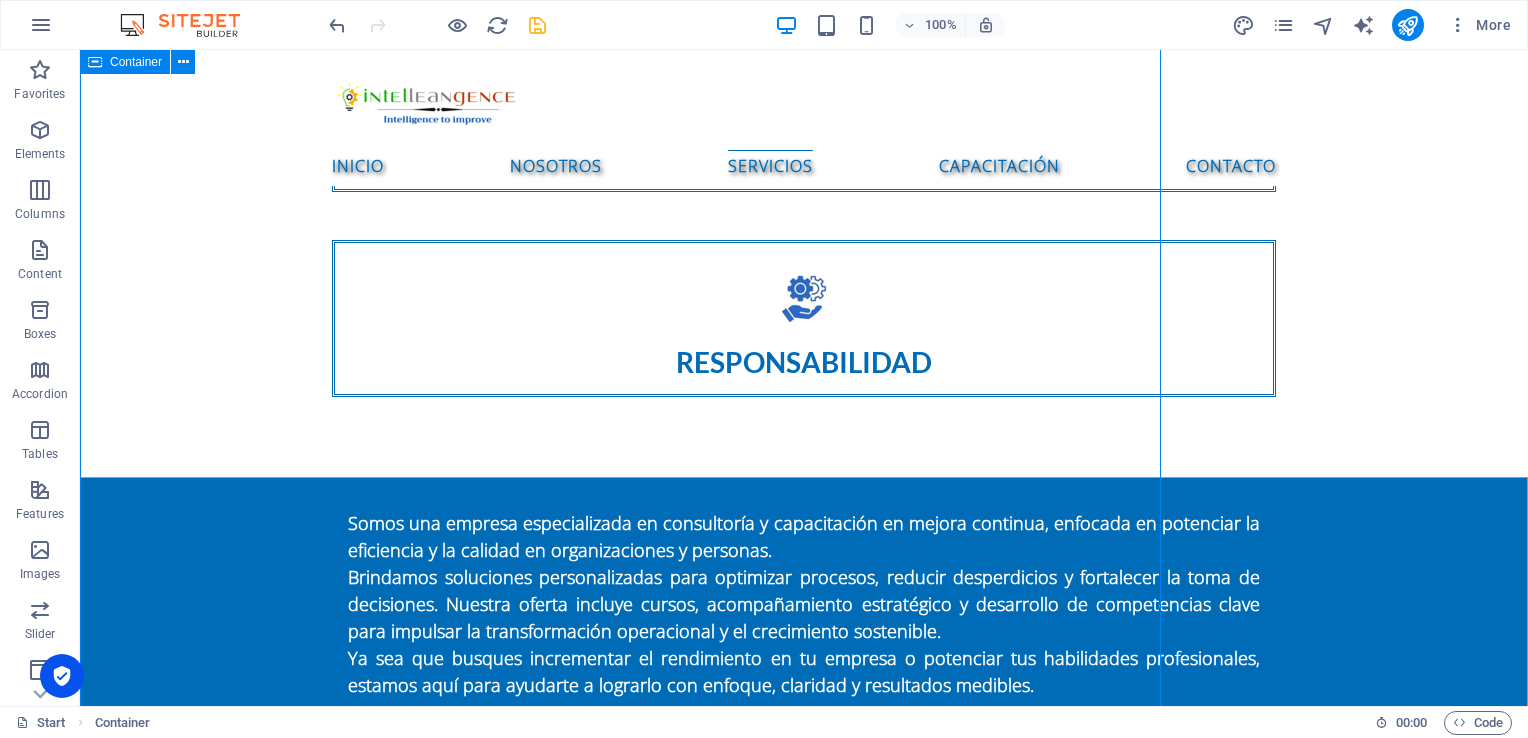 scroll, scrollTop: 1988, scrollLeft: 0, axis: vertical 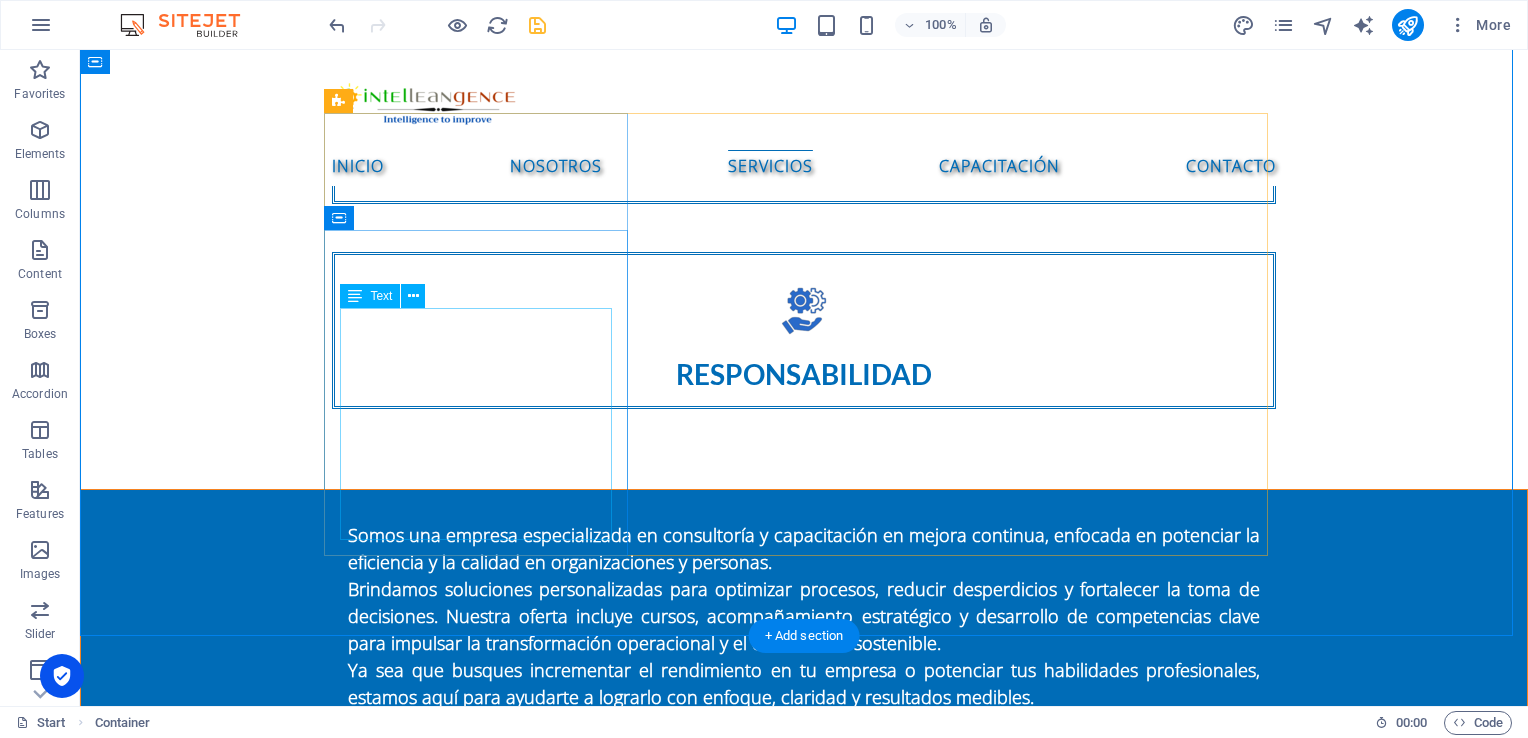 click on "Diagnóstico de procesos operativos Mapeo y rediseño de procesos Implementación de metodologías Lean Six Sigma Reingeniería de procesos (BPR) Diseño de indicadores de desempeño (KPIs) Auditorías internas de procesos" at bounding box center (804, 2269) 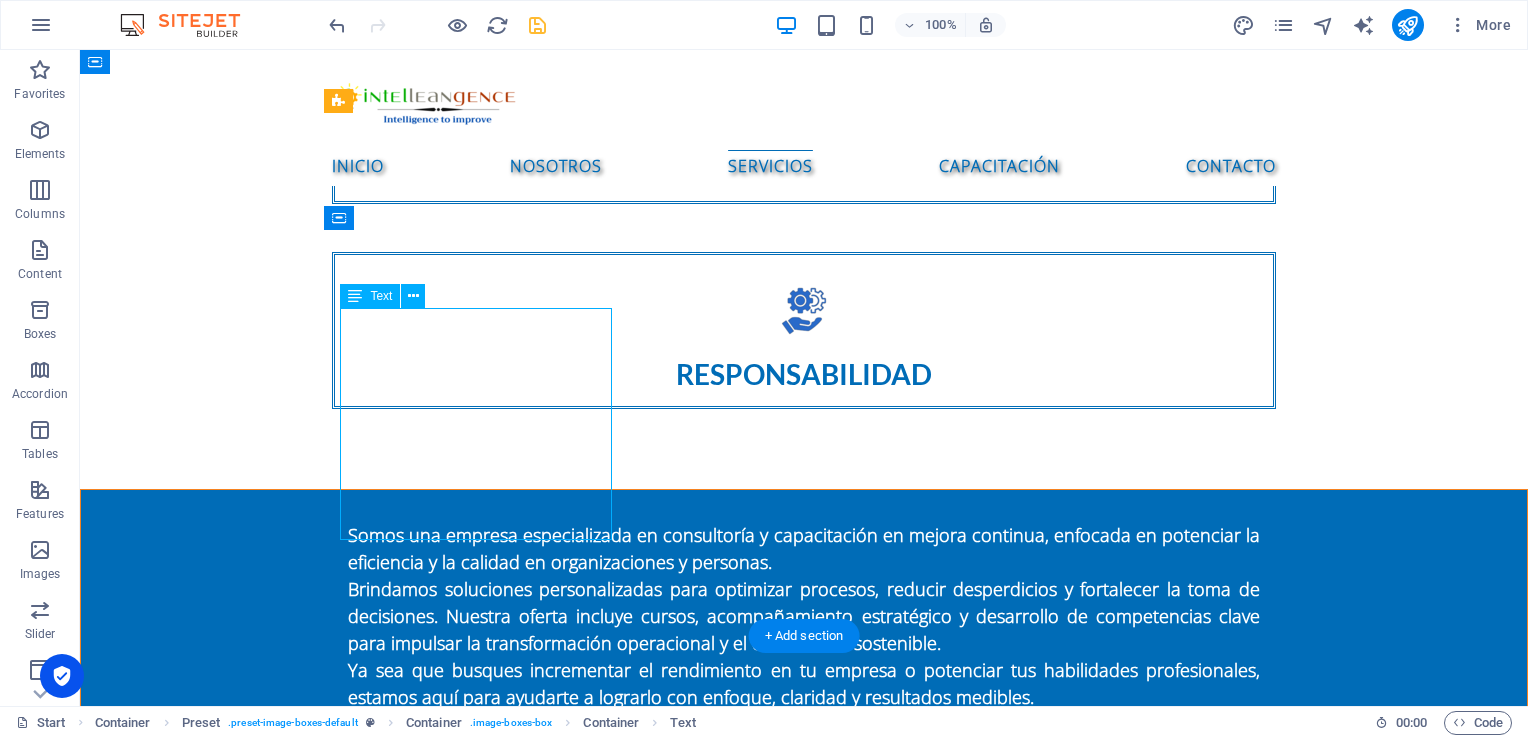 click on "Diagnóstico de procesos operativos Mapeo y rediseño de procesos Implementación de metodologías Lean Six Sigma Reingeniería de procesos (BPR) Diseño de indicadores de desempeño (KPIs) Auditorías internas de procesos" at bounding box center (804, 2269) 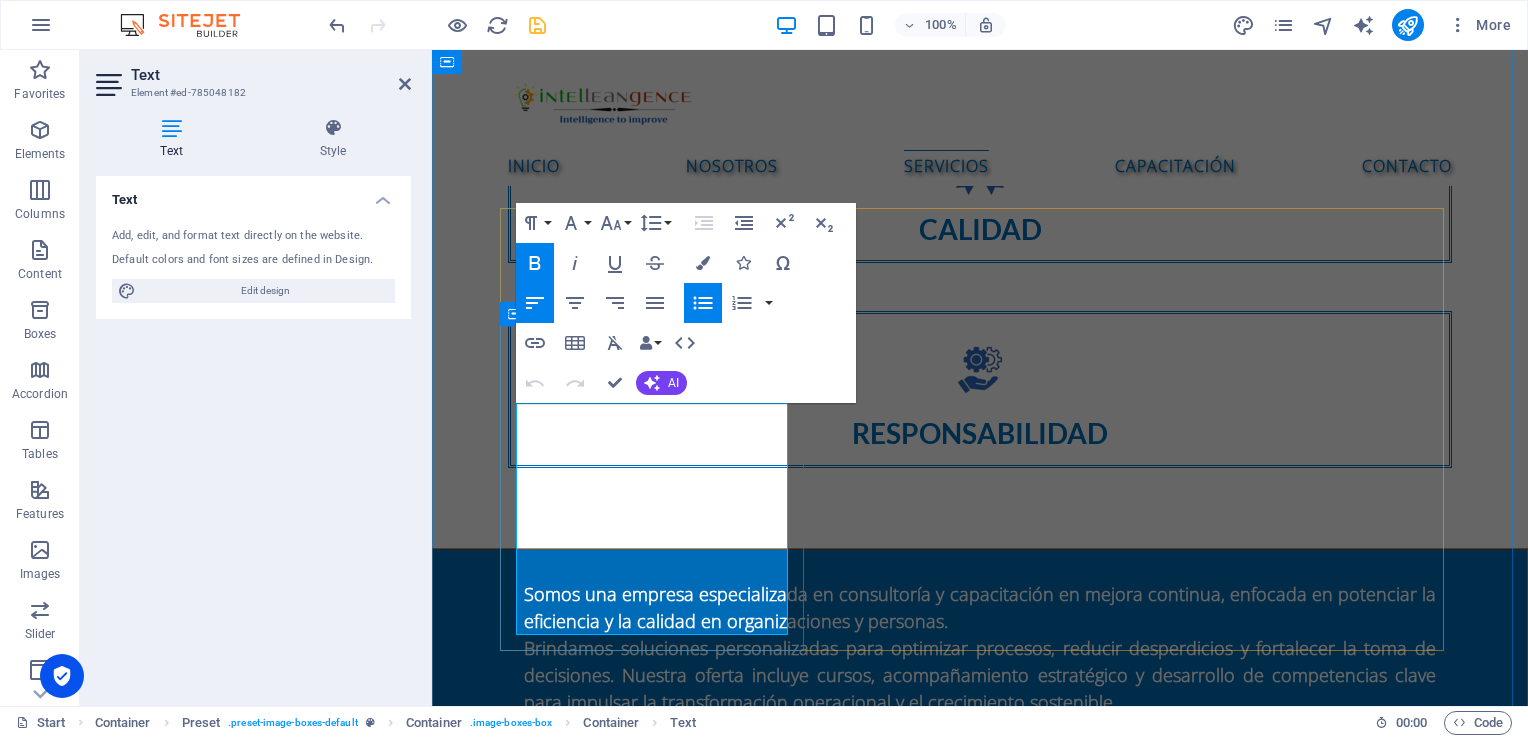 scroll, scrollTop: 1900, scrollLeft: 0, axis: vertical 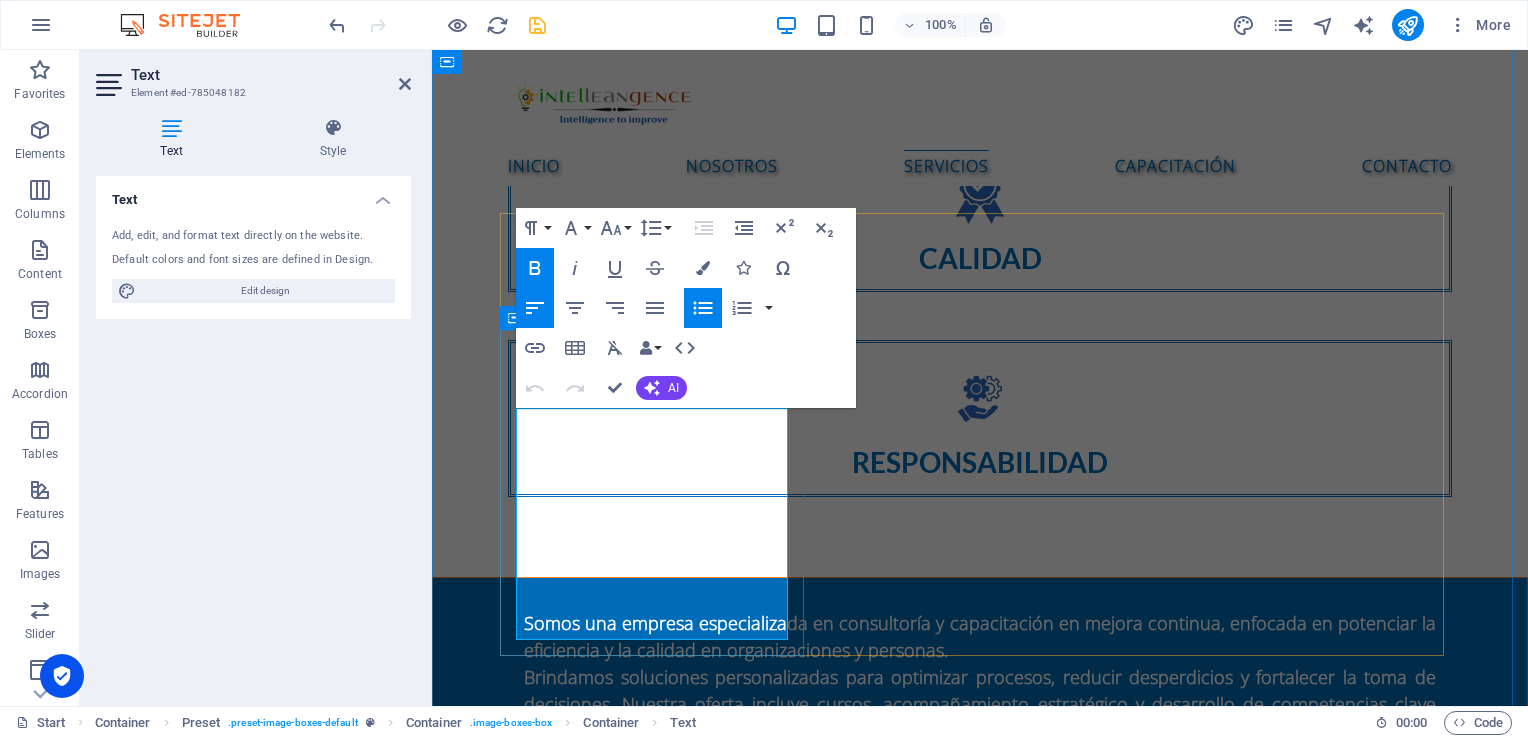 click on "Diagnóstico de procesos operativos Mapeo y rediseño de procesos Implementación de metodologías Lean Six Sigma Reingeniería de procesos (BPR) Diseño de indicadores de desempeño (KPIs) Auditorías internas de procesos" at bounding box center (988, 2151) 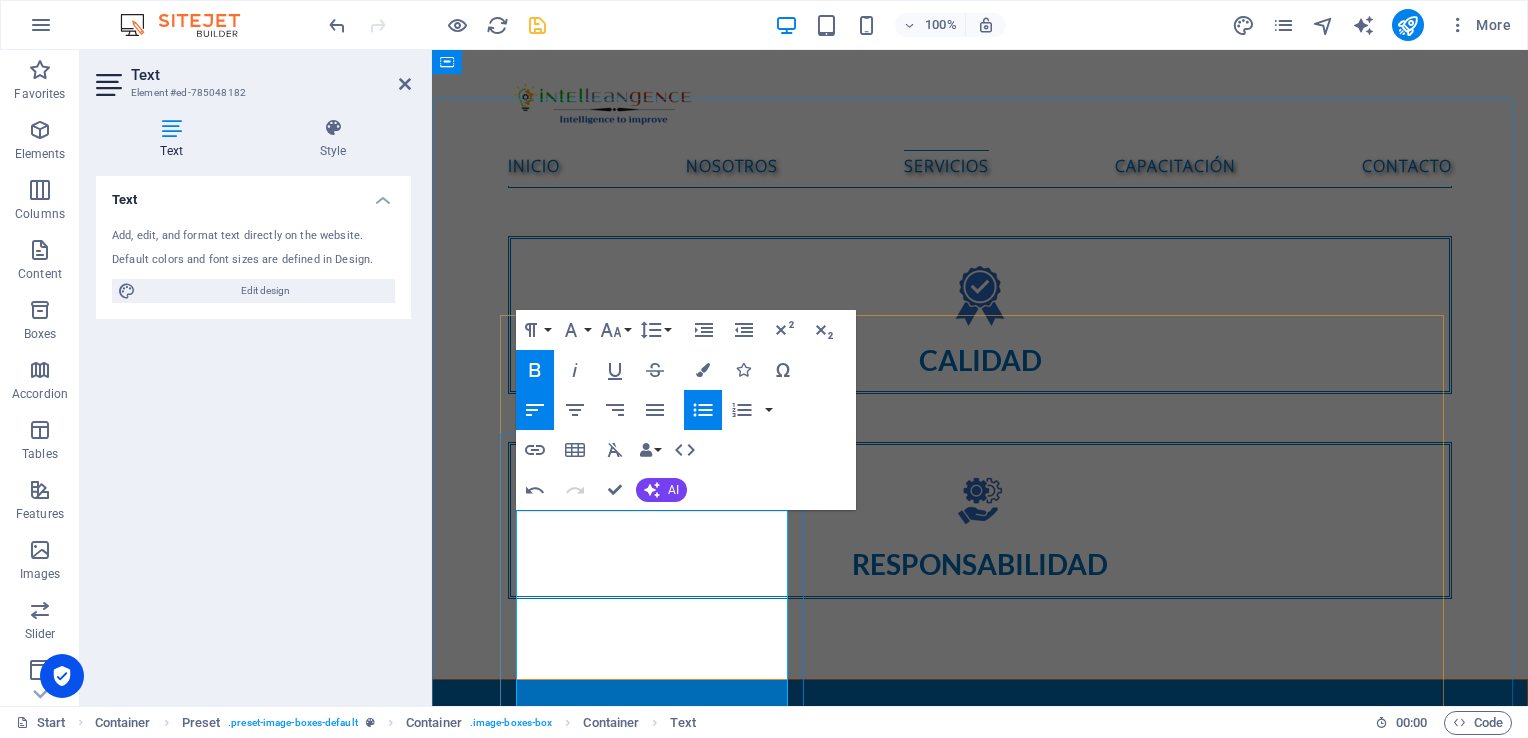 scroll, scrollTop: 1700, scrollLeft: 0, axis: vertical 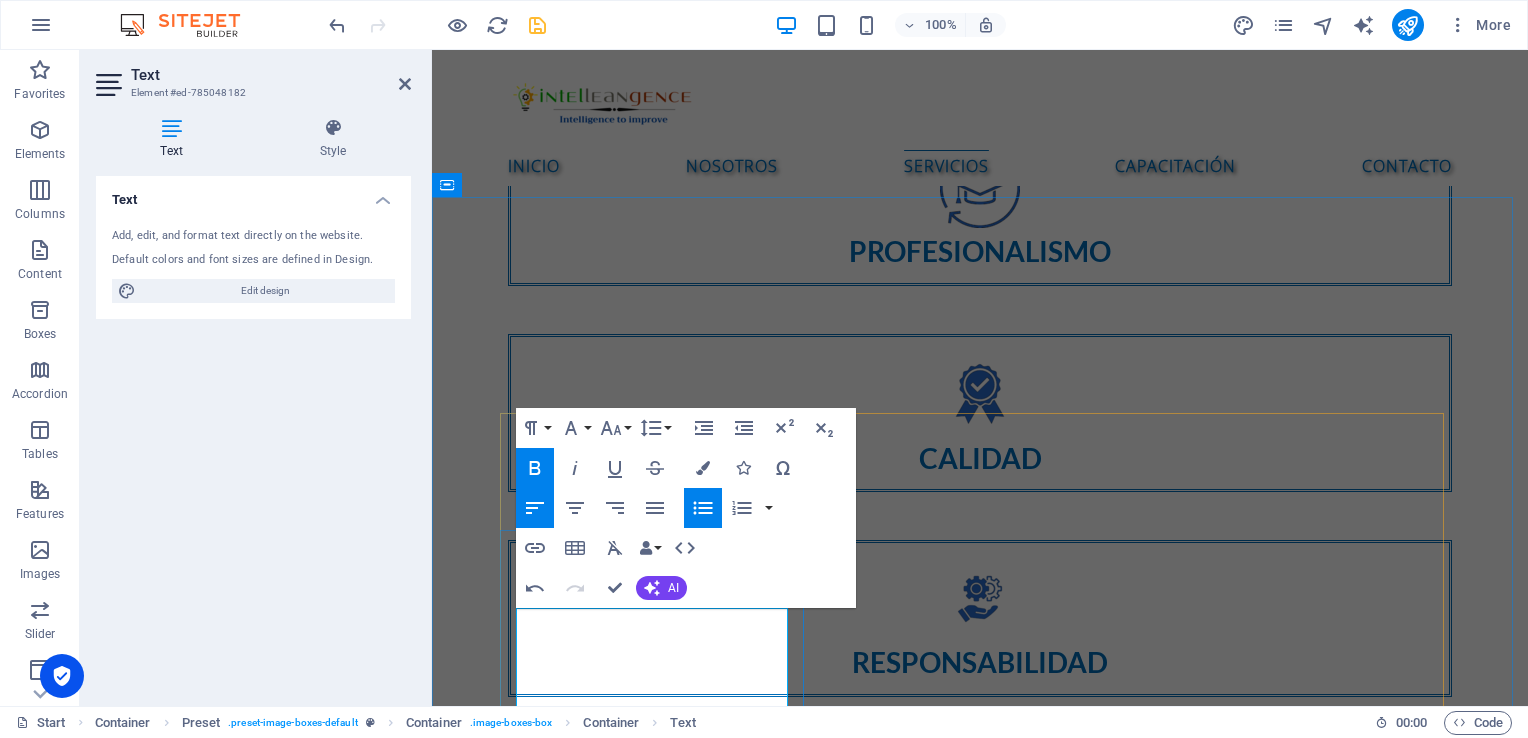 drag, startPoint x: 768, startPoint y: 614, endPoint x: 516, endPoint y: 614, distance: 252 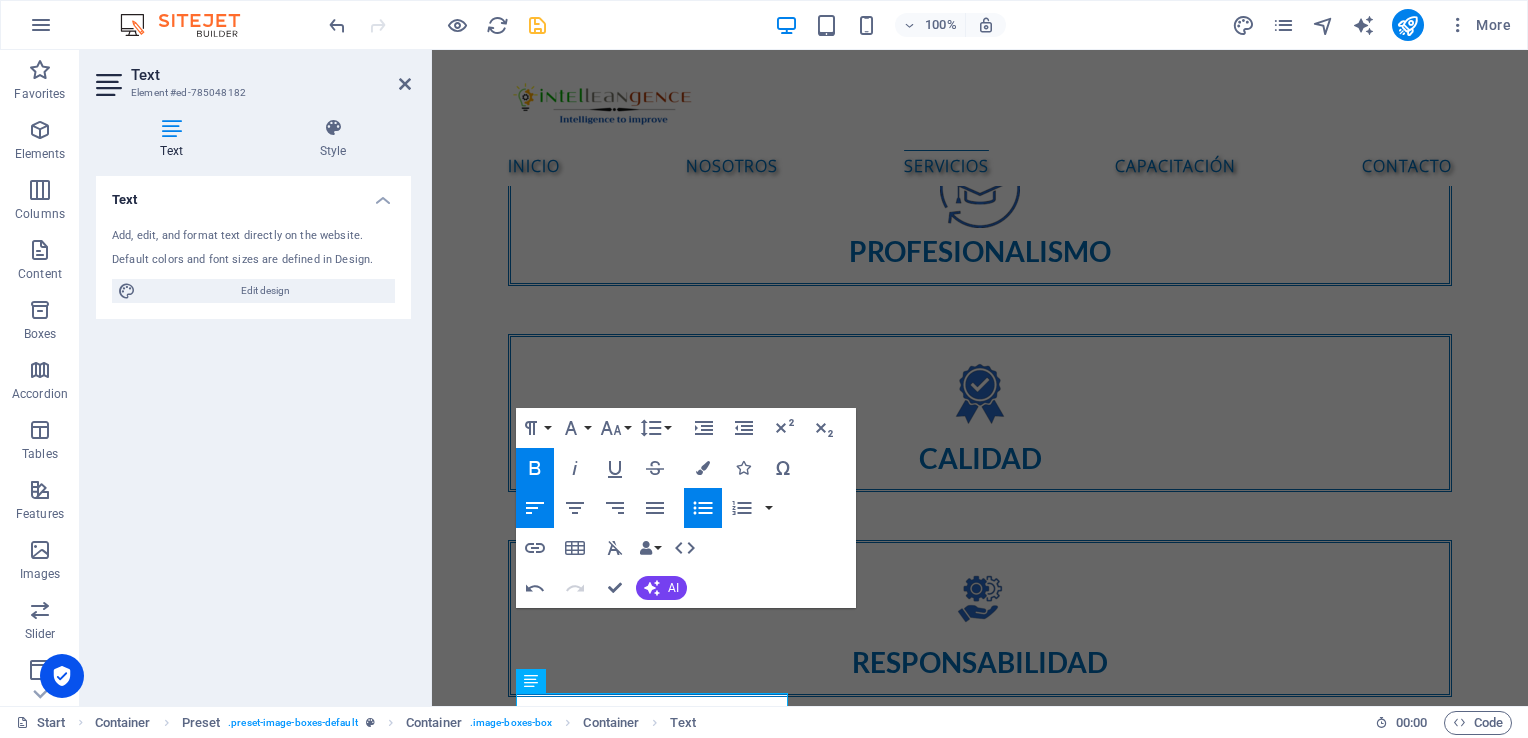 click 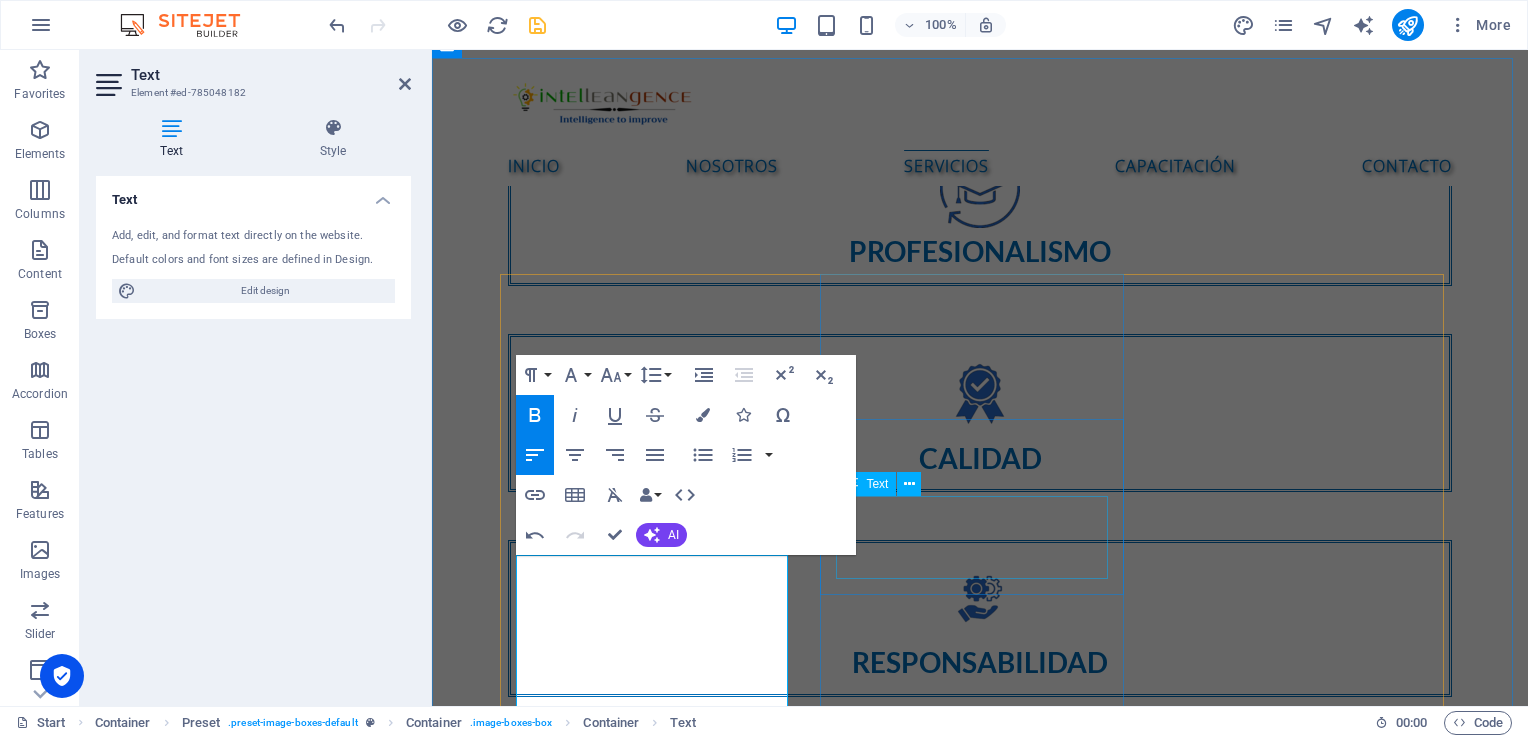 scroll, scrollTop: 2100, scrollLeft: 0, axis: vertical 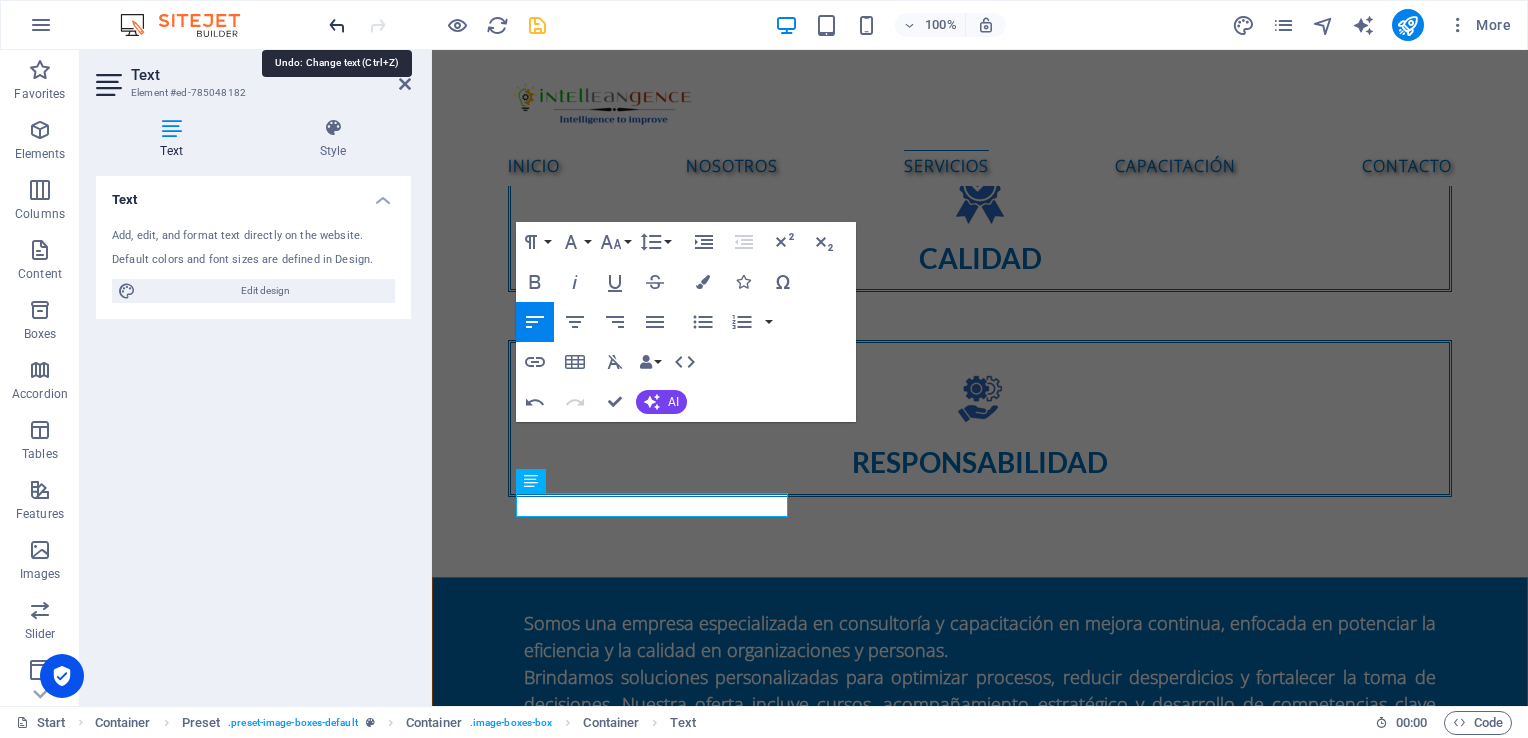 click at bounding box center (337, 25) 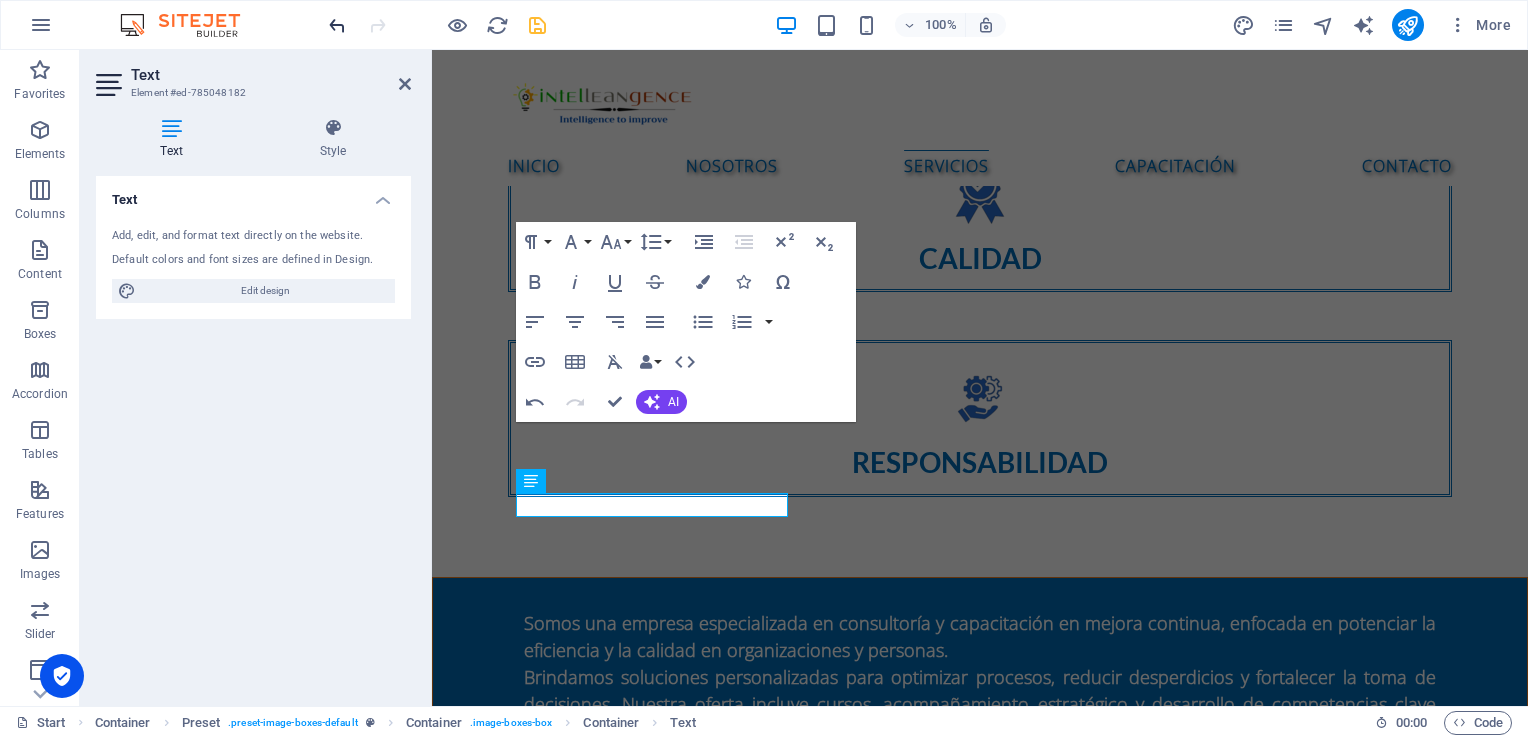 click at bounding box center [337, 25] 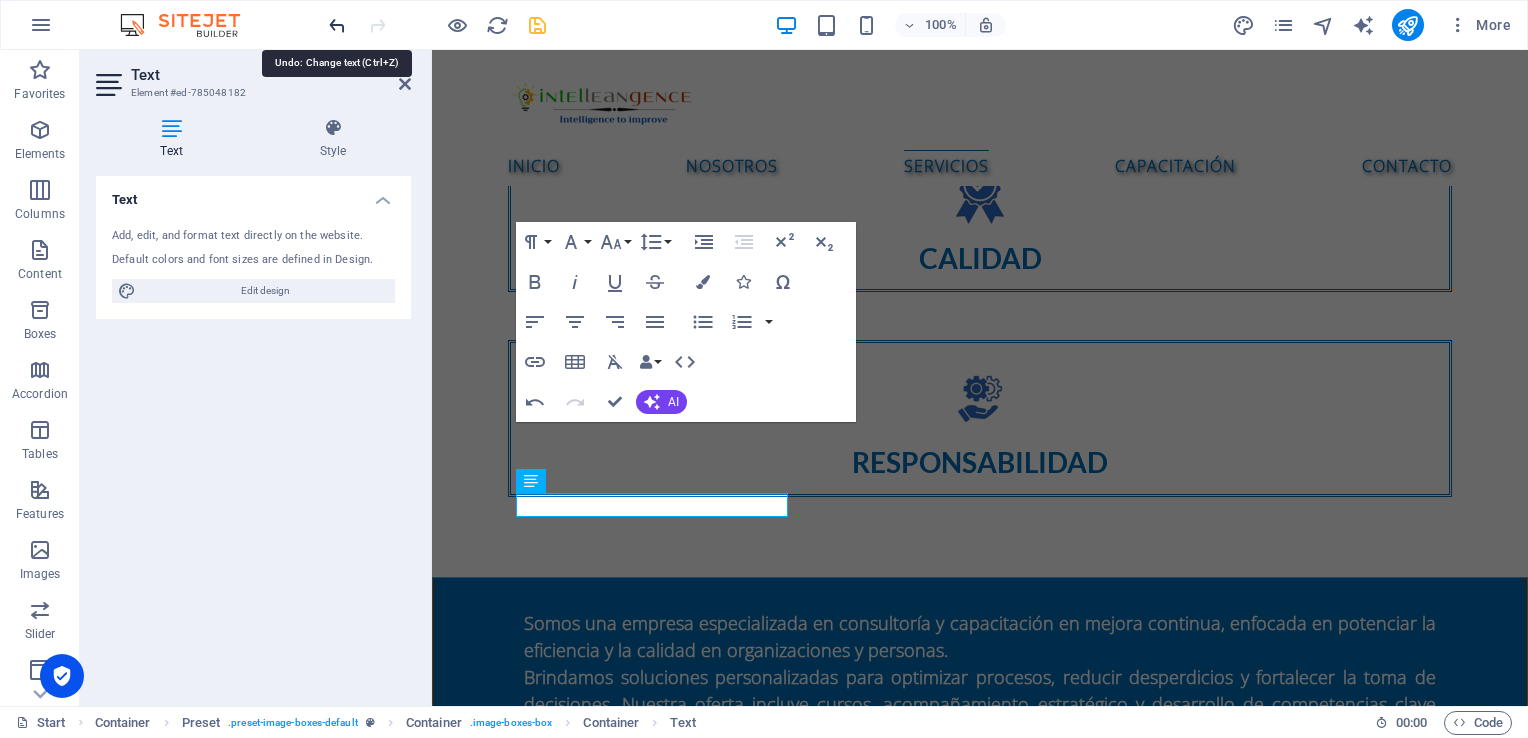 click at bounding box center [337, 25] 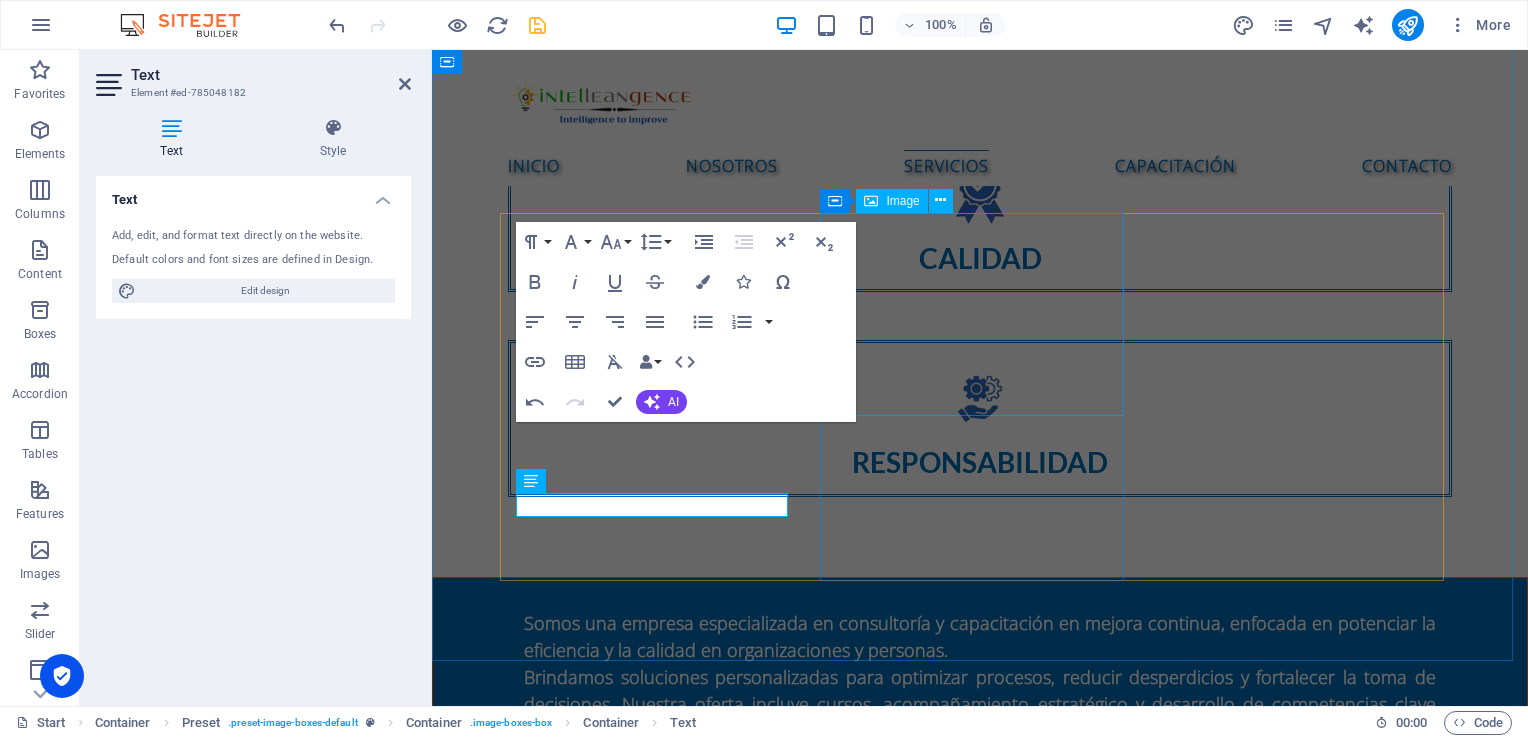 type 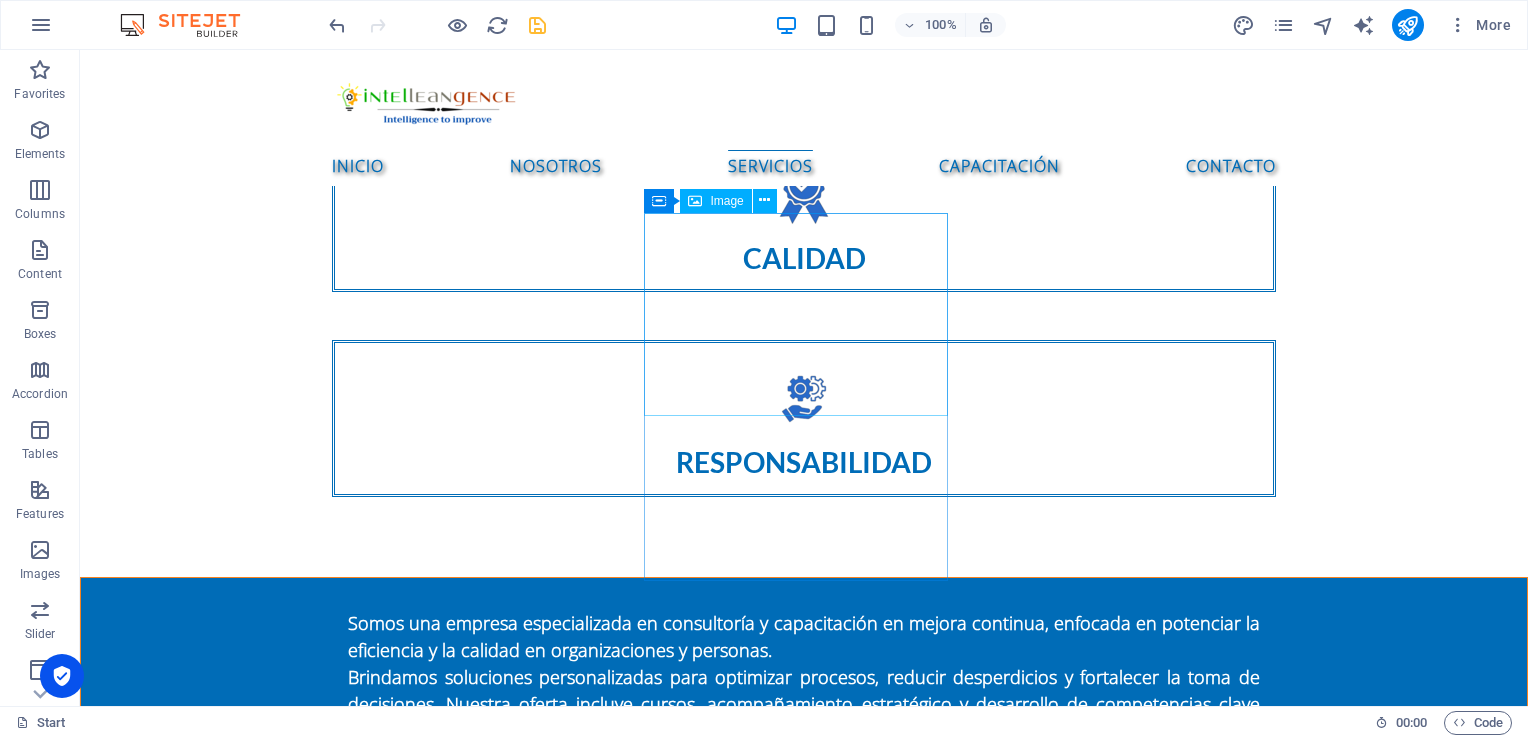 scroll, scrollTop: 1888, scrollLeft: 0, axis: vertical 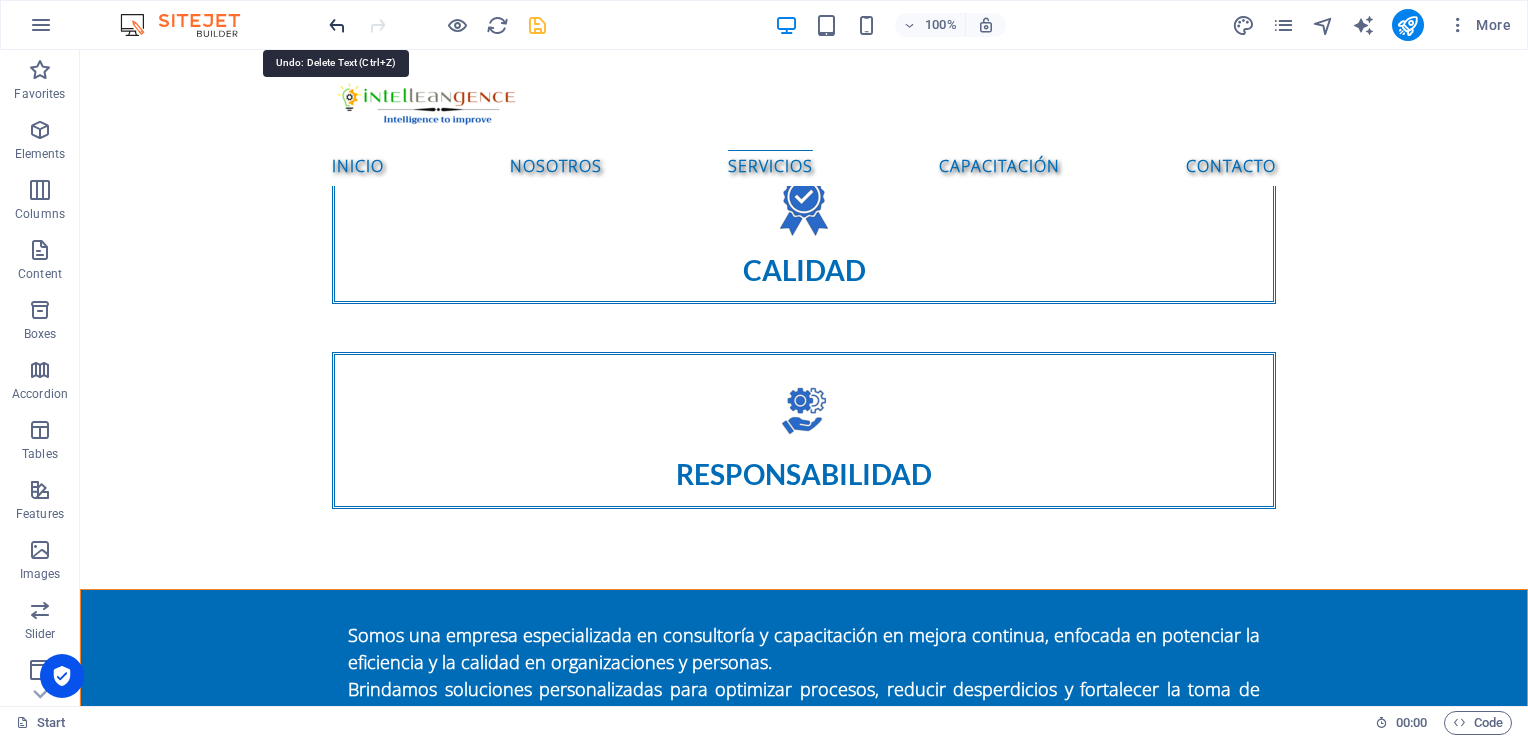 click at bounding box center (337, 25) 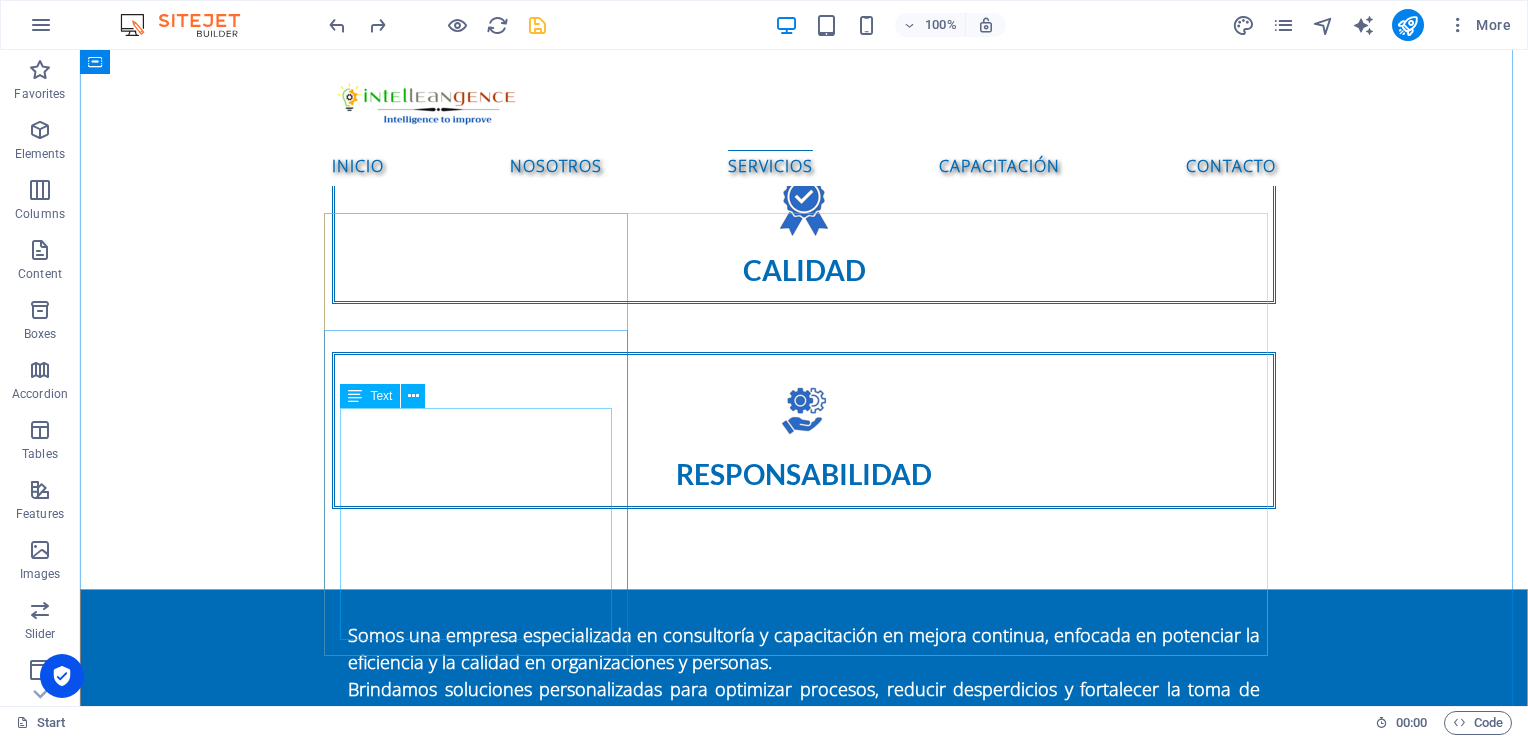 click on "Diagnóstico de procesos operativos Mapeo y rediseño de procesos Implementación de metodologías Lean Six Sigma Reingeniería de procesos (BPR) Diseño de indicadores de desempeño (KPIs) Auditorías internas de procesos" at bounding box center (804, 2369) 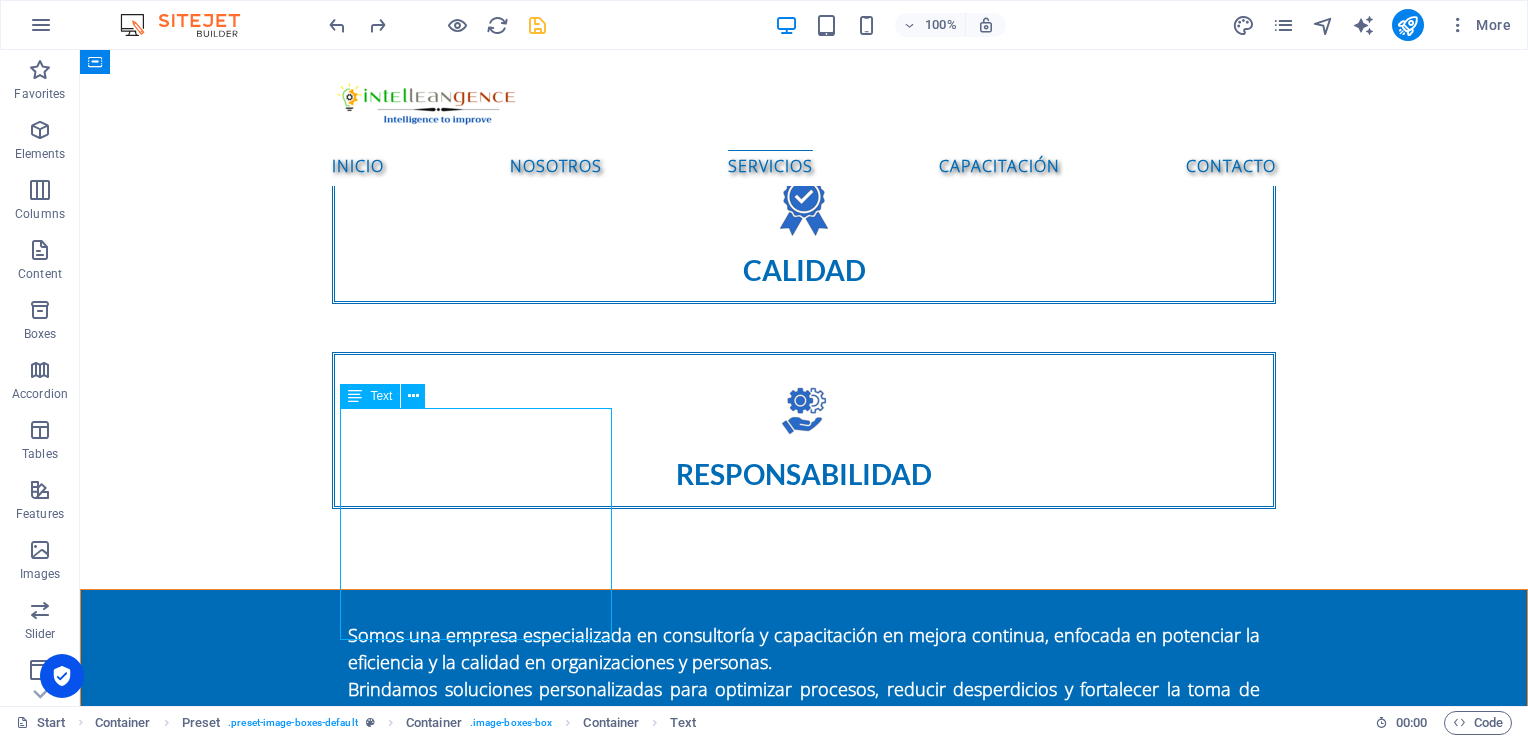 click on "Diagnóstico de procesos operativos Mapeo y rediseño de procesos Implementación de metodologías Lean Six Sigma Reingeniería de procesos (BPR) Diseño de indicadores de desempeño (KPIs) Auditorías internas de procesos" at bounding box center [804, 2369] 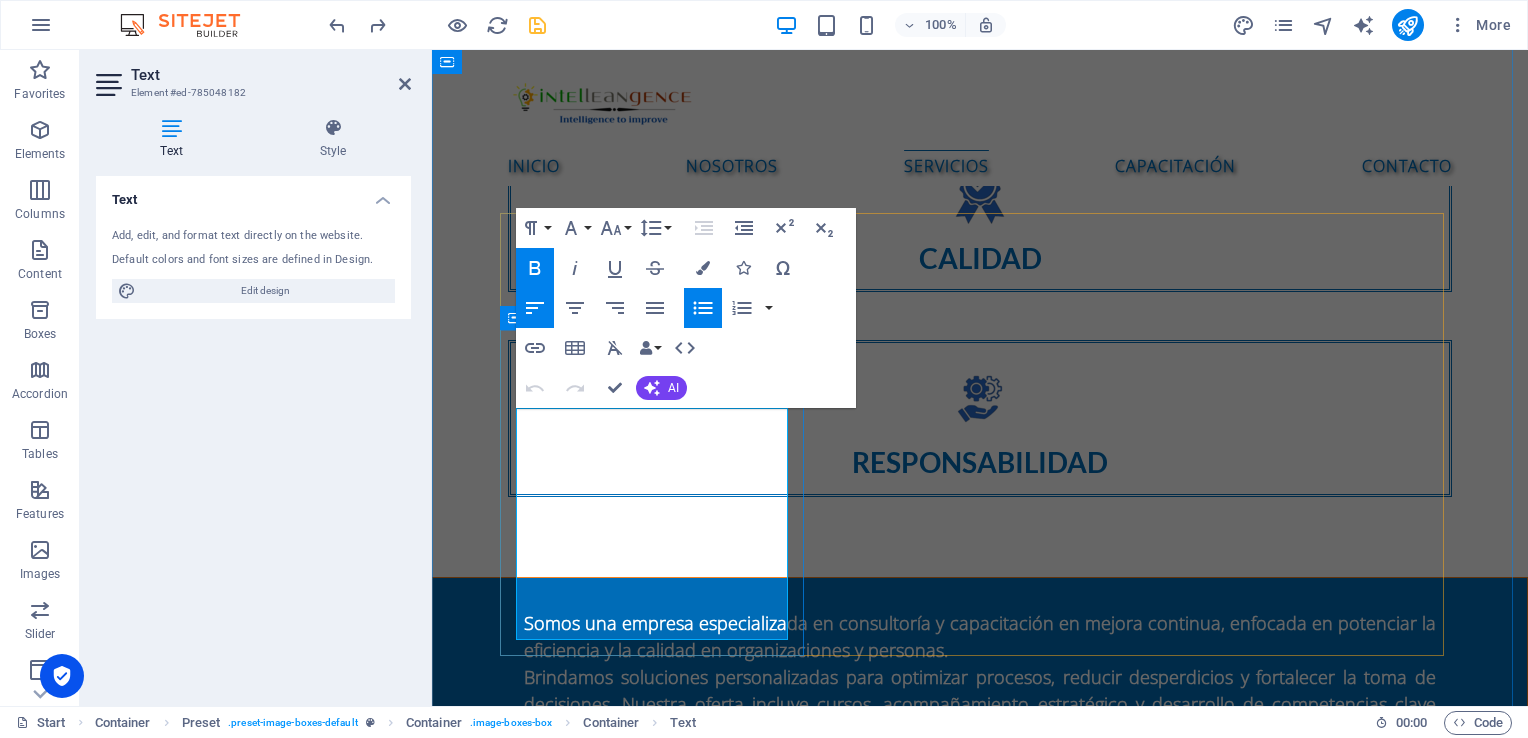 click on "Diagnóstico de procesos operativos Mapeo y rediseño de procesos Implementación de metodologías Lean Six Sigma Reingeniería de procesos (BPR) Diseño de indicadores de desempeño (KPIs) Auditorías internas de procesos" at bounding box center (988, 2151) 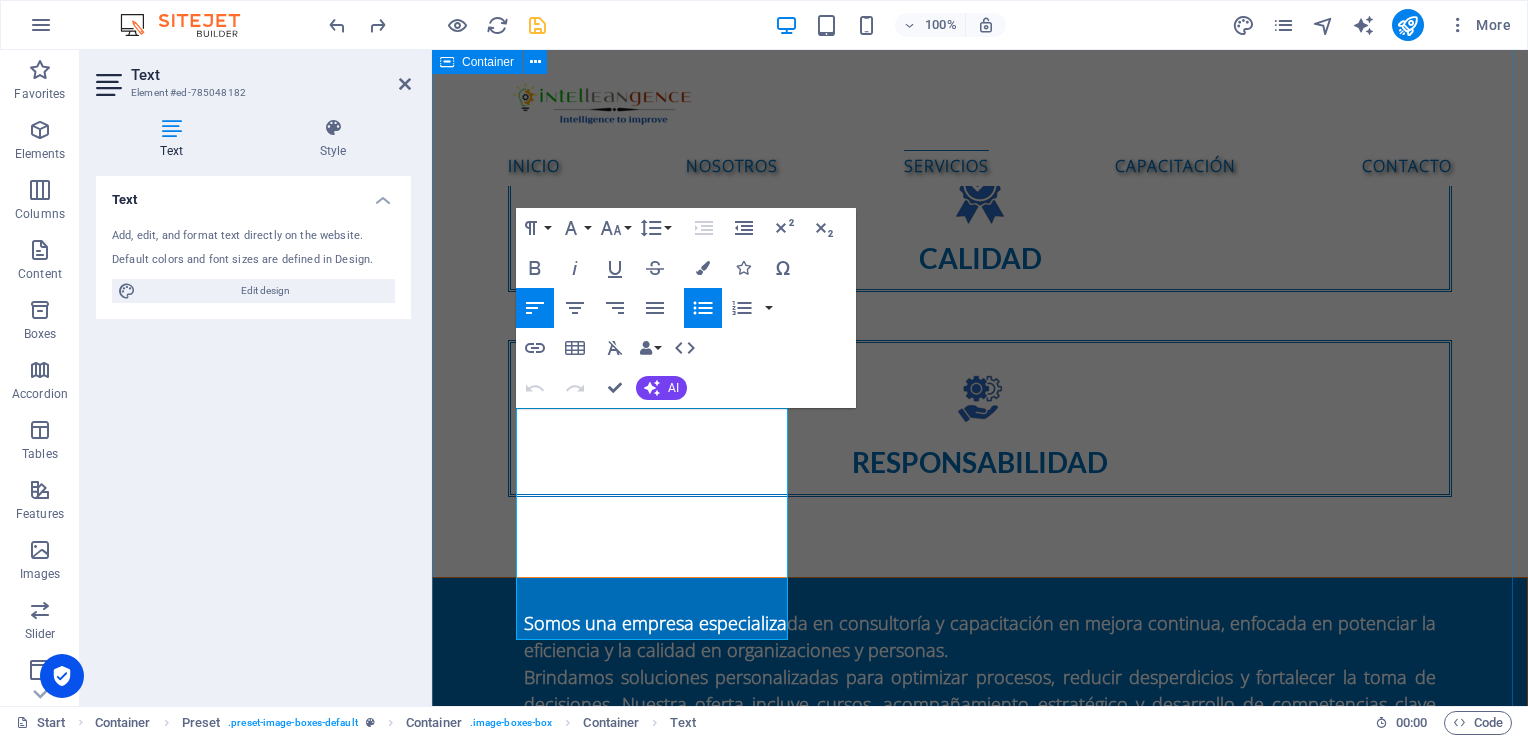drag, startPoint x: 761, startPoint y: 610, endPoint x: 955, endPoint y: 542, distance: 205.57237 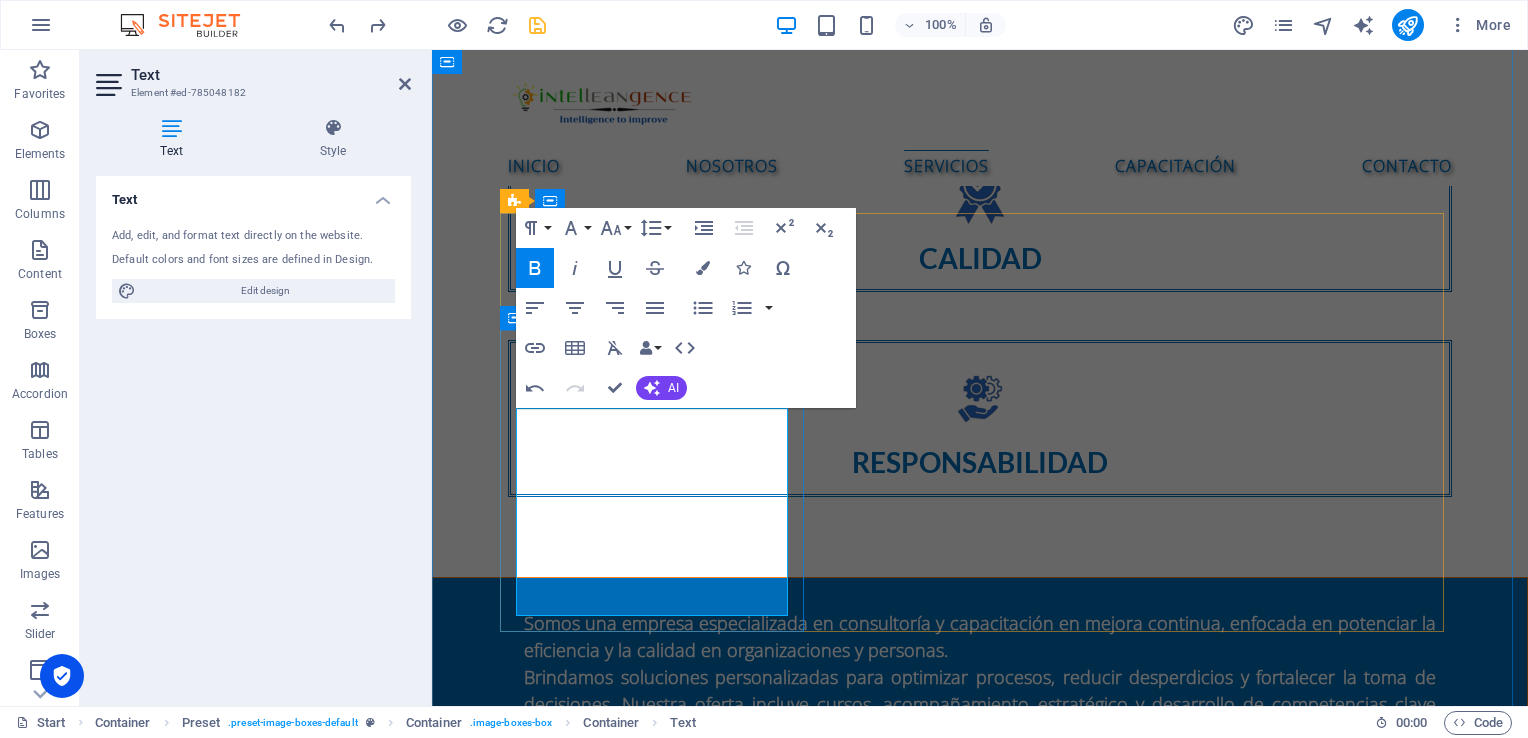 drag, startPoint x: 521, startPoint y: 420, endPoint x: 794, endPoint y: 582, distance: 317.44763 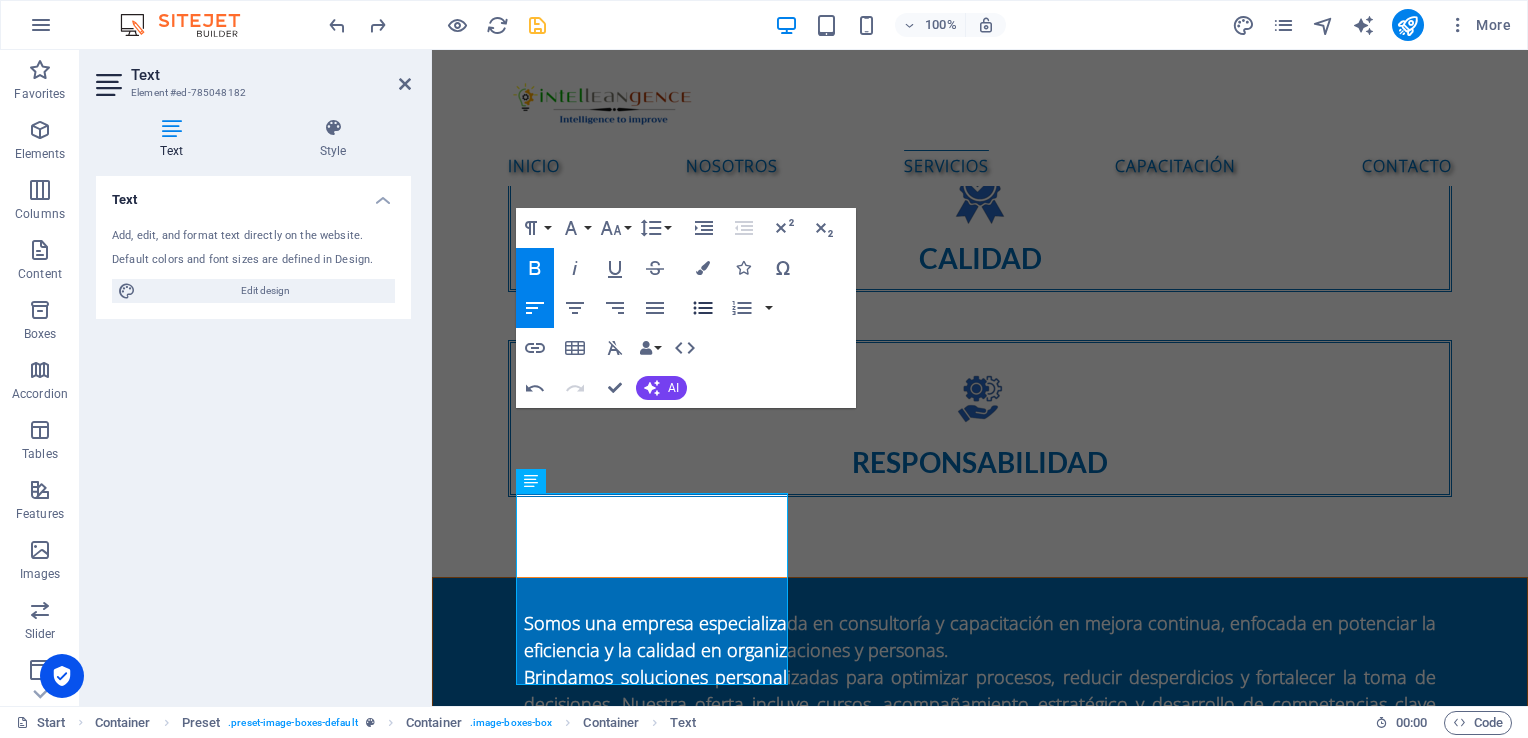 click 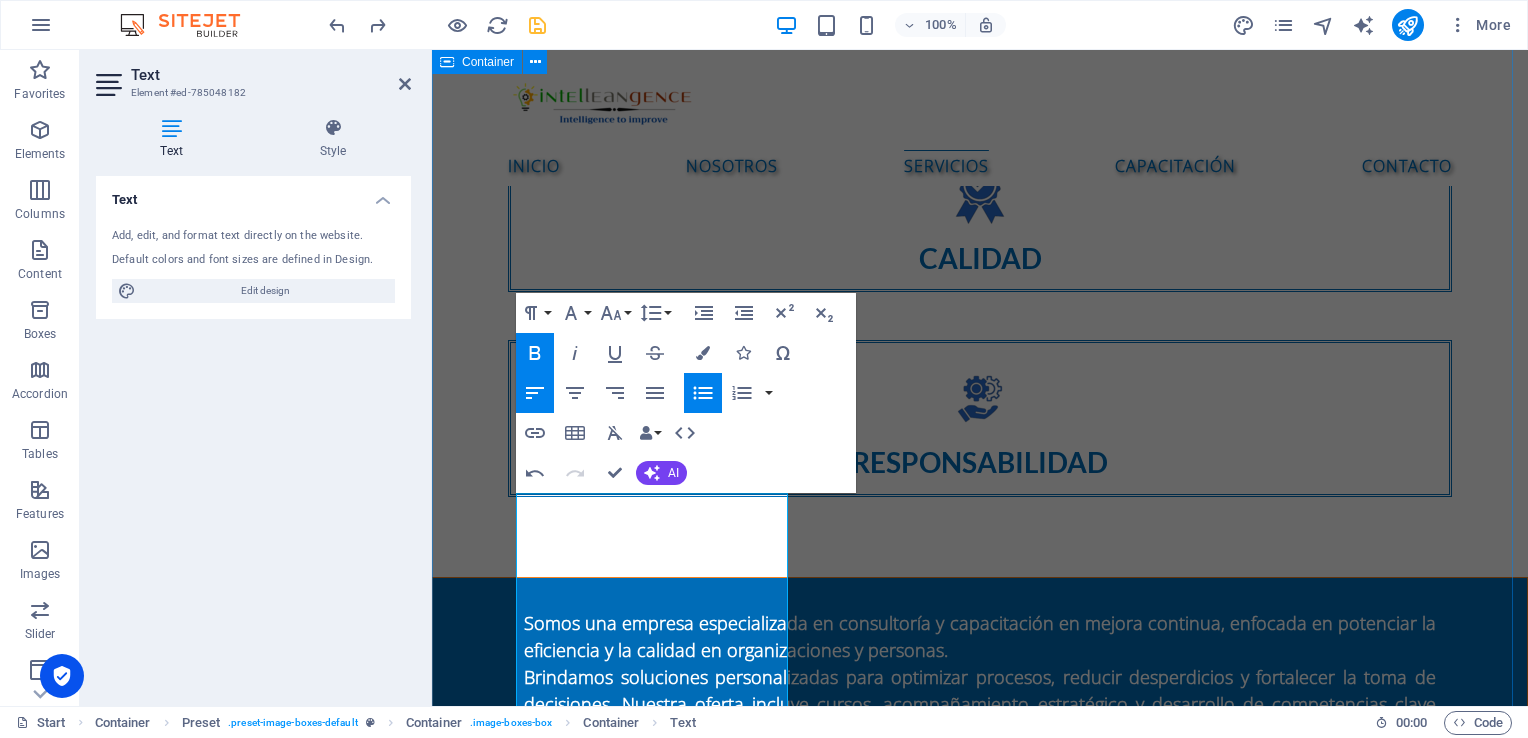 click on "SERVICIOS Consultoría de mejora de procesos Diagnóstico de procesos operativos Mapeo y rediseño de procesos Implementación de metodologías Lean Six Sigma Reingeniería de procesos (BPR) Diseño de indicadores de desempeño (KPIs)   Auditorías internas de procesos Manuales de procedimientos Lorem ipsum dolor sit amet, consectetur adipisicing elit. Veritatis, dolorem! Desarrollo organizacional Lorem ipsum dolor sit amet, consectetur adipisicing elit. Veritatis, dolorem!" at bounding box center (980, 2742) 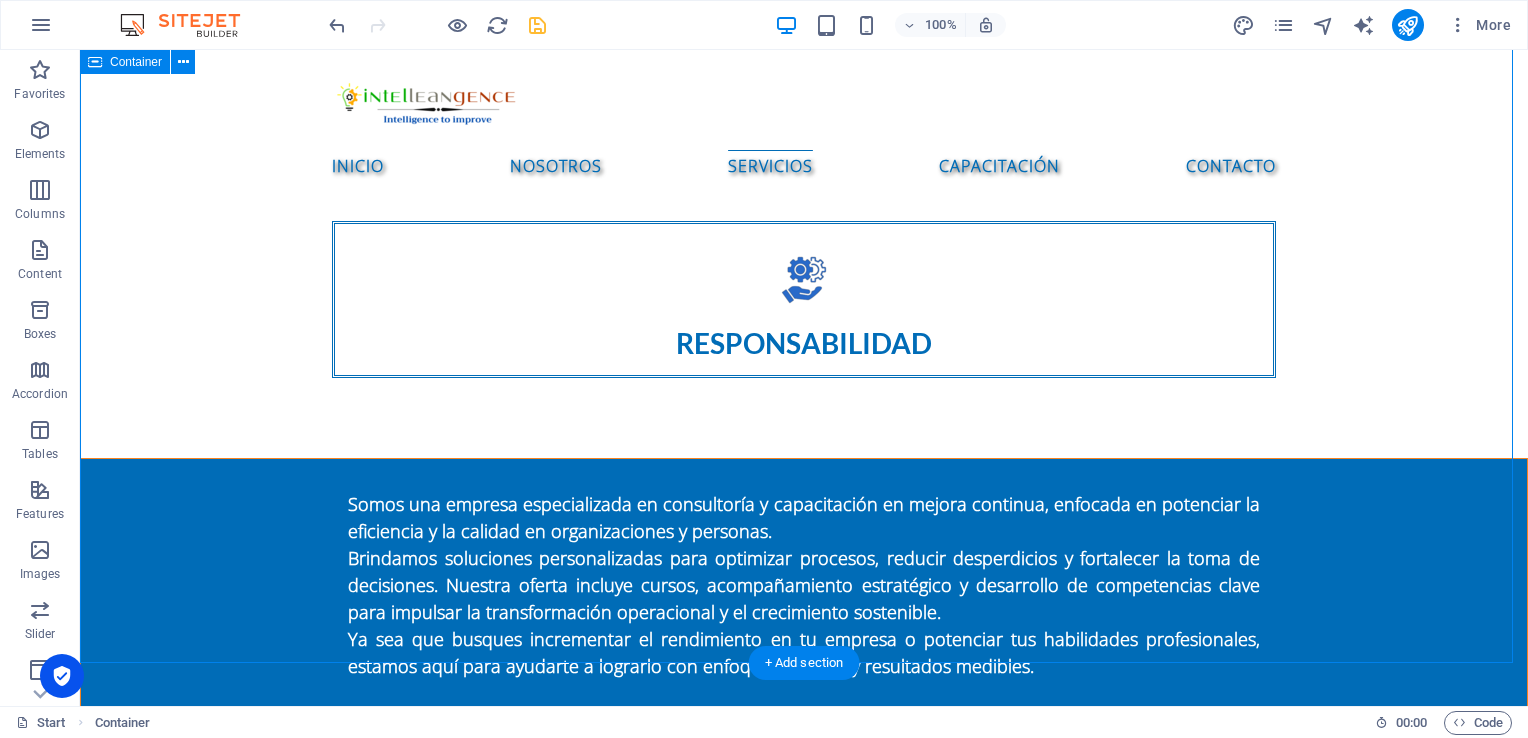 scroll, scrollTop: 2088, scrollLeft: 0, axis: vertical 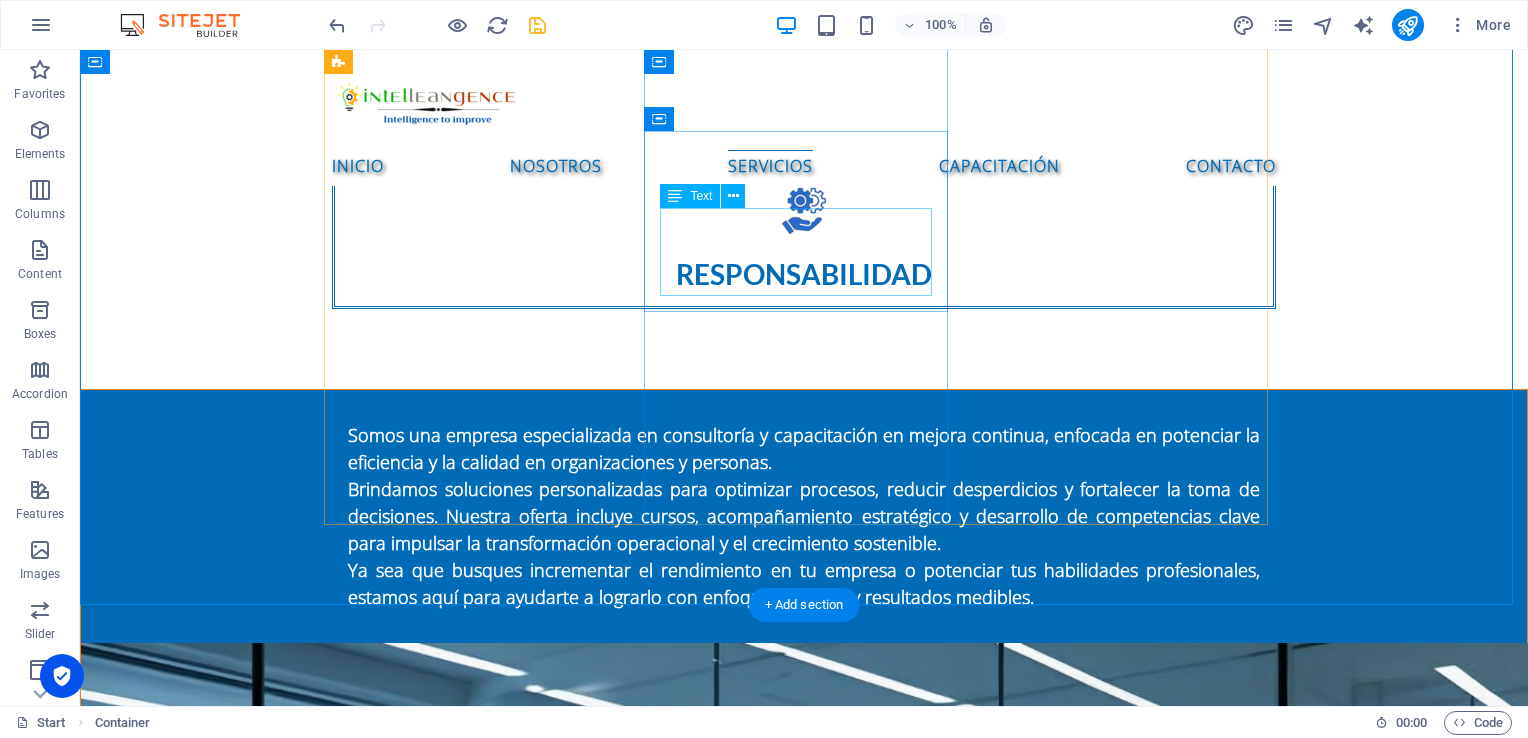 click on "Lorem ipsum dolor sit amet, consectetur adipisicing elit. Veritatis, dolorem!" at bounding box center (804, 2959) 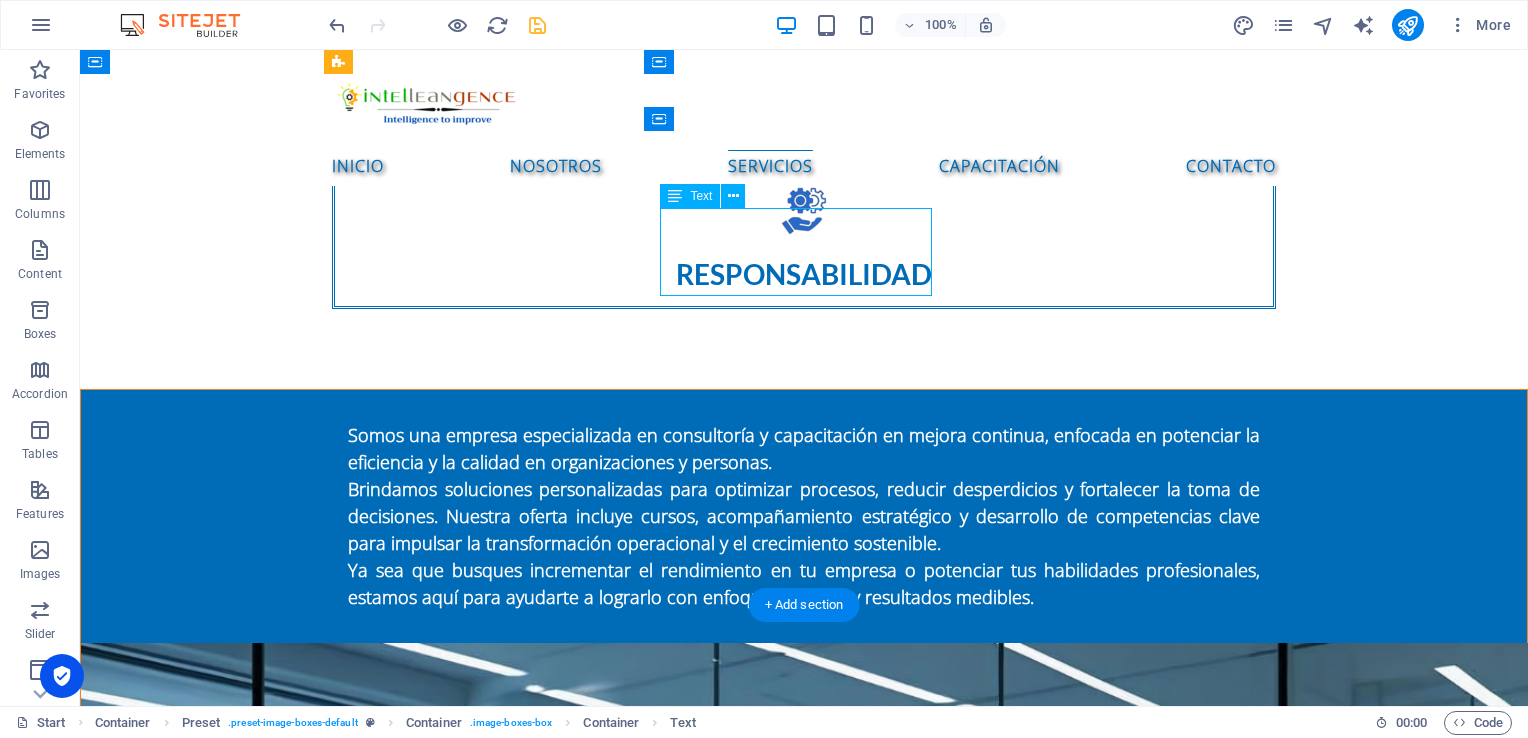 click on "Lorem ipsum dolor sit amet, consectetur adipisicing elit. Veritatis, dolorem!" at bounding box center (804, 2959) 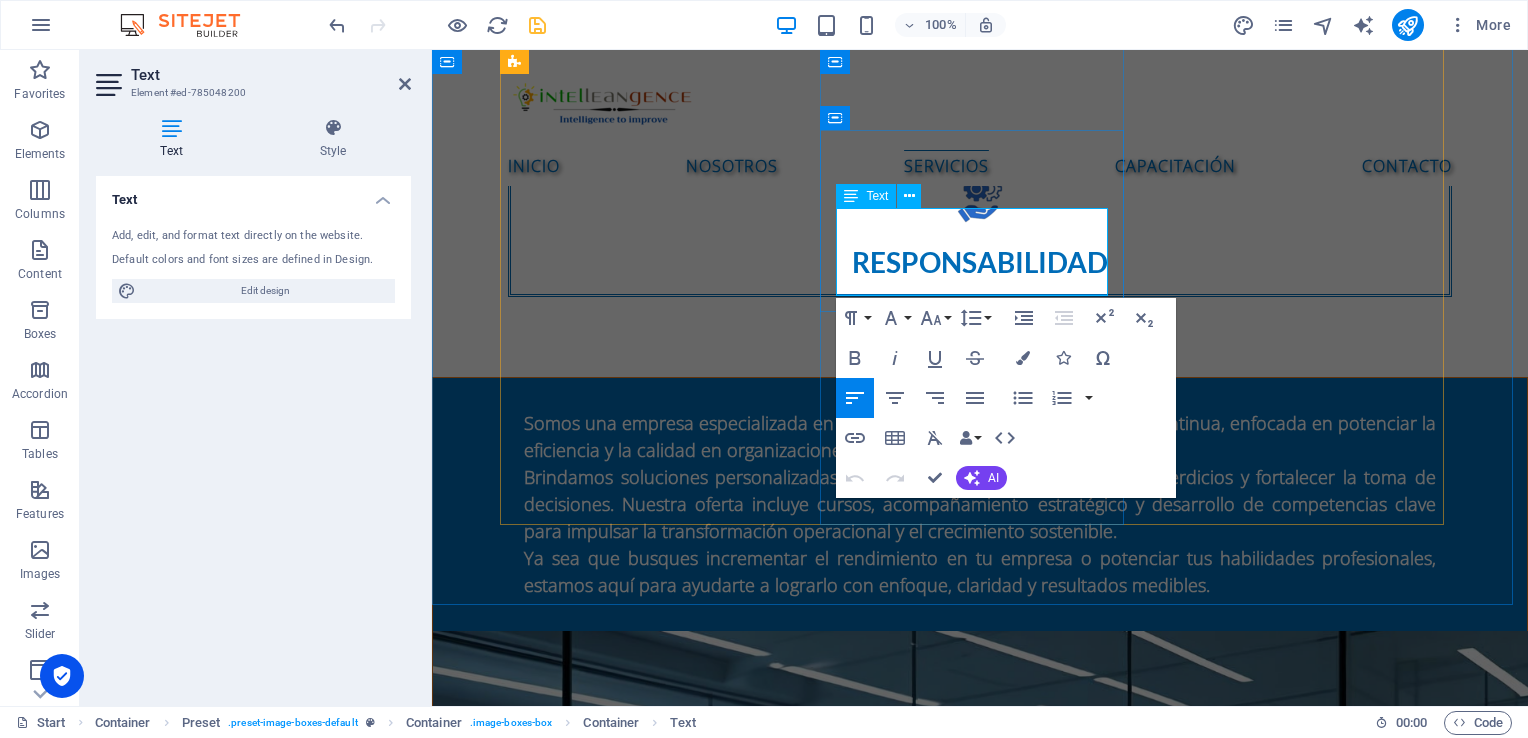 click on "Lorem ipsum dolor sit amet, consectetur adipisicing elit. Veritatis, dolorem!" at bounding box center (980, 2741) 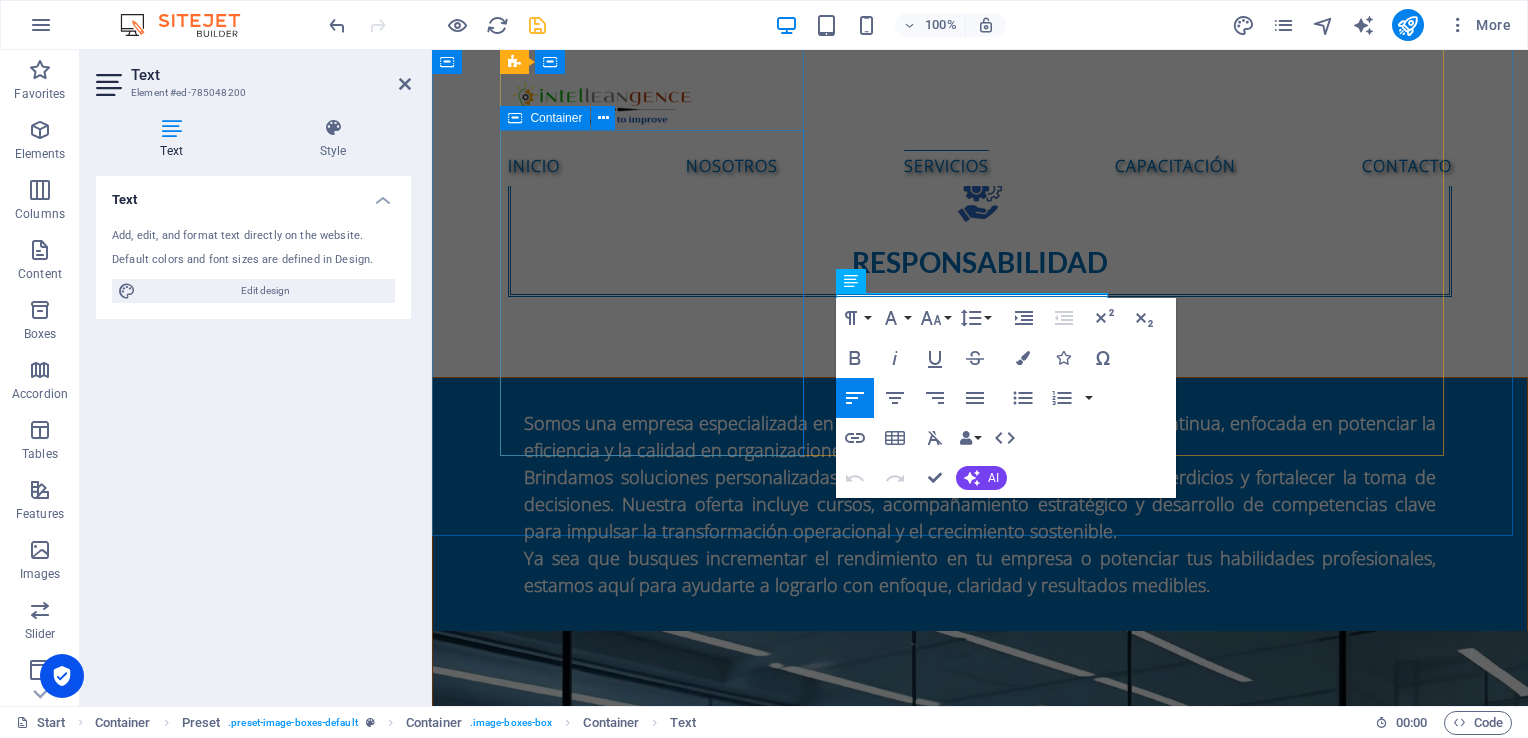 drag, startPoint x: 936, startPoint y: 272, endPoint x: 804, endPoint y: 230, distance: 138.52075 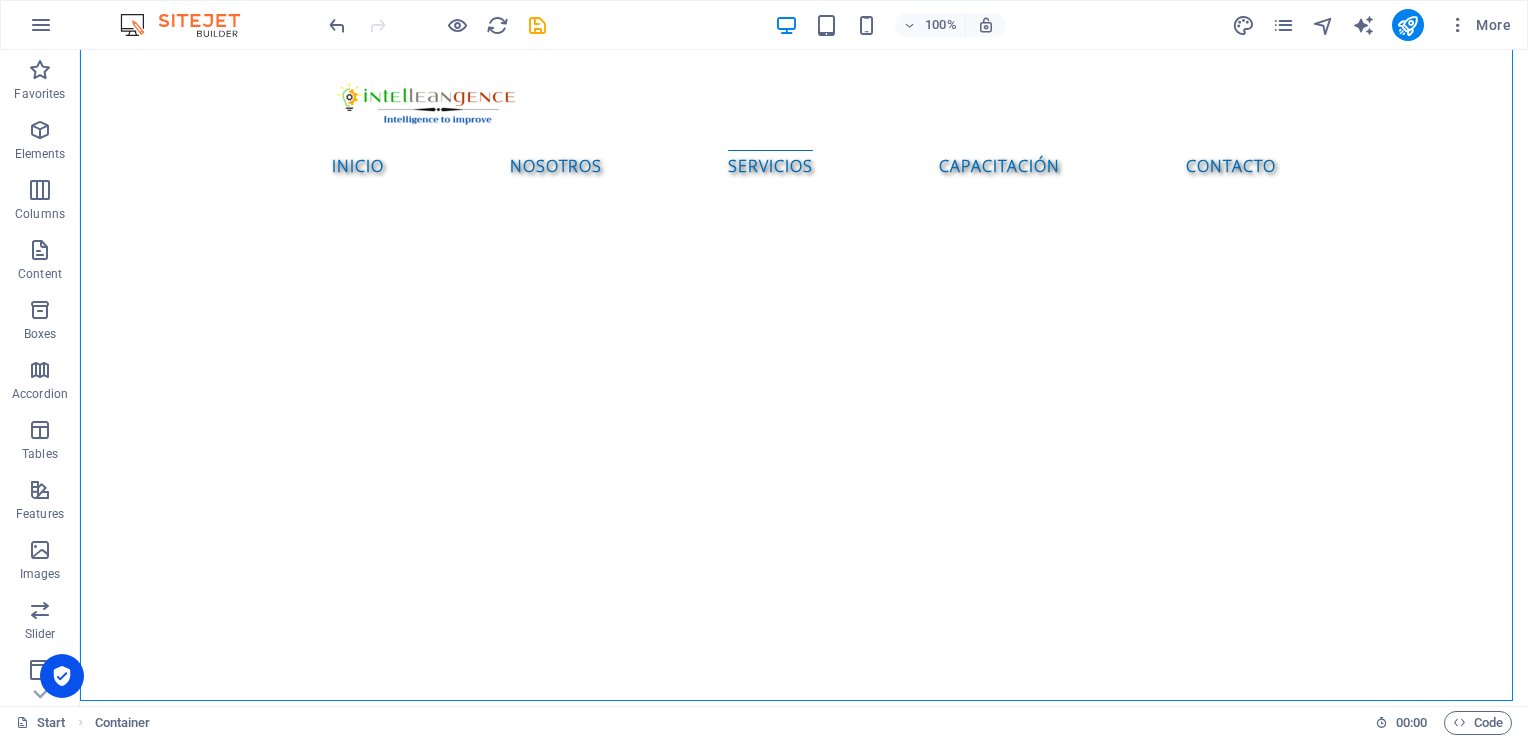 scroll, scrollTop: 0, scrollLeft: 0, axis: both 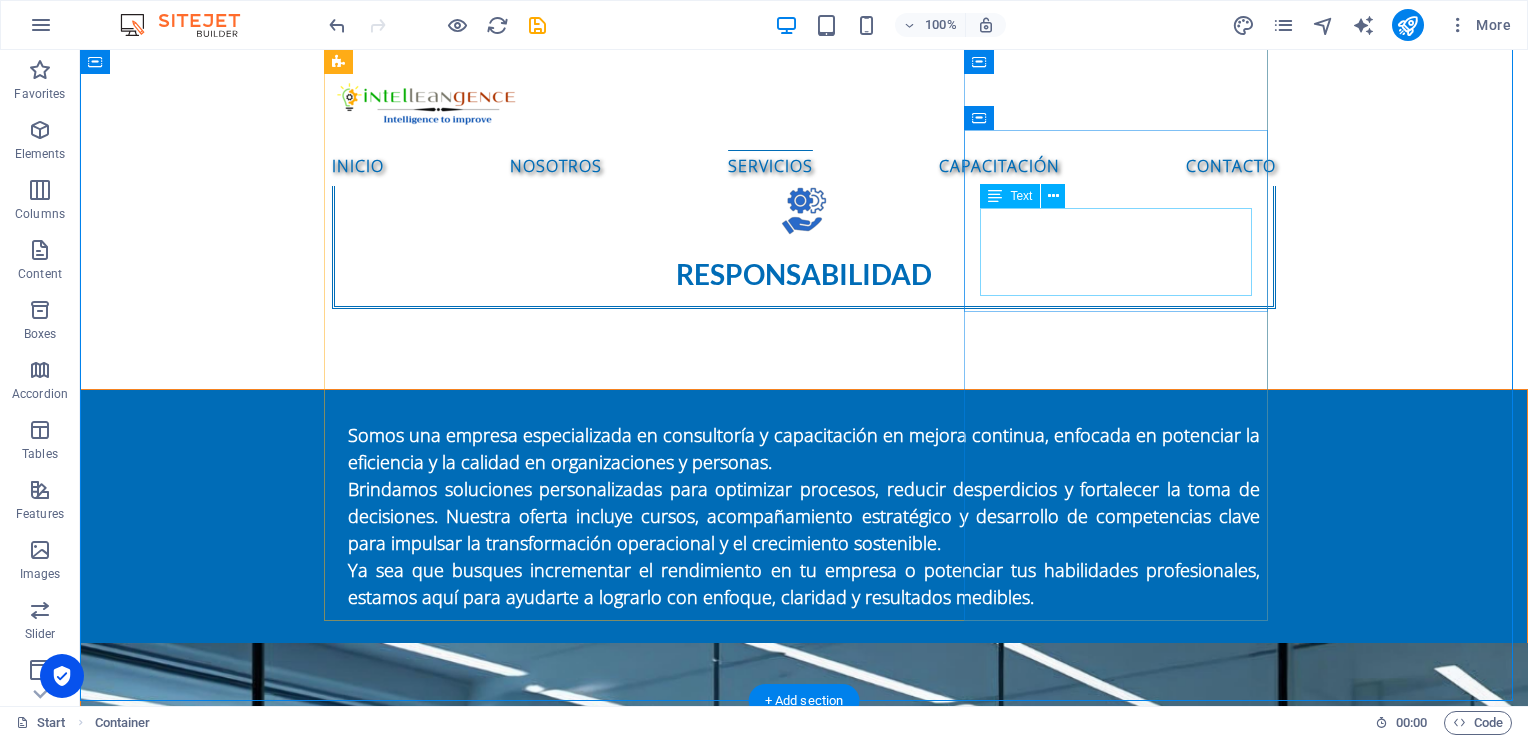 click on "Lorem ipsum dolor sit amet, consectetur adipisicing elit. Veritatis, dolorem!" at bounding box center (804, 3834) 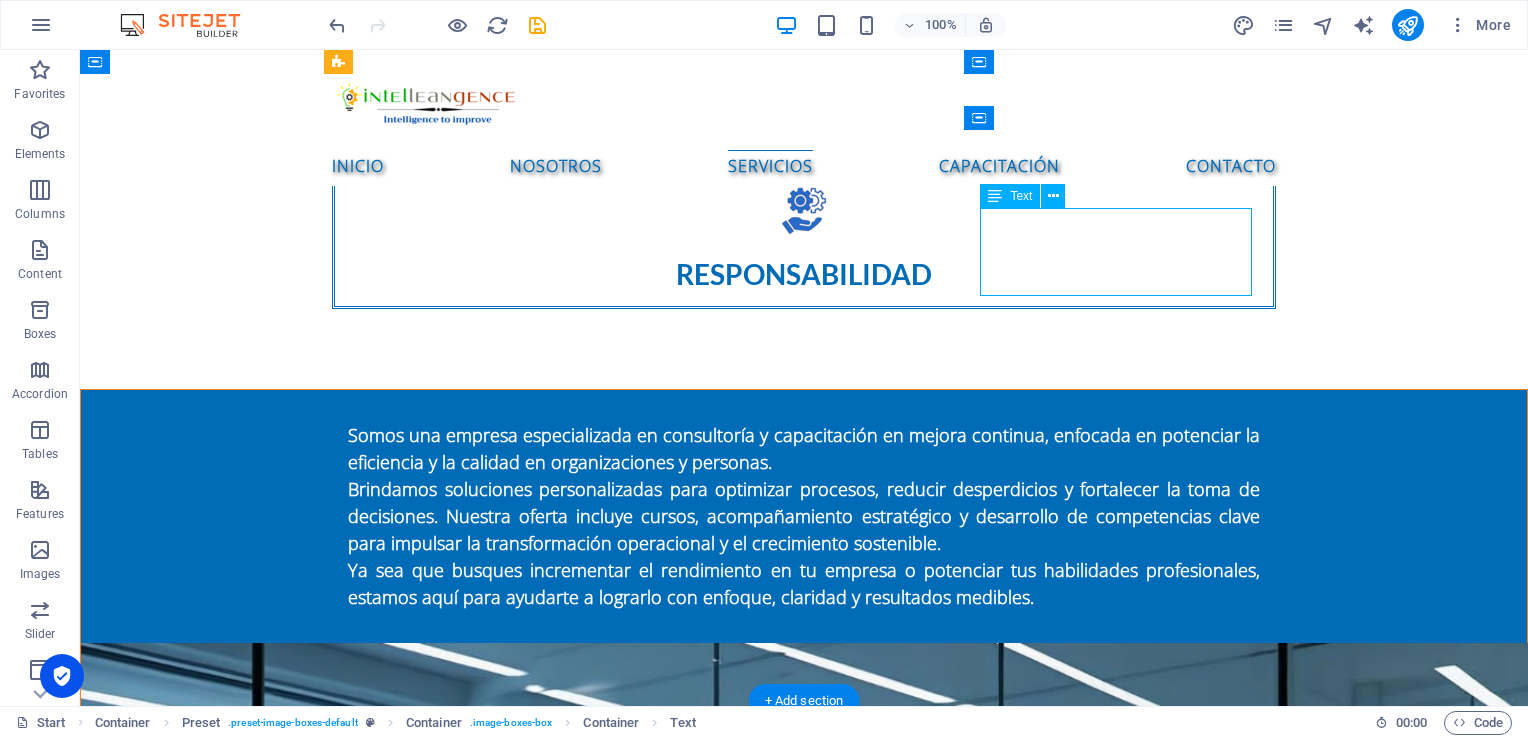 click on "Lorem ipsum dolor sit amet, consectetur adipisicing elit. Veritatis, dolorem!" at bounding box center [804, 3834] 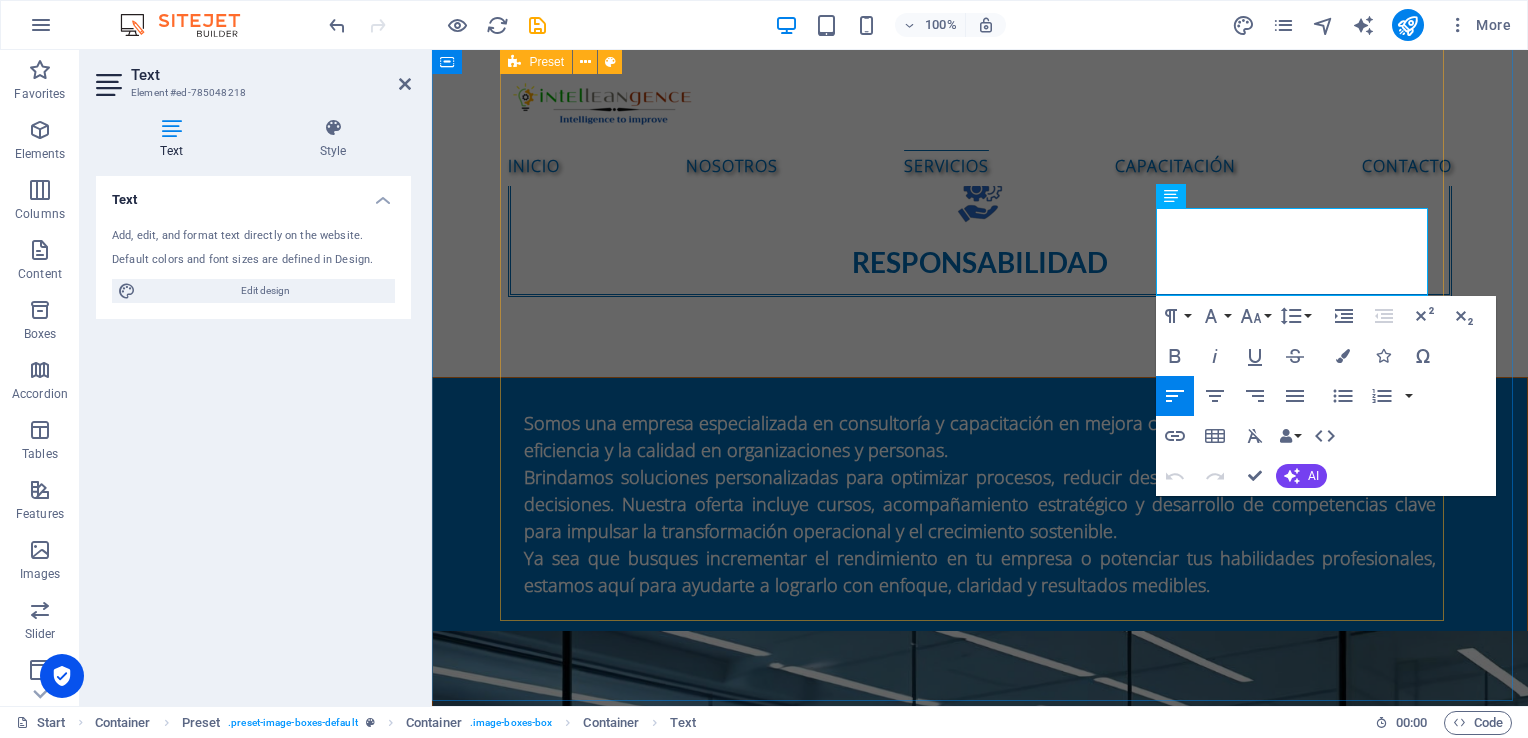 drag, startPoint x: 1225, startPoint y: 271, endPoint x: 1132, endPoint y: 224, distance: 104.20173 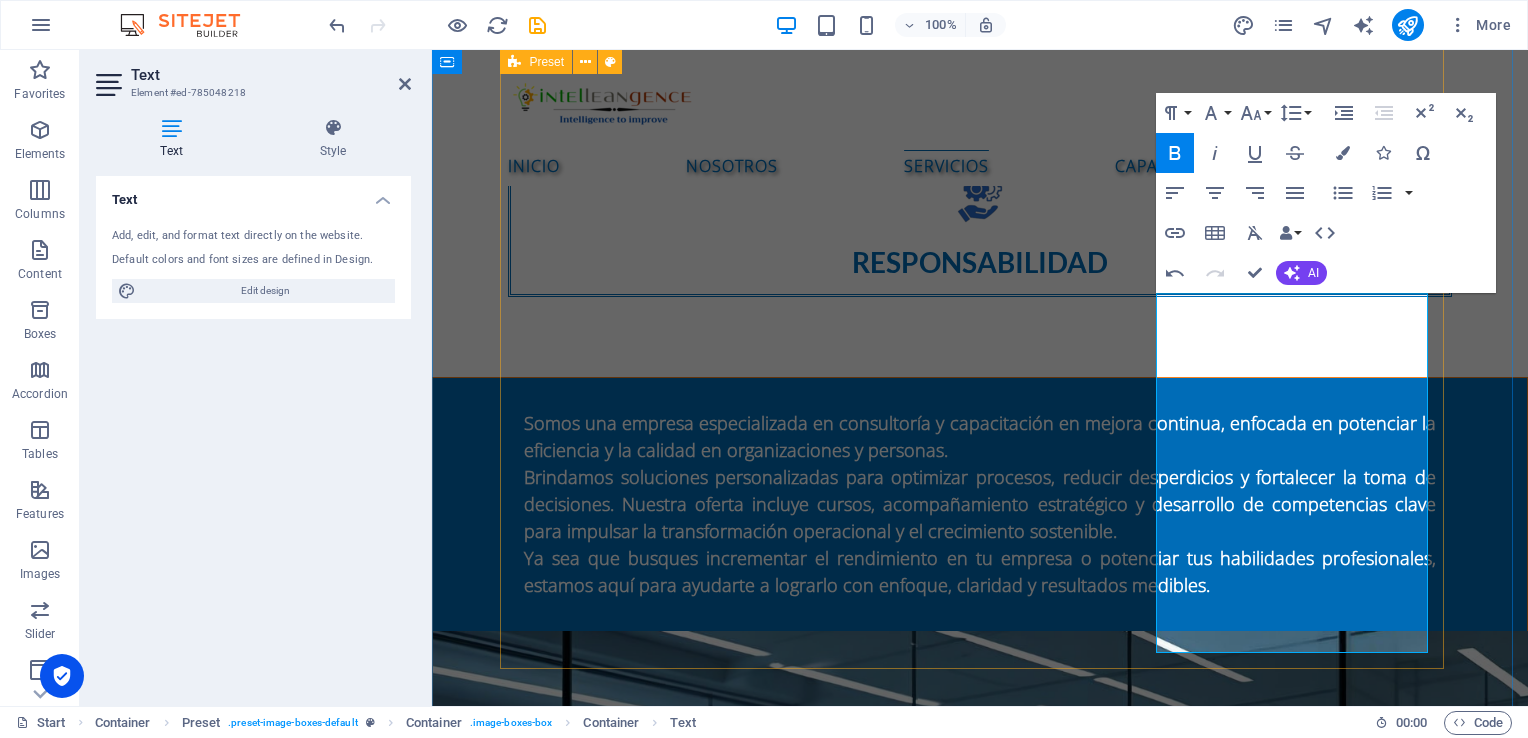 drag, startPoint x: 1296, startPoint y: 561, endPoint x: 1128, endPoint y: 233, distance: 368.52136 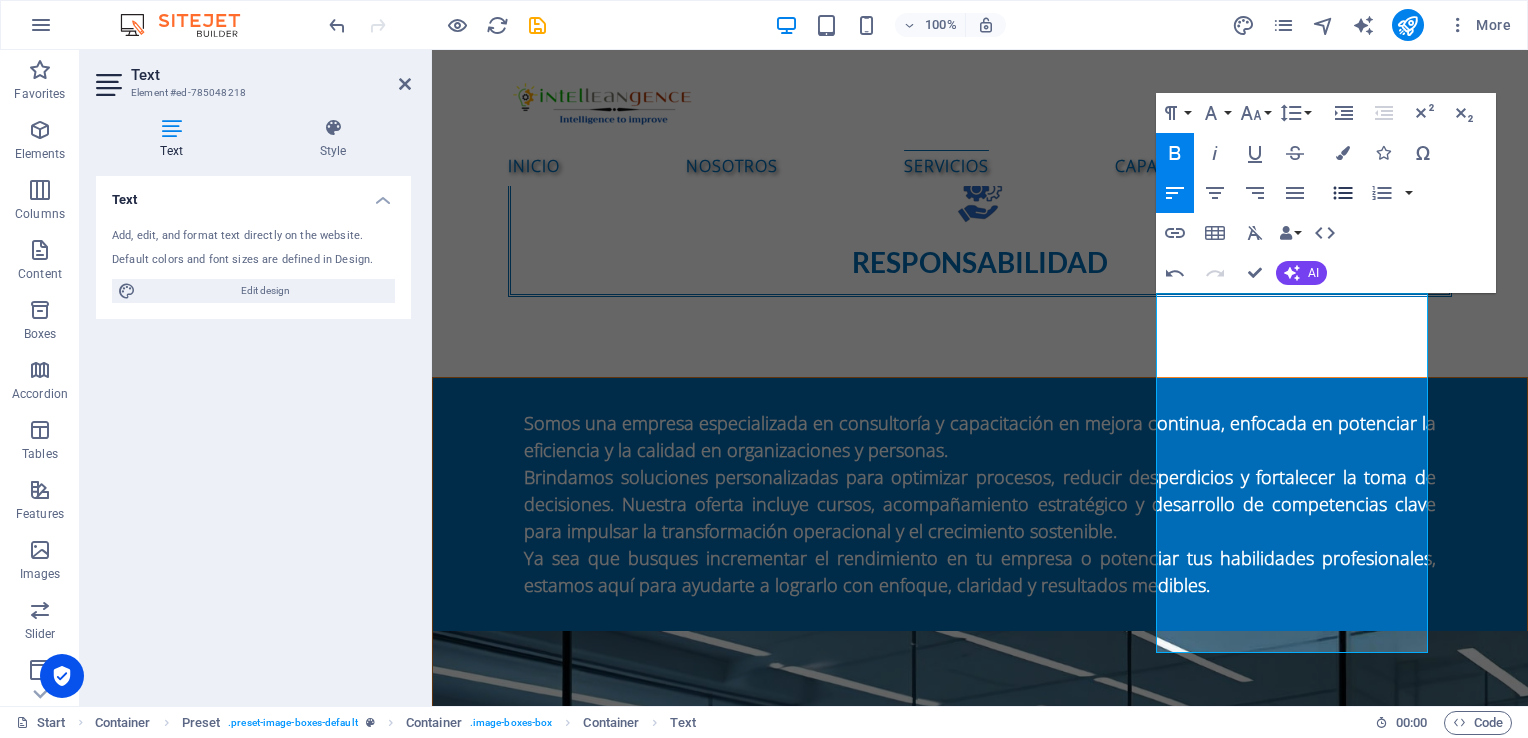 click 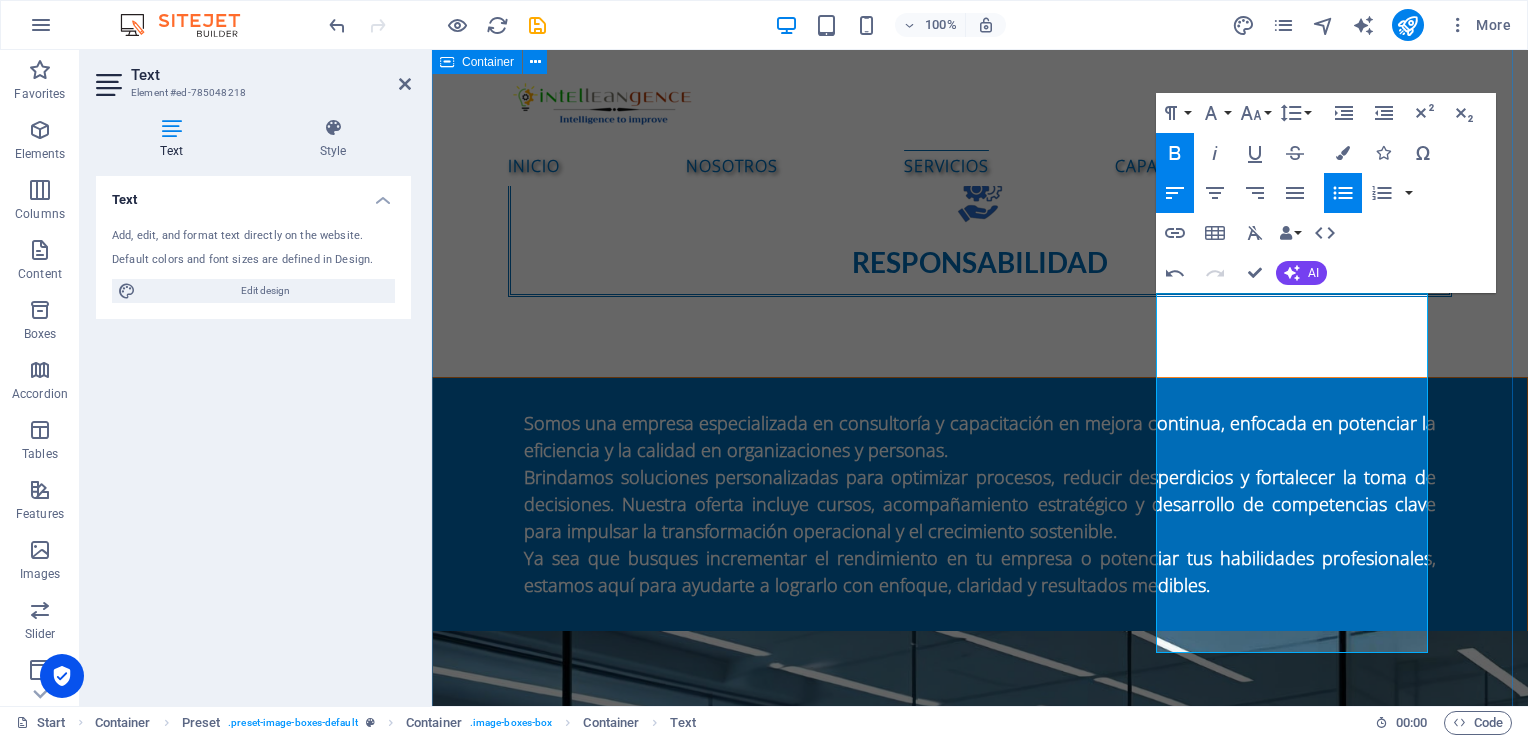 click on "SERVICIOS Consultoría de mejora de procesos Diagnóstico de procesos operativos Mapeo y rediseño de procesos Implementación de metodologías Lean Six Sigma Reingeniería de procesos (BPR) Diseño de indicadores de desempeño (KPIs)   Auditorías internas de procesos Manuales de procedimientos Diagnóstico inicial del sistema de calidad Diseño e implementación de sistemas de gestión ISO 9001 Auditorías internas y pre-auditorías ISO 9001 Elaboración de manuales y procedimientos Acompañamiento en certificación ISO 9001 Integración de sistemas de gestión   Diseño de indicadores de calidad (KPIs) Desarrollo organizacional Diagnóstico organizacional integral Diseño y alineación de estructura organizacional Planeación estratégica participativa Gestión del cambio organizacional Desarrollo de liderazgo y habilidades blandas Evaluación de desempeño y competencias (360°) Puntos clave de la NOM-035-STPS-2018: Identificación de factores de riesgo psicosocial" at bounding box center (980, 2718) 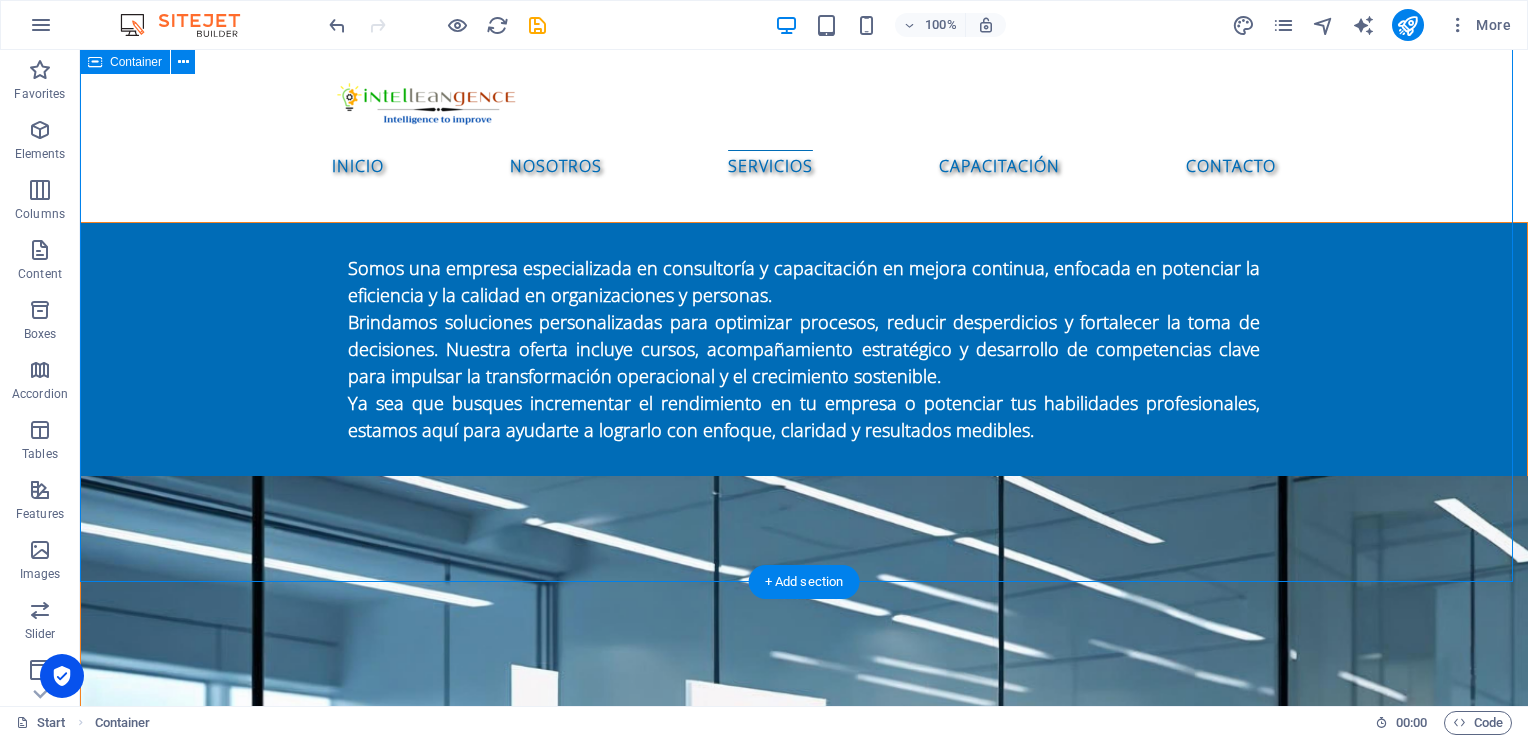 scroll, scrollTop: 1988, scrollLeft: 0, axis: vertical 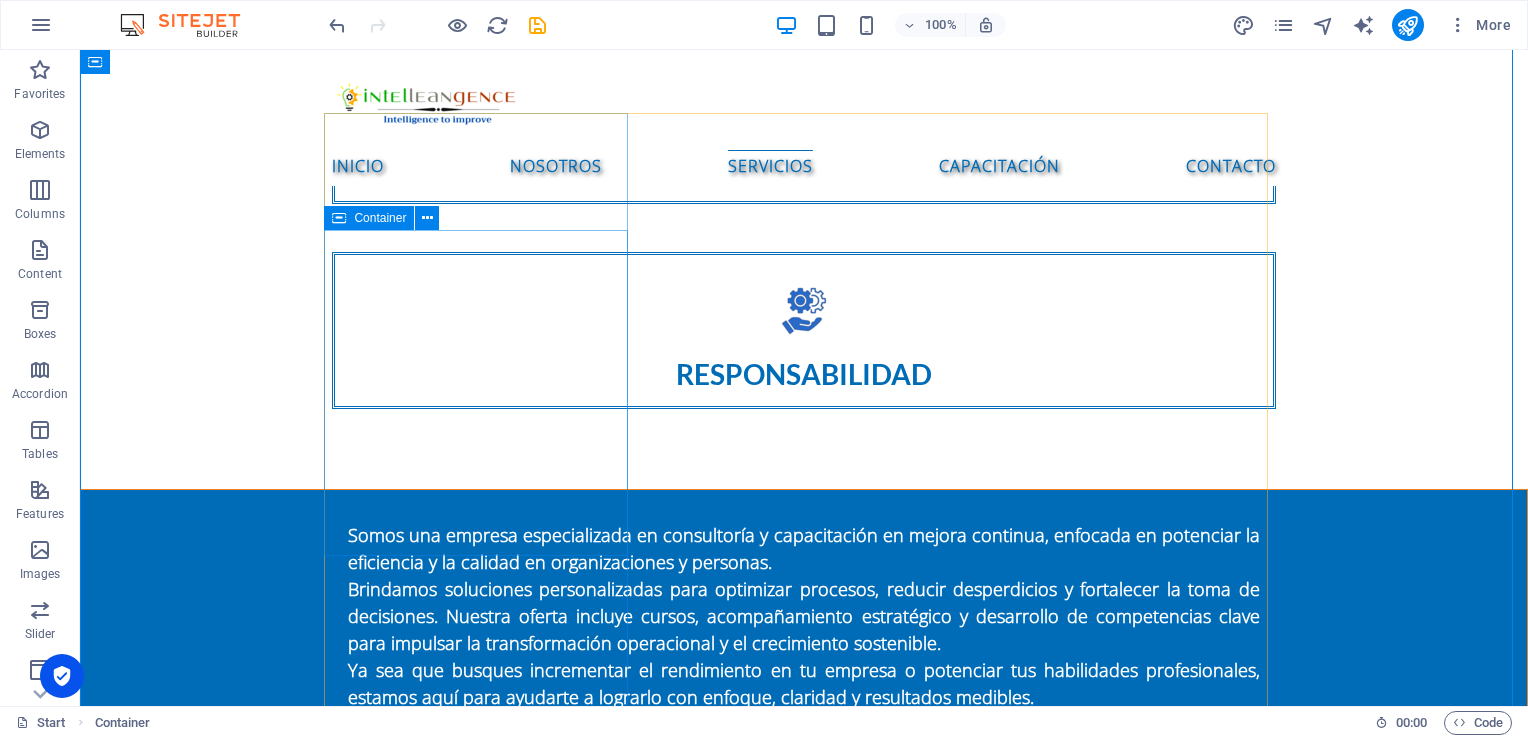 click on "Consultoría de mejora de procesos Diagnóstico de procesos operativos Mapeo y rediseño de procesos Implementación de metodologías Lean Six Sigma Reingeniería de procesos (BPR) Diseño de indicadores de desempeño (KPIs)   Auditorías internas de procesos" at bounding box center (804, 2256) 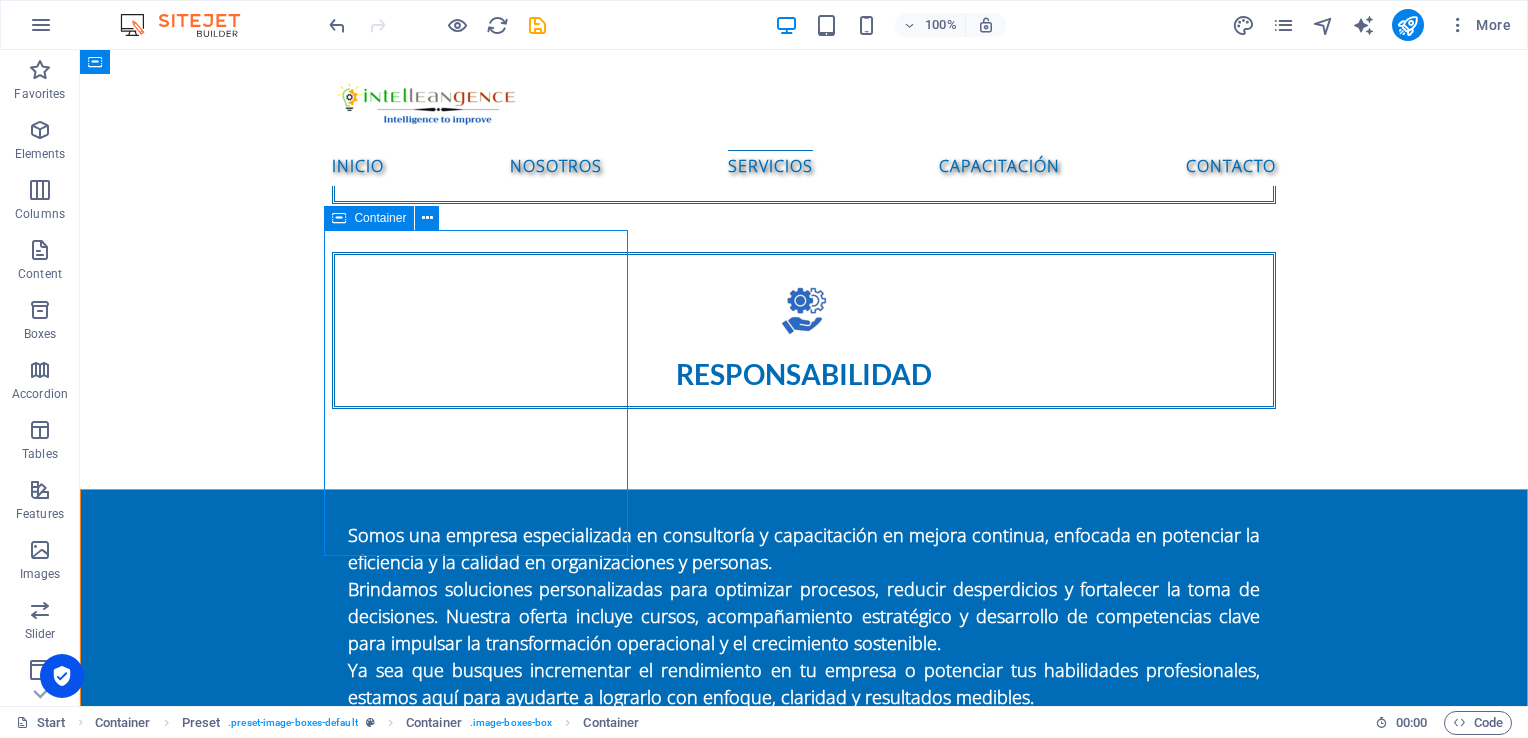 click on "Consultoría de mejora de procesos Diagnóstico de procesos operativos Mapeo y rediseño de procesos Implementación de metodologías Lean Six Sigma Reingeniería de procesos (BPR) Diseño de indicadores de desempeño (KPIs)   Auditorías internas de procesos" at bounding box center (804, 2256) 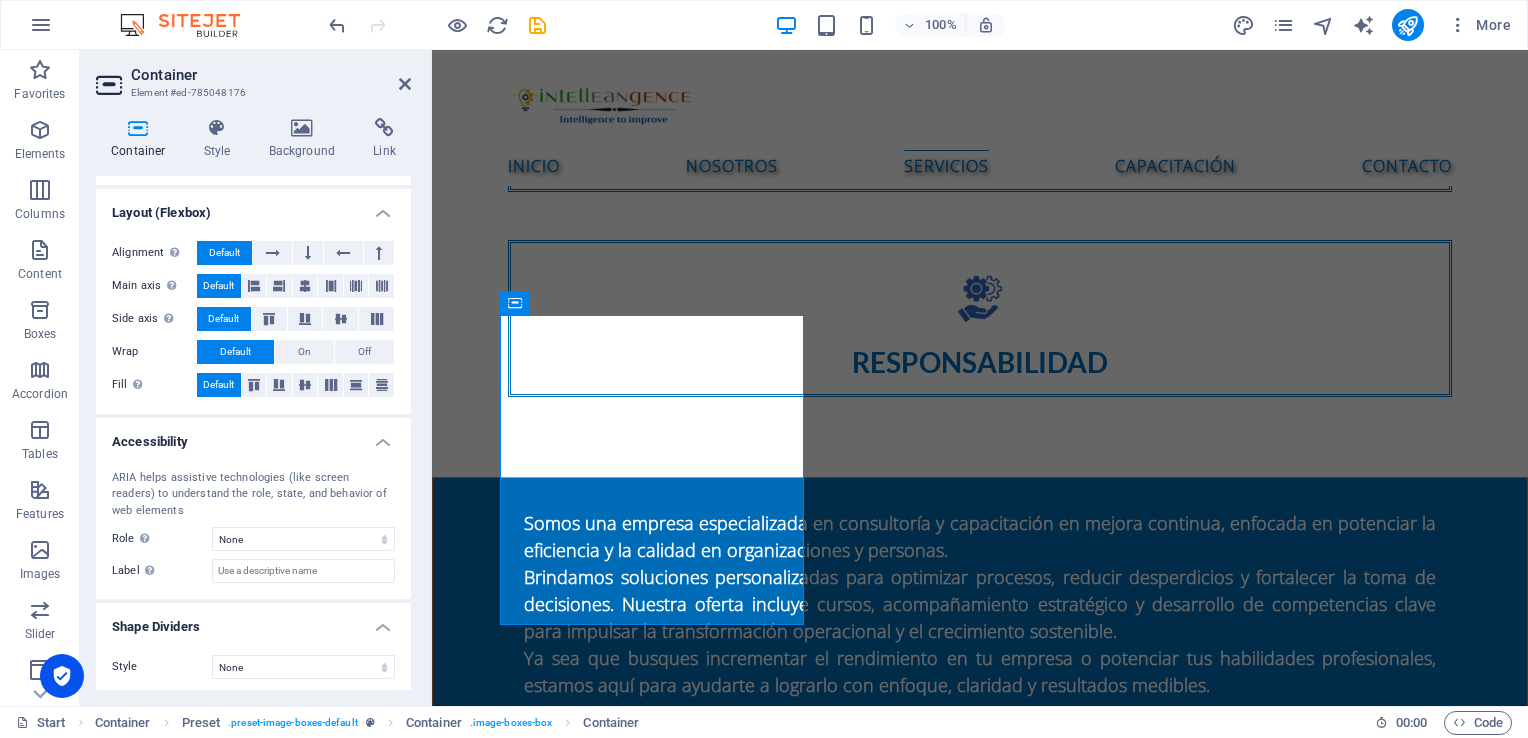 scroll, scrollTop: 292, scrollLeft: 0, axis: vertical 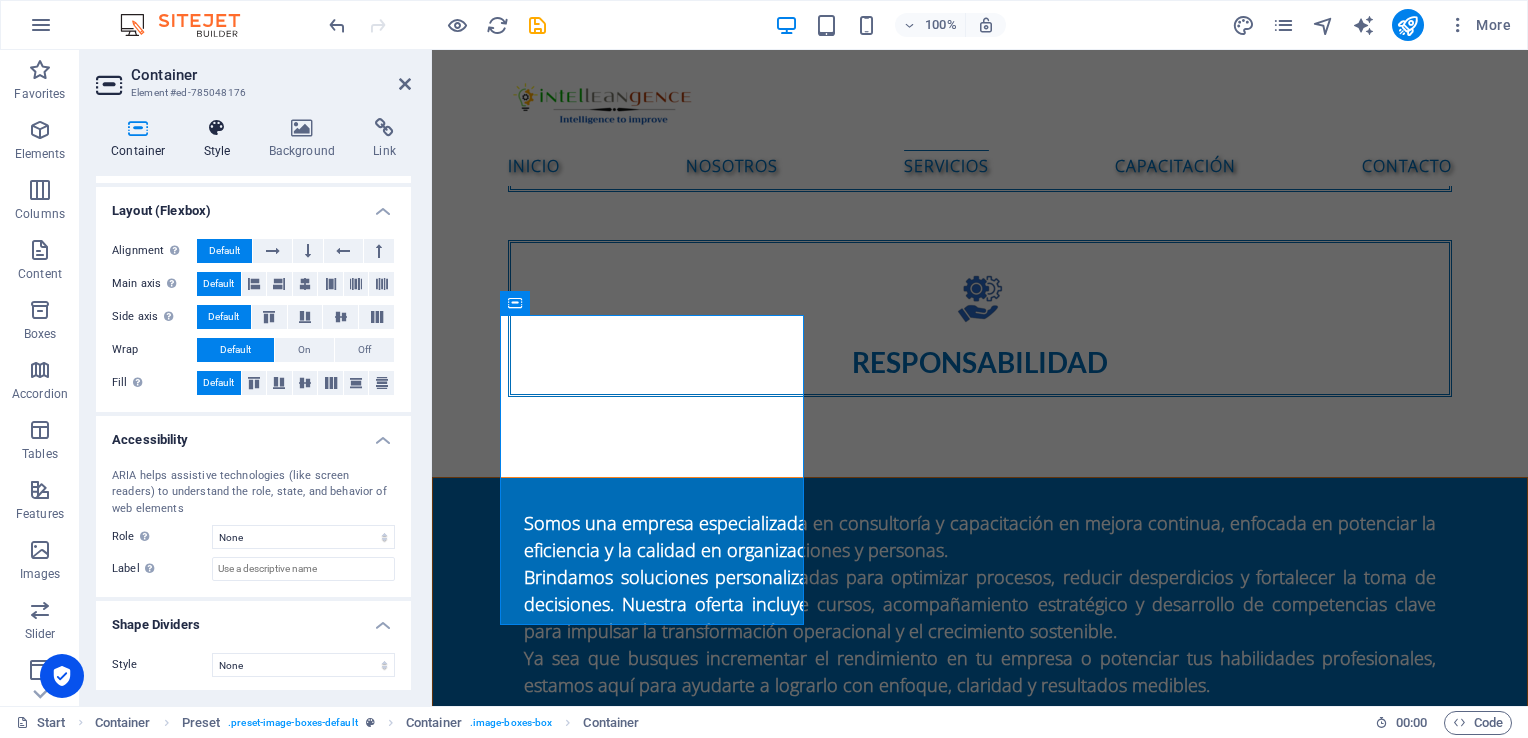 click at bounding box center [217, 128] 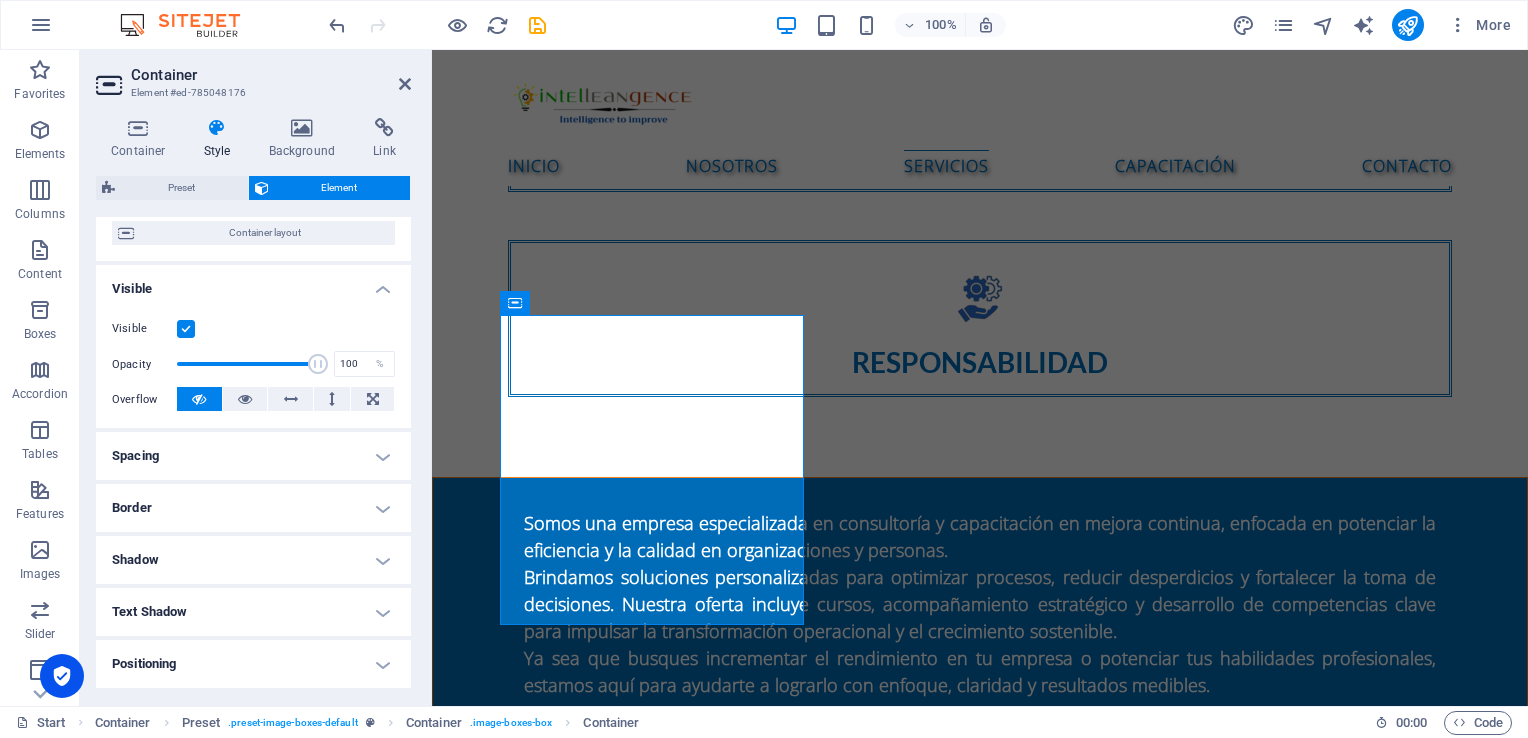 scroll, scrollTop: 200, scrollLeft: 0, axis: vertical 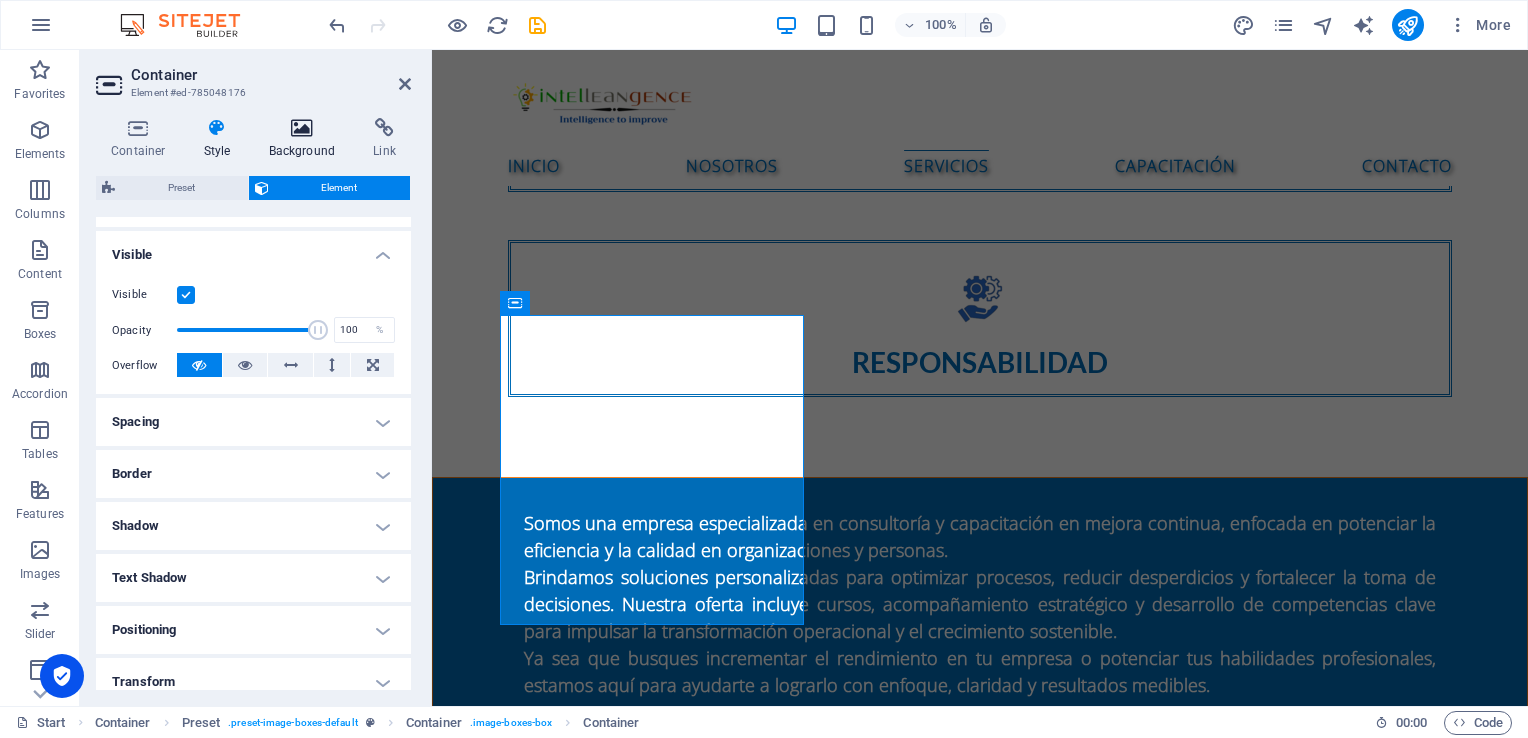 click at bounding box center (302, 128) 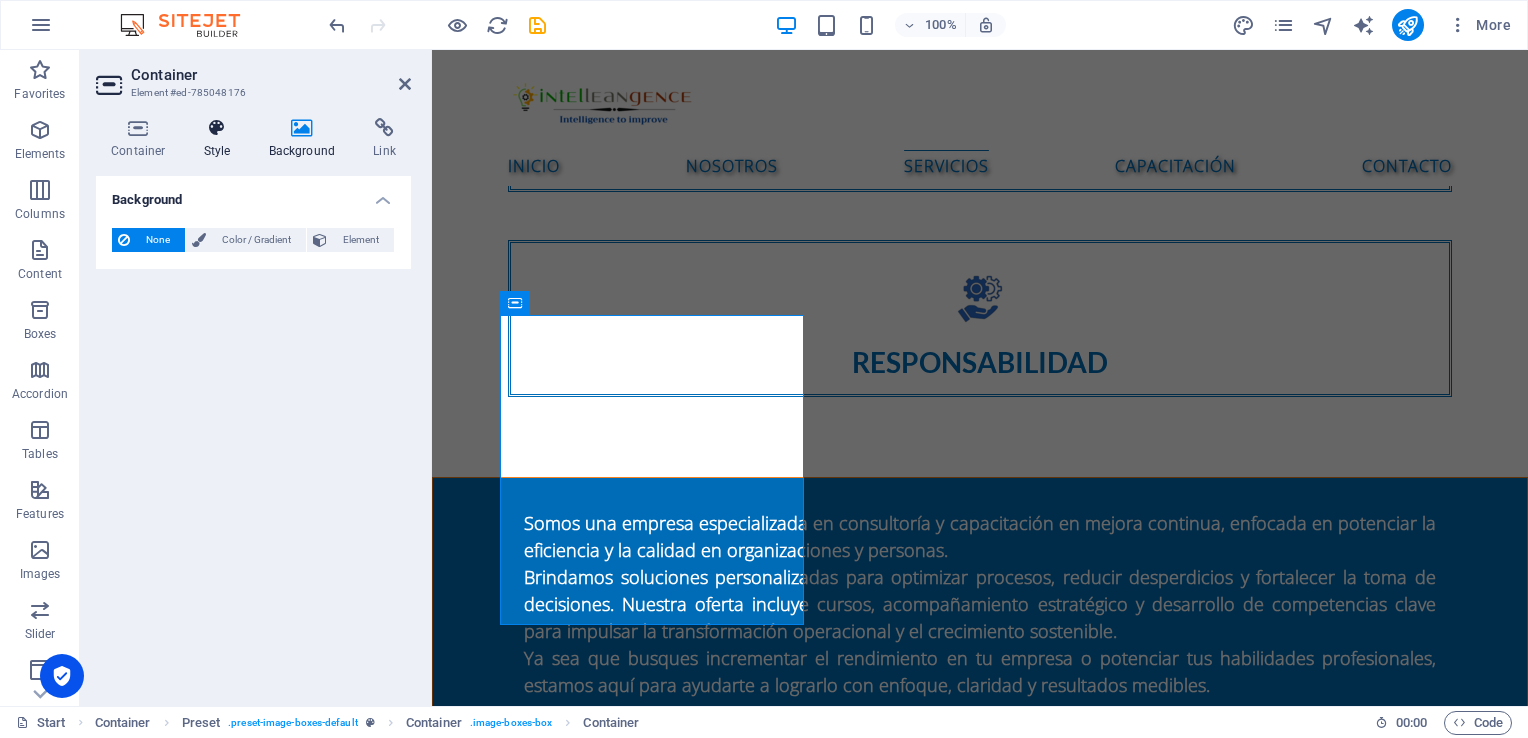 click at bounding box center [217, 128] 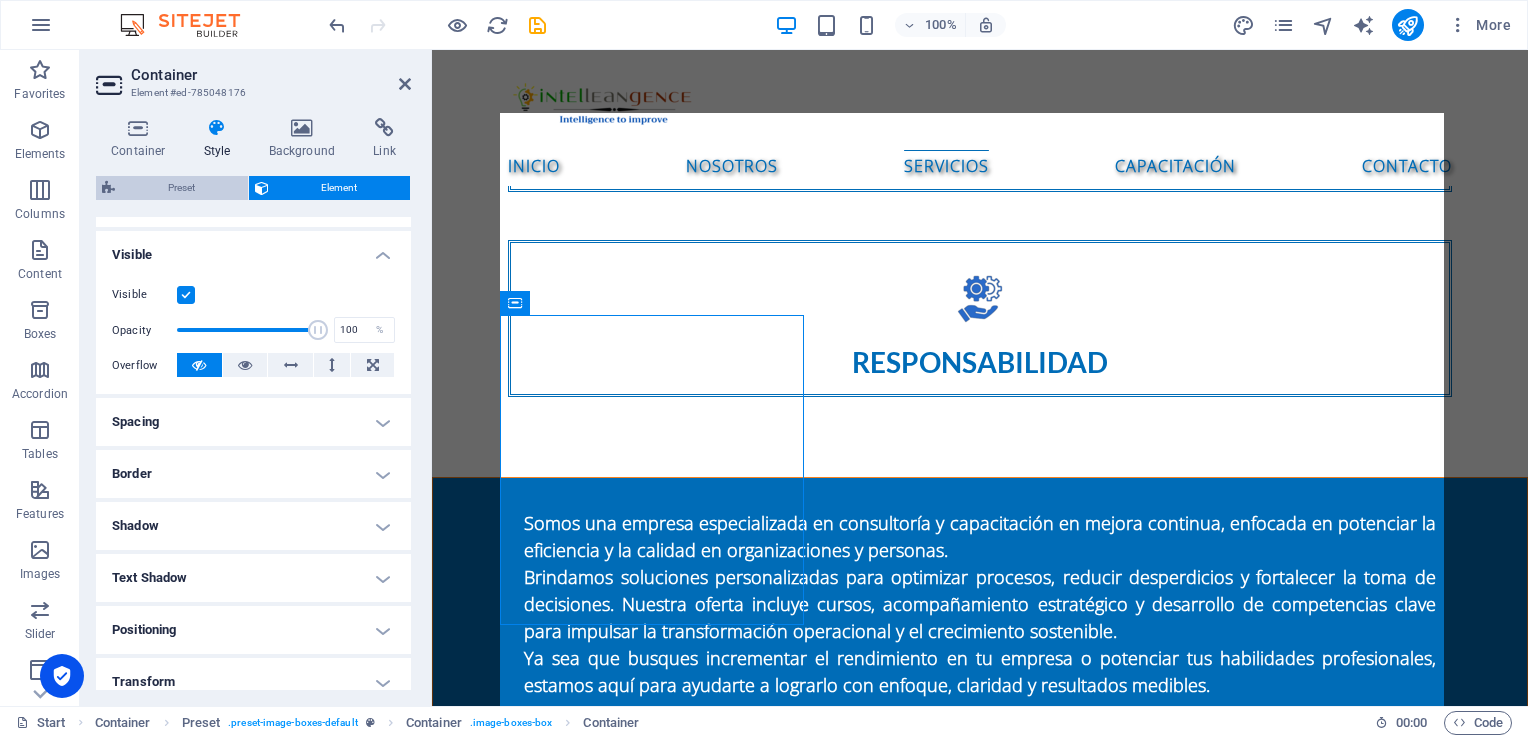 click on "Preset" at bounding box center (181, 188) 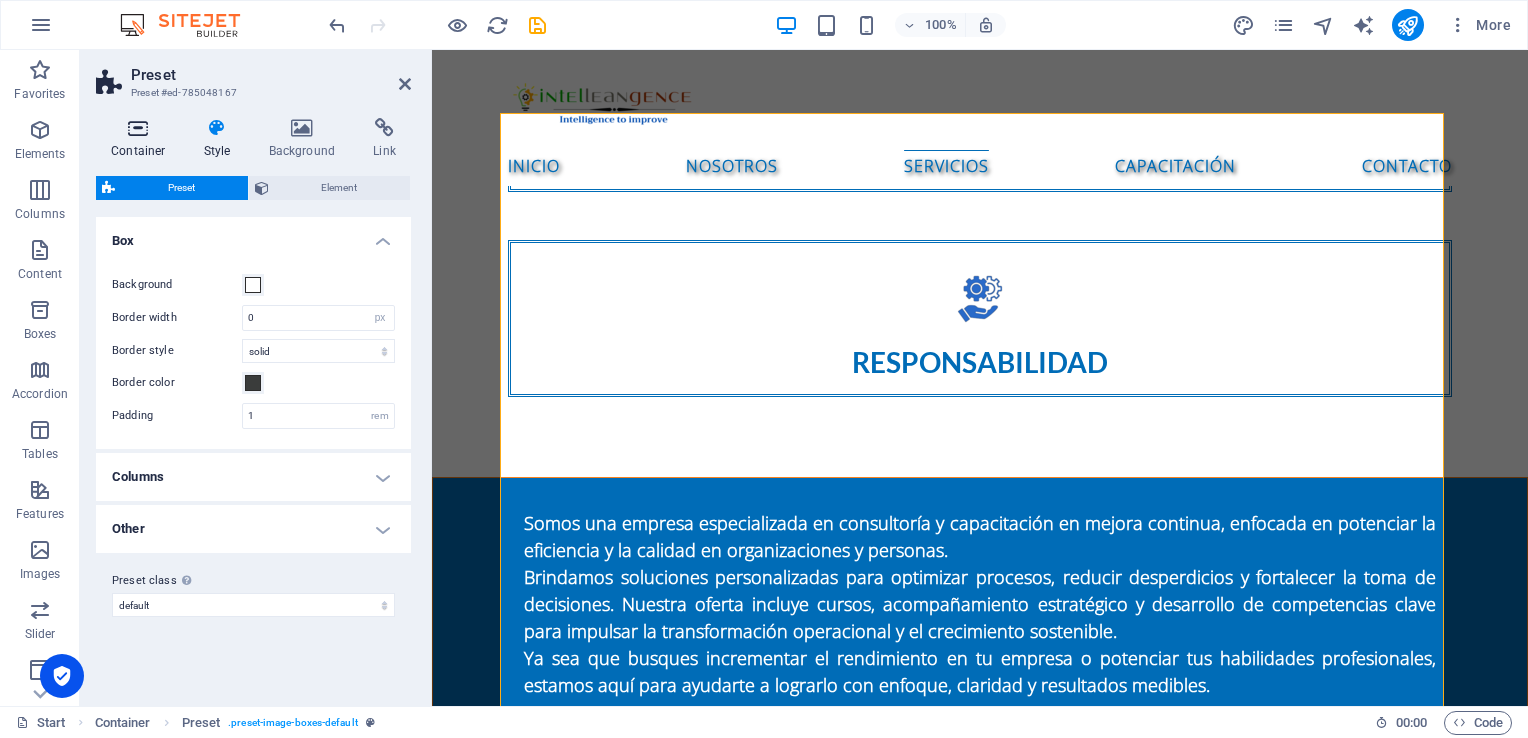 click at bounding box center [138, 128] 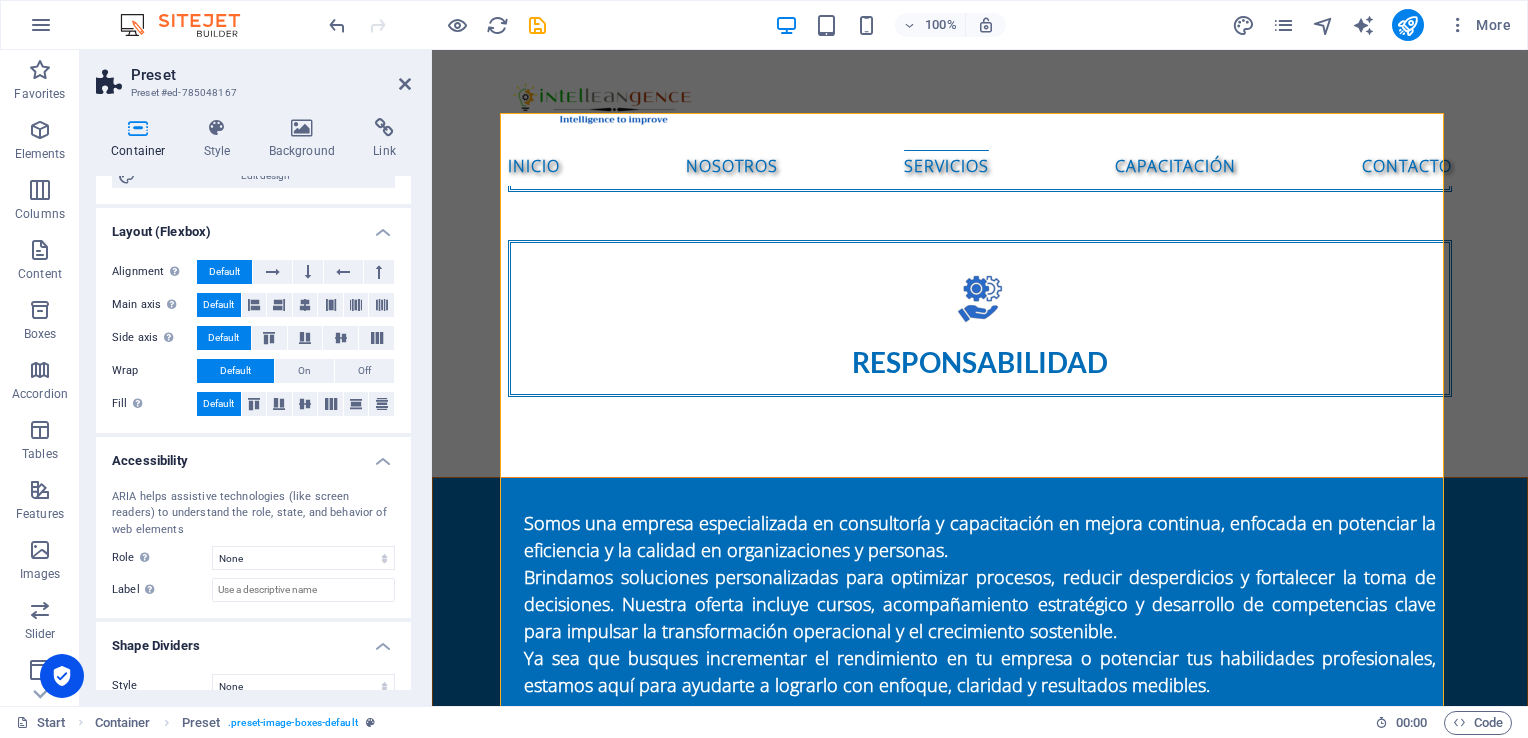 scroll, scrollTop: 259, scrollLeft: 0, axis: vertical 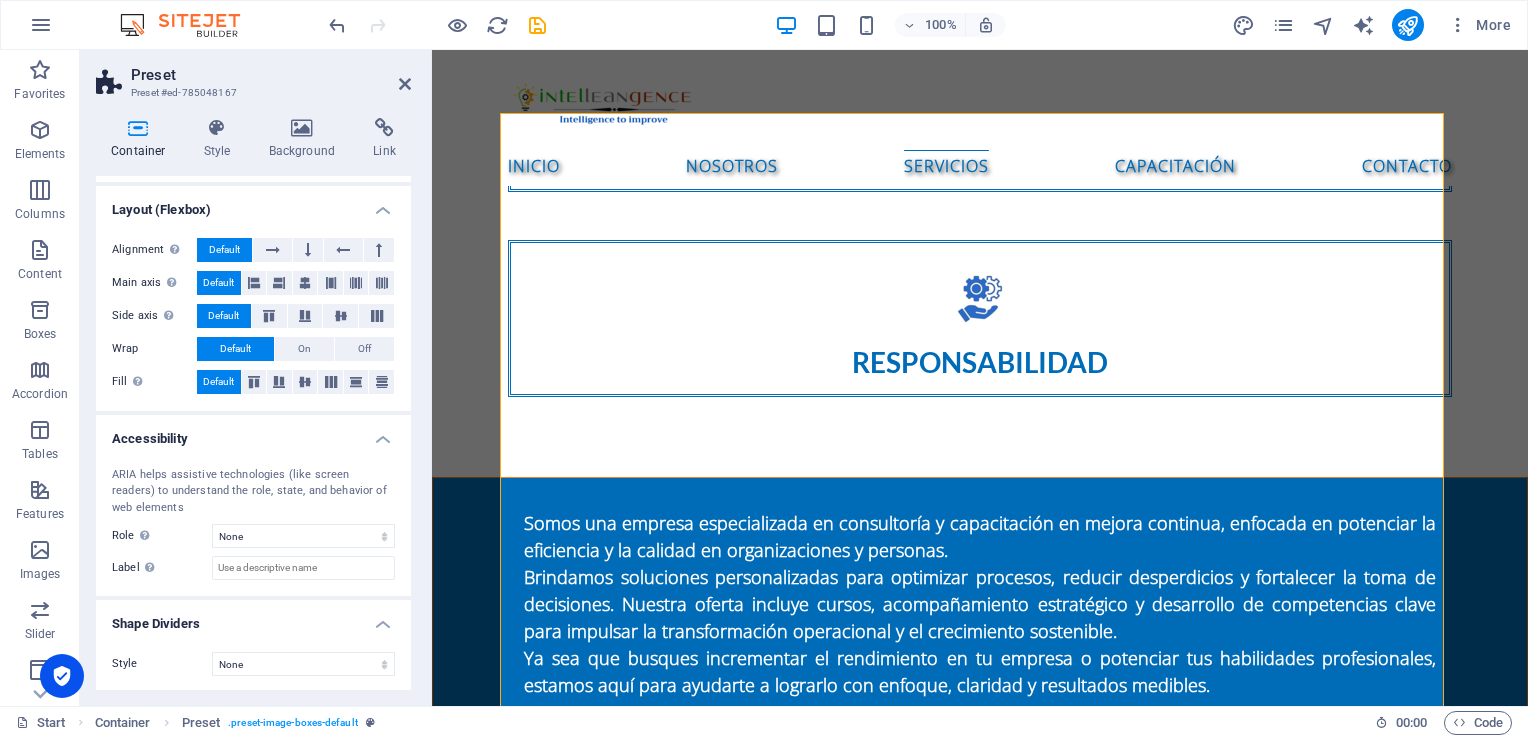 click on "Shape Dividers" at bounding box center (253, 618) 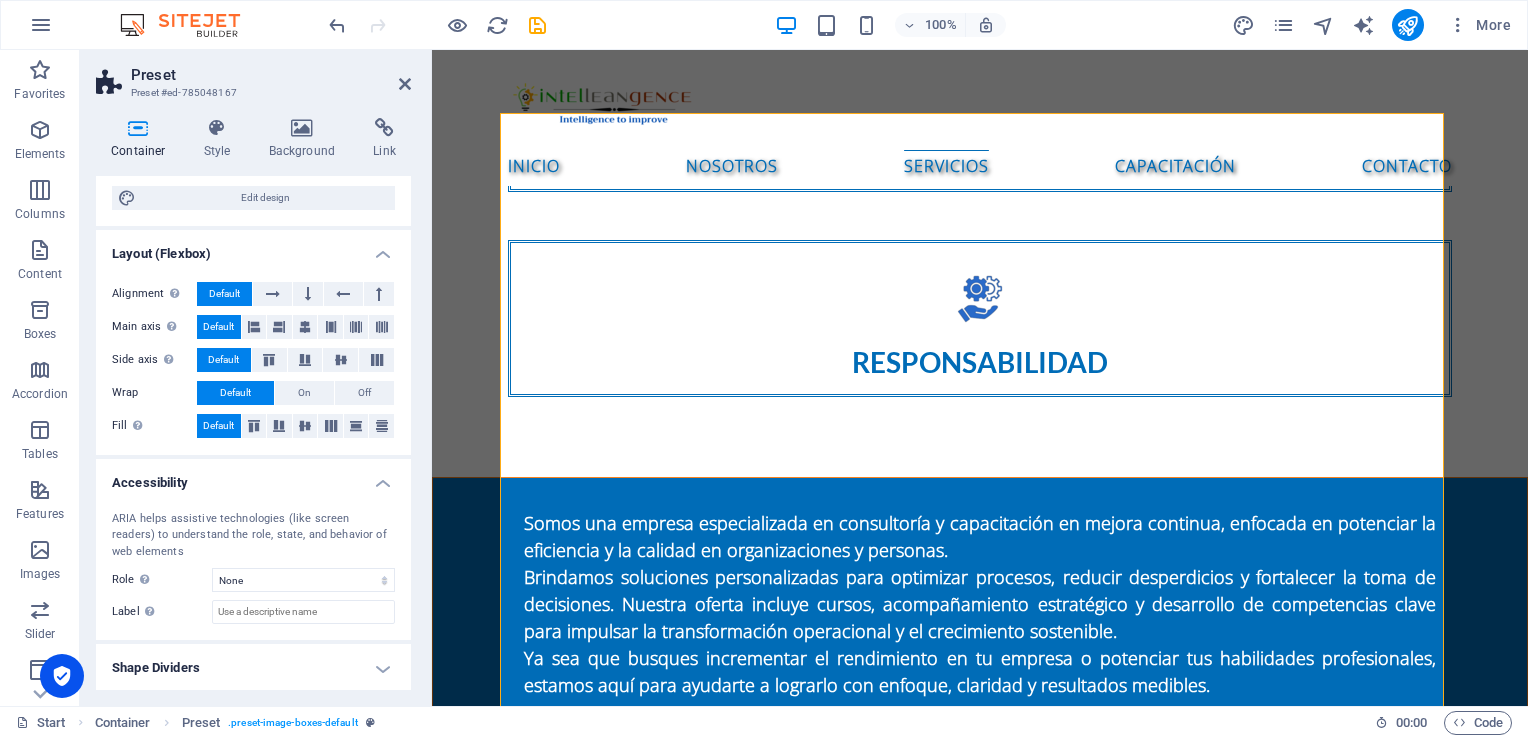 click on "Shape Dividers" at bounding box center [253, 668] 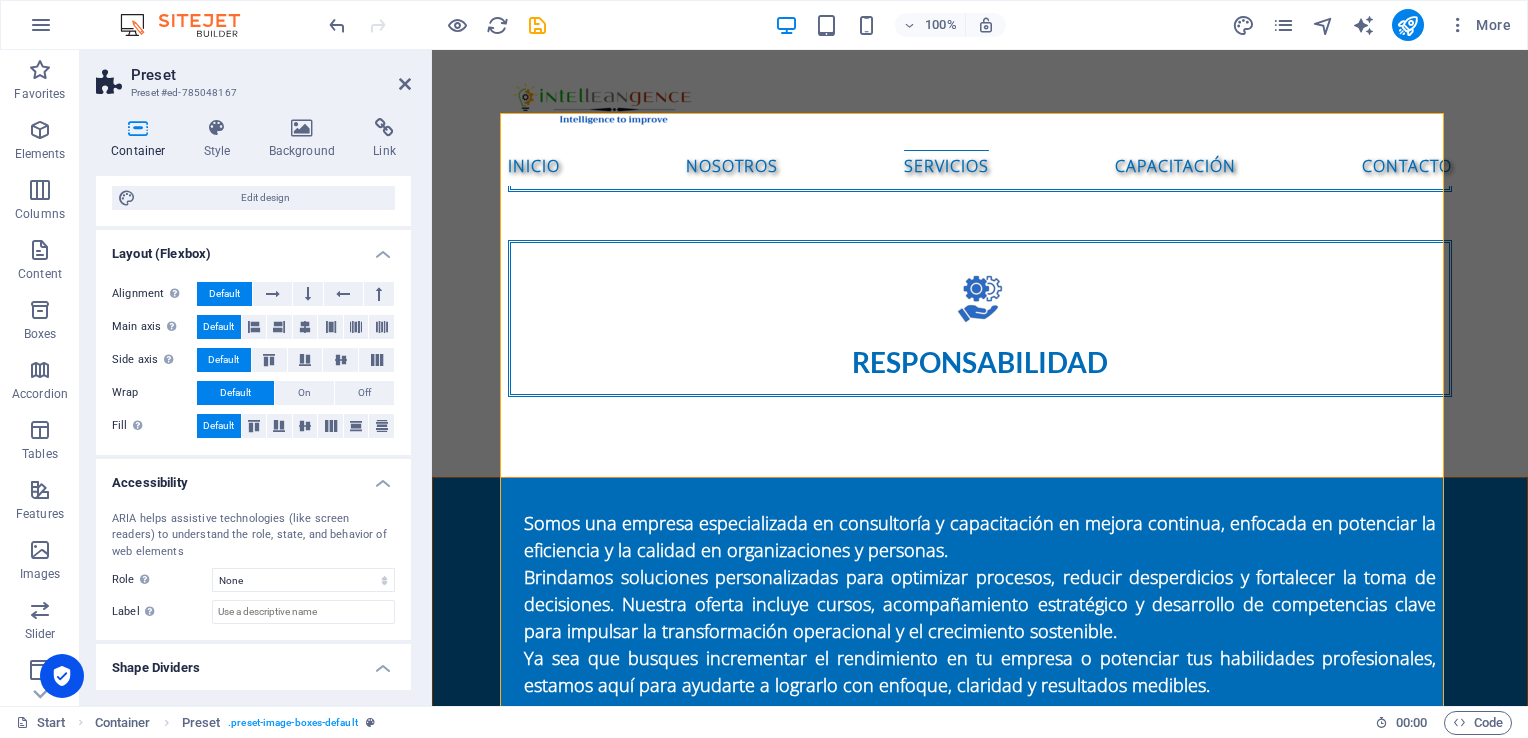 scroll, scrollTop: 259, scrollLeft: 0, axis: vertical 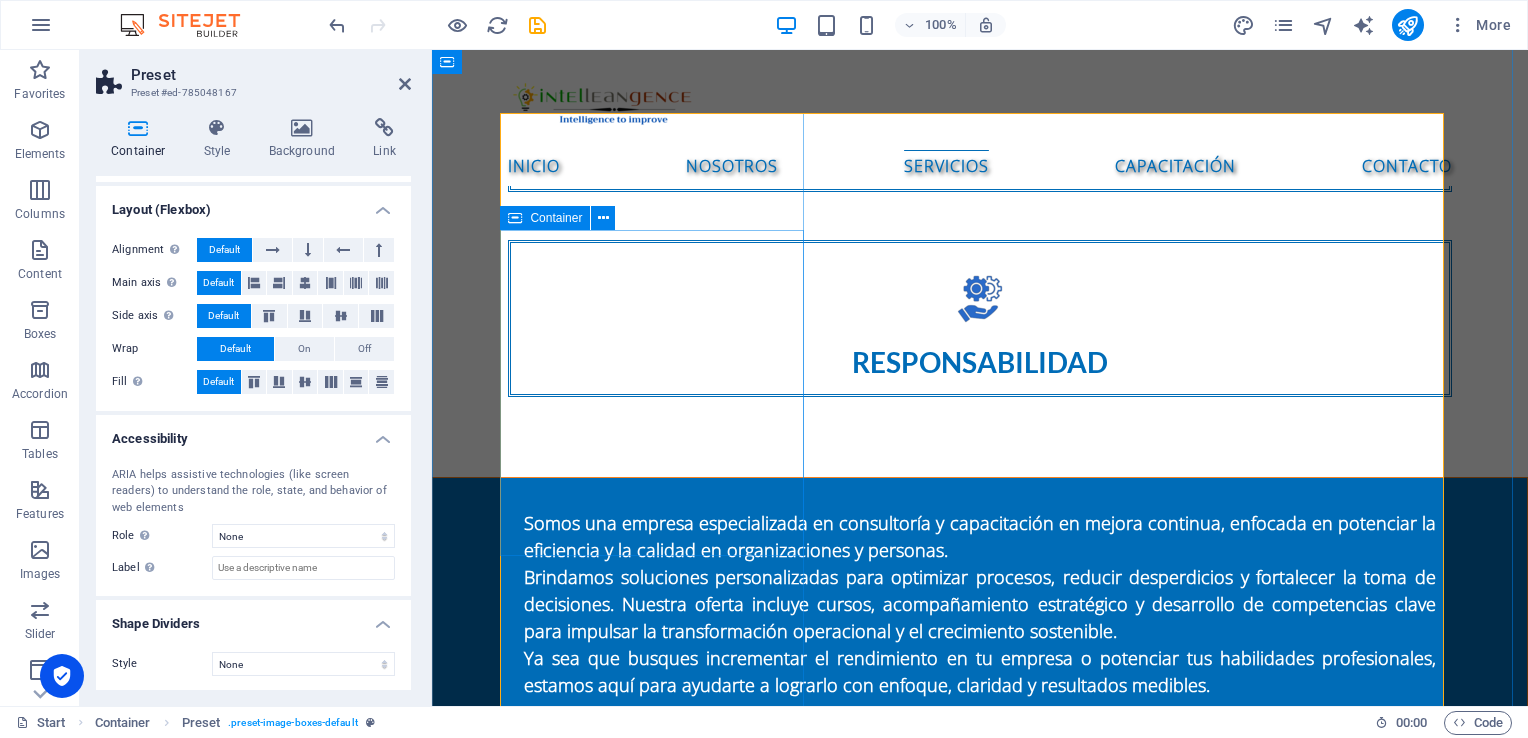 click on "Consultoría de mejora de procesos Diagnóstico de procesos operativos Mapeo y rediseño de procesos Implementación de metodologías Lean Six Sigma Reingeniería de procesos (BPR) Diseño de indicadores de desempeño (KPIs)   Auditorías internas de procesos" at bounding box center [980, 2046] 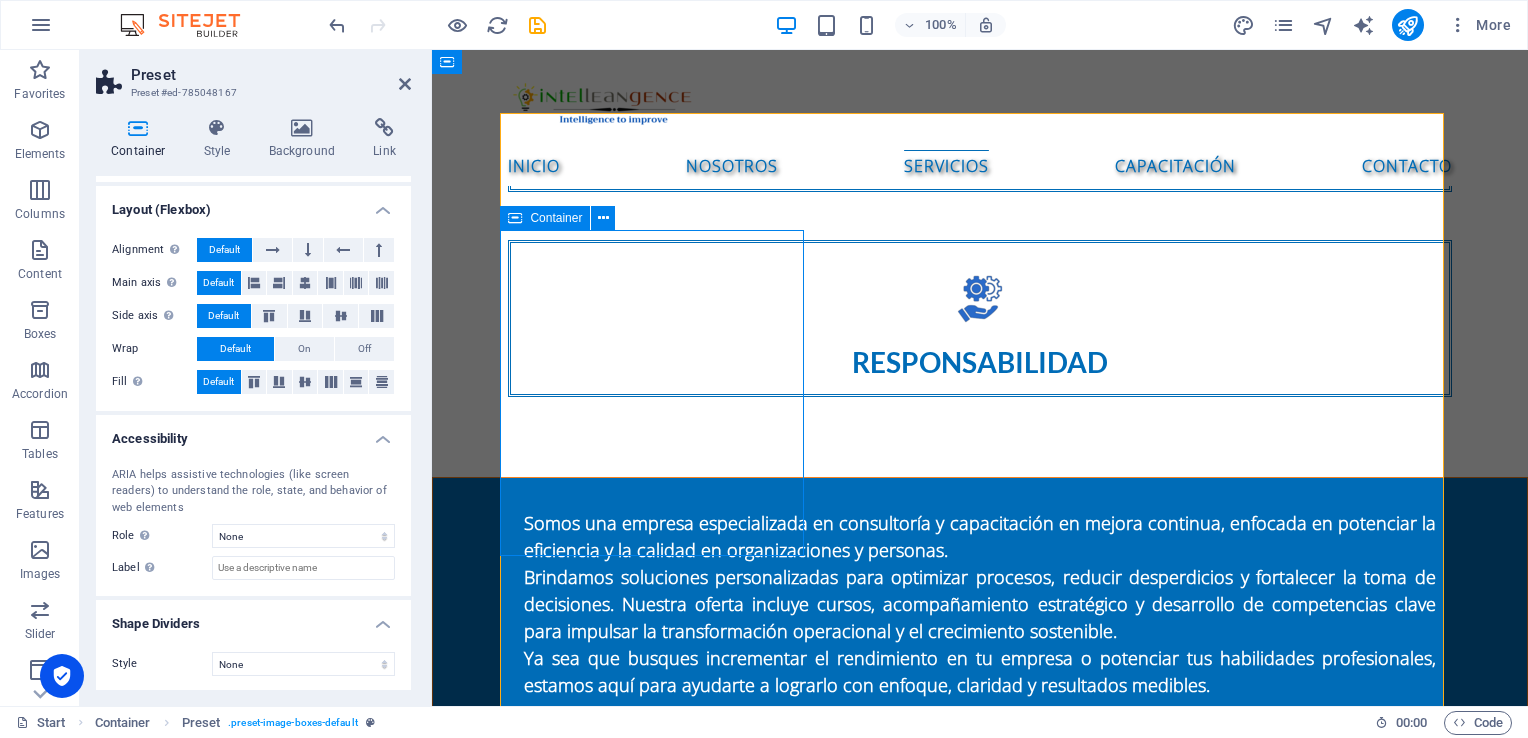 click on "Consultoría de mejora de procesos Diagnóstico de procesos operativos Mapeo y rediseño de procesos Implementación de metodologías Lean Six Sigma Reingeniería de procesos (BPR) Diseño de indicadores de desempeño (KPIs)   Auditorías internas de procesos" at bounding box center [980, 2046] 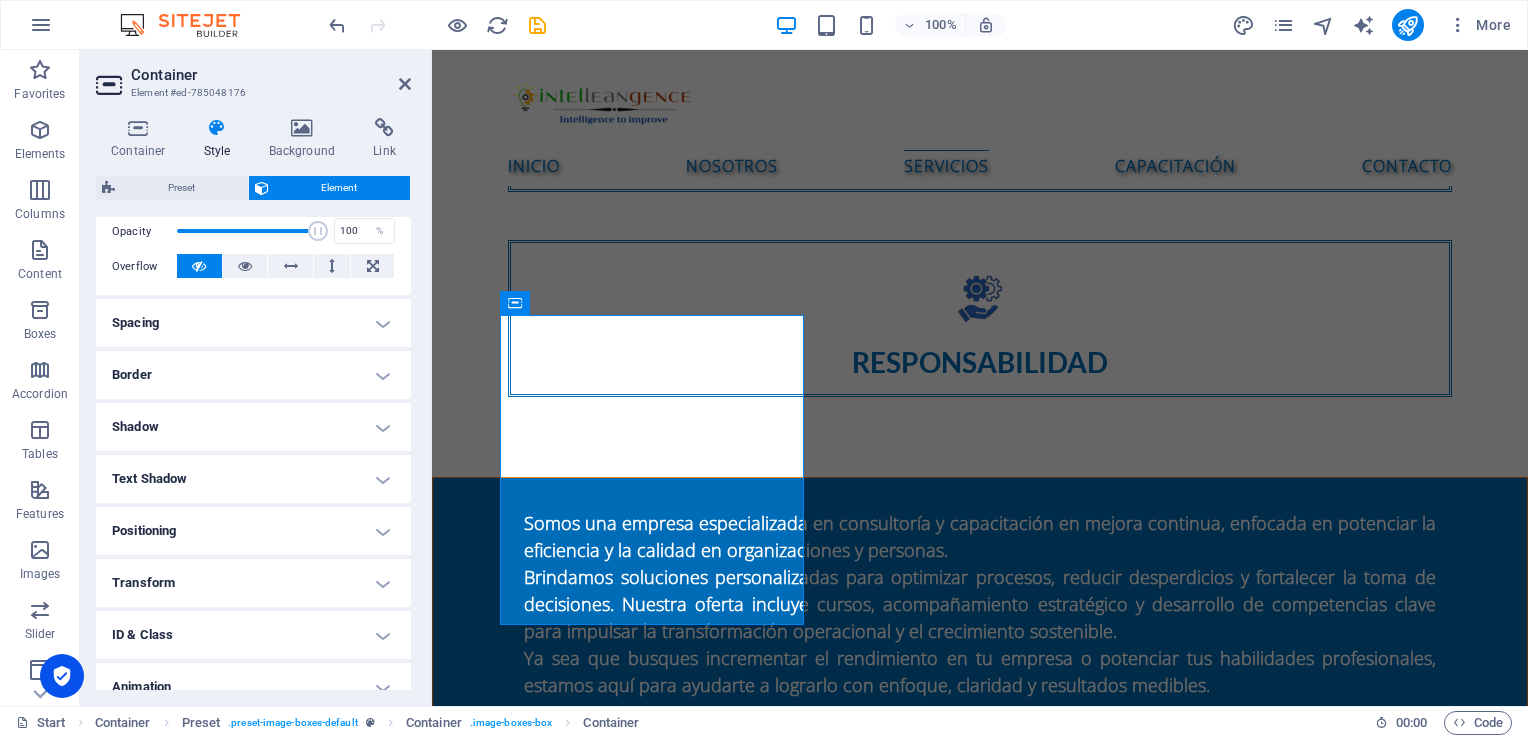 scroll, scrollTop: 300, scrollLeft: 0, axis: vertical 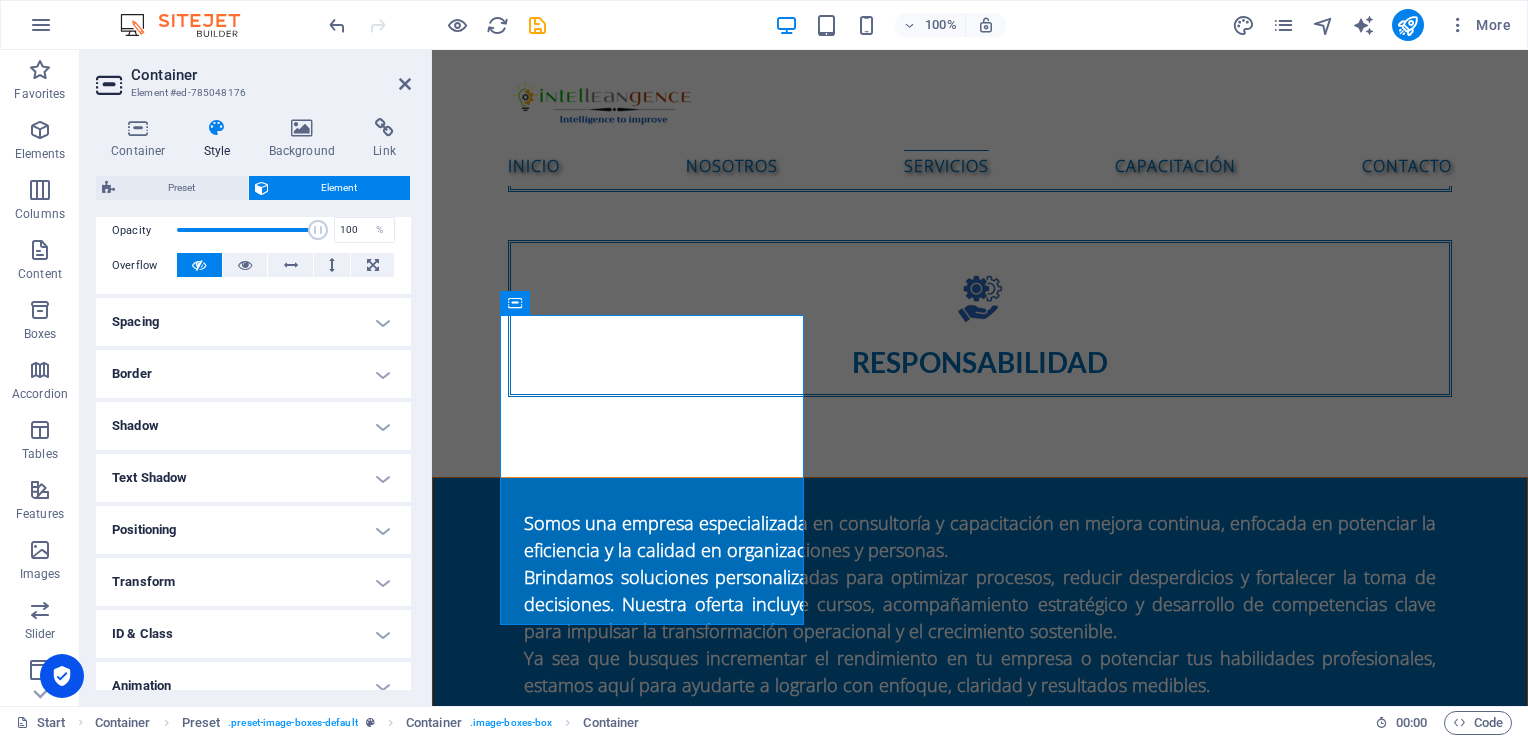 click on "Spacing" at bounding box center (253, 322) 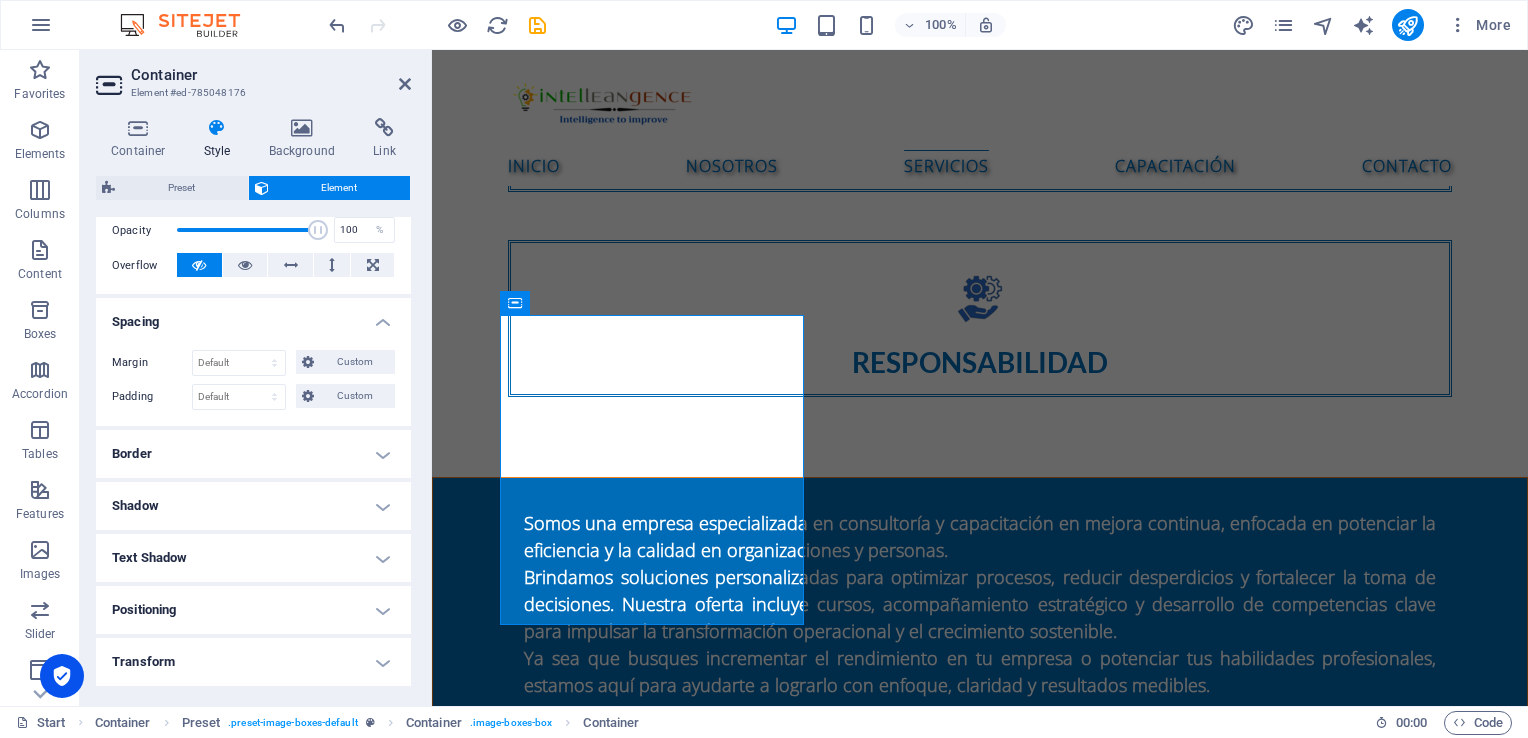 click on "Spacing" at bounding box center [253, 316] 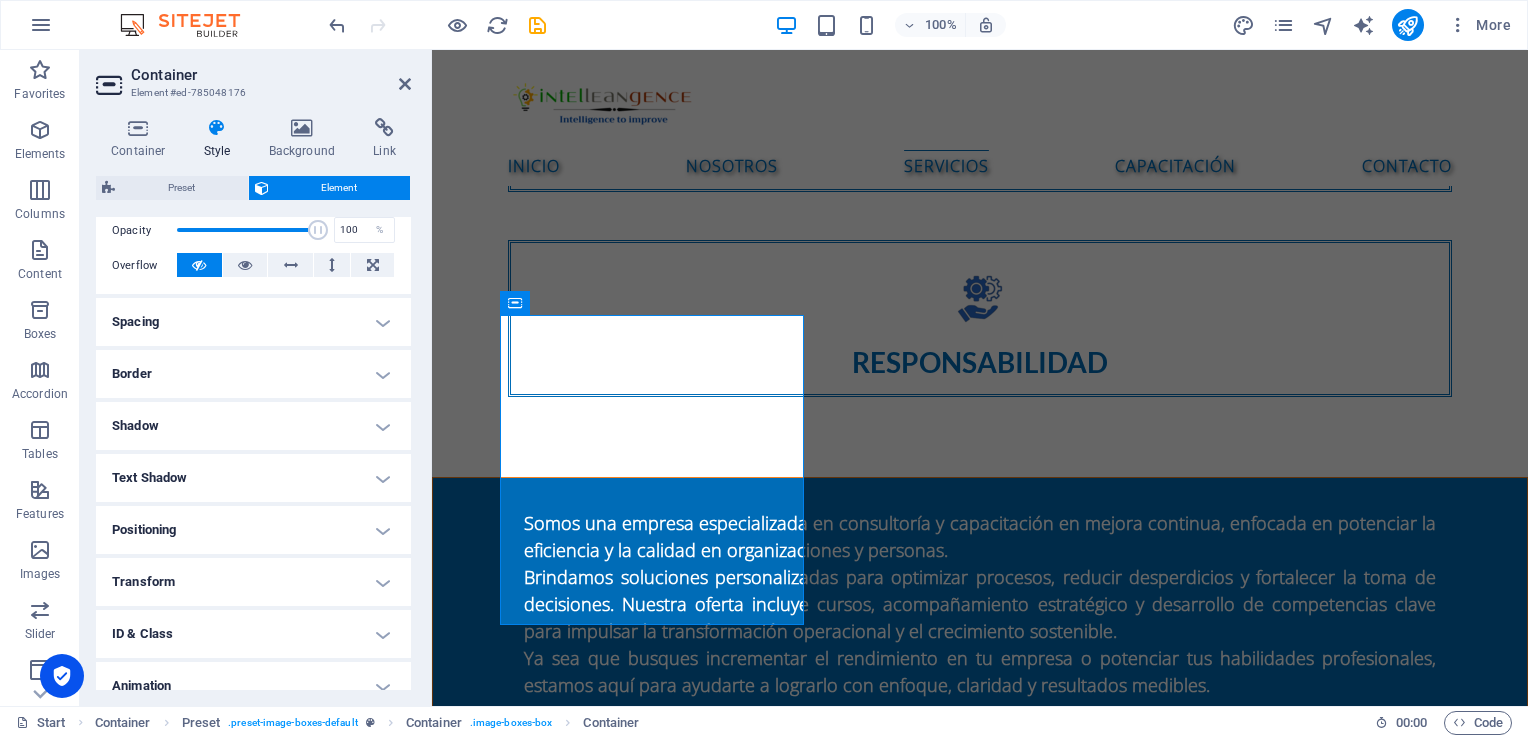 click on "Transform" at bounding box center (253, 582) 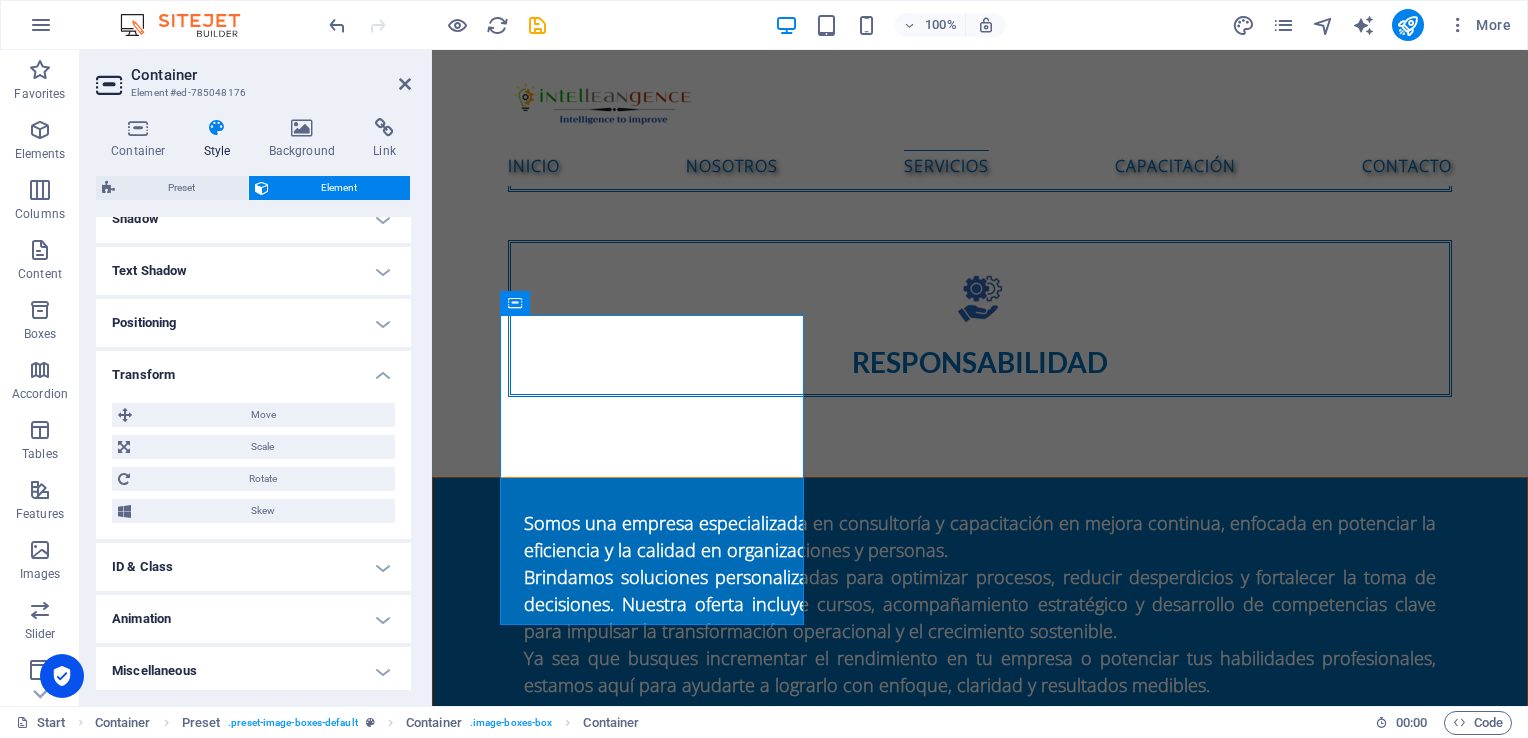 scroll, scrollTop: 511, scrollLeft: 0, axis: vertical 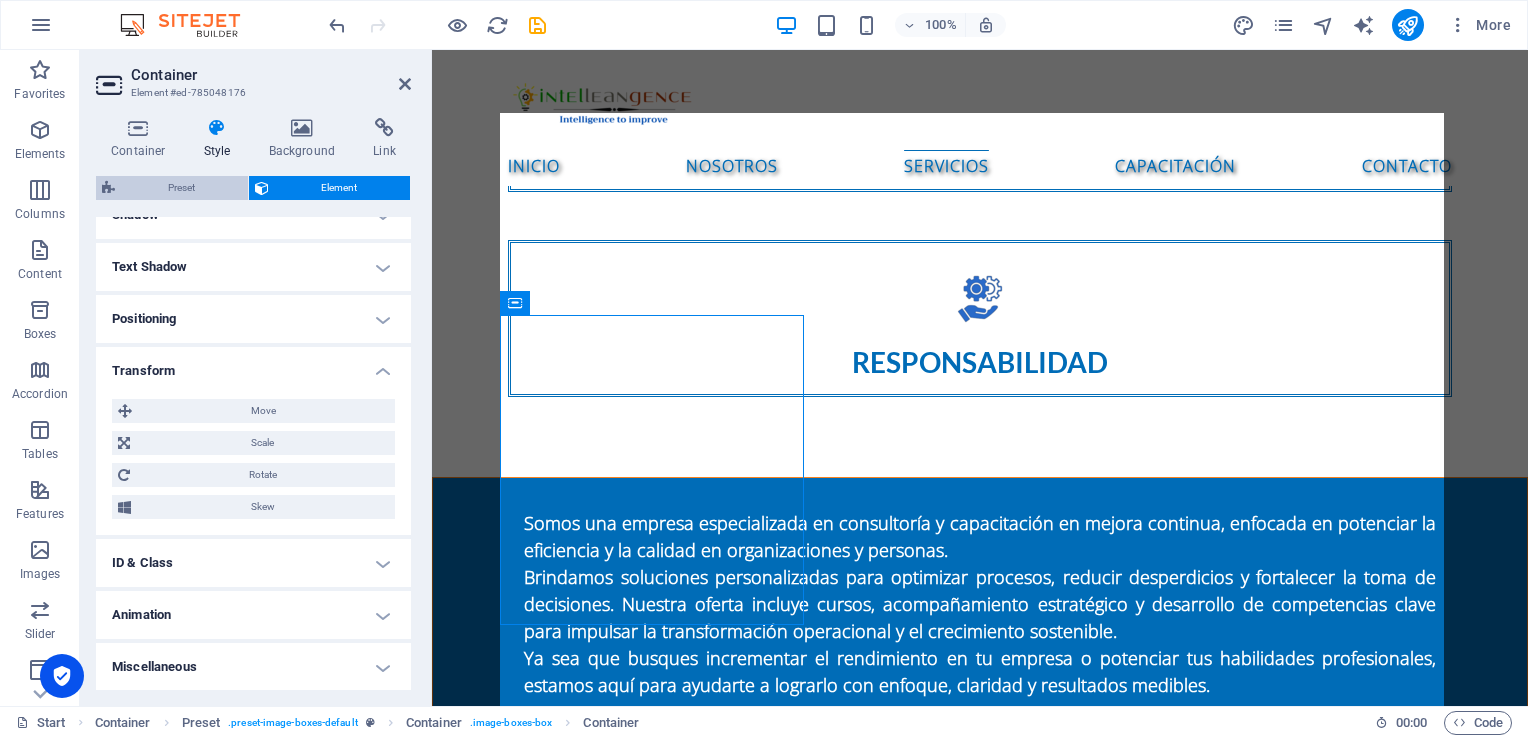 click on "Preset" at bounding box center (181, 188) 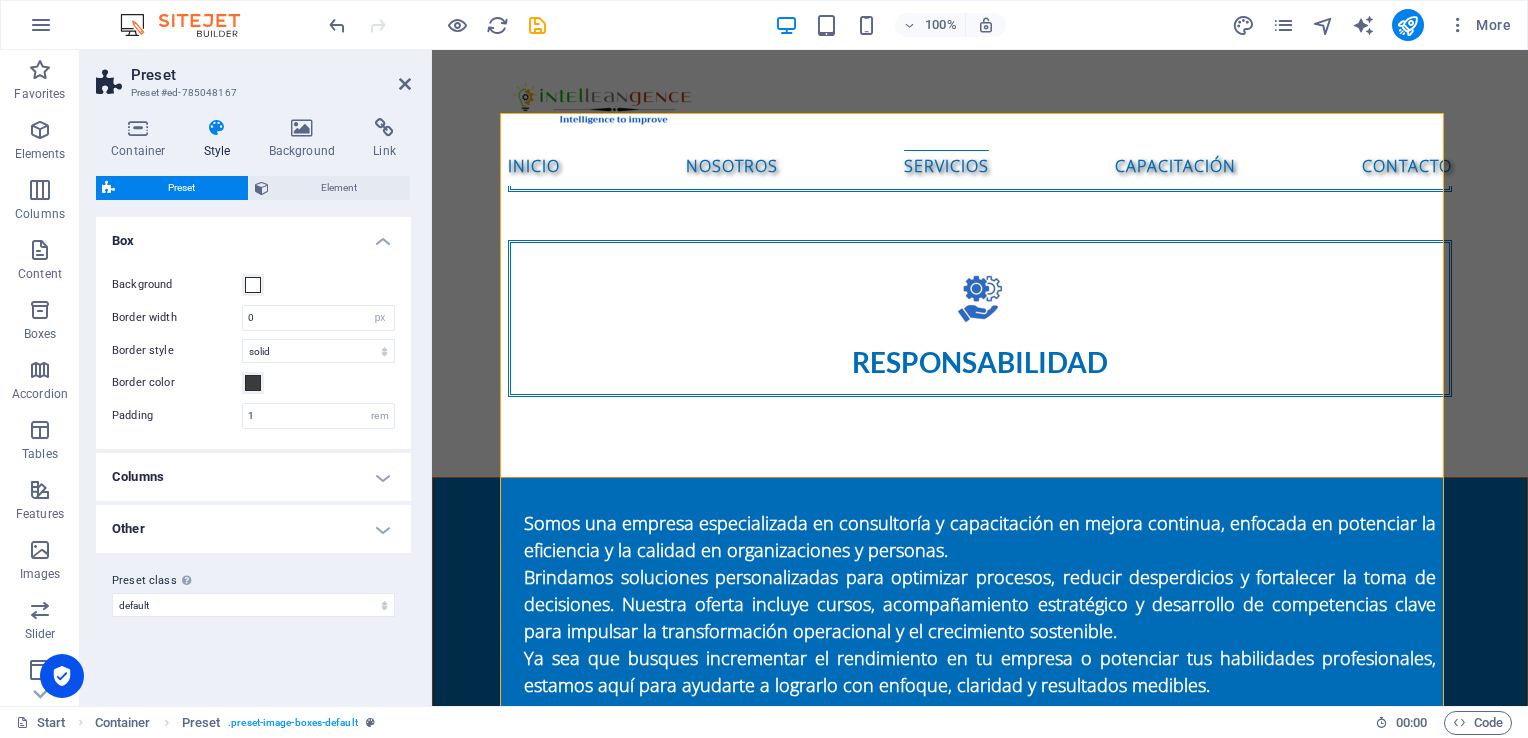 click on "Other" at bounding box center [253, 529] 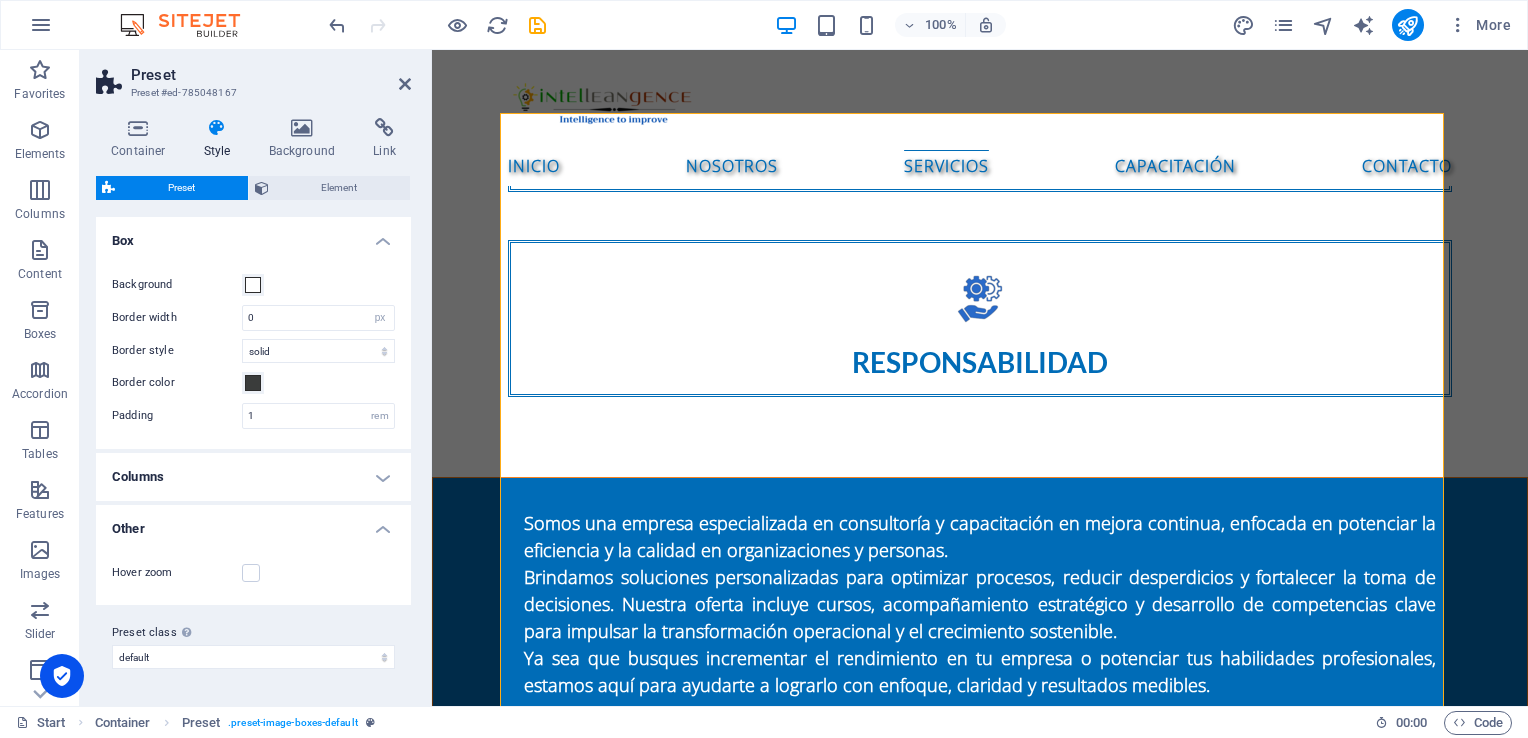 click on "Columns" at bounding box center [253, 477] 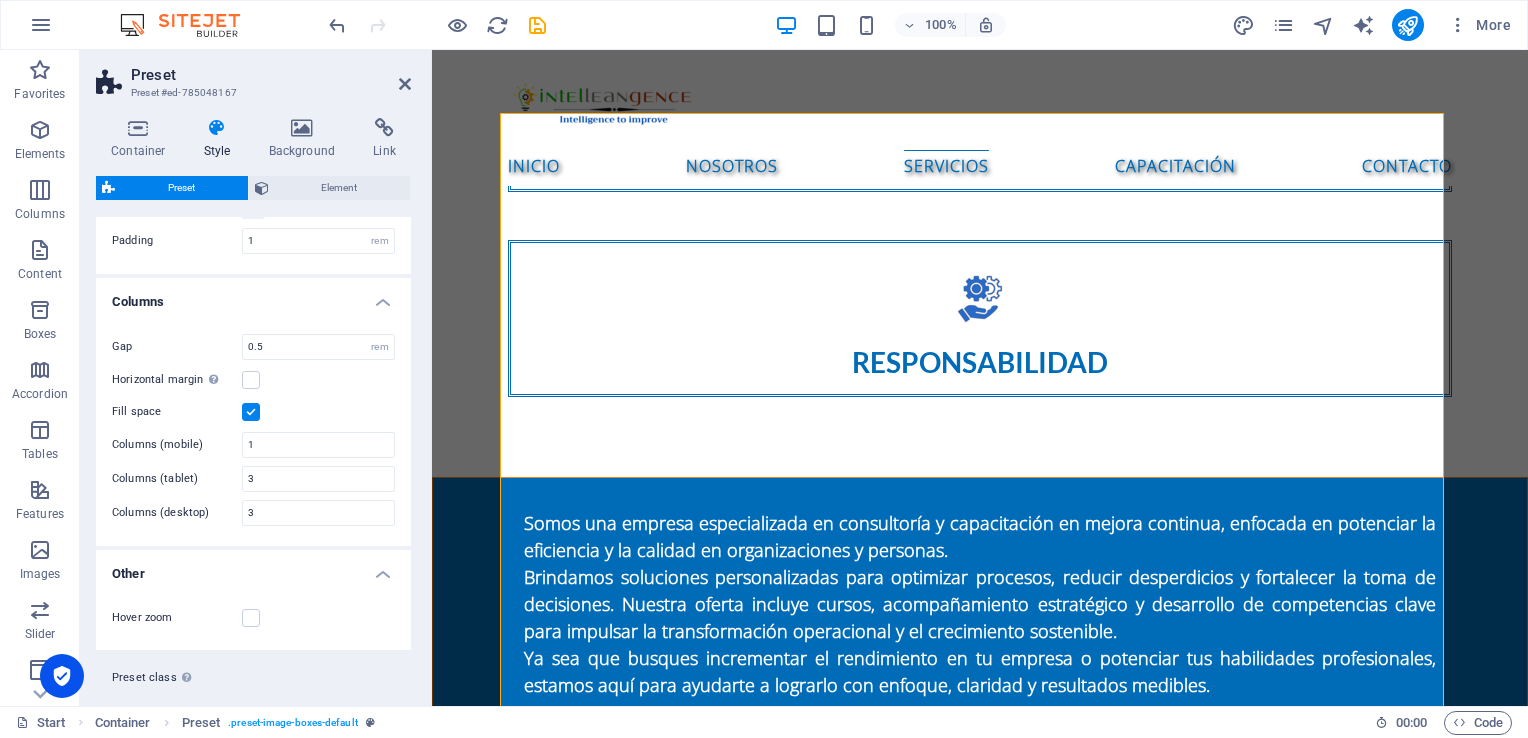scroll, scrollTop: 212, scrollLeft: 0, axis: vertical 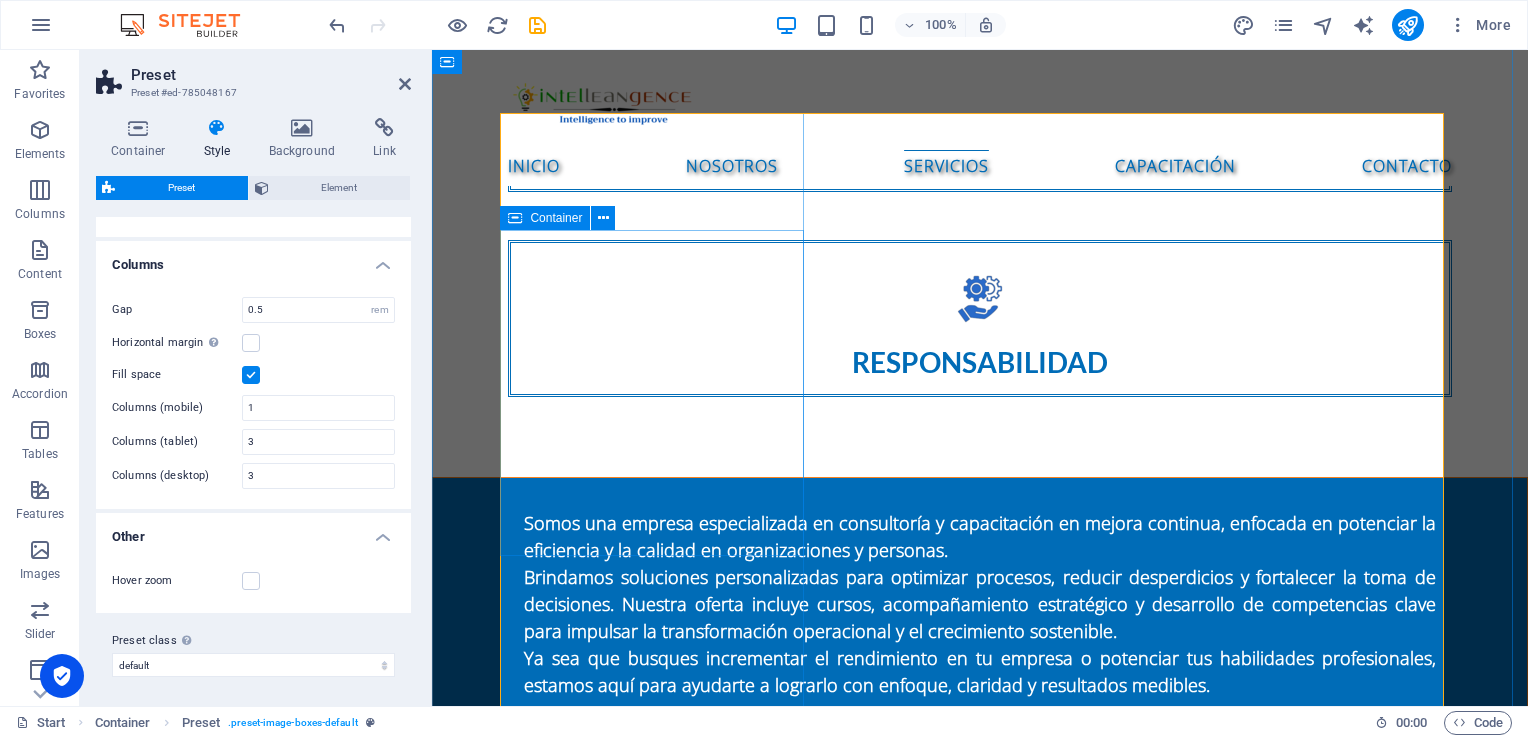 click on "Consultoría de mejora de procesos Diagnóstico de procesos operativos Mapeo y rediseño de procesos Implementación de metodologías Lean Six Sigma Reingeniería de procesos (BPR) Diseño de indicadores de desempeño (KPIs)   Auditorías internas de procesos" at bounding box center [980, 2046] 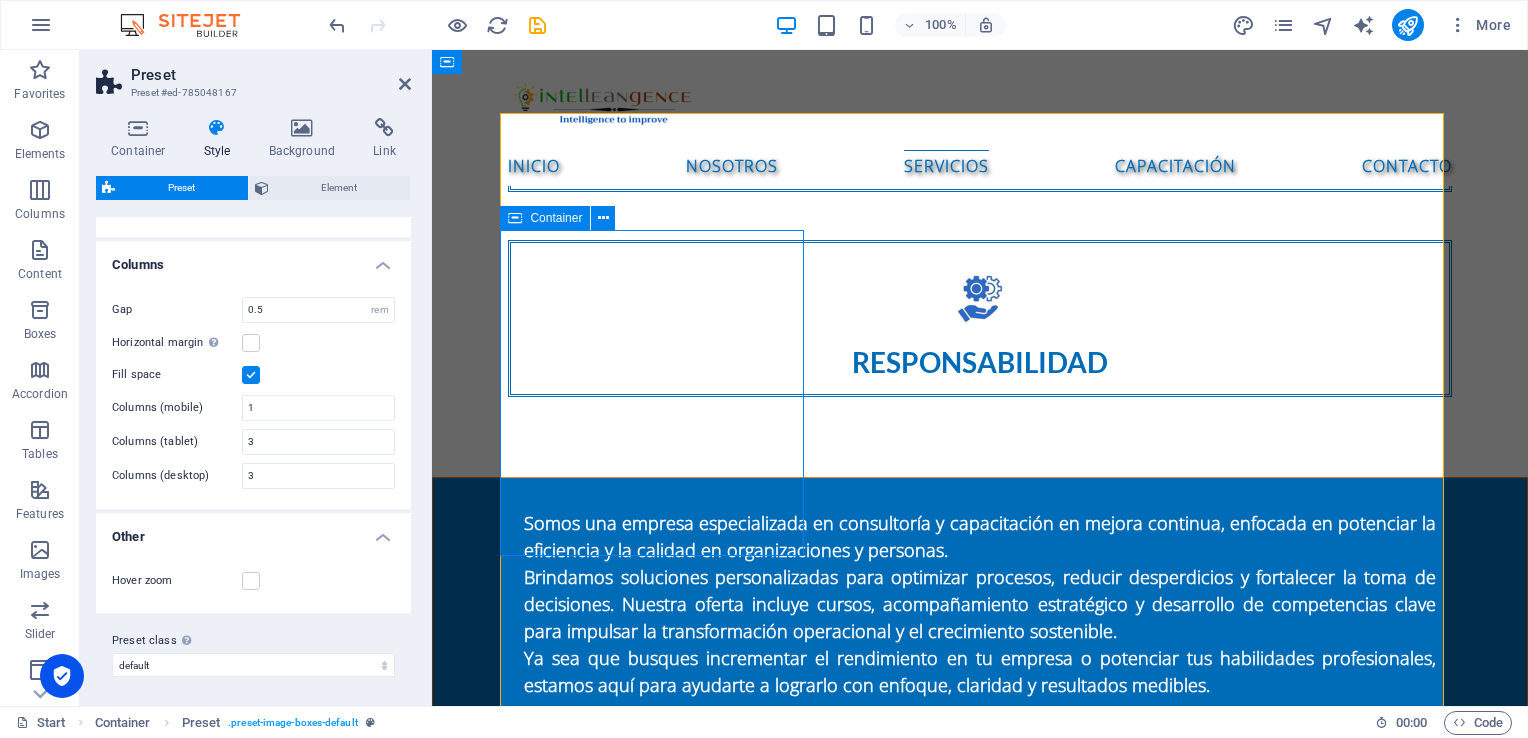click on "Consultoría de mejora de procesos Diagnóstico de procesos operativos Mapeo y rediseño de procesos Implementación de metodologías Lean Six Sigma Reingeniería de procesos (BPR) Diseño de indicadores de desempeño (KPIs)   Auditorías internas de procesos" at bounding box center [980, 2046] 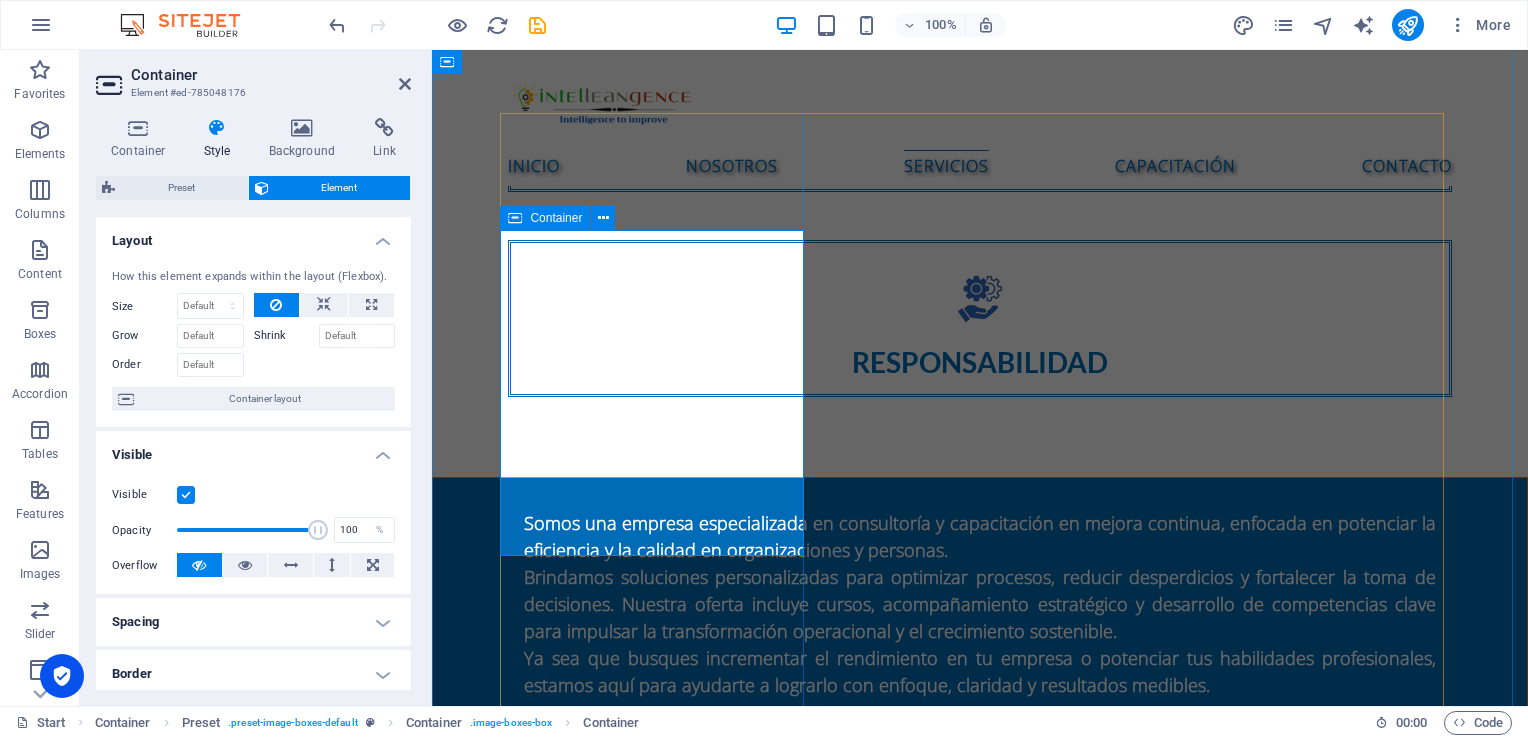 click on "Consultoría de mejora de procesos Diagnóstico de procesos operativos Mapeo y rediseño de procesos Implementación de metodologías Lean Six Sigma Reingeniería de procesos (BPR) Diseño de indicadores de desempeño (KPIs)   Auditorías internas de procesos" at bounding box center (980, 2046) 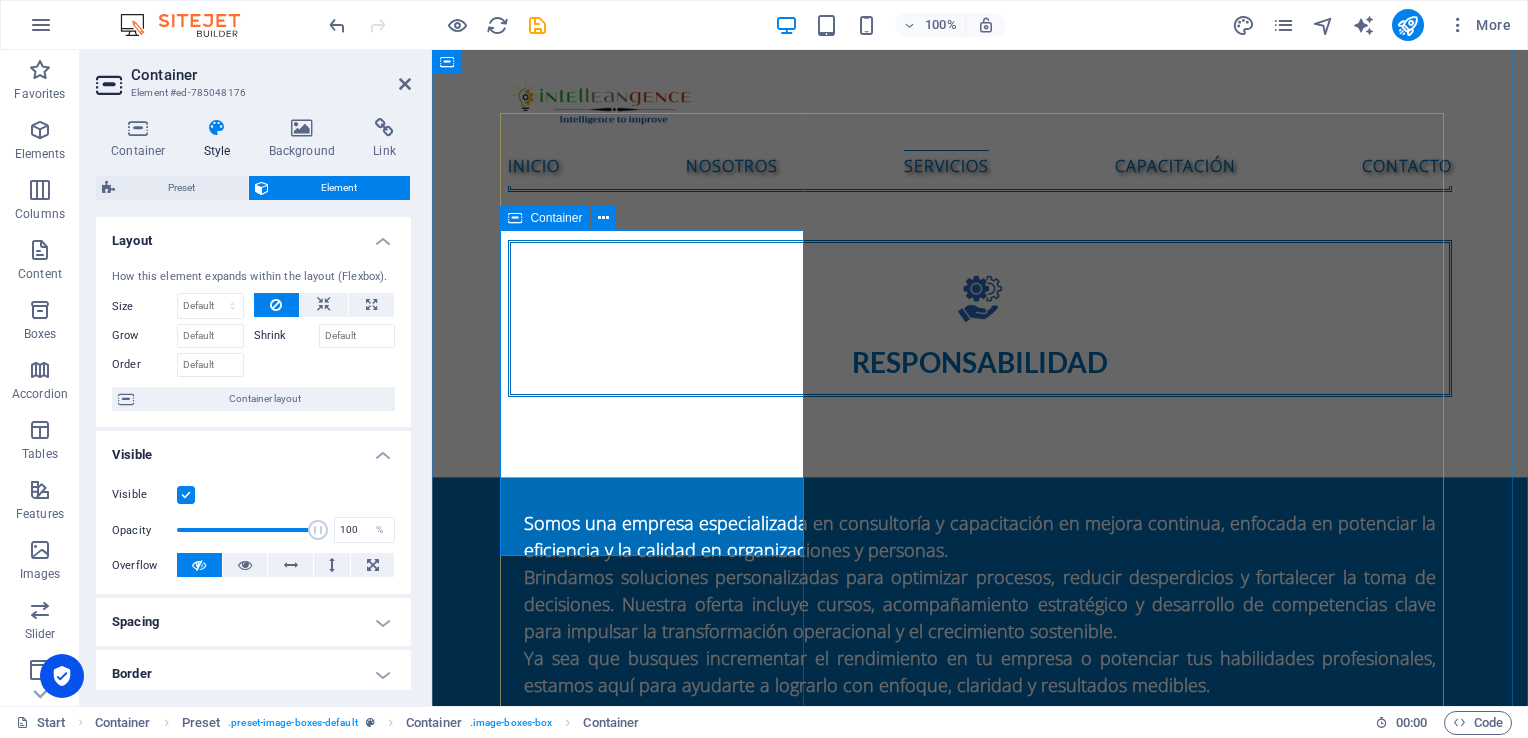 click on "Consultoría de mejora de procesos Diagnóstico de procesos operativos Mapeo y rediseño de procesos Implementación de metodologías Lean Six Sigma Reingeniería de procesos (BPR) Diseño de indicadores de desempeño (KPIs)   Auditorías internas de procesos" at bounding box center [980, 2046] 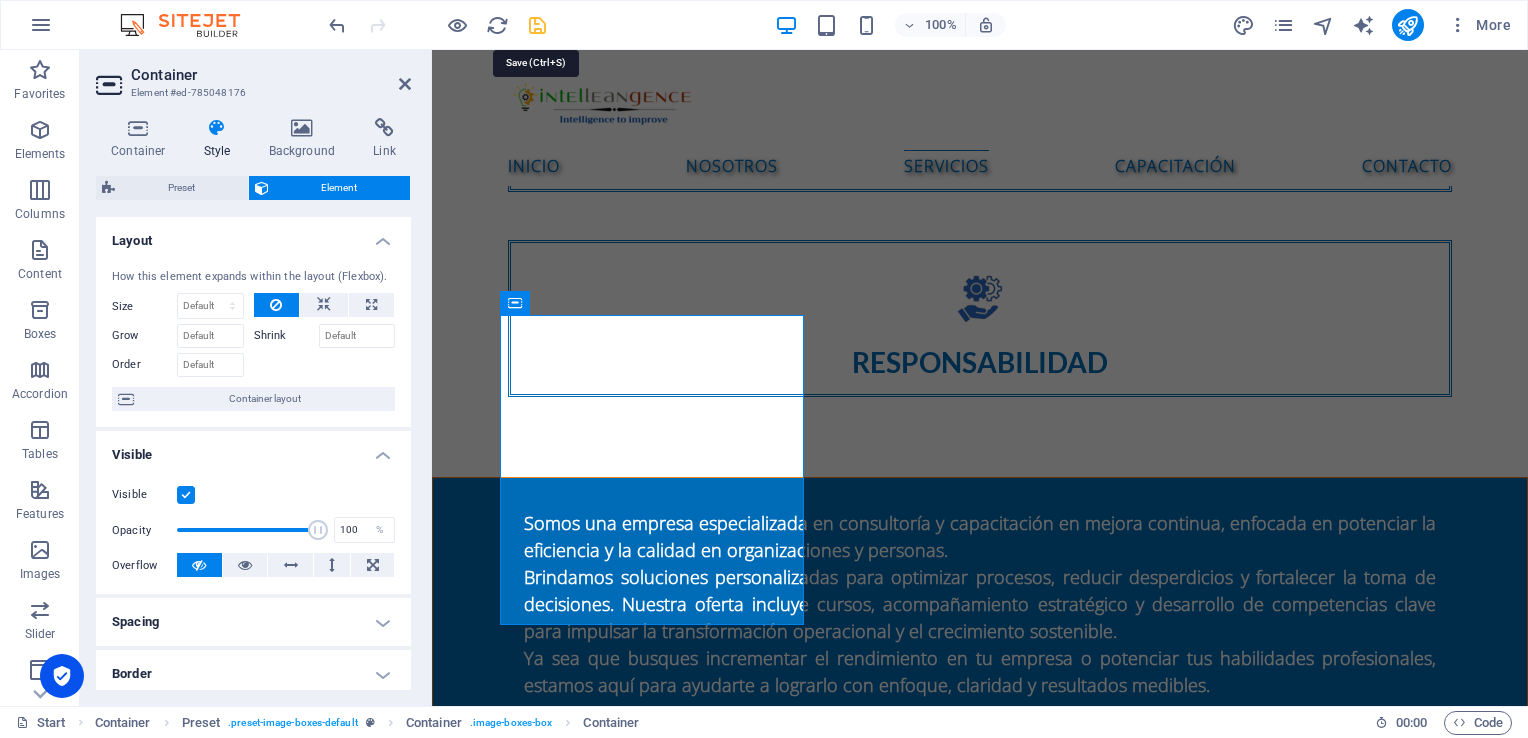 click at bounding box center (537, 25) 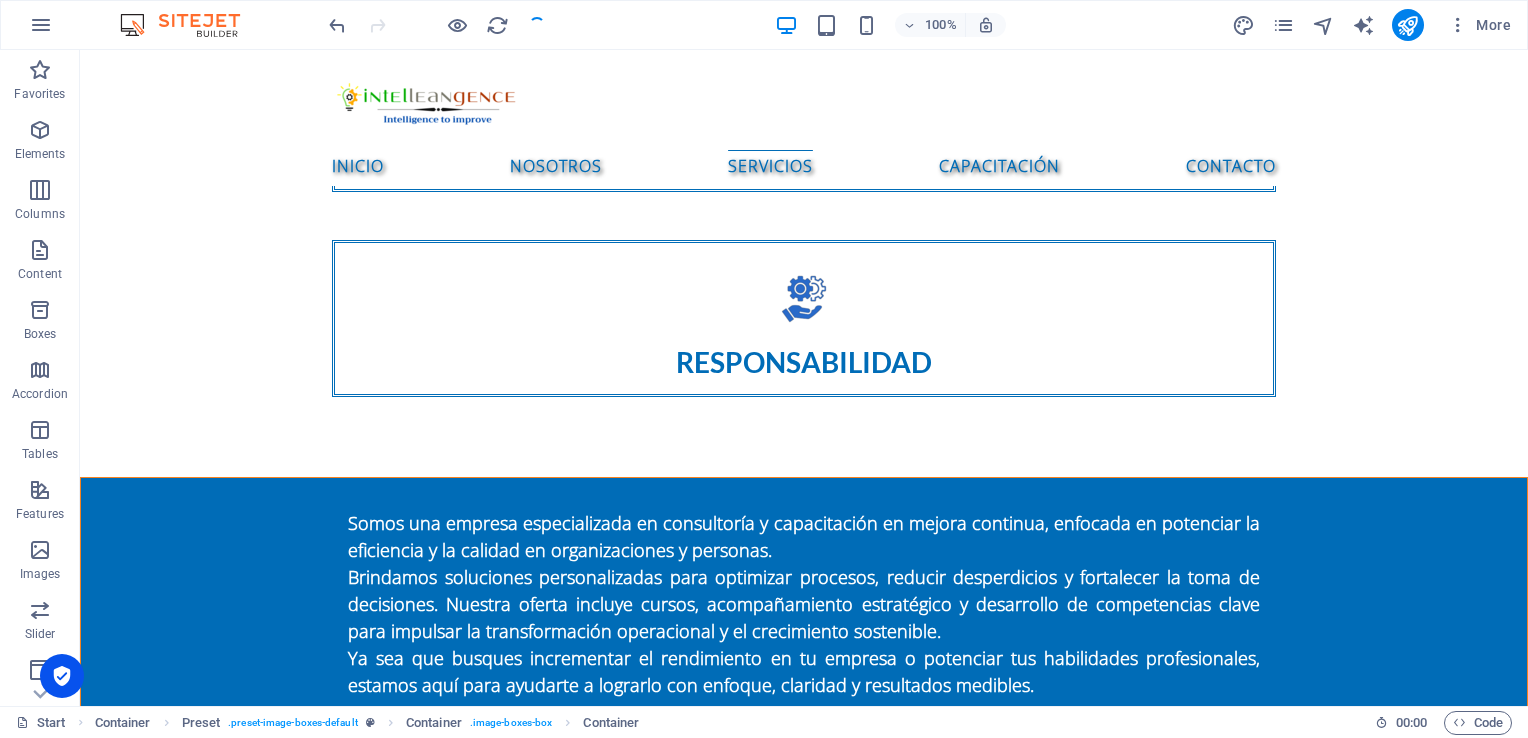 scroll, scrollTop: 1988, scrollLeft: 0, axis: vertical 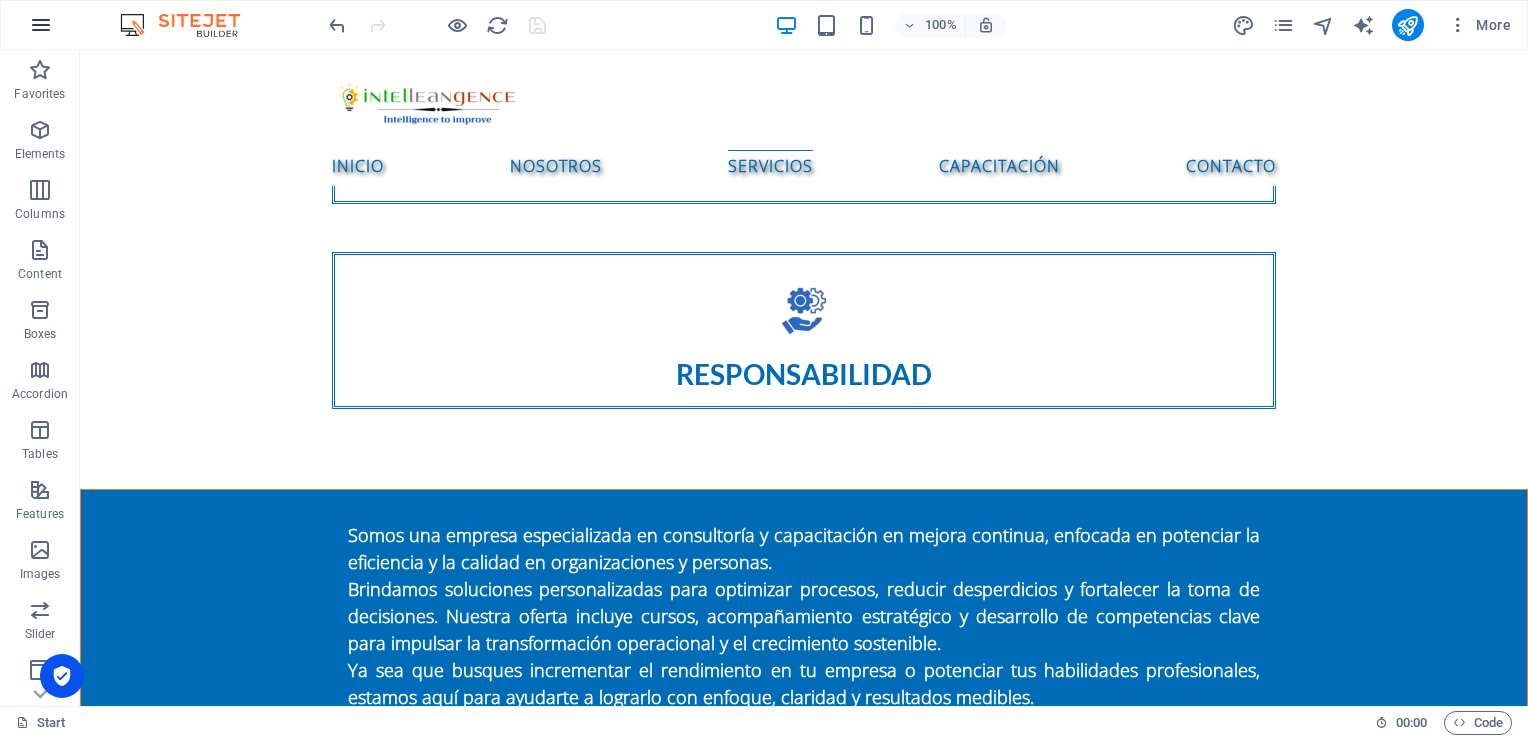 click at bounding box center [41, 25] 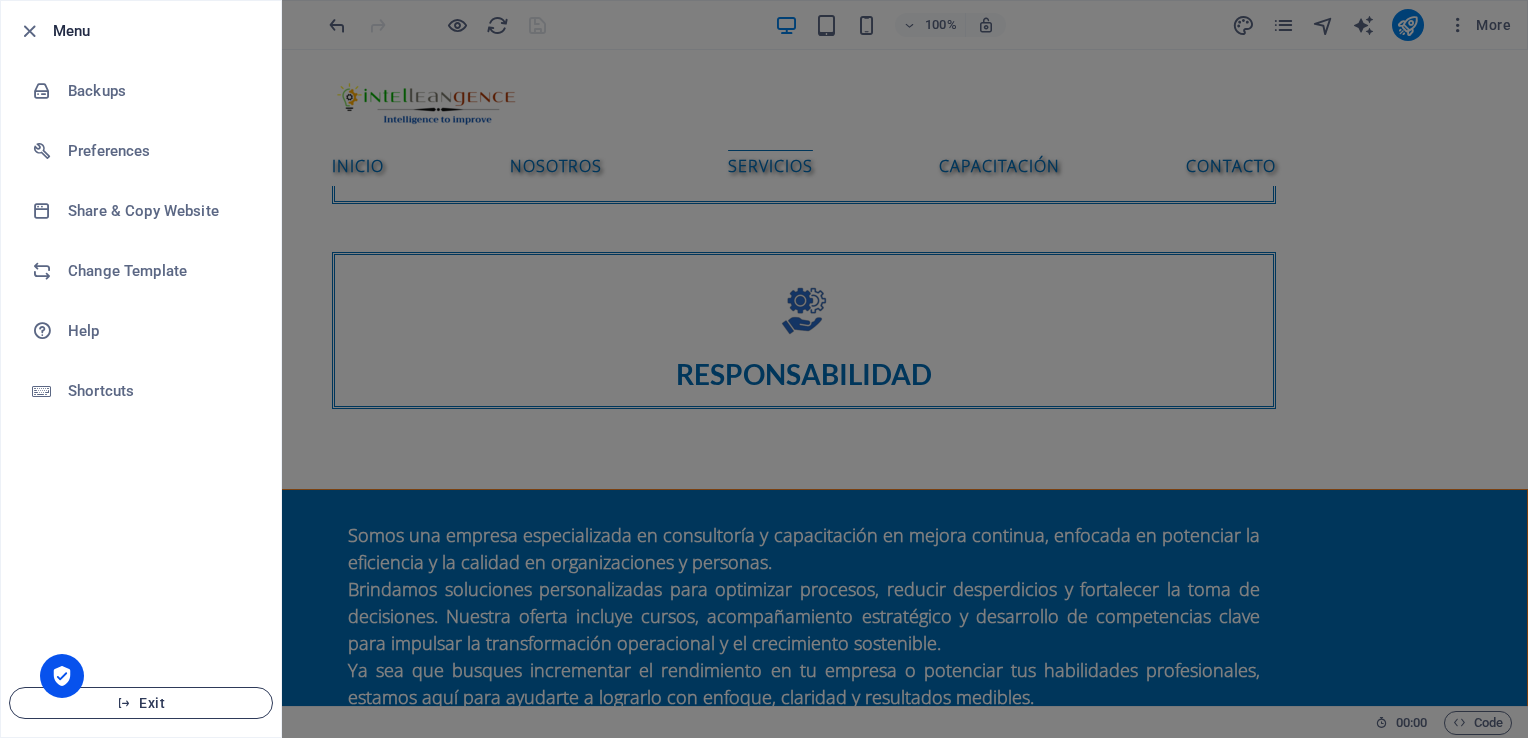 click on "Exit" at bounding box center (141, 703) 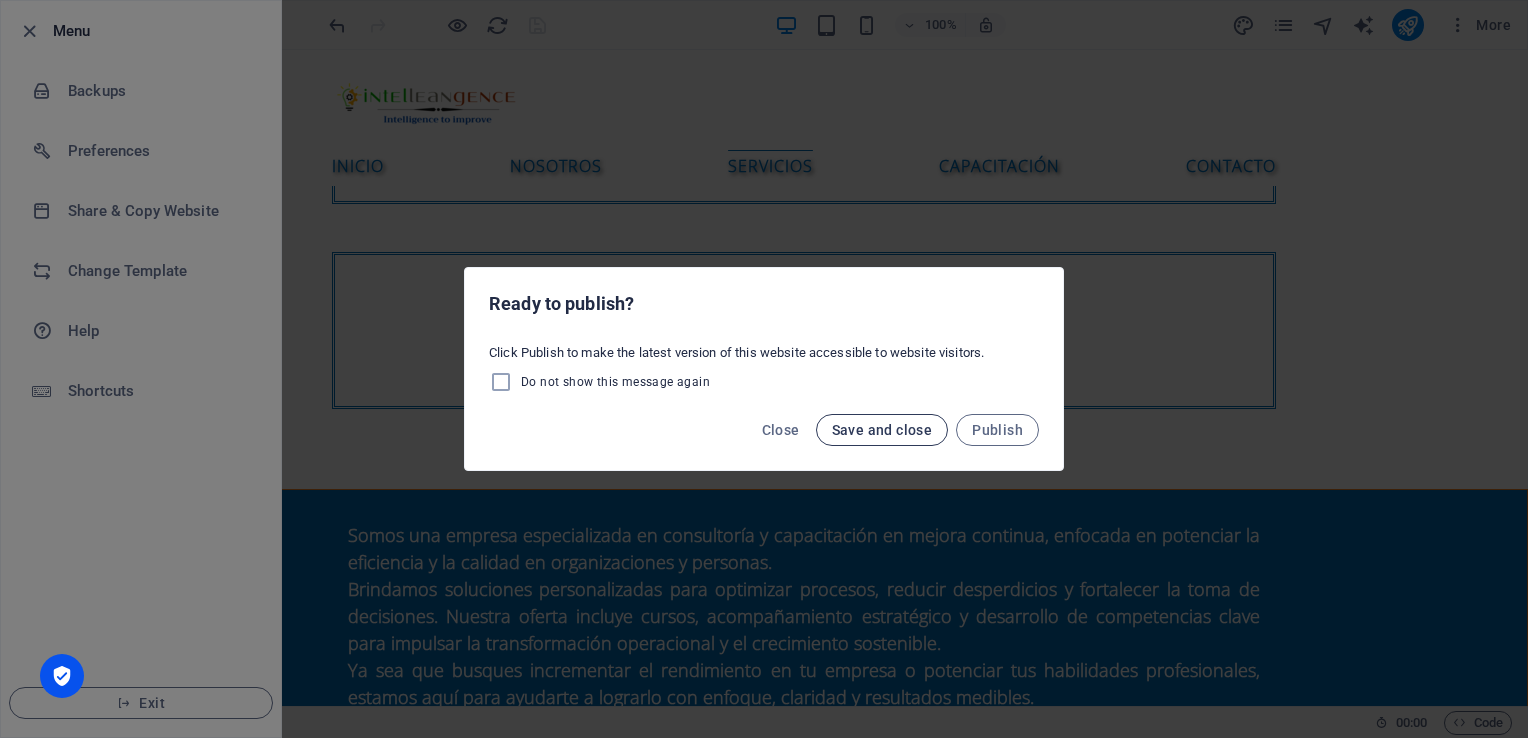 click on "Save and close" at bounding box center (882, 430) 